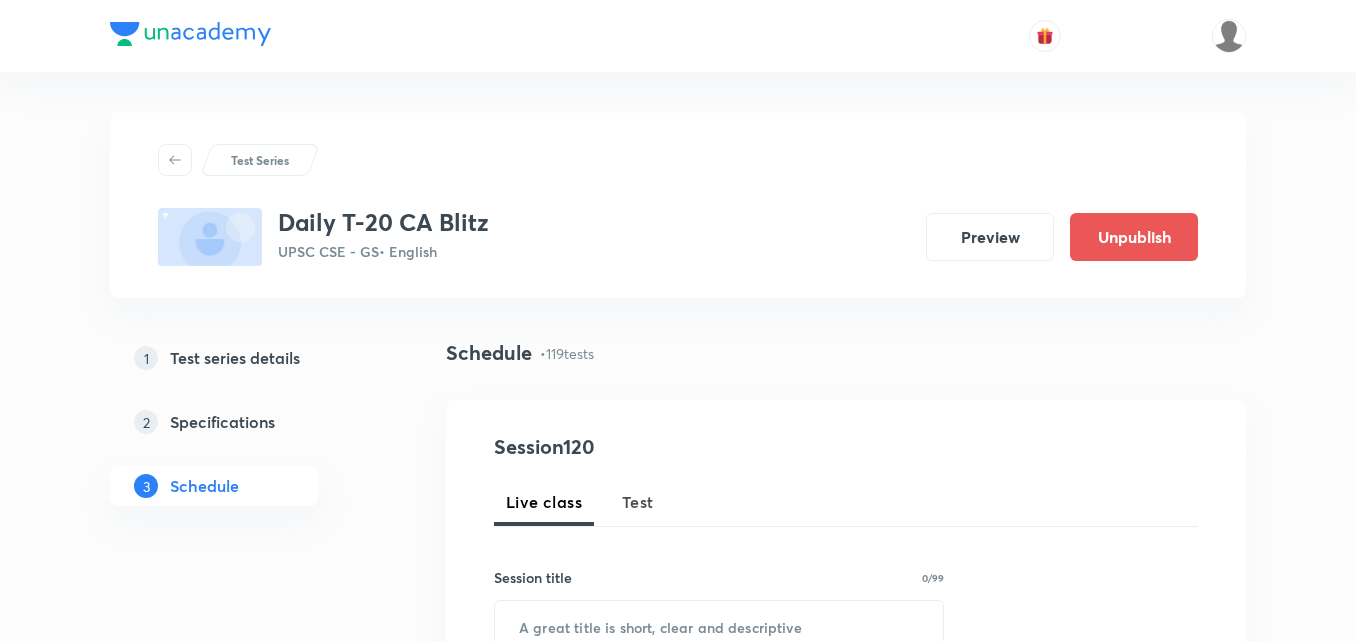 click on "Test" at bounding box center [638, 502] 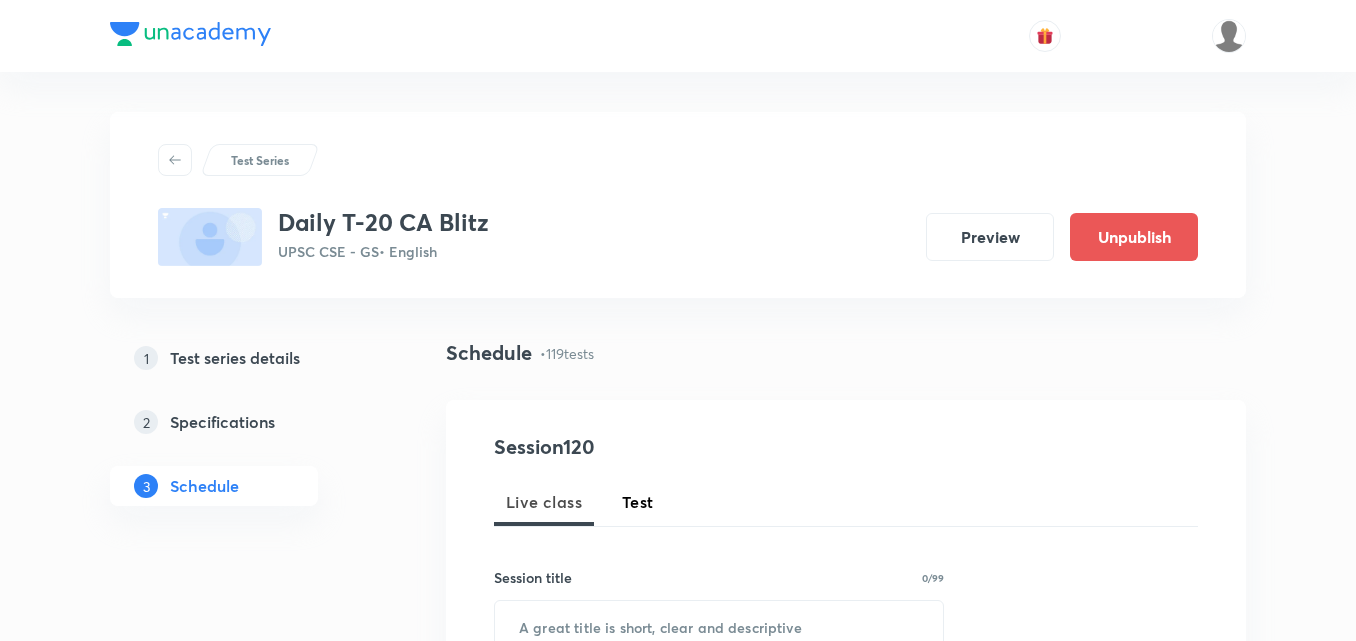 scroll, scrollTop: 0, scrollLeft: 0, axis: both 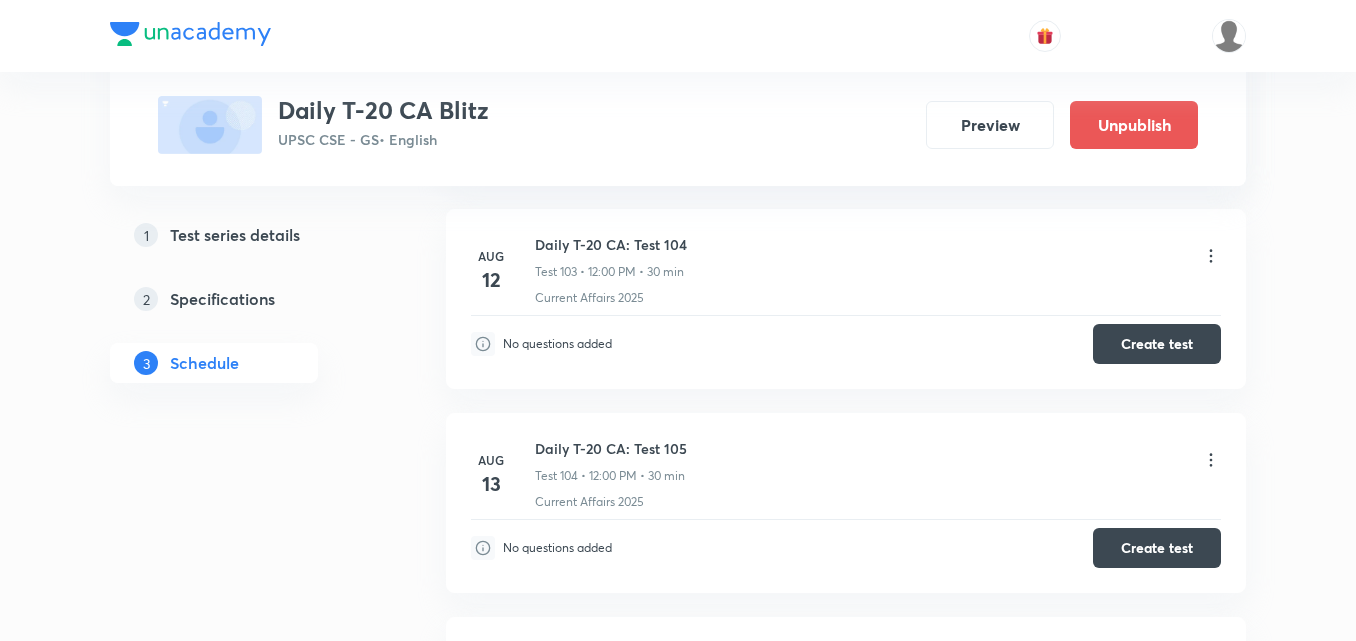 type 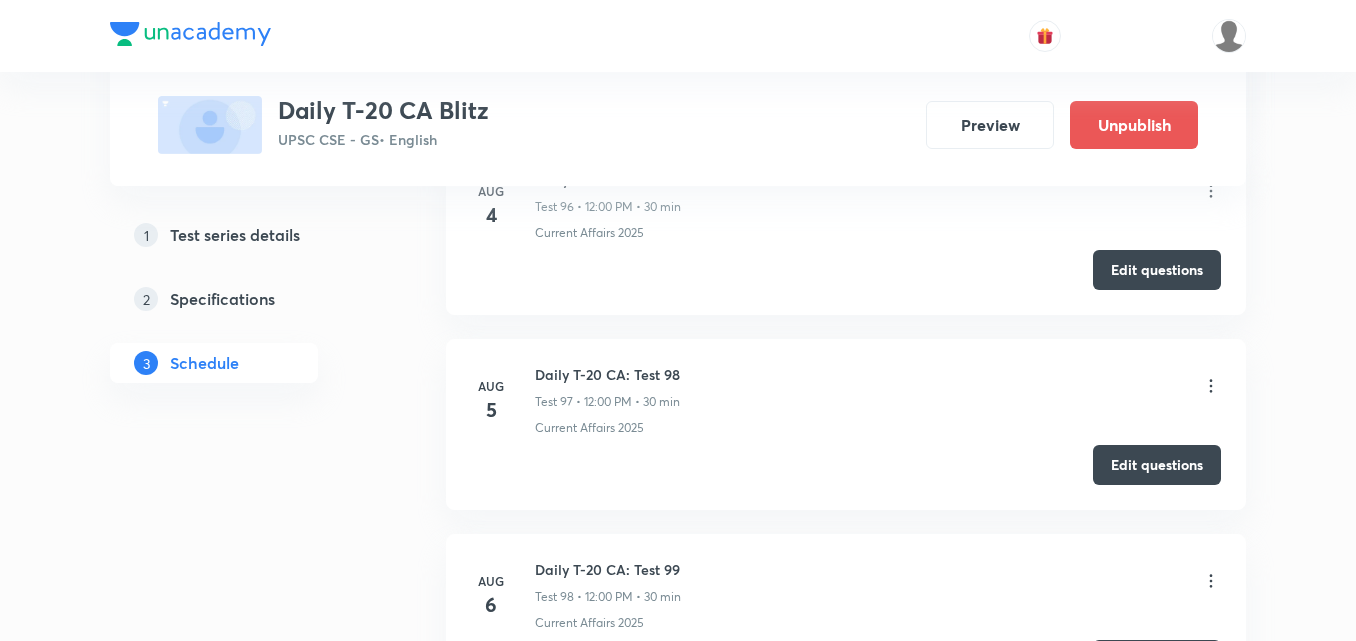 scroll, scrollTop: 19590, scrollLeft: 0, axis: vertical 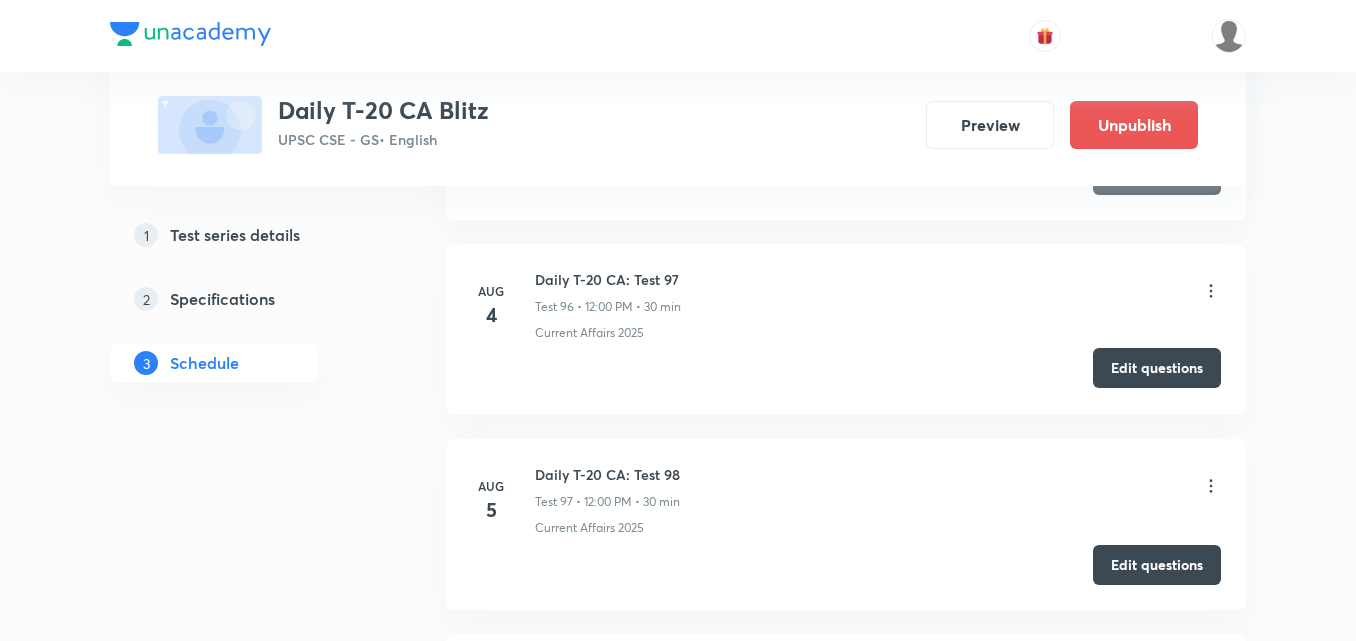 click on "Edit questions" at bounding box center [1157, 368] 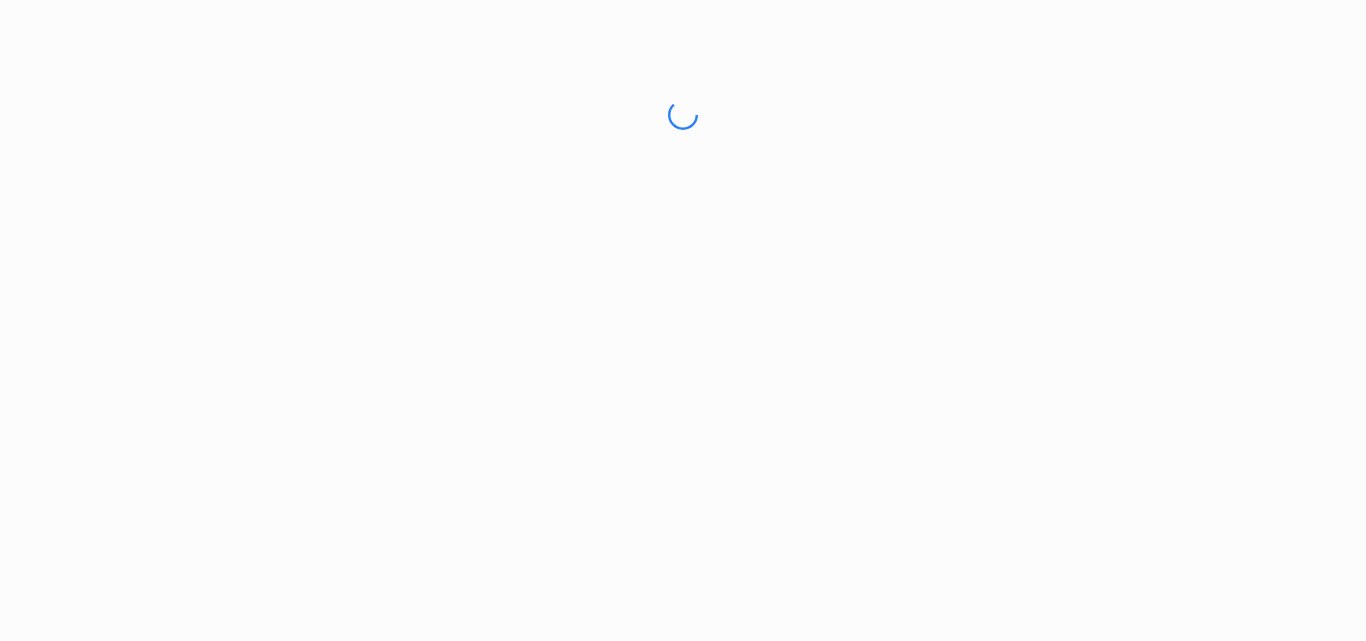 scroll, scrollTop: 0, scrollLeft: 0, axis: both 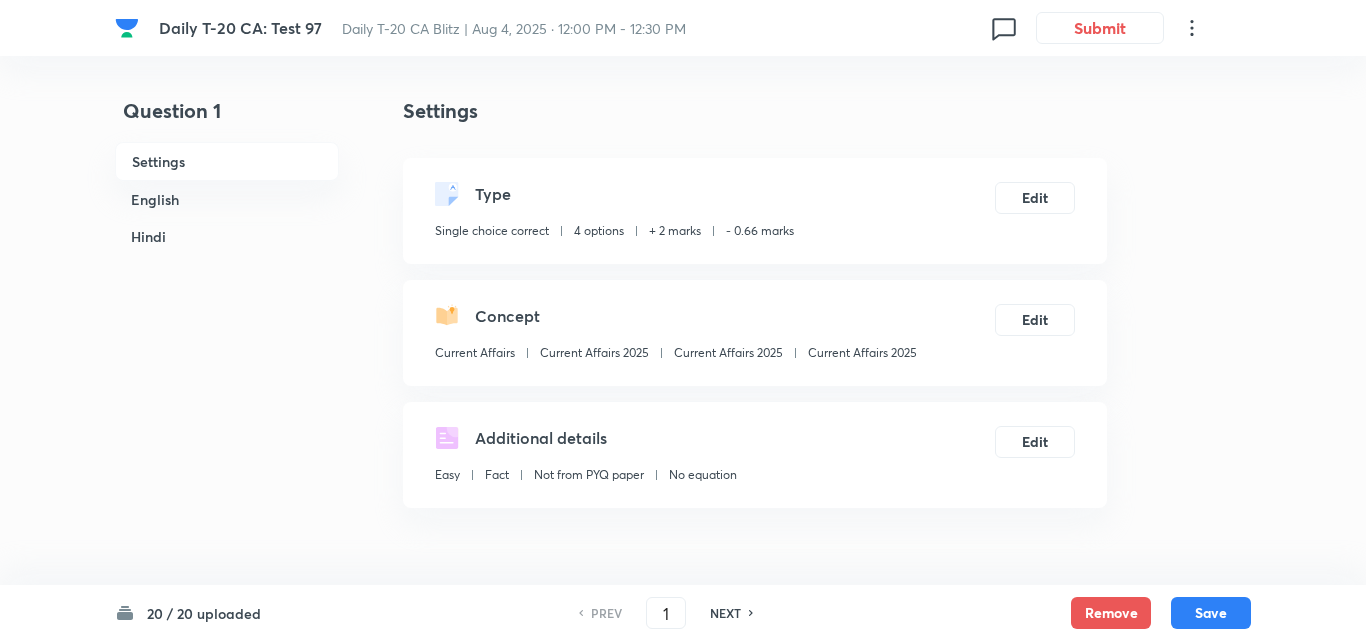 checkbox on "true" 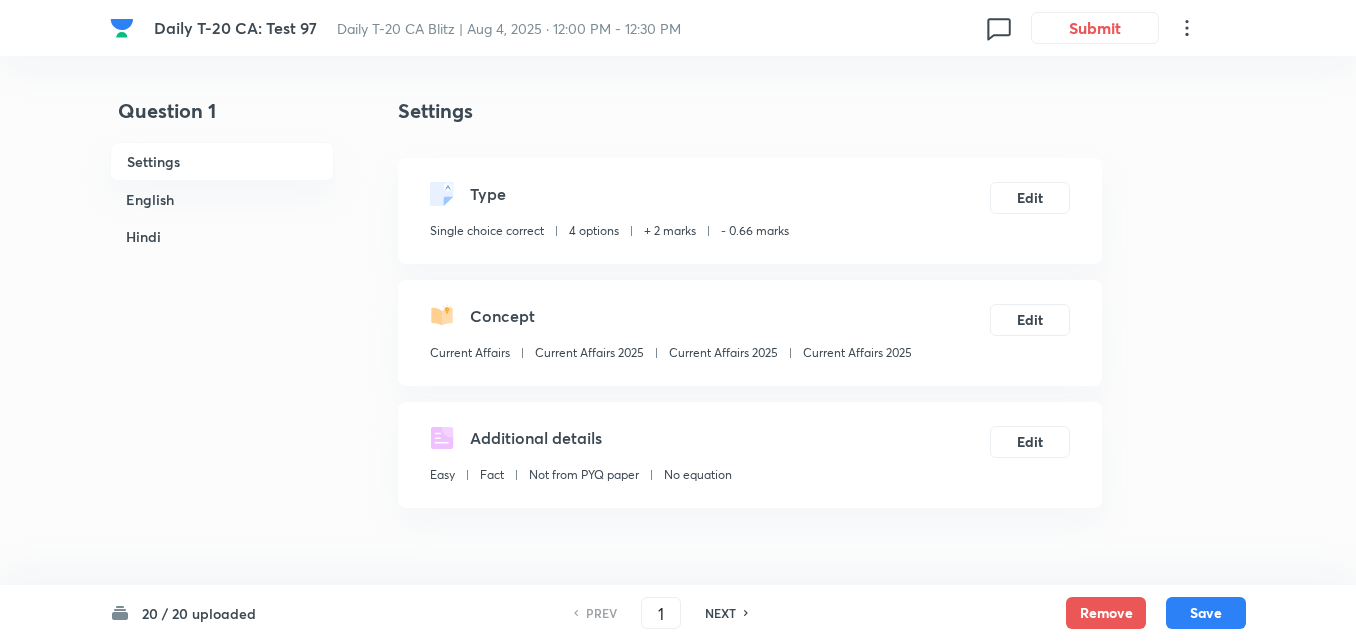click on "English" at bounding box center [222, 199] 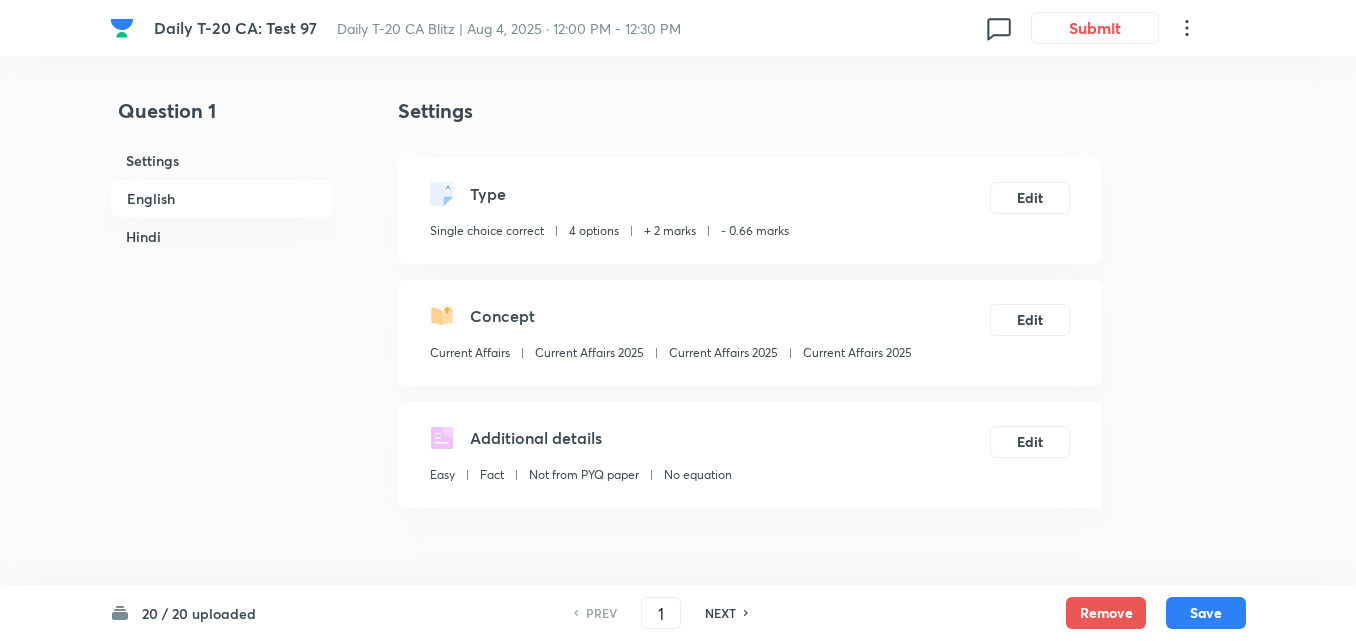 scroll, scrollTop: 516, scrollLeft: 0, axis: vertical 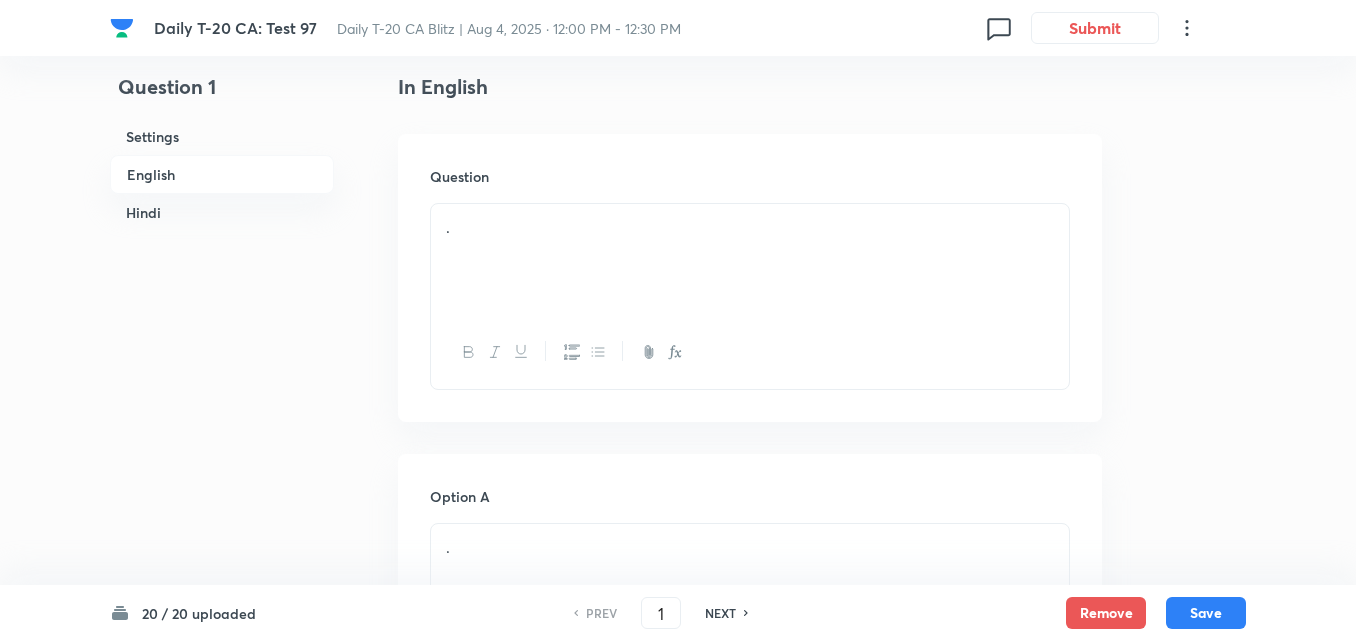 click on "." at bounding box center [750, 260] 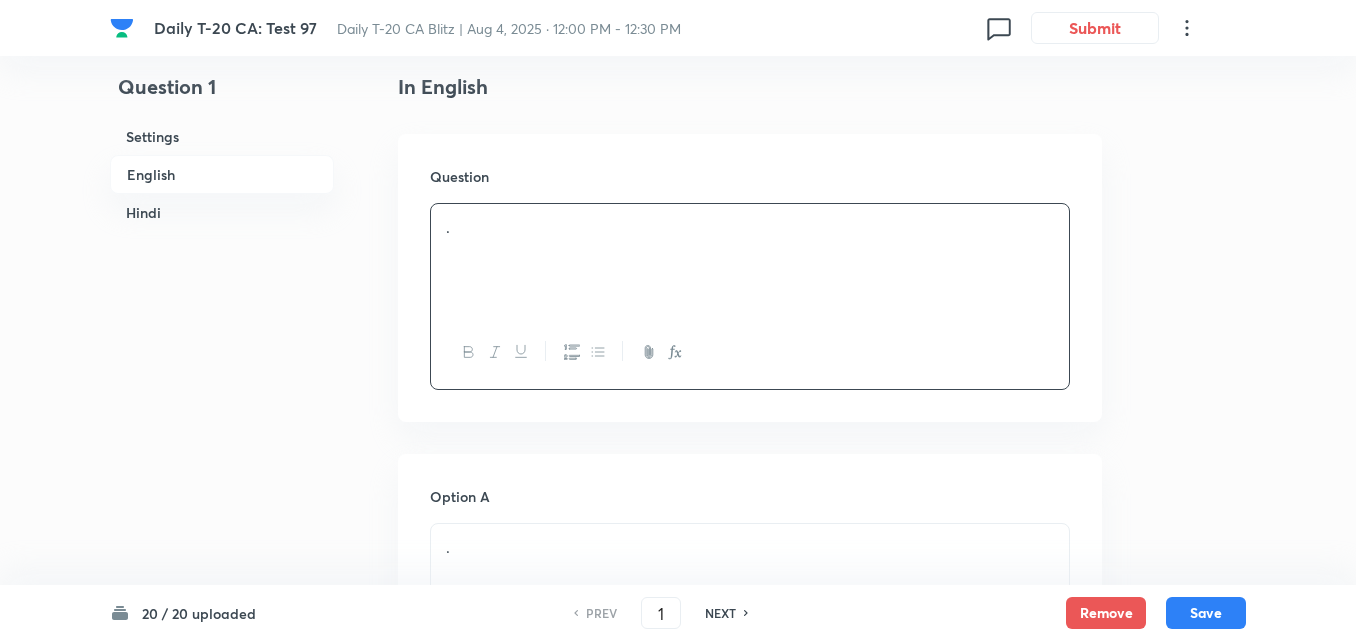 click on "." at bounding box center [750, 260] 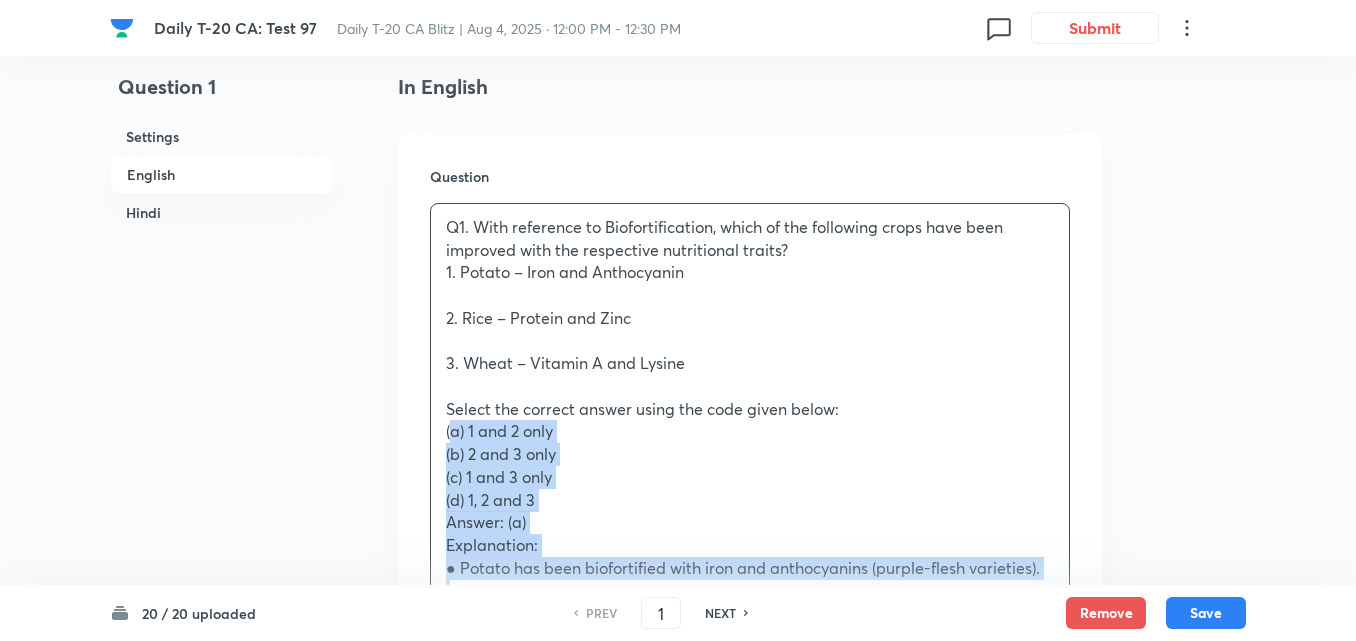 drag, startPoint x: 448, startPoint y: 428, endPoint x: 402, endPoint y: 427, distance: 46.010868 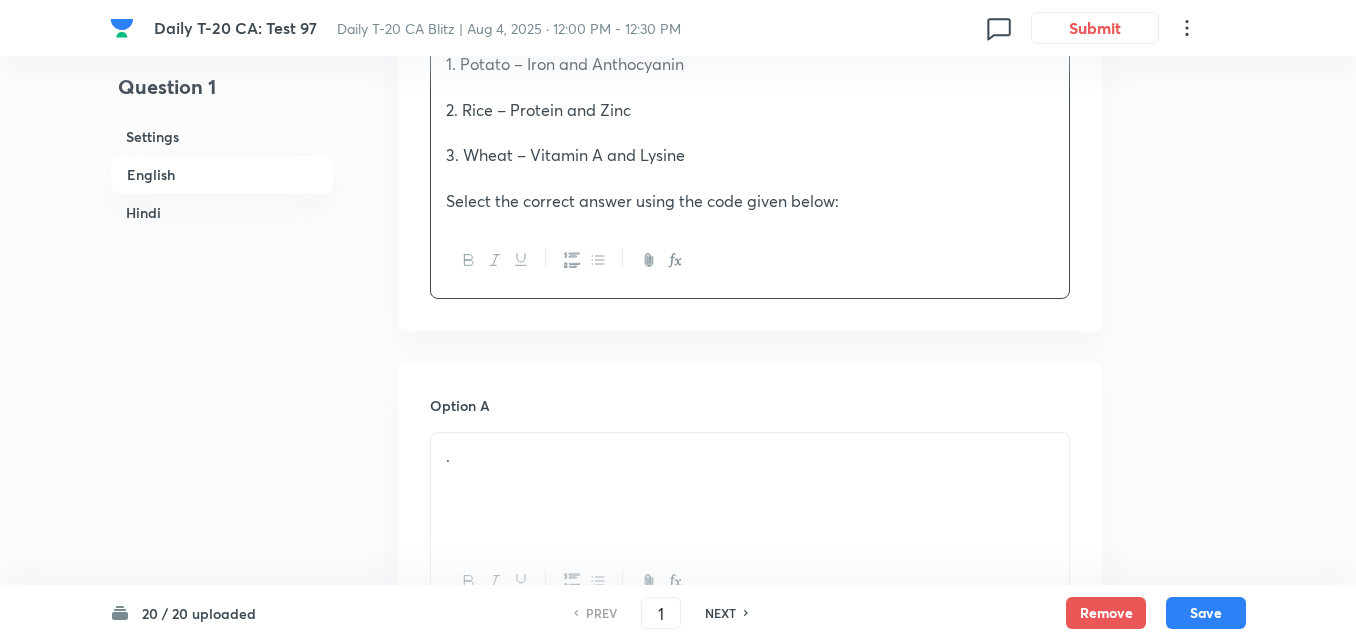 scroll, scrollTop: 916, scrollLeft: 0, axis: vertical 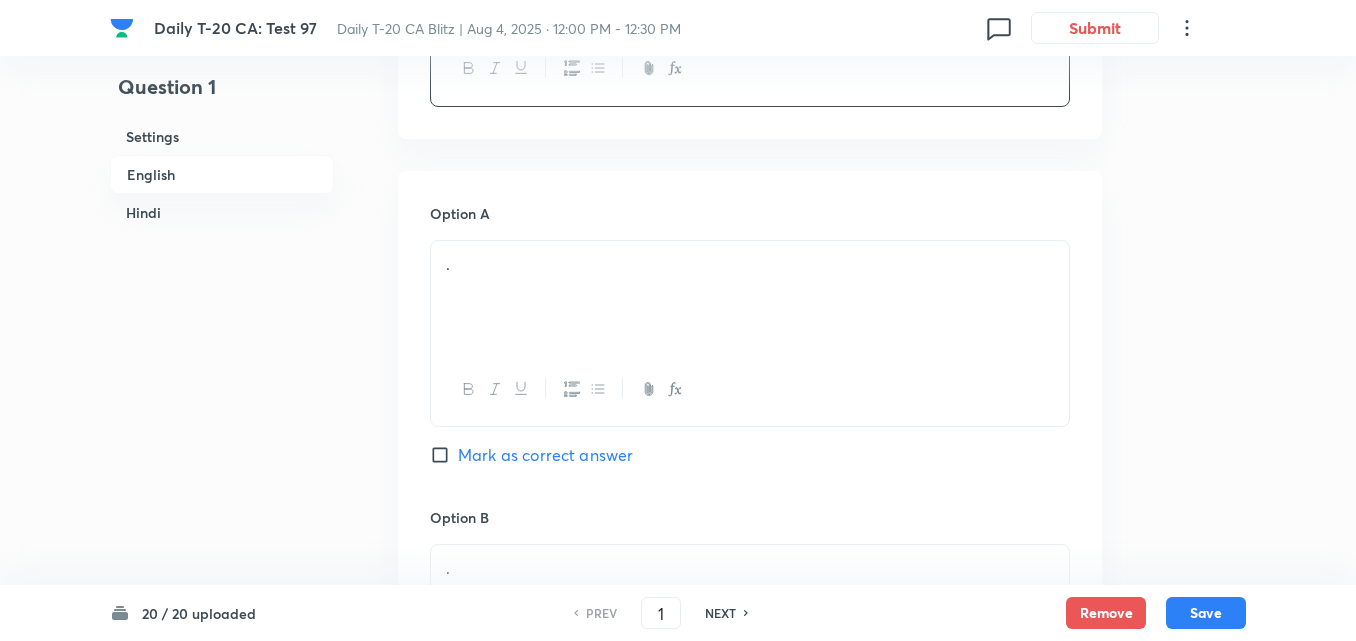 click on "." at bounding box center [750, 297] 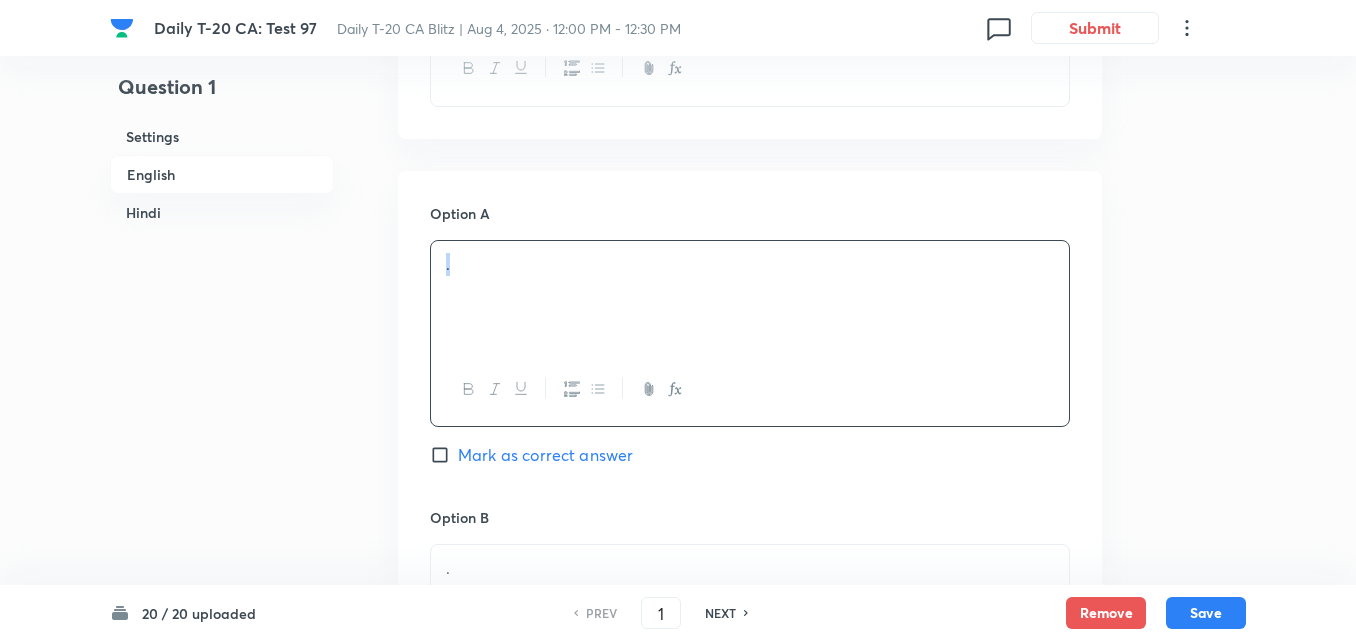 type 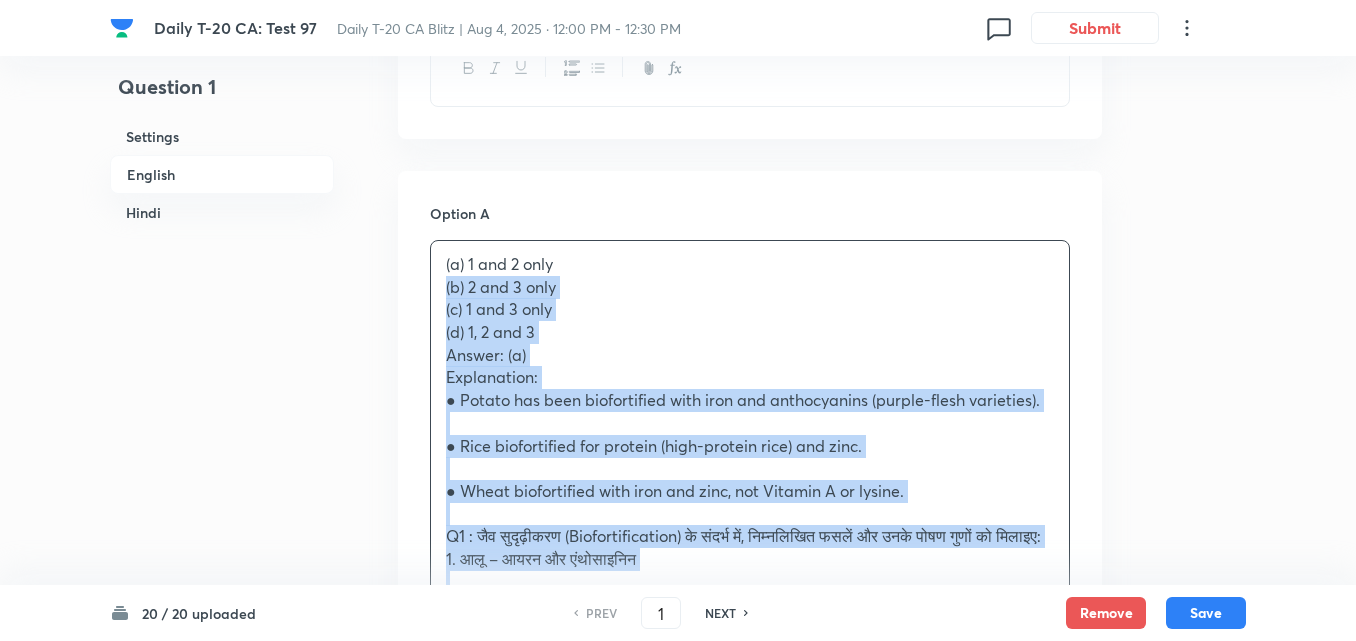 drag, startPoint x: 476, startPoint y: 301, endPoint x: 356, endPoint y: 288, distance: 120.70211 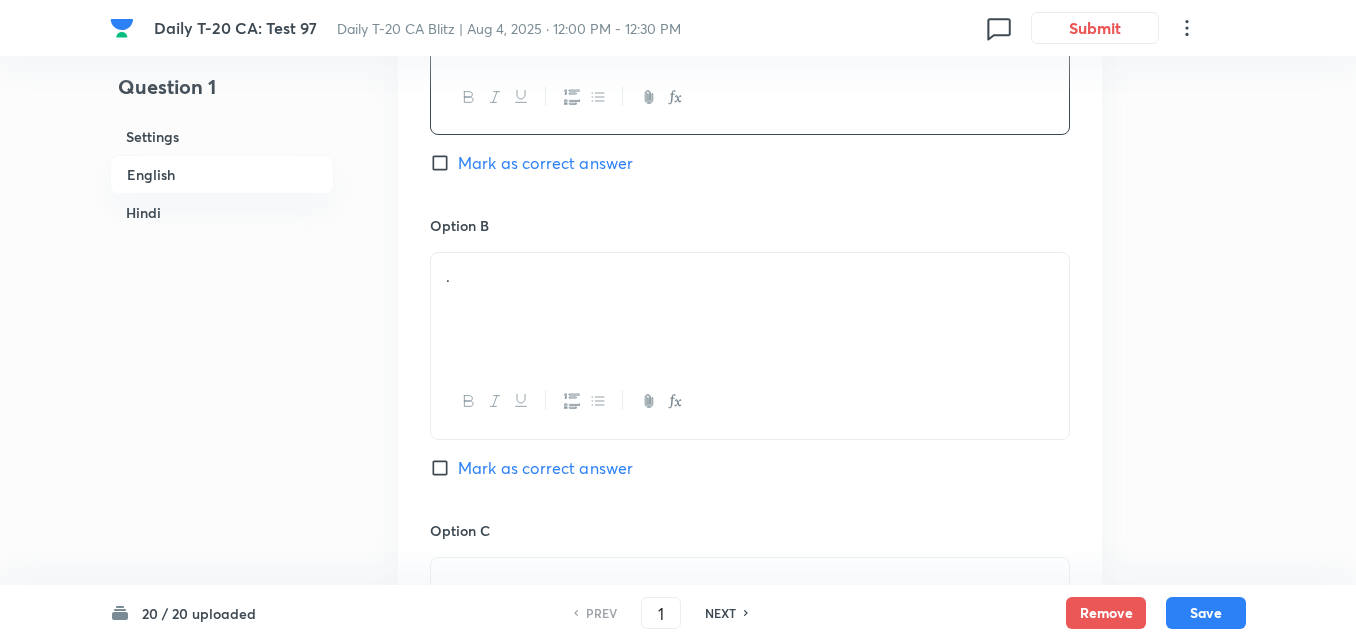 scroll, scrollTop: 1216, scrollLeft: 0, axis: vertical 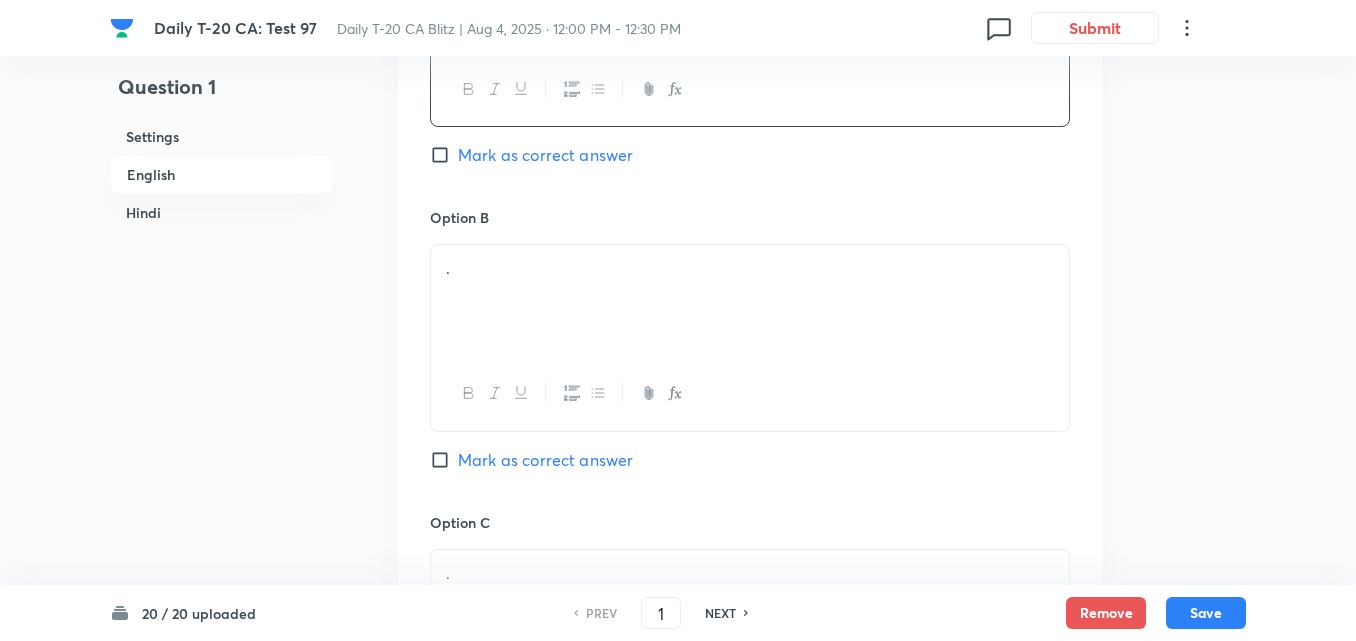 click on "." at bounding box center (750, 301) 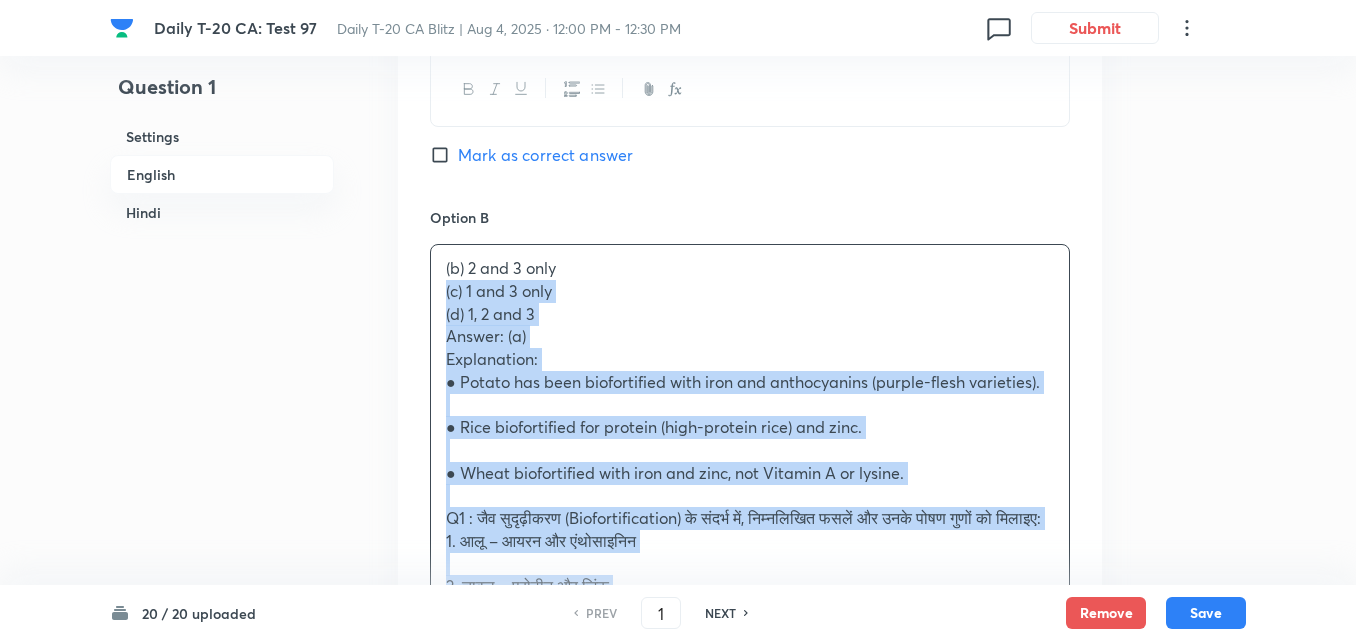 drag, startPoint x: 422, startPoint y: 299, endPoint x: 370, endPoint y: 281, distance: 55.027267 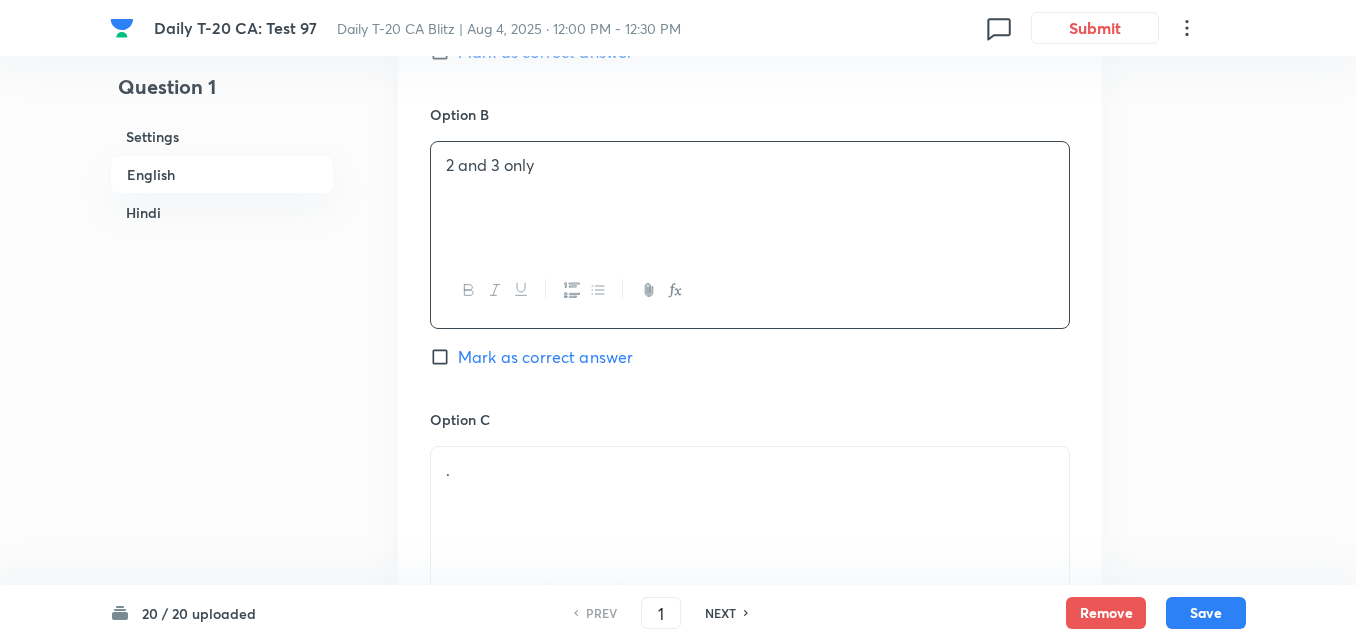 scroll, scrollTop: 1616, scrollLeft: 0, axis: vertical 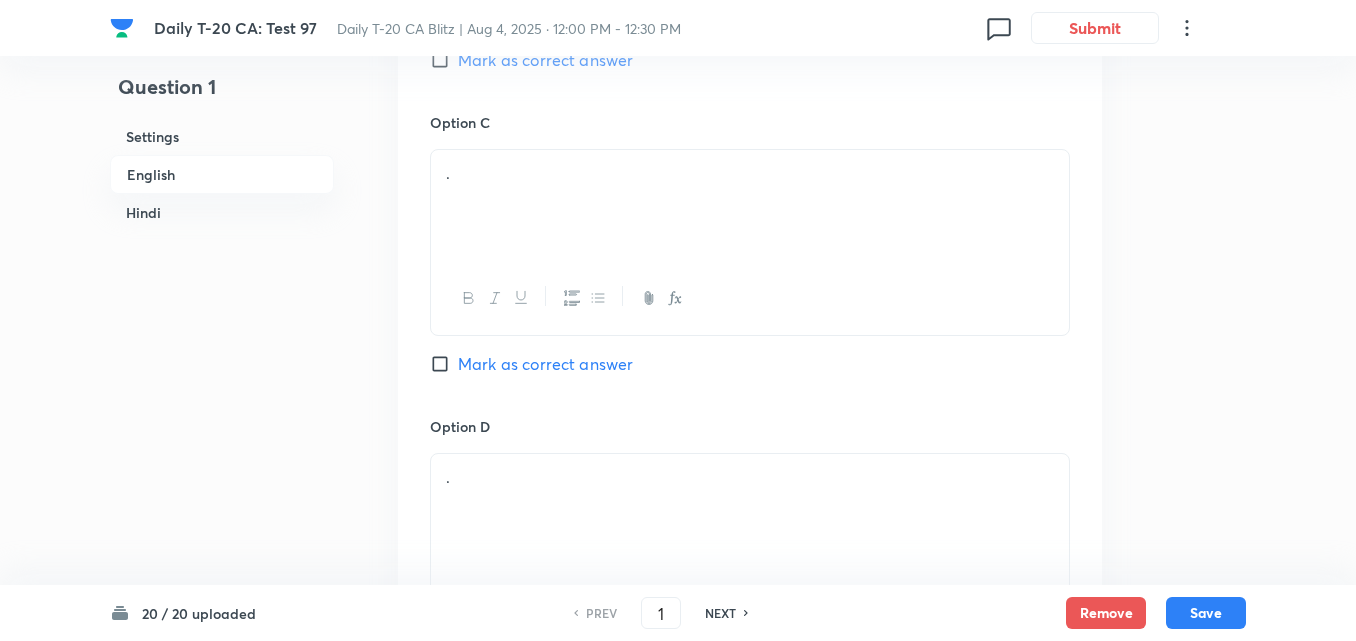 click on "." at bounding box center [750, 206] 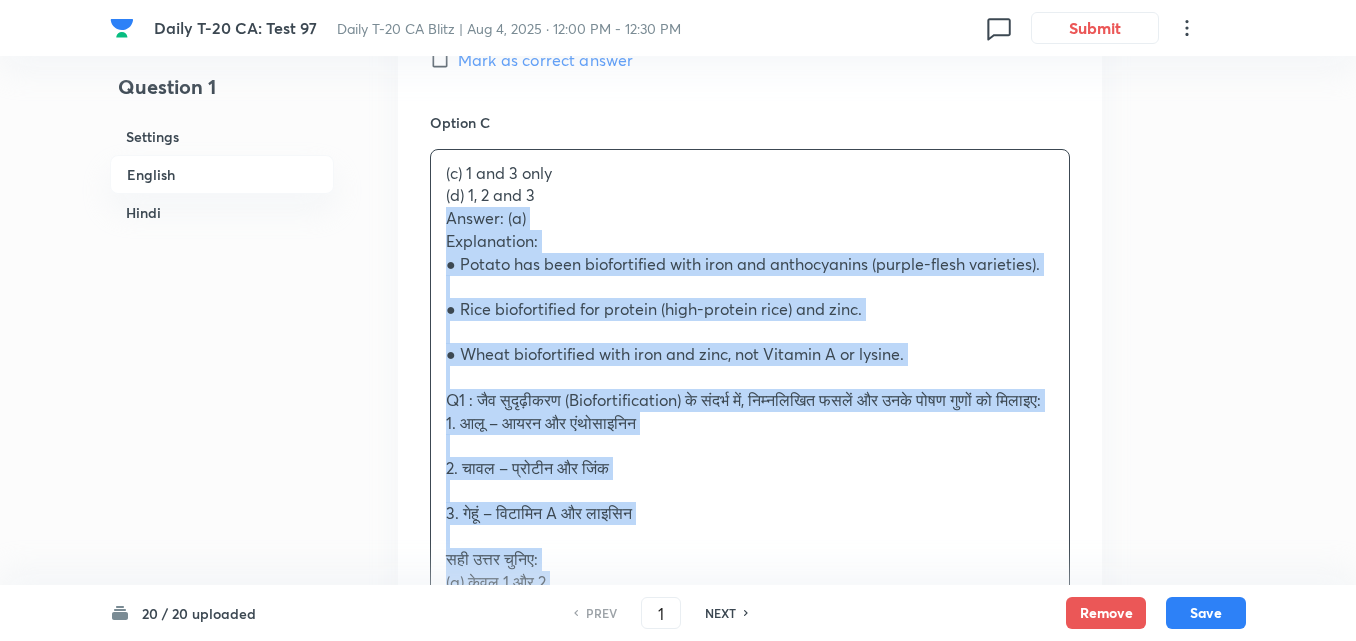 drag, startPoint x: 426, startPoint y: 210, endPoint x: 397, endPoint y: 209, distance: 29.017237 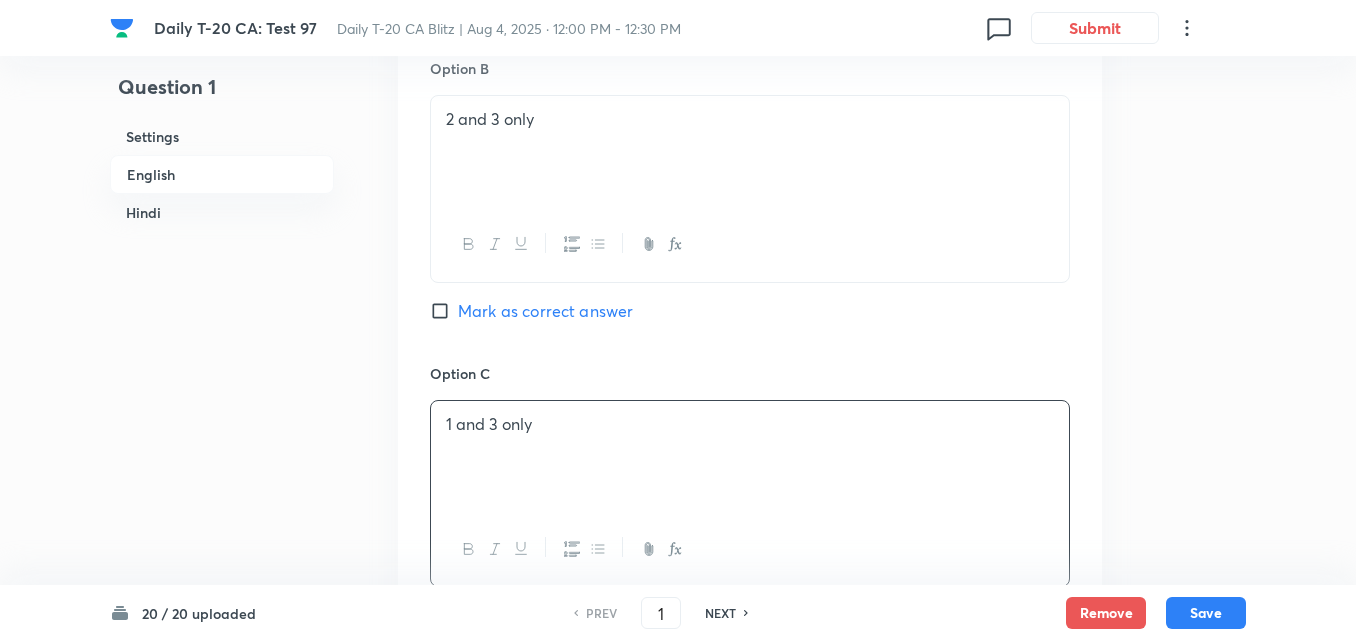 scroll, scrollTop: 1216, scrollLeft: 0, axis: vertical 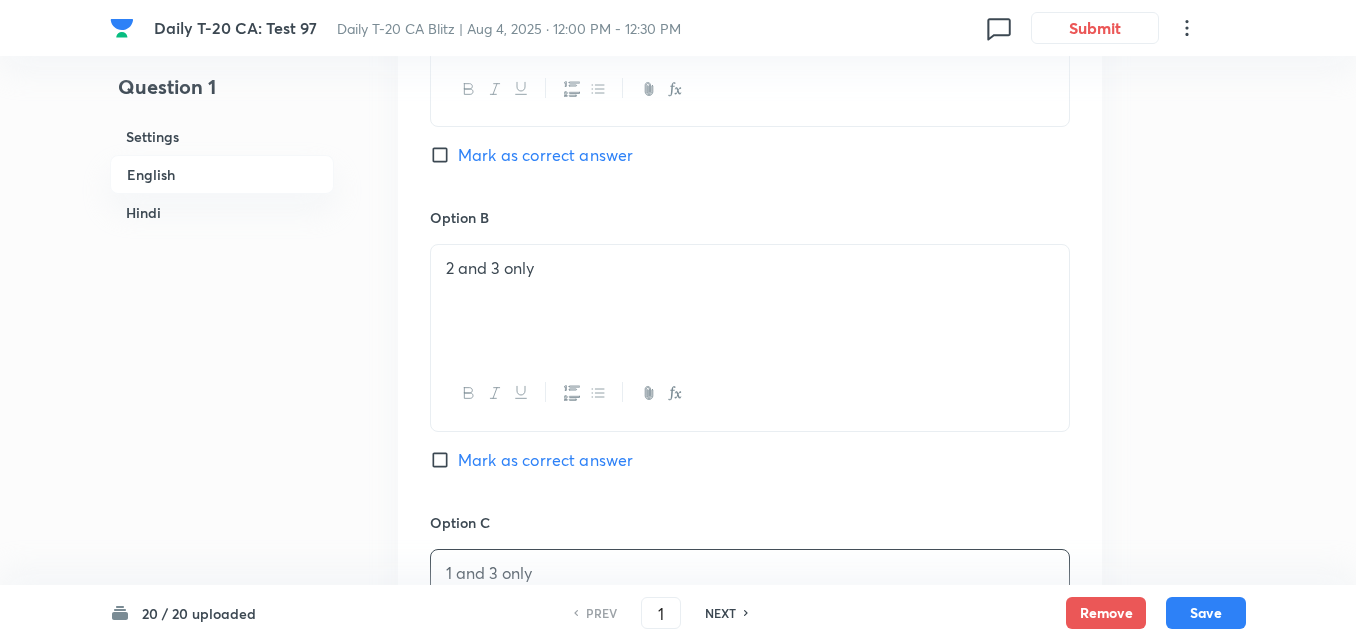 click on "Mark as correct answer" at bounding box center [545, 155] 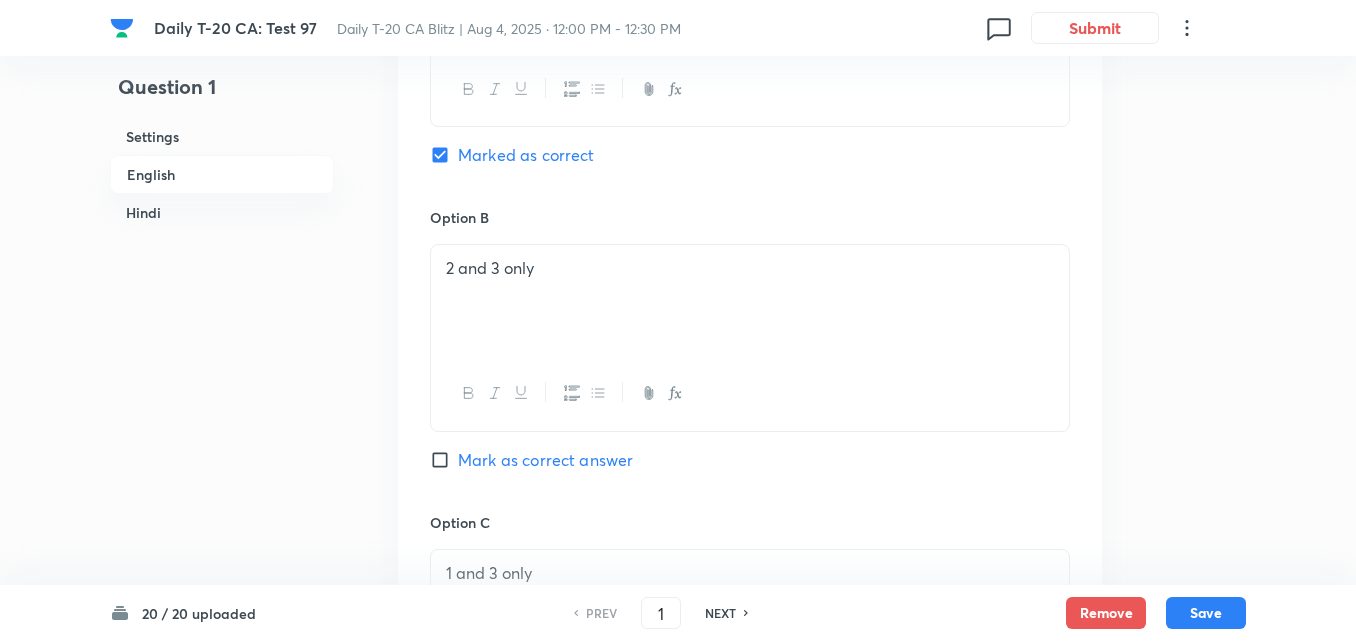 checkbox on "false" 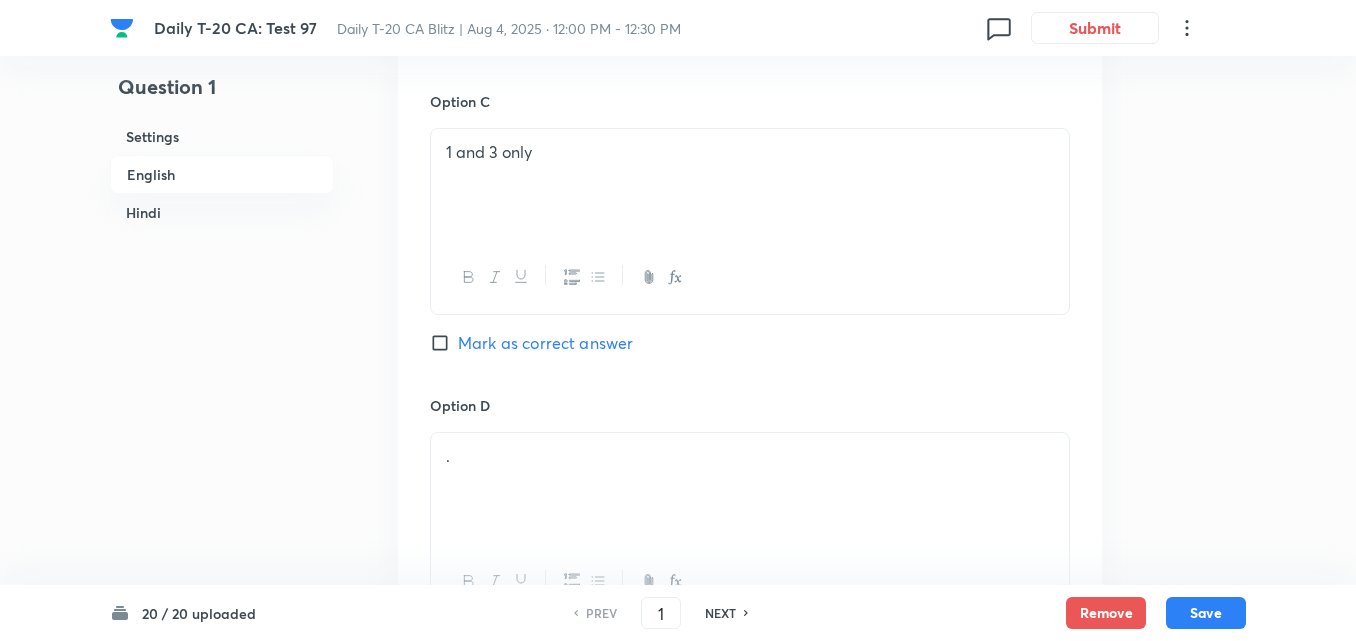 scroll, scrollTop: 1816, scrollLeft: 0, axis: vertical 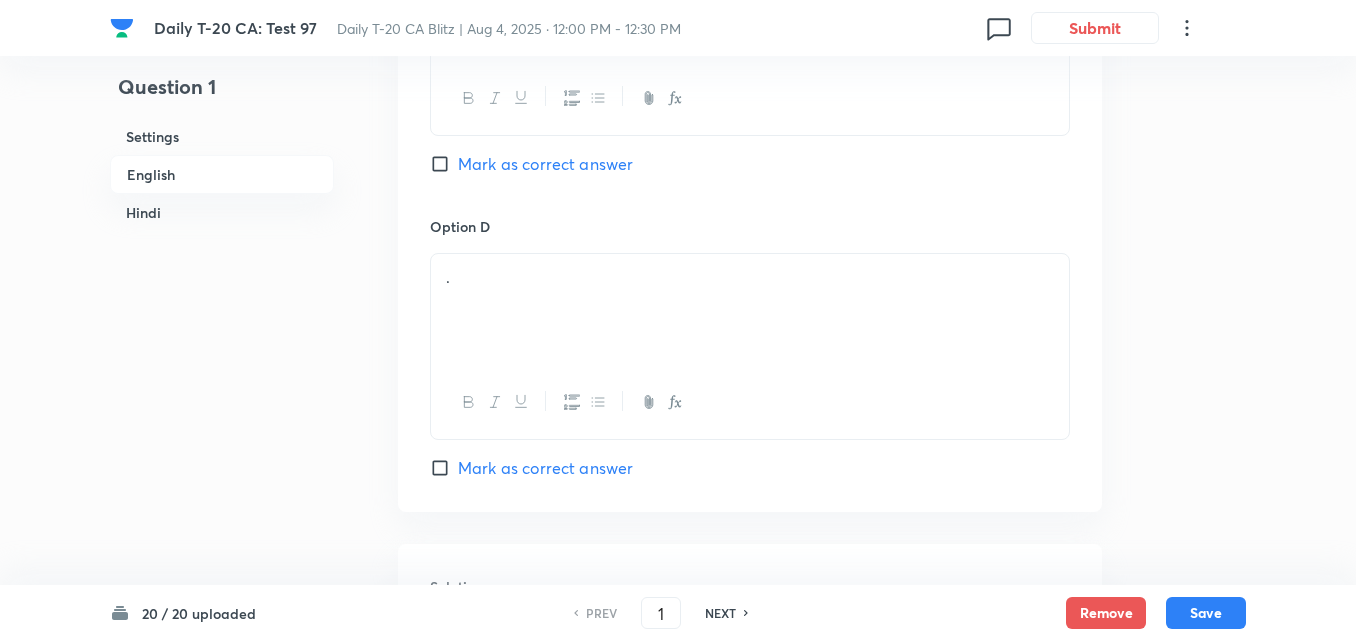 click on "." at bounding box center [750, 310] 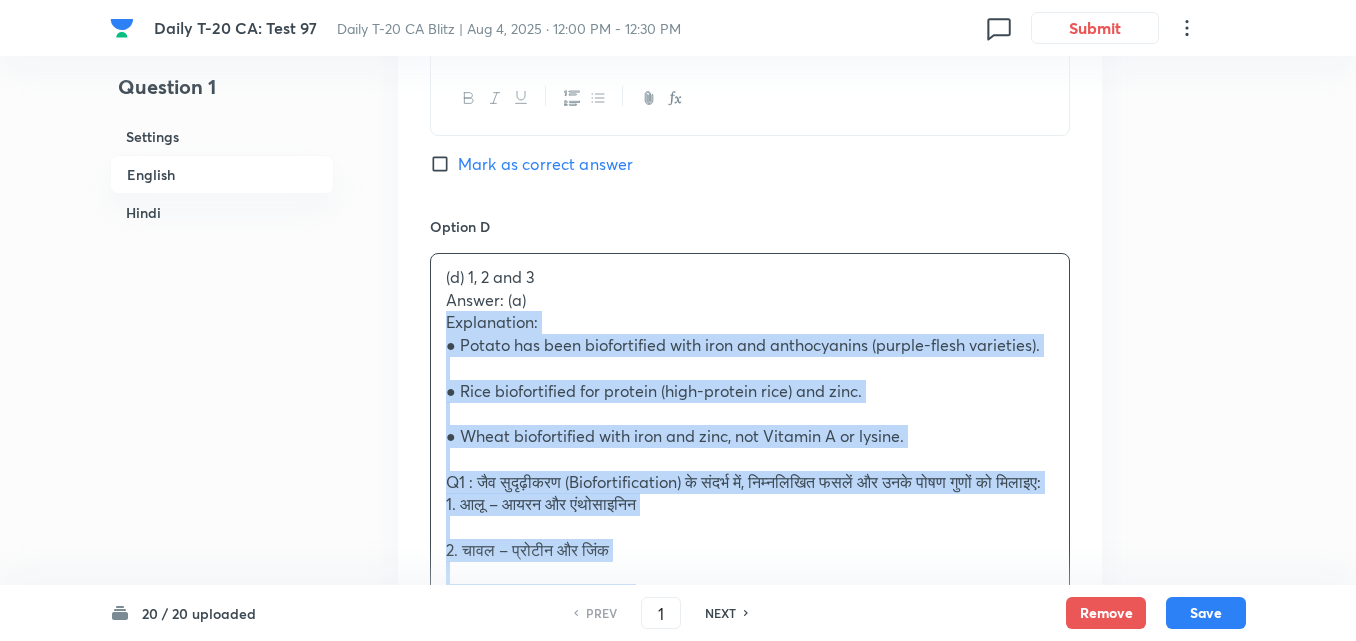 click on "Option A 1 and 2 only Marked as correct Option B 2 and 3 only Mark as correct answer Option C 1 and 3 only Mark as correct answer Option D (d) 1, 2 and 3 Answer: (a) Explanation: ●	Potato has been biofortified with iron and anthocyanins (purple-flesh varieties). ●	Rice biofortified for protein (high-protein rice) and zinc. ●	Wheat biofortified with iron and zinc, not Vitamin A or lysine. Q1 : जैव सुदृढ़ीकरण (Biofortification) के संदर्भ में, निम्नलिखित फसलें और उनके पोषण गुणों को मिलाइए: 1.	आलू – आयरन और एंथोसाइनिन 2.	चावल – प्रोटीन और जिंक 3.	गेहूं – विटामिन A और लाइसिन सही उत्तर चुनिए: (a) केवल 1 और 2 (b) केवल 2 और 3 (c) केवल 1 और 3 (d) 1, 2 और 3 उत्तर: (a) व्याख्या:" at bounding box center [750, 166] 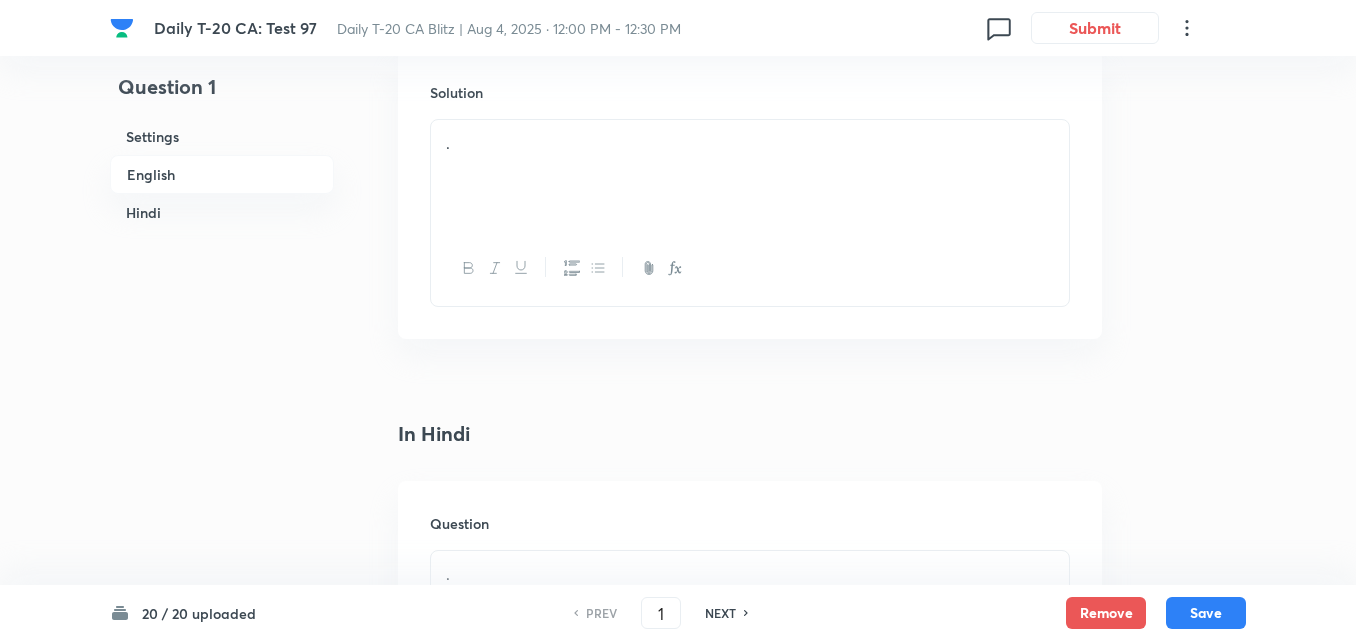scroll, scrollTop: 2316, scrollLeft: 0, axis: vertical 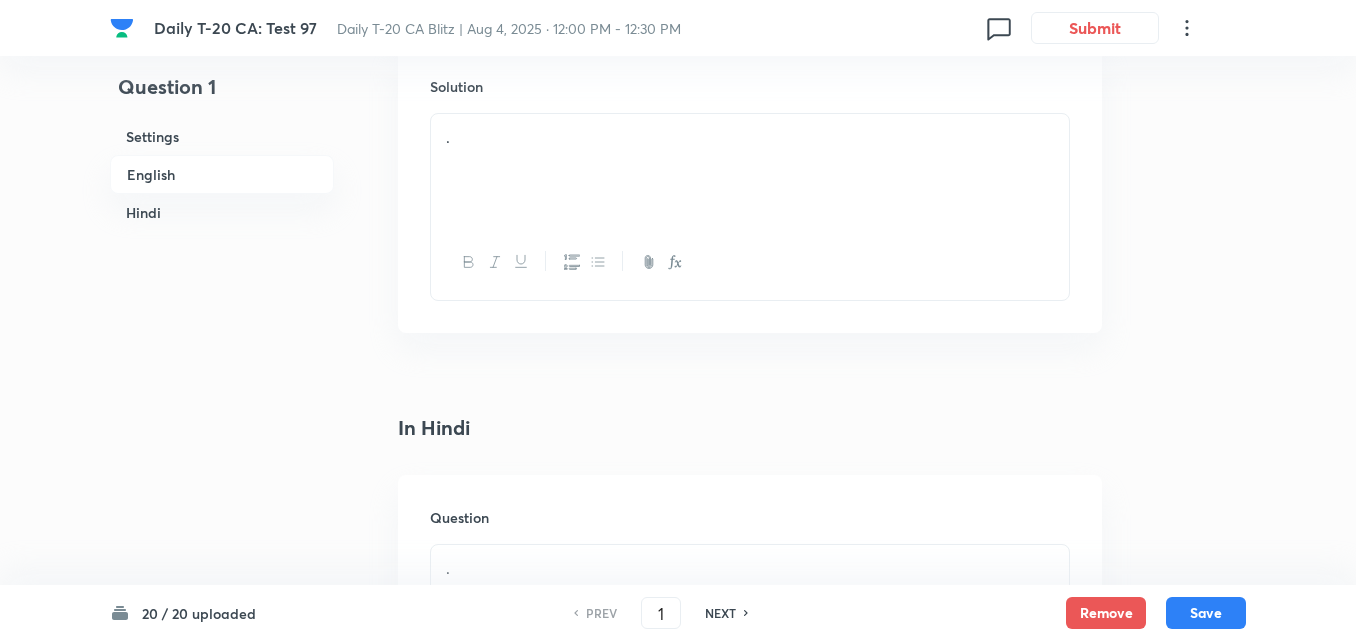 click on "." at bounding box center [750, 170] 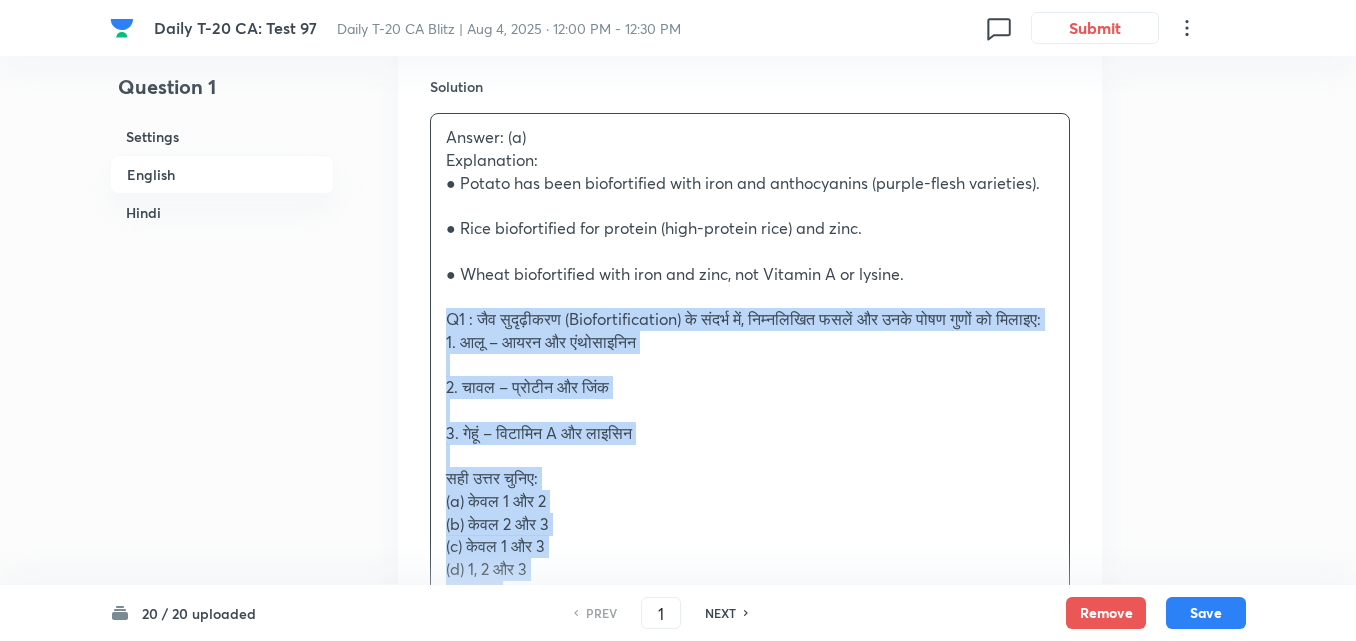 click on "Answer: (a) Explanation: ●	Potato has been biofortified with iron and anthocyanins (purple-flesh varieties). ●	Rice biofortified for protein (high-protein rice) and zinc. ●	Wheat biofortified with iron and zinc, not Vitamin A or lysine. Q1 : जैव सुदृढ़ीकरण (Biofortification) के संदर्भ में, निम्नलिखित फसलें और उनके पोषण गुणों को मिलाइए: 1.	आलू – आयरन और एंथोसाइनिन 2.	चावल – प्रोटीन और जिंक 3.	गेहूं – विटामिन A और लाइसिन सही उत्तर चुनिए: (a) केवल 1 और 2 (b) केवल 2 और 3 (c) केवल 1 और 3 (d) 1, 2 और 3 उत्तर: (a) व्याख्या: ●	आलू को आयरन और एंथोसाइनिन के साथ सुदृढ़ किया गया है।" at bounding box center (750, 432) 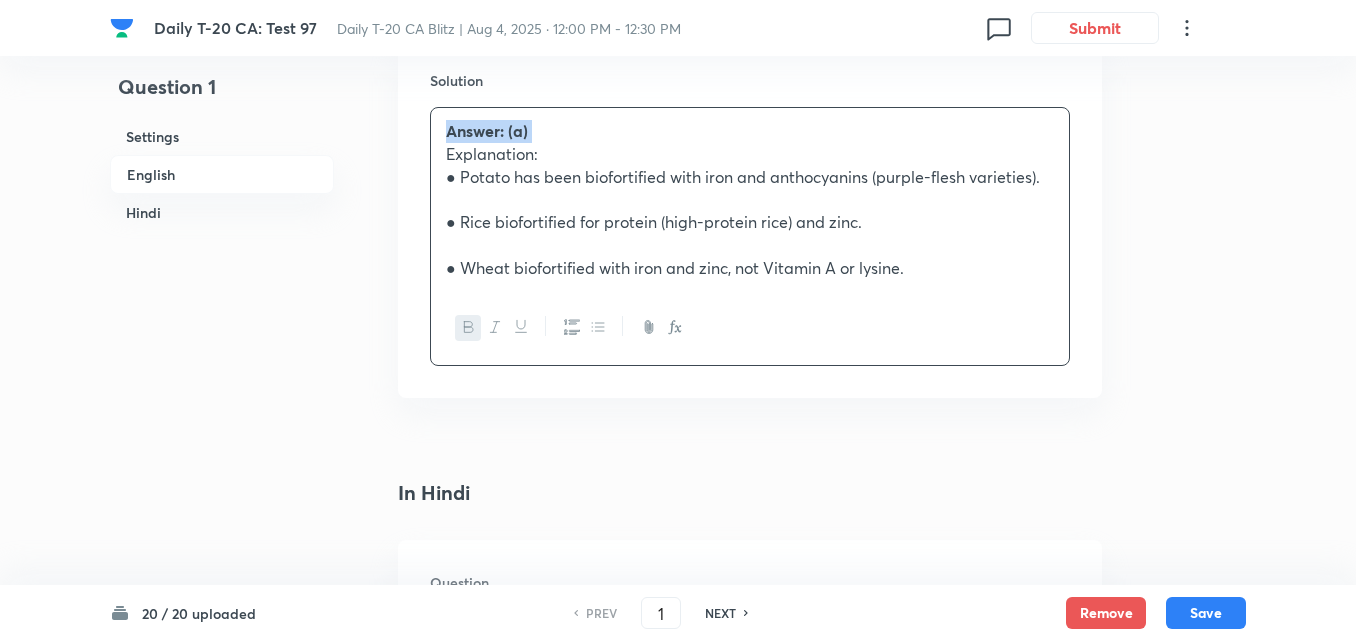 scroll, scrollTop: 2816, scrollLeft: 0, axis: vertical 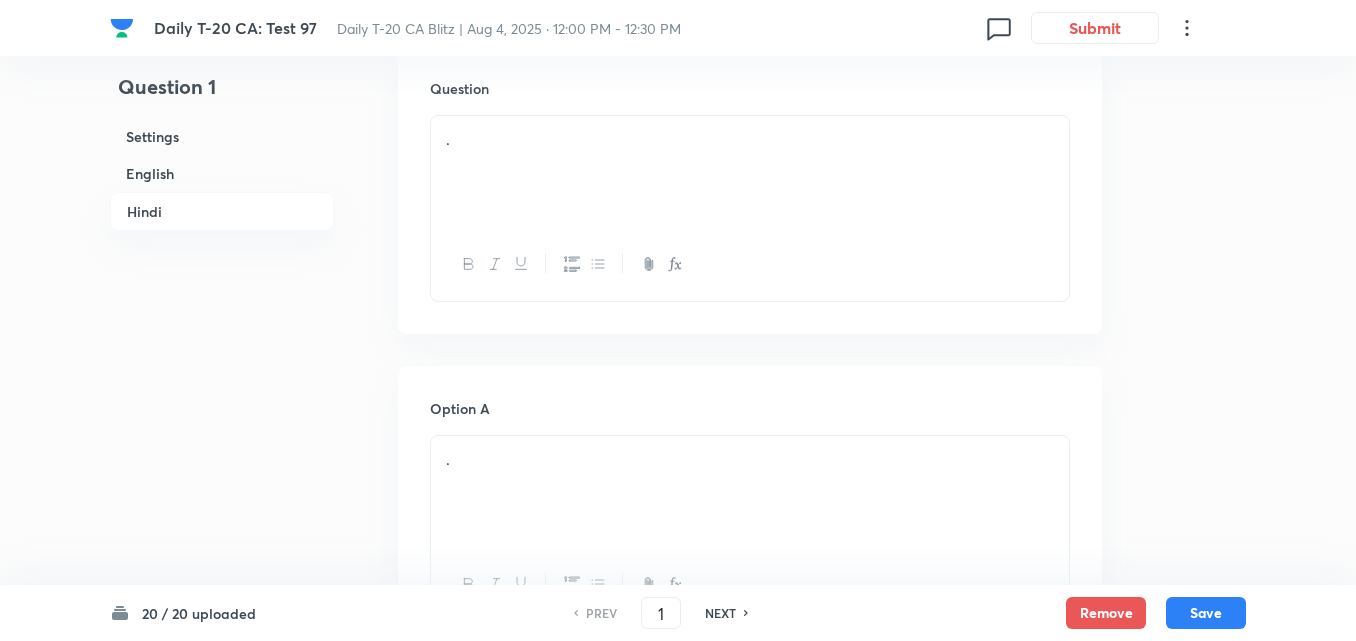 click on "." at bounding box center [750, 172] 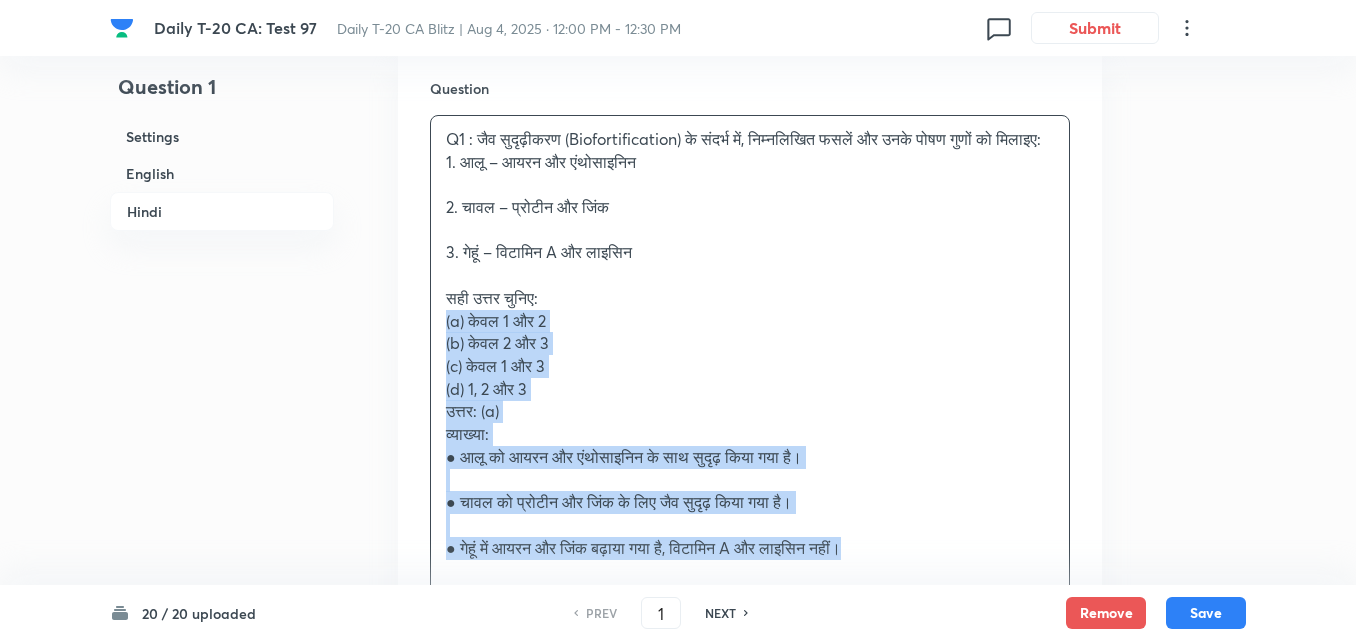 drag, startPoint x: 444, startPoint y: 334, endPoint x: 421, endPoint y: 340, distance: 23.769728 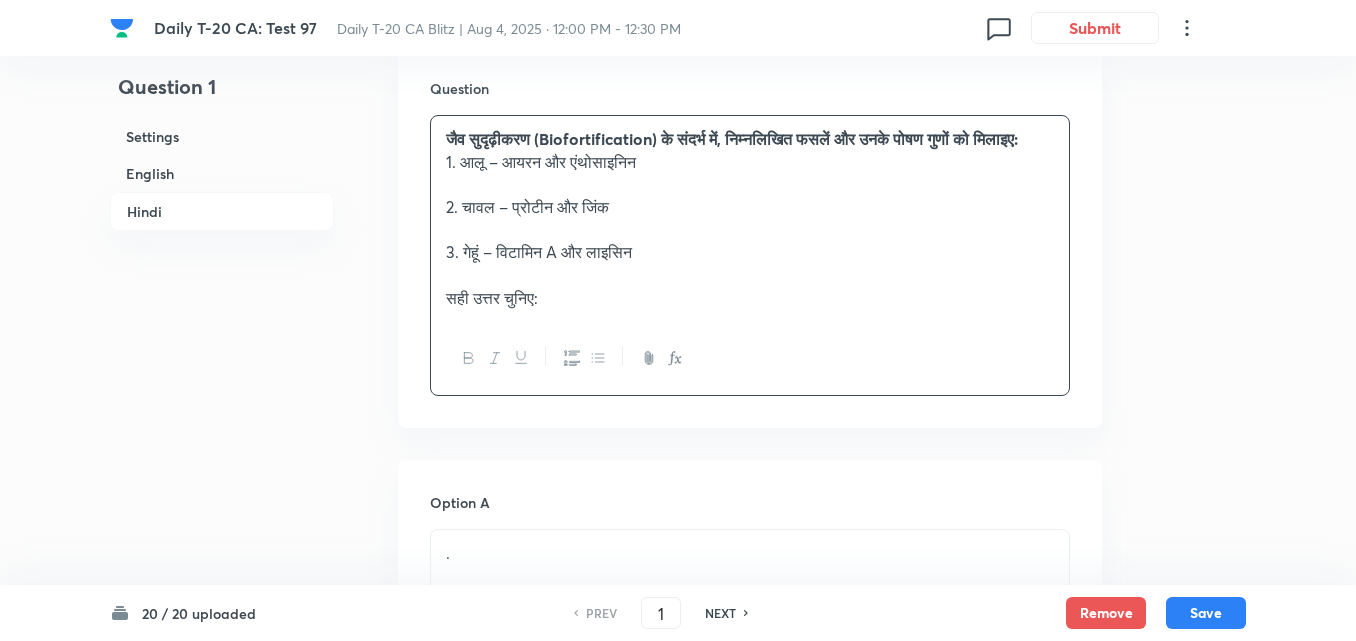 scroll, scrollTop: 3216, scrollLeft: 0, axis: vertical 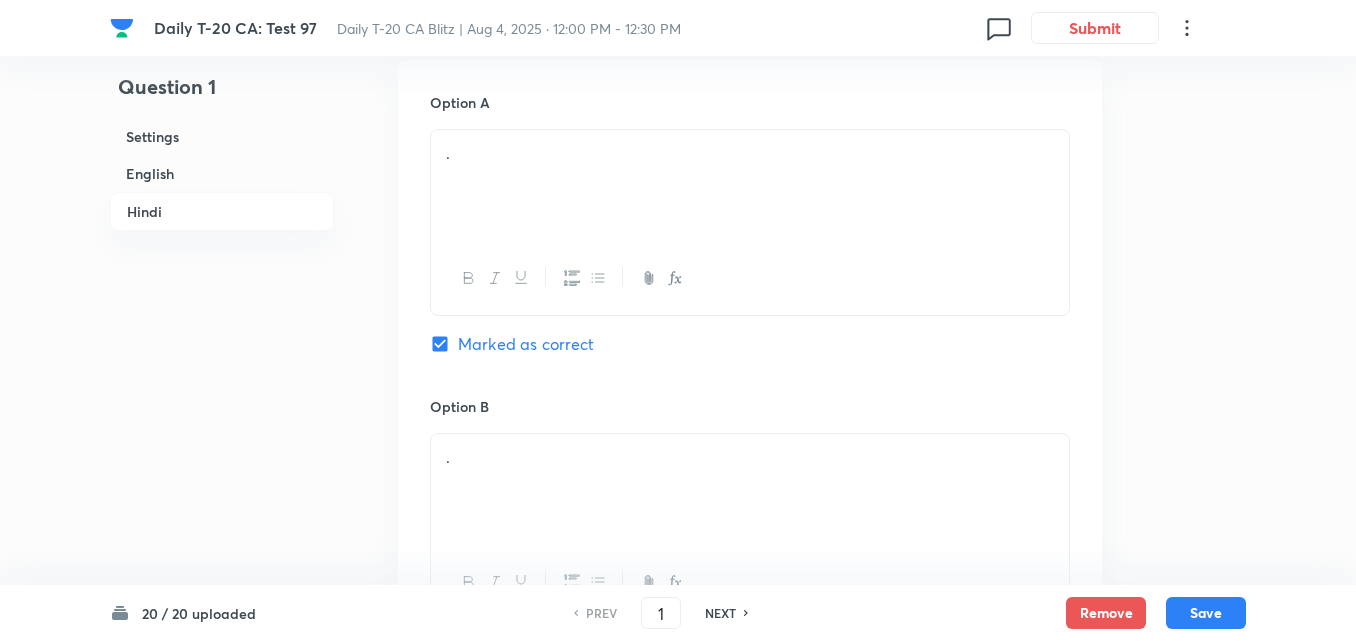 click on "." at bounding box center (750, 186) 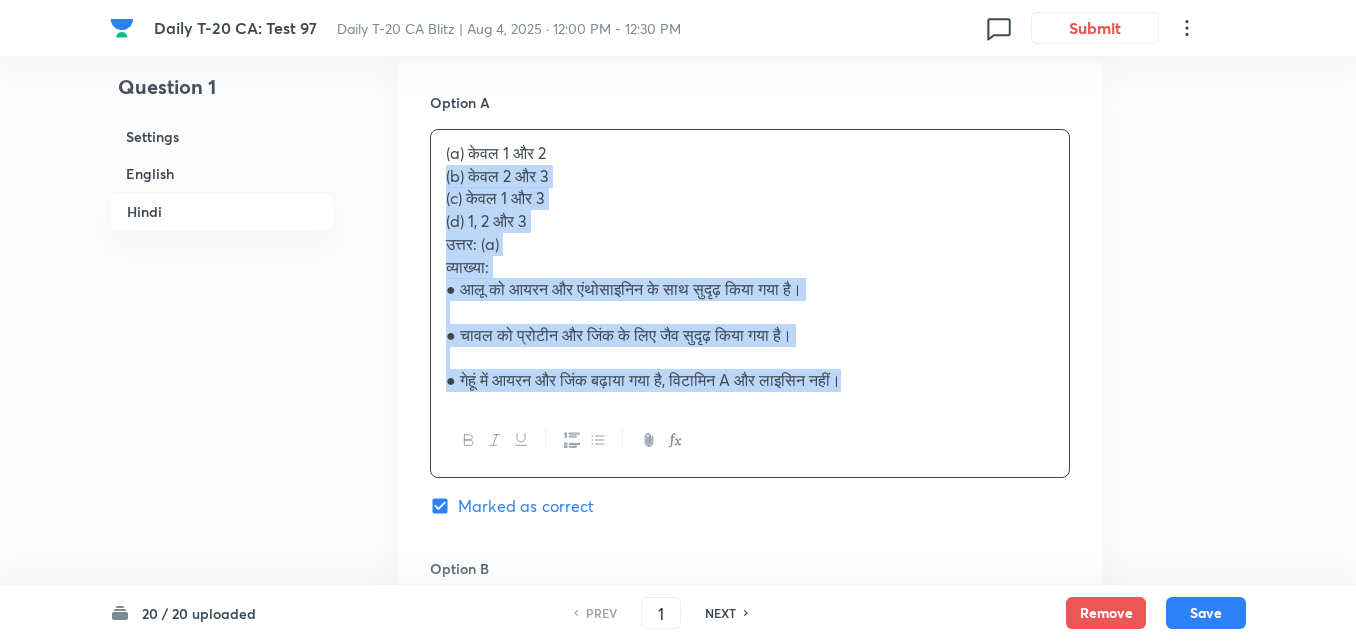 drag, startPoint x: 438, startPoint y: 195, endPoint x: 425, endPoint y: 195, distance: 13 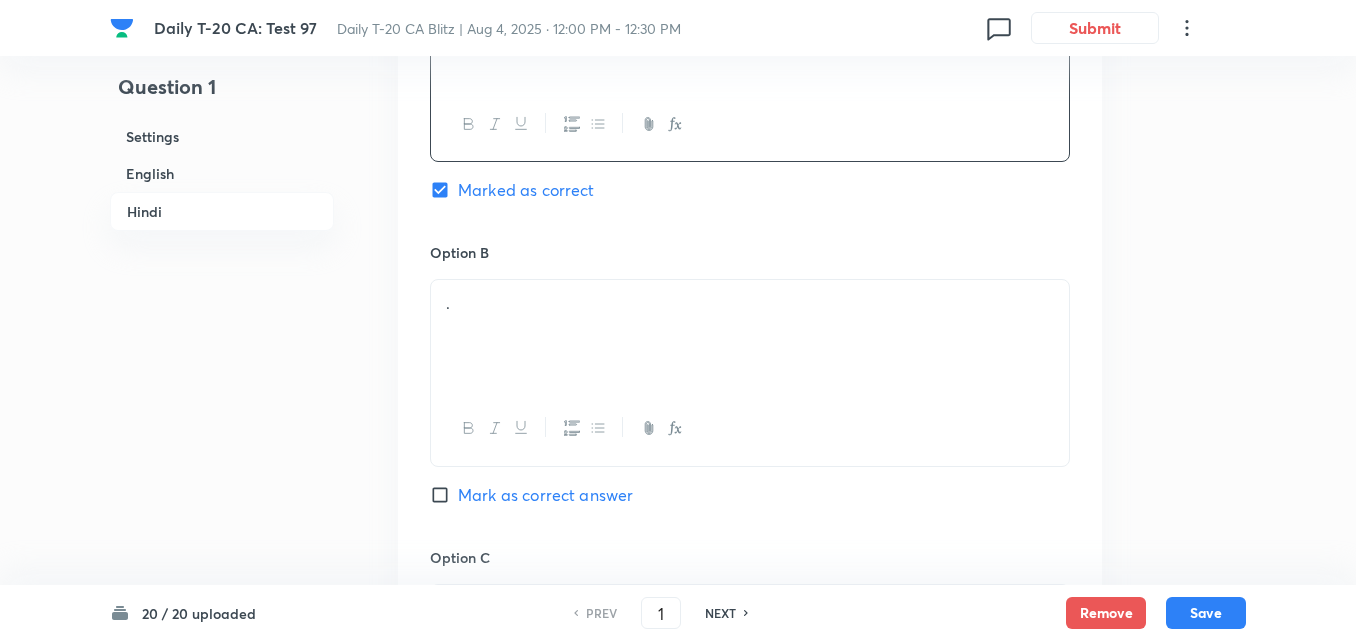 scroll, scrollTop: 3516, scrollLeft: 0, axis: vertical 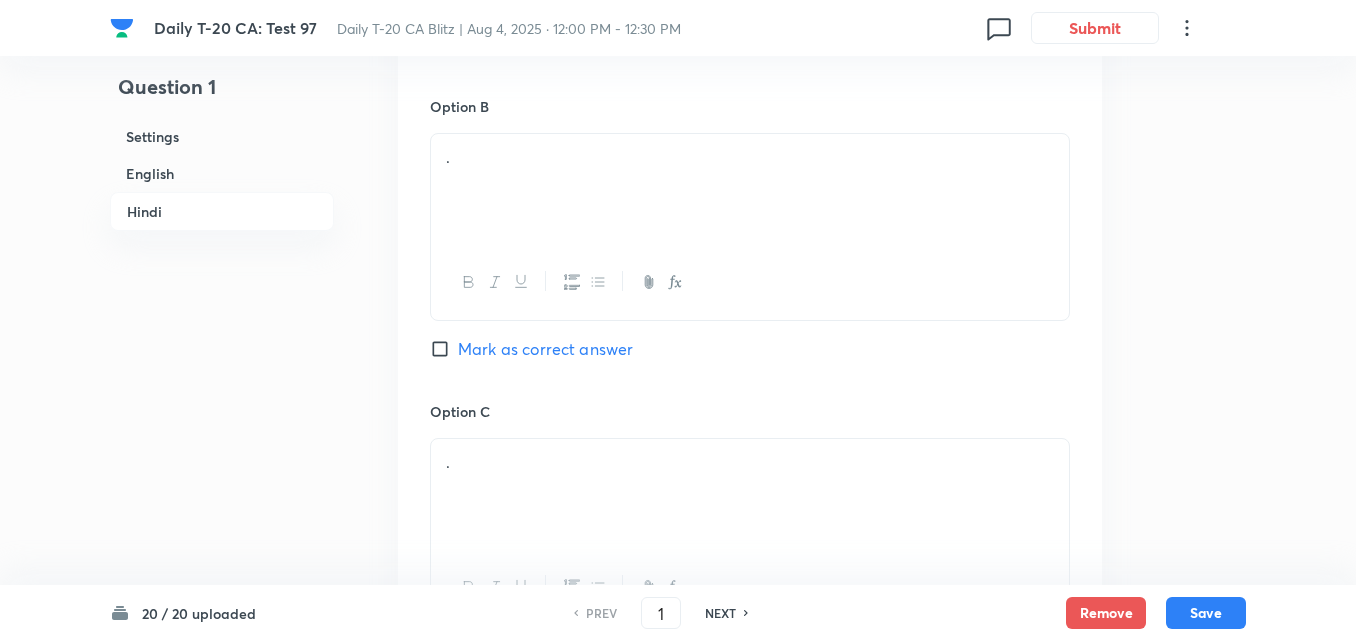click on "." at bounding box center (750, 190) 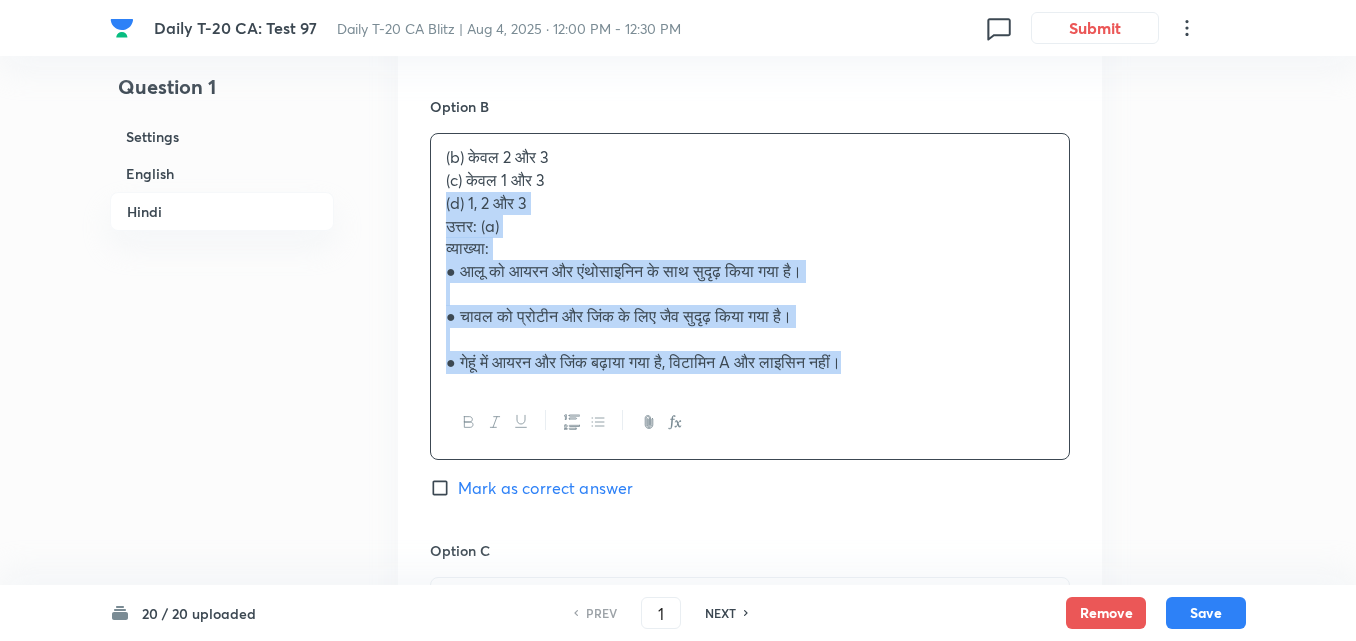 click on "Option A केवल 1 और 2 Marked as correct Option B (b) केवल 2 और 3 (c) केवल 1 और 3 (d) 1, 2 और 3 उत्तर: (a) व्याख्या: ●	आलू को आयरन और एंथोसाइनिन के साथ सुदृढ़ किया गया है। ●	चावल को प्रोटीन और जिंक के लिए जैव सुदृढ़ किया गया है। ●	गेहूं में आयरन और जिंक बढ़ाया गया है, विटामिन A और लाइसिन नहीं। Mark as correct answer Option C . Mark as correct answer Option D . Mark as correct answer" at bounding box center [750, 450] 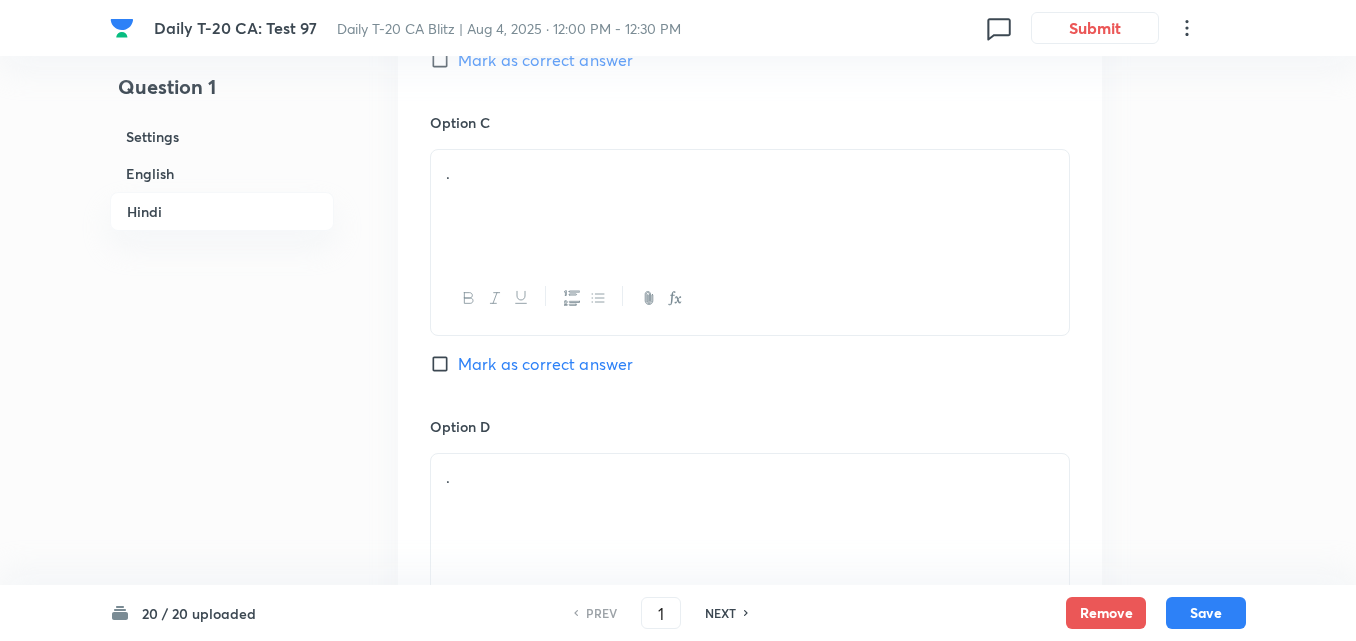scroll, scrollTop: 3816, scrollLeft: 0, axis: vertical 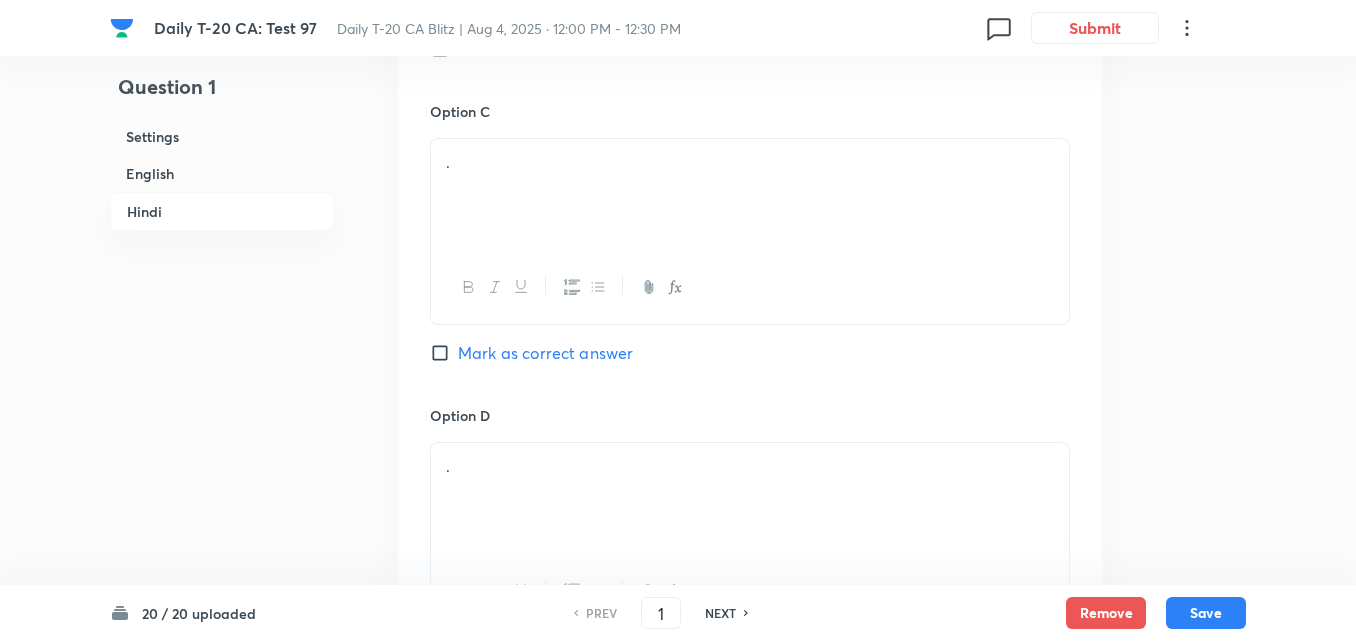 click on "." at bounding box center [750, 162] 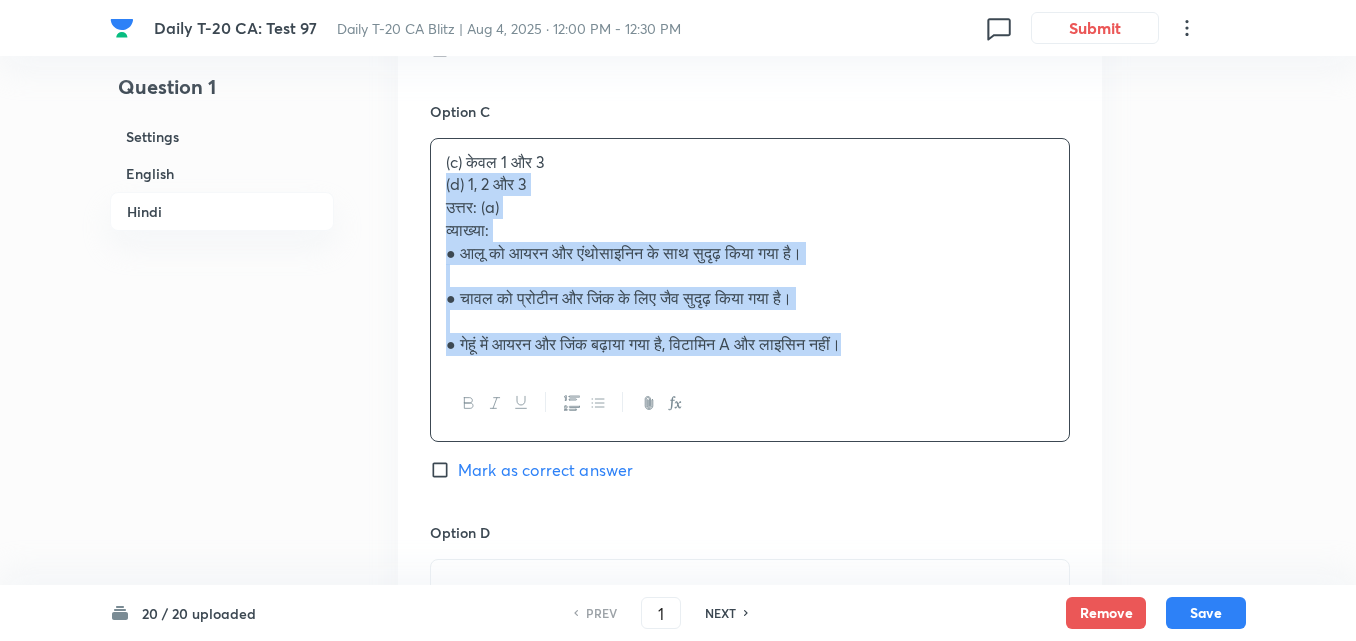 drag, startPoint x: 432, startPoint y: 209, endPoint x: 415, endPoint y: 215, distance: 18.027756 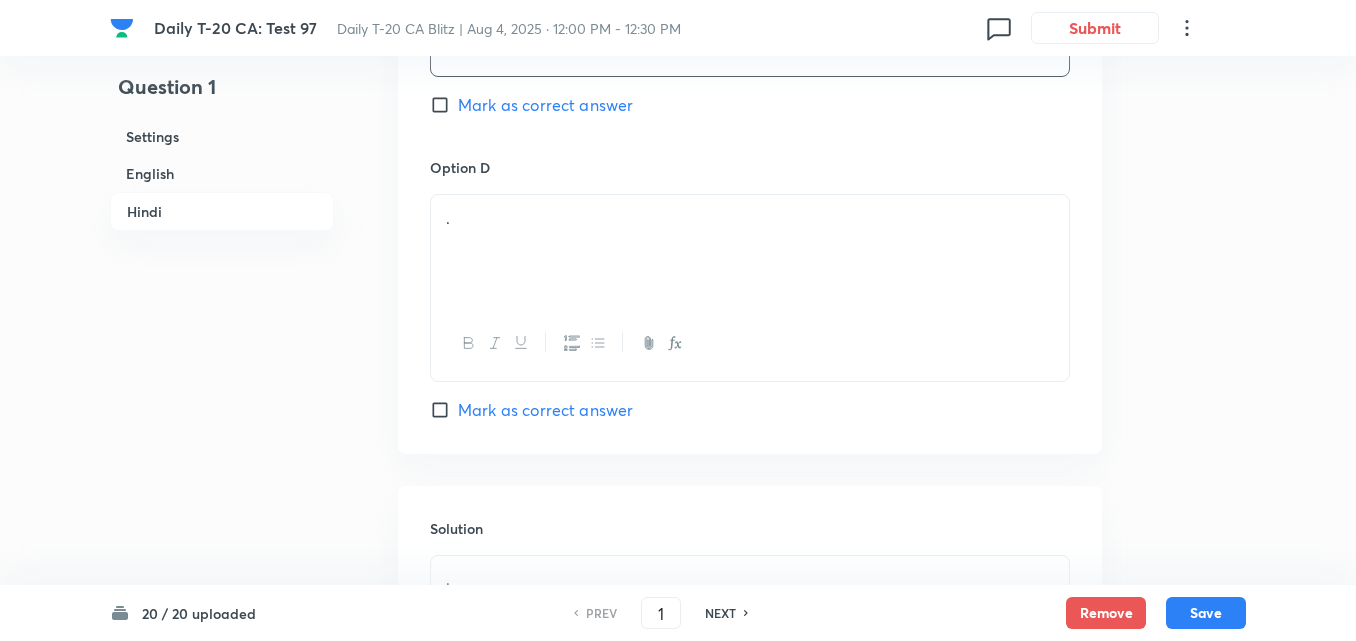 scroll, scrollTop: 4116, scrollLeft: 0, axis: vertical 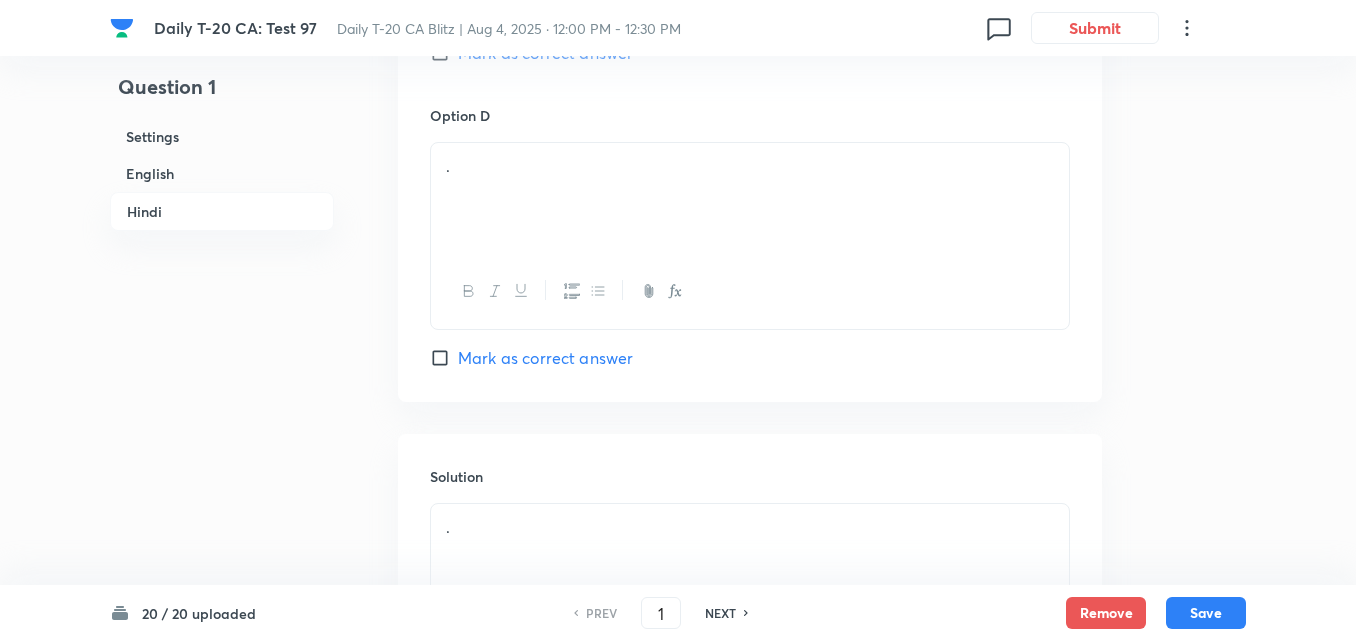 click on "." at bounding box center (750, 199) 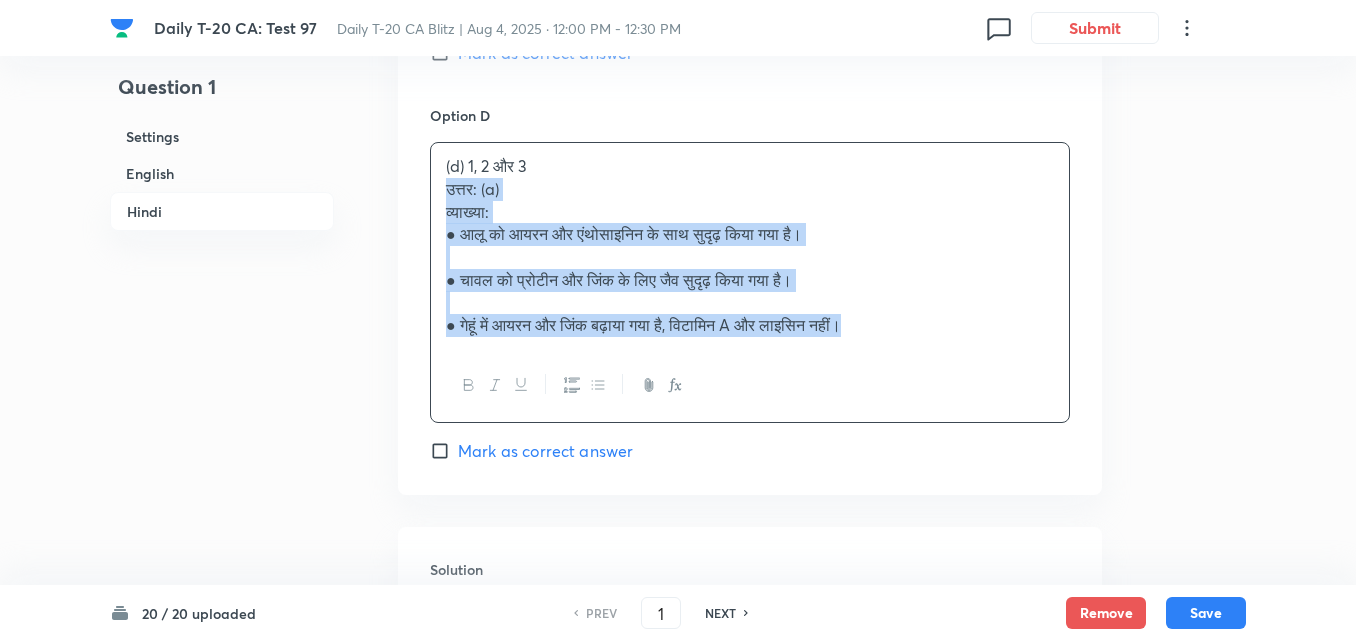 drag, startPoint x: 461, startPoint y: 215, endPoint x: 442, endPoint y: 216, distance: 19.026299 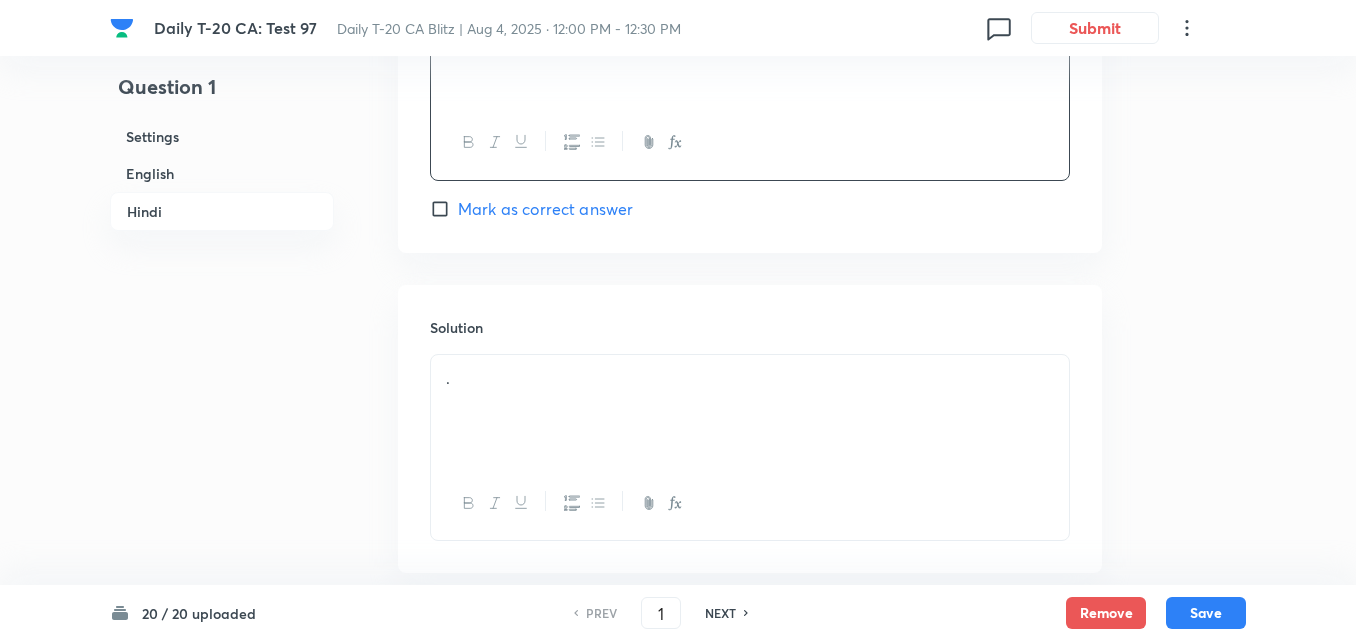 scroll, scrollTop: 4396, scrollLeft: 0, axis: vertical 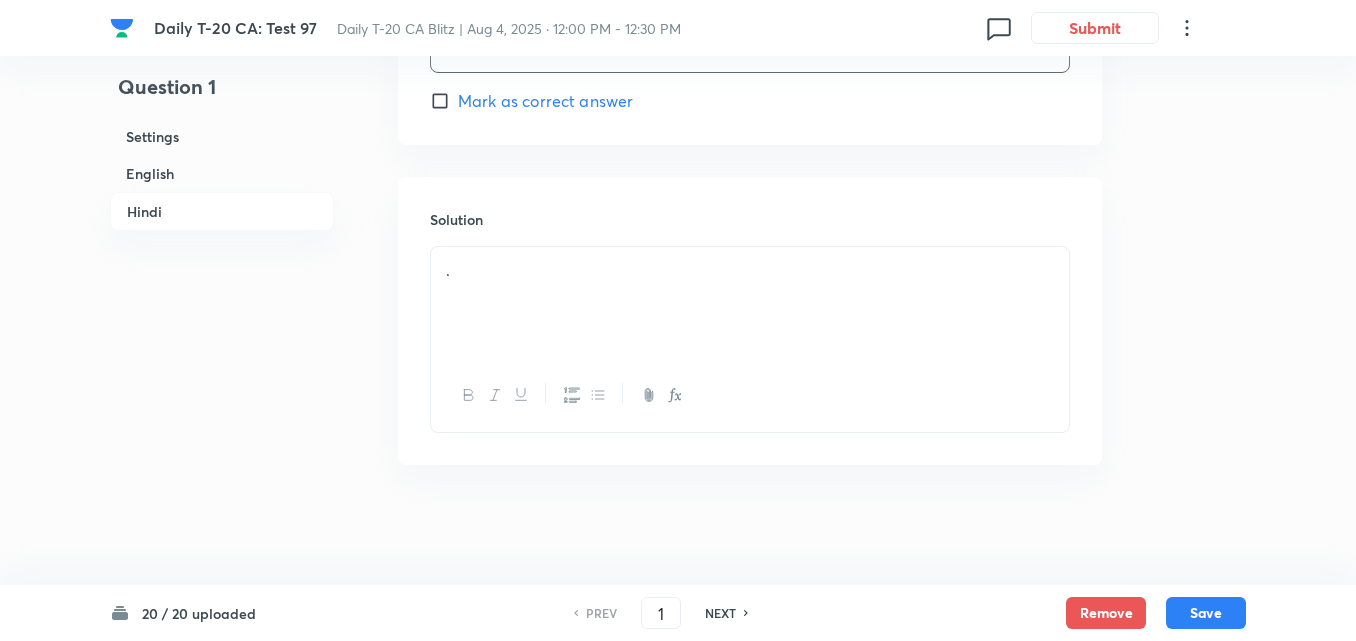 click on "." at bounding box center [750, 303] 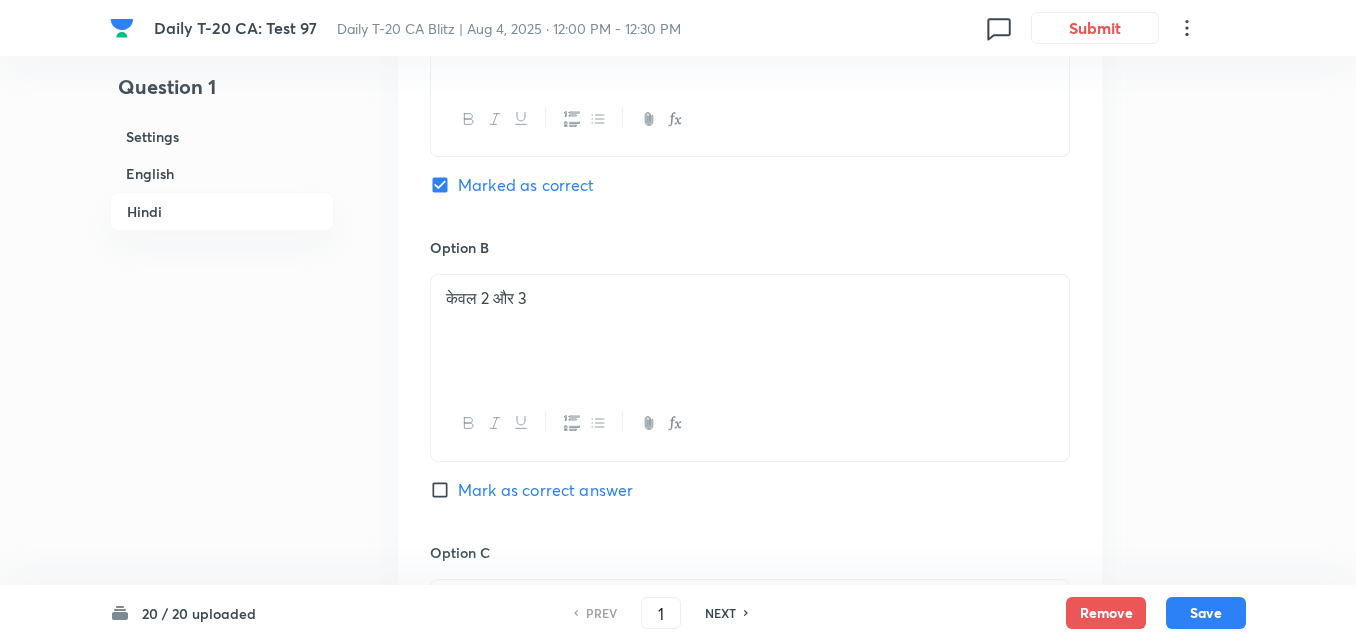 scroll, scrollTop: 3196, scrollLeft: 0, axis: vertical 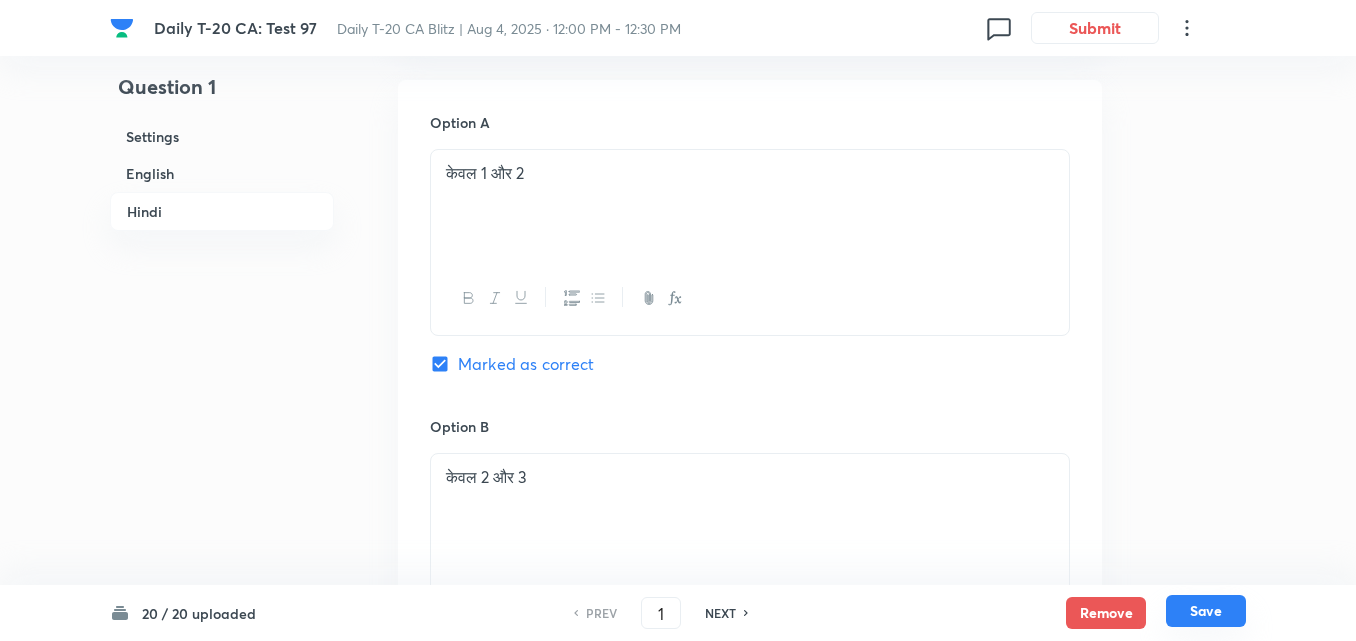 click on "Save" at bounding box center (1206, 611) 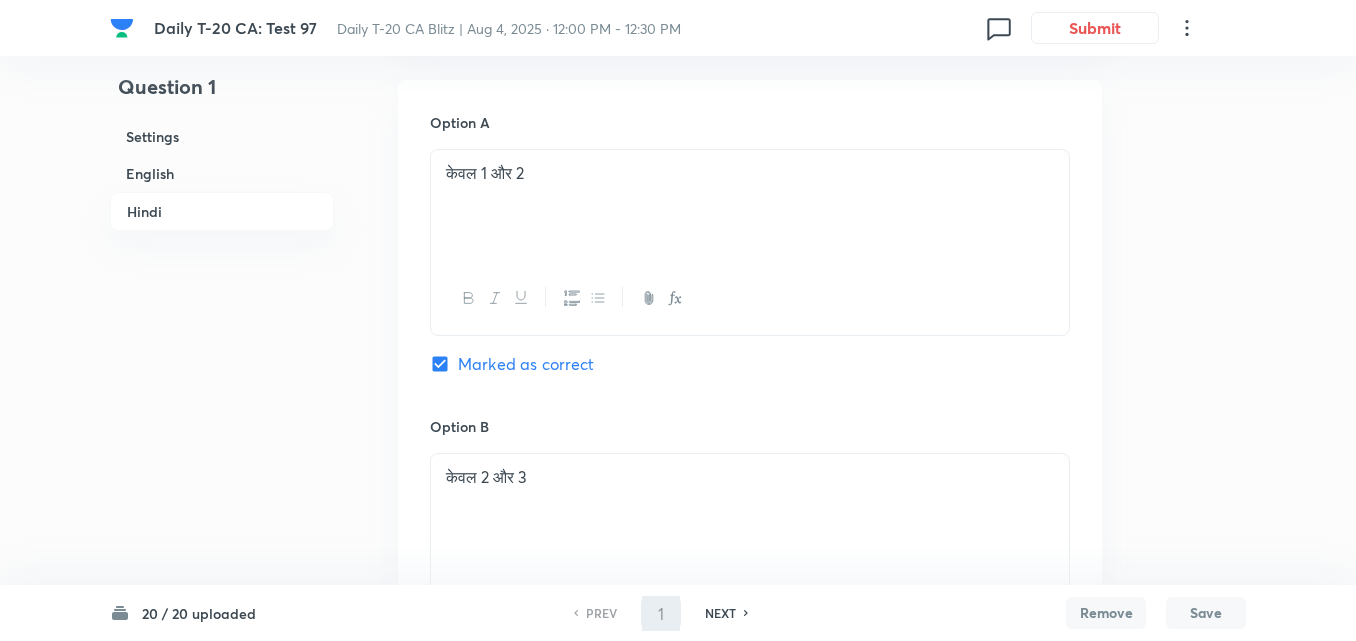 type 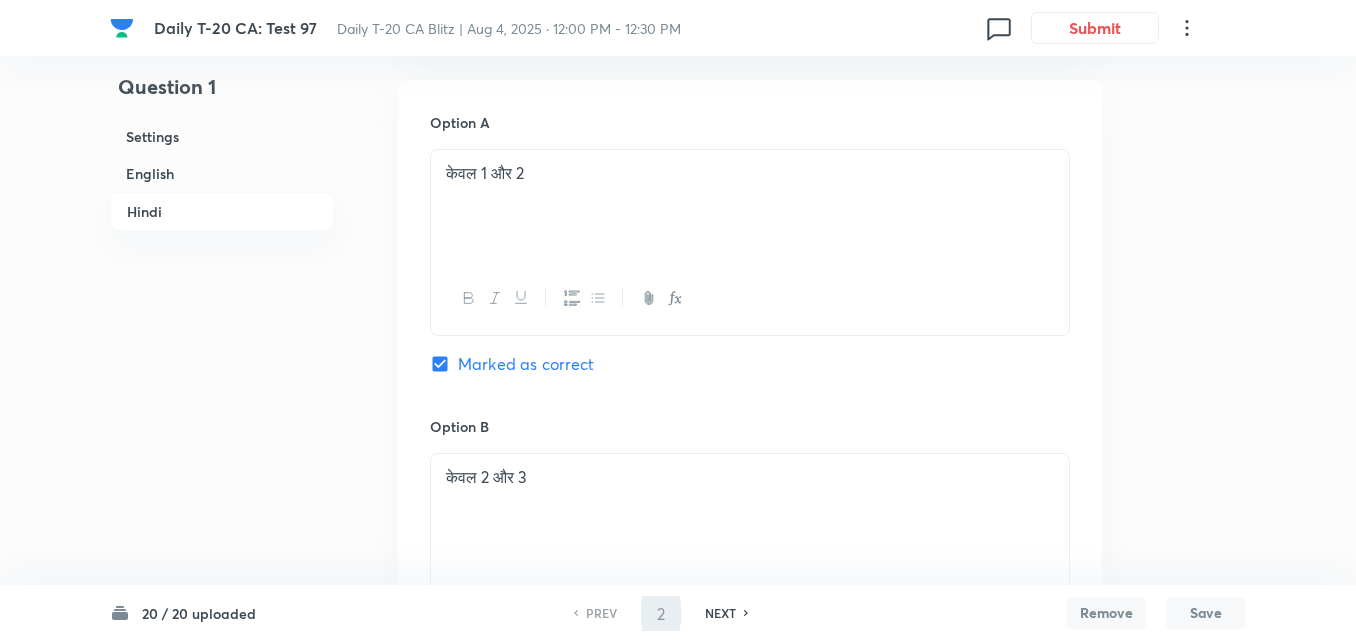 checkbox on "false" 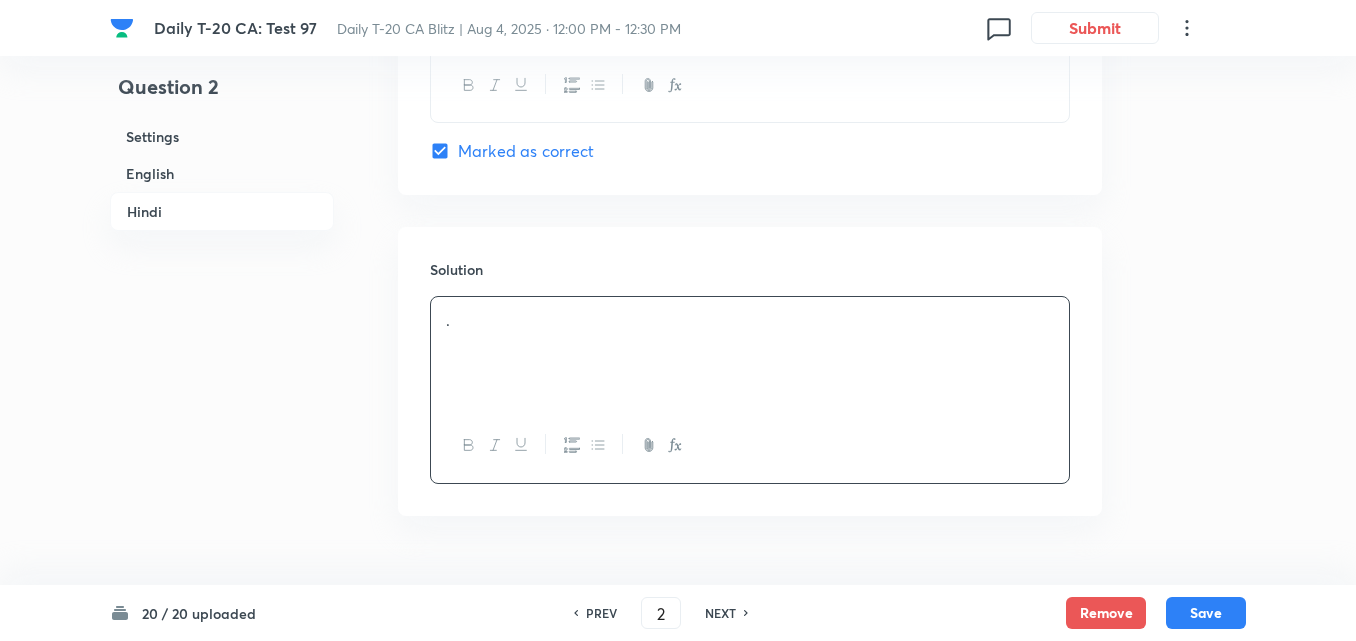 click on "English" at bounding box center (222, 173) 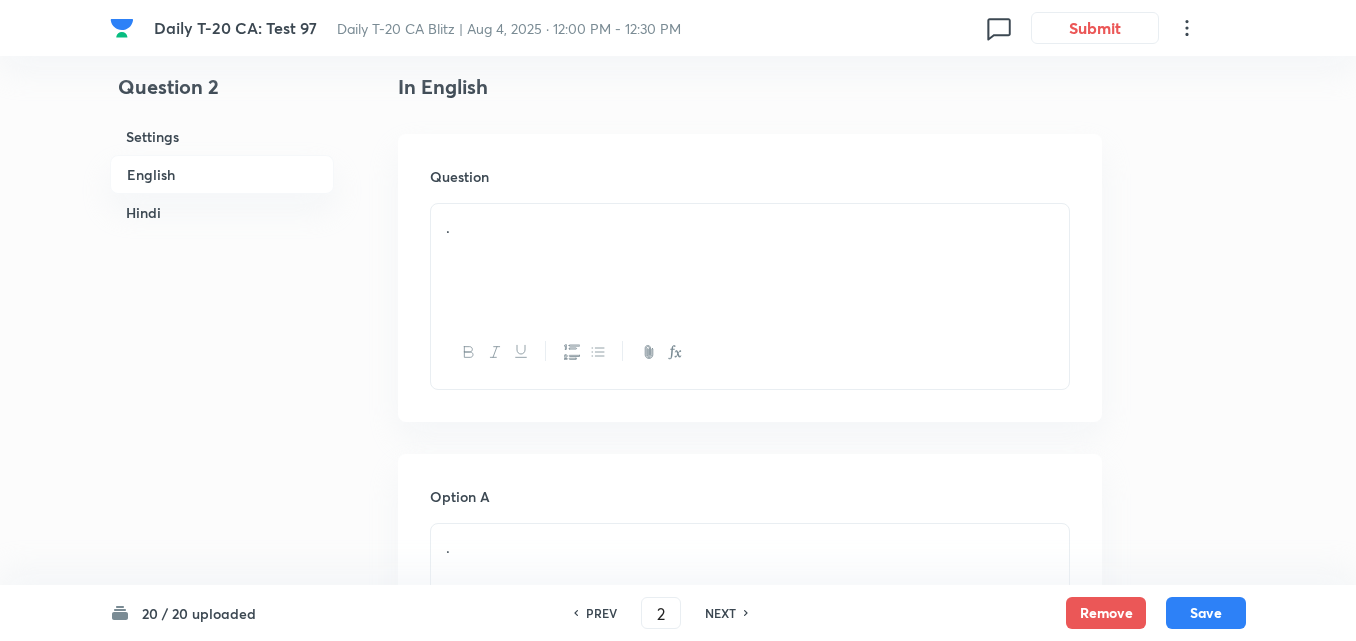 click on "." at bounding box center [750, 260] 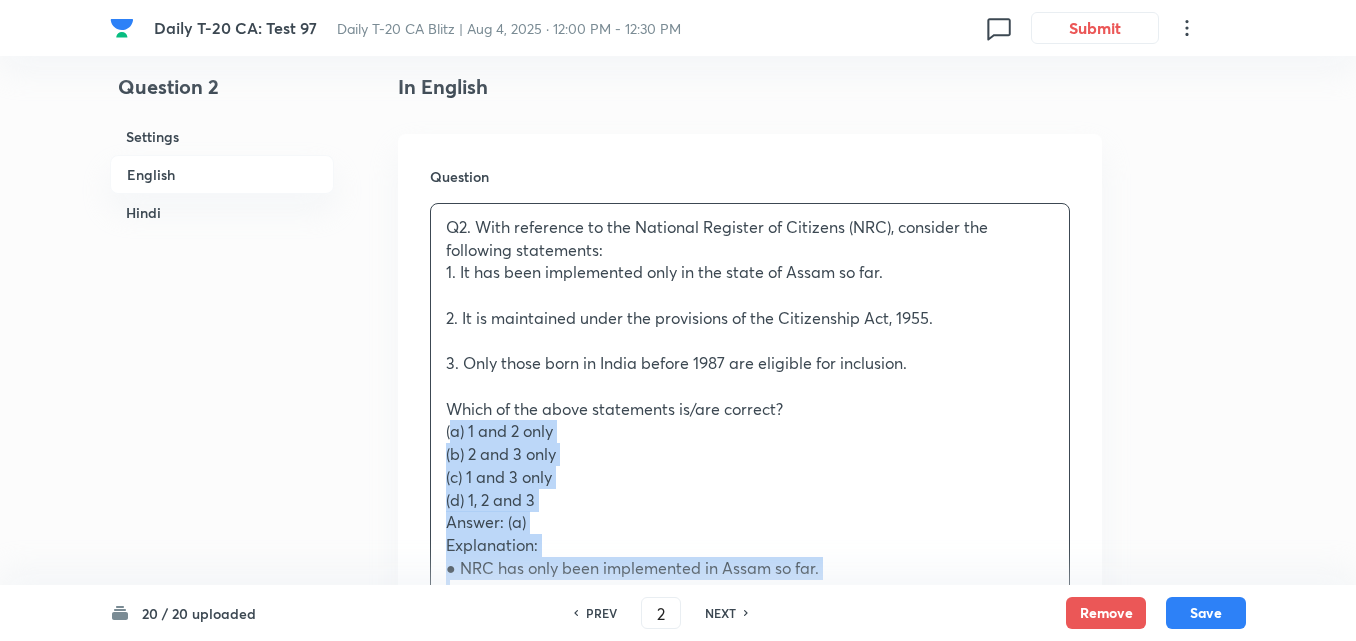 drag, startPoint x: 456, startPoint y: 471, endPoint x: 358, endPoint y: 428, distance: 107.01869 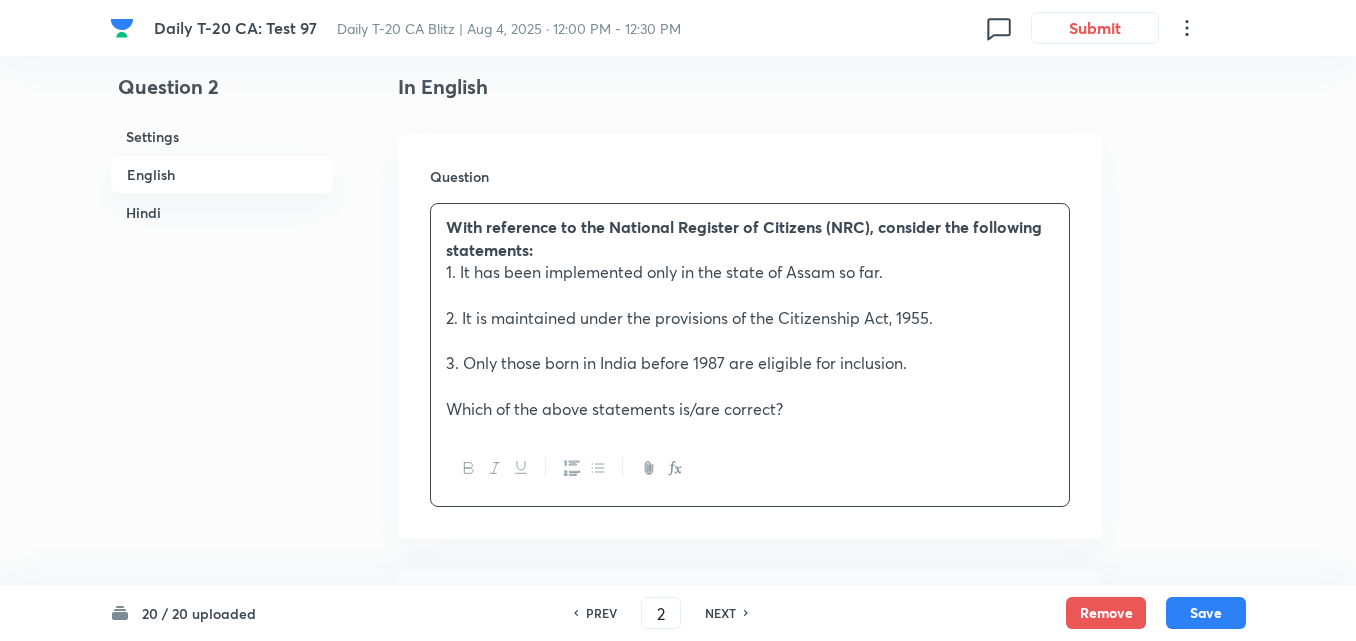 scroll, scrollTop: 916, scrollLeft: 0, axis: vertical 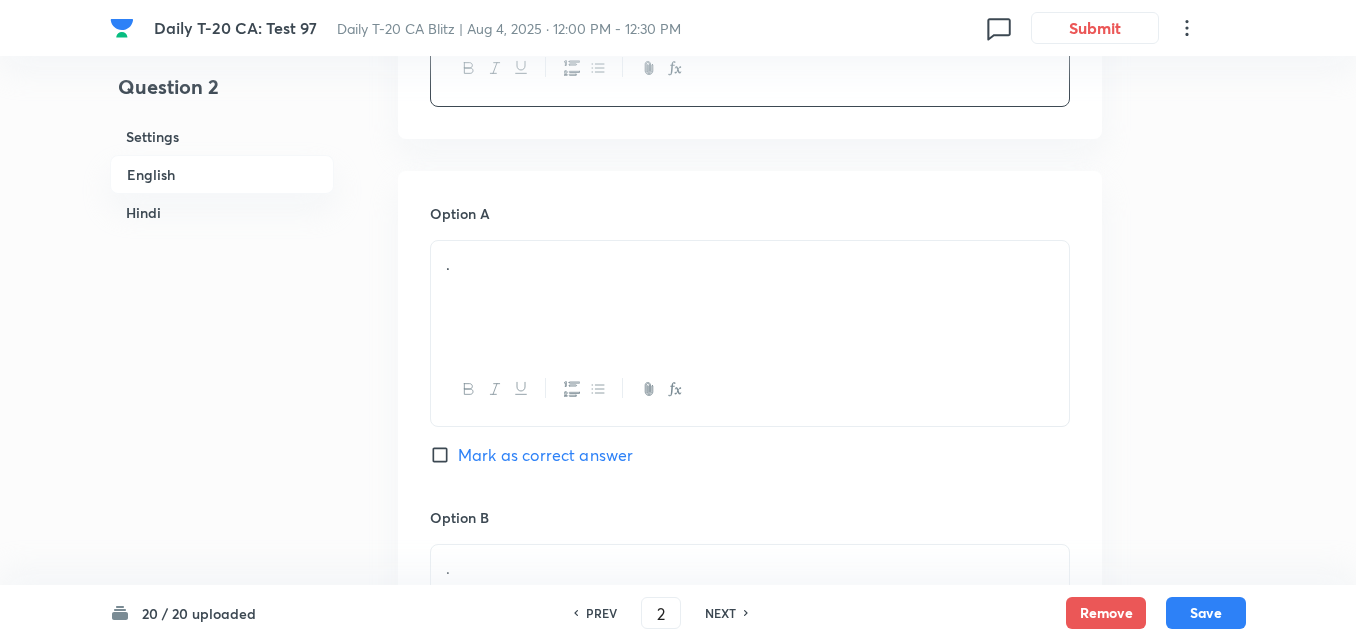click on "." at bounding box center [750, 264] 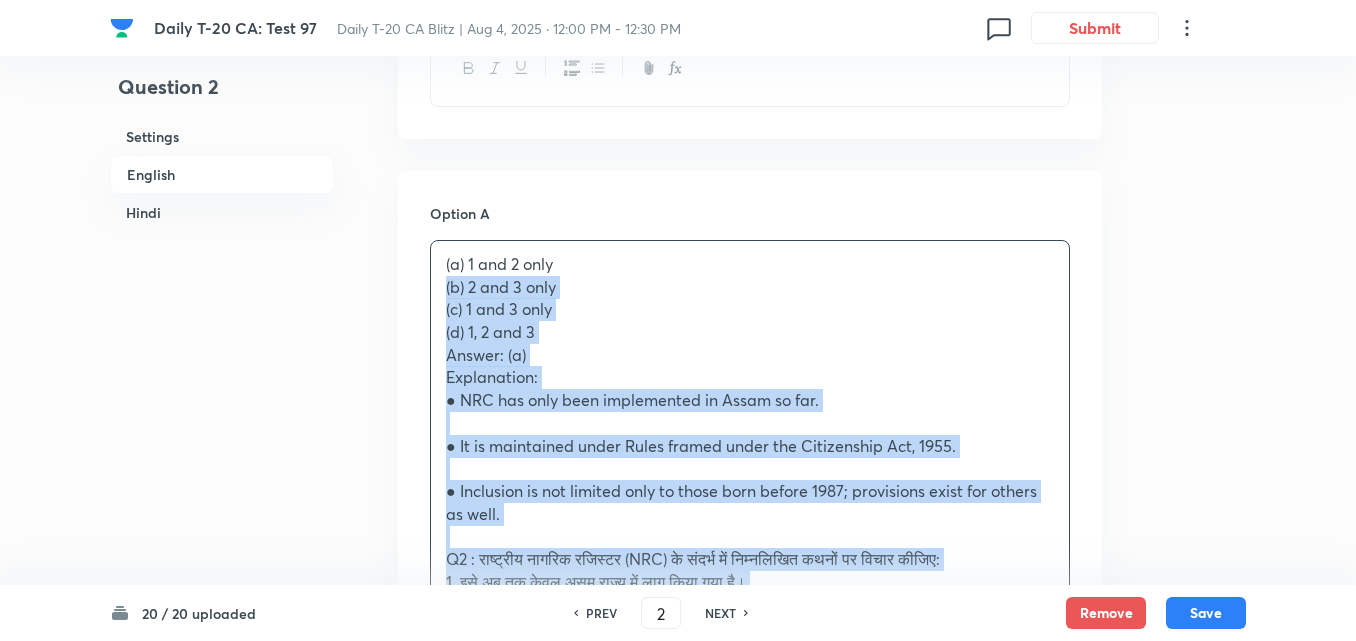 drag, startPoint x: 457, startPoint y: 280, endPoint x: 443, endPoint y: 283, distance: 14.3178215 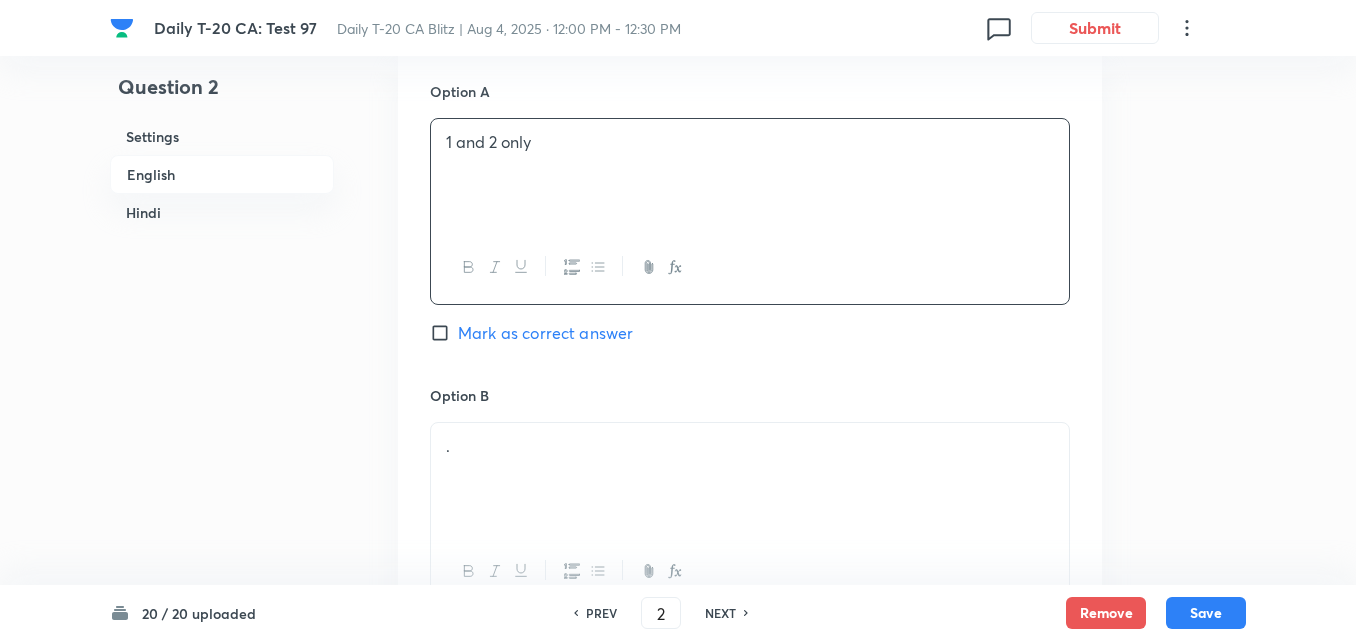 scroll, scrollTop: 1216, scrollLeft: 0, axis: vertical 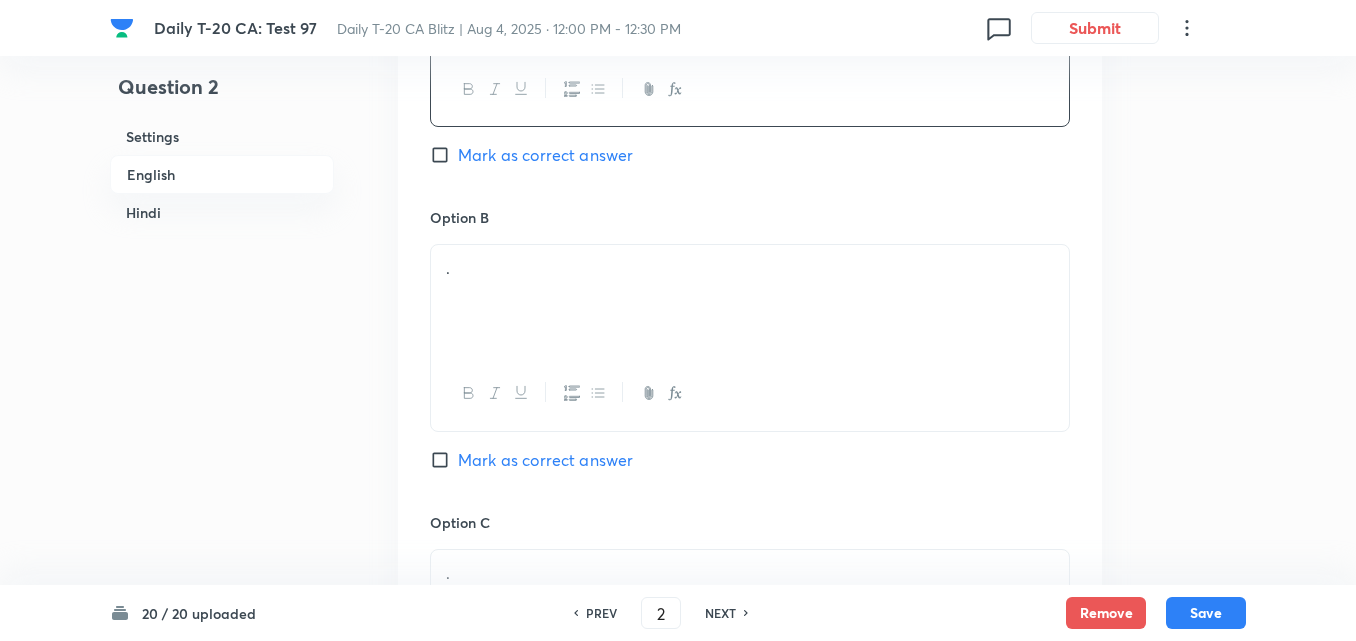 click on "." at bounding box center (750, 301) 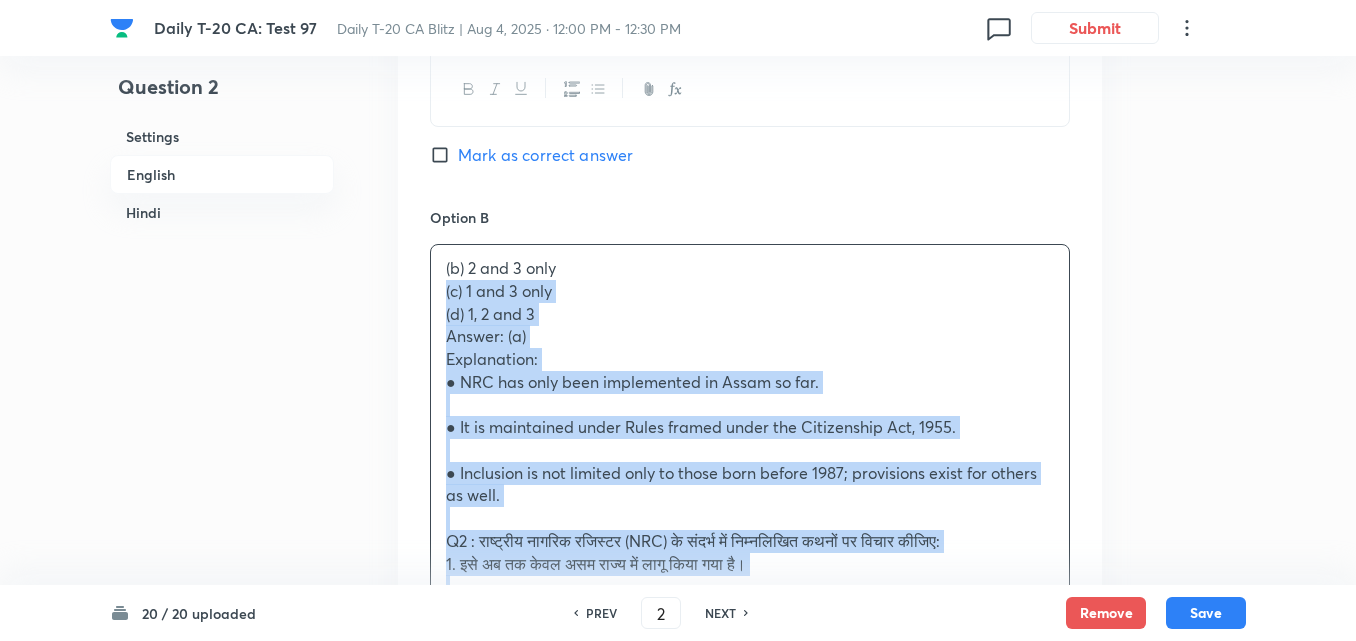 drag, startPoint x: 432, startPoint y: 298, endPoint x: 415, endPoint y: 295, distance: 17.262676 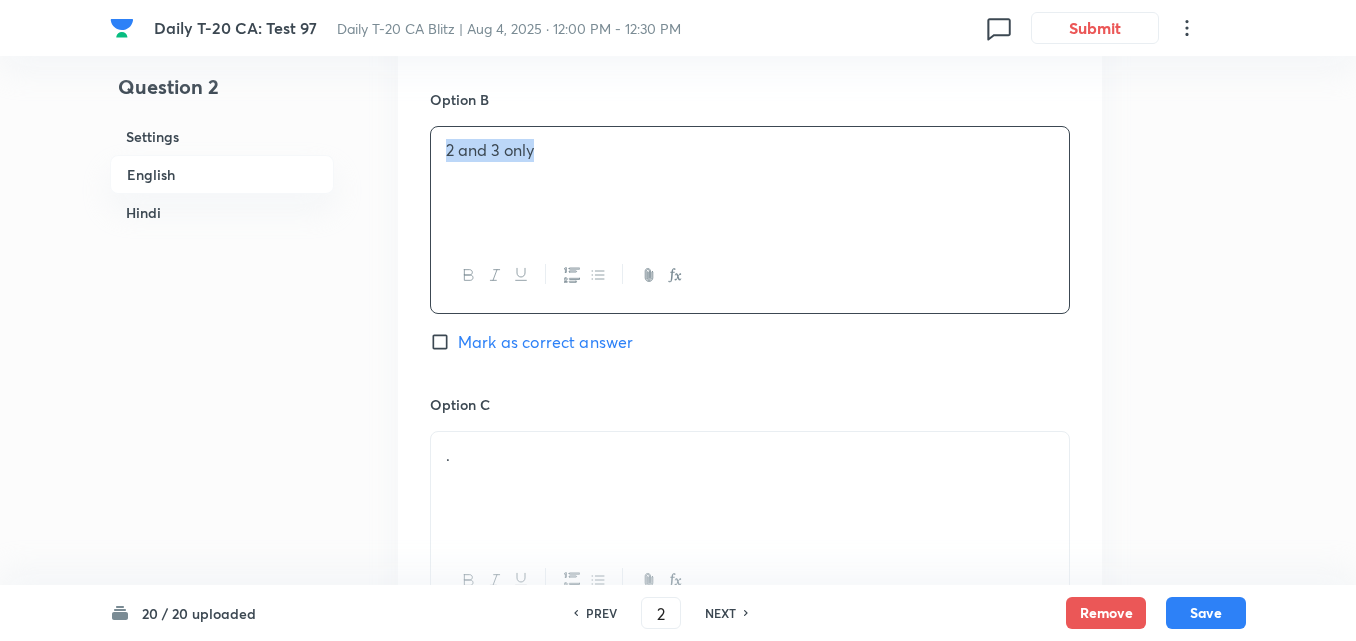 scroll, scrollTop: 1516, scrollLeft: 0, axis: vertical 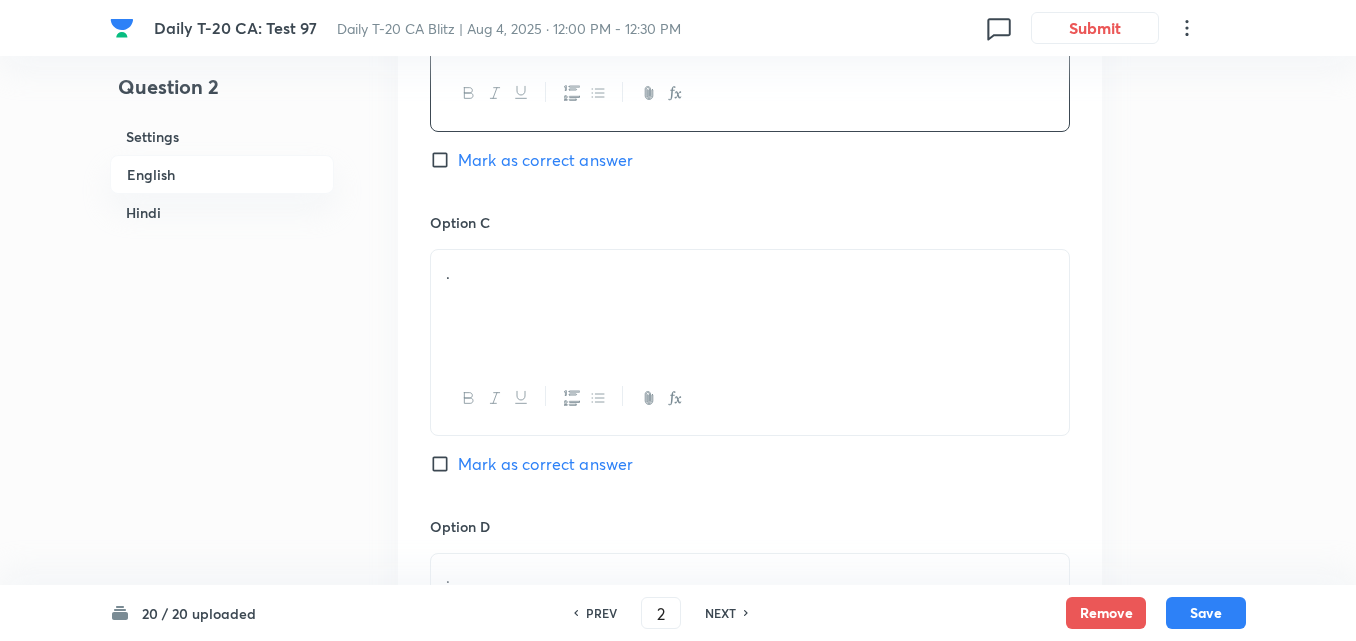 click on "." at bounding box center [750, 306] 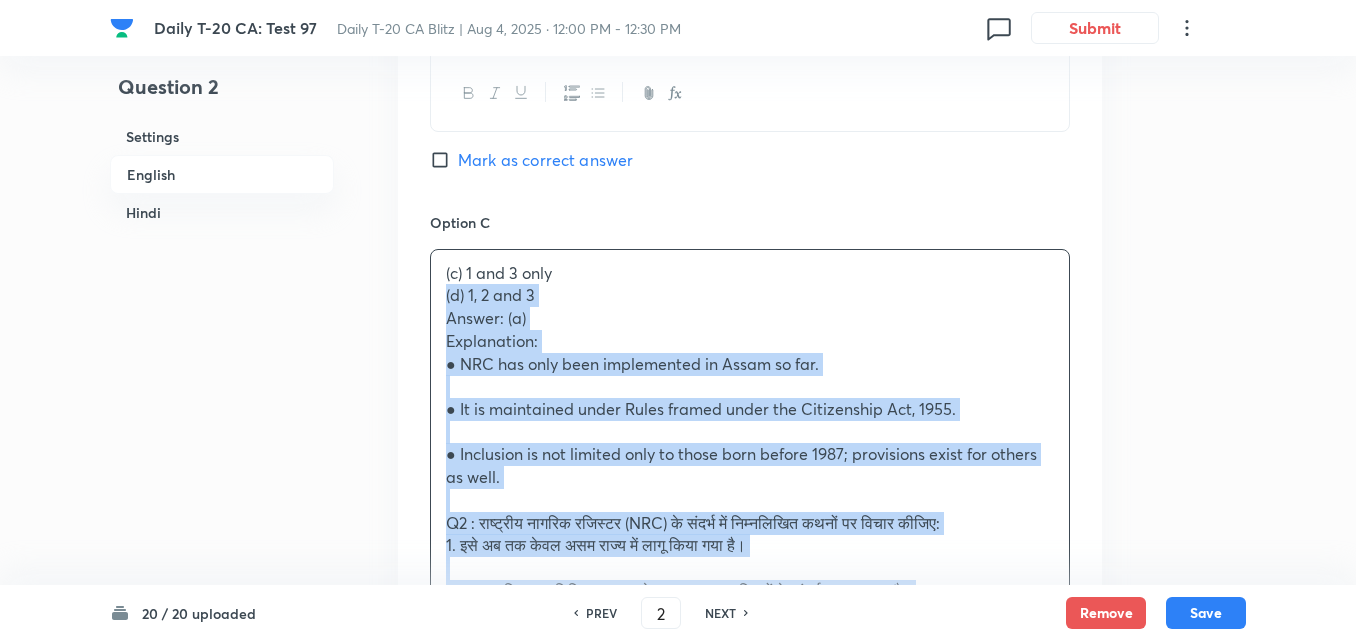 drag, startPoint x: 449, startPoint y: 296, endPoint x: 420, endPoint y: 297, distance: 29.017237 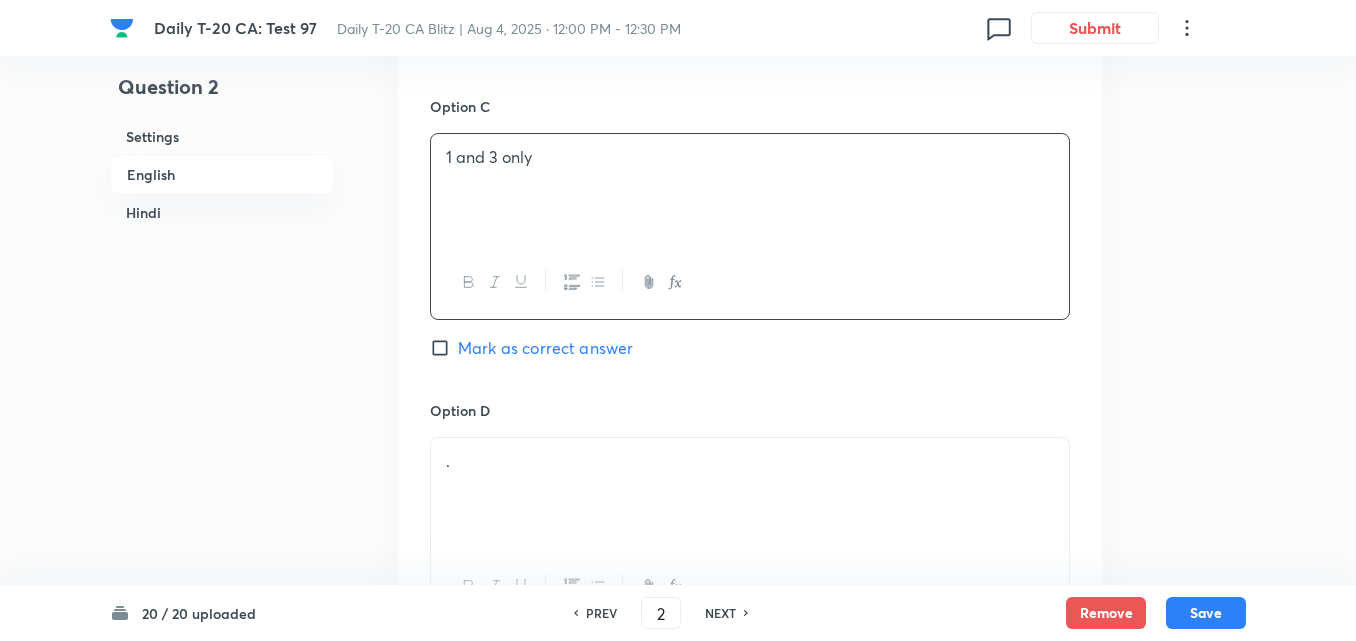 scroll, scrollTop: 1816, scrollLeft: 0, axis: vertical 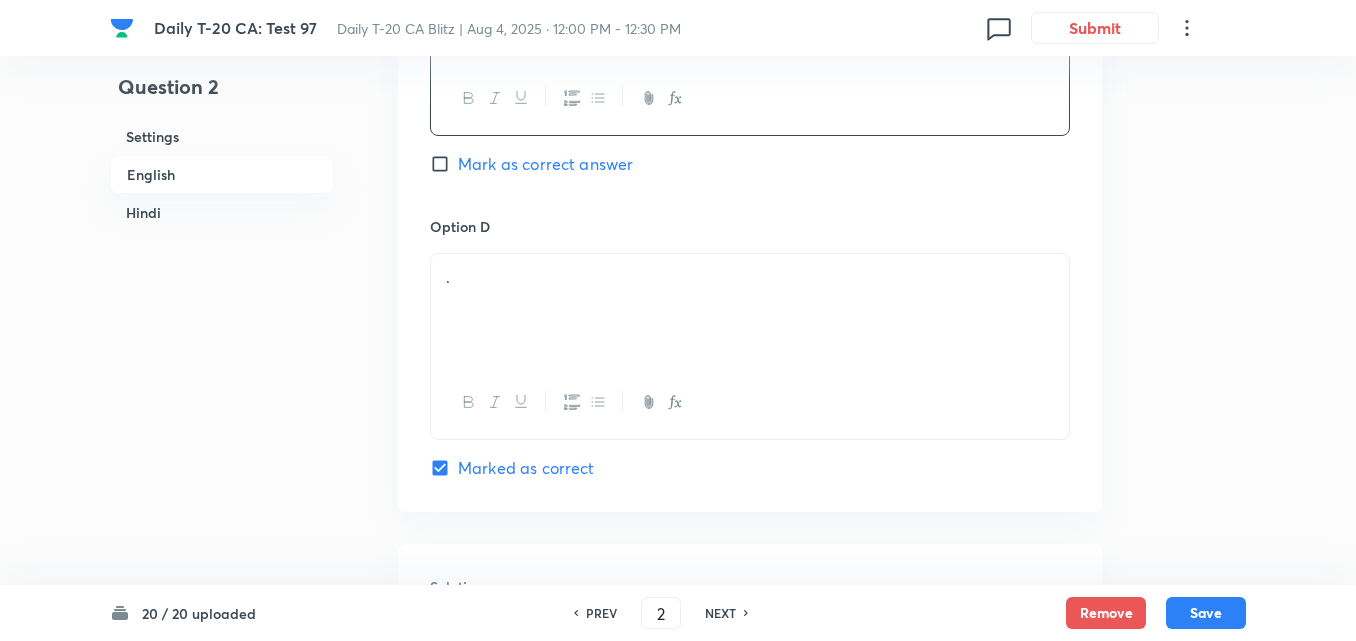 click on "." at bounding box center (750, 310) 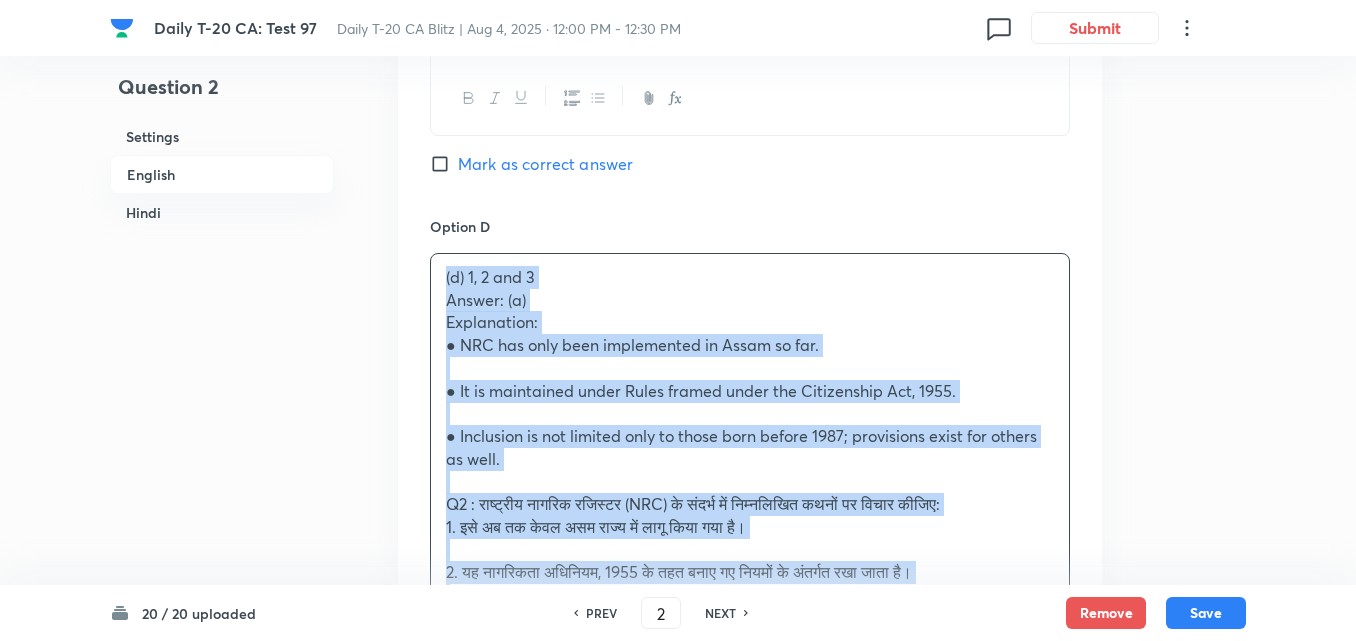drag, startPoint x: 419, startPoint y: 305, endPoint x: 372, endPoint y: 286, distance: 50.695168 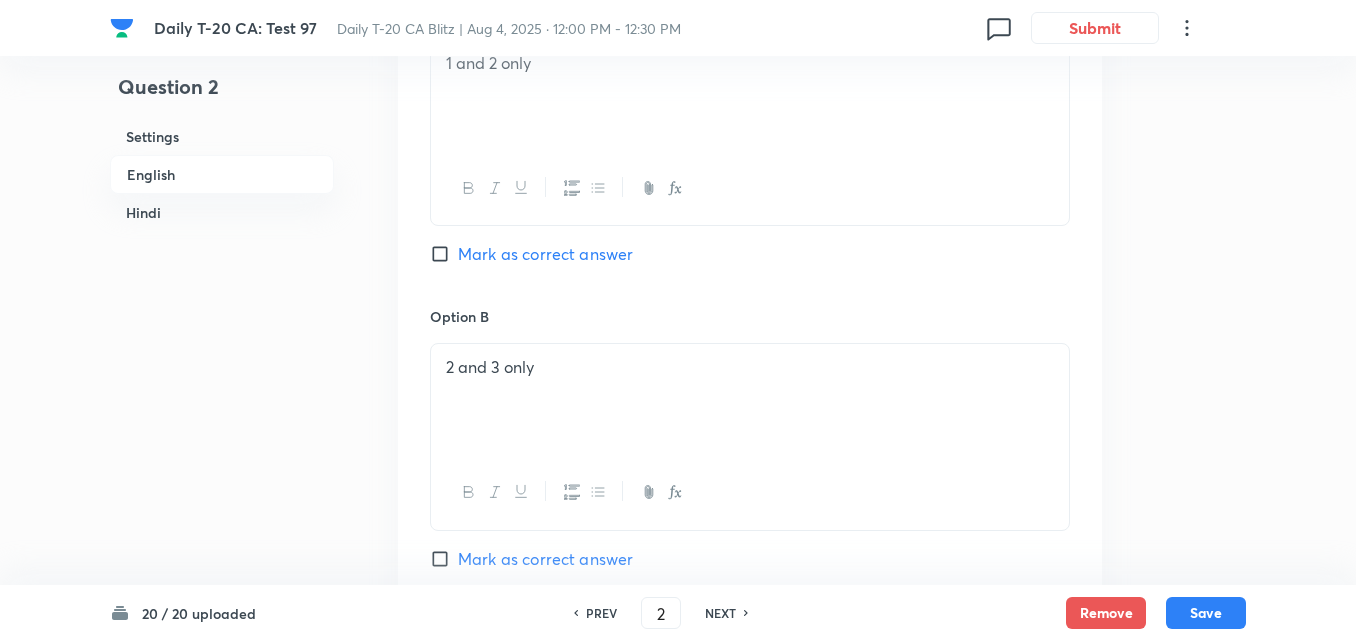 scroll, scrollTop: 1116, scrollLeft: 0, axis: vertical 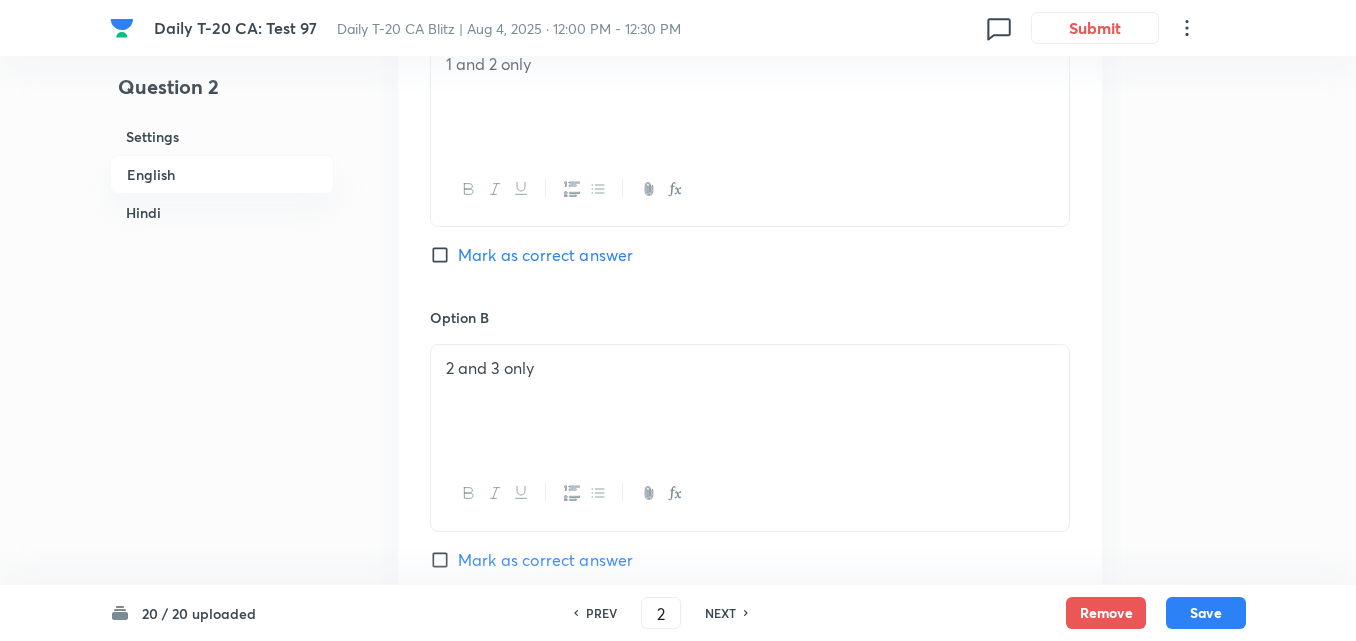 click on "Mark as correct answer" at bounding box center [545, 255] 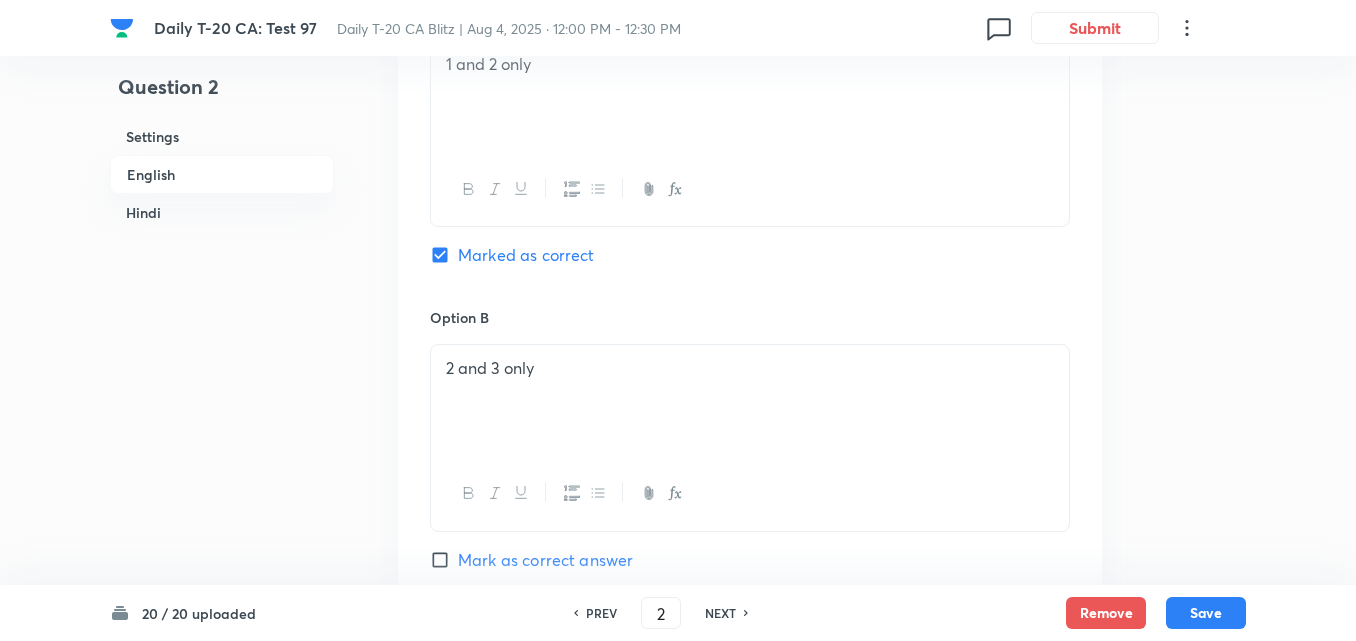 checkbox on "false" 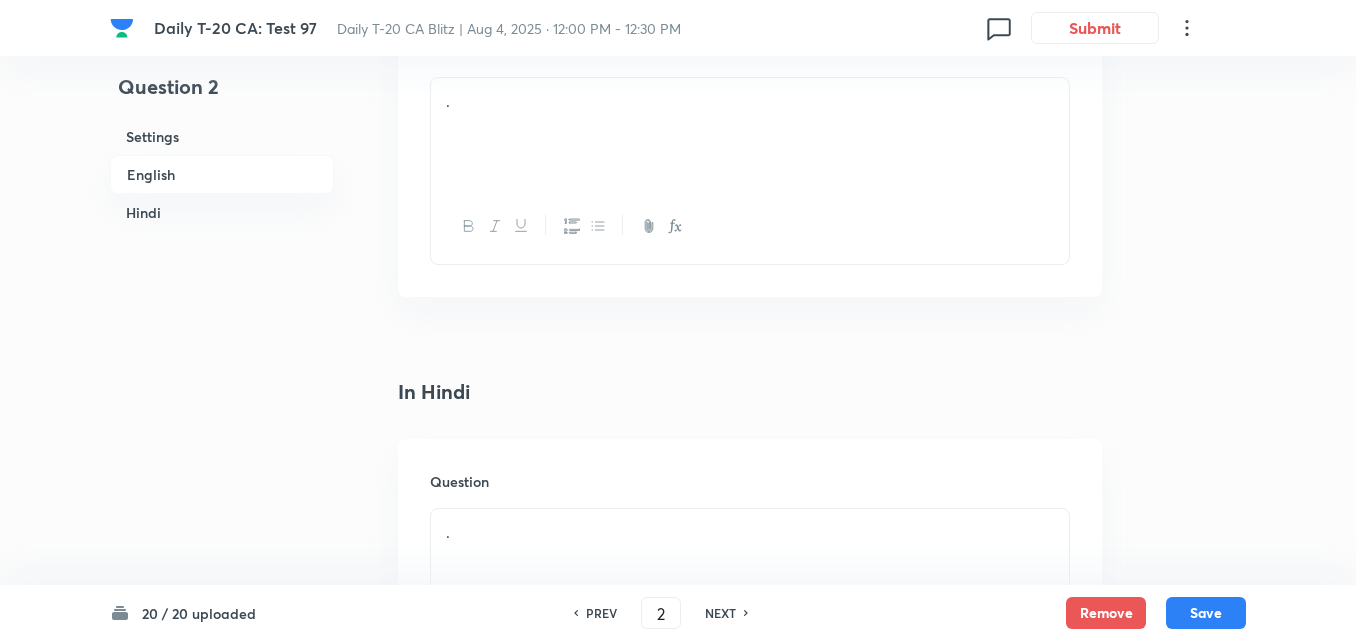 scroll, scrollTop: 2316, scrollLeft: 0, axis: vertical 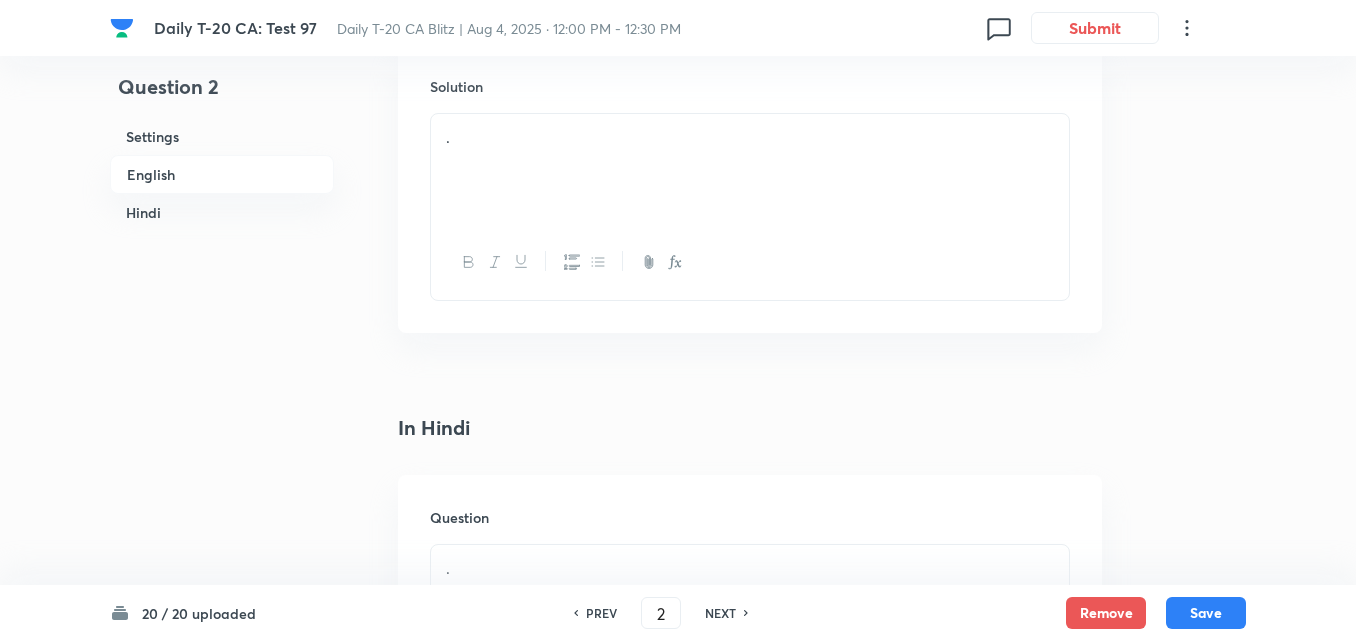 click on "." at bounding box center (750, 170) 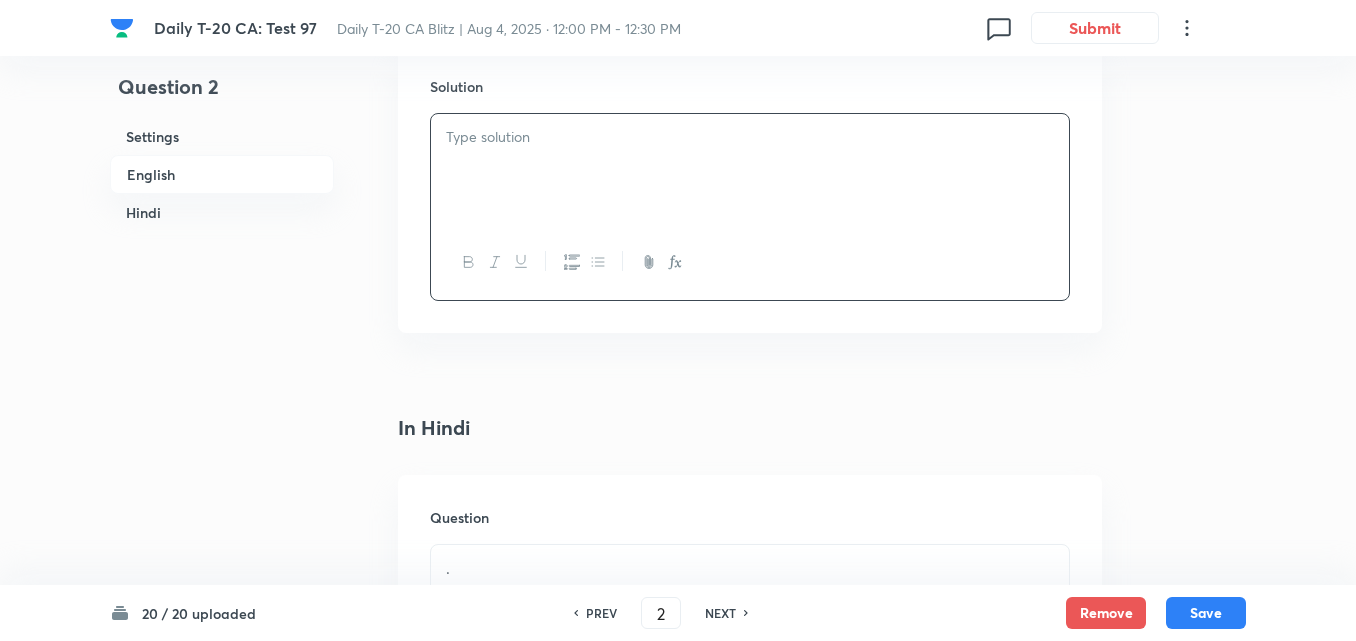 paste 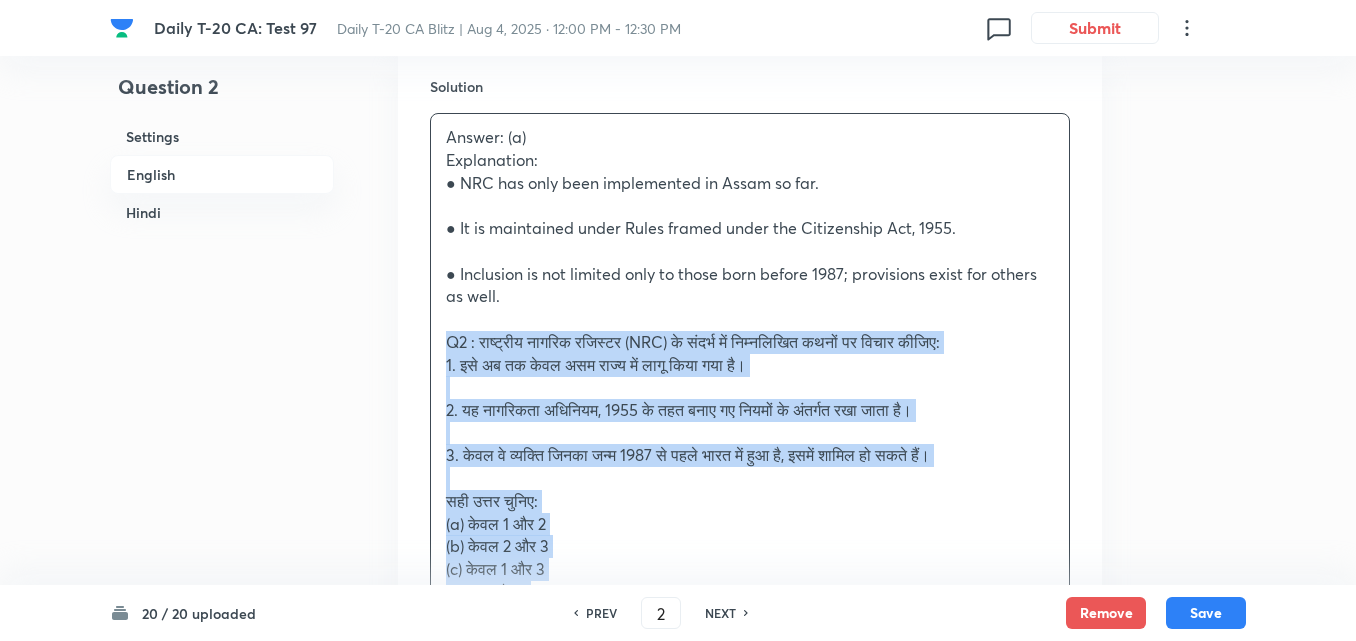 drag, startPoint x: 432, startPoint y: 347, endPoint x: 403, endPoint y: 343, distance: 29.274563 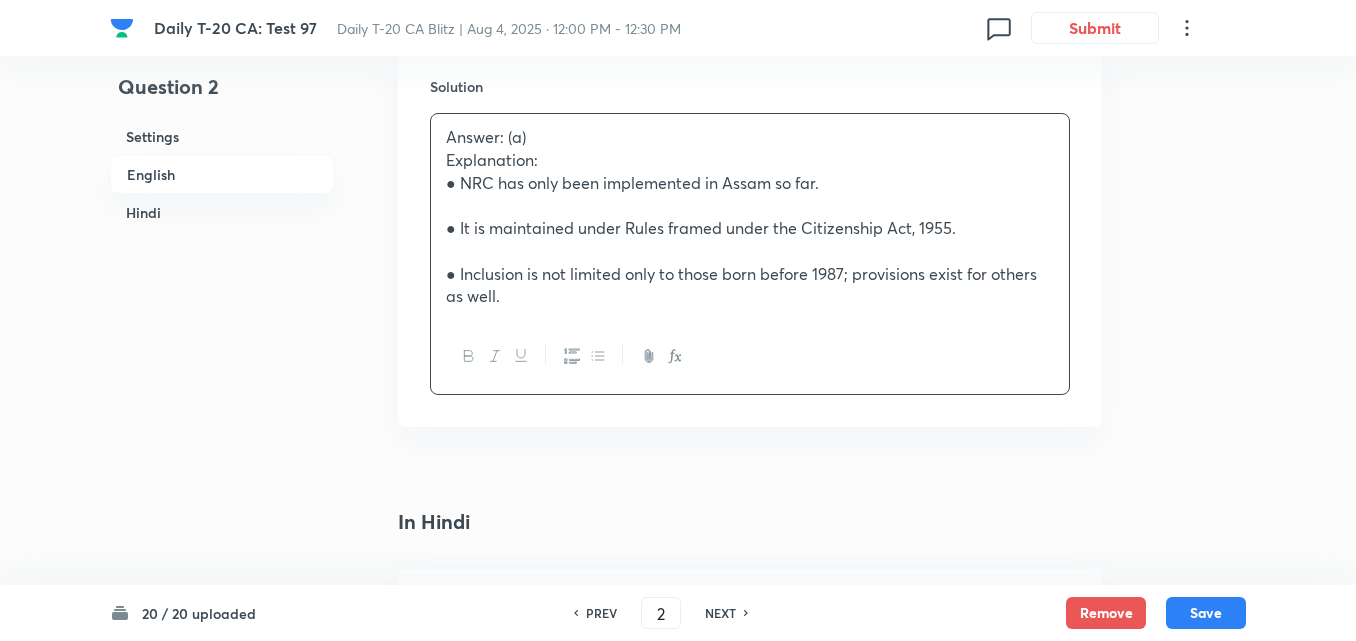 type 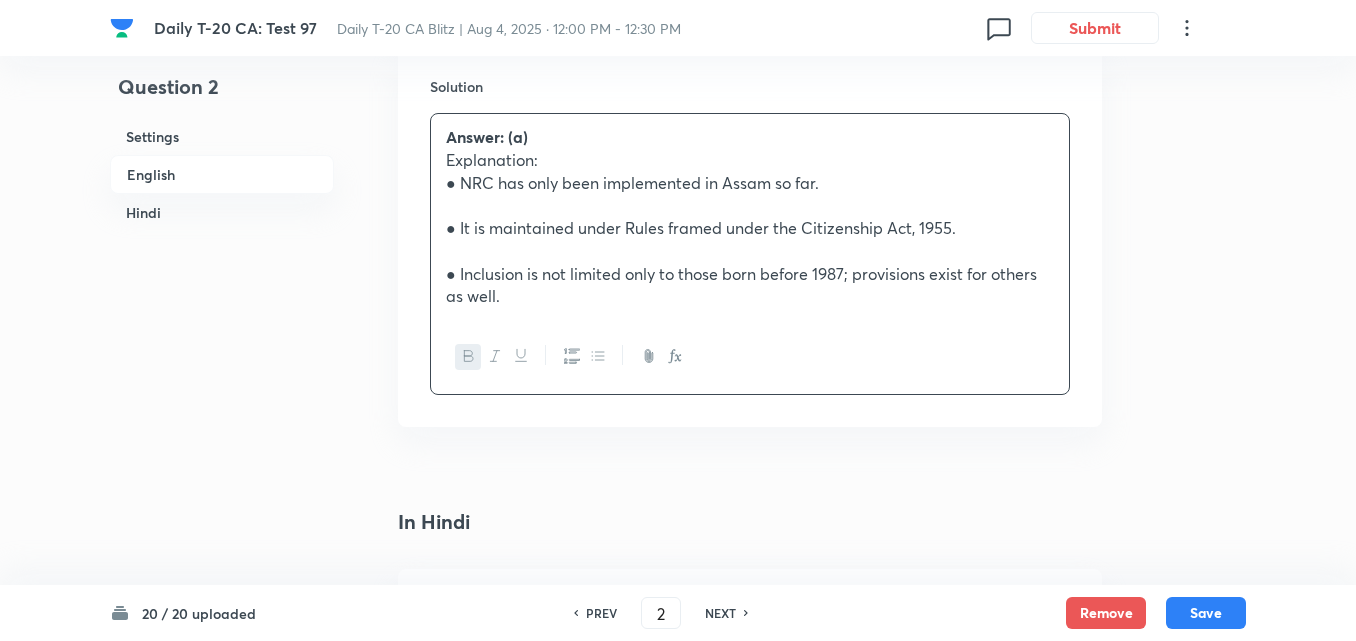 scroll, scrollTop: 2816, scrollLeft: 0, axis: vertical 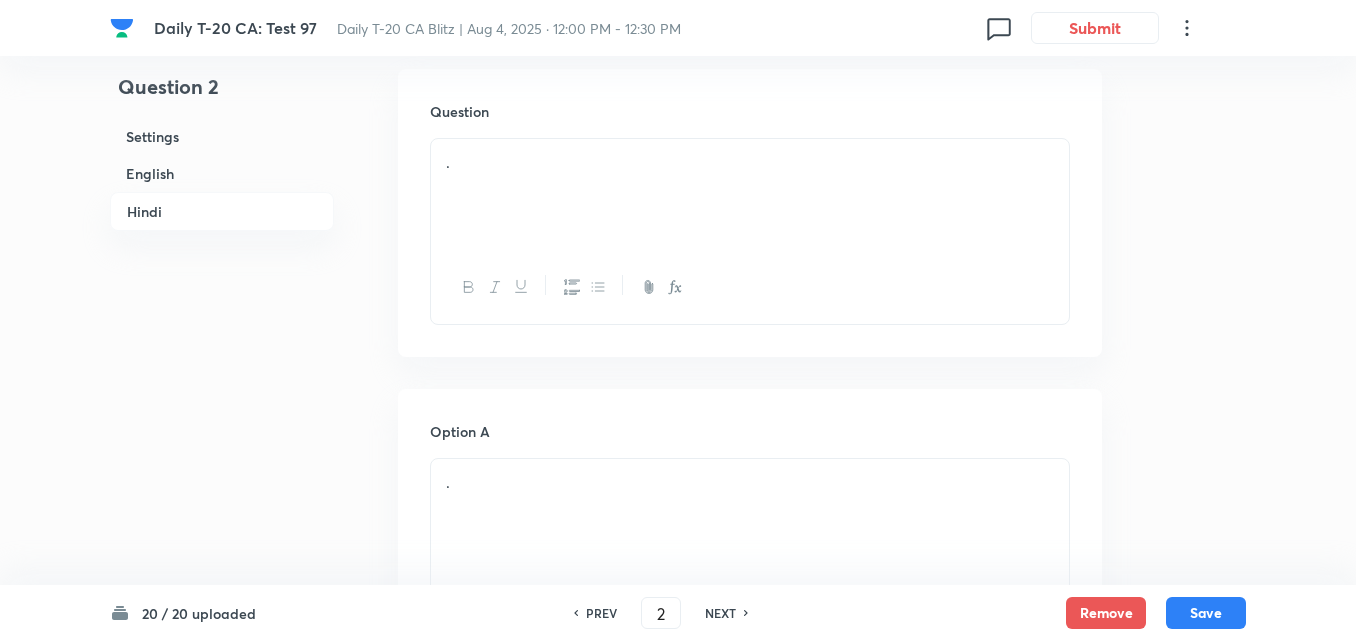 click on "." at bounding box center [750, 195] 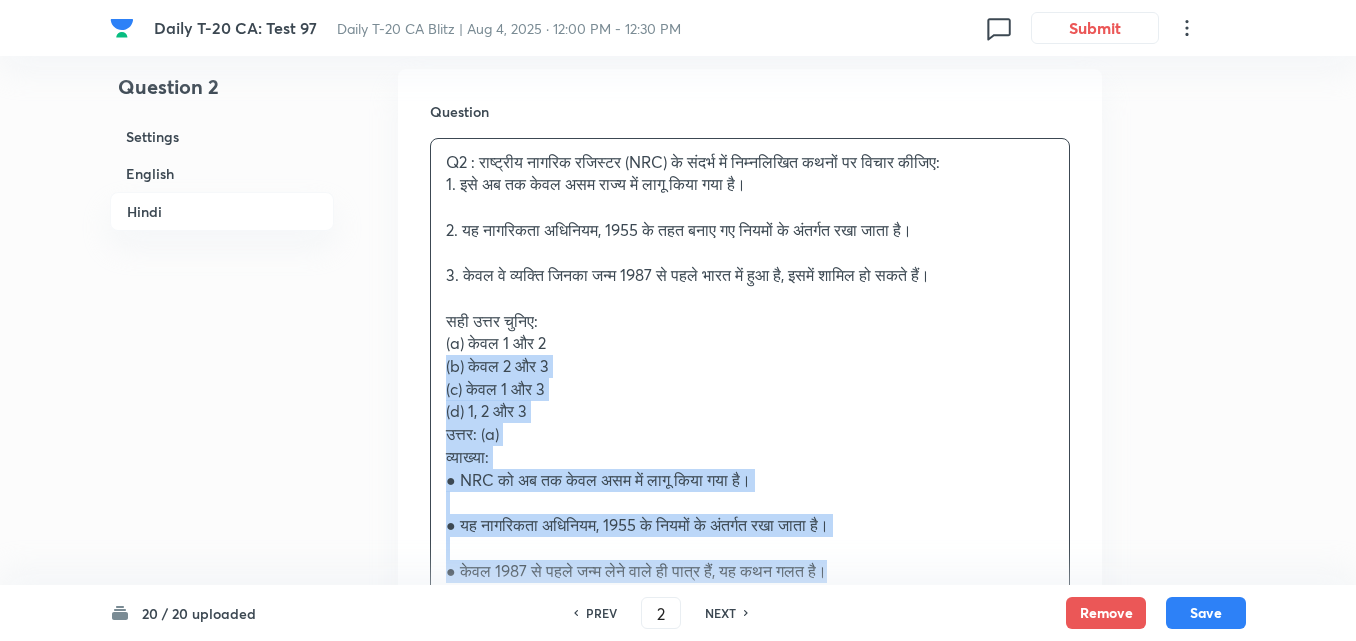 drag, startPoint x: 456, startPoint y: 369, endPoint x: 363, endPoint y: 361, distance: 93.34345 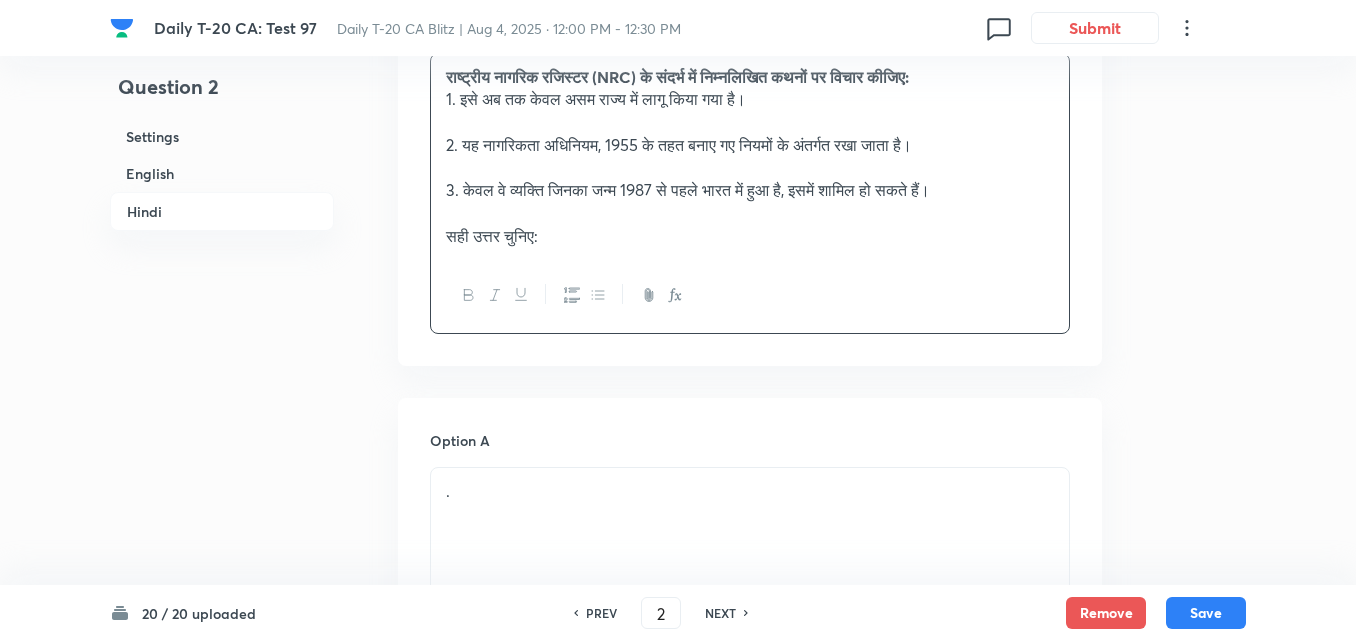 scroll, scrollTop: 3016, scrollLeft: 0, axis: vertical 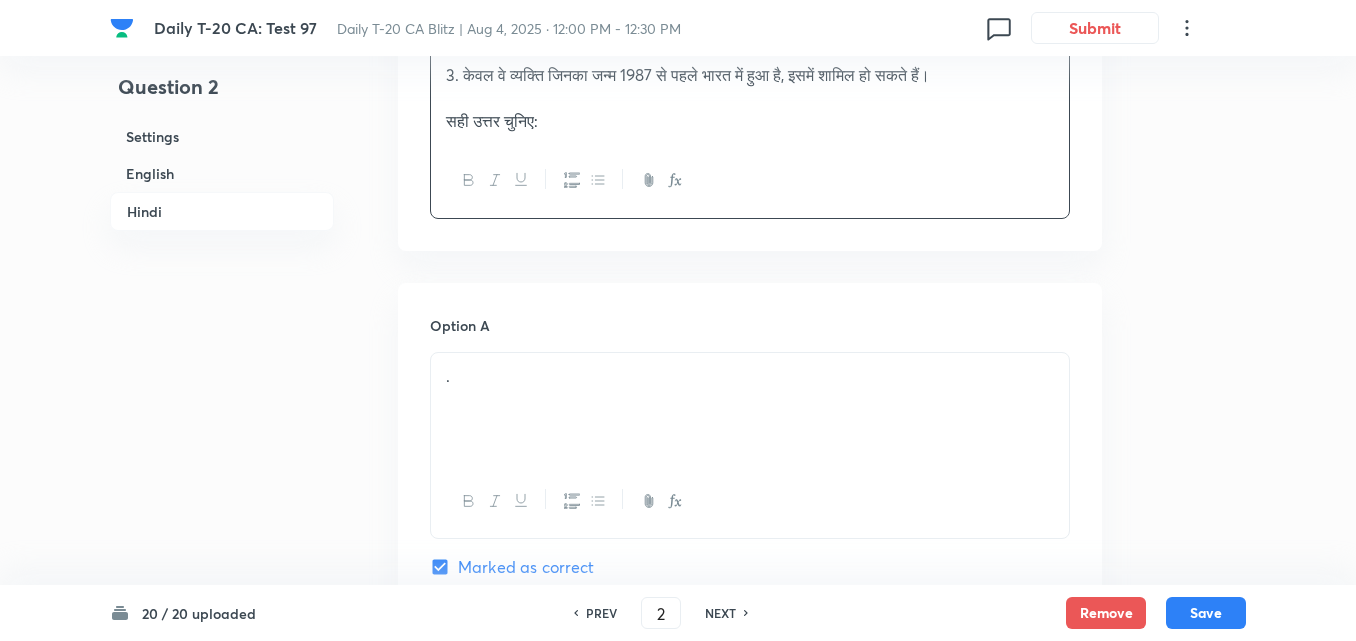 click on "." at bounding box center (750, 409) 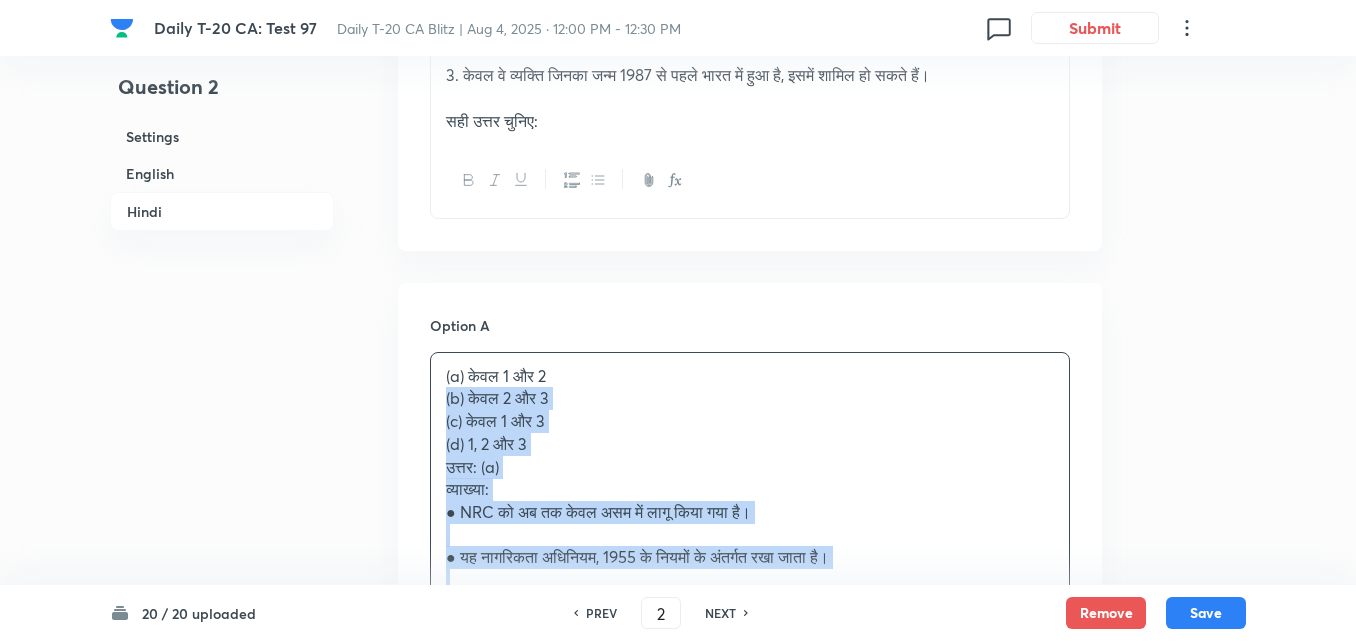click on "Question 2 Settings English Hindi Settings Type Single choice correct 4 options + 2 marks - 0.66 marks Edit Concept Current Affairs Current Affairs 2025 Current Affairs 2025 Current Affairs 2025 Edit Additional details Easy Fact Not from PYQ paper No equation Edit In English Question With reference to the National Register of Citizens (NRC), consider the following statements: 1.	It has been implemented only in the state of Assam so far. 2.	It is maintained under the provisions of the Citizenship Act, 1955. 3.	Only those born in India before 1987 are eligible for inclusion. Which of the above statements is/are correct?   Option A 1 and 2 only Marked as correct Option B 2 and 3 only Mark as correct answer Option C 1 and 3 only Mark as correct answer Option D 1, 2 and 3 Mark as correct answer Solution Answer: (a) Explanation: ●	NRC has only been implemented in Assam so far. ●	It is maintained under Rules framed under the Citizenship Act, 1955. In Hindi Question सही उत्तर चुनिए: . ." at bounding box center [678, -417] 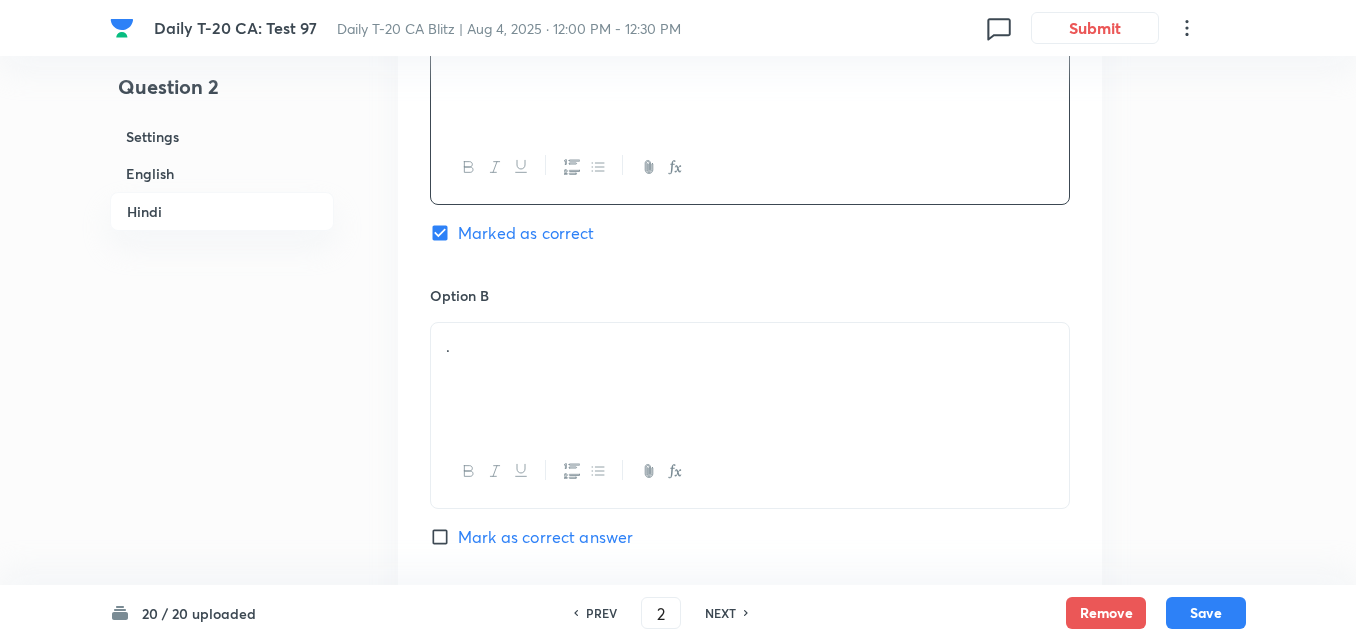 scroll, scrollTop: 3416, scrollLeft: 0, axis: vertical 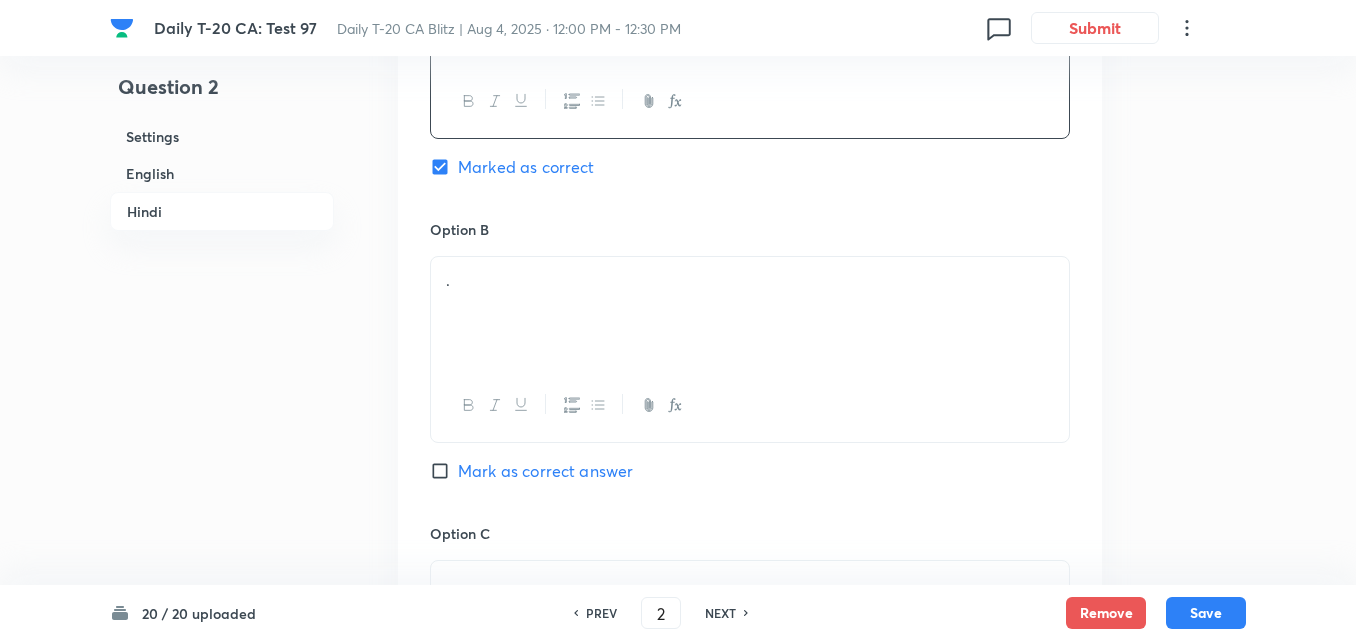 click on "." at bounding box center (750, 313) 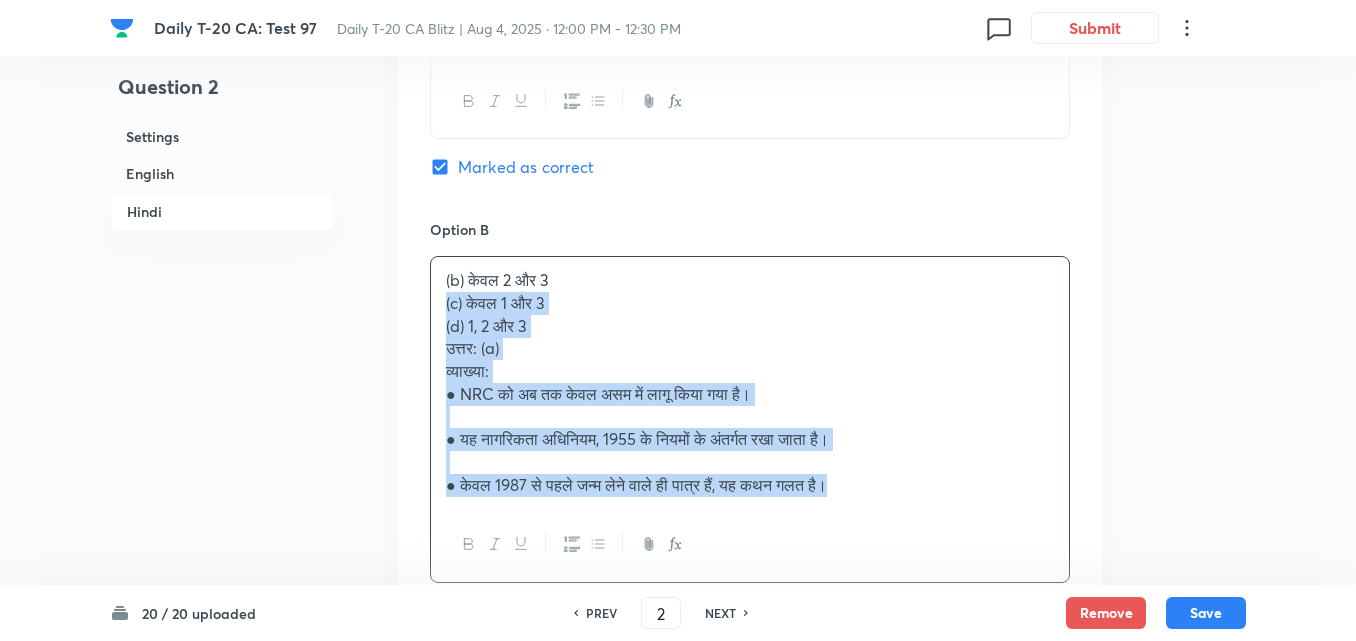 drag, startPoint x: 440, startPoint y: 301, endPoint x: 392, endPoint y: 307, distance: 48.373547 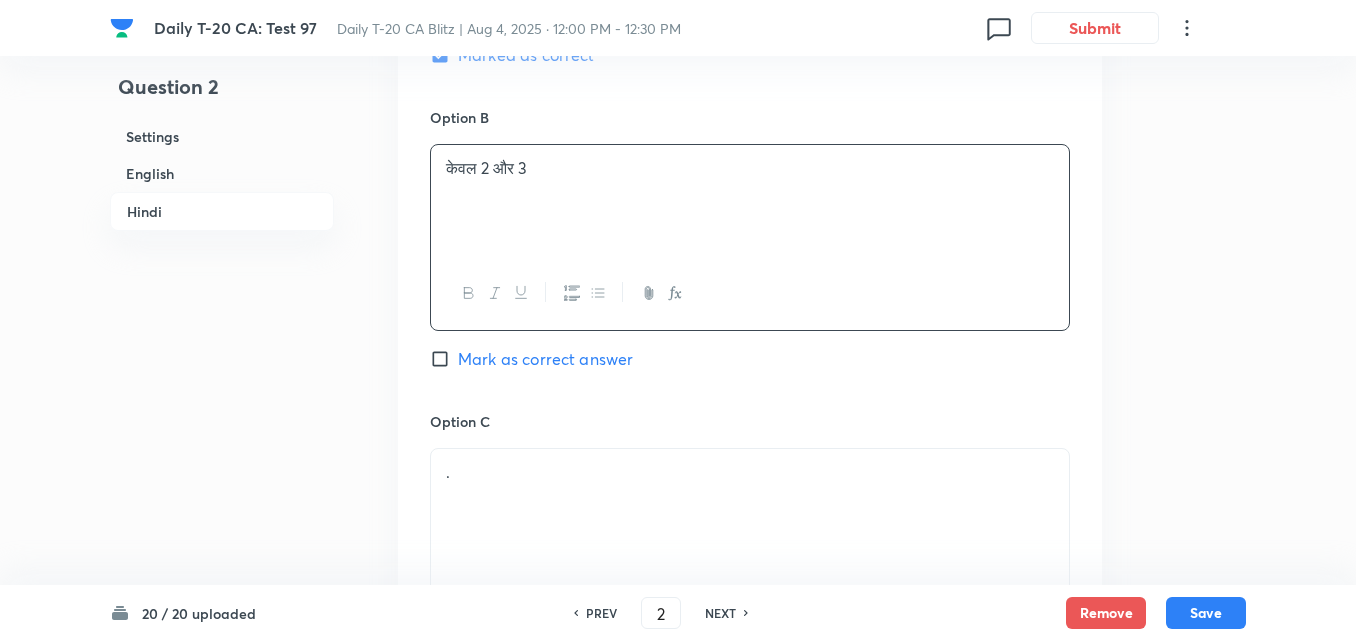 scroll, scrollTop: 3716, scrollLeft: 0, axis: vertical 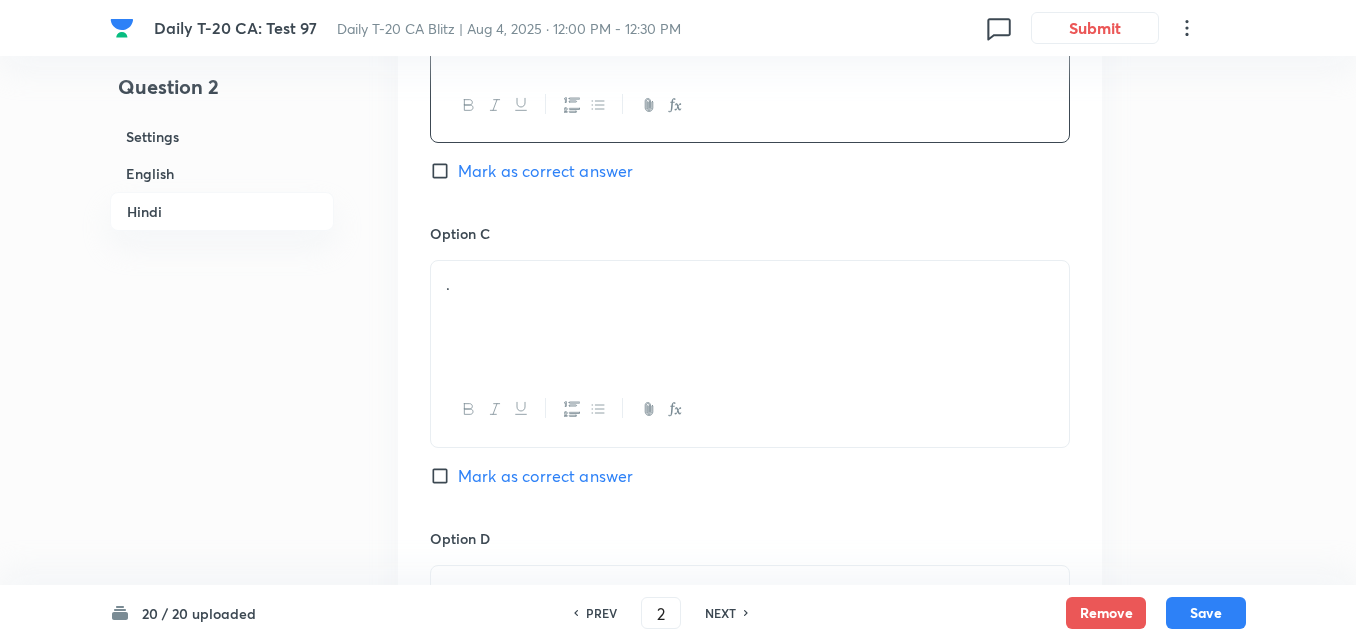 click on "." at bounding box center (750, 317) 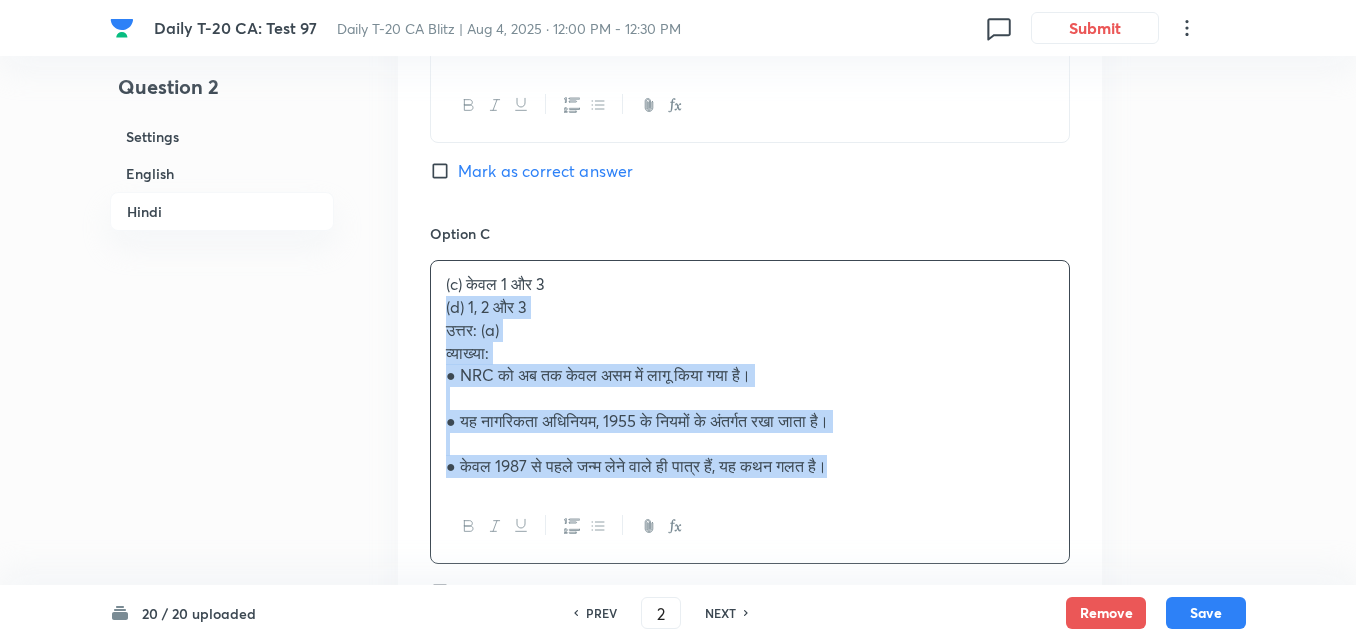 drag, startPoint x: 419, startPoint y: 311, endPoint x: 400, endPoint y: 311, distance: 19 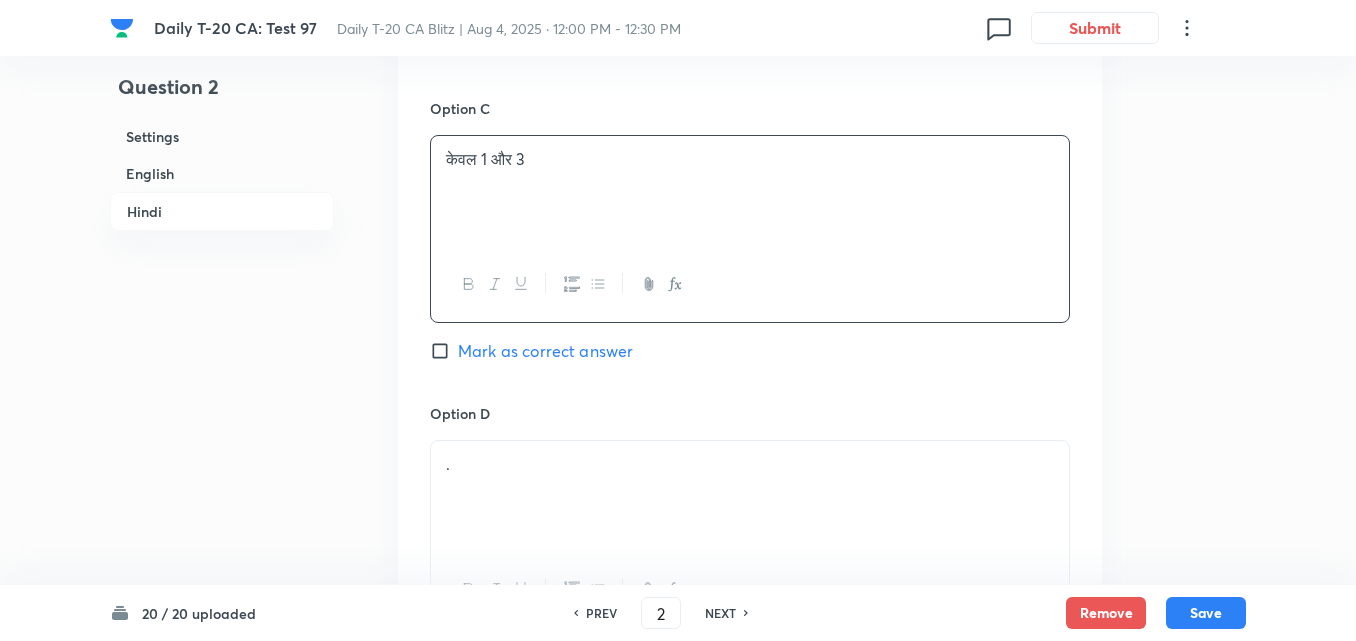 scroll, scrollTop: 4016, scrollLeft: 0, axis: vertical 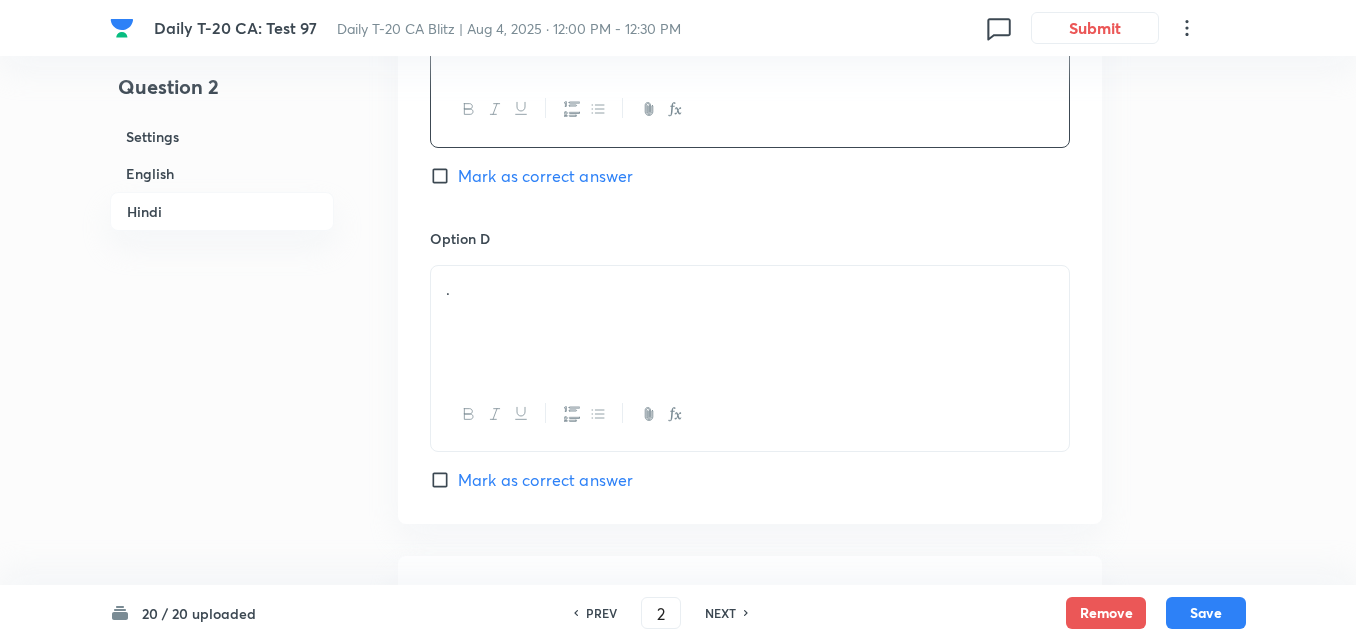 click on "." at bounding box center (750, 322) 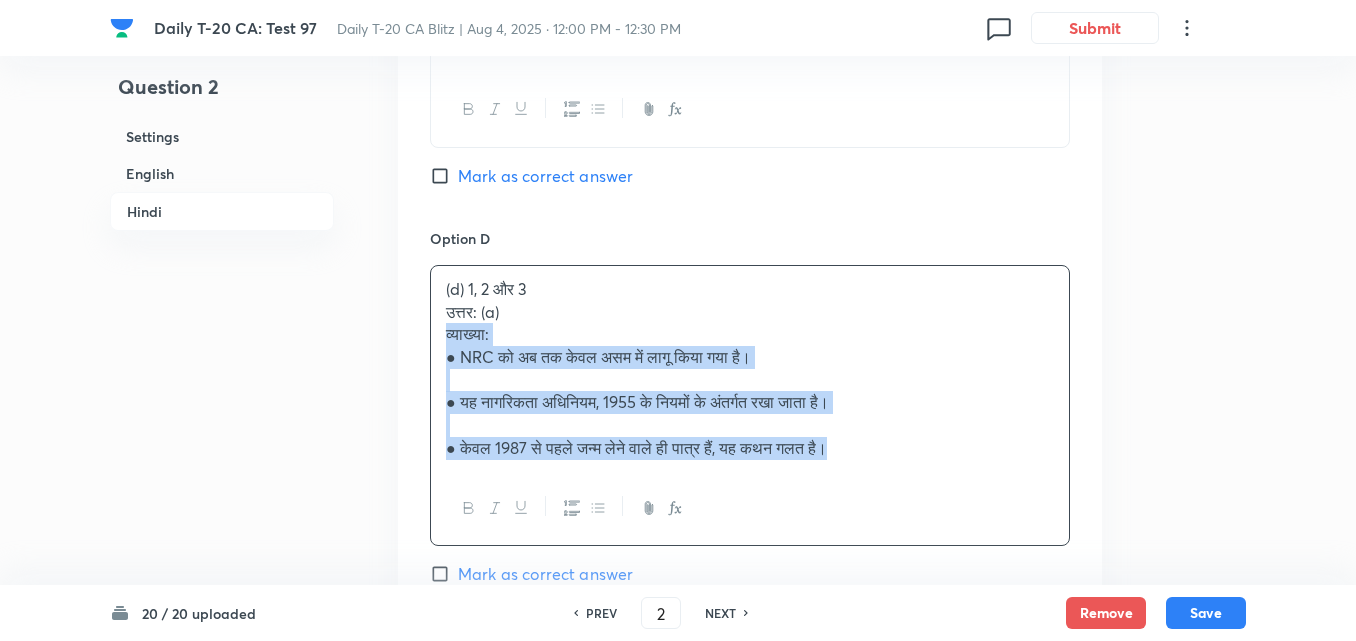 drag, startPoint x: 456, startPoint y: 310, endPoint x: 393, endPoint y: 327, distance: 65.25335 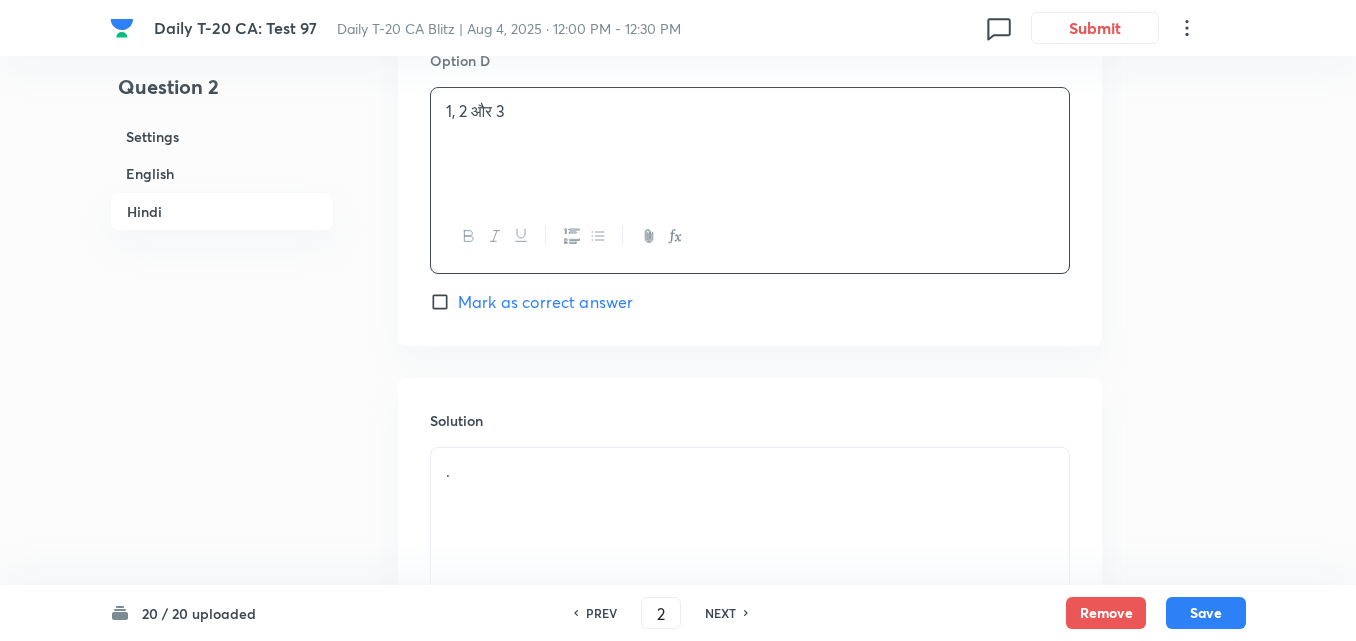 scroll, scrollTop: 4396, scrollLeft: 0, axis: vertical 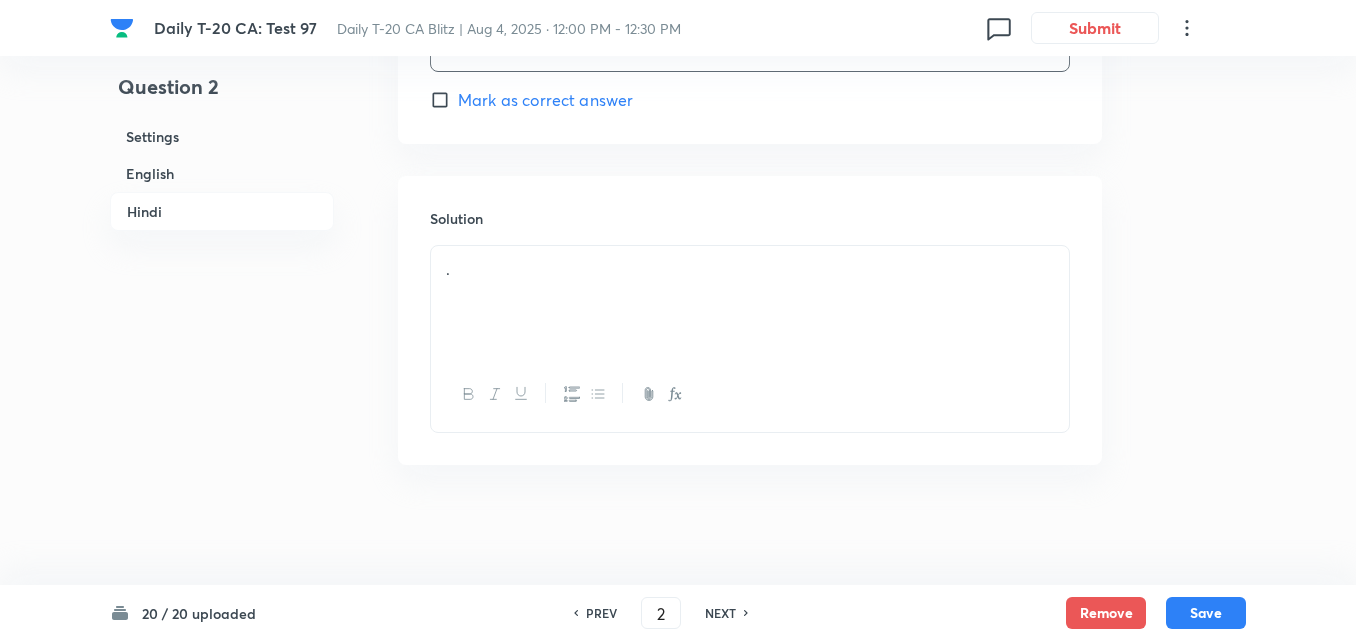 click on "." at bounding box center (750, 302) 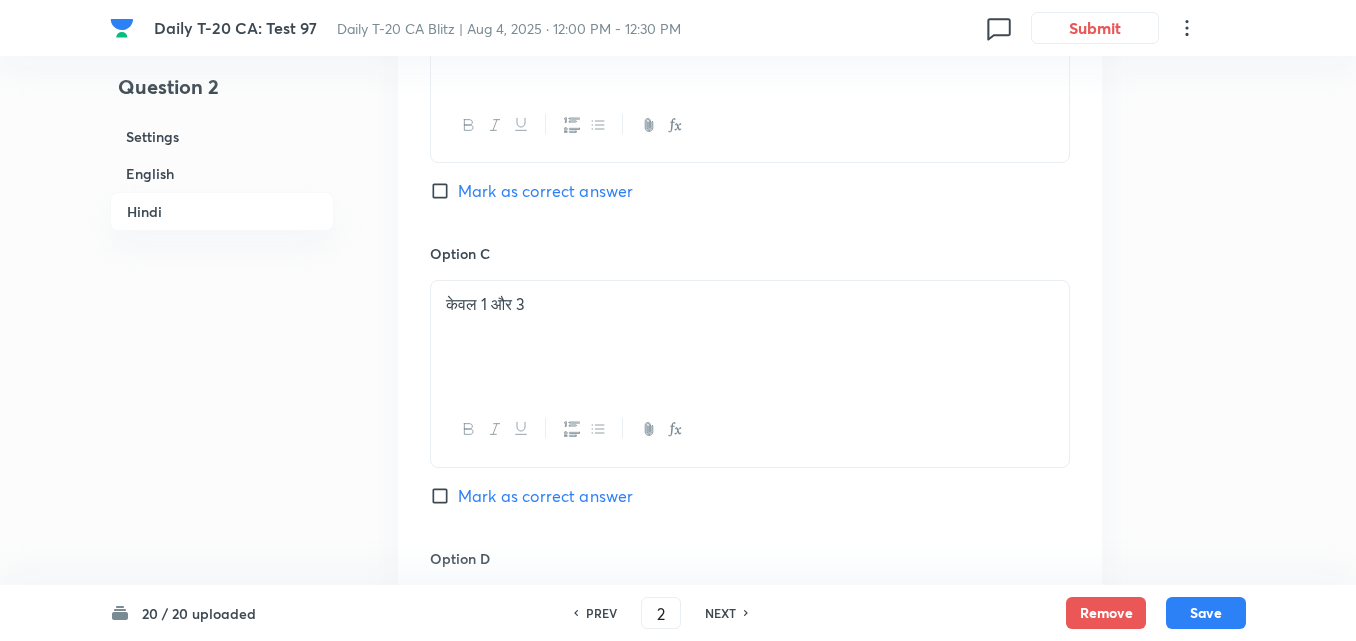 scroll, scrollTop: 3296, scrollLeft: 0, axis: vertical 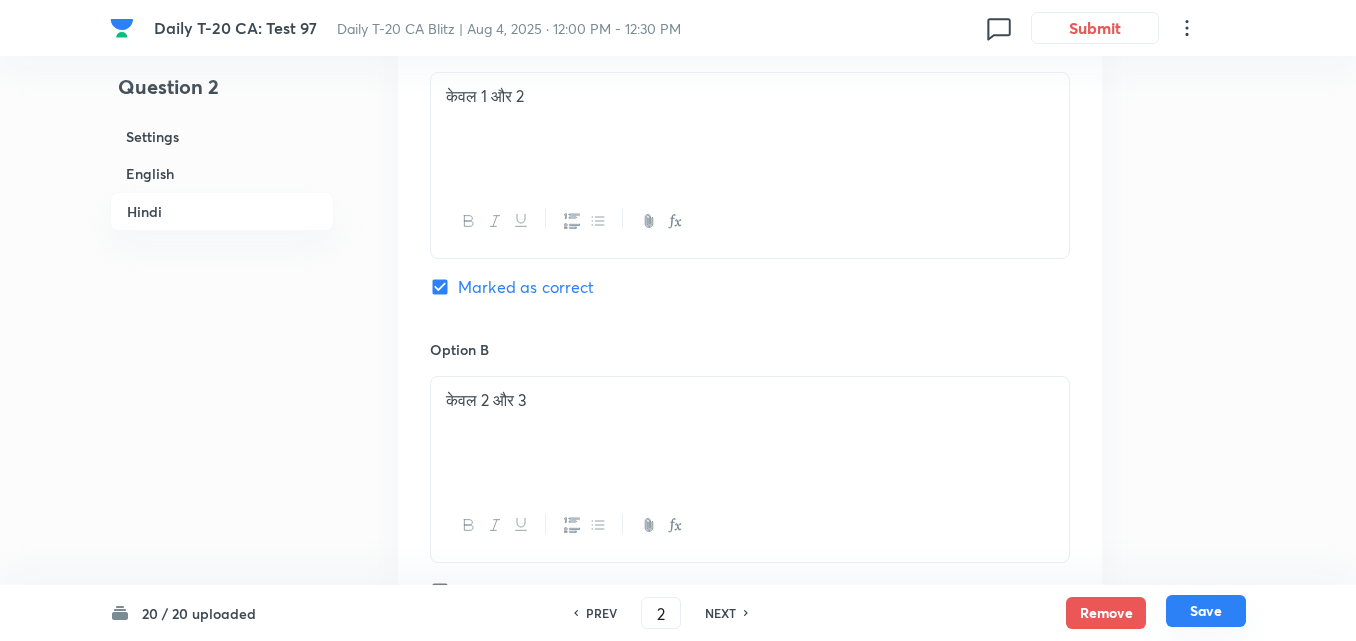 click on "Save" at bounding box center (1206, 611) 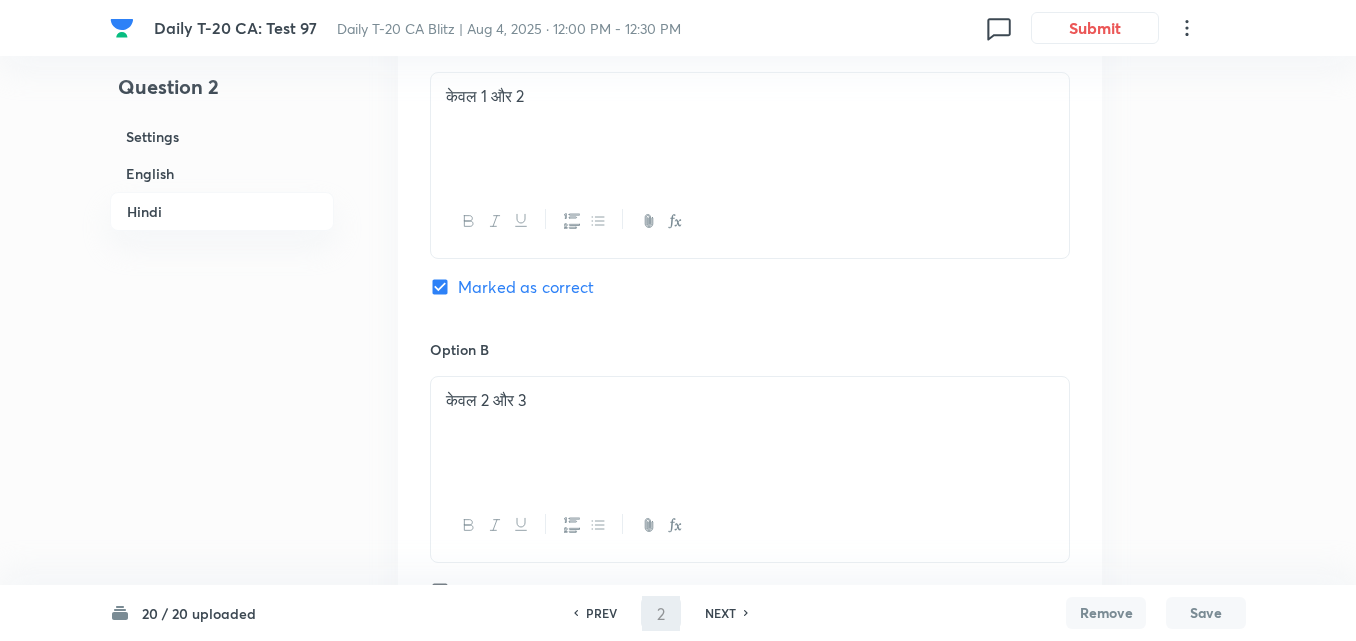 type on "3" 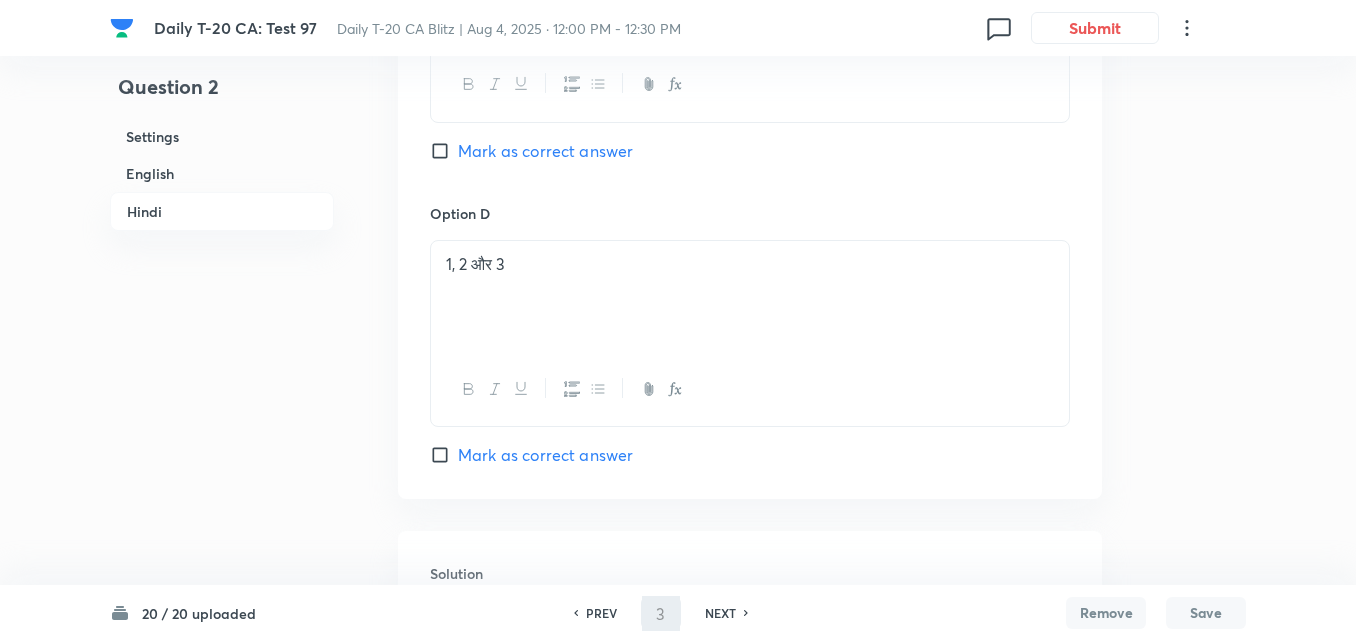 checkbox on "false" 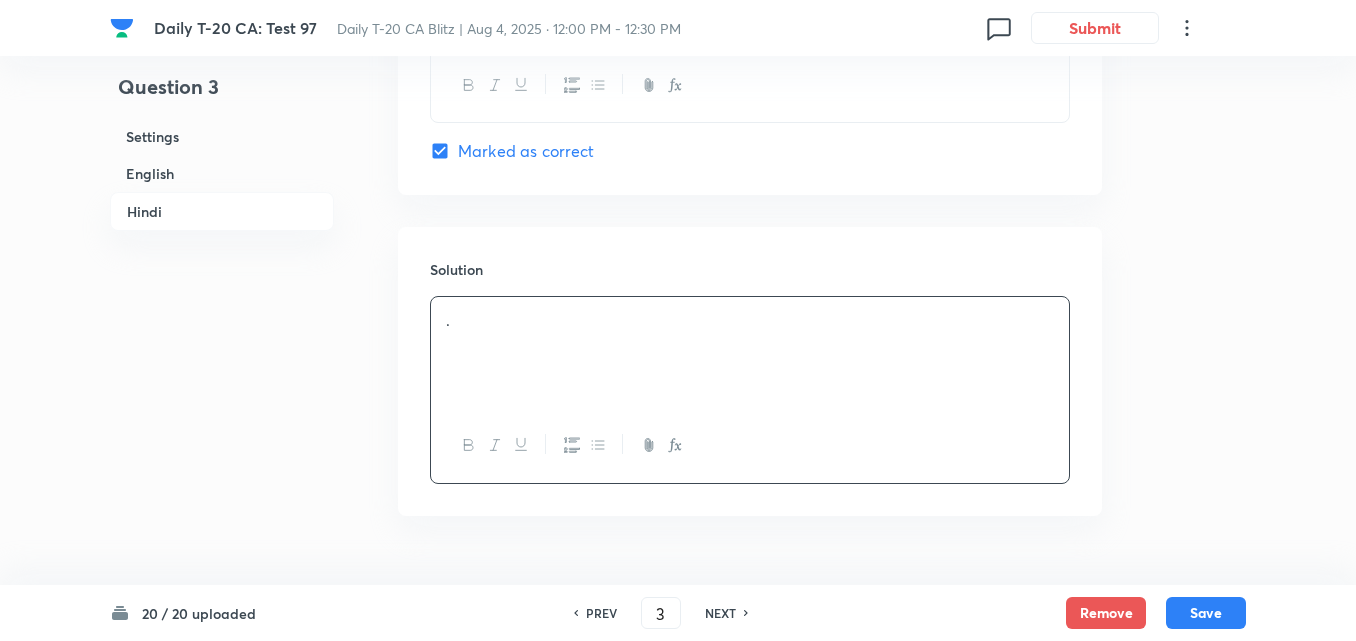 click on "English" at bounding box center [222, 173] 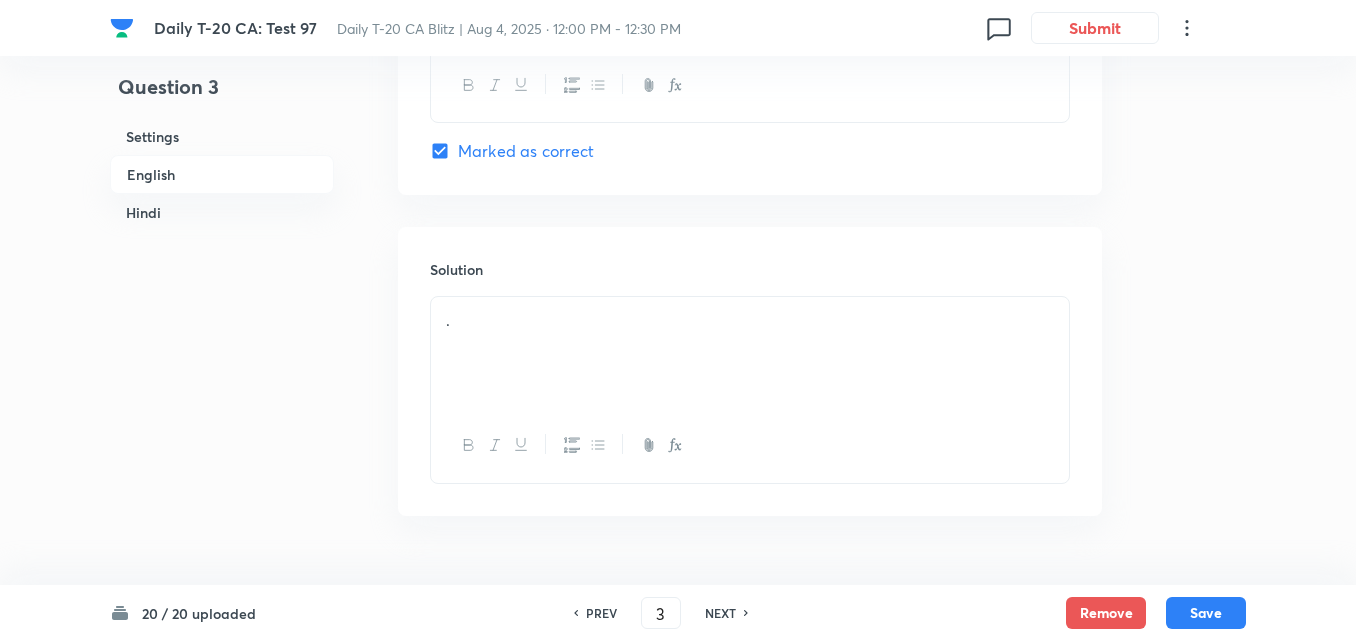scroll, scrollTop: 516, scrollLeft: 0, axis: vertical 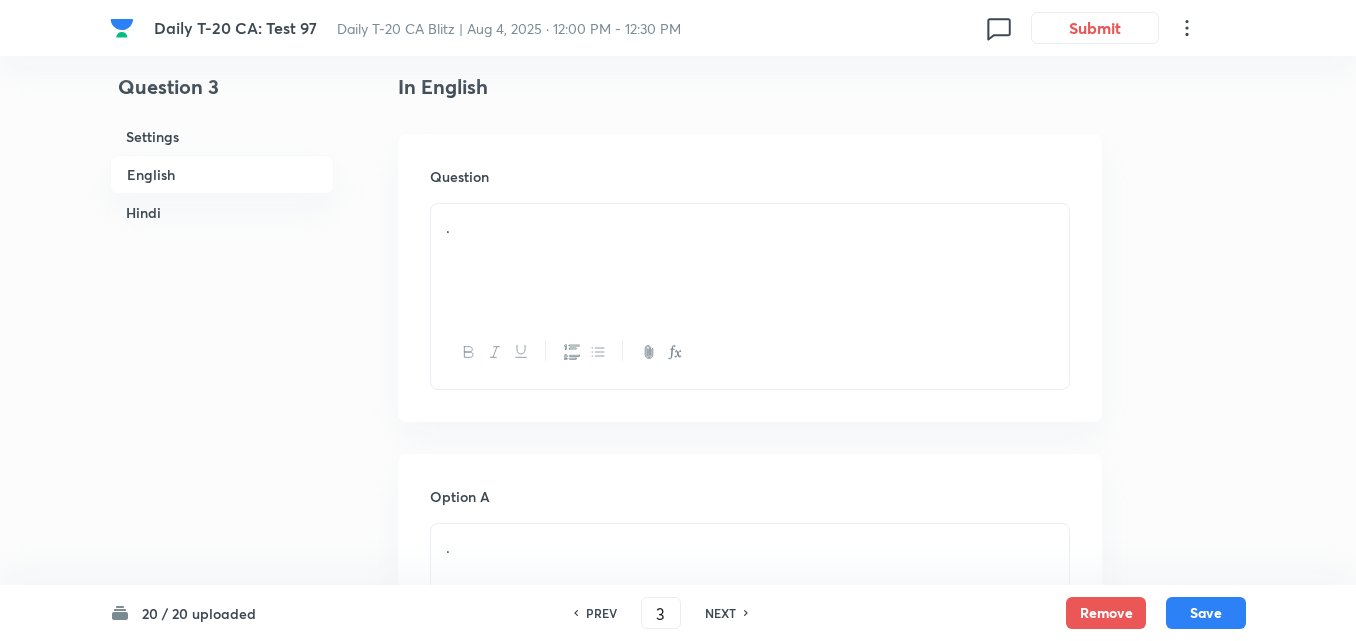 click on "." at bounding box center (750, 260) 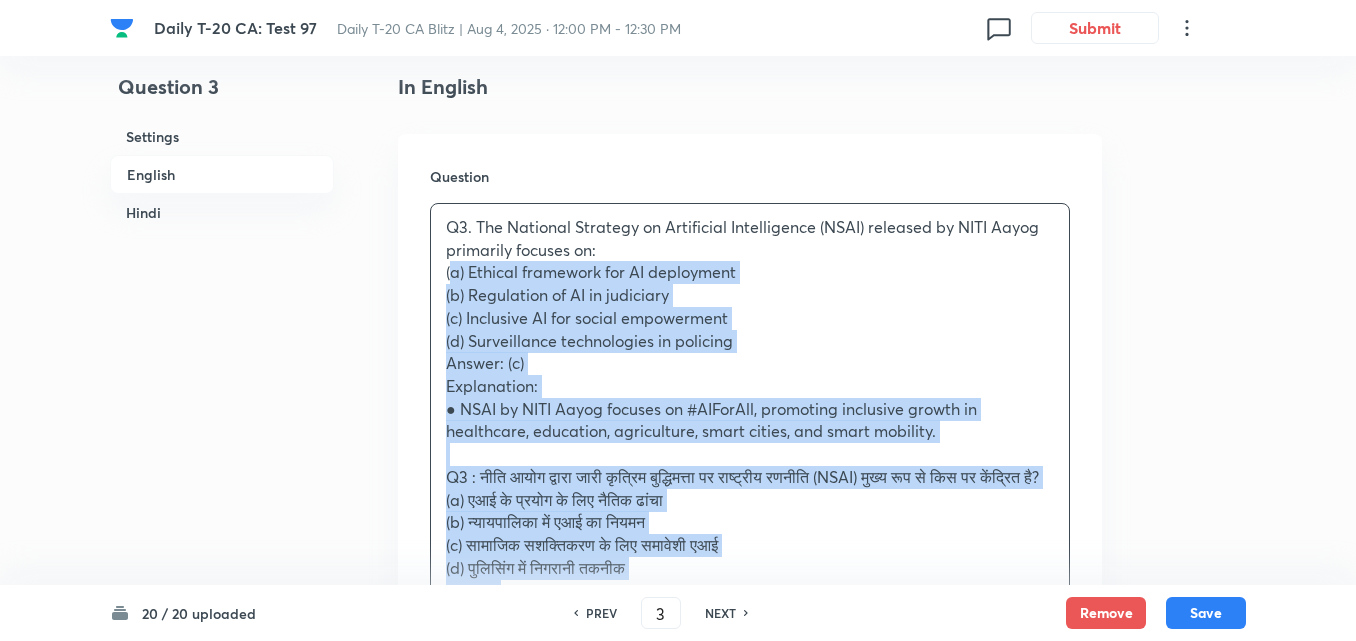 drag, startPoint x: 454, startPoint y: 273, endPoint x: 404, endPoint y: 272, distance: 50.01 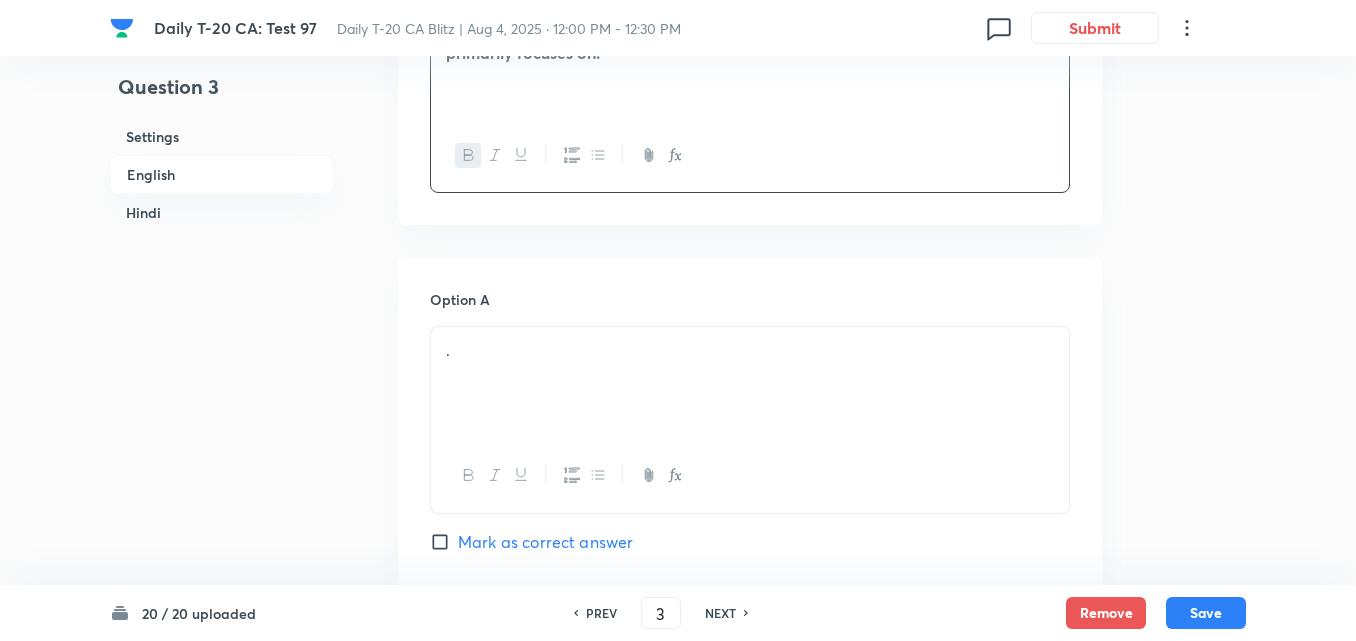 scroll, scrollTop: 816, scrollLeft: 0, axis: vertical 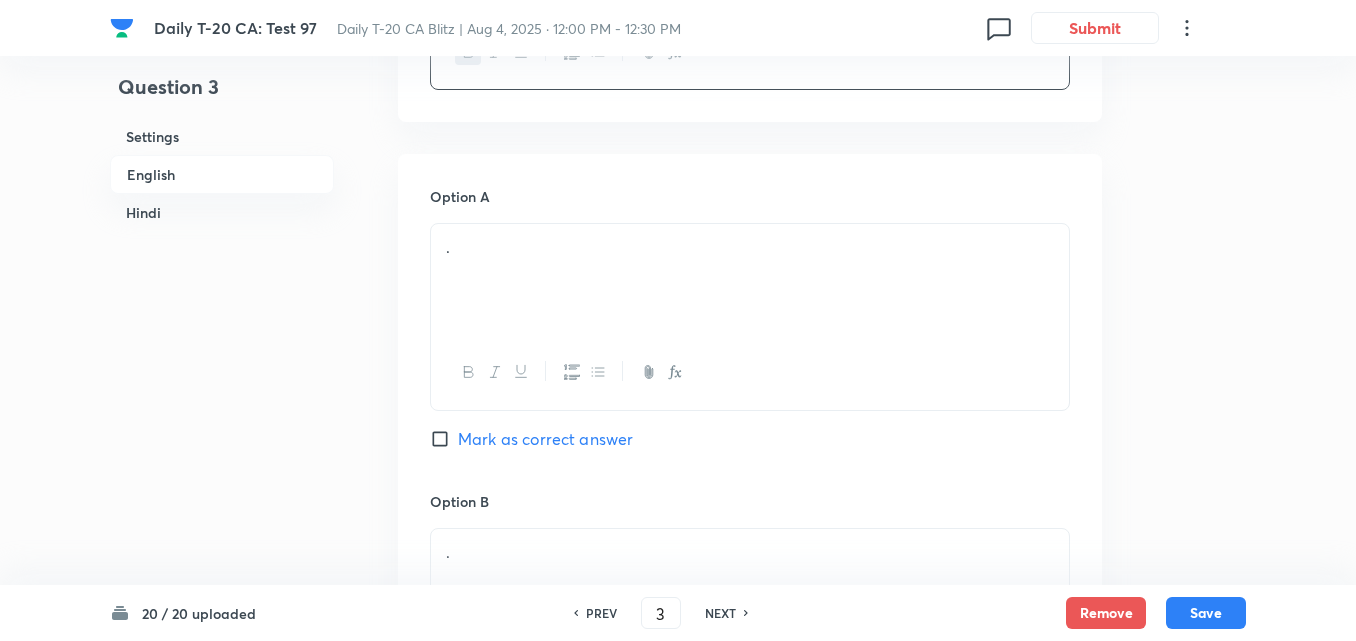 click on "." at bounding box center [750, 280] 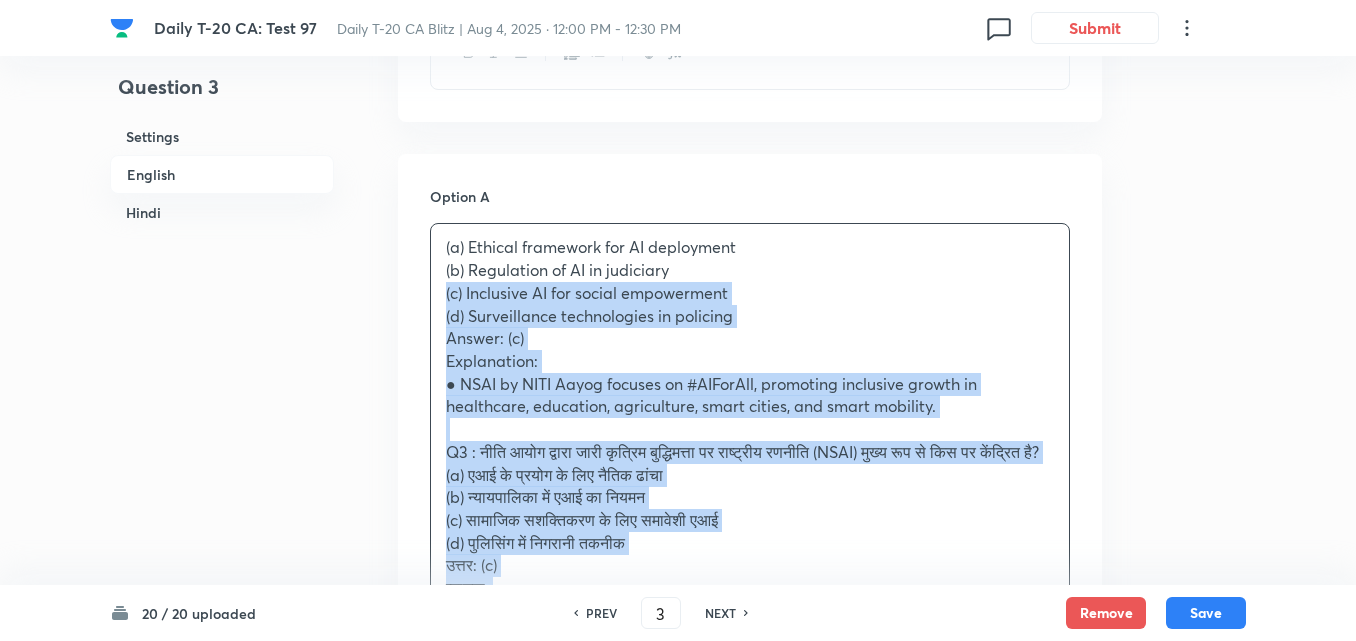 drag, startPoint x: 518, startPoint y: 296, endPoint x: 336, endPoint y: 284, distance: 182.39517 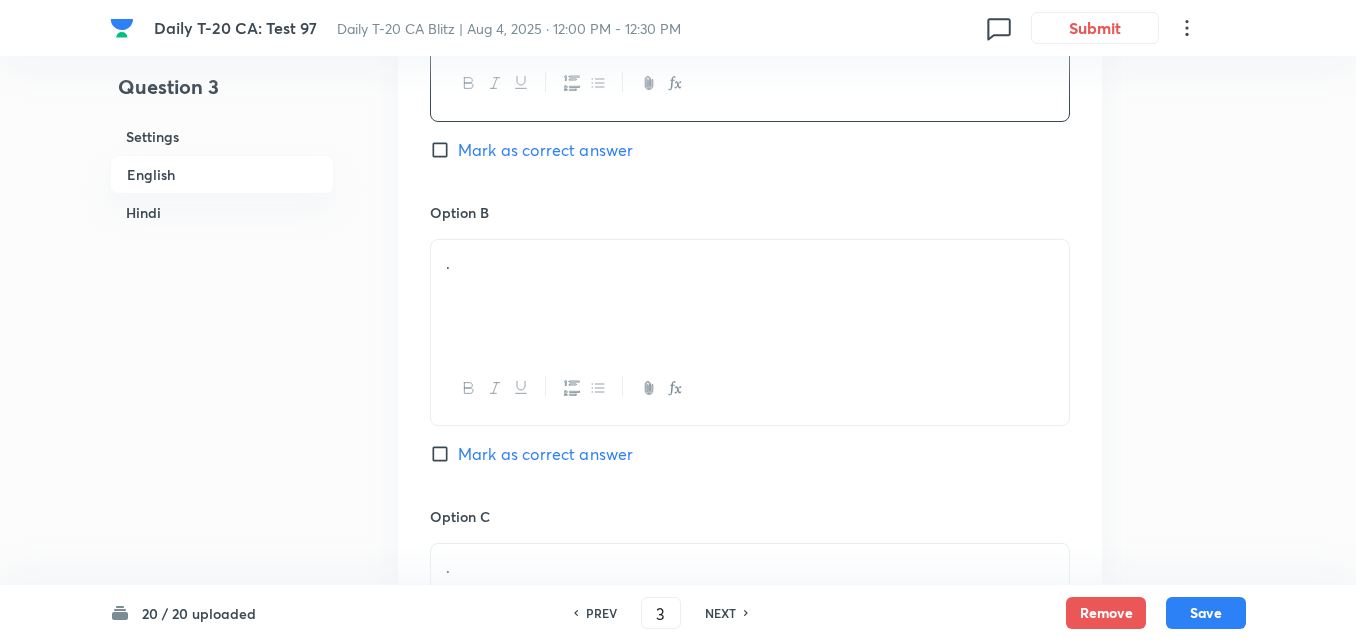 scroll, scrollTop: 1116, scrollLeft: 0, axis: vertical 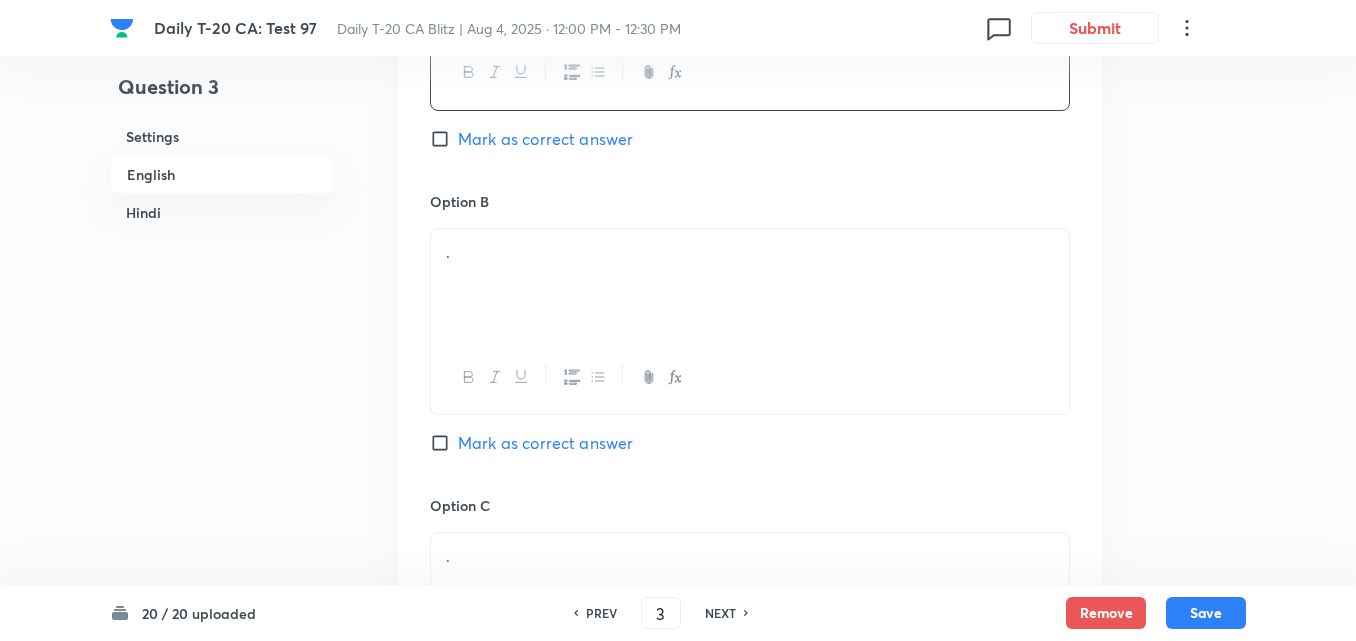 click on "." at bounding box center (750, 285) 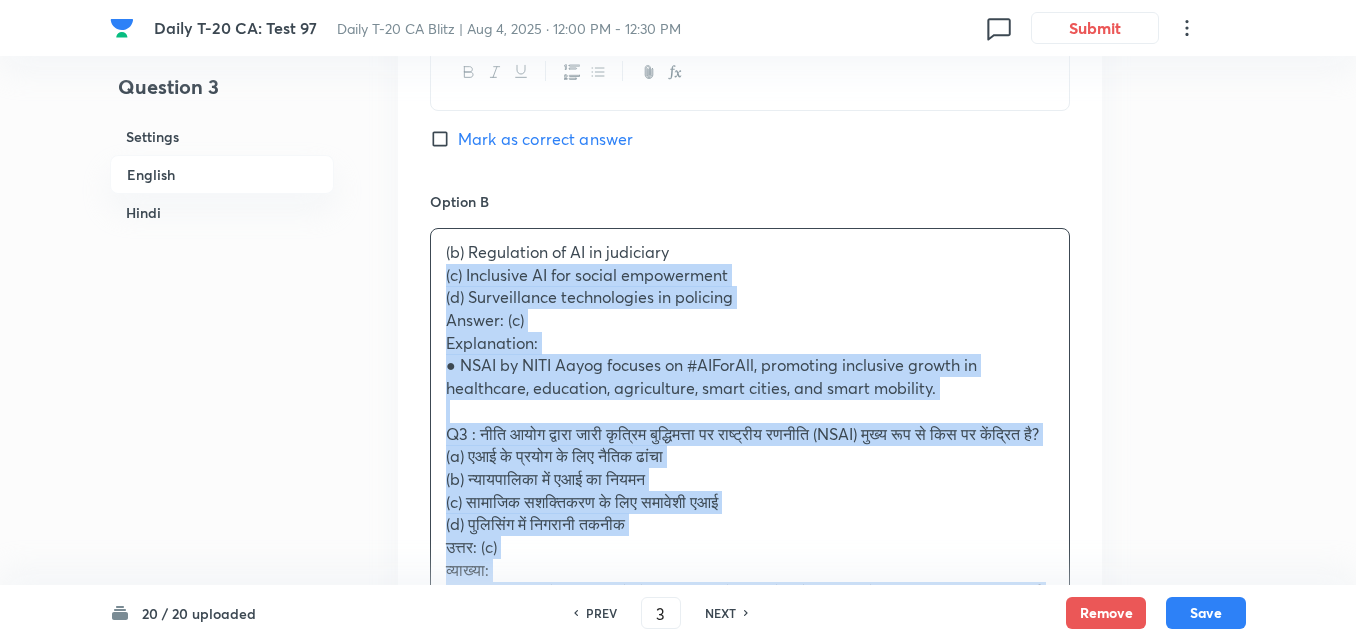 drag, startPoint x: 442, startPoint y: 276, endPoint x: 408, endPoint y: 267, distance: 35.17101 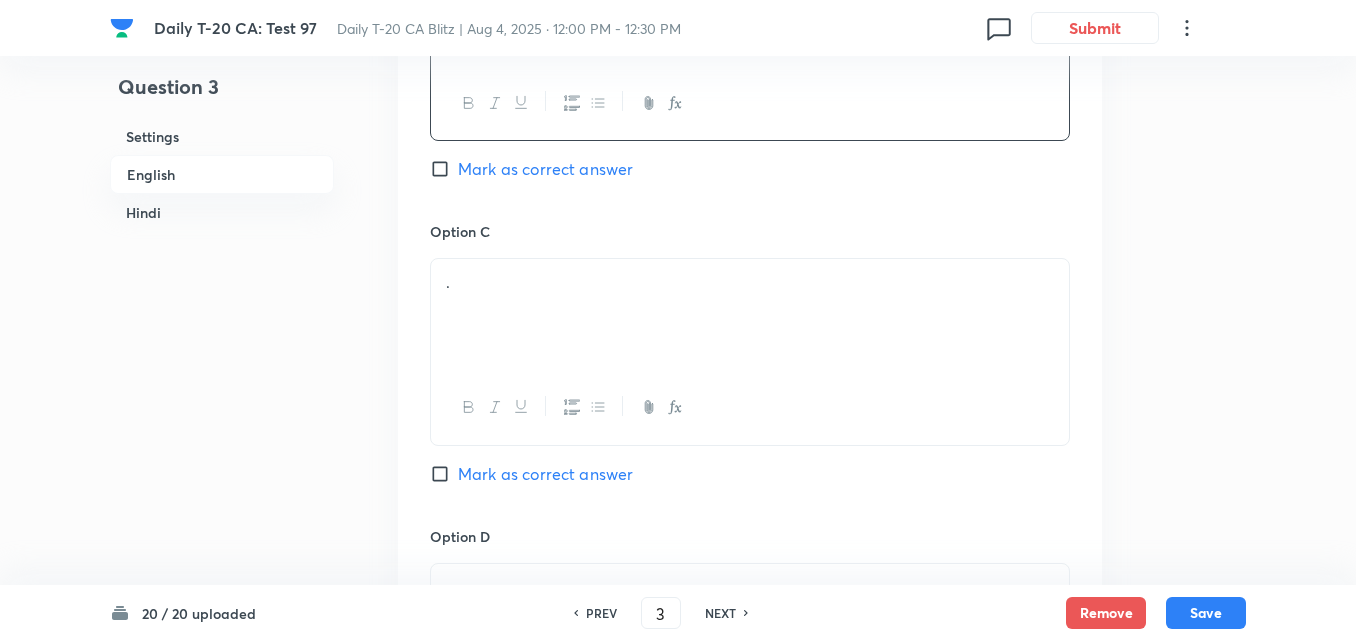 scroll, scrollTop: 1416, scrollLeft: 0, axis: vertical 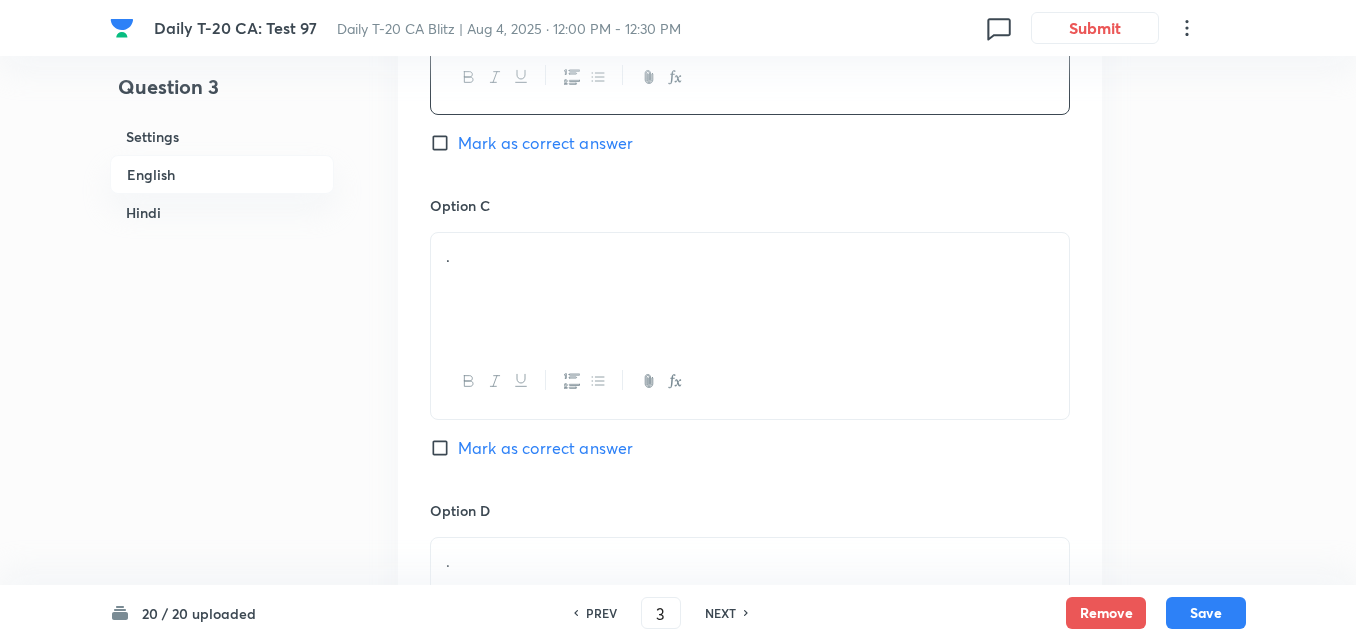 click on "." at bounding box center (750, 289) 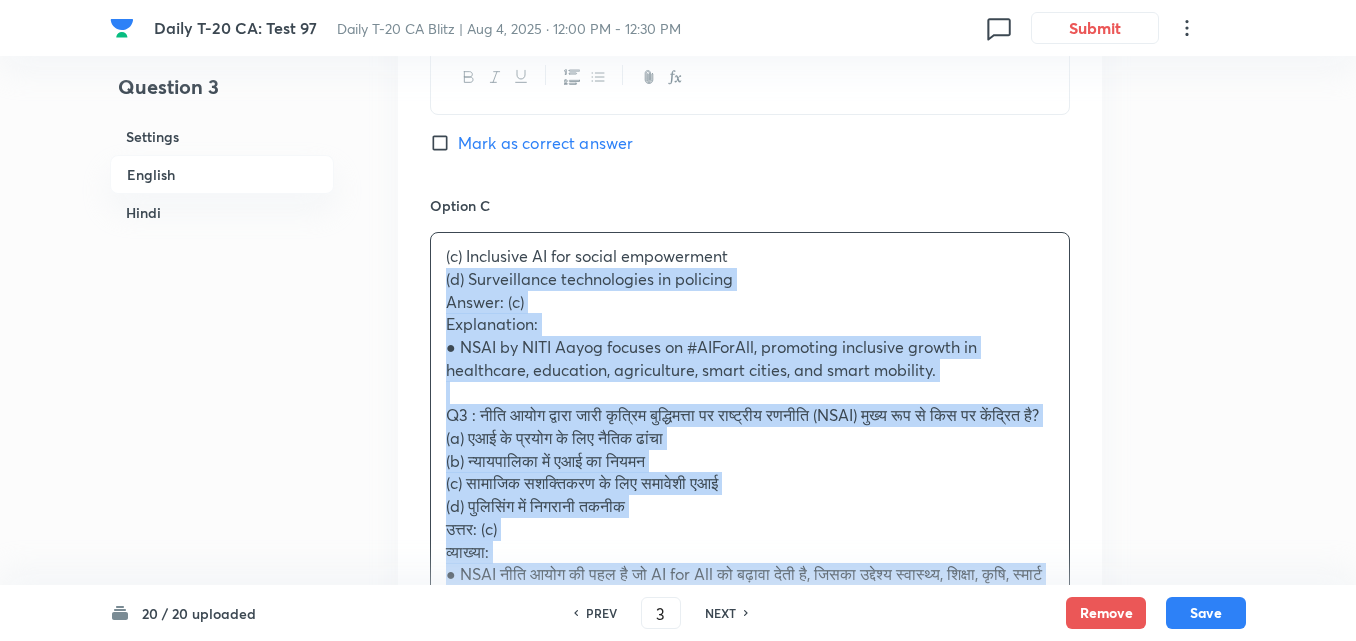 drag, startPoint x: 427, startPoint y: 293, endPoint x: 397, endPoint y: 286, distance: 30.805843 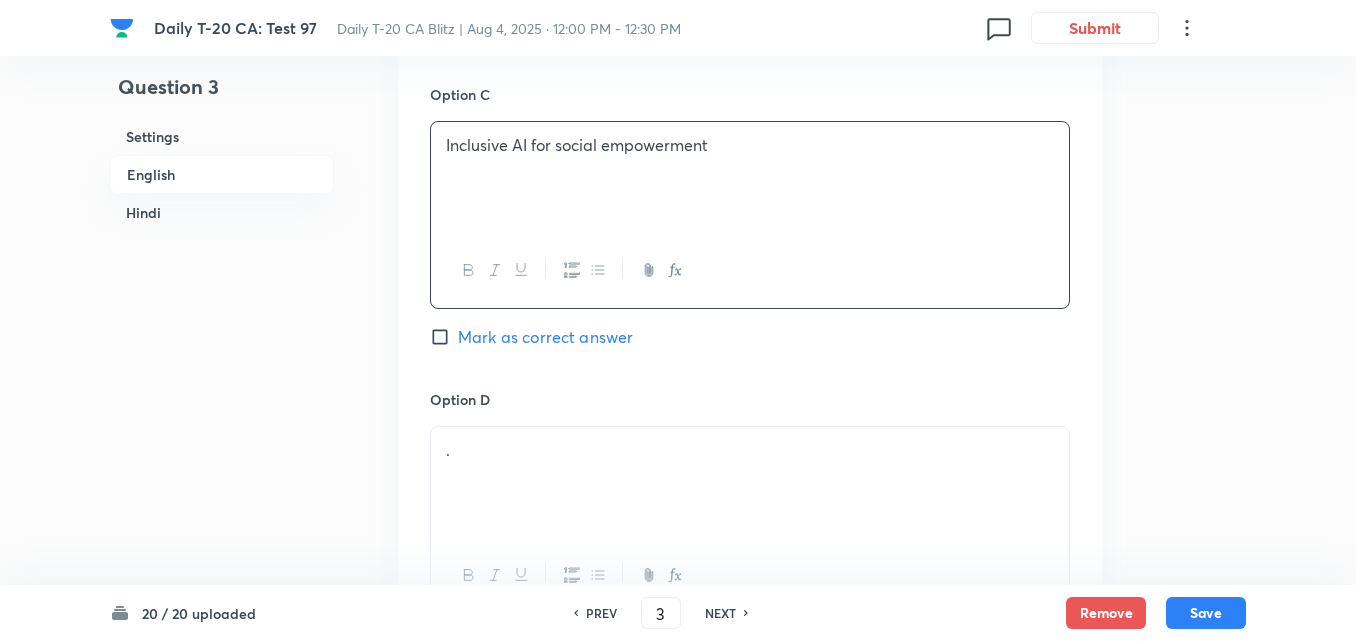 scroll, scrollTop: 1716, scrollLeft: 0, axis: vertical 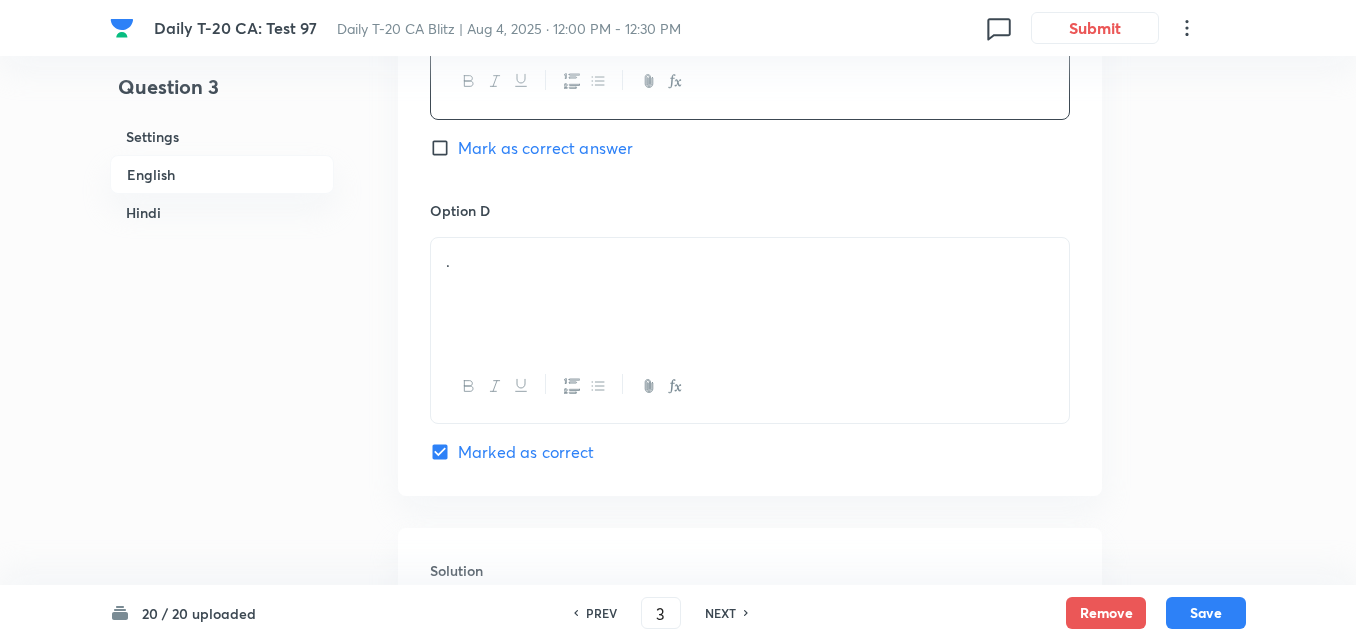 click on "Mark as correct answer" at bounding box center [545, 148] 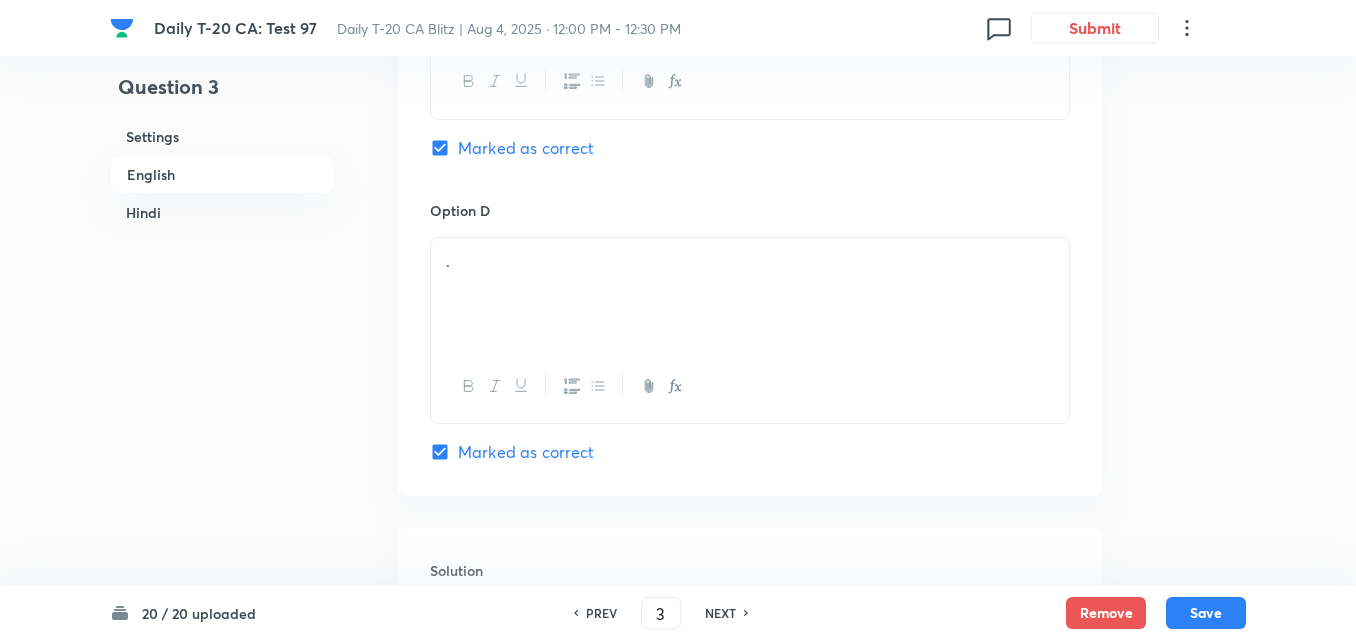 checkbox on "false" 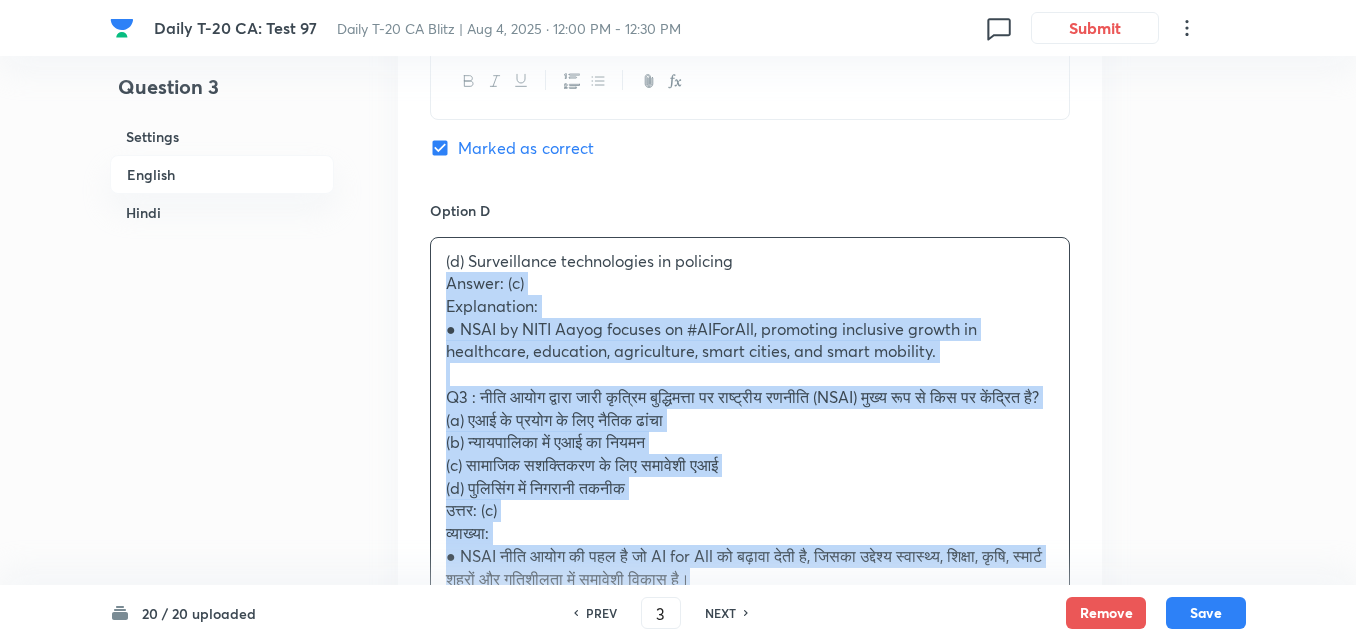 drag, startPoint x: 436, startPoint y: 295, endPoint x: 400, endPoint y: 285, distance: 37.363083 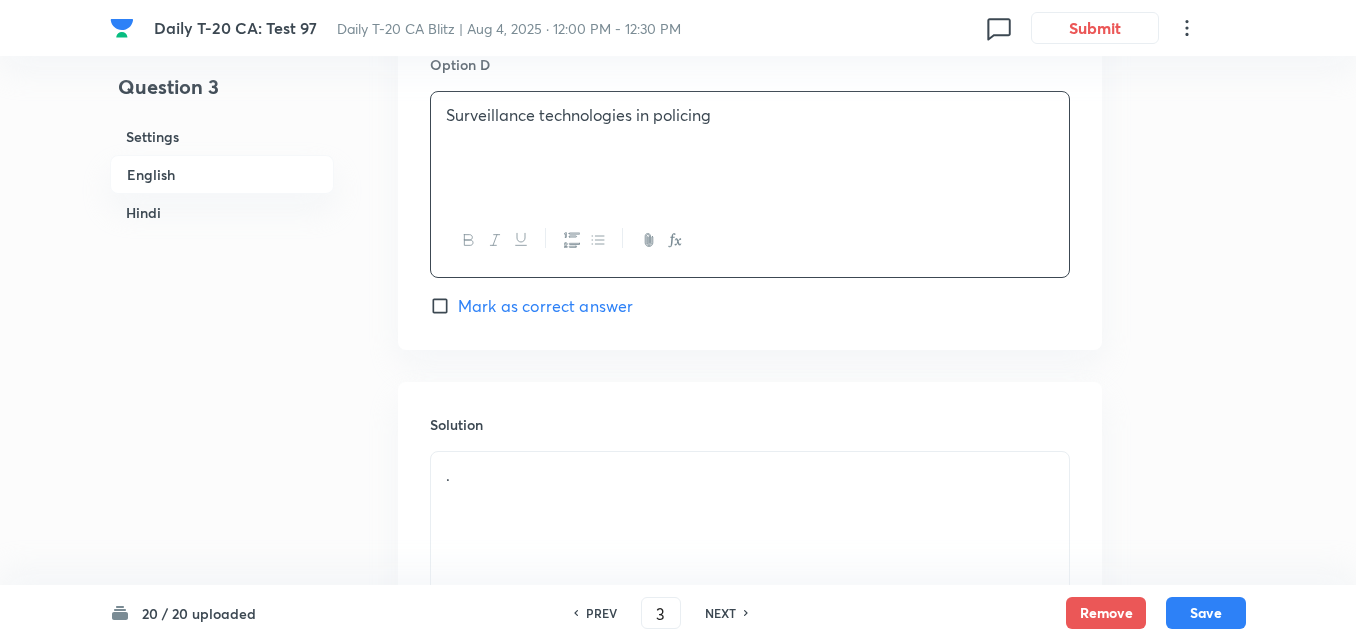 scroll, scrollTop: 2016, scrollLeft: 0, axis: vertical 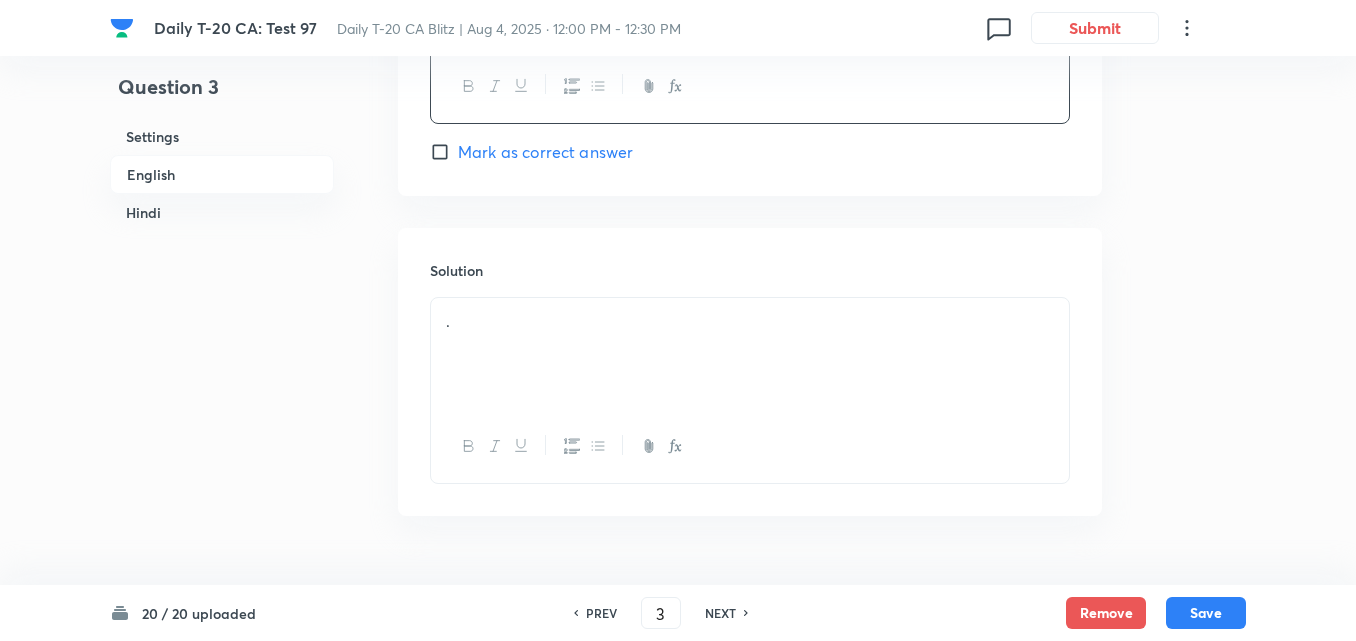 click on "." at bounding box center (750, 354) 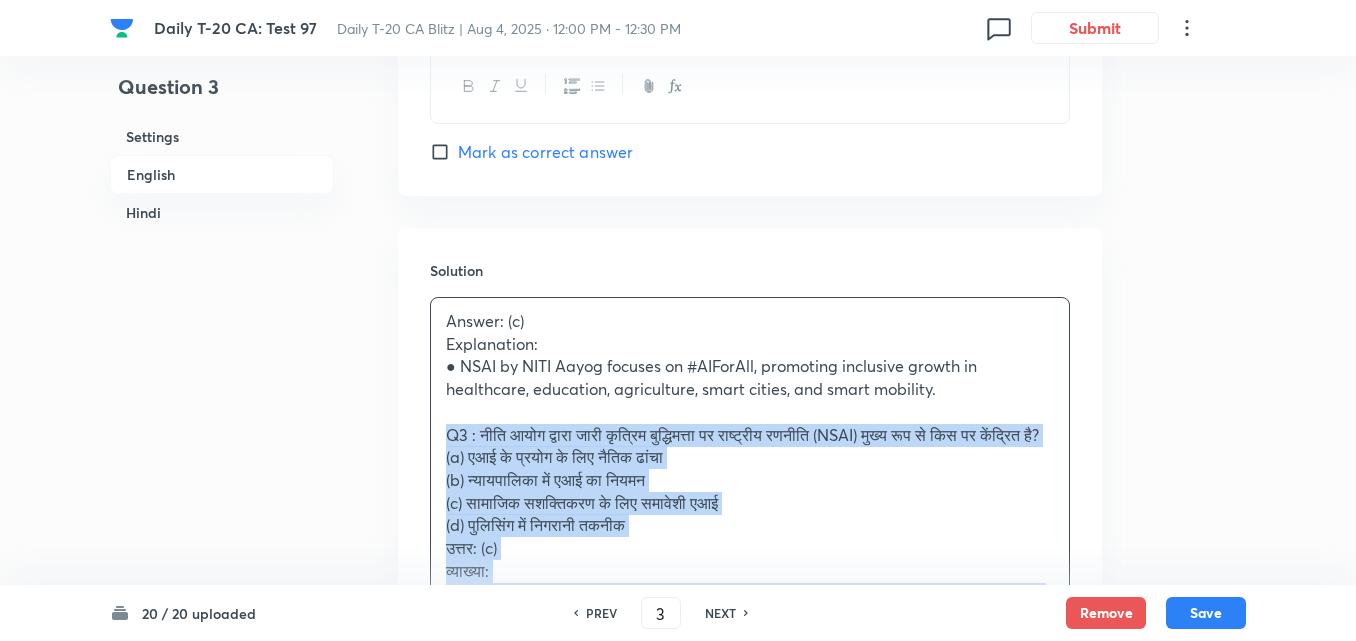 drag, startPoint x: 429, startPoint y: 430, endPoint x: 415, endPoint y: 432, distance: 14.142136 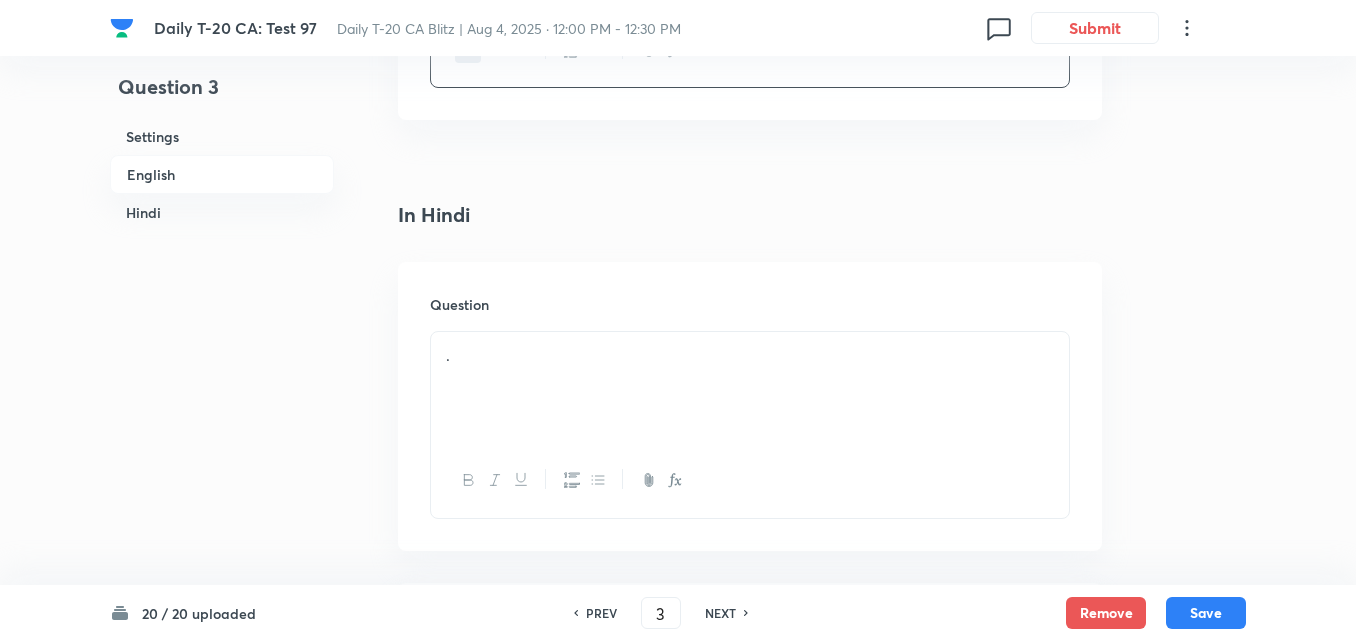 scroll, scrollTop: 2416, scrollLeft: 0, axis: vertical 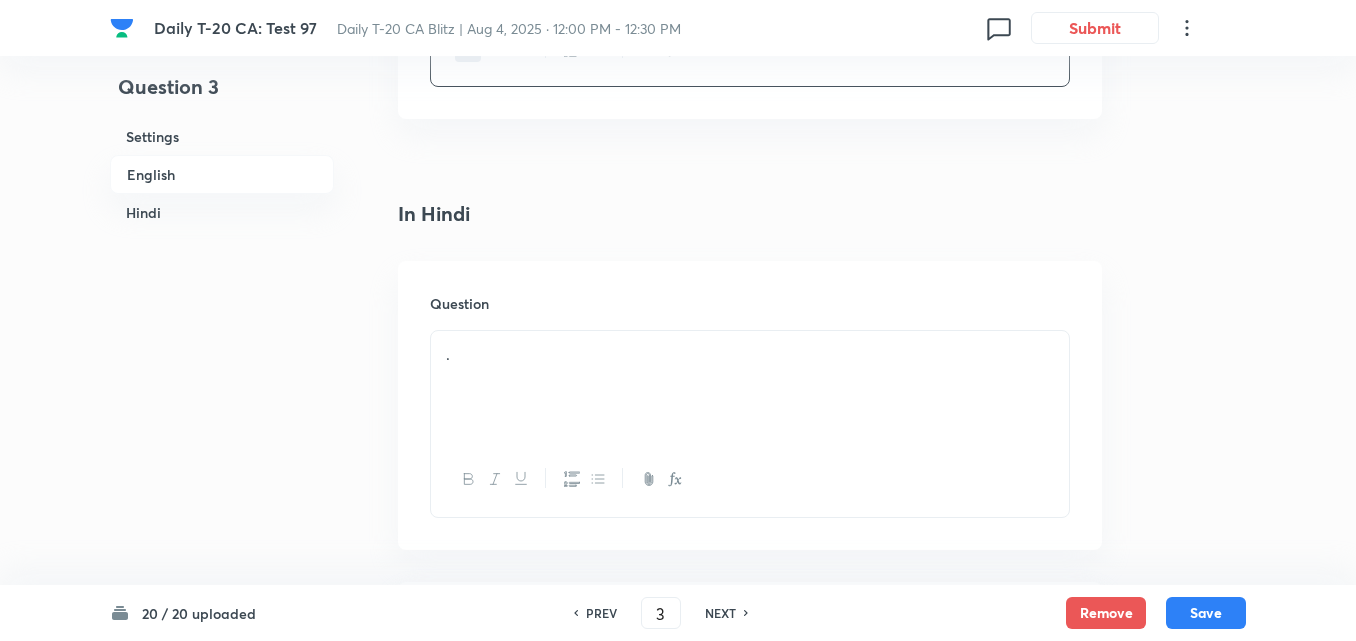click on "Question ." at bounding box center [750, 405] 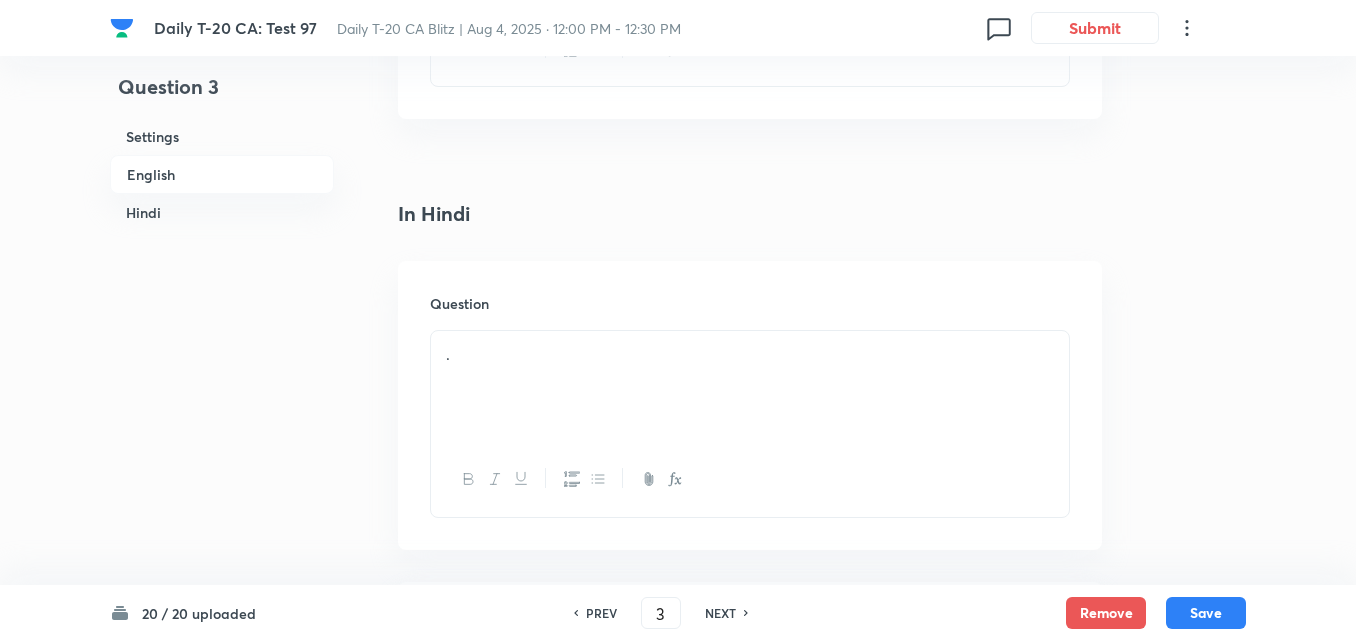 scroll, scrollTop: 2616, scrollLeft: 0, axis: vertical 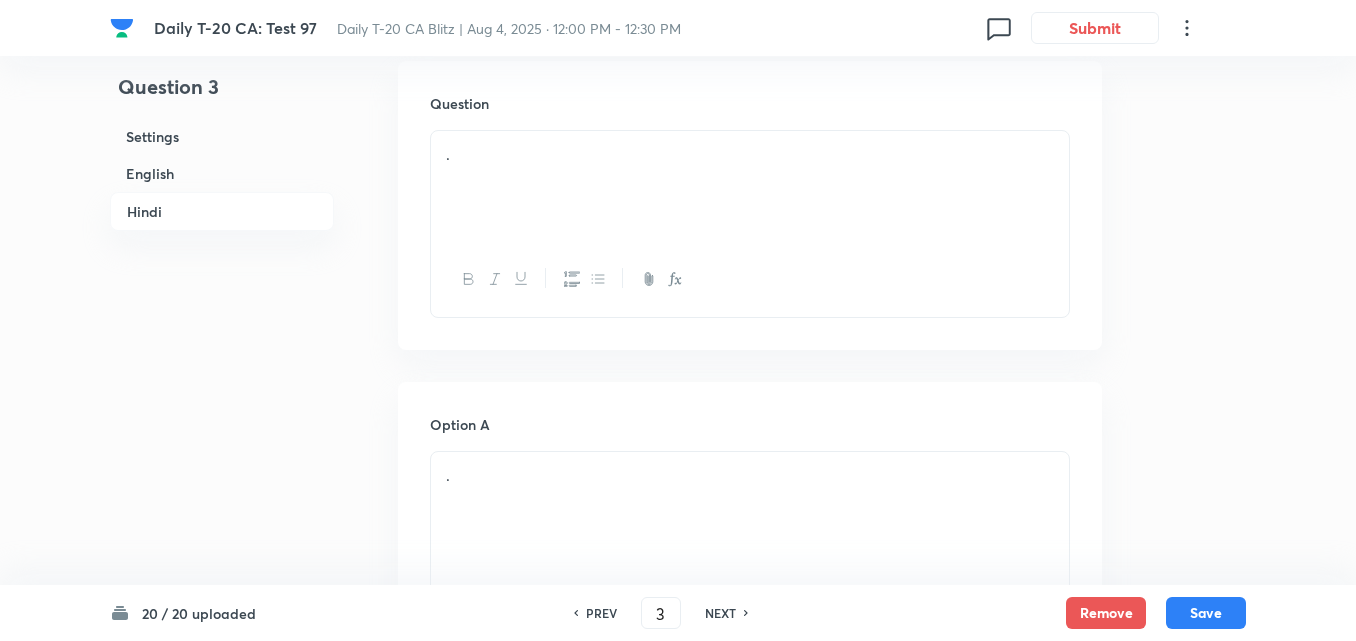 click on "." at bounding box center (750, 187) 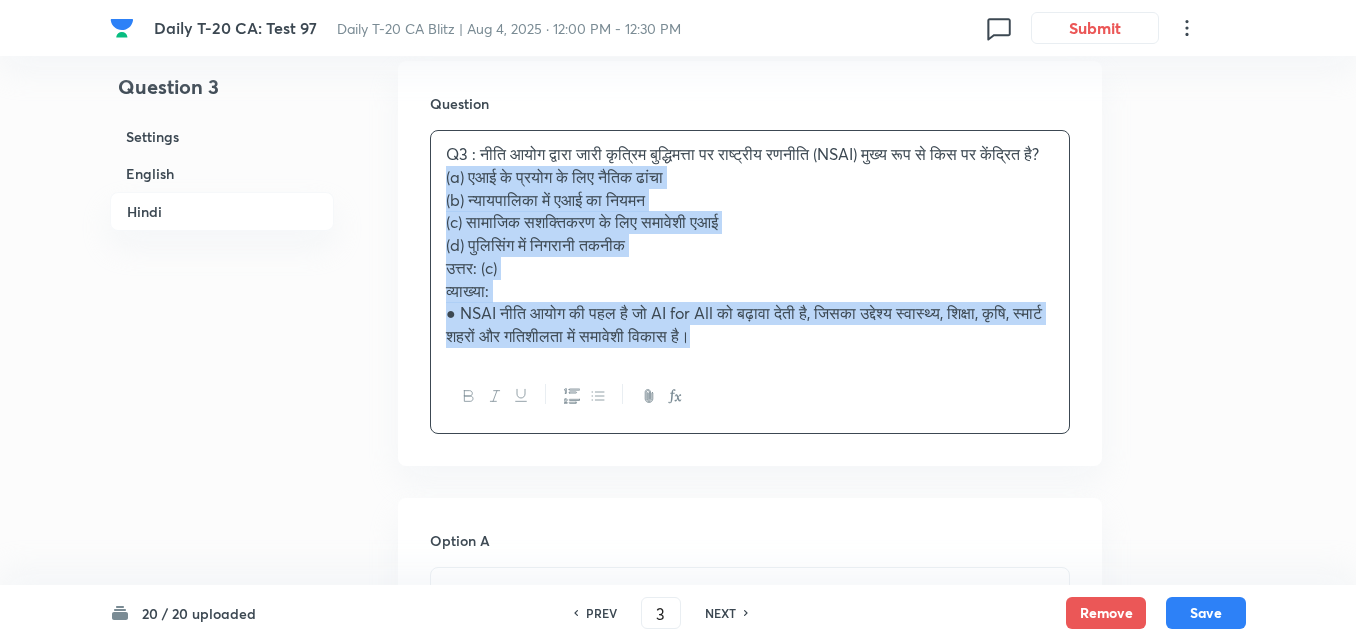drag, startPoint x: 485, startPoint y: 197, endPoint x: 595, endPoint y: 280, distance: 137.80058 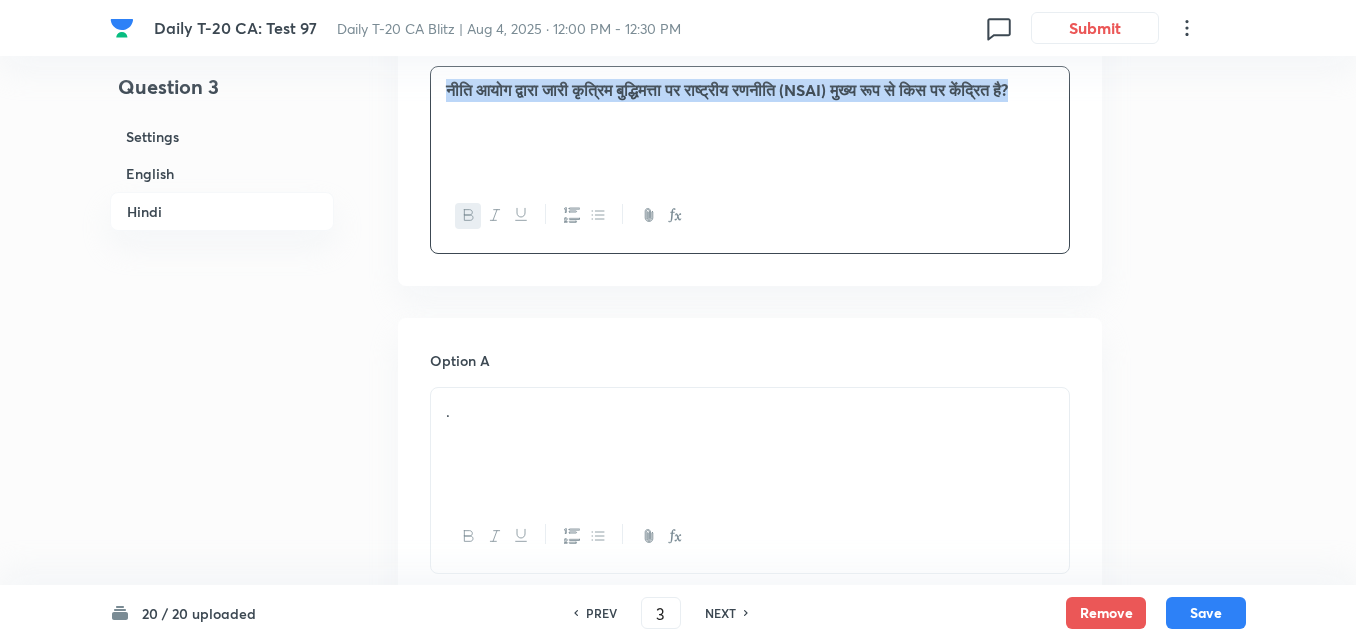scroll, scrollTop: 2716, scrollLeft: 0, axis: vertical 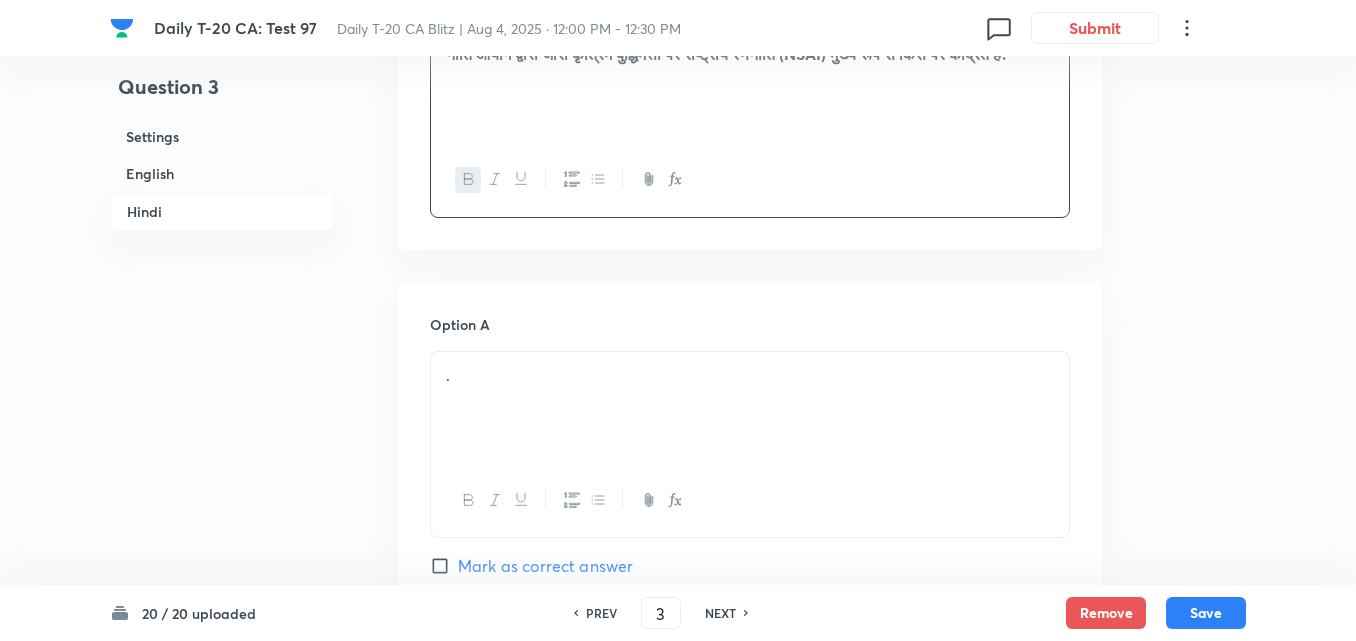 click on "." at bounding box center [750, 408] 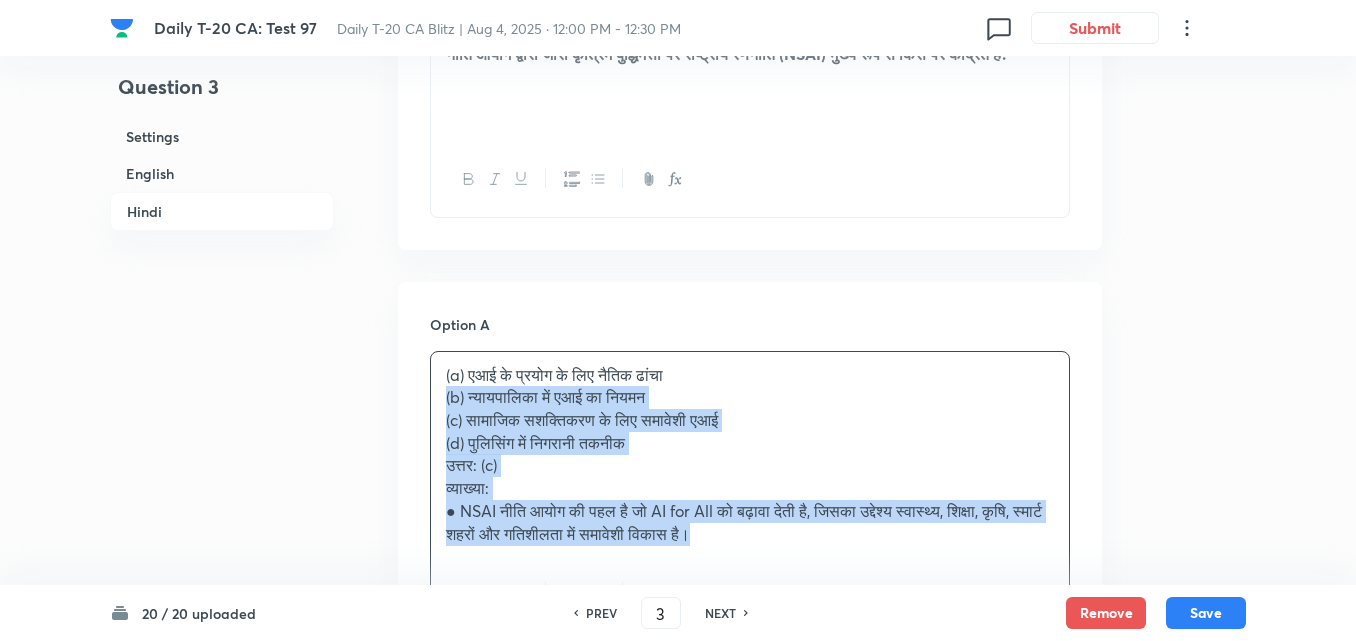 drag, startPoint x: 431, startPoint y: 403, endPoint x: 413, endPoint y: 402, distance: 18.027756 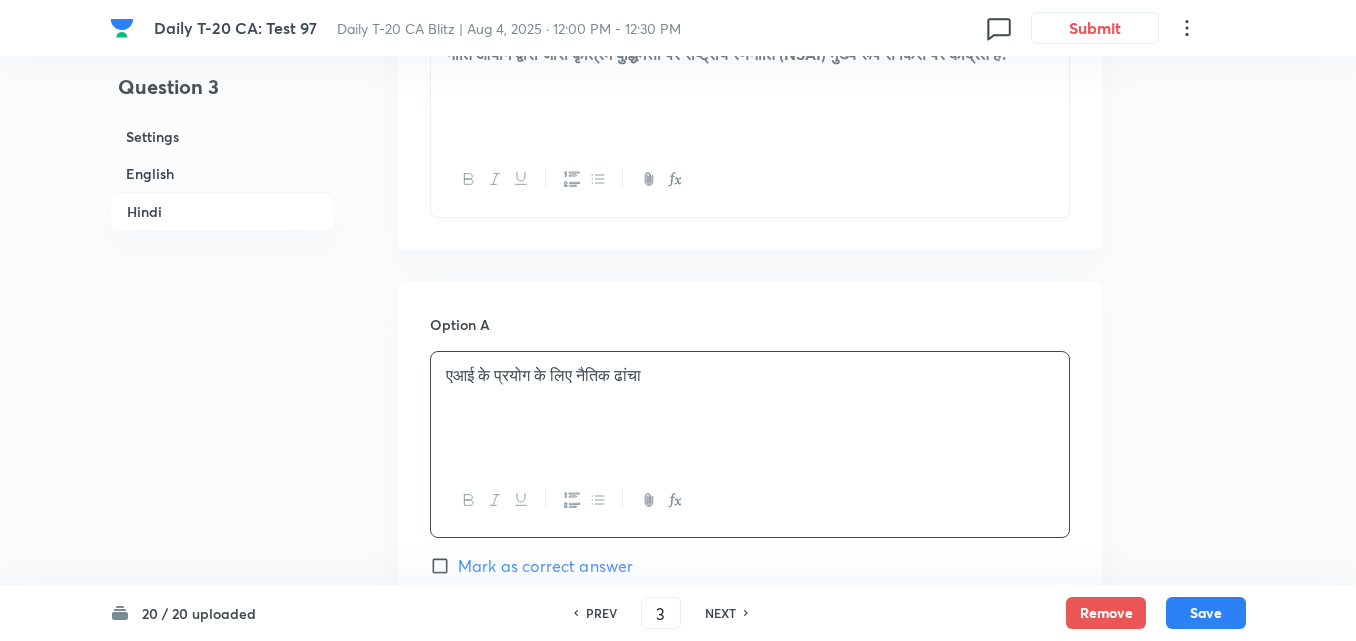 scroll, scrollTop: 3016, scrollLeft: 0, axis: vertical 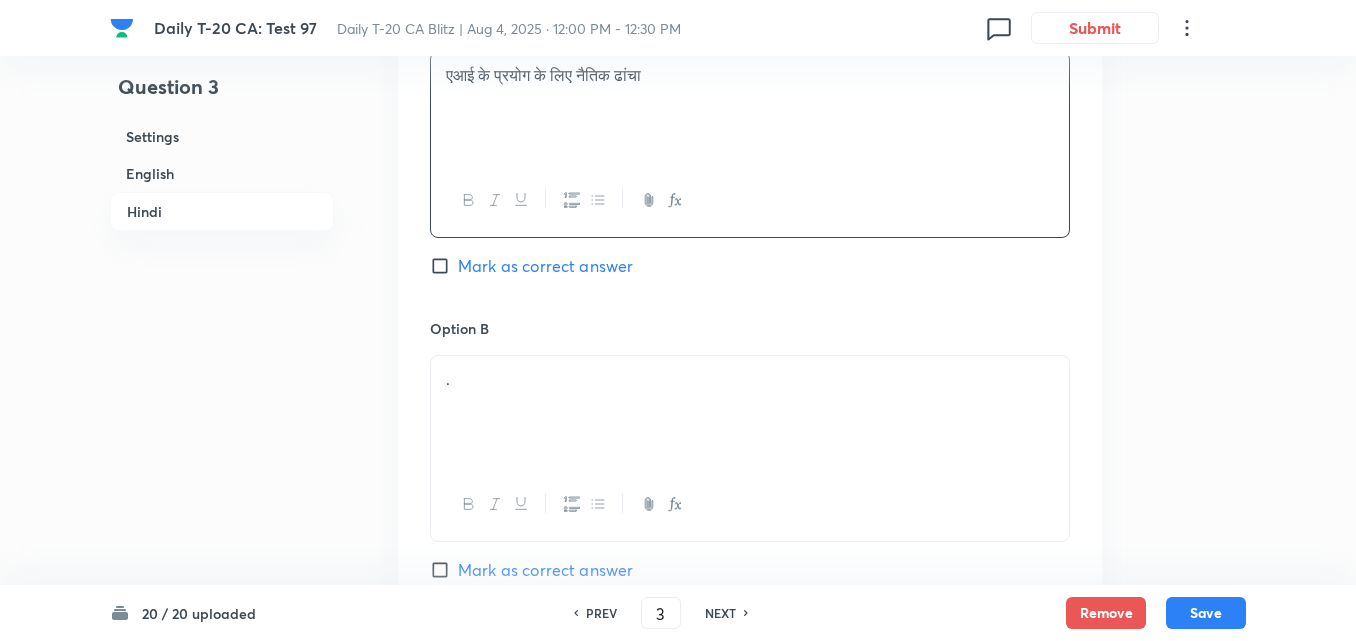 click on "." at bounding box center (750, 412) 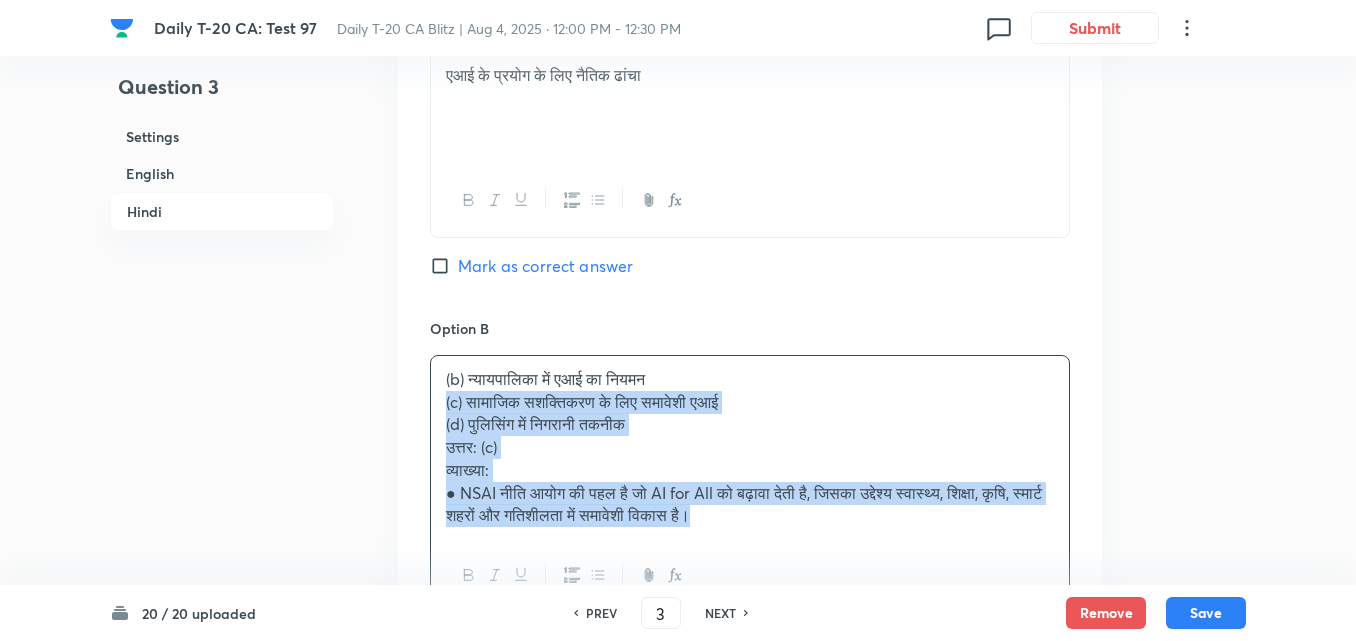 click on "Option A एआई के प्रयोग के लिए नैतिक ढांचा Mark as correct answer Option B (b) न्यायपालिका में एआई का नियमन (c) सामाजिक सशक्तिकरण के लिए समावेशी एआई (d) पुलिसिंग में निगरानी तकनीक उत्तर: (c) व्याख्या: ●	NSAI नीति आयोग की पहल है जो AI for All को बढ़ावा देती है, जिसका उद्देश्य स्वास्थ्य, शिक्षा, कृषि, स्मार्ट शहरों और गतिशीलता में समावेशी विकास है। Mark as correct answer Option C . Marked as correct Option D . Mark as correct answer" at bounding box center [750, 638] 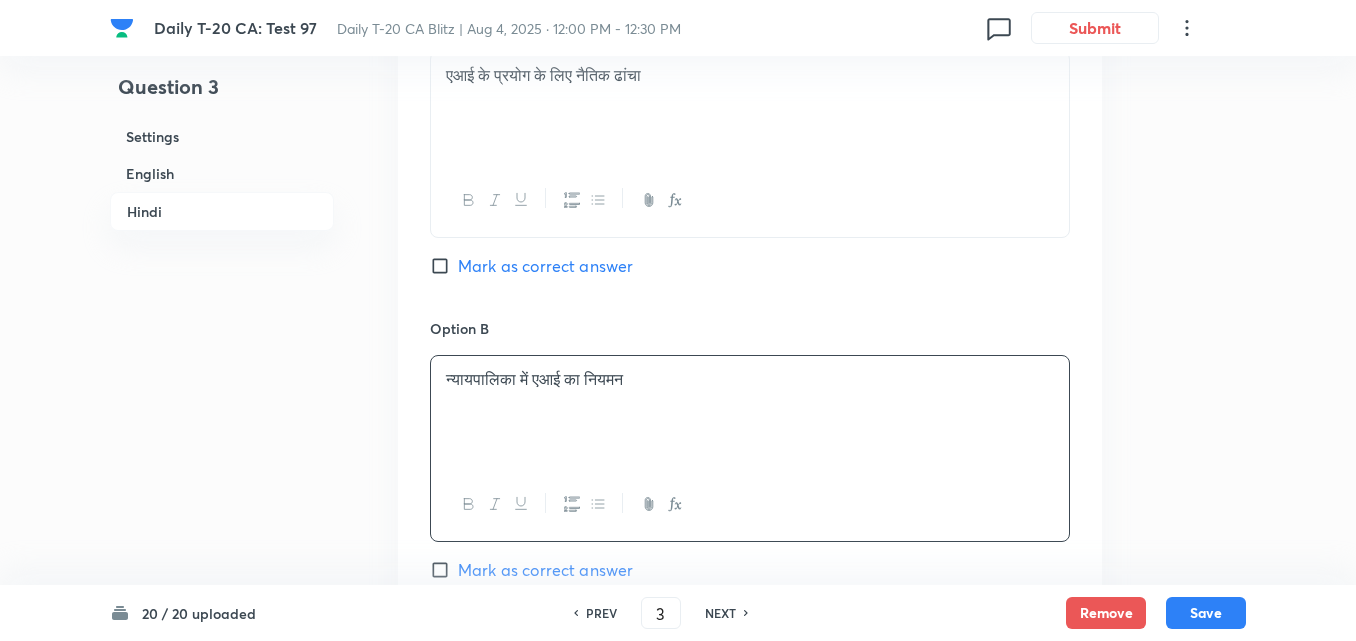 scroll, scrollTop: 3416, scrollLeft: 0, axis: vertical 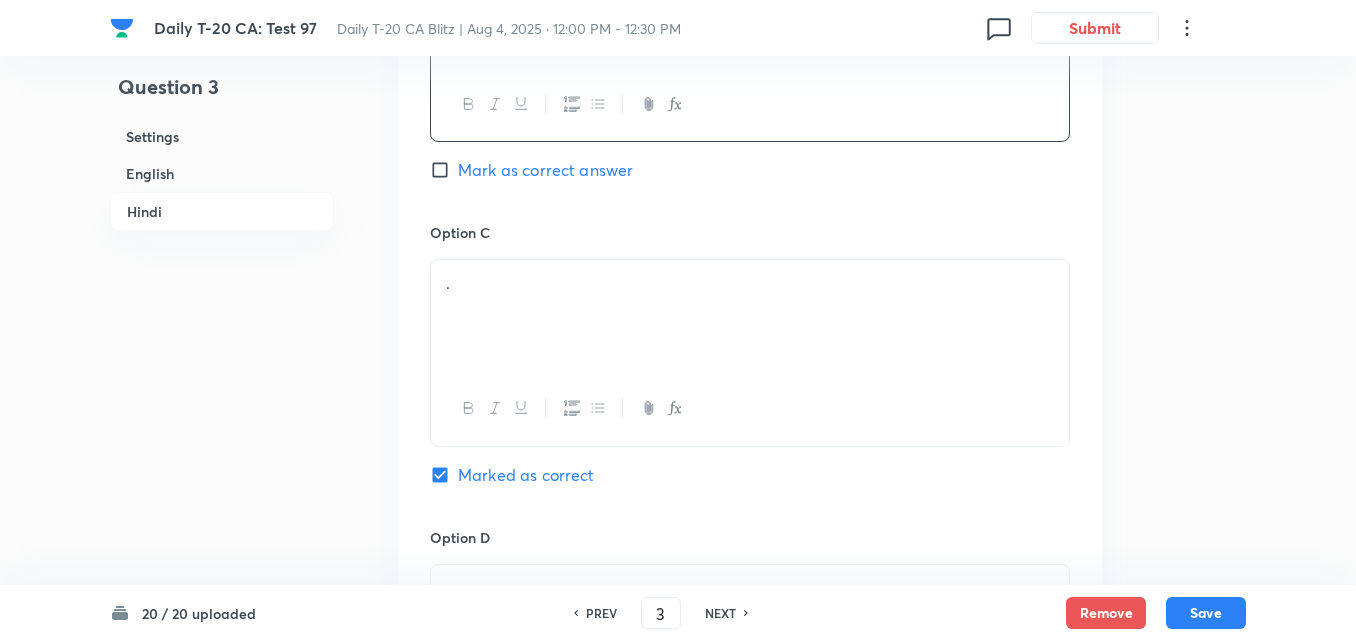 click on "." at bounding box center [750, 316] 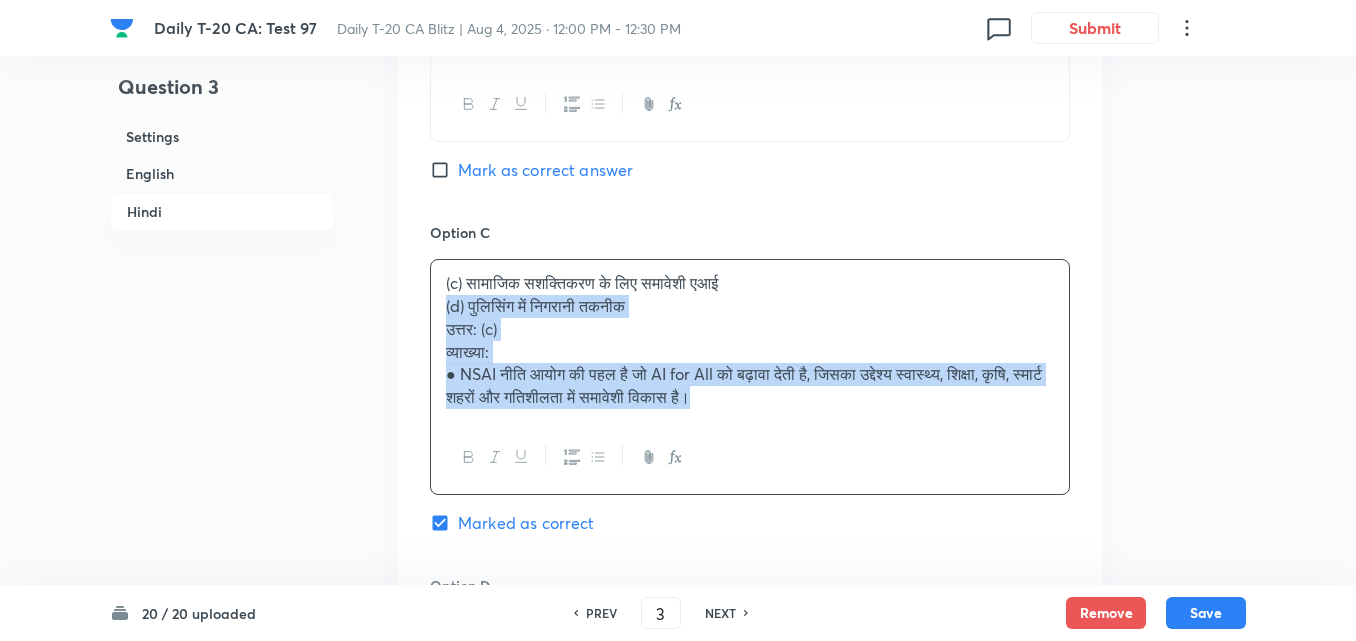 click on "Option A एआई के प्रयोग के लिए नैतिक ढांचा Mark as correct answer Option B न्यायपालिका में एआई का नियमन Mark as correct answer Option C (c) सामाजिक सशक्तिकरण के लिए समावेशी एआई (d) पुलिसिंग में निगरानी तकनीक उत्तर: (c) व्याख्या: ●	NSAI नीति आयोग की पहल है जो AI for All को बढ़ावा देती है, जिसका उद्देश्य स्वास्थ्य, शिक्षा, कृषि, स्मार्ट शहरों और गतिशीलता में समावेशी विकास है। Marked as correct Option D . Mark as correct answer" at bounding box center (750, 227) 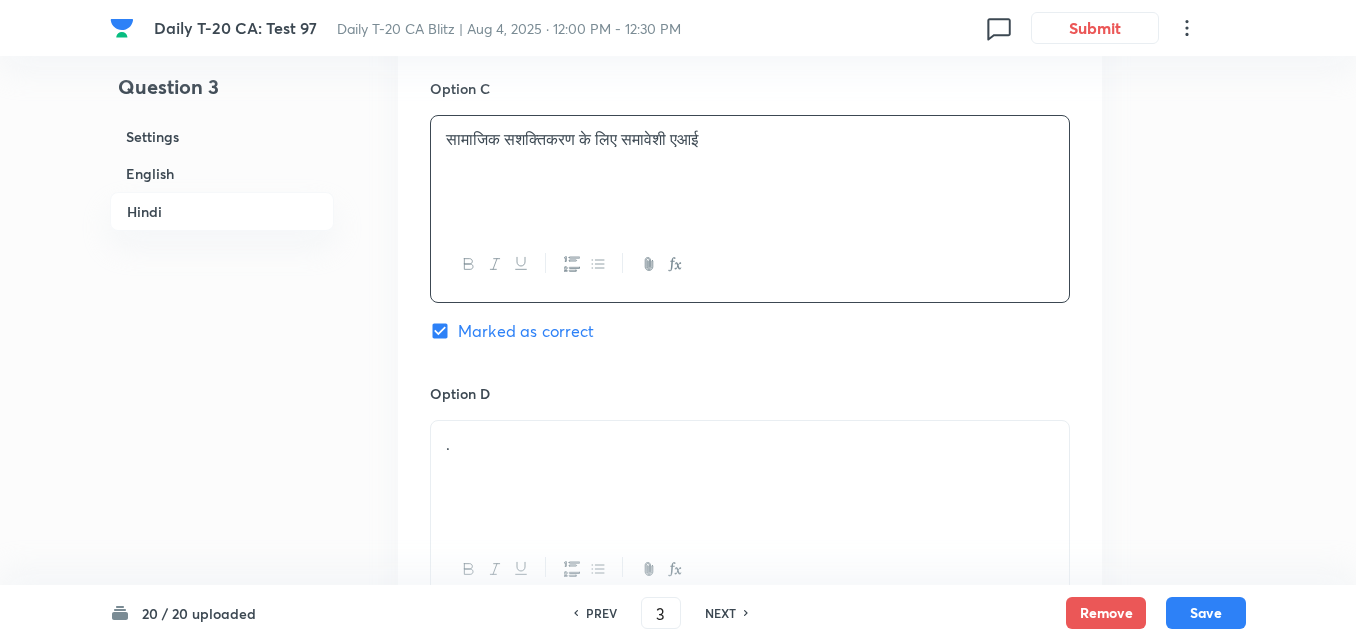 scroll, scrollTop: 3716, scrollLeft: 0, axis: vertical 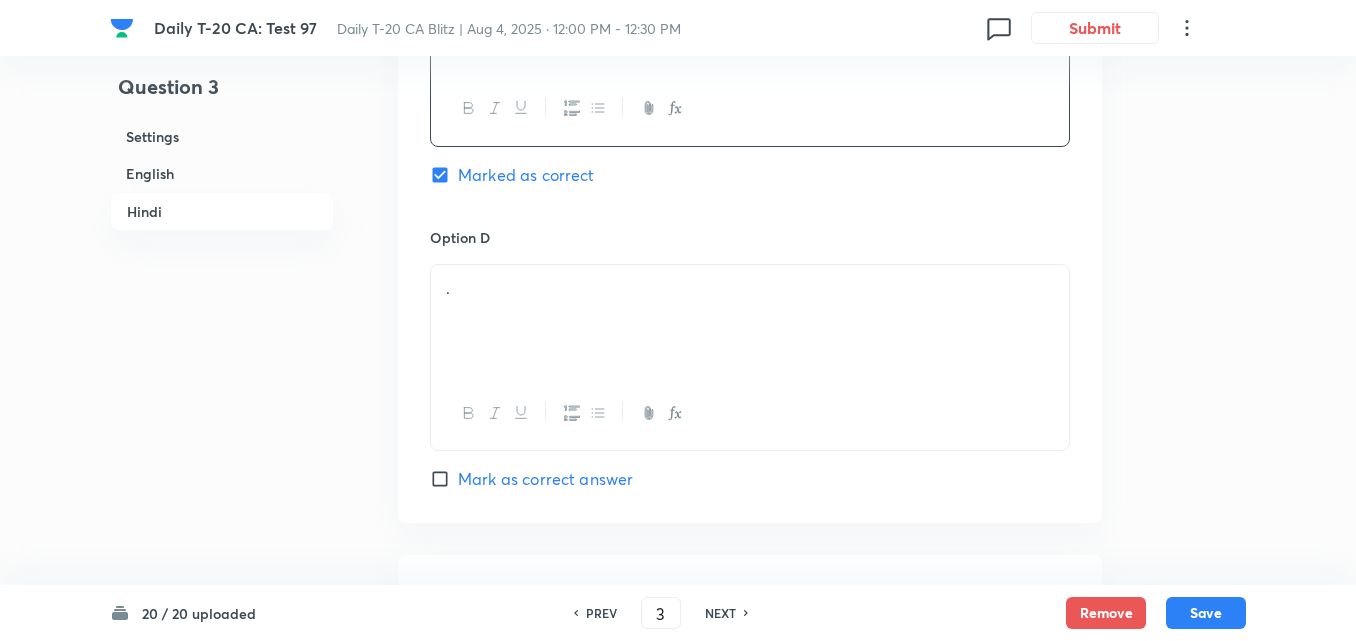 click on "." at bounding box center (750, 321) 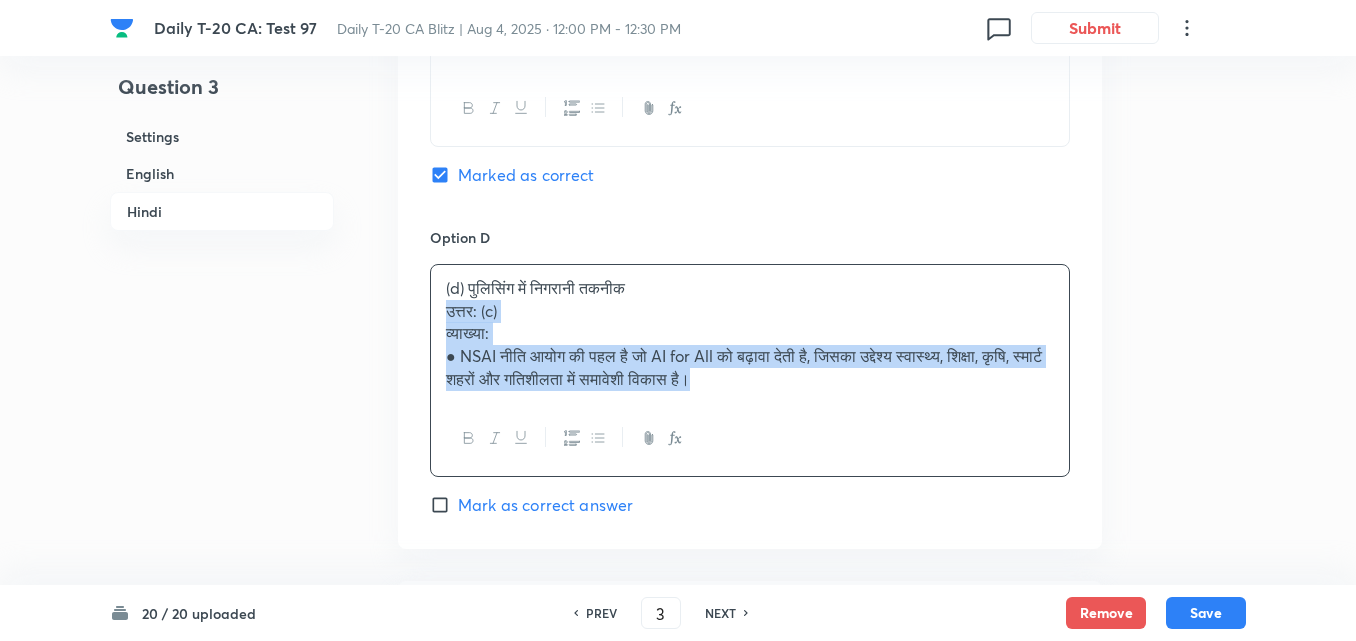 click on "(d) पुलिसिंग में निगरानी तकनीक उत्तर: (c) व्याख्या: ●	NSAI नीति आयोग की पहल है जो AI for All को बढ़ावा देती है, जिसका उद्देश्य स्वास्थ्य, शिक्षा, कृषि, स्मार्ट शहरों और गतिशीलता में समावेशी विकास है।" at bounding box center (750, 370) 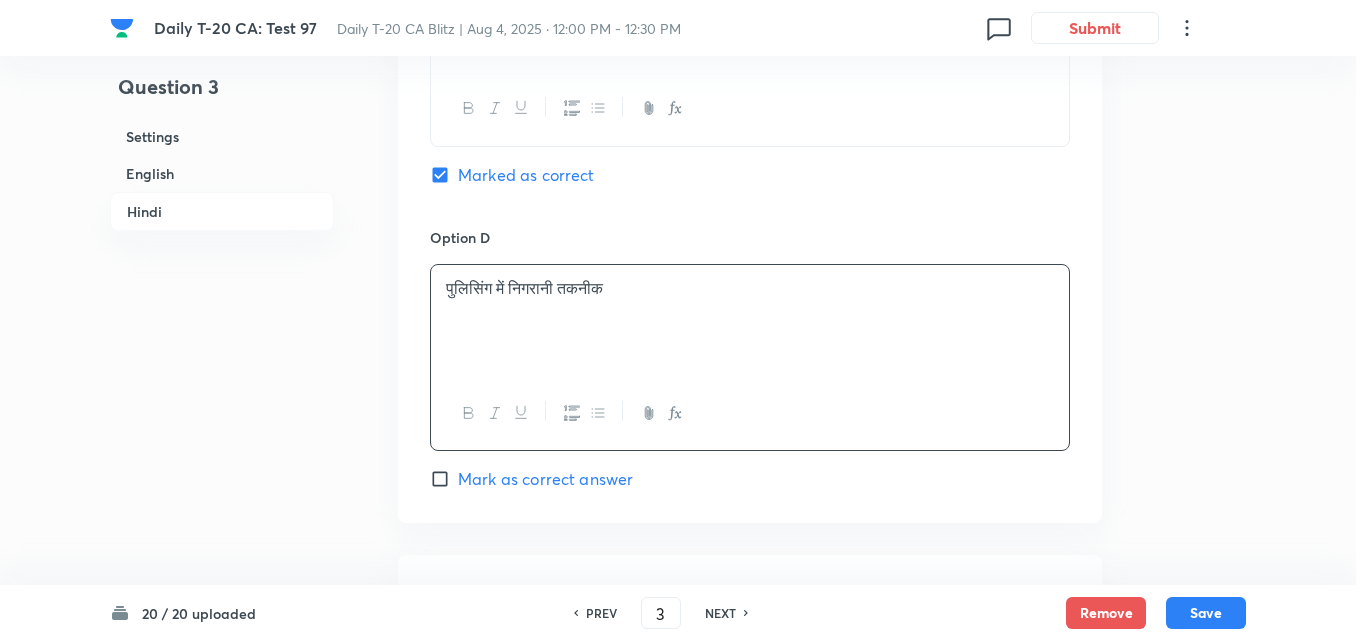 scroll, scrollTop: 4095, scrollLeft: 0, axis: vertical 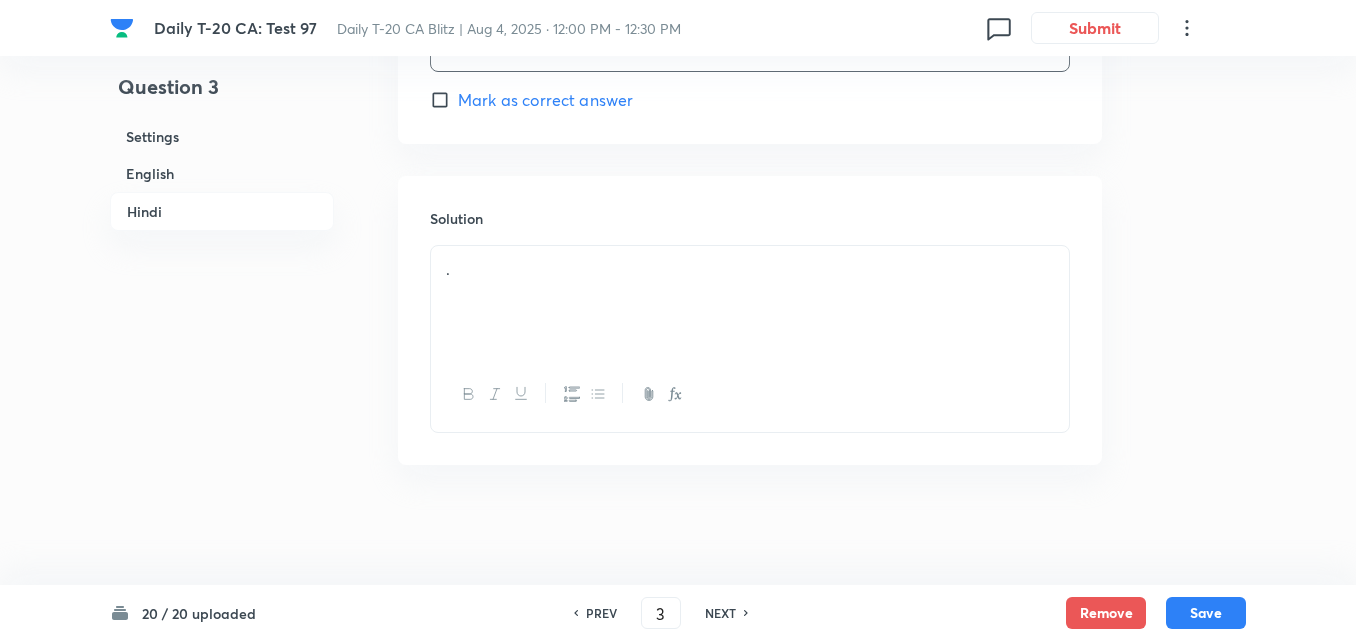 click on "." at bounding box center [750, 269] 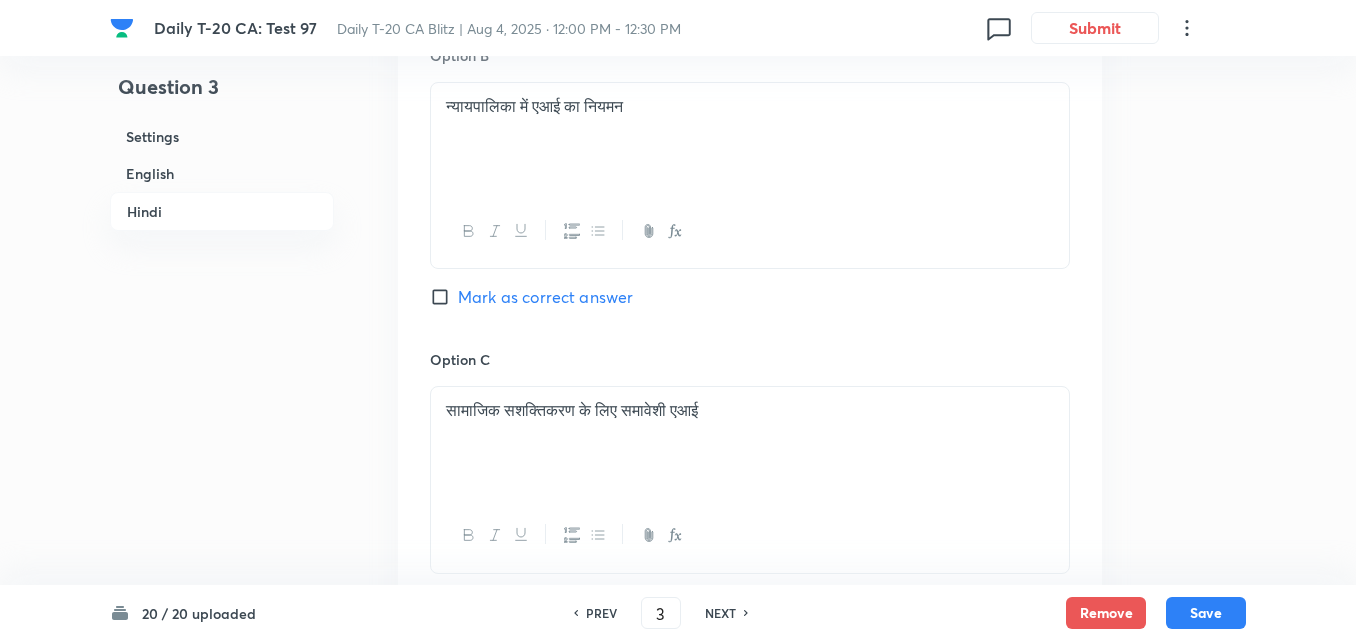 scroll, scrollTop: 3095, scrollLeft: 0, axis: vertical 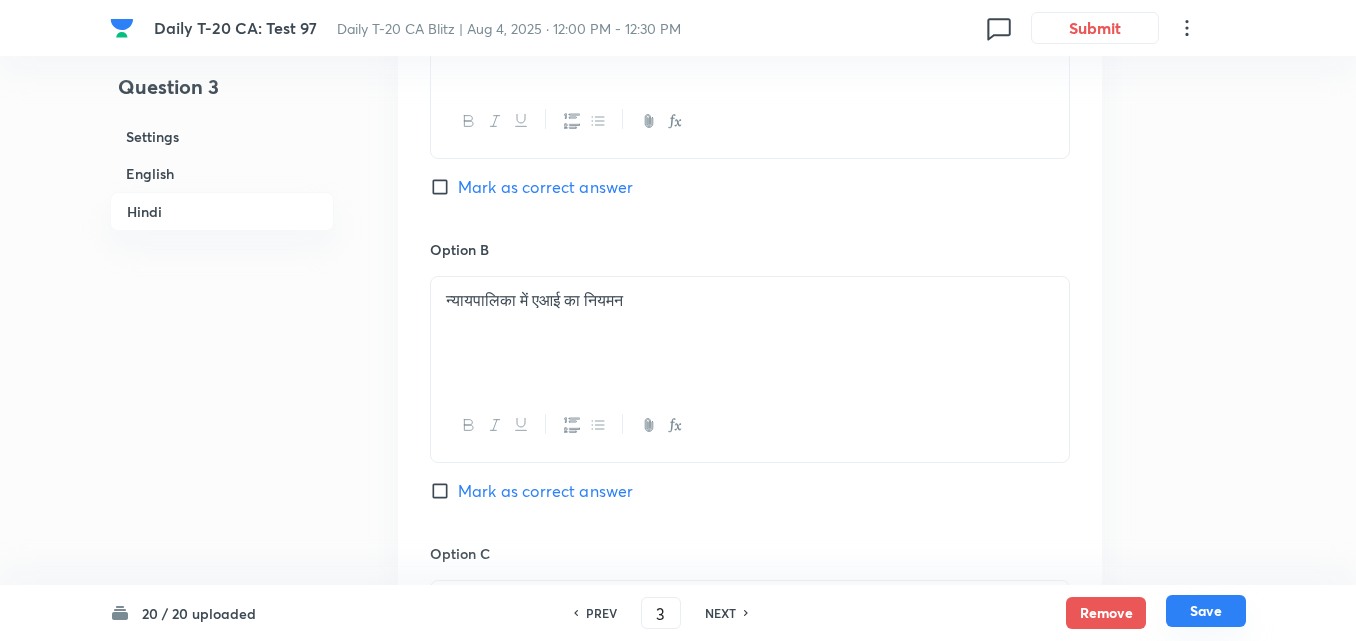 click on "Save" at bounding box center (1206, 611) 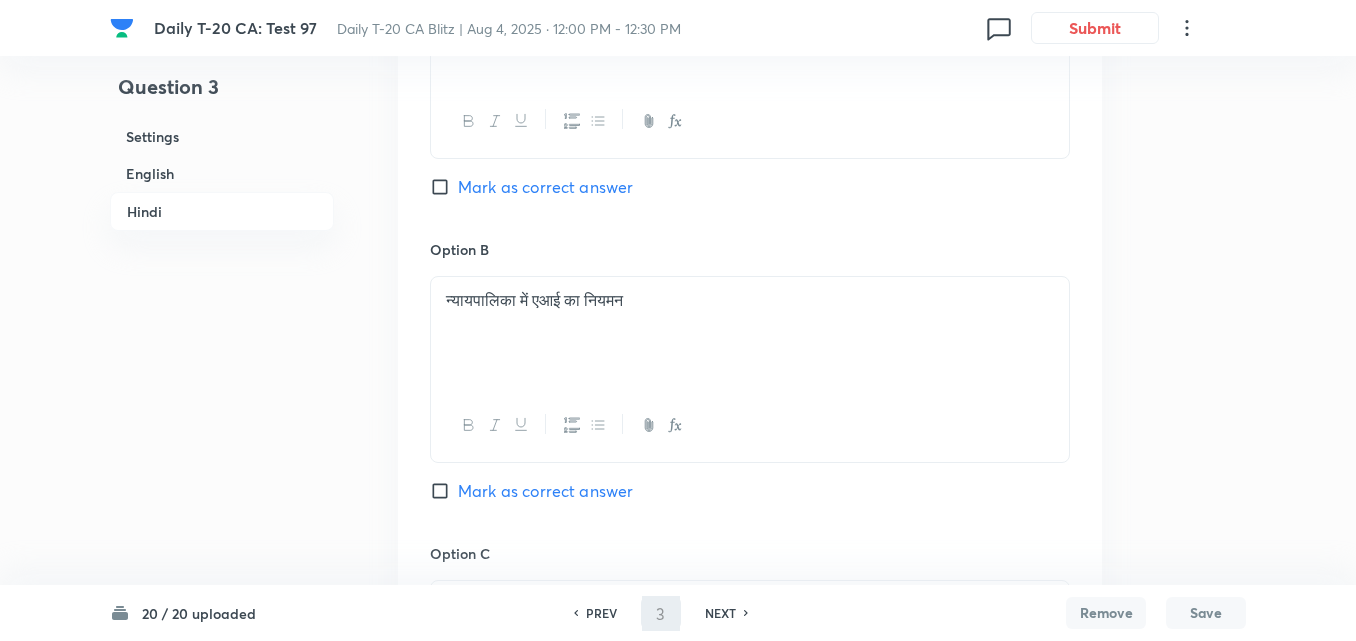 type on "4" 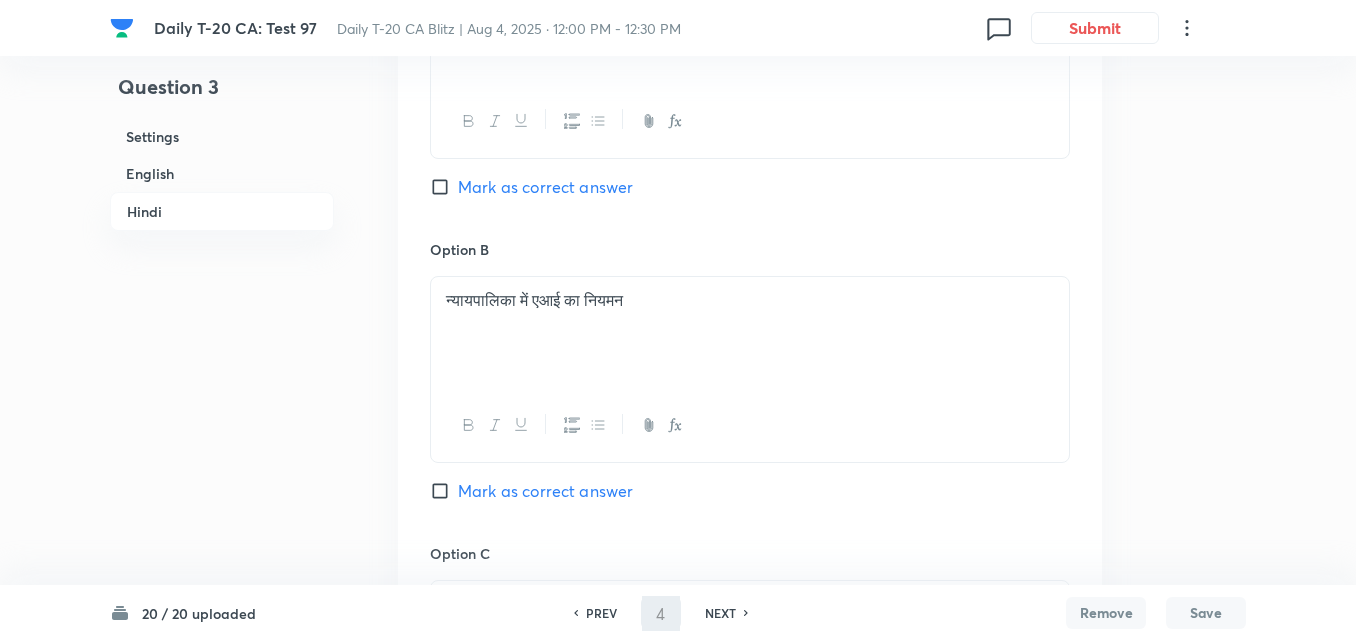 checkbox on "false" 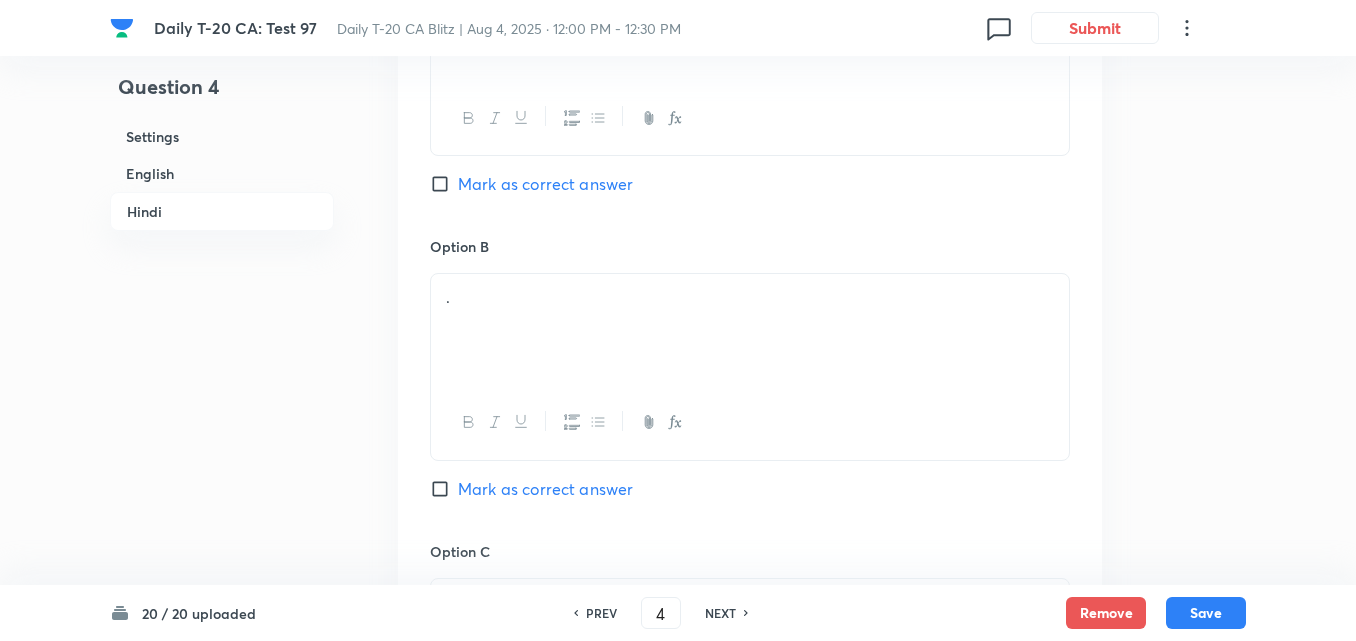 checkbox on "true" 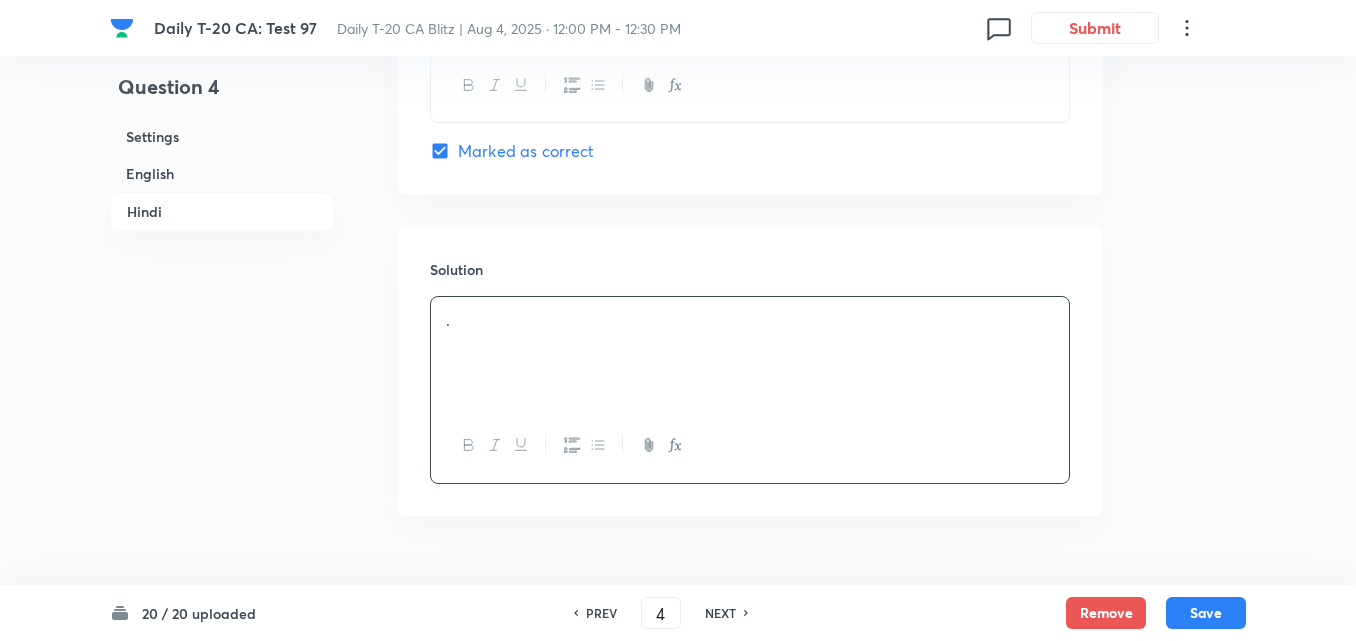 click on "English" at bounding box center (222, 173) 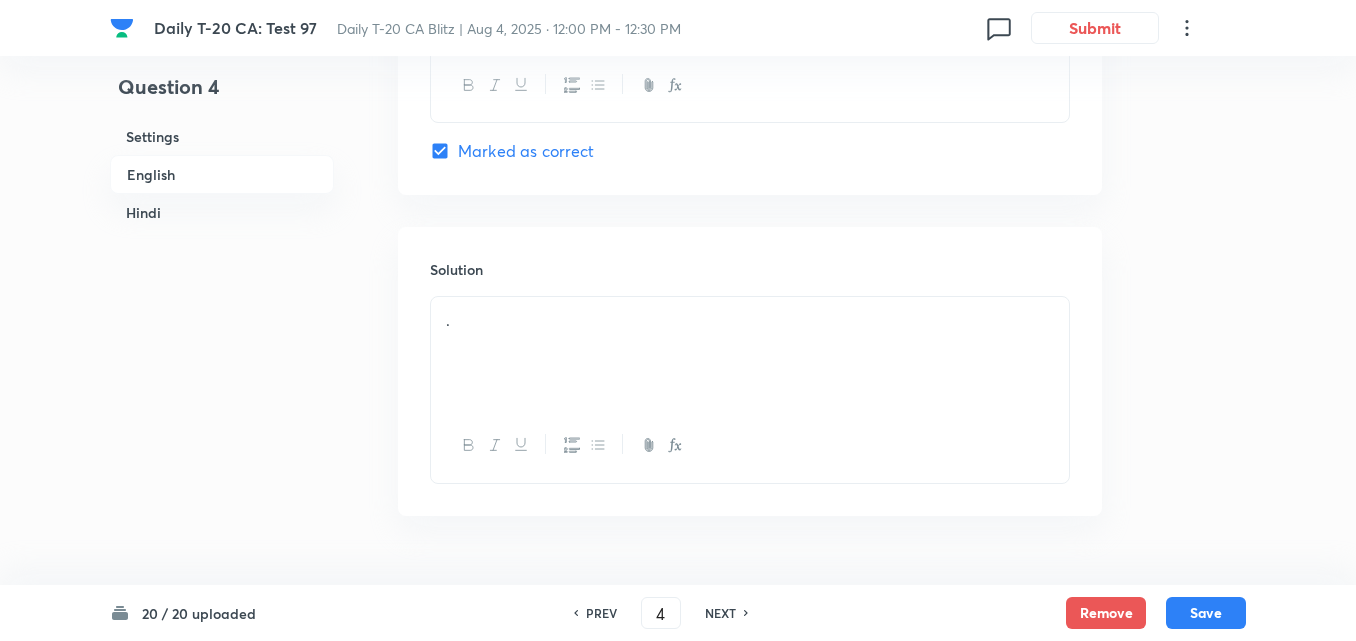 scroll, scrollTop: 516, scrollLeft: 0, axis: vertical 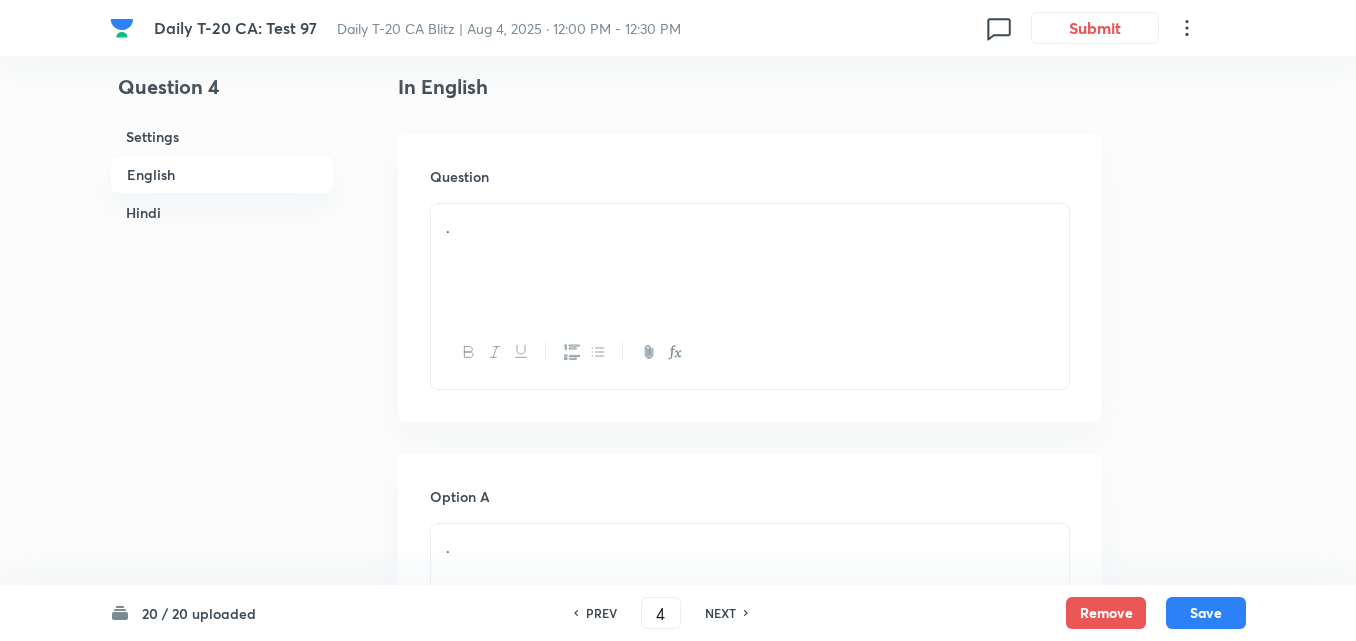 click on "." at bounding box center (750, 260) 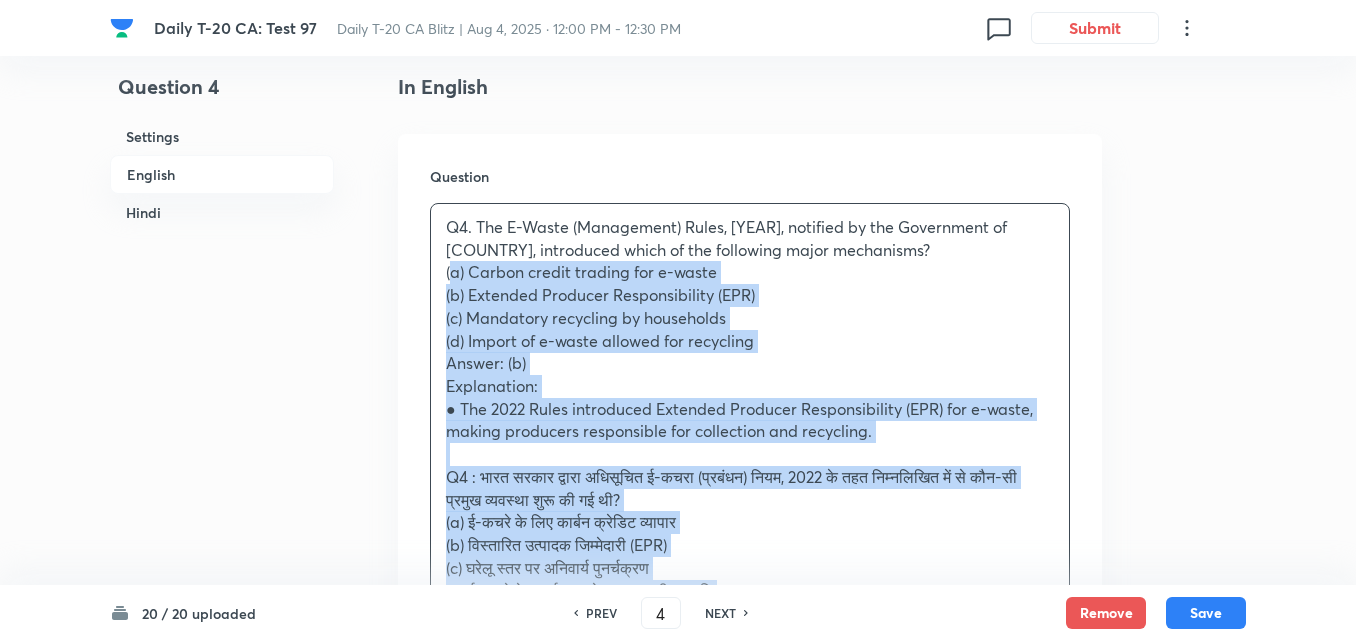 drag, startPoint x: 402, startPoint y: 318, endPoint x: 360, endPoint y: 274, distance: 60.827625 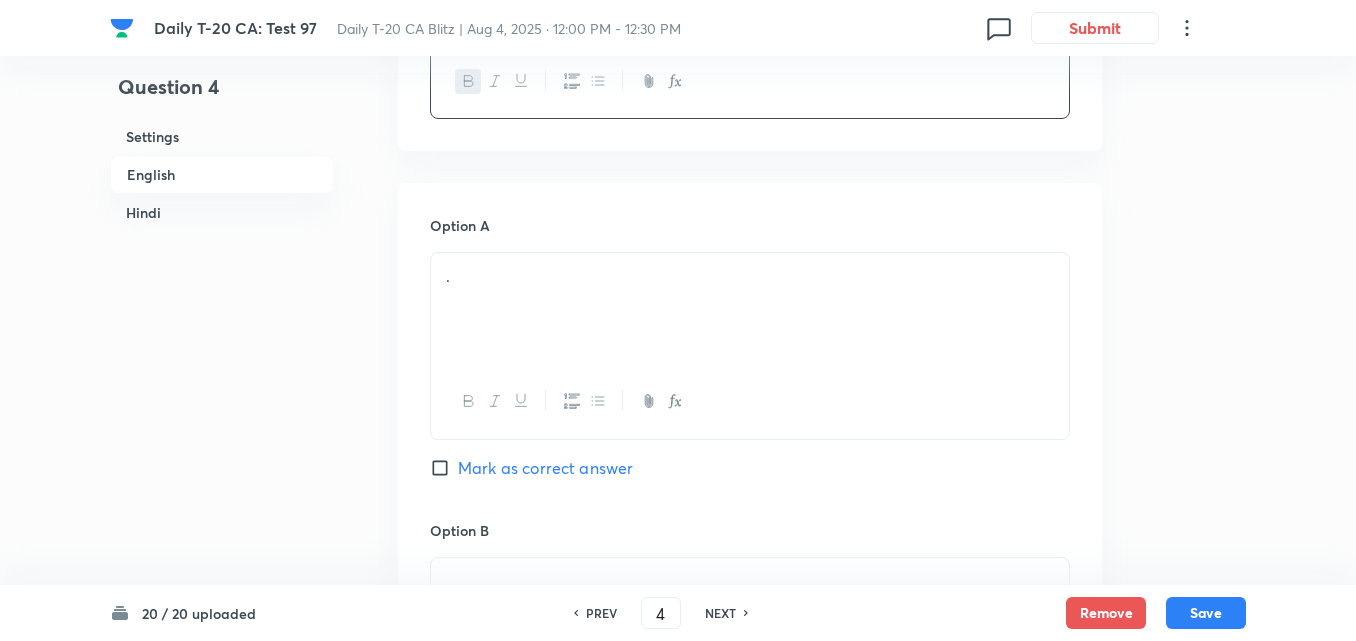 scroll, scrollTop: 816, scrollLeft: 0, axis: vertical 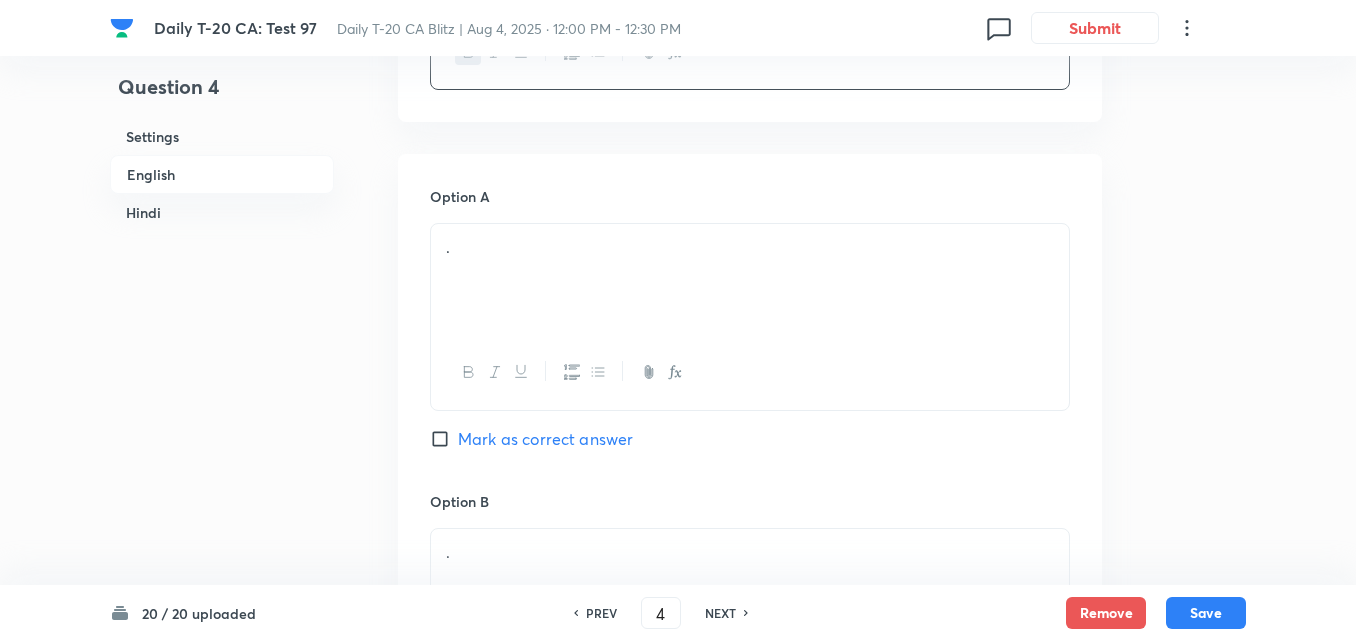 click on "." at bounding box center [750, 280] 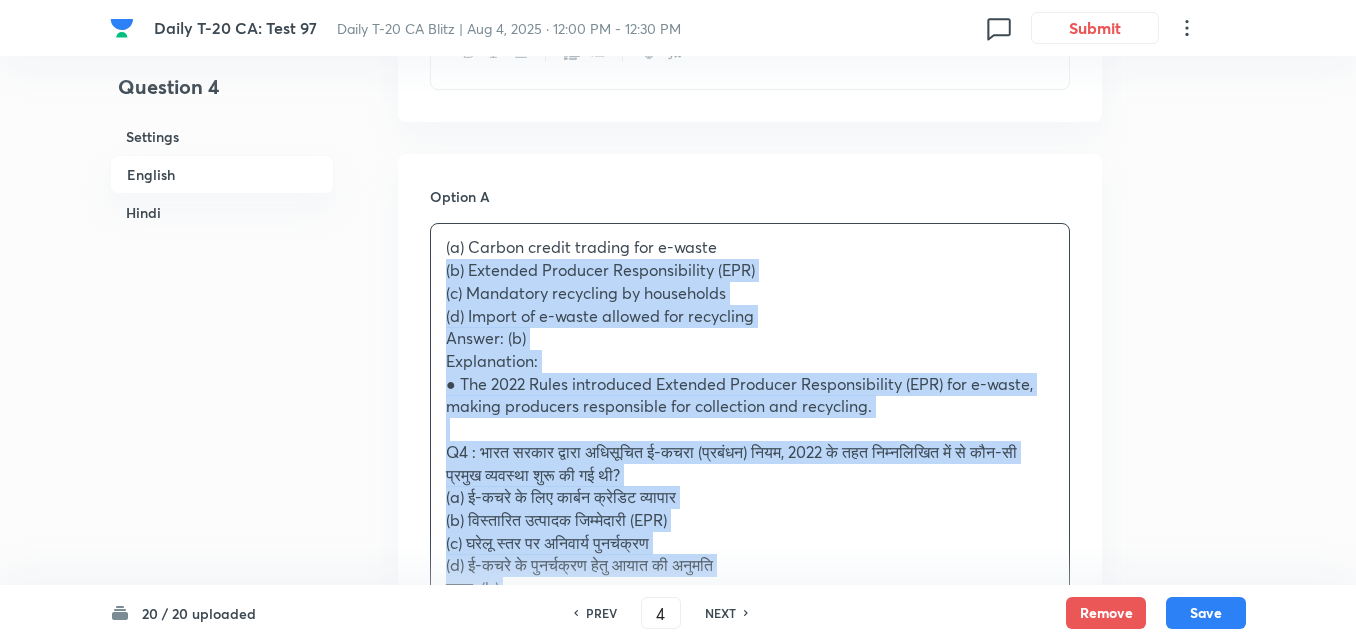 drag, startPoint x: 441, startPoint y: 265, endPoint x: 420, endPoint y: 275, distance: 23.259407 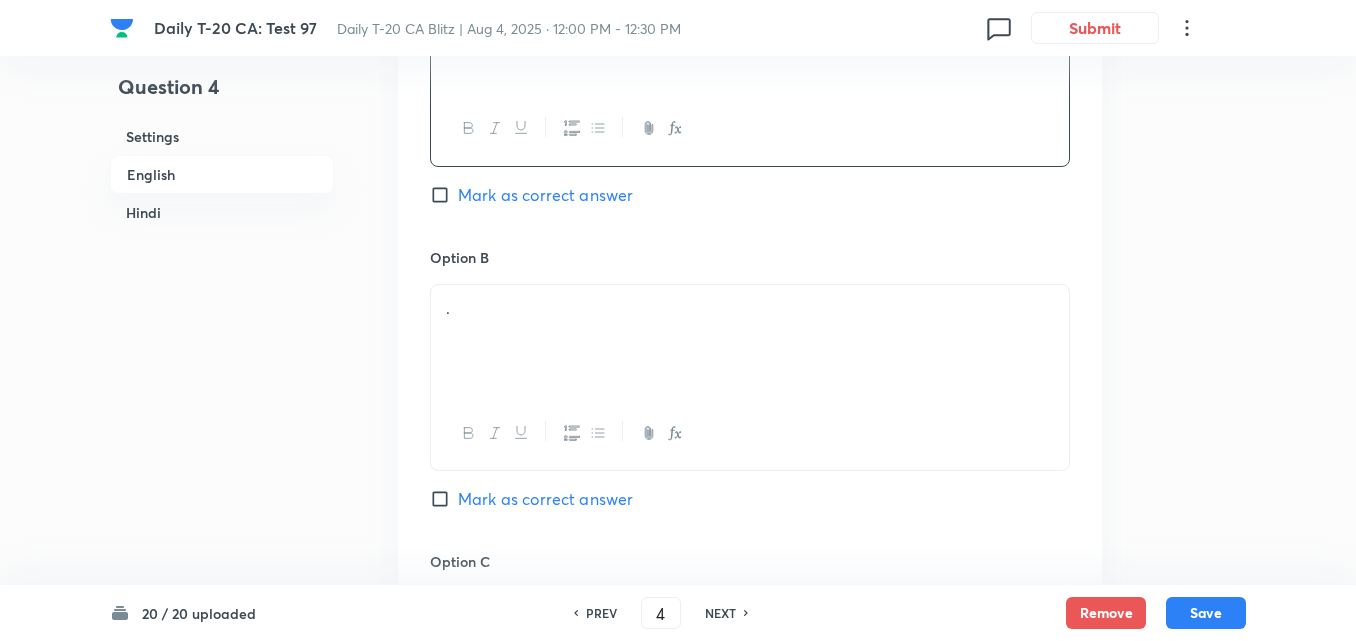 scroll, scrollTop: 1116, scrollLeft: 0, axis: vertical 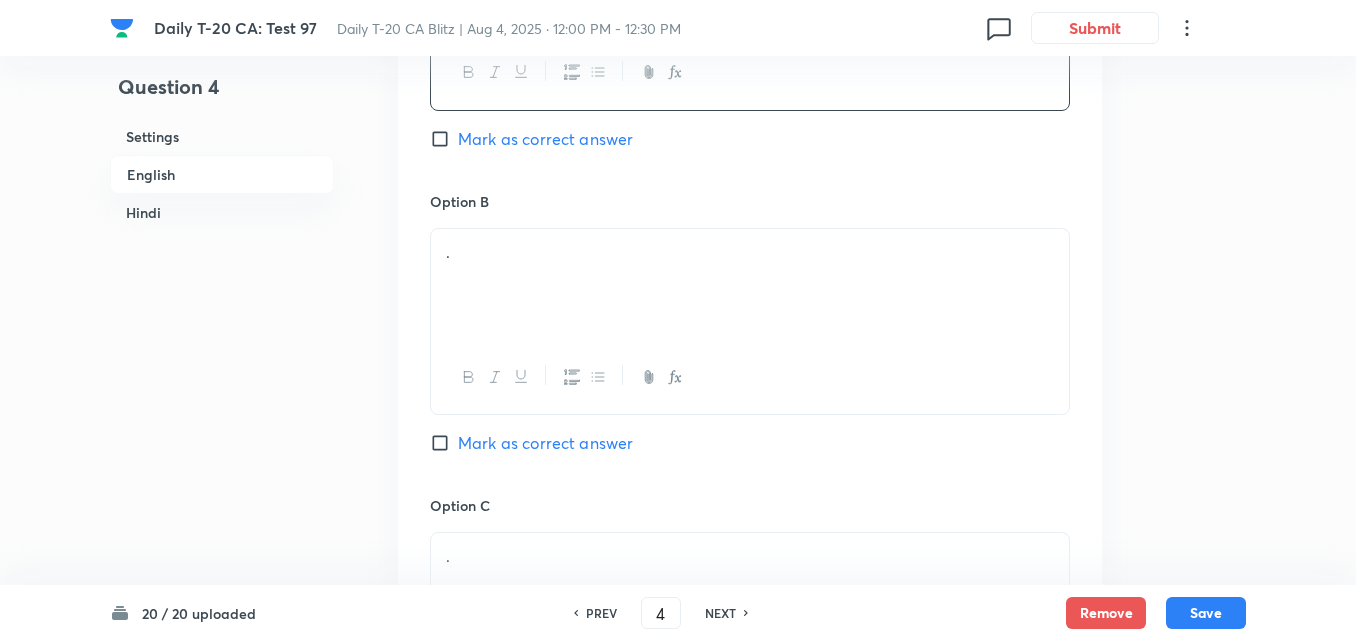 click on "." at bounding box center [750, 285] 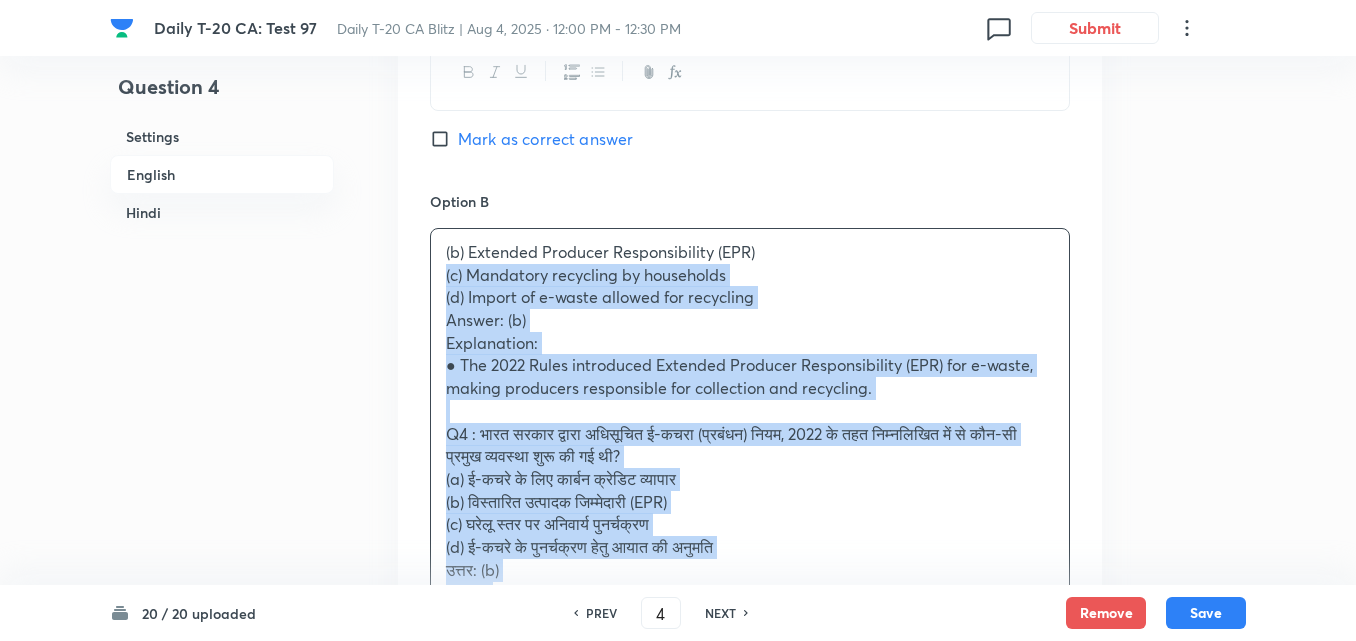 click on "Question 4 Settings English Hindi Settings Type Single choice correct 4 options + 2 marks - 0.66 marks Edit Concept Current Affairs Current Affairs 2025 Current Affairs 2025 Current Affairs 2025 Edit Additional details Easy Fact Not from PYQ paper No equation Edit In English Question The E-Waste (Management) Rules, 2022, notified by the Government of India, introduced which of the following major mechanisms? Option A Carbon credit trading for e-waste Mark as correct answer Option B (b) Extended Producer Responsibility (EPR) (c) Mandatory recycling by households (d) Import of e-waste allowed for recycling Answer: (b) Explanation: ●	The 2022 Rules introduced Extended Producer Responsibility (EPR) for e-waste, making producers responsible for collection and recycling. (a) ई-कचरे के लिए कार्बन क्रेडिट व्यापार (b) विस्तारित उत्पादक जिम्मेदारी (EPR) उत्तर: (b) व्याख्या: . . . ." at bounding box center [678, 1411] 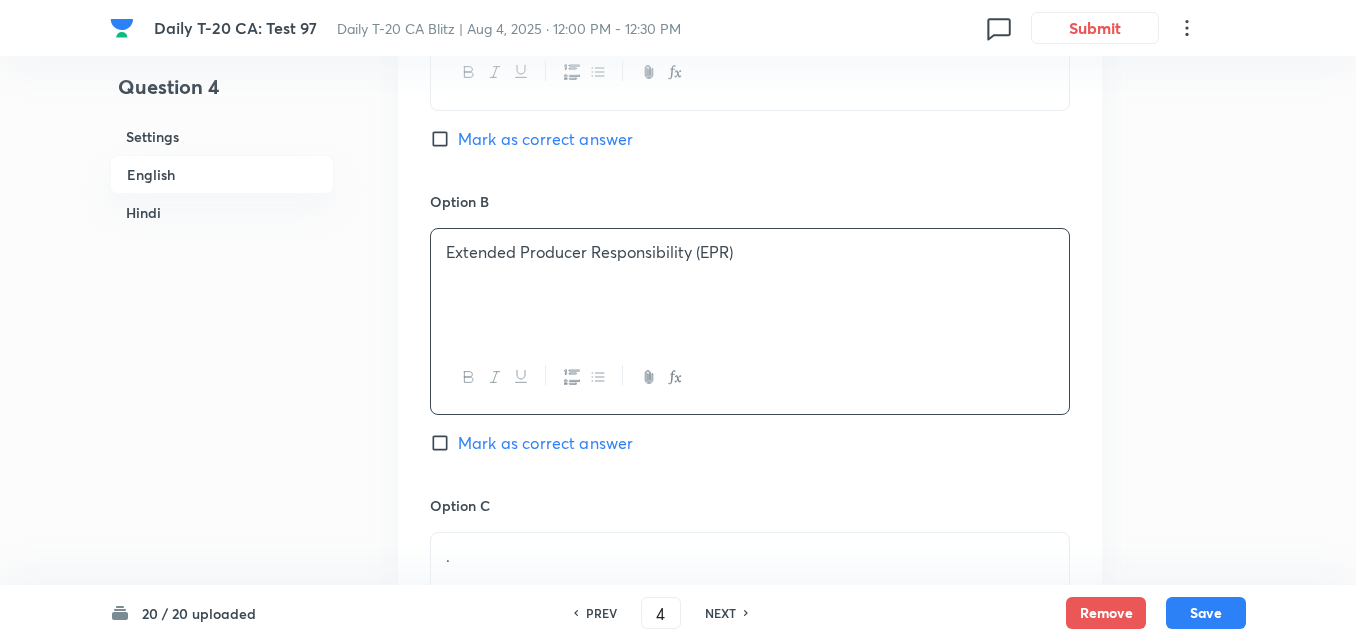 scroll, scrollTop: 1316, scrollLeft: 0, axis: vertical 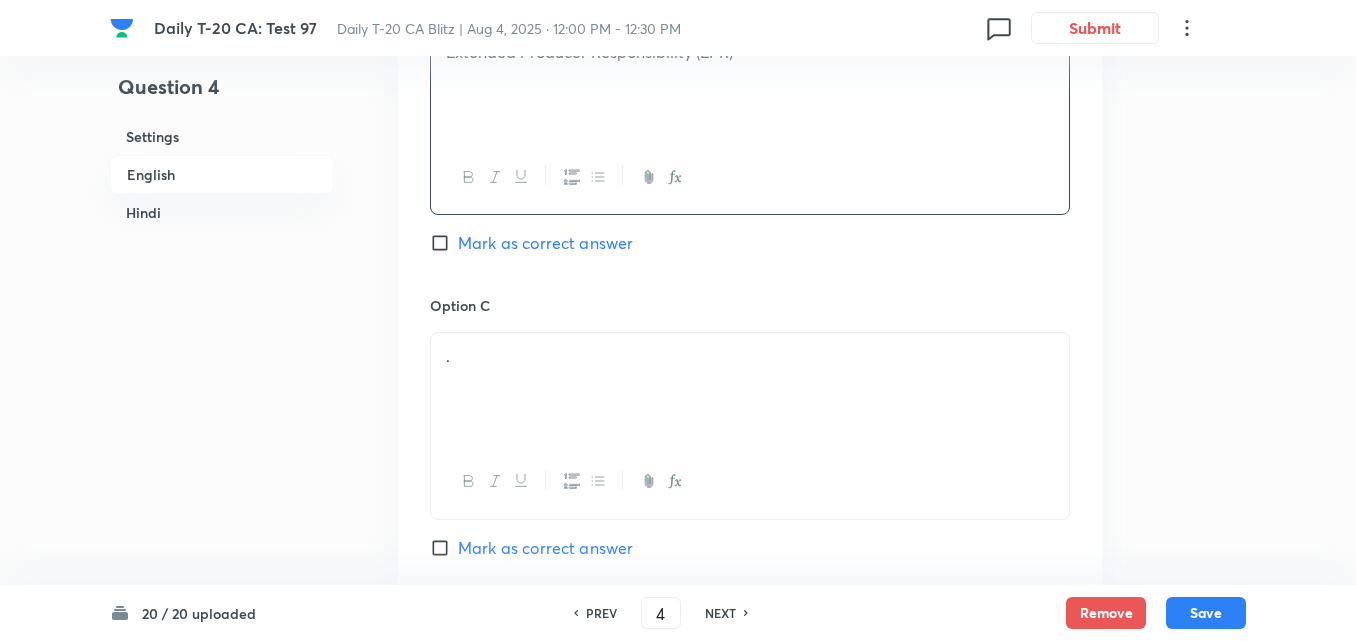 click on "." at bounding box center [750, 389] 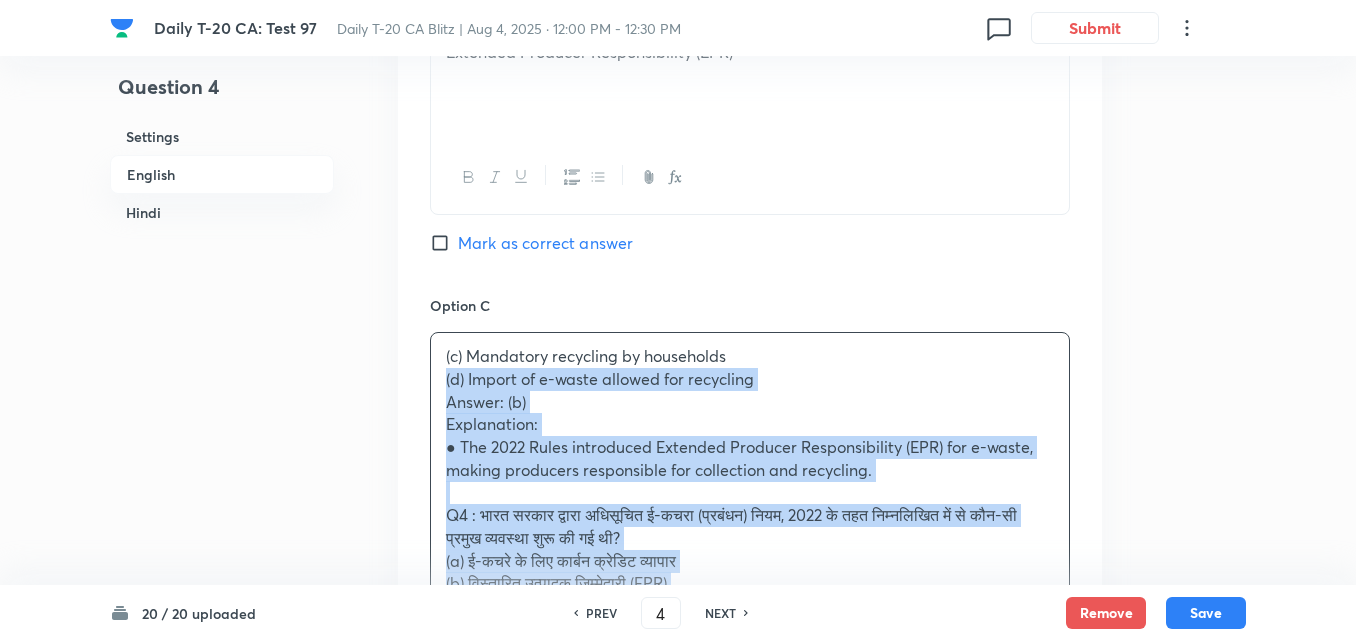 click on "Option A Carbon credit trading for e-waste Mark as correct answer Option B Extended Producer Responsibility (EPR) Mark as correct answer Option C (c) Mandatory recycling by households (d) Import of e-waste allowed for recycling Answer: (b) Explanation: ●	The 2022 Rules introduced Extended Producer Responsibility (EPR) for e-waste, making producers responsible for collection and recycling. Q4 : भारत सरकार द्वारा अधिसूचित ई-कचरा (प्रबंधन) नियम, 2022 के तहत निम्नलिखित में से कौन-सी प्रमुख व्यवस्था शुरू की गई थी? (a) ई-कचरे के लिए कार्बन क्रेडिट व्यापार (b) विस्तारित उत्पादक जिम्मेदारी (EPR) (c) घरेलू स्तर पर अनिवार्य पुनर्चक्रण उत्तर: (b) Mark as correct answer" at bounding box center (750, 424) 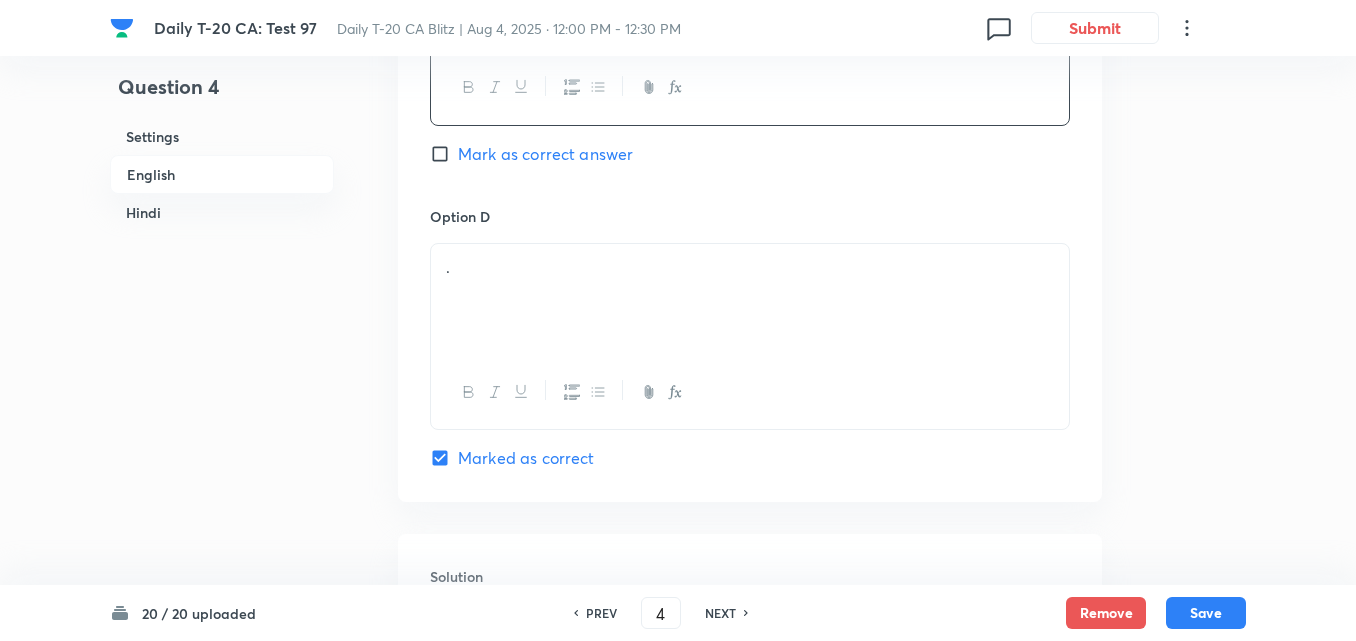 scroll, scrollTop: 1716, scrollLeft: 0, axis: vertical 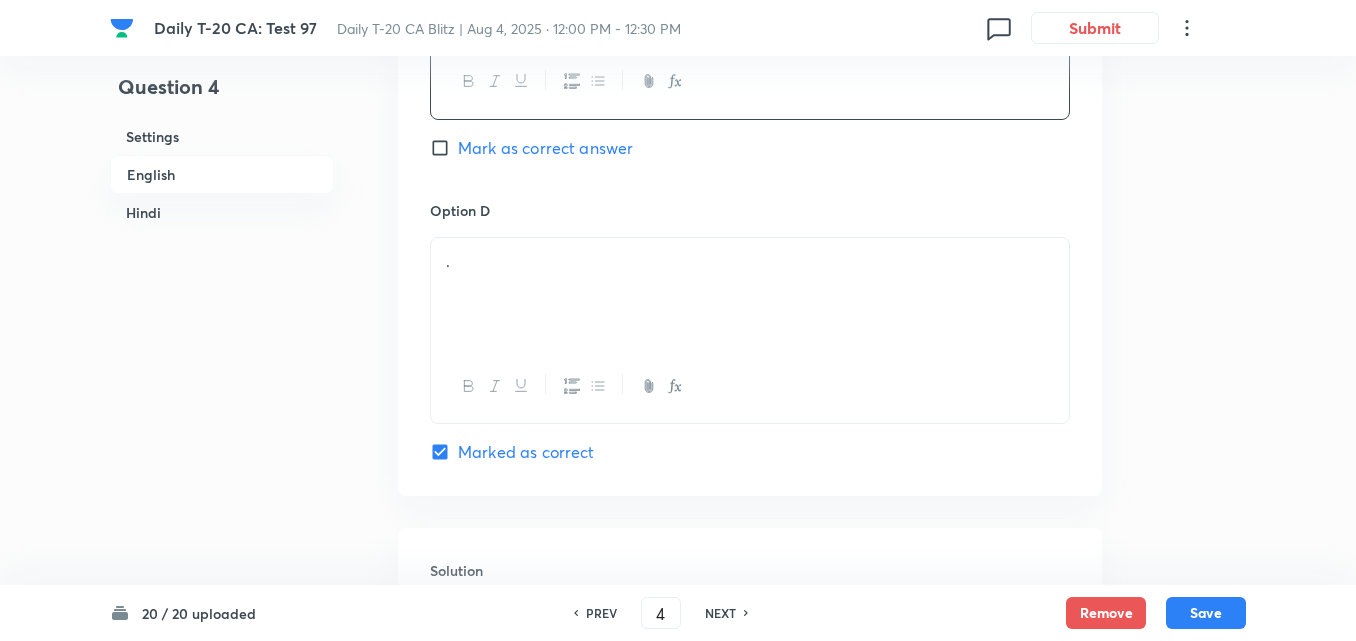 click on "." at bounding box center [750, 294] 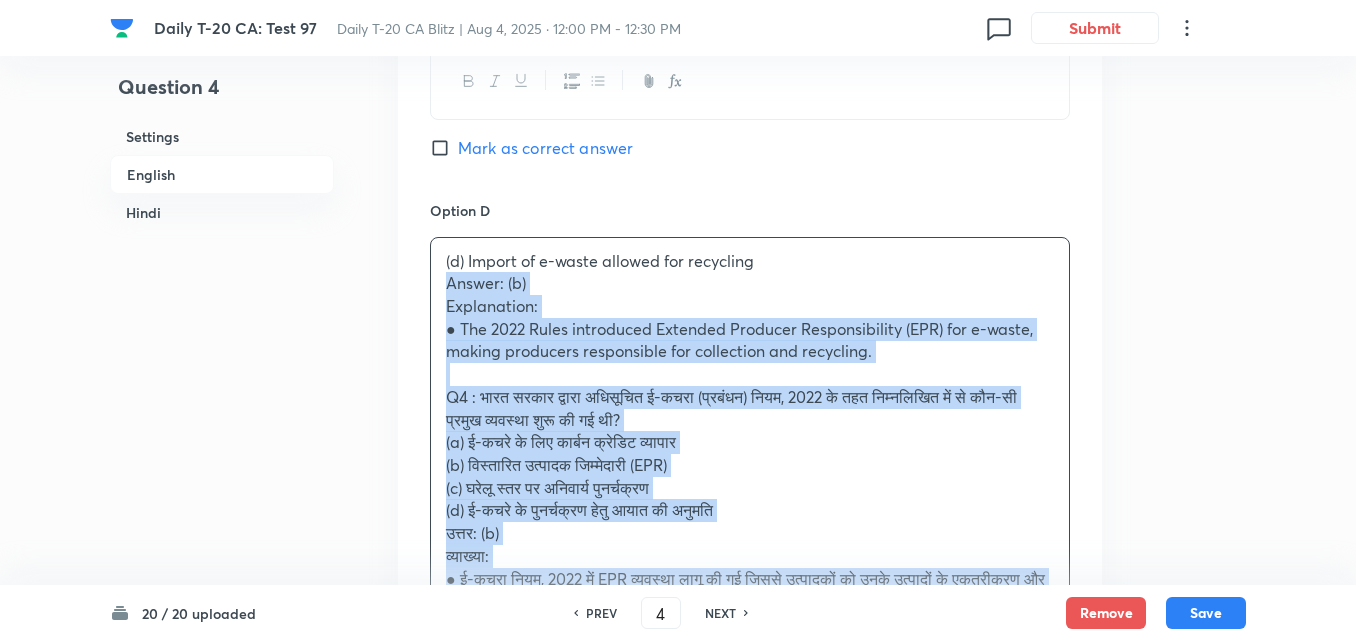 drag, startPoint x: 421, startPoint y: 299, endPoint x: 376, endPoint y: 279, distance: 49.24429 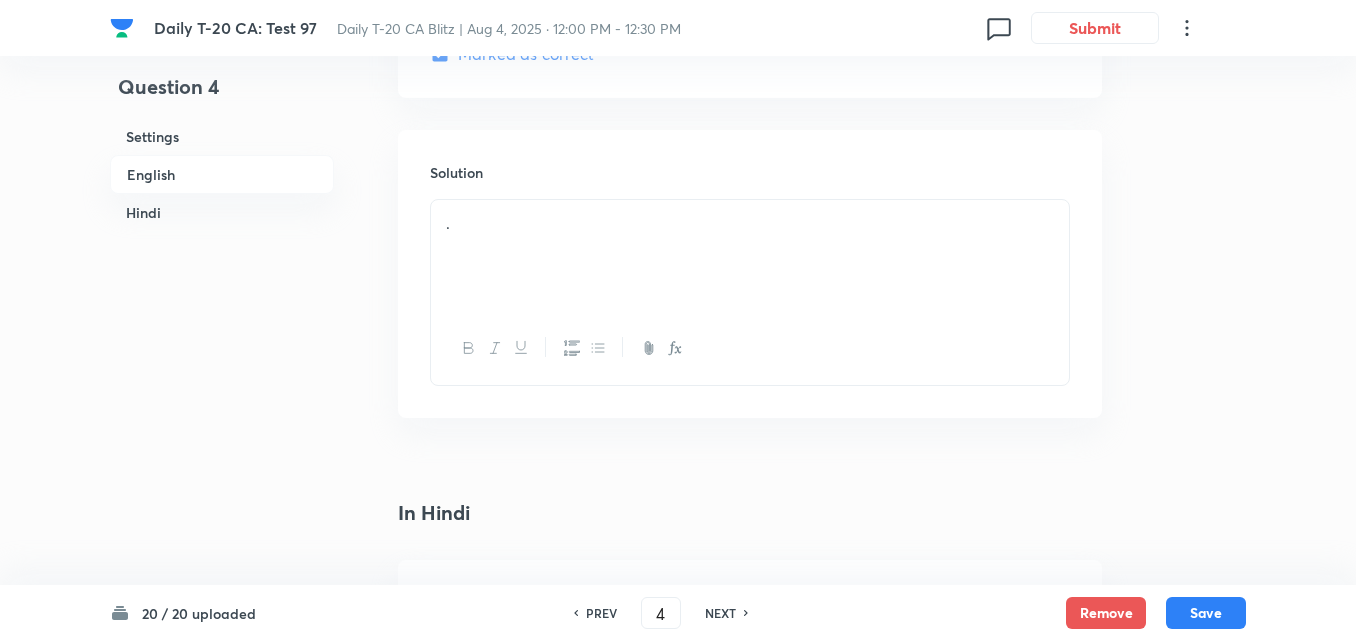 scroll, scrollTop: 2116, scrollLeft: 0, axis: vertical 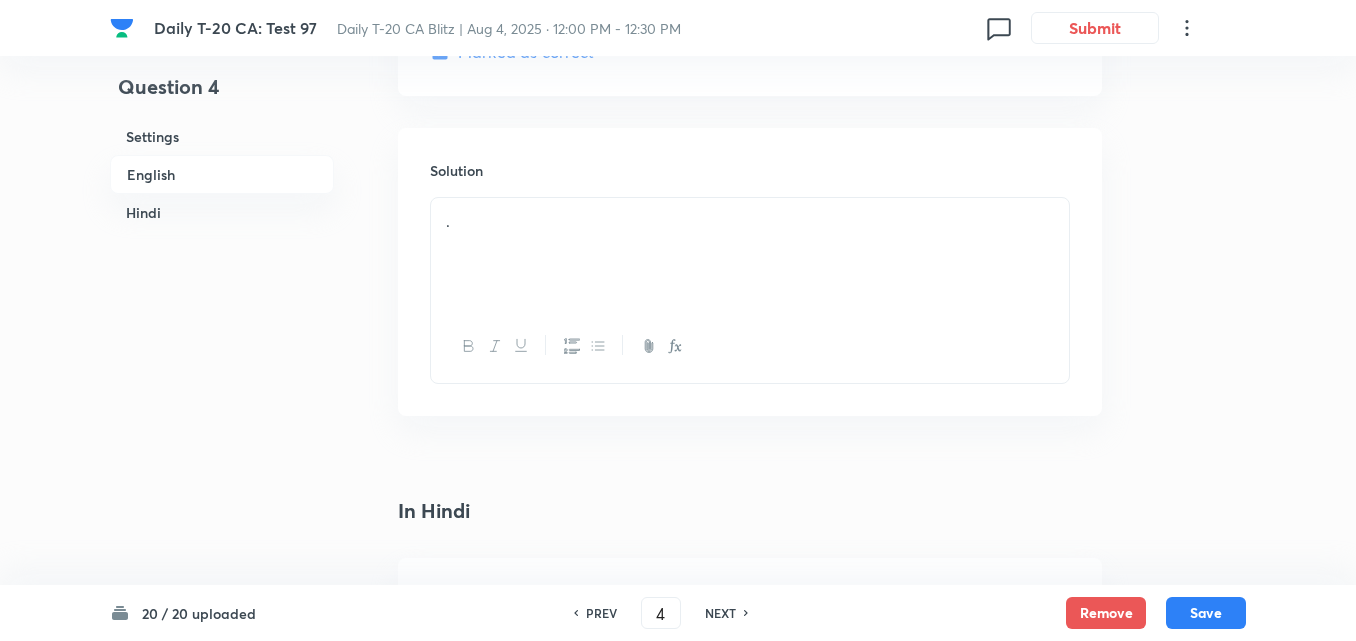 click on "." at bounding box center (750, 221) 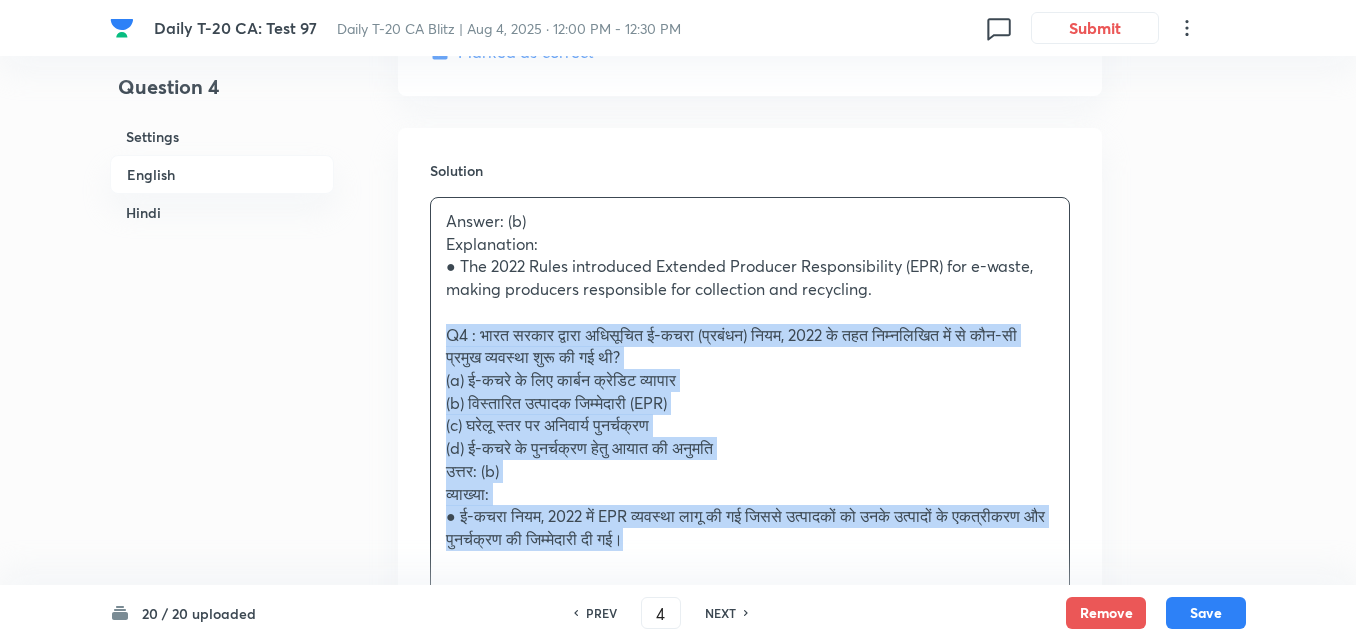 drag, startPoint x: 452, startPoint y: 330, endPoint x: 429, endPoint y: 335, distance: 23.537205 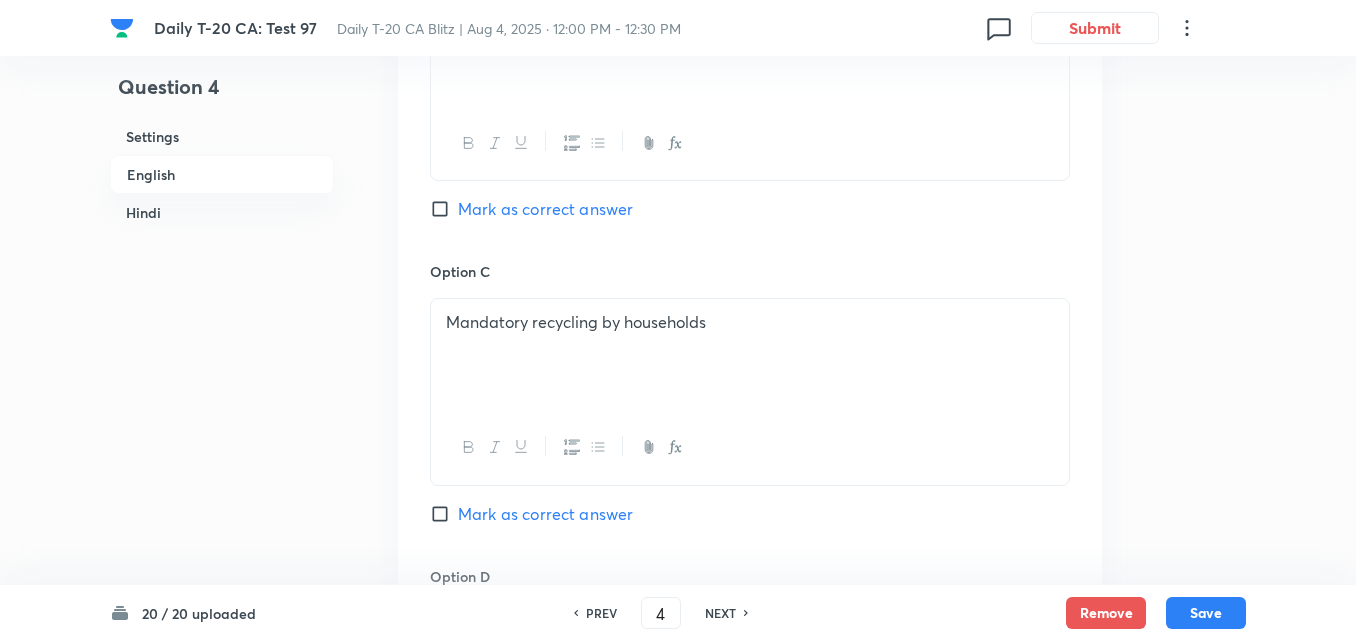 scroll, scrollTop: 1116, scrollLeft: 0, axis: vertical 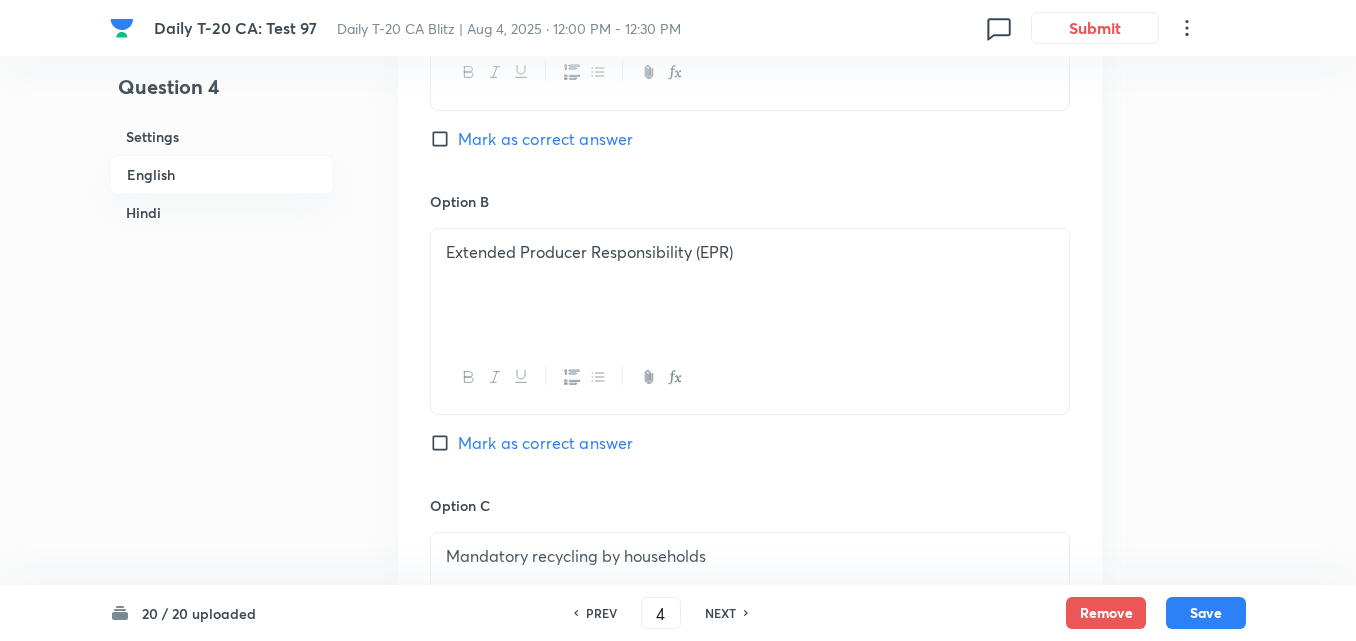 click on "Mark as correct answer" at bounding box center (545, 443) 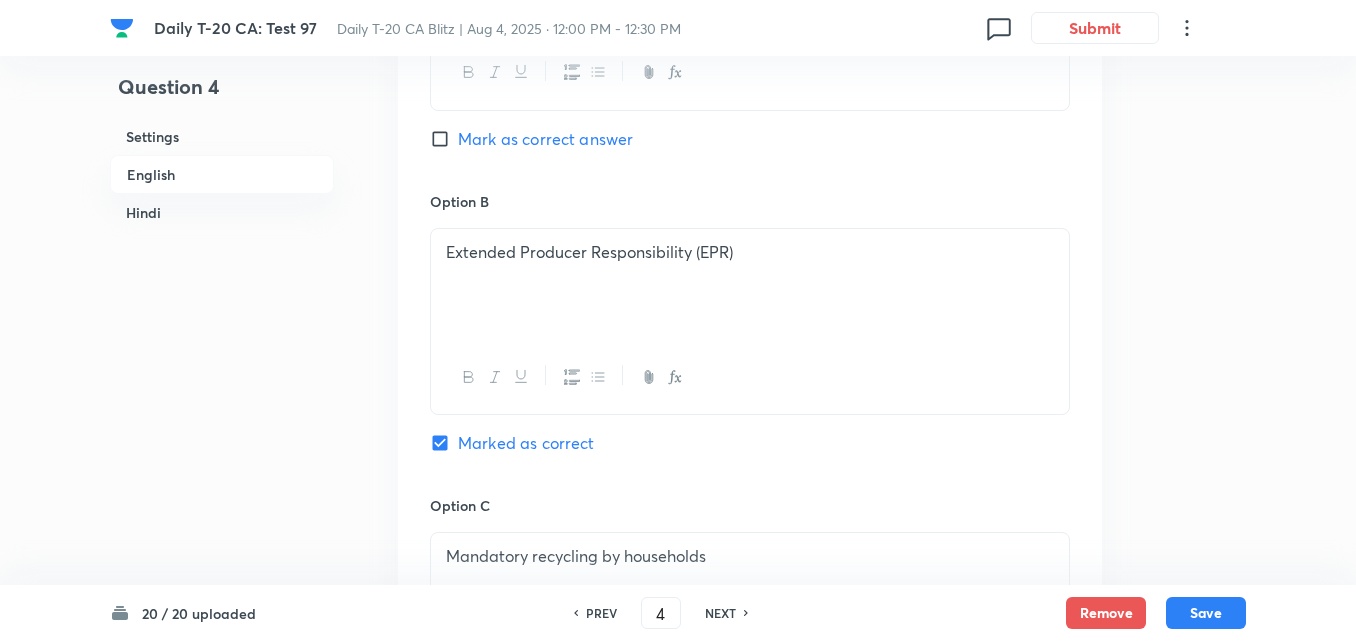 checkbox on "false" 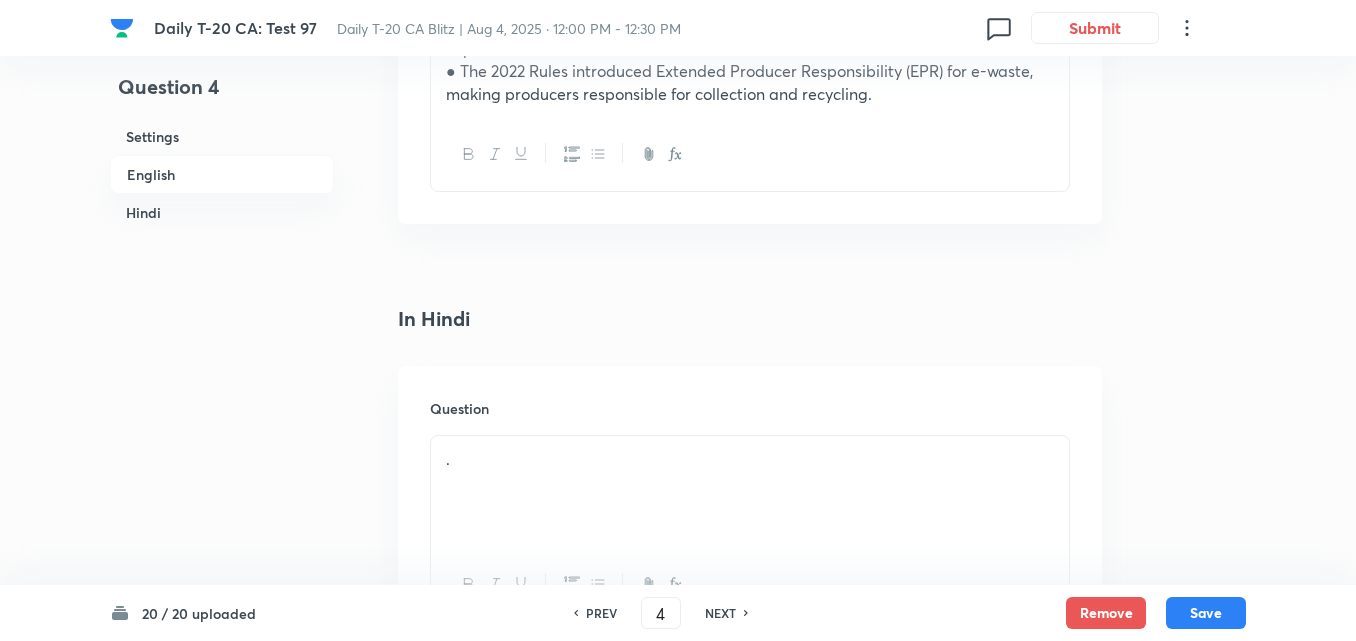 scroll, scrollTop: 2616, scrollLeft: 0, axis: vertical 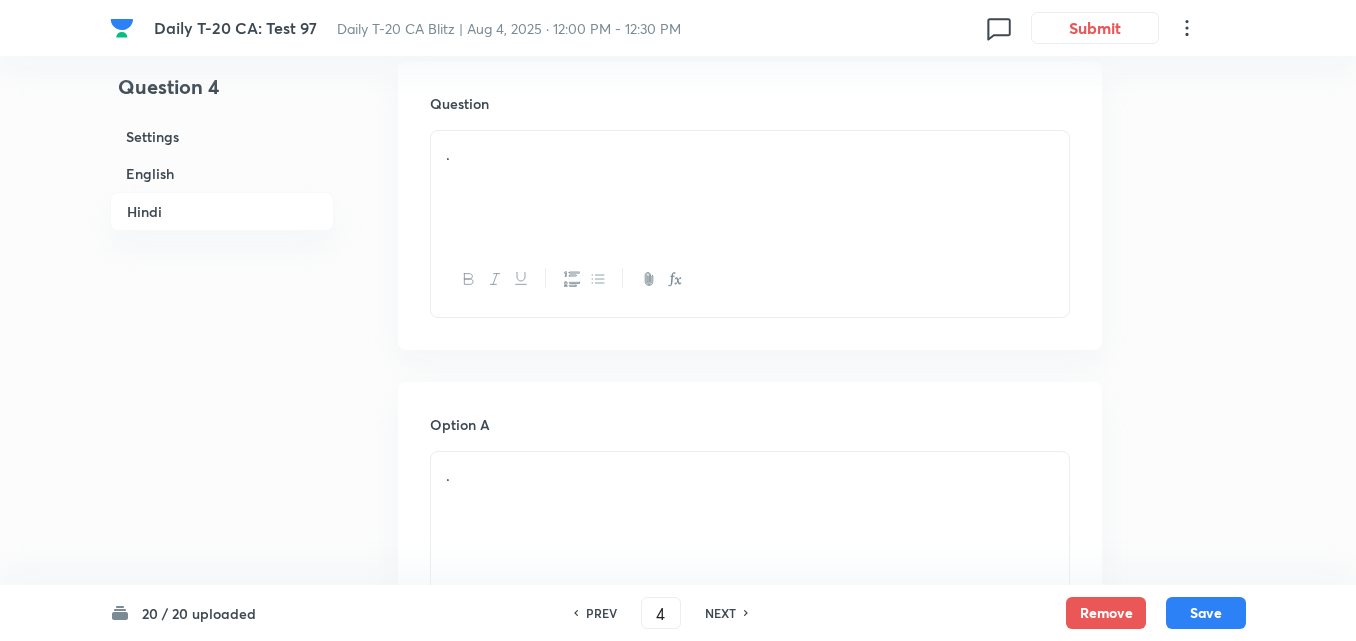 click on "." at bounding box center [750, 187] 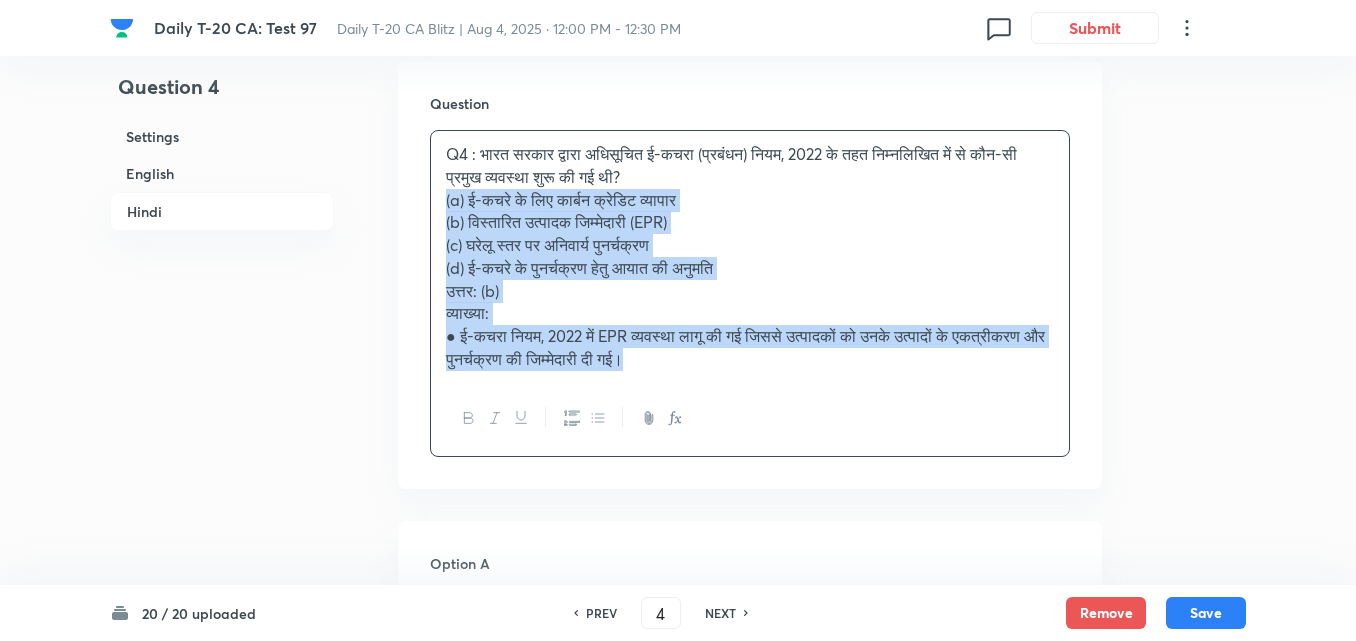 drag, startPoint x: 464, startPoint y: 194, endPoint x: 435, endPoint y: 192, distance: 29.068884 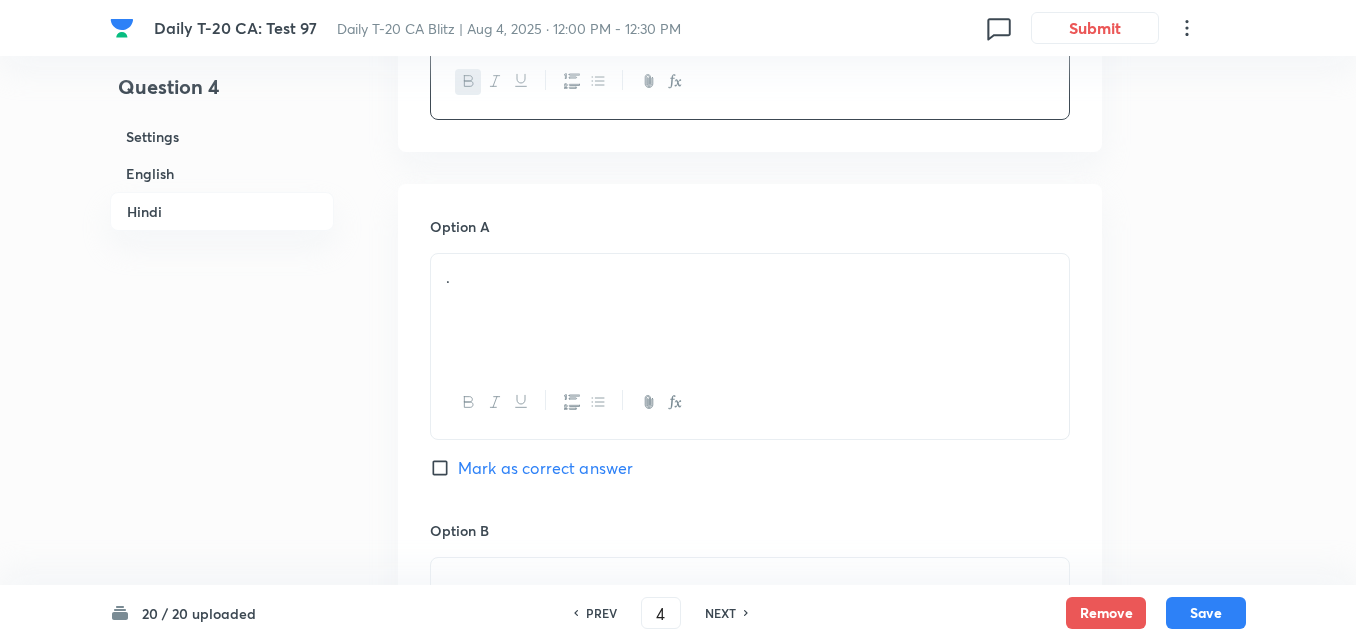 scroll, scrollTop: 2816, scrollLeft: 0, axis: vertical 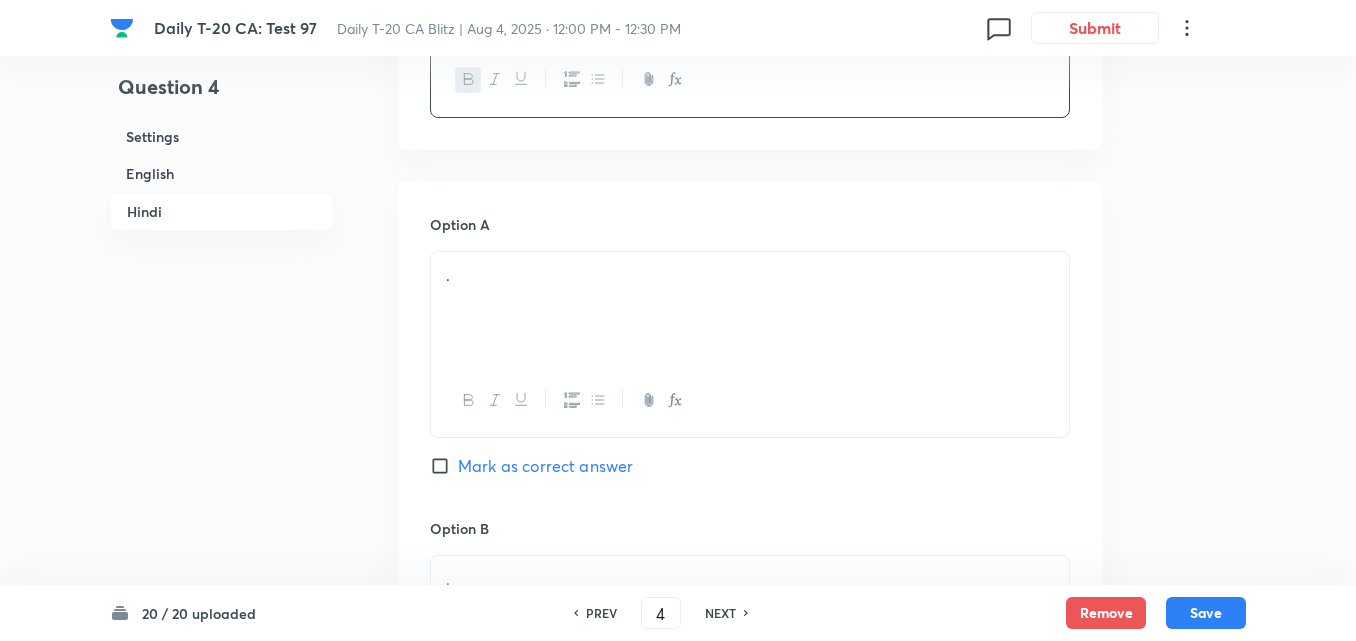click on "." at bounding box center (750, 308) 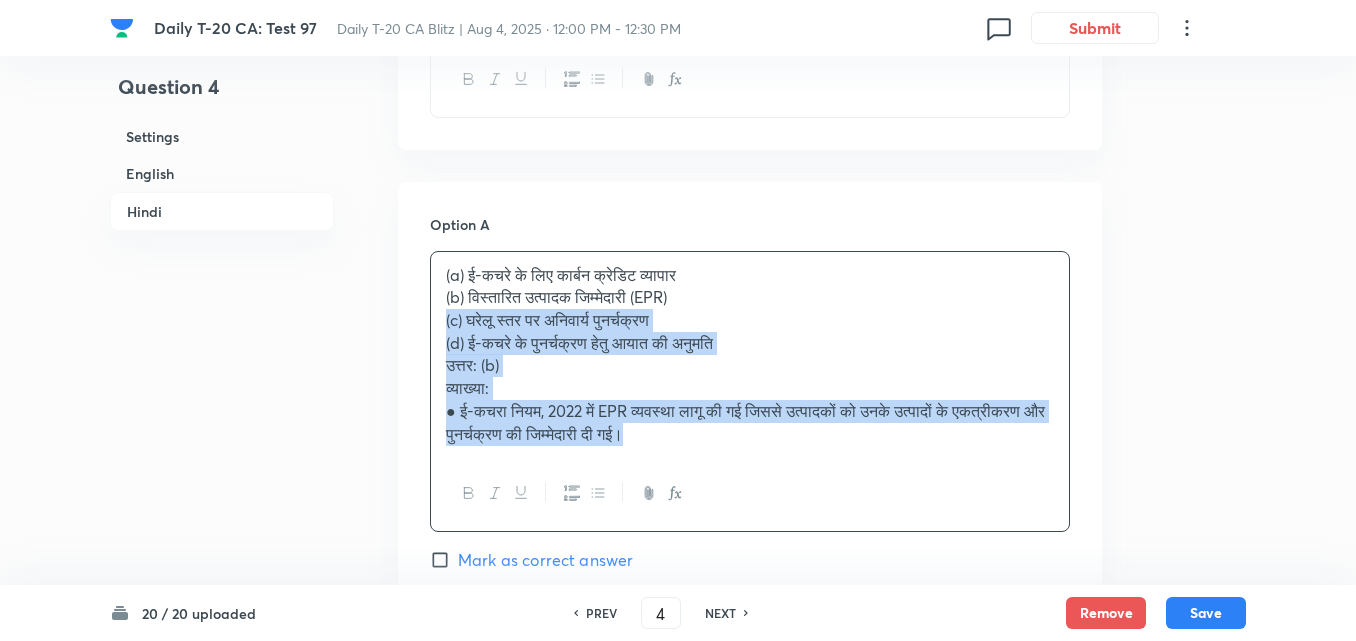 click on "Option A (a) ई-कचरे के लिए कार्बन क्रेडिट व्यापार (b) विस्तारित उत्पादक जिम्मेदारी (EPR) (c) घरेलू स्तर पर अनिवार्य पुनर्चक्रण (d) ई-कचरे के पुनर्चक्रण हेतु आयात की अनुमति उत्तर: (b) व्याख्या: ●	ई-कचरा नियम, 2022 में EPR व्यवस्था लागू की गई जिससे उत्पादकों को उनके उत्पादों के एकत्रीकरण और पुनर्चक्रण की जिम्मेदारी दी गई। Mark as correct answer Option B . Marked as correct Option C . Mark as correct answer Option D . Mark as correct answer" at bounding box center (750, 849) 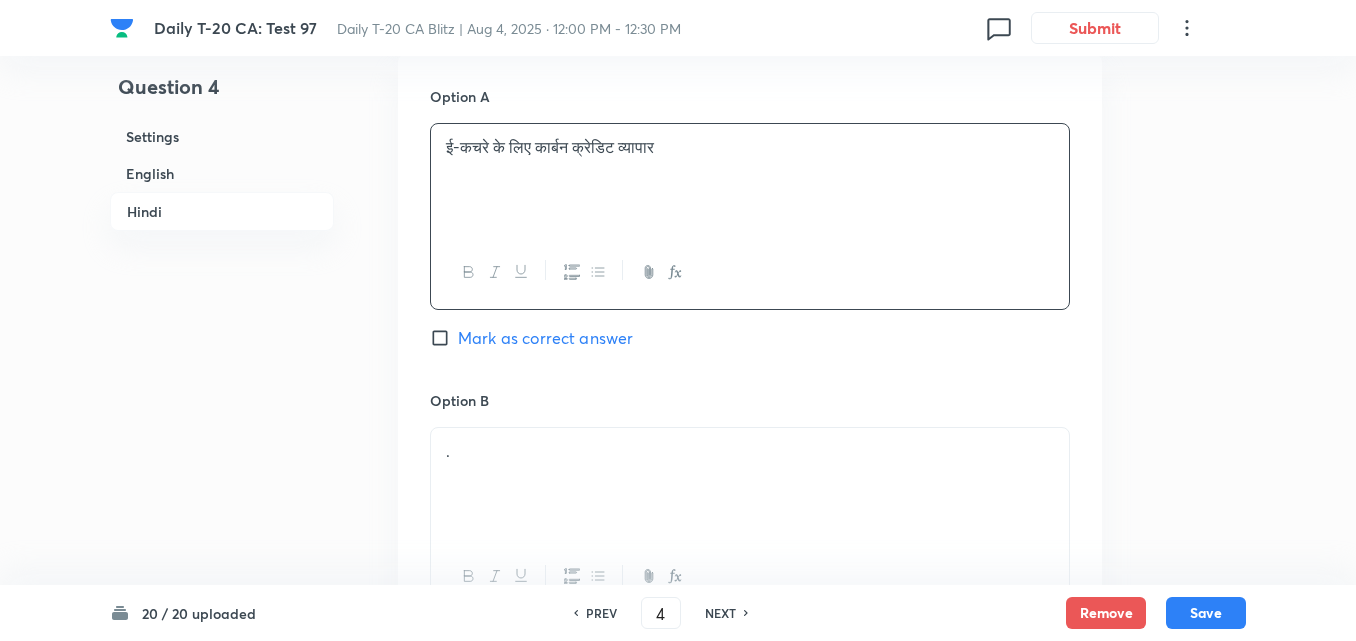 scroll, scrollTop: 3116, scrollLeft: 0, axis: vertical 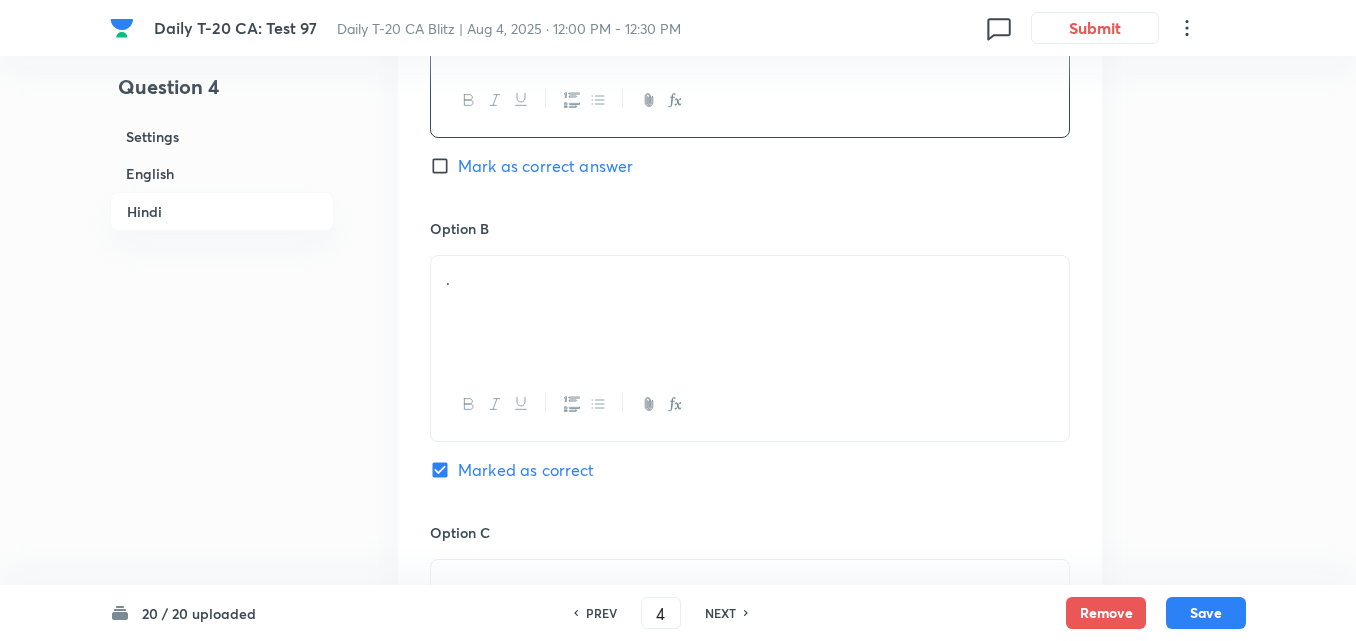 click on "." at bounding box center [750, 312] 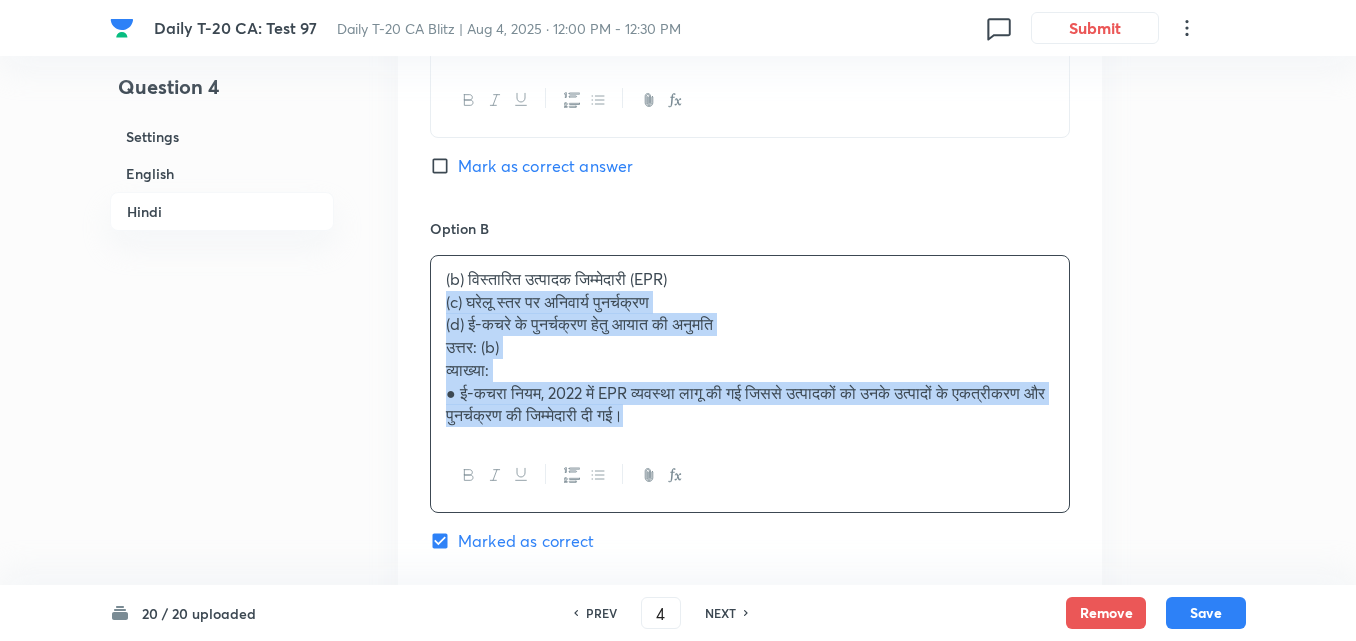 drag, startPoint x: 430, startPoint y: 297, endPoint x: 415, endPoint y: 297, distance: 15 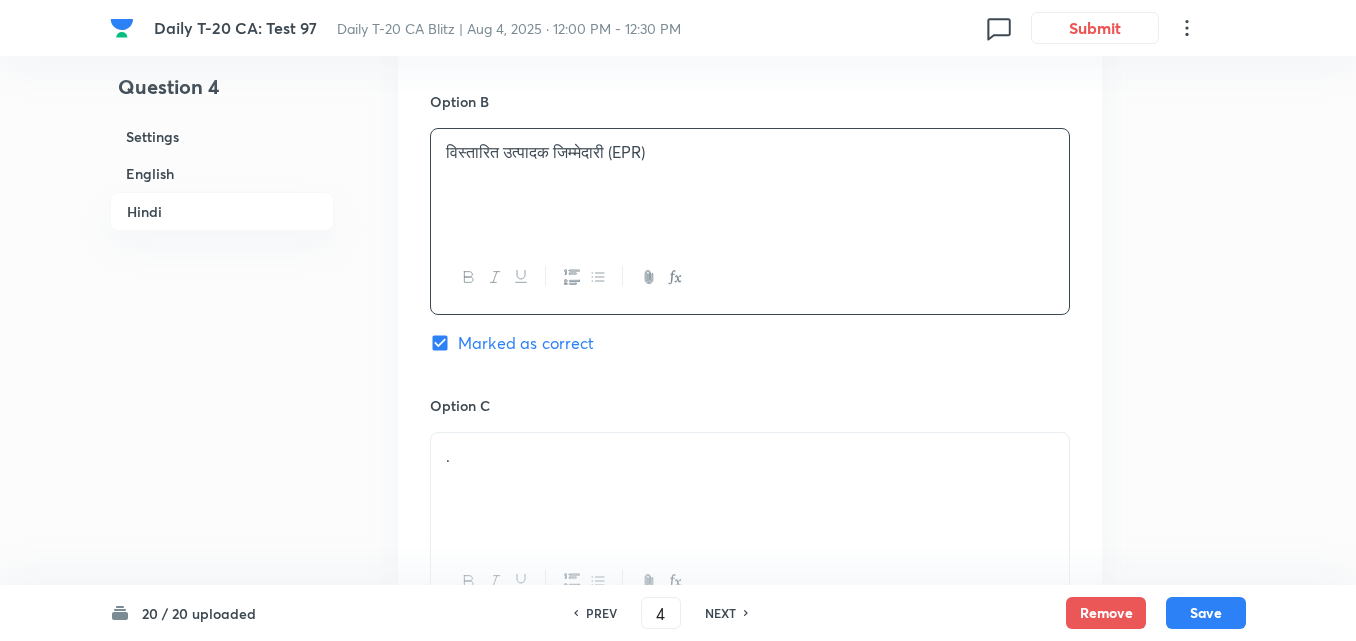 scroll, scrollTop: 3416, scrollLeft: 0, axis: vertical 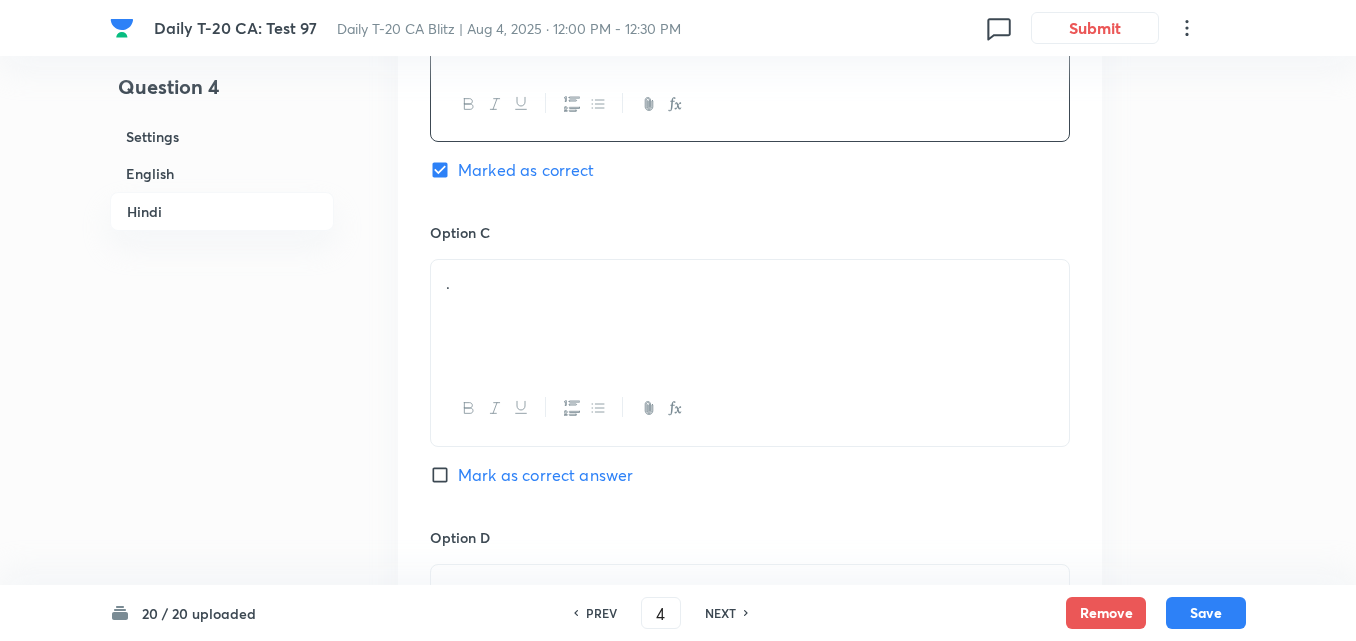 click on "." at bounding box center (750, 316) 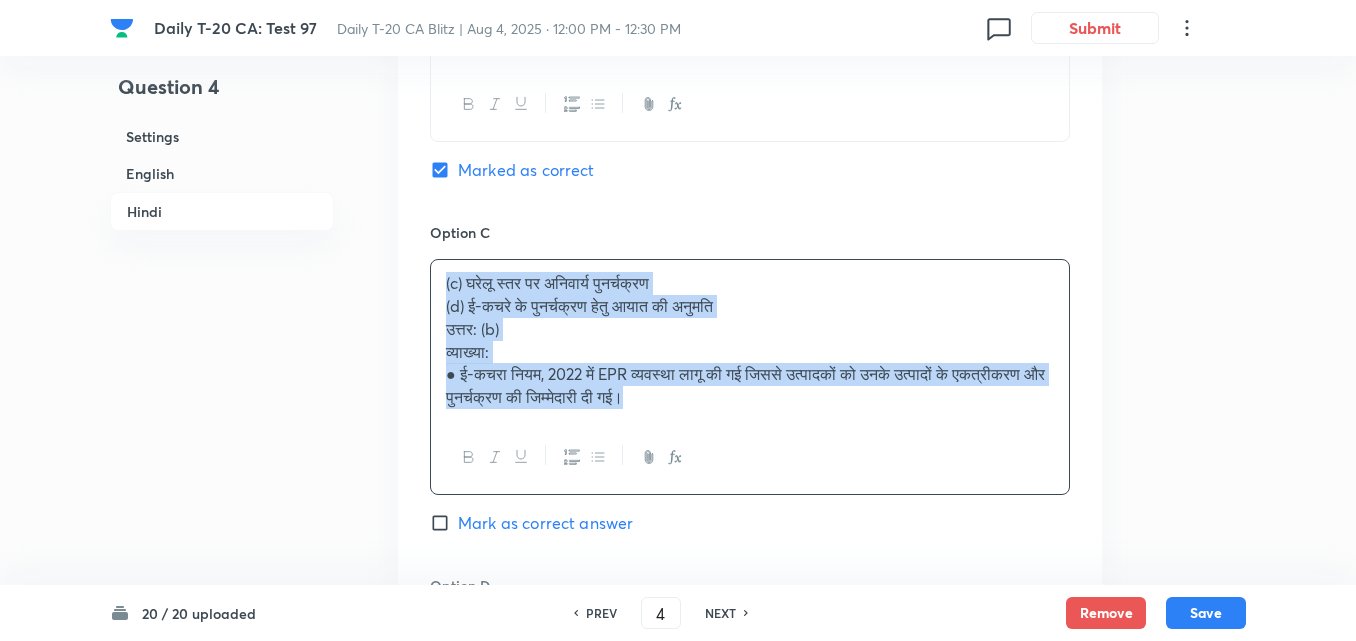 click on "Option A ई-कचरे के लिए कार्बन क्रेडिट व्यापार Mark as correct answer Option B विस्तारित उत्पादक जिम्मेदारी (EPR) Marked as correct Option C (c) घरेलू स्तर पर अनिवार्य पुनर्चक्रण (d) ई-कचरे के पुनर्चक्रण हेतु आयात की अनुमति उत्तर: (b) व्याख्या: ●	ई-कचरा नियम, 2022 में EPR व्यवस्था लागू की गई जिससे उत्पादकों को उनके उत्पादों के एकत्रीकरण और पुनर्चक्रण की जिम्मेदारी दी गई। Mark as correct answer Option D . Mark as correct answer" at bounding box center (750, 227) 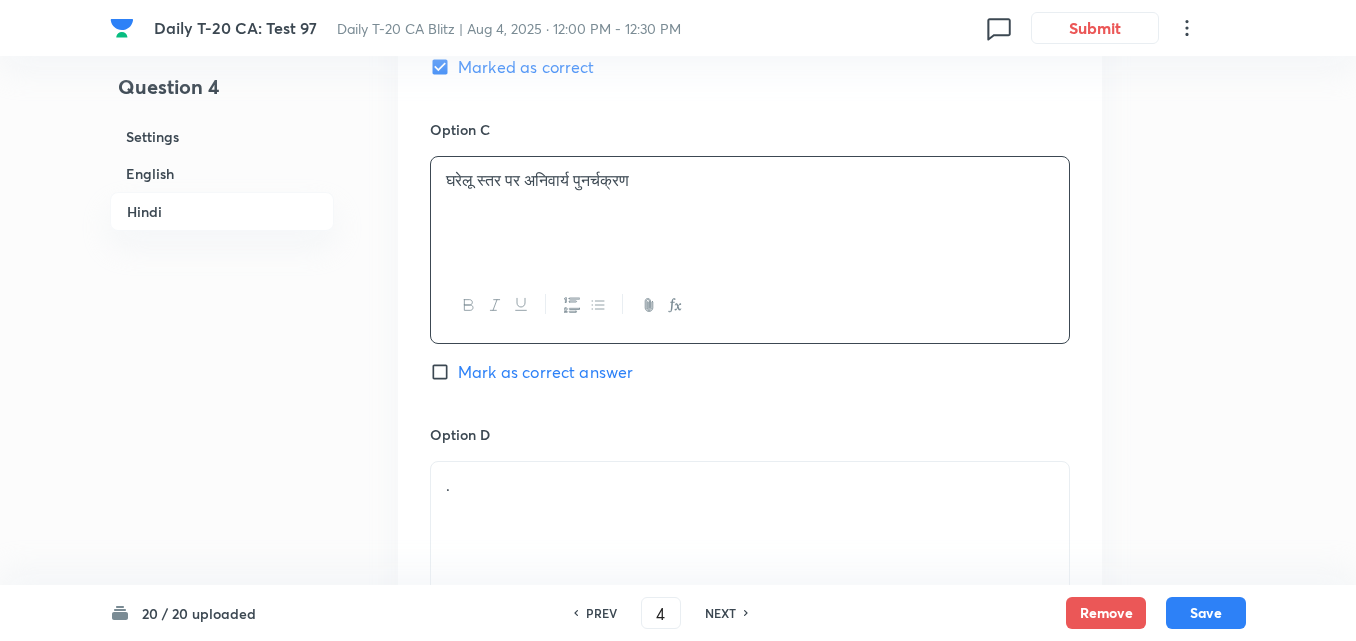 scroll, scrollTop: 3616, scrollLeft: 0, axis: vertical 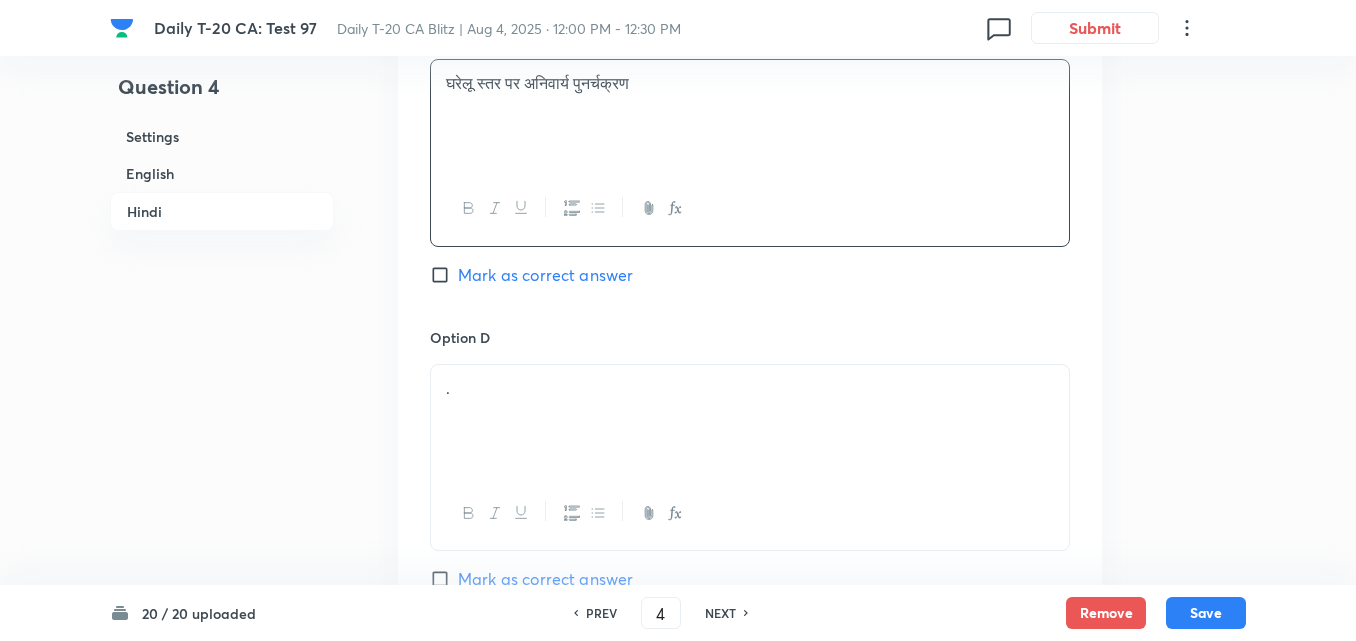 click on "." at bounding box center [750, 388] 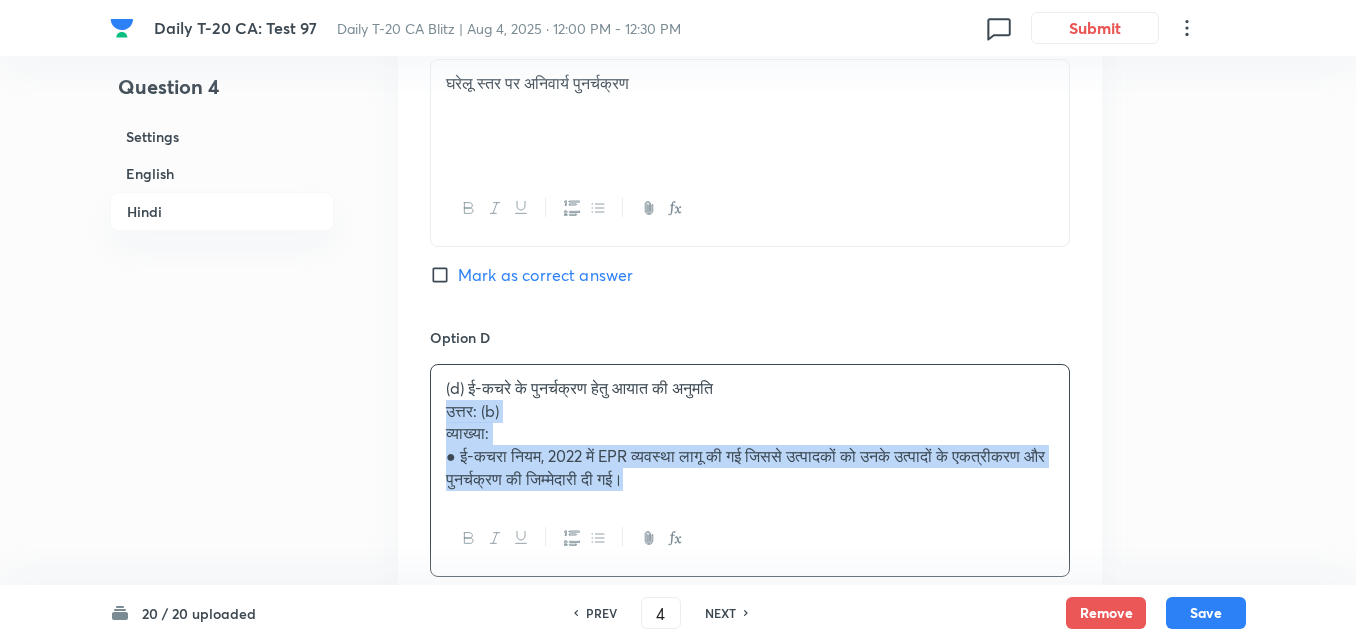drag, startPoint x: 443, startPoint y: 405, endPoint x: 420, endPoint y: 412, distance: 24.04163 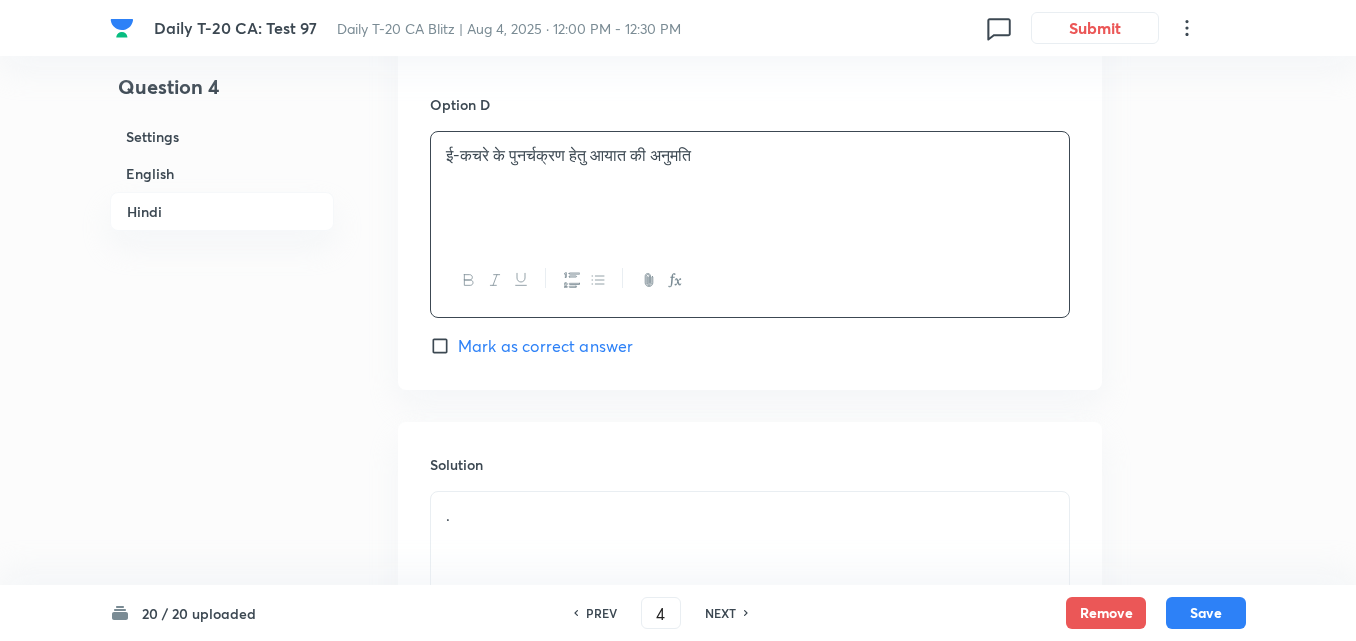 scroll, scrollTop: 4016, scrollLeft: 0, axis: vertical 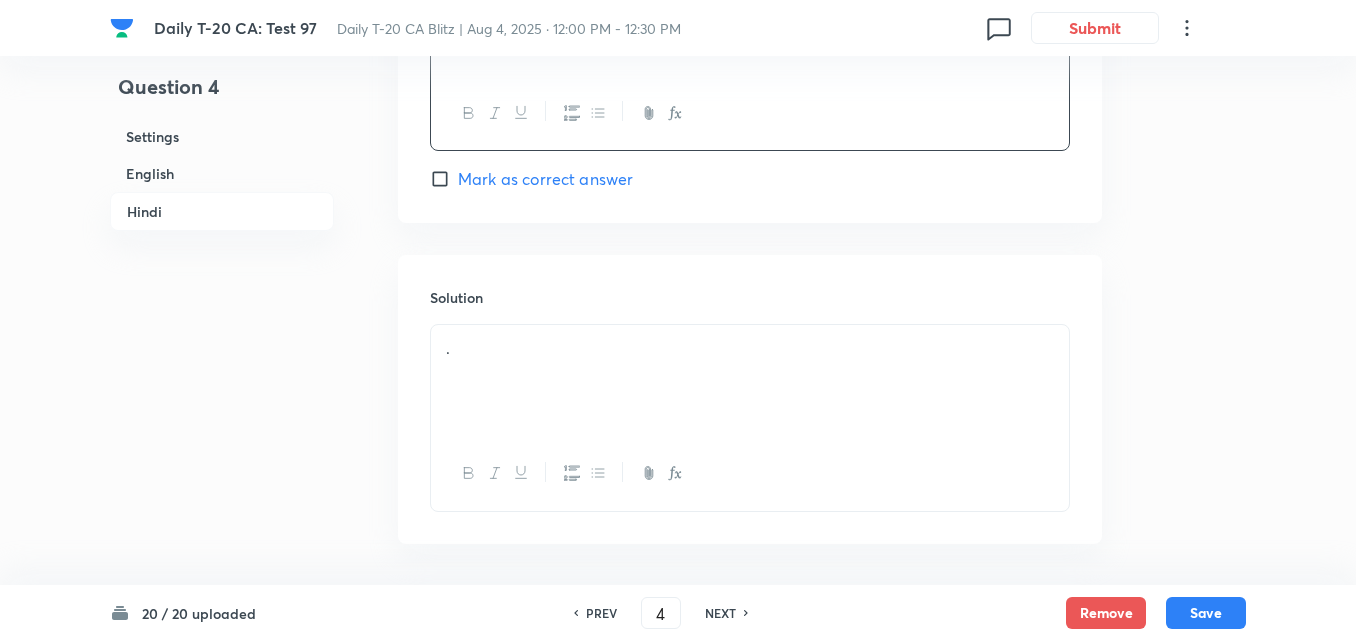 click on "." at bounding box center (750, 381) 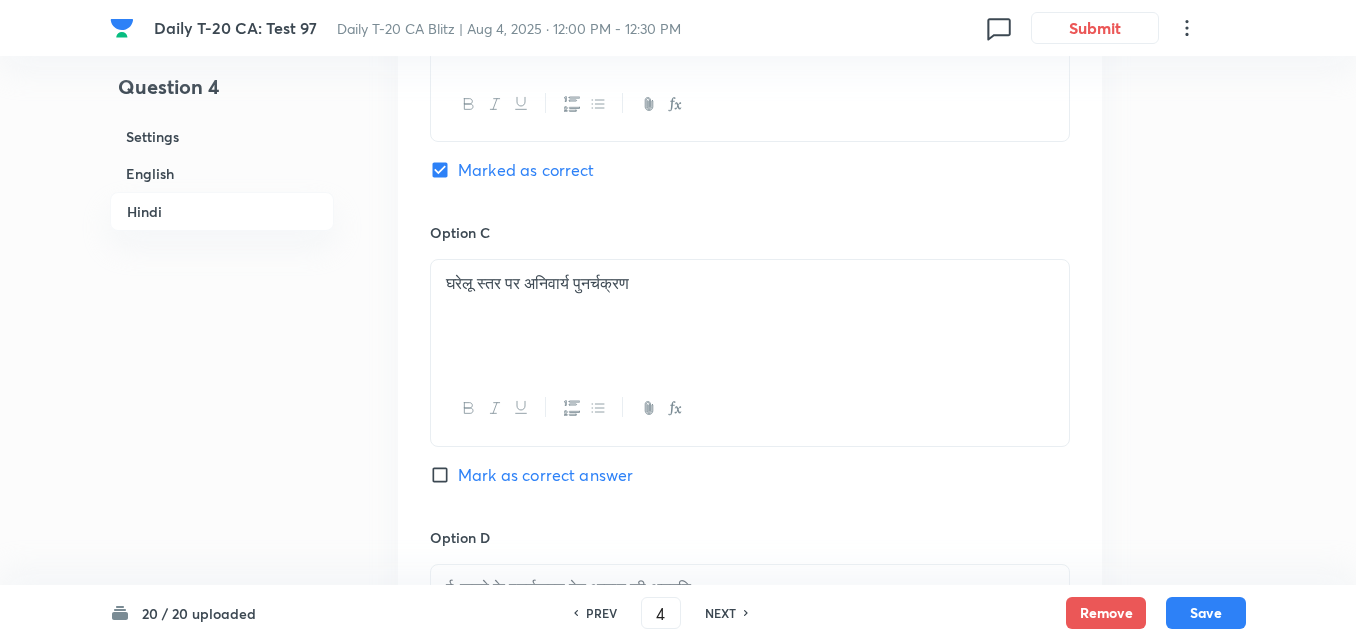scroll, scrollTop: 3016, scrollLeft: 0, axis: vertical 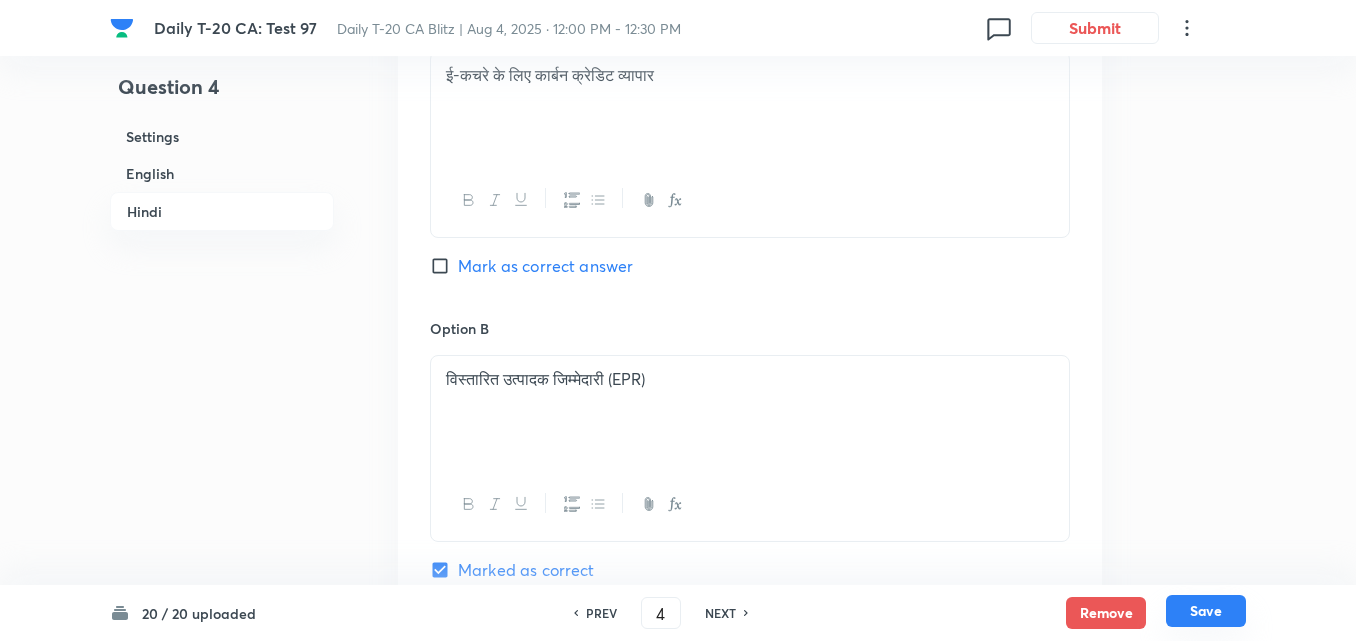 click on "Save" at bounding box center [1206, 611] 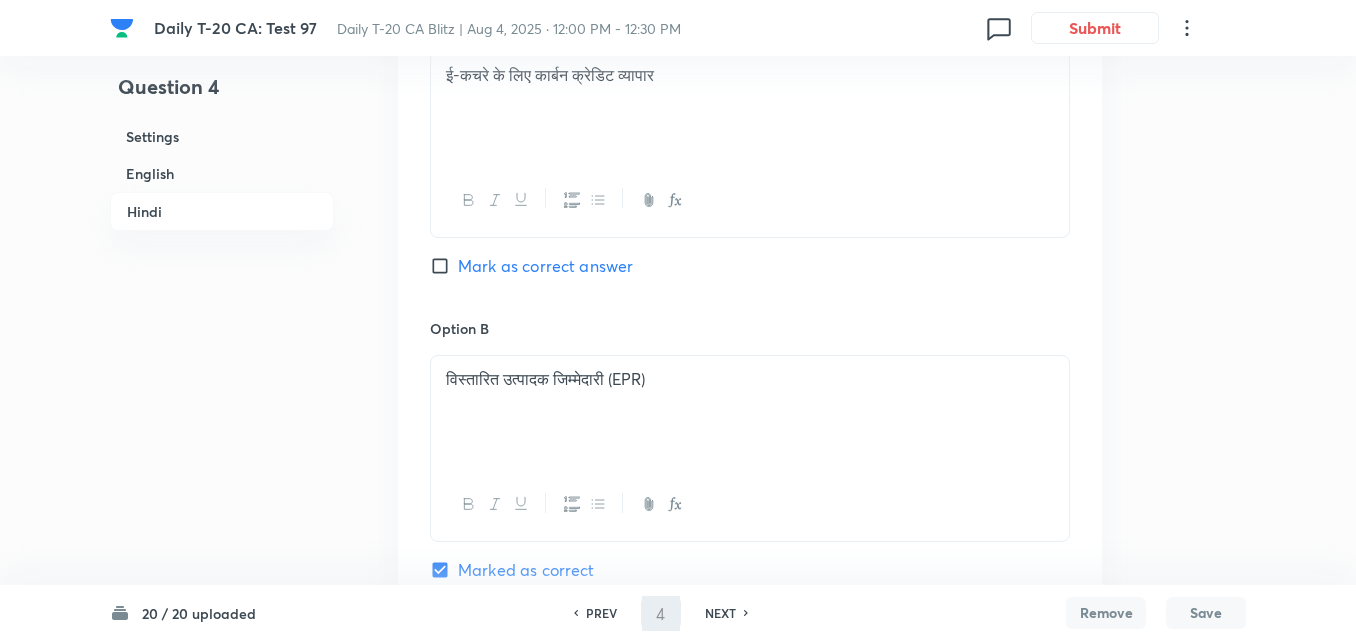 type on "5" 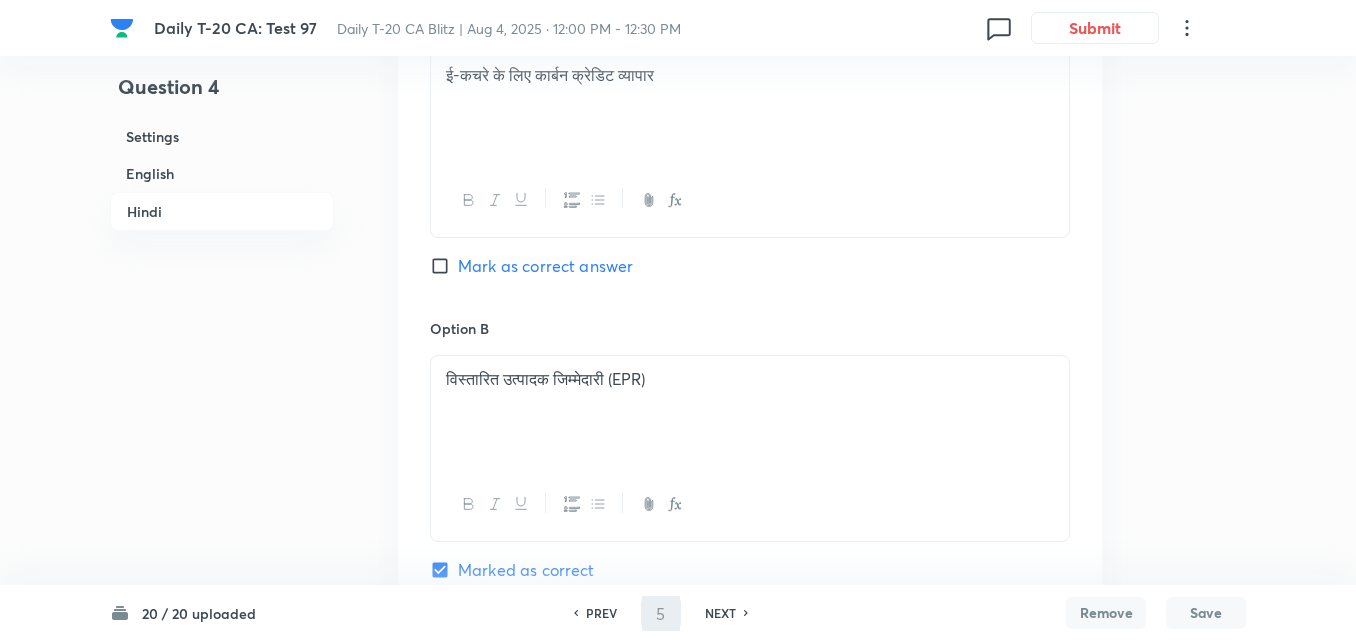 checkbox on "false" 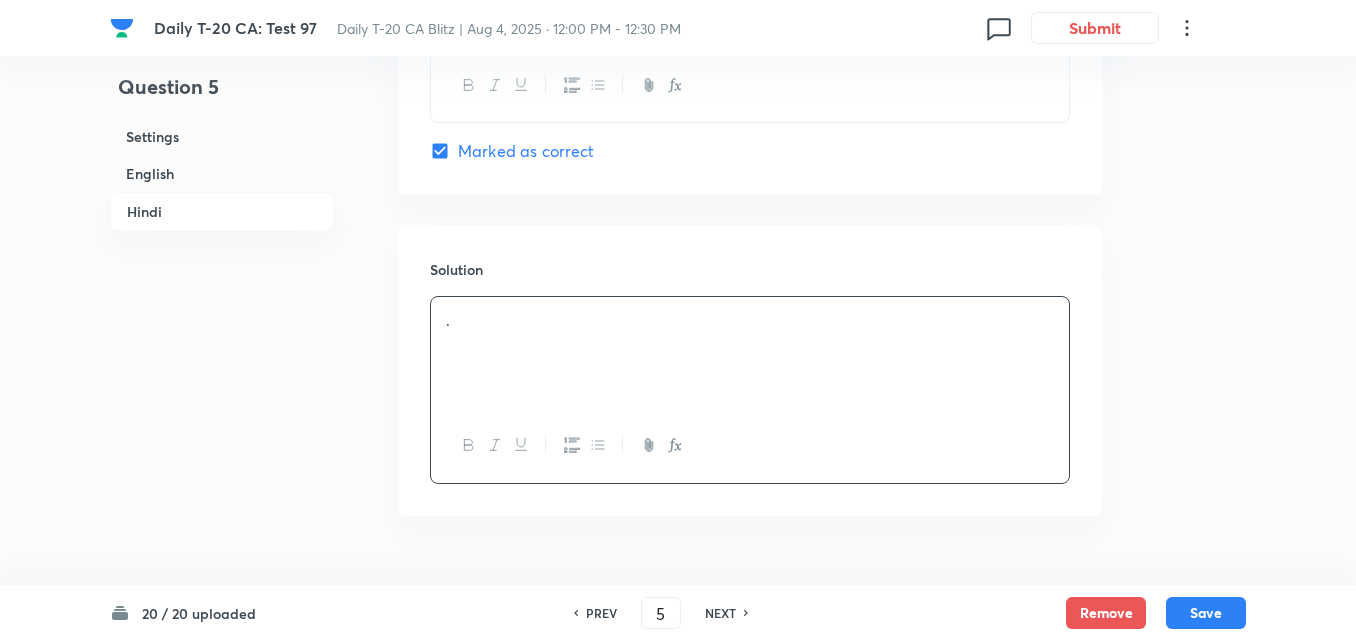 click on "English" at bounding box center (222, 173) 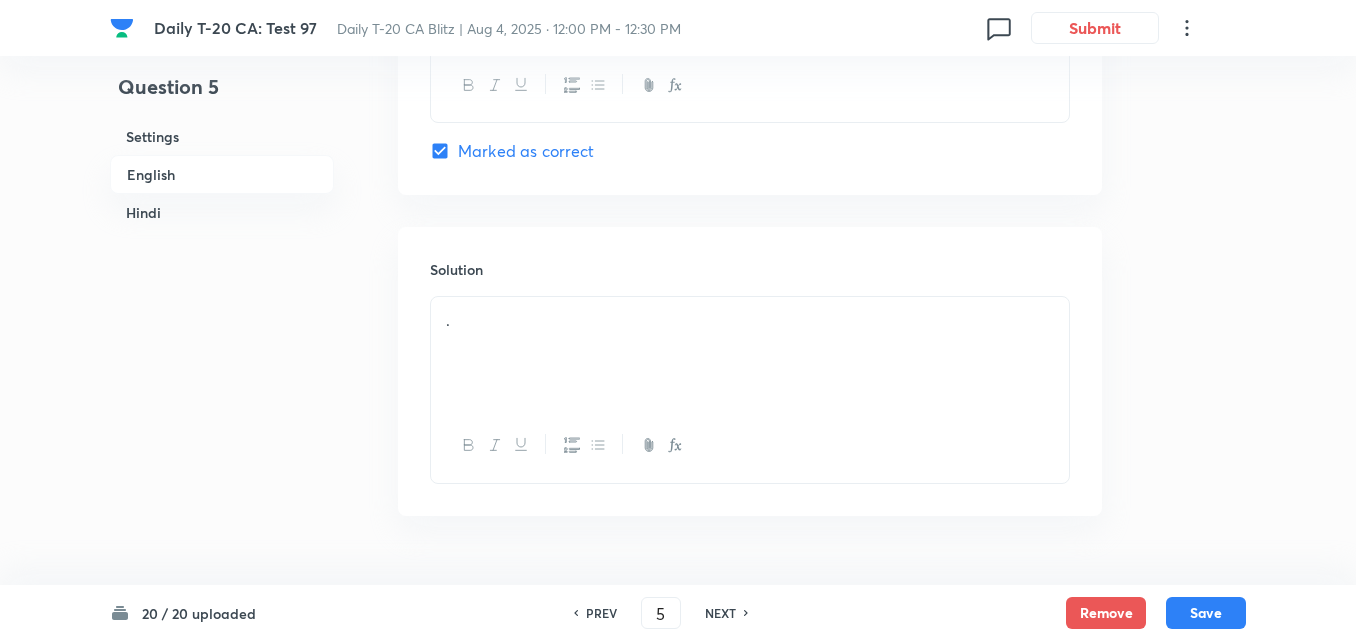 scroll, scrollTop: 516, scrollLeft: 0, axis: vertical 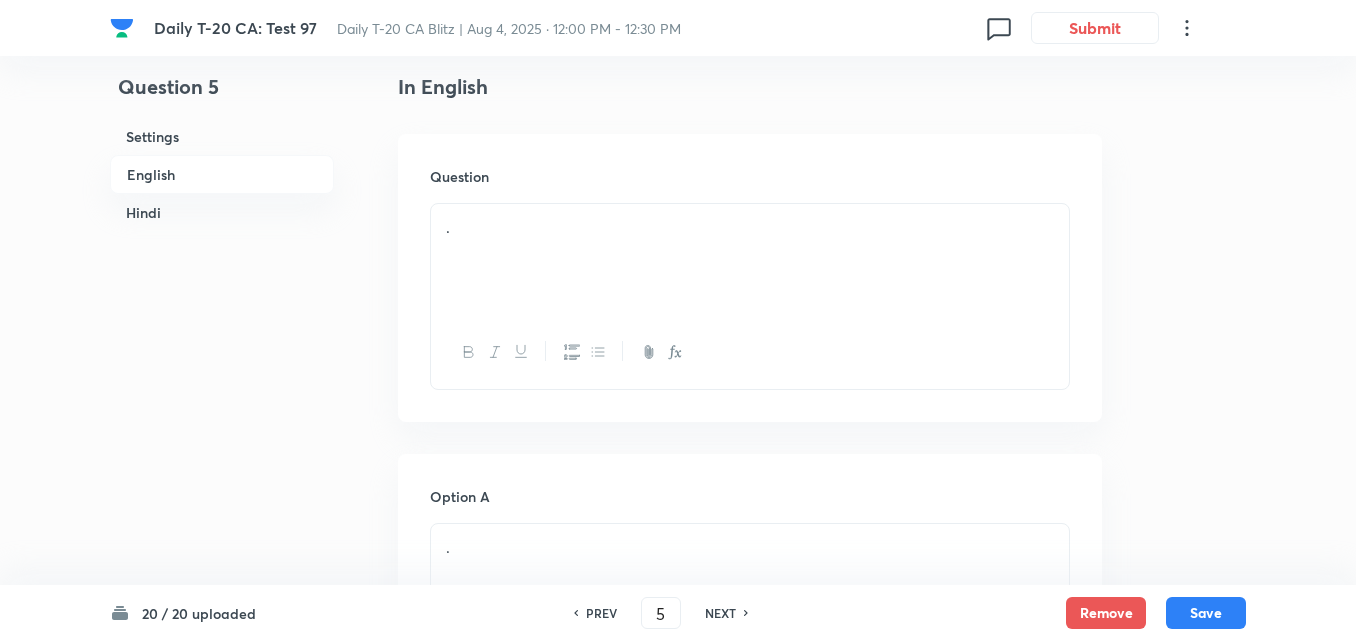 click on "." at bounding box center [750, 260] 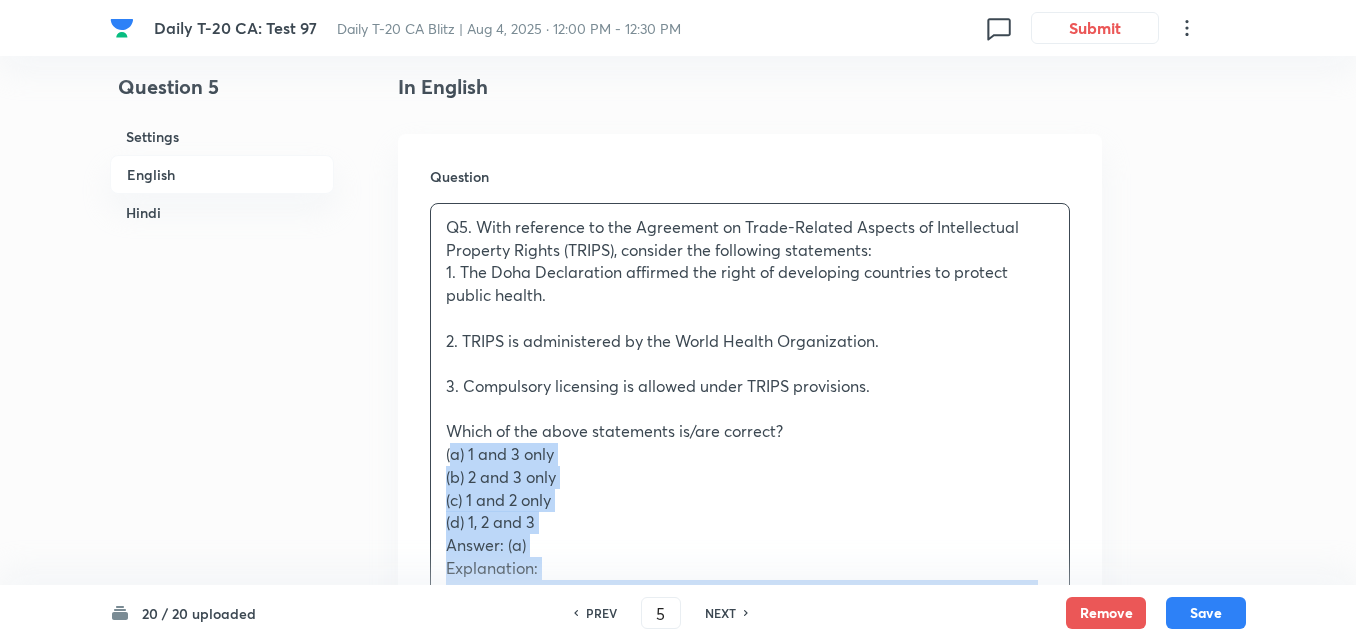 drag, startPoint x: 433, startPoint y: 463, endPoint x: 410, endPoint y: 464, distance: 23.021729 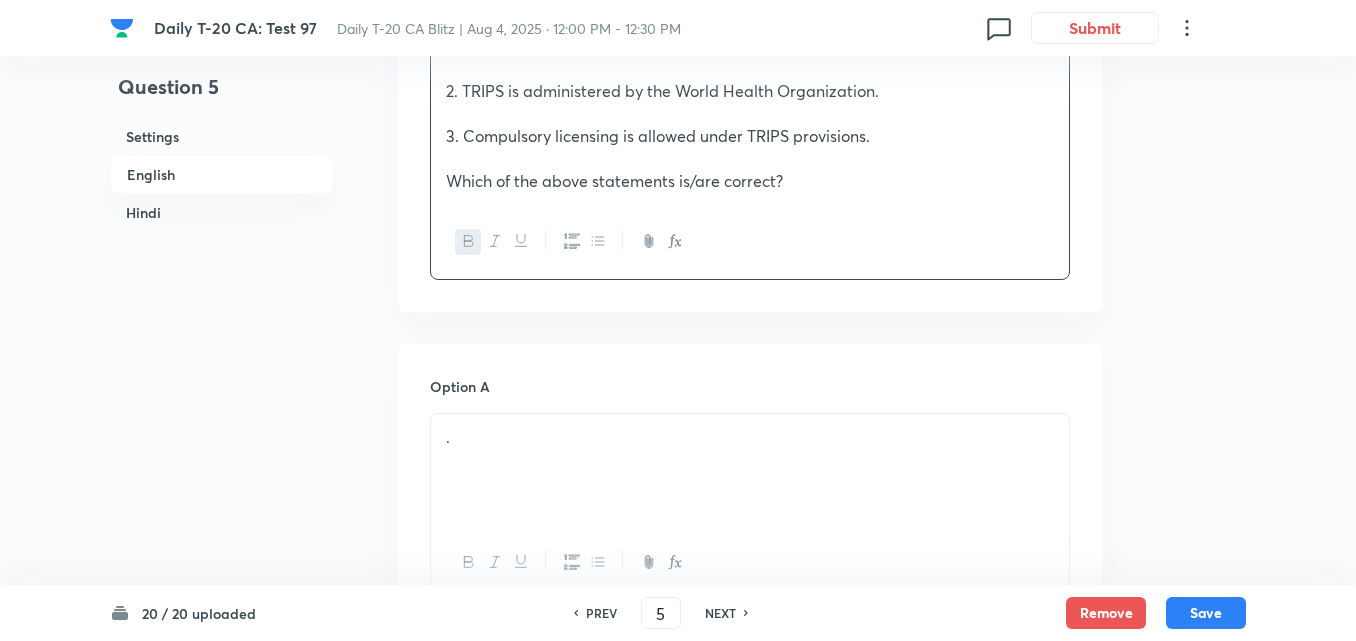 scroll, scrollTop: 1016, scrollLeft: 0, axis: vertical 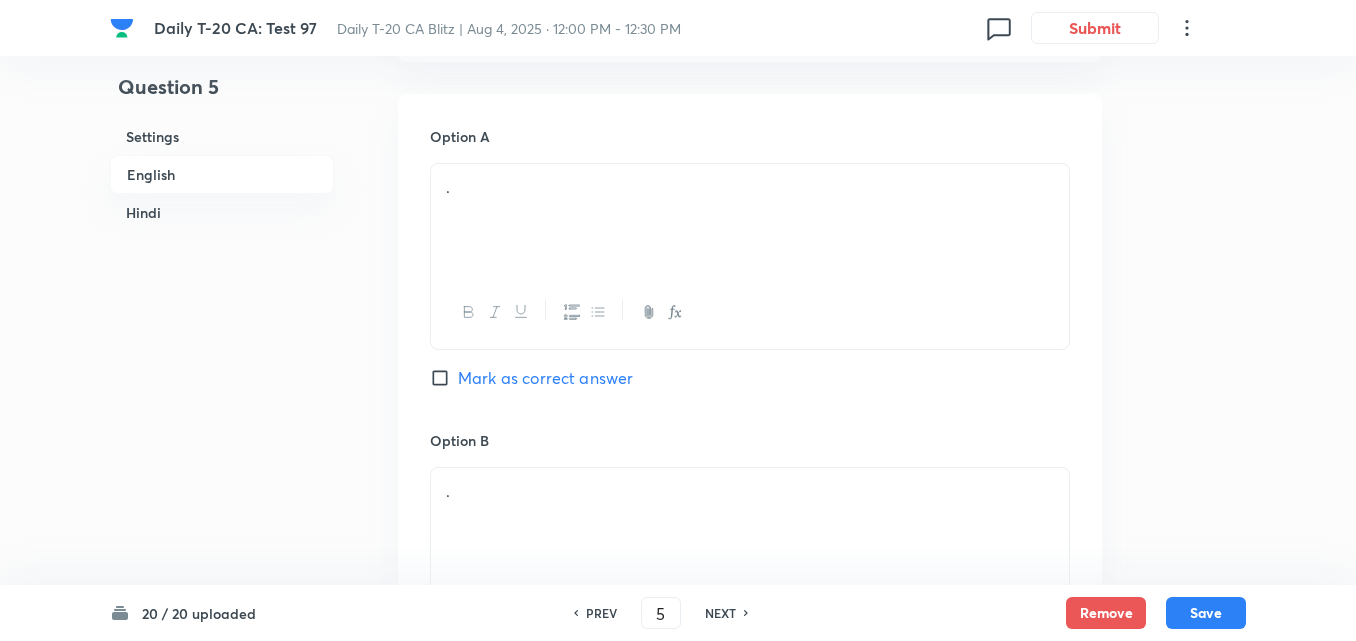 click on "." at bounding box center [750, 220] 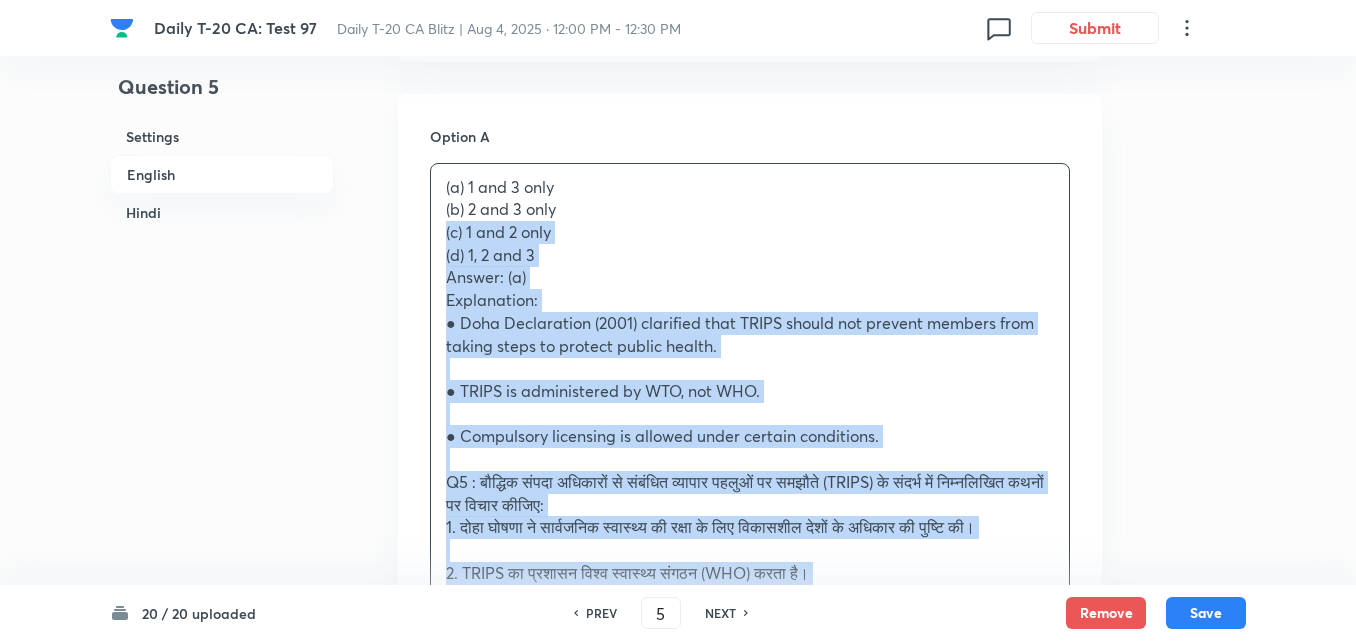 drag, startPoint x: 455, startPoint y: 235, endPoint x: 415, endPoint y: 228, distance: 40.60788 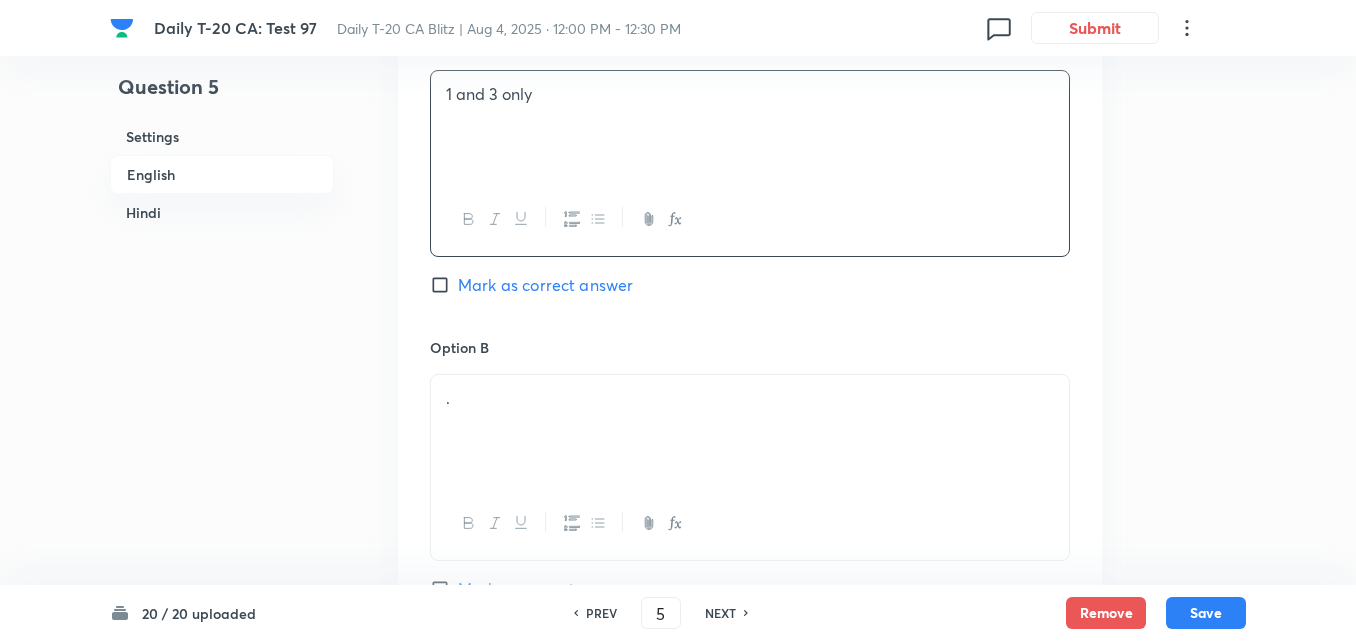 scroll, scrollTop: 1216, scrollLeft: 0, axis: vertical 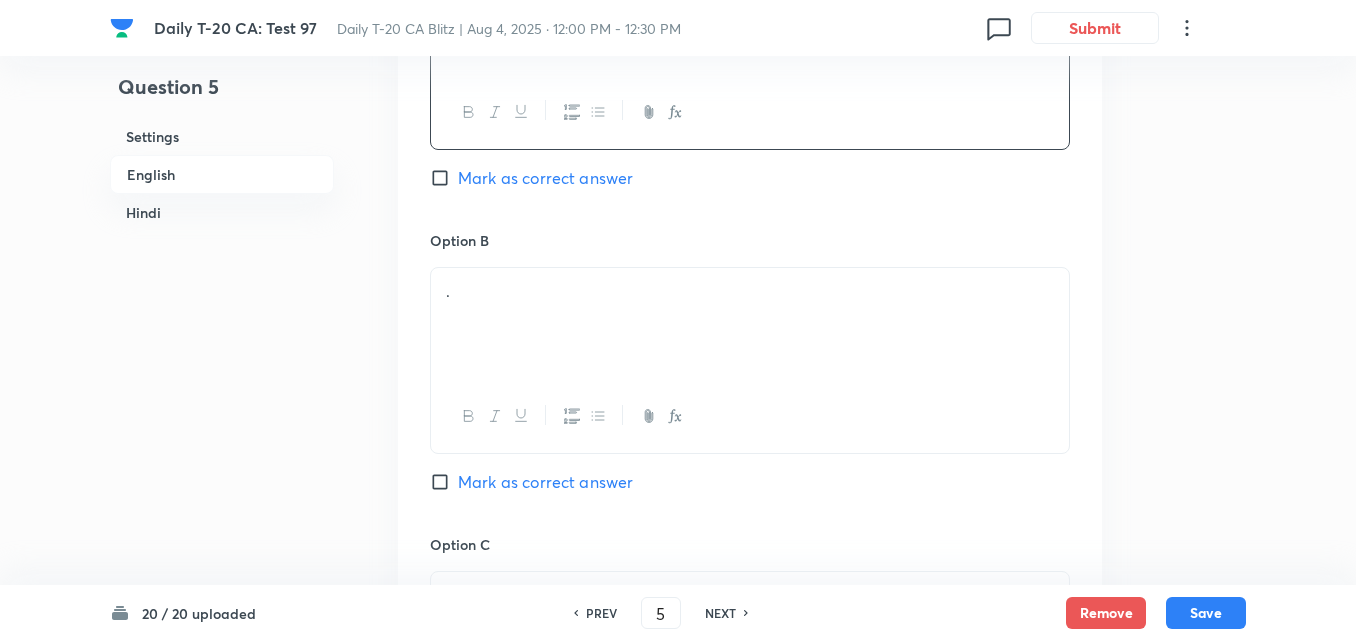 click on "Mark as correct answer" at bounding box center [545, 178] 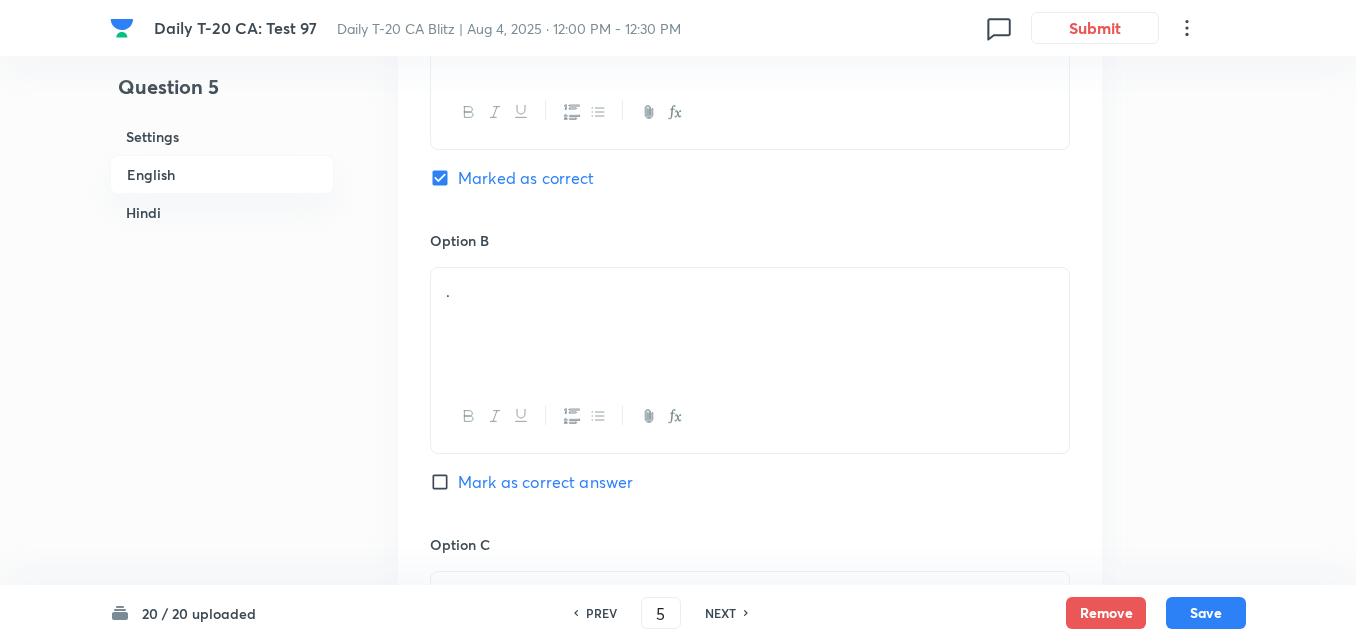 checkbox on "false" 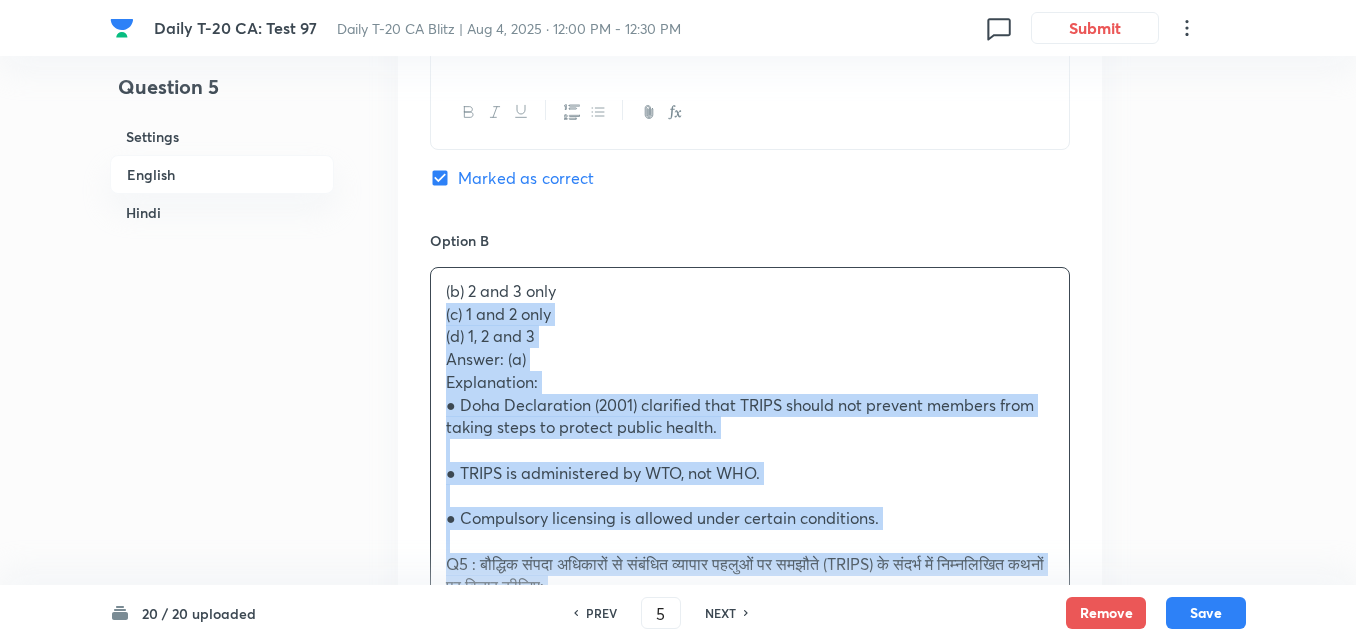 drag, startPoint x: 464, startPoint y: 313, endPoint x: 439, endPoint y: 319, distance: 25.70992 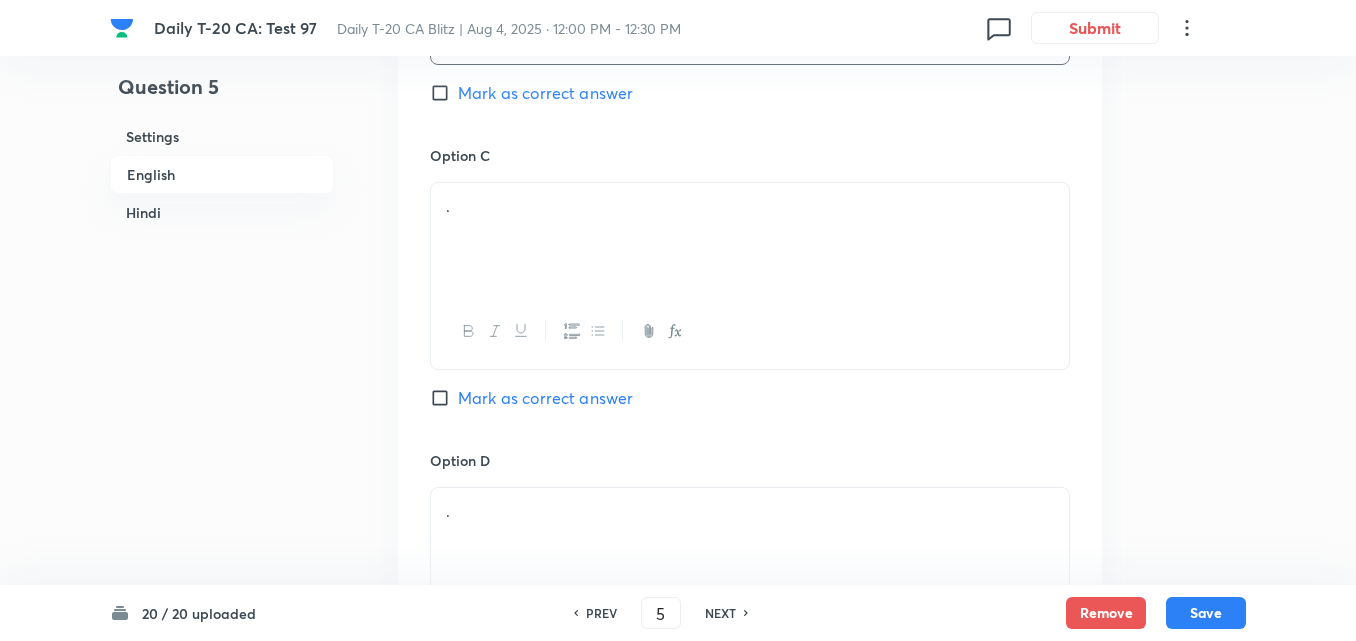 scroll, scrollTop: 1616, scrollLeft: 0, axis: vertical 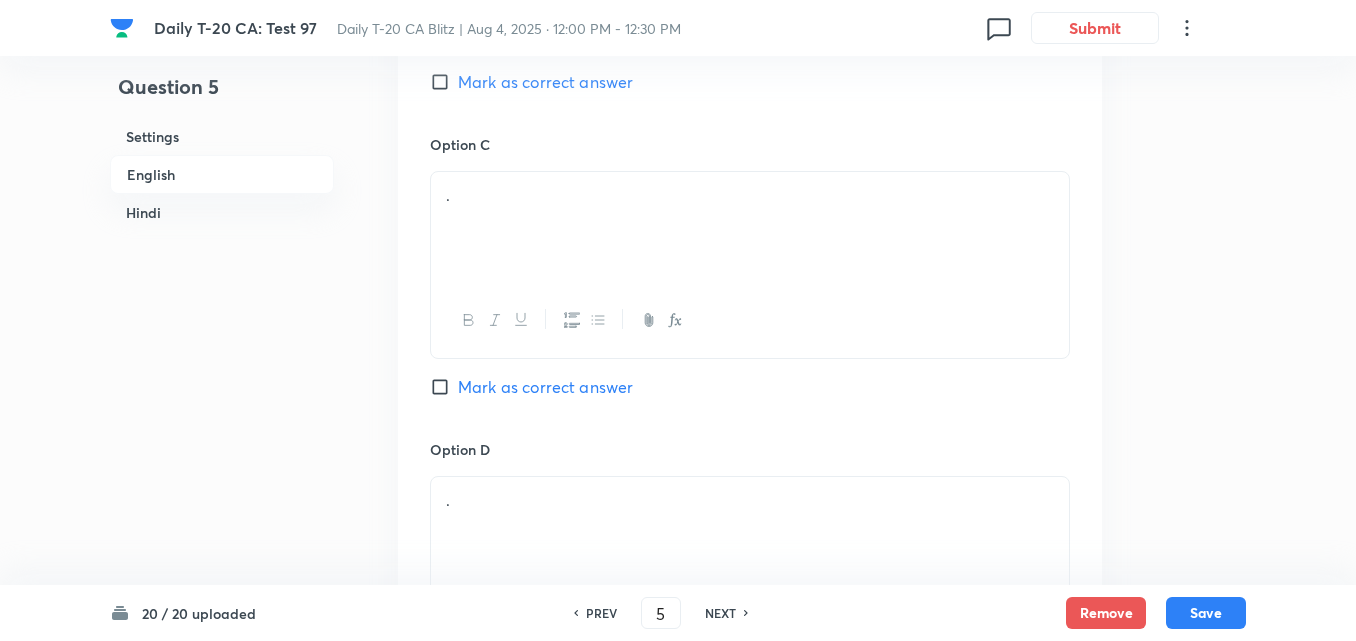 click on "." at bounding box center (750, 264) 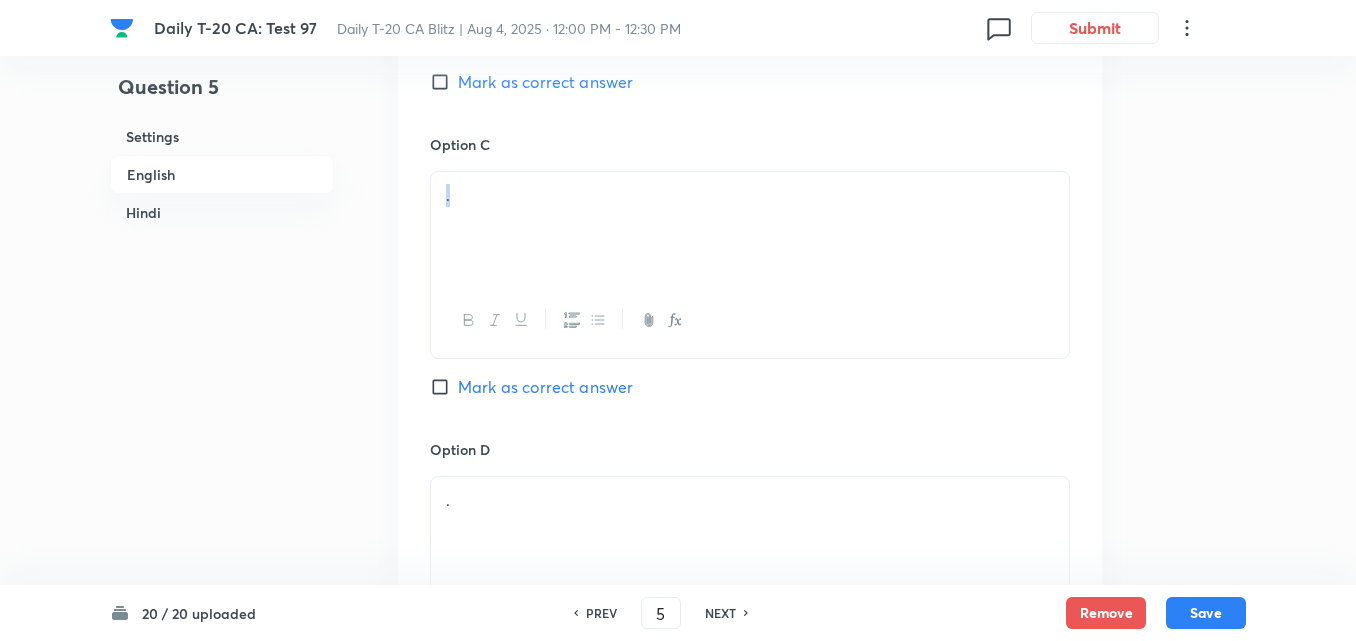 click on "." at bounding box center [750, 228] 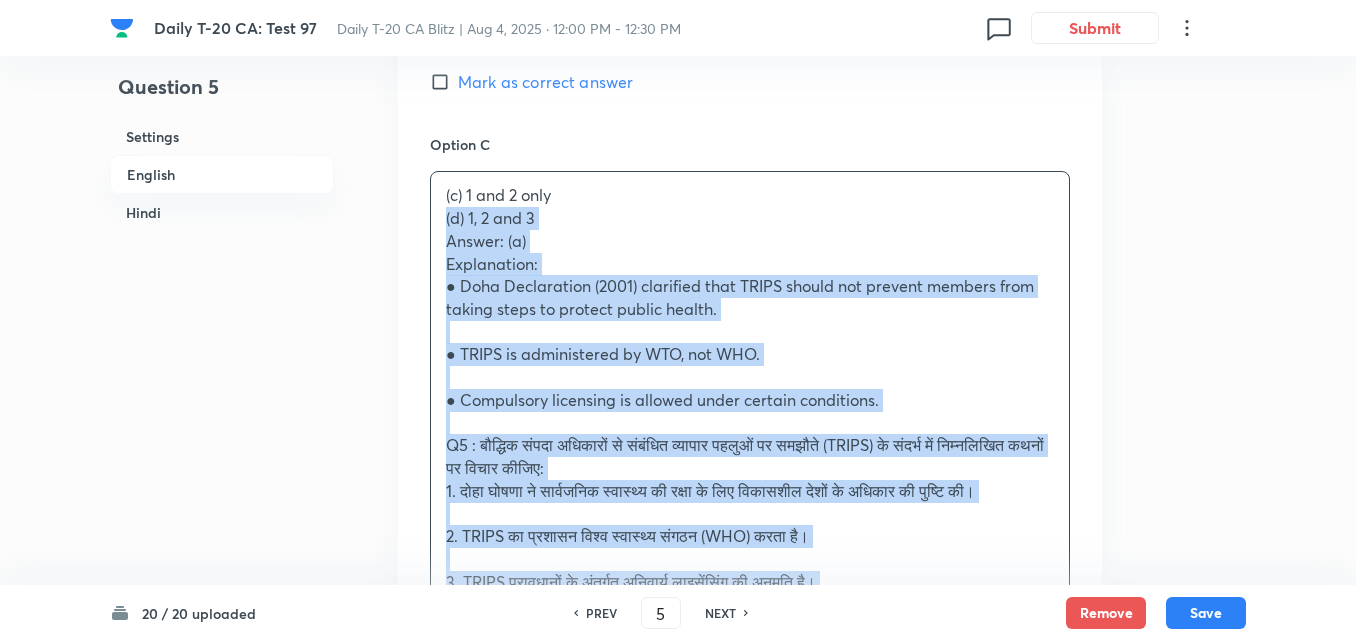 click on "Option A 1 and 3 only Marked as correct Option B 2 and 3 only Mark as correct answer Option C (c) 1 and 2 only (d) 1, 2 and 3 Answer: (a) Explanation: ●	Doha Declaration (2001) clarified that TRIPS should not prevent members from taking steps to protect public health. ●	TRIPS is administered by WTO, not WHO. ●	Compulsory licensing is allowed under certain conditions. Q5 : बौद्धिक संपदा अधिकारों से संबंधित व्यापार पहलुओं पर समझौते (TRIPS) के संदर्भ में निम्नलिखित कथनों पर विचार कीजिए: 1.	दोहा घोषणा ने सार्वजनिक स्वास्थ्य की रक्षा के लिए विकासशील देशों के अधिकार की पुष्टि की। सही उत्तर चुनिए: (a) केवल 1 और 3 (b) केवल 2 और 3 Option D ." at bounding box center (750, 423) 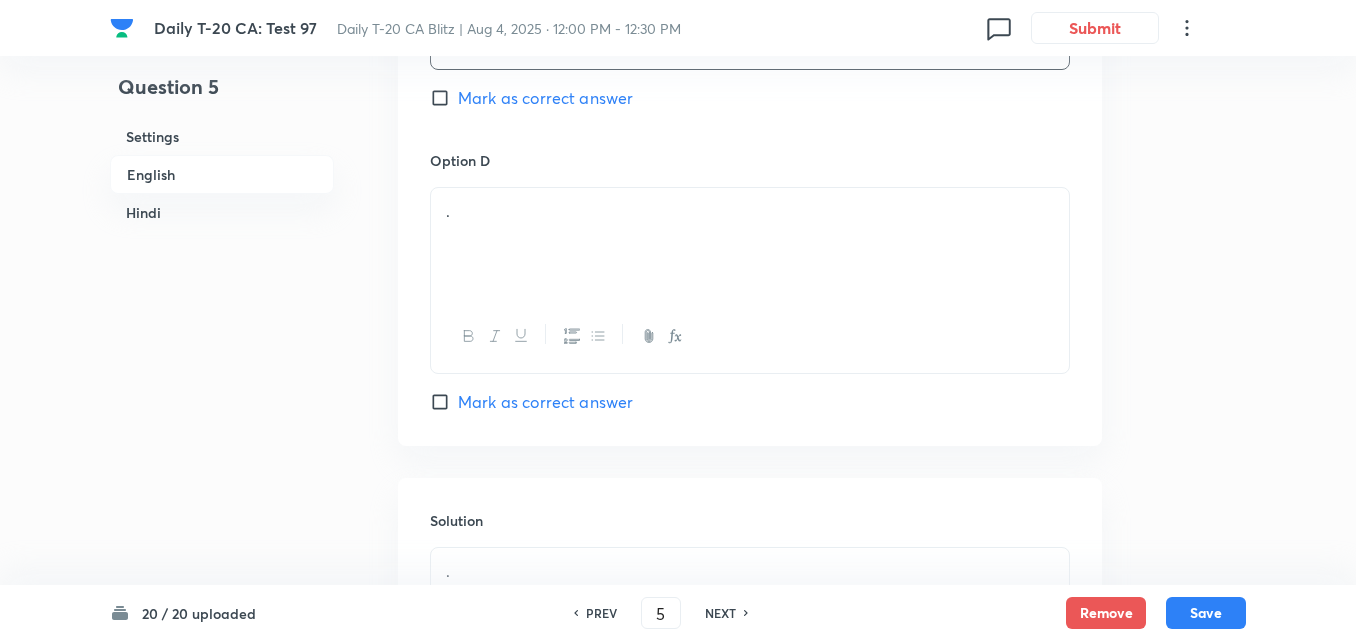 scroll, scrollTop: 1916, scrollLeft: 0, axis: vertical 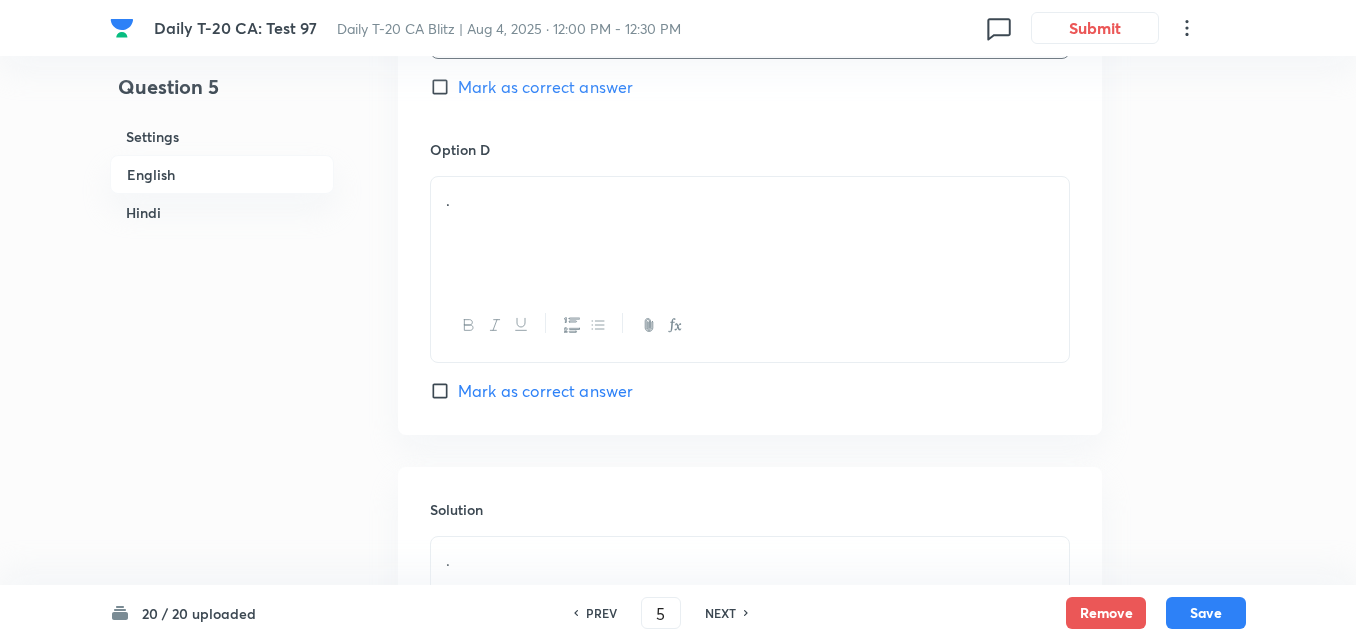 click on "." at bounding box center [750, 233] 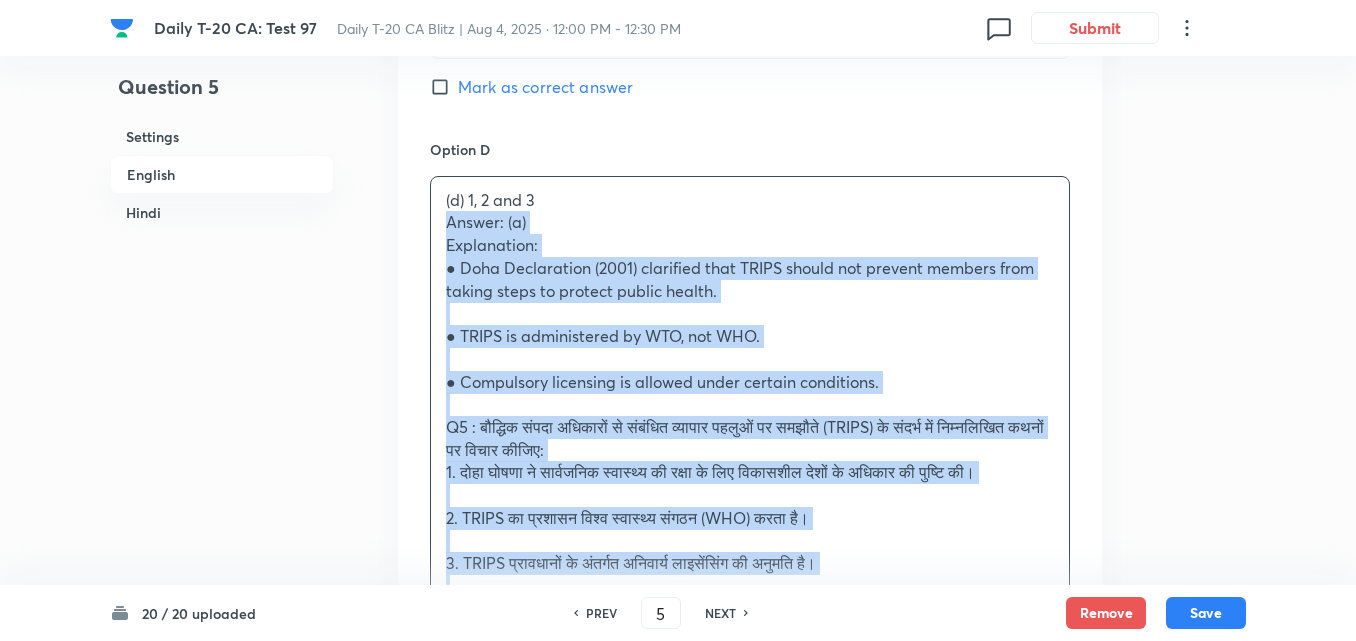 drag, startPoint x: 451, startPoint y: 217, endPoint x: 438, endPoint y: 218, distance: 13.038404 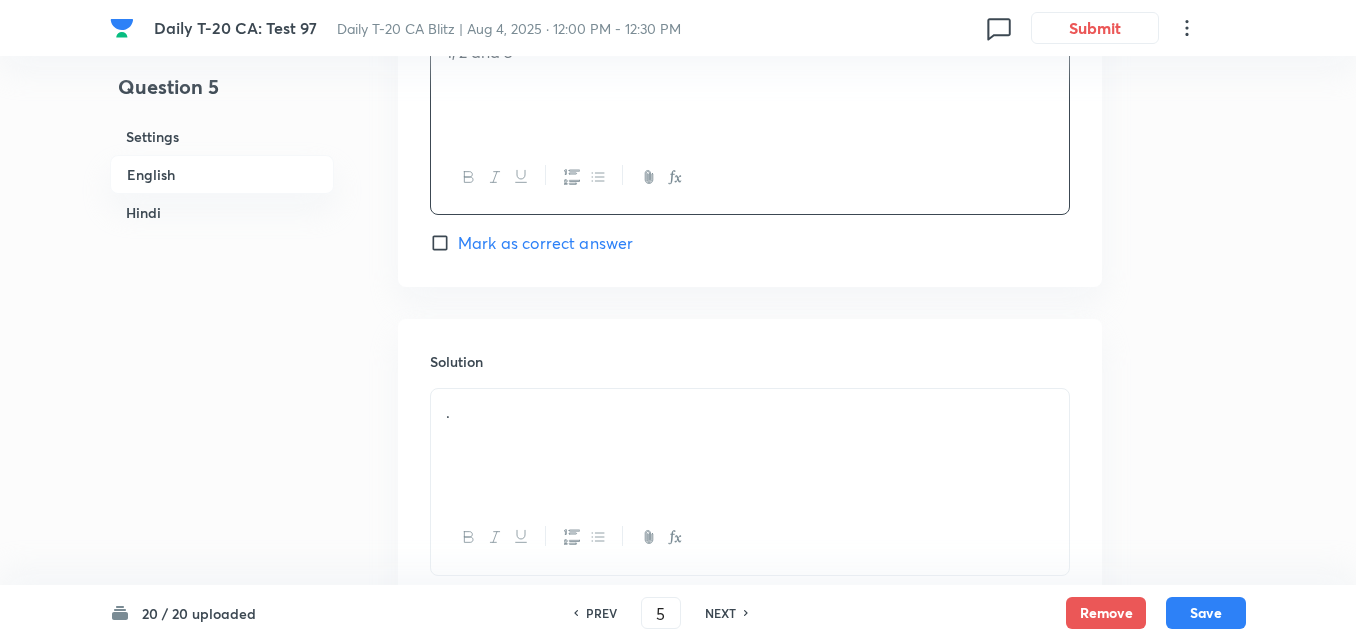 scroll, scrollTop: 2116, scrollLeft: 0, axis: vertical 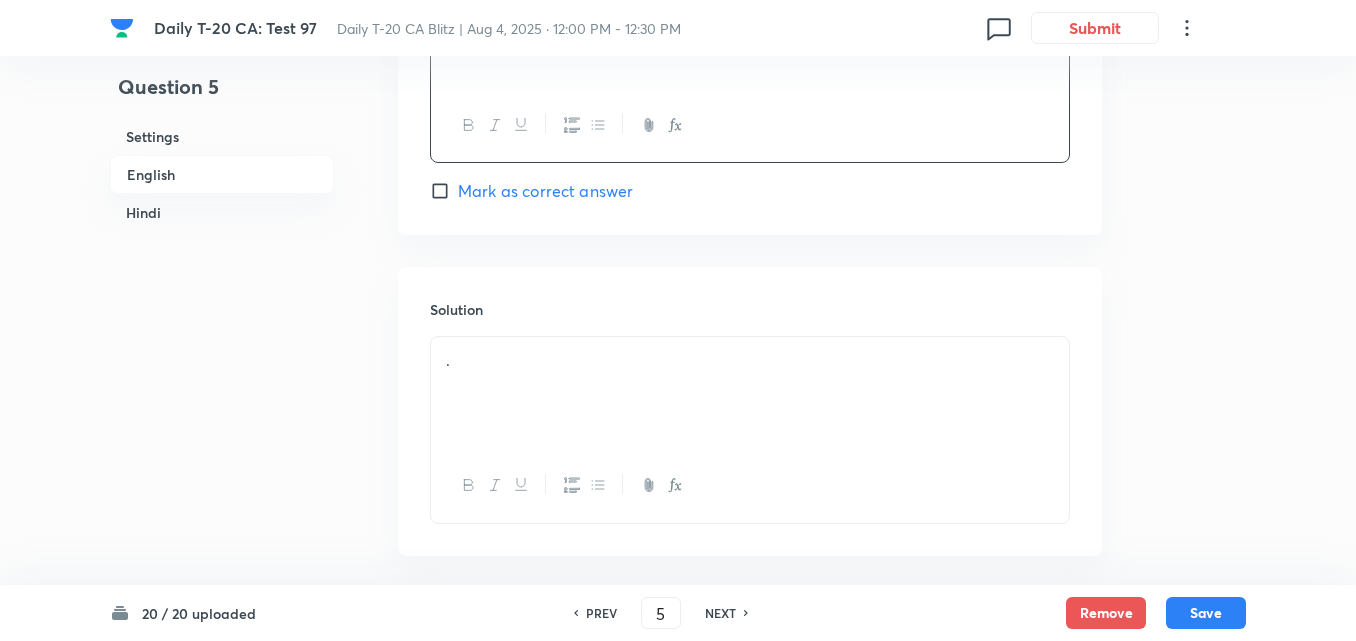 click on "." at bounding box center (750, 393) 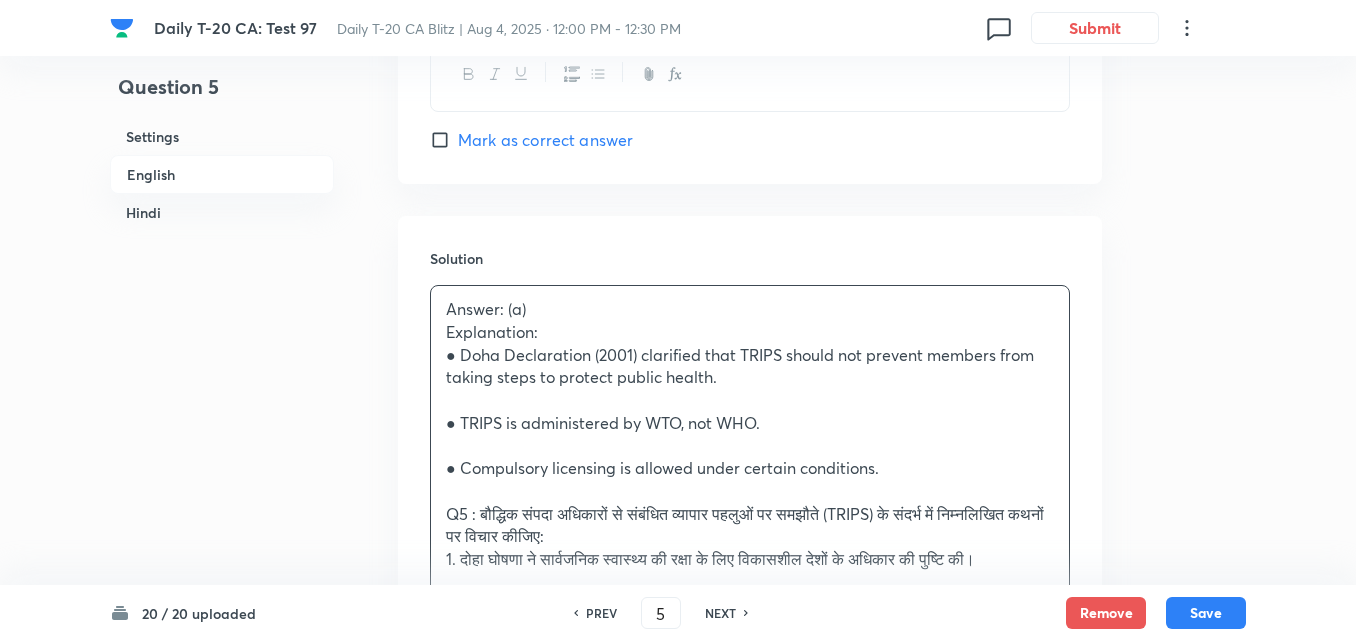 scroll, scrollTop: 2216, scrollLeft: 0, axis: vertical 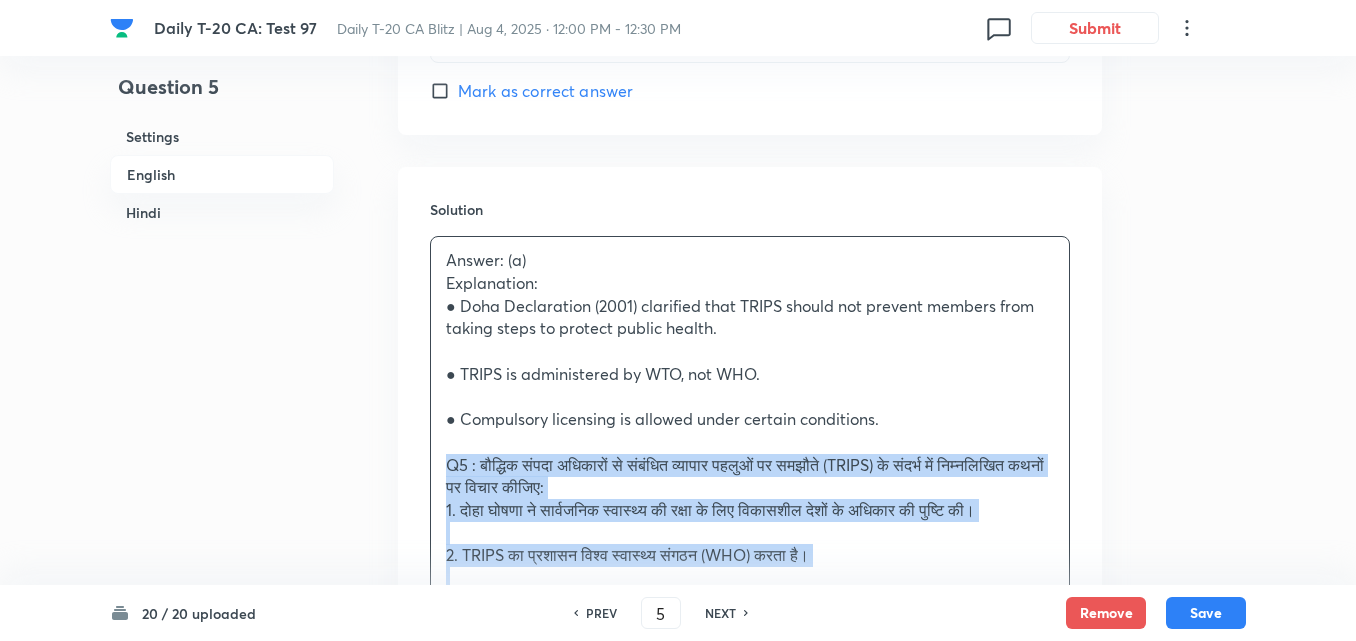 drag, startPoint x: 454, startPoint y: 448, endPoint x: 427, endPoint y: 460, distance: 29.546574 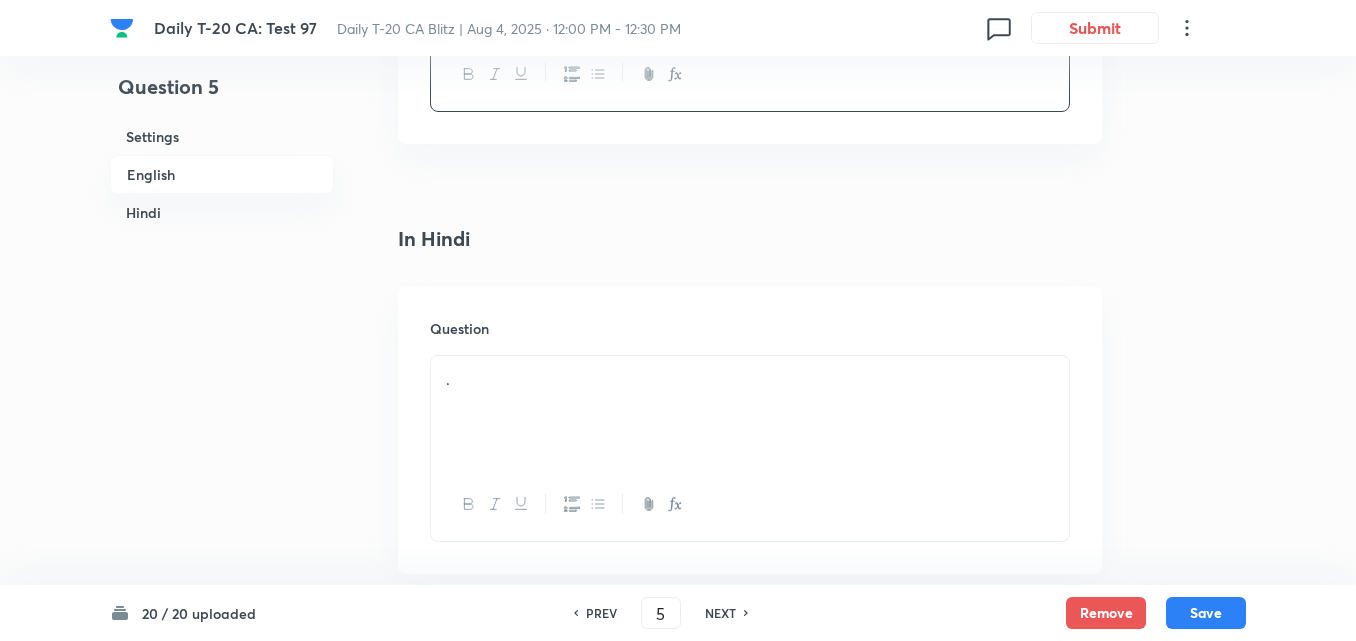 scroll, scrollTop: 2716, scrollLeft: 0, axis: vertical 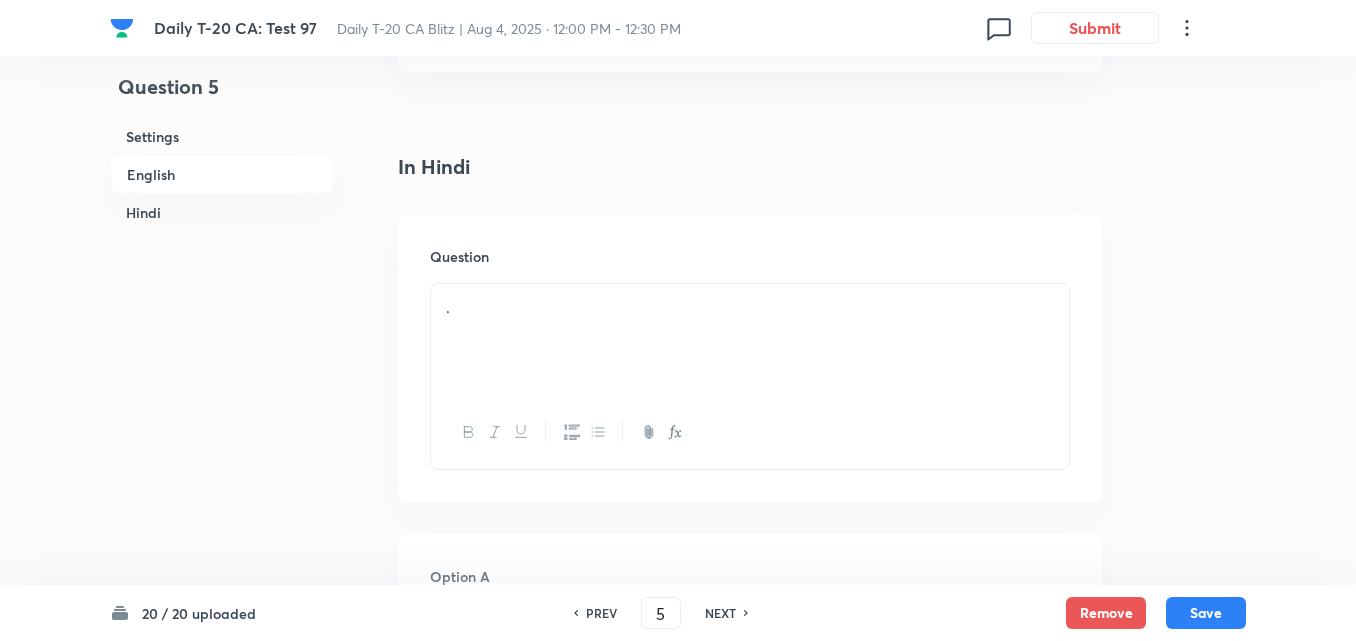 click on "." at bounding box center [750, 307] 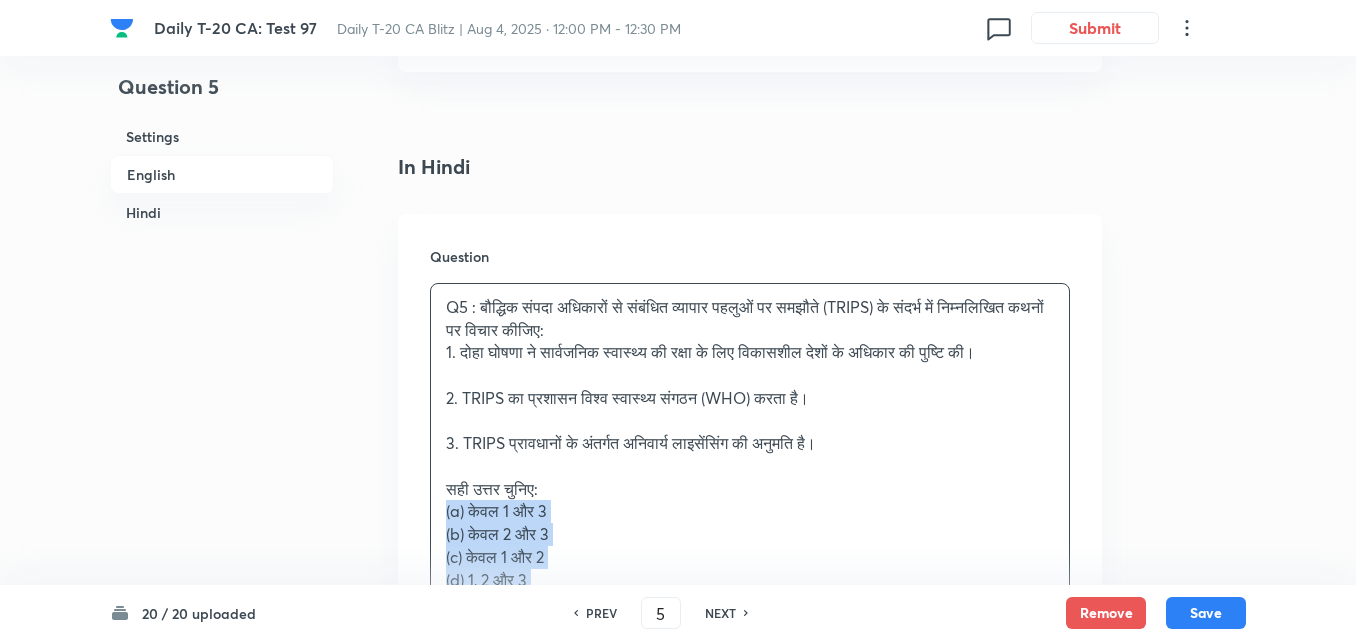 click on "Question Q5 : बौद्धिक संपदा अधिकारों से संबंधित व्यापार पहलुओं पर समझौते (TRIPS) के संदर्भ में निम्नलिखित कथनों पर विचार कीजिए: 1.	दोहा घोषणा ने सार्वजनिक स्वास्थ्य की रक्षा के लिए विकासशील देशों के अधिकार की पुष्टि की। 2.	TRIPS का प्रशासन विश्व स्वास्थ्य संगठन (WHO) करता है। 3.	TRIPS प्रावधानों के अंतर्गत अनिवार्य लाइसेंसिंग की अनुमति है। सही उत्तर चुनिए: (a) केवल 1 और 3 (b) केवल 2 और 3 (c) केवल 1 और 2 (d) 1, 2 और 3 उत्तर: (a) व्याख्या:" at bounding box center (750, 541) 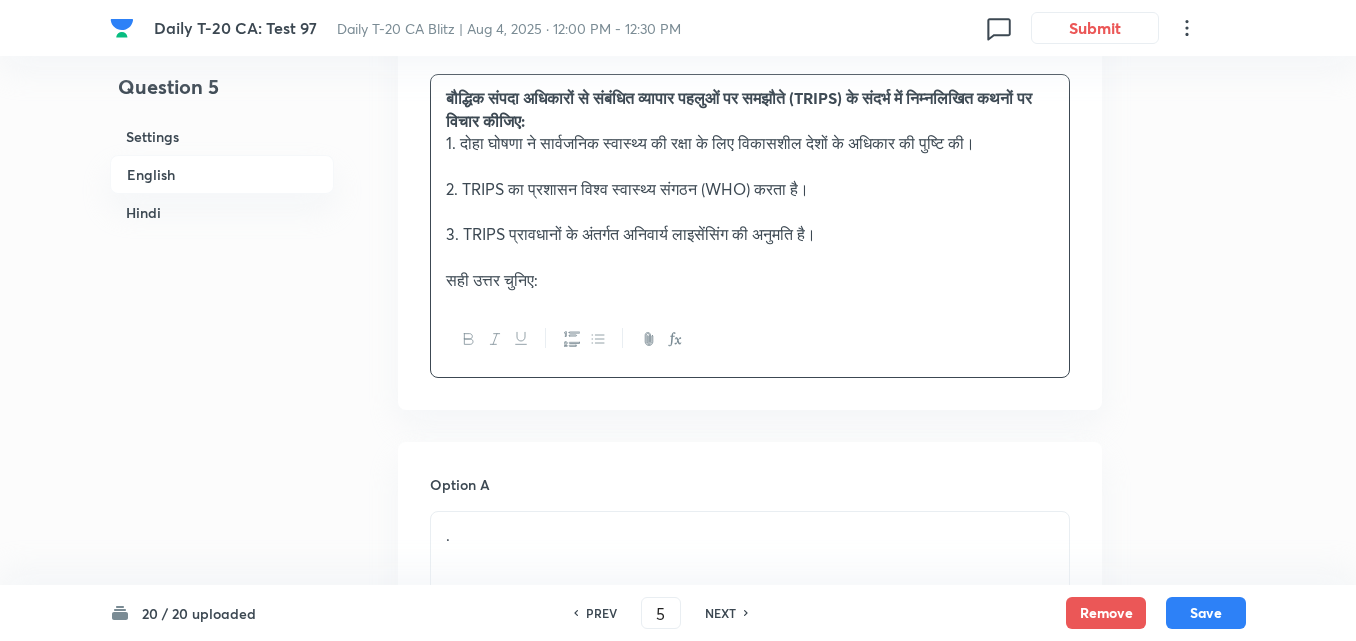 scroll, scrollTop: 3116, scrollLeft: 0, axis: vertical 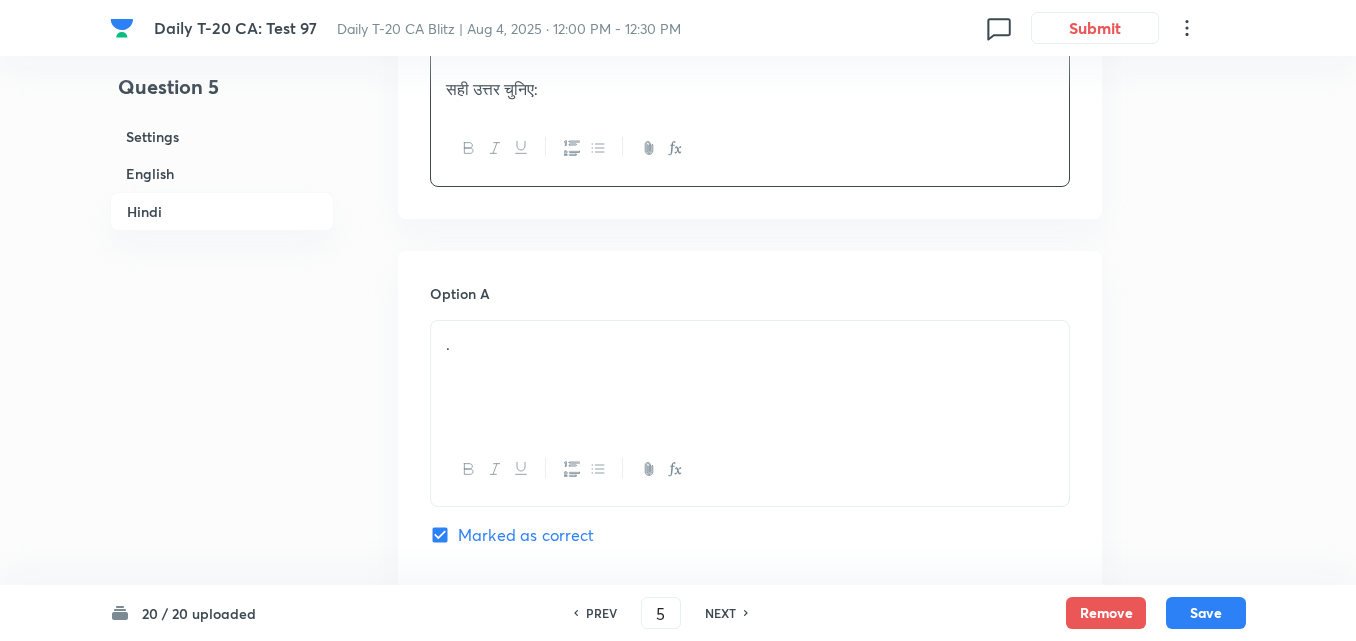 click on "." at bounding box center [750, 377] 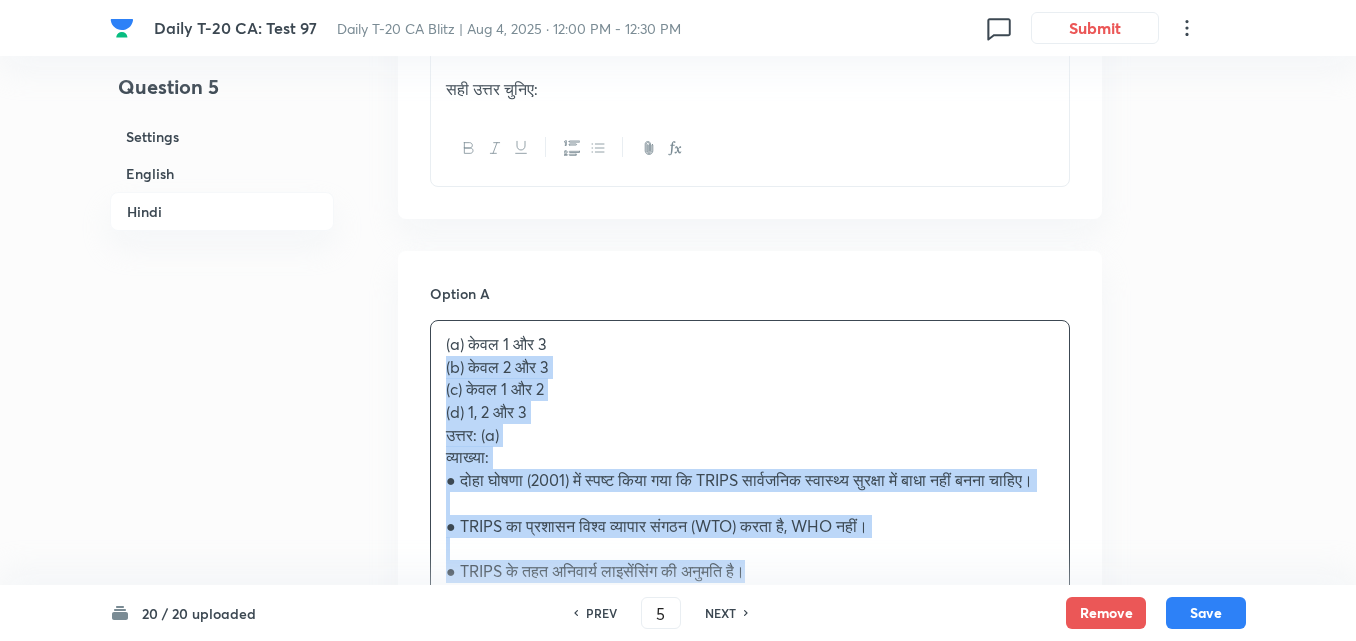 click on "Option A (a) केवल 1 और 3 (b) केवल 2 और 3 (c) केवल 1 और 2 (d) 1, 2 और 3 उत्तर: (a) व्याख्या: ●	दोहा घोषणा (2001) में स्पष्ट किया गया कि TRIPS सार्वजनिक स्वास्थ्य सुरक्षा में बाधा नहीं बनना चाहिए। ●	TRIPS का प्रशासन विश्व व्यापार संगठन (WTO) करता है, WHO नहीं। ●	TRIPS के तहत अनिवार्य लाइसेंसिंग की अनुमति है। Marked as correct Option B . Mark as correct answer Option C . Mark as correct answer Option D . Mark as correct answer" at bounding box center [750, 952] 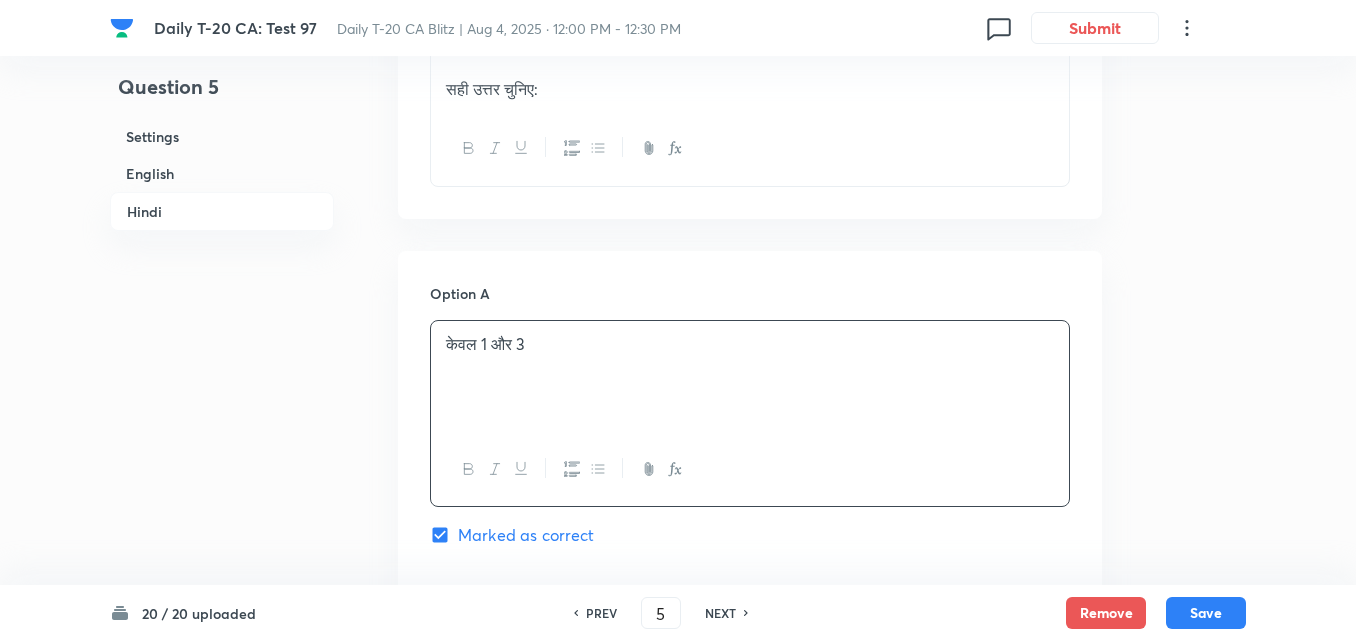 scroll, scrollTop: 3516, scrollLeft: 0, axis: vertical 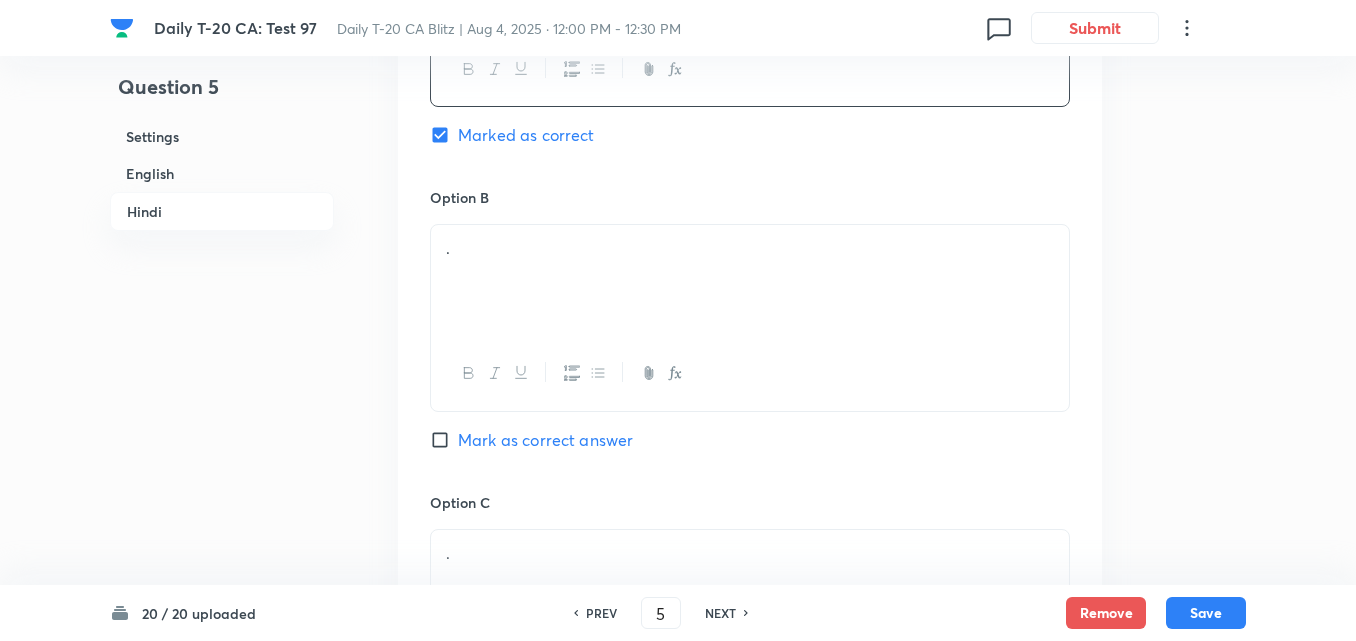 click on "." at bounding box center (750, 248) 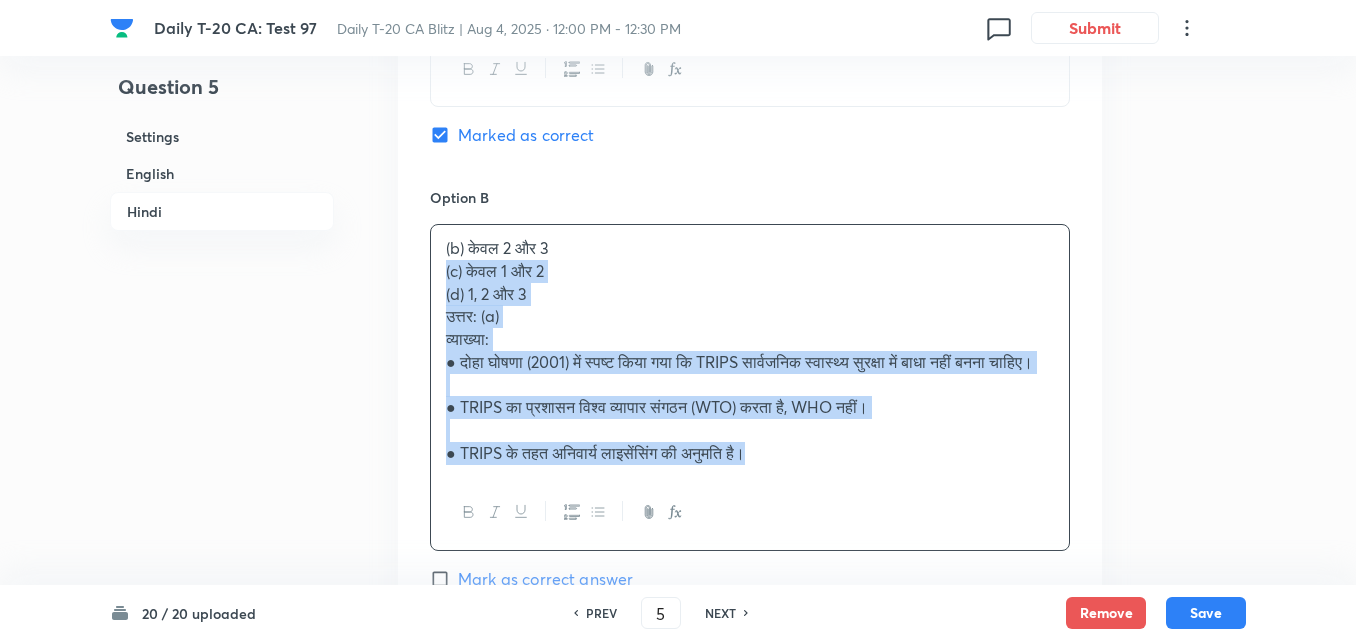 drag, startPoint x: 443, startPoint y: 267, endPoint x: 427, endPoint y: 270, distance: 16.27882 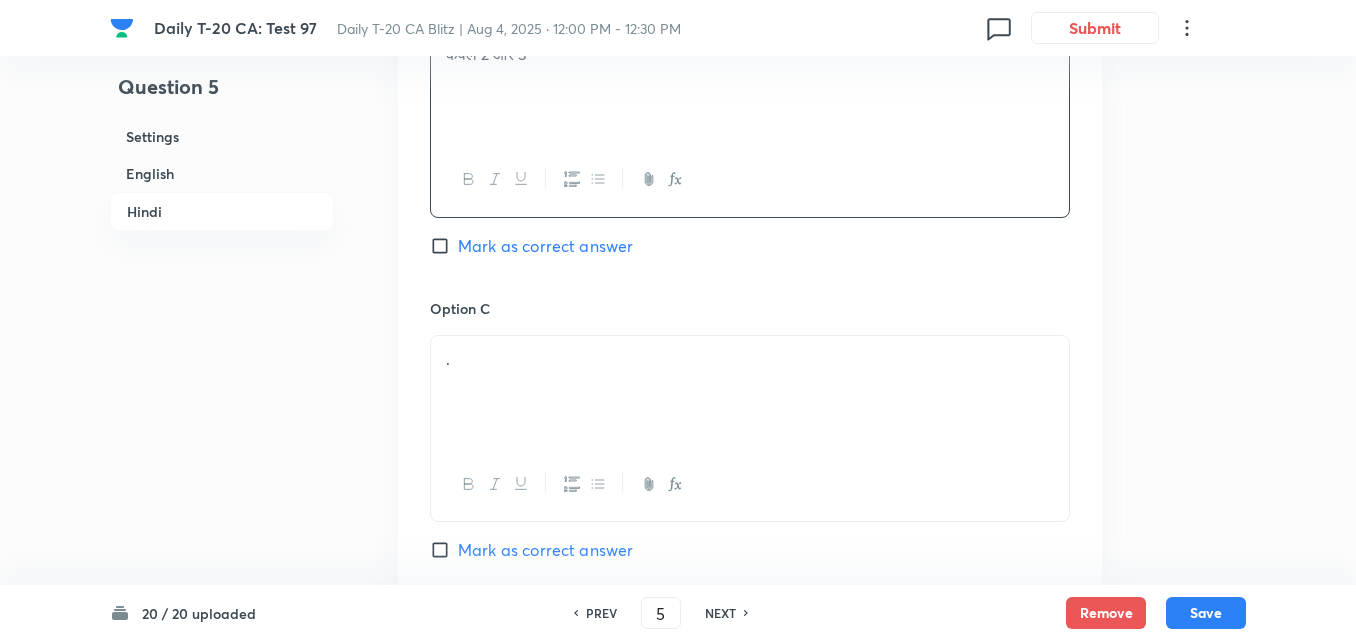 scroll, scrollTop: 3716, scrollLeft: 0, axis: vertical 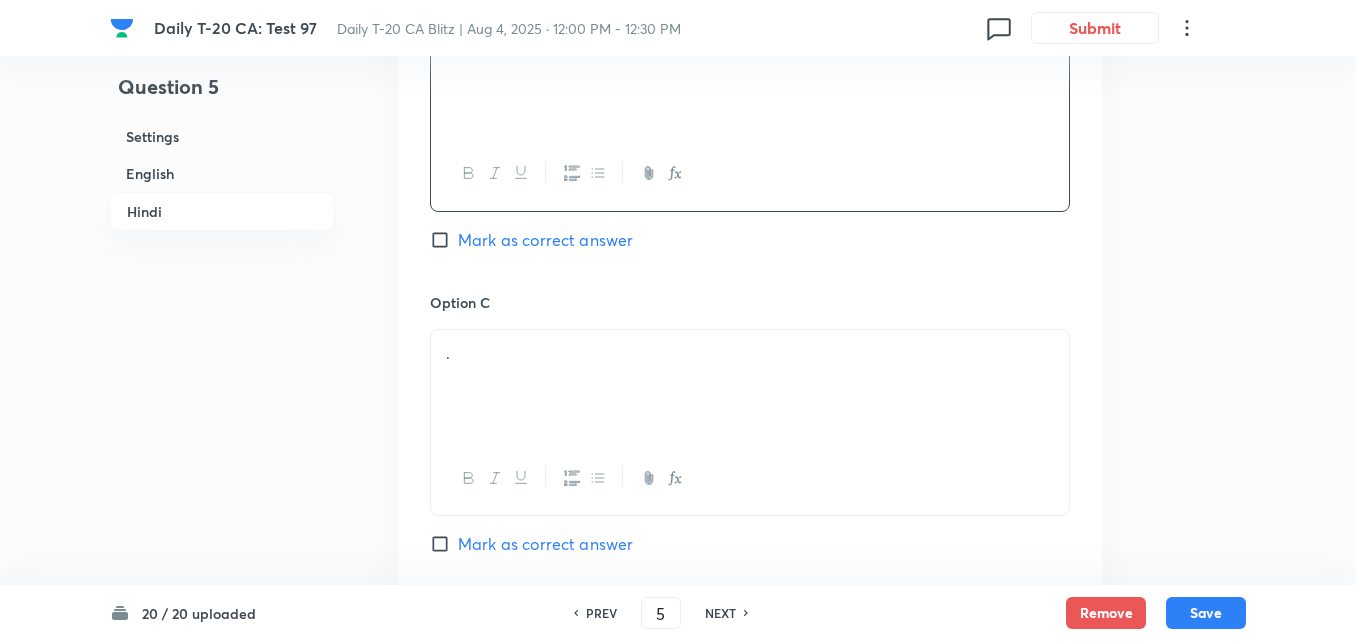 click on "." at bounding box center [750, 386] 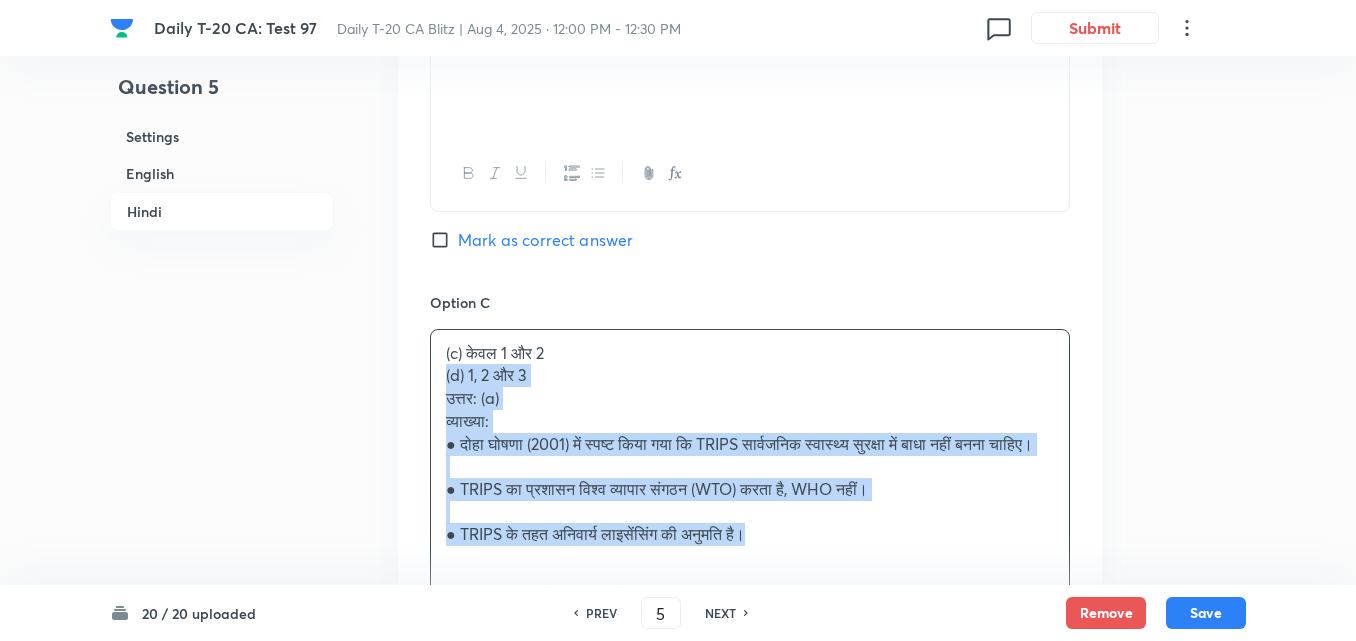 click on "Question 5 Settings English Hindi Settings Type Single choice correct 4 options + 2 marks - 0.66 marks Edit Concept Current Affairs Current Affairs 2025 Current Affairs 2025 Current Affairs 2025 Edit Additional details Easy Fact Not from PYQ paper No equation Edit In English Question With reference to the Agreement on Trade-Related Aspects of Intellectual Property Rights (TRIPS), consider the following statements: 1.	The Doha Declaration affirmed the right of developing countries to protect public health. 2.	TRIPS is administered by the World Health Organization. 3.	Compulsory licensing is allowed under TRIPS provisions. Which of the above statements is/are correct?   Option A 1 and 3 only Marked as correct Option B 2 and 3 only Mark as correct answer Option C 1 and 2 only Mark as correct answer Option D 1, 2 and 3 Mark as correct answer Solution Answer: (a) Explanation: ●	Doha Declaration (2001) clarified that TRIPS should not prevent members from taking steps to protect public health. In Hindi Question ." at bounding box center (678, -1106) 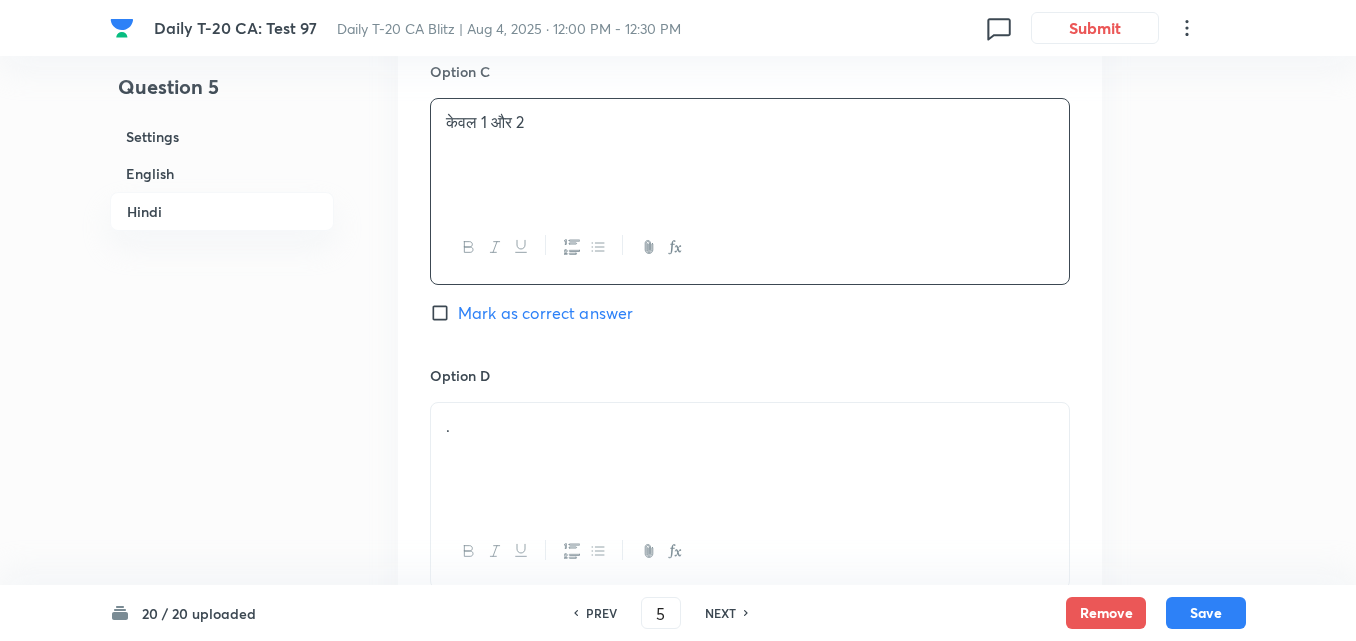 scroll, scrollTop: 4116, scrollLeft: 0, axis: vertical 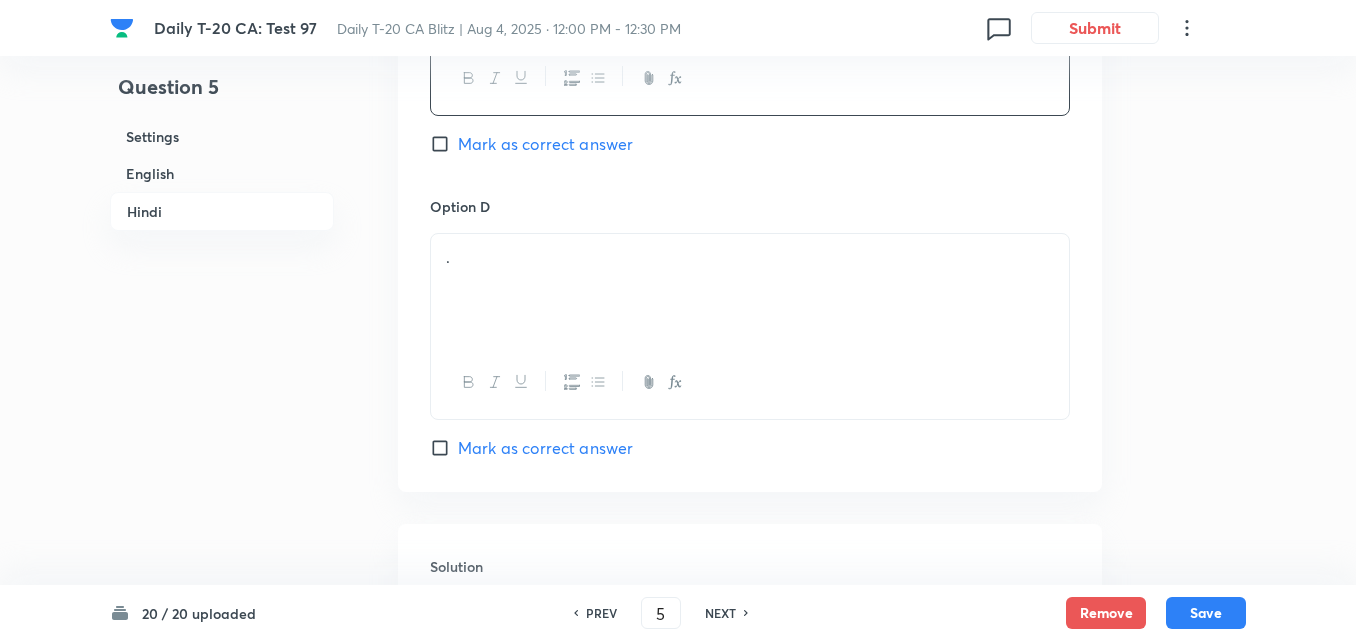 click on "." at bounding box center [750, 290] 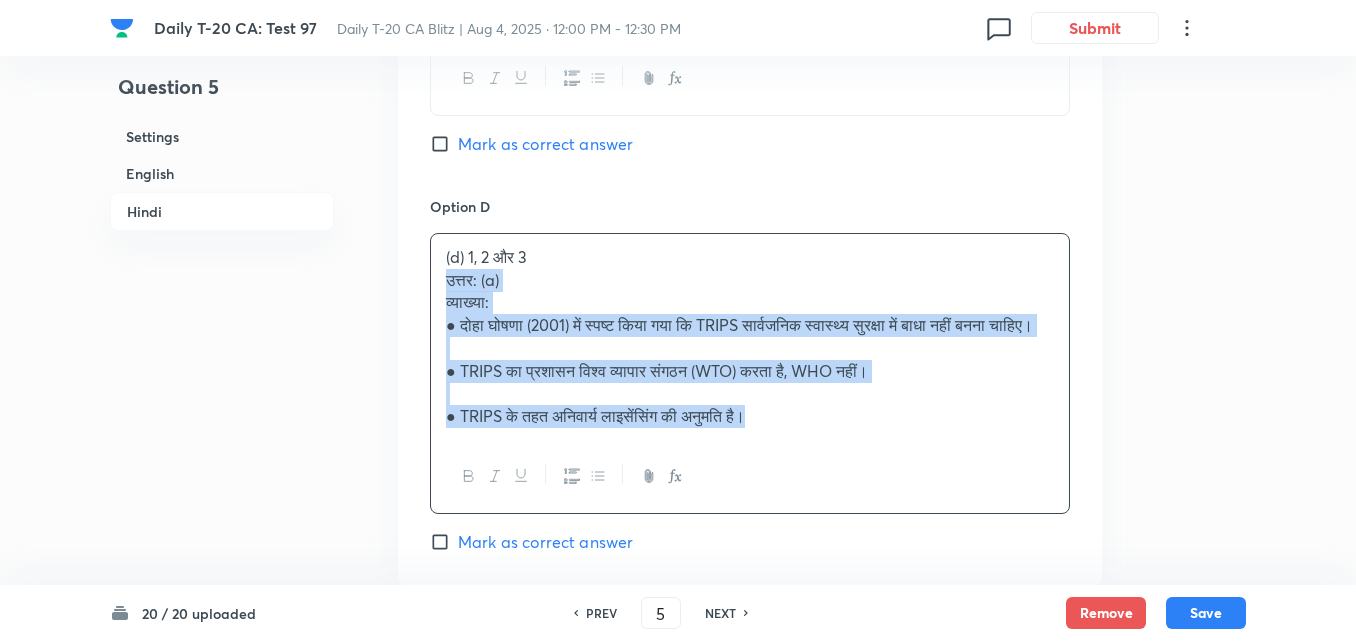 drag, startPoint x: 444, startPoint y: 296, endPoint x: 407, endPoint y: 286, distance: 38.327538 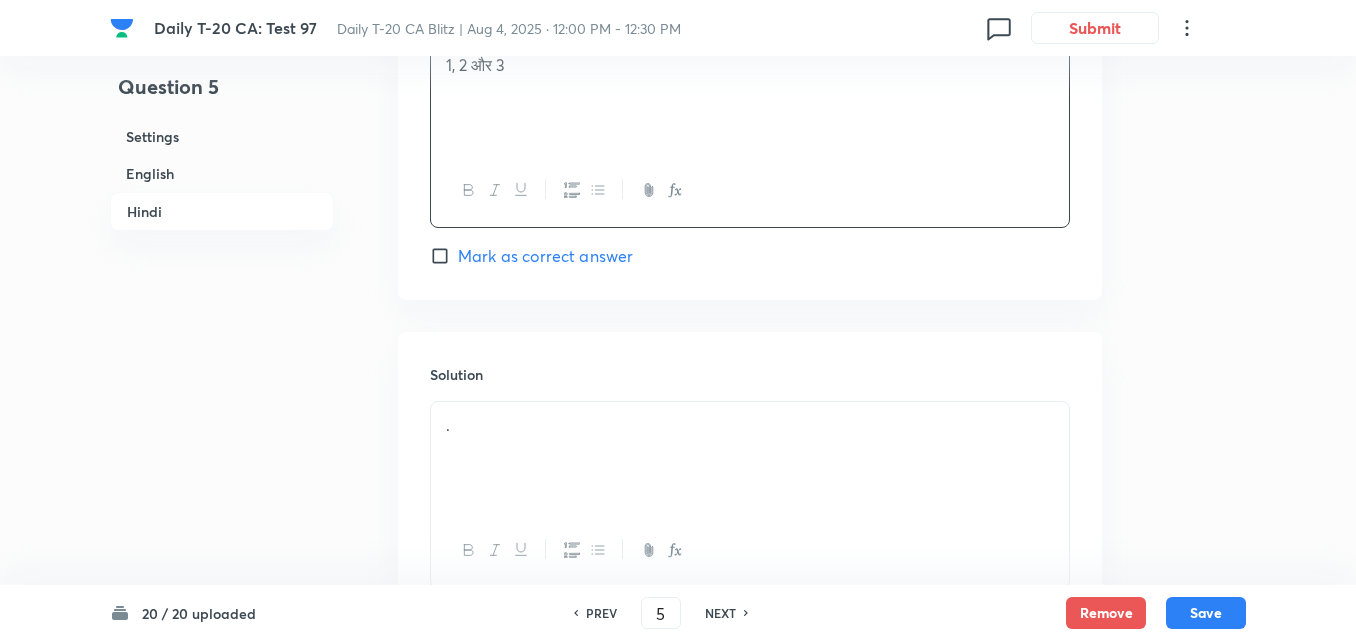 scroll, scrollTop: 4464, scrollLeft: 0, axis: vertical 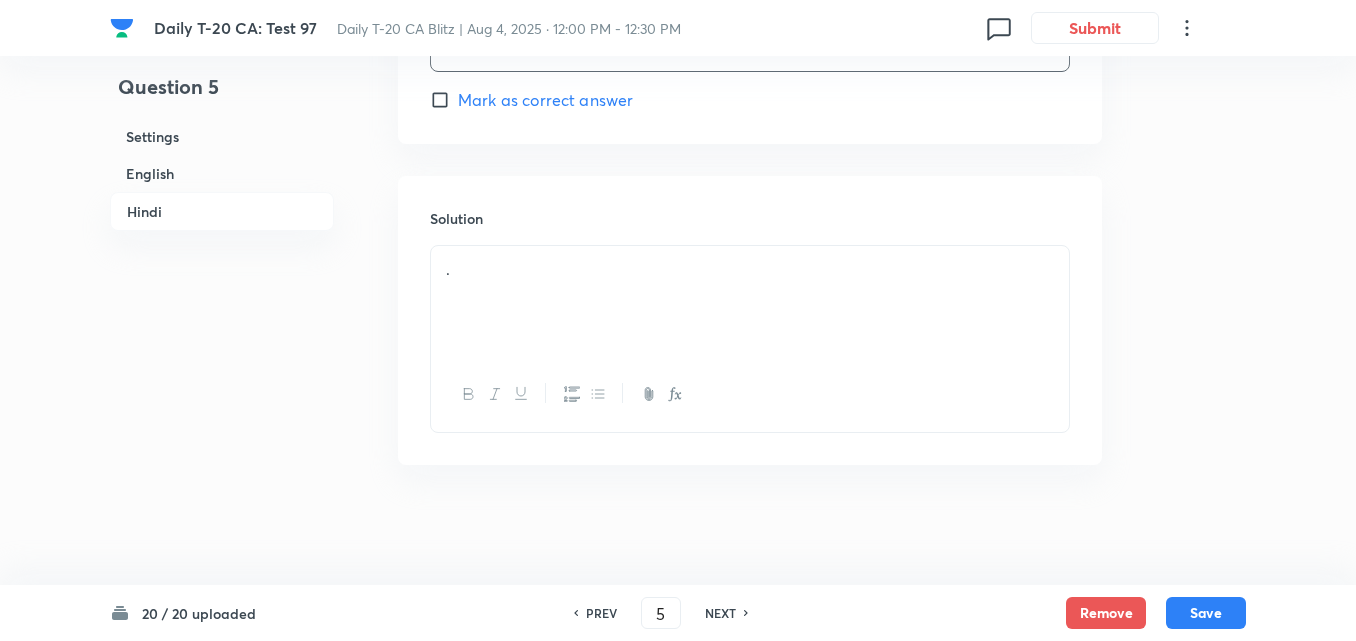 click on "." at bounding box center [750, 269] 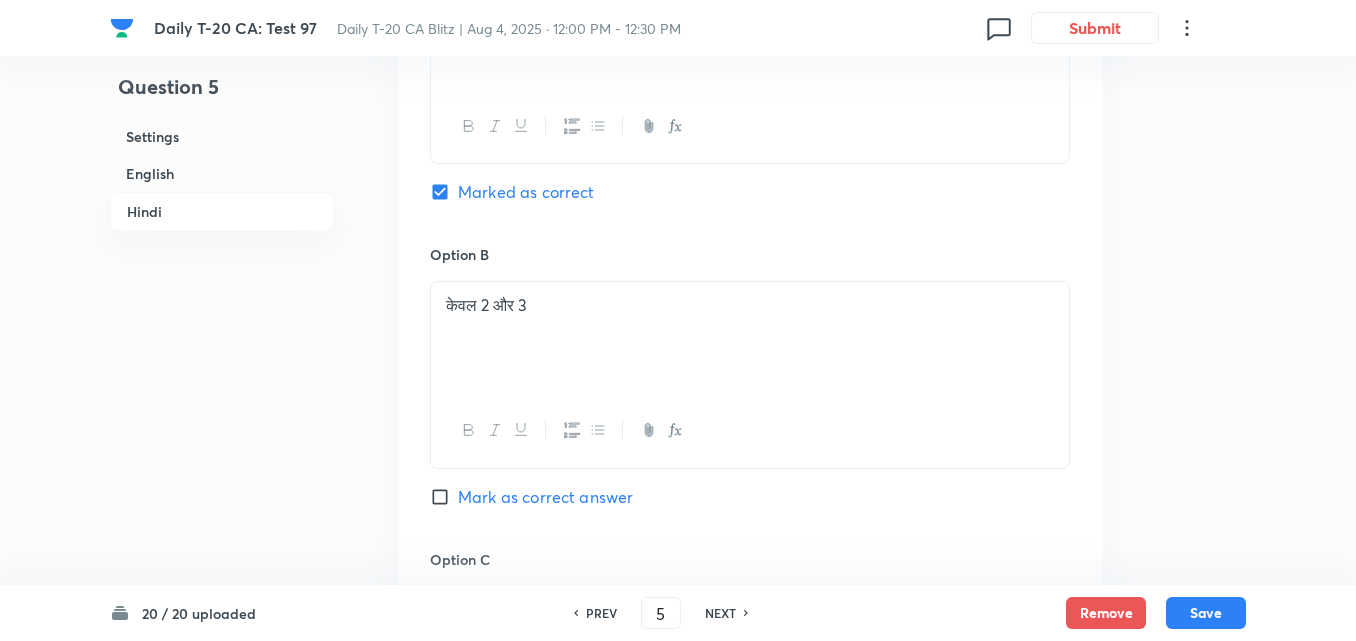 scroll, scrollTop: 3264, scrollLeft: 0, axis: vertical 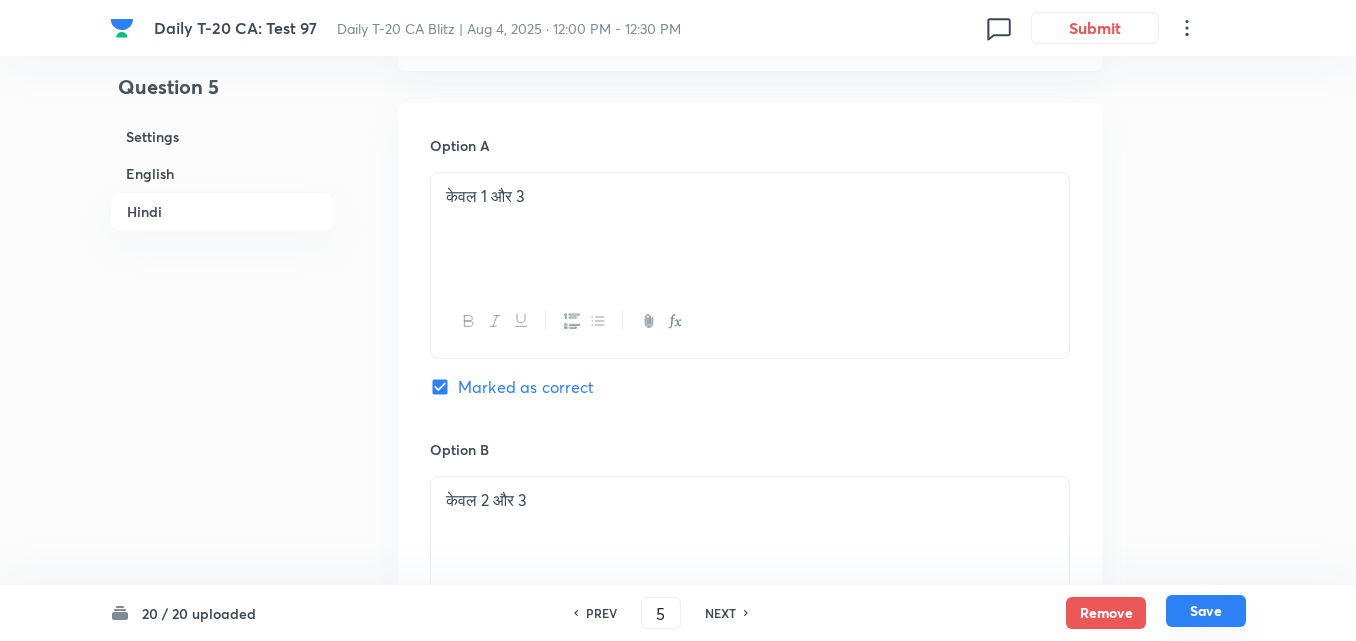 click on "Save" at bounding box center (1206, 611) 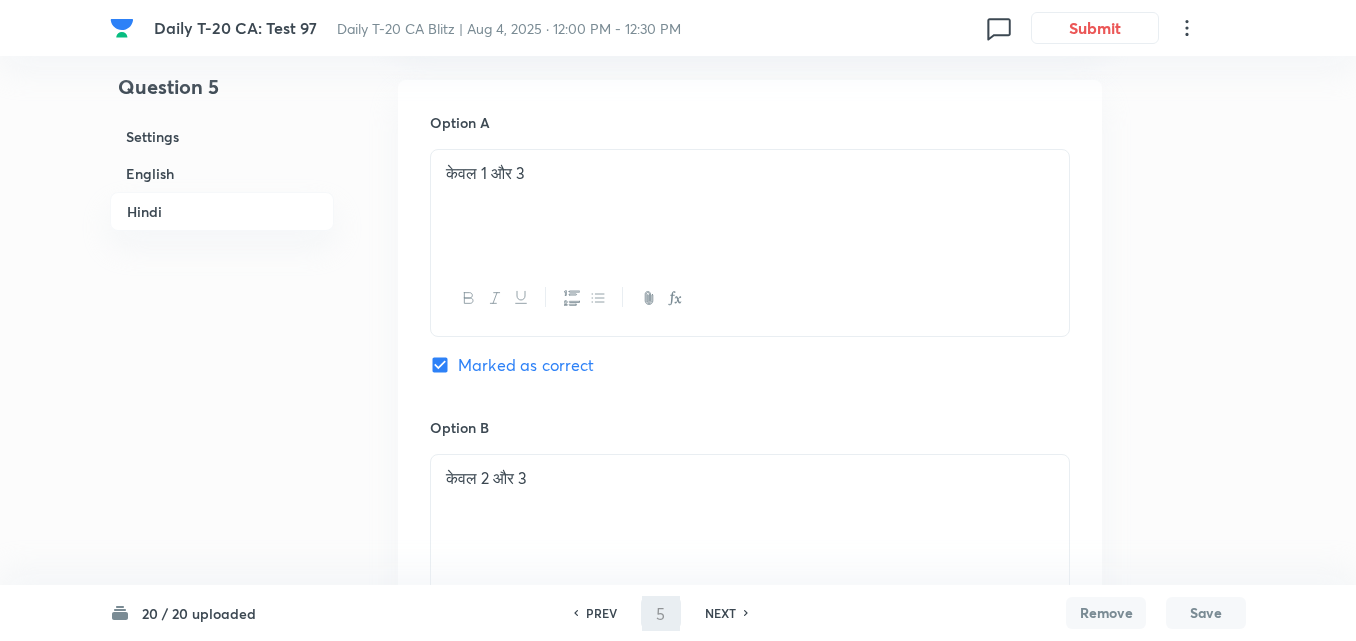 type on "6" 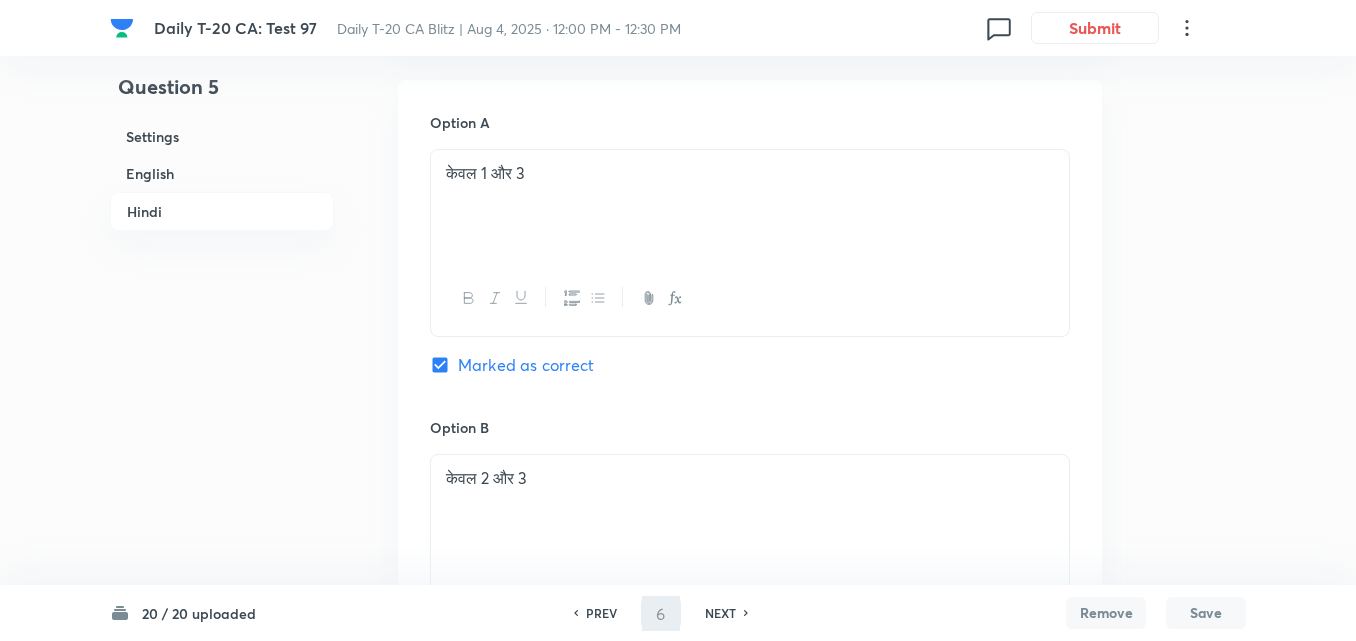 checkbox on "false" 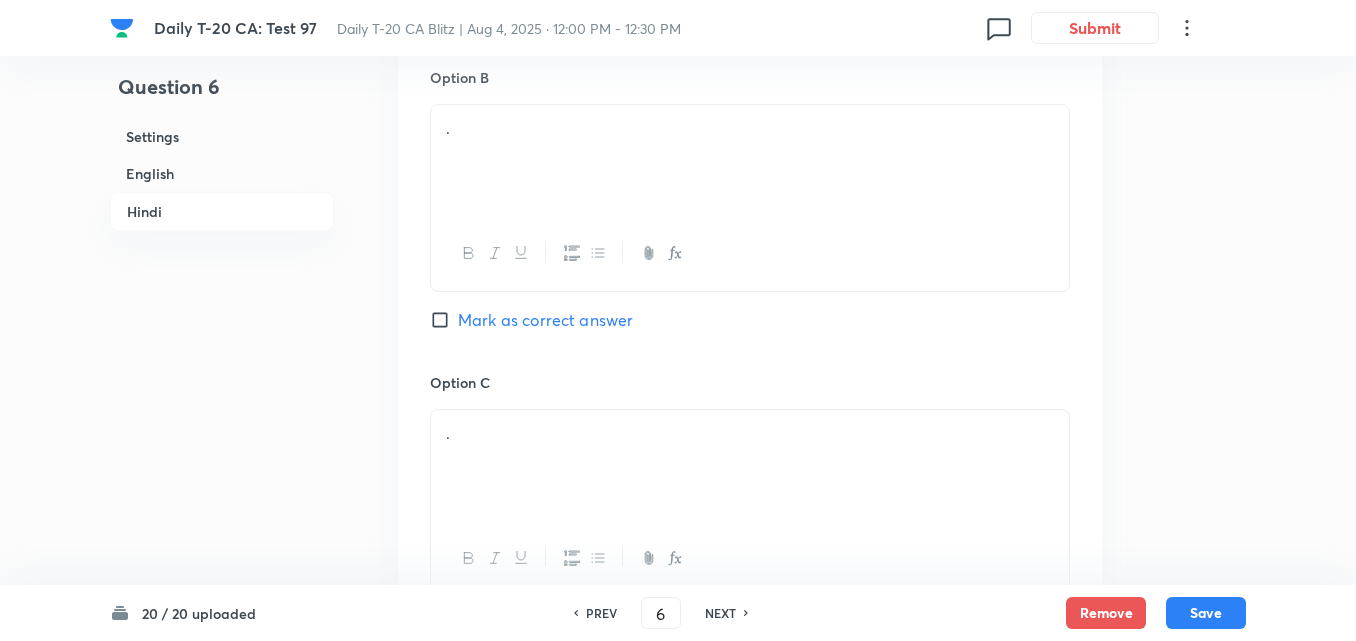 click on "English" at bounding box center (222, 173) 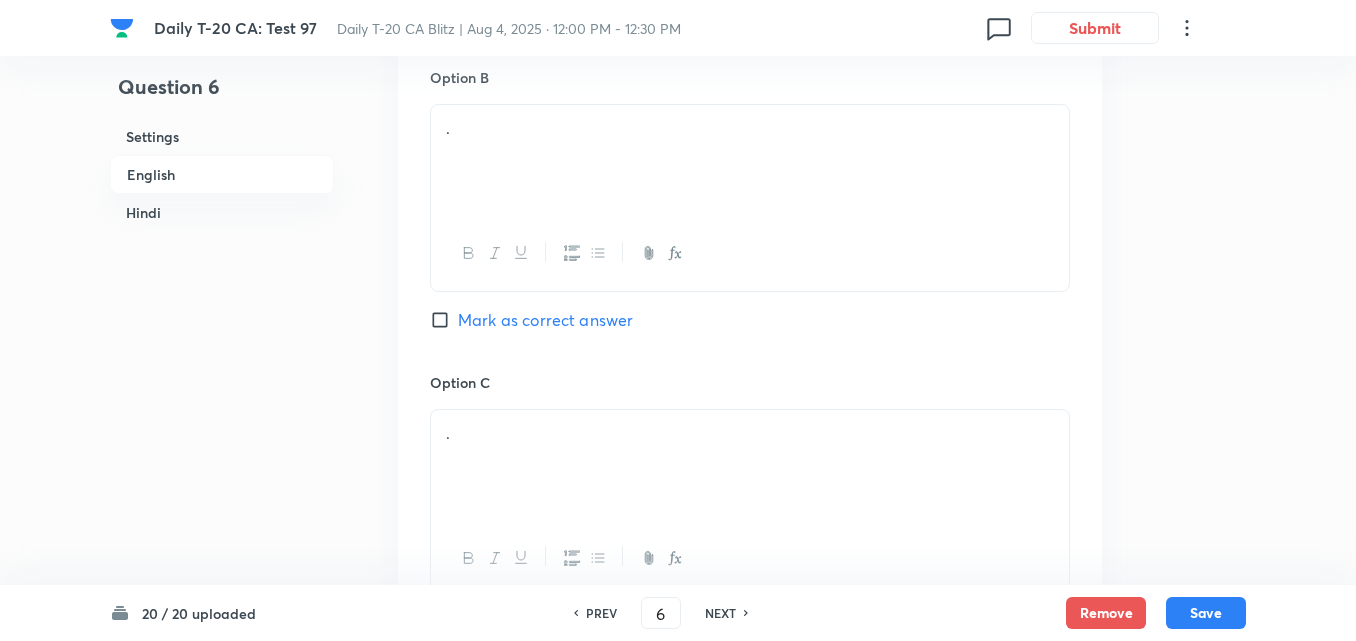 scroll, scrollTop: 516, scrollLeft: 0, axis: vertical 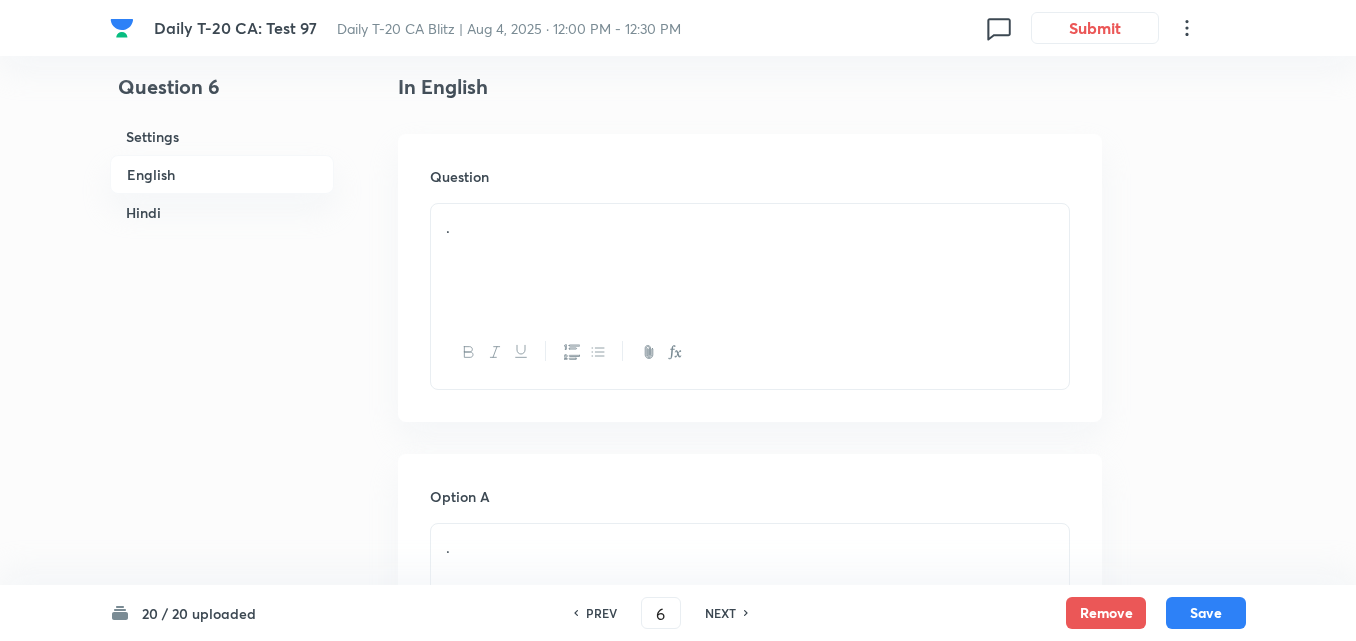 click at bounding box center [750, 352] 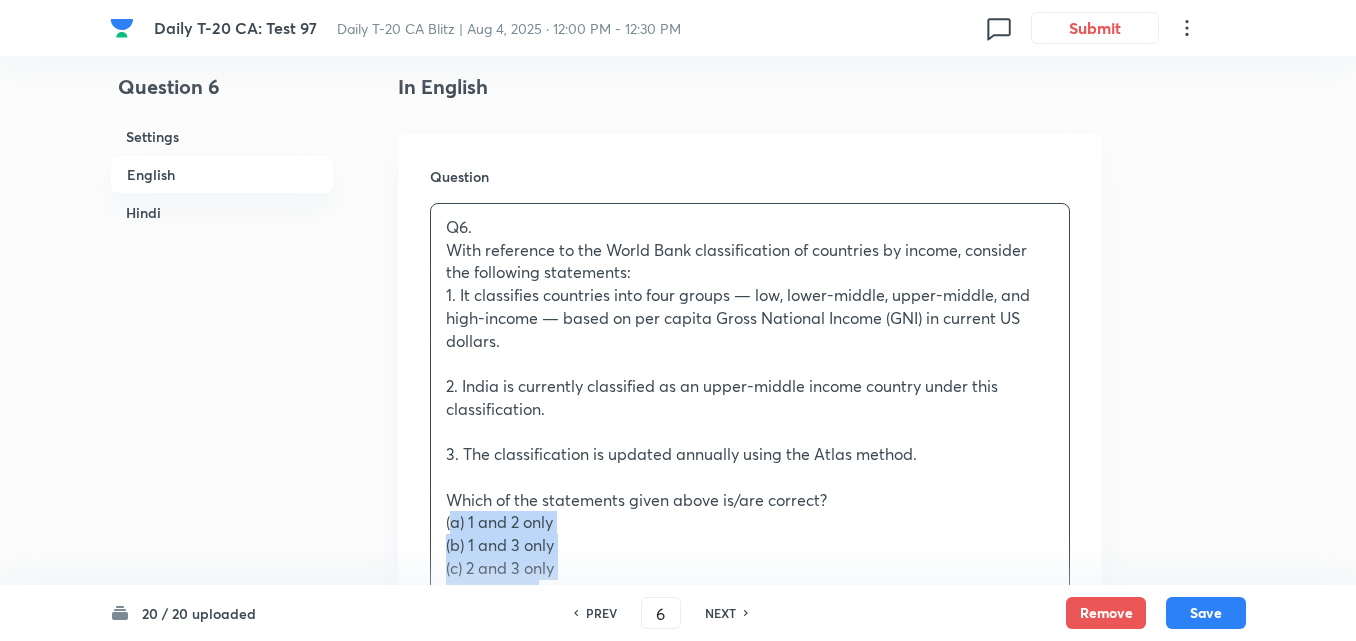 click on "Question Q6.  With reference to the World Bank classification of countries by income, consider the following statements: 1.	It classifies countries into four groups — low, lower-middle, upper-middle, and high-income — based on per capita Gross National Income (GNI) in current US dollars. 2.	India is currently classified as an upper-middle income country under this classification. 3.	The classification is updated annually using the Atlas method. Which of the statements given above is/are correct?  (a) 1 and 2 only  (b) 1 and 3 only  (c) 2 and 3 only  (d) 1, 2 and 3  Answer: (b)  Explanation: India is still in the lower-middle income group as per the latest 2024 classification. Statement 2 is incorrect. ________________________________________ Q6 .  विश्व बैंक द्वारा देशों की आय के आधार पर वर्गीकरण के संदर्भ में निम्नलिखित कथनों पर विचार कीजिए:" at bounding box center [750, 666] 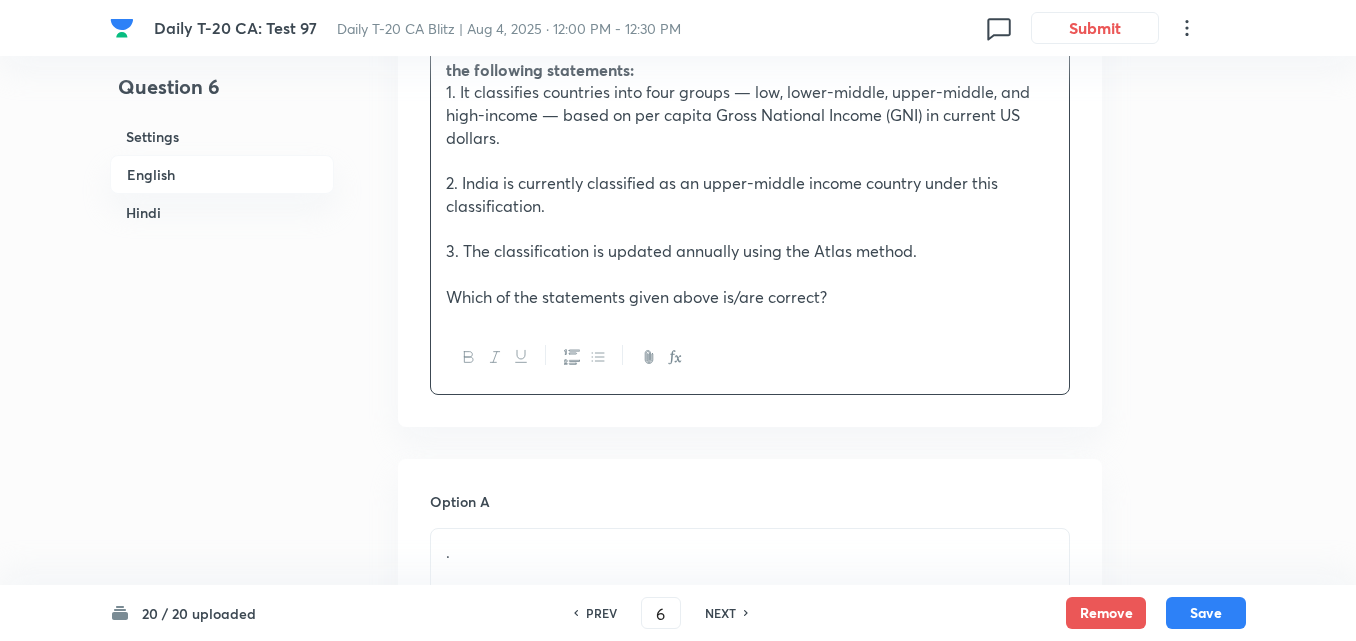 scroll, scrollTop: 916, scrollLeft: 0, axis: vertical 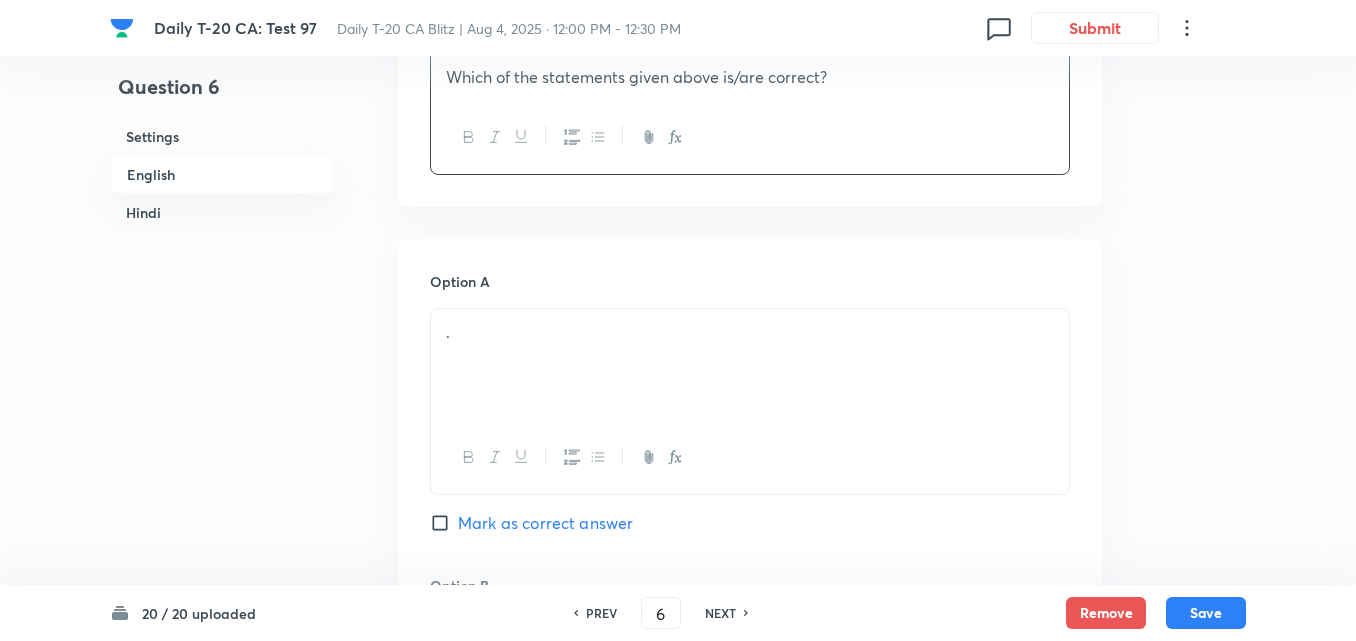 click on "." at bounding box center [750, 365] 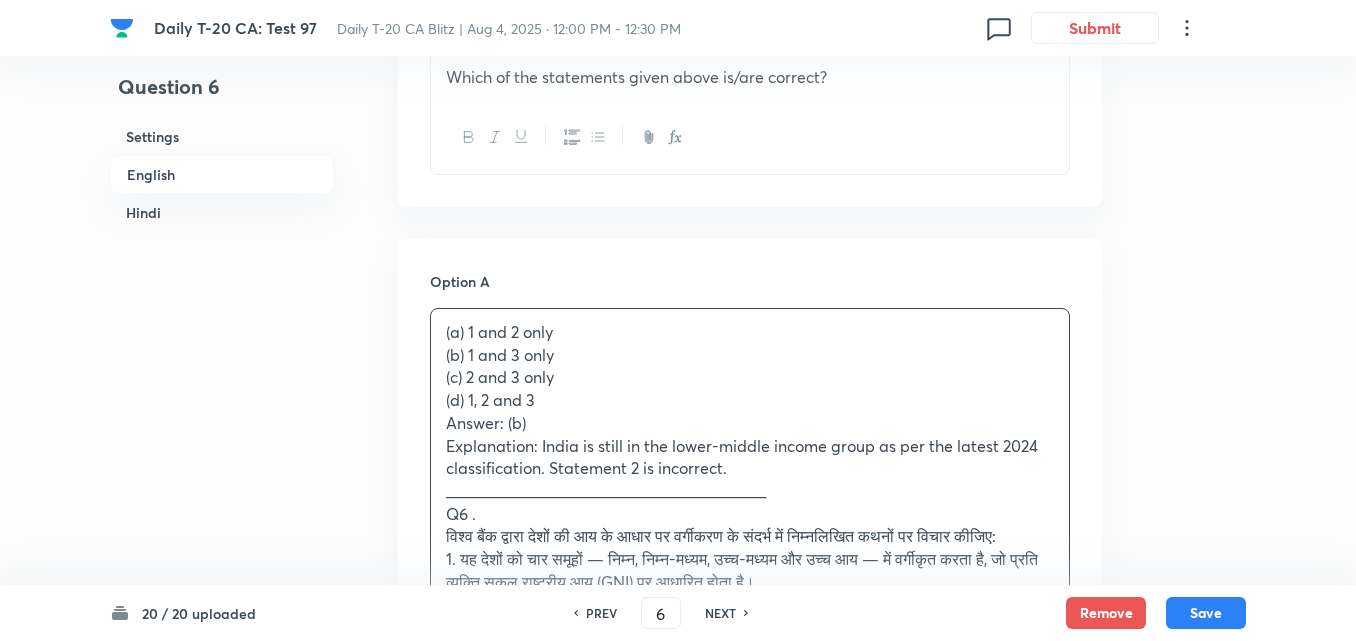 click on "(b) 1 and 3 only" at bounding box center [750, 355] 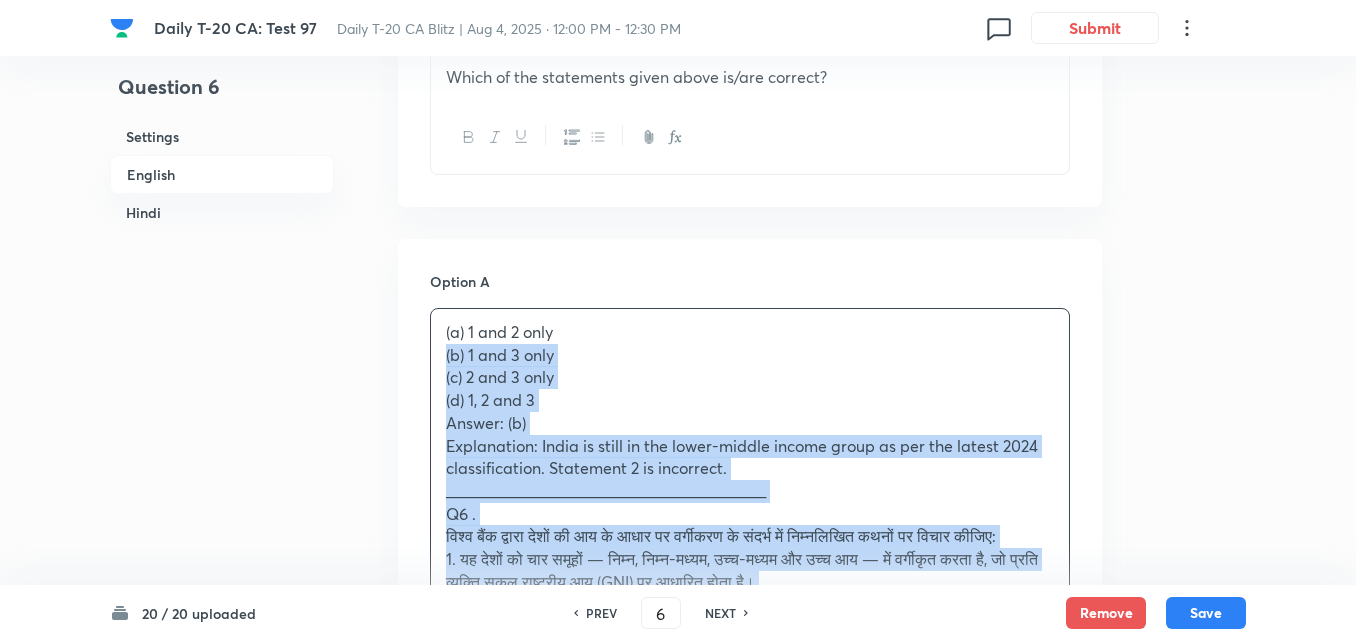 click on "Option A (a) 1 and 2 only (b) 1 and 3 only (c) 2 and 3 only (d) 1, 2 and 3 Answer: (b) Explanation: India is still in the lower-middle income group as per the latest 2024 classification. Statement 2 is incorrect. ________________________________________ Q6 . विश्व बैंक द्वारा देशों की आय के आधार पर वर्गीकरण के संदर्भ में निम्नलिखित कथनों पर विचार कीजिए: 1.	यह देशों को चार समूहों — निम्न, निम्न-मध्यम, उच्च-मध्यम और उच्च आय — में वर्गीकृत करता है, जो प्रति व्यक्ति सकल राष्ट्रीय आय (GNI) पर आधारित होता है। उपरोक्त में से कौन सा/से कथन सही है/हैं? (a) केवल 1 और 2 . . ." at bounding box center (750, 1088) 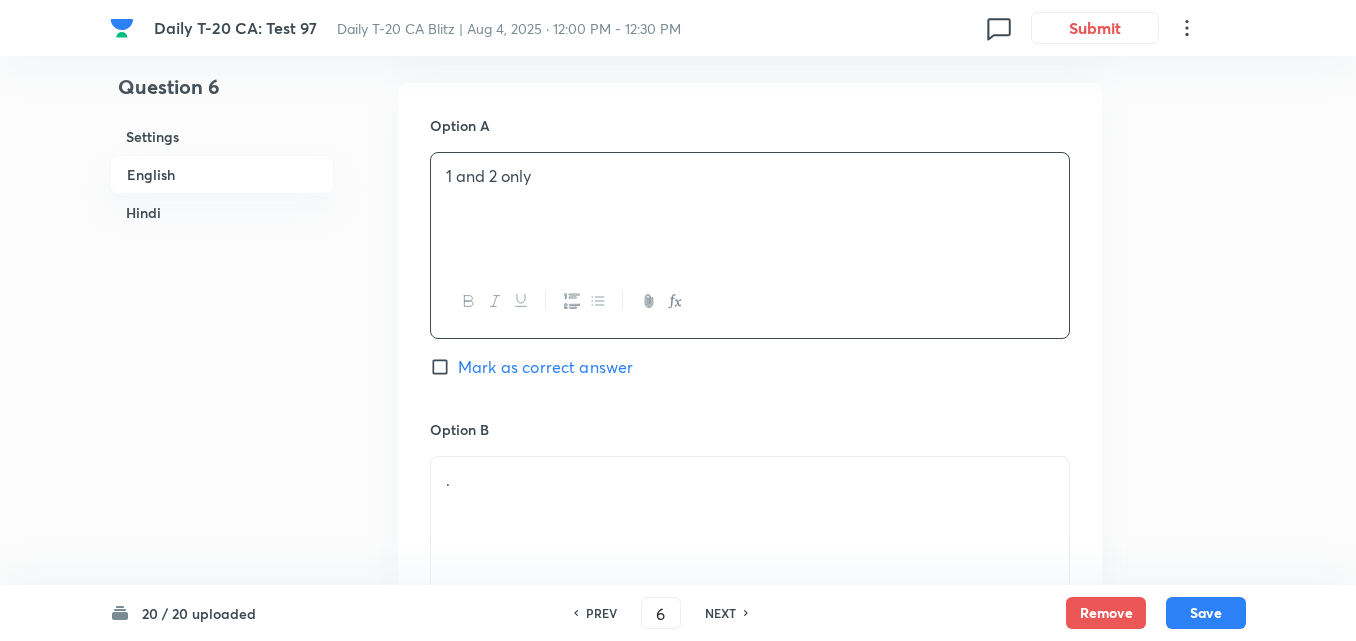 scroll, scrollTop: 1216, scrollLeft: 0, axis: vertical 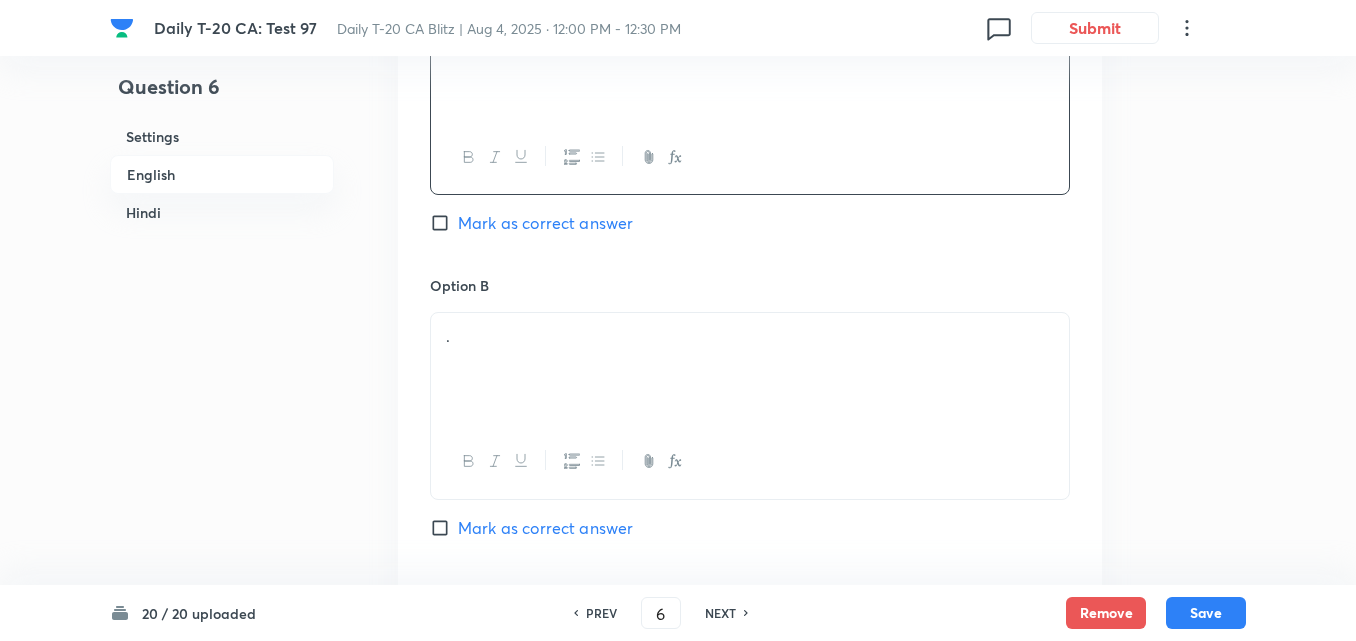 click on "." at bounding box center (750, 369) 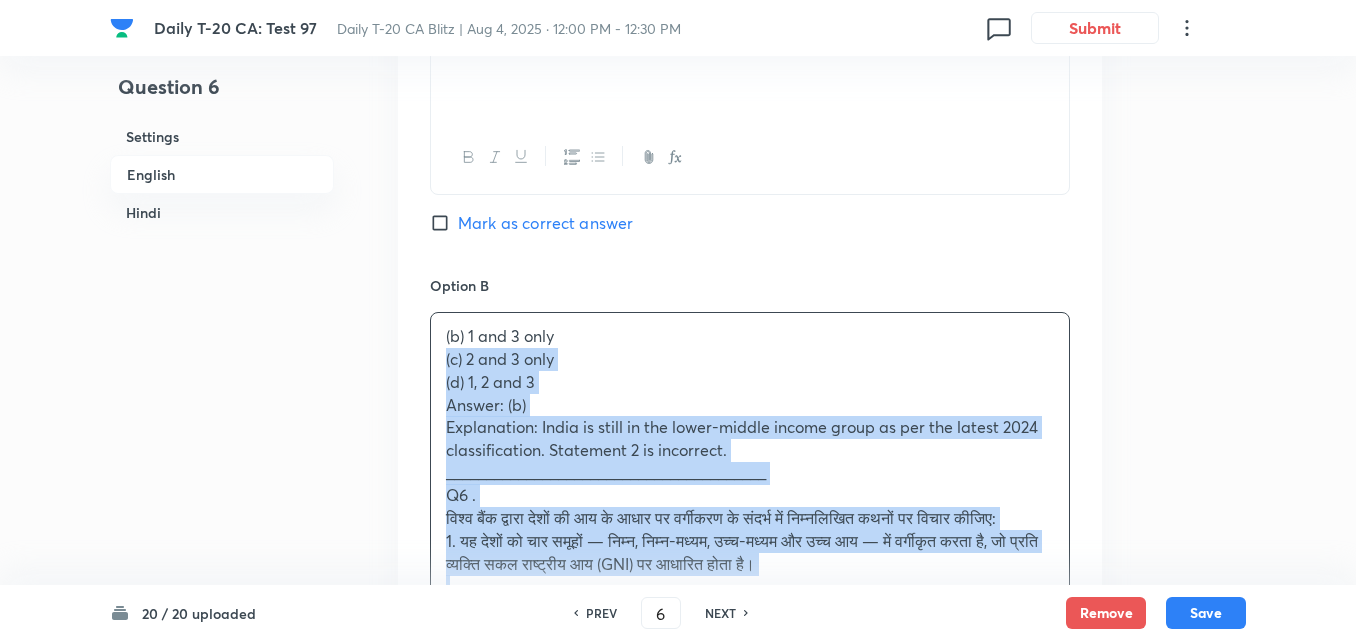 drag, startPoint x: 435, startPoint y: 369, endPoint x: 414, endPoint y: 363, distance: 21.84033 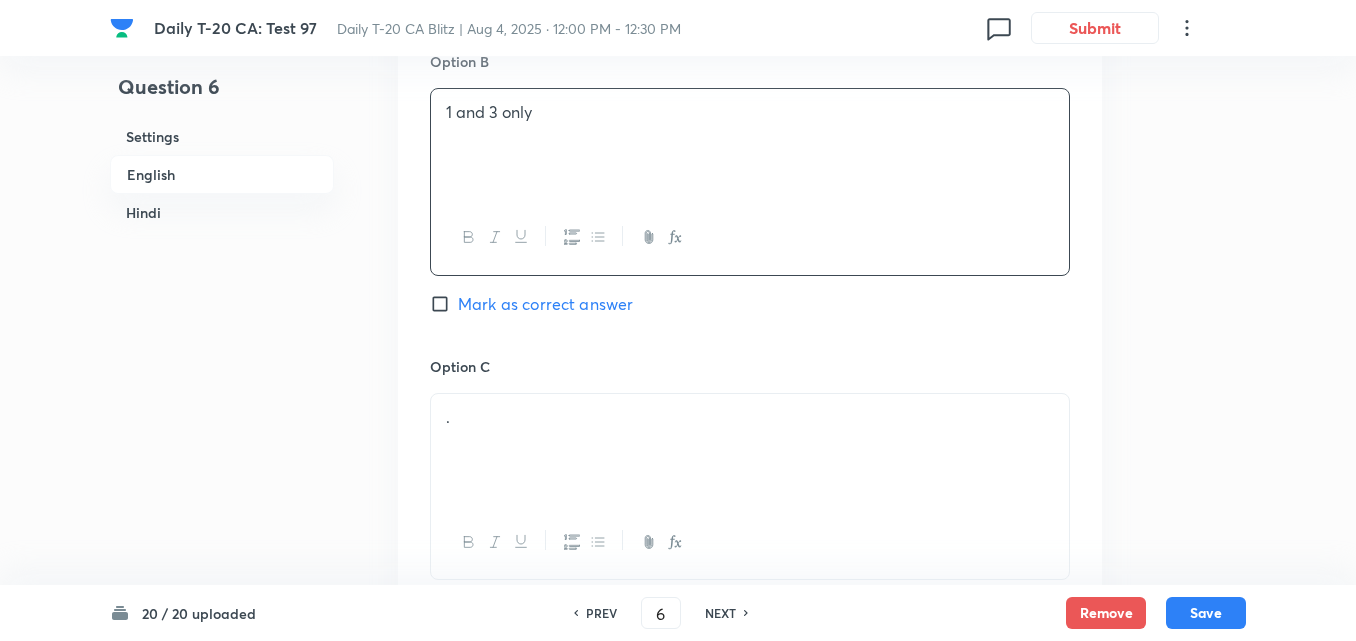 scroll, scrollTop: 1716, scrollLeft: 0, axis: vertical 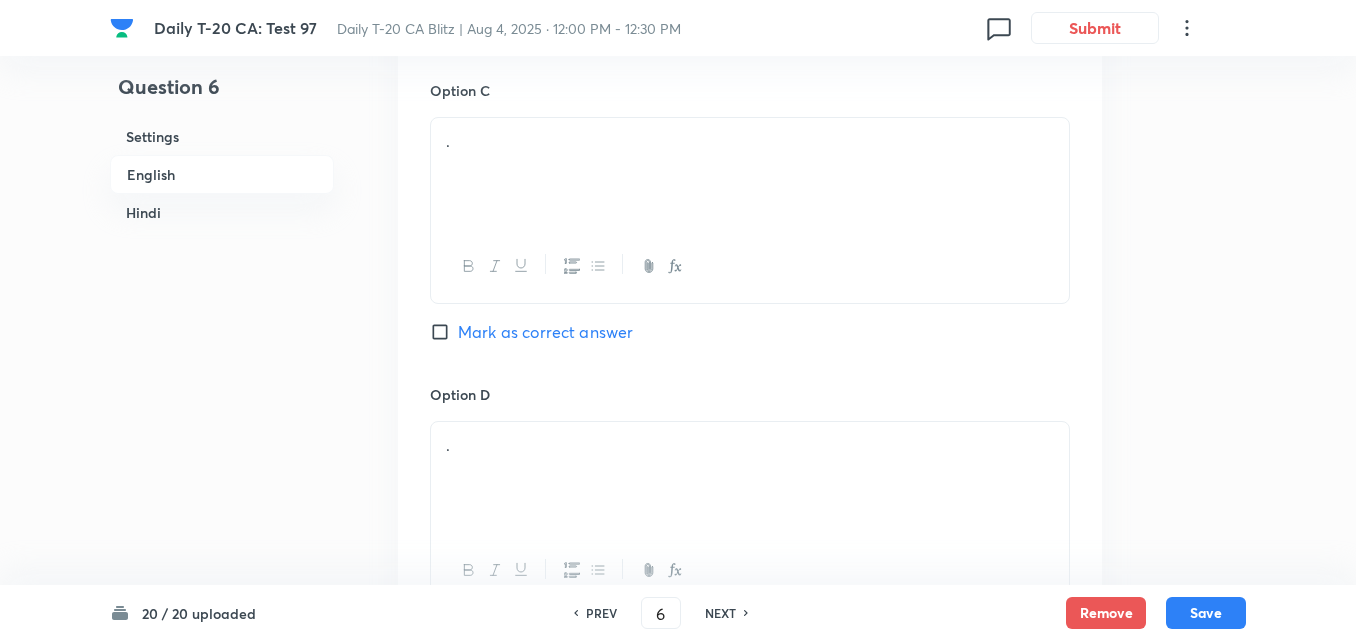 click on "." at bounding box center [750, 174] 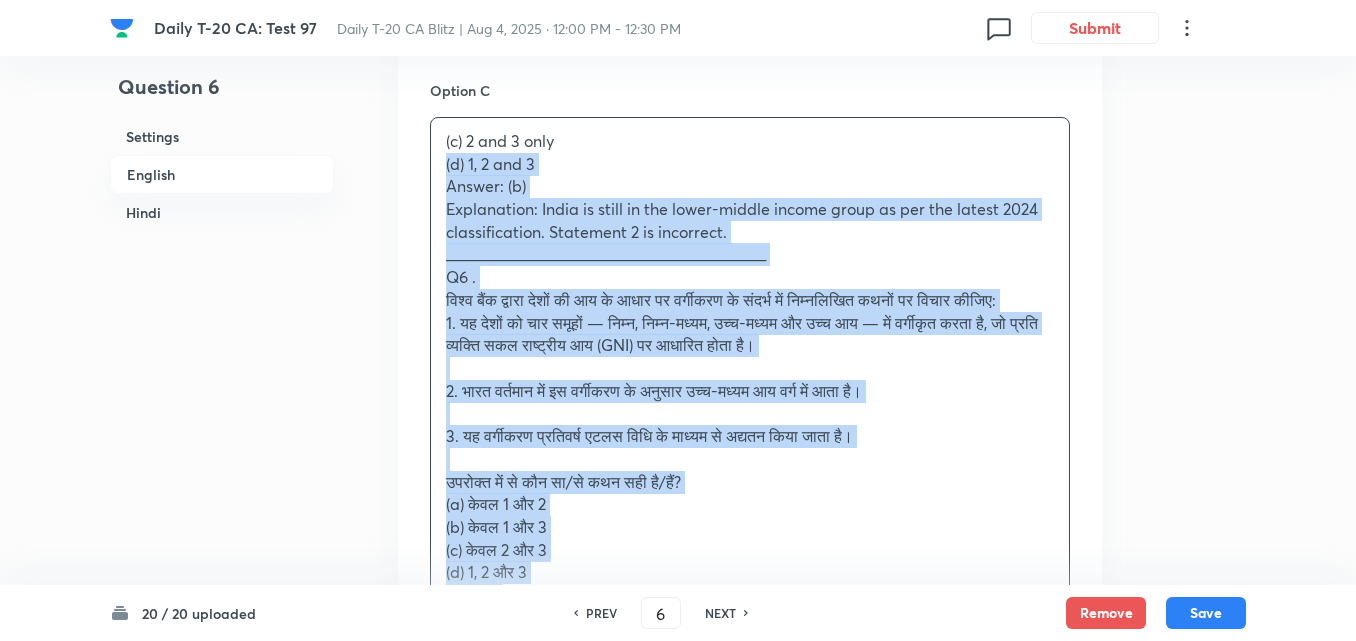 drag, startPoint x: 419, startPoint y: 170, endPoint x: 398, endPoint y: 168, distance: 21.095022 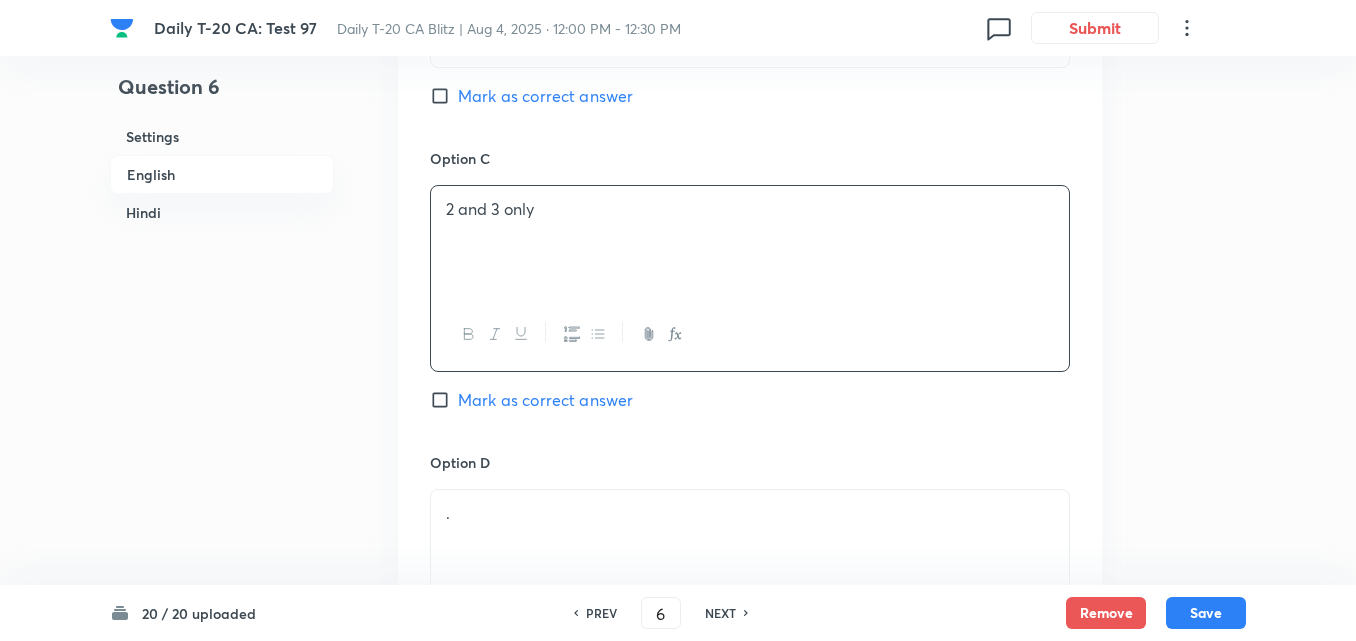 scroll, scrollTop: 1616, scrollLeft: 0, axis: vertical 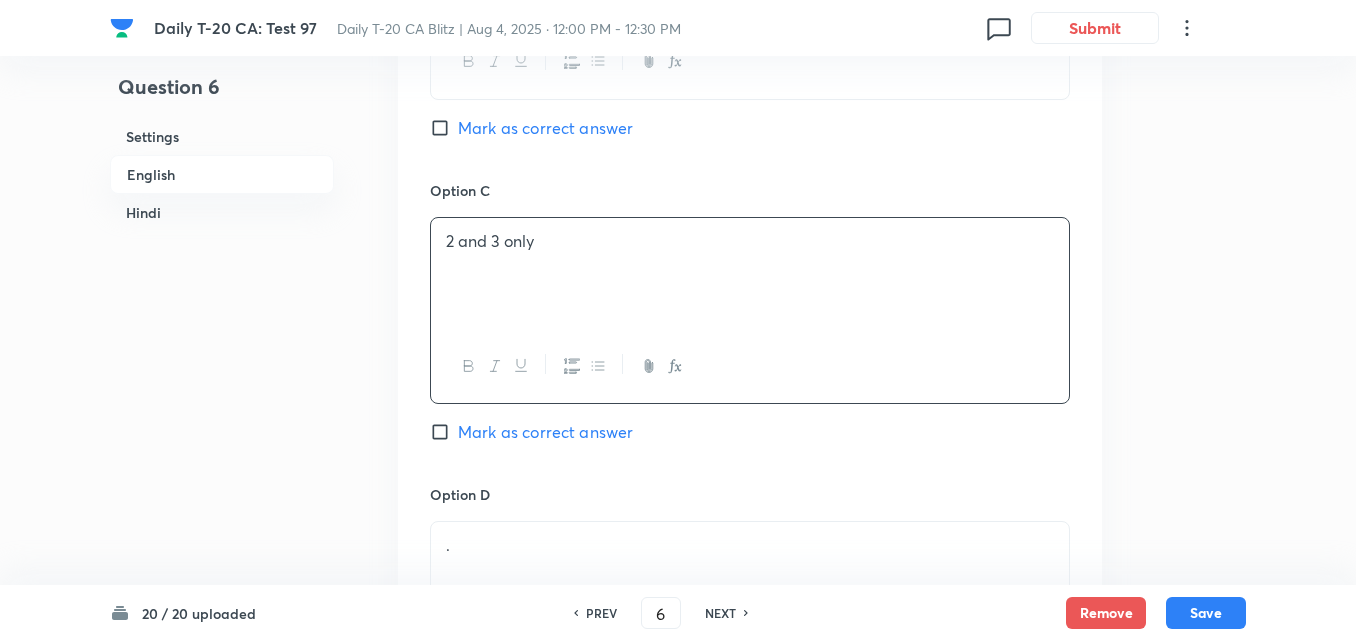 click on "Mark as correct answer" at bounding box center (545, 128) 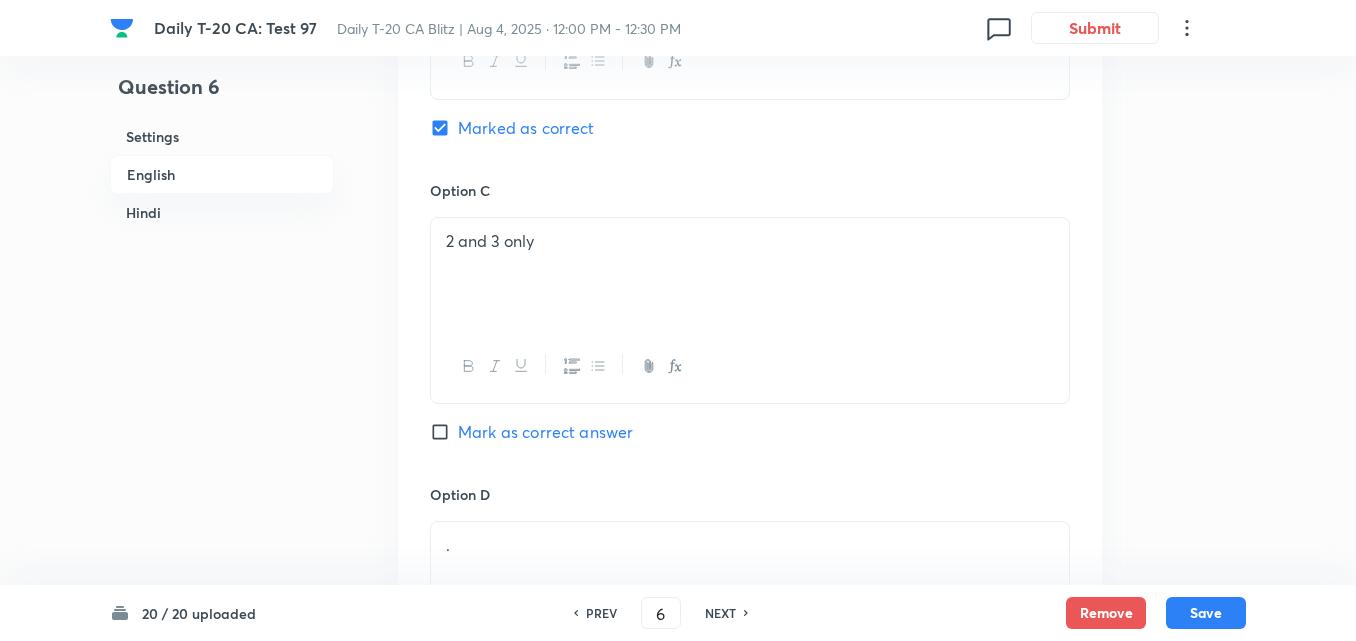 checkbox on "false" 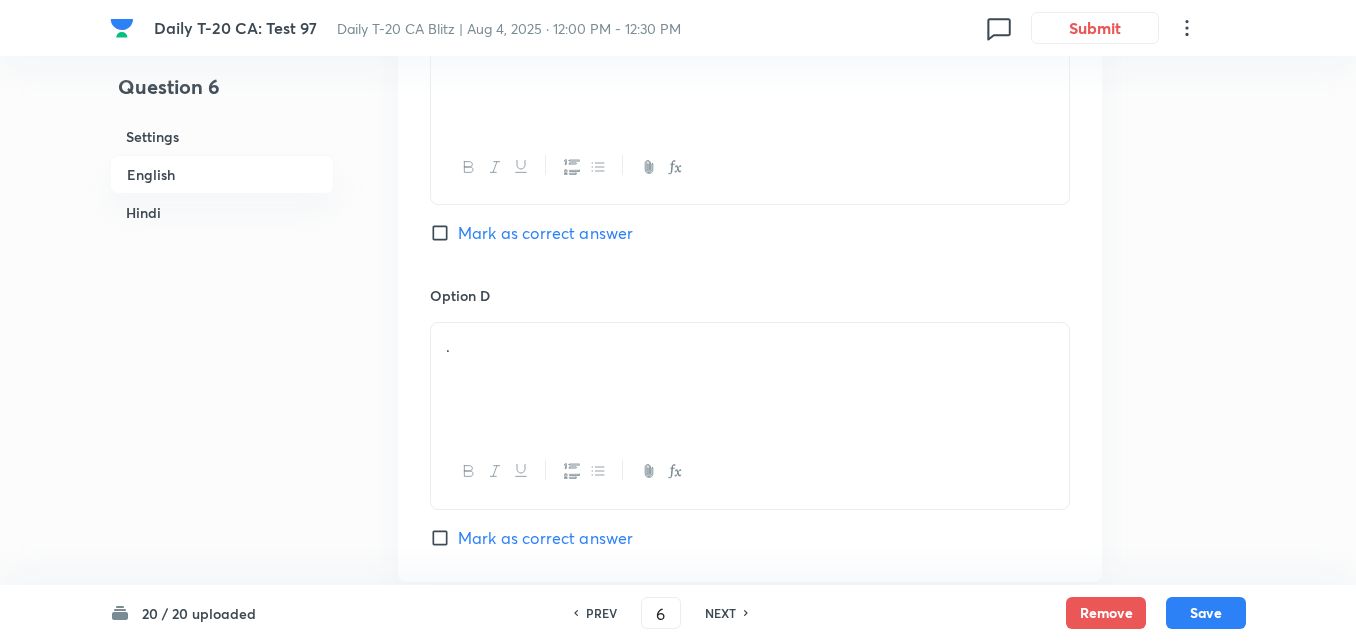 scroll, scrollTop: 1816, scrollLeft: 0, axis: vertical 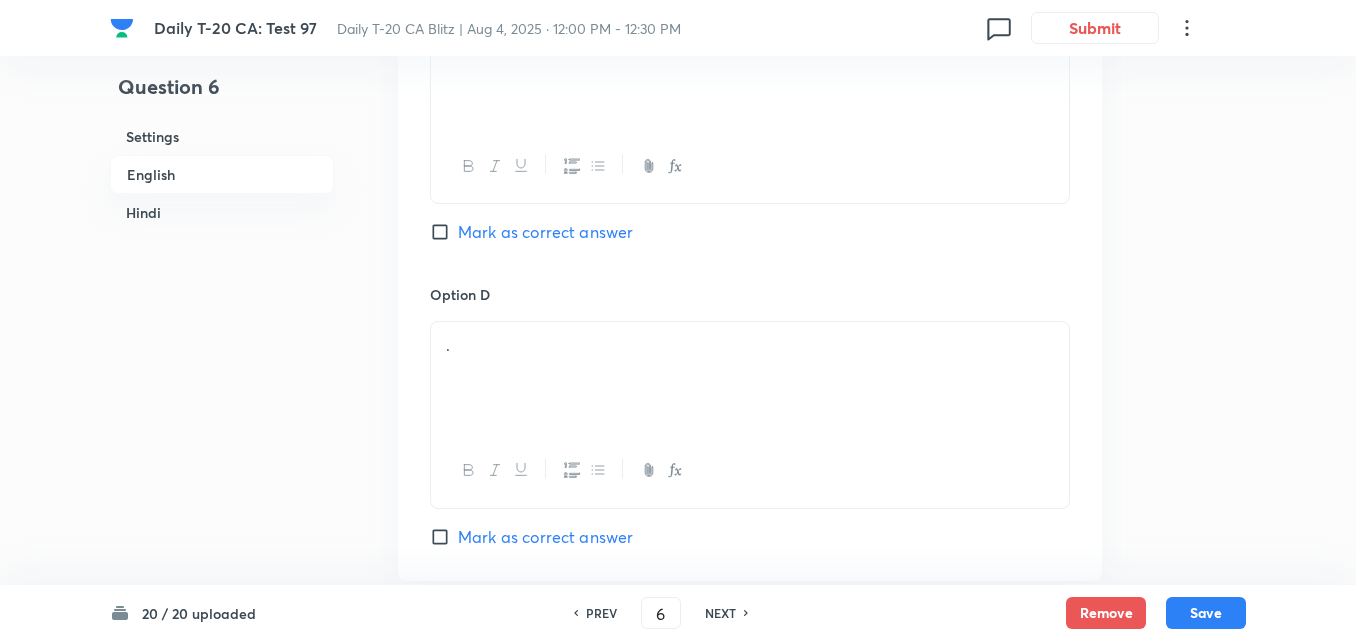 click on "." at bounding box center (750, 378) 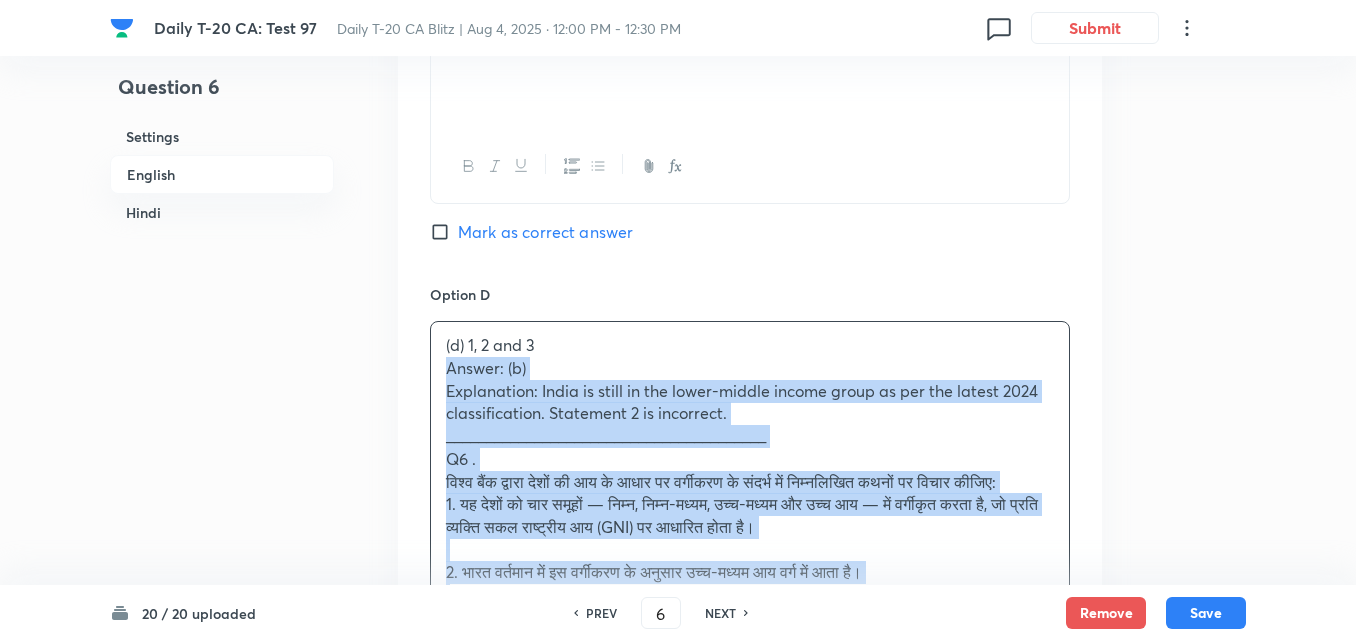 drag, startPoint x: 413, startPoint y: 384, endPoint x: 383, endPoint y: 374, distance: 31.622776 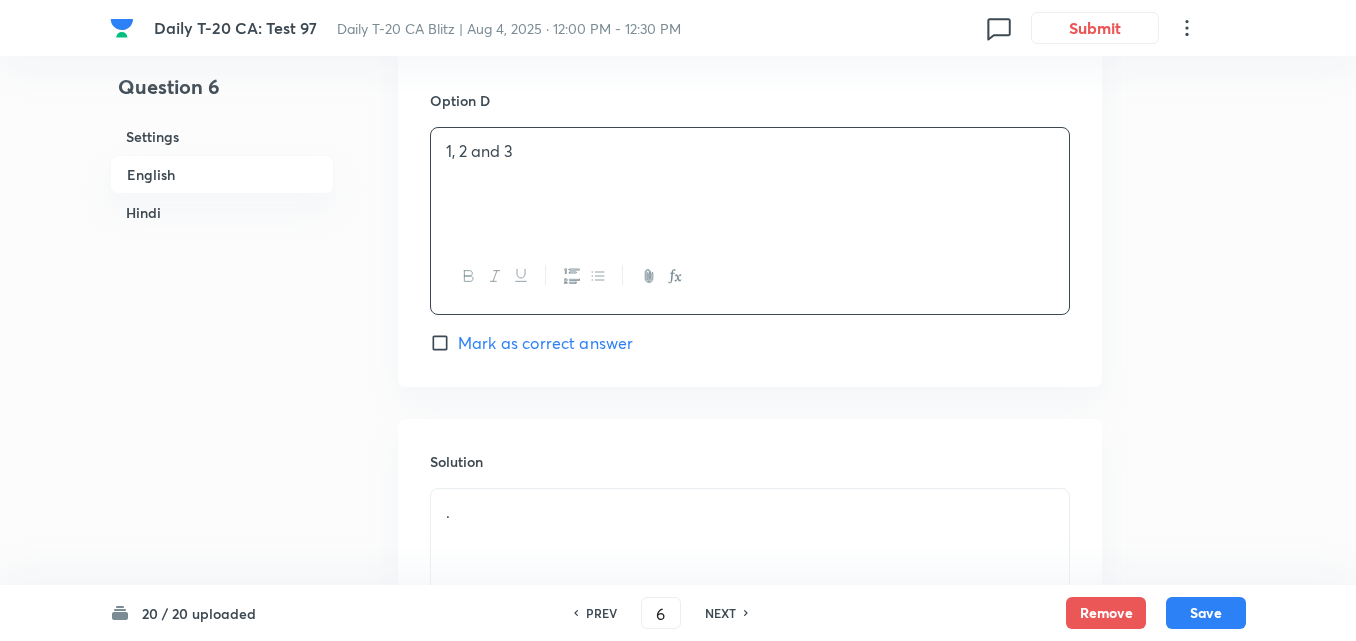 scroll, scrollTop: 2216, scrollLeft: 0, axis: vertical 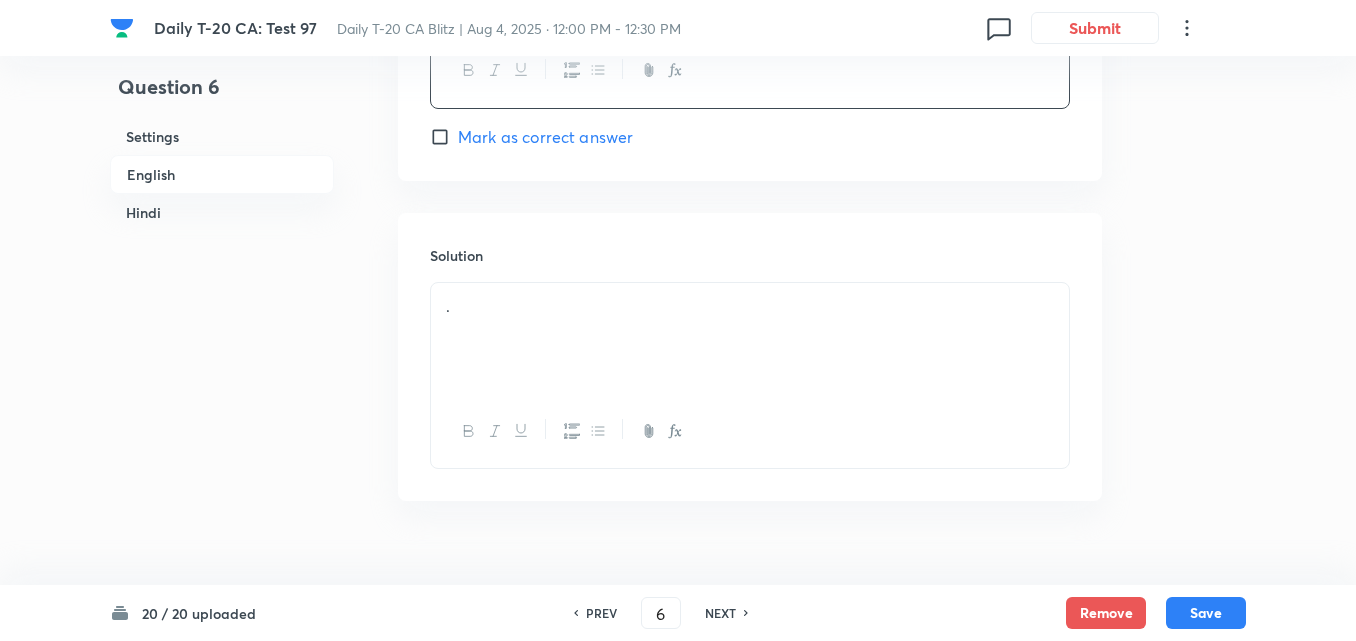 click on "." at bounding box center [750, 339] 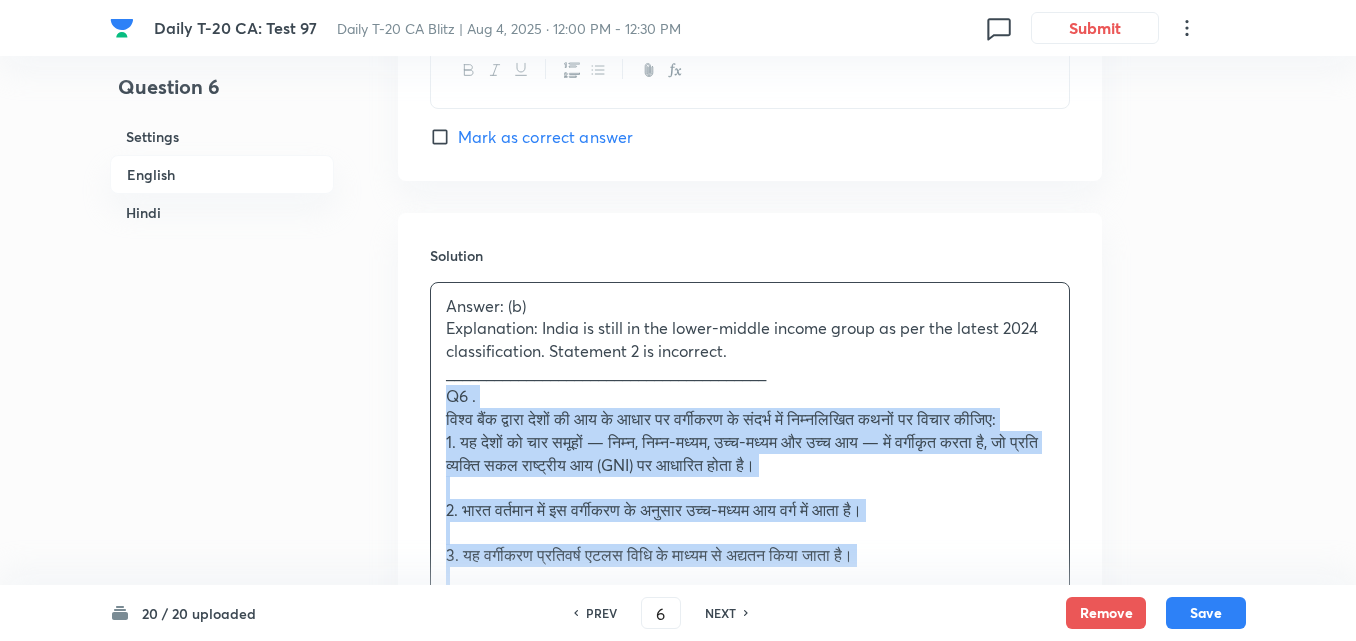 click on "Question 6 Settings English Hindi Settings Type Single choice correct 4 options + 2 marks - 0.66 marks Edit Concept Current Affairs Current Affairs 2025 Current Affairs 2025 Current Affairs 2025 Edit Additional details Easy Fact Not from PYQ paper No equation Edit In English Question   With reference to the World Bank classification of countries by income, consider the following statements: 1.	It classifies countries into four groups — low, lower-middle, upper-middle, and high-income — based on per capita Gross National Income (GNI) in current US dollars. 2.	India is currently classified as an upper-middle income country under this classification. 3.	The classification is updated annually using the Atlas method. Which of the statements given above is/are correct?   Option A 1 and 2 only Mark as correct answer Option B 1 and 3 only Marked as correct Option C 2 and 3 only Mark as correct answer Option D 1, 2 and 3 Mark as correct answer Solution Answer: (b) ________________________________________ Q6 . . ." at bounding box center [678, 426] 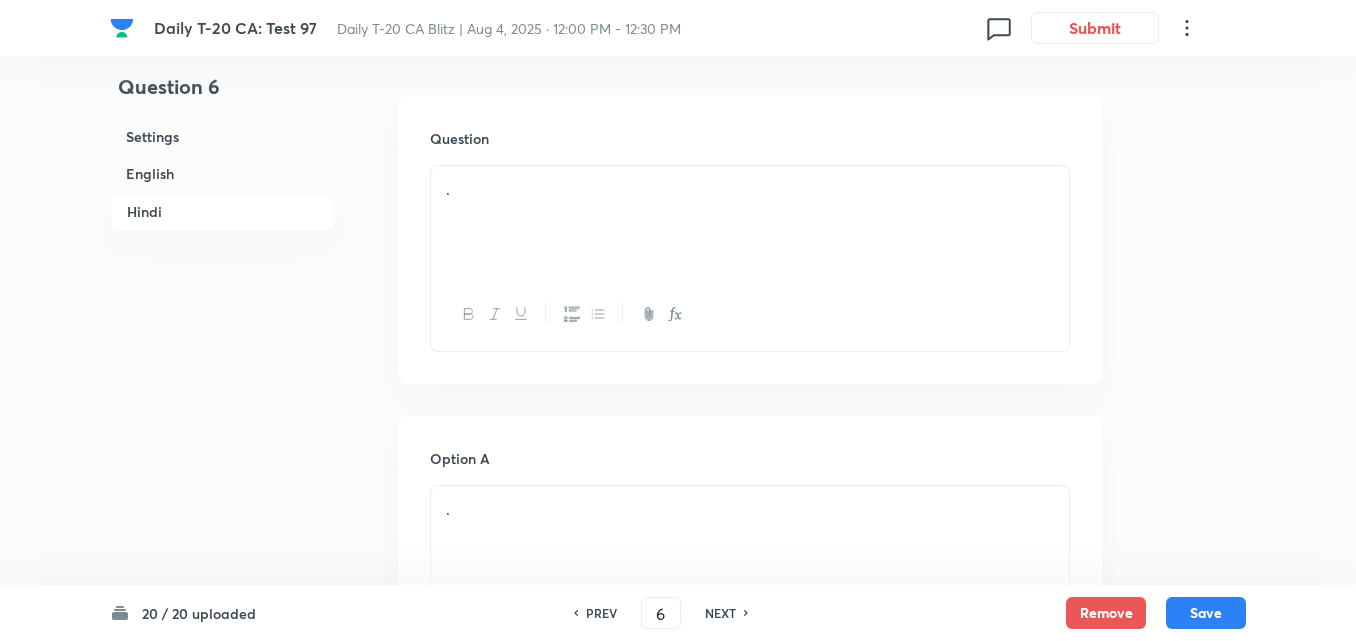 scroll, scrollTop: 2816, scrollLeft: 0, axis: vertical 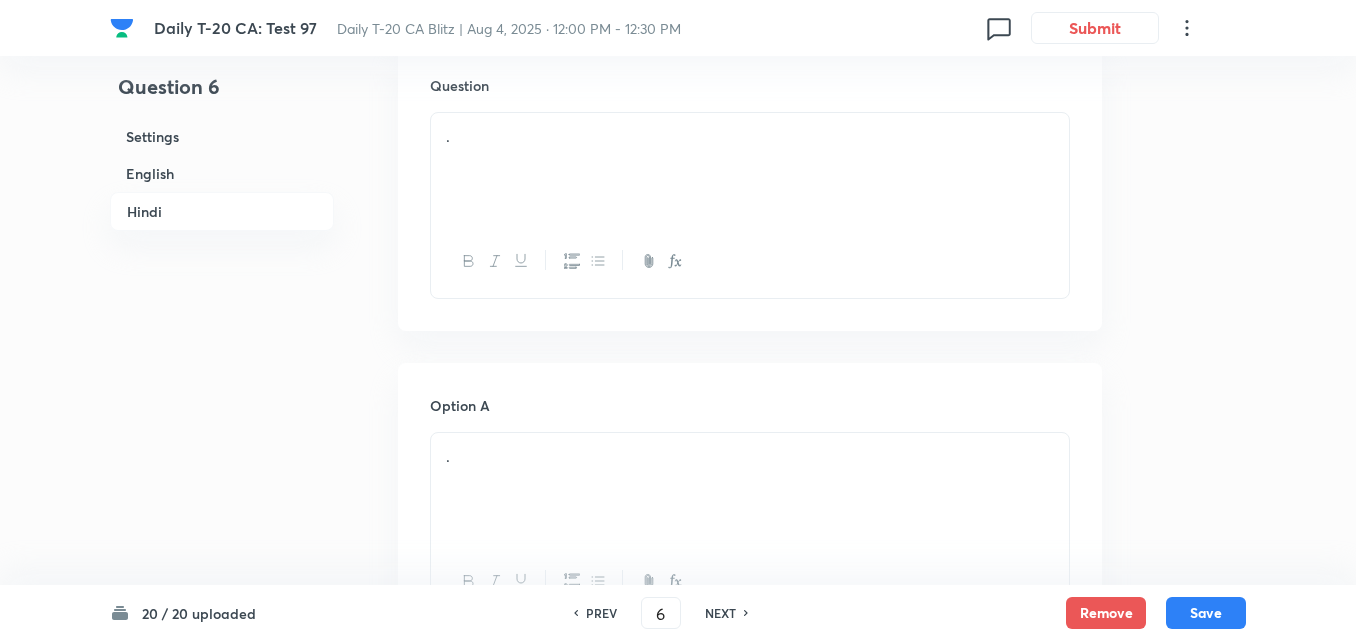 click at bounding box center (750, 261) 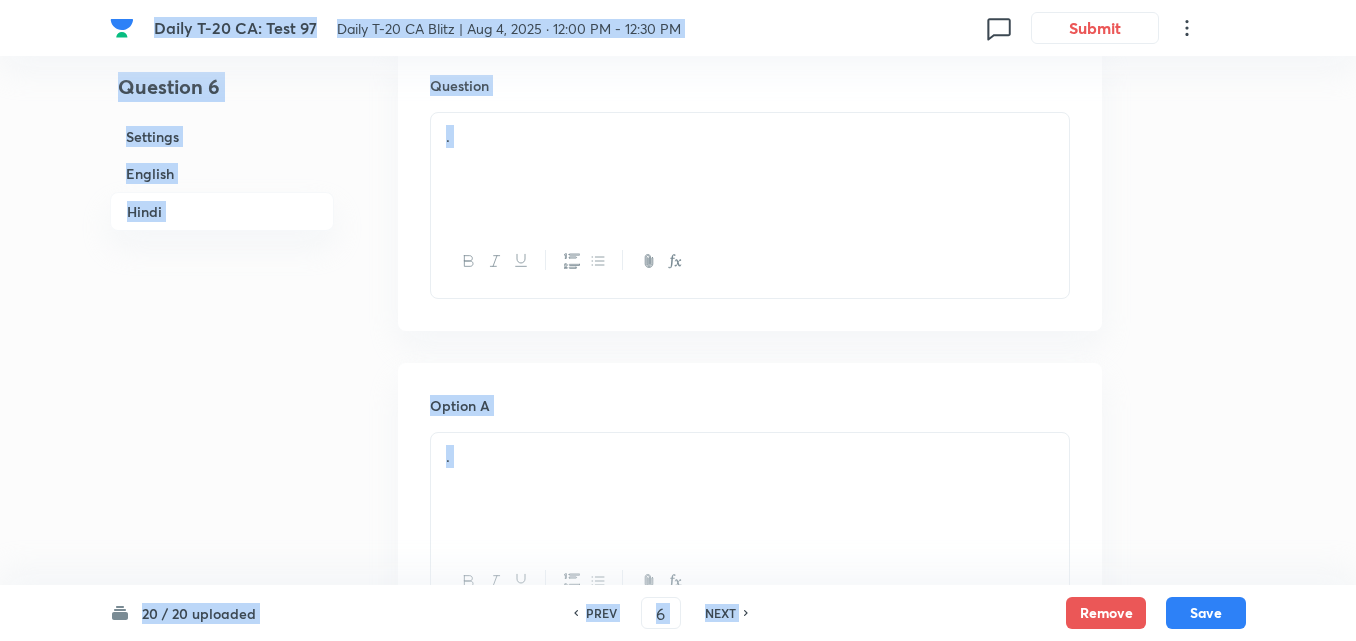 click on "." at bounding box center (750, 136) 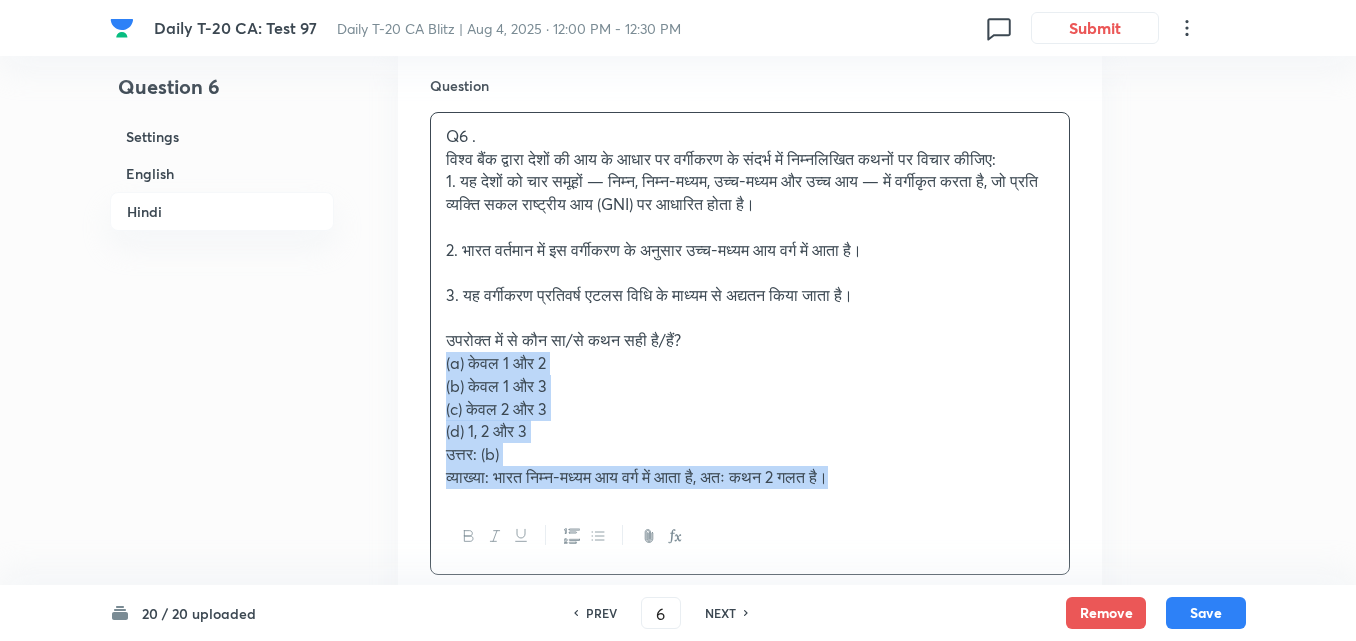 drag, startPoint x: 474, startPoint y: 399, endPoint x: 410, endPoint y: 390, distance: 64.629715 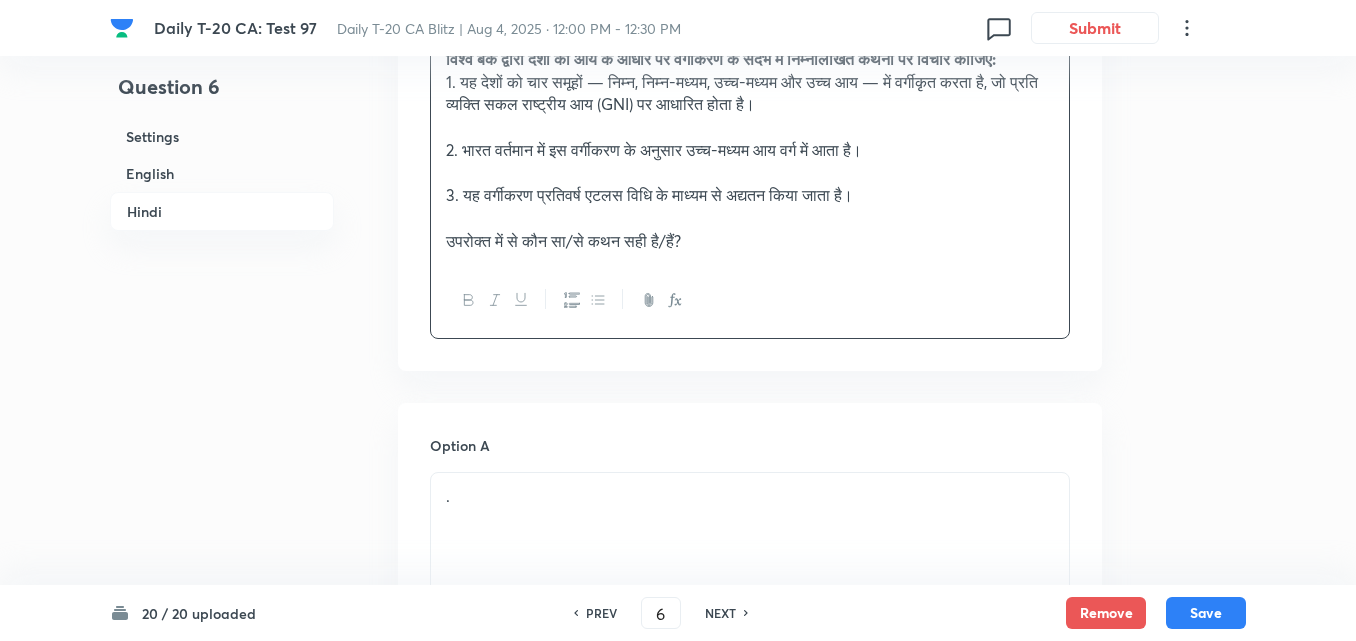 scroll, scrollTop: 3216, scrollLeft: 0, axis: vertical 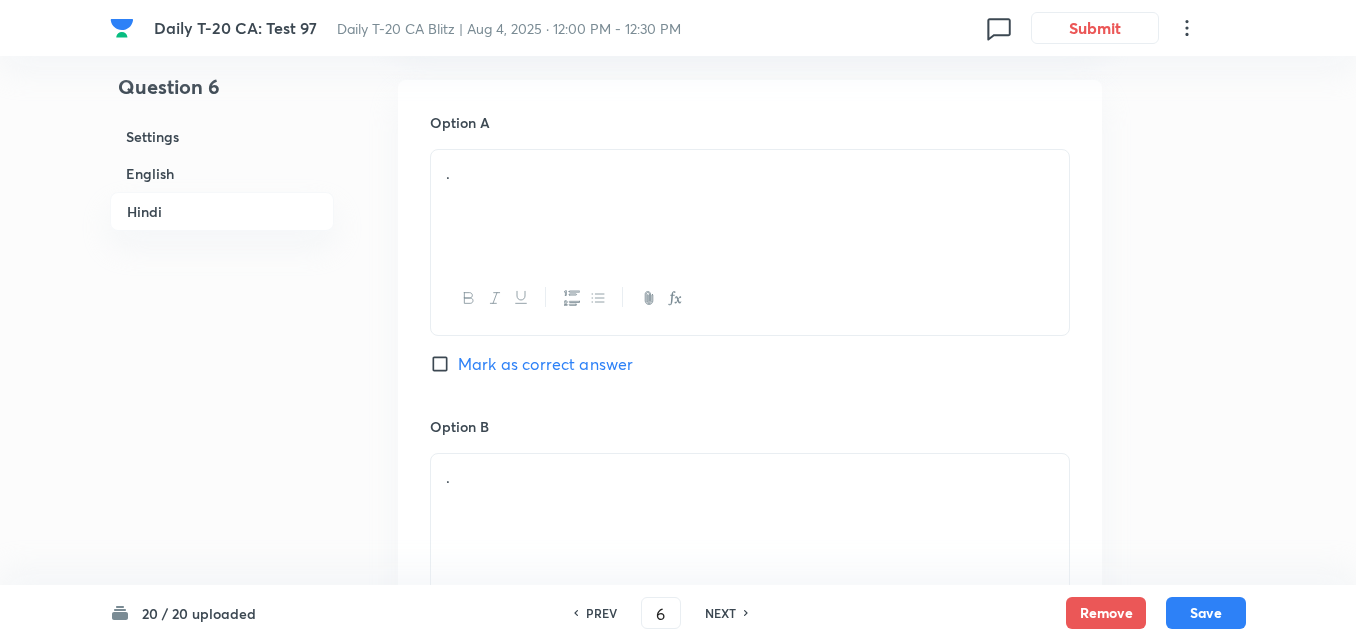 click at bounding box center (750, 298) 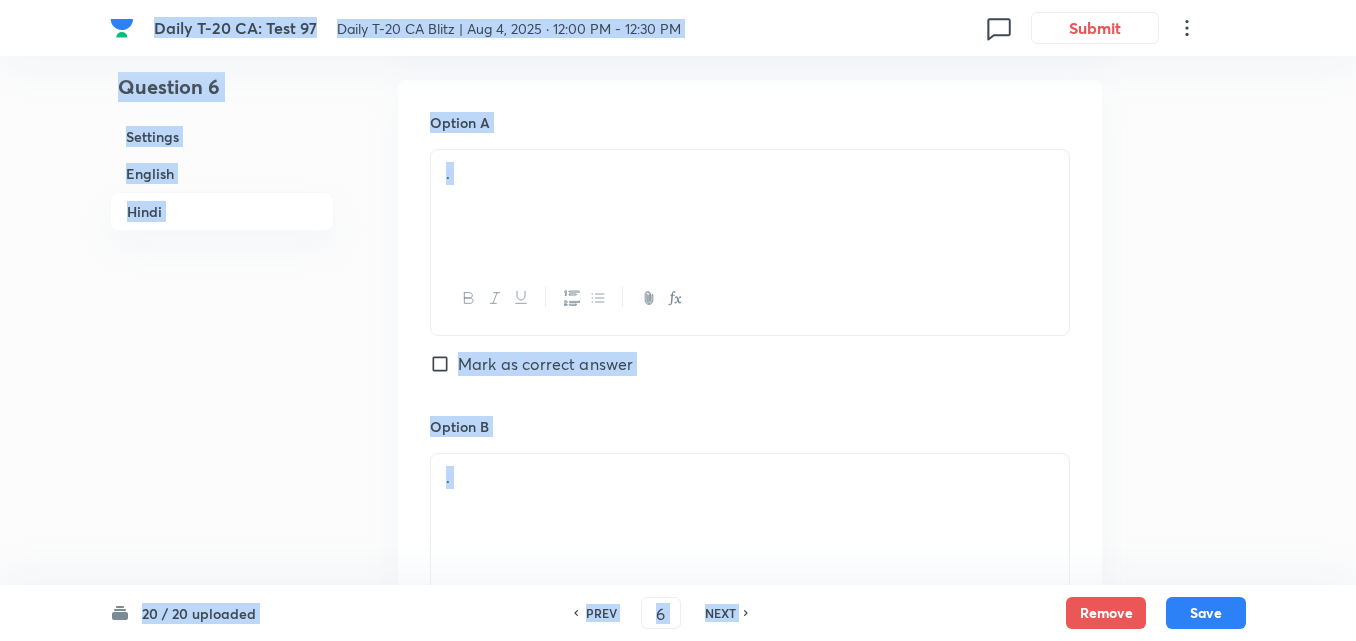 click on "." at bounding box center (750, 173) 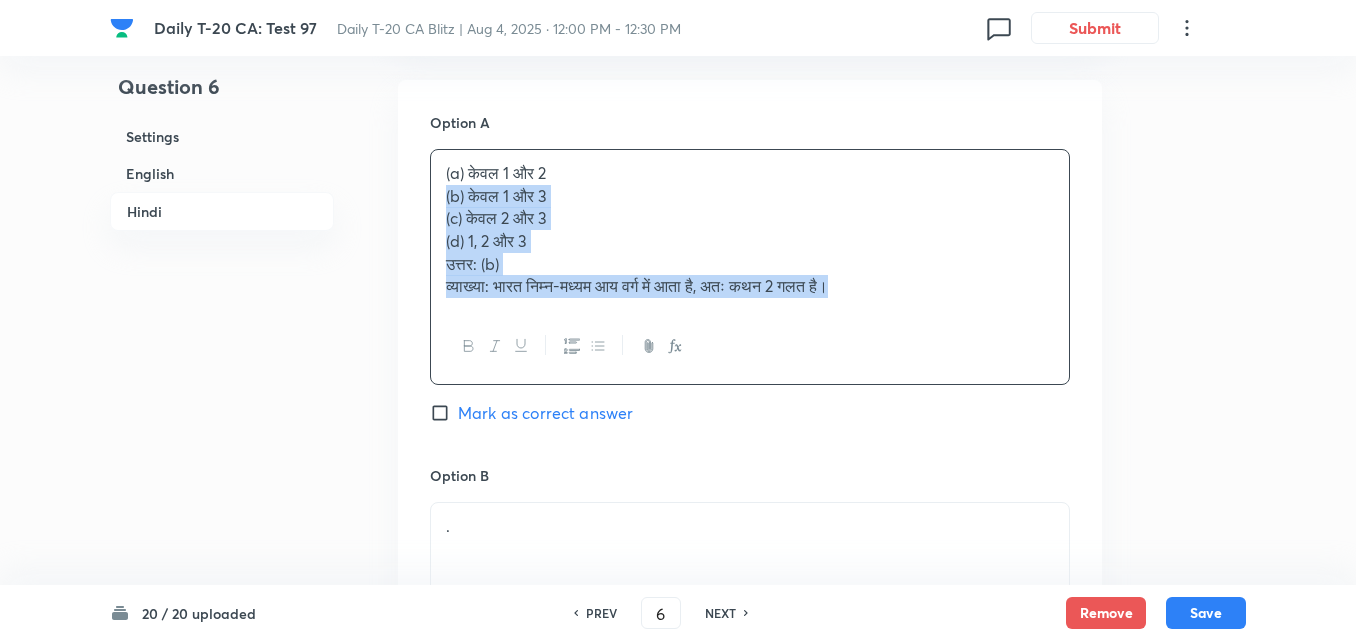 drag, startPoint x: 430, startPoint y: 224, endPoint x: 408, endPoint y: 219, distance: 22.561028 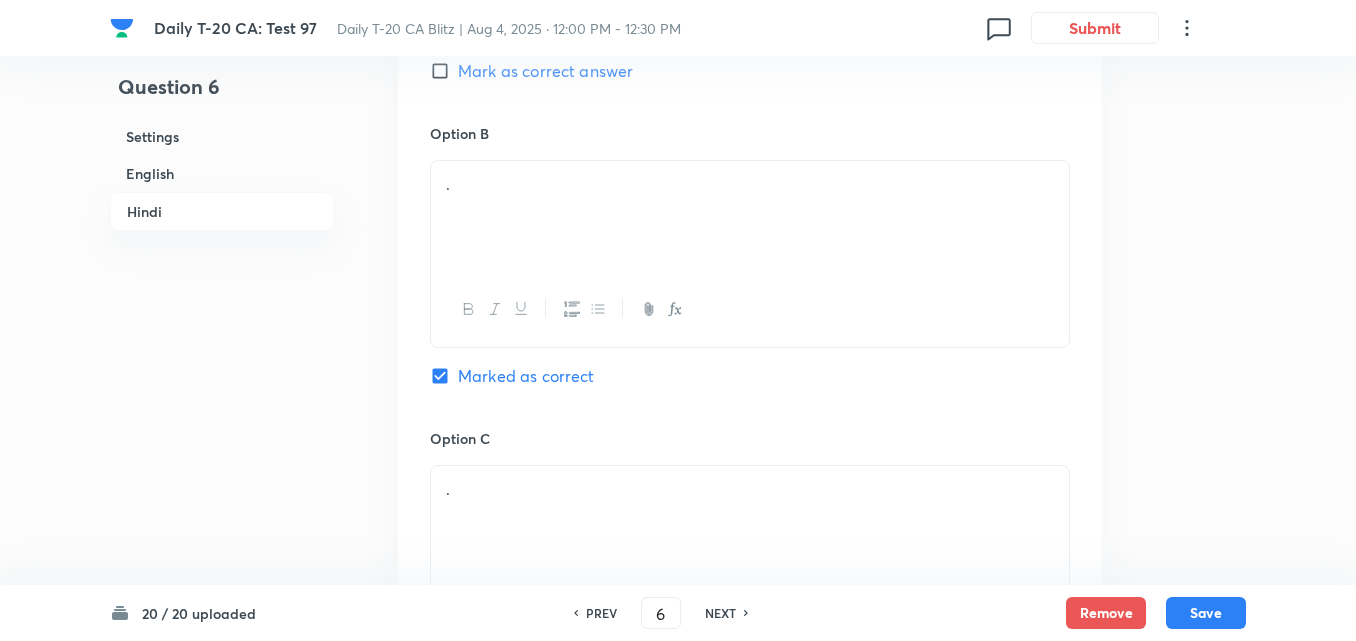 scroll, scrollTop: 3516, scrollLeft: 0, axis: vertical 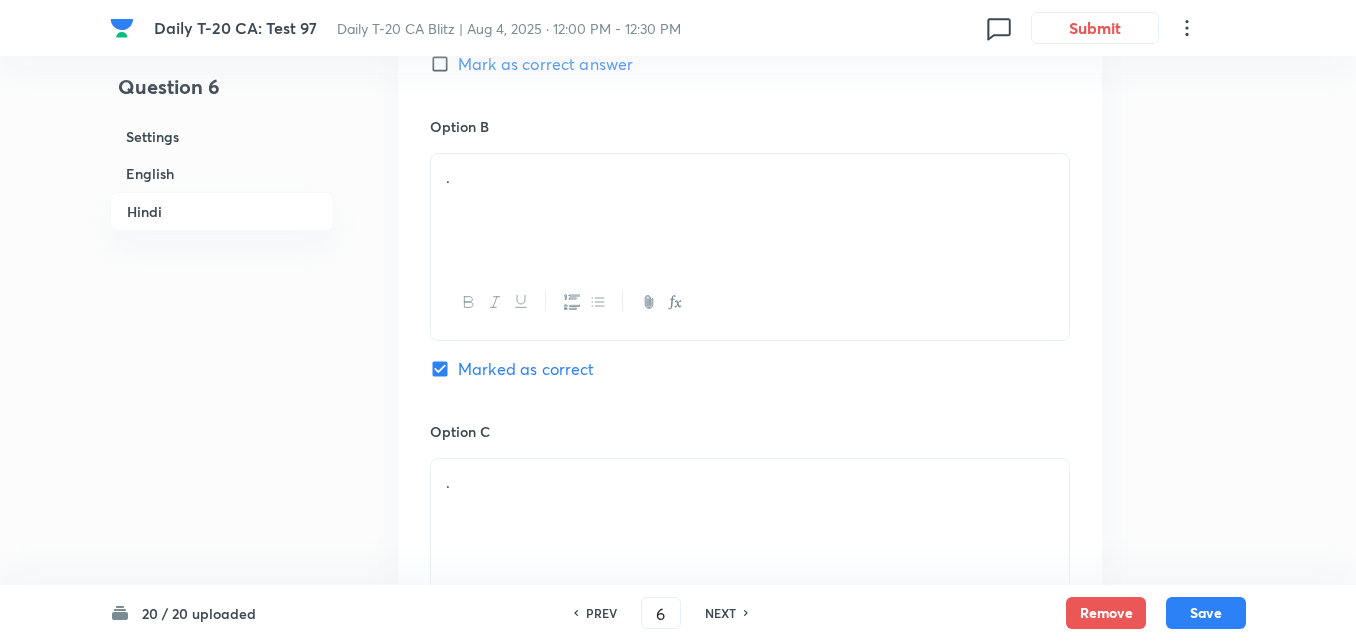 click on "." at bounding box center (750, 210) 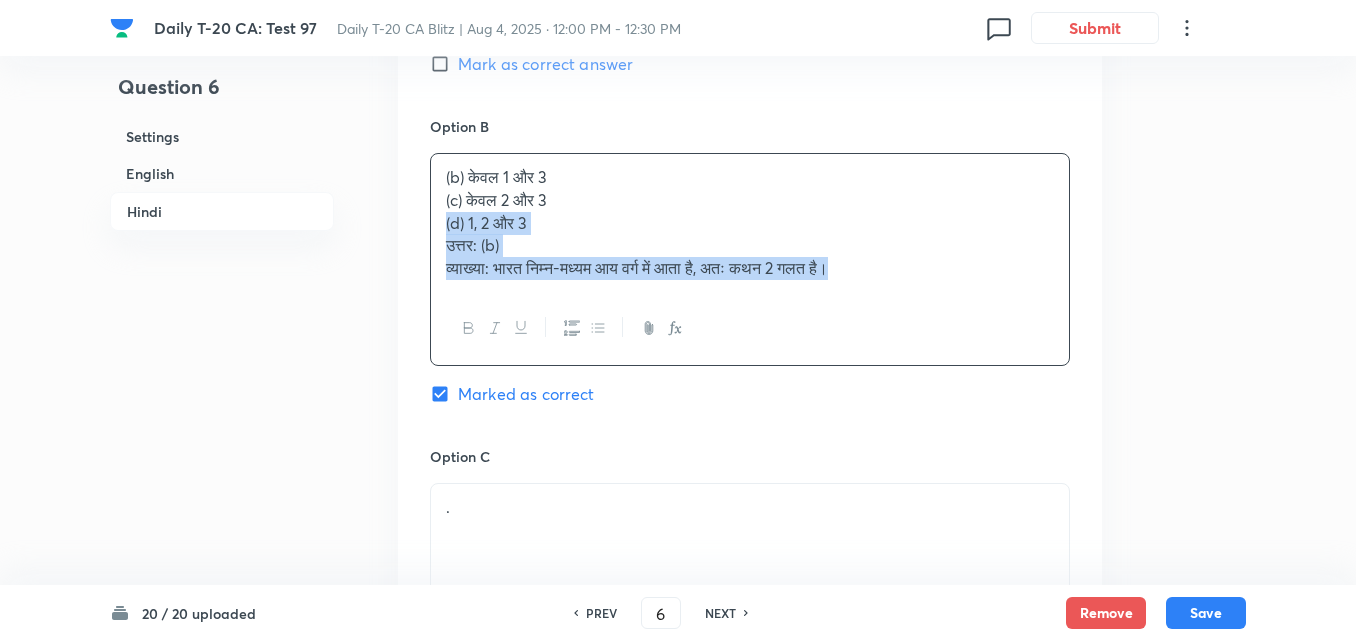 drag, startPoint x: 440, startPoint y: 241, endPoint x: 425, endPoint y: 236, distance: 15.811388 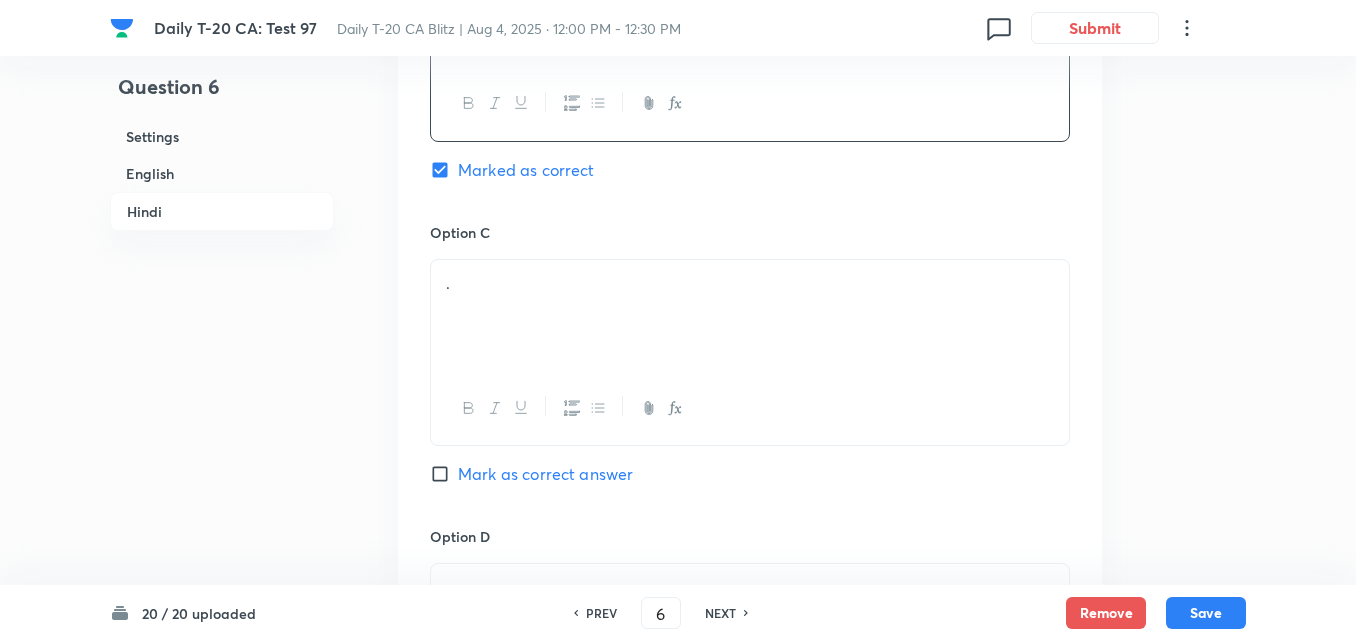scroll, scrollTop: 3716, scrollLeft: 0, axis: vertical 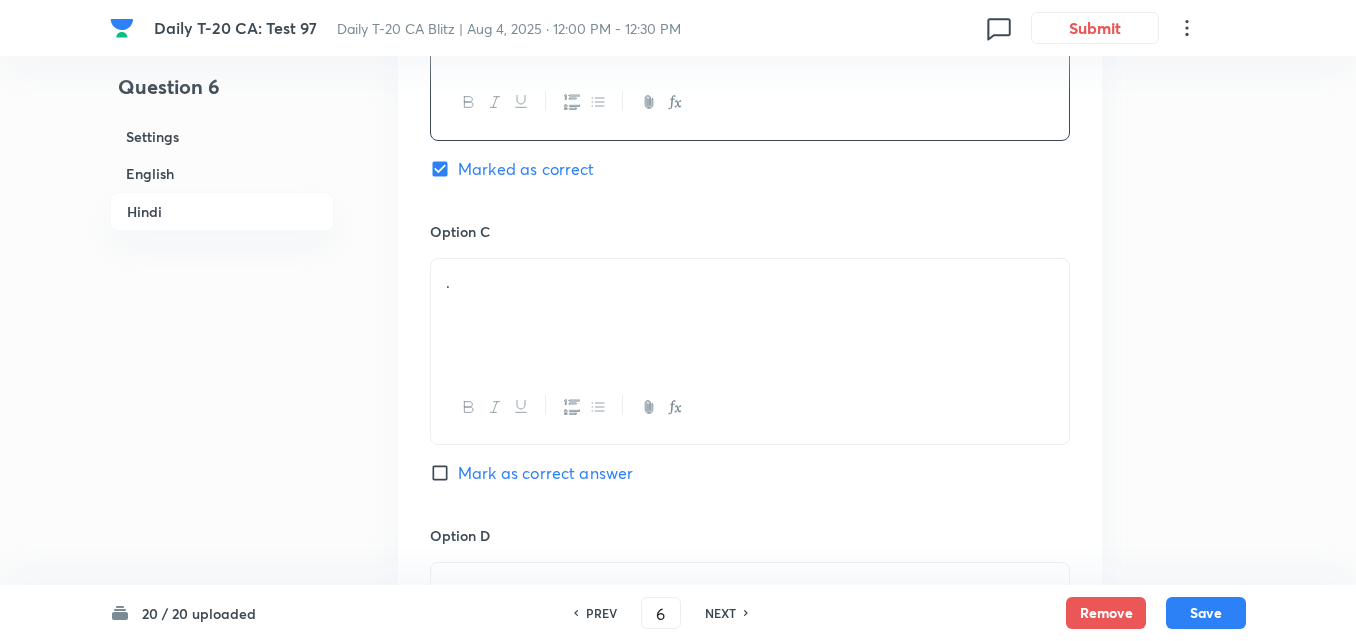 click on "." at bounding box center (750, 315) 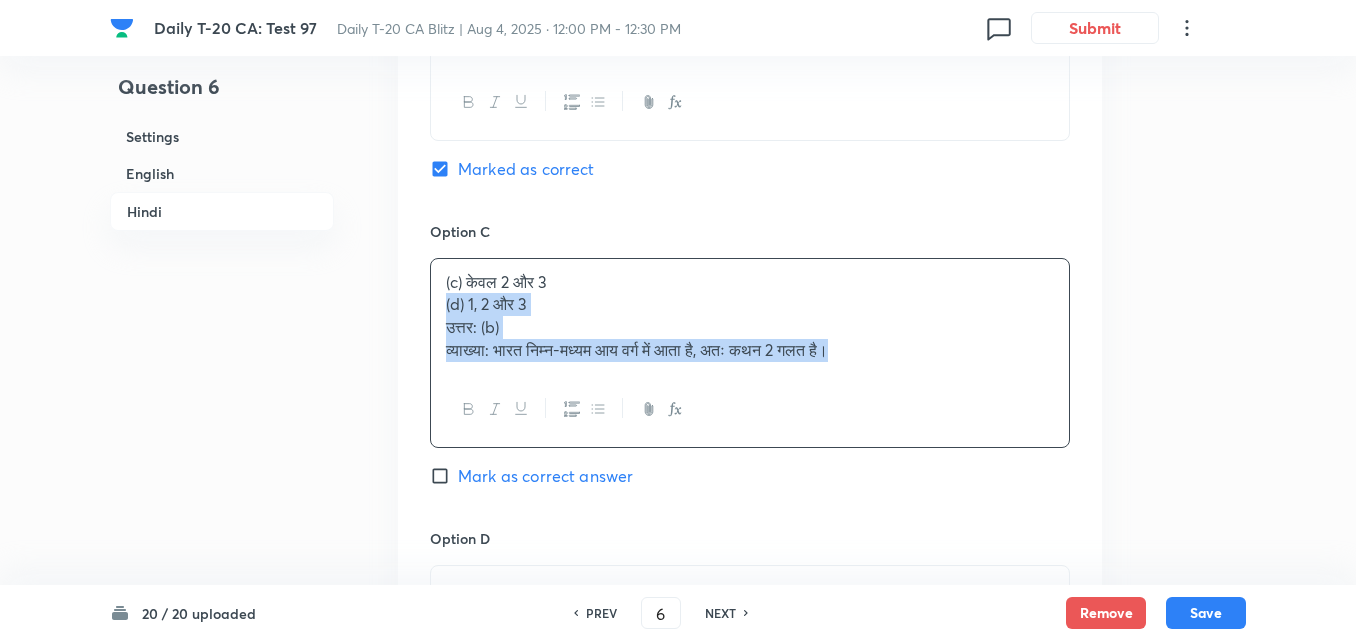 click on "Option A  केवल 1 और 2 Mark as correct answer Option B केवल 1 और 3 Marked as correct Option C (c) केवल 2 और 3 (d) 1, 2 और 3 उत्तर: (b) व्याख्या: भारत निम्न-मध्यम आय वर्ग में आता है, अतः कथन 2 गलत है। Mark as correct answer Option D . Mark as correct answer" at bounding box center (750, 202) 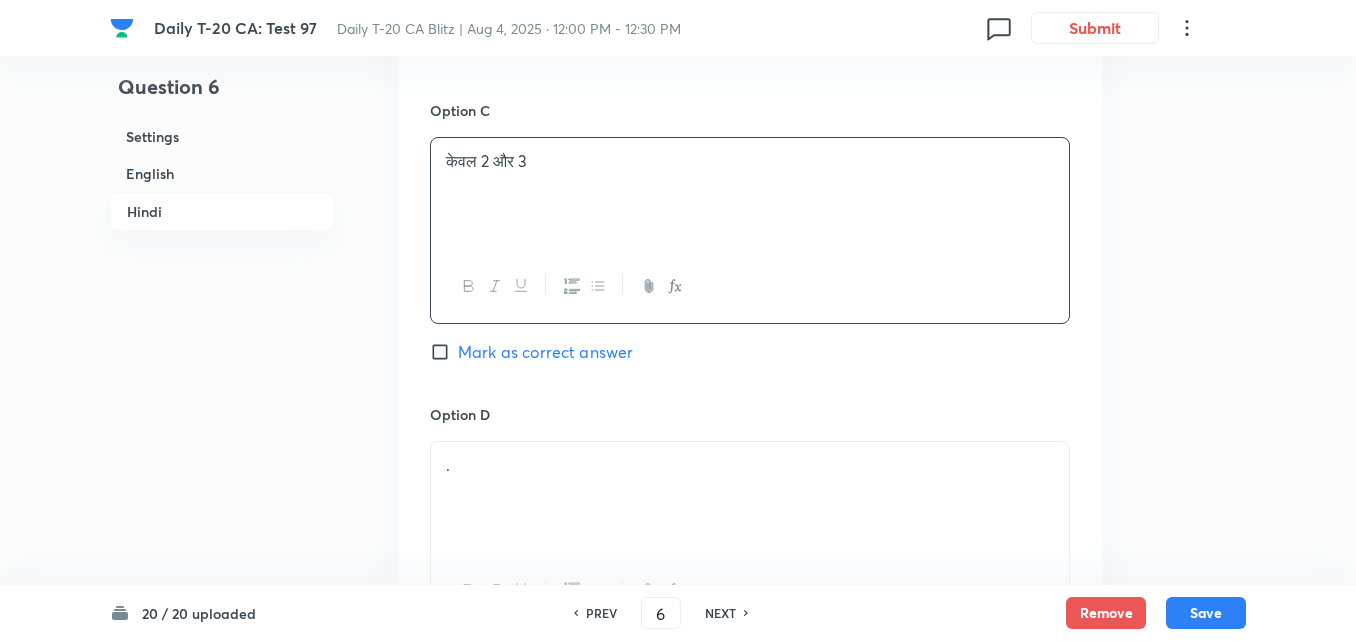 scroll, scrollTop: 4016, scrollLeft: 0, axis: vertical 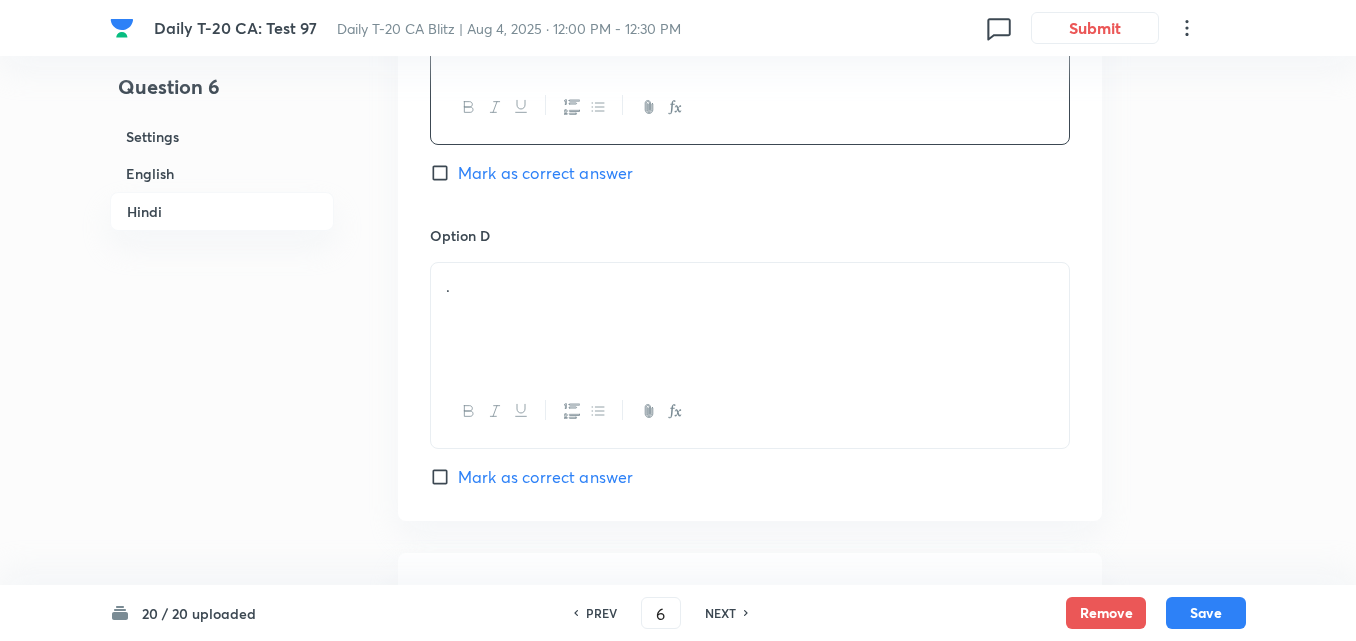 click on "." at bounding box center [750, 319] 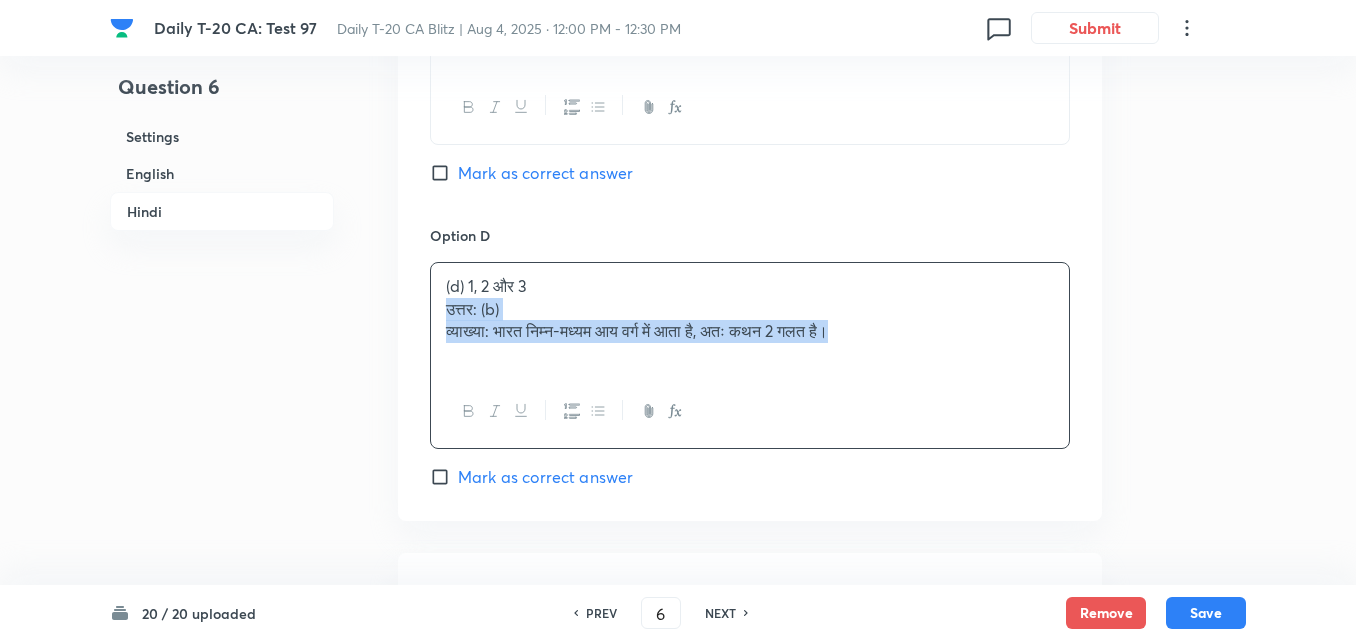 drag, startPoint x: 460, startPoint y: 339, endPoint x: 391, endPoint y: 335, distance: 69.115845 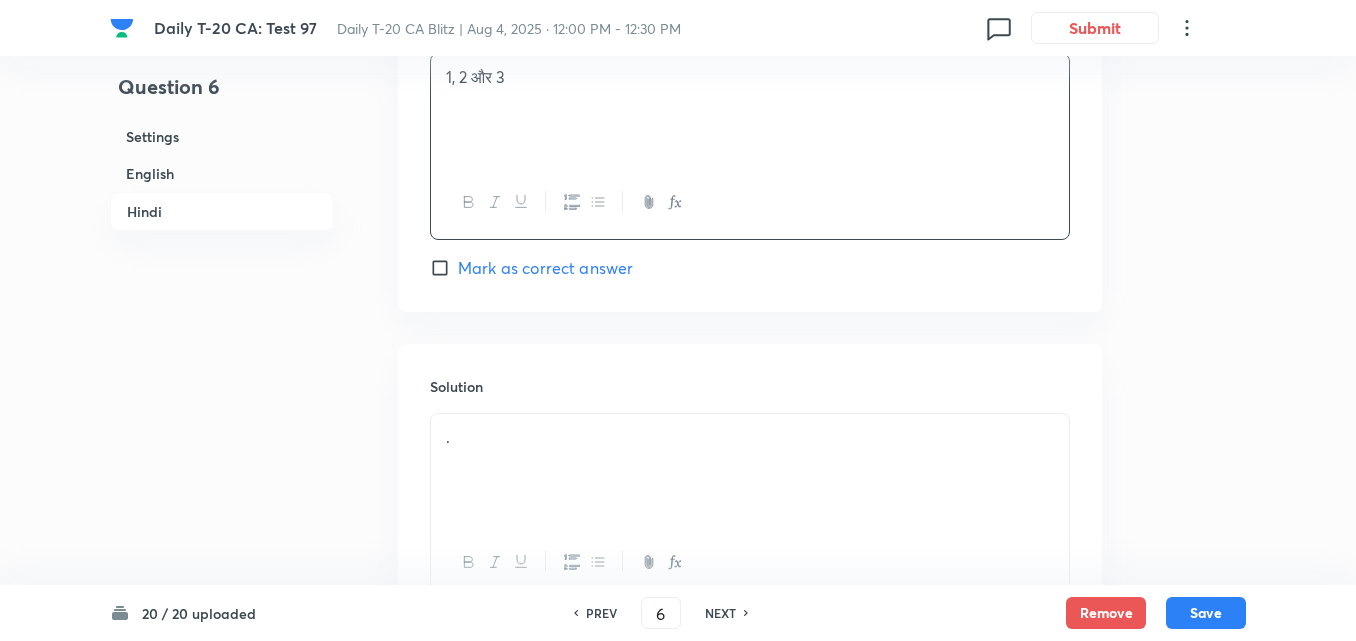 scroll, scrollTop: 4416, scrollLeft: 0, axis: vertical 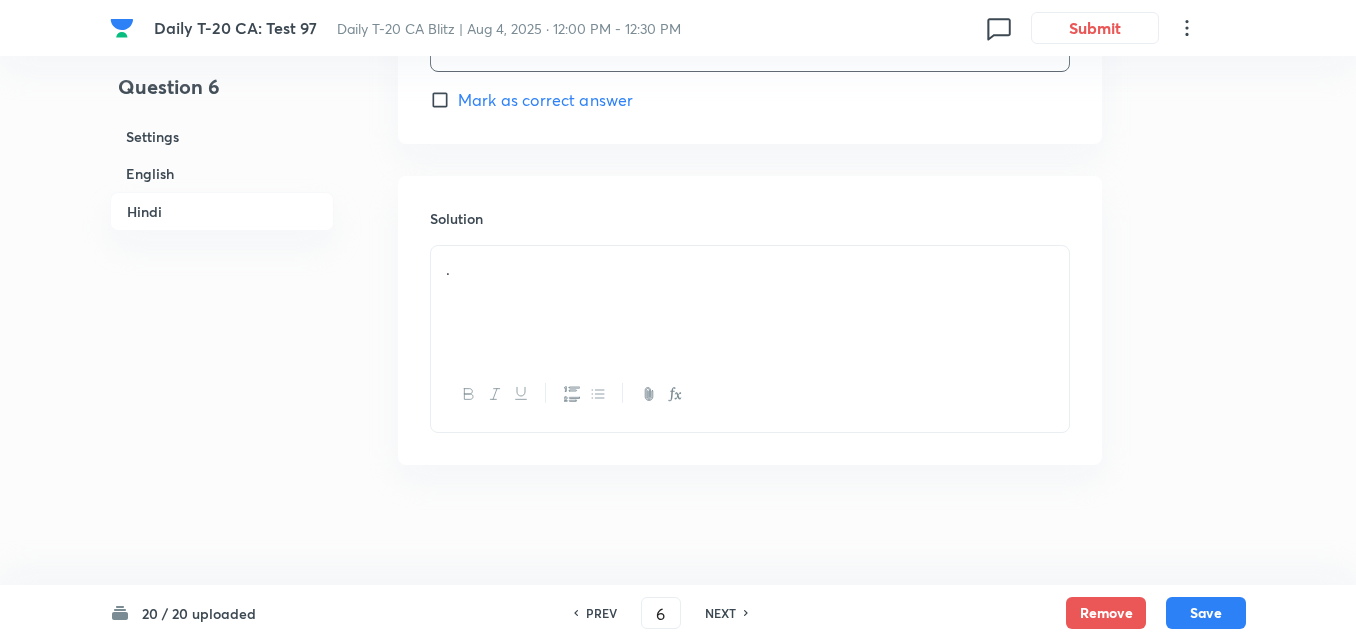 click on "." at bounding box center [750, 302] 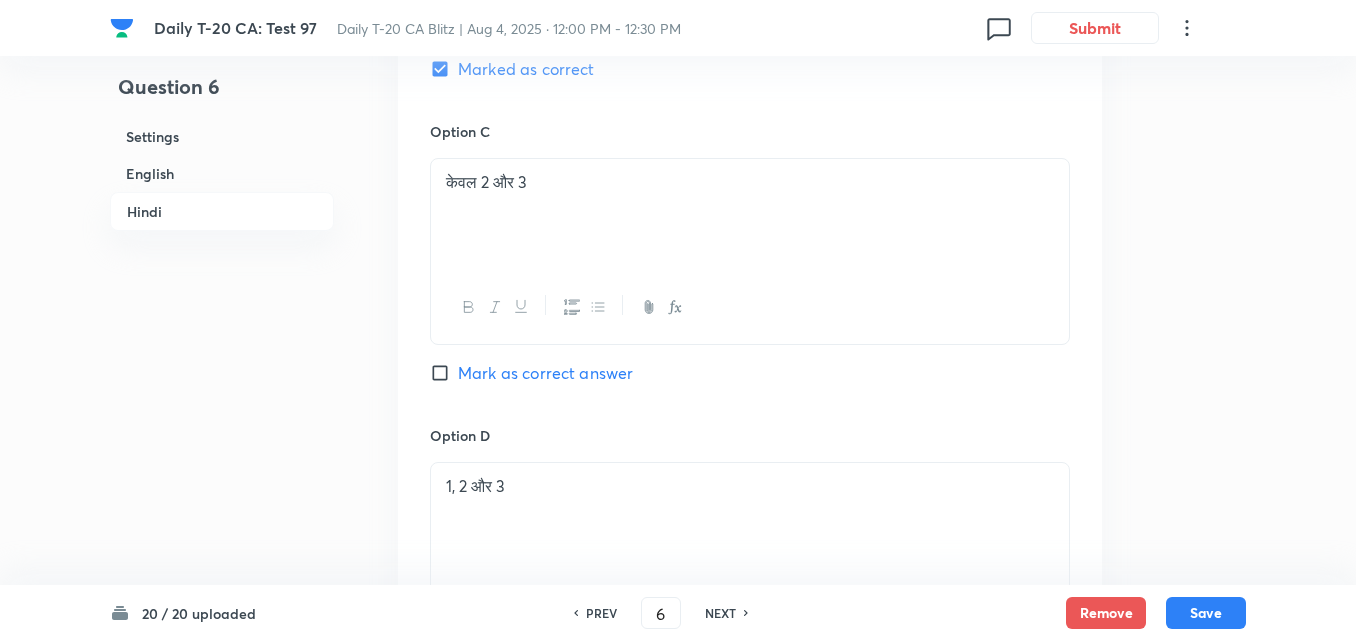scroll, scrollTop: 3416, scrollLeft: 0, axis: vertical 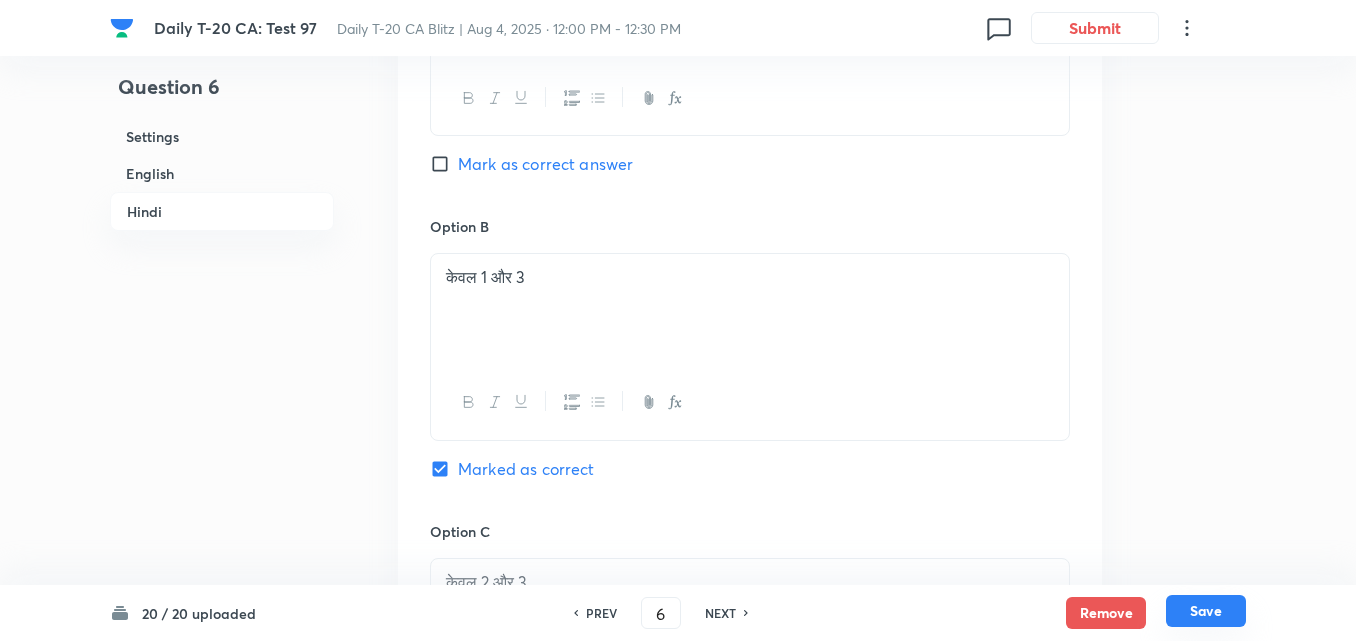 click on "Save" at bounding box center (1206, 611) 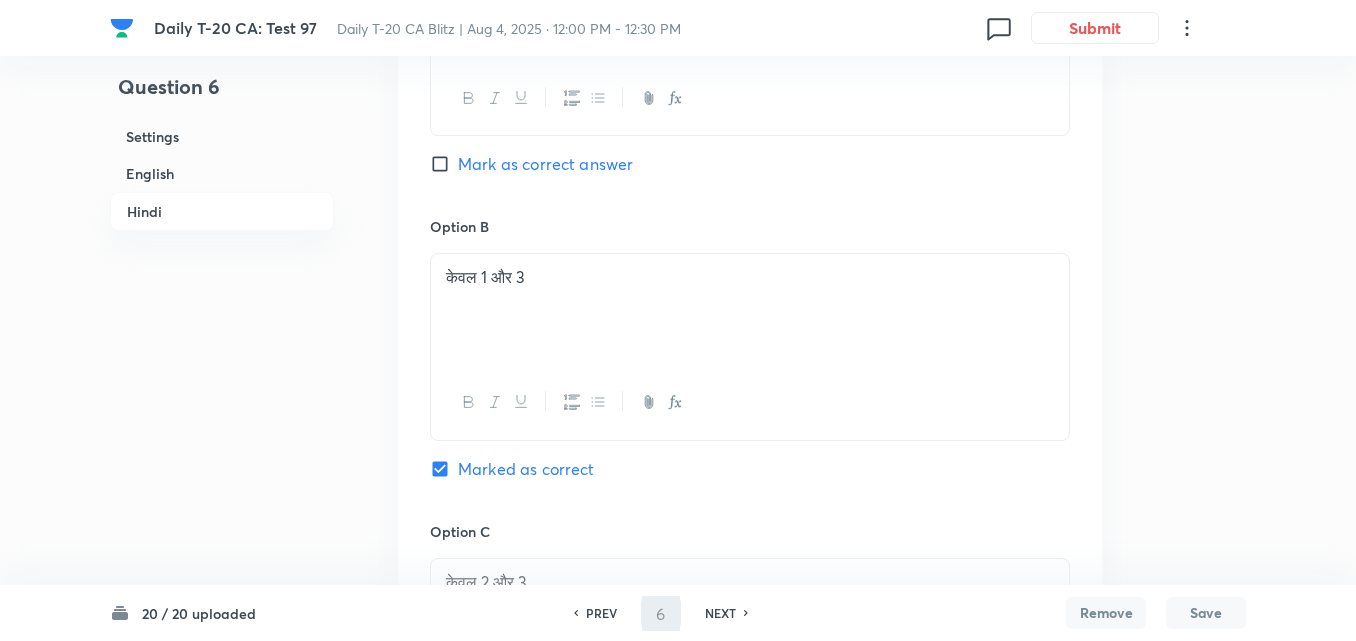 type on "7" 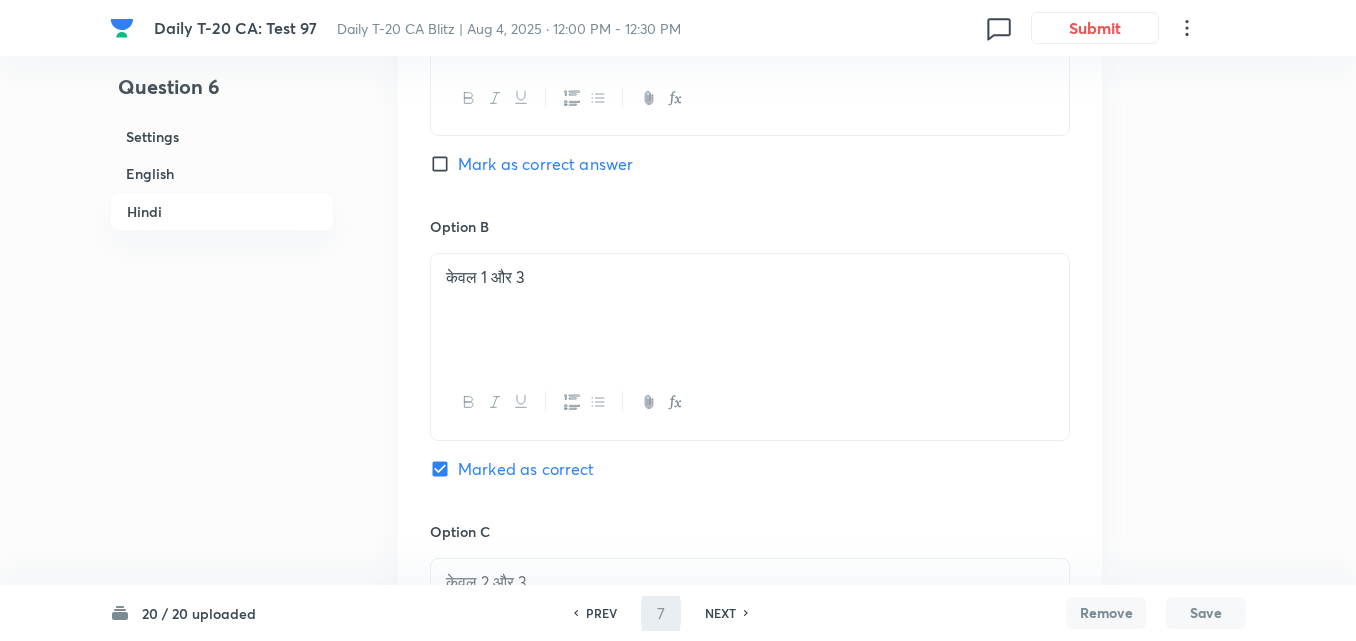 checkbox on "false" 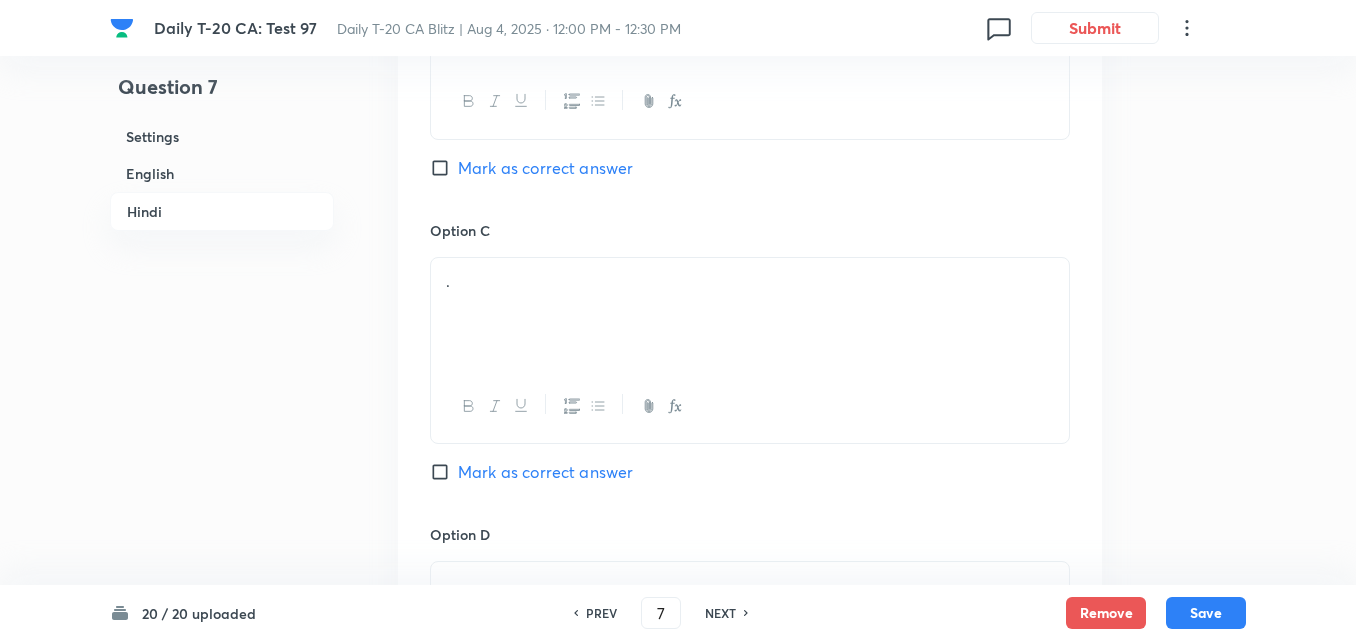 checkbox on "true" 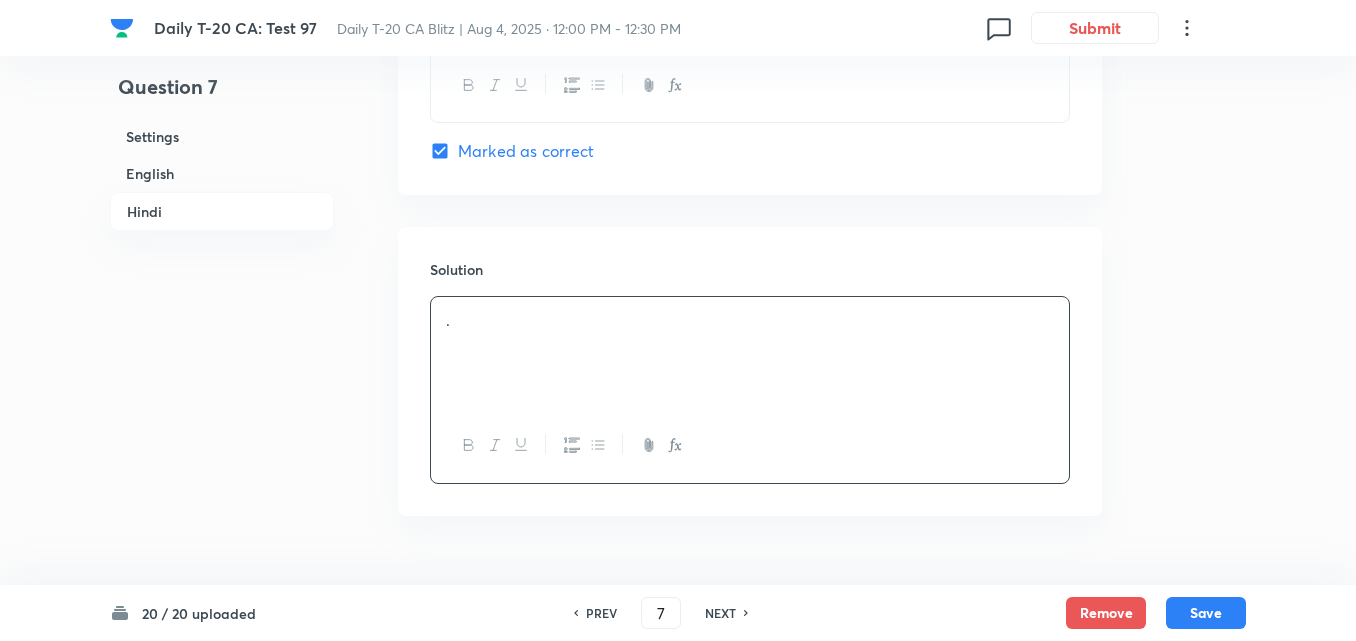 click on "English" at bounding box center [222, 173] 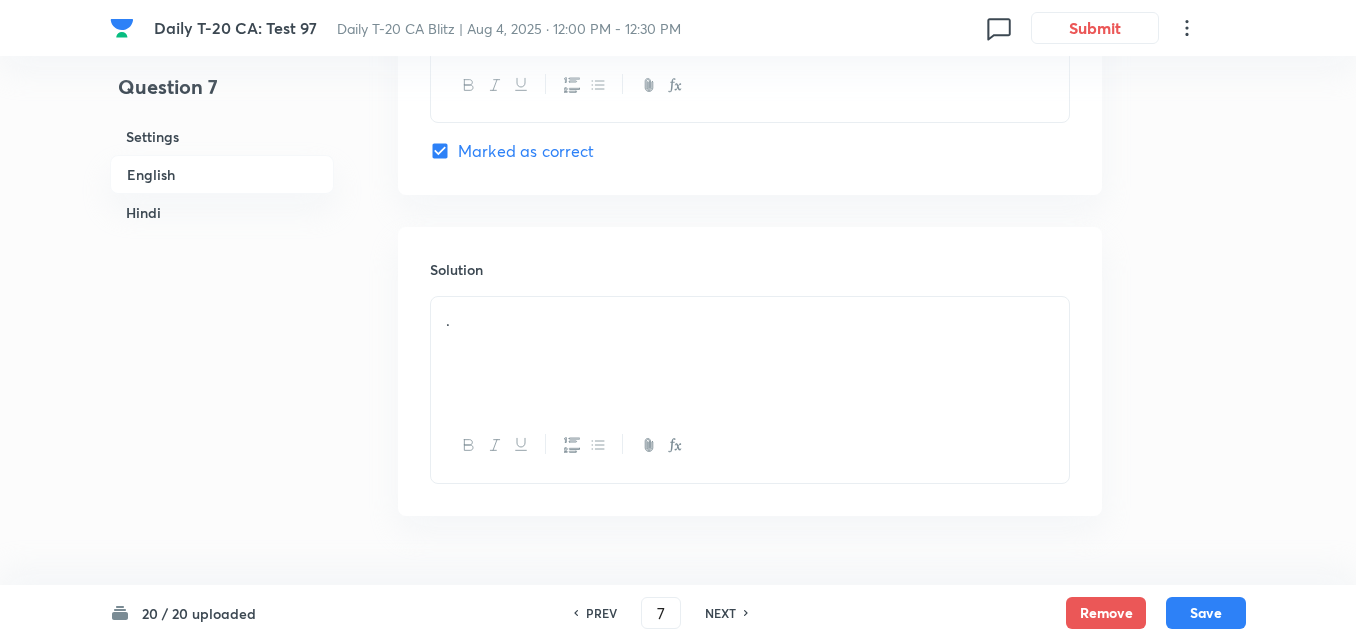 scroll, scrollTop: 516, scrollLeft: 0, axis: vertical 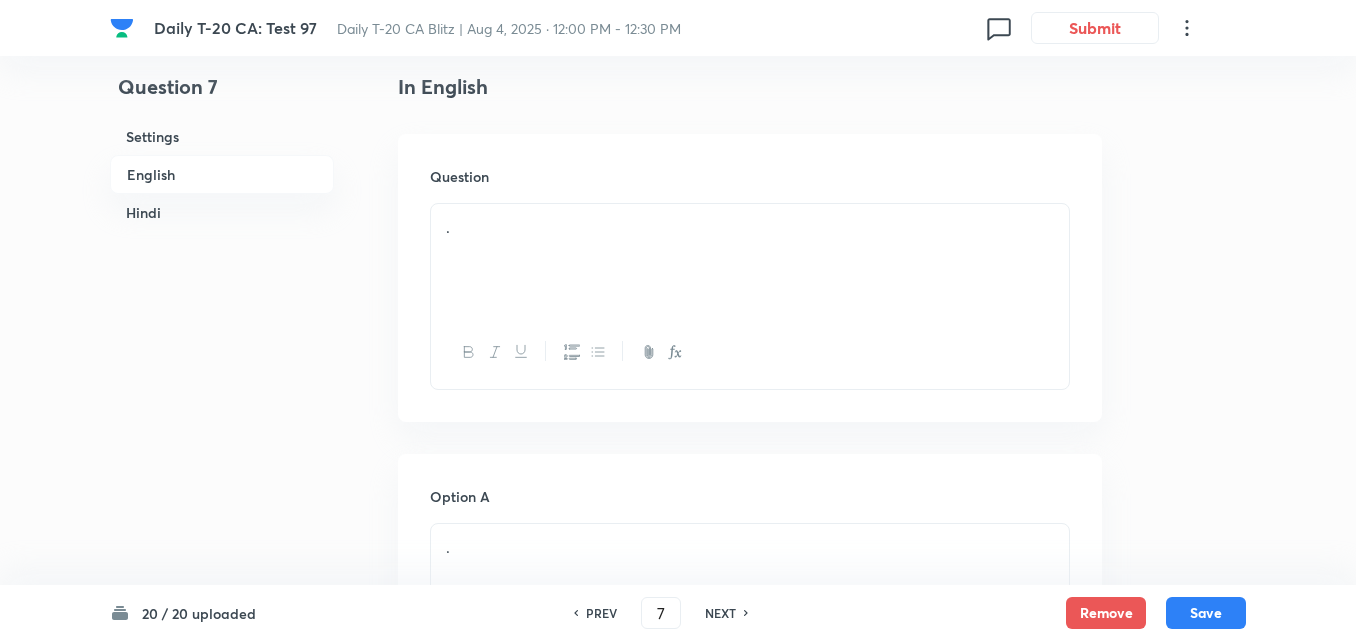 click on "." at bounding box center (750, 260) 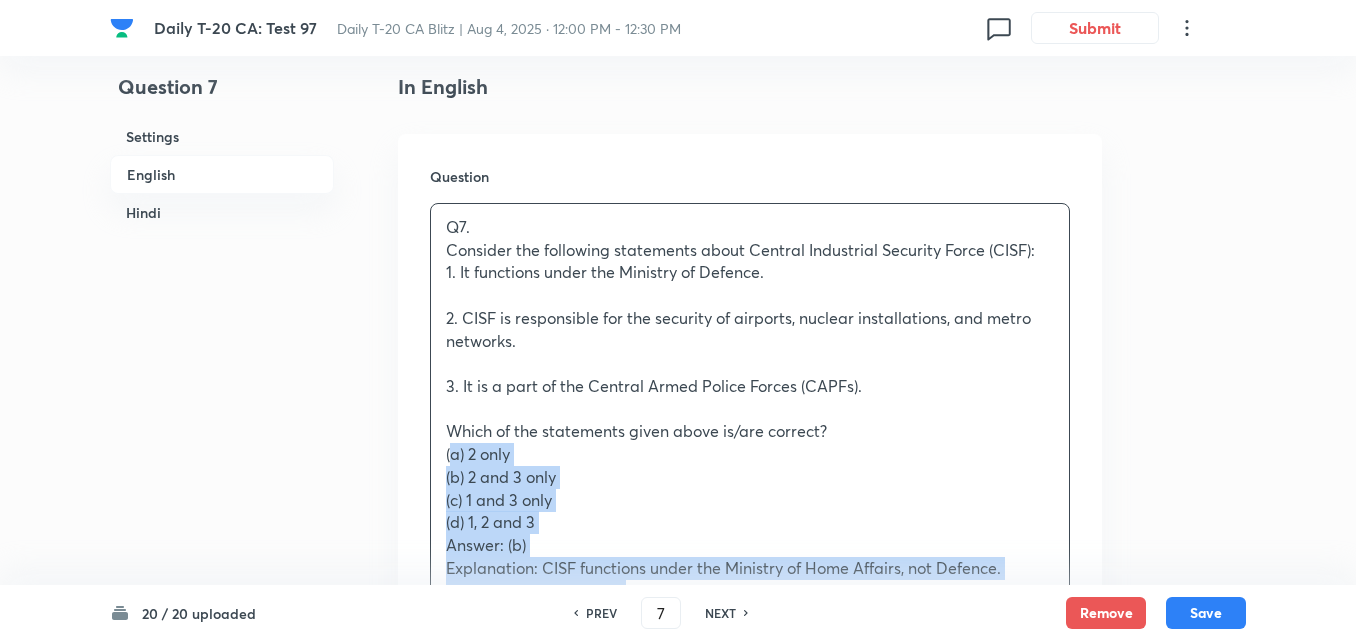 click on "Question Q7.  Consider the following statements about Central Industrial Security Force (CISF): 1.	It functions under the Ministry of Defence. 2.	CISF is responsible for the security of airports, nuclear installations, and metro networks. 3.	It is a part of the Central Armed Police Forces (CAPFs). Which of the statements given above is/are correct?  (a) 2 only  (b) 2 and 3 only  (c) 1 and 3 only  (d) 1, 2 and 3  Answer: (b)  Explanation: CISF functions under the Ministry of Home Affairs, not Defence. Statement 1 is incorrect. ________________________________________ Q7 .  केंद्रीय औद्योगिक सुरक्षा बल (CISF) के बारे में निम्नलिखित कथनों पर विचार कीजिए: 1.	यह रक्षा मंत्रालय के अंतर्गत कार्य करता है। उपरोक्त में से कौन सा/से कथन सही है/हैं?  (a) केवल 2" at bounding box center [750, 620] 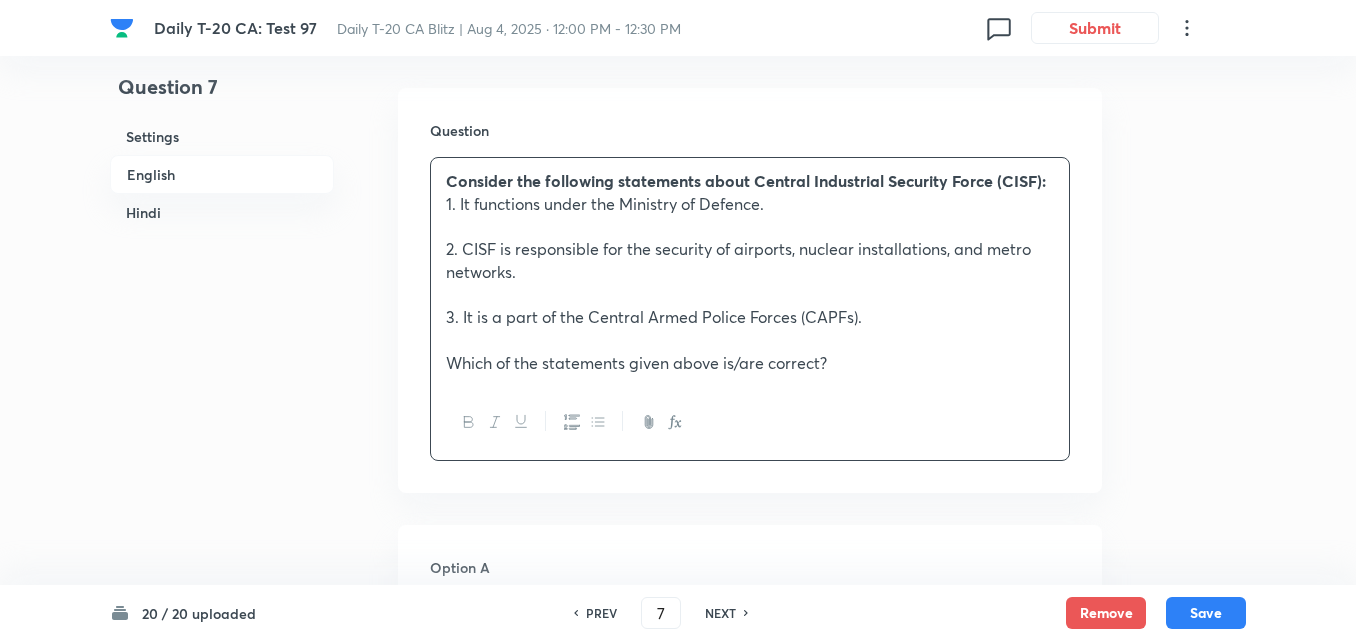 scroll, scrollTop: 1016, scrollLeft: 0, axis: vertical 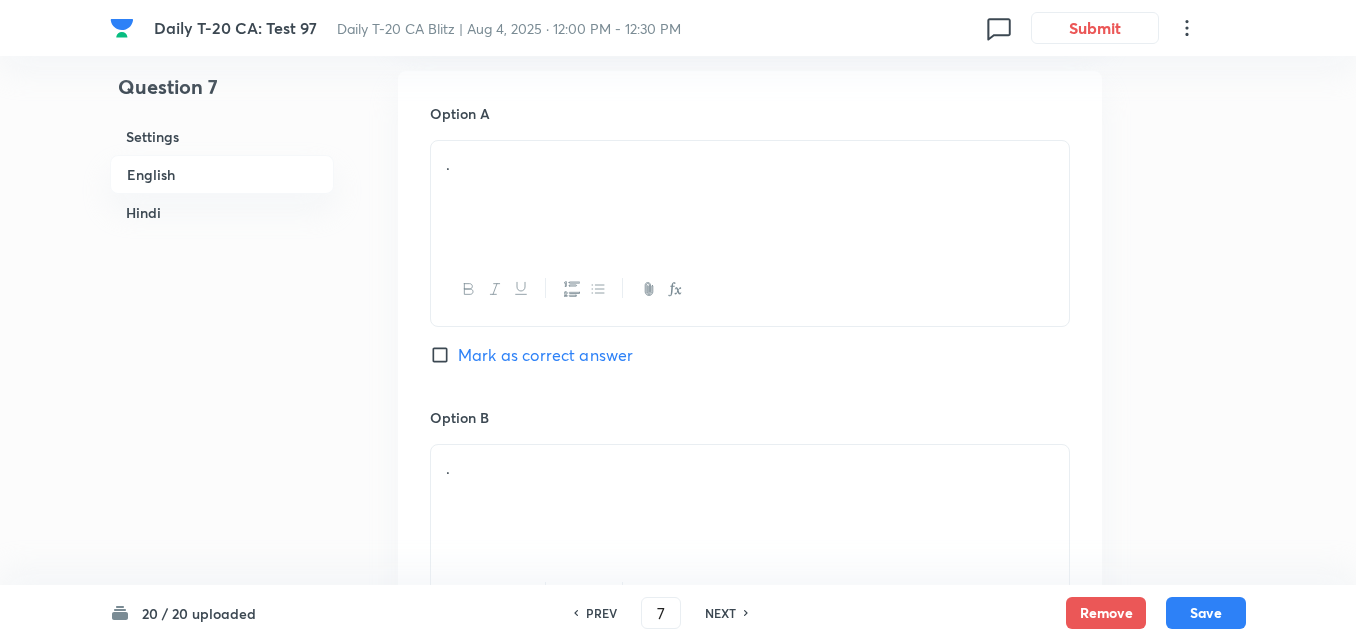 click on "." at bounding box center (750, 197) 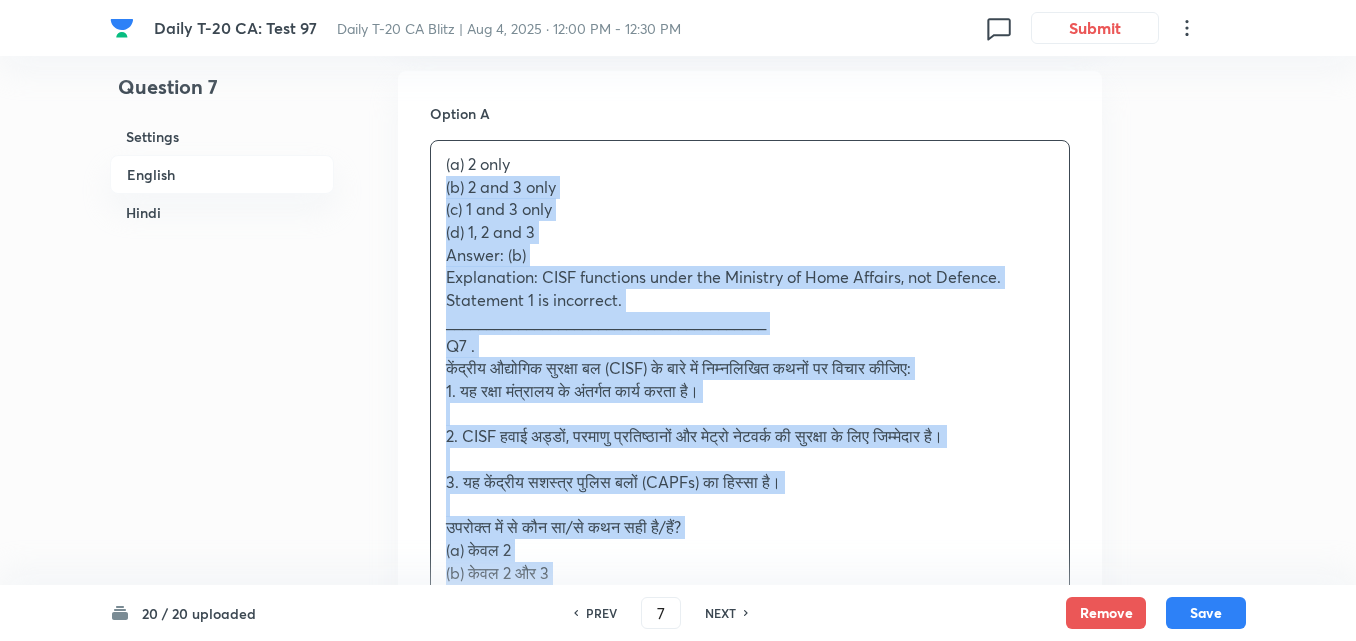 drag, startPoint x: 438, startPoint y: 208, endPoint x: 405, endPoint y: 196, distance: 35.1141 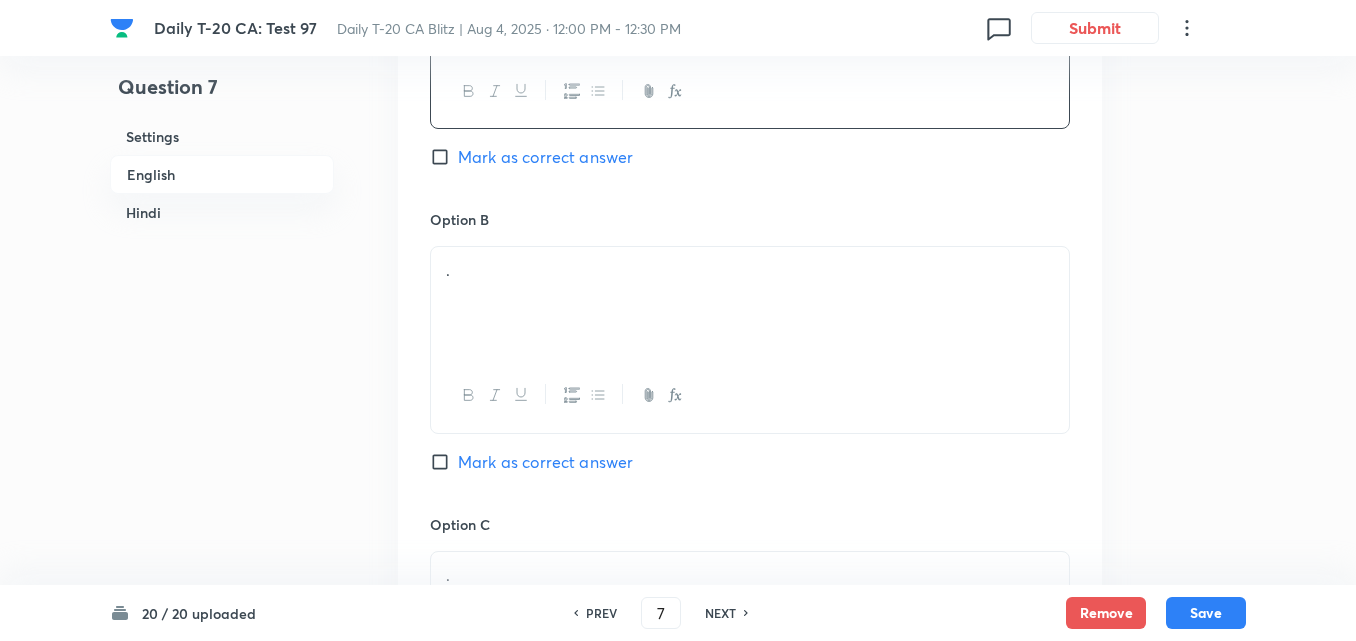 scroll, scrollTop: 1216, scrollLeft: 0, axis: vertical 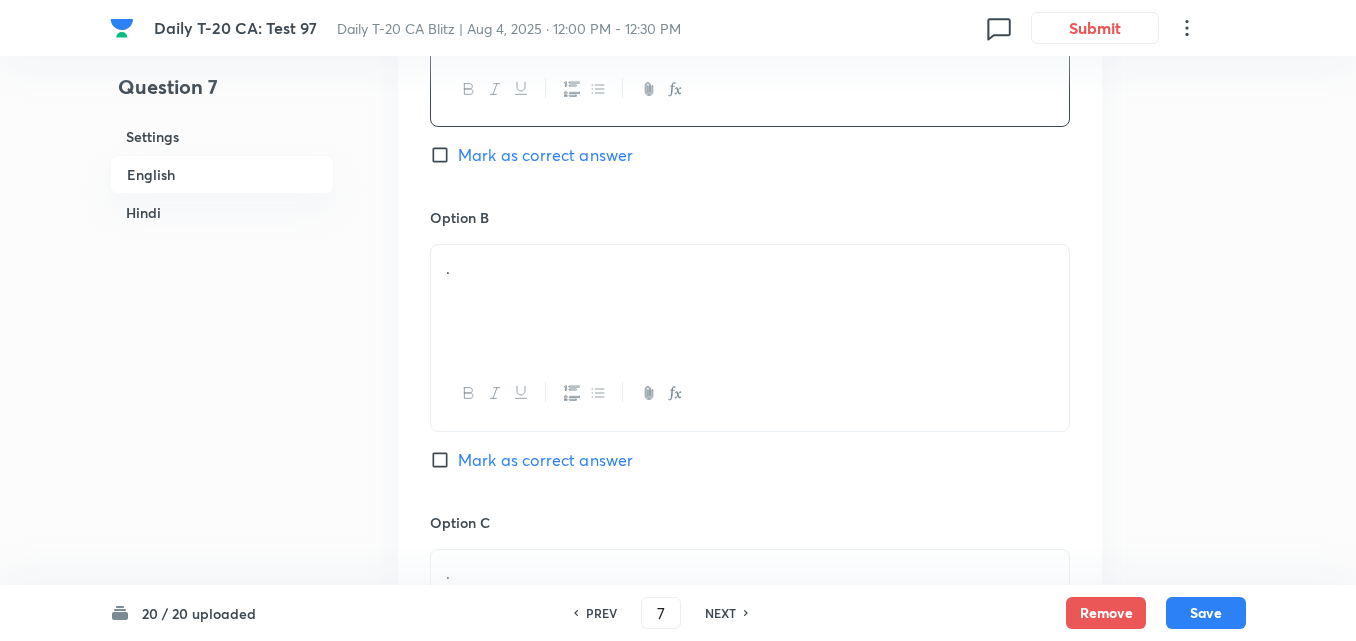 click on "." at bounding box center [750, 268] 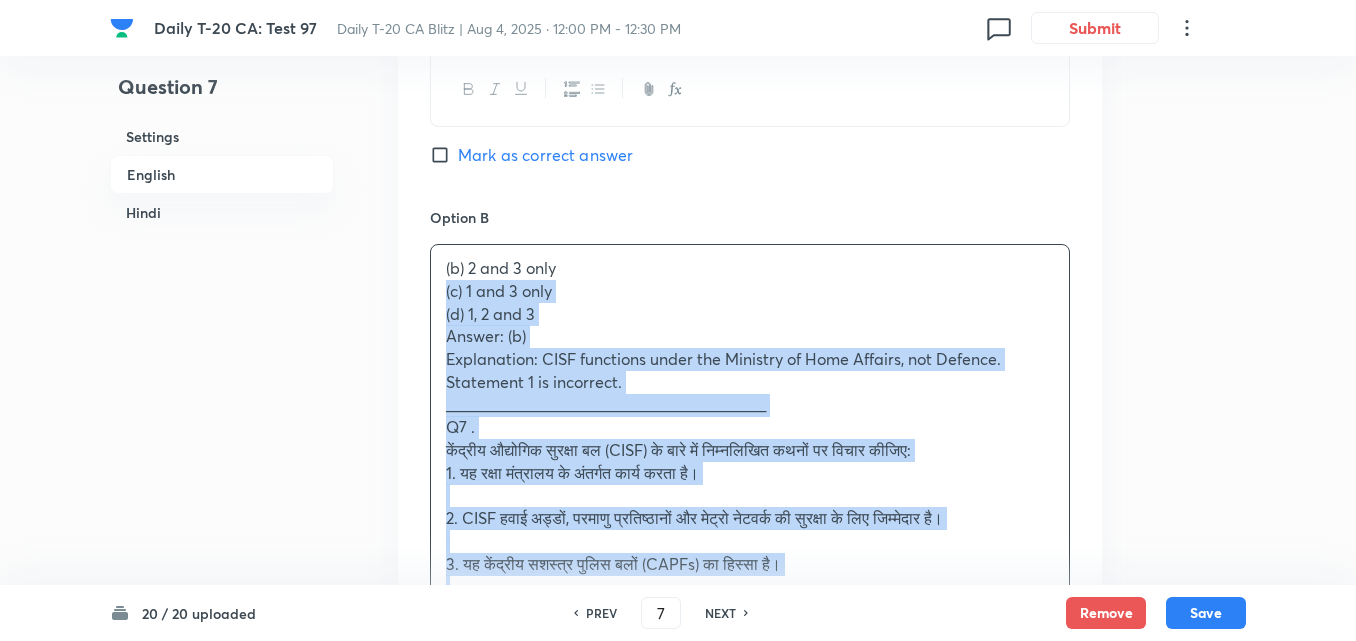 click on "Question 7 Settings English Hindi Settings Type Single choice correct 4 options + 2 marks - 0.66 marks Edit Concept Current Affairs Current Affairs 2025 Current Affairs 2025 Current Affairs 2025 Edit Additional details Easy Fact Not from PYQ paper No equation Edit In English Question   Consider the following statements about Central Industrial Security Force (CISF): 1.	It functions under the Ministry of Defence. 2.	CISF is responsible for the security of airports, nuclear installations, and metro networks. 3.	It is a part of the Central Armed Police Forces (CAPFs). Which of the statements given above is/are correct?   Option A 2 only Mark as correct answer Option B (b) 2 and 3 only (c) 1 and 3 only (d) 1, 2 and 3 Answer: (b) Explanation: CISF functions under the Ministry of Home Affairs, not Defence. Statement 1 is incorrect. ________________________________________ Q7 . 1.	यह रक्षा मंत्रालय के अंतर्गत कार्य करता है। (a) केवल 2 ." at bounding box center (678, 1414) 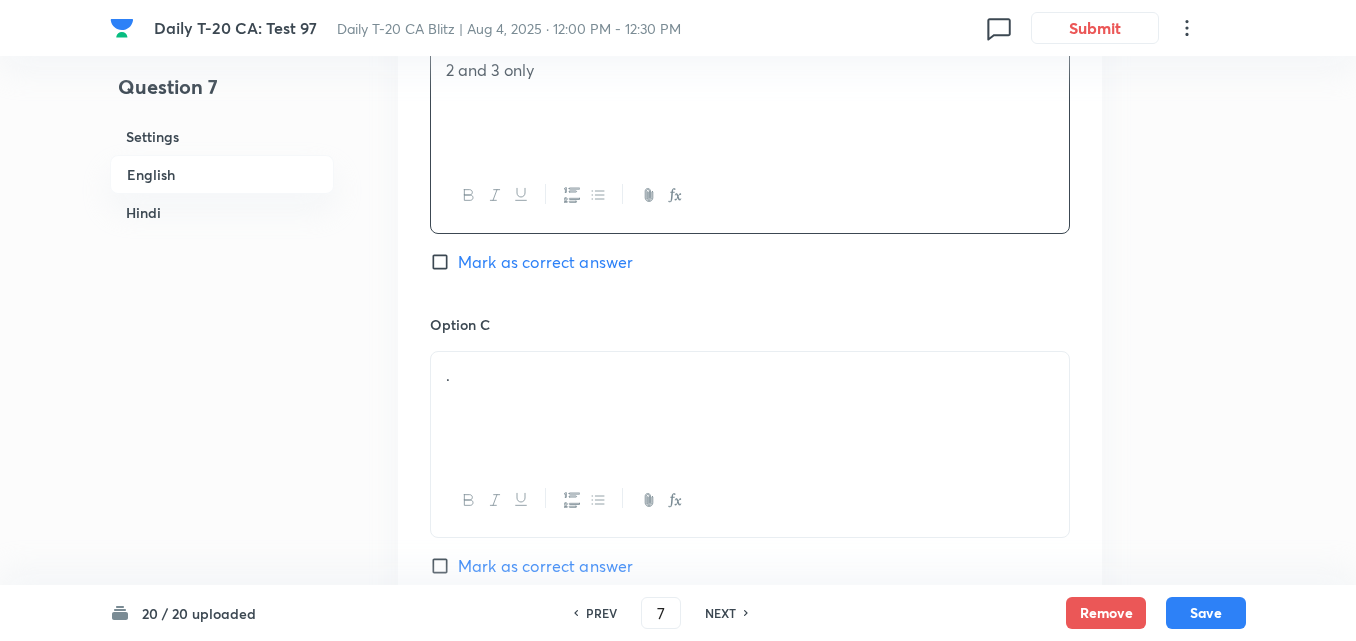 scroll, scrollTop: 1416, scrollLeft: 0, axis: vertical 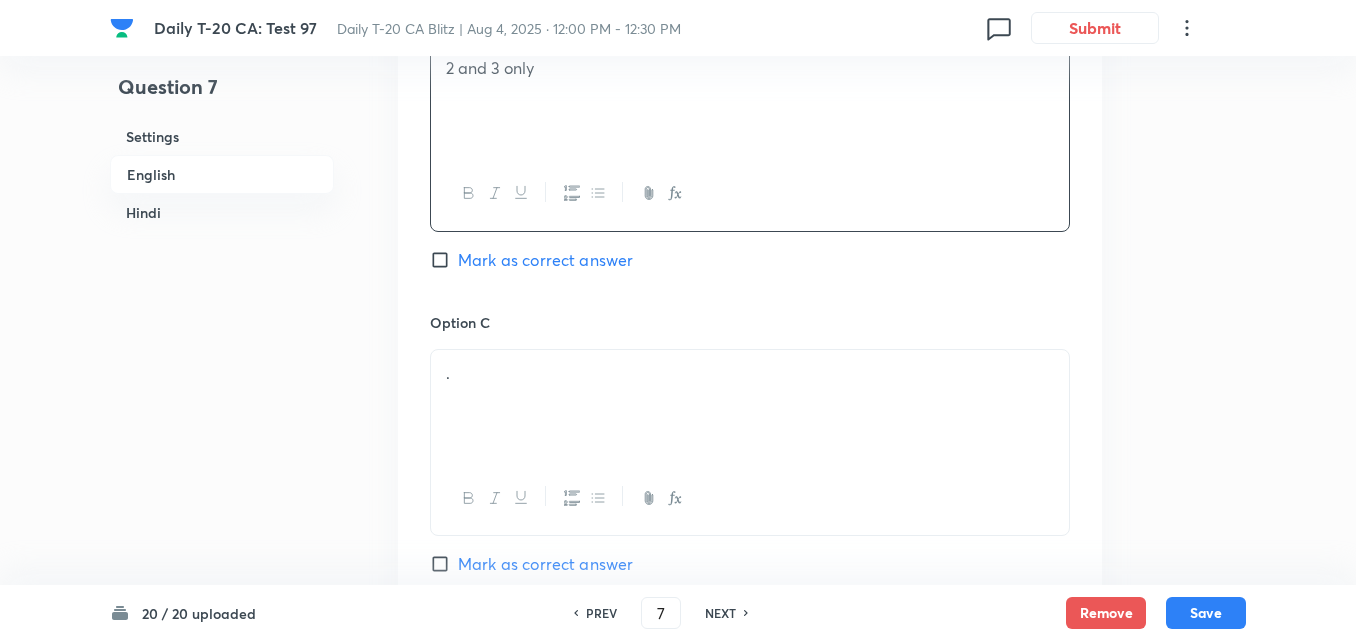 click on "Mark as correct answer" at bounding box center [545, 260] 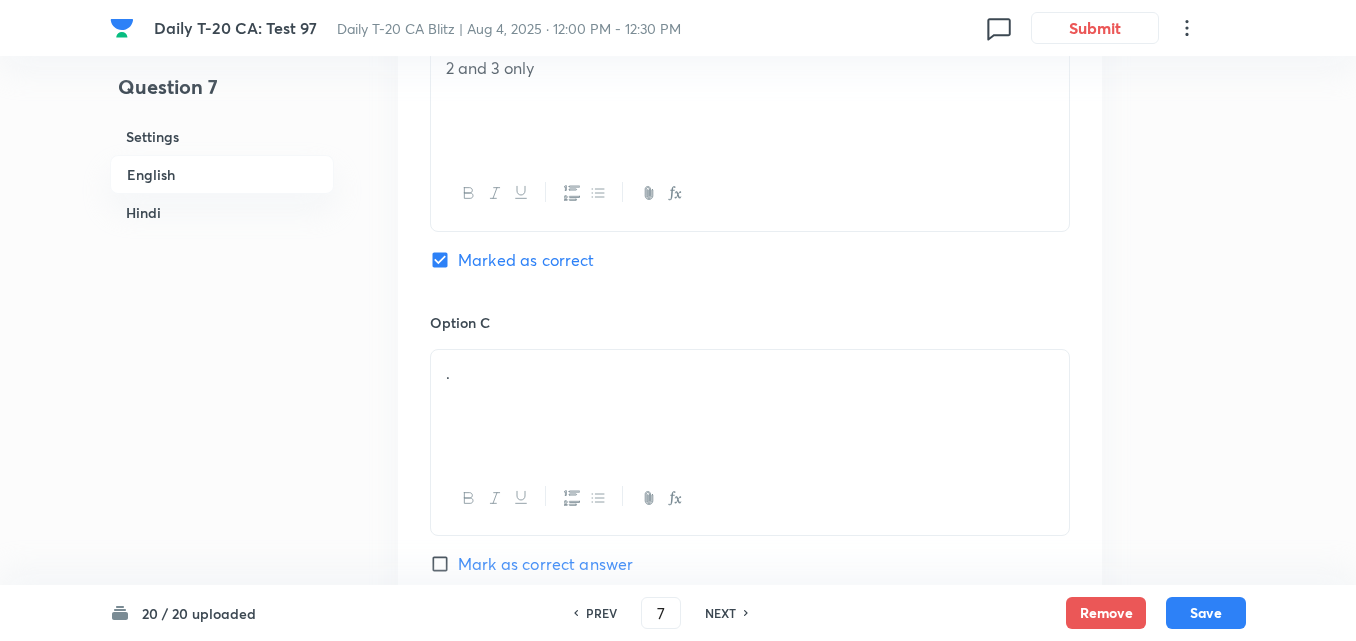 checkbox on "false" 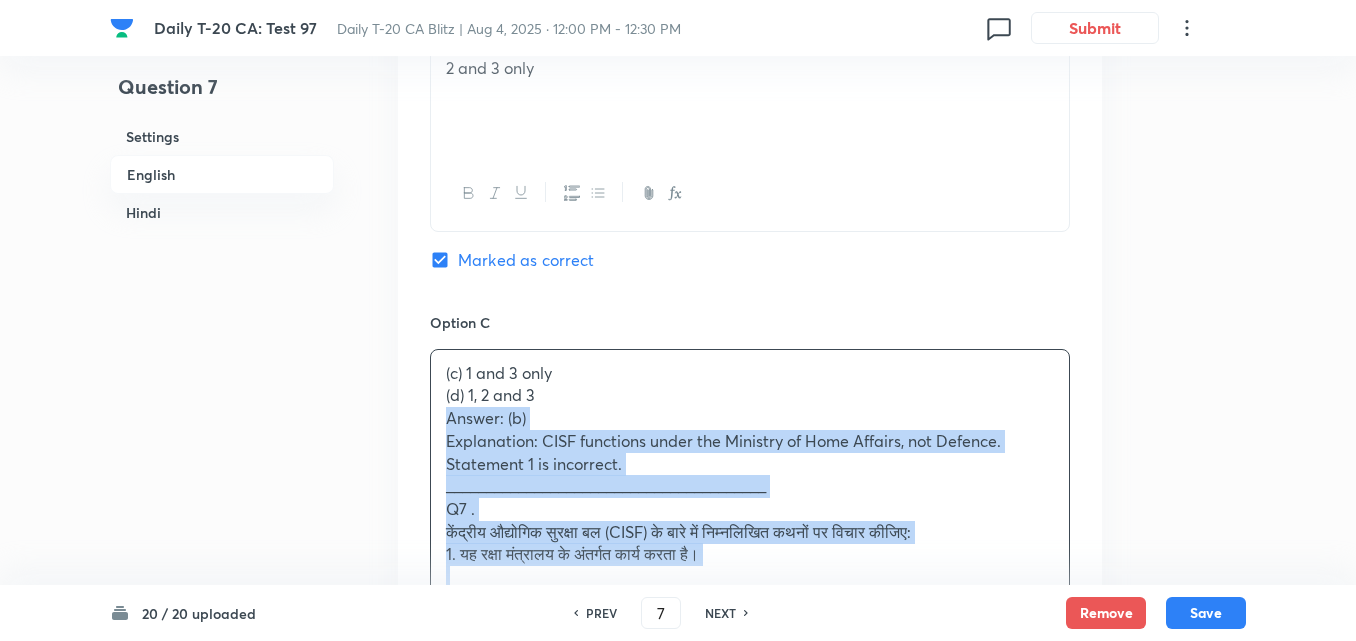 drag, startPoint x: 410, startPoint y: 420, endPoint x: 394, endPoint y: 418, distance: 16.124516 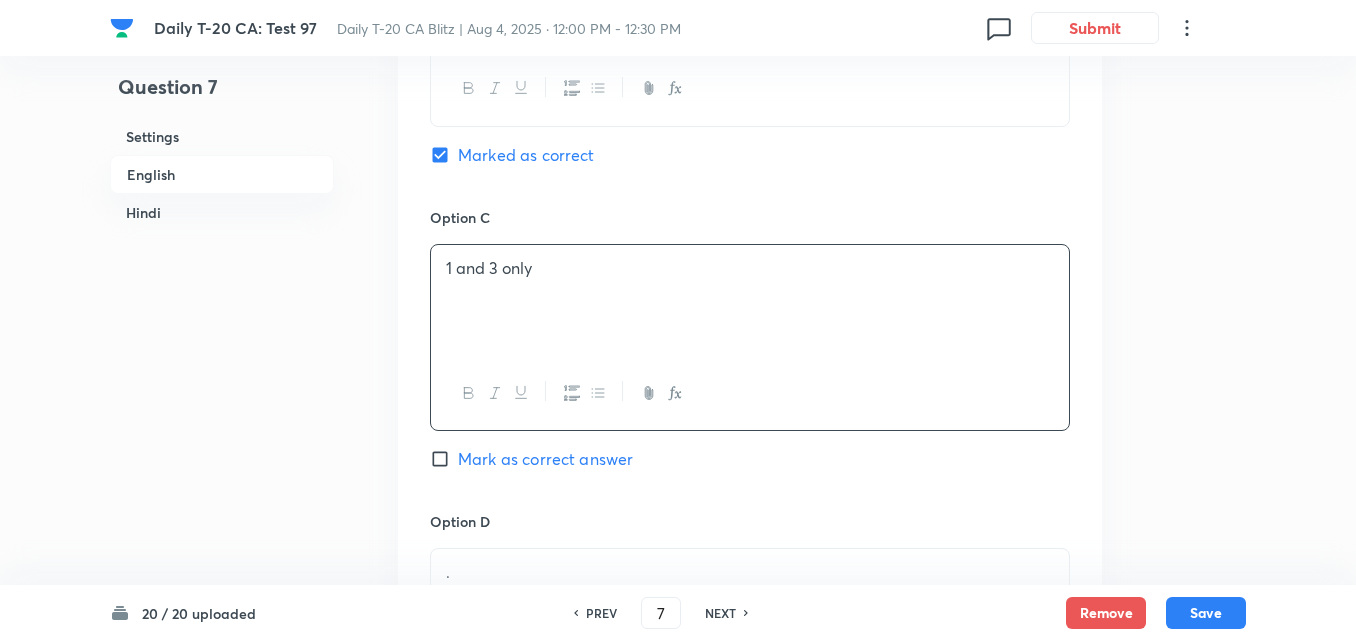 scroll, scrollTop: 1816, scrollLeft: 0, axis: vertical 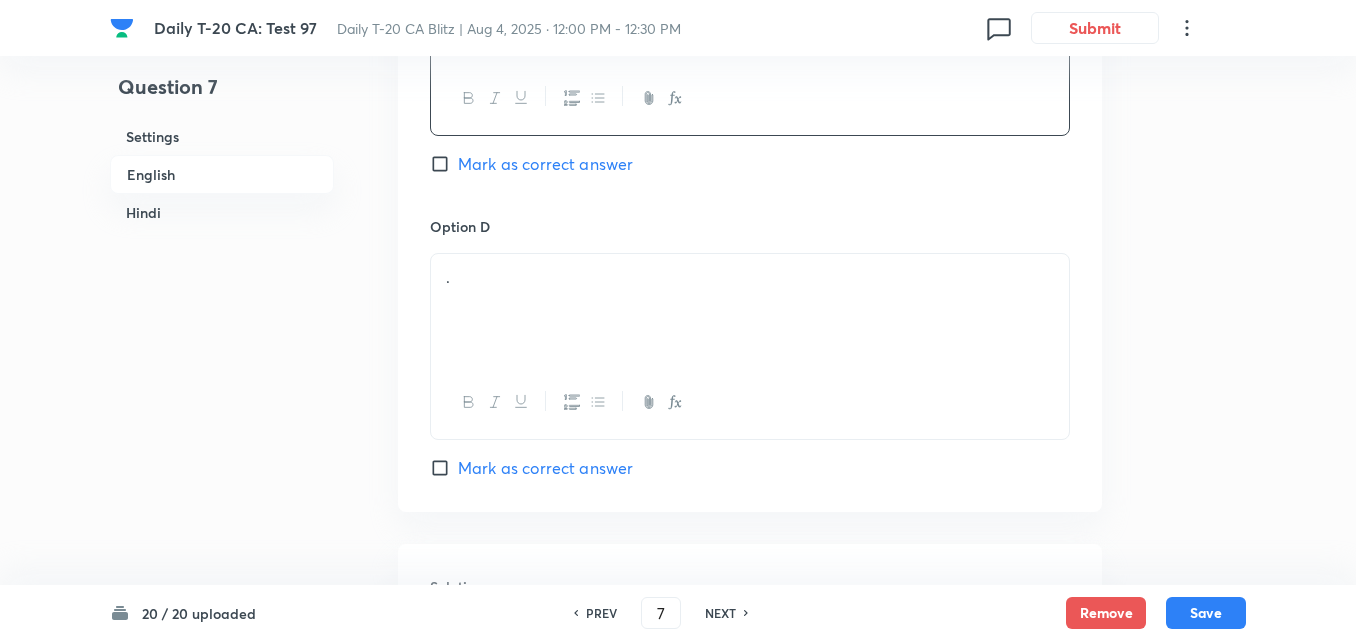 click on "." at bounding box center (750, 310) 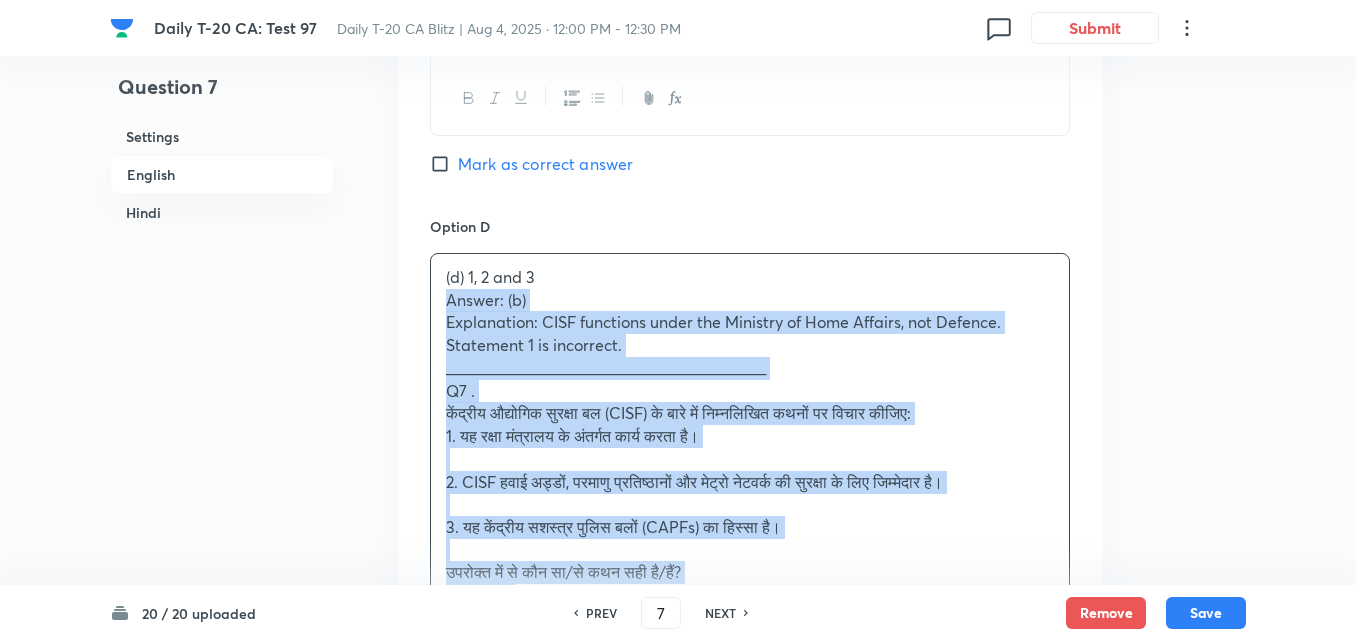click on "Option A 2 only Mark as correct answer Option B 2 and 3 only Marked as correct Option C 1 and 3 only Mark as correct answer Option D (d) 1, 2 and 3 Answer: (b) Explanation: CISF functions under the Ministry of Home Affairs, not Defence. Statement 1 is incorrect. ________________________________________ Q7 . केंद्रीय औद्योगिक सुरक्षा बल (CISF) के बारे में निम्नलिखित कथनों पर विचार कीजिए: 1.	यह रक्षा मंत्रालय के अंतर्गत कार्य करता है। 2.	CISF हवाई अड्डों, परमाणु प्रतिष्ठानों और मेट्रो नेटवर्क की सुरक्षा के लिए जिम्मेदार है। 3.	यह केंद्रीय सशस्त्र पुलिस बलों (CAPFs) का हिस्सा है। (a) केवल 2" at bounding box center [750, 75] 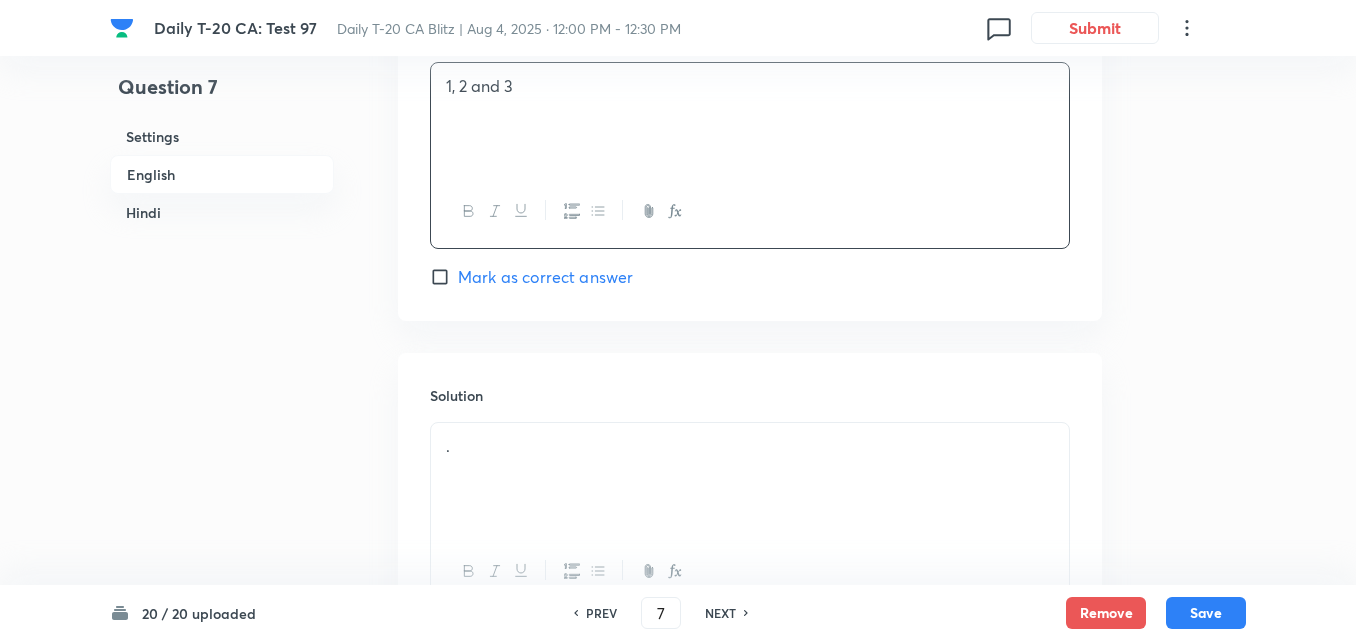 scroll, scrollTop: 2216, scrollLeft: 0, axis: vertical 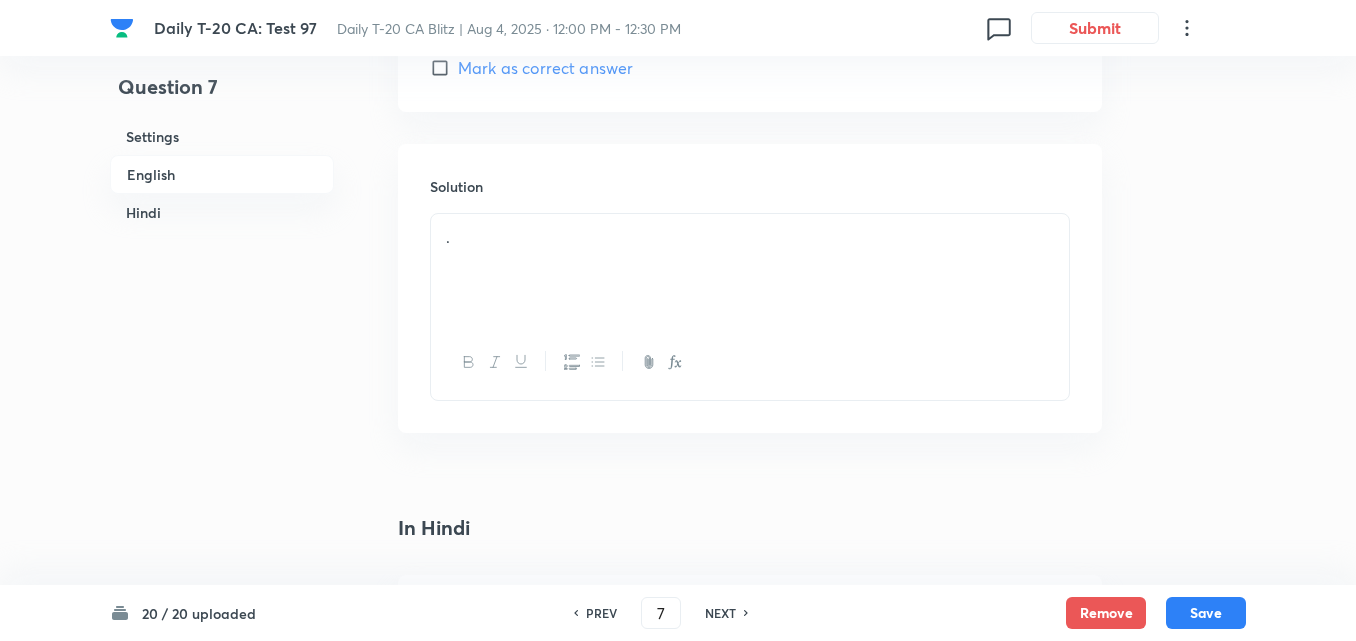 click on "." at bounding box center [750, 270] 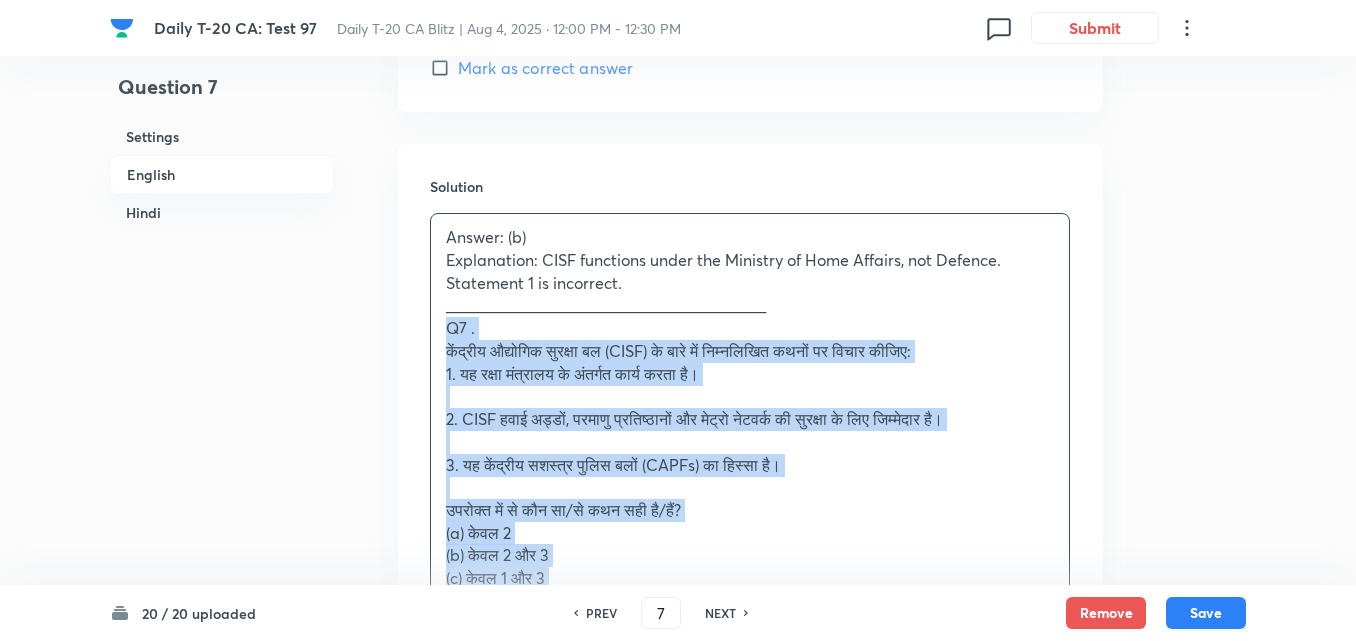 click on "Solution Answer: (b) Explanation: CISF functions under the Ministry of Home Affairs, not Defence. Statement 1 is incorrect. ________________________________________ Q7 . केंद्रीय औद्योगिक सुरक्षा बल (CISF) के बारे में निम्नलिखित कथनों पर विचार कीजिए: 1.	यह रक्षा मंत्रालय के अंतर्गत कार्य करता है। 2.	CISF हवाई अड्डों, परमाणु प्रतिष्ठानों और मेट्रो नेटवर्क की सुरक्षा के लिए जिम्मेदार है। 3.	यह केंद्रीय सशस्त्र पुलिस बलों (CAPFs) का हिस्सा है। उपरोक्त में से कौन सा/से कथन सही है/हैं? (a) केवल 2 (b) केवल 2 और 3 (d) 1, 2 और 3" at bounding box center (750, 460) 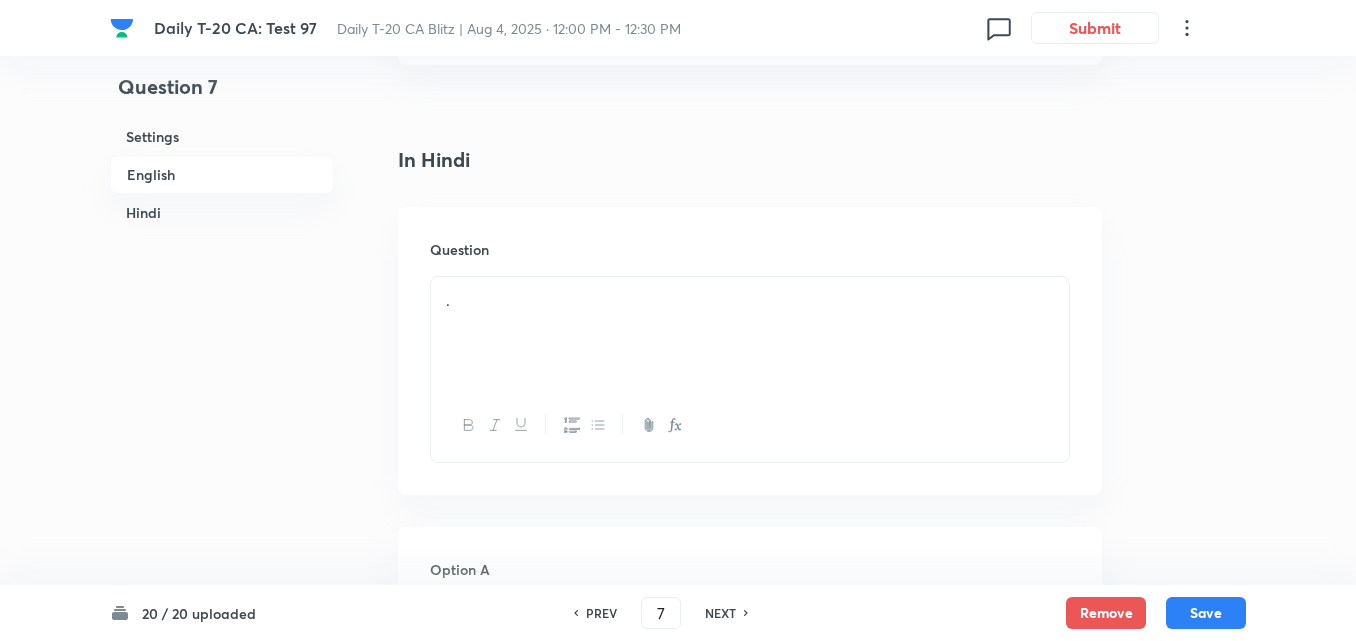 scroll, scrollTop: 2716, scrollLeft: 0, axis: vertical 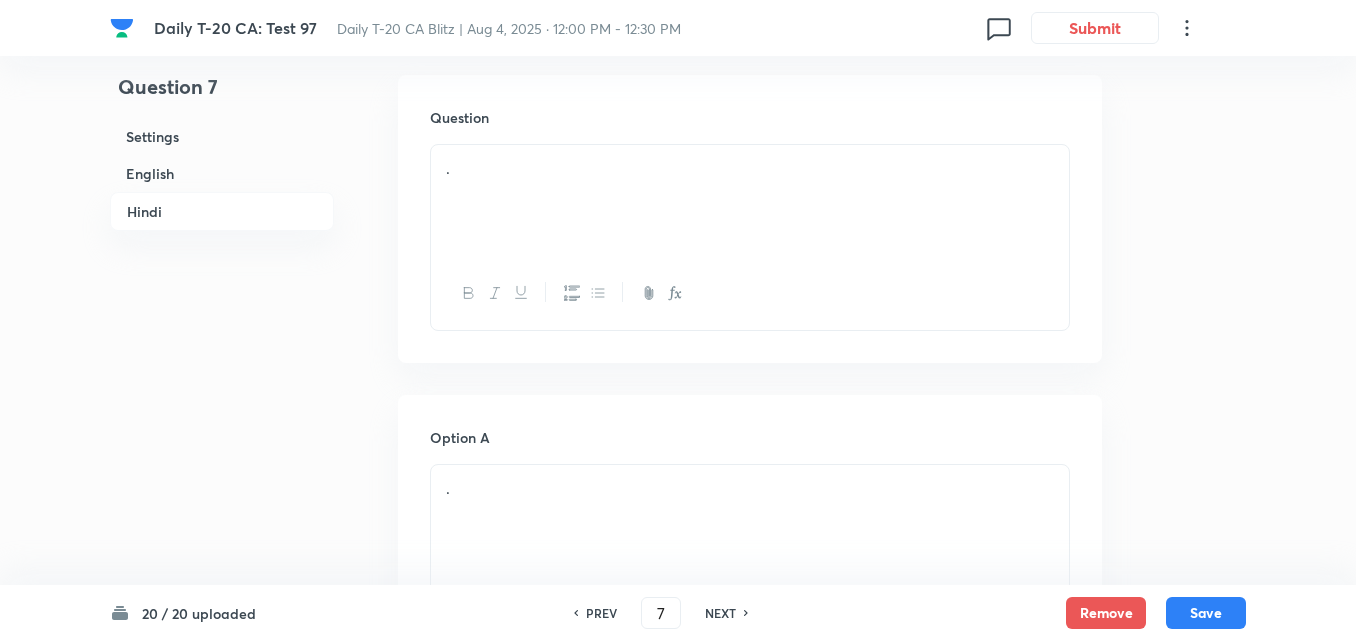 click on "." at bounding box center [750, 201] 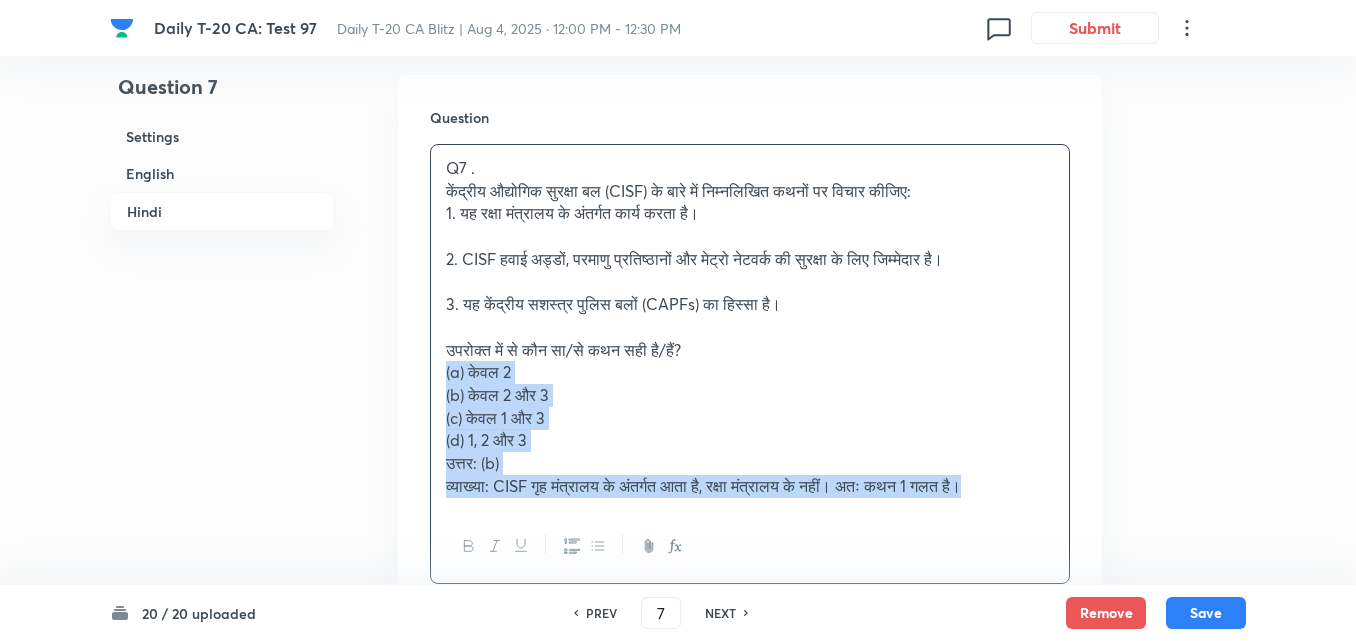drag, startPoint x: 462, startPoint y: 367, endPoint x: 428, endPoint y: 366, distance: 34.0147 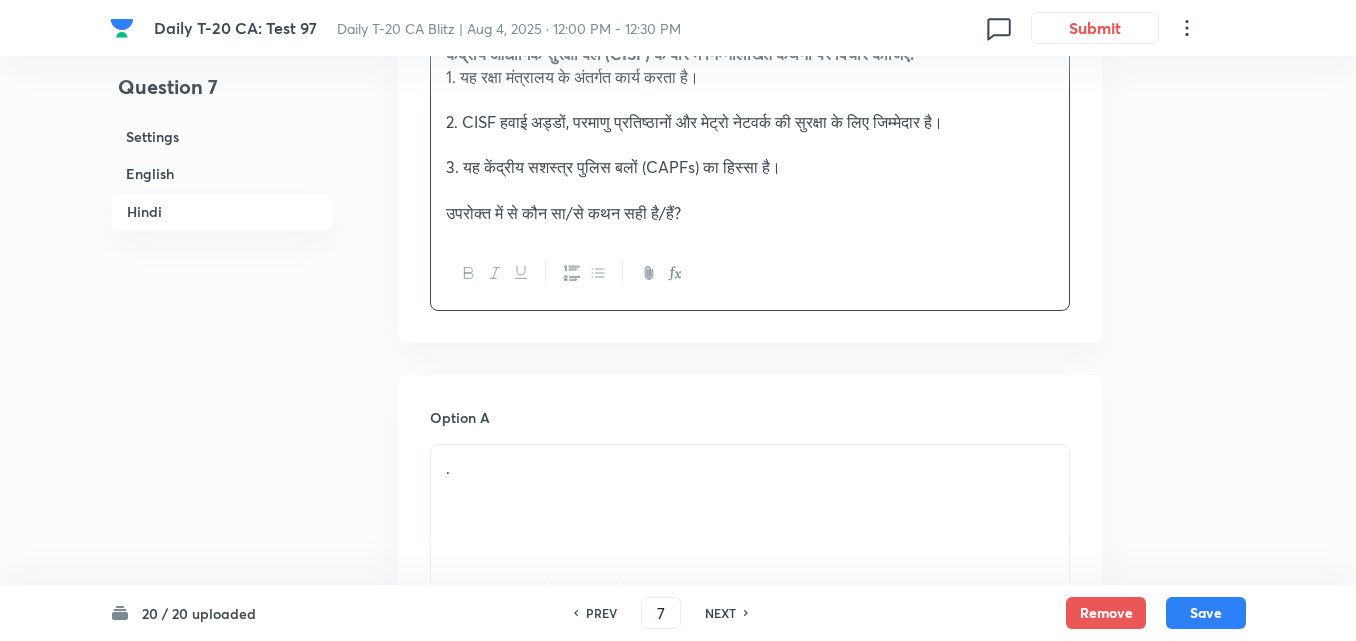 scroll, scrollTop: 3116, scrollLeft: 0, axis: vertical 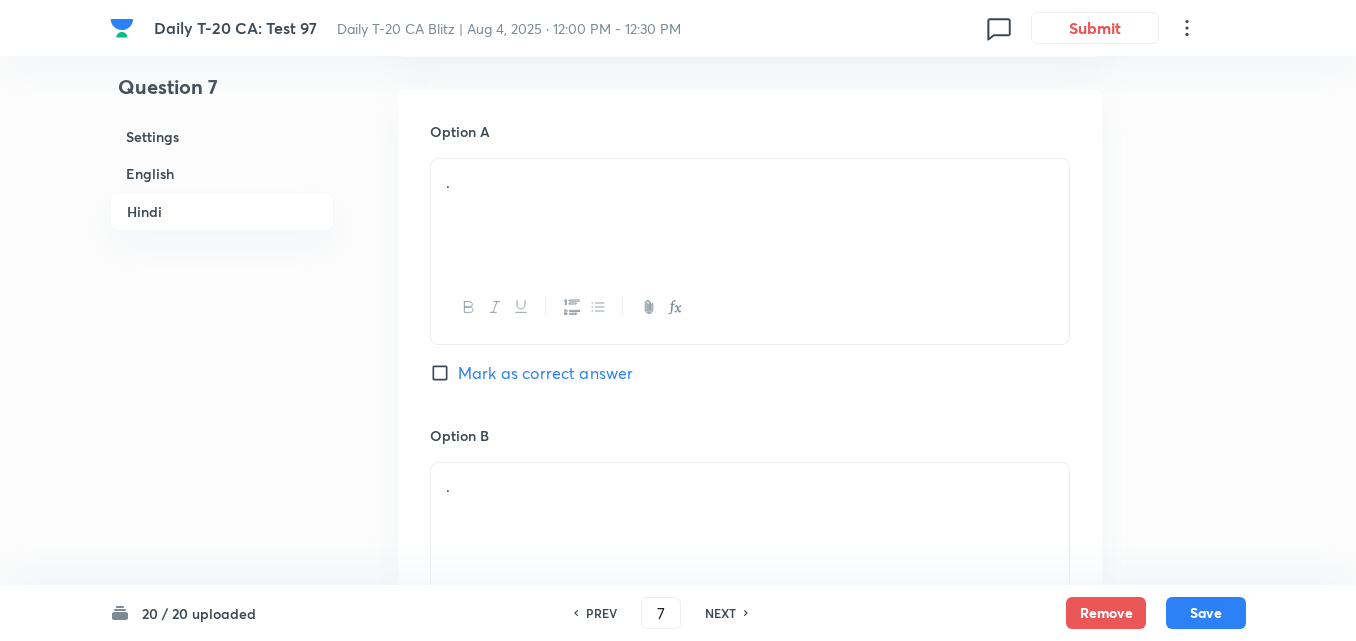 click on "." at bounding box center [750, 182] 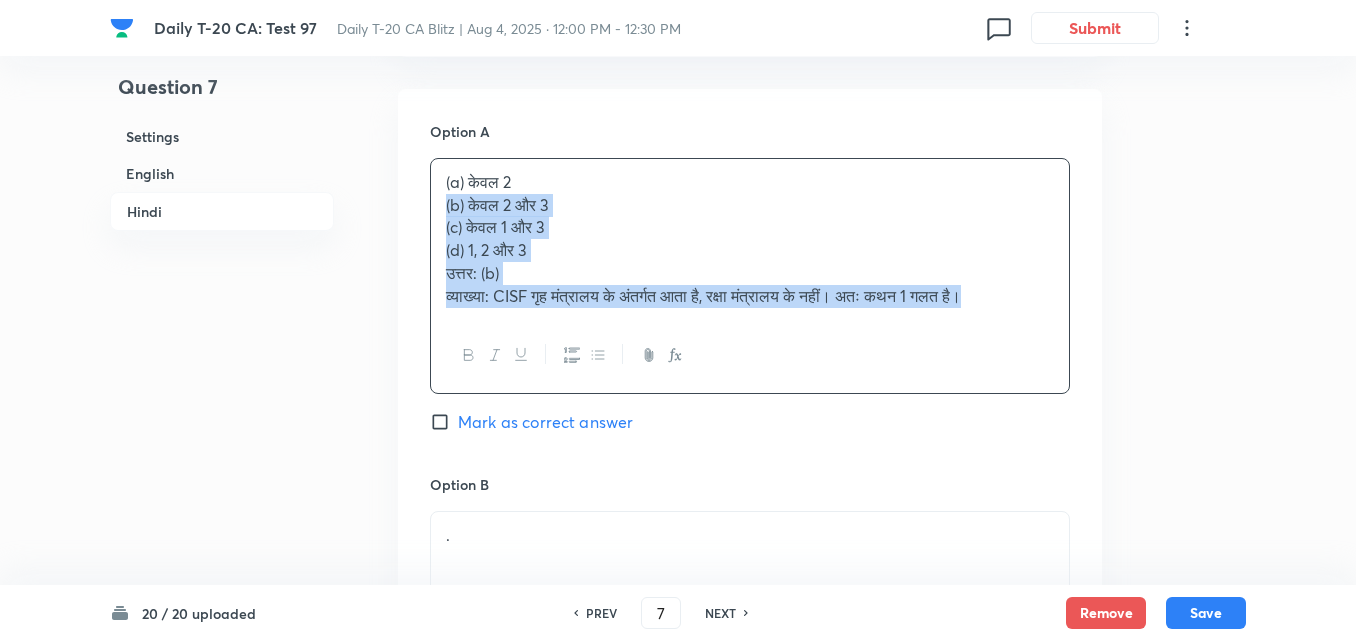 click on "Option A (a) केवल 2 (b) केवल 2 और 3 (c) केवल 1 और 3 (d) 1, 2 और 3 उत्तर: (b) व्याख्या: CISF गृह मंत्रालय के अंतर्गत आता है, रक्षा मंत्रालय के नहीं। अतः कथन 1 गलत है। Mark as correct answer Option B . Marked as correct Option C . Mark as correct answer Option D . Mark as correct answer" at bounding box center (750, 734) 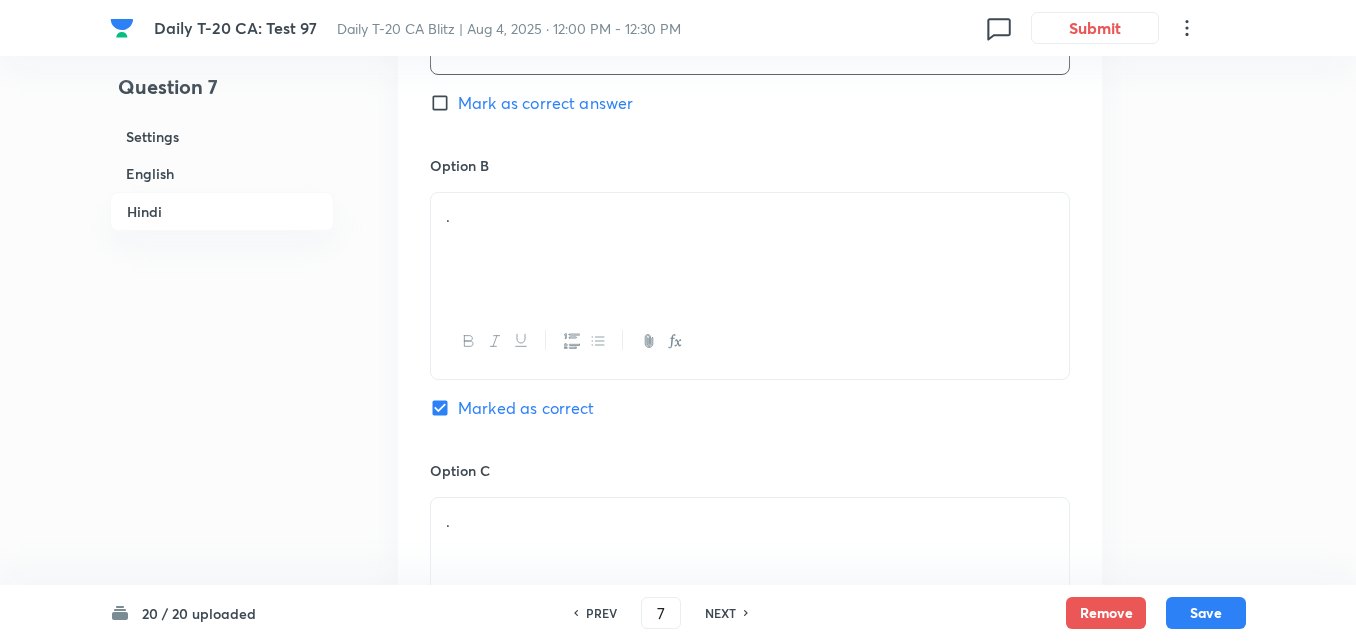 scroll, scrollTop: 3416, scrollLeft: 0, axis: vertical 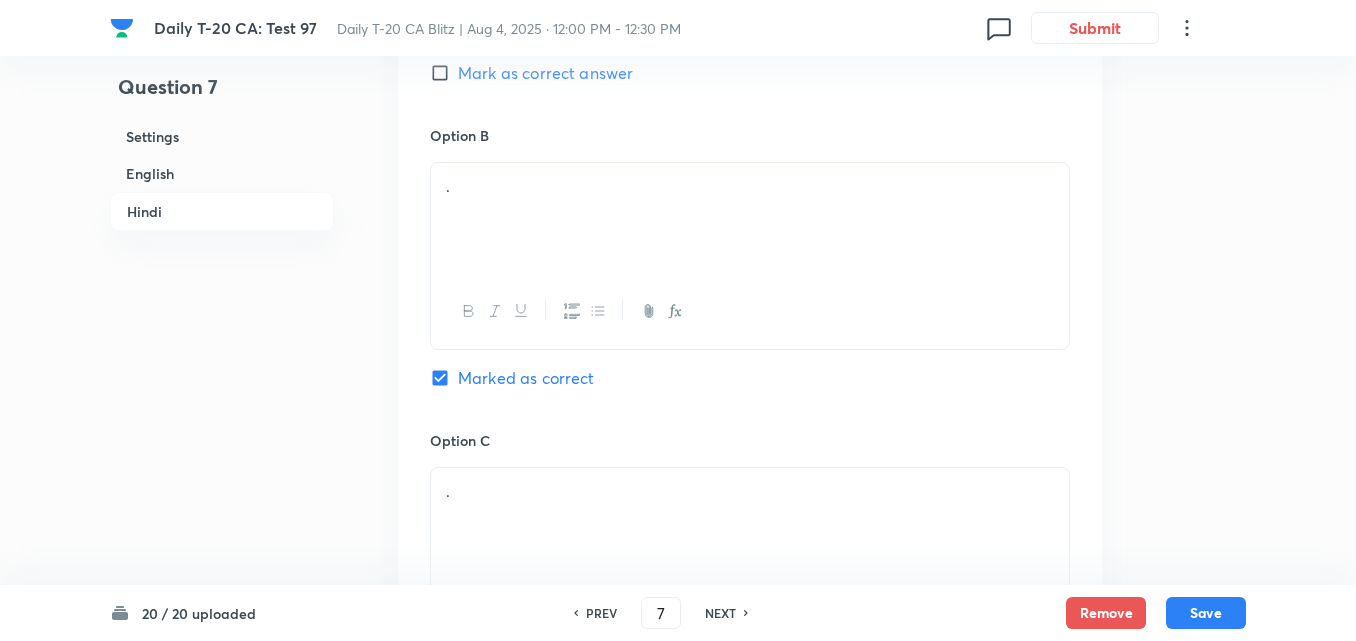 click on "." at bounding box center [750, 219] 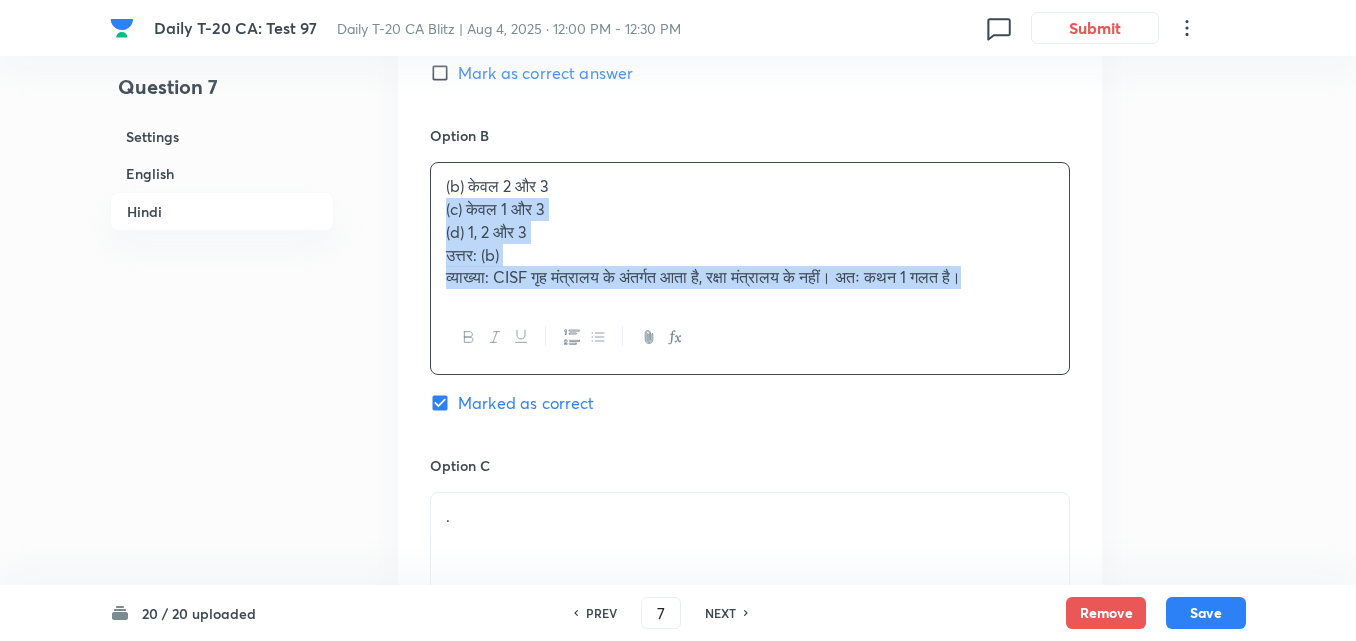 drag, startPoint x: 387, startPoint y: 218, endPoint x: 376, endPoint y: 210, distance: 13.601471 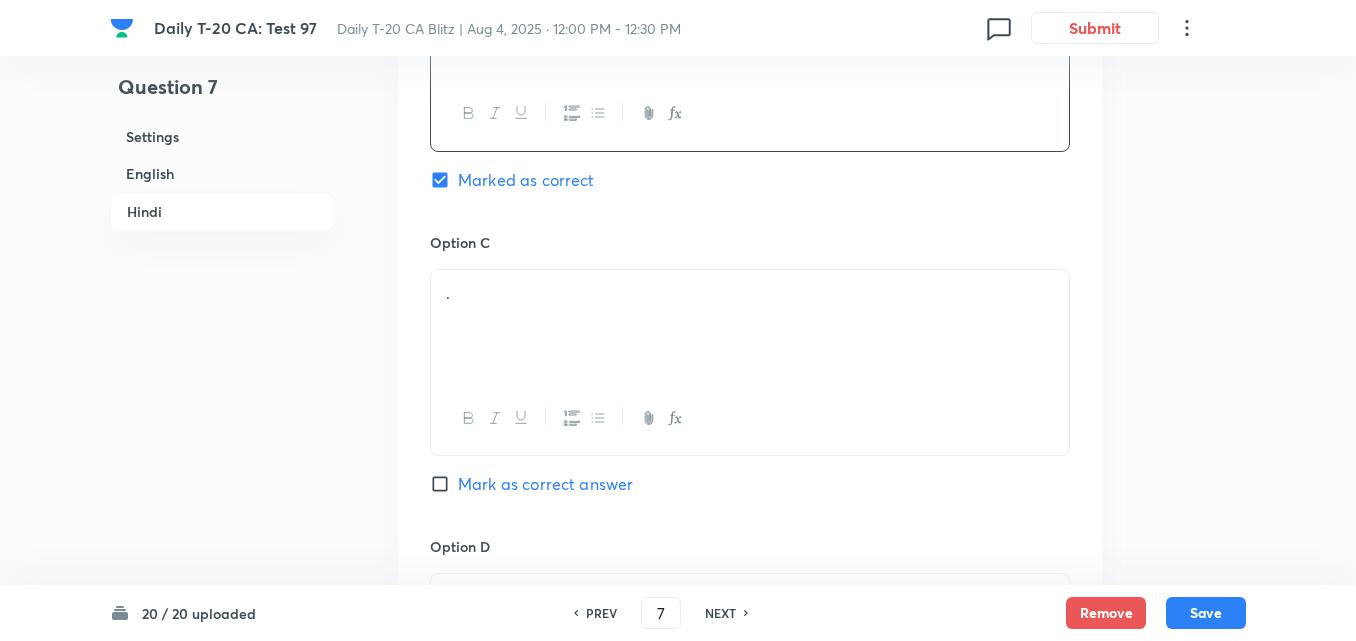 scroll, scrollTop: 3616, scrollLeft: 0, axis: vertical 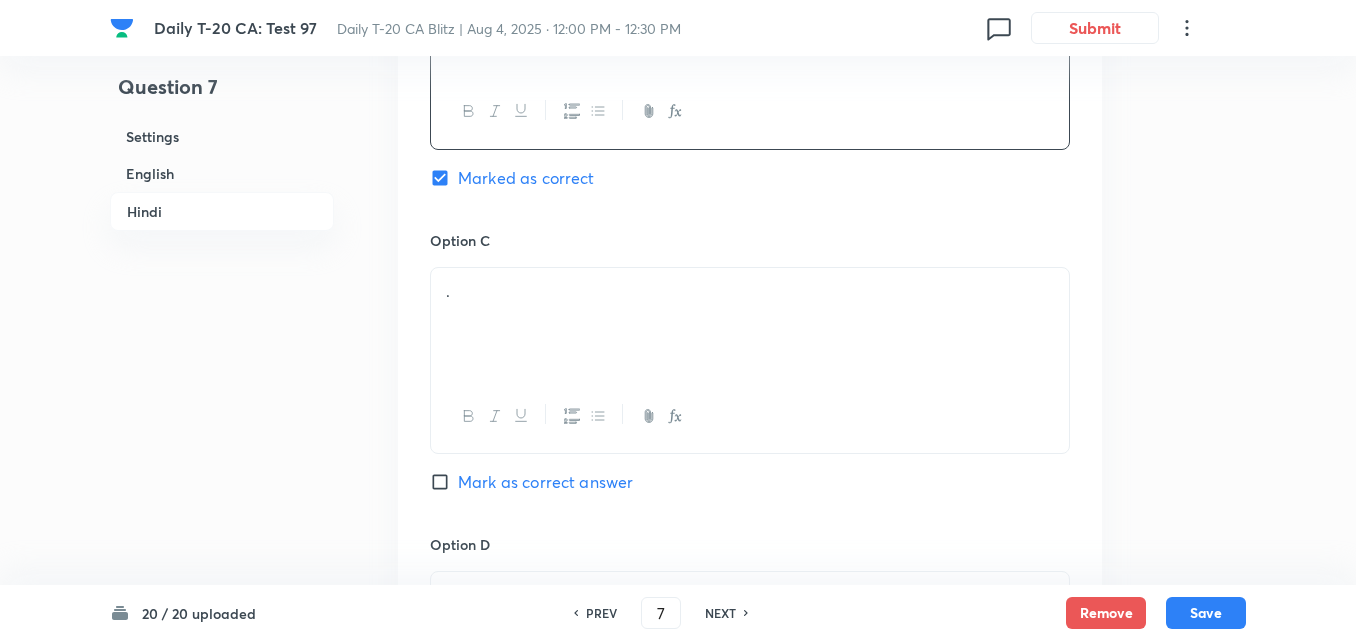 click on "." at bounding box center (750, 324) 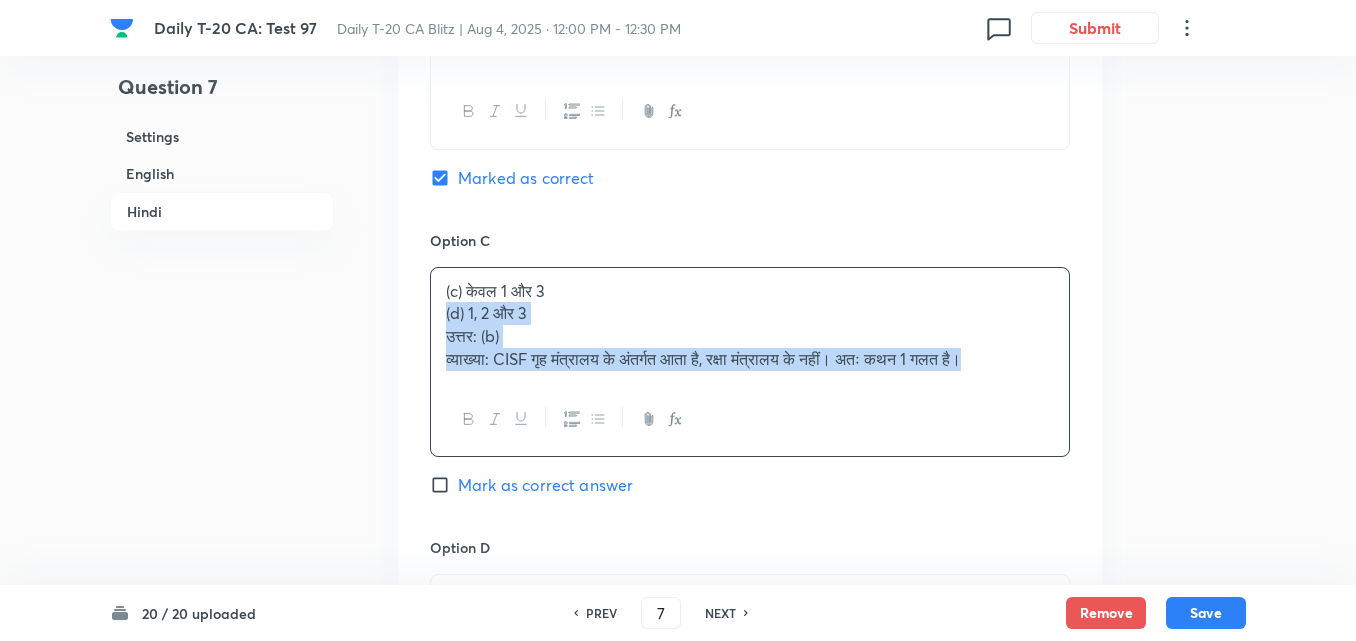 click on "Option A केवल 2 Mark as correct answer Option B केवल 2 और 3 Marked as correct Option C (c) केवल 1 और 3 (d) 1, 2 और 3 उत्तर: (b) व्याख्या: CISF गृह मंत्रालय के अंतर्गत आता है, रक्षा मंत्रालय के नहीं। अतः कथन 1 गलत है। Mark as correct answer Option D . Mark as correct answer" at bounding box center [750, 211] 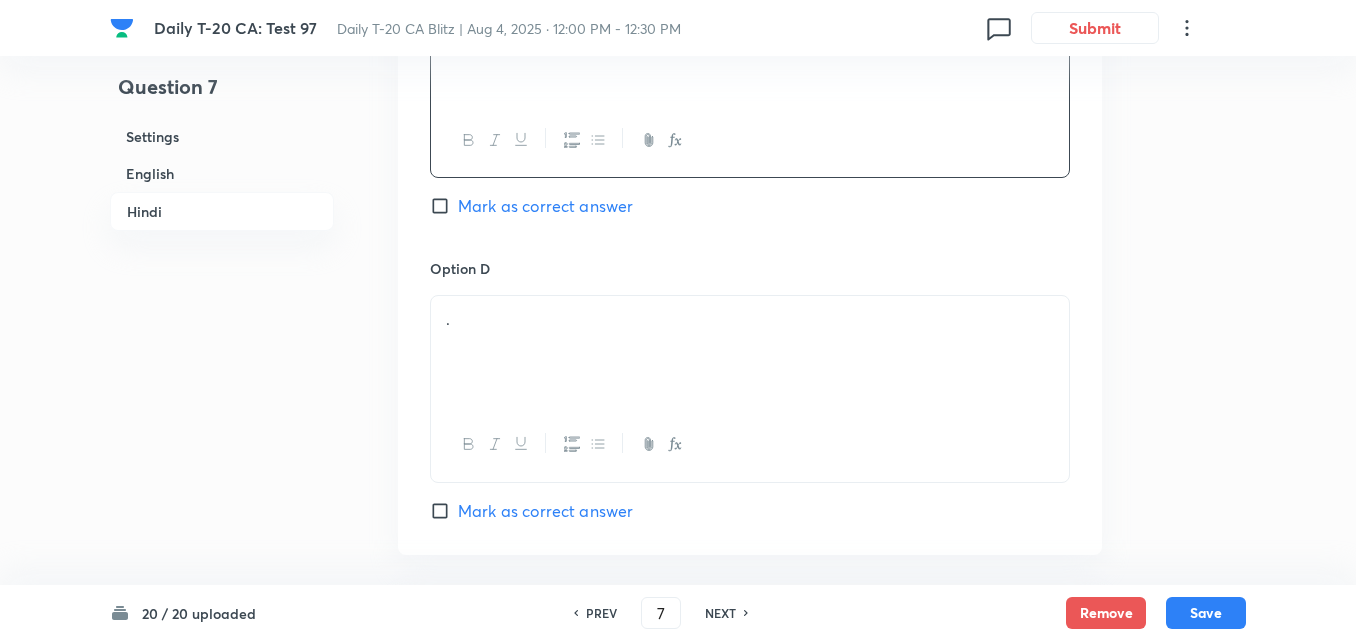 scroll, scrollTop: 3916, scrollLeft: 0, axis: vertical 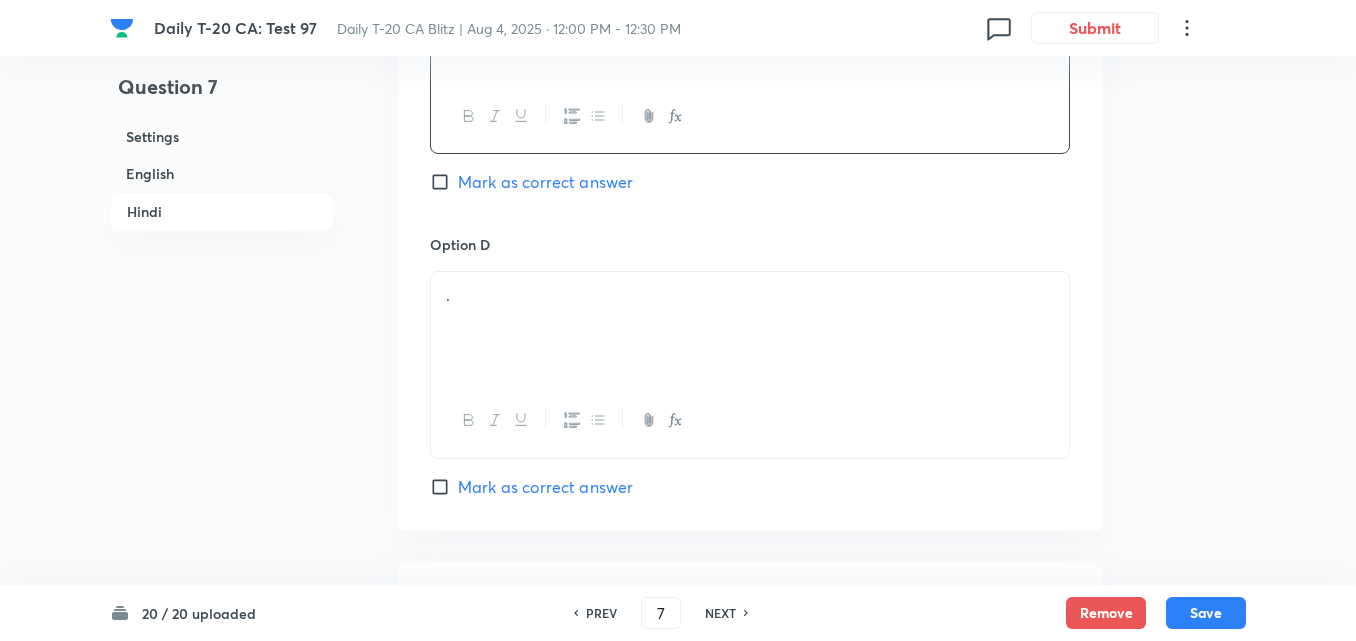 click on "." at bounding box center [750, 328] 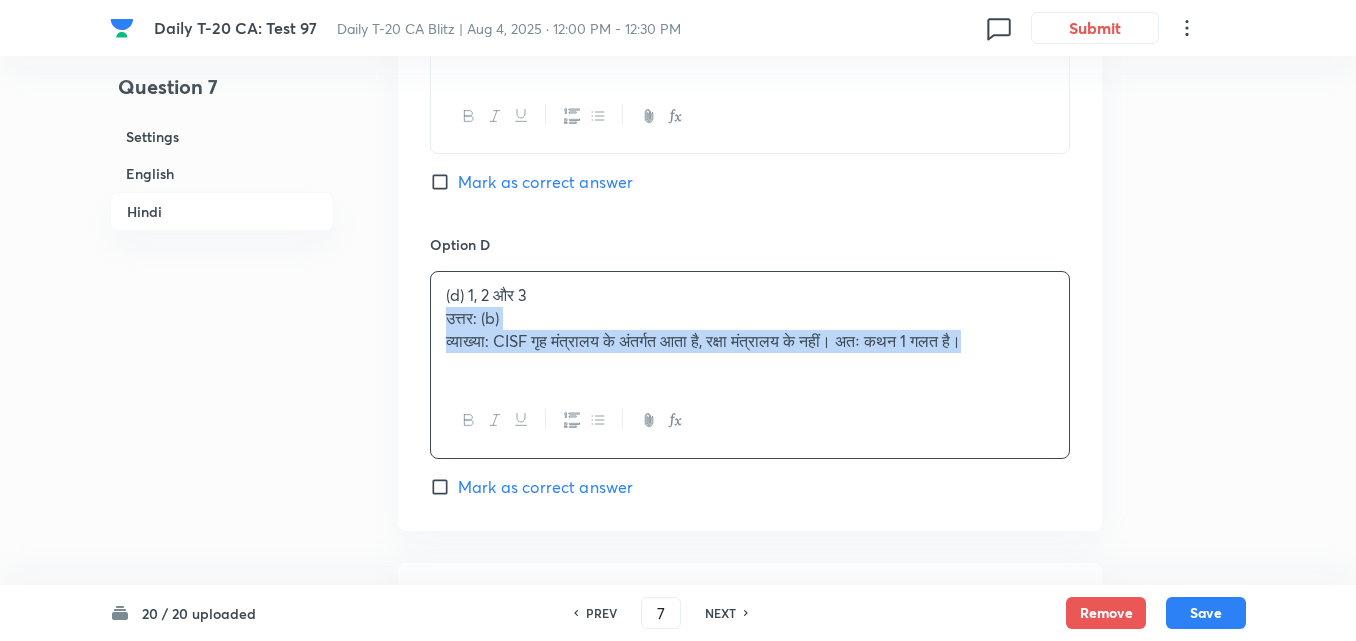 click on "Option A केवल 2 Mark as correct answer Option B केवल 2 और 3 Marked as correct Option C केवल 1 और 3 Mark as correct answer Option D (d) 1, 2 और 3 उत्तर: (b) व्याख्या: CISF गृह मंत्रालय के अंतर्गत आता है, रक्षा मंत्रालय के नहीं। अतः कथन 1 गलत है। Mark as correct answer" at bounding box center [750, -90] 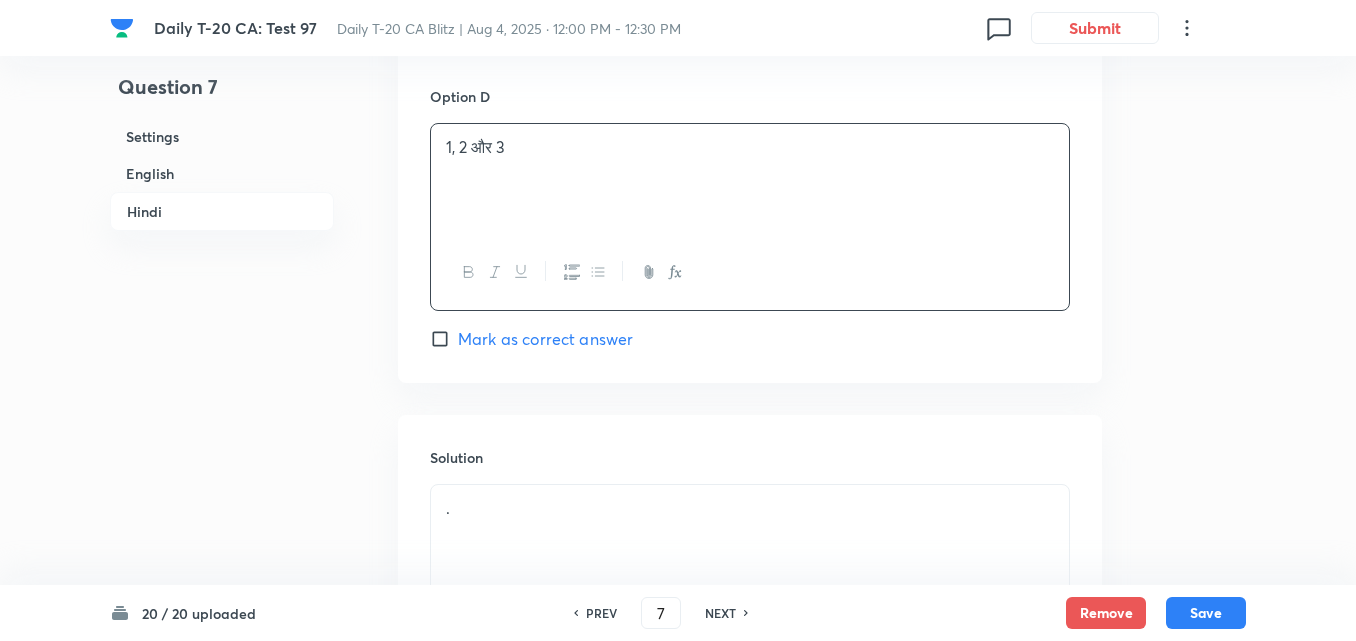 scroll, scrollTop: 4302, scrollLeft: 0, axis: vertical 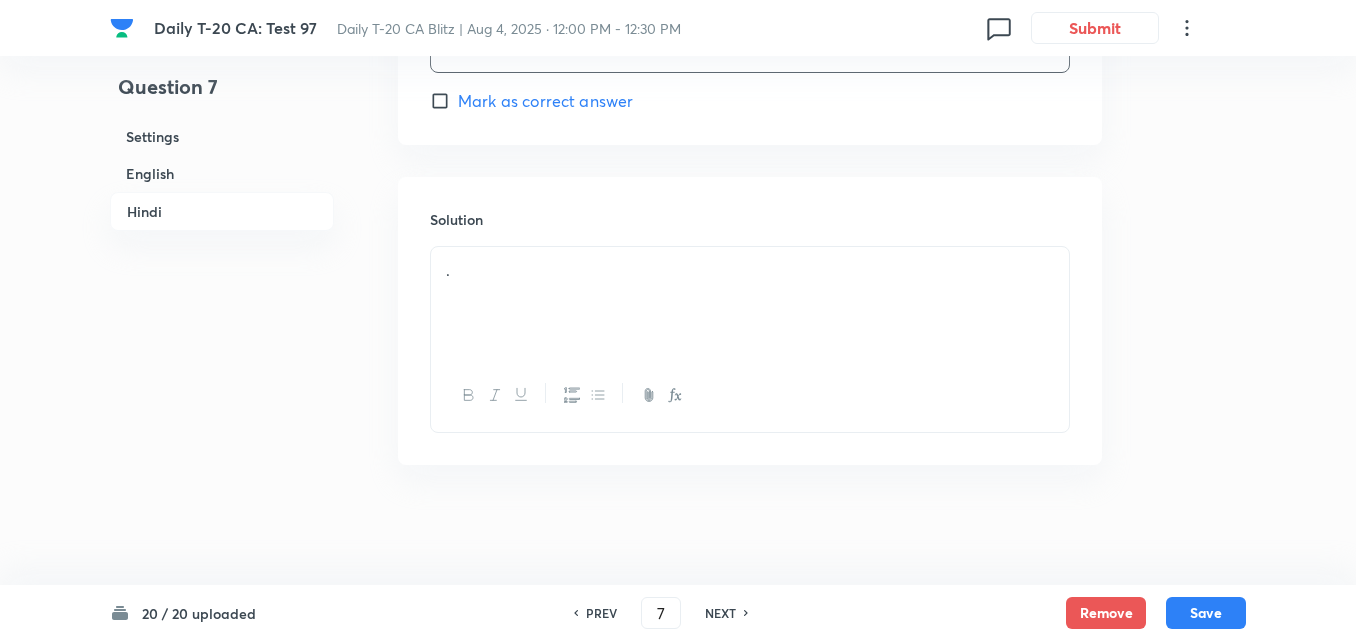 click on "." at bounding box center [750, 303] 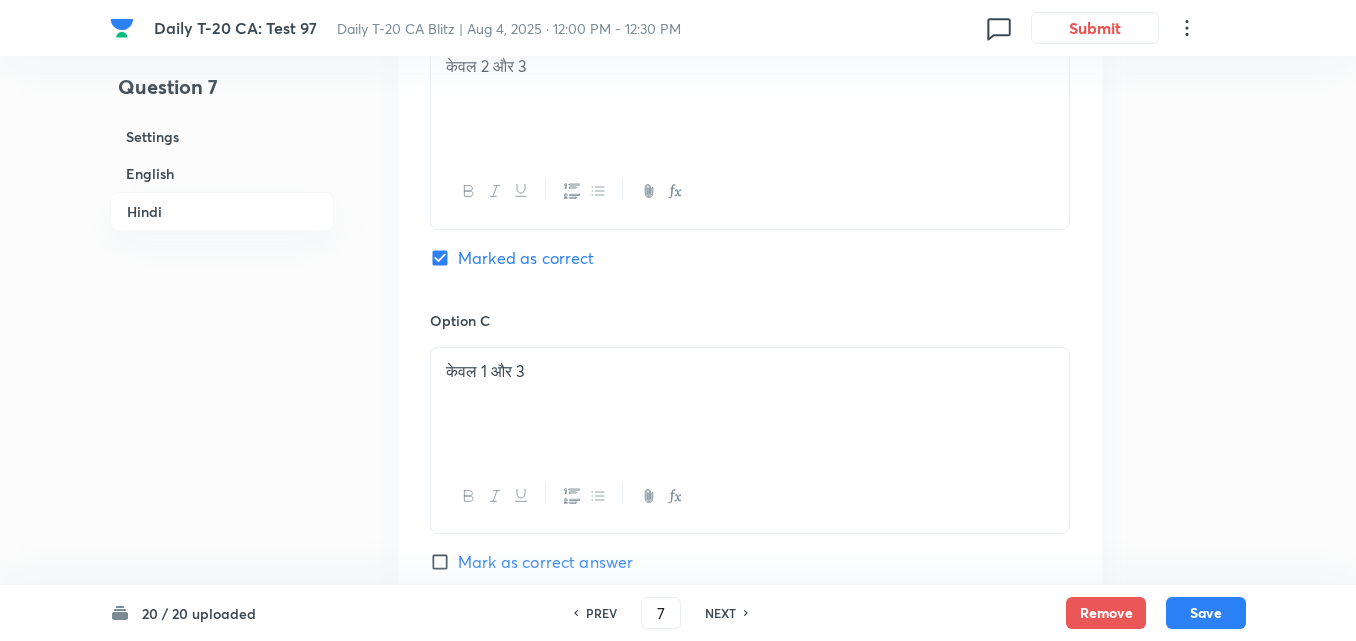 scroll, scrollTop: 3402, scrollLeft: 0, axis: vertical 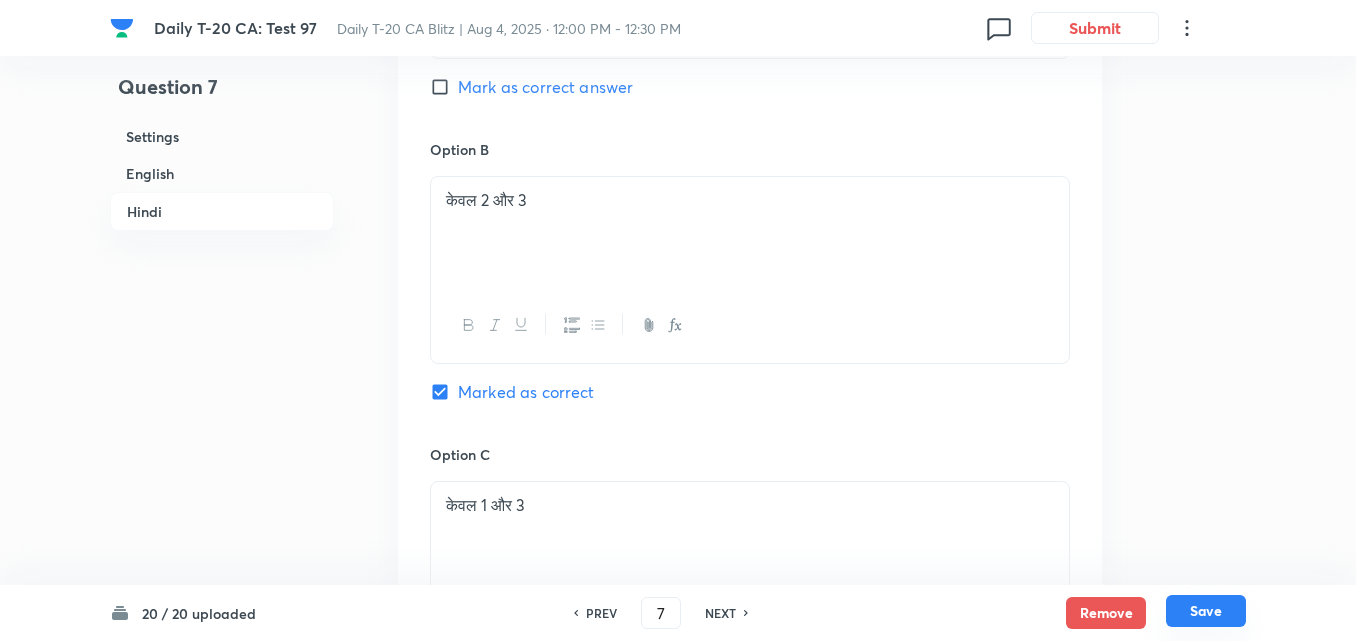 click on "Save" at bounding box center [1206, 611] 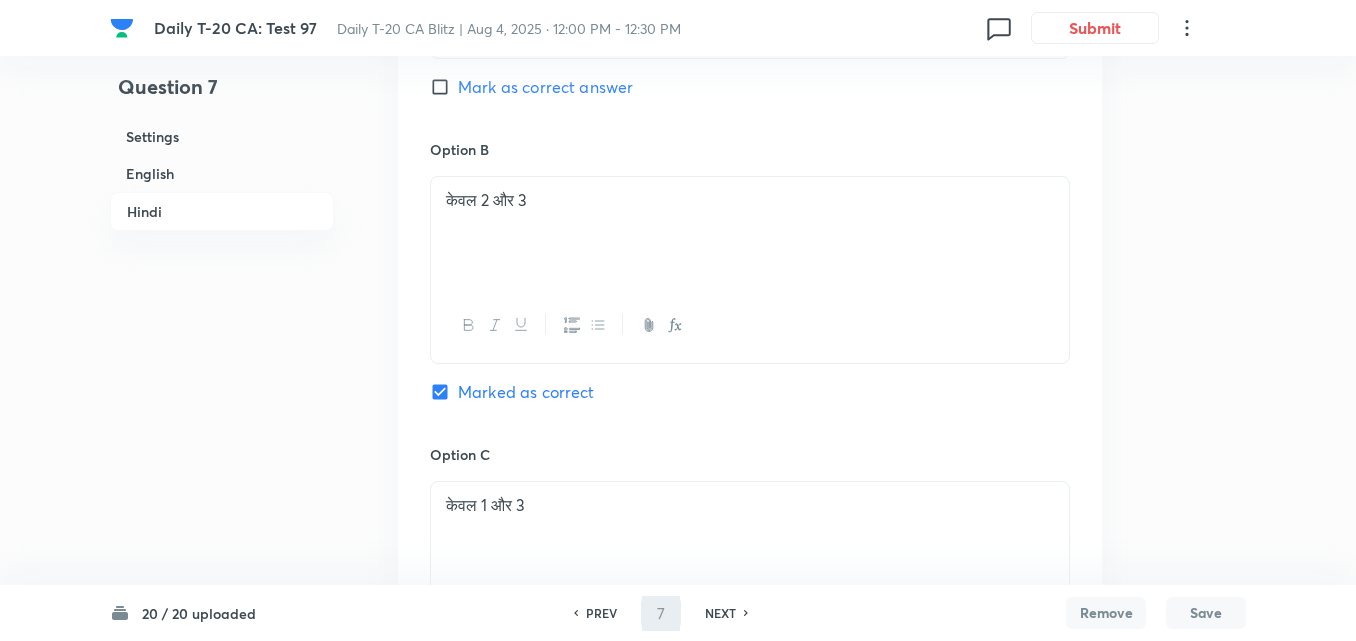 type on "8" 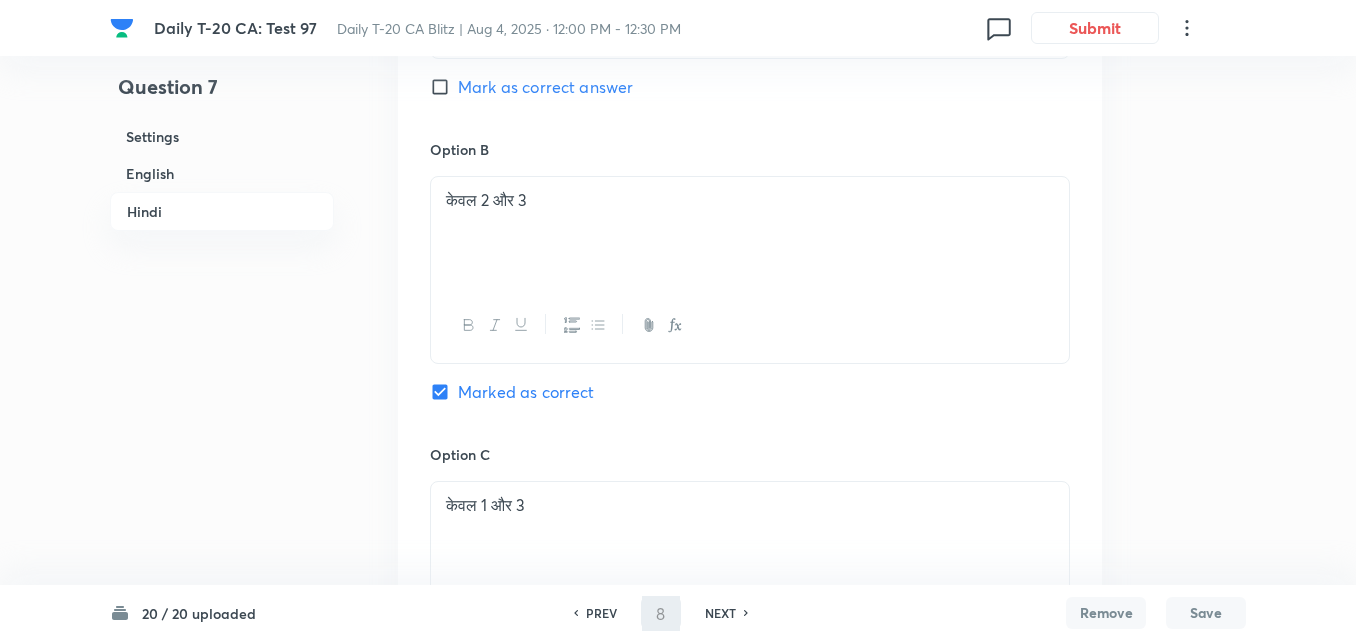 checkbox on "false" 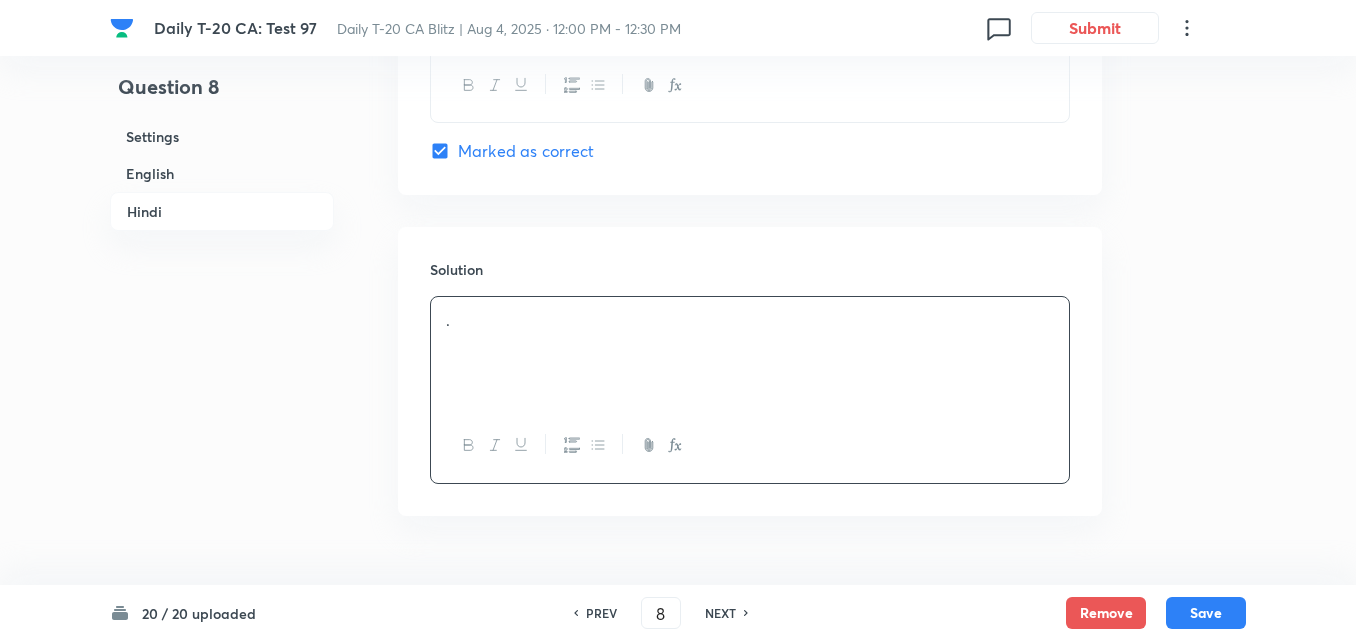 click on "English" at bounding box center (222, 173) 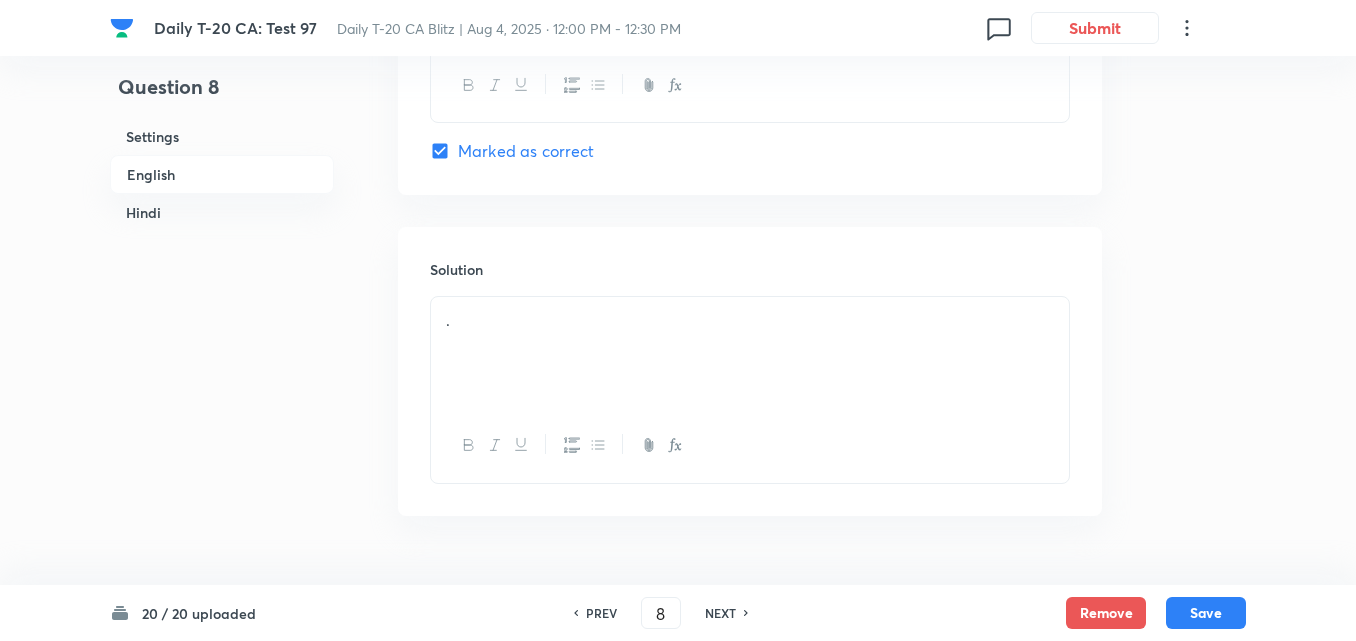 scroll, scrollTop: 516, scrollLeft: 0, axis: vertical 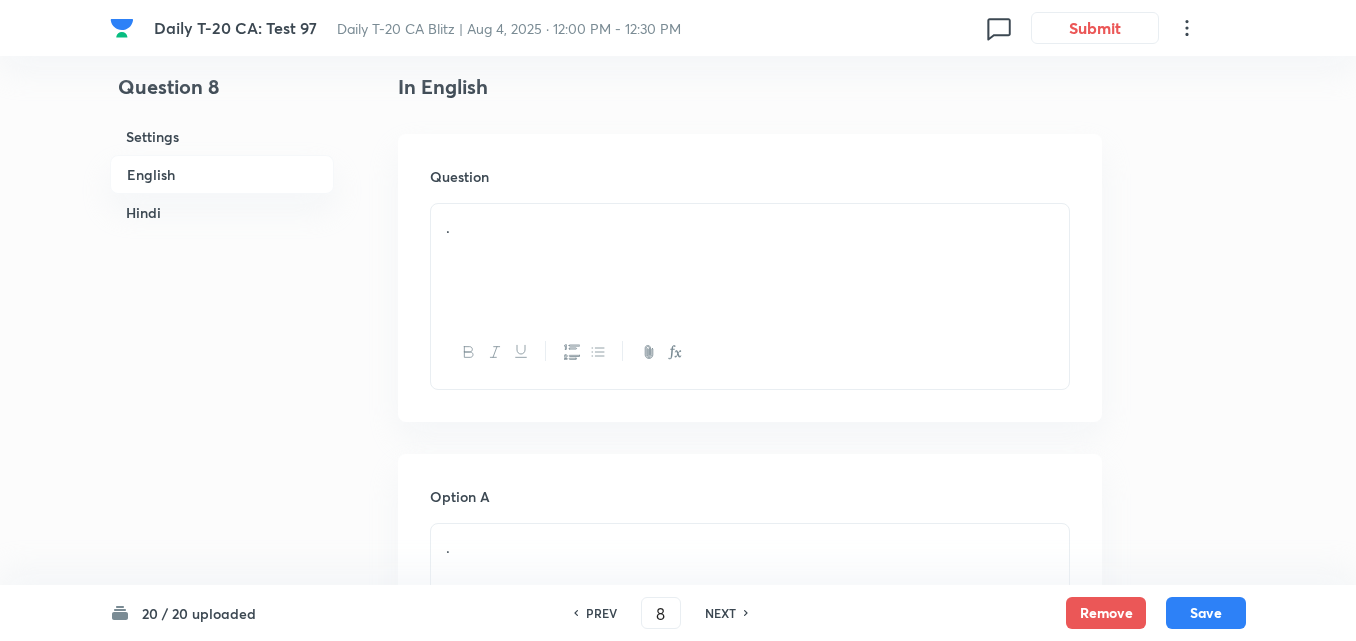 click on "." at bounding box center (750, 260) 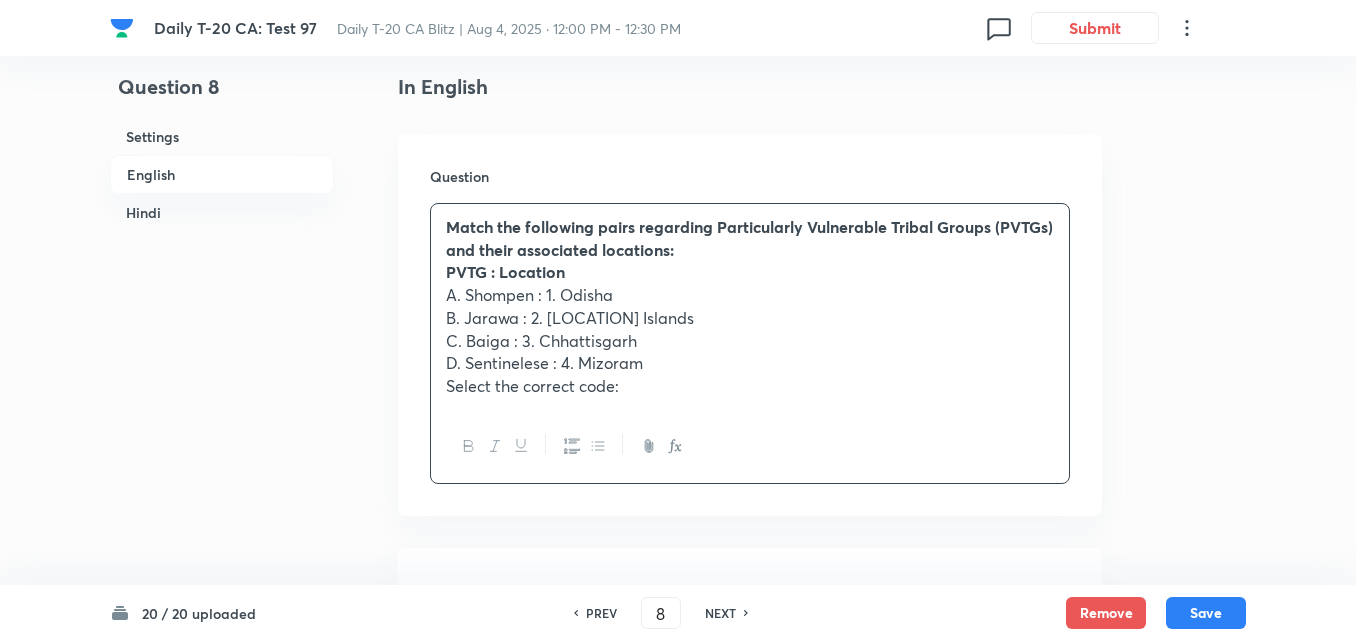 scroll, scrollTop: 916, scrollLeft: 0, axis: vertical 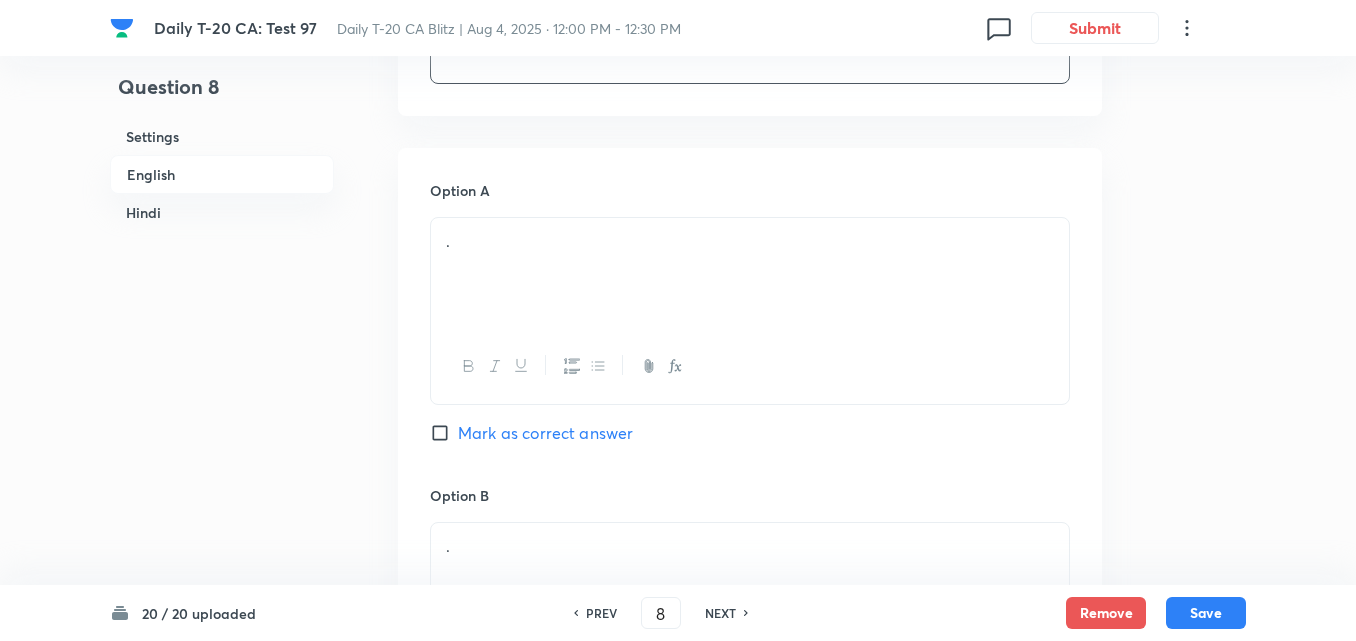 click on "." at bounding box center (750, 274) 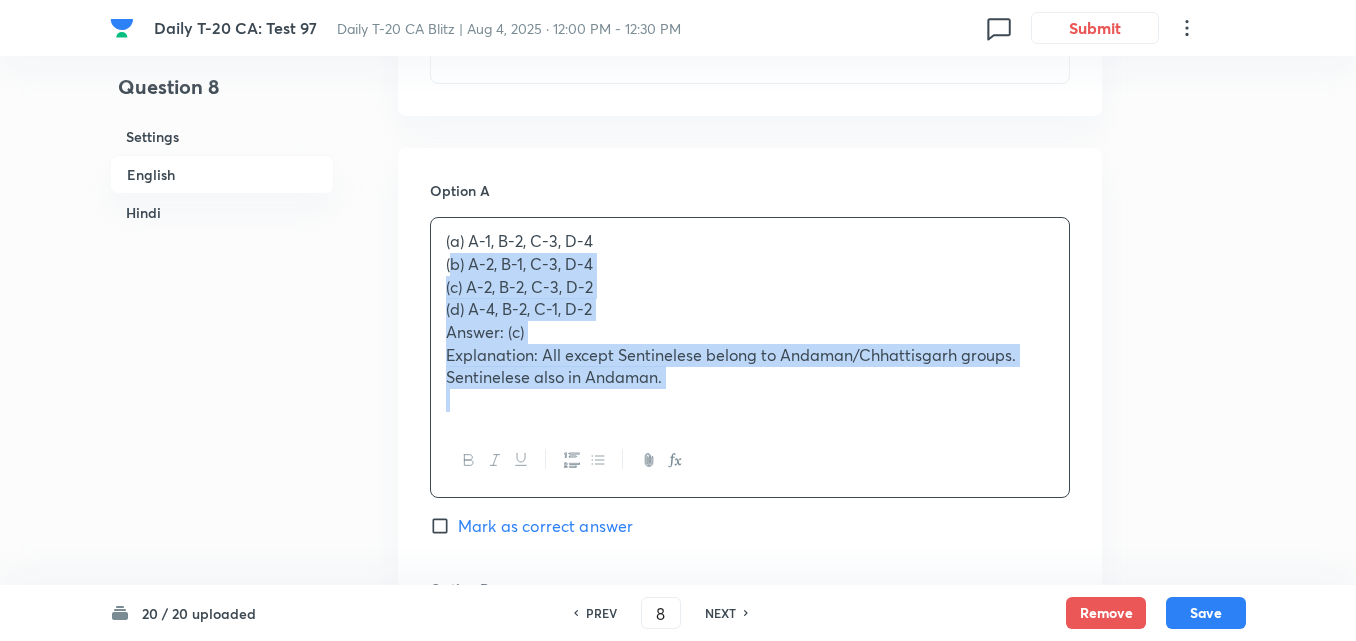 drag, startPoint x: 446, startPoint y: 266, endPoint x: 428, endPoint y: 264, distance: 18.110771 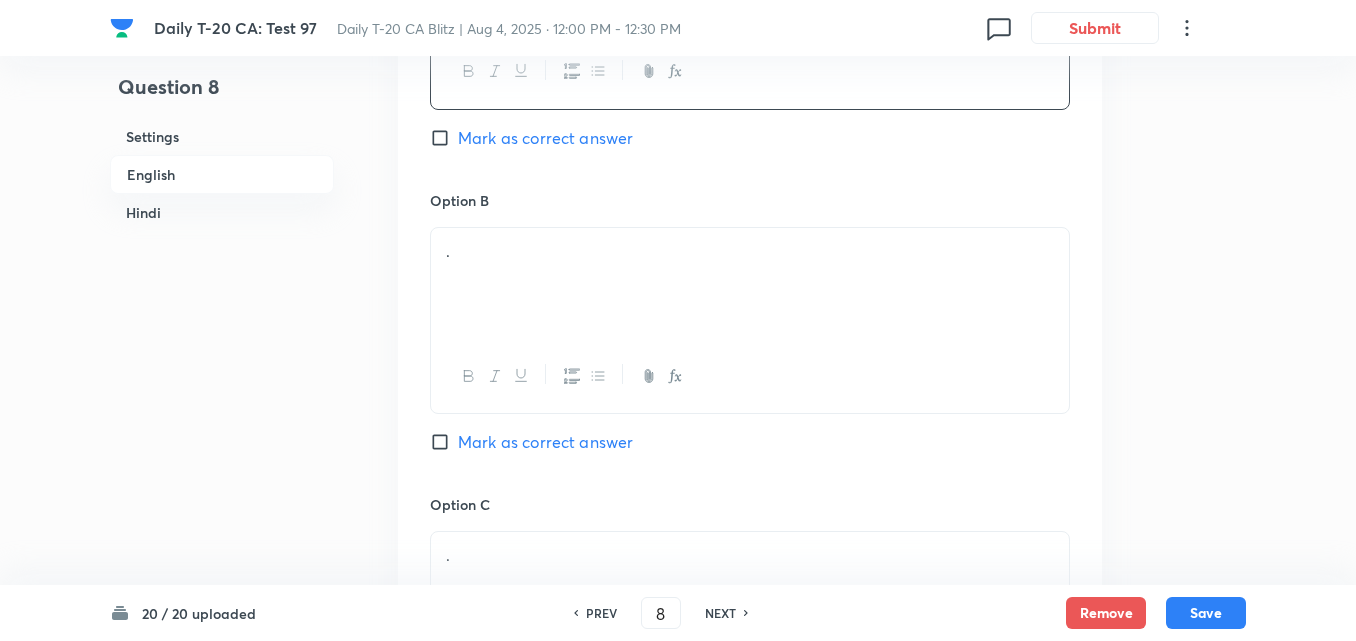 scroll, scrollTop: 1216, scrollLeft: 0, axis: vertical 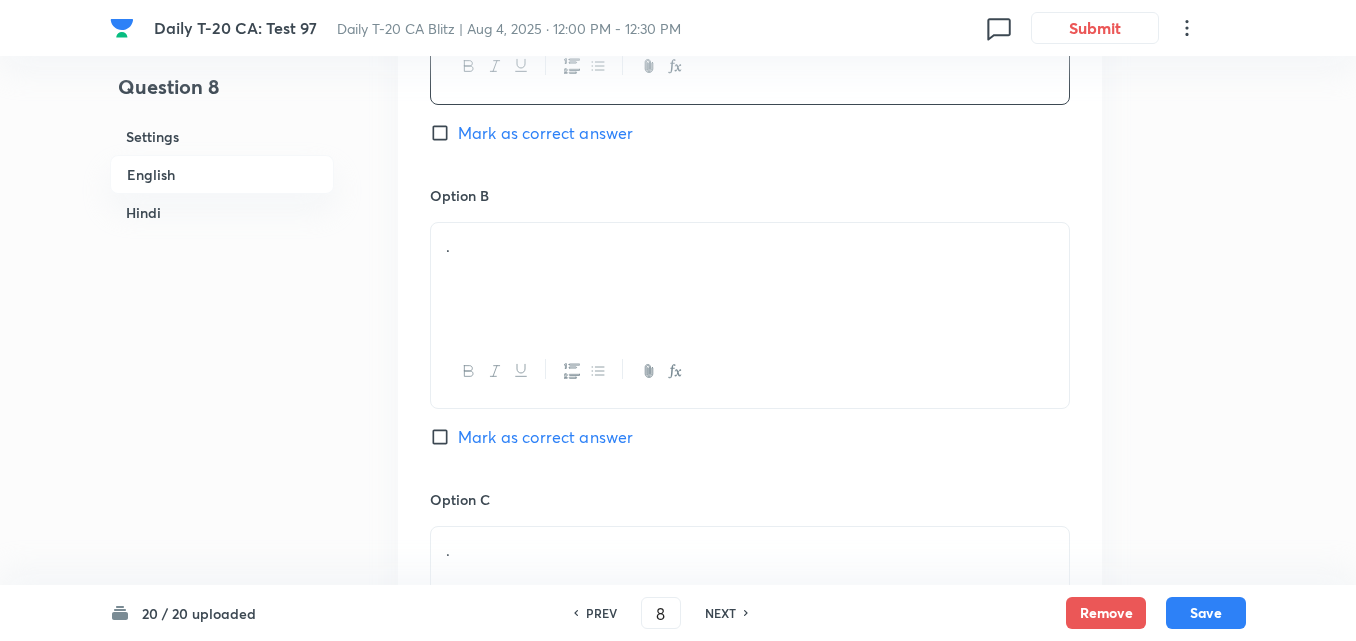 click on "." at bounding box center (750, 279) 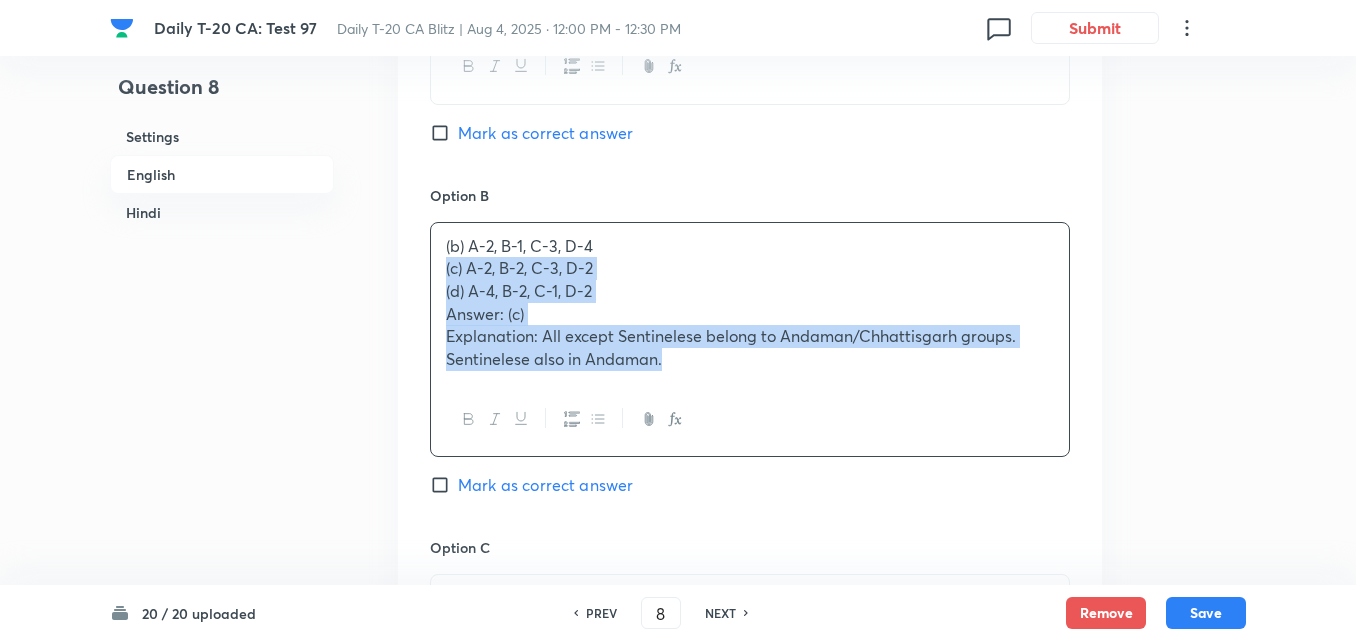 drag, startPoint x: 409, startPoint y: 280, endPoint x: 401, endPoint y: 270, distance: 12.806249 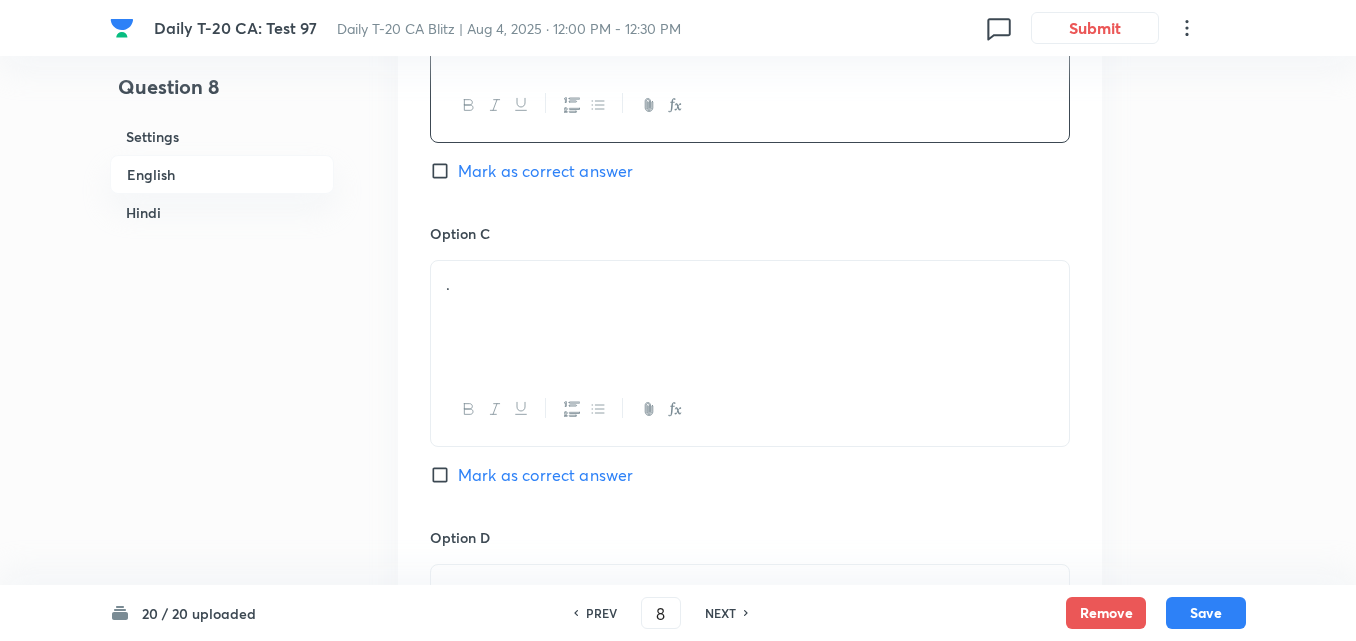 scroll, scrollTop: 1516, scrollLeft: 0, axis: vertical 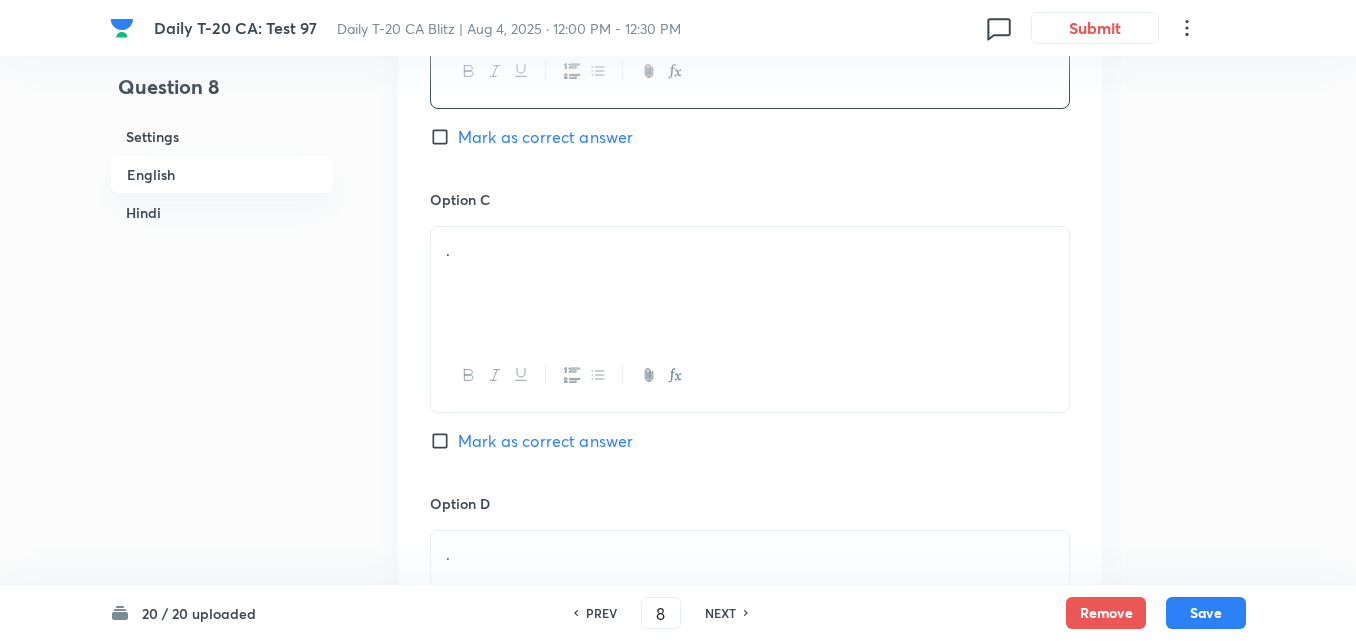 click on "." at bounding box center (750, 283) 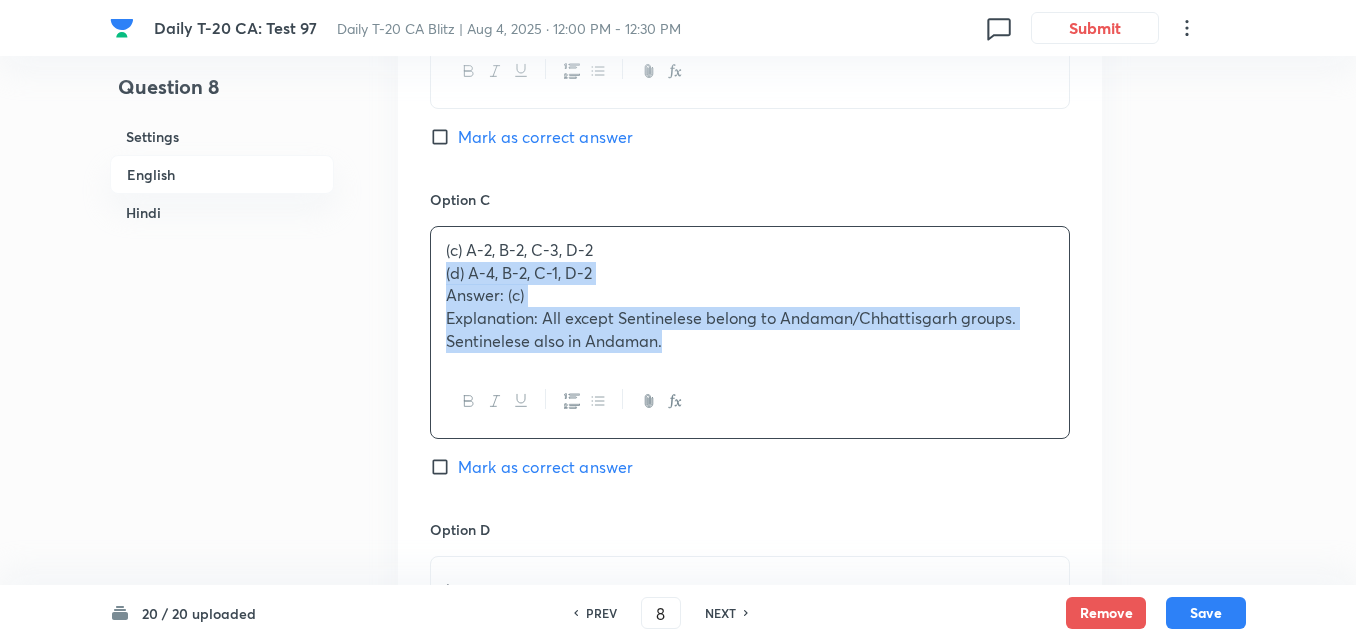 drag, startPoint x: 411, startPoint y: 283, endPoint x: 400, endPoint y: 280, distance: 11.401754 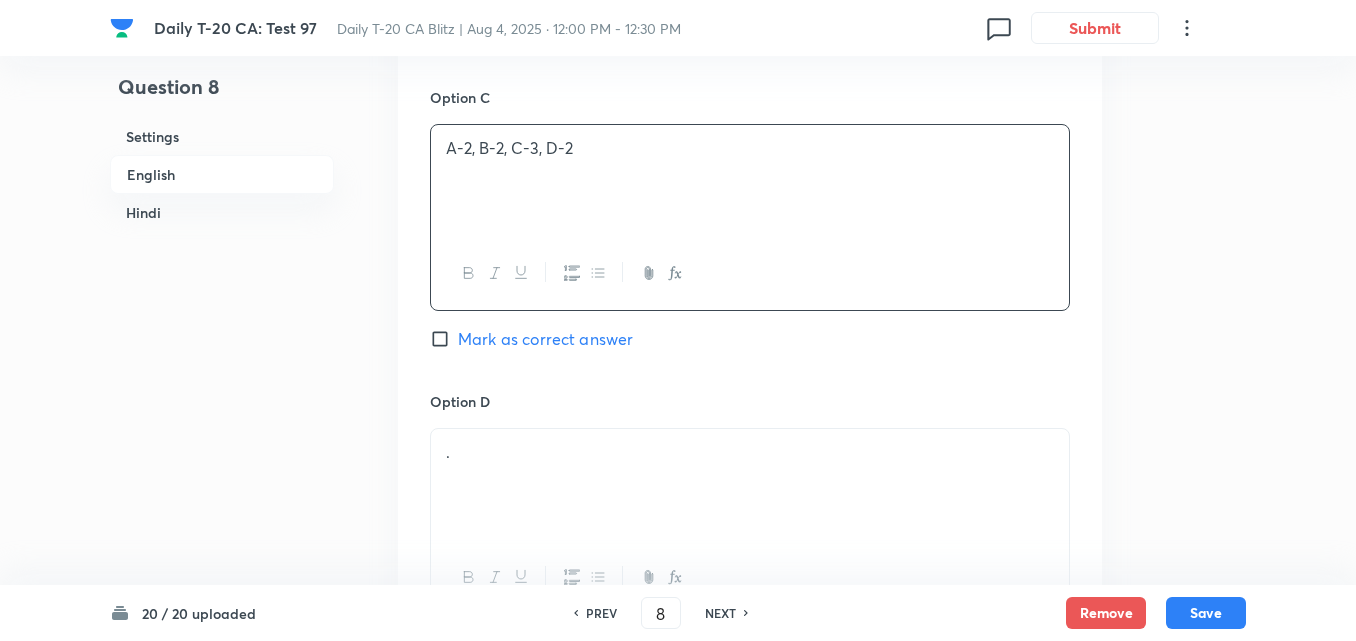 scroll, scrollTop: 1716, scrollLeft: 0, axis: vertical 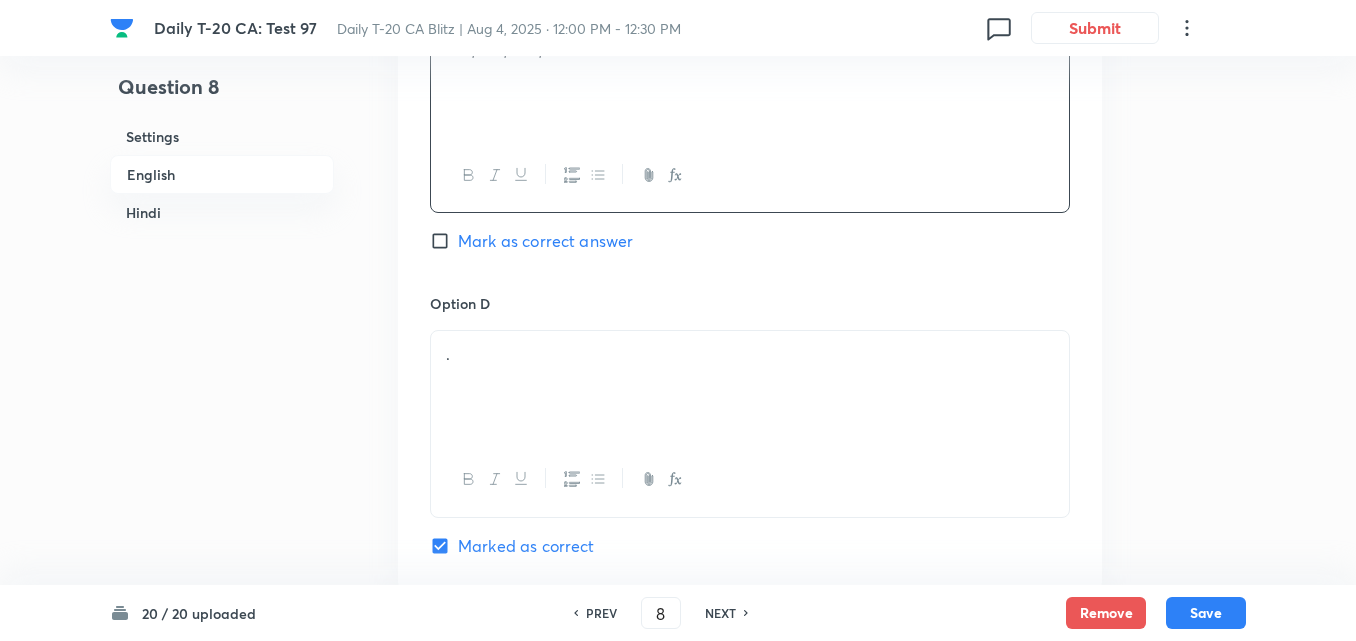 click on "Option D" at bounding box center [750, 303] 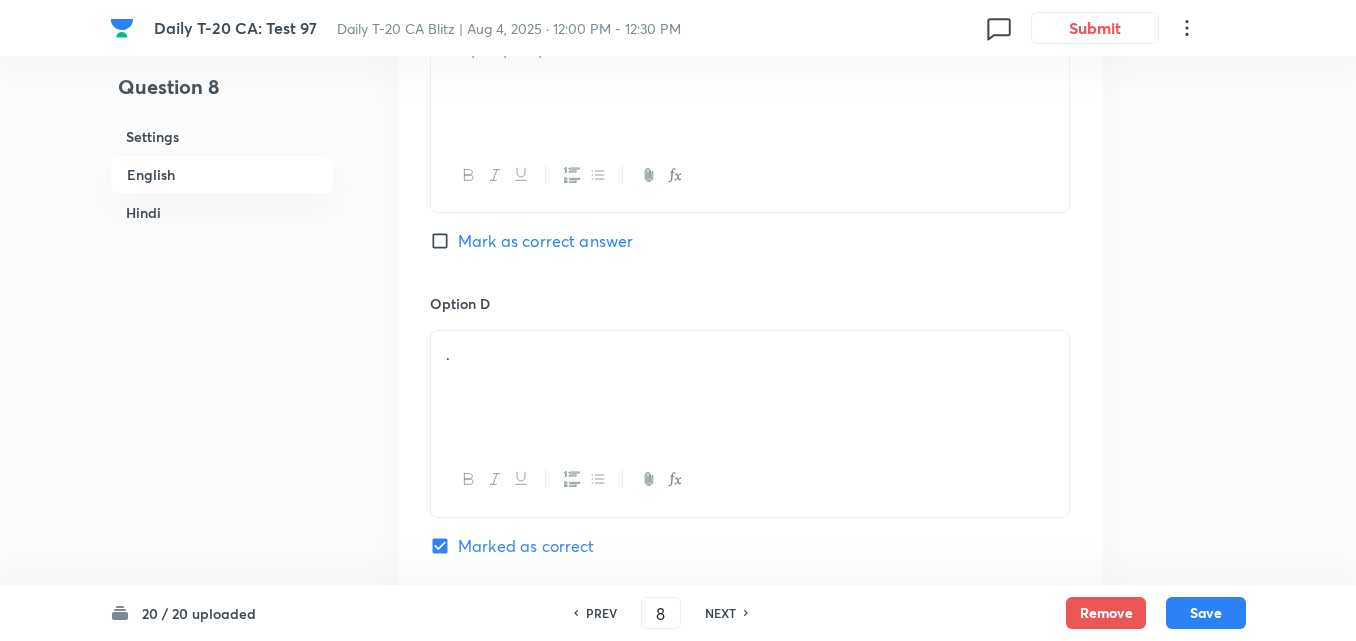 click on "." at bounding box center [750, 387] 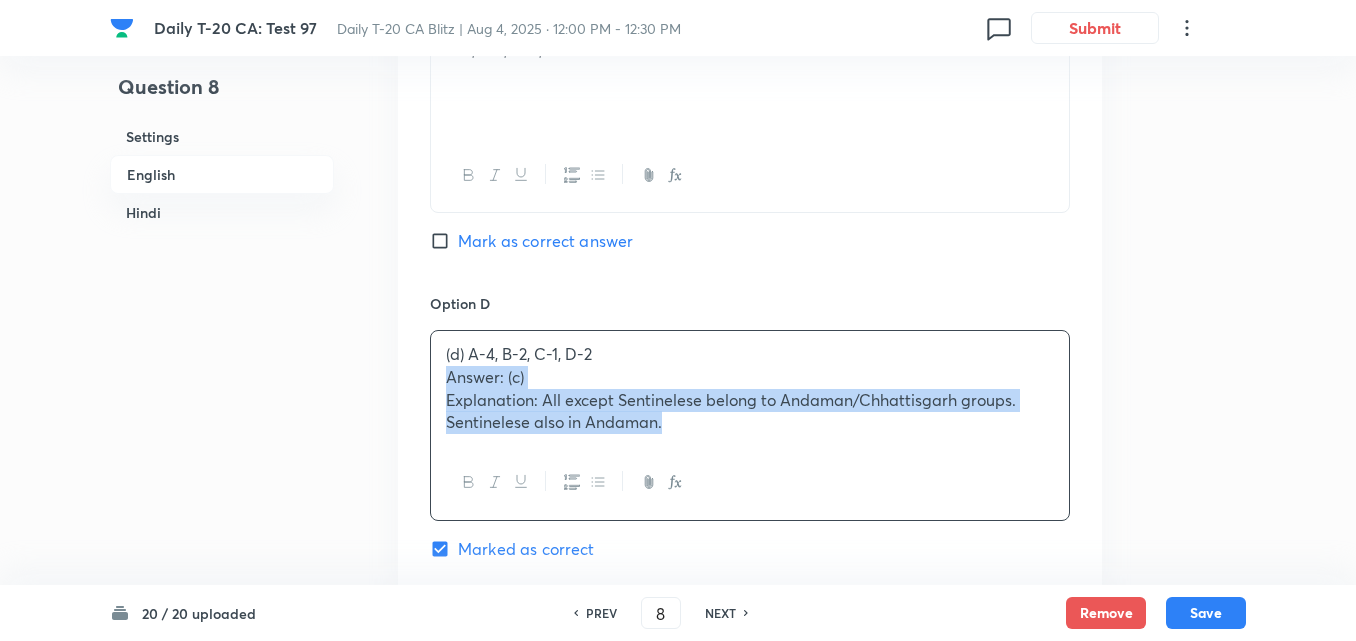 drag, startPoint x: 472, startPoint y: 398, endPoint x: 423, endPoint y: 382, distance: 51.546097 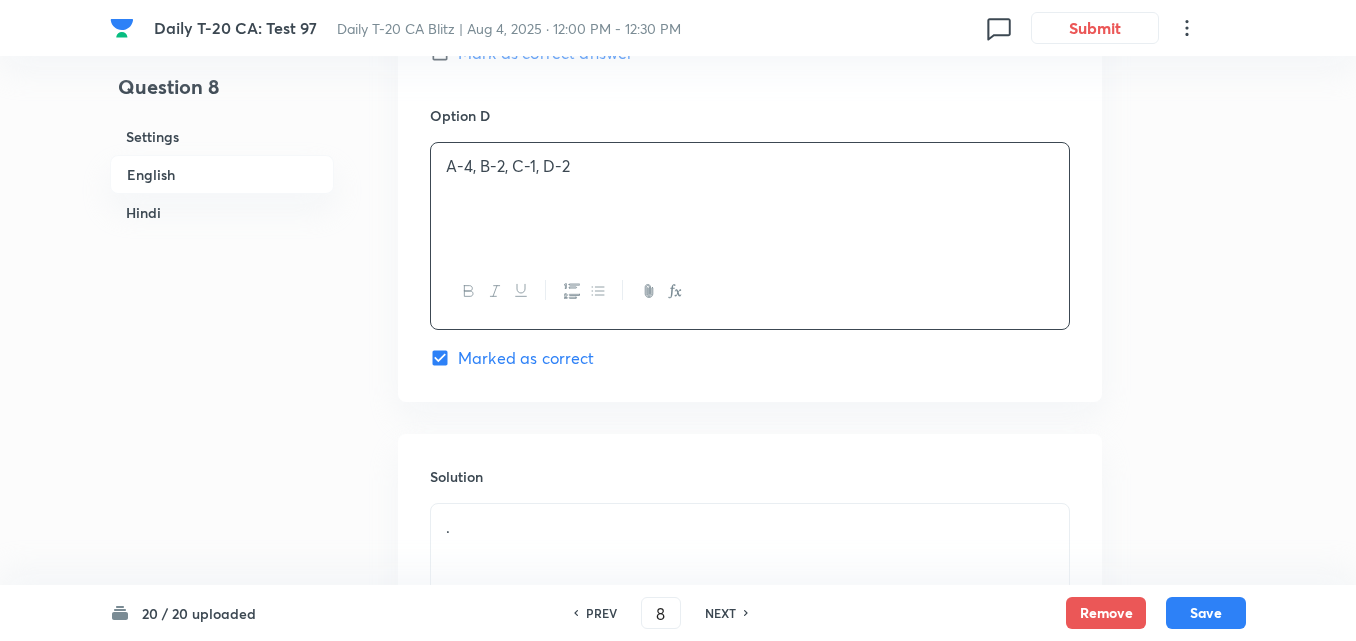 scroll, scrollTop: 2216, scrollLeft: 0, axis: vertical 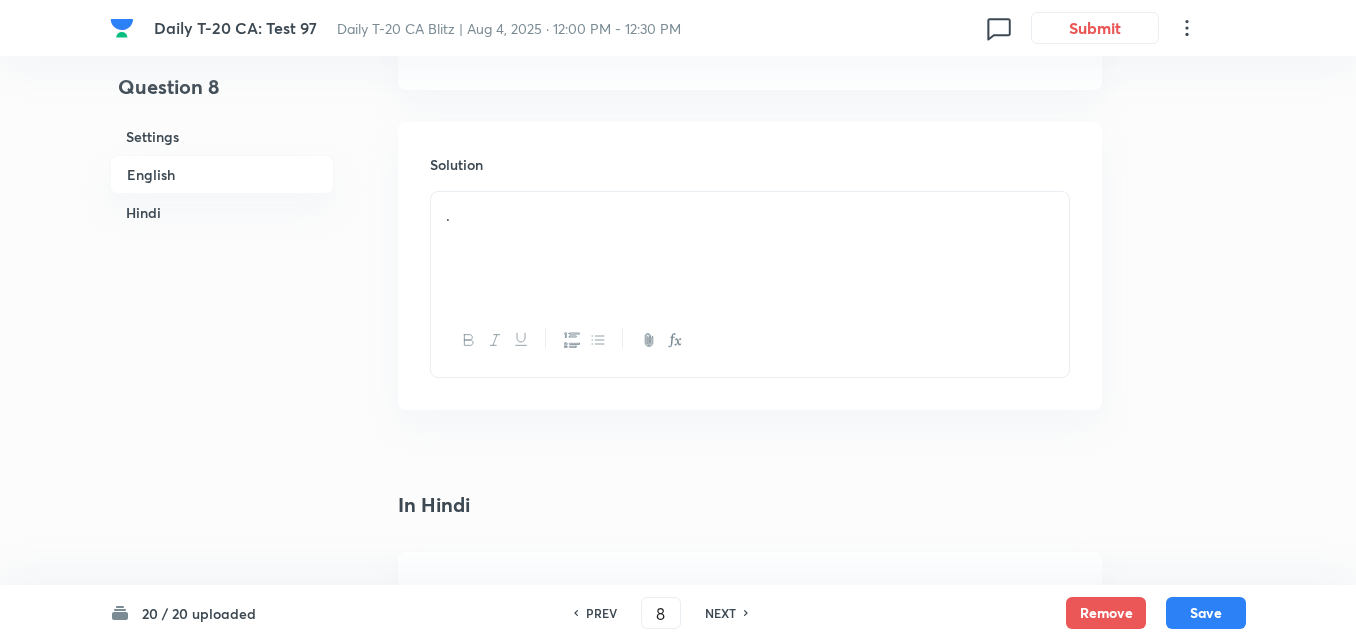click on "." at bounding box center [750, 248] 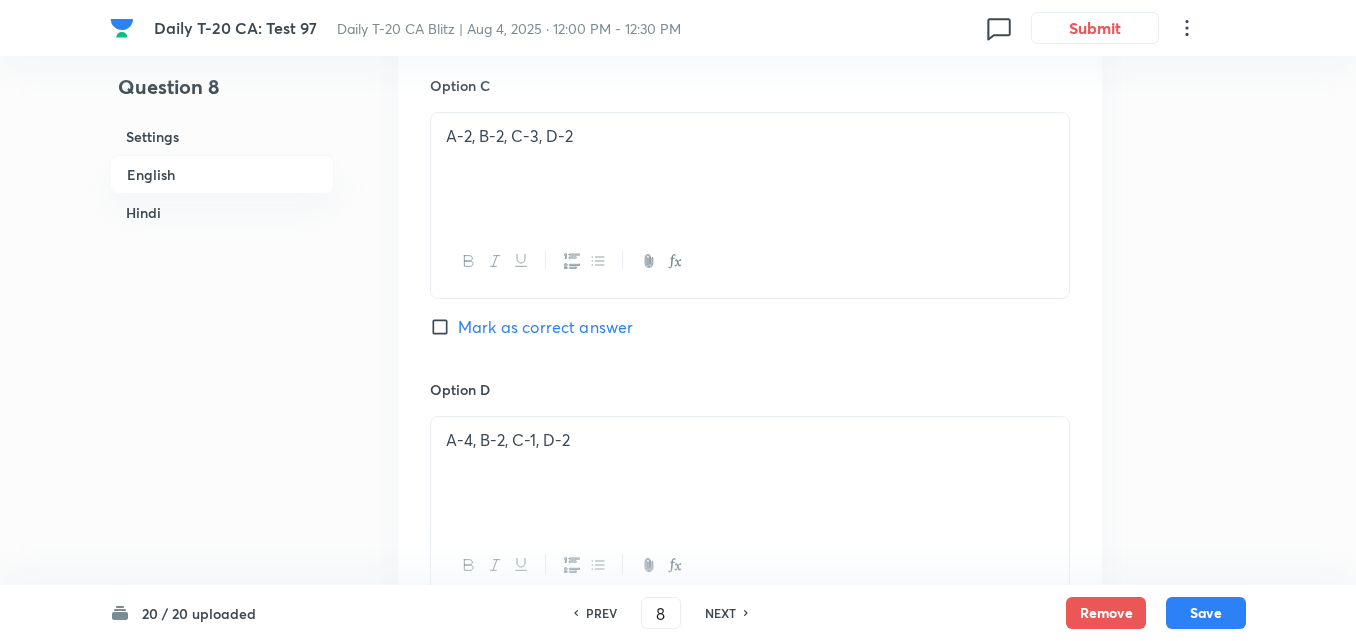 scroll, scrollTop: 1616, scrollLeft: 0, axis: vertical 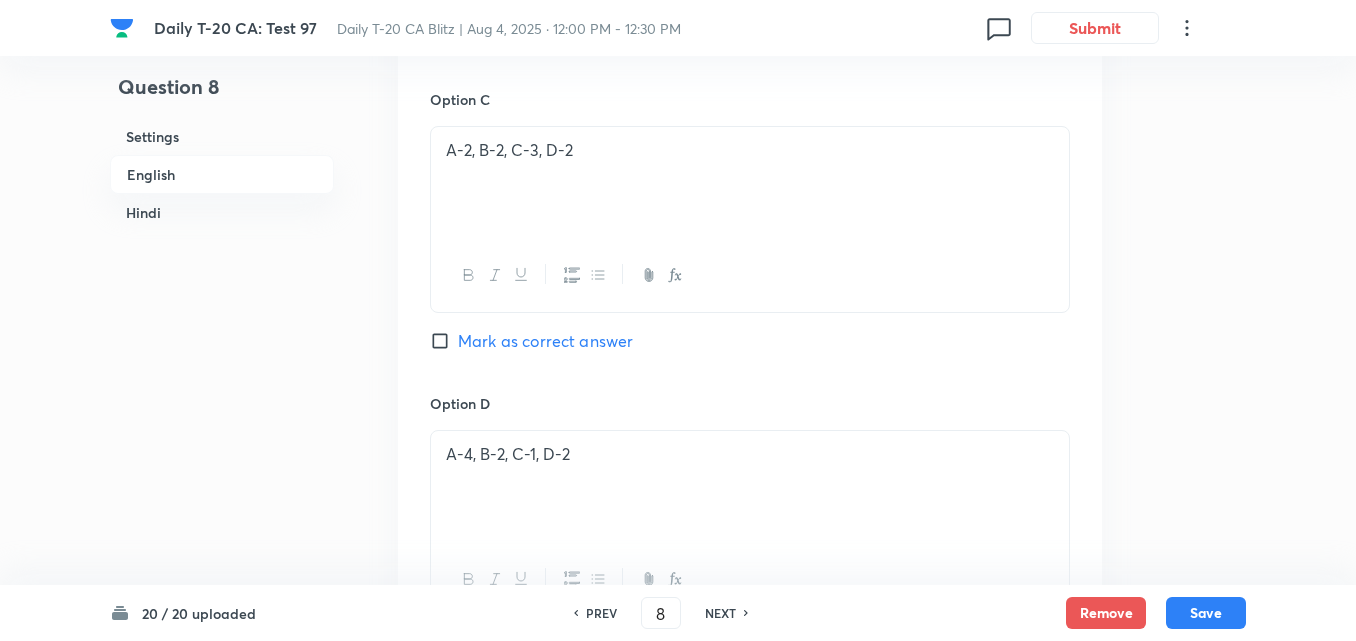 click on "Mark as correct answer" at bounding box center (545, 341) 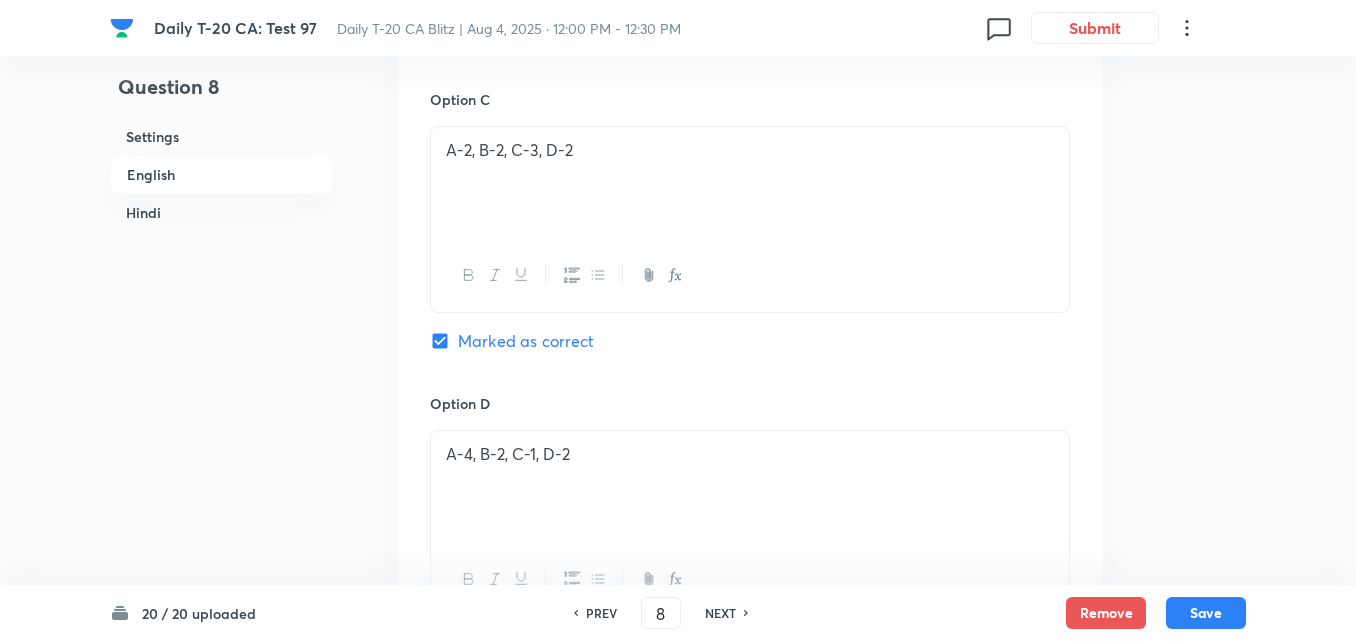 checkbox on "false" 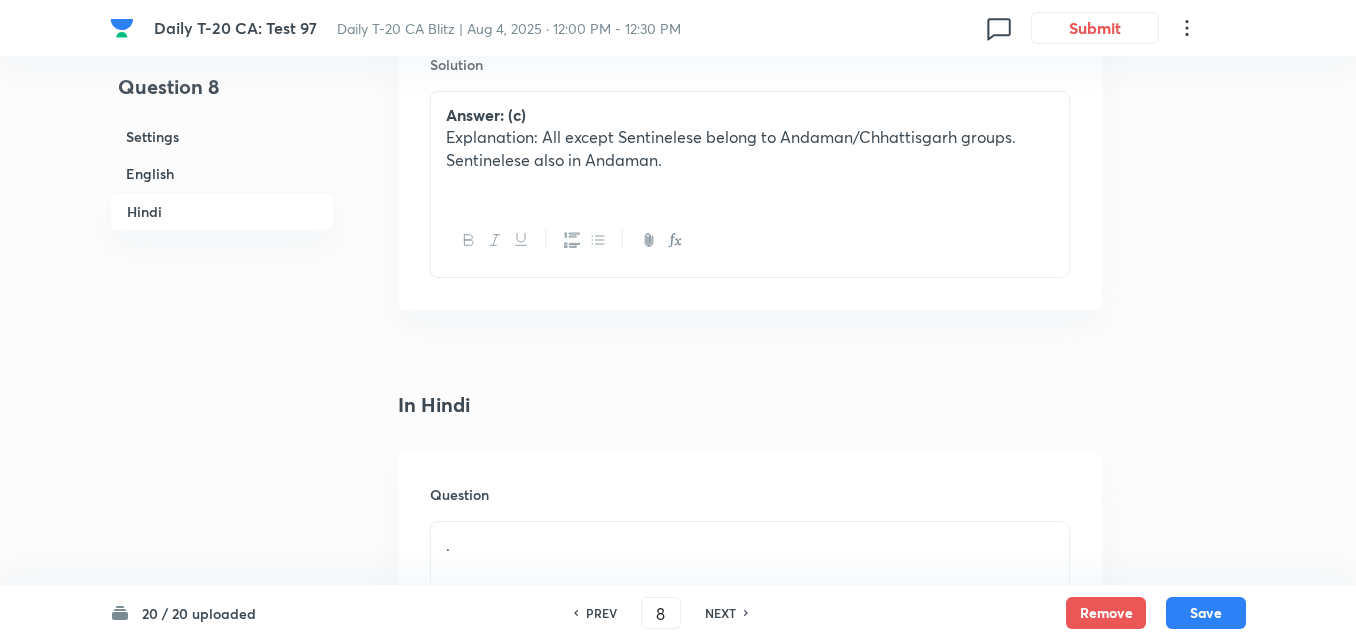 scroll, scrollTop: 2616, scrollLeft: 0, axis: vertical 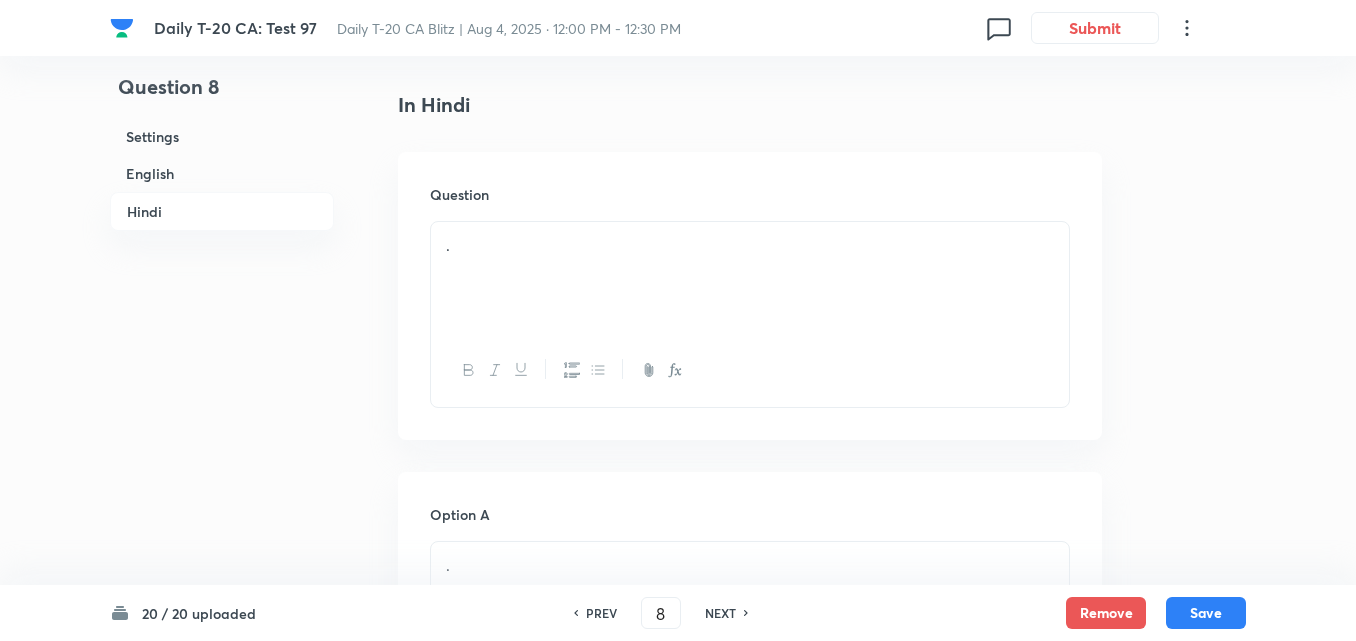 click on "." at bounding box center [750, 278] 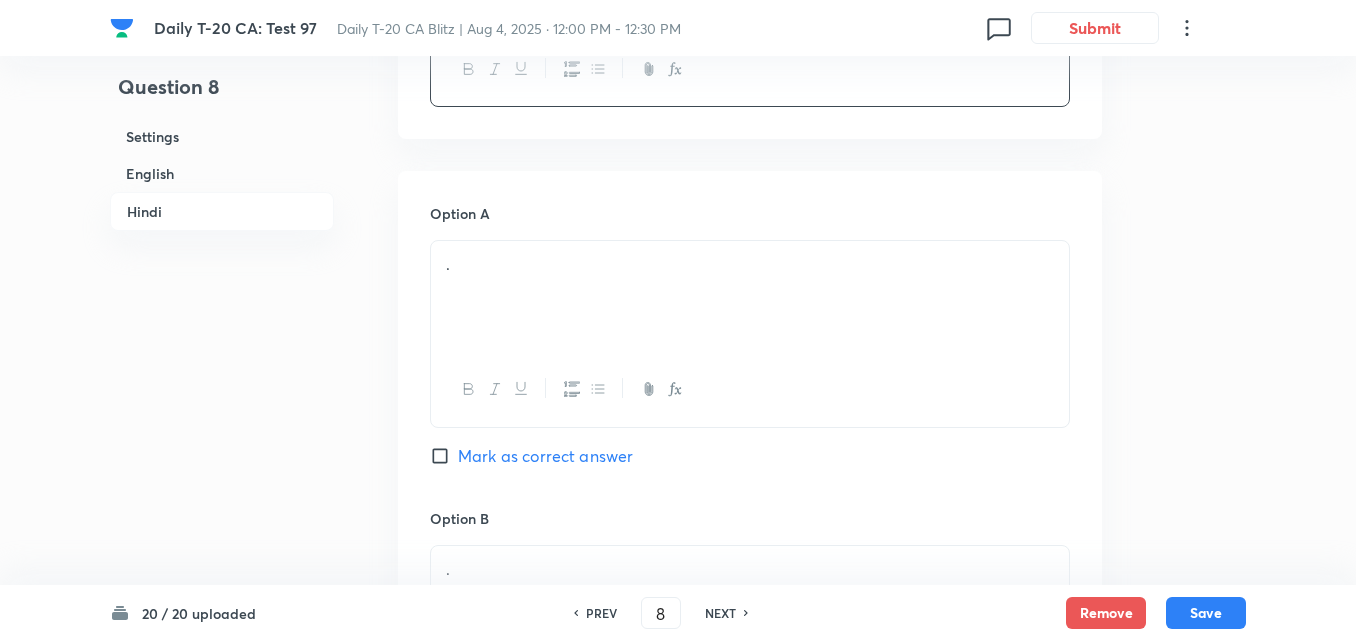 scroll, scrollTop: 3016, scrollLeft: 0, axis: vertical 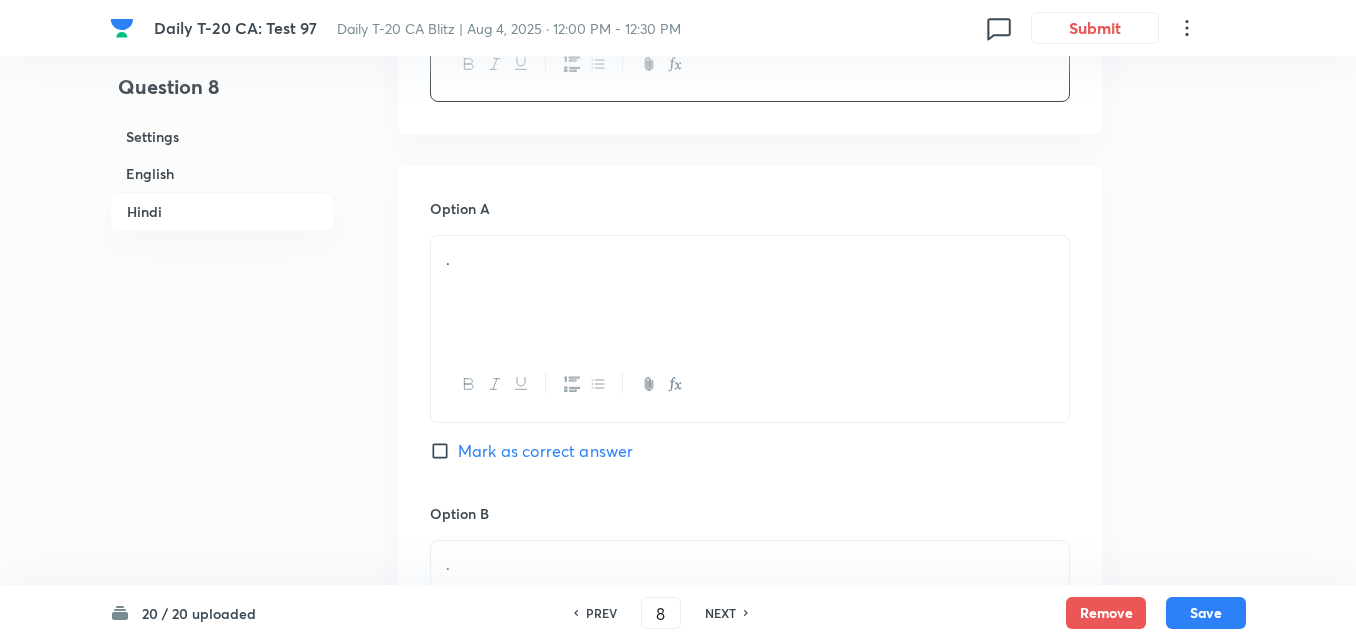 click on "." at bounding box center [750, 292] 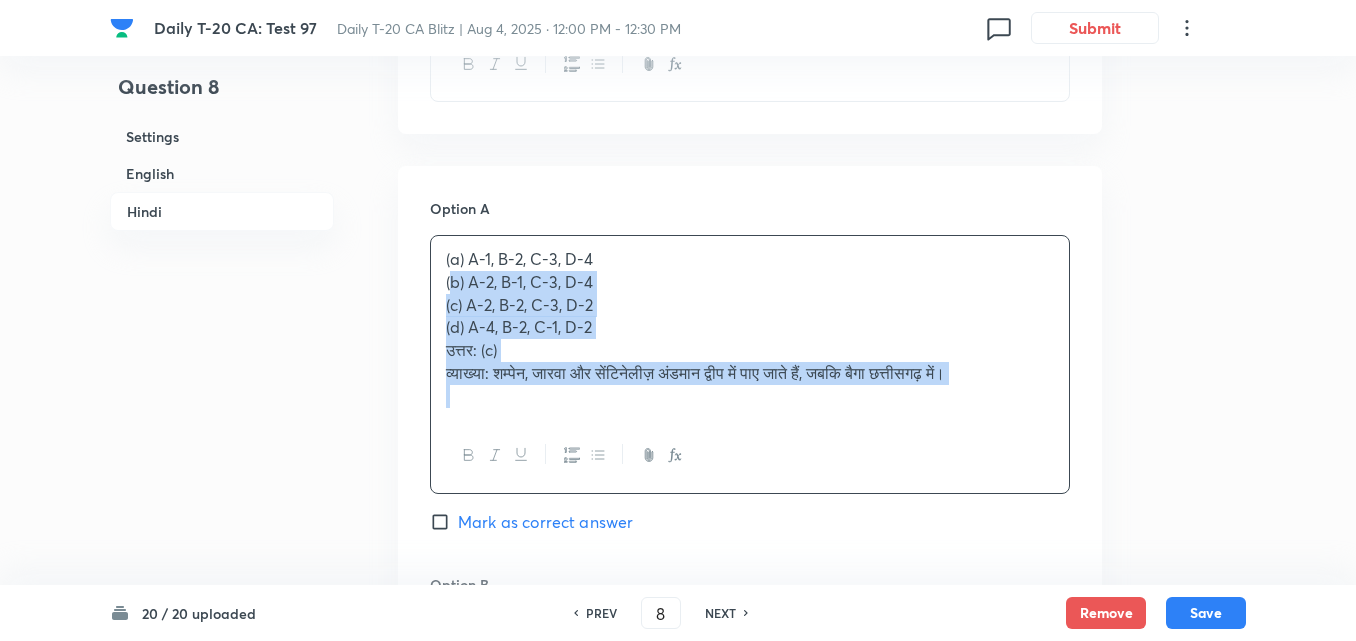 drag, startPoint x: 445, startPoint y: 274, endPoint x: 420, endPoint y: 274, distance: 25 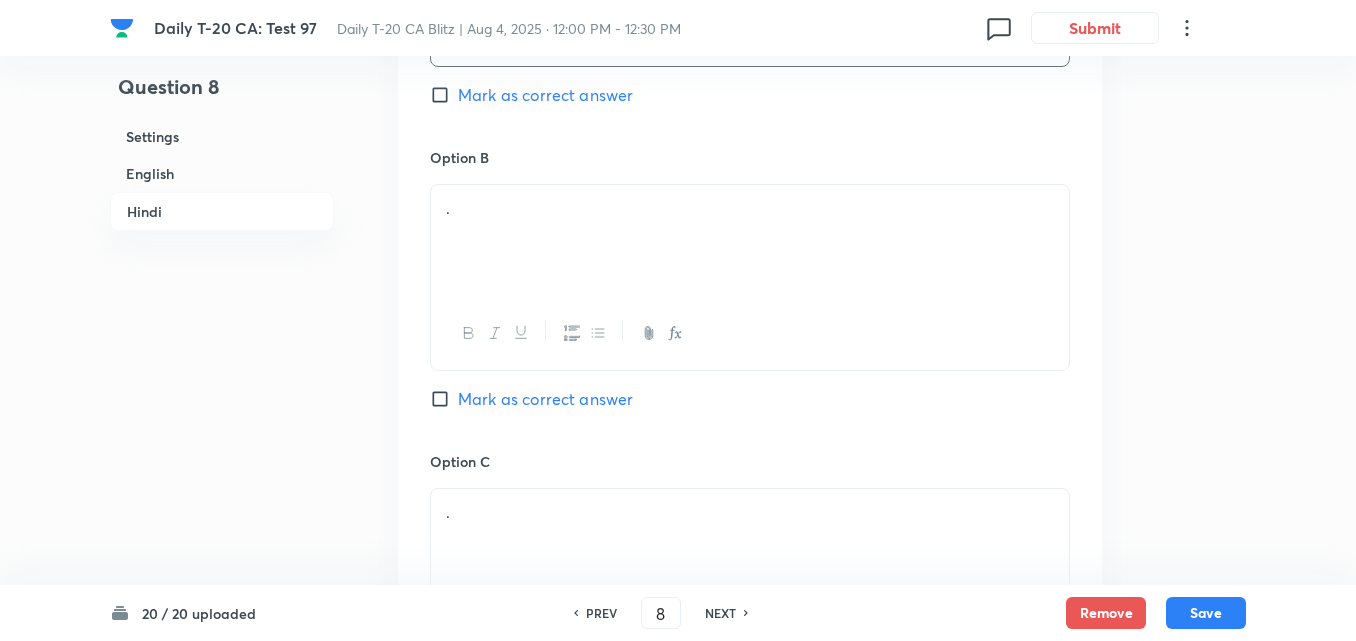 scroll, scrollTop: 3416, scrollLeft: 0, axis: vertical 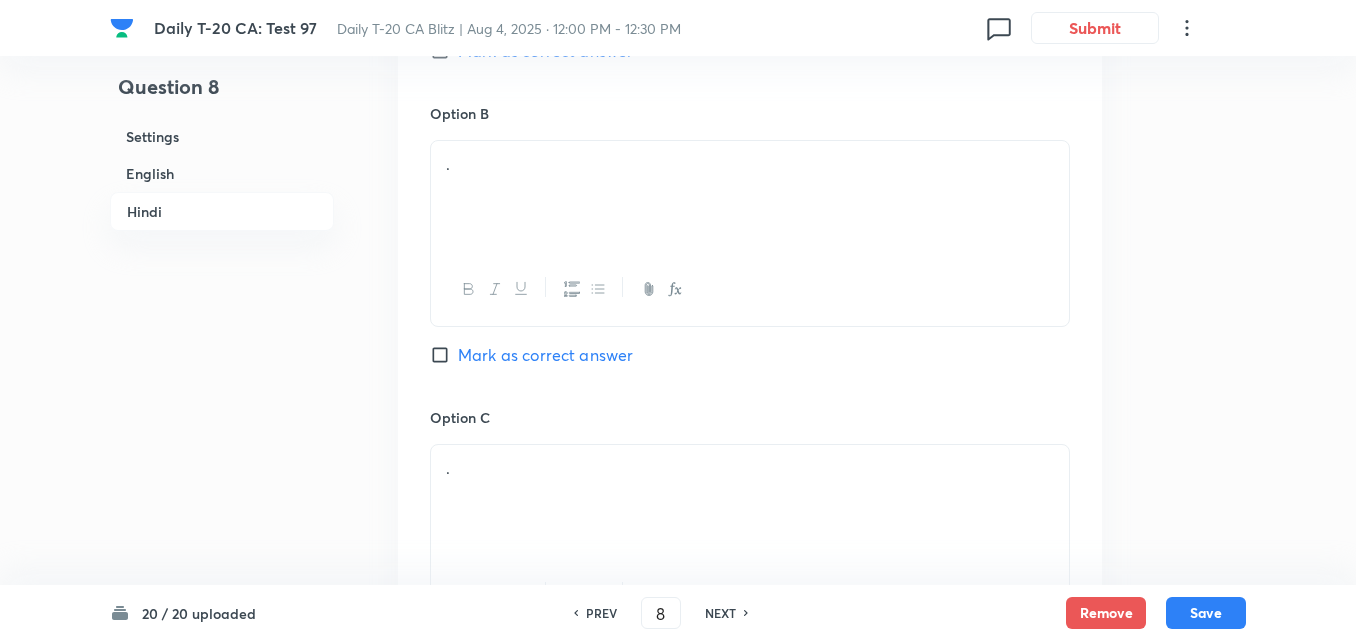 click on "." at bounding box center [750, 197] 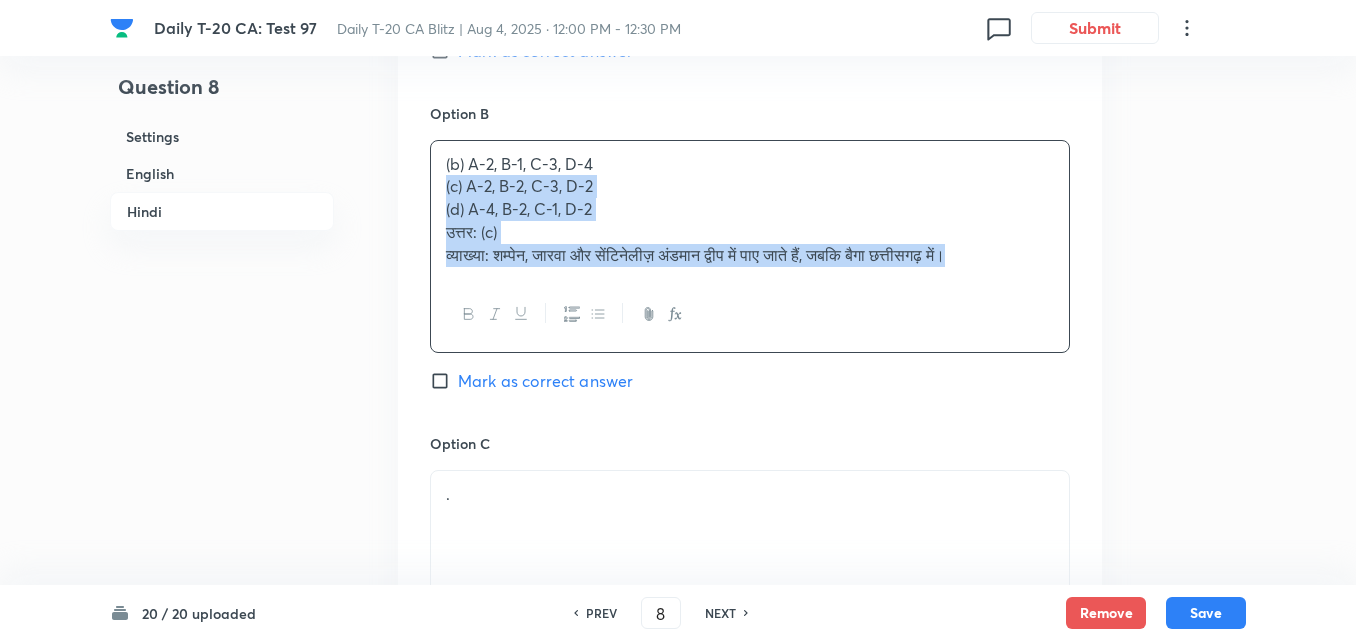drag, startPoint x: 448, startPoint y: 189, endPoint x: 426, endPoint y: 190, distance: 22.022715 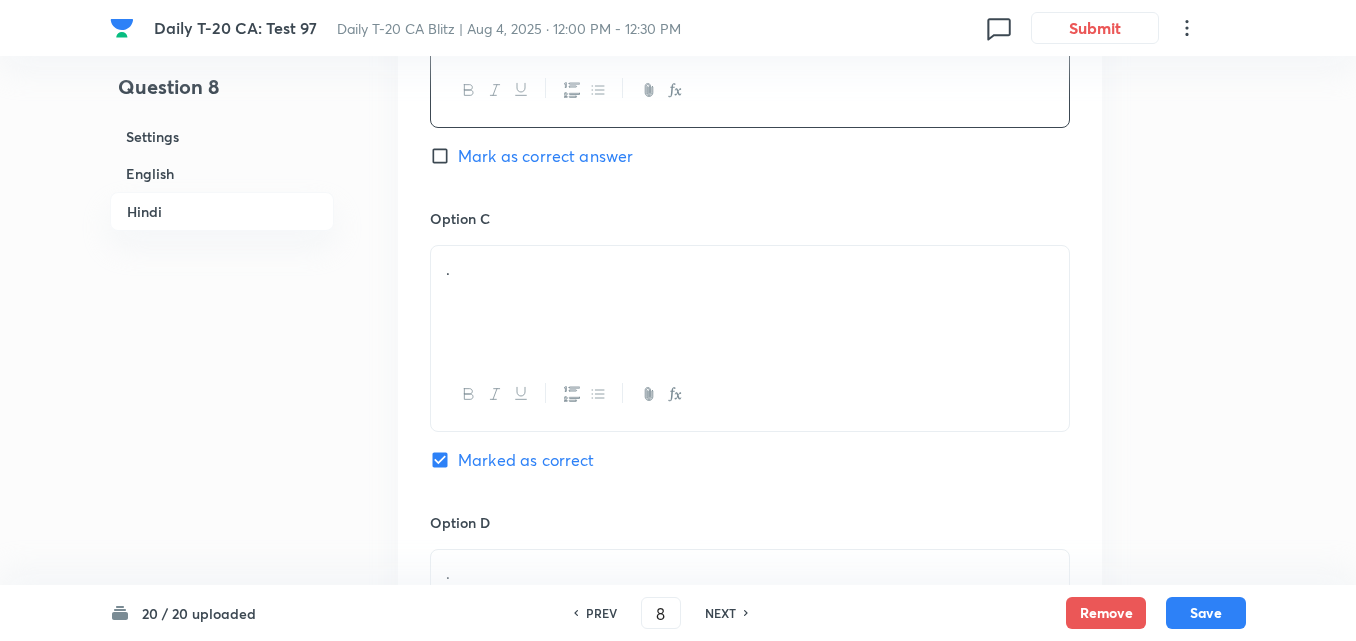 scroll, scrollTop: 3616, scrollLeft: 0, axis: vertical 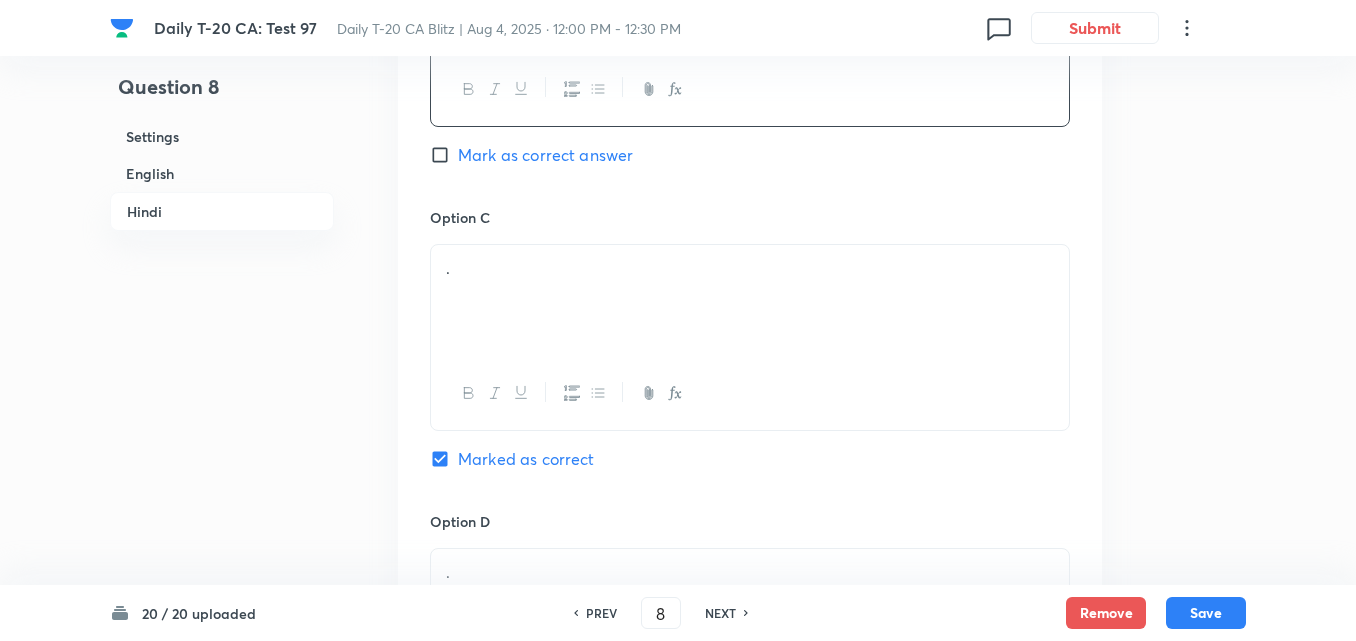 click on "." at bounding box center [750, 301] 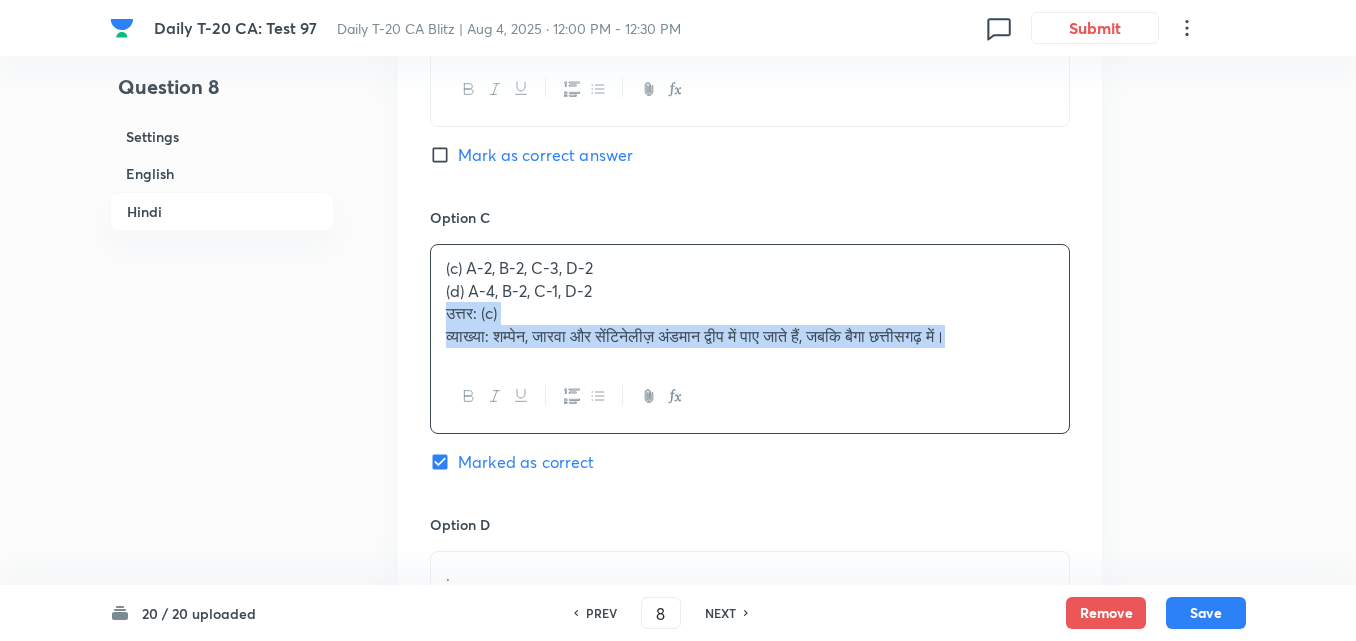drag, startPoint x: 433, startPoint y: 314, endPoint x: 409, endPoint y: 303, distance: 26.400757 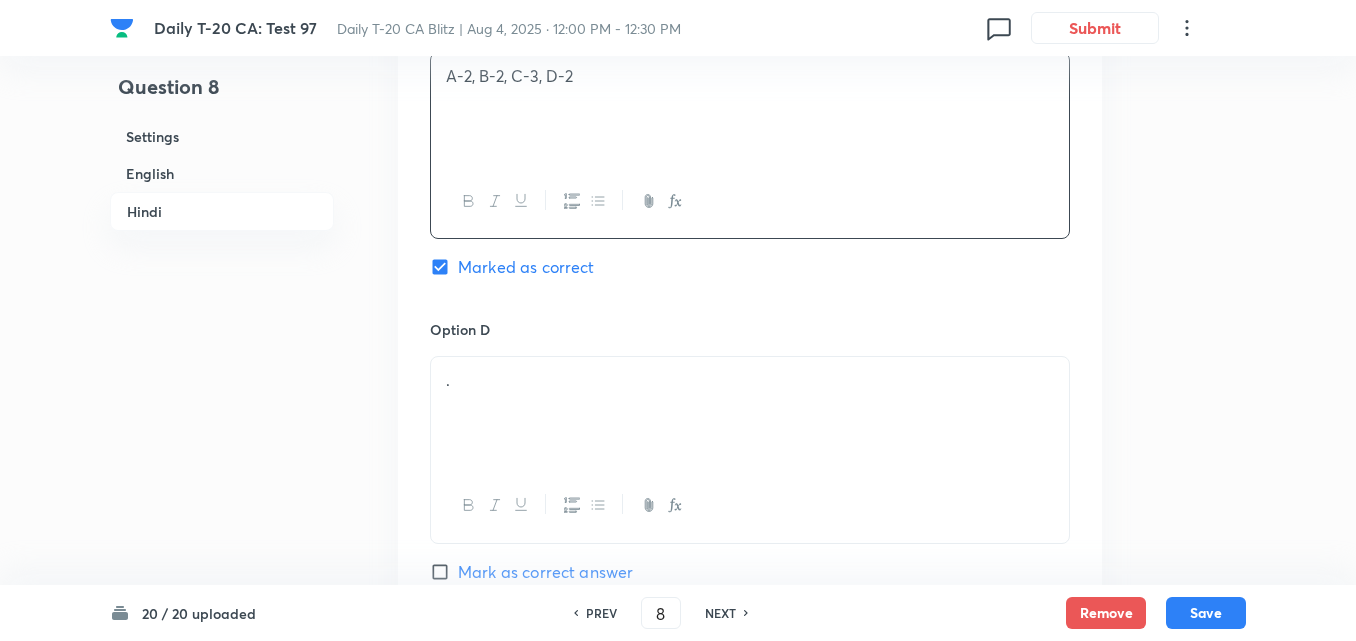 scroll, scrollTop: 3916, scrollLeft: 0, axis: vertical 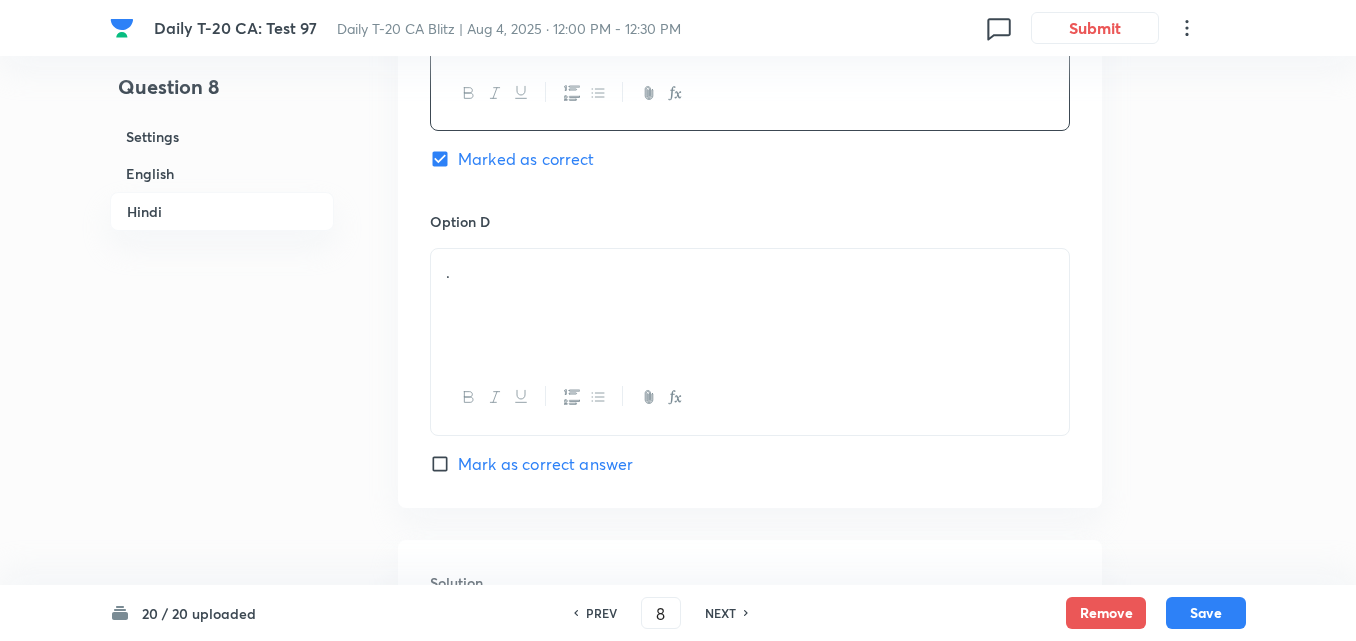 click on "." at bounding box center (750, 305) 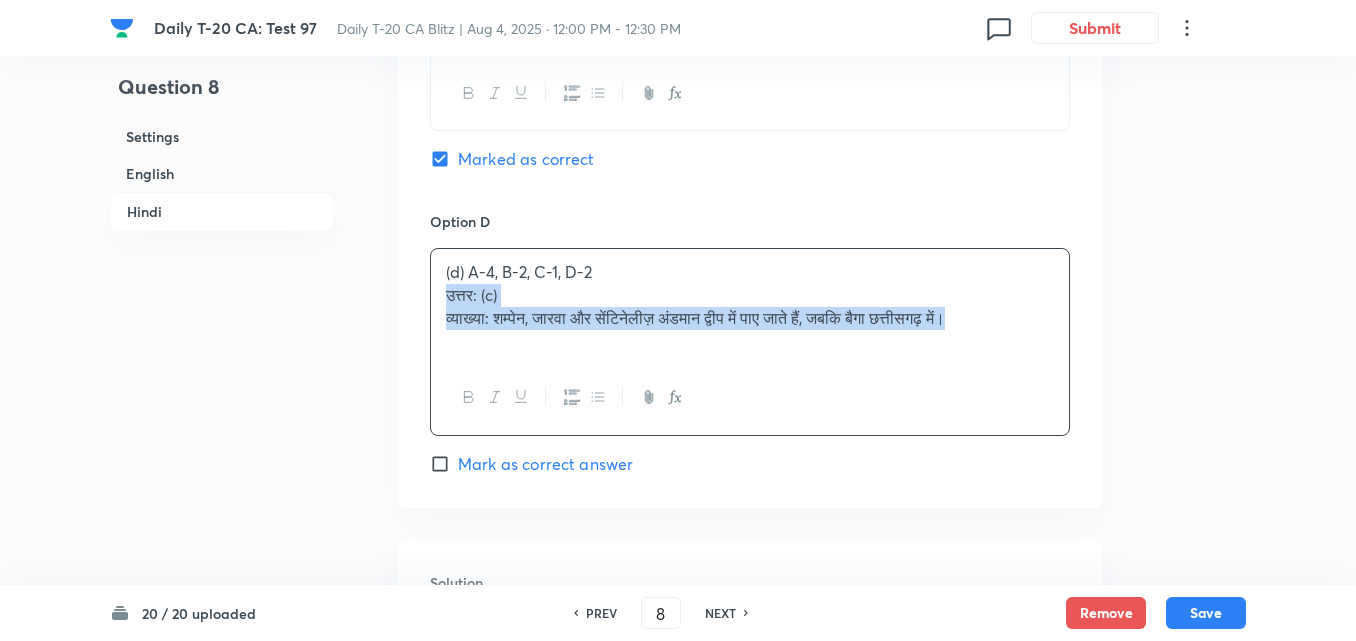 click on "Option A  A-1, B-2, C-3, D-4 Mark as correct answer Option B A-2, B-1, C-3, D-4 Mark as correct answer Option C A-2, B-2, C-3, D-2 Marked as correct Option D (d) A-4, B-2, C-1, D-2 उत्तर: (c) व्याख्या: शम्पेन, जारवा और सेंटिनेलीज़ अंडमान द्वीप में पाए जाते हैं, जबकि बैगा छत्तीसगढ़ में। Mark as correct answer" at bounding box center (750, -113) 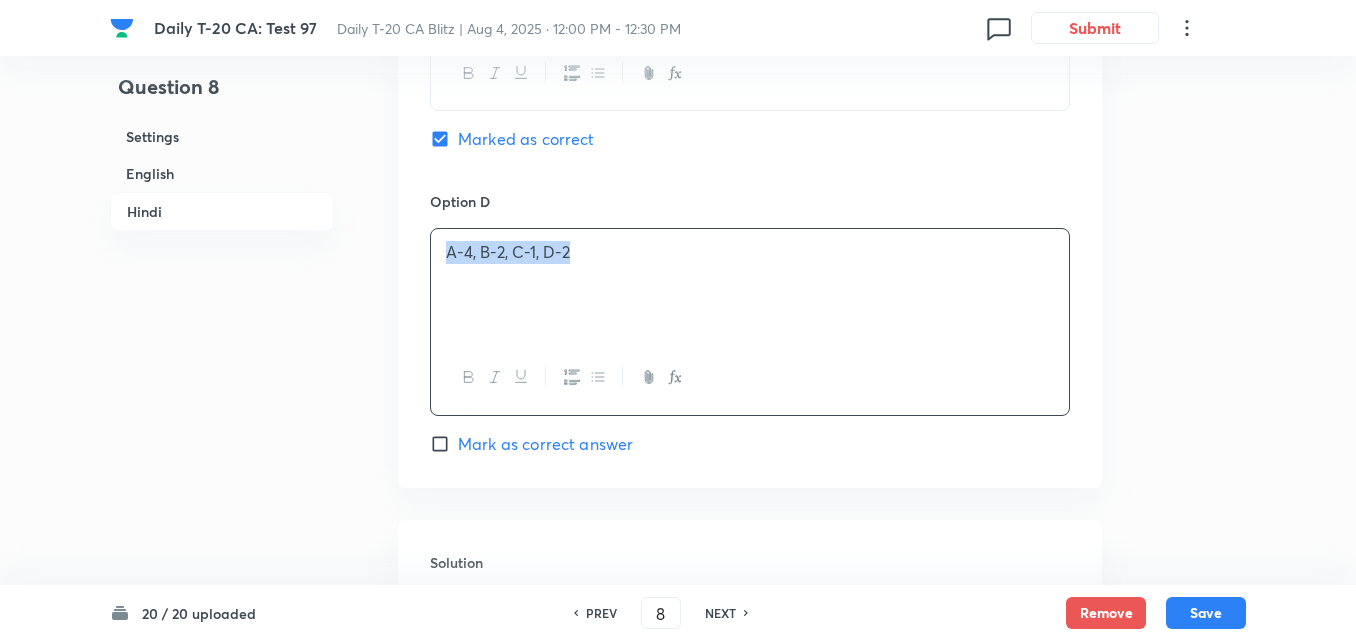 scroll, scrollTop: 4279, scrollLeft: 0, axis: vertical 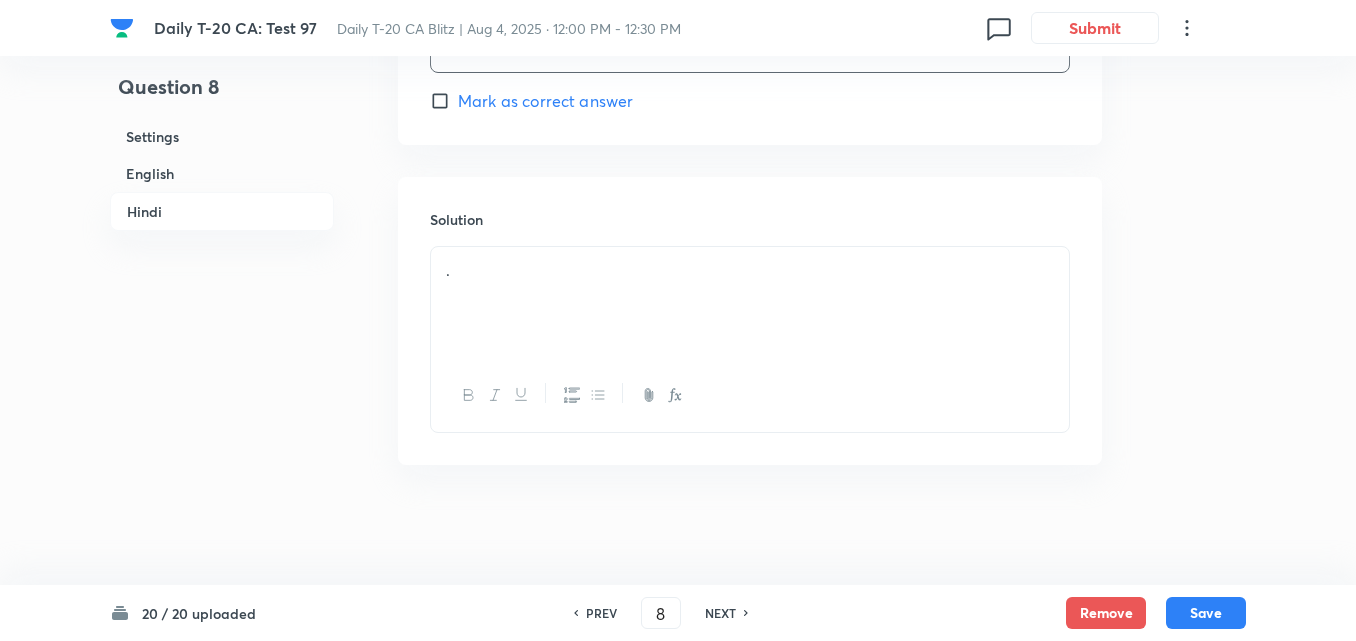 click on "." at bounding box center (750, 303) 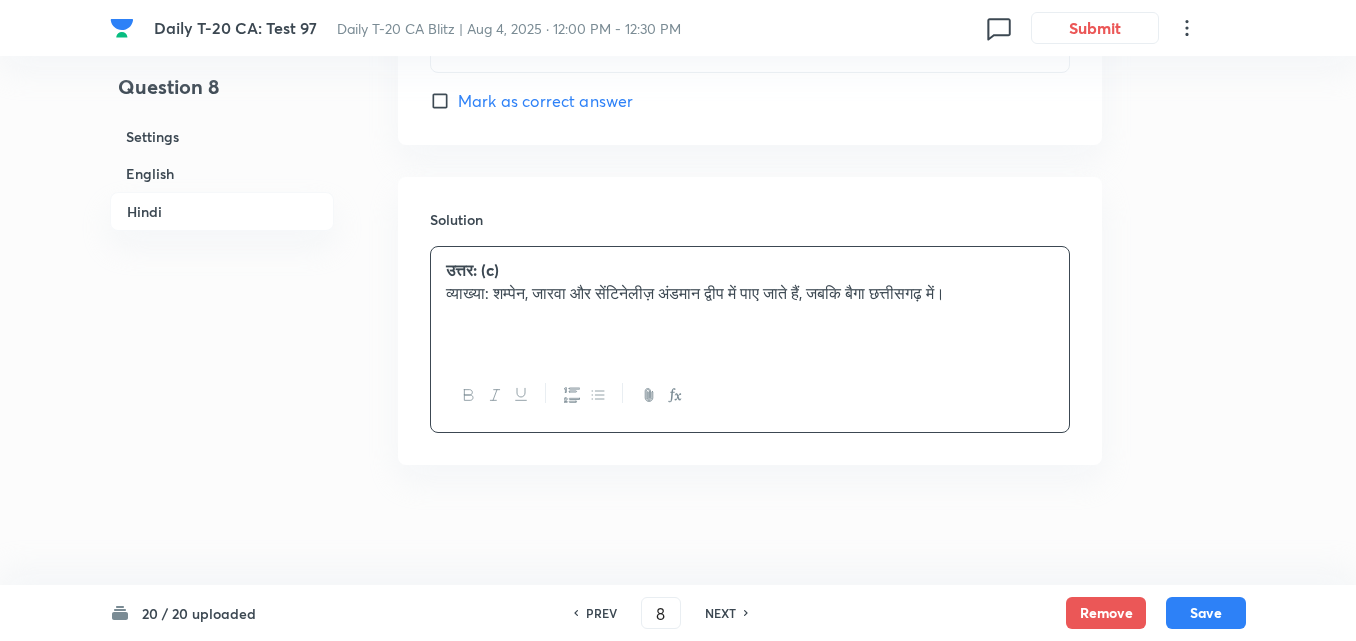scroll, scrollTop: 3579, scrollLeft: 0, axis: vertical 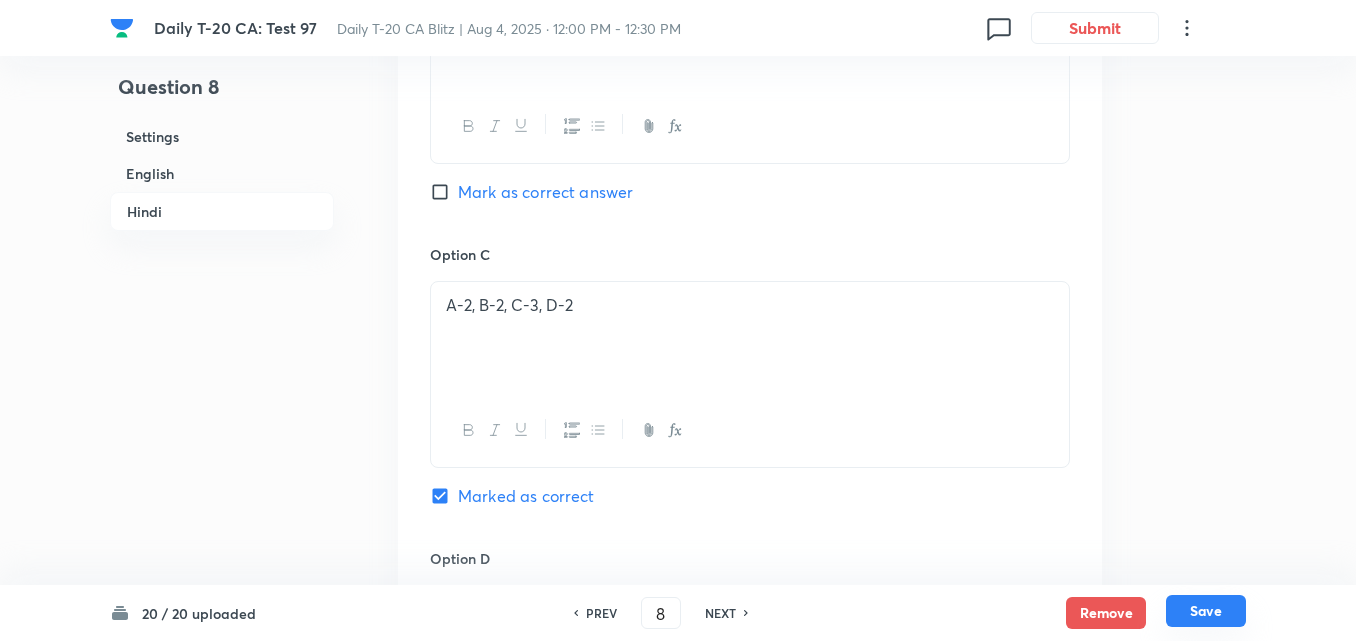 click on "Save" at bounding box center (1206, 611) 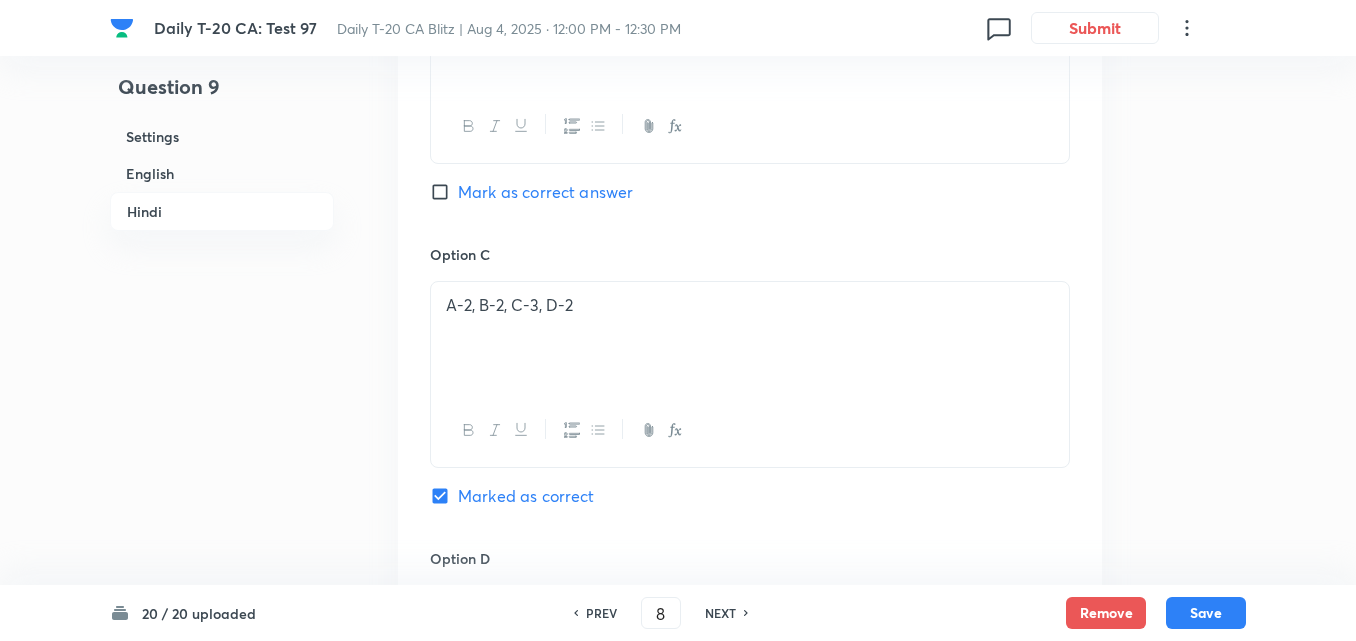 type on "9" 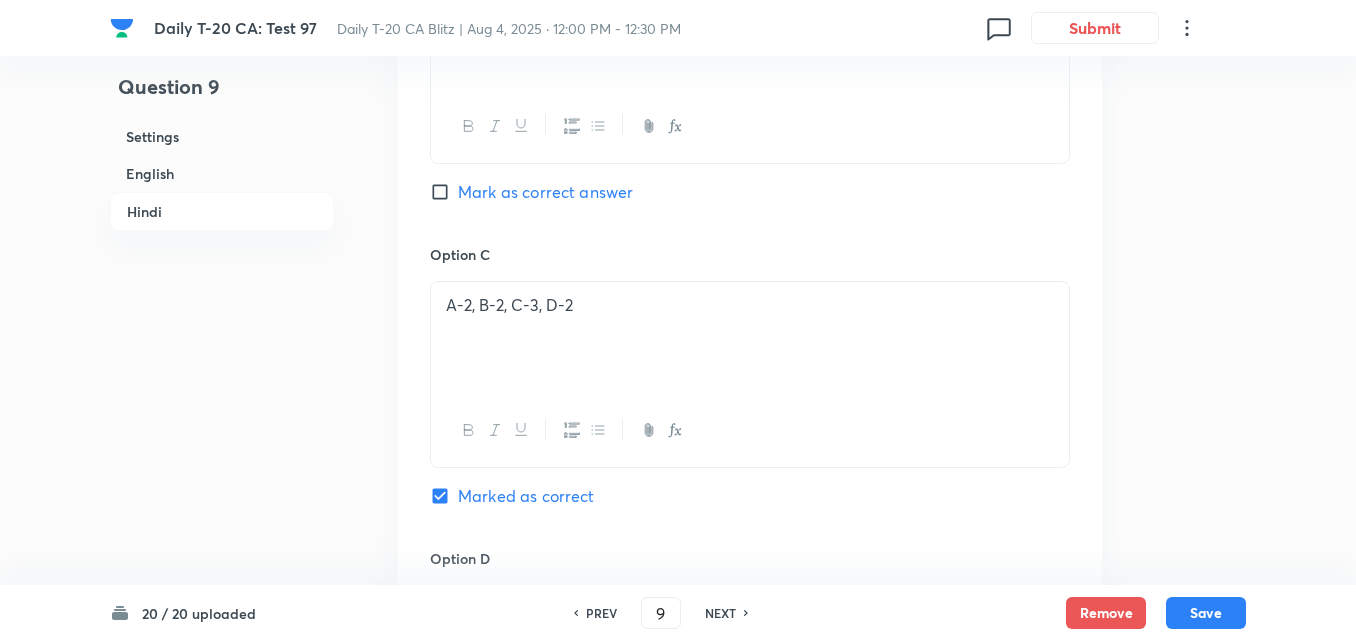 checkbox on "false" 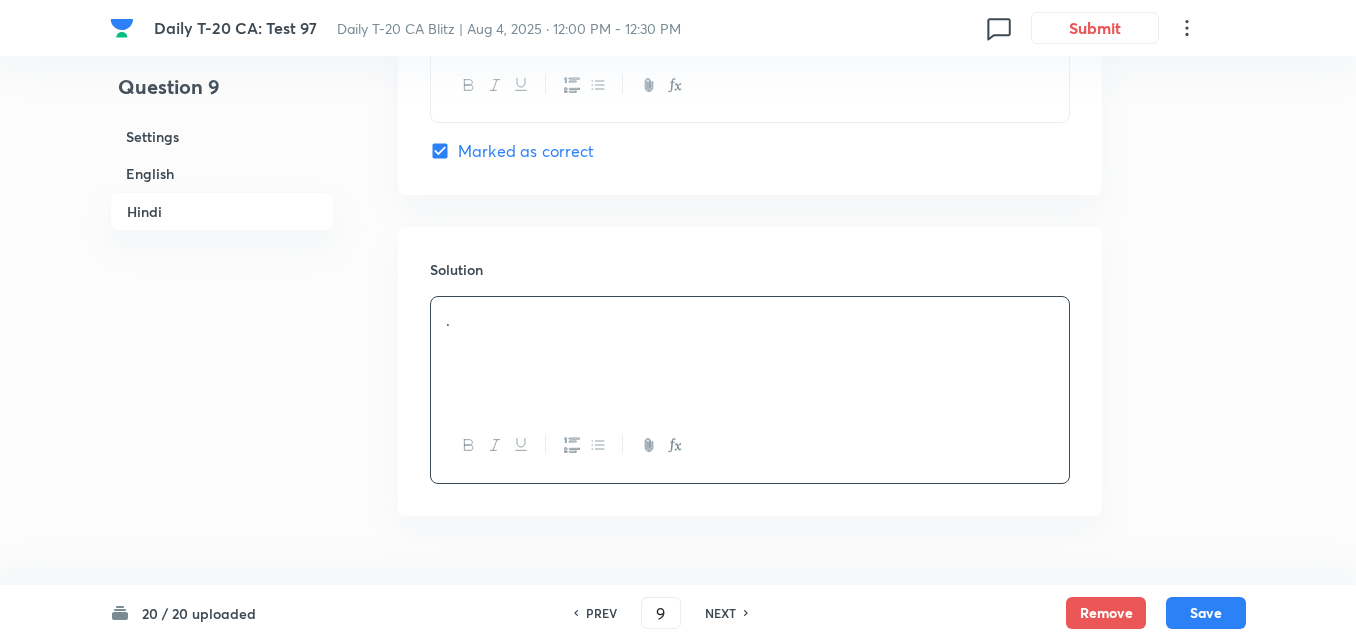 click on "English" at bounding box center (222, 173) 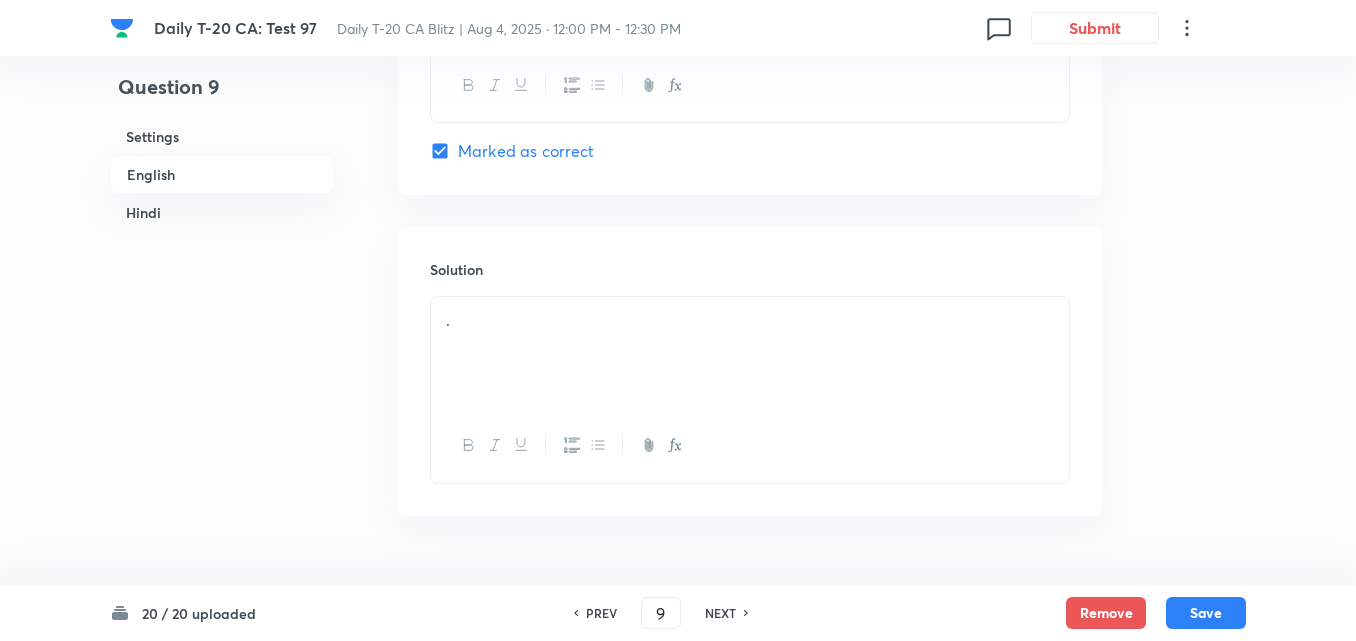 scroll, scrollTop: 516, scrollLeft: 0, axis: vertical 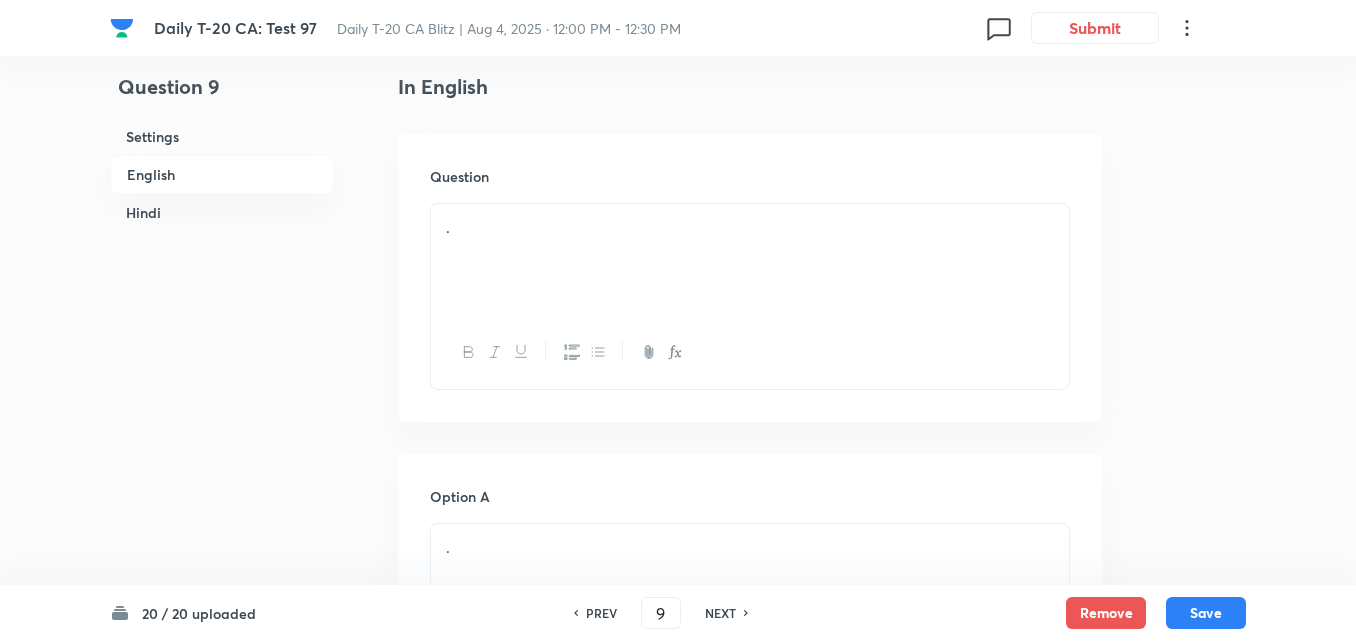 click on "." at bounding box center [750, 260] 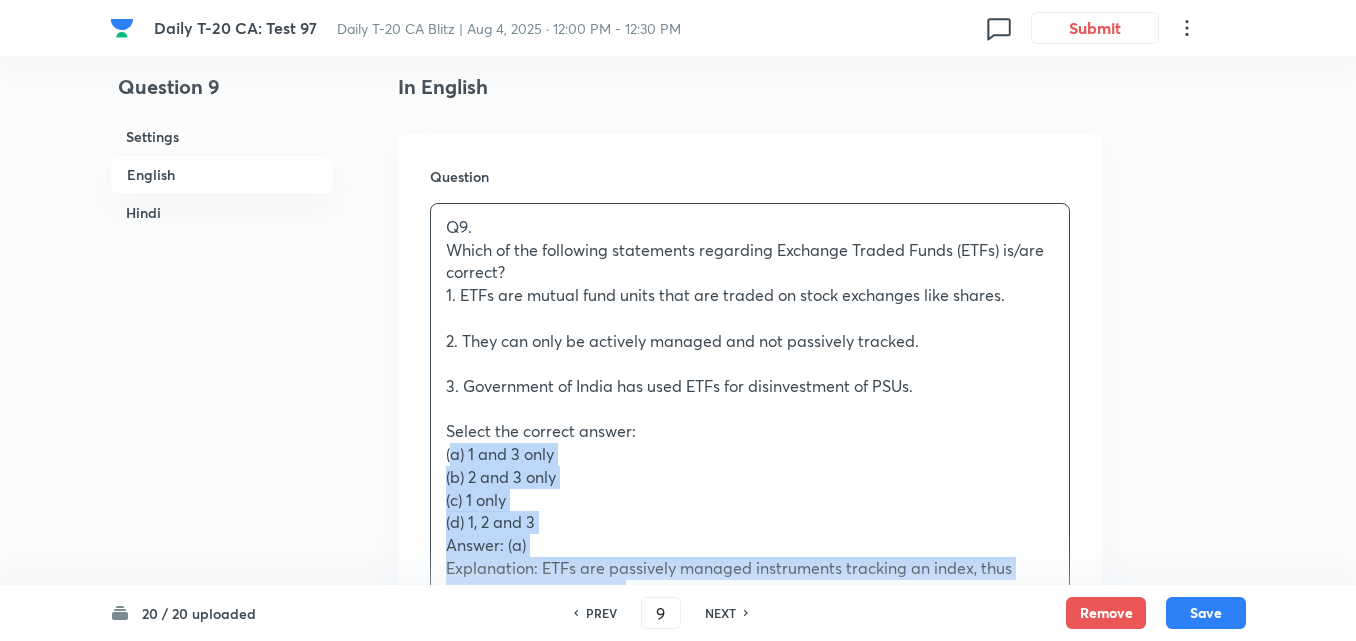 drag, startPoint x: 442, startPoint y: 451, endPoint x: 425, endPoint y: 457, distance: 18.027756 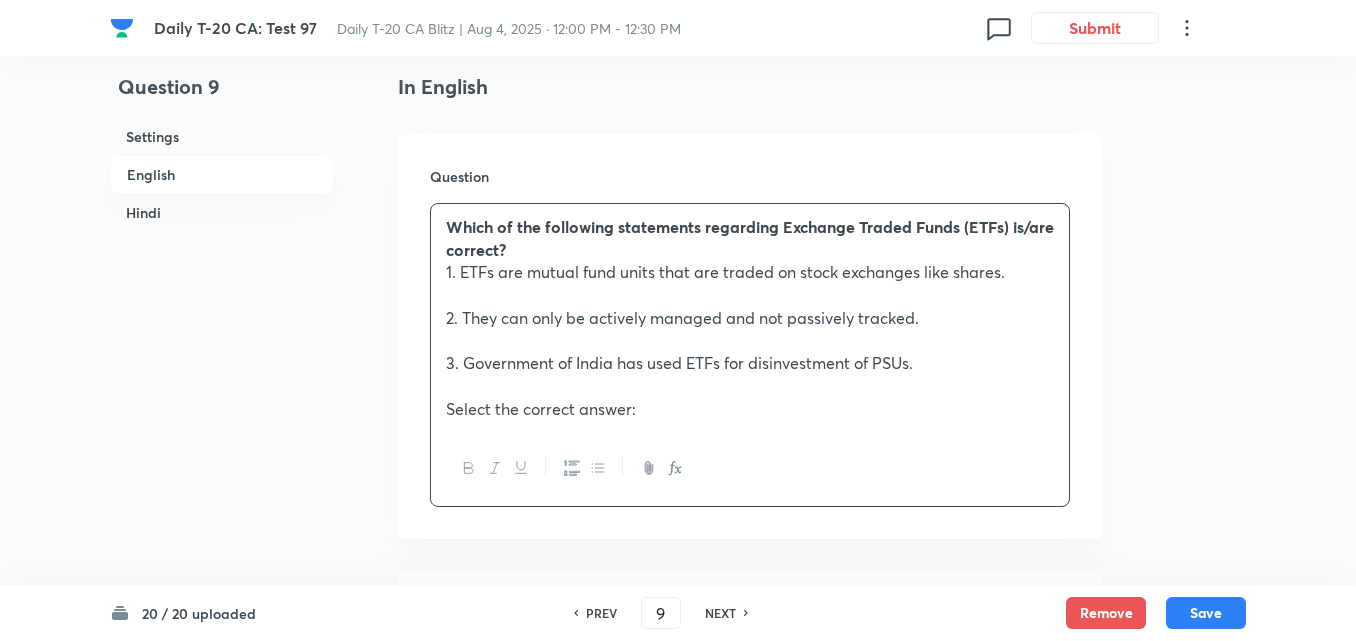 scroll, scrollTop: 916, scrollLeft: 0, axis: vertical 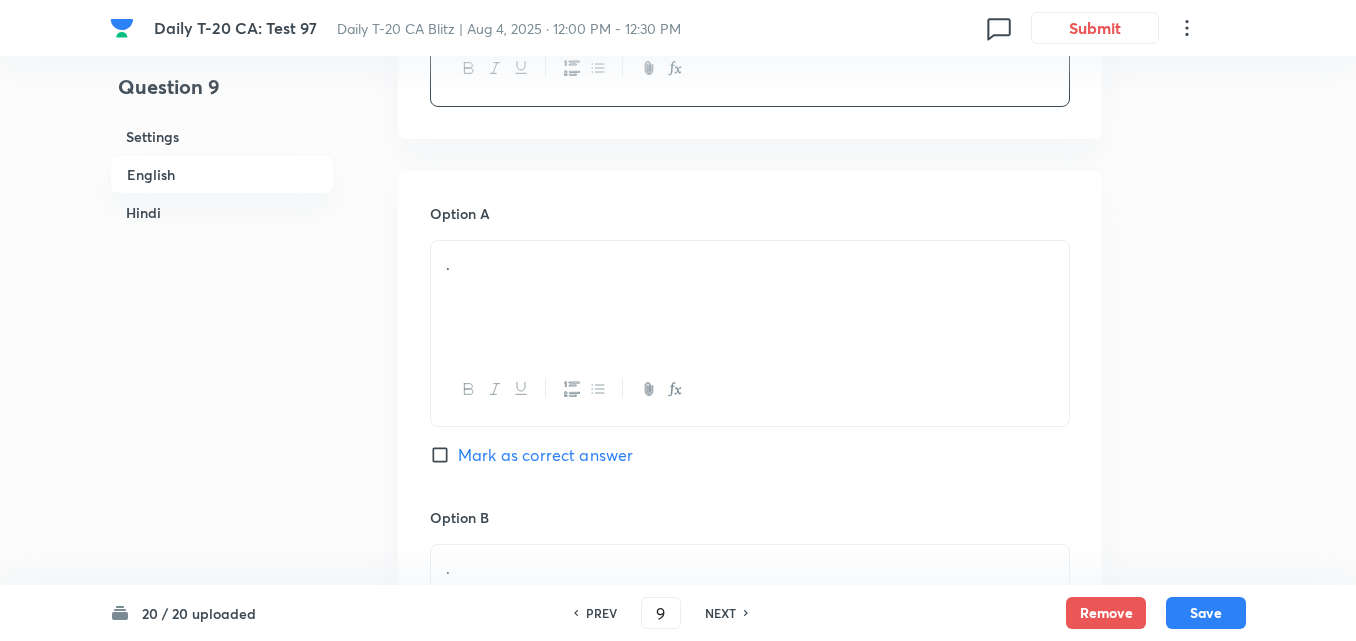 click on "." at bounding box center (750, 297) 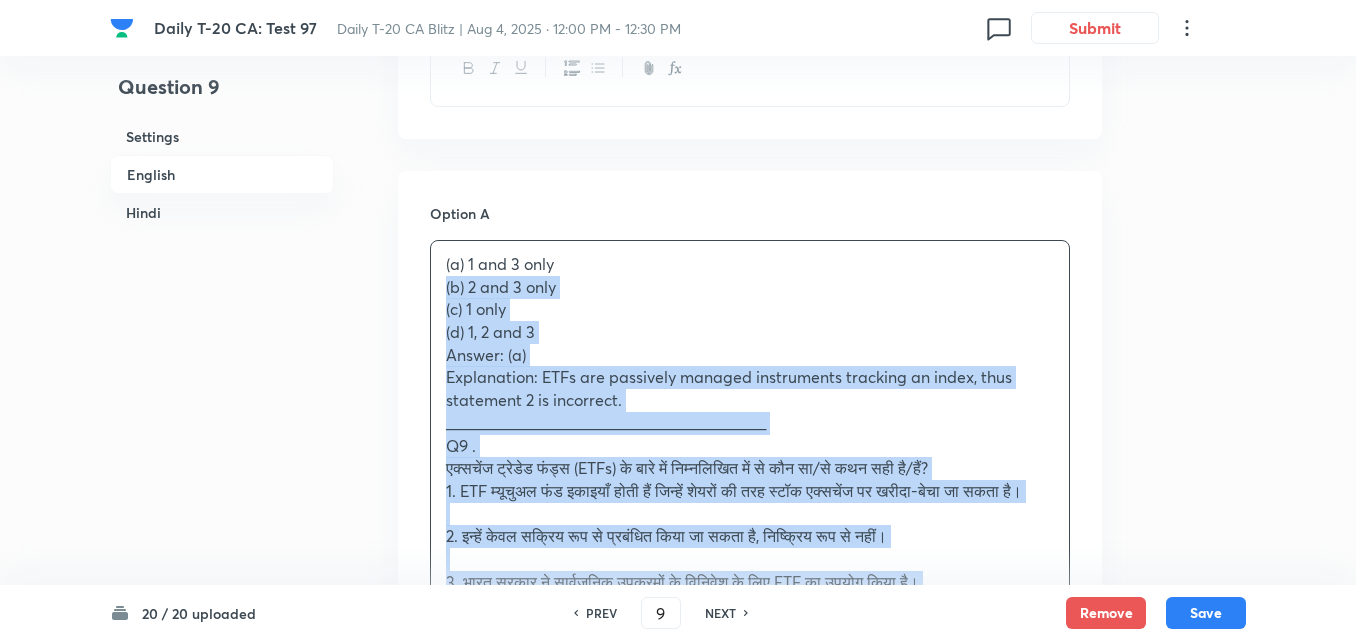 drag, startPoint x: 440, startPoint y: 299, endPoint x: 421, endPoint y: 298, distance: 19.026299 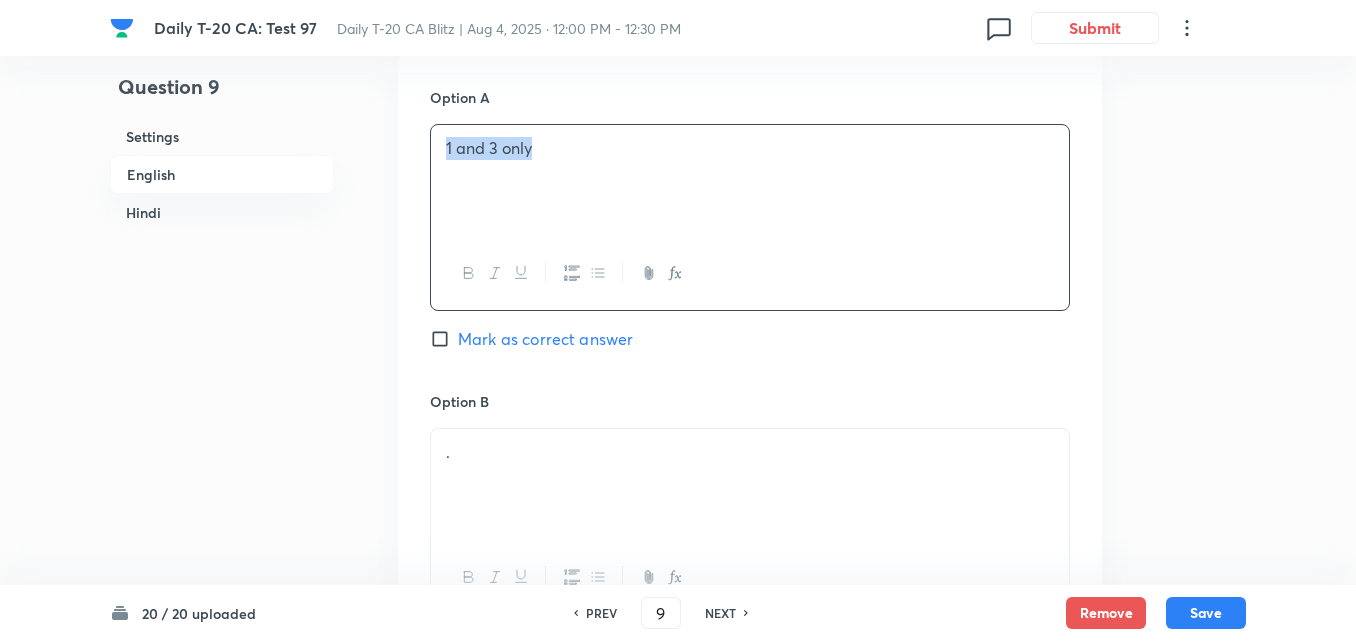 scroll, scrollTop: 1216, scrollLeft: 0, axis: vertical 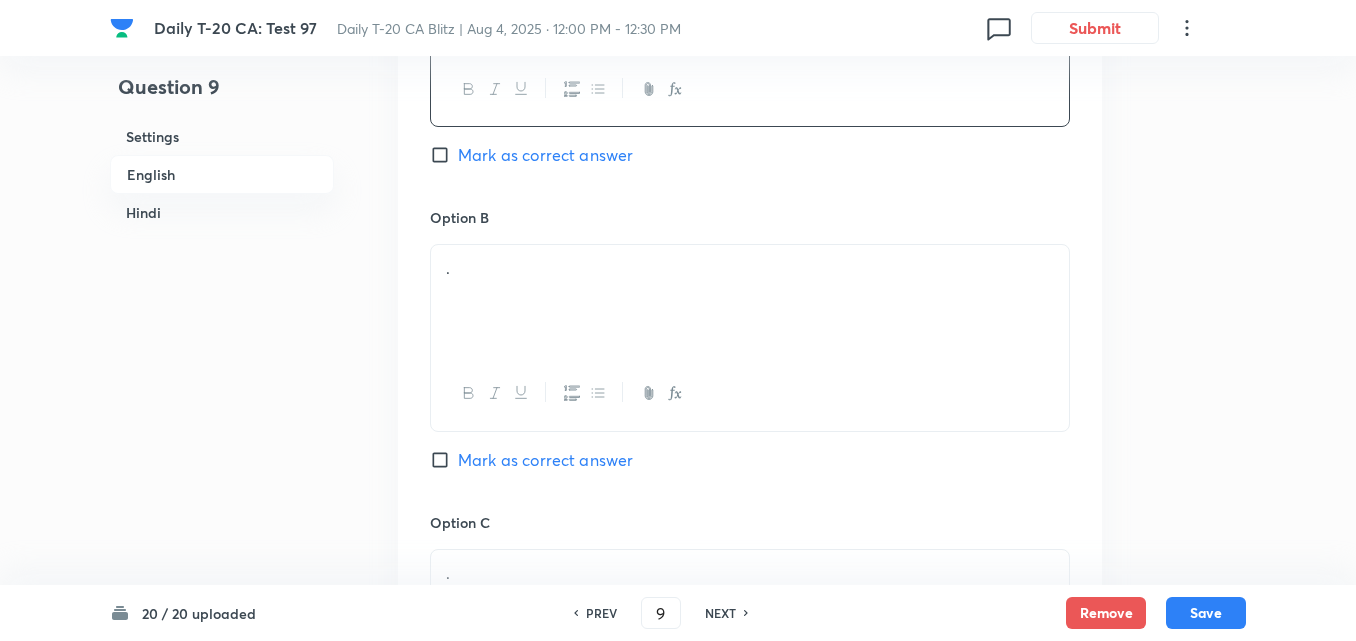 click on "." at bounding box center (750, 268) 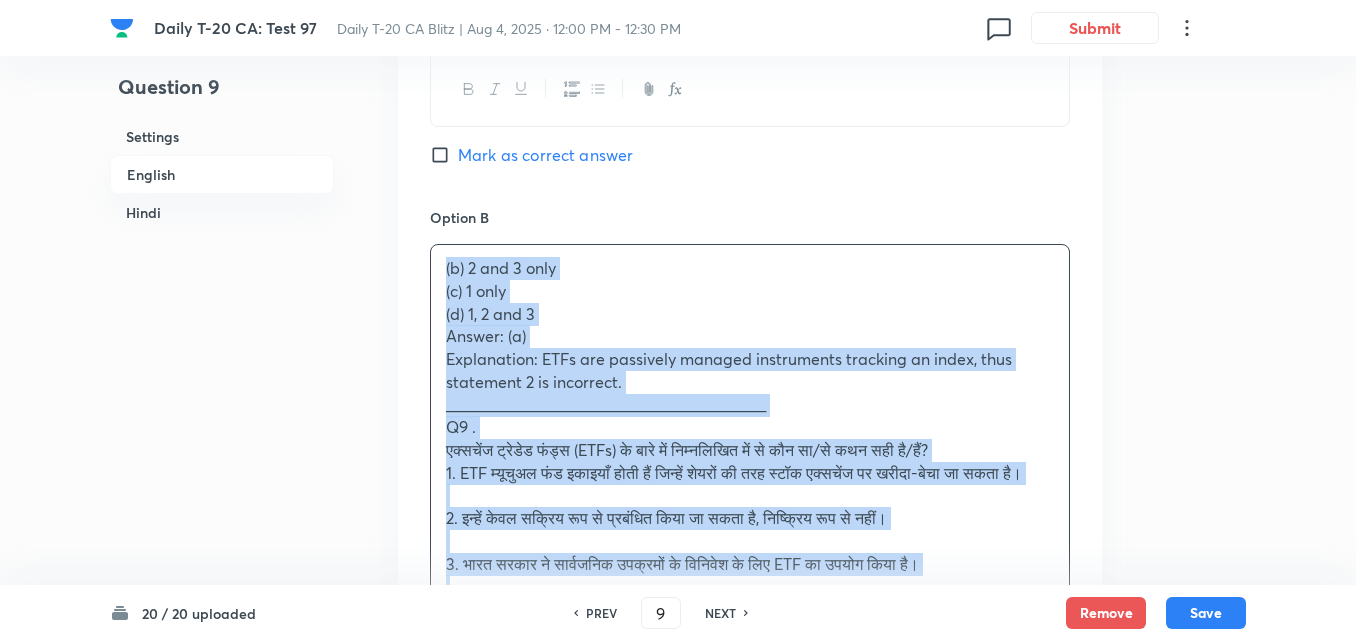 drag, startPoint x: 442, startPoint y: 275, endPoint x: 419, endPoint y: 279, distance: 23.345236 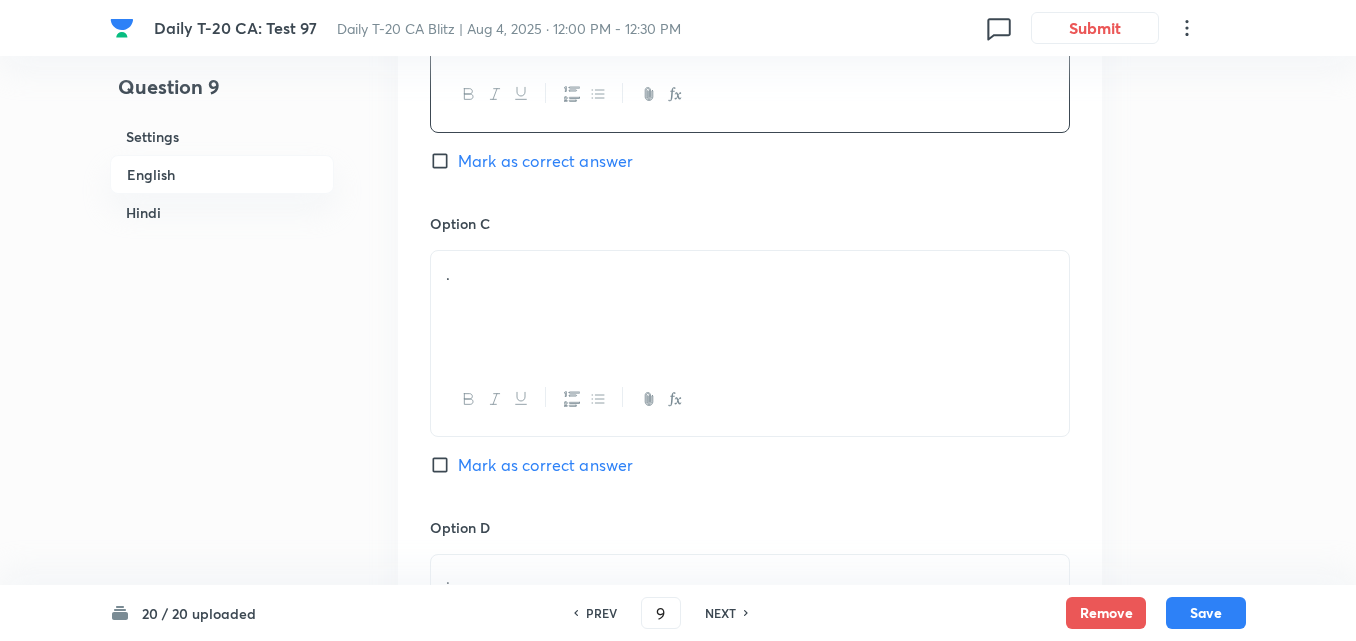 scroll, scrollTop: 1516, scrollLeft: 0, axis: vertical 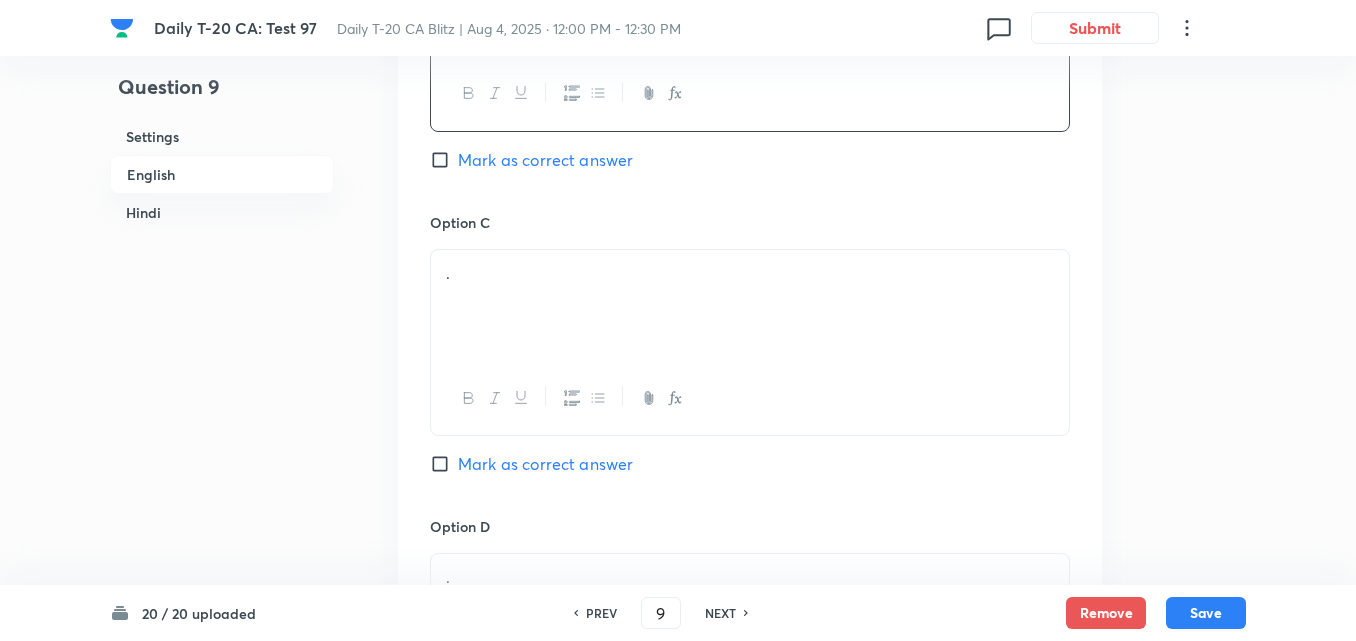 click on "." at bounding box center (750, 306) 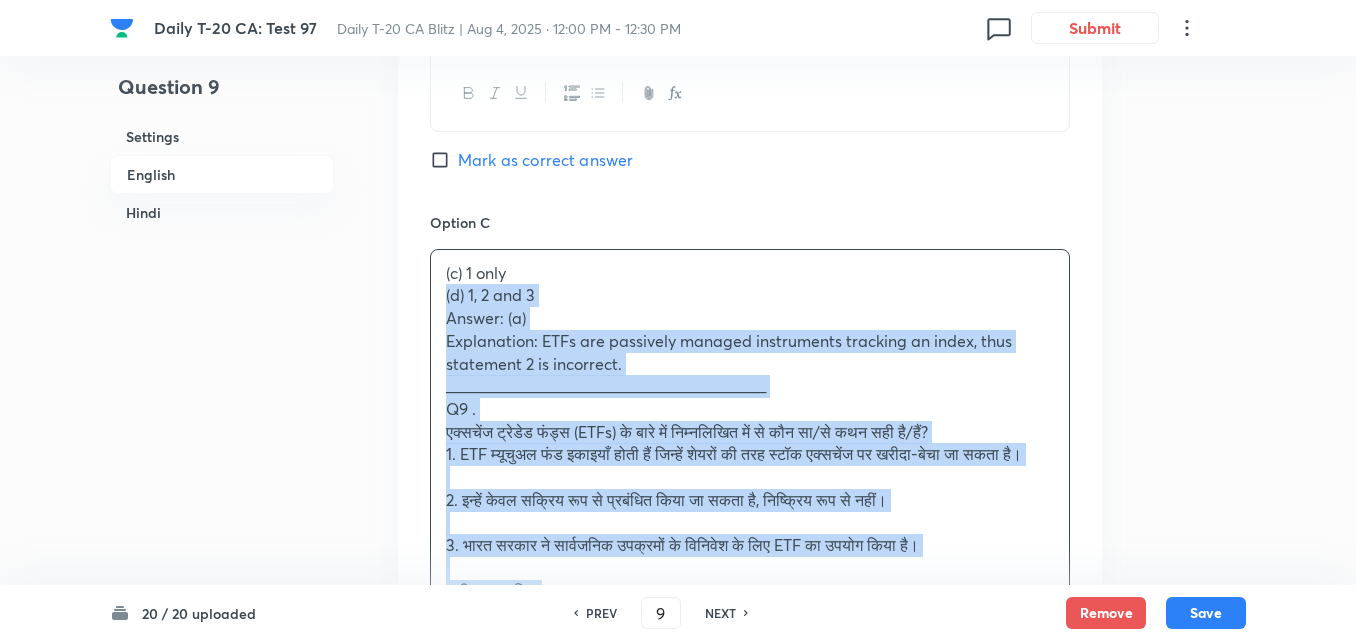 drag, startPoint x: 402, startPoint y: 299, endPoint x: 389, endPoint y: 298, distance: 13.038404 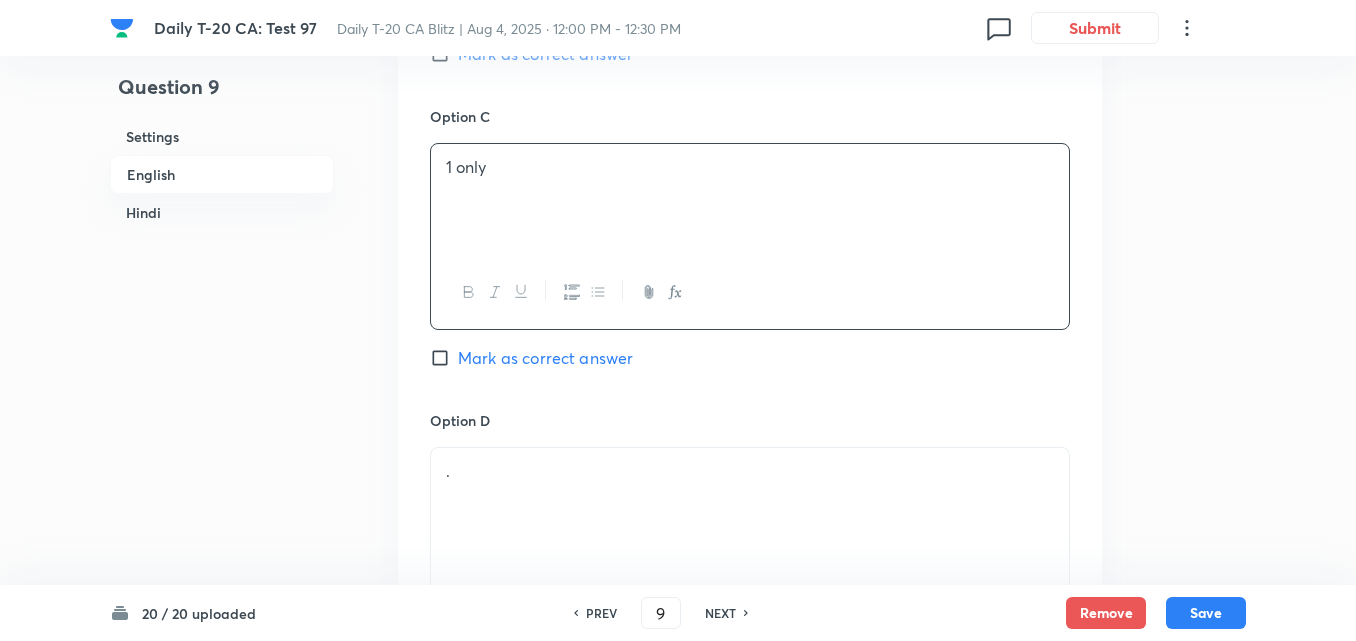 scroll, scrollTop: 1716, scrollLeft: 0, axis: vertical 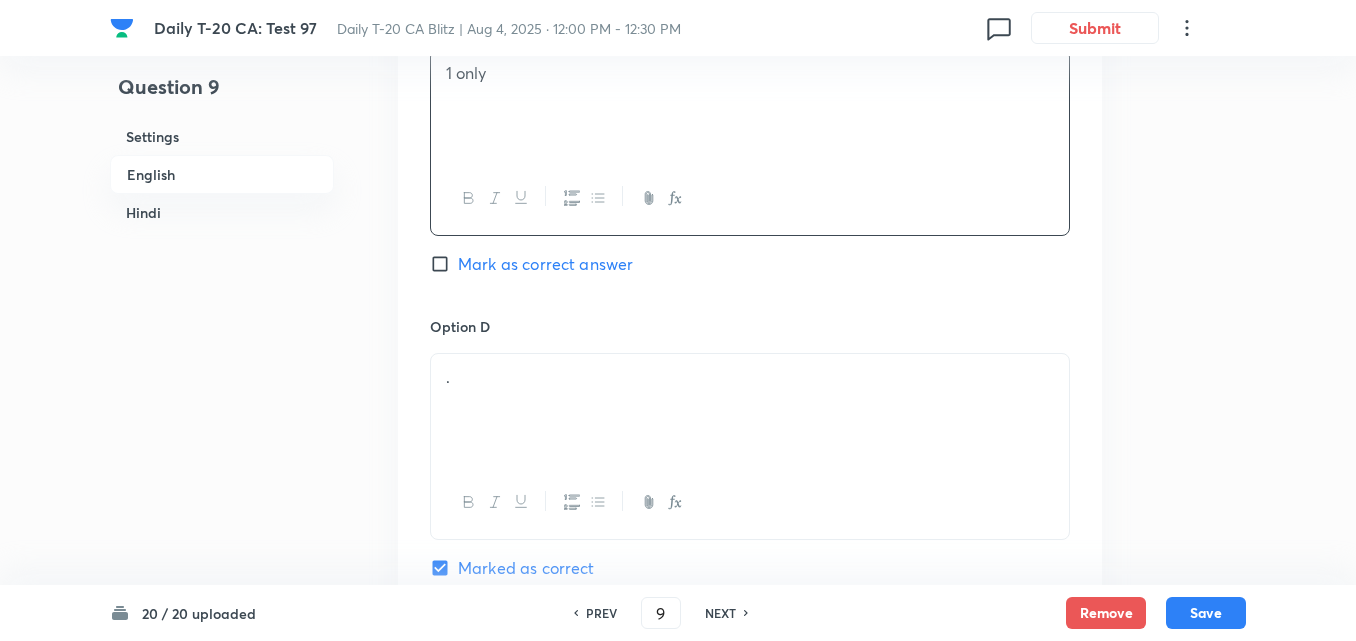 click on "." at bounding box center (750, 410) 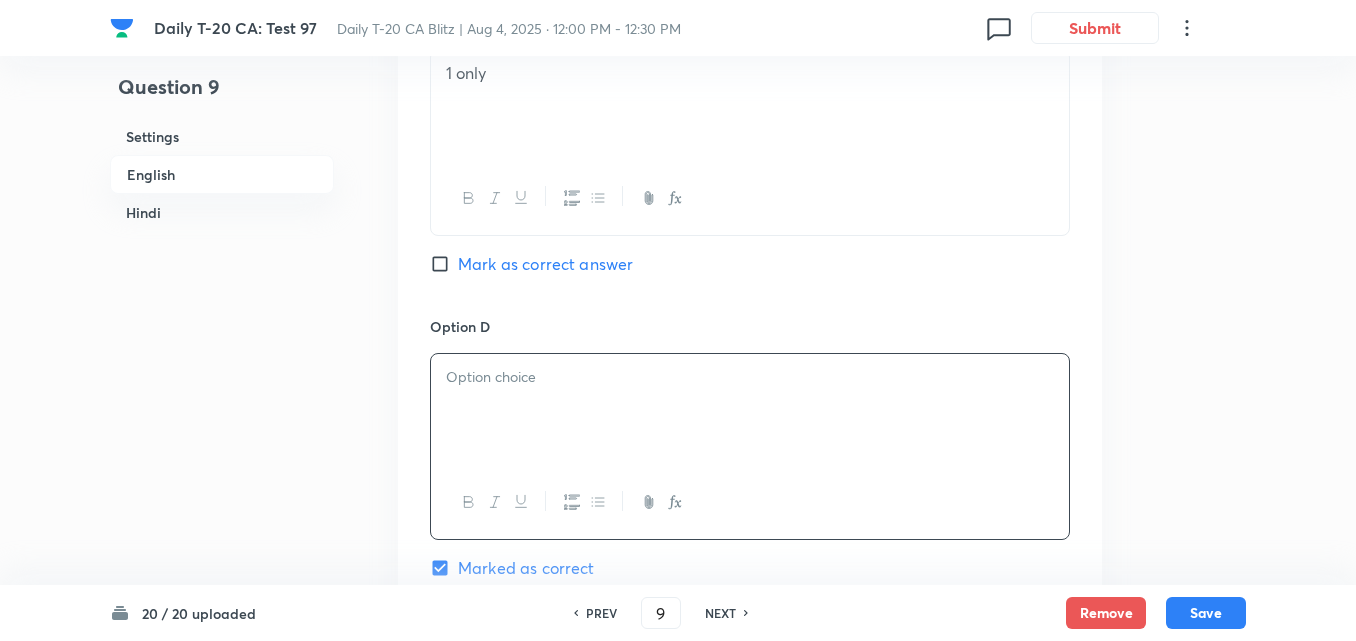 type 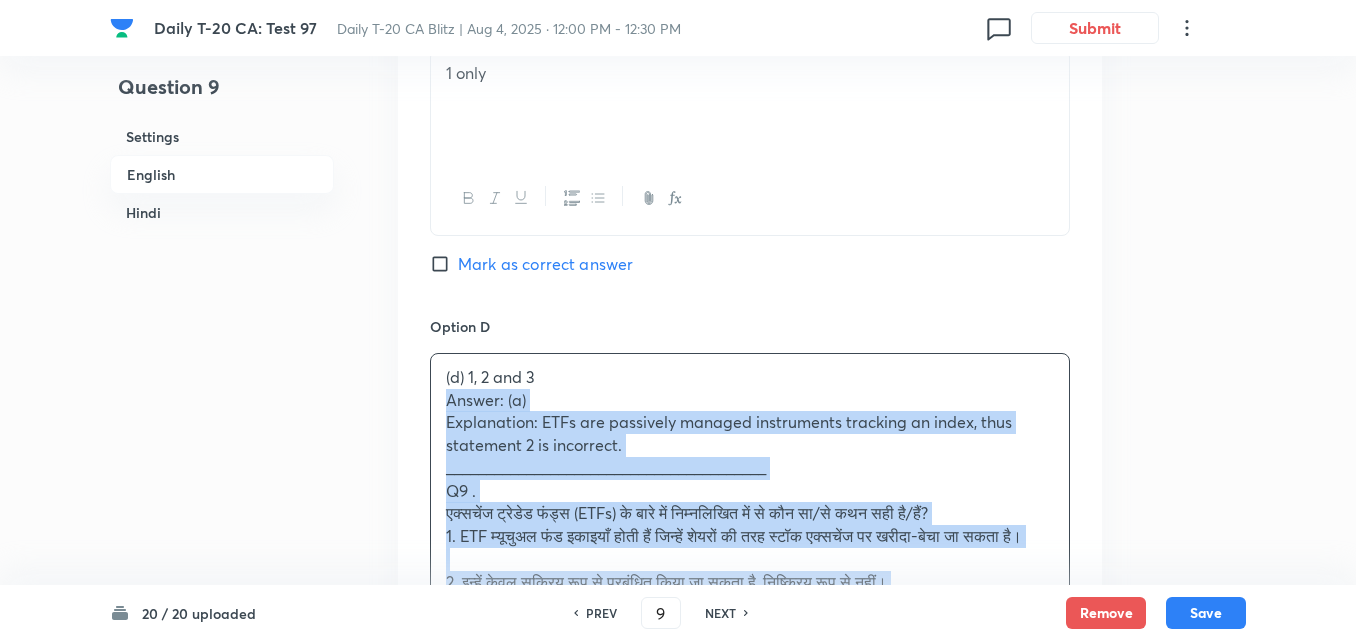click on "Option A 1 and 3 only Mark as correct answer Option B 2 and 3 only Mark as correct answer Option C 1 only Mark as correct answer Option D (d) 1, 2 and 3 Answer: (a) Explanation: ETFs are passively managed instruments tracking an index, thus statement 2 is incorrect. ________________________________________ Q9 . एक्सचेंज ट्रेडेड फंड्स (ETFs) के बारे में निम्नलिखित में से कौन सा/से कथन सही है/हैं? 1.	ETF म्यूचुअल फंड इकाइयाँ होती हैं जिन्हें शेयरों की तरह स्टॉक एक्सचेंज पर खरीदा-बेचा जा सकता है। 2.	इन्हें केवल सक्रिय रूप से प्रबंधित किया जा सकता है, निष्क्रिय रूप से नहीं। सही उत्तर चुनिए:" at bounding box center (750, 186) 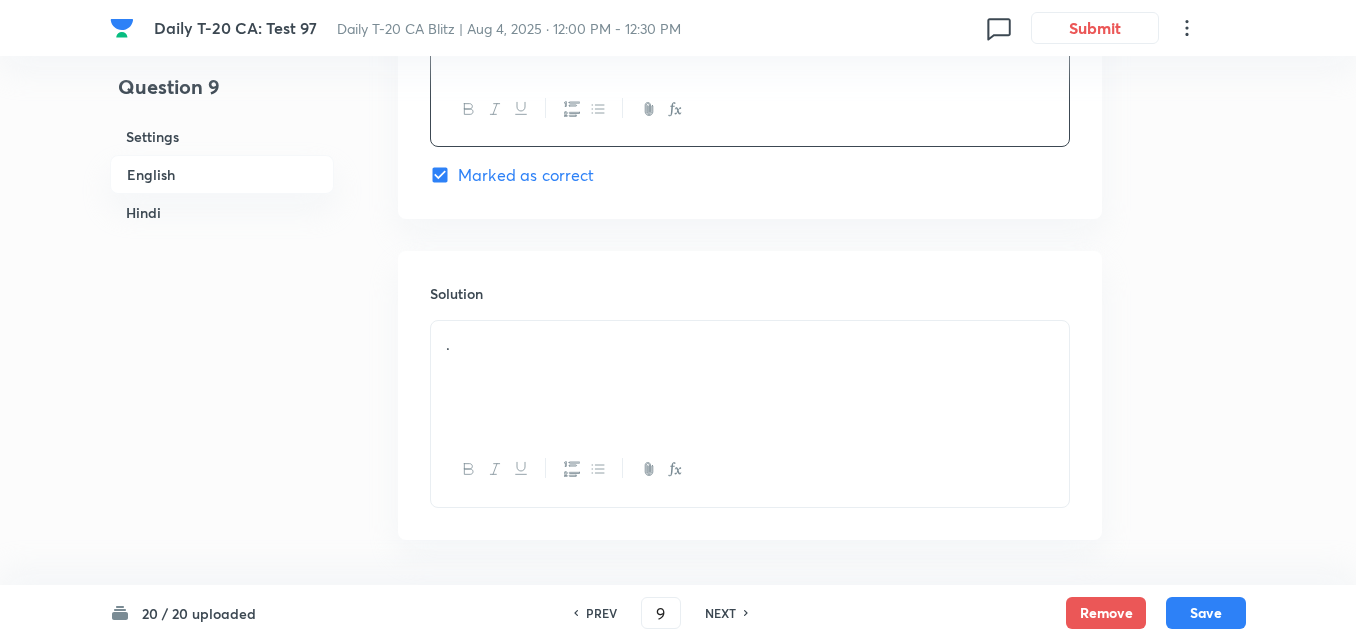 scroll, scrollTop: 2116, scrollLeft: 0, axis: vertical 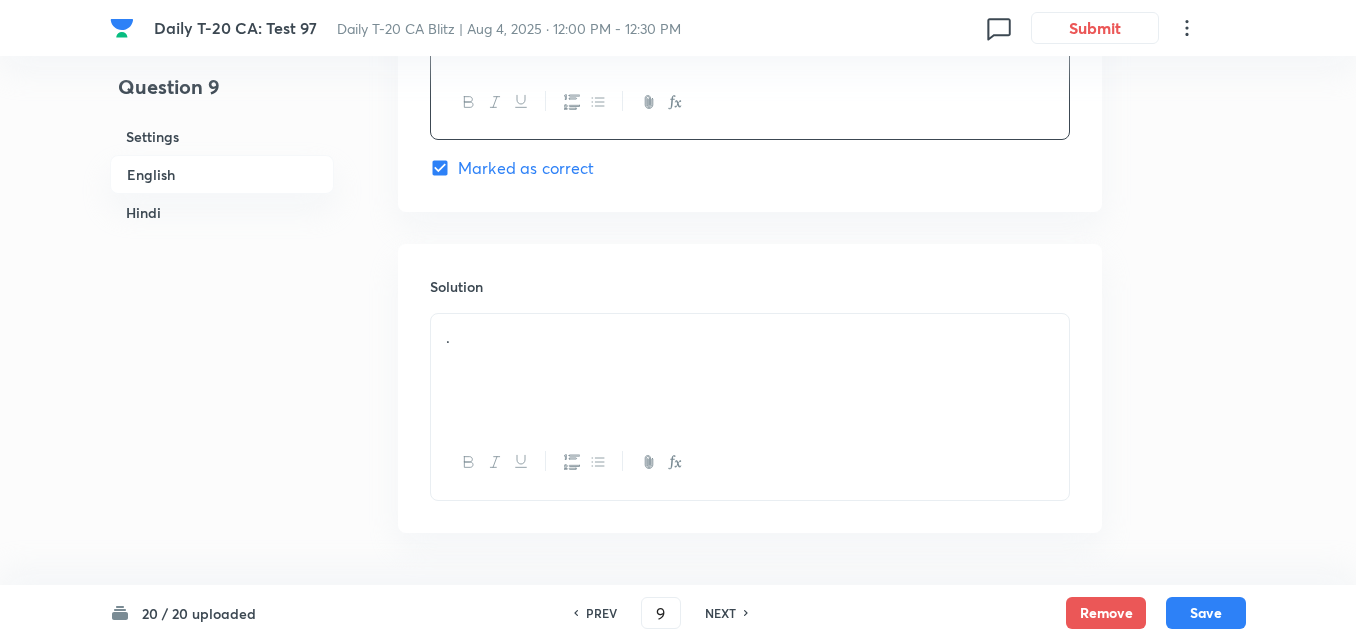 click on "." at bounding box center (750, 370) 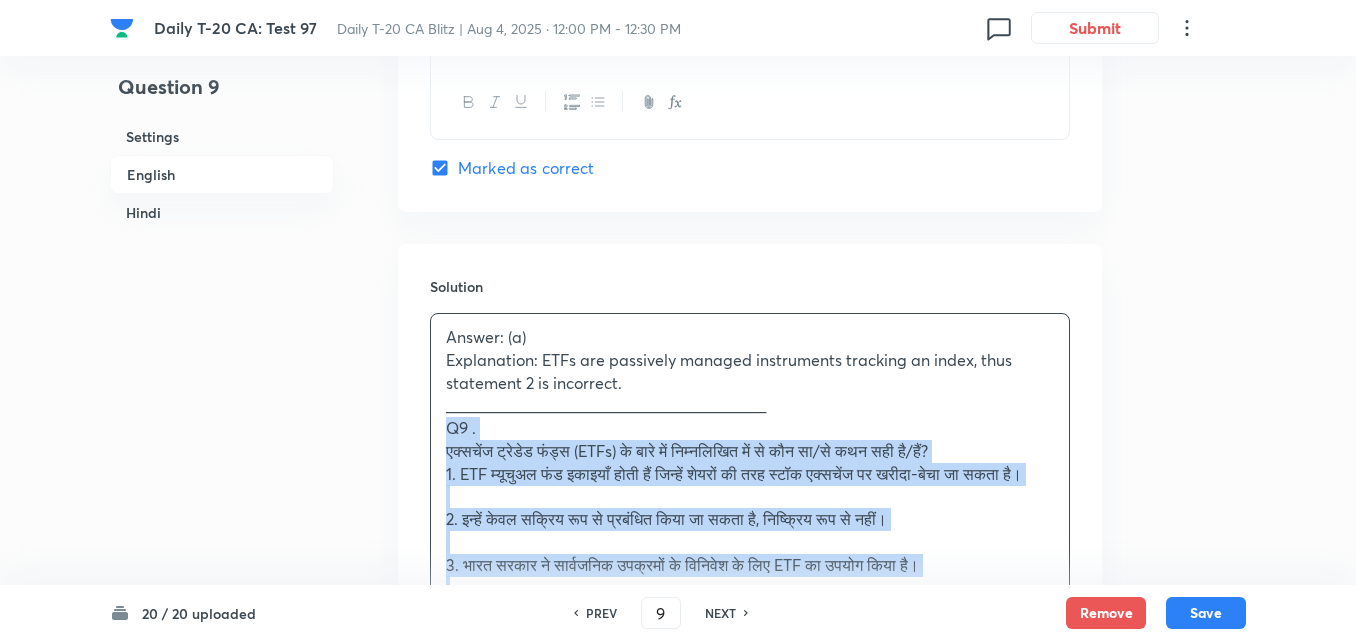 drag, startPoint x: 415, startPoint y: 426, endPoint x: 405, endPoint y: 423, distance: 10.440307 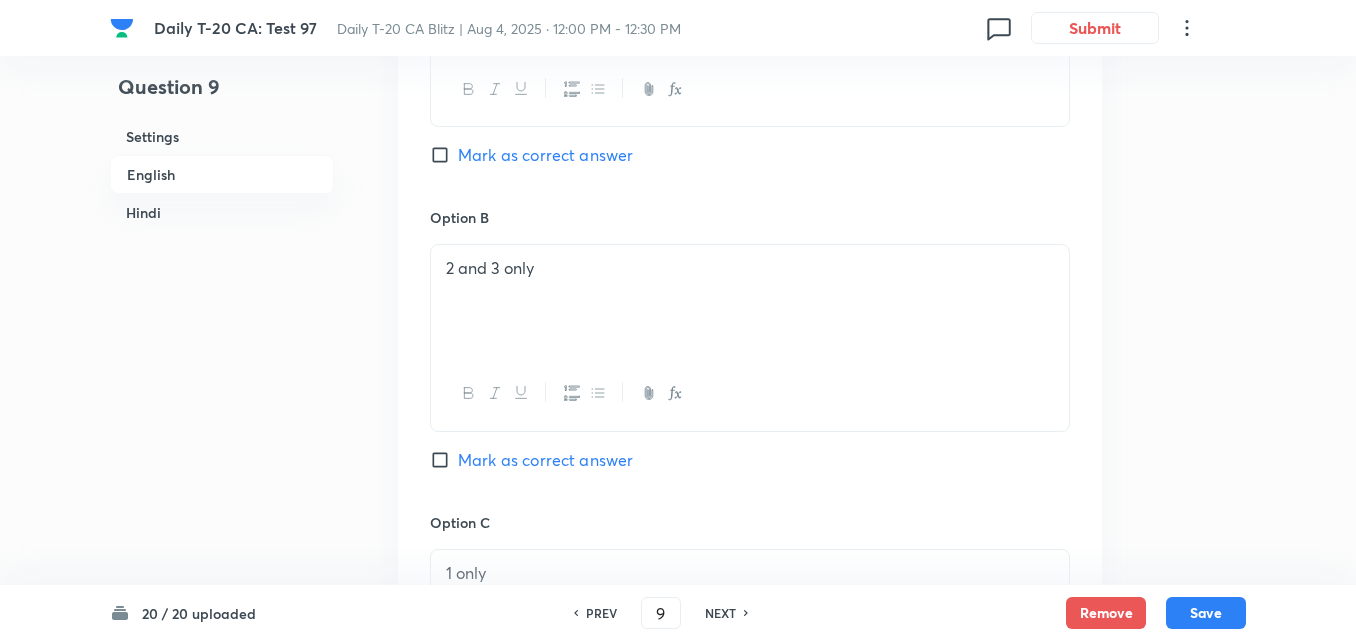 click on "Mark as correct answer" at bounding box center [545, 155] 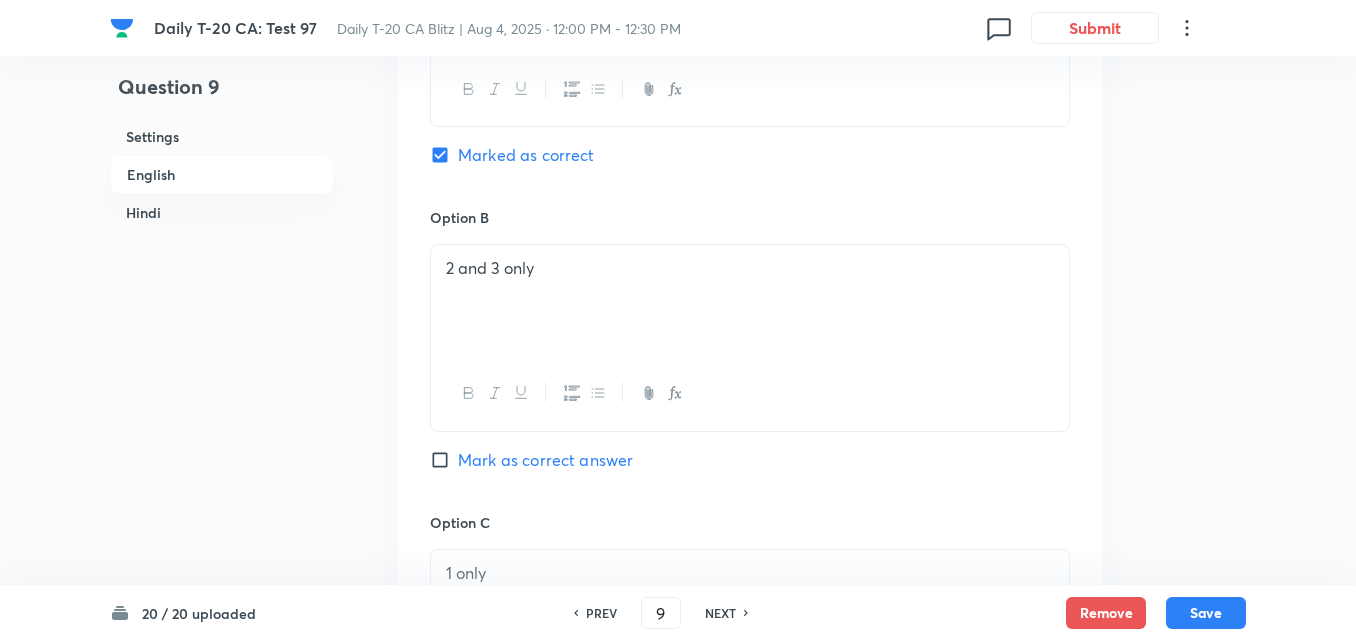 checkbox on "false" 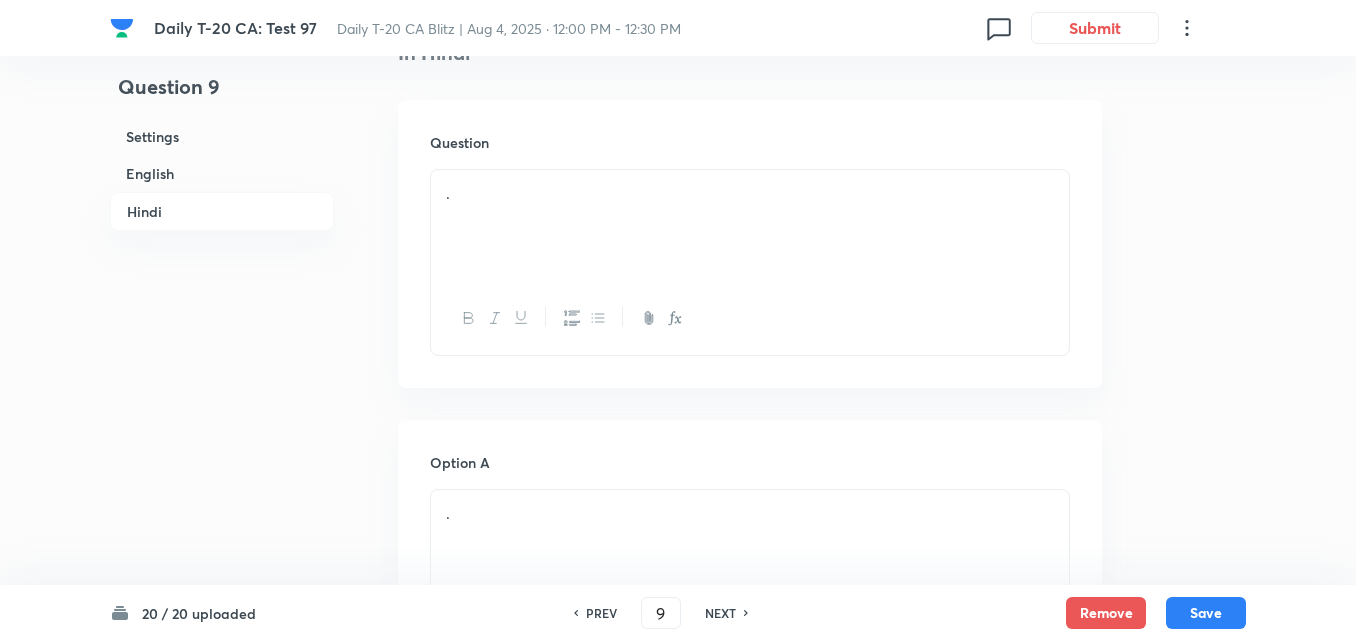 scroll, scrollTop: 2716, scrollLeft: 0, axis: vertical 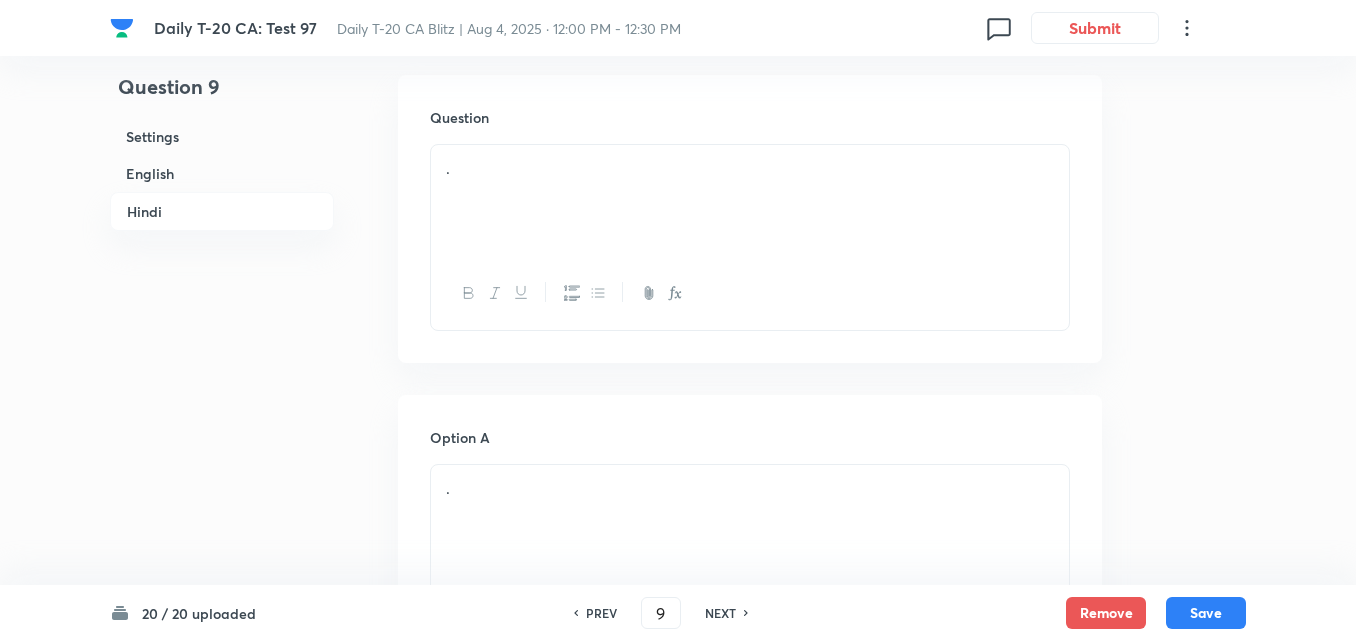 click on "." at bounding box center [750, 168] 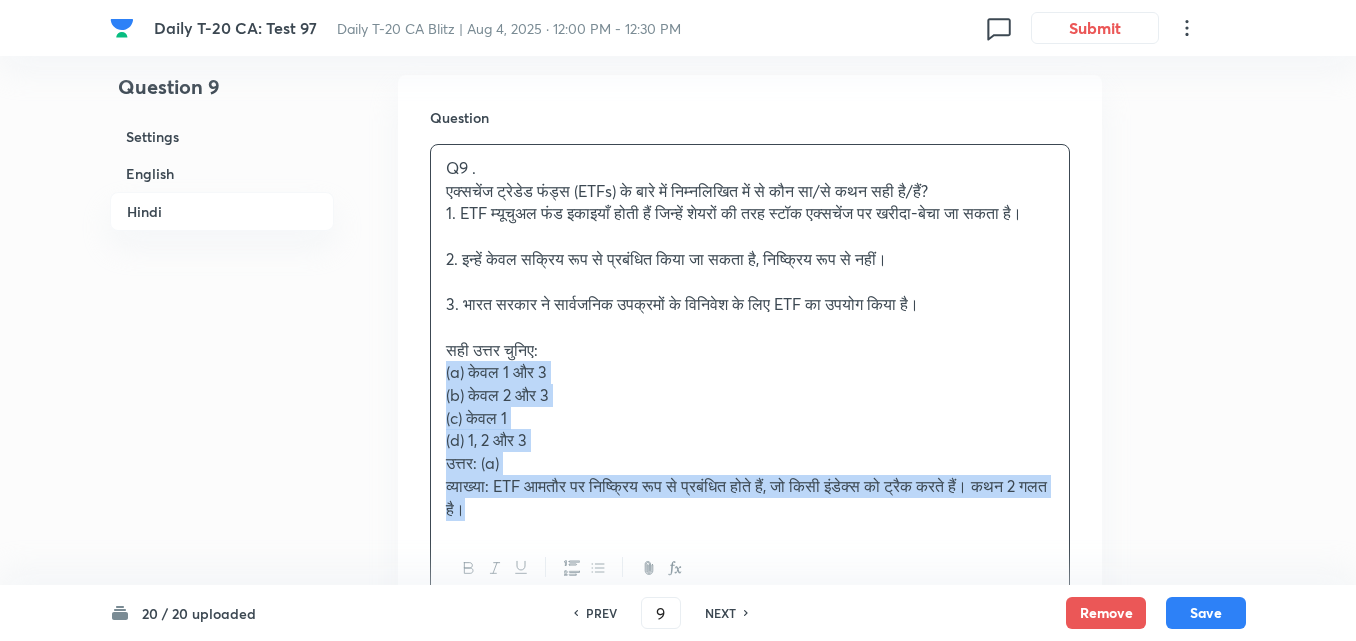 click on "Question Q9 . एक्सचेंज ट्रेडेड फंड्स (ETFs) के बारे में निम्नलिखित में से कौन सा/से कथन सही है/हैं? 1.	ETF म्यूचुअल फंड इकाइयाँ होती हैं जिन्हें शेयरों की तरह स्टॉक एक्सचेंज पर खरीदा-बेचा जा सकता है। 2.	इन्हें केवल सक्रिय रूप से प्रबंधित किया जा सकता है, निष्क्रिय रूप से नहीं। 3.	भारत सरकार ने सार्वजनिक उपक्रमों के विनिवेश के लिए ETF का उपयोग किया है। सही उत्तर चुनिए: (a) केवल 1 और 3 (b) केवल 2 और 3 (c) केवल 1 (d) 1, 2 और 3 उत्तर: (a)" at bounding box center [750, 357] 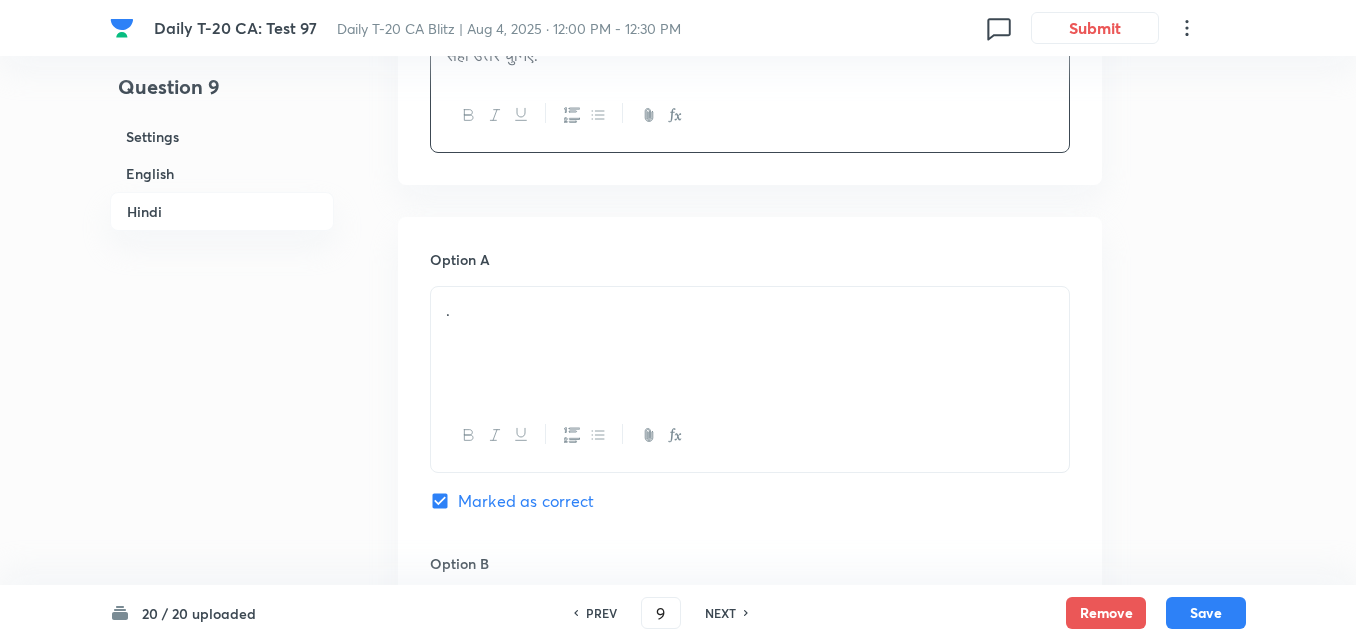 scroll, scrollTop: 3016, scrollLeft: 0, axis: vertical 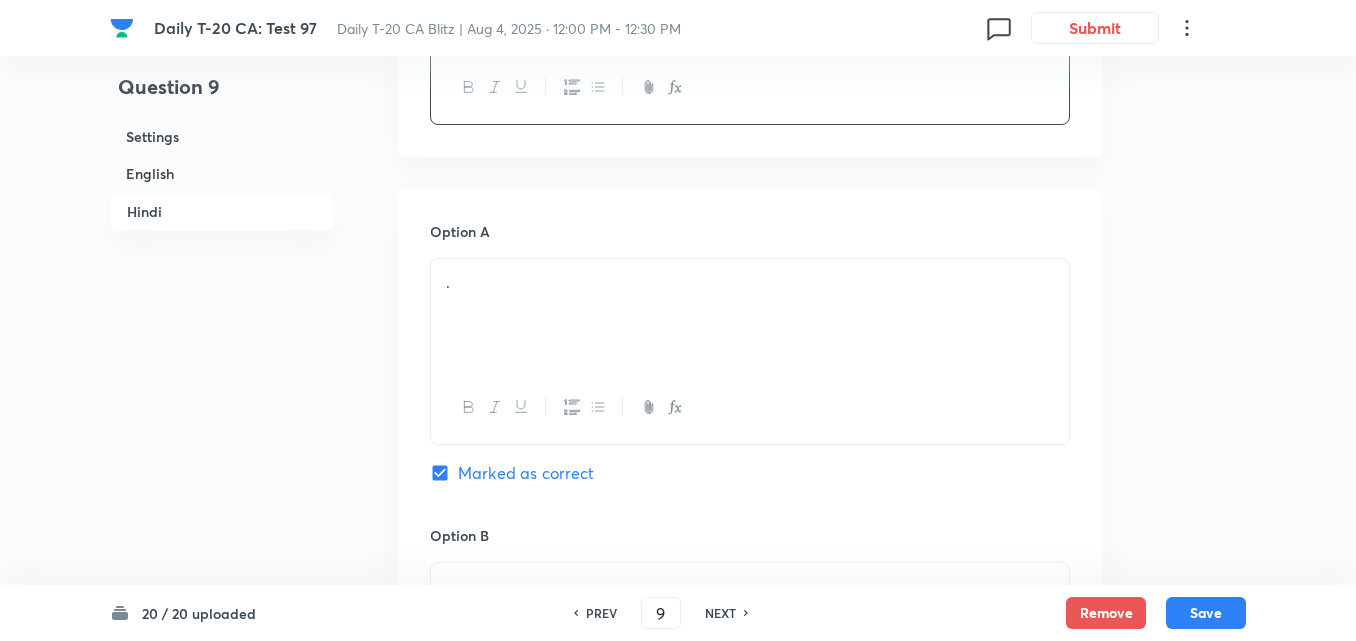 click on "." at bounding box center (750, 315) 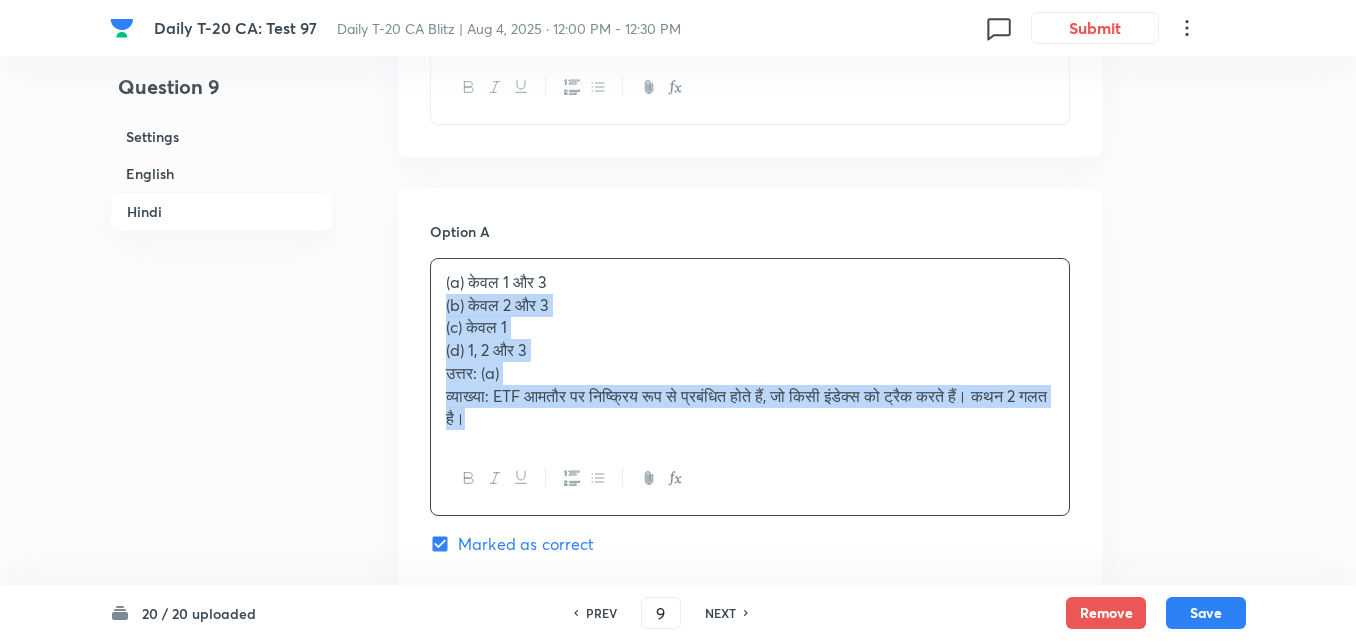 click on "Option A (a) केवल 1 और 3 (b) केवल 2 और 3 (c) केवल 1 (d) 1, 2 और 3 उत्तर: (a) व्याख्या: ETF आमतौर पर निष्क्रिय रूप से प्रबंधित होते हैं, जो किसी इंडेक्स को ट्रैक करते हैं। कथन 2 गलत है। Marked as correct Option B . Mark as correct answer Option C . Mark as correct answer Option D . Mark as correct answer" at bounding box center [750, 845] 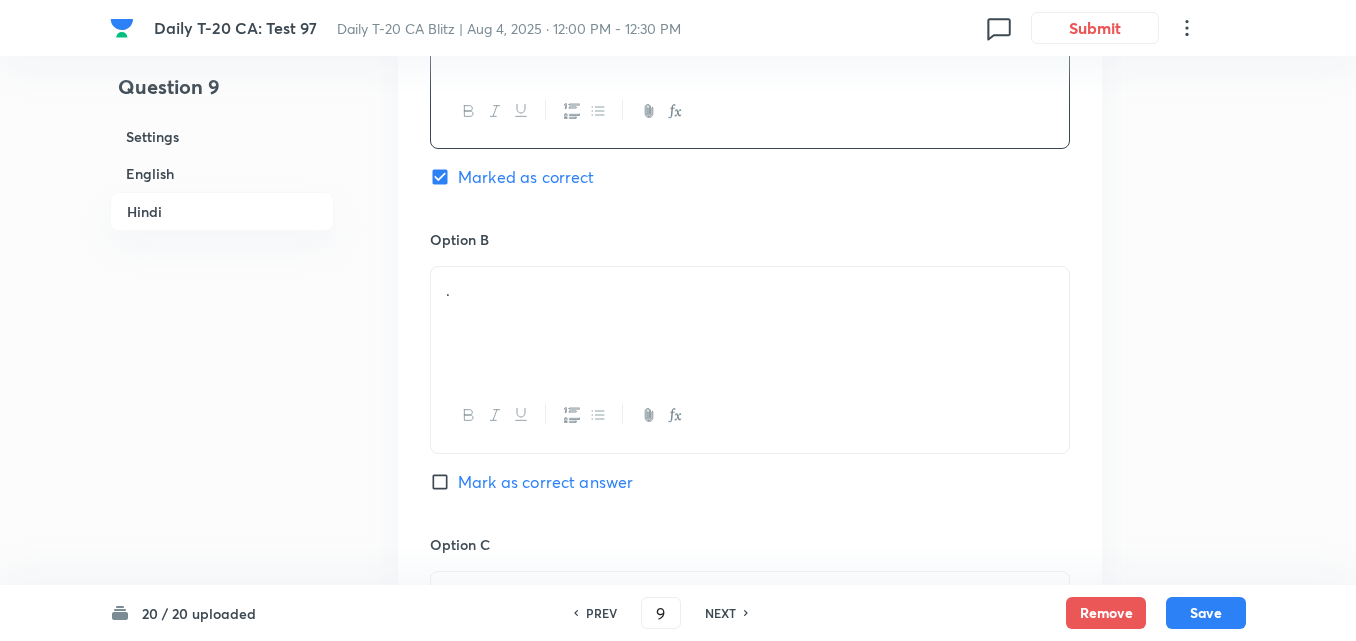 scroll, scrollTop: 3316, scrollLeft: 0, axis: vertical 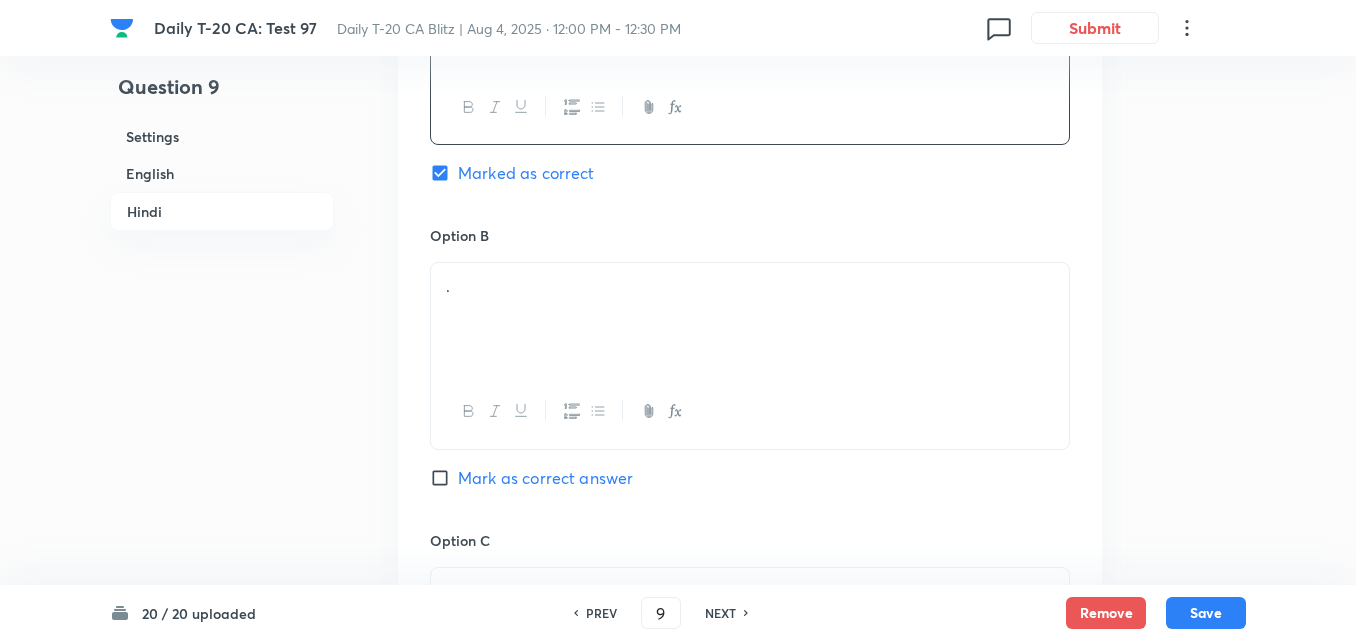 click on "." at bounding box center (750, 319) 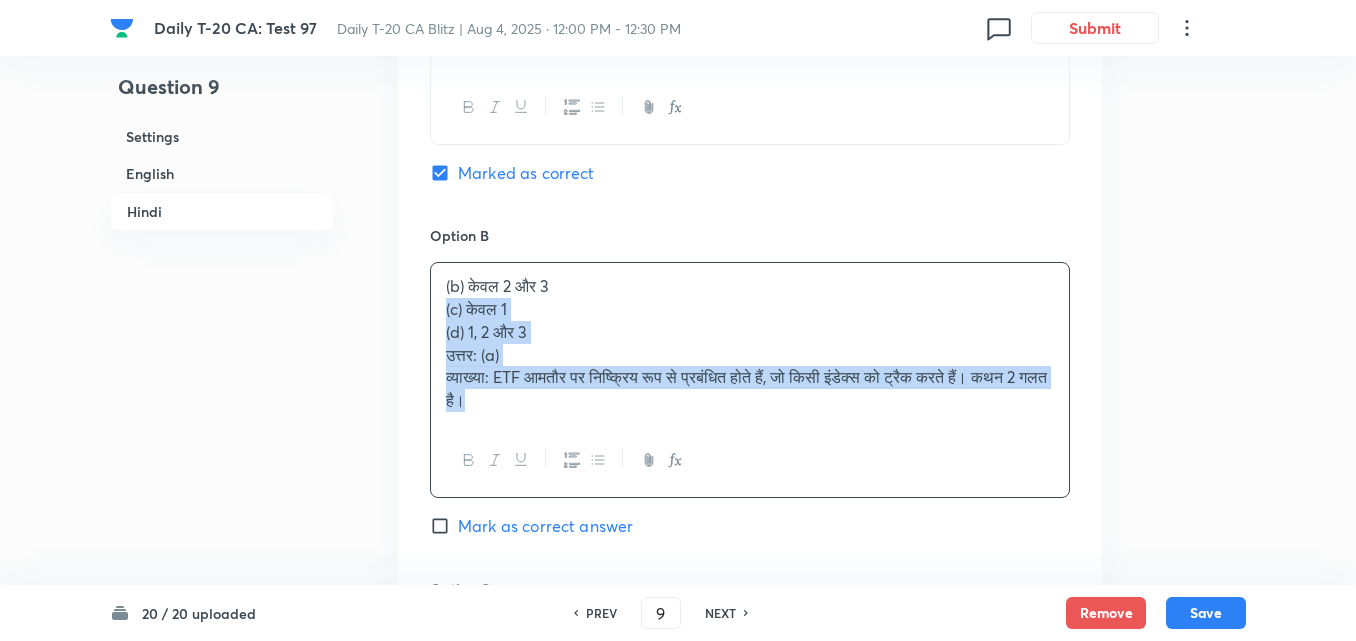 click on "(b) केवल 2 और 3 (c) केवल 1 (d) 1, 2 और 3 उत्तर: (a) व्याख्या: ETF आमतौर पर निष्क्रिय रूप से प्रबंधित होते हैं, जो किसी इंडेक्स को ट्रैक करते हैं। कथन 2 गलत है।" at bounding box center (750, 343) 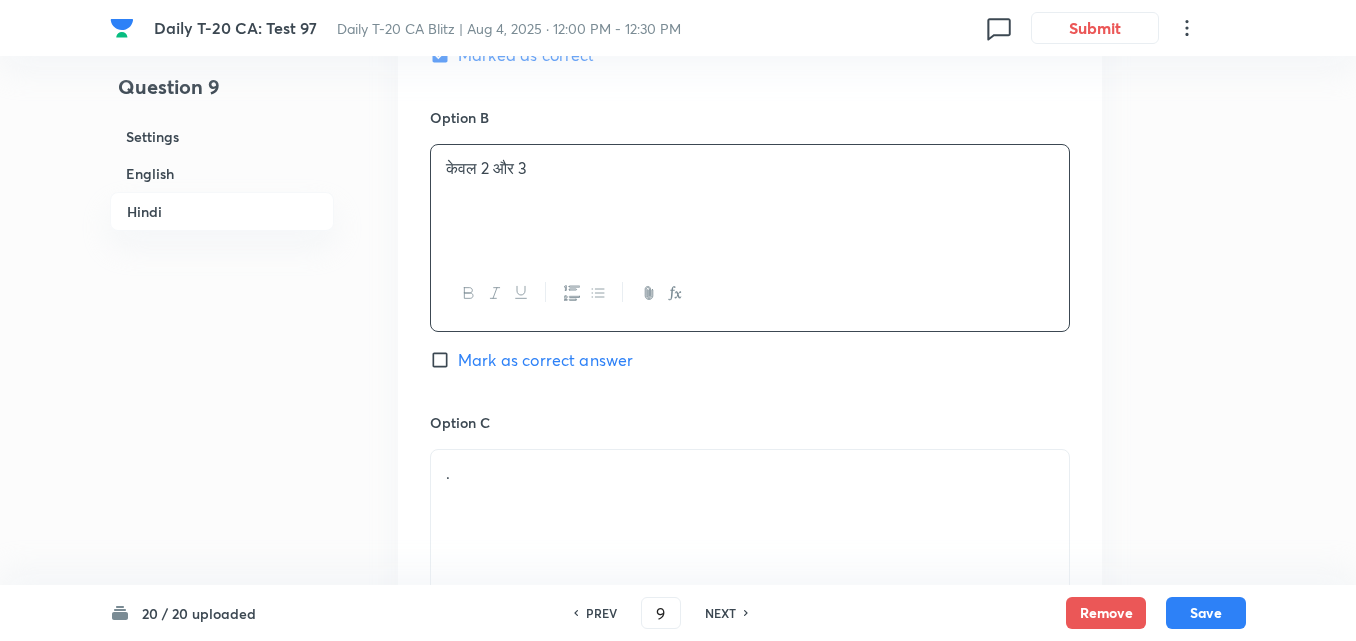scroll, scrollTop: 3716, scrollLeft: 0, axis: vertical 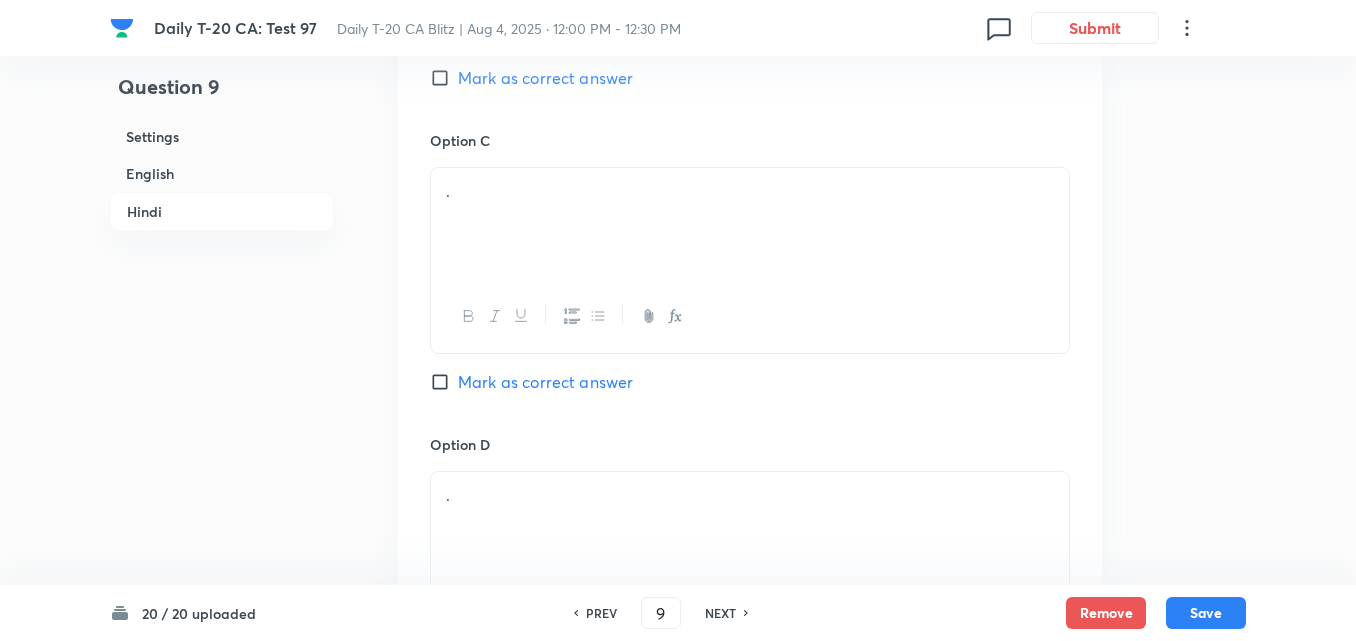 click on "." at bounding box center (750, 224) 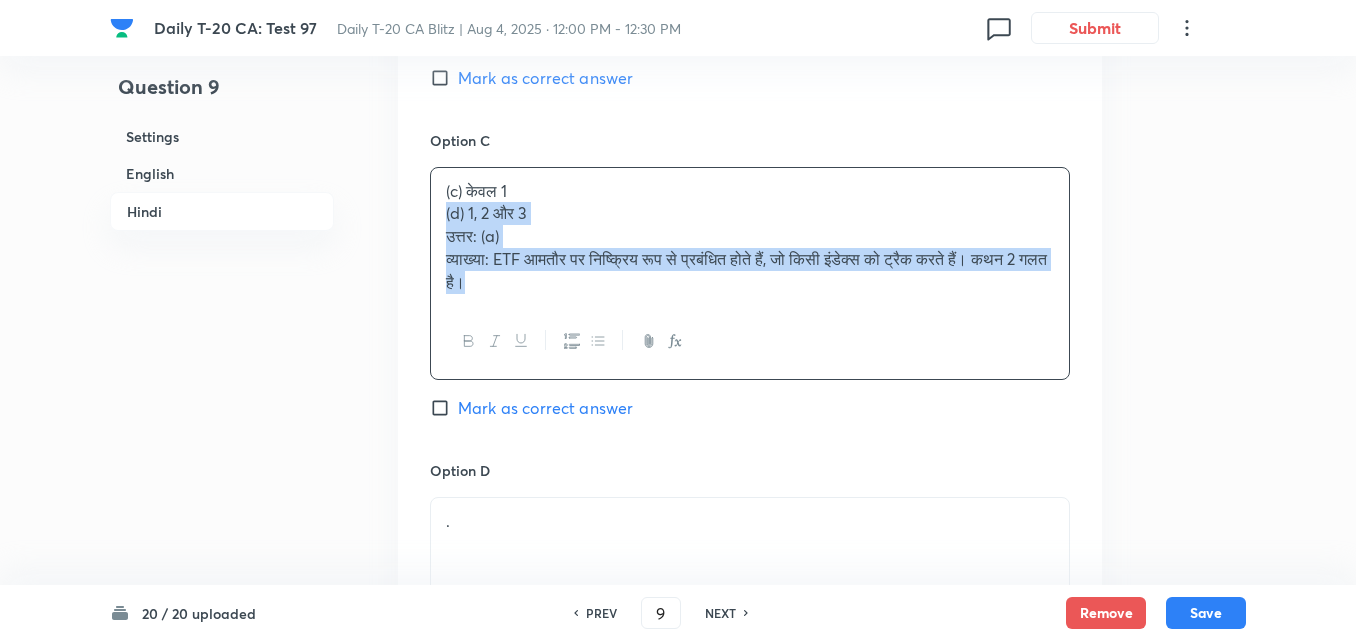 drag, startPoint x: 406, startPoint y: 250, endPoint x: 386, endPoint y: 247, distance: 20.22375 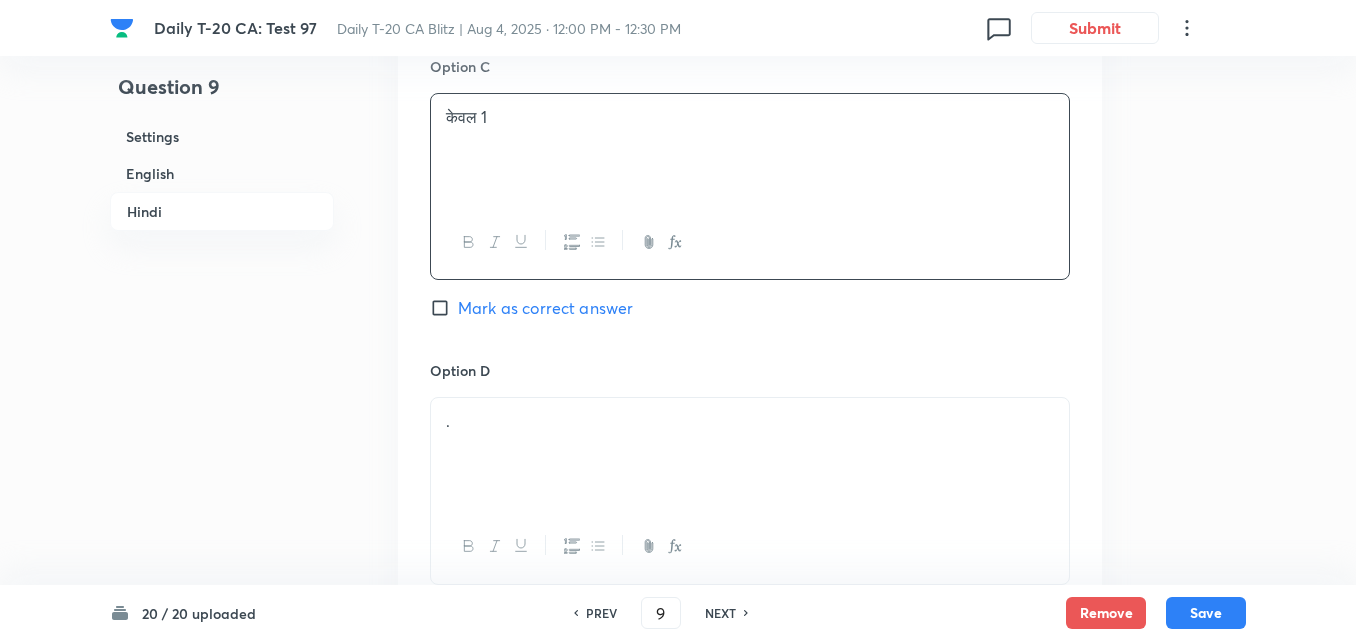 scroll, scrollTop: 3916, scrollLeft: 0, axis: vertical 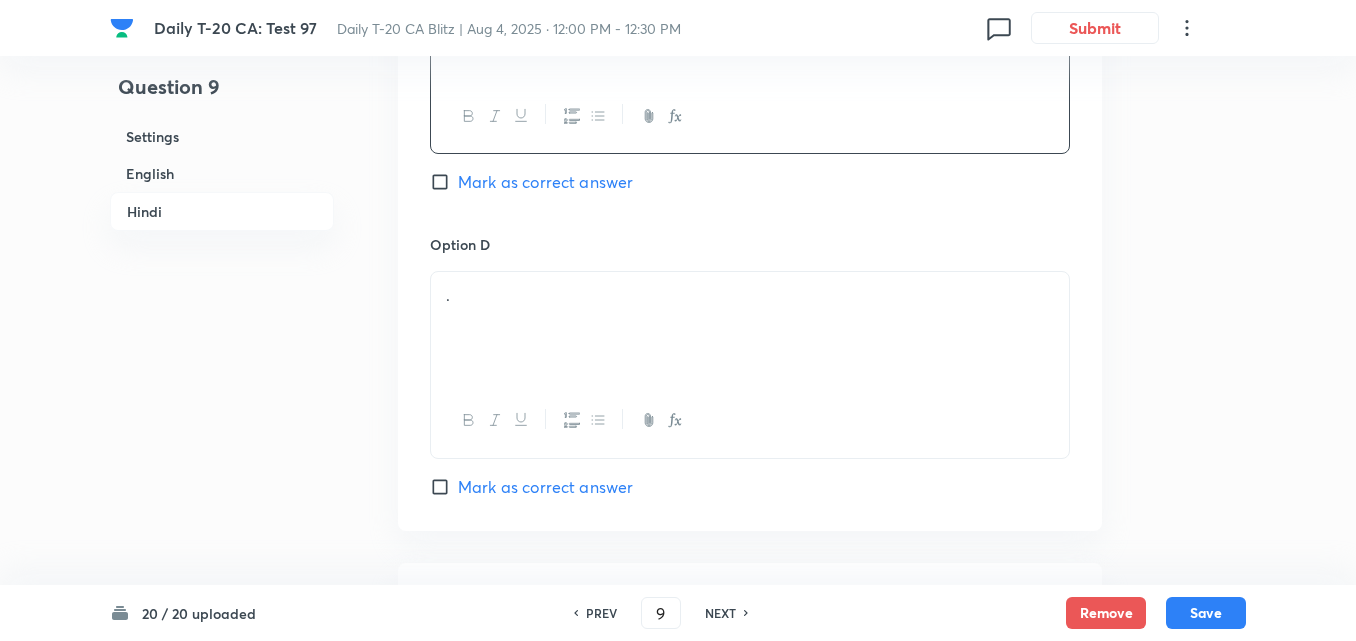 click on "." at bounding box center [750, 328] 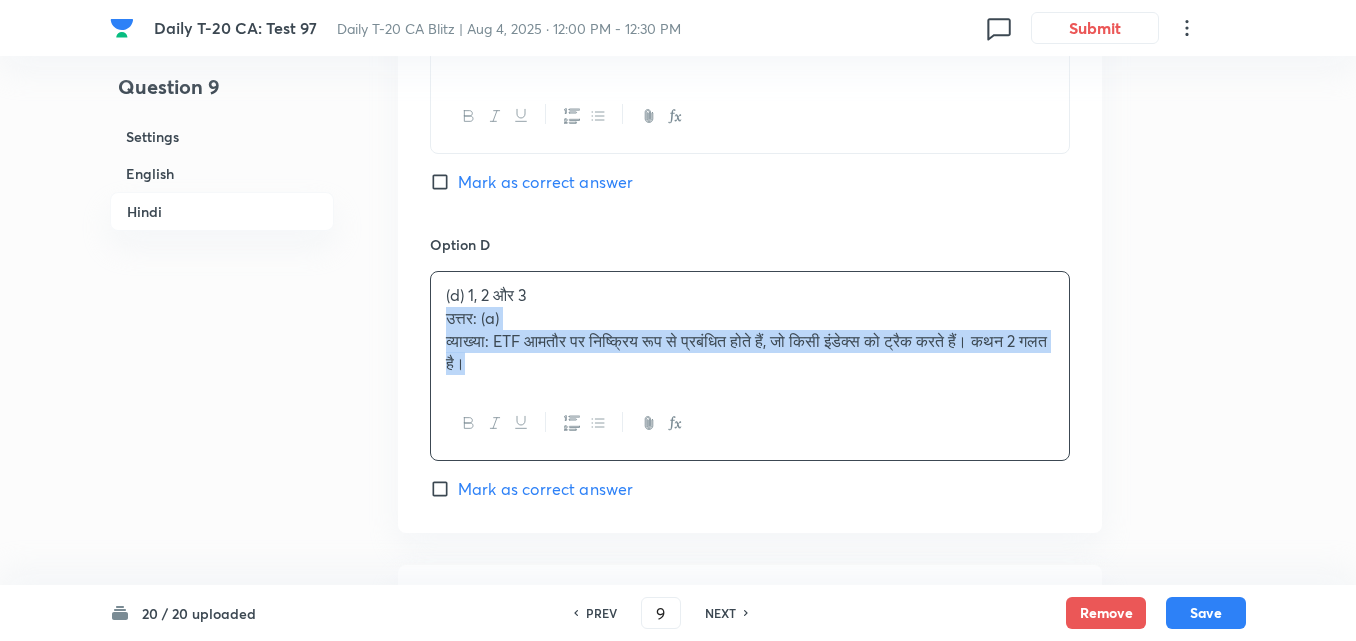 click on "(d) 1, 2 और 3 उत्तर: (a) व्याख्या: ETF आमतौर पर निष्क्रिय रूप से प्रबंधित होते हैं, जो किसी इंडेक्स को ट्रैक करते हैं। कथन 2 गलत है।" at bounding box center (750, 329) 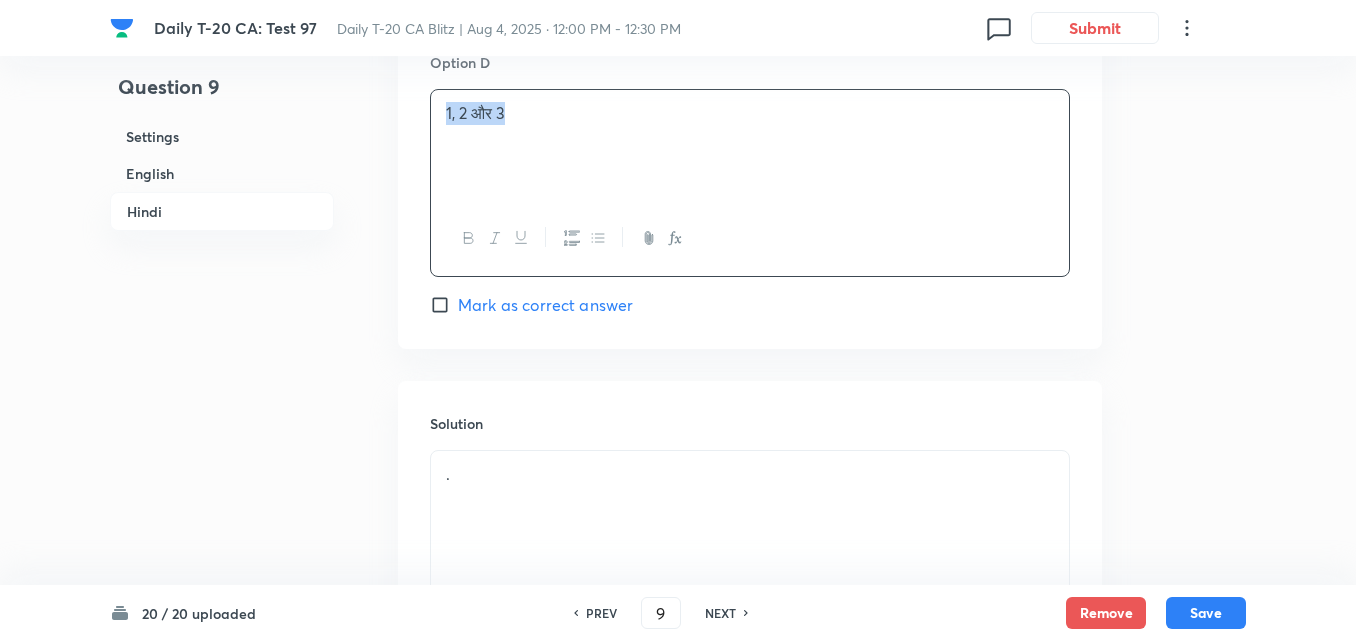 scroll, scrollTop: 4316, scrollLeft: 0, axis: vertical 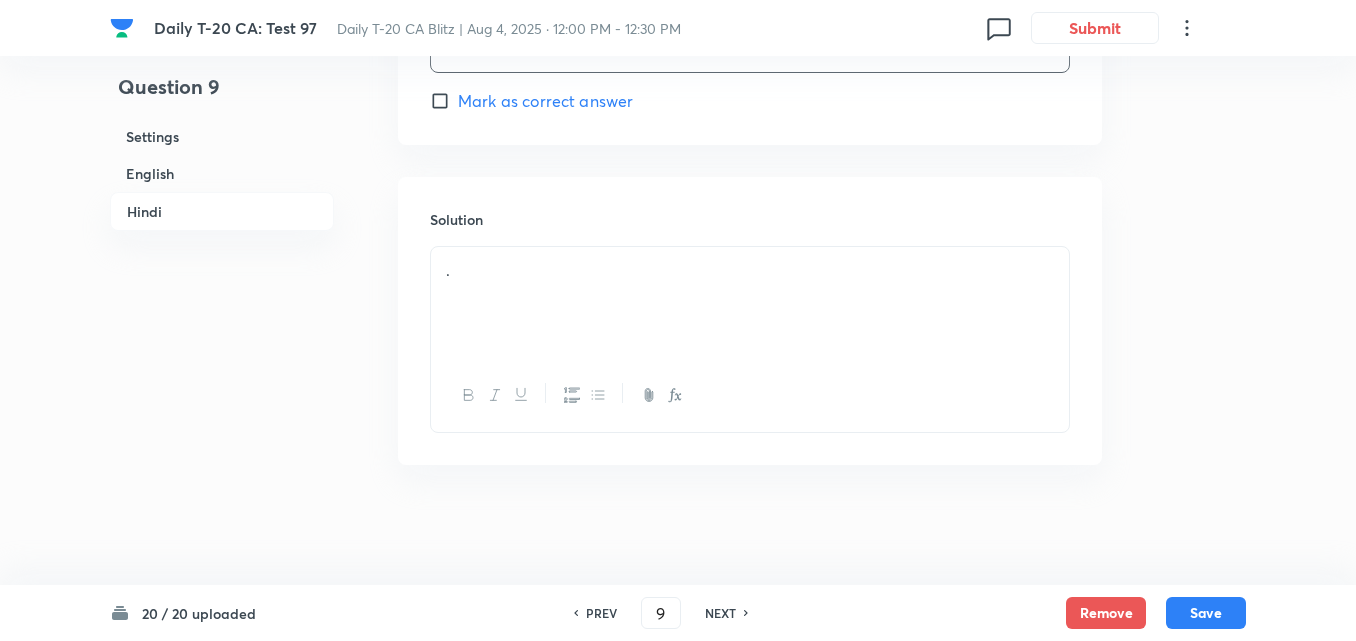 click on "." at bounding box center [750, 303] 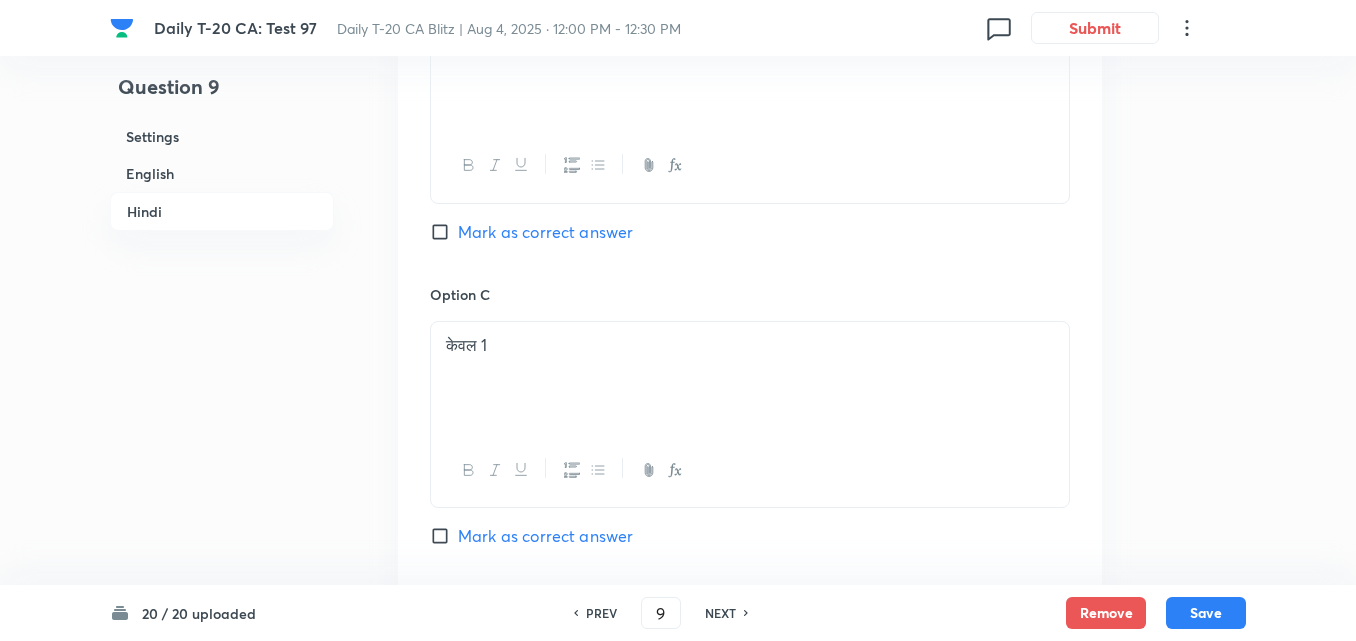 scroll, scrollTop: 3416, scrollLeft: 0, axis: vertical 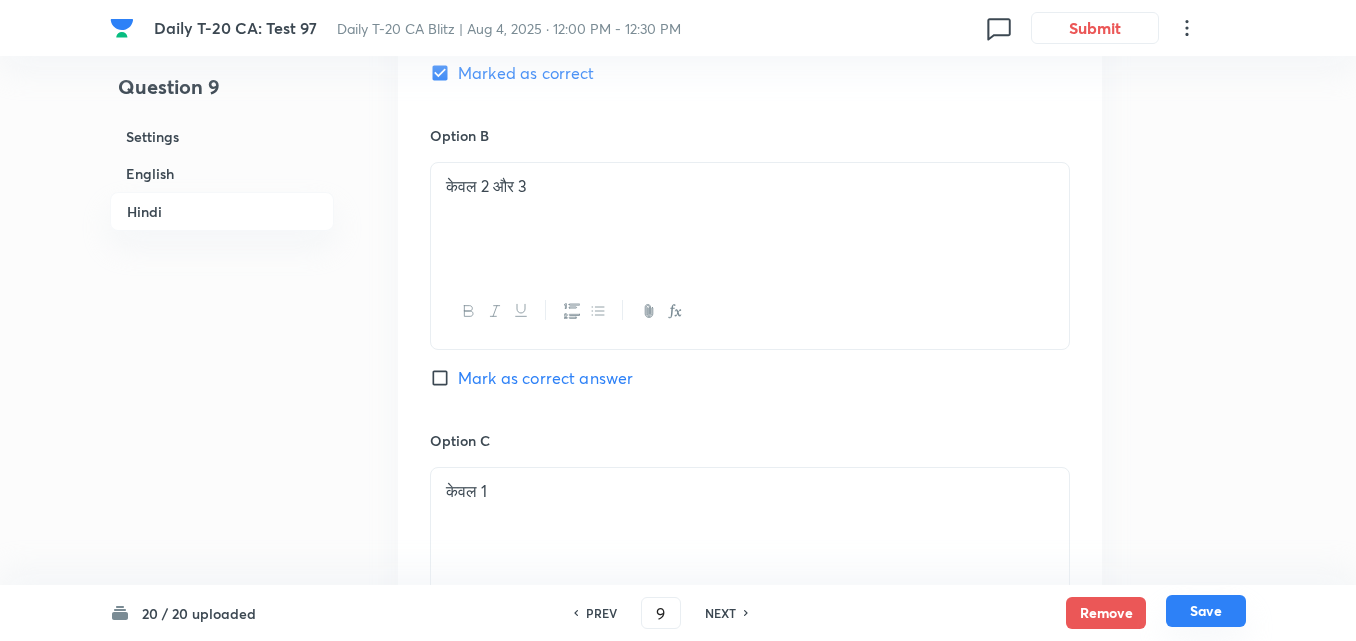 click on "Save" at bounding box center [1206, 611] 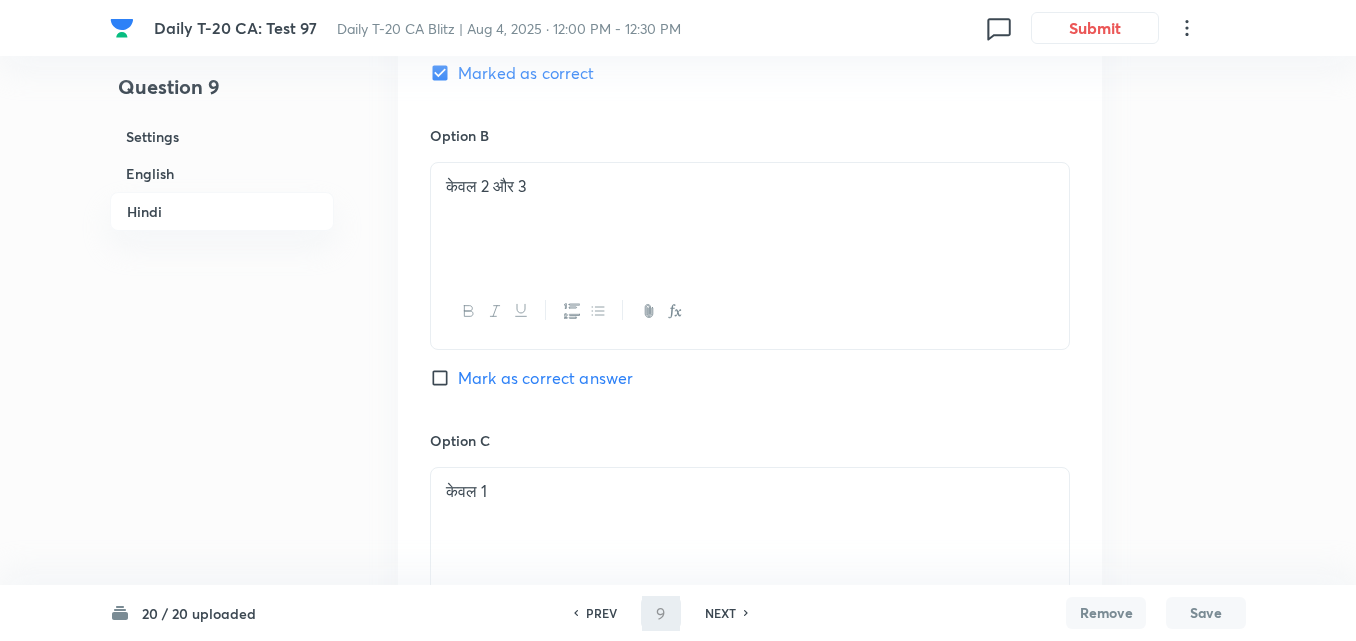 type on "10" 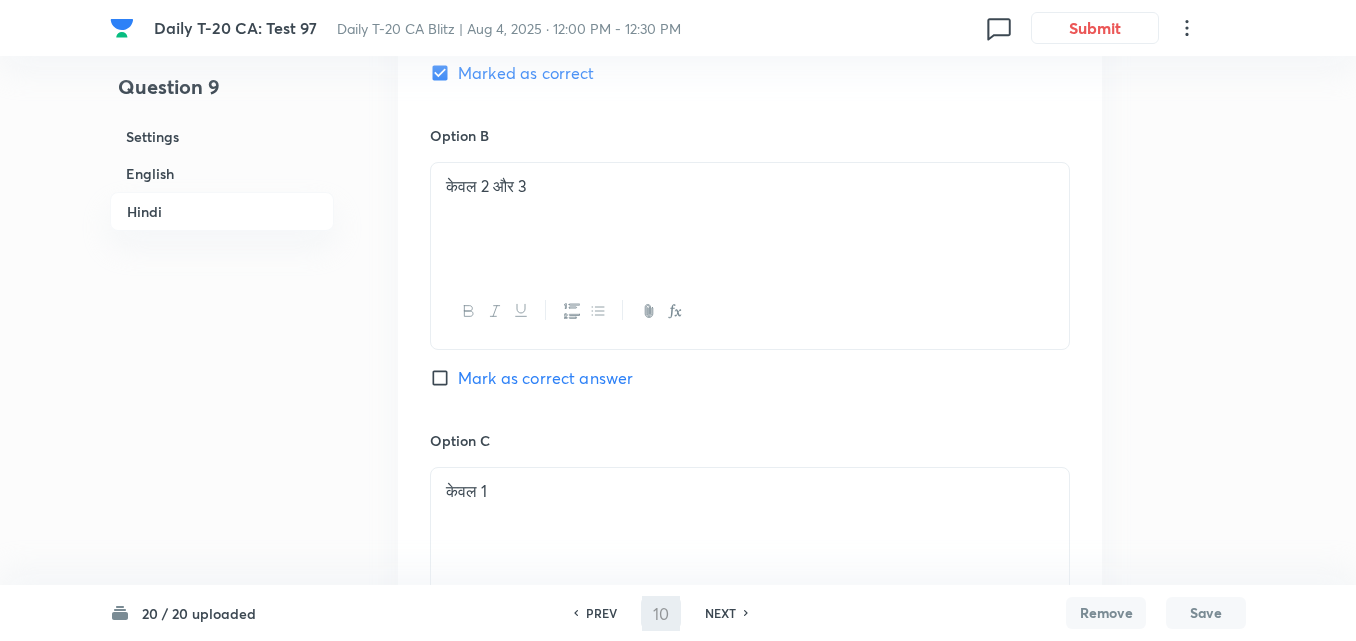 checkbox on "false" 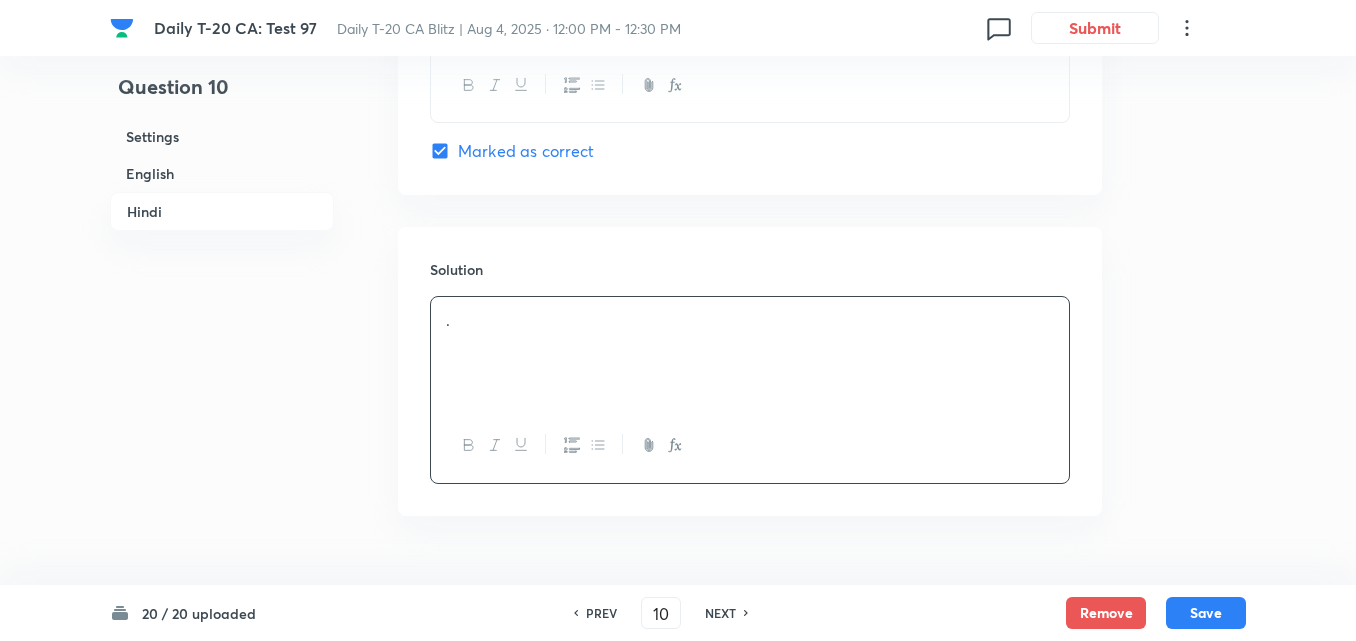 click on "English" at bounding box center [222, 173] 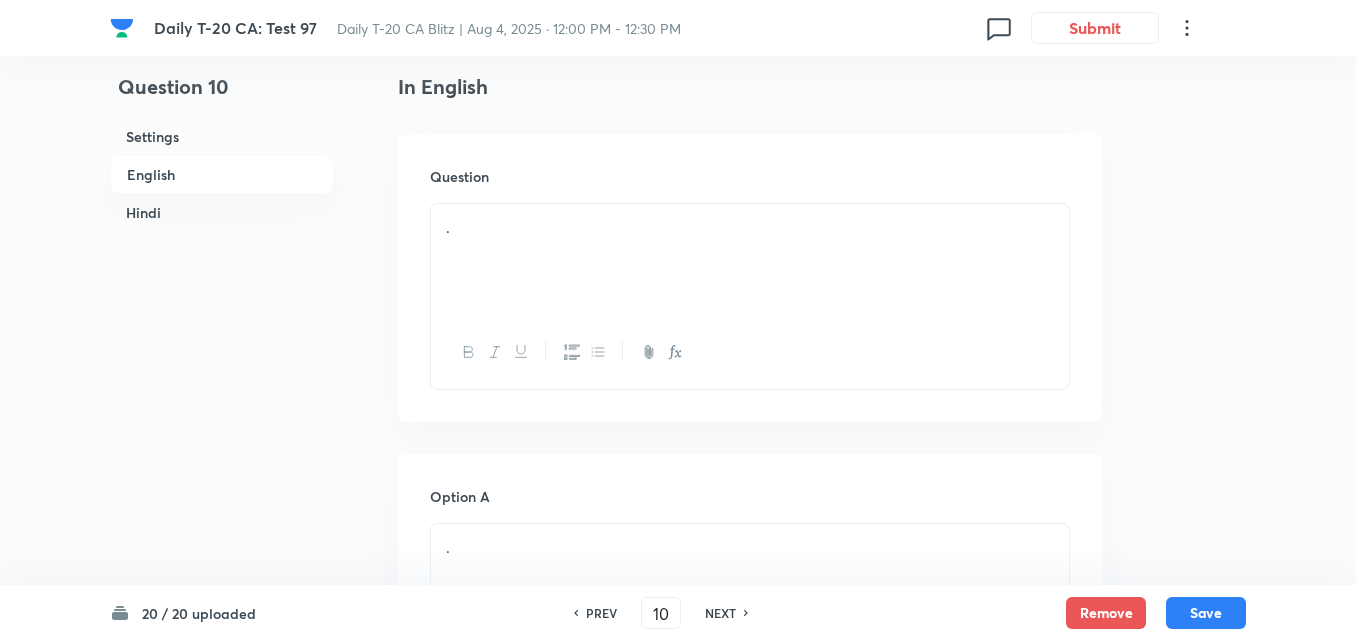 click on "." at bounding box center (750, 260) 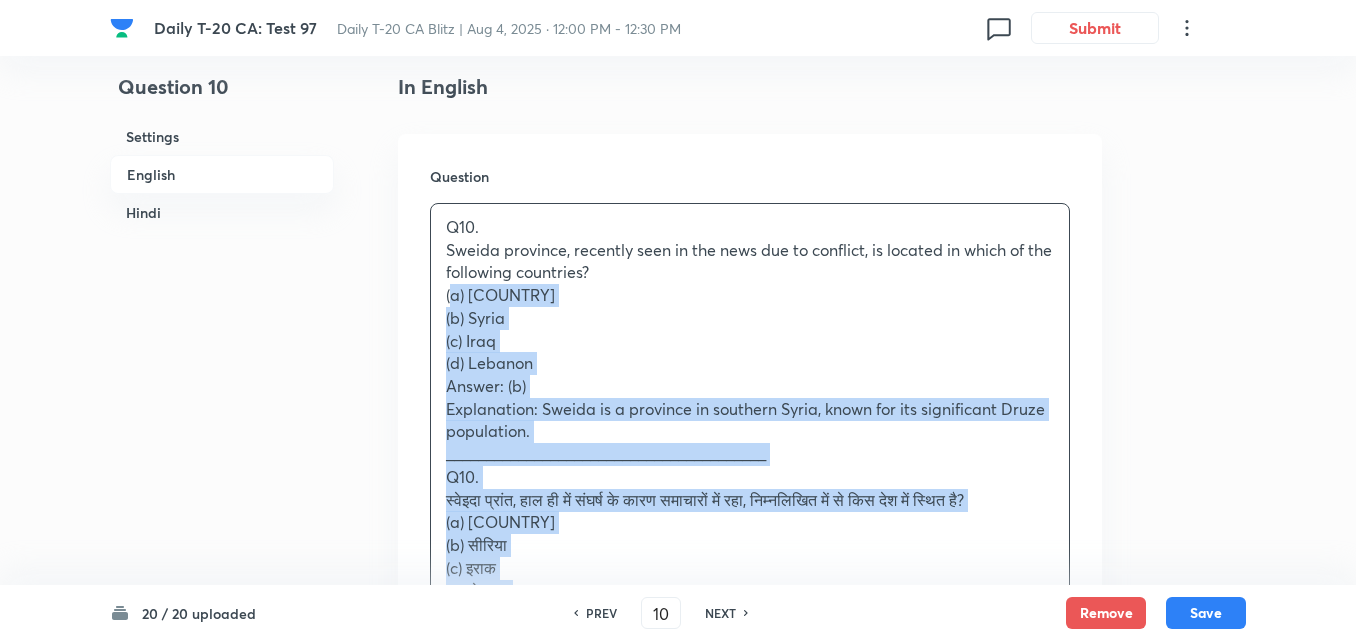 click on "Question Q10.  Sweida province, recently seen in the news due to conflict, is located in which of the following countries?  (a) Yemen  (b) Syria  (c) Iraq  (d) Lebanon  Answer: (b)  Explanation: Sweida is a province in southern Syria, known for its significant Druze population. ________________________________________ Q10.  स्वेइदा प्रांत, हाल ही में संघर्ष के कारण समाचारों में रहा, निम्नलिखित में से किस देश में स्थित है?  (a) यमन  (b) सीरिया  (c) इराक  (d) लेबनान  उत्तर: (b)  व्याख्या: स्वेइदा प्रांत दक्षिण सीरिया में स्थित है, जहाँ ड्रूज़ जनजाति की उल्लेखनीय जनसंख्या पाई जाती है।" at bounding box center [750, 461] 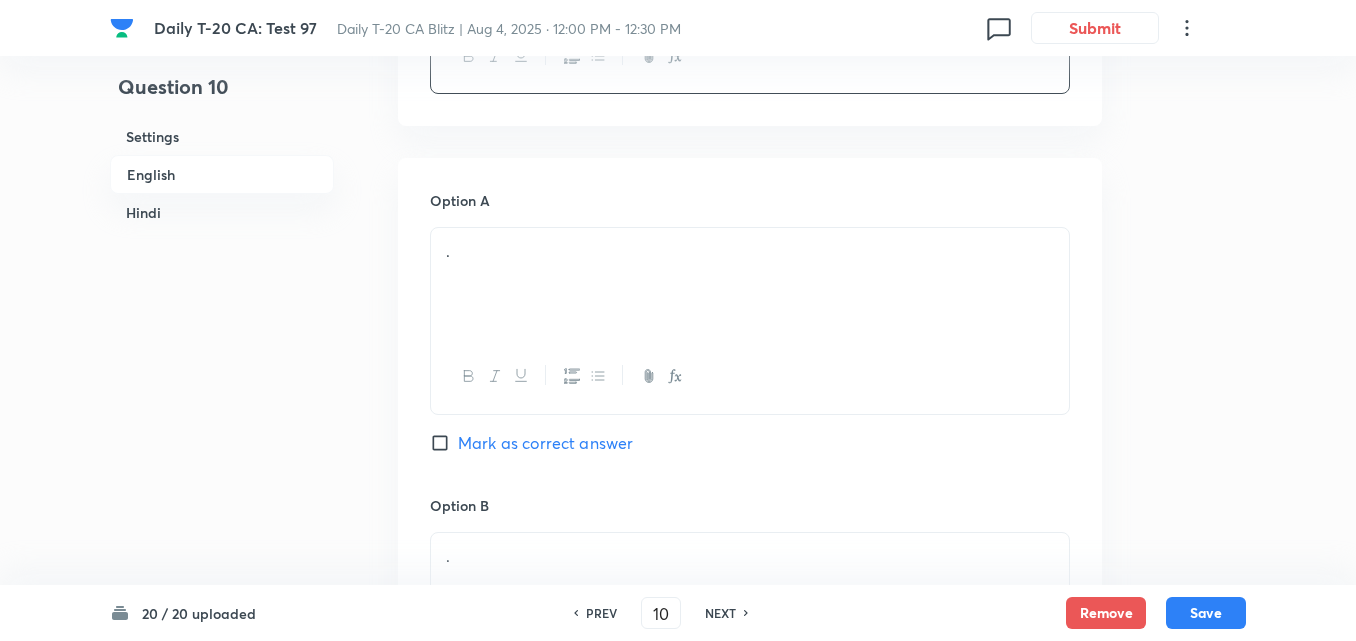 scroll, scrollTop: 816, scrollLeft: 0, axis: vertical 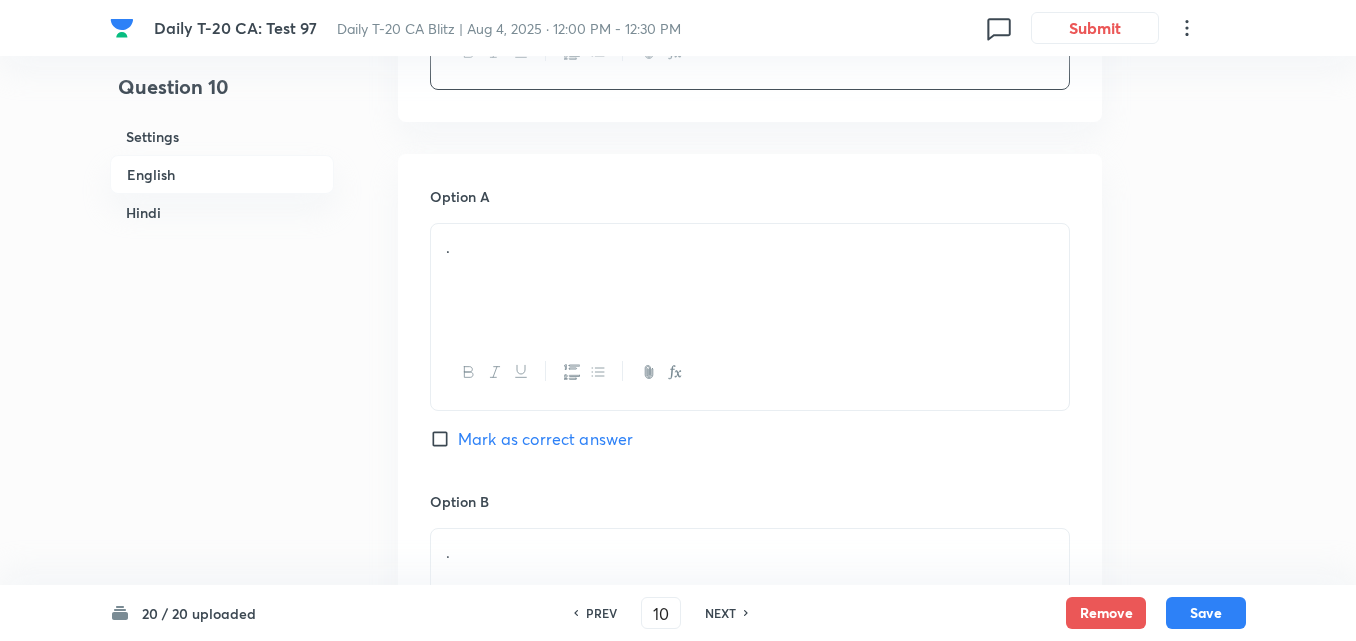 click on "." at bounding box center [750, 247] 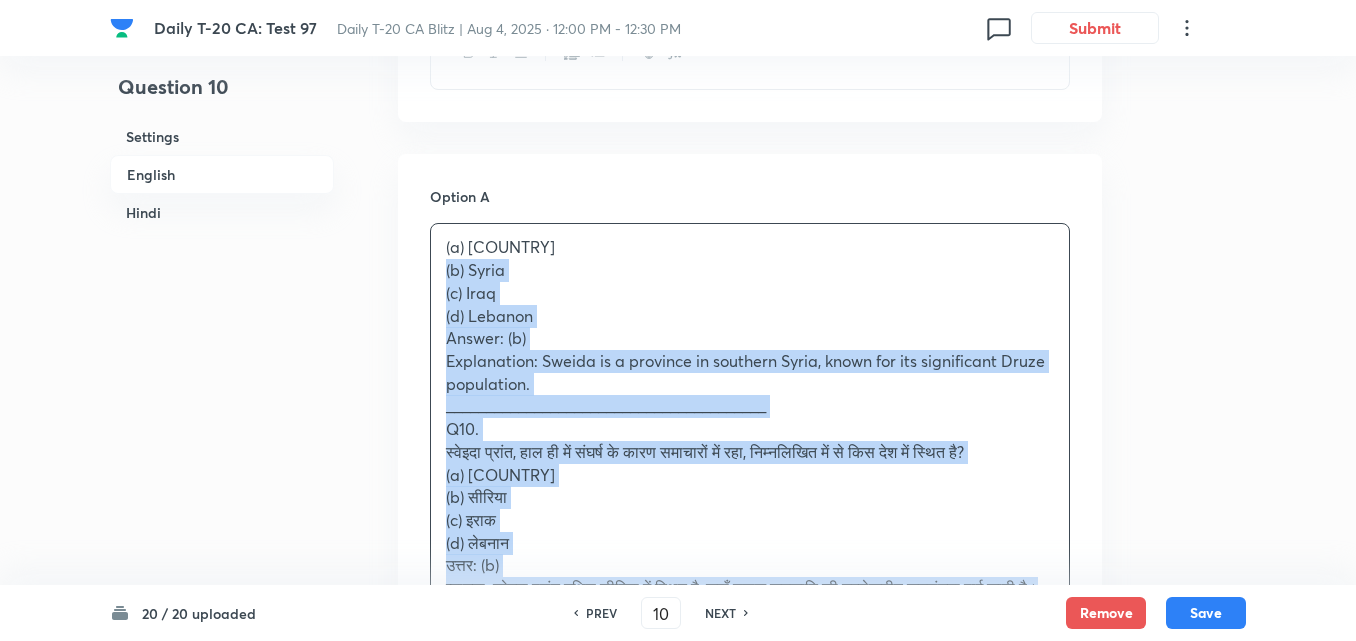 click on "(a) Yemen (b) Syria (c) Iraq (d) Lebanon Answer: (b) Explanation: Sweida is a province in southern Syria, known for its significant Druze population. ________________________________________ Q10. स्वेइदा प्रांत, हाल ही में संघर्ष के कारण समाचारों में रहा, निम्नलिखित में से किस देश में स्थित है? (a) यमन (b) सीरिया (c) इराक (d) लेबनान उत्तर: (b) व्याख्या: स्वेइदा प्रांत दक्षिण सीरिया में स्थित है, जहाँ ड्रूज़ जनजाति की उल्लेखनीय जनसंख्या पाई जाती है।" at bounding box center [750, 454] 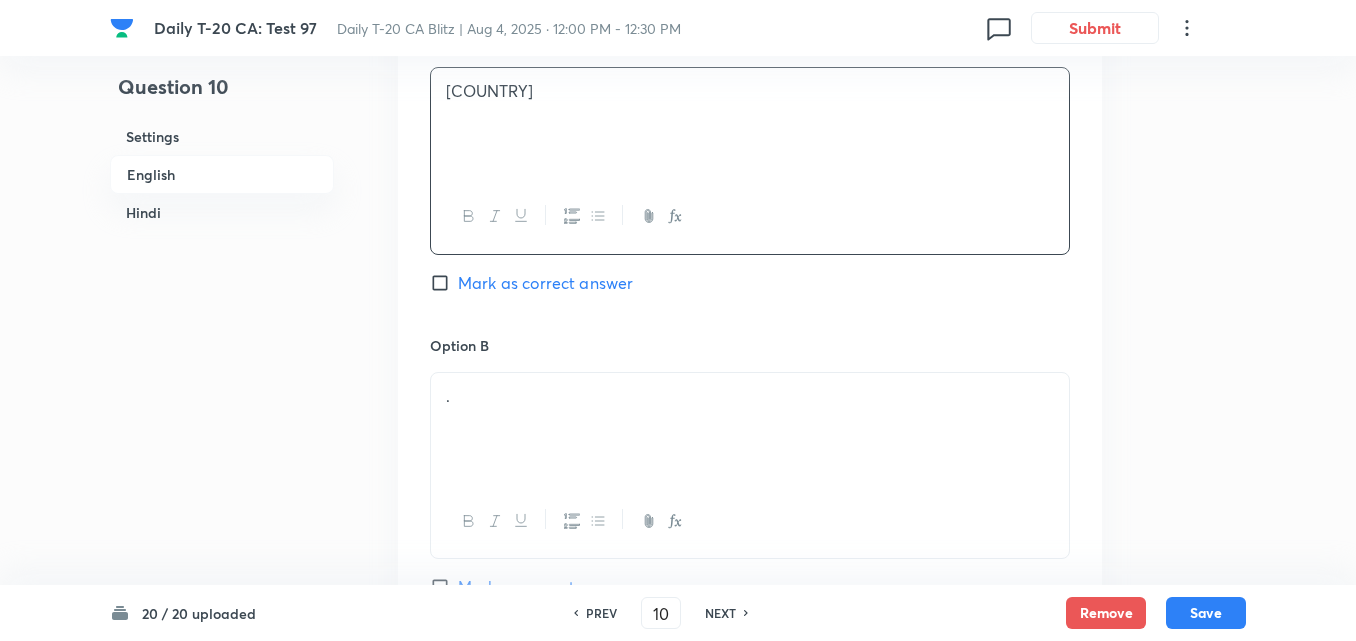 scroll, scrollTop: 1116, scrollLeft: 0, axis: vertical 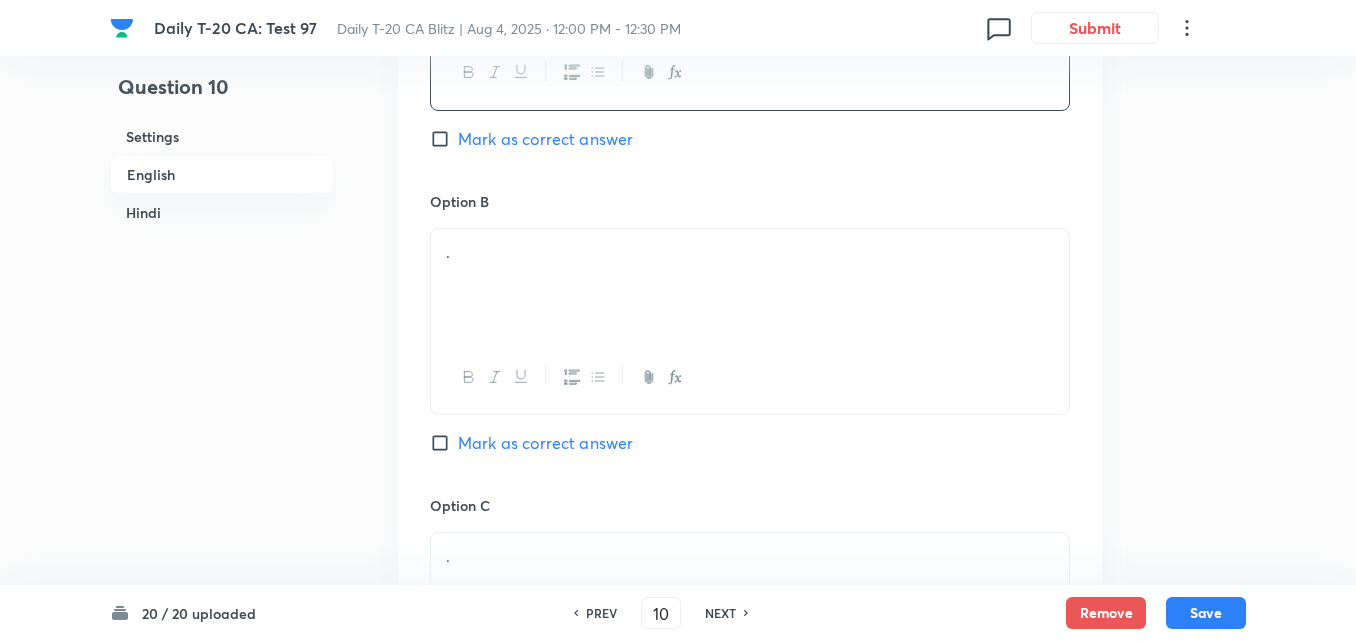 click on "." at bounding box center [750, 285] 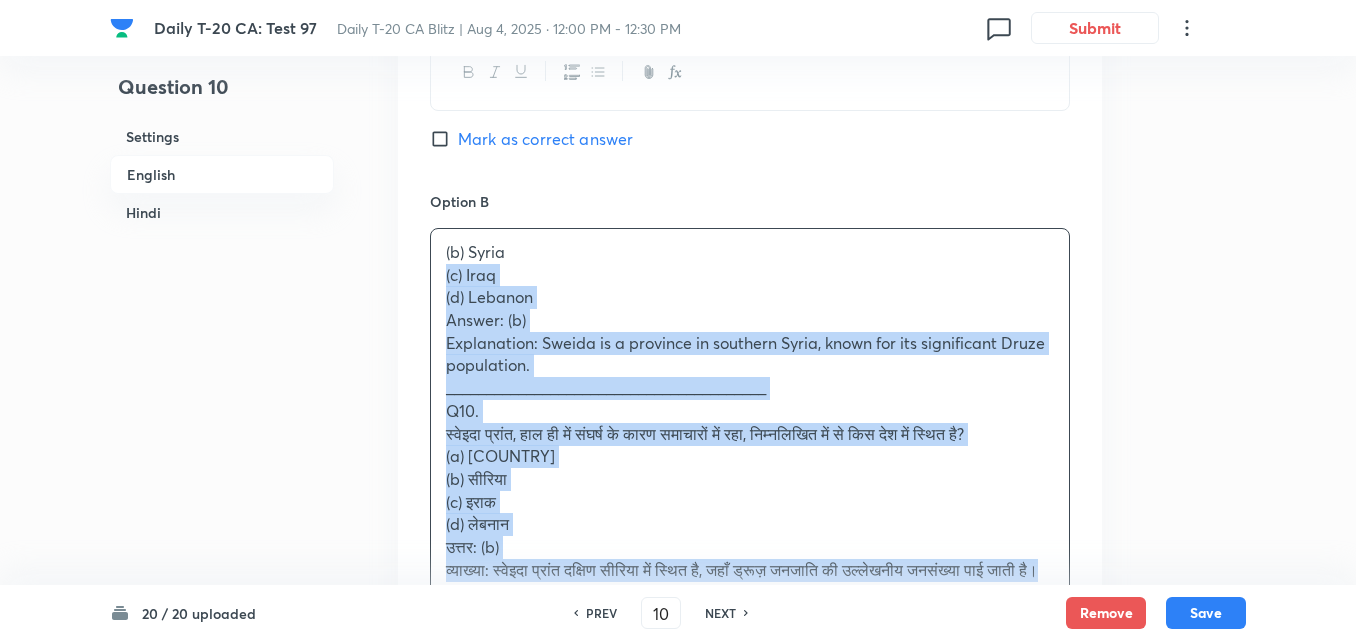 drag, startPoint x: 455, startPoint y: 284, endPoint x: 423, endPoint y: 278, distance: 32.55764 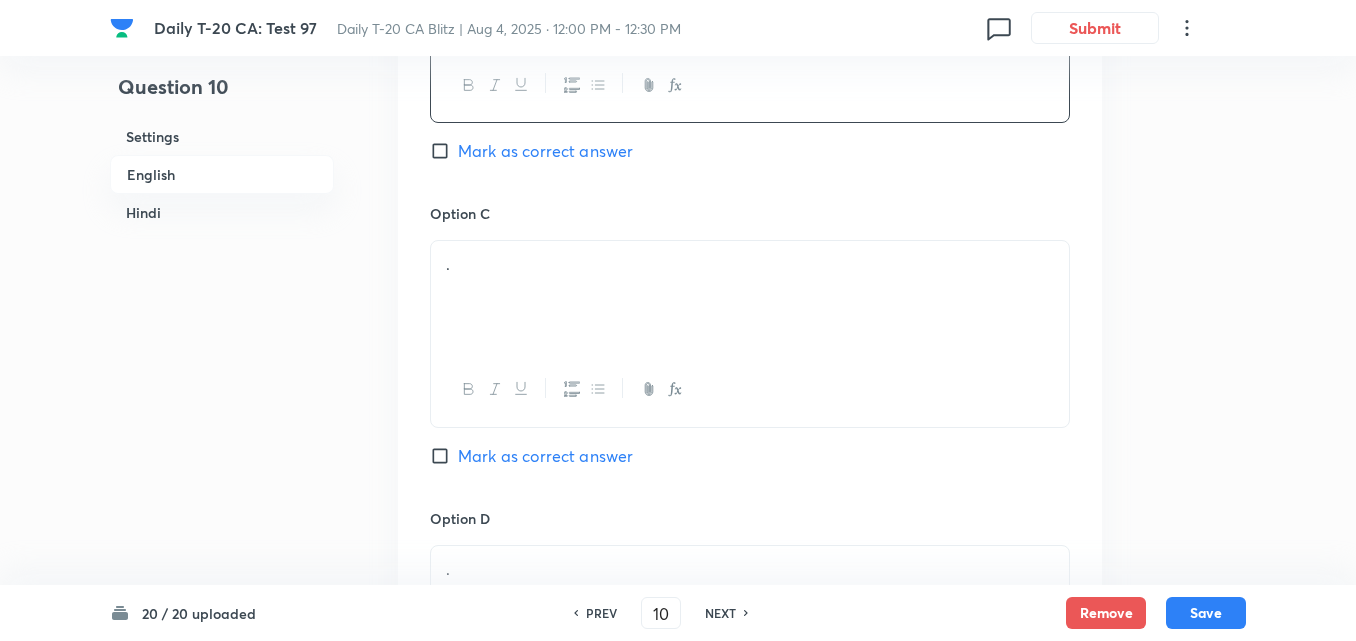 scroll, scrollTop: 1416, scrollLeft: 0, axis: vertical 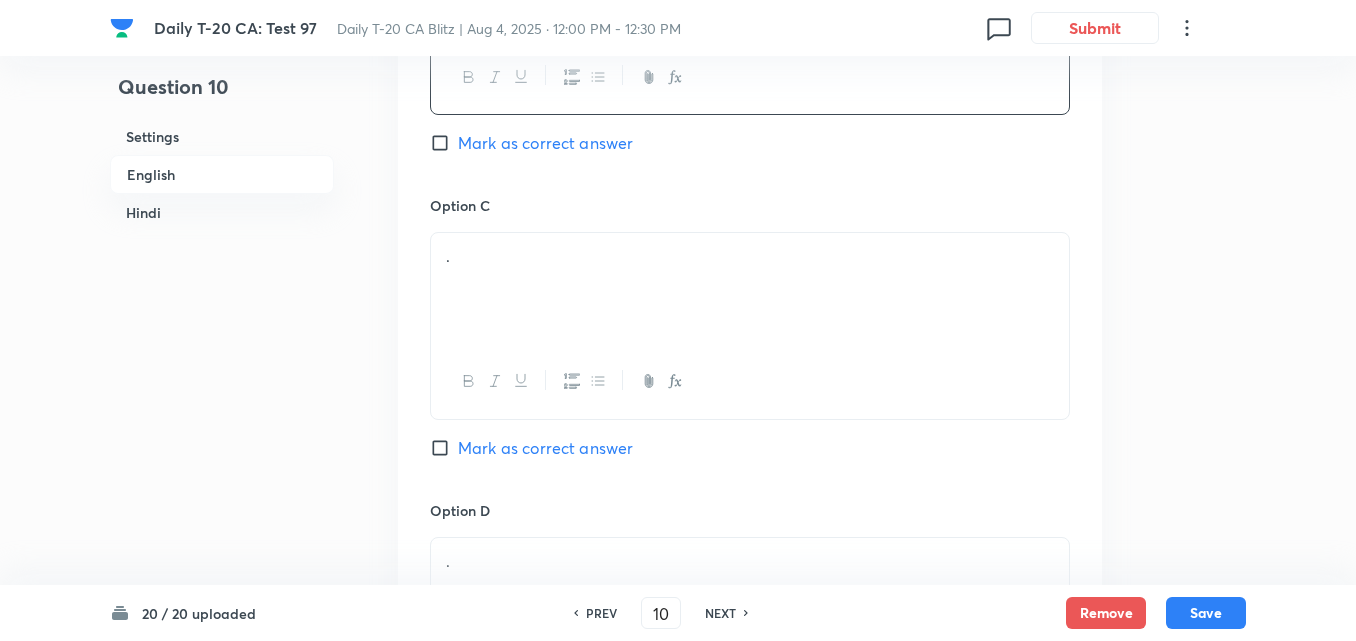 click on "." at bounding box center [750, 289] 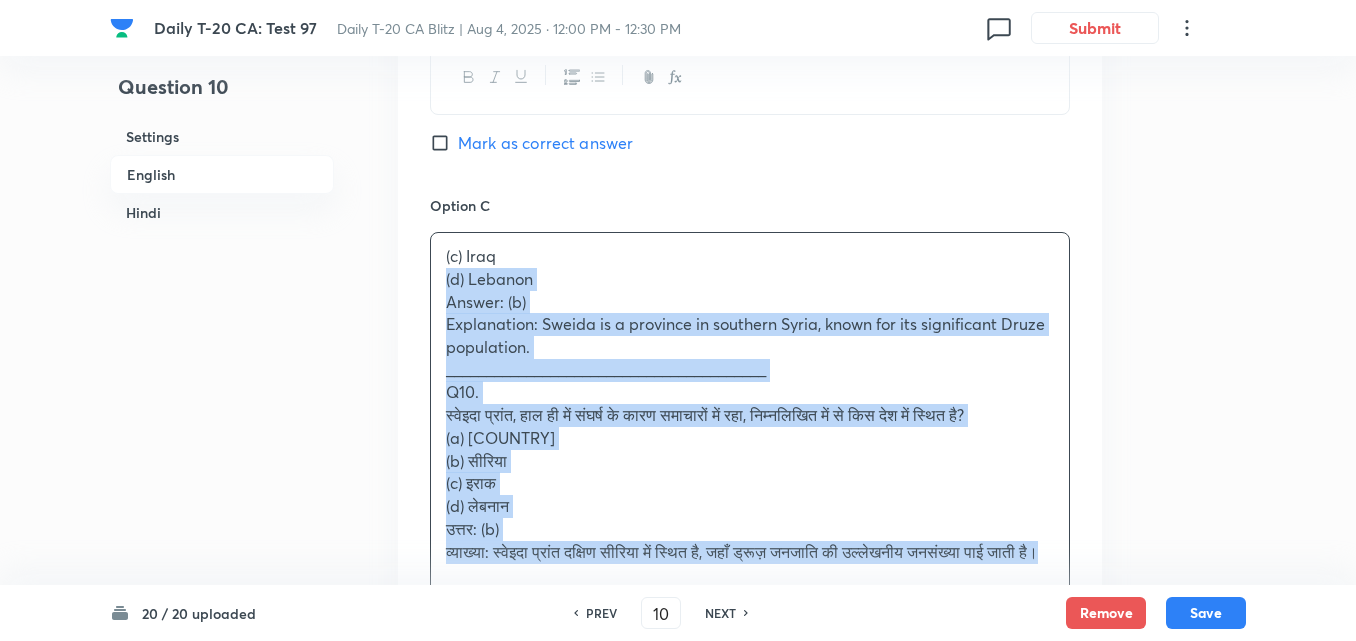 click on "Option A Yemen Mark as correct answer Option B Syria Mark as correct answer Option C (c) Iraq (d) Lebanon Answer: (b) Explanation: Sweida is a province in southern Syria, known for its significant Druze population. ________________________________________ Q10. स्वेइदा प्रांत, हाल ही में संघर्ष के कारण समाचारों में रहा, निम्नलिखित में से किस देश में स्थित है? (a) यमन (b) सीरिया (c) इराक (d) लेबनान उत्तर: (b) व्याख्या: स्वेइदा प्रांत दक्षिण सीरिया में स्थित है, जहाँ ड्रूज़ जनजाति की उल्लेखनीय जनसंख्या पाई जाती है। Mark as correct answer Option D . Marked as correct" at bounding box center [750, 290] 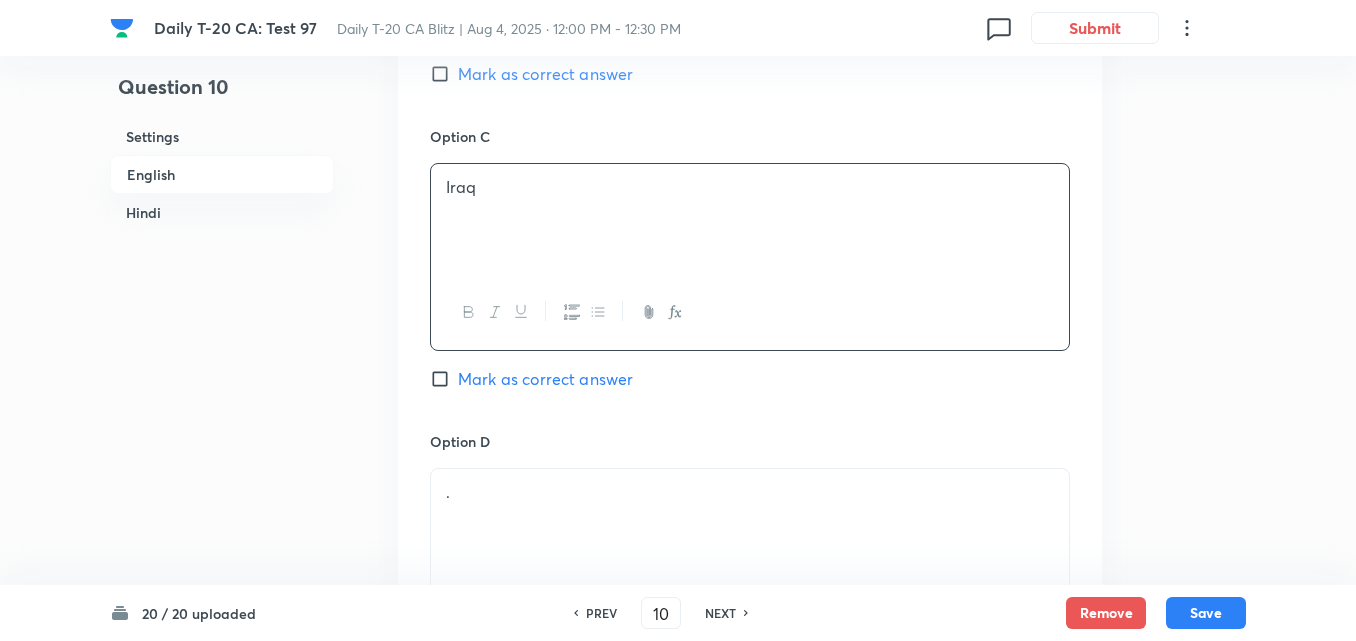 scroll, scrollTop: 1616, scrollLeft: 0, axis: vertical 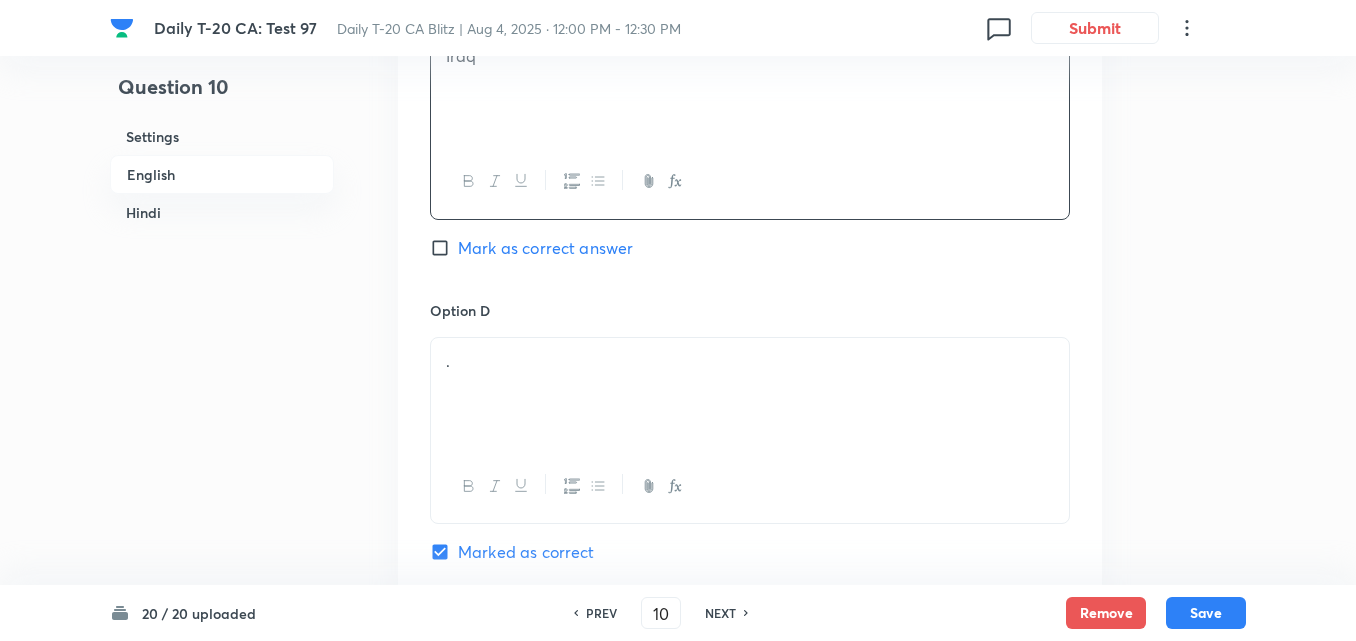 click on "." at bounding box center [750, 394] 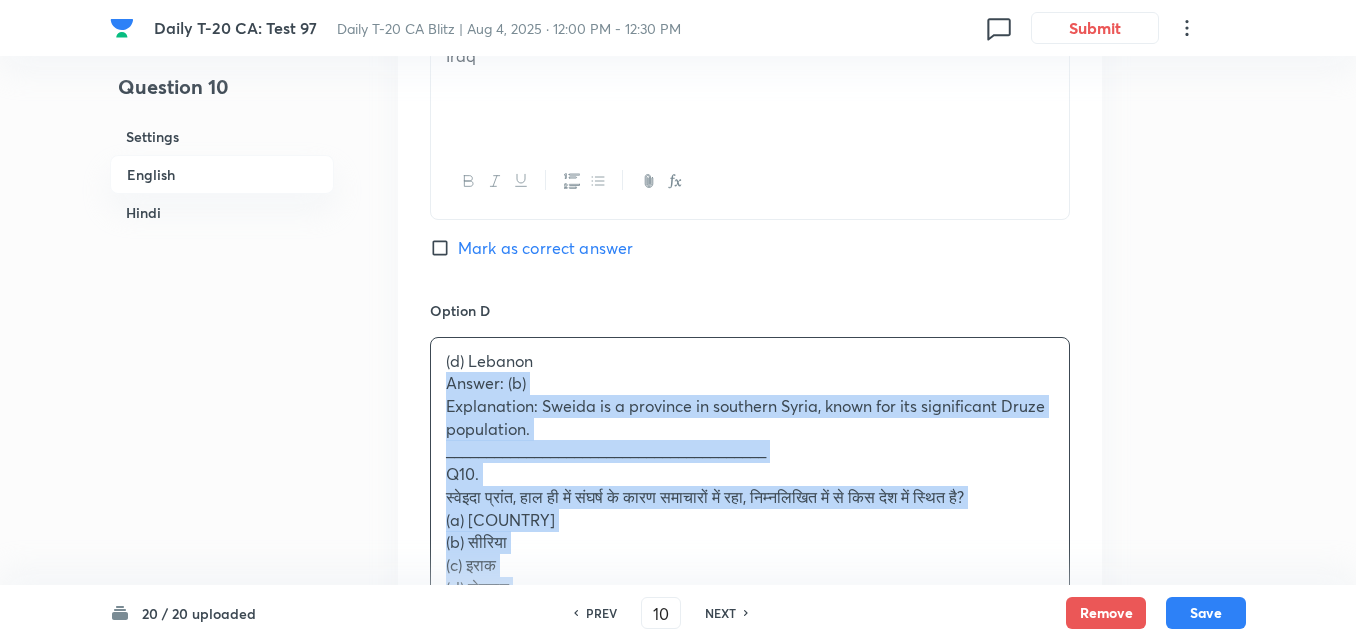 drag, startPoint x: 430, startPoint y: 376, endPoint x: 419, endPoint y: 377, distance: 11.045361 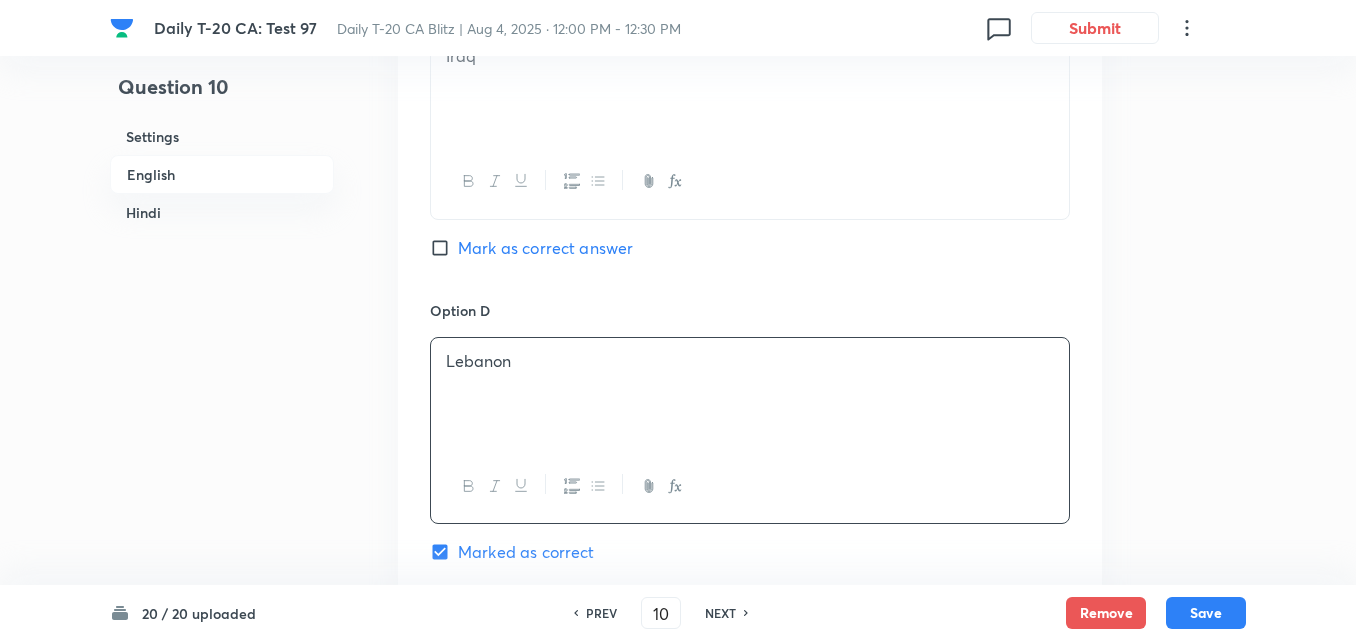 scroll, scrollTop: 1216, scrollLeft: 0, axis: vertical 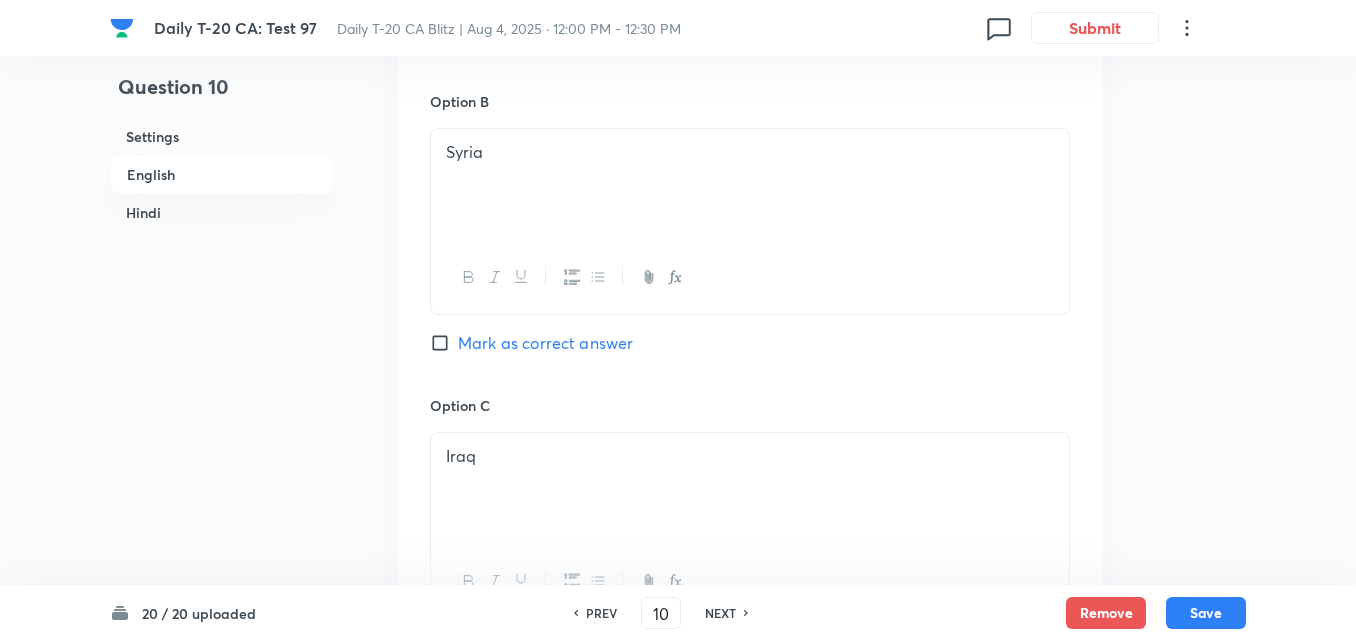 click on "Mark as correct answer" at bounding box center [545, 343] 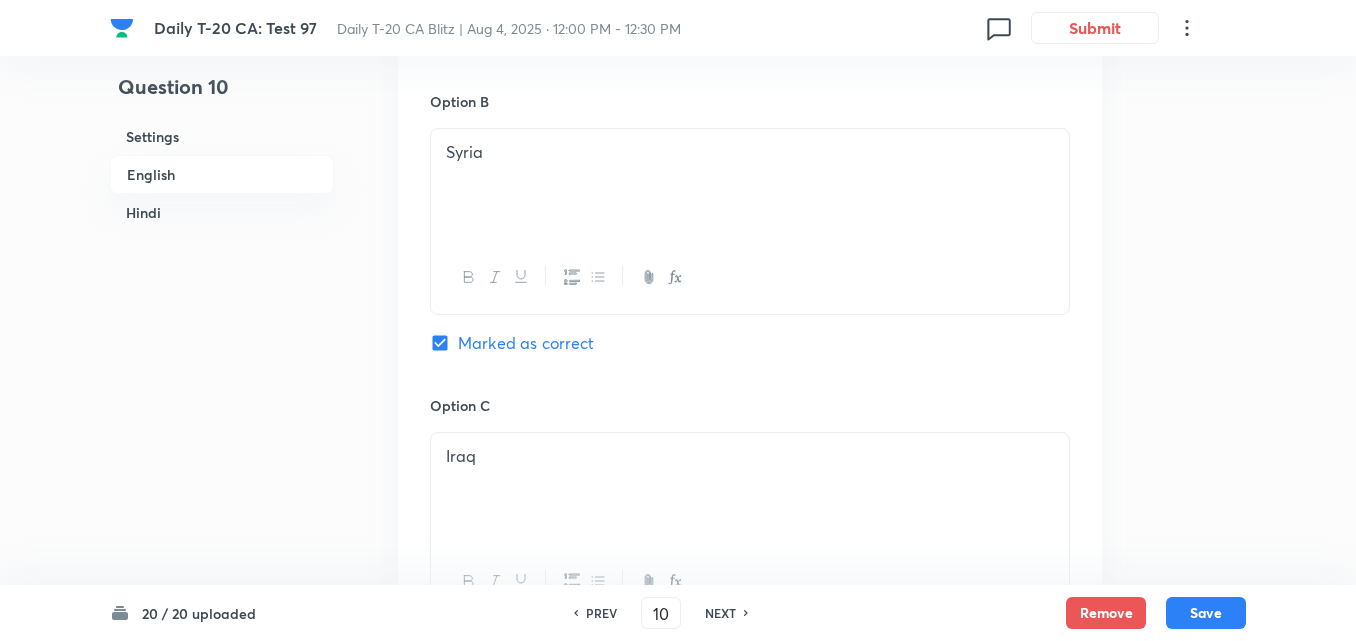 checkbox on "false" 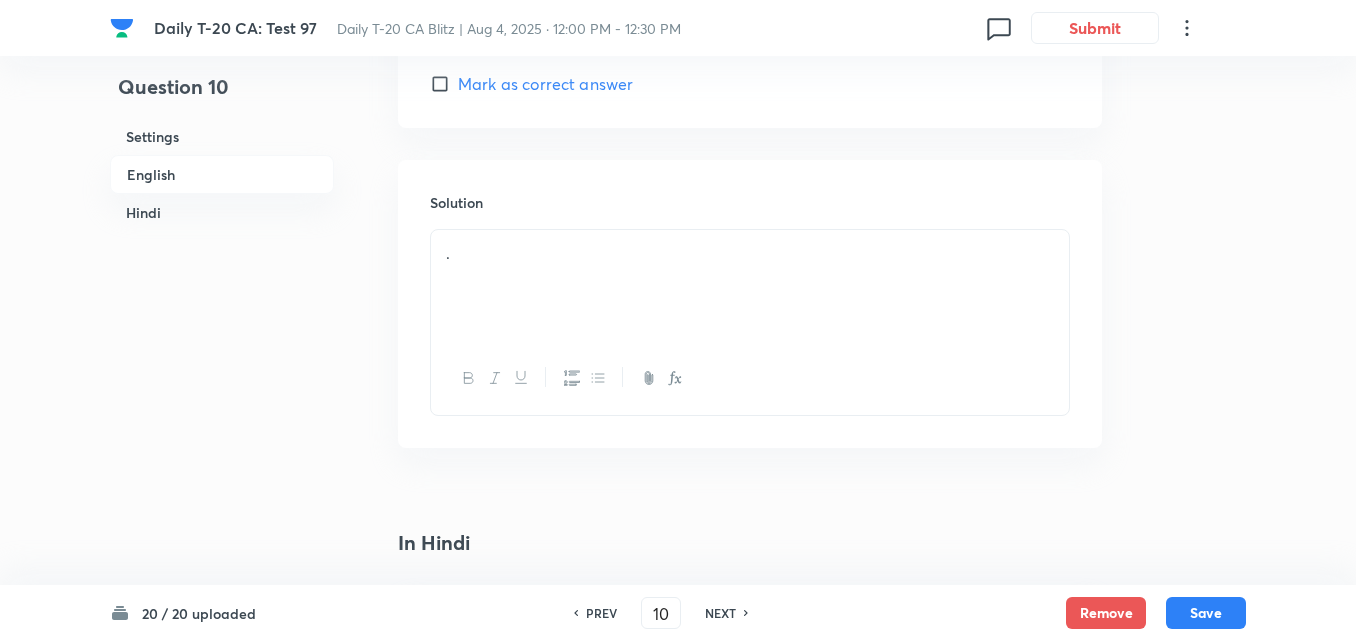 scroll, scrollTop: 2116, scrollLeft: 0, axis: vertical 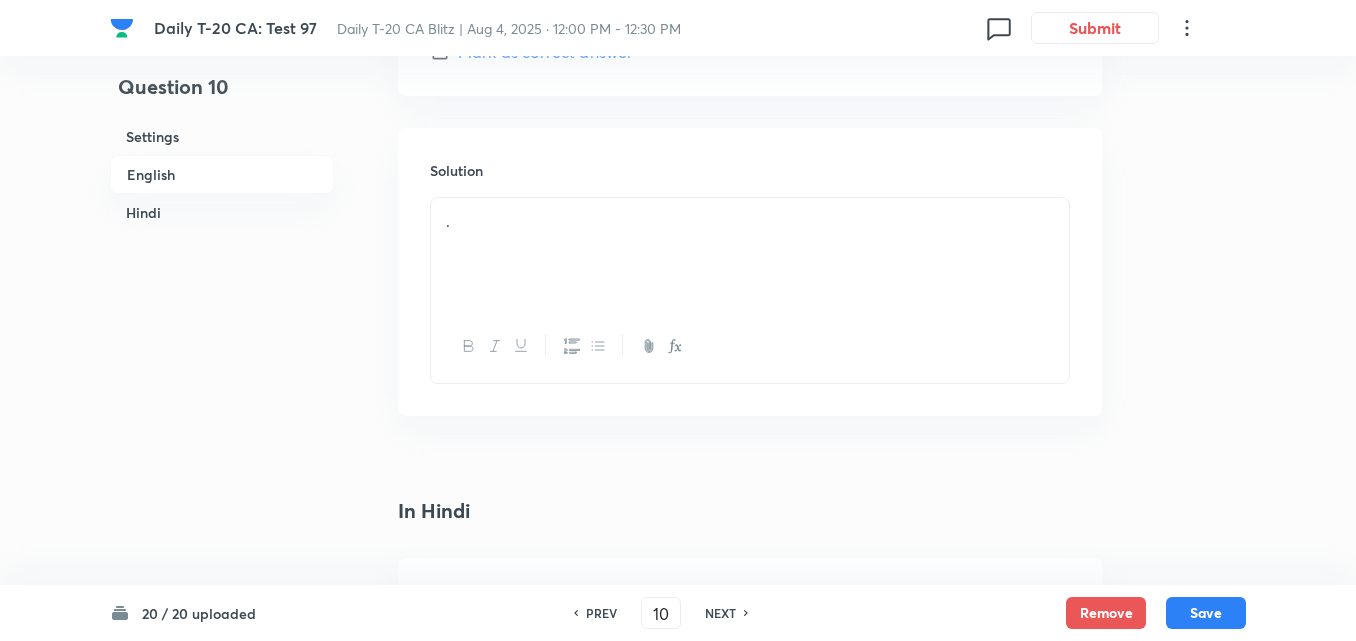 click on "." at bounding box center (750, 254) 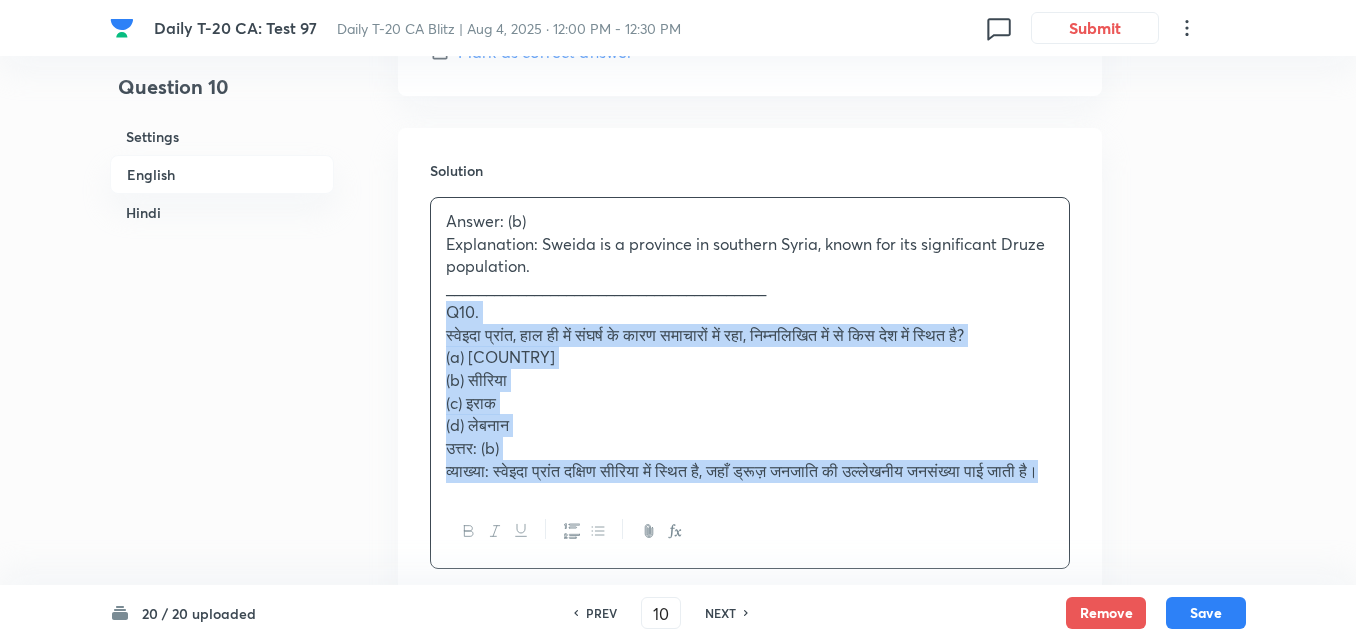 drag, startPoint x: 448, startPoint y: 334, endPoint x: 403, endPoint y: 319, distance: 47.434166 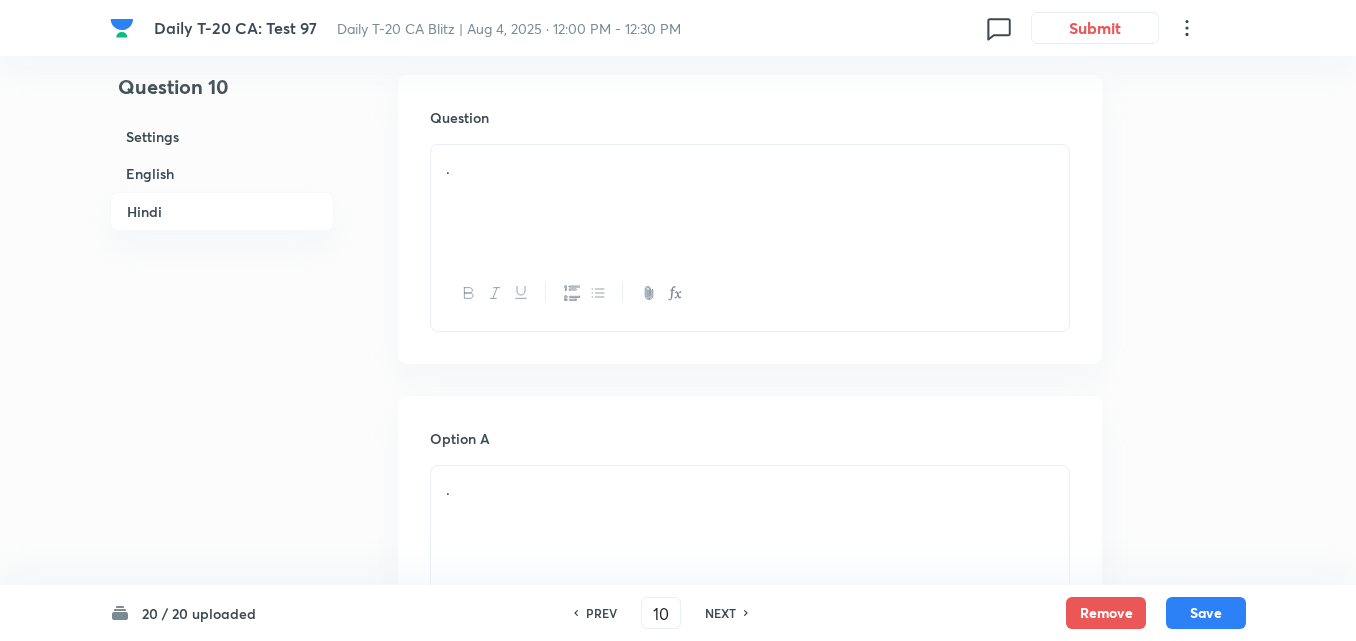 scroll, scrollTop: 2616, scrollLeft: 0, axis: vertical 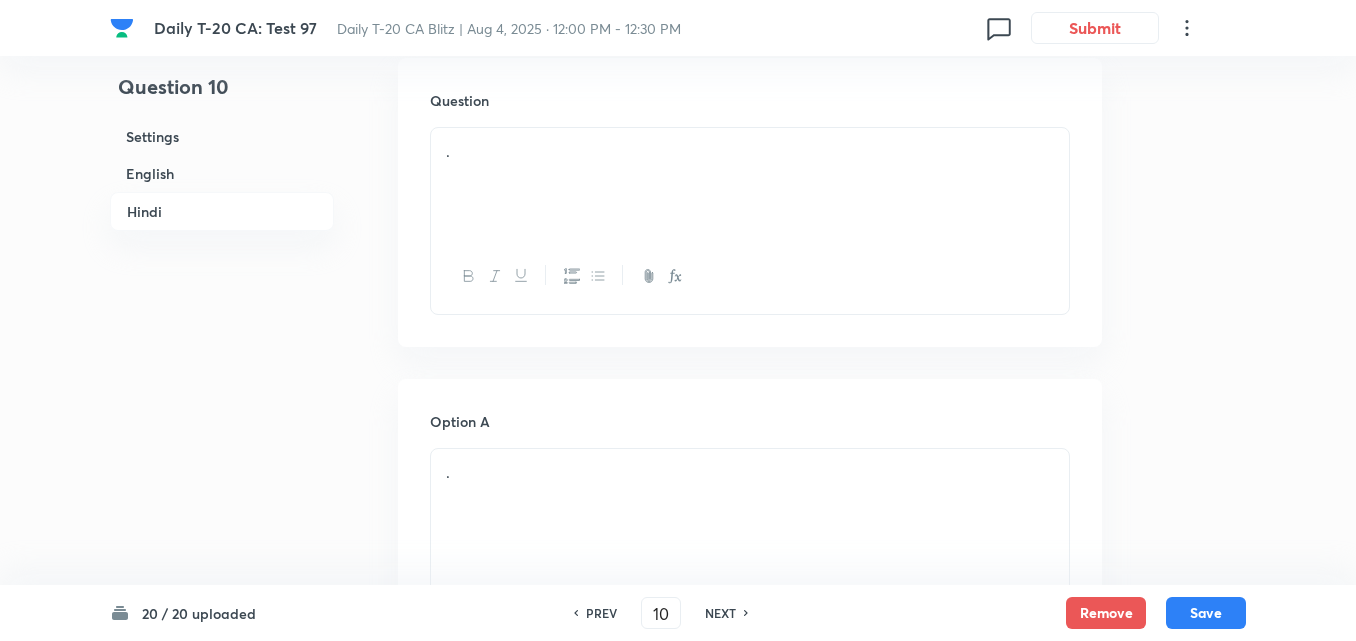 click on "." at bounding box center (750, 184) 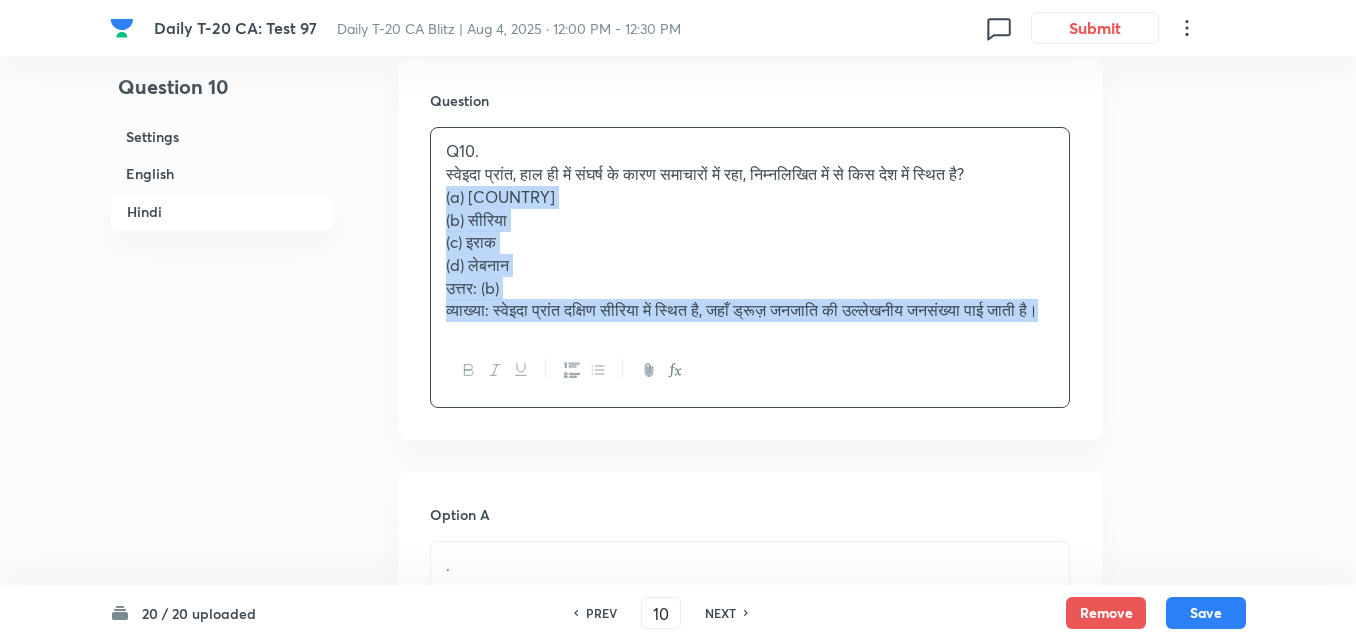 drag, startPoint x: 431, startPoint y: 202, endPoint x: 421, endPoint y: 199, distance: 10.440307 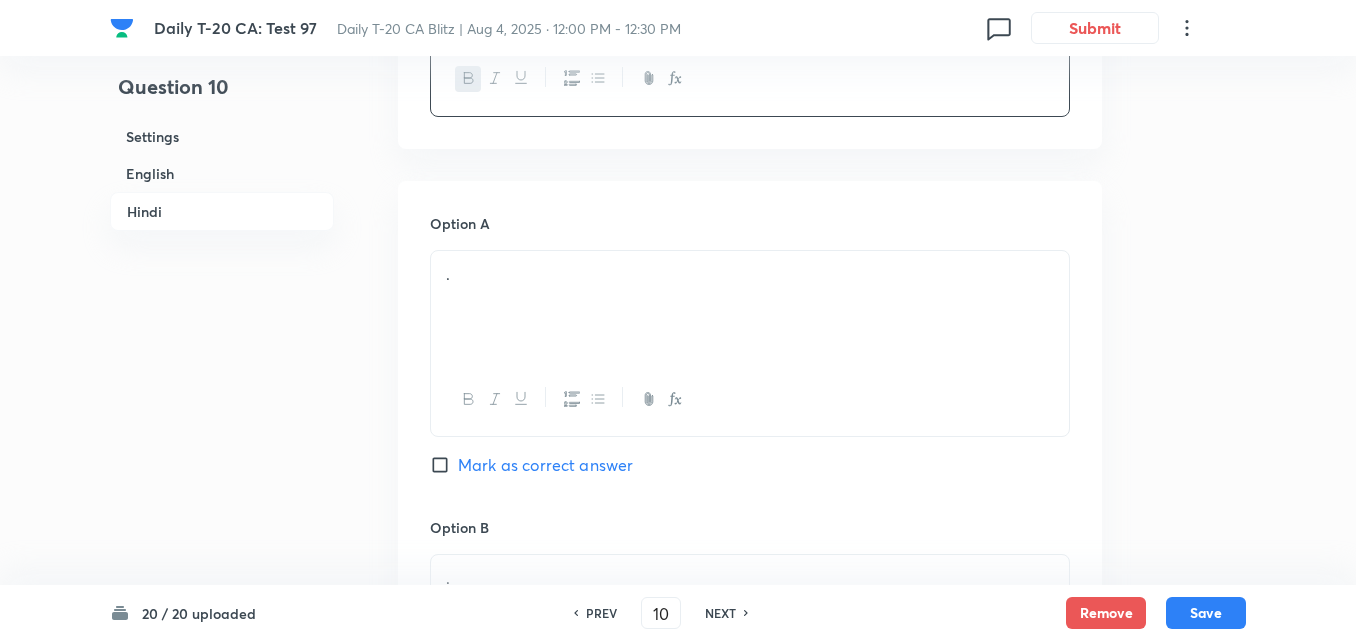 scroll, scrollTop: 2816, scrollLeft: 0, axis: vertical 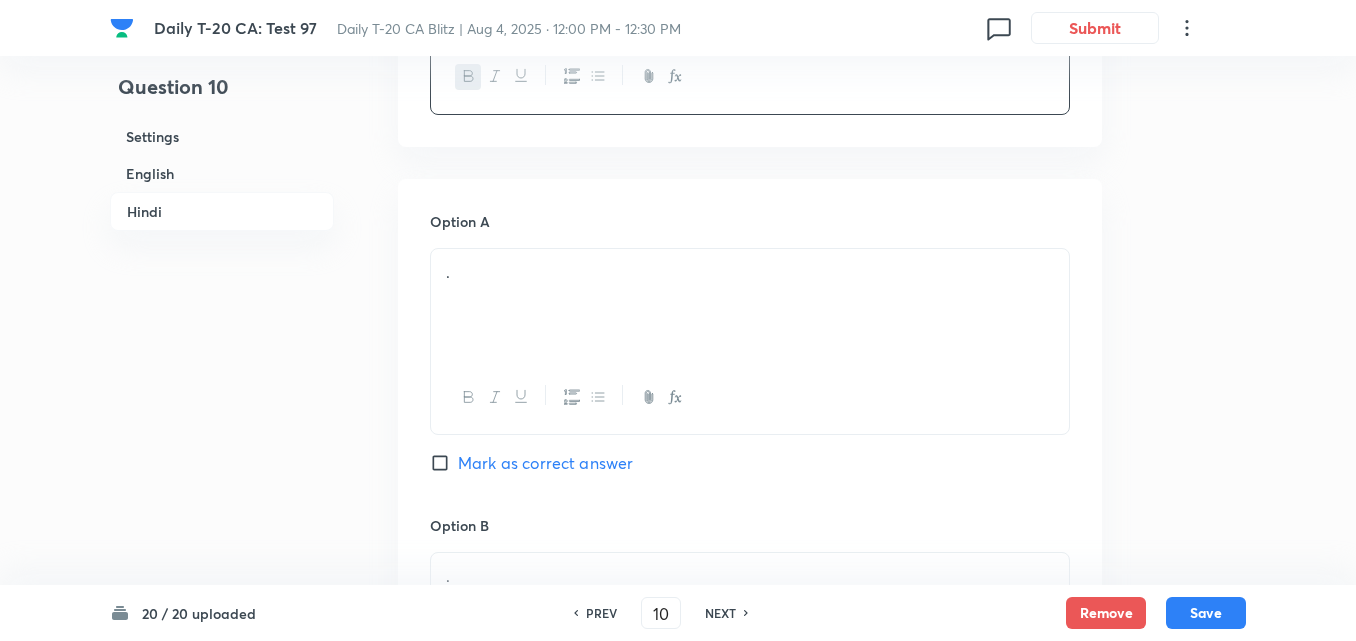 click on "." at bounding box center [750, 305] 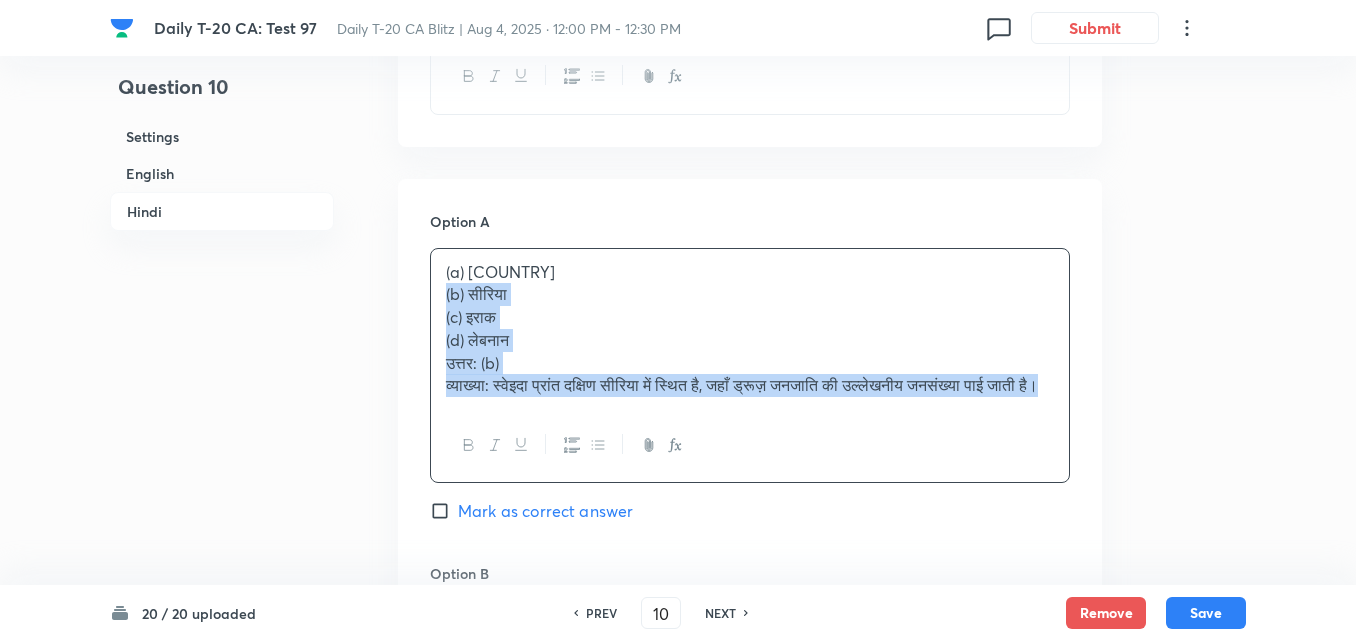 drag, startPoint x: 447, startPoint y: 301, endPoint x: 424, endPoint y: 299, distance: 23.086792 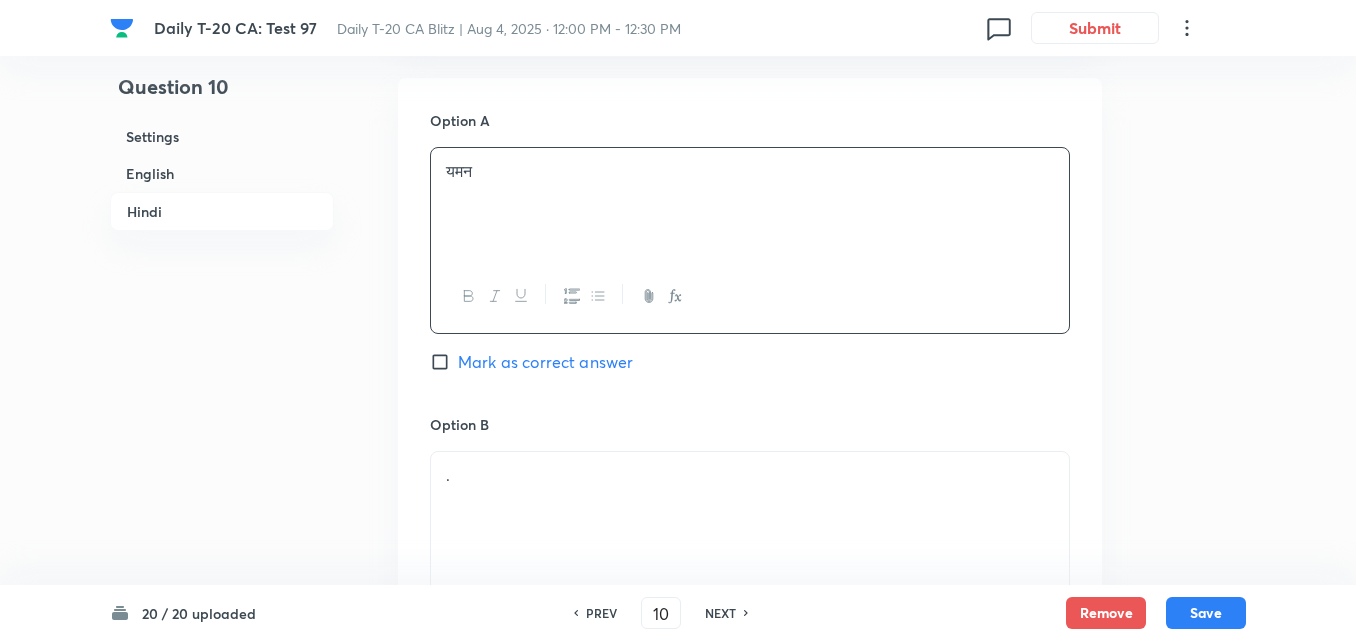 scroll, scrollTop: 3116, scrollLeft: 0, axis: vertical 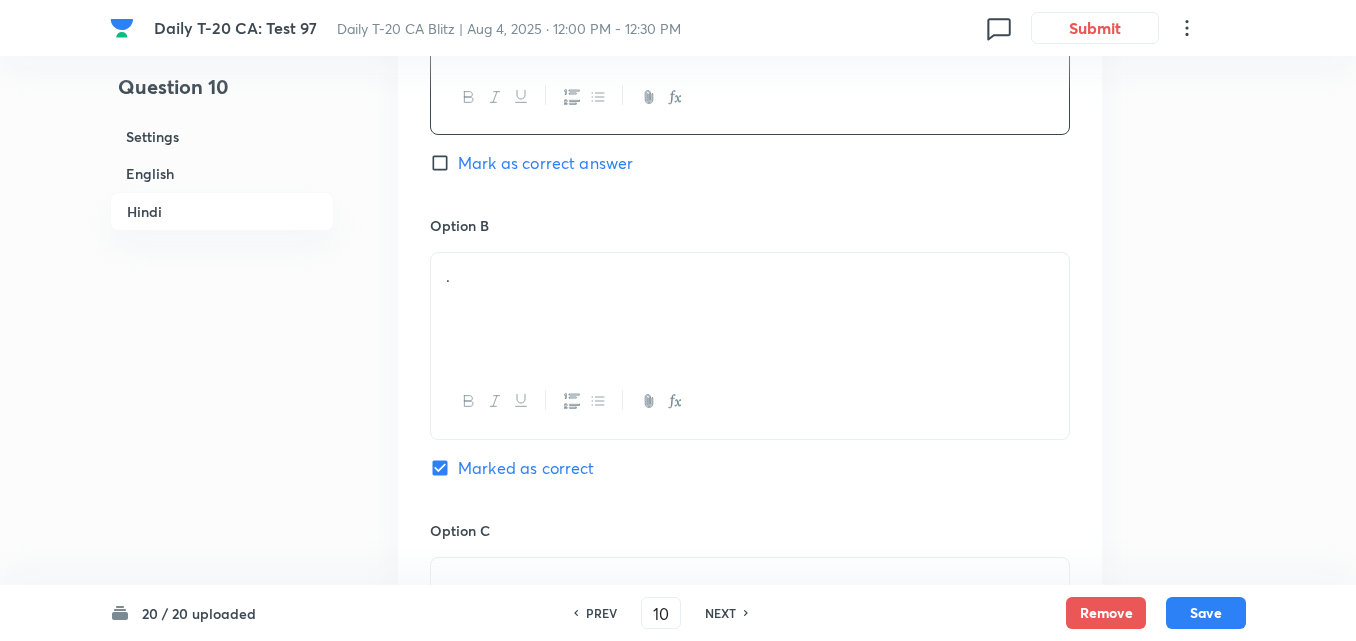 click on "." at bounding box center [750, 309] 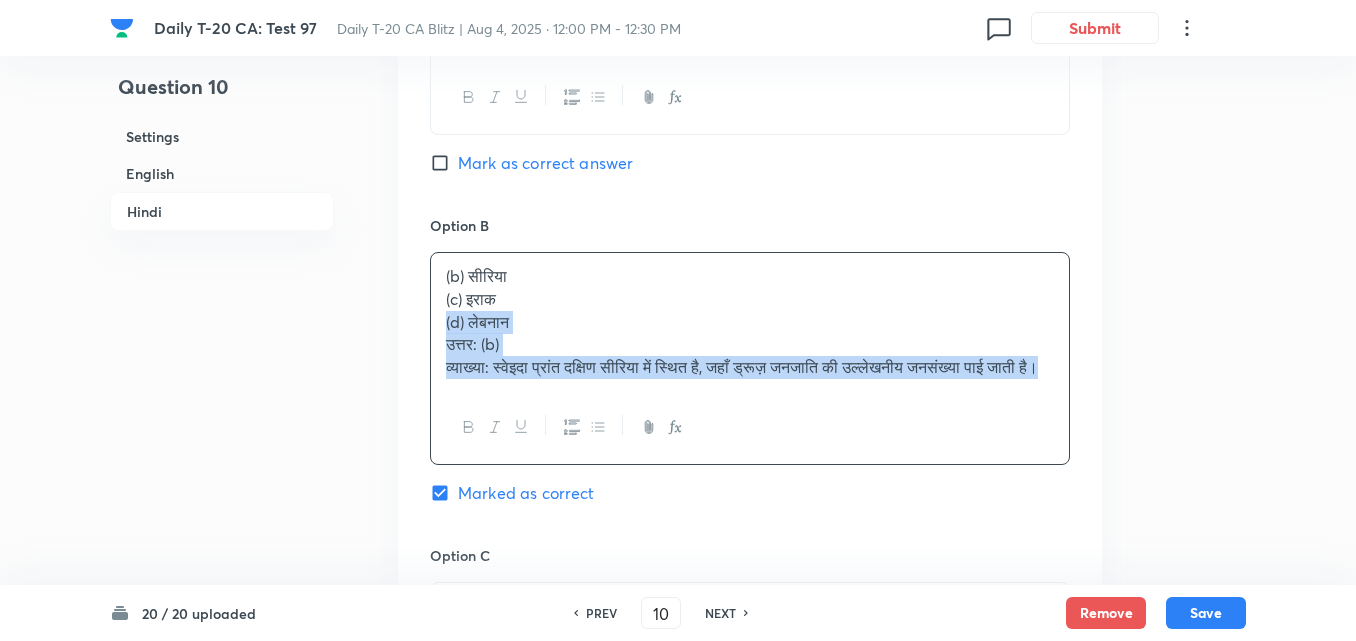 drag, startPoint x: 442, startPoint y: 313, endPoint x: 431, endPoint y: 313, distance: 11 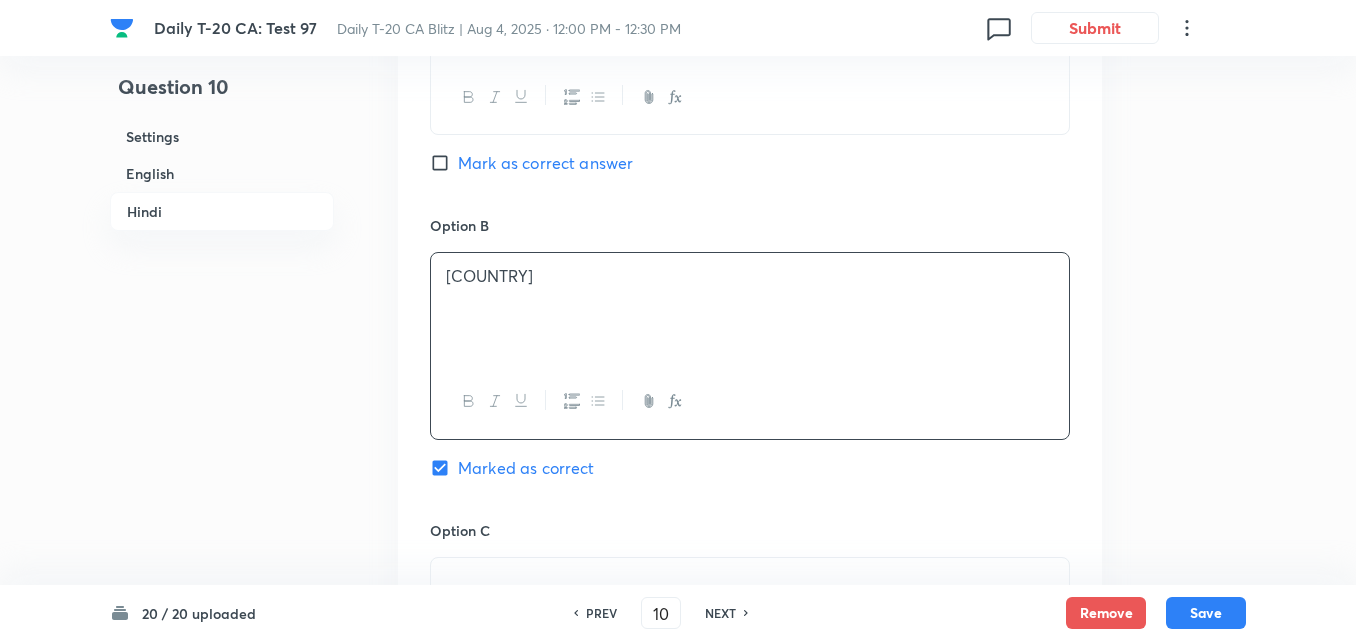 scroll, scrollTop: 3416, scrollLeft: 0, axis: vertical 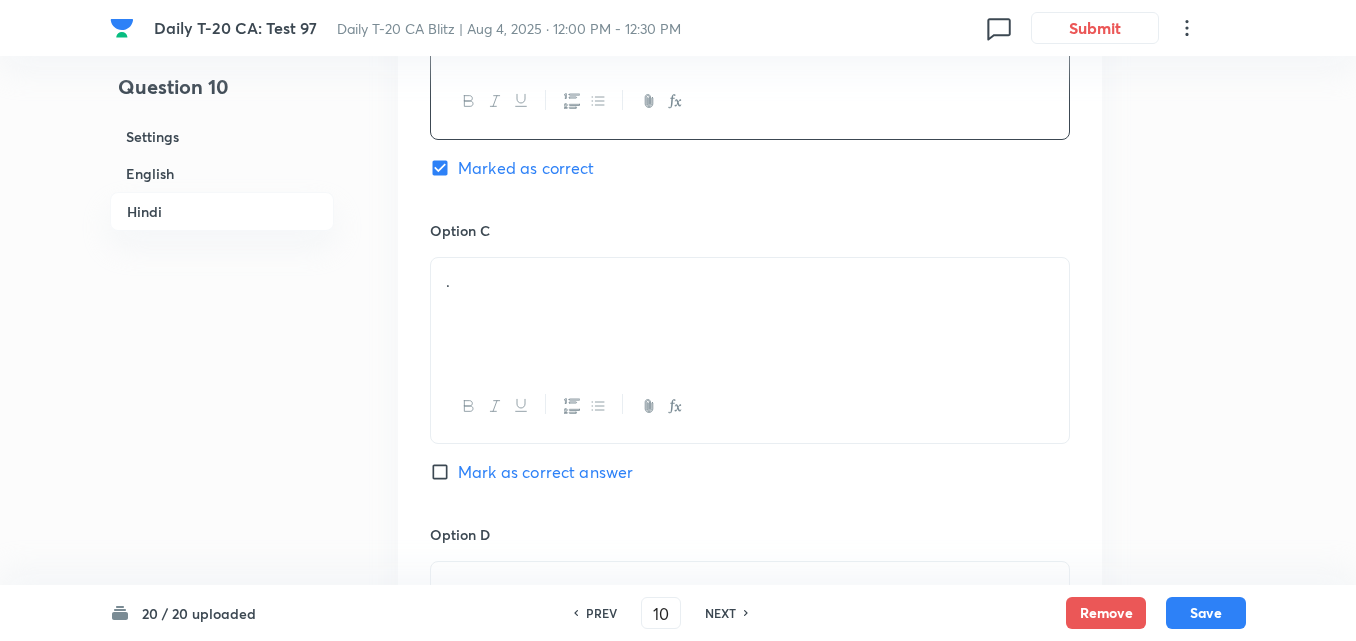 click on "." at bounding box center [750, 314] 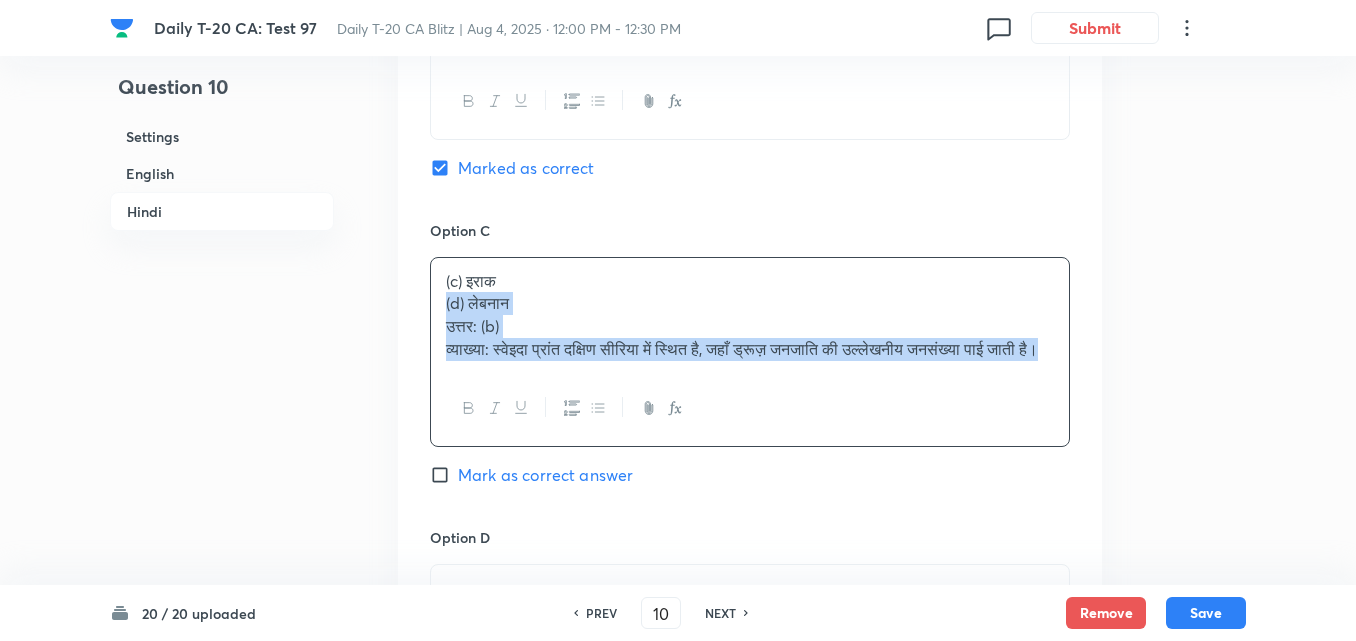 drag, startPoint x: 454, startPoint y: 307, endPoint x: 434, endPoint y: 305, distance: 20.09975 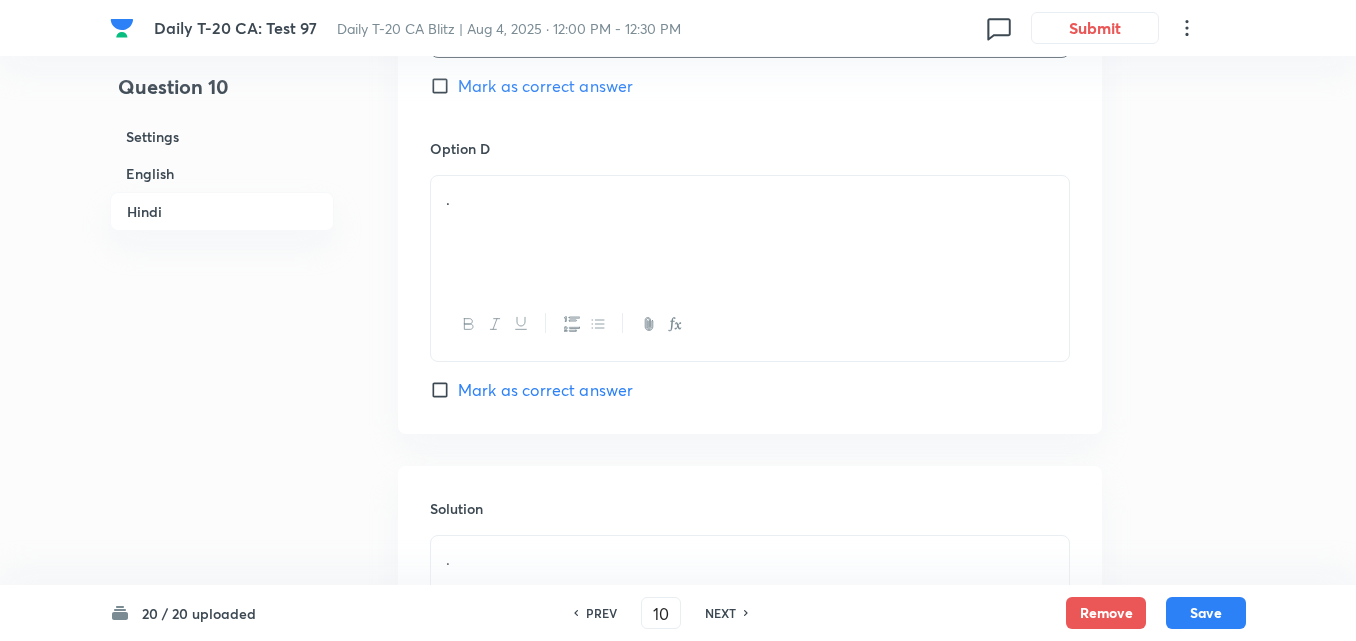 scroll, scrollTop: 3816, scrollLeft: 0, axis: vertical 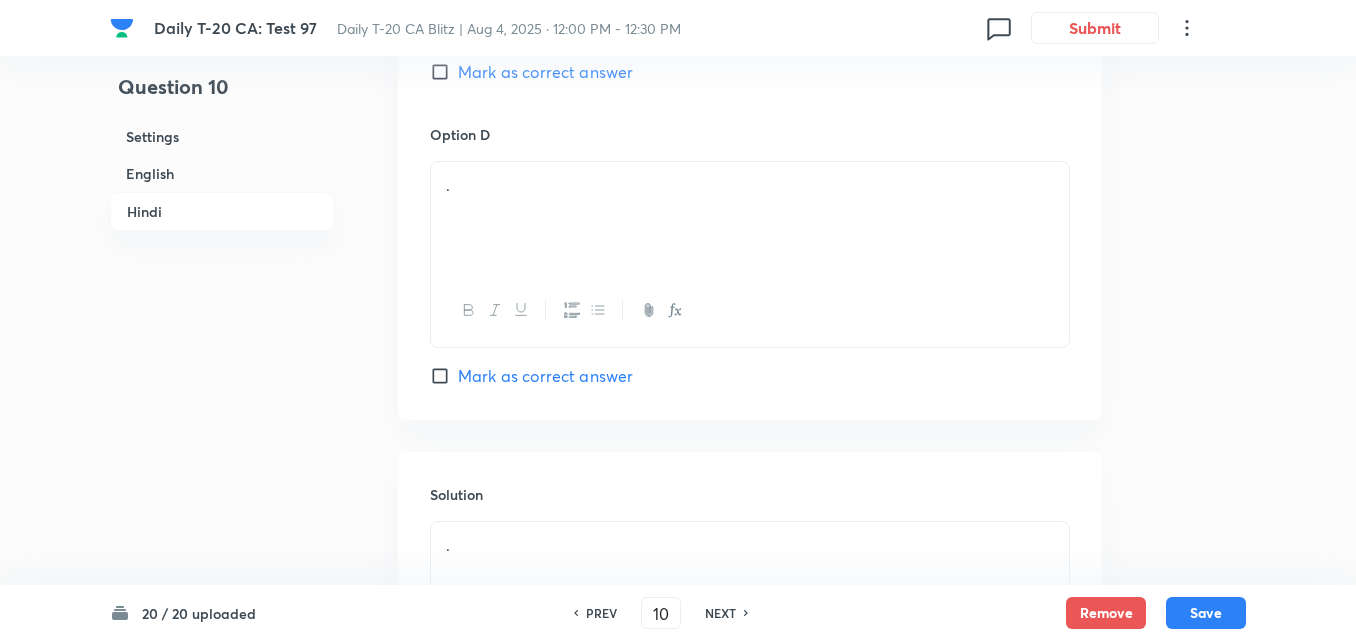 click on "." at bounding box center (750, 218) 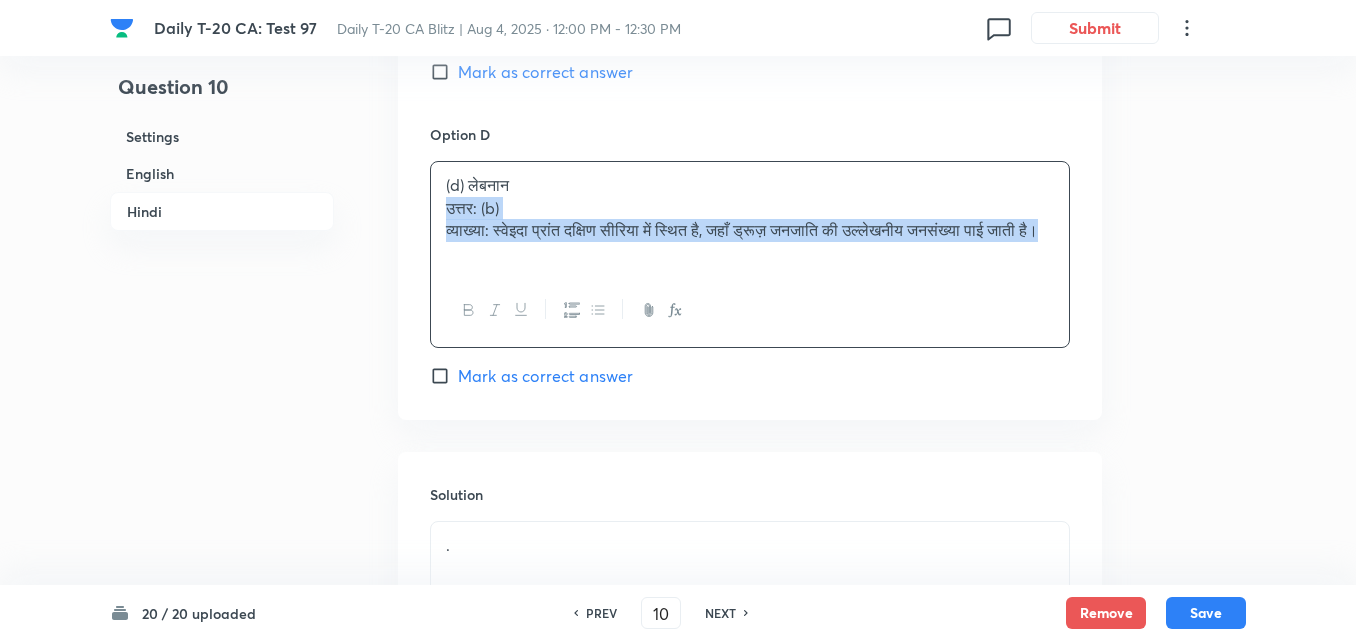 click on "(d) लेबनान उत्तर: (b) व्याख्या: स्वेइदा प्रांत दक्षिण सीरिया में स्थित है, जहाँ ड्रूज़ जनजाति की उल्लेखनीय जनसंख्या पाई जाती है।" at bounding box center (750, 218) 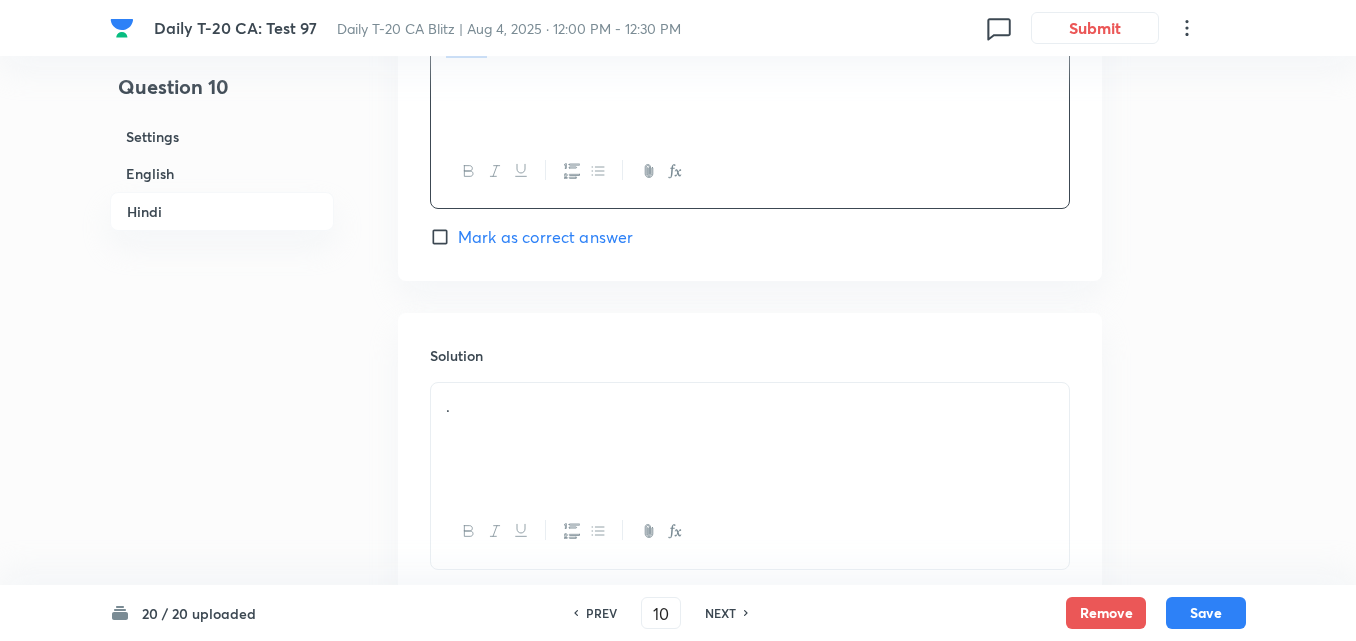 scroll, scrollTop: 4092, scrollLeft: 0, axis: vertical 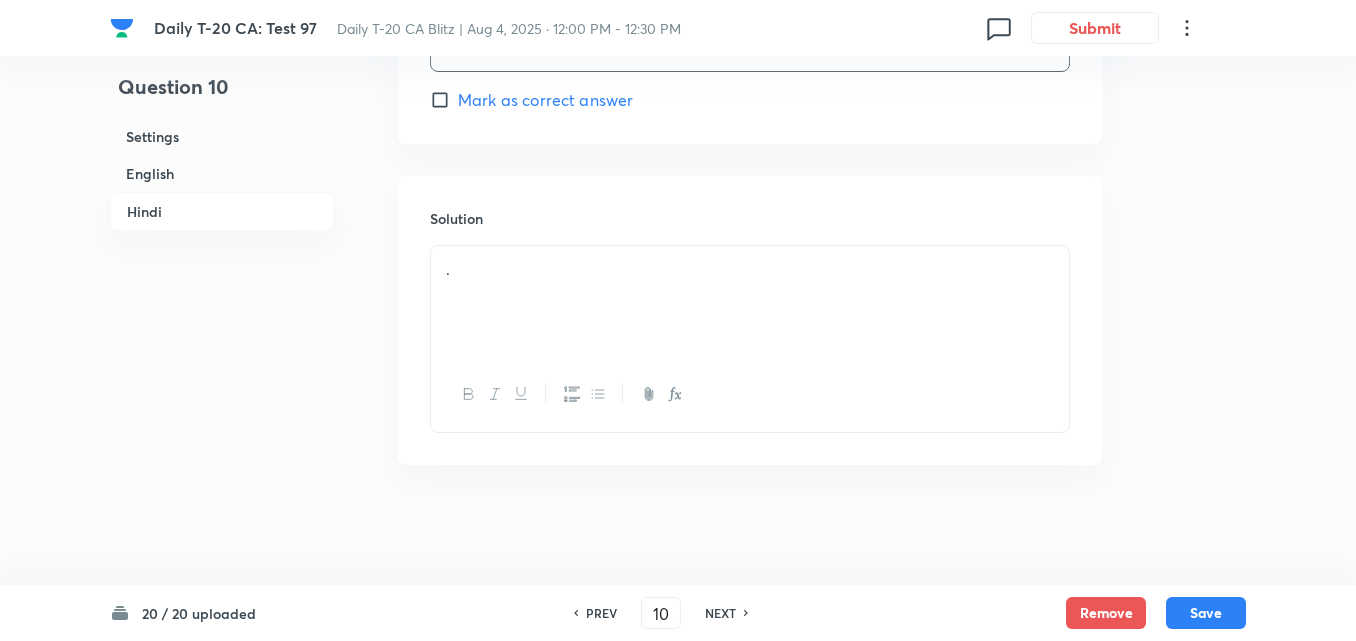 click on "." at bounding box center [750, 302] 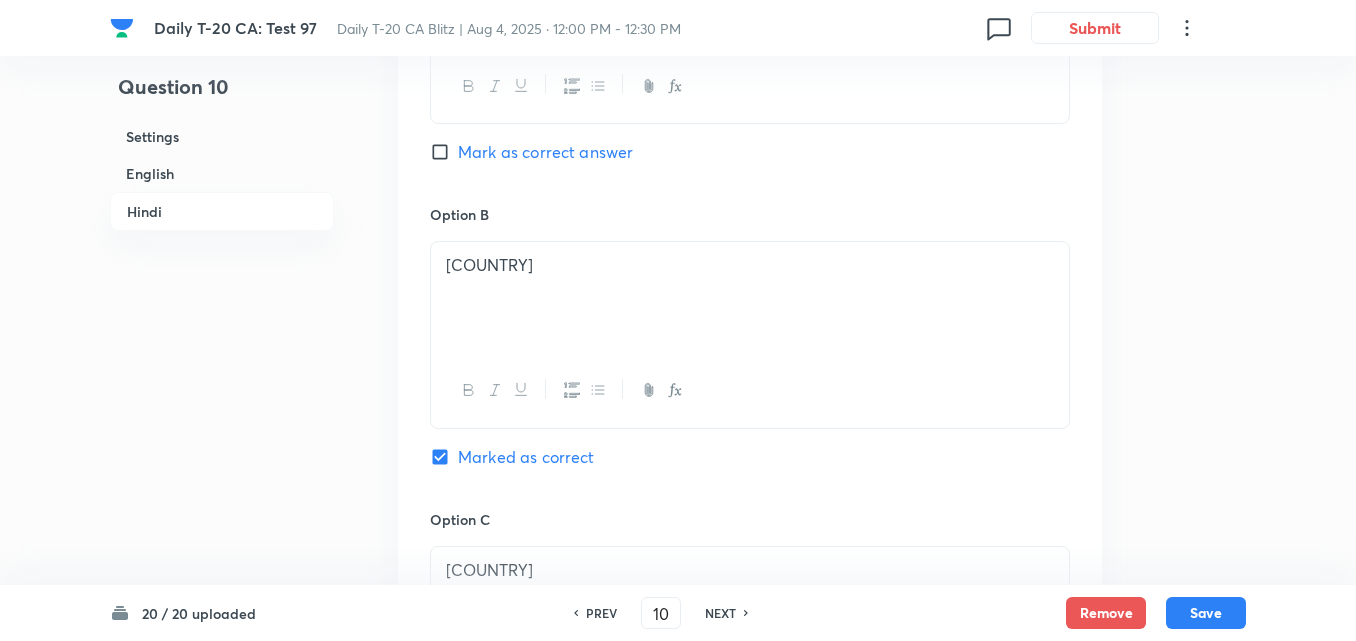 scroll, scrollTop: 3092, scrollLeft: 0, axis: vertical 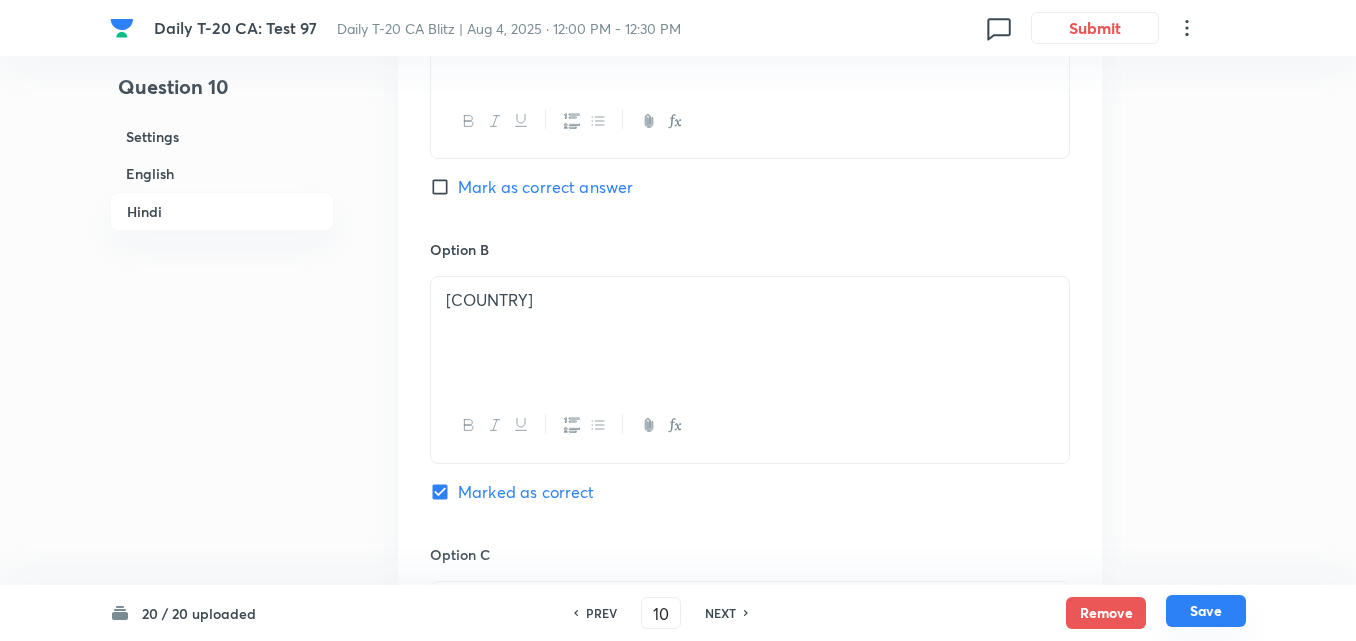 click on "Save" at bounding box center (1206, 611) 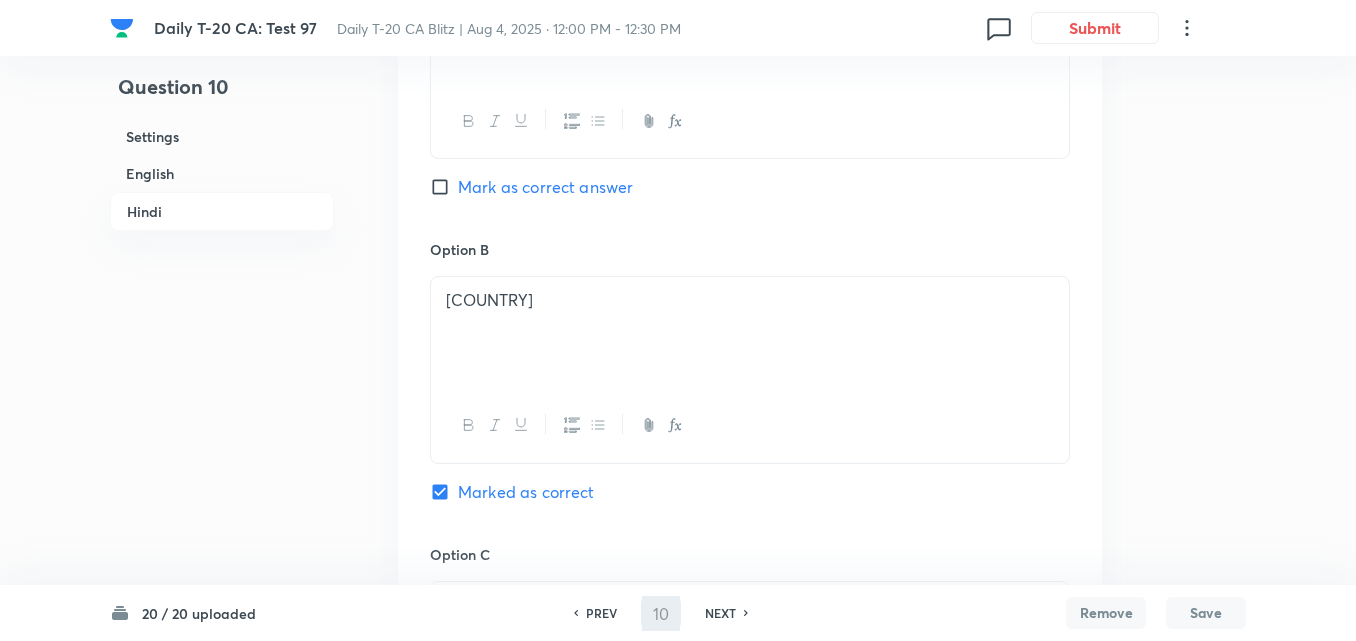type on "11" 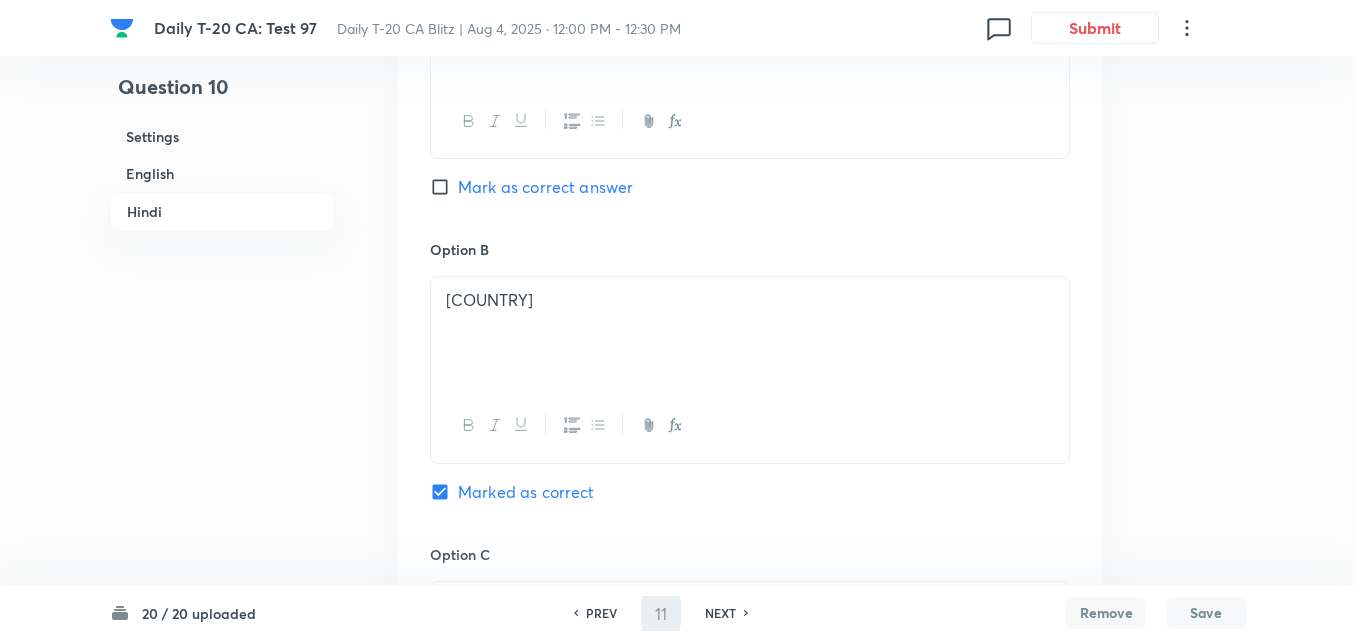 checkbox on "false" 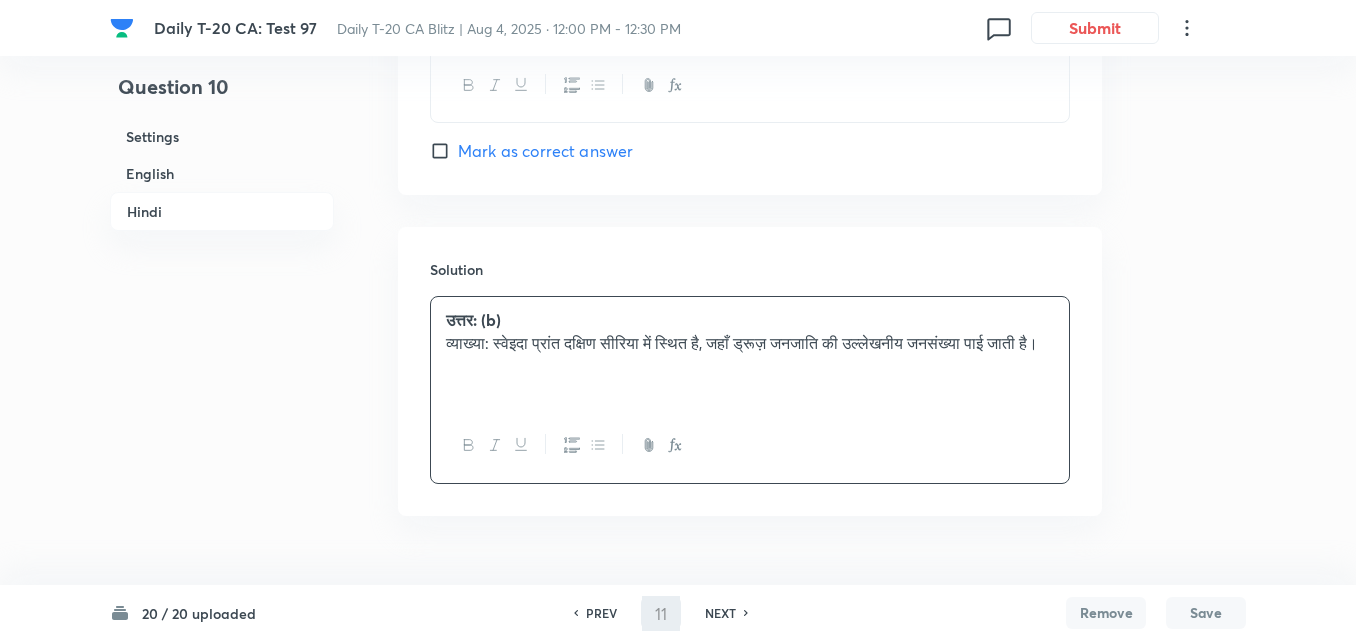 checkbox on "true" 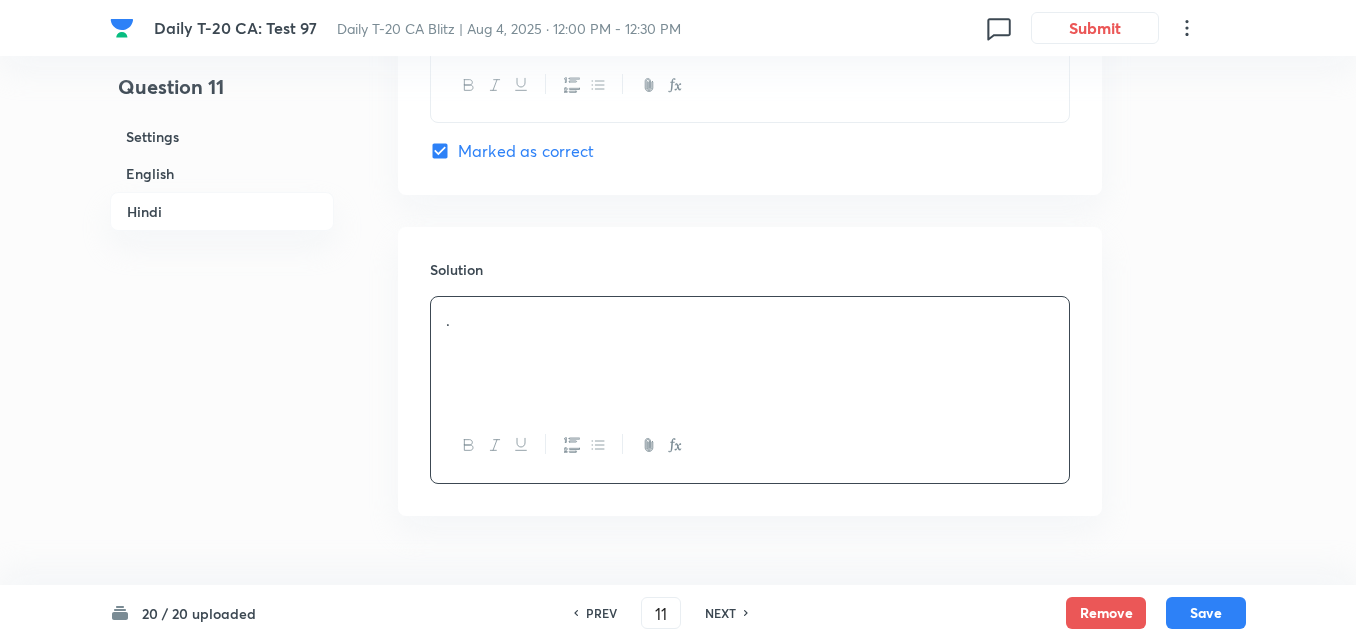 click on "English" at bounding box center [222, 173] 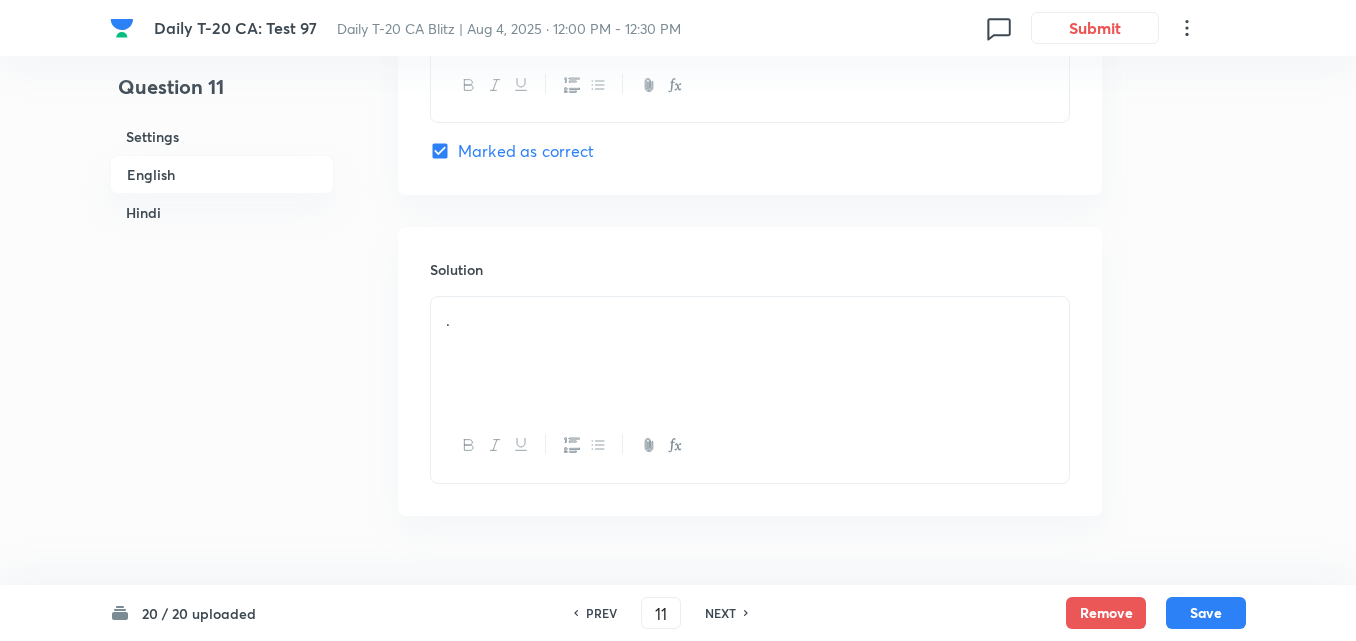 scroll, scrollTop: 516, scrollLeft: 0, axis: vertical 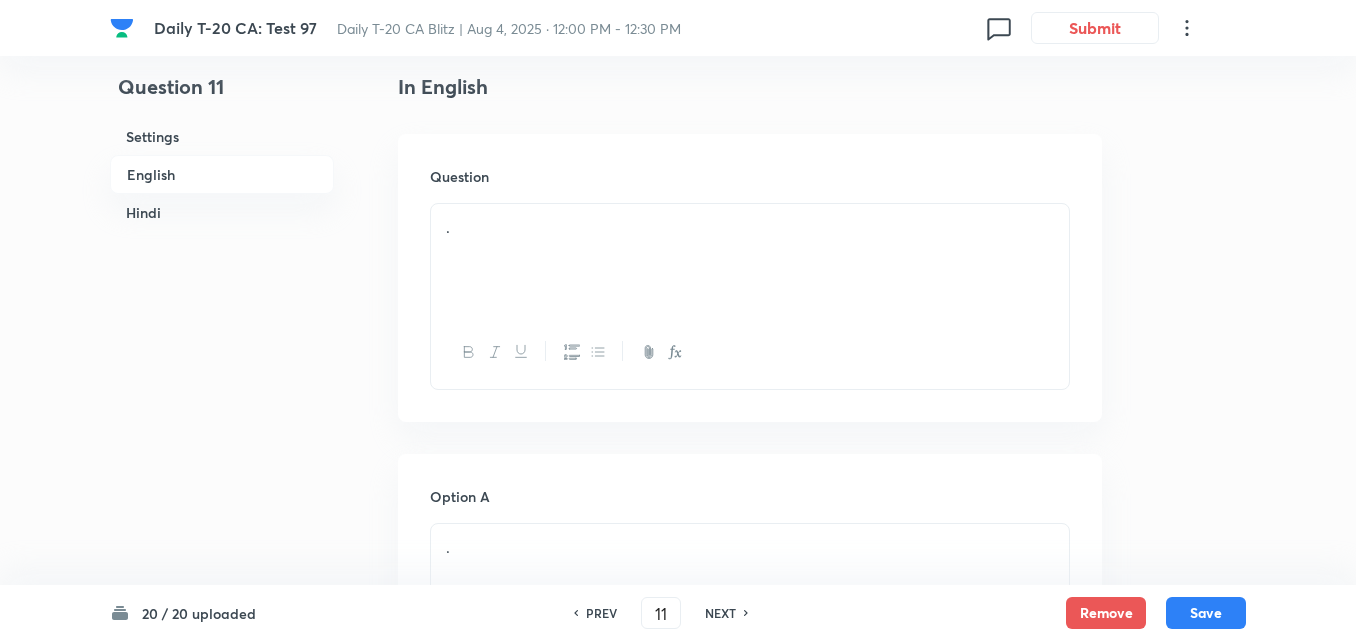 click on "." at bounding box center [750, 260] 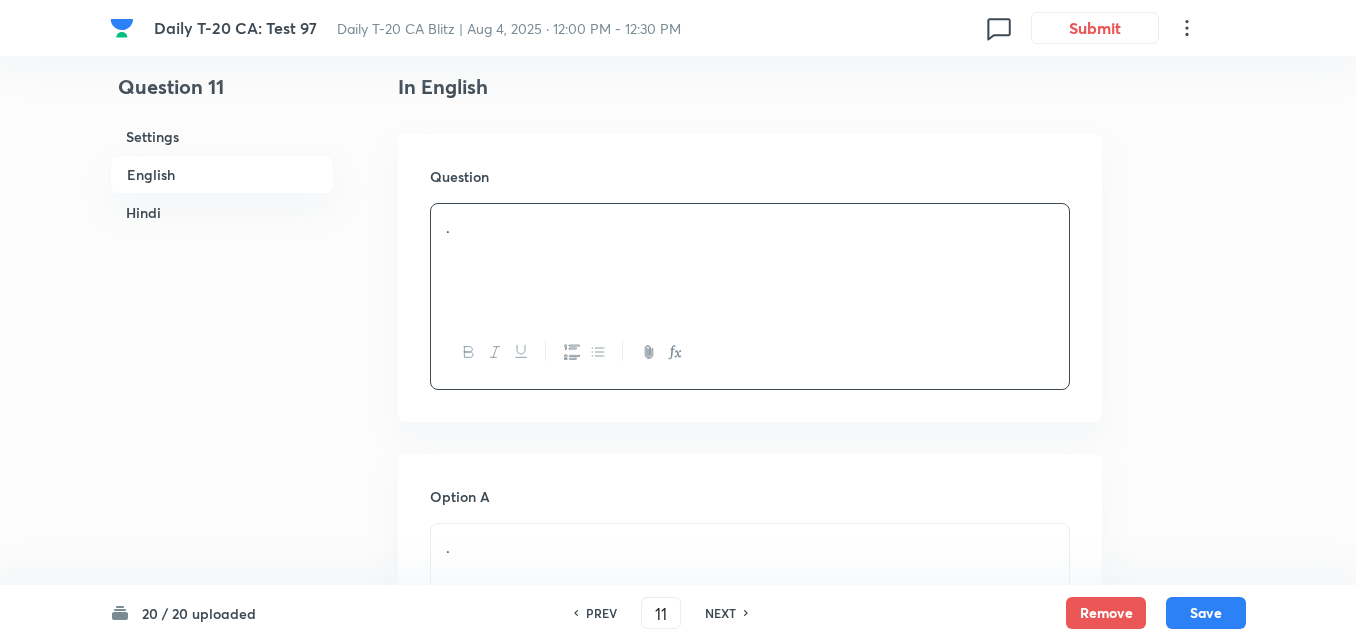 click on "." at bounding box center (750, 260) 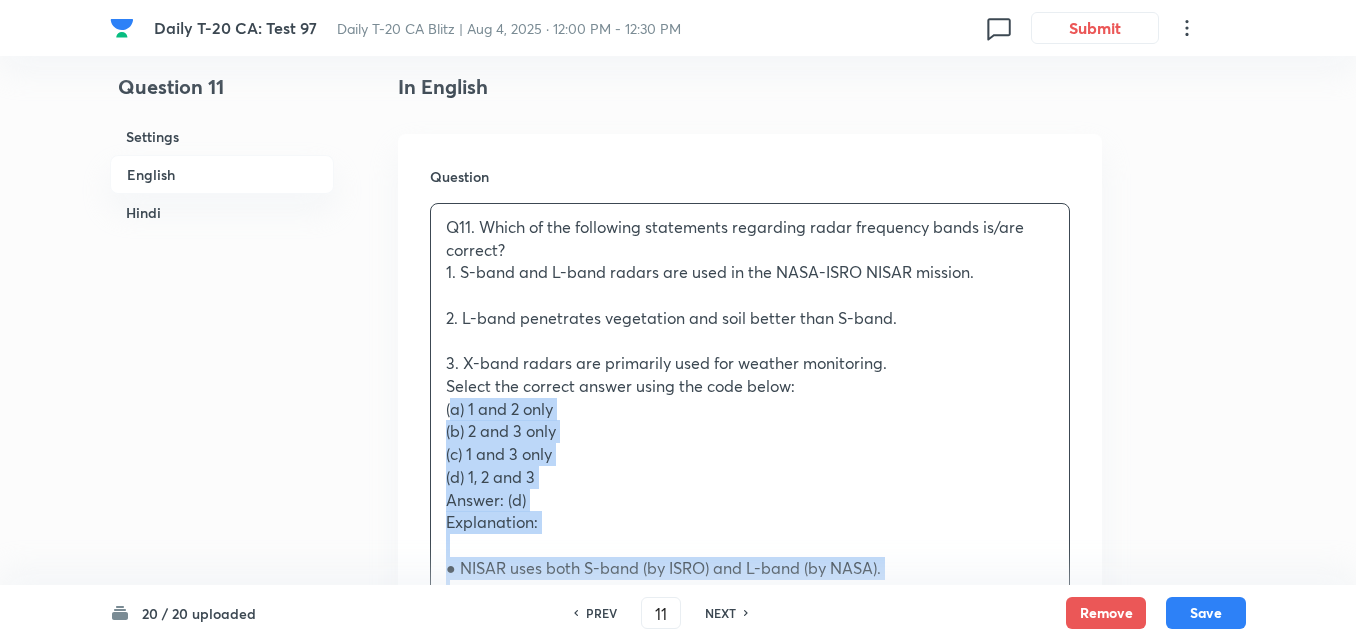 drag, startPoint x: 400, startPoint y: 408, endPoint x: 389, endPoint y: 408, distance: 11 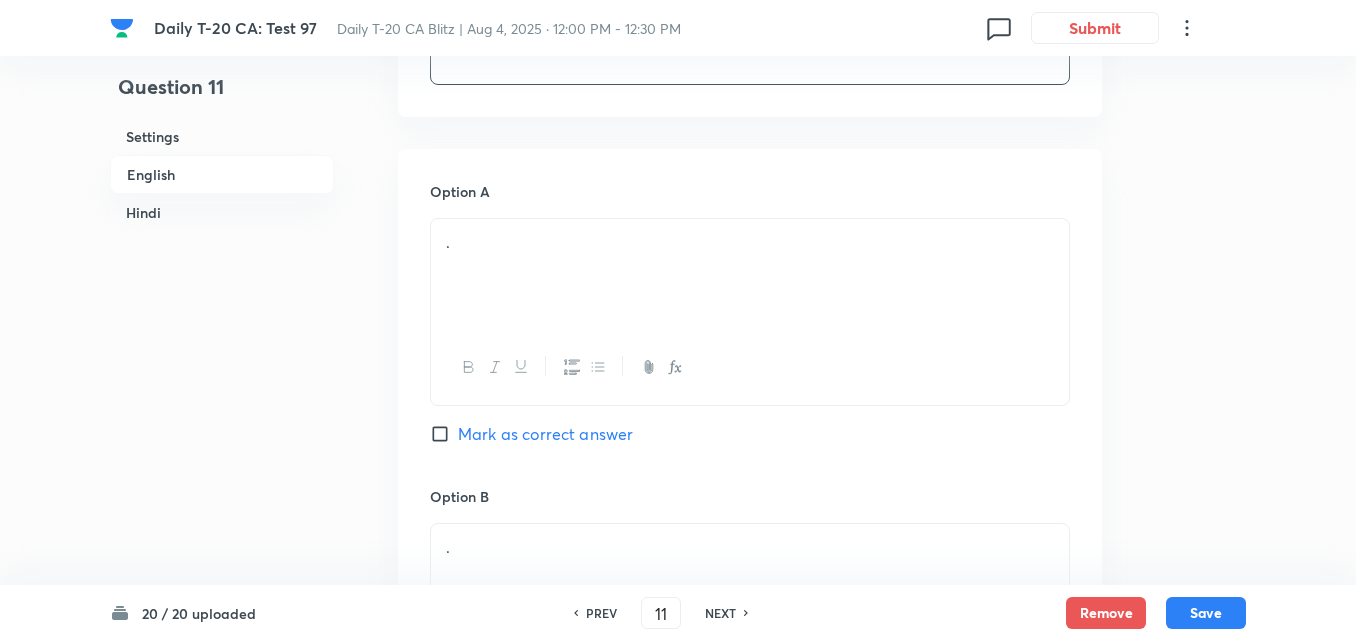 scroll, scrollTop: 916, scrollLeft: 0, axis: vertical 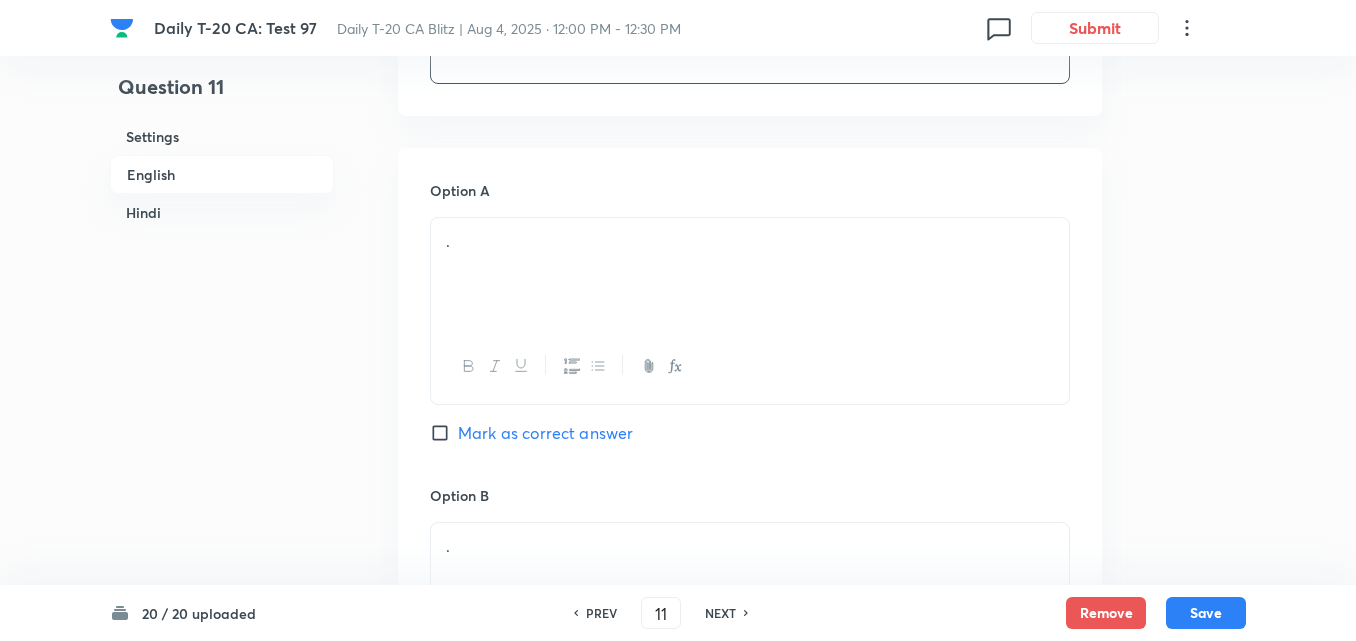 click on "." at bounding box center (750, 274) 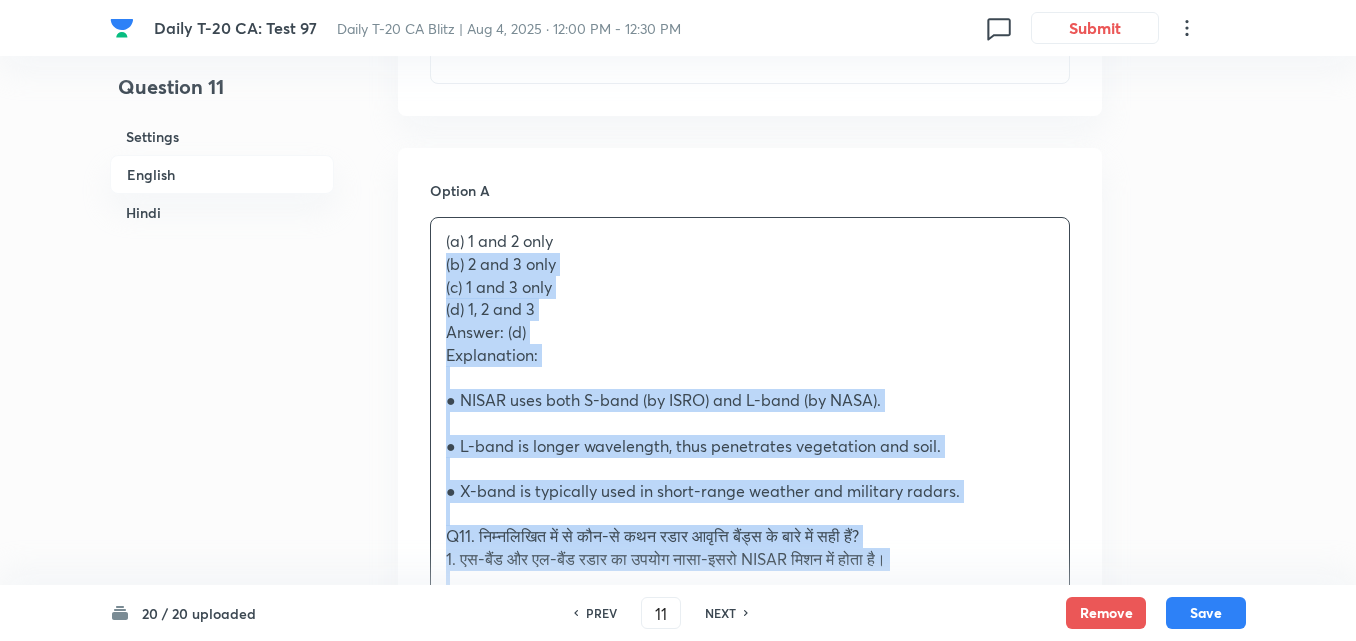 drag, startPoint x: 458, startPoint y: 280, endPoint x: 415, endPoint y: 274, distance: 43.416588 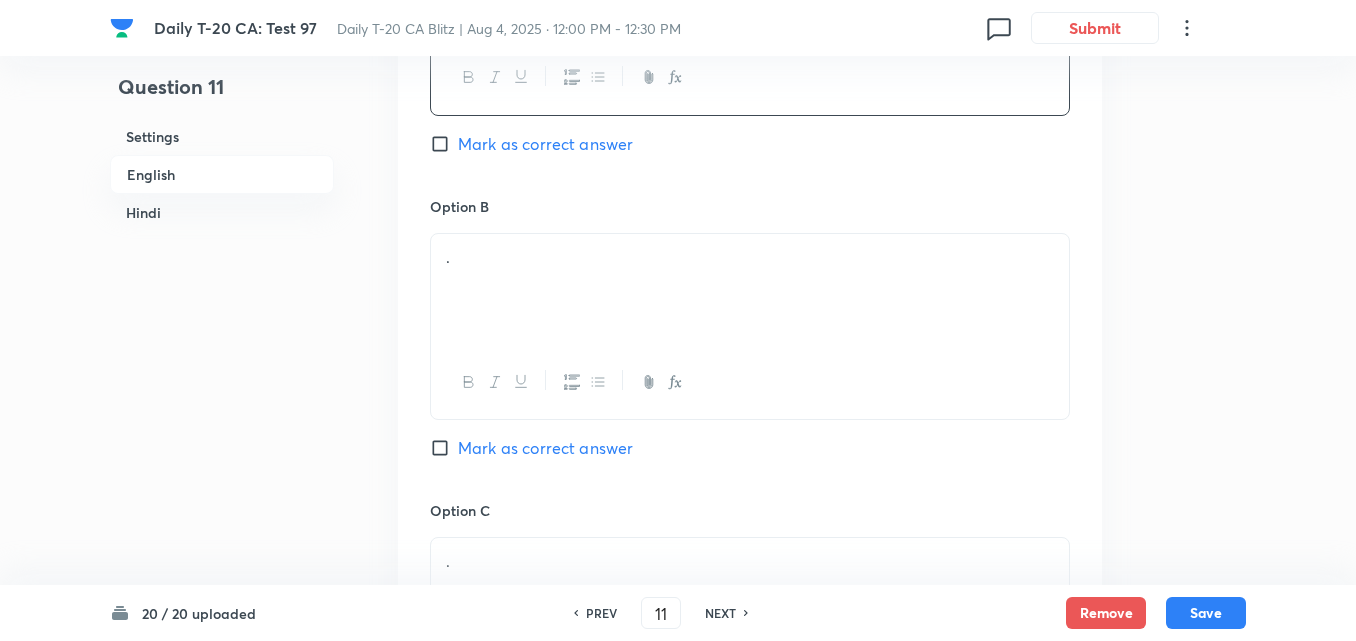 scroll, scrollTop: 1216, scrollLeft: 0, axis: vertical 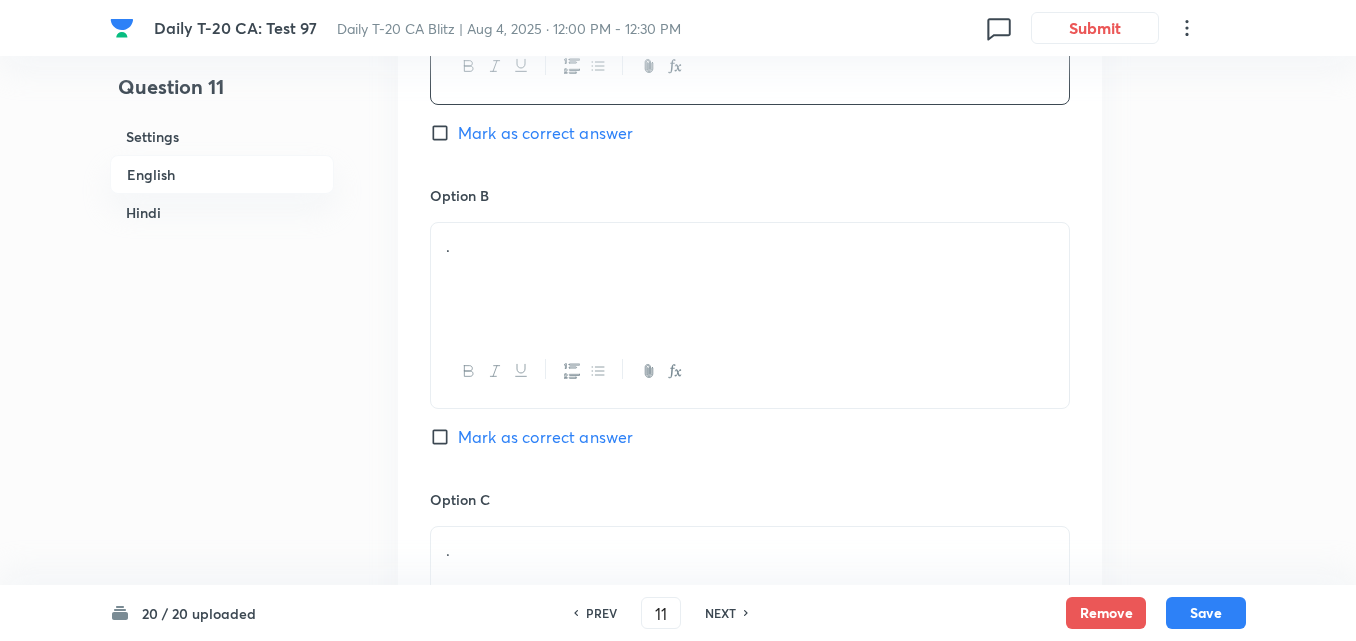 click on "." at bounding box center [750, 279] 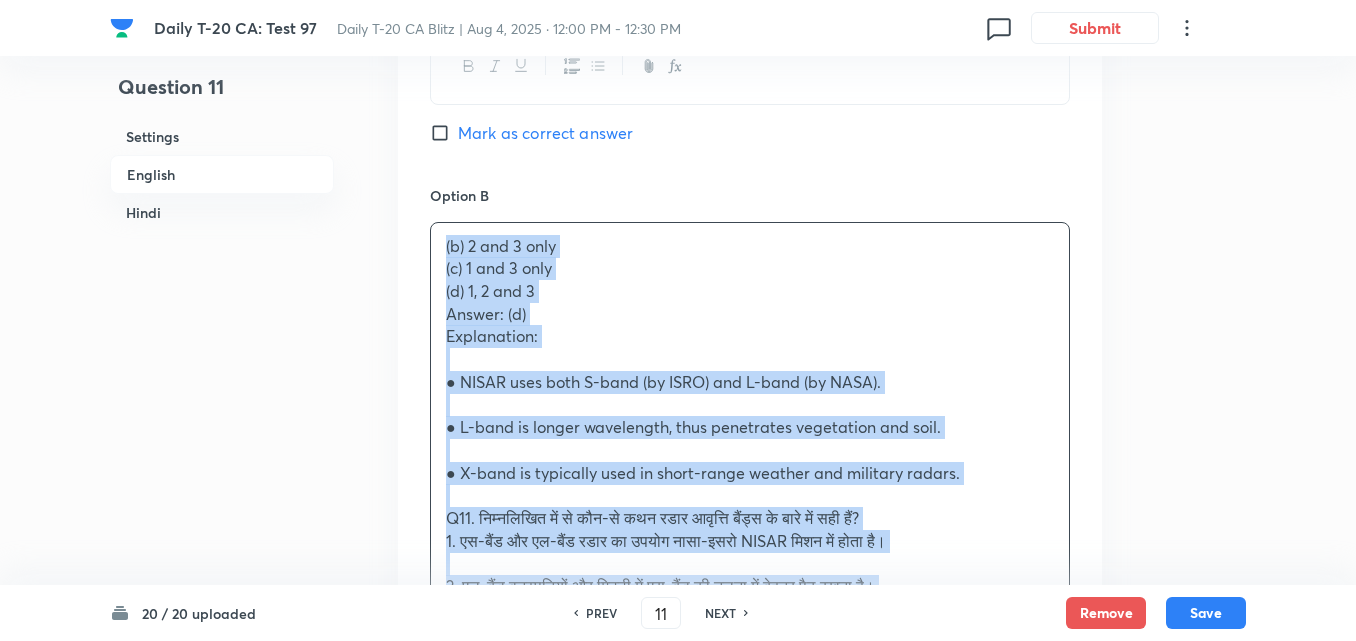 drag, startPoint x: 446, startPoint y: 299, endPoint x: 381, endPoint y: 257, distance: 77.388626 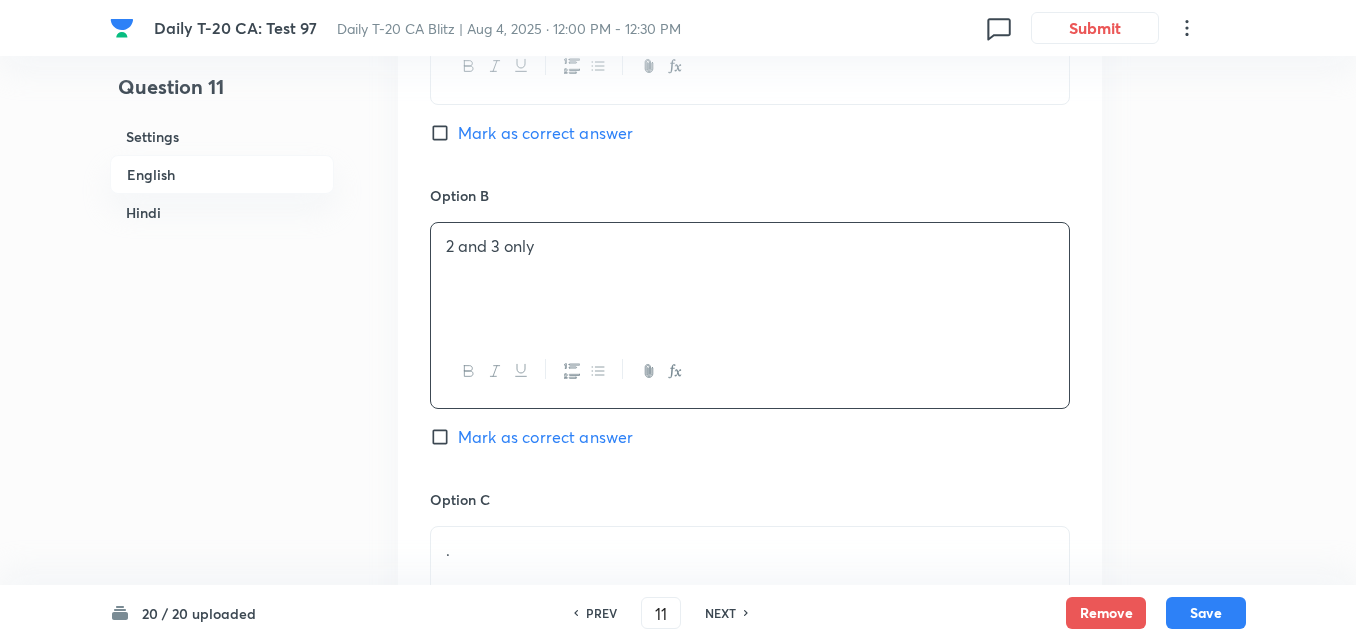 scroll, scrollTop: 1516, scrollLeft: 0, axis: vertical 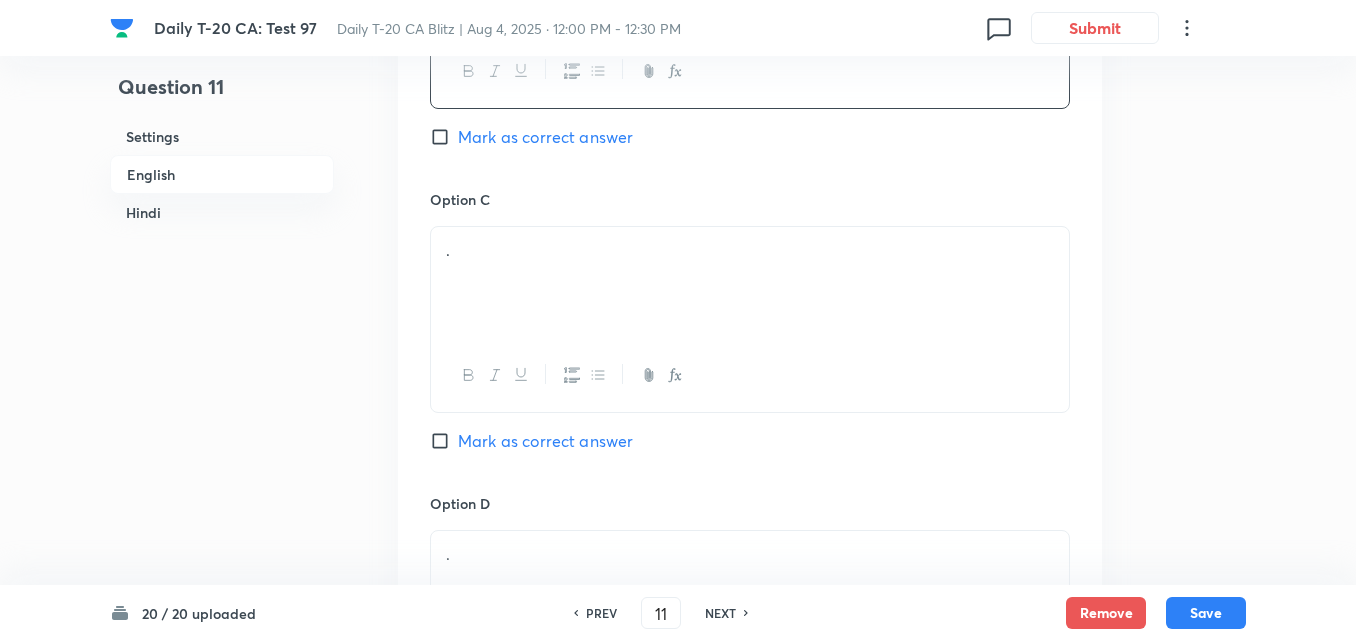 click on "." at bounding box center [750, 283] 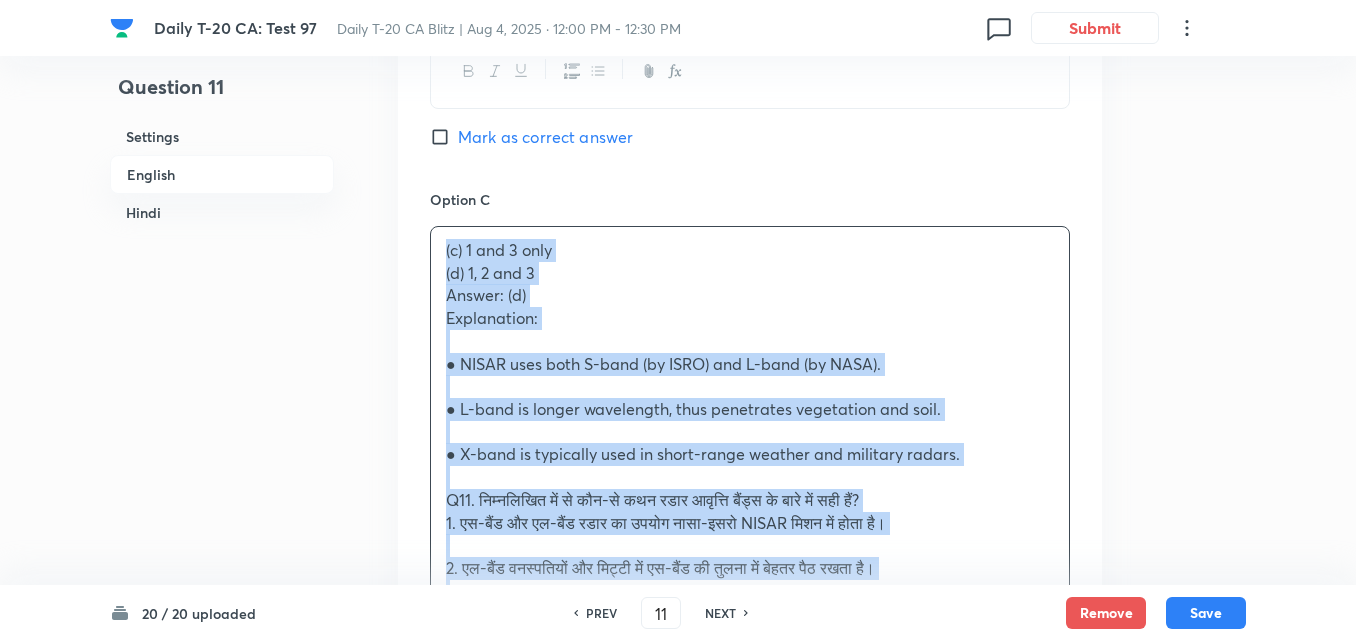 click on "Option A 1 and 2 only Mark as correct answer Option B 2 and 3 only Mark as correct answer Option C (c) 1 and 3 only (d) 1, 2 and 3 Answer: (d) Explanation: ●	NISAR uses both S-band (by ISRO) and L-band (by NASA). ●	L-band is longer wavelength, thus penetrates vegetation and soil. ●	X-band is typically used in short-range weather and military radars. Q11. निम्नलिखित में से कौन-से कथन रडार आवृत्ति बैंड्स के बारे में सही हैं? 1.	एस-बैंड और एल-बैंड रडार का उपयोग नासा-इसरो NISAR मिशन में होता है। 2.	एल-बैंड वनस्पतियों और मिट्टी में एस-बैंड की तुलना में बेहतर पैठ रखता है। नीचे दिए गए कूट का प्रयोग करके सही उत्तर चुनें: ." at bounding box center [750, 409] 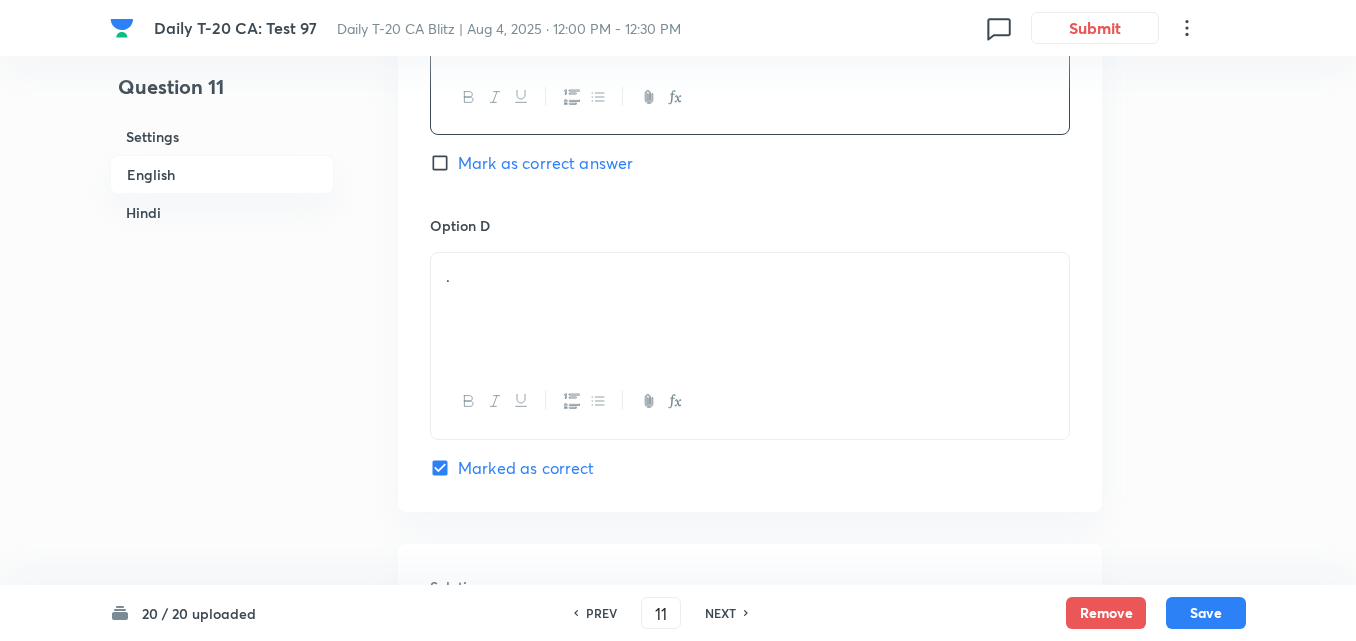 scroll, scrollTop: 1816, scrollLeft: 0, axis: vertical 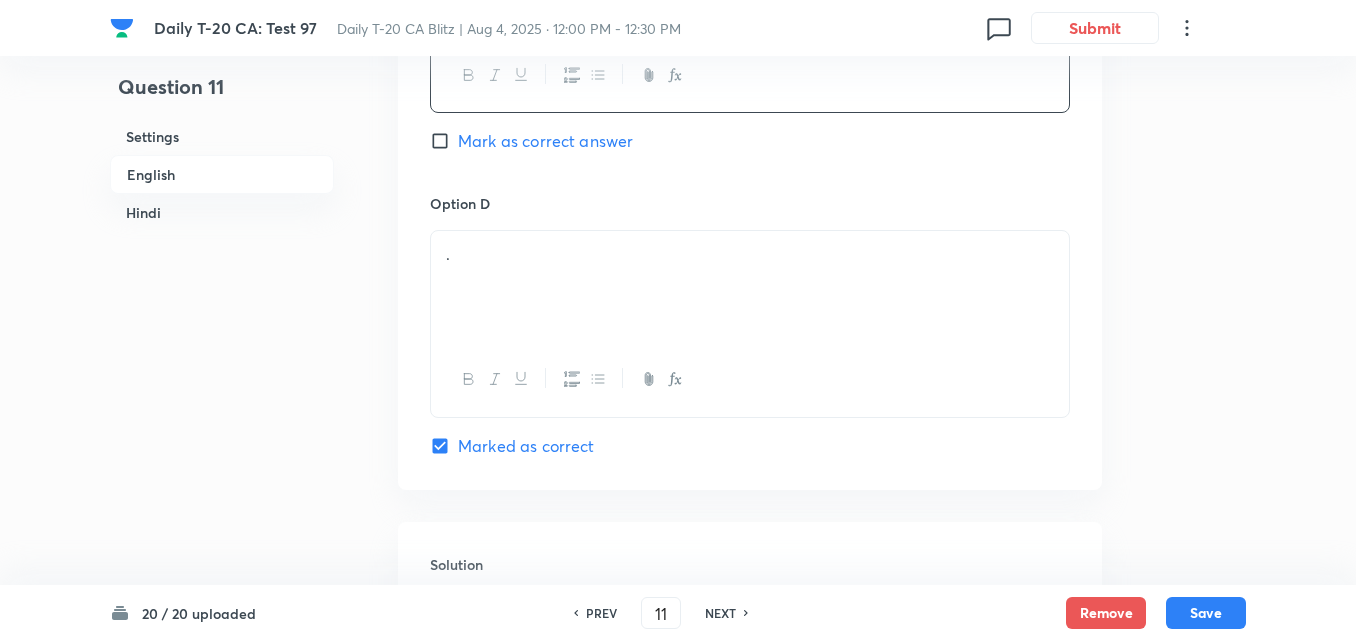 click on "." at bounding box center [750, 254] 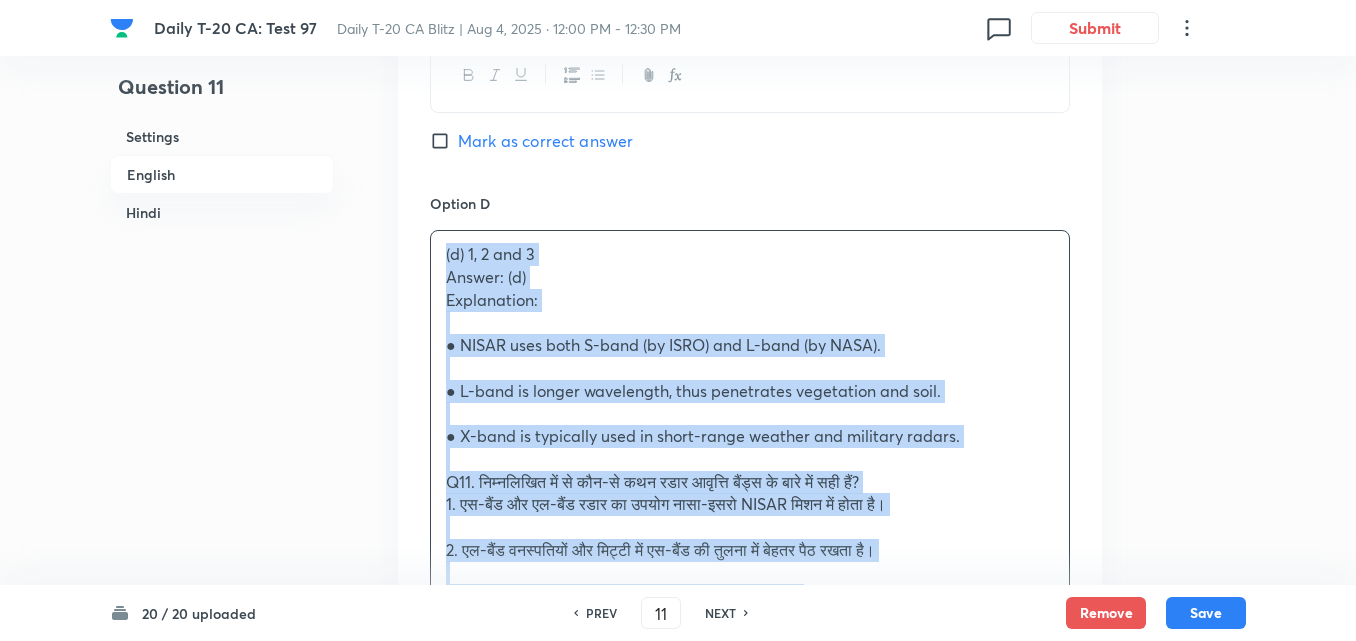 drag, startPoint x: 456, startPoint y: 264, endPoint x: 433, endPoint y: 267, distance: 23.194826 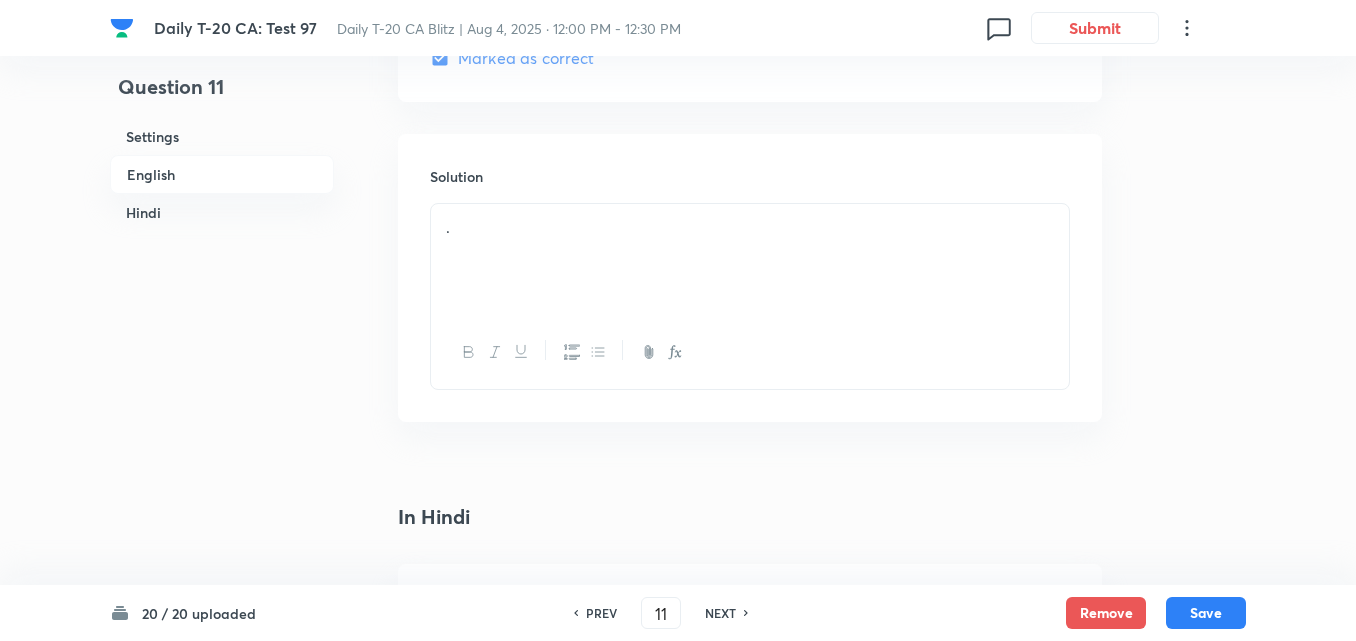 scroll, scrollTop: 2216, scrollLeft: 0, axis: vertical 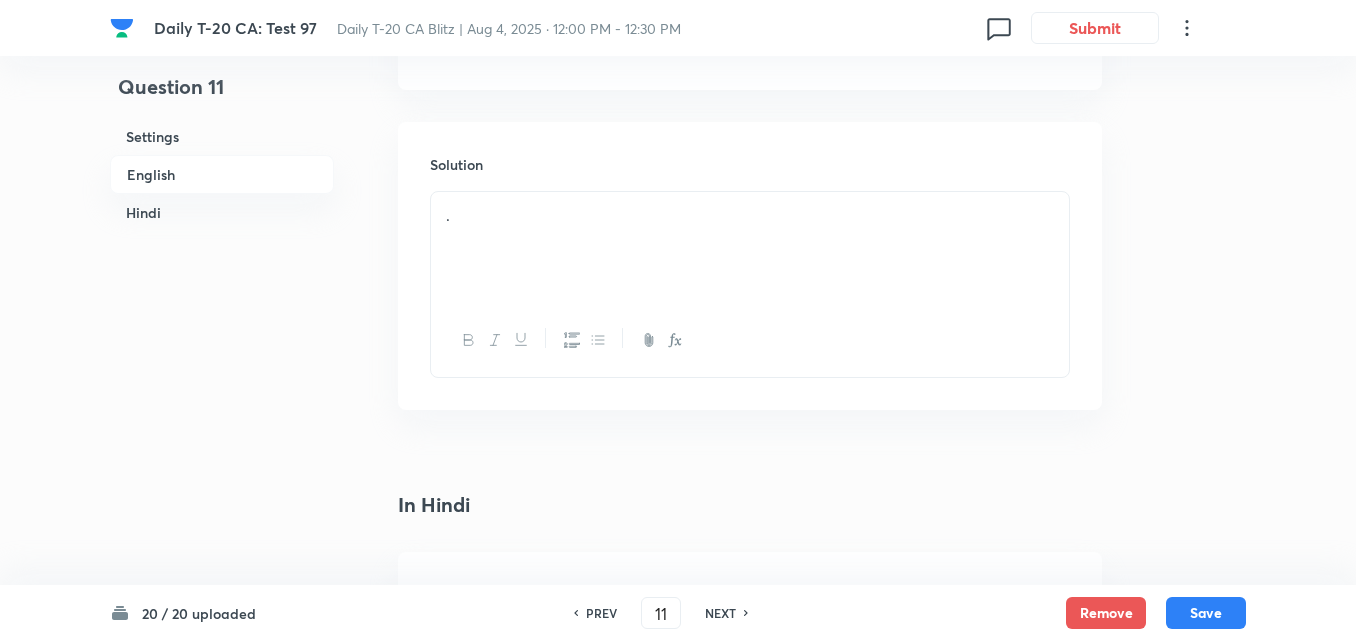 click on "." at bounding box center (750, 248) 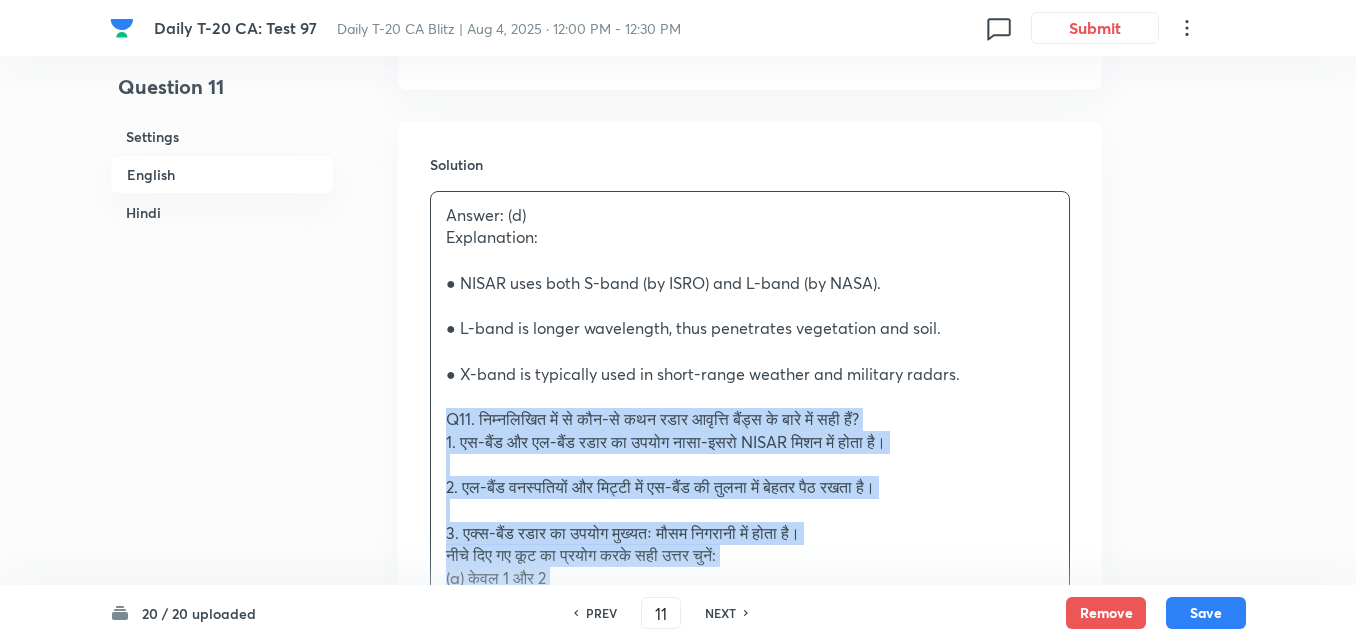 click on "Solution Answer: (d) Explanation: ●	NISAR uses both S-band (by ISRO) and L-band (by NASA). ●	L-band is longer wavelength, thus penetrates vegetation and soil. ●	X-band is typically used in short-range weather and military radars. Q11. निम्नलिखित में से कौन-से कथन रडार आवृत्ति बैंड्स के बारे में सही हैं? 1.	एस-बैंड और एल-बैंड रडार का उपयोग नासा-इसरो NISAR मिशन में होता है। 2.	एल-बैंड वनस्पतियों और मिट्टी में एस-बैंड की तुलना में बेहतर पैठ रखता है। 3.	एक्स-बैंड रडार का उपयोग मुख्यतः मौसम निगरानी में होता है। (a) केवल 1 और 2 (b) केवल 2 और 3 (c) केवल 1 और 3" at bounding box center (750, 483) 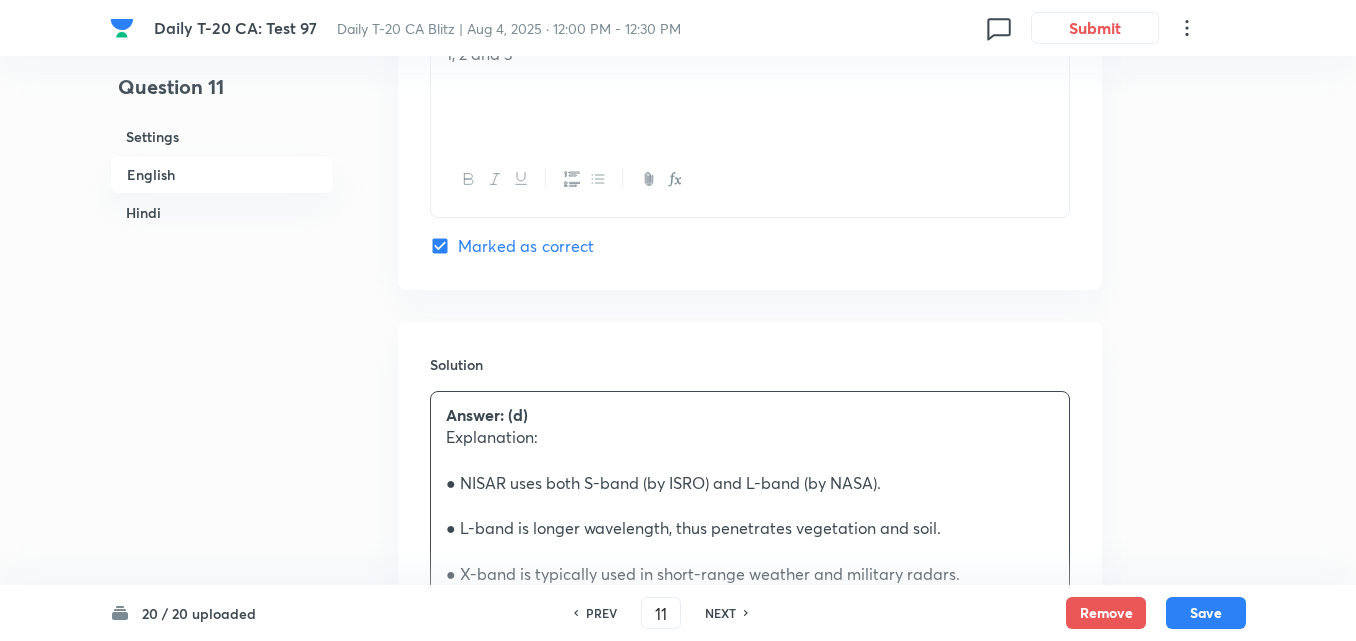 scroll, scrollTop: 2316, scrollLeft: 0, axis: vertical 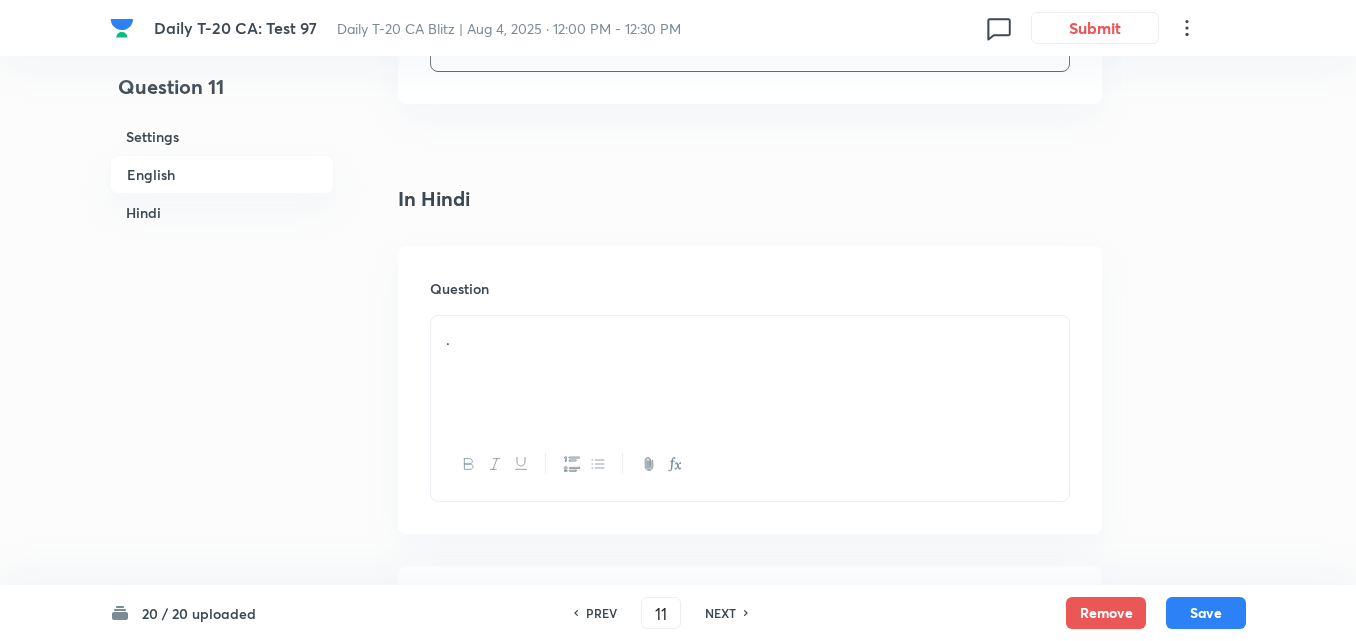 click on "Question" at bounding box center (750, 288) 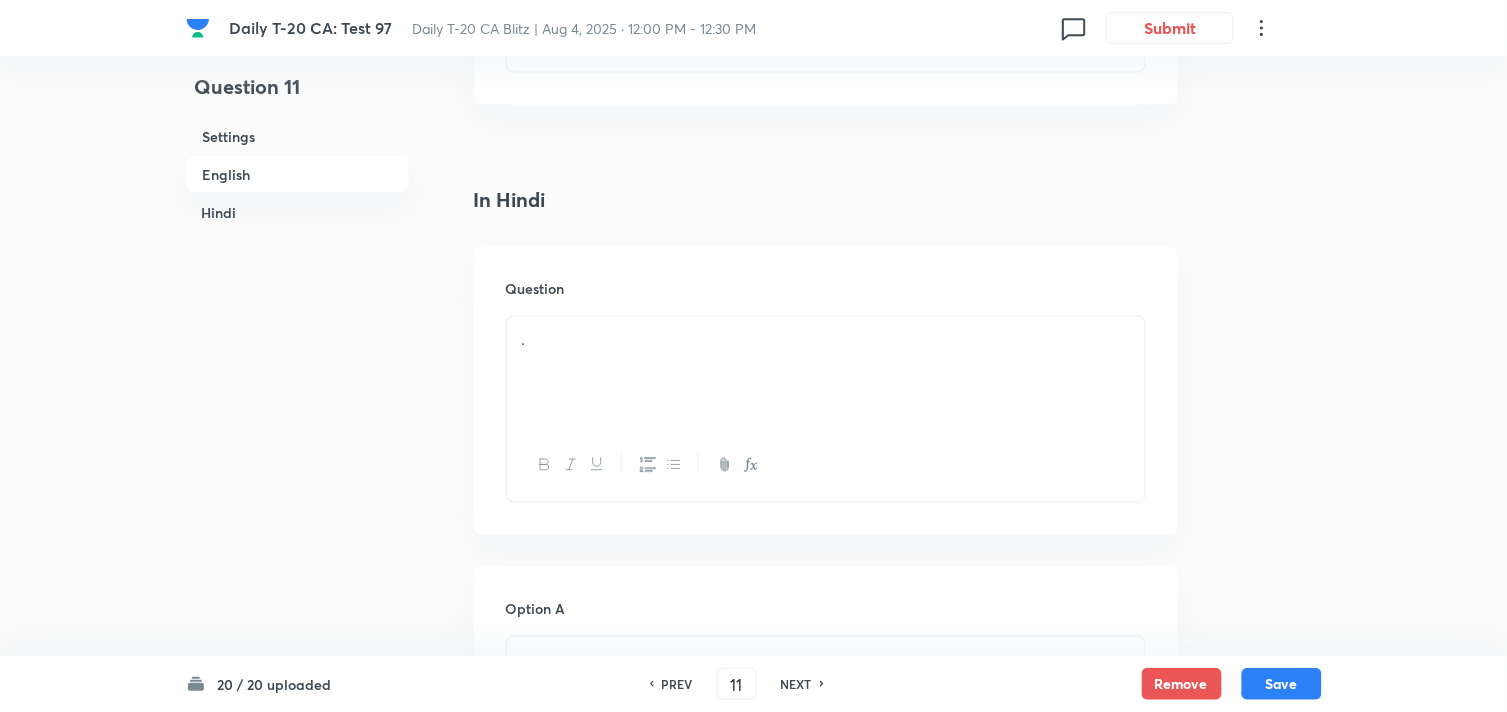 click at bounding box center (826, 465) 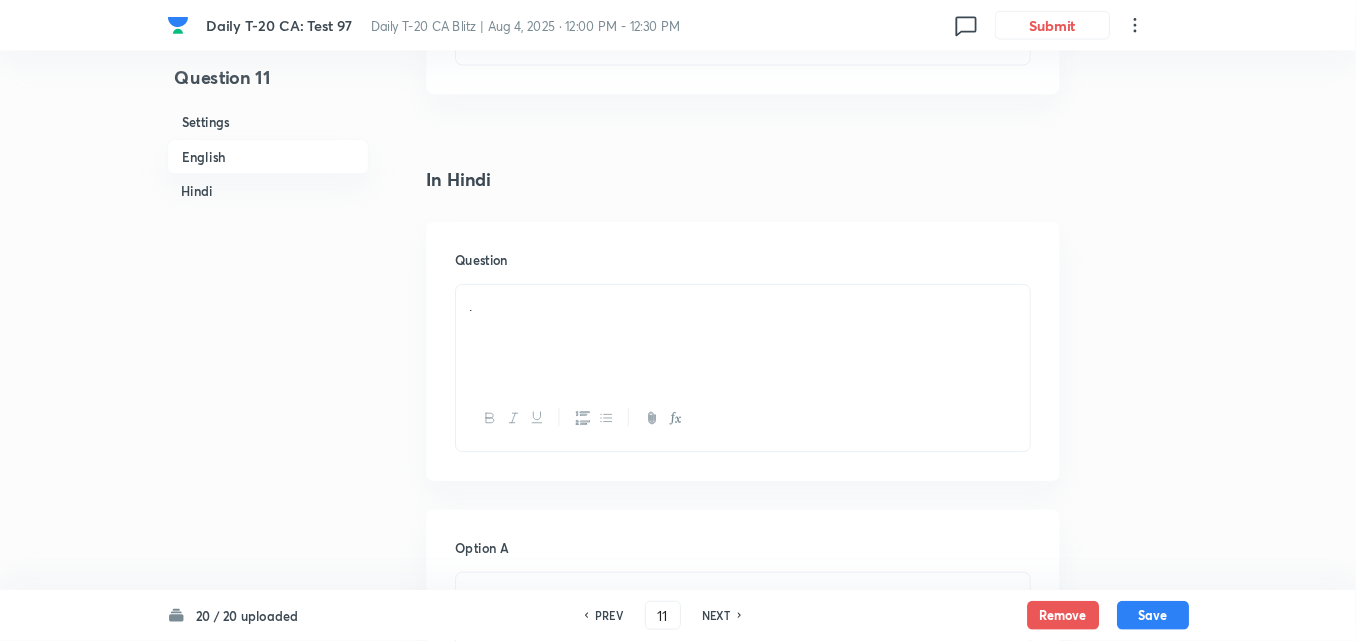 scroll, scrollTop: 2616, scrollLeft: 0, axis: vertical 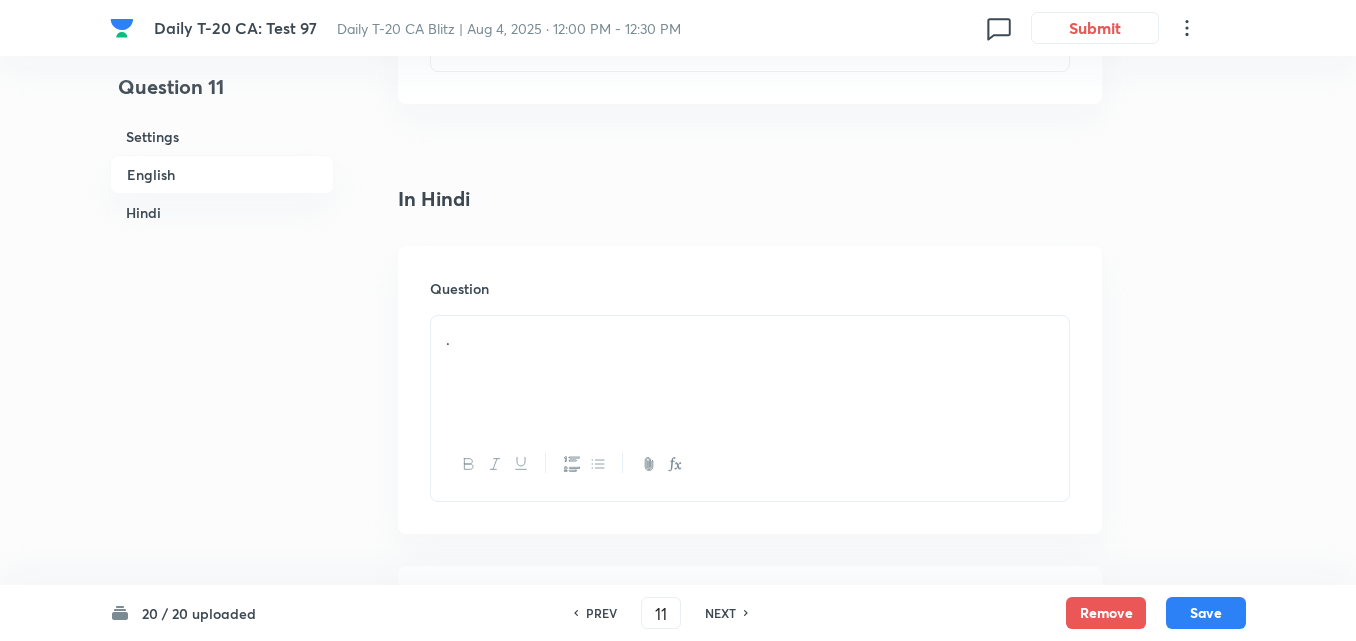 click on "." at bounding box center [750, 372] 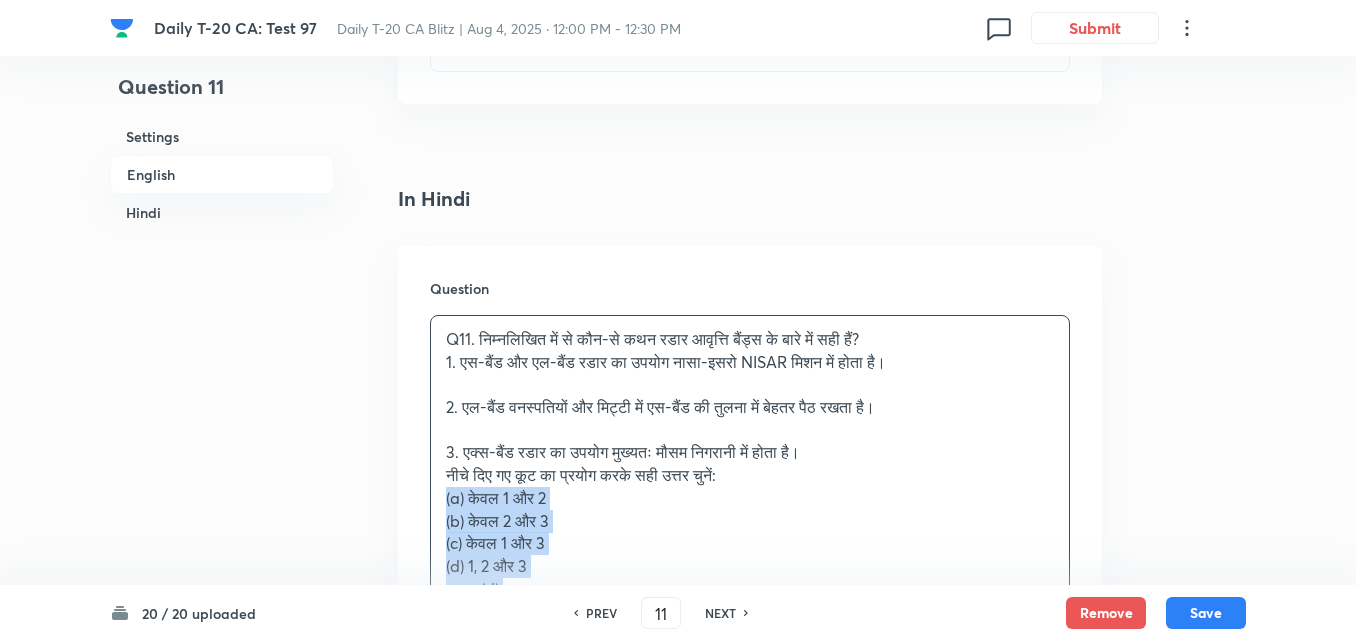 drag, startPoint x: 456, startPoint y: 494, endPoint x: 410, endPoint y: 504, distance: 47.07441 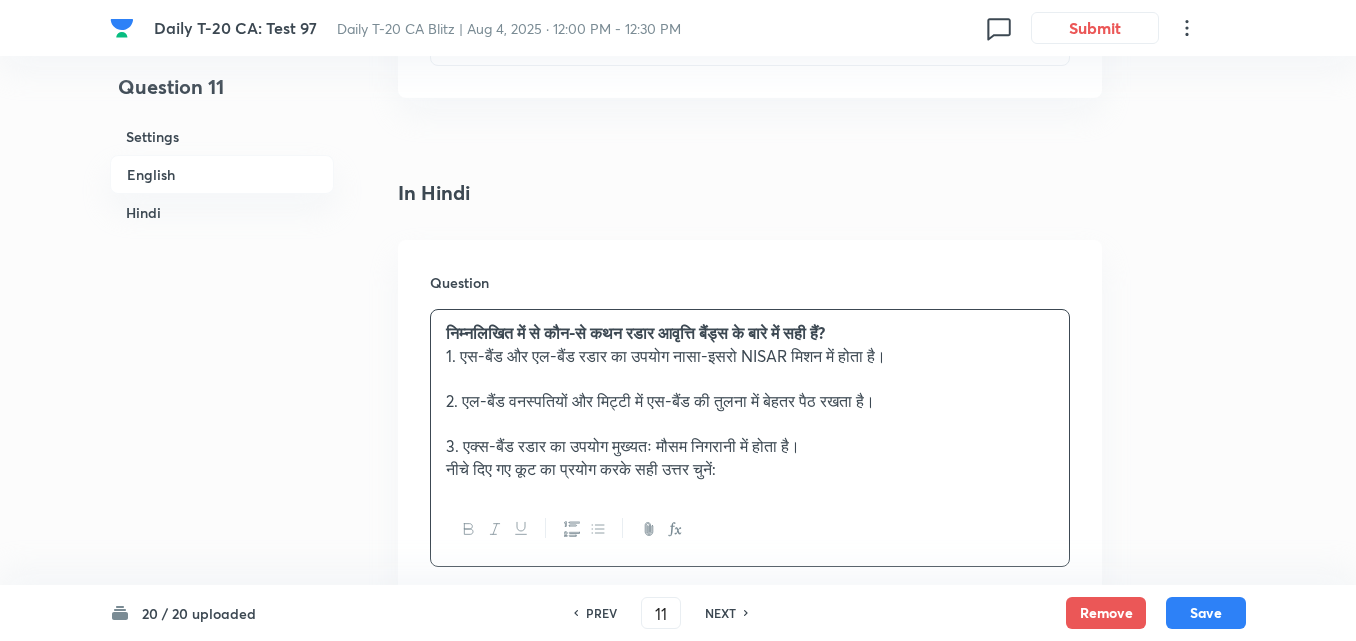 scroll, scrollTop: 3016, scrollLeft: 0, axis: vertical 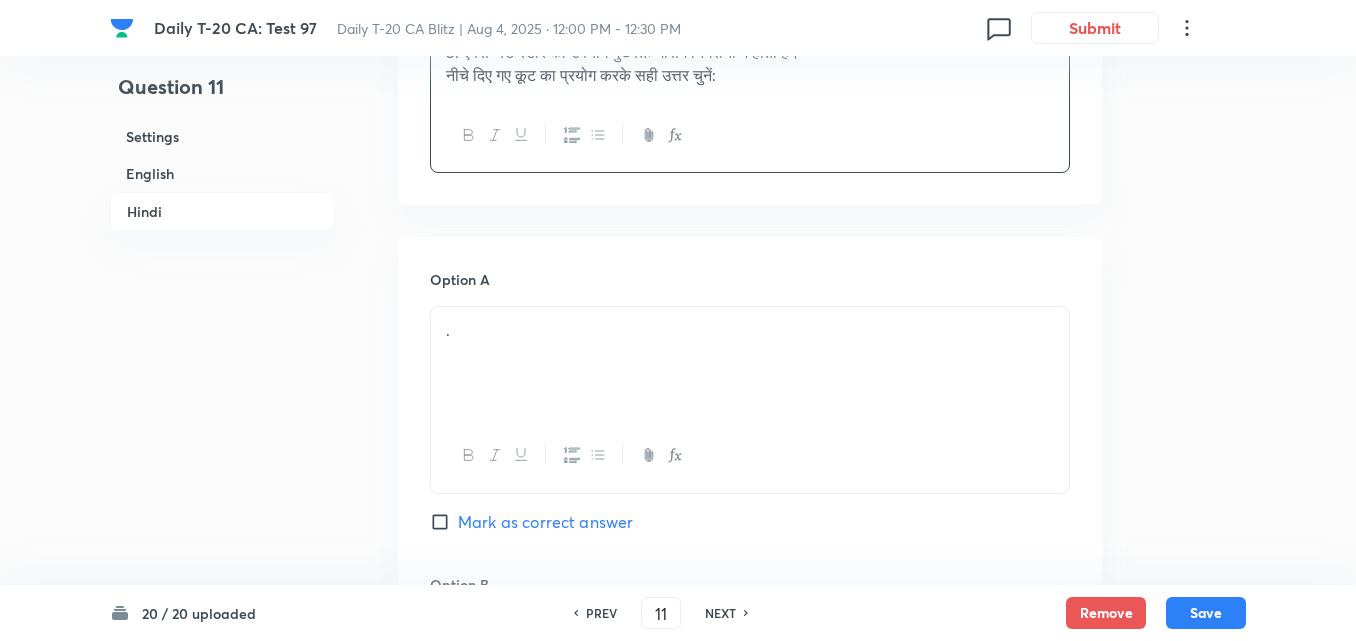 click on "." at bounding box center [750, 363] 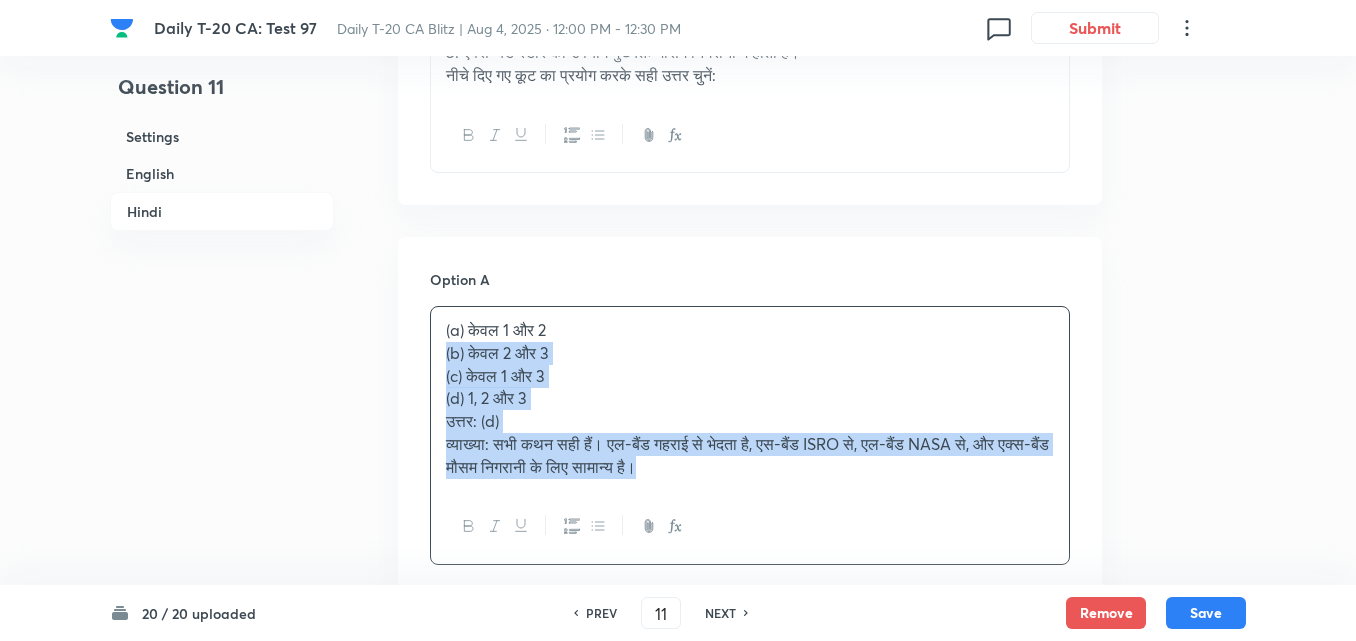drag, startPoint x: 435, startPoint y: 358, endPoint x: 417, endPoint y: 358, distance: 18 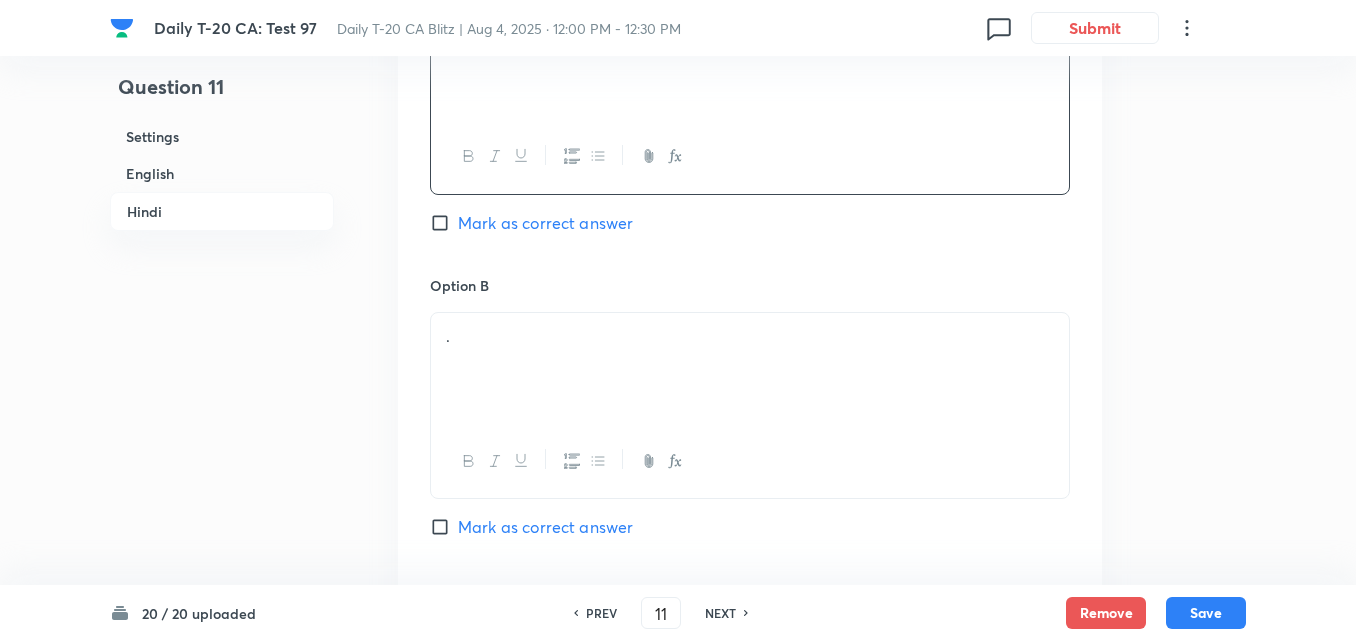 scroll, scrollTop: 3316, scrollLeft: 0, axis: vertical 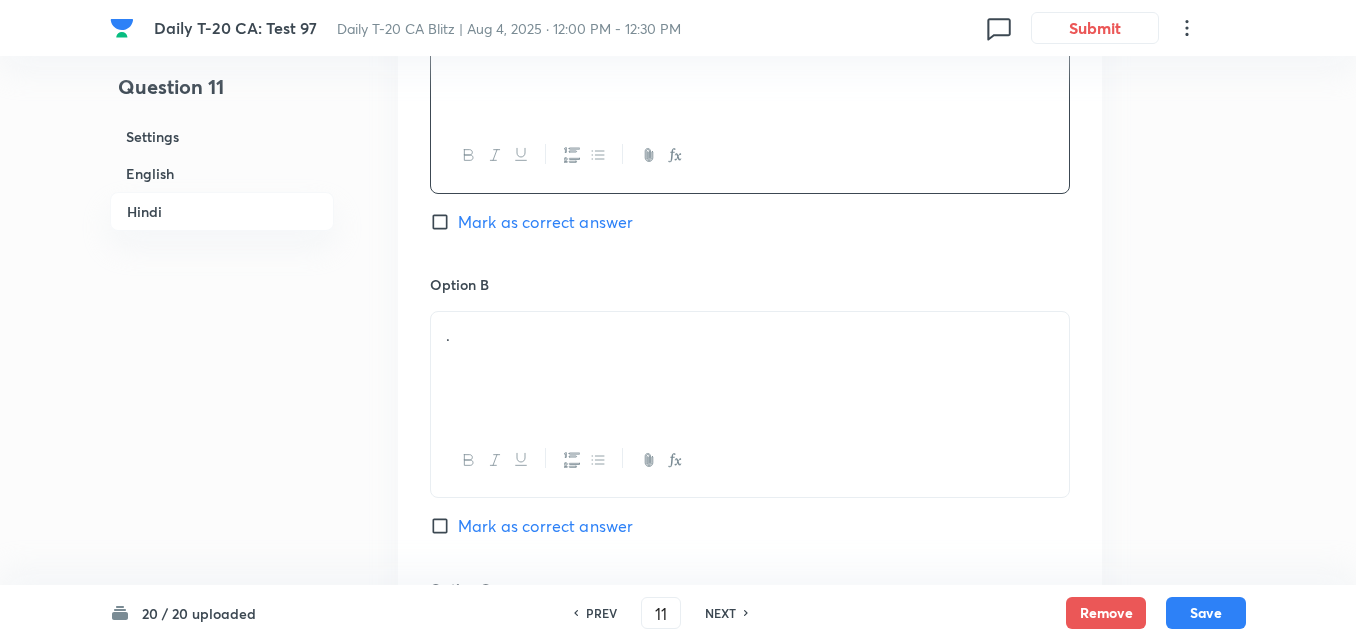 click on "." at bounding box center (750, 368) 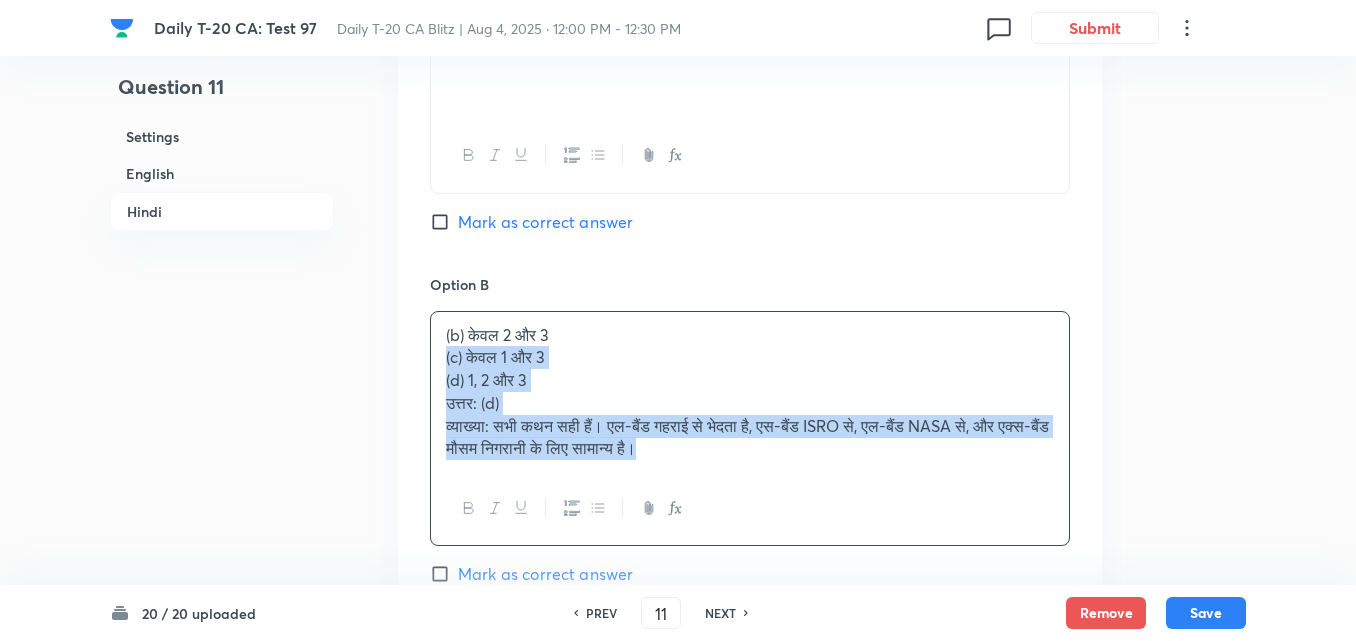 drag, startPoint x: 417, startPoint y: 364, endPoint x: 406, endPoint y: 364, distance: 11 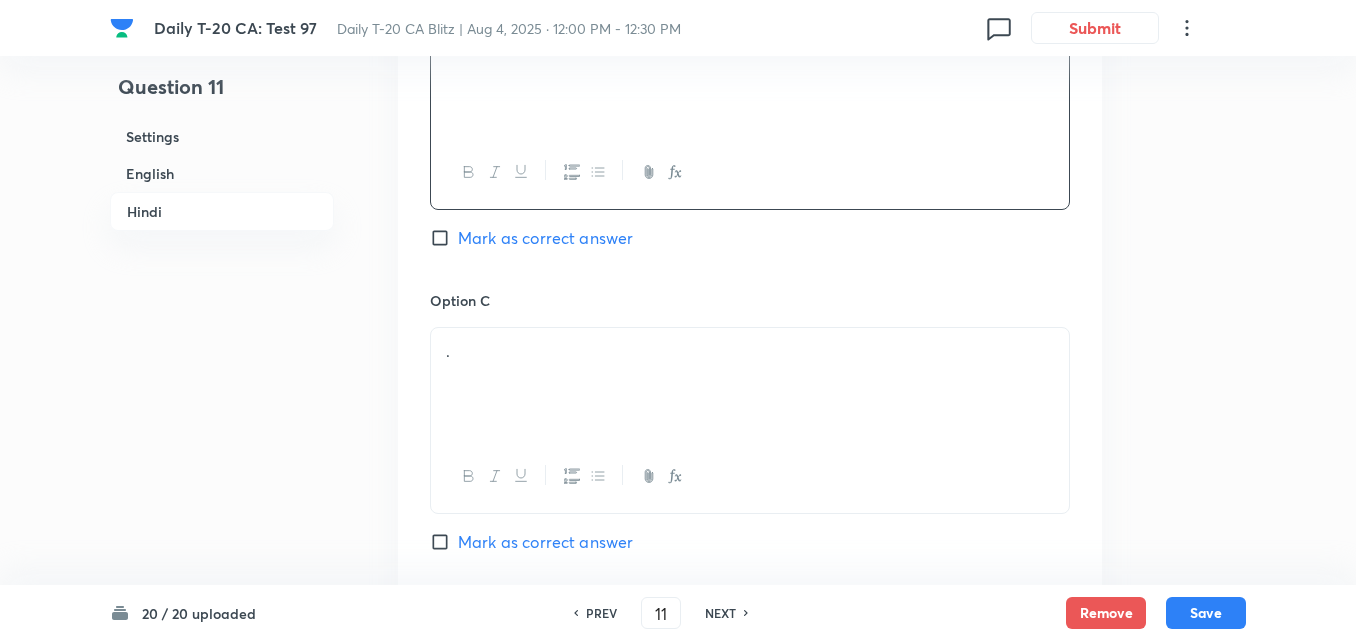 scroll, scrollTop: 3616, scrollLeft: 0, axis: vertical 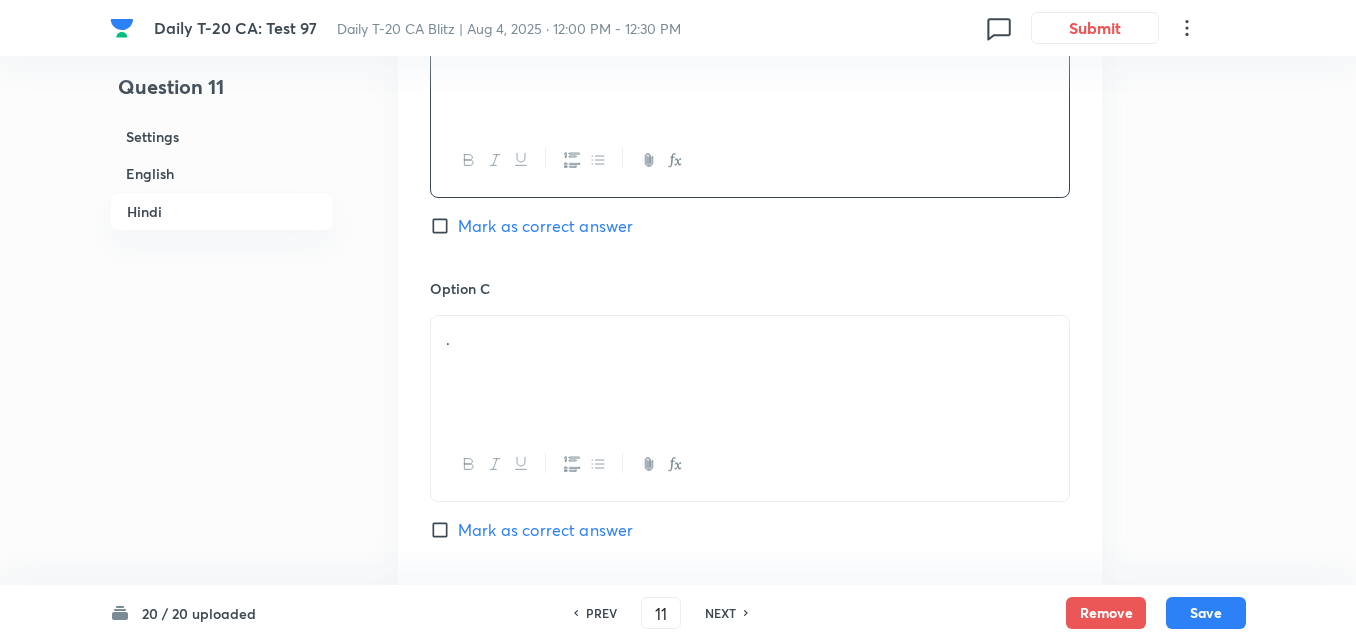 click on "." at bounding box center (750, 372) 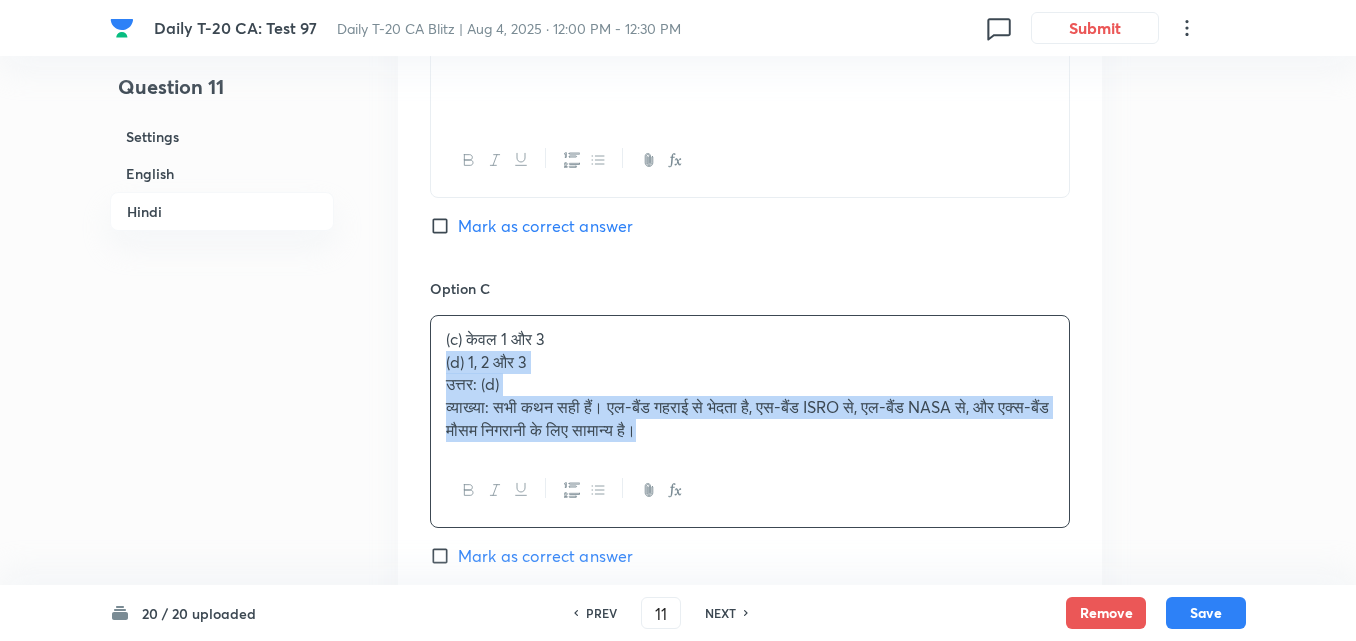 click on "Question 11 Settings English Hindi Settings Type Single choice correct 4 options + 2 marks - 0.66 marks Edit Concept Current Affairs Current Affairs 2025 Current Affairs 2025 Current Affairs 2025 Edit Additional details Easy Fact Not from PYQ paper No equation Edit In English Question Which of the following statements regarding radar frequency bands is/are correct? 1.	S-band and L-band radars are used in the NASA-ISRO NISAR mission. 2.	L-band penetrates vegetation and soil better than S-band. 3.	X-band radars are primarily used for weather monitoring.  Select the correct answer using the code below:   Option A 1 and 2 only Mark as correct answer Option B 2 and 3 only Mark as correct answer Option C 1 and 3 only Mark as correct answer Option D 1, 2 and 3 Marked as correct Solution Answer: (d) Explanation: ●	NISAR uses both S-band (by ISRO) and L-band (by NASA). ●	L-band is longer wavelength, thus penetrates vegetation and soil. ●	X-band is typically used in short-range weather and military radars. . ." at bounding box center [678, -1108] 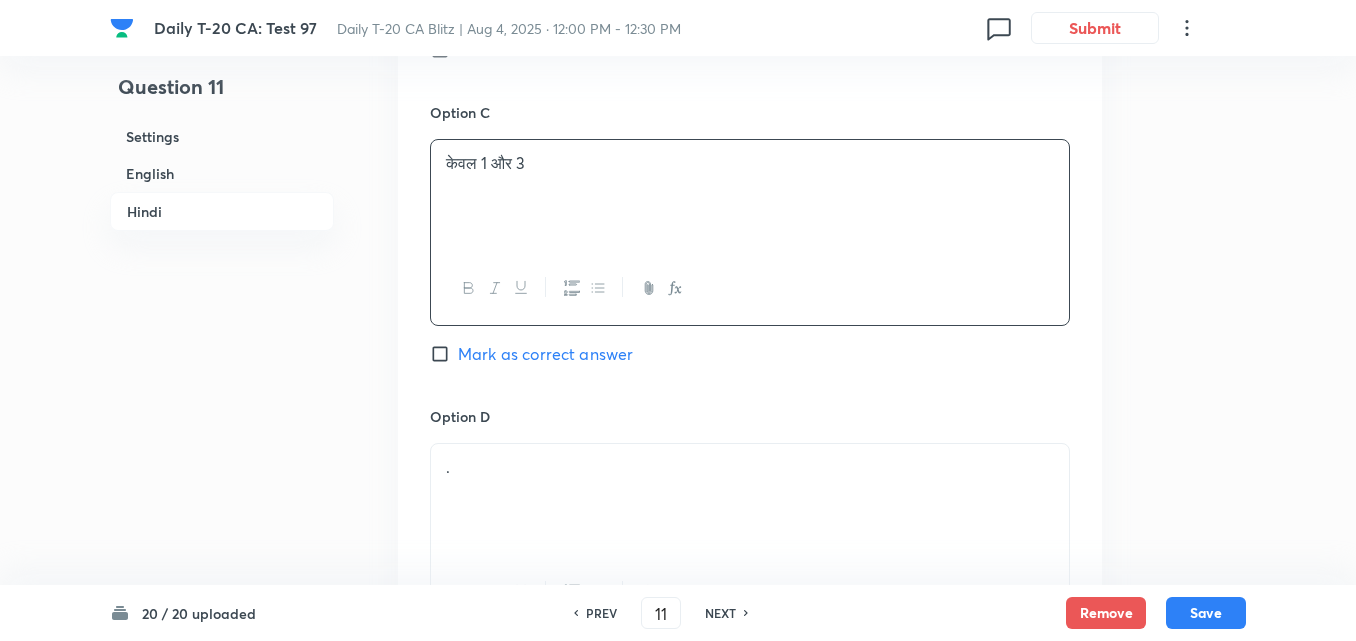 scroll, scrollTop: 3916, scrollLeft: 0, axis: vertical 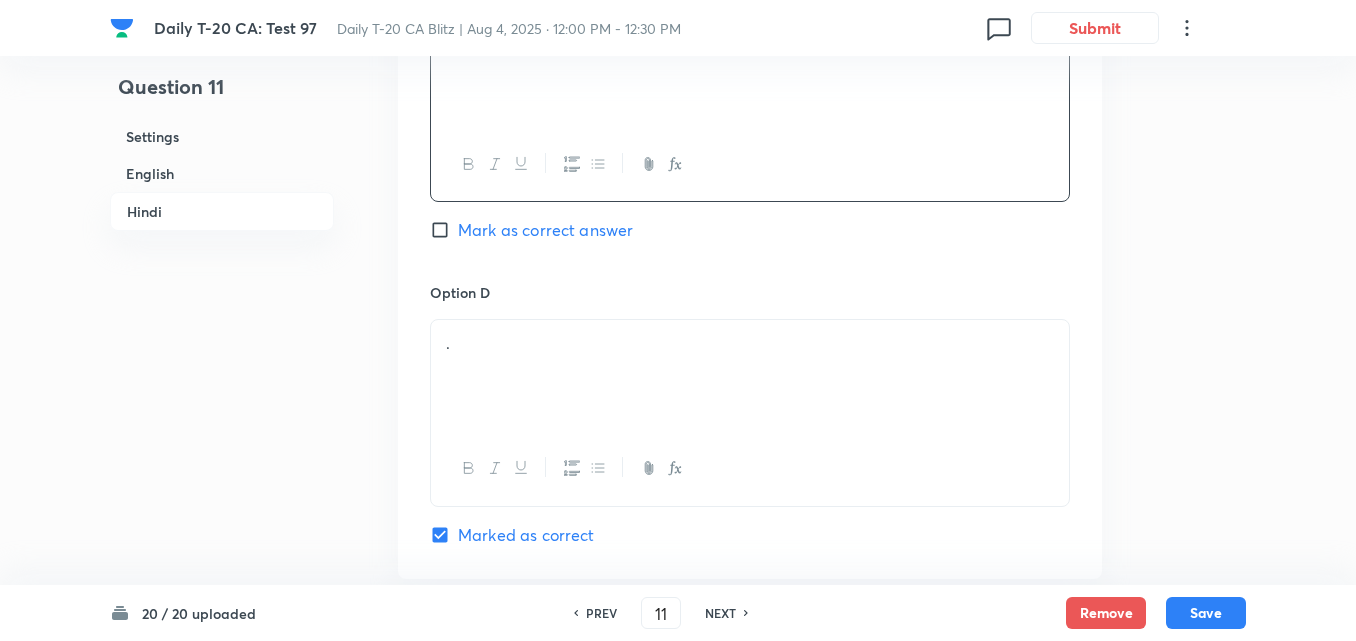 click on "." at bounding box center (750, 376) 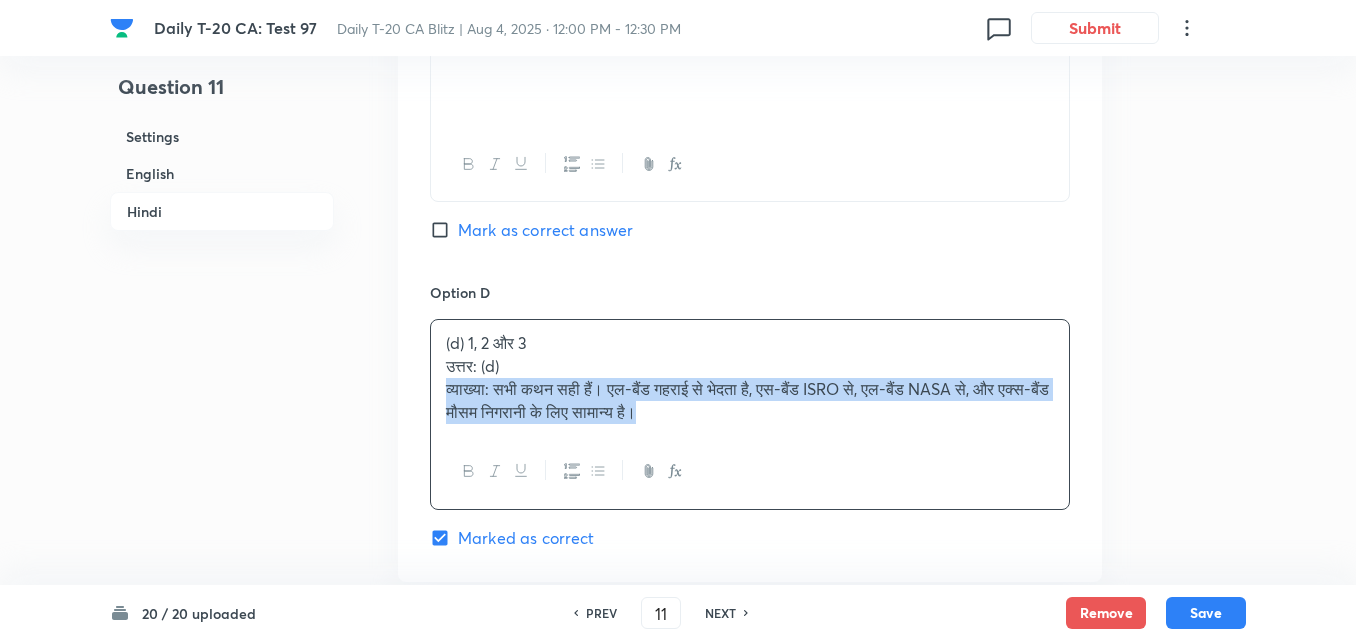 click on "Option A केवल 1 और 2 Mark as correct answer Option B केवल 2 और 3 Mark as correct answer Option C केवल 1 और 3 Mark as correct answer Option D (d) 1, 2 और 3 उत्तर: (d) व्याख्या: सभी कथन सही हैं। एल-बैंड गहराई से भेदता है, एस-बैंड ISRO से, एल-बैंड NASA से, और एक्स-बैंड मौसम निगरानी के लिए सामान्य है। Marked as correct" at bounding box center (750, -41) 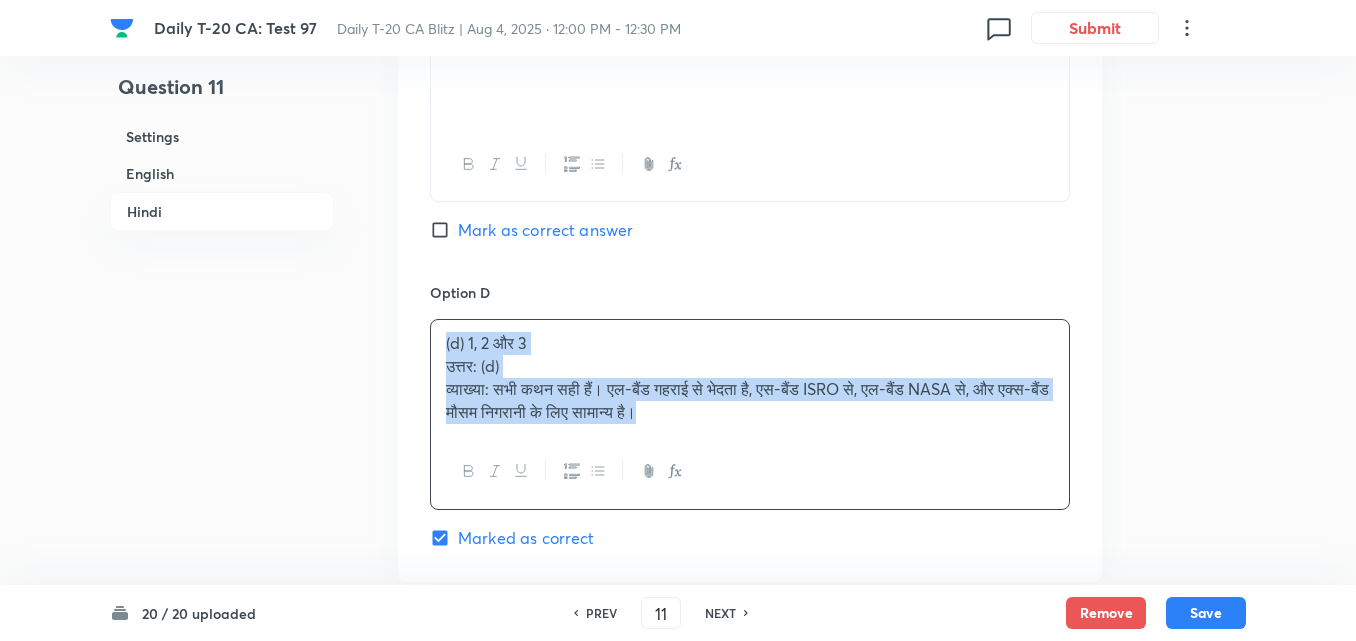 click on "Option A केवल 1 और 2 Mark as correct answer Option B केवल 2 और 3 Mark as correct answer Option C केवल 1 और 3 Mark as correct answer Option D (d) 1, 2 और 3 उत्तर: (d) व्याख्या: सभी कथन सही हैं। एल-बैंड गहराई से भेदता है, एस-बैंड ISRO से, एल-बैंड NASA से, और एक्स-बैंड मौसम निगरानी के लिए सामान्य है।  Marked as correct" at bounding box center [750, -41] 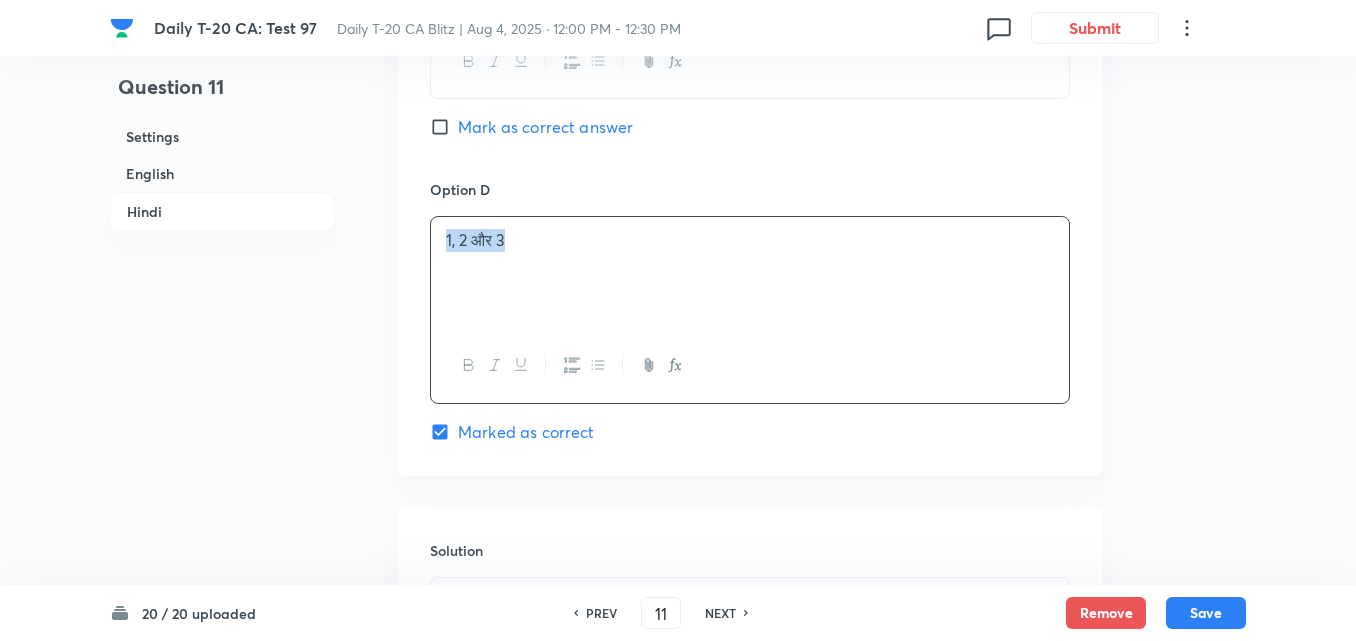 scroll, scrollTop: 4216, scrollLeft: 0, axis: vertical 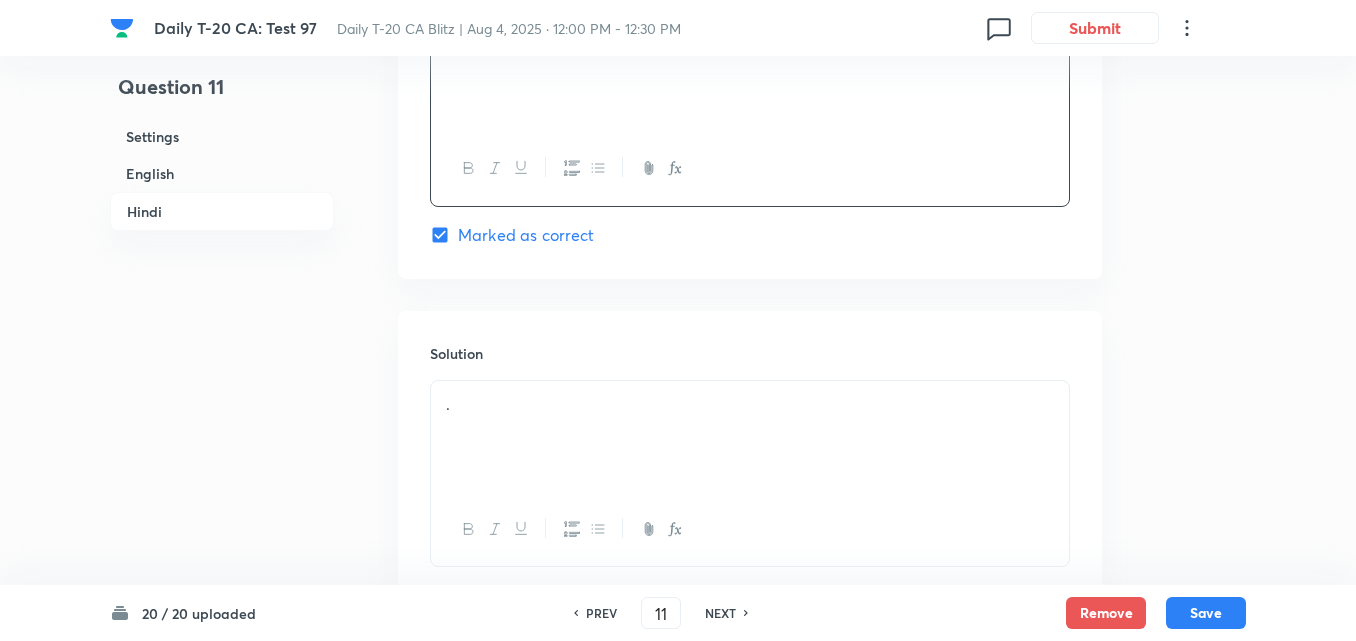 click on "." at bounding box center [750, 437] 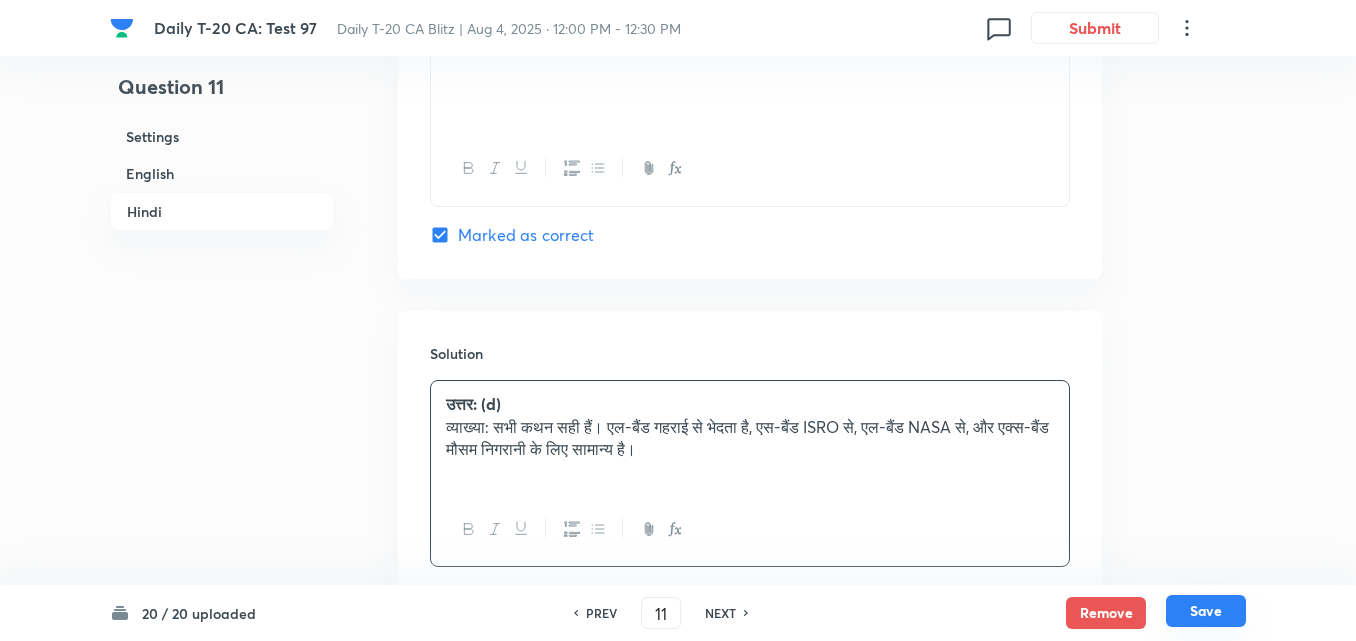 click on "Save" at bounding box center [1206, 611] 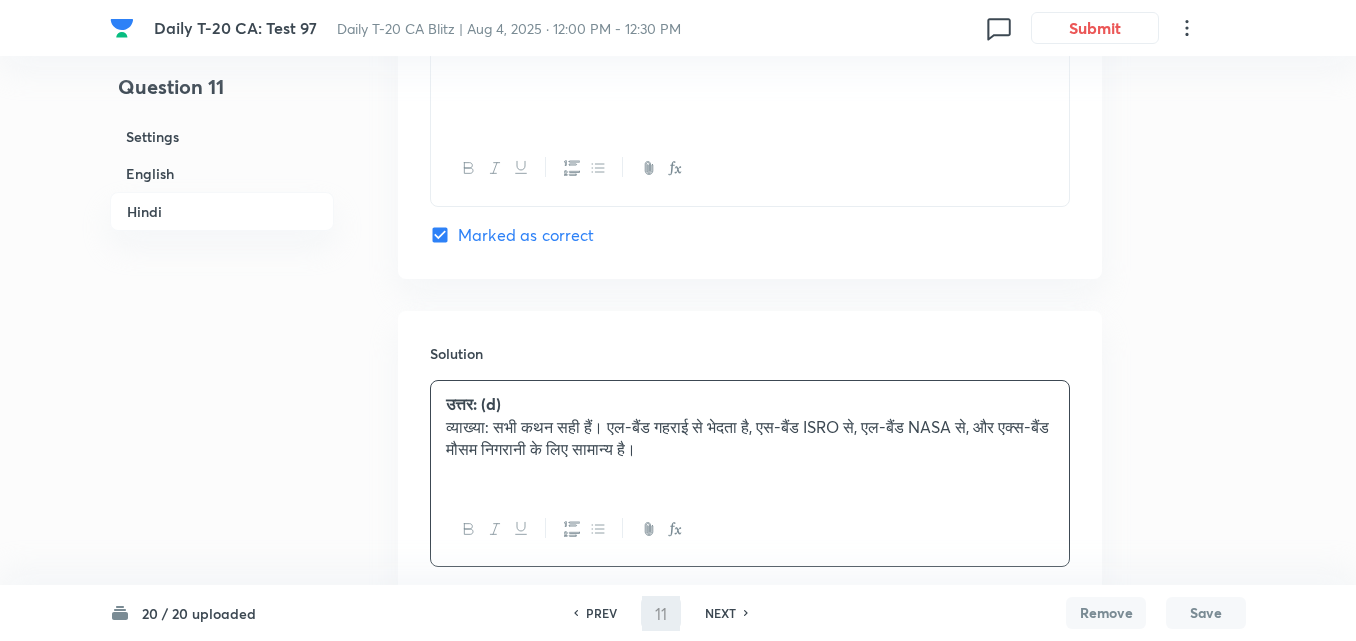 type on "12" 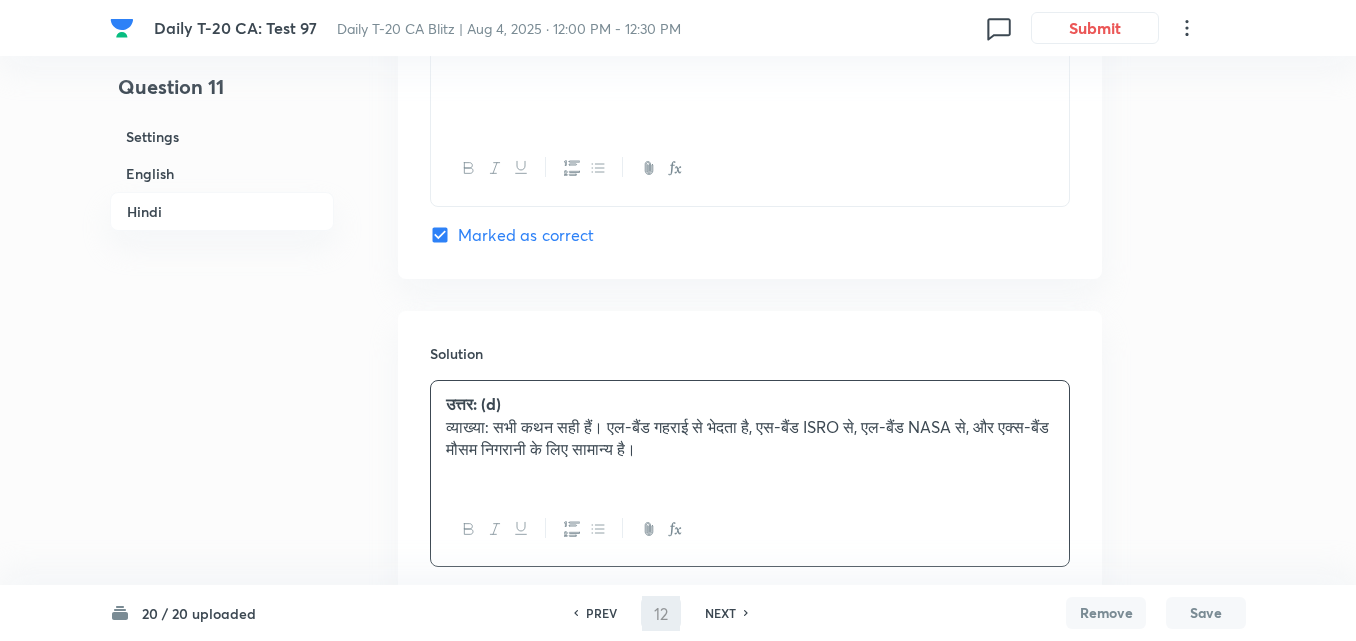 checkbox on "false" 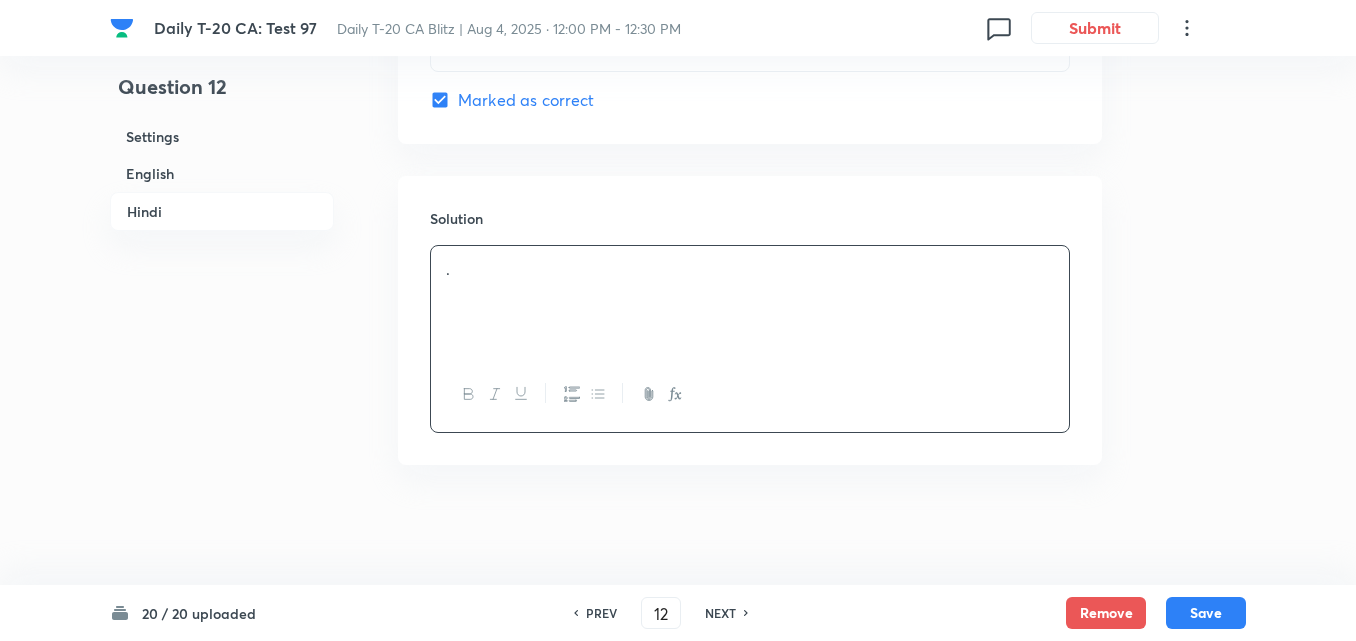 scroll, scrollTop: 4092, scrollLeft: 0, axis: vertical 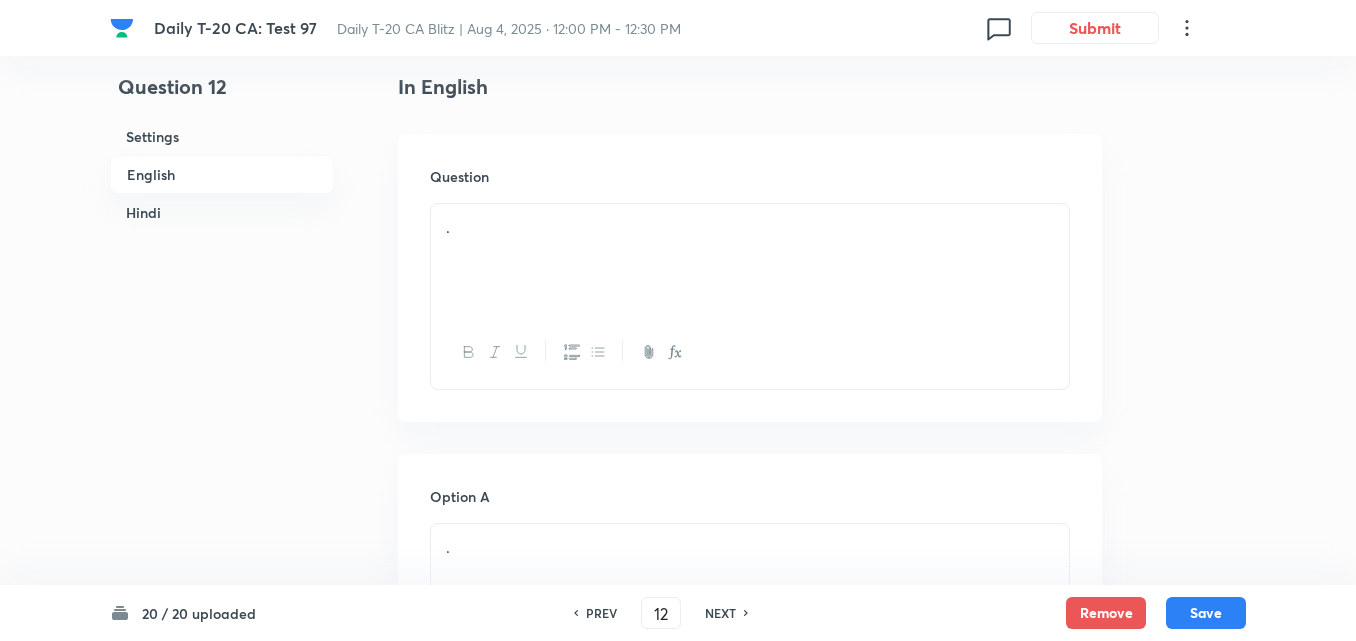 click on "." at bounding box center [750, 260] 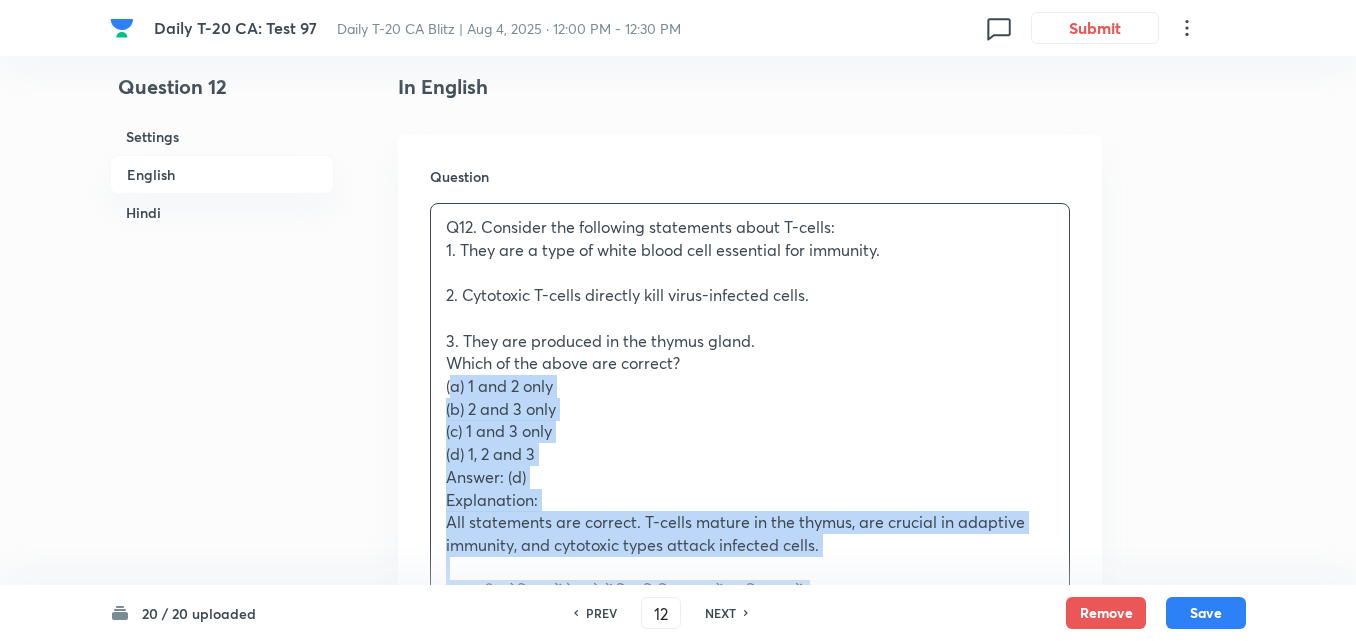 drag, startPoint x: 440, startPoint y: 379, endPoint x: 383, endPoint y: 388, distance: 57.706154 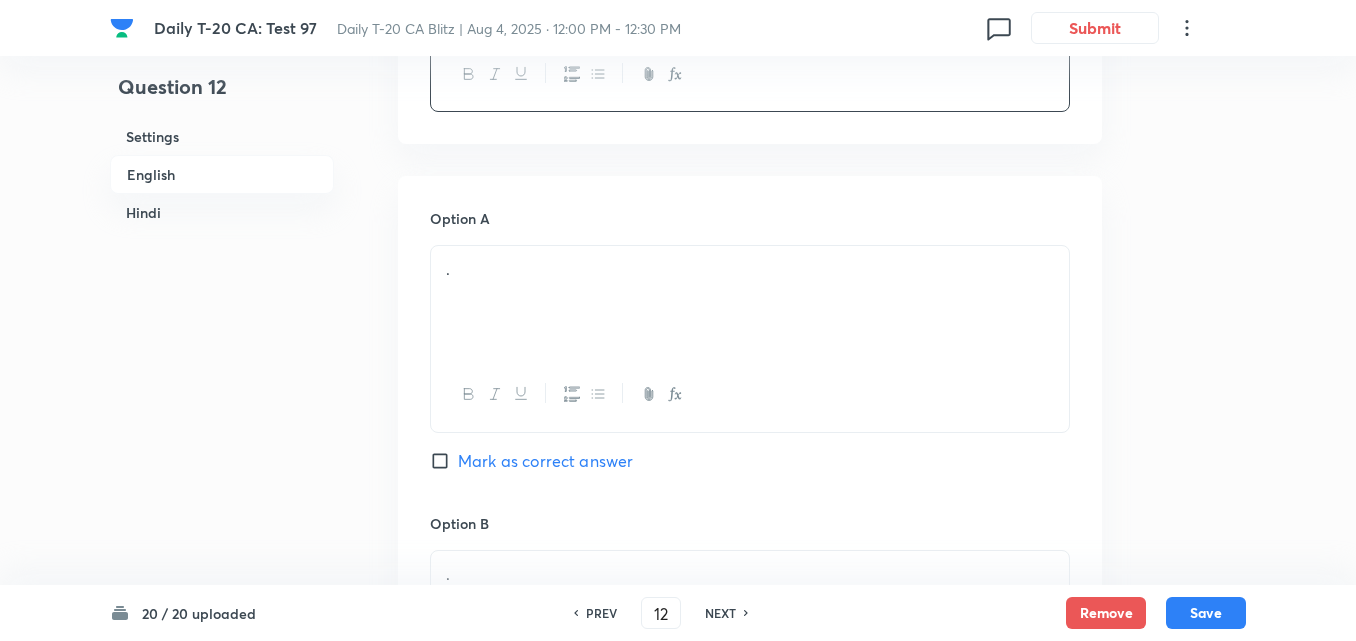 scroll, scrollTop: 916, scrollLeft: 0, axis: vertical 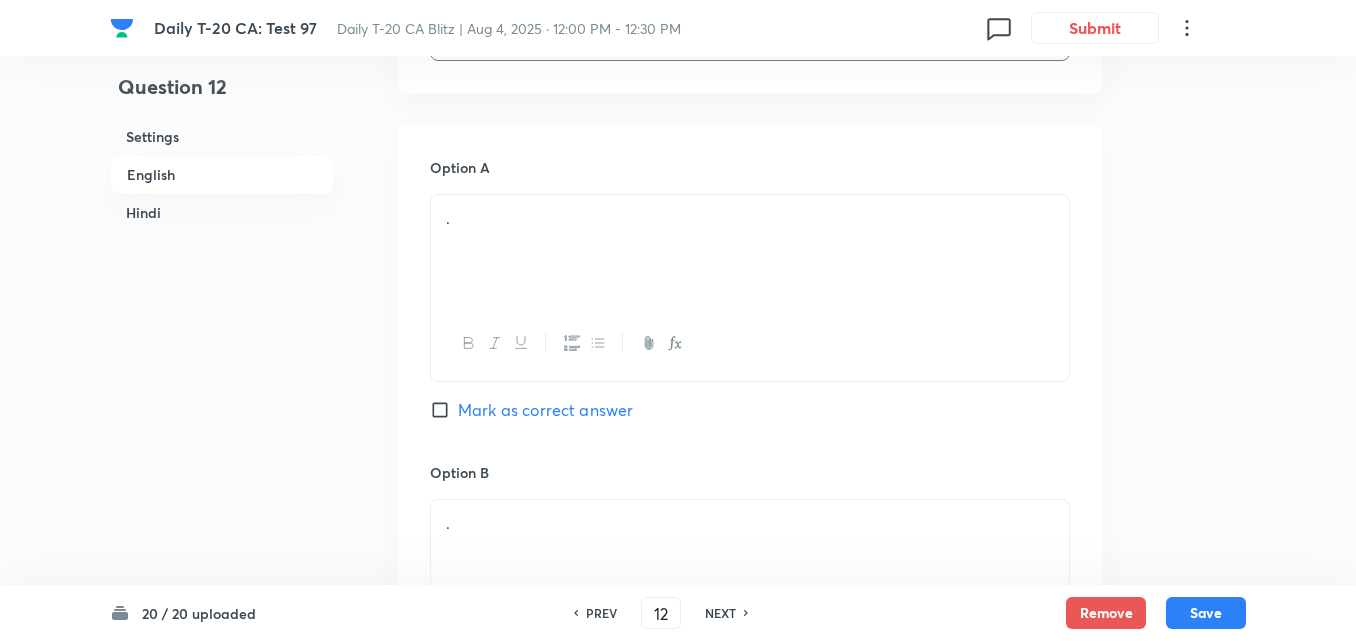click on "." at bounding box center [750, 251] 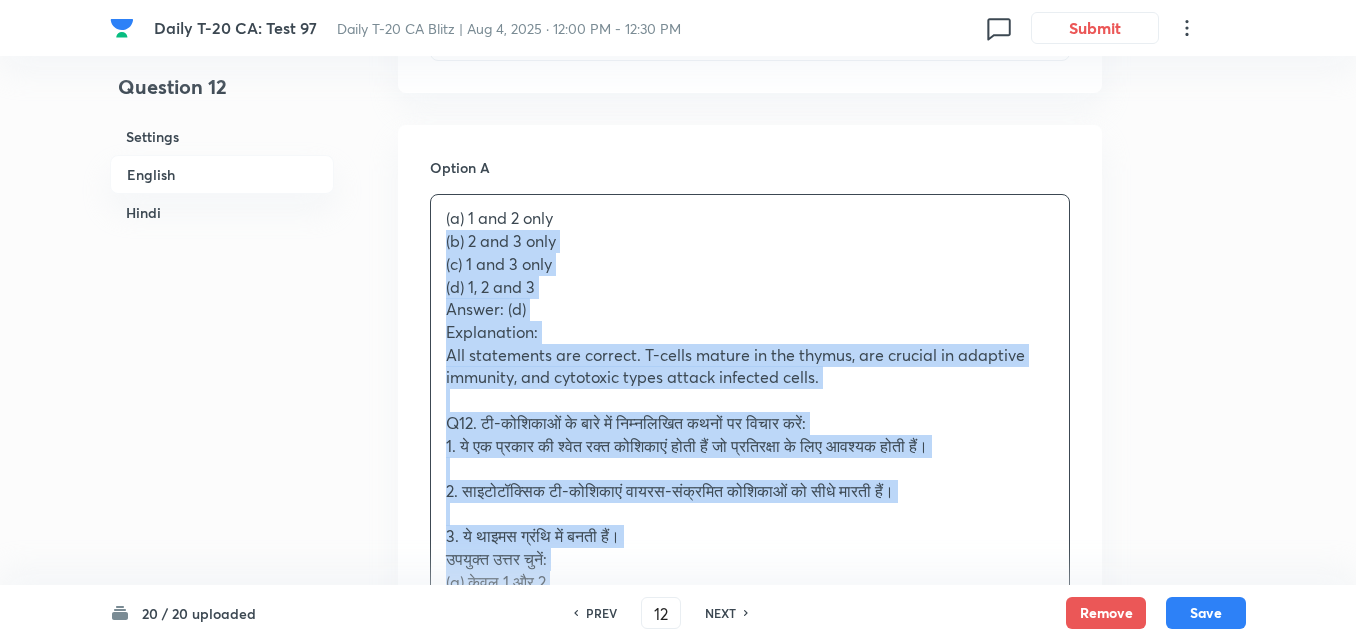 drag, startPoint x: 432, startPoint y: 241, endPoint x: 391, endPoint y: 238, distance: 41.109608 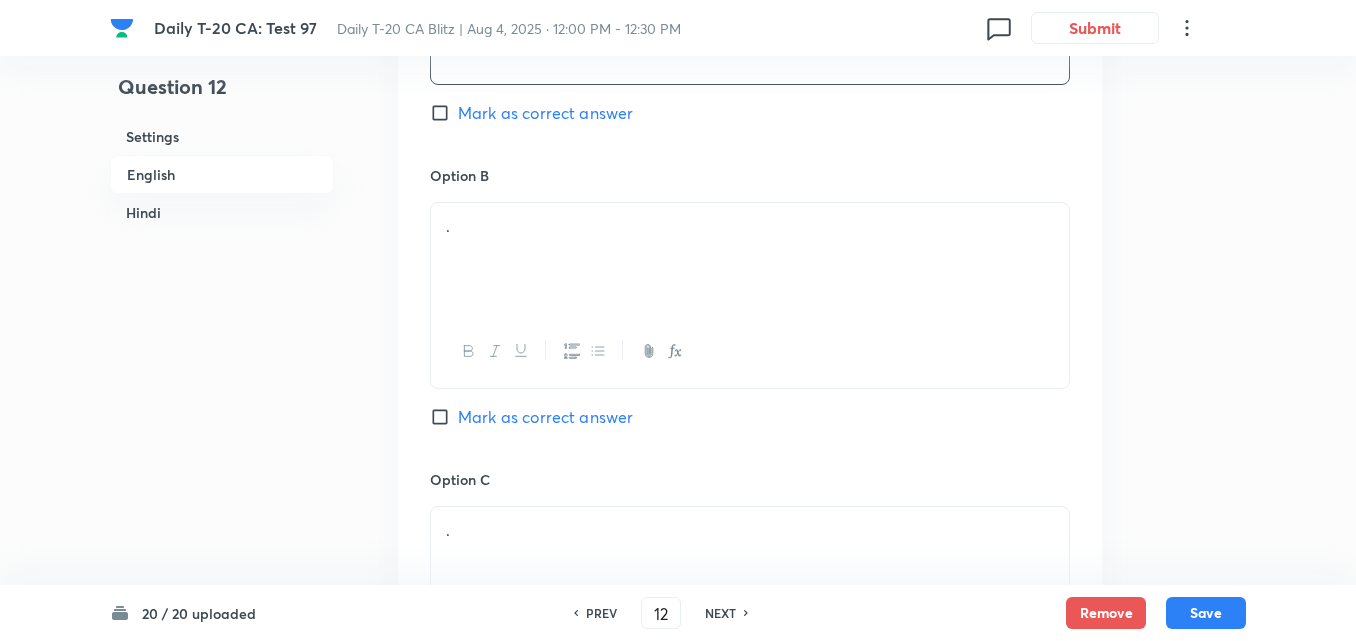 scroll, scrollTop: 1216, scrollLeft: 0, axis: vertical 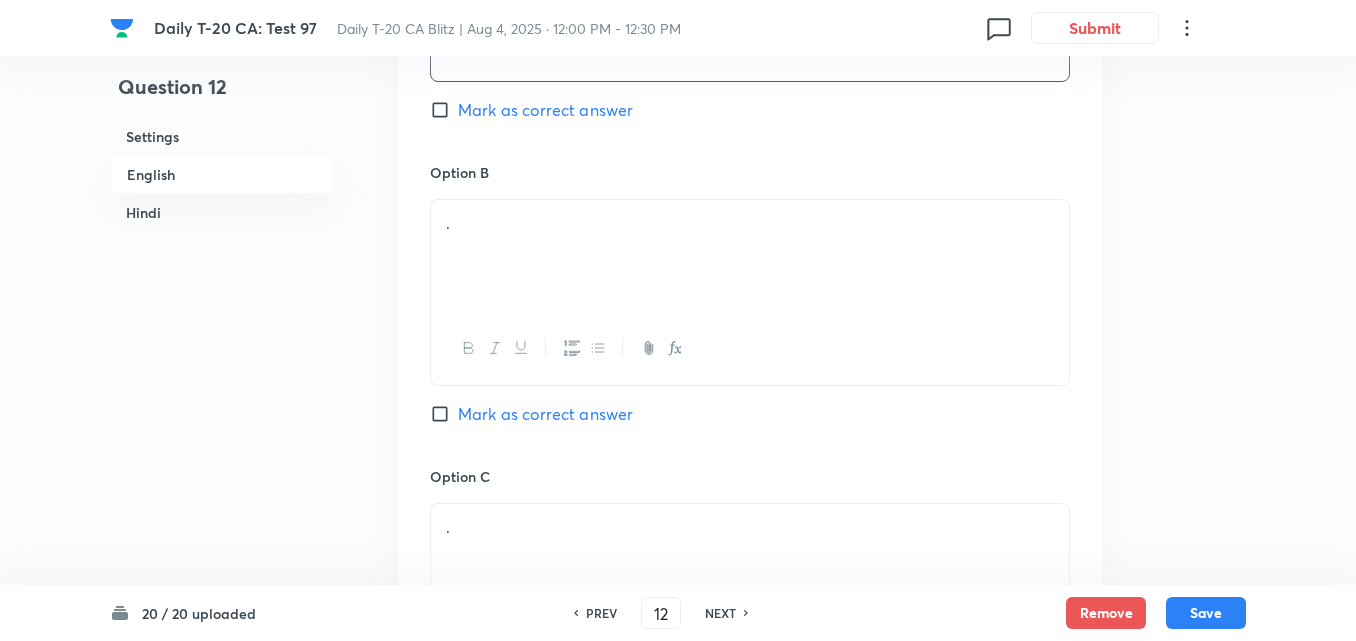 click on "." at bounding box center (750, 256) 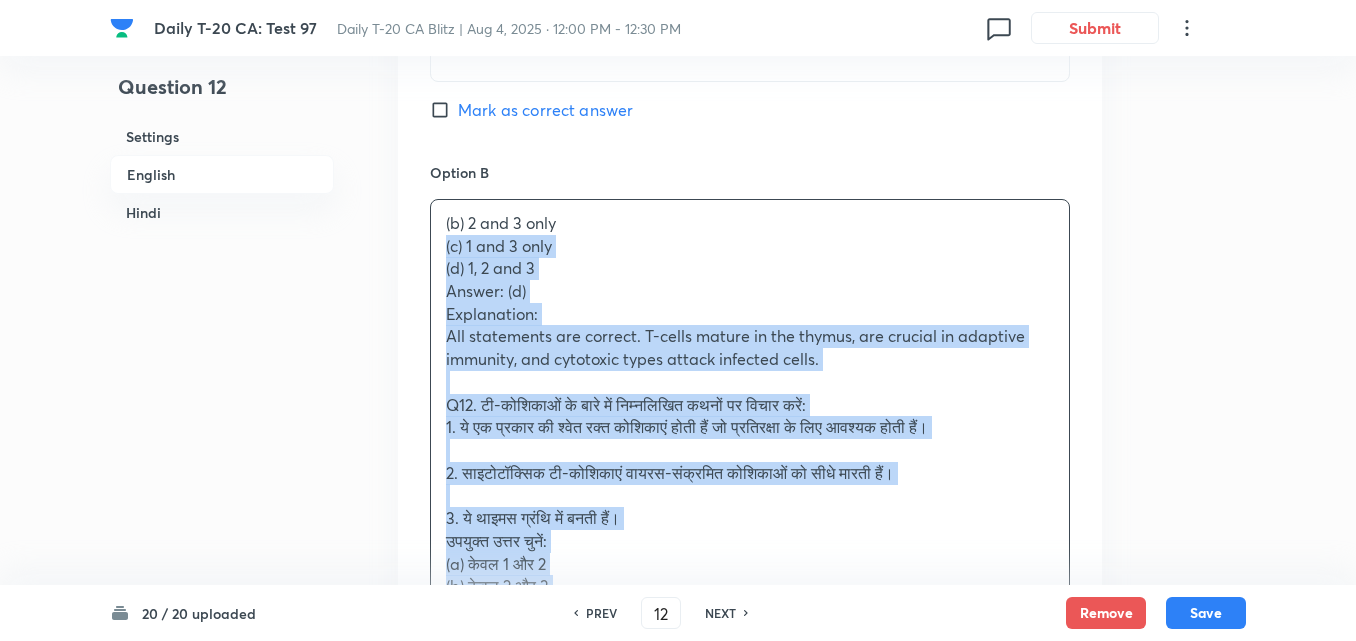 drag, startPoint x: 408, startPoint y: 247, endPoint x: 382, endPoint y: 247, distance: 26 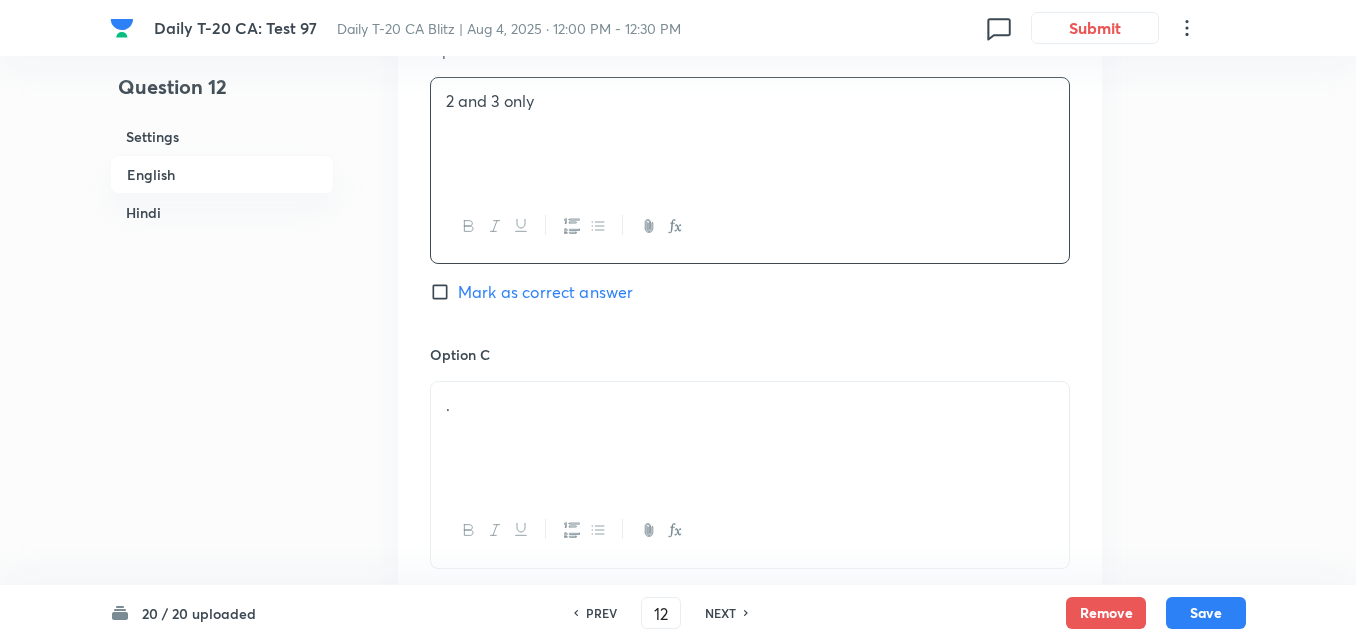scroll, scrollTop: 1516, scrollLeft: 0, axis: vertical 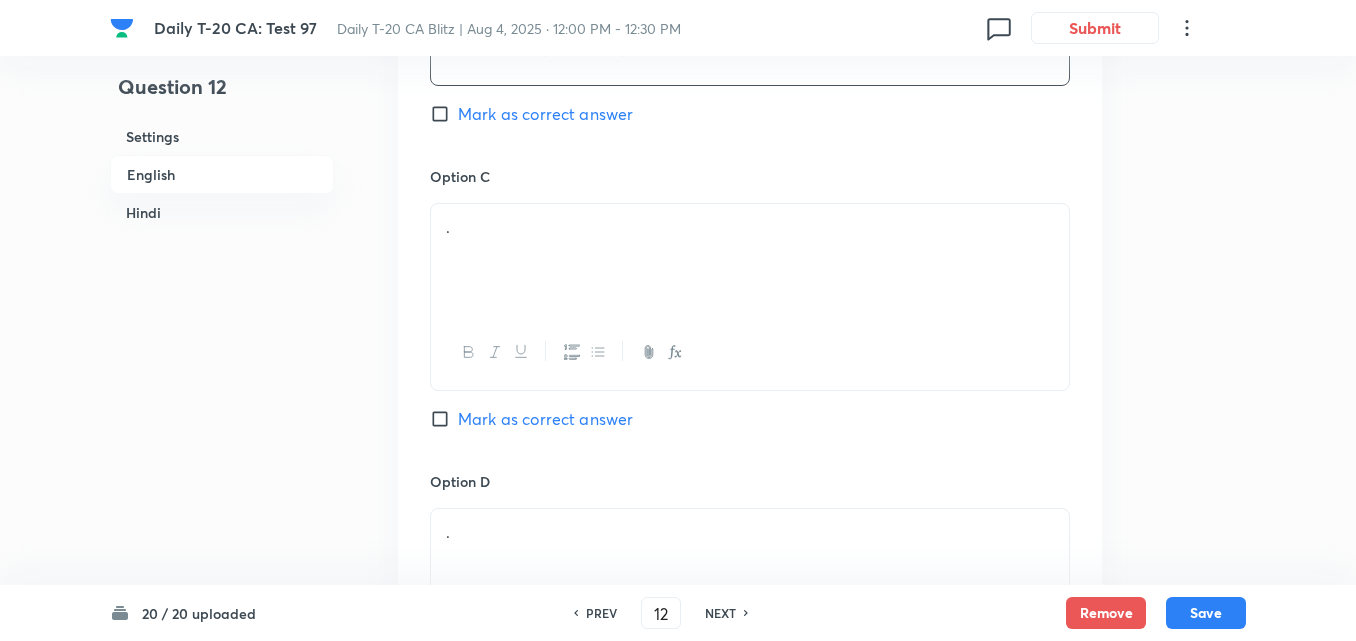 click on "." at bounding box center (750, 260) 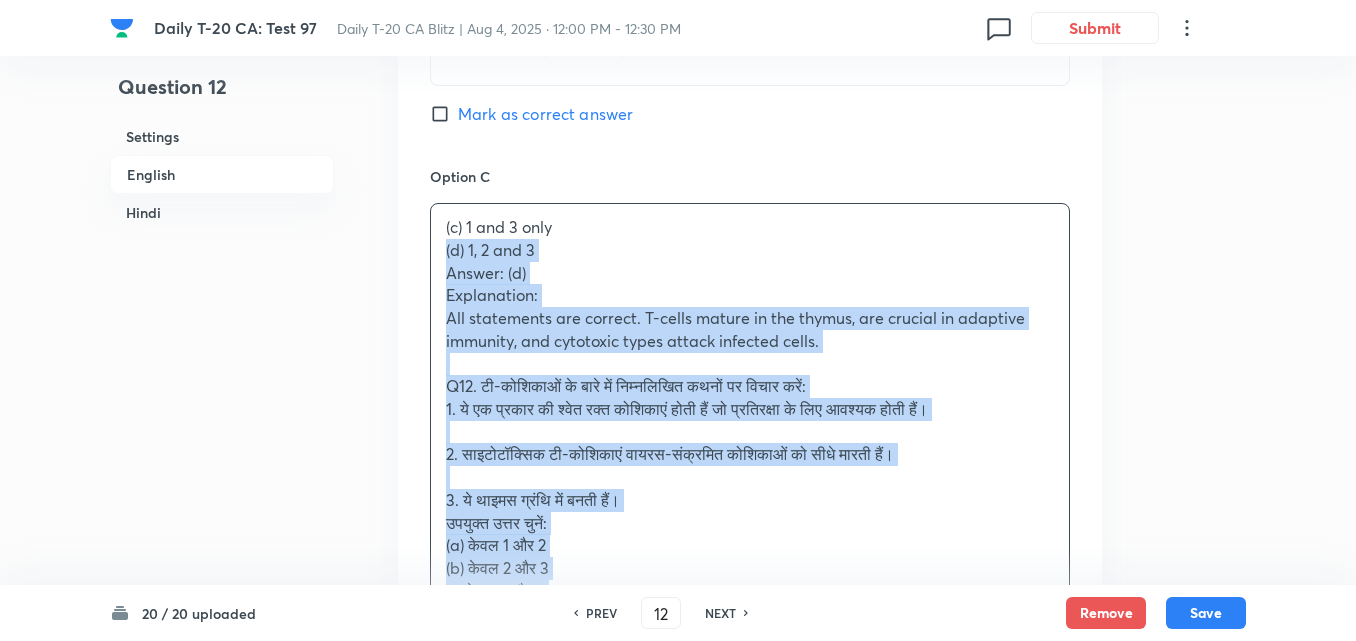 drag, startPoint x: 443, startPoint y: 246, endPoint x: 391, endPoint y: 252, distance: 52.34501 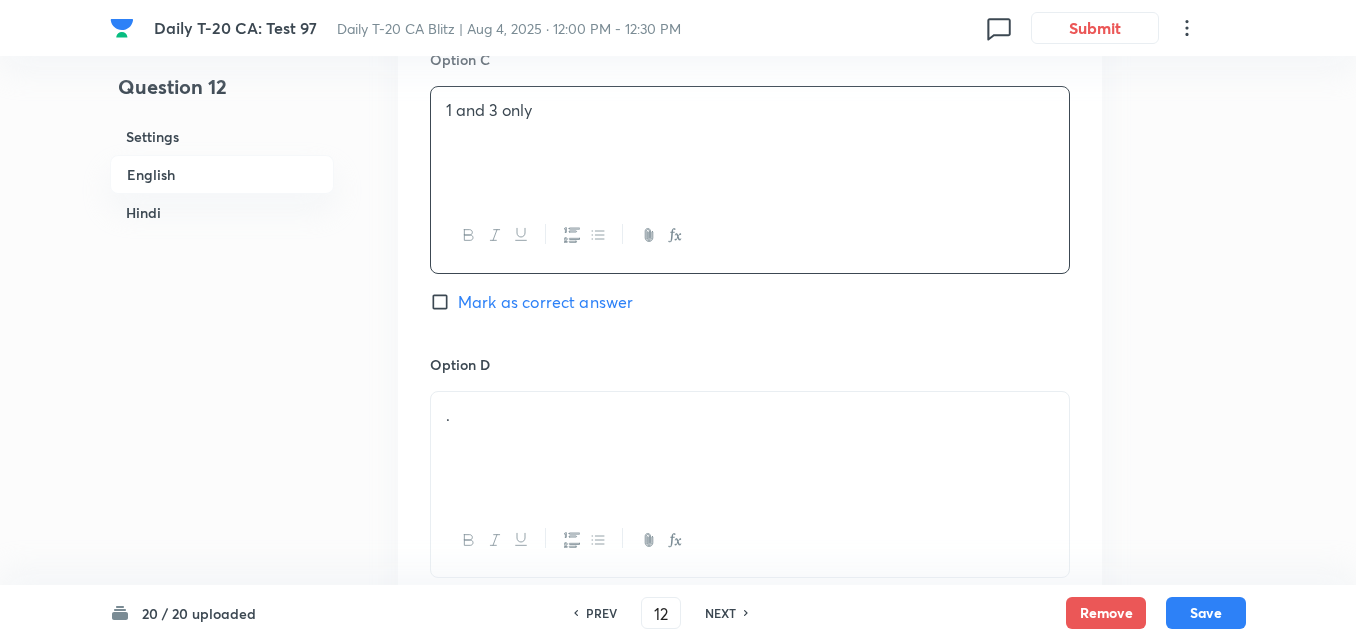 scroll, scrollTop: 1816, scrollLeft: 0, axis: vertical 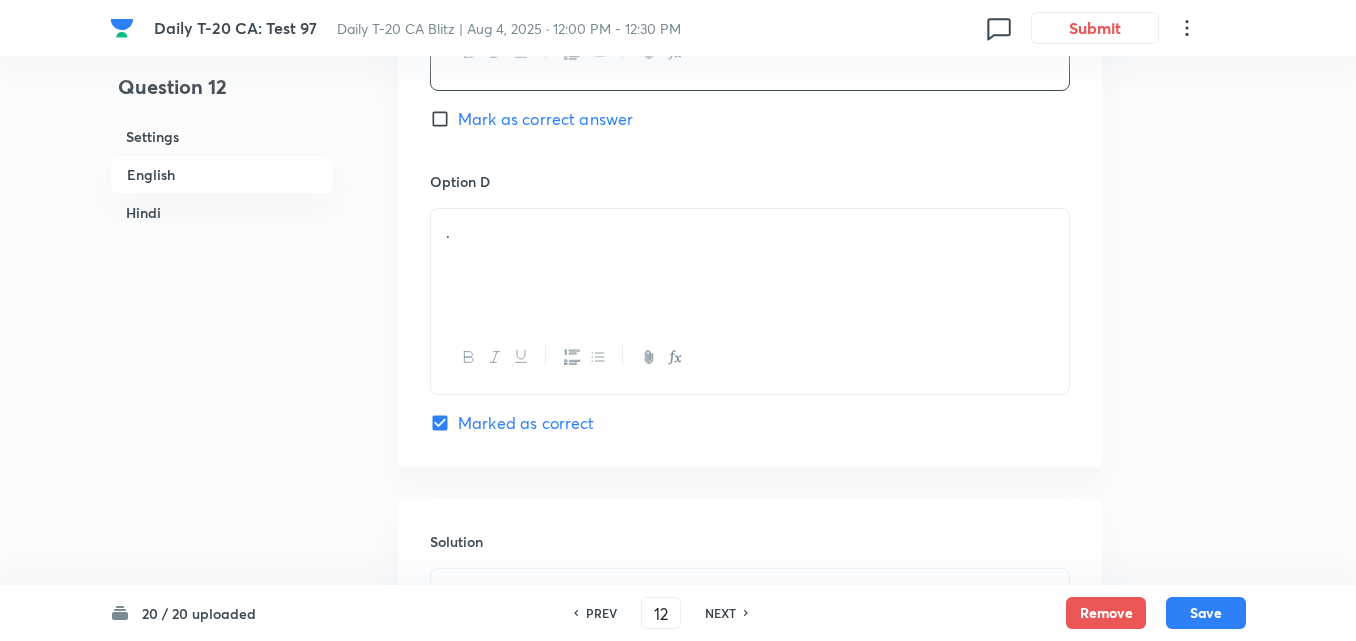 click on "." at bounding box center (750, 265) 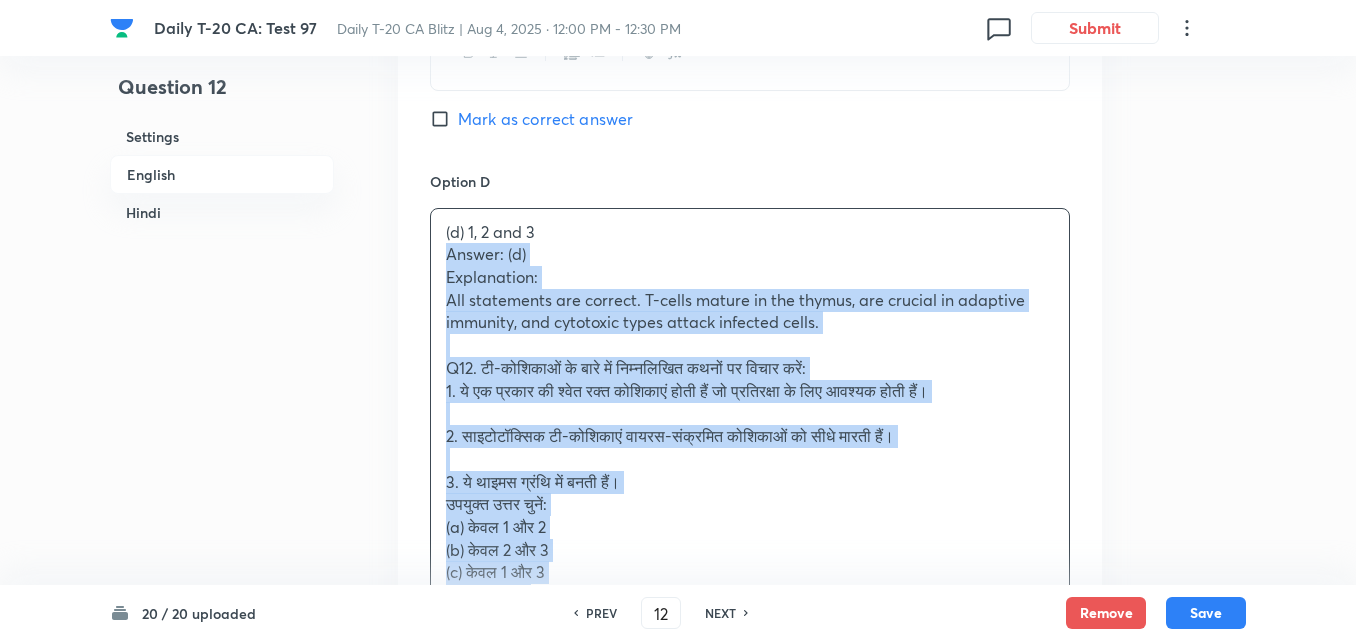 drag, startPoint x: 446, startPoint y: 265, endPoint x: 413, endPoint y: 259, distance: 33.54102 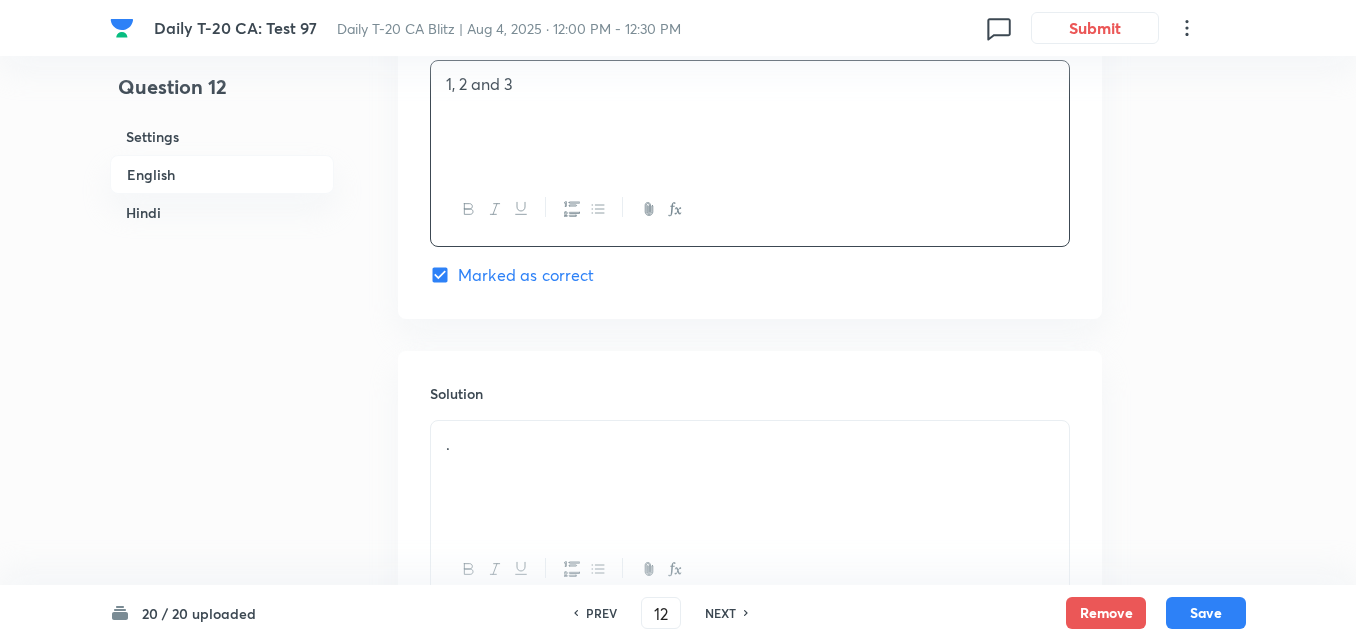 scroll, scrollTop: 2116, scrollLeft: 0, axis: vertical 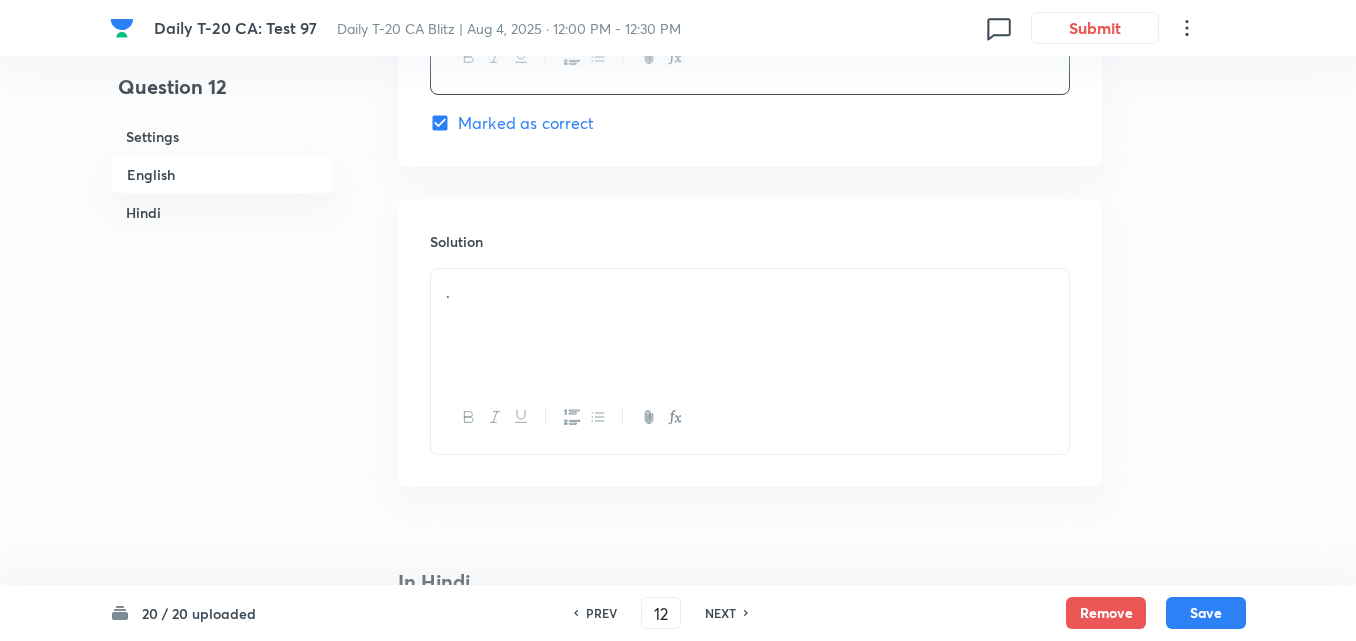 click on "." at bounding box center (750, 325) 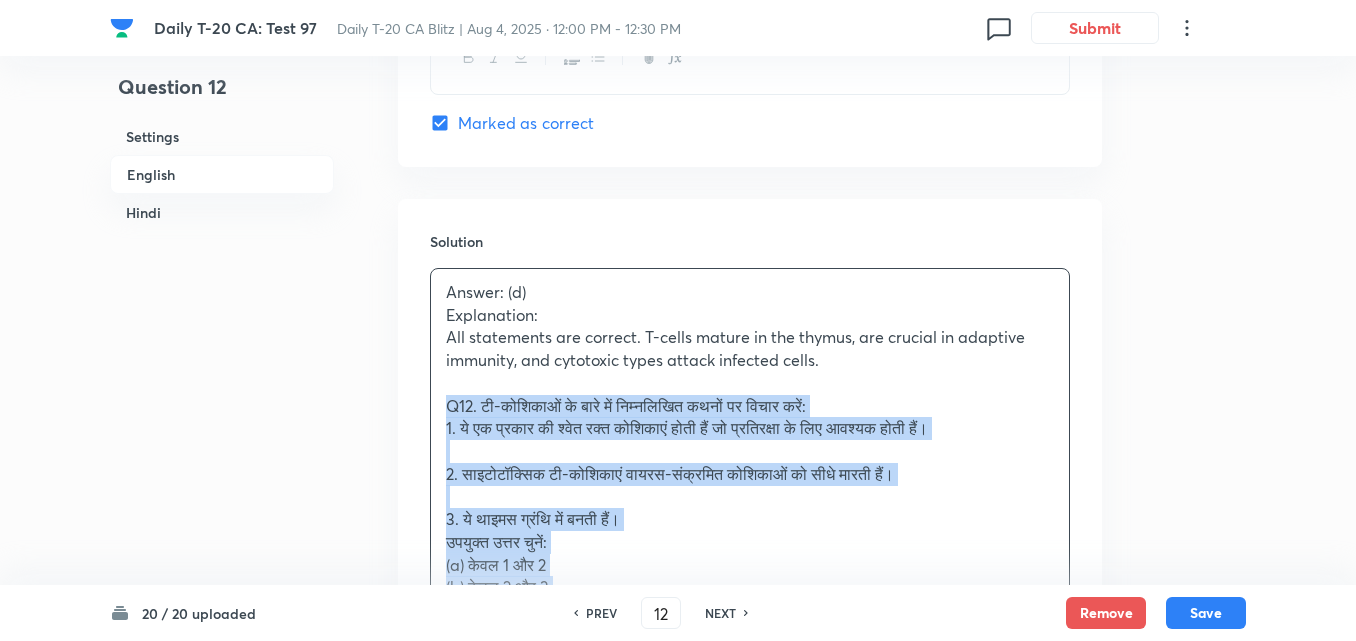 drag, startPoint x: 431, startPoint y: 408, endPoint x: 333, endPoint y: 404, distance: 98.0816 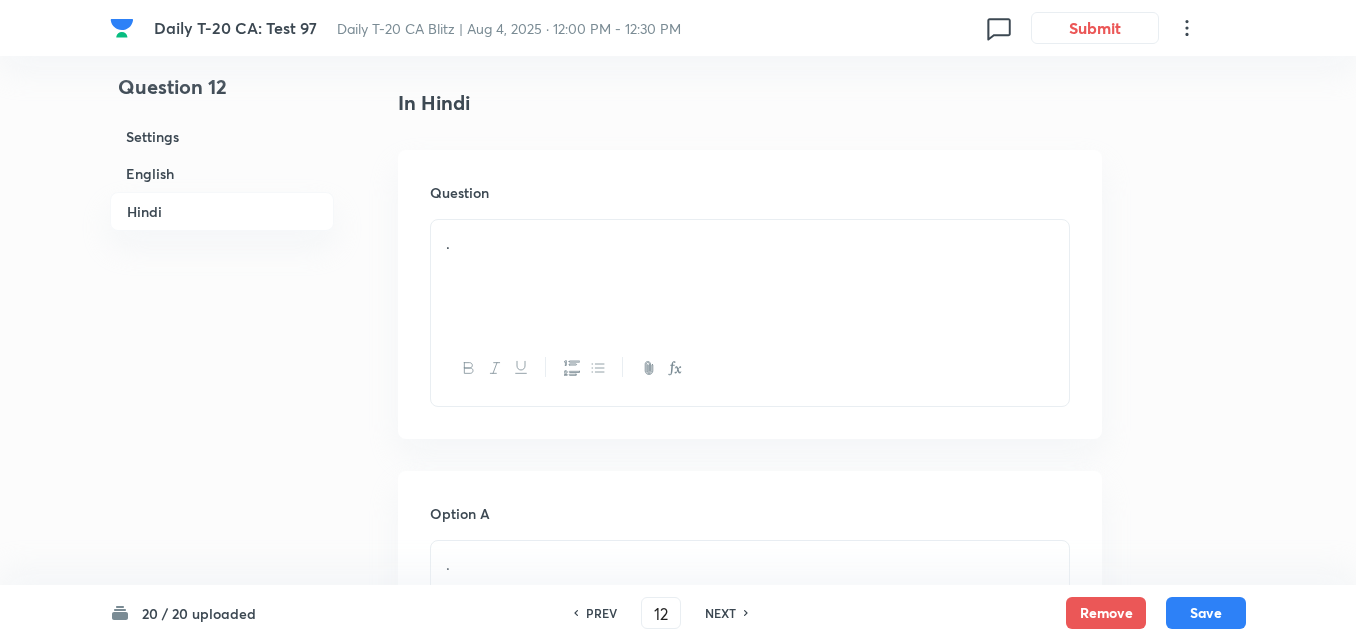 scroll, scrollTop: 2616, scrollLeft: 0, axis: vertical 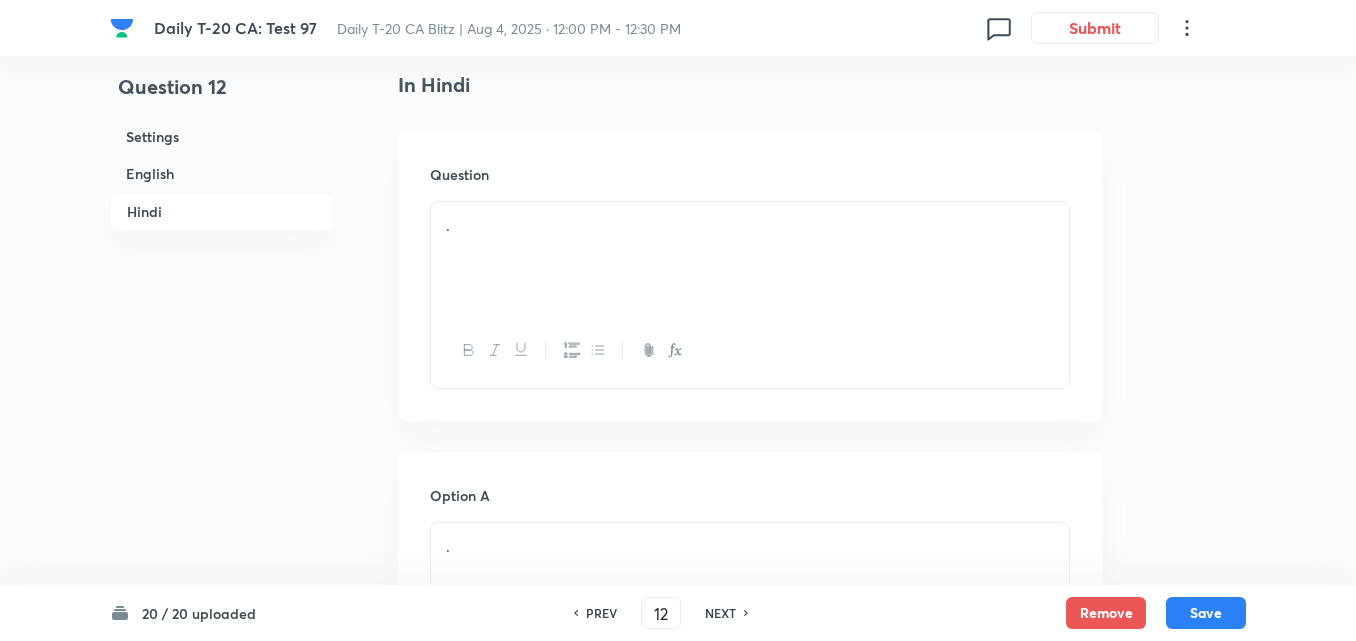 click on "." at bounding box center (750, 225) 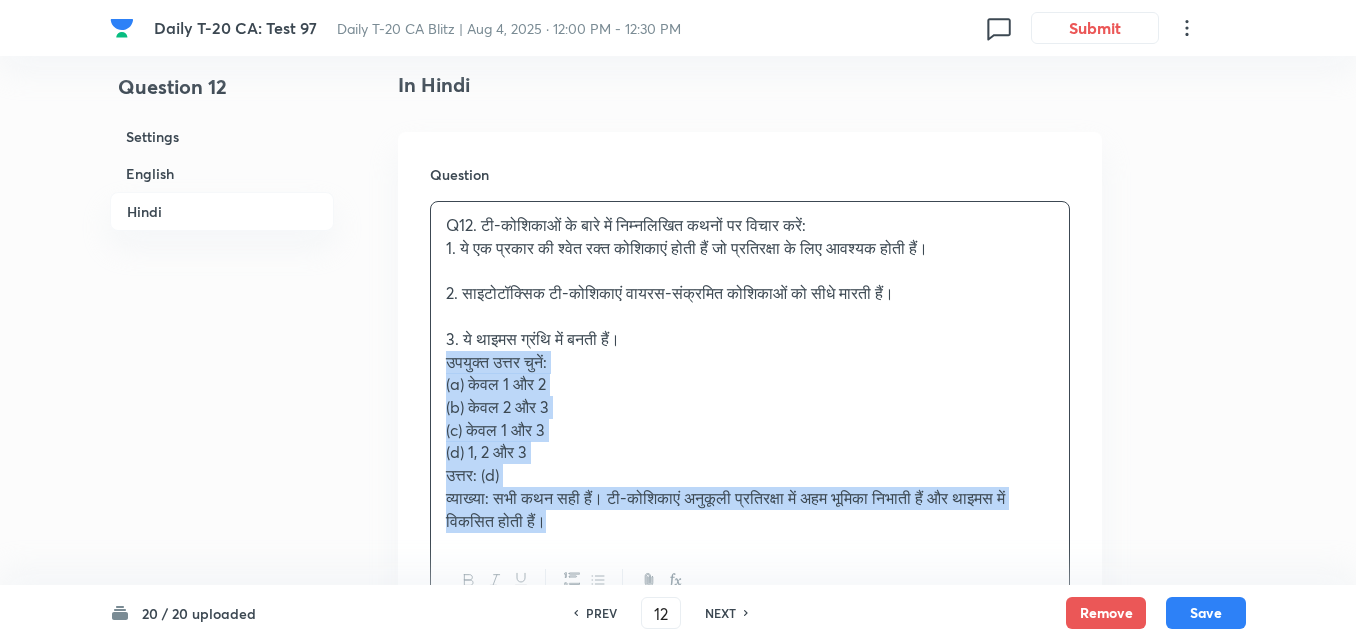 click on "Question Q12. टी-कोशिकाओं के बारे में निम्नलिखित कथनों पर विचार करें: 1.	ये एक प्रकार की श्वेत रक्त कोशिकाएं होती हैं जो प्रतिरक्षा के लिए आवश्यक होती हैं। 2.	साइटोटॉक्सिक टी-कोशिकाएं वायरस-संक्रमित कोशिकाओं को सीधे मारती हैं। 3.	ये थाइमस ग्रंथि में बनती हैं। उपयुक्त उत्तर चुनें: (a) केवल 1 और 2 (b) केवल 2 और 3 (c) केवल 1 और 3 (d) 1, 2 और 3 उत्तर: (d)" at bounding box center [750, 391] 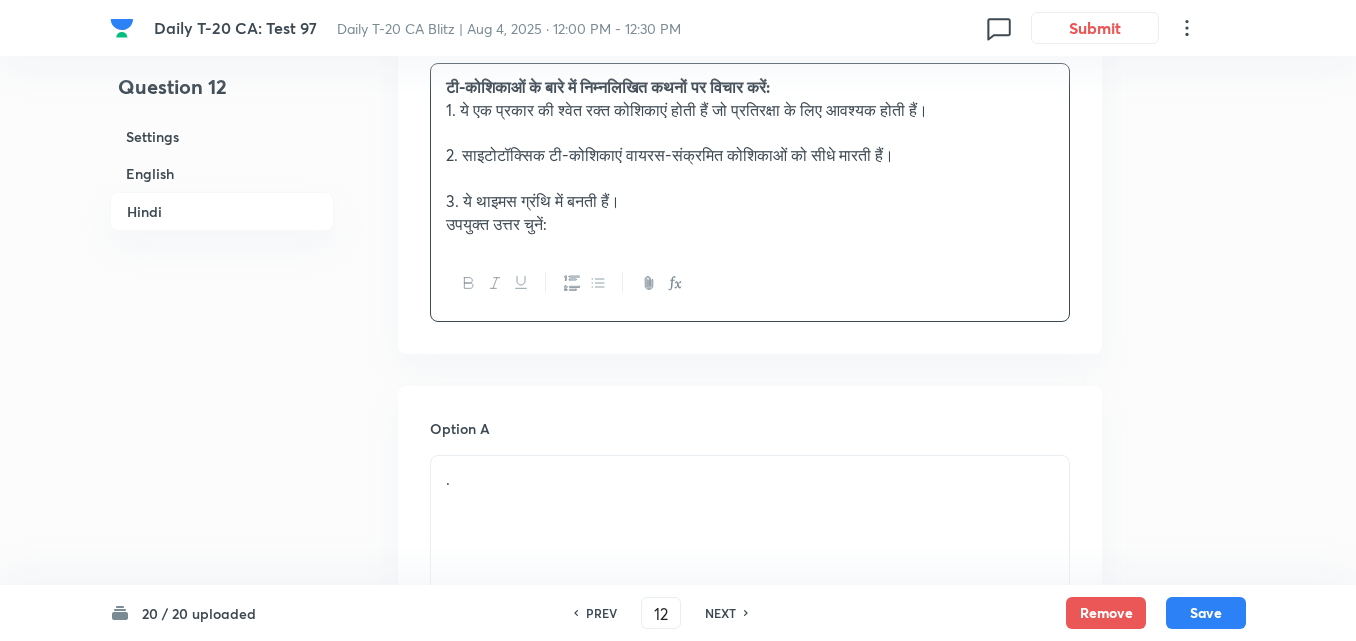 scroll, scrollTop: 2916, scrollLeft: 0, axis: vertical 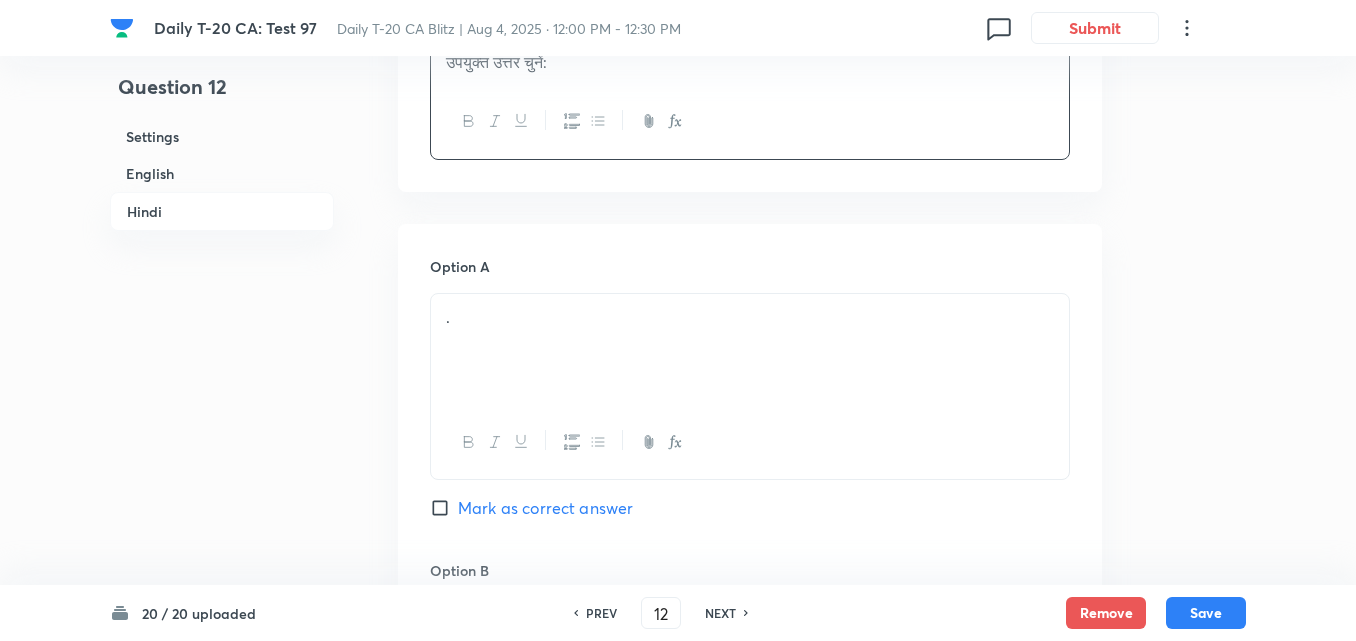 click on "." at bounding box center (750, 350) 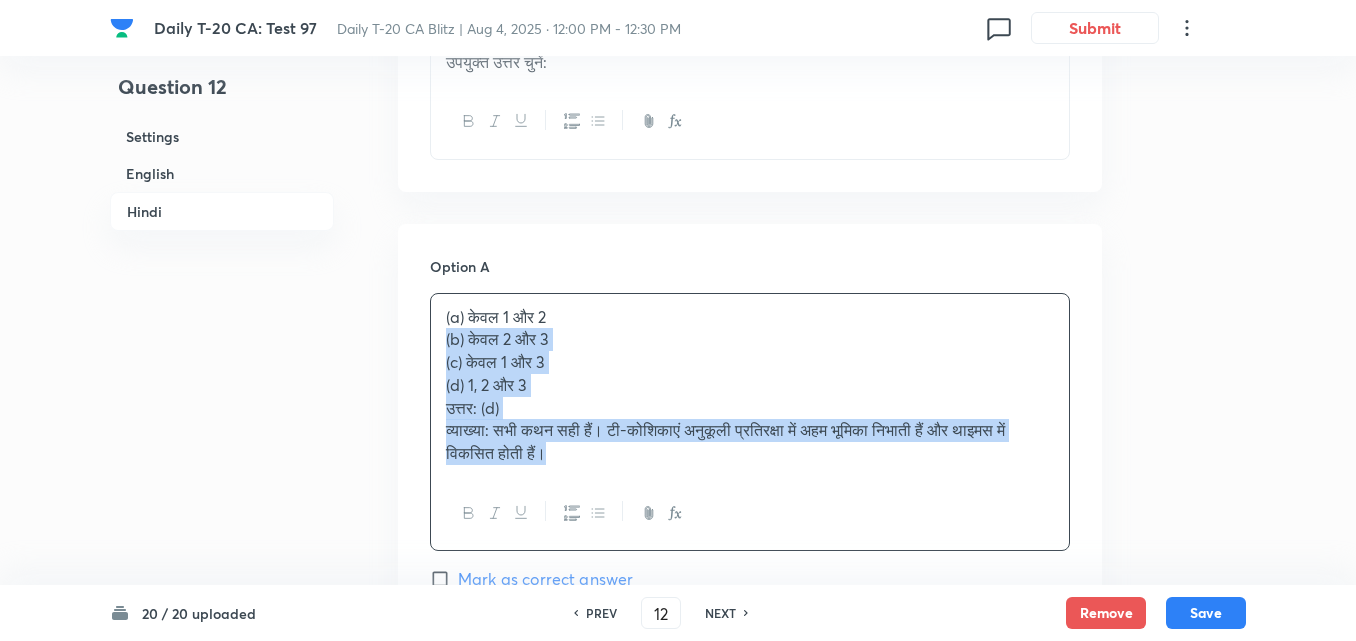 drag, startPoint x: 412, startPoint y: 335, endPoint x: 399, endPoint y: 332, distance: 13.341664 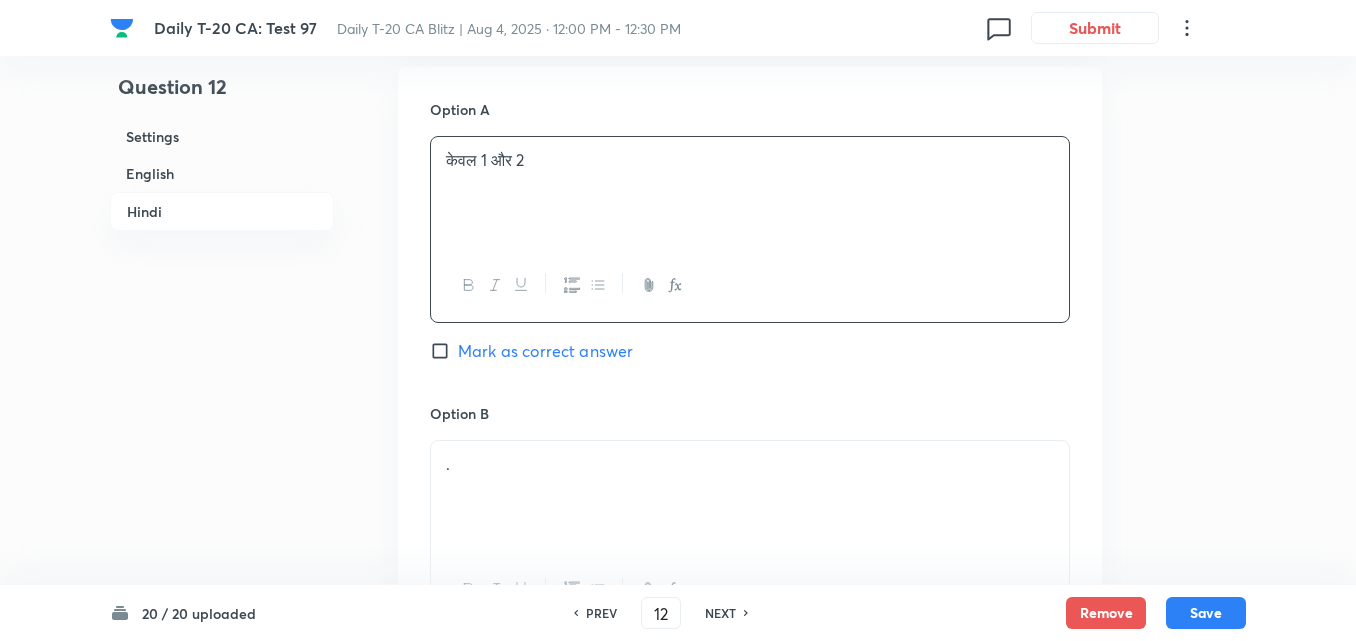 scroll, scrollTop: 3216, scrollLeft: 0, axis: vertical 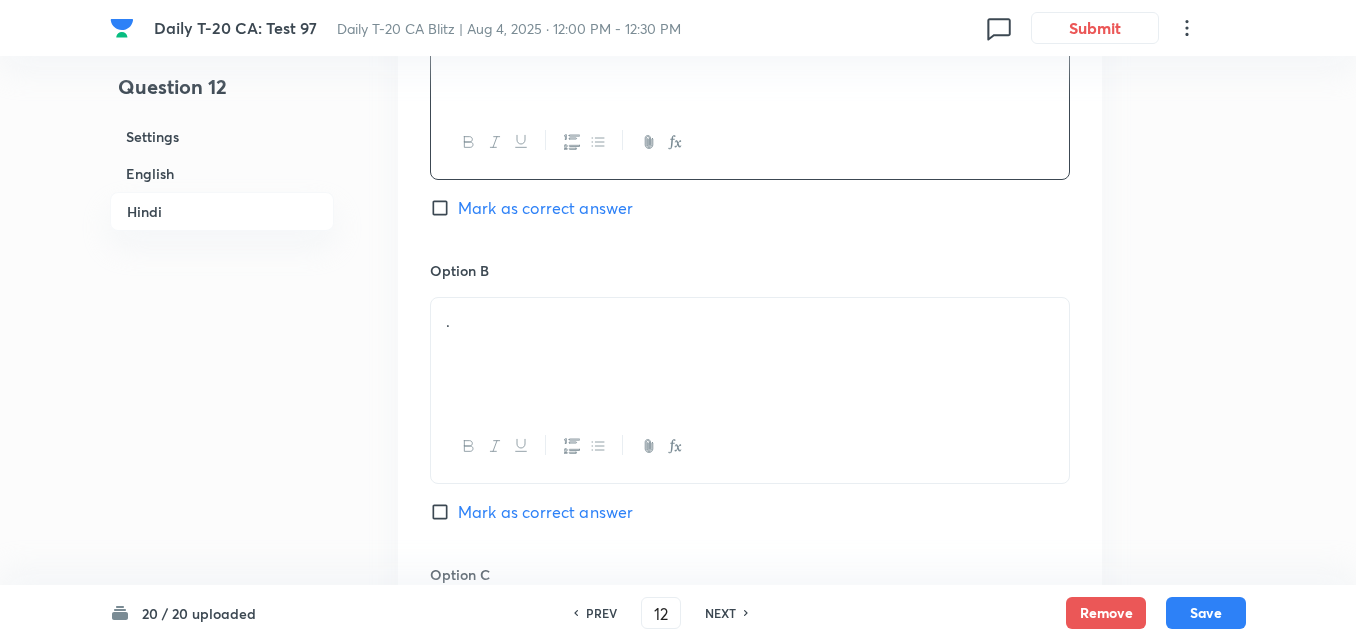 click on "." at bounding box center (750, 354) 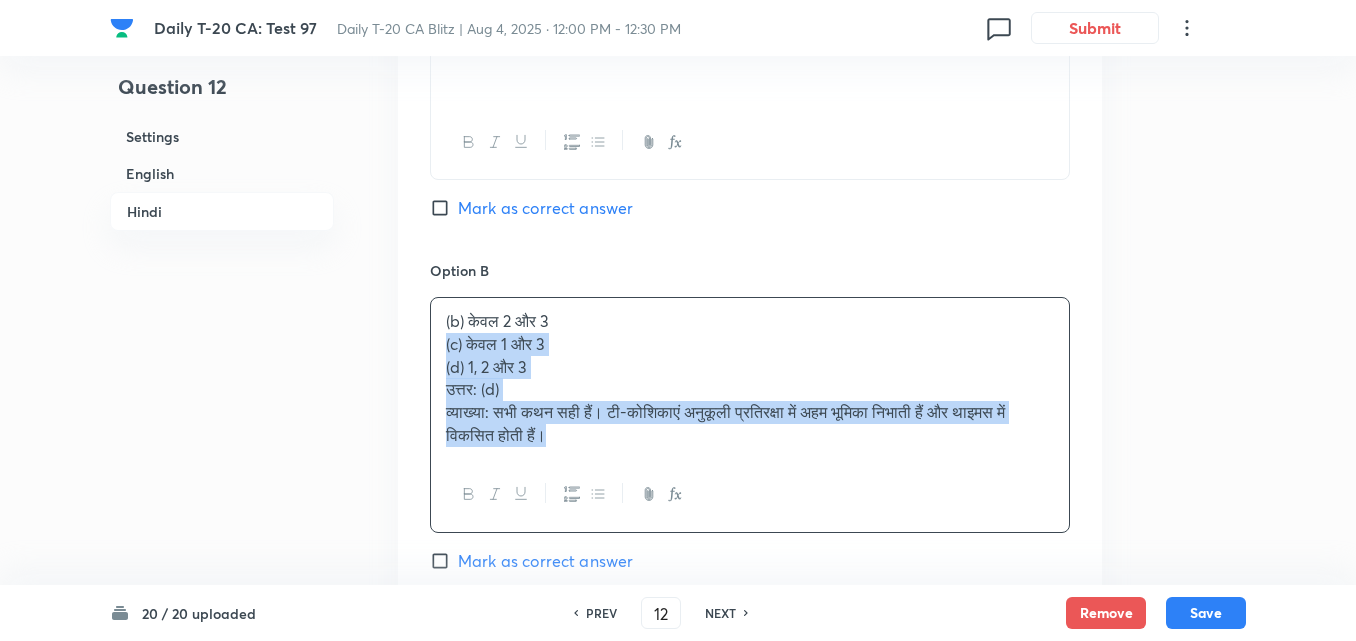 drag, startPoint x: 436, startPoint y: 347, endPoint x: 423, endPoint y: 349, distance: 13.152946 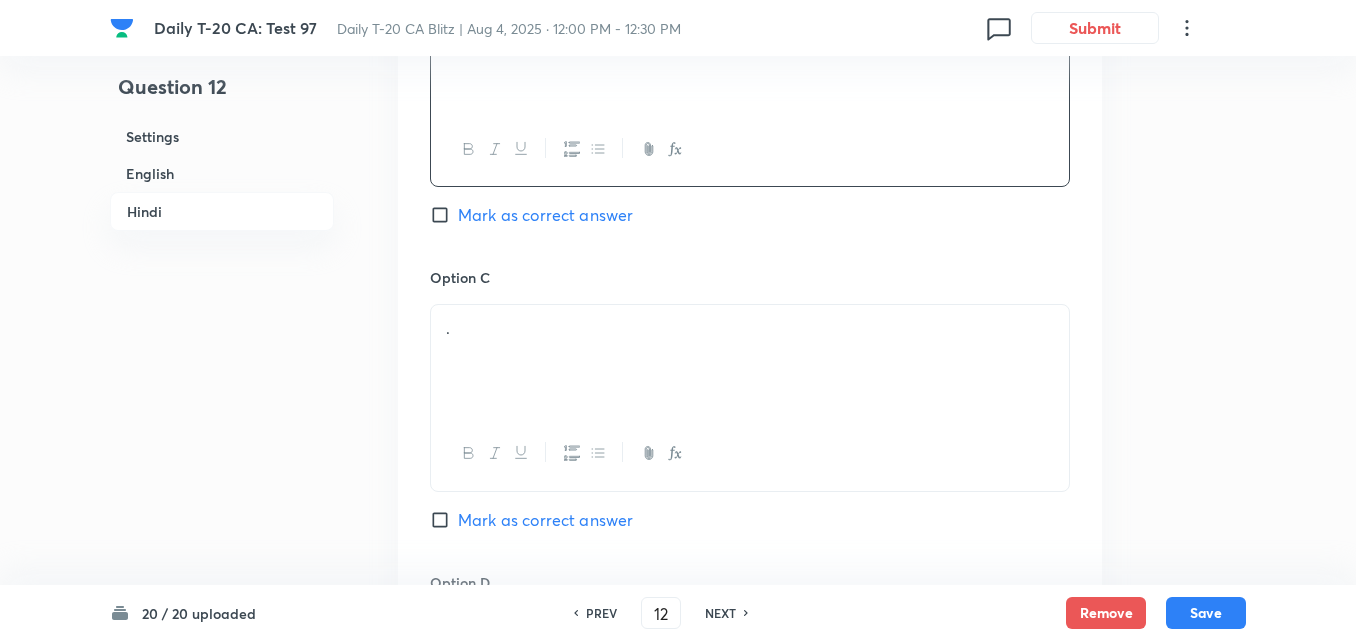 scroll, scrollTop: 3516, scrollLeft: 0, axis: vertical 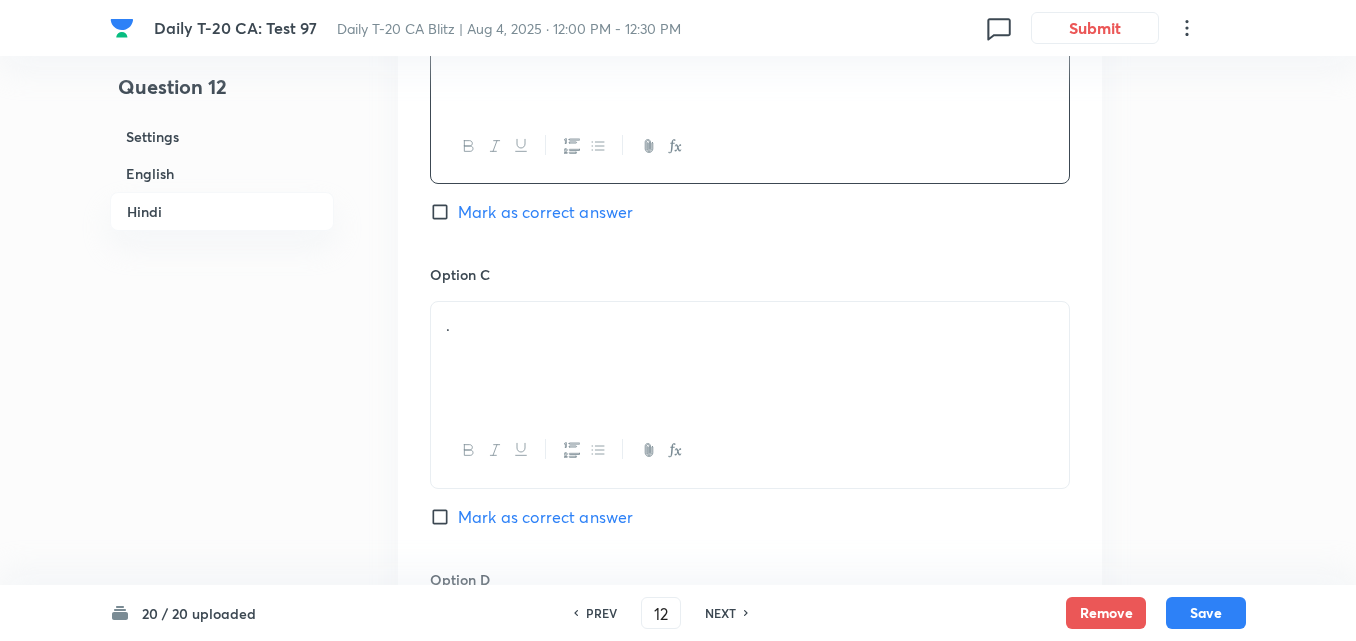 click on "." at bounding box center (750, 358) 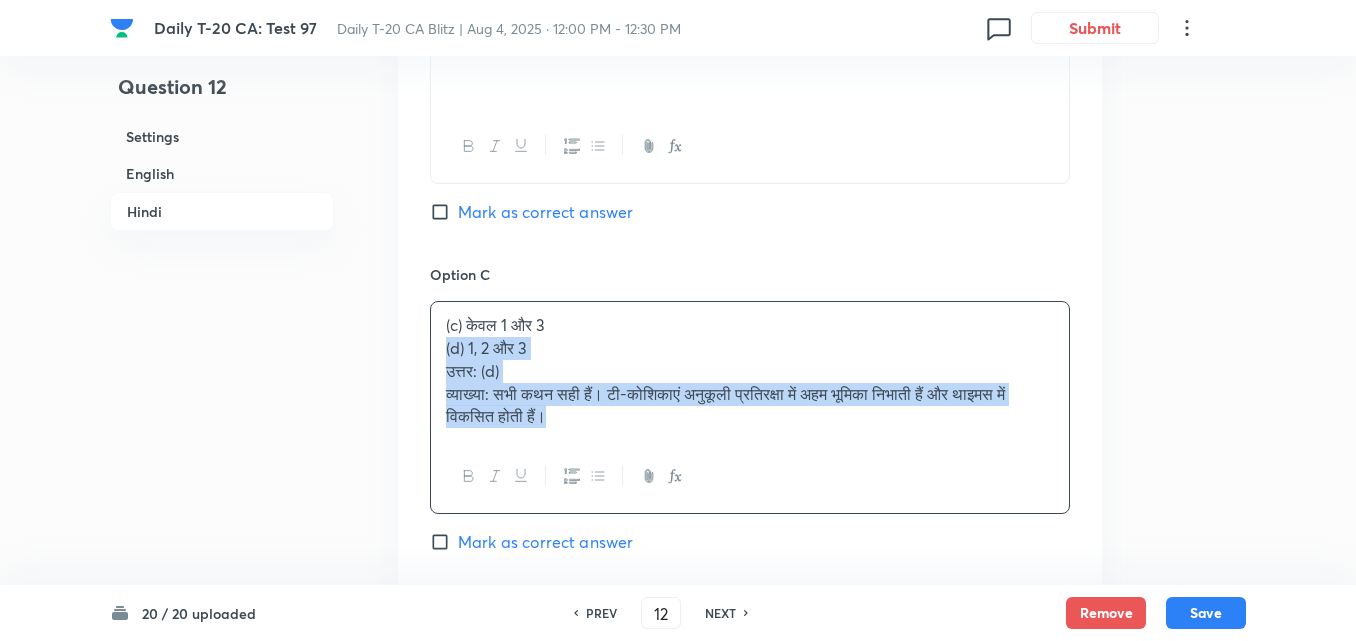 drag, startPoint x: 422, startPoint y: 342, endPoint x: 411, endPoint y: 342, distance: 11 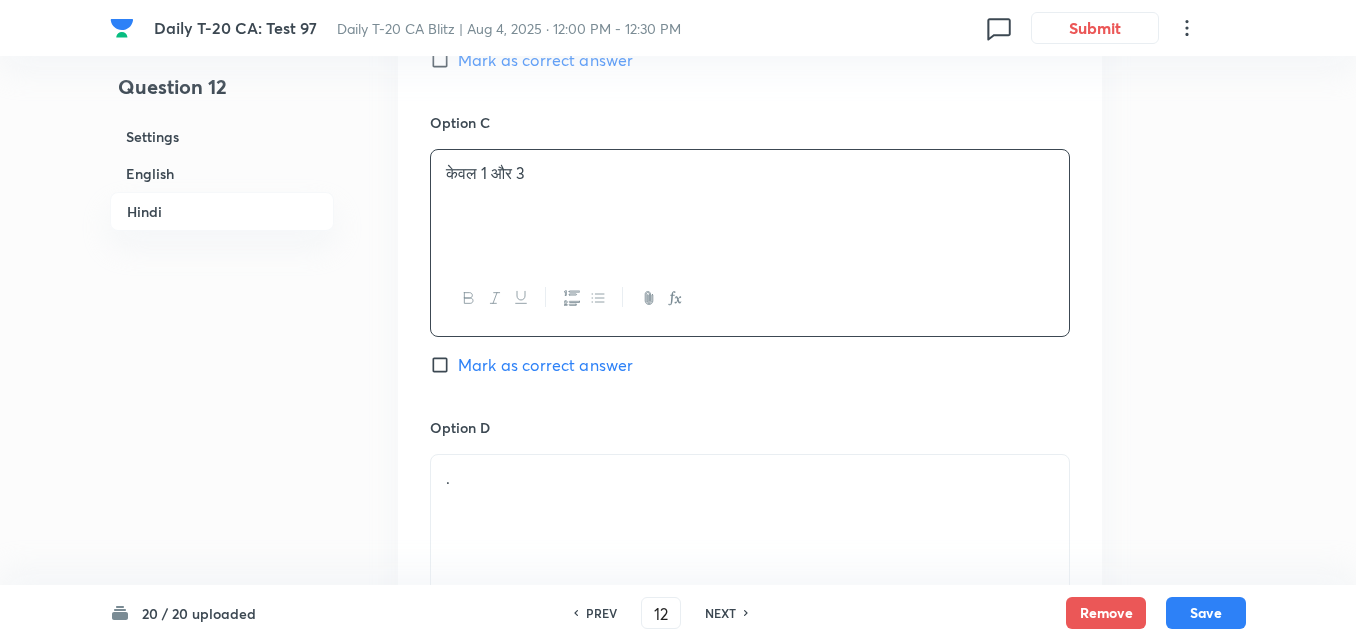 scroll, scrollTop: 3816, scrollLeft: 0, axis: vertical 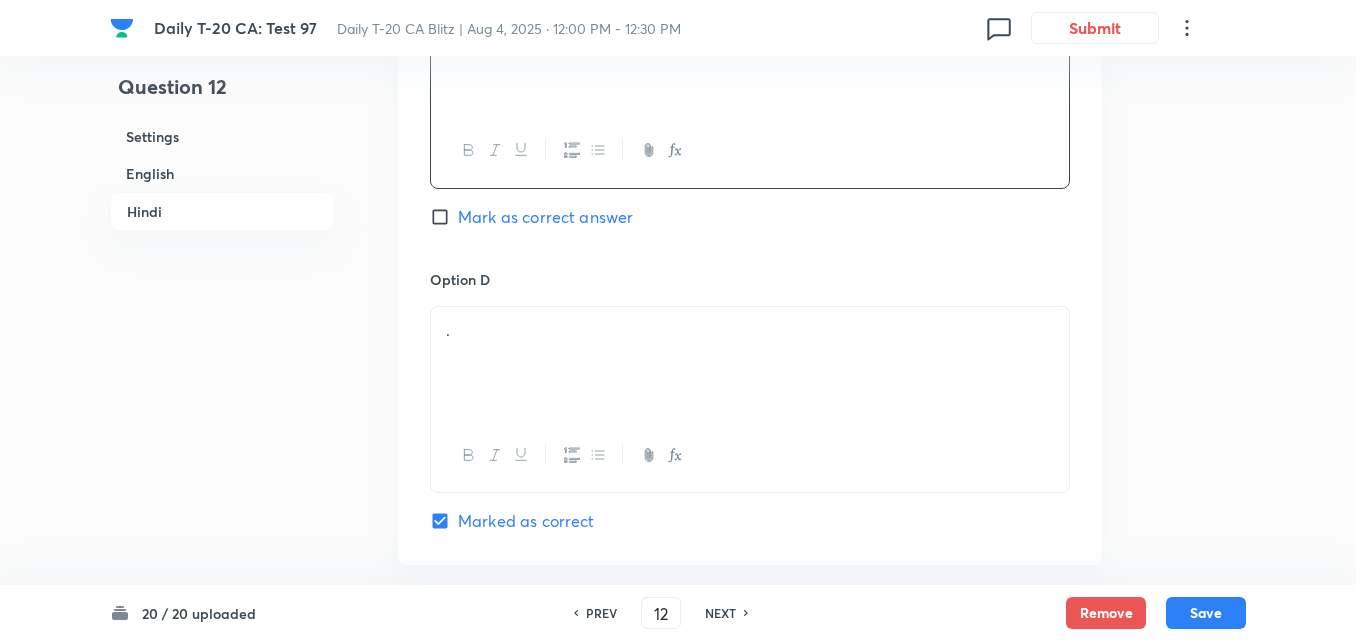 click on "." at bounding box center [750, 363] 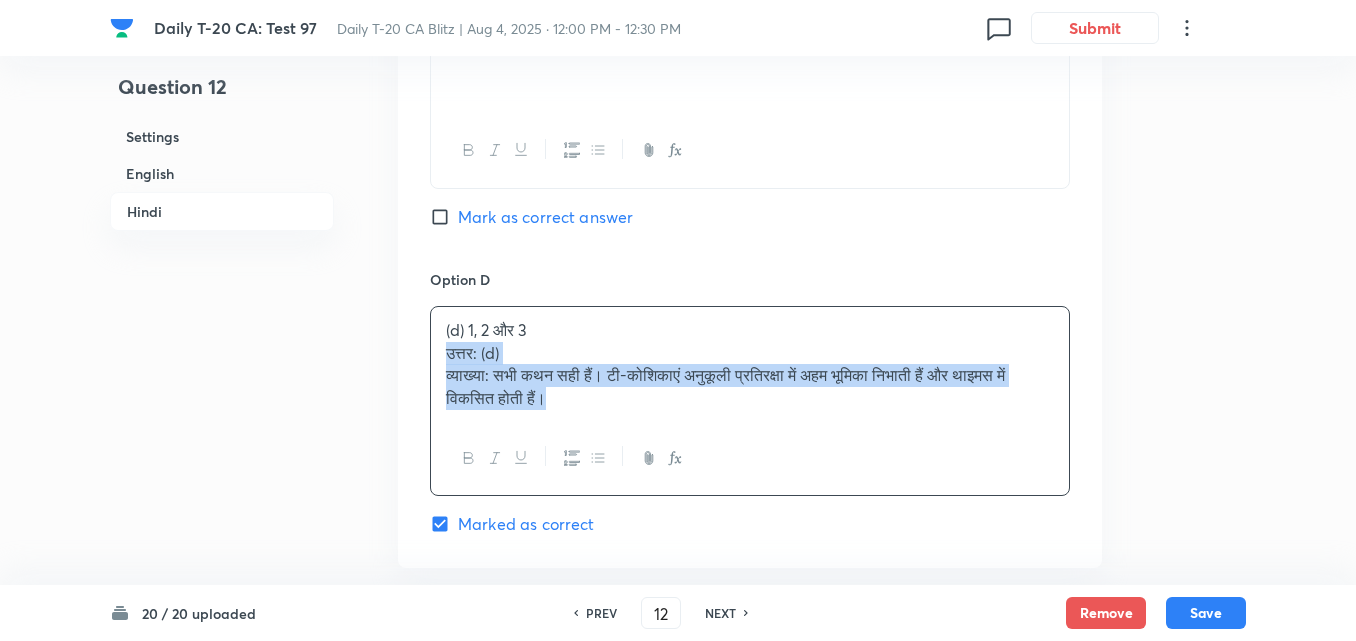drag, startPoint x: 427, startPoint y: 349, endPoint x: 396, endPoint y: 356, distance: 31.780497 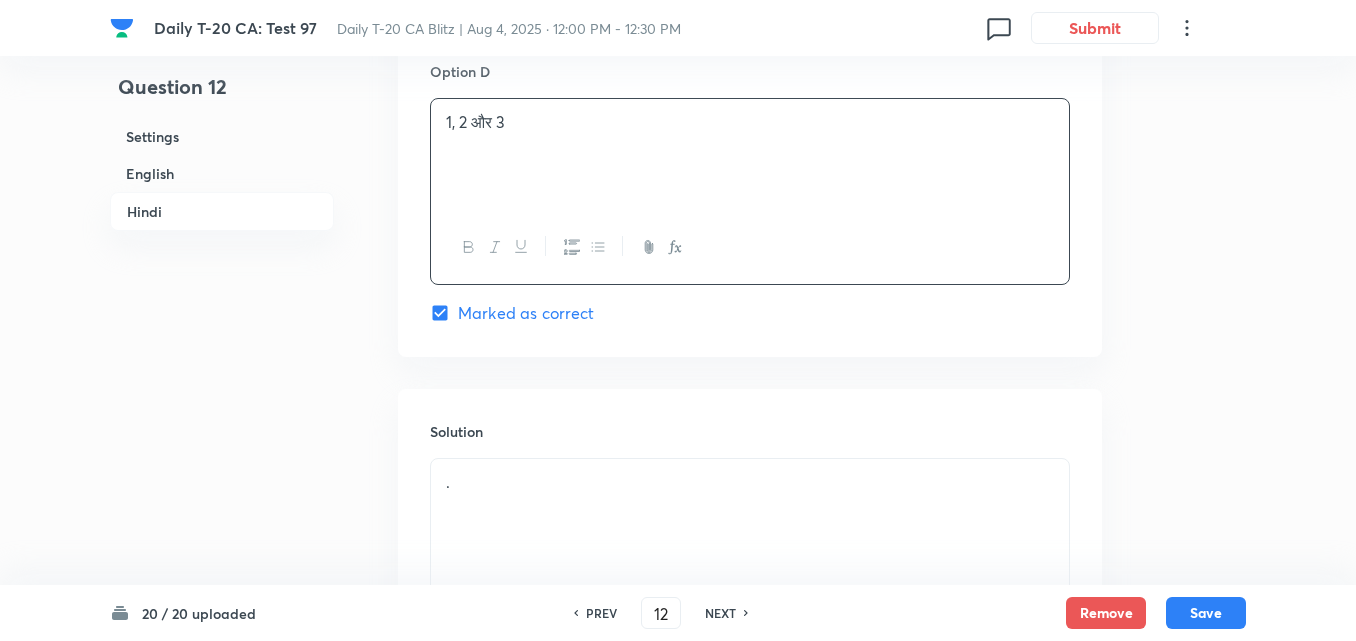 scroll, scrollTop: 4237, scrollLeft: 0, axis: vertical 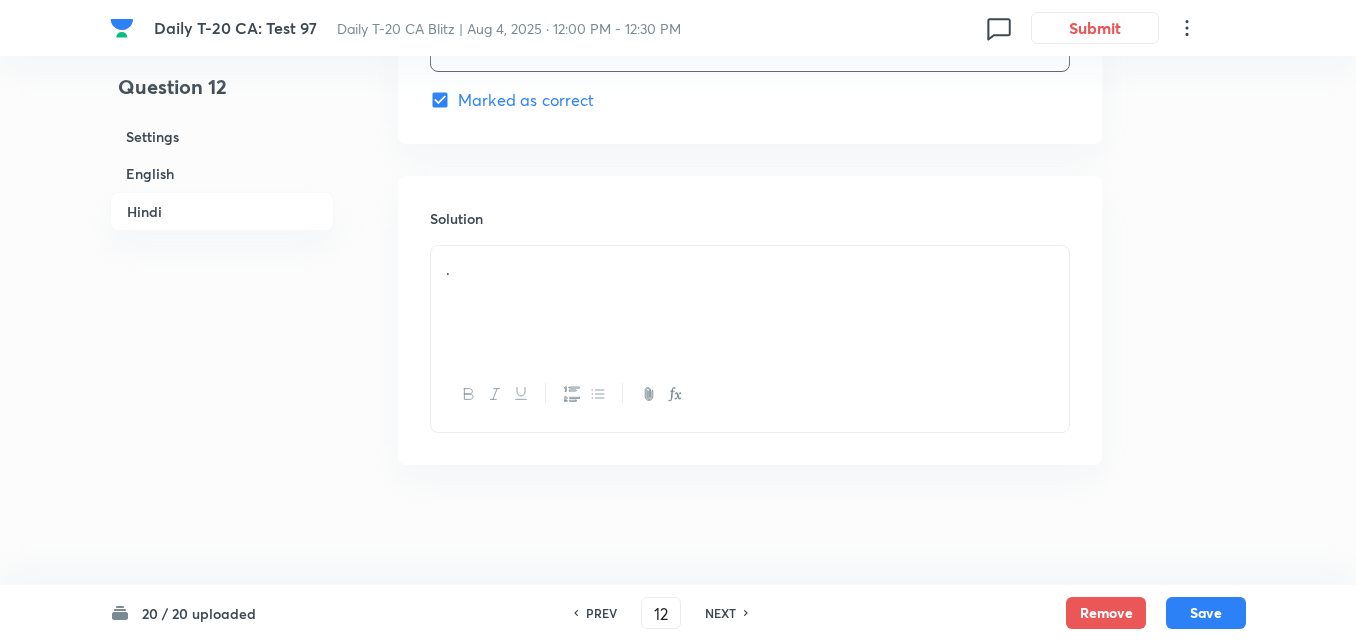 click on "." at bounding box center (750, 302) 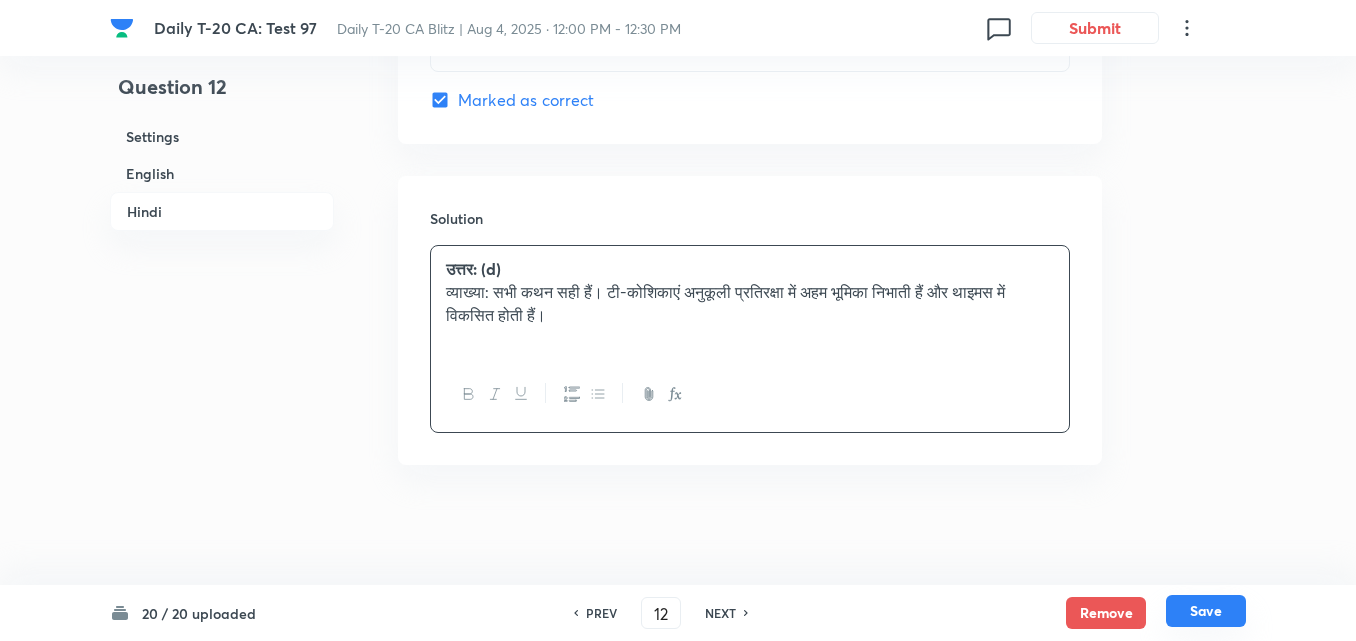 click on "Save" at bounding box center [1206, 611] 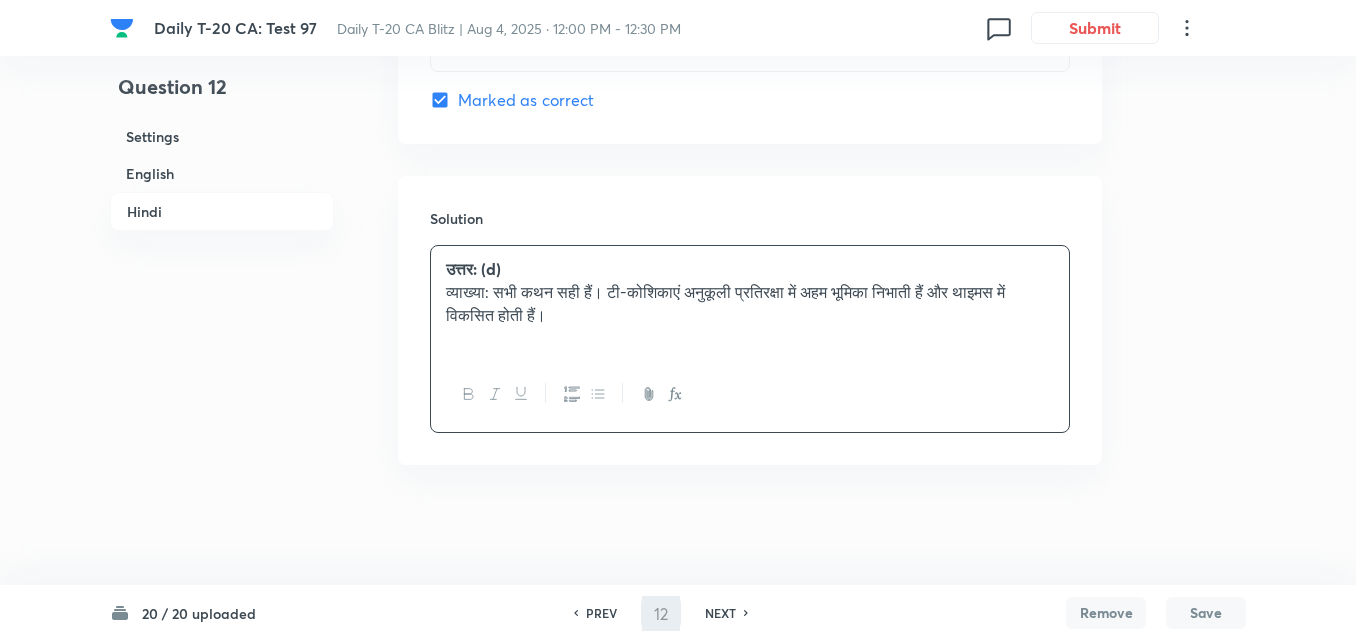 type on "13" 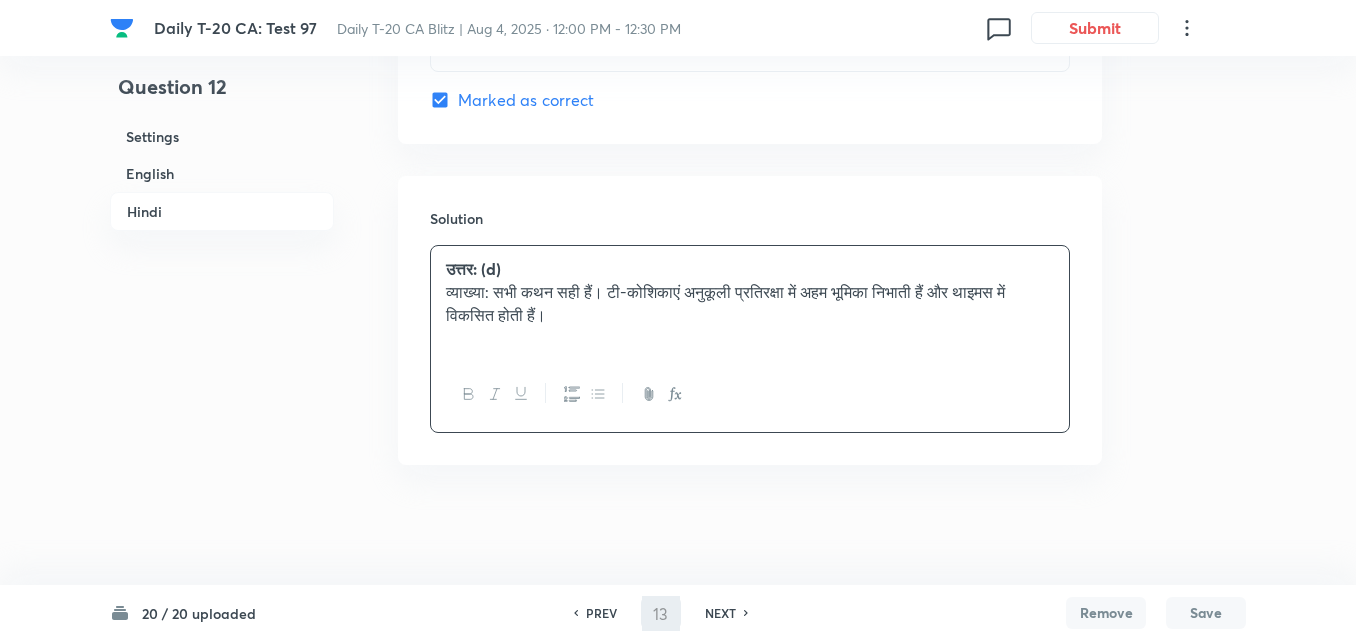 checkbox on "false" 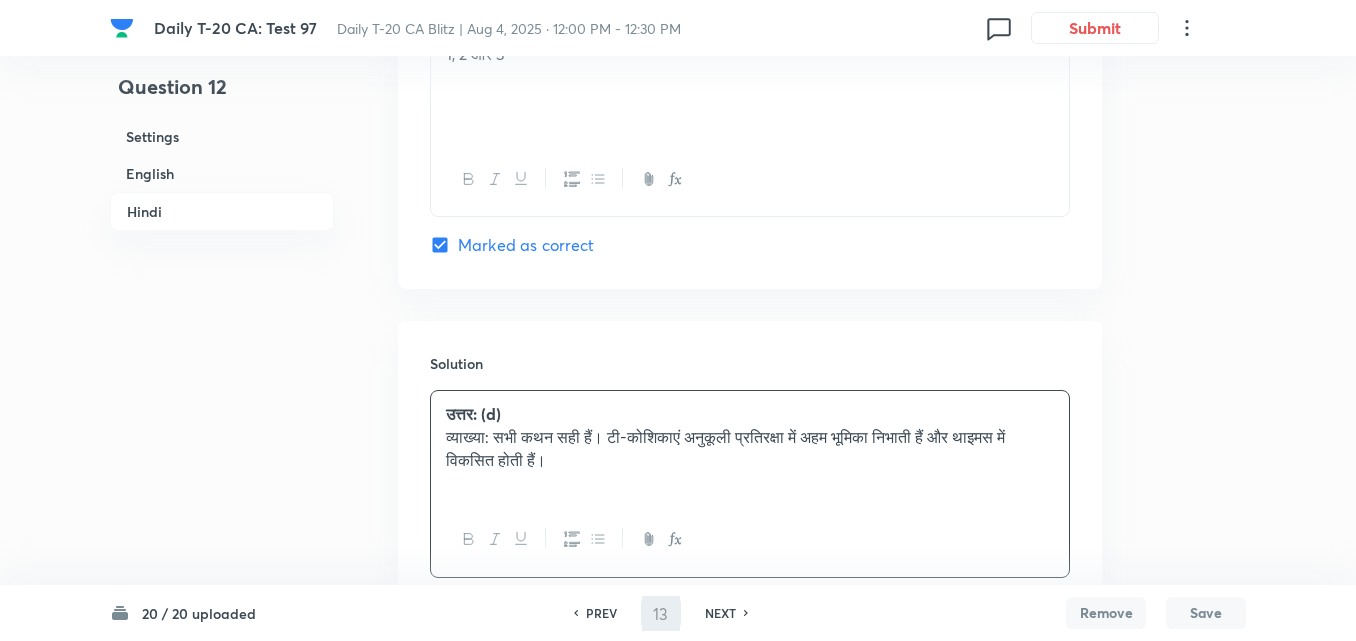 checkbox on "true" 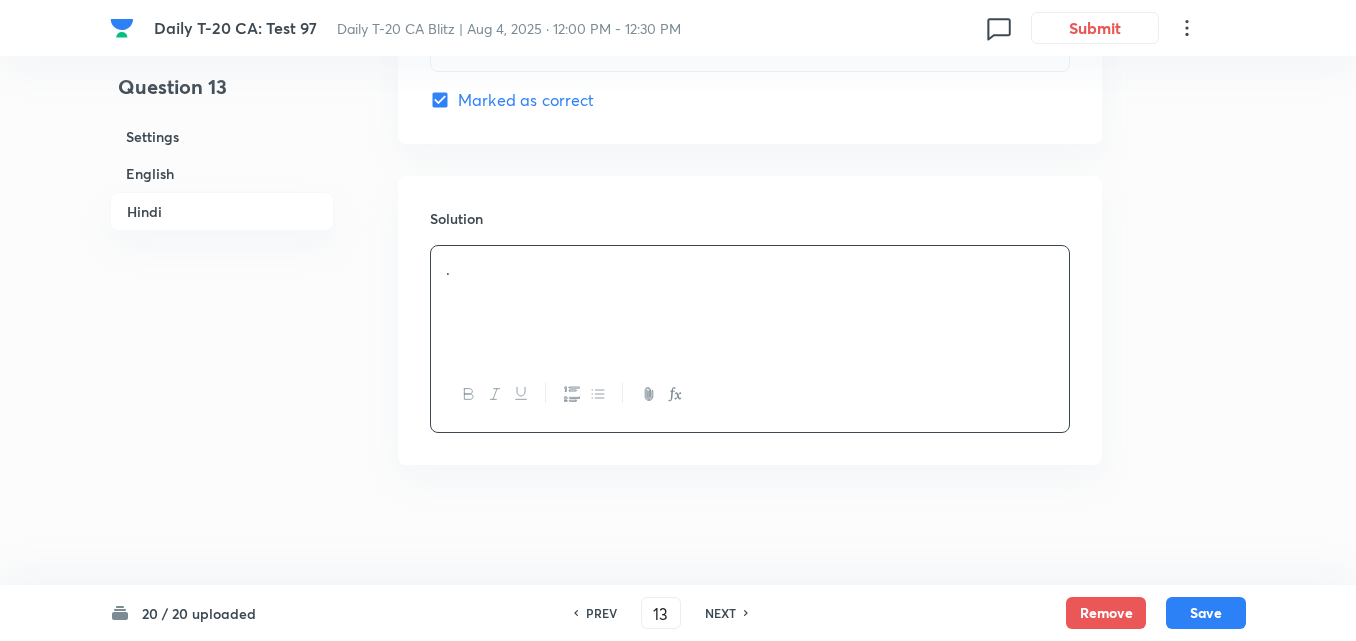 click on "English" at bounding box center (222, 173) 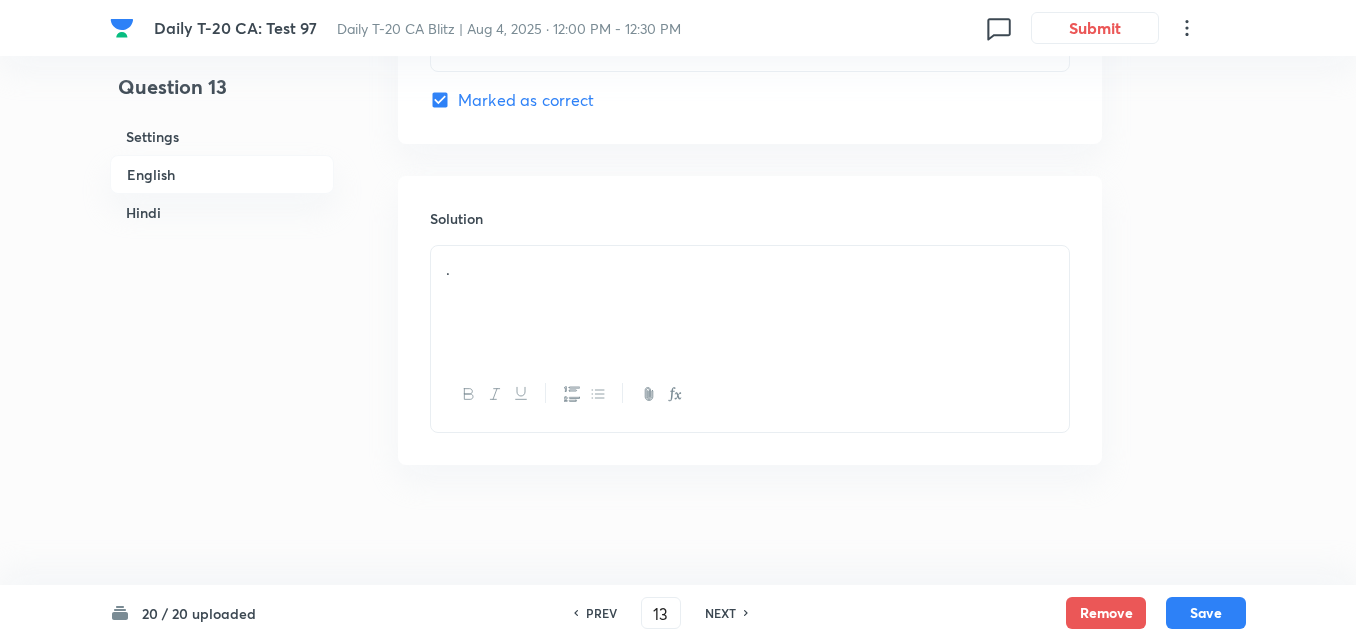 scroll, scrollTop: 516, scrollLeft: 0, axis: vertical 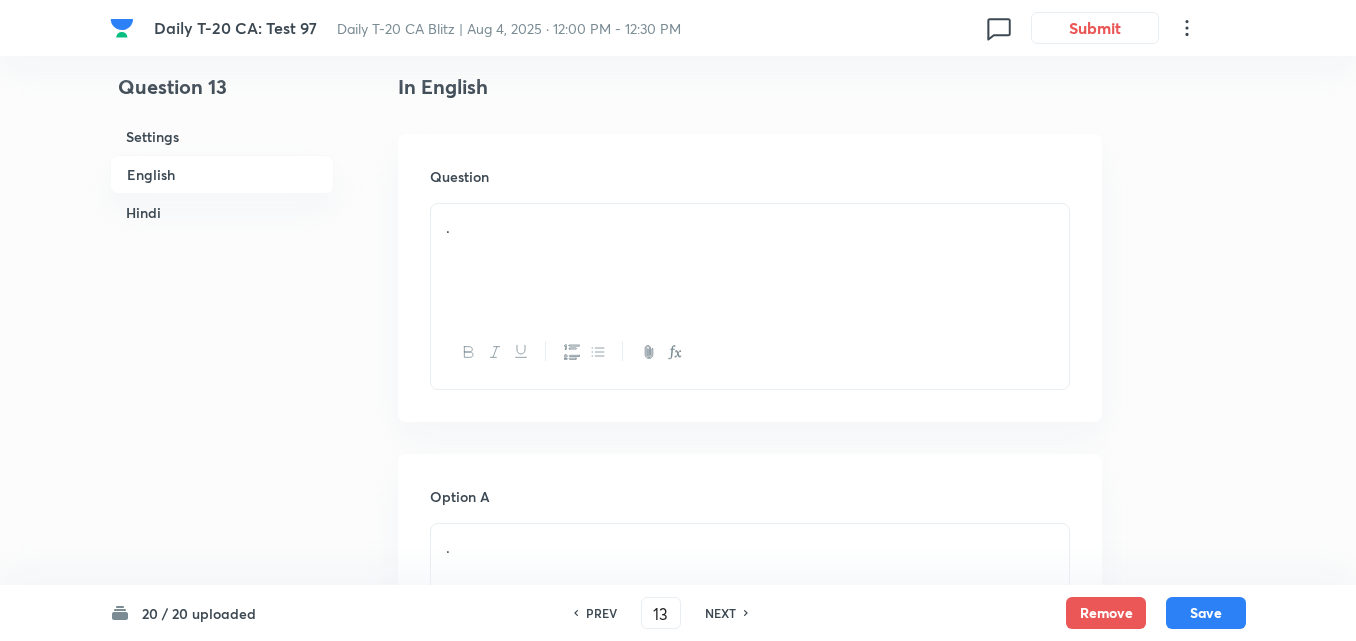click on "." at bounding box center [750, 260] 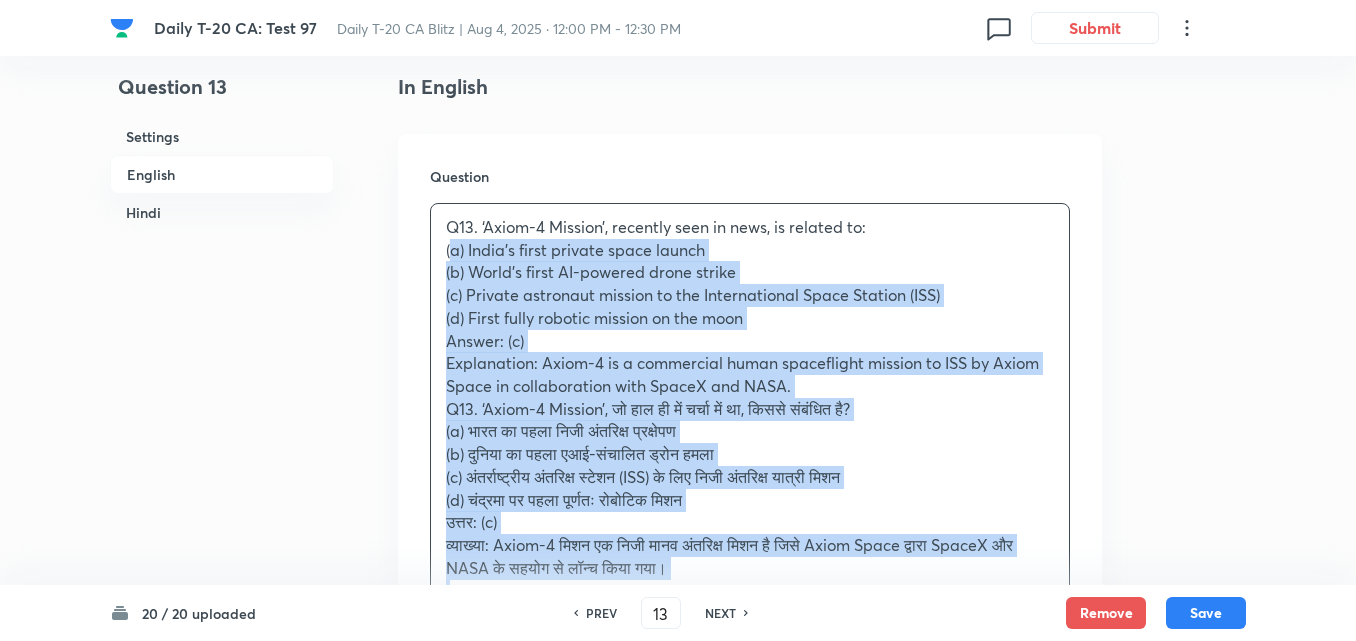 drag, startPoint x: 417, startPoint y: 268, endPoint x: 393, endPoint y: 260, distance: 25.298222 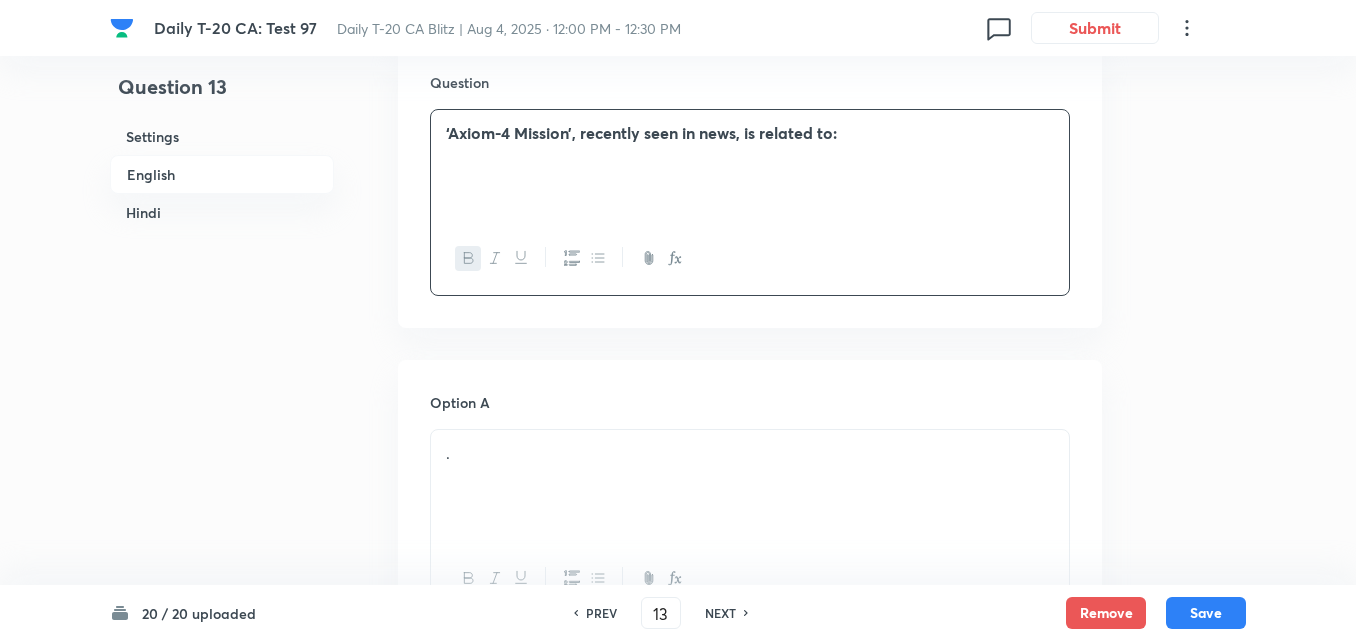 scroll, scrollTop: 716, scrollLeft: 0, axis: vertical 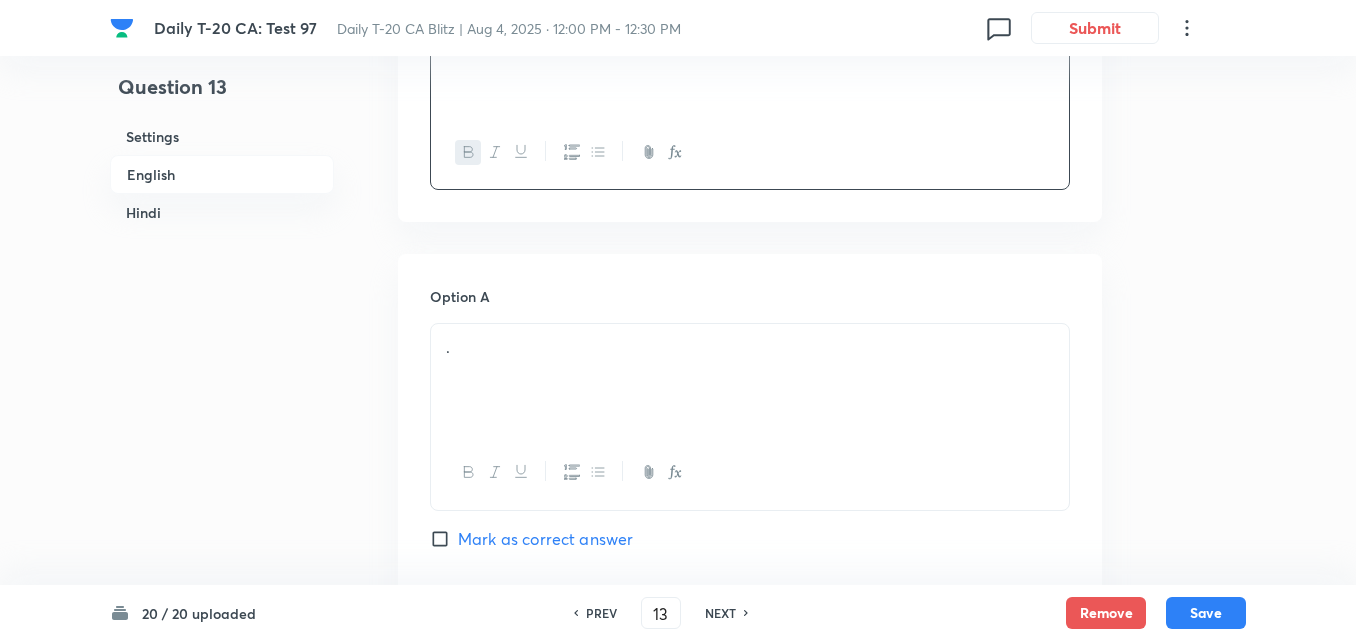click on "Option A . Mark as correct answer" at bounding box center [750, 438] 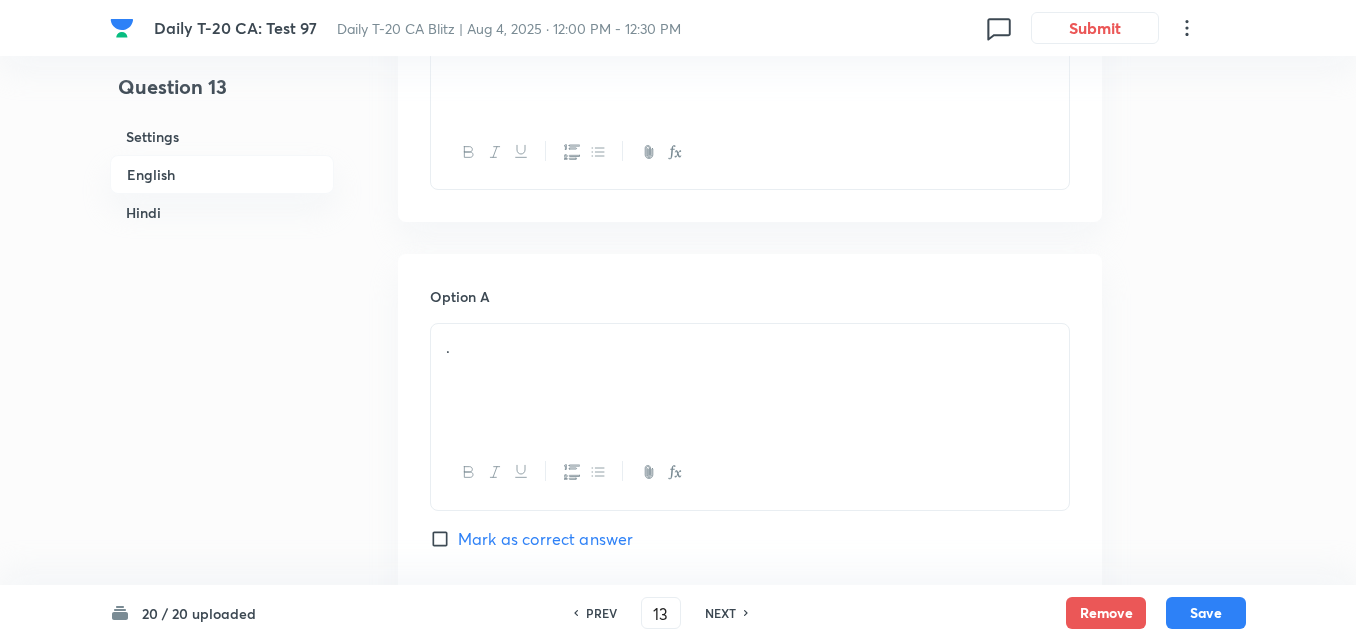 click on "." at bounding box center (750, 380) 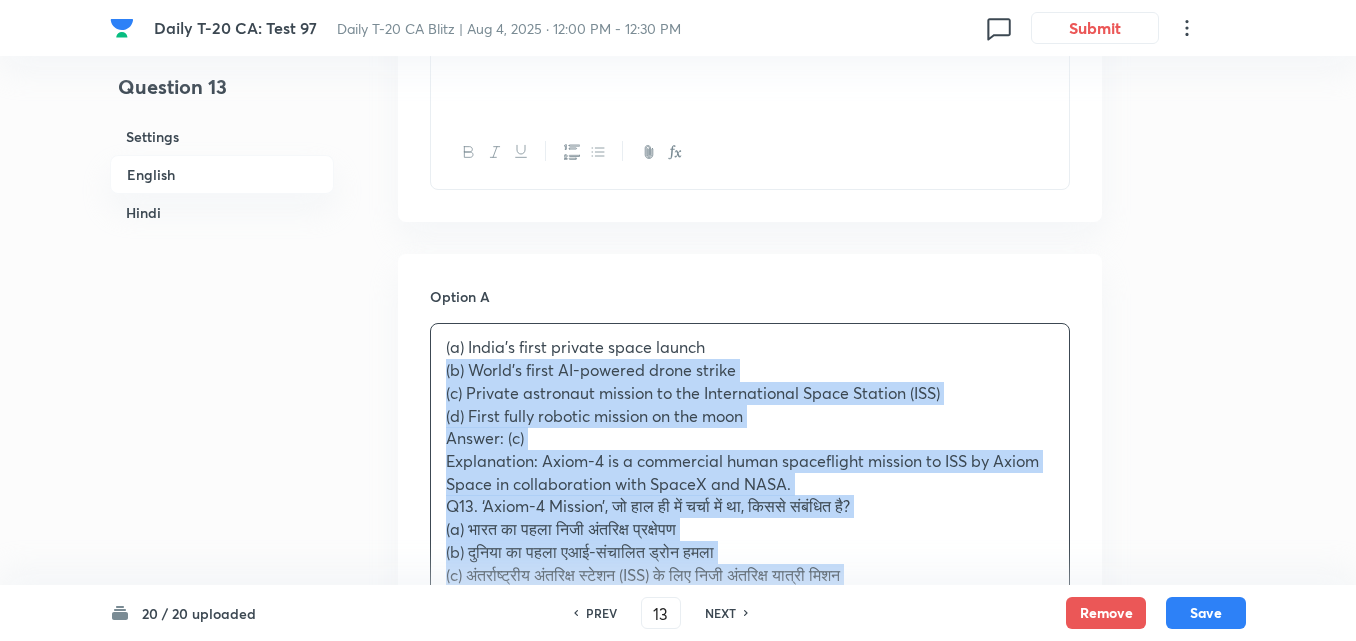 drag, startPoint x: 441, startPoint y: 376, endPoint x: 421, endPoint y: 376, distance: 20 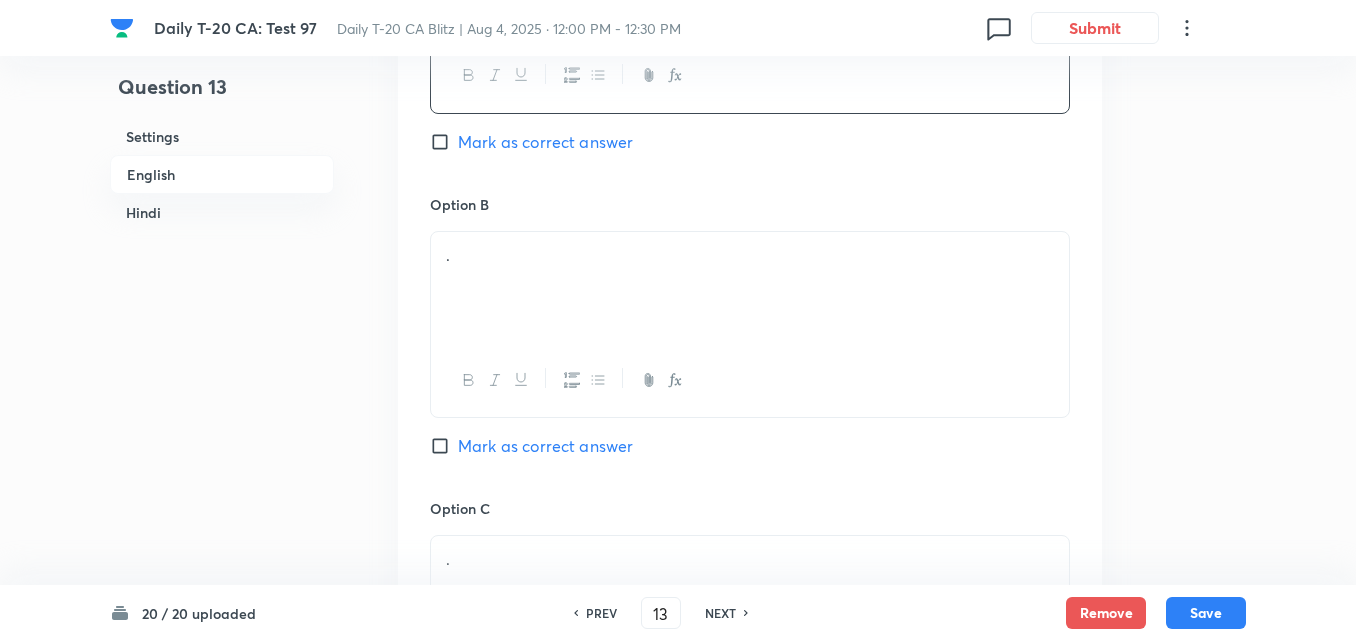 scroll, scrollTop: 1116, scrollLeft: 0, axis: vertical 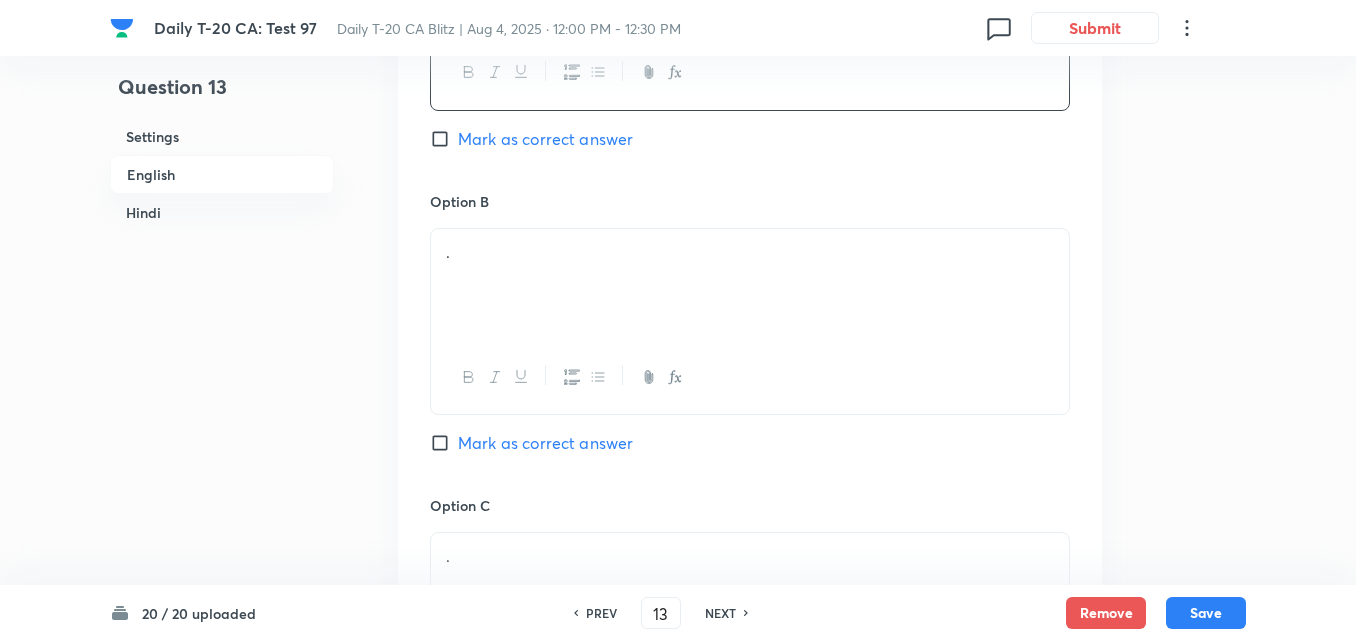 click on "." at bounding box center [750, 285] 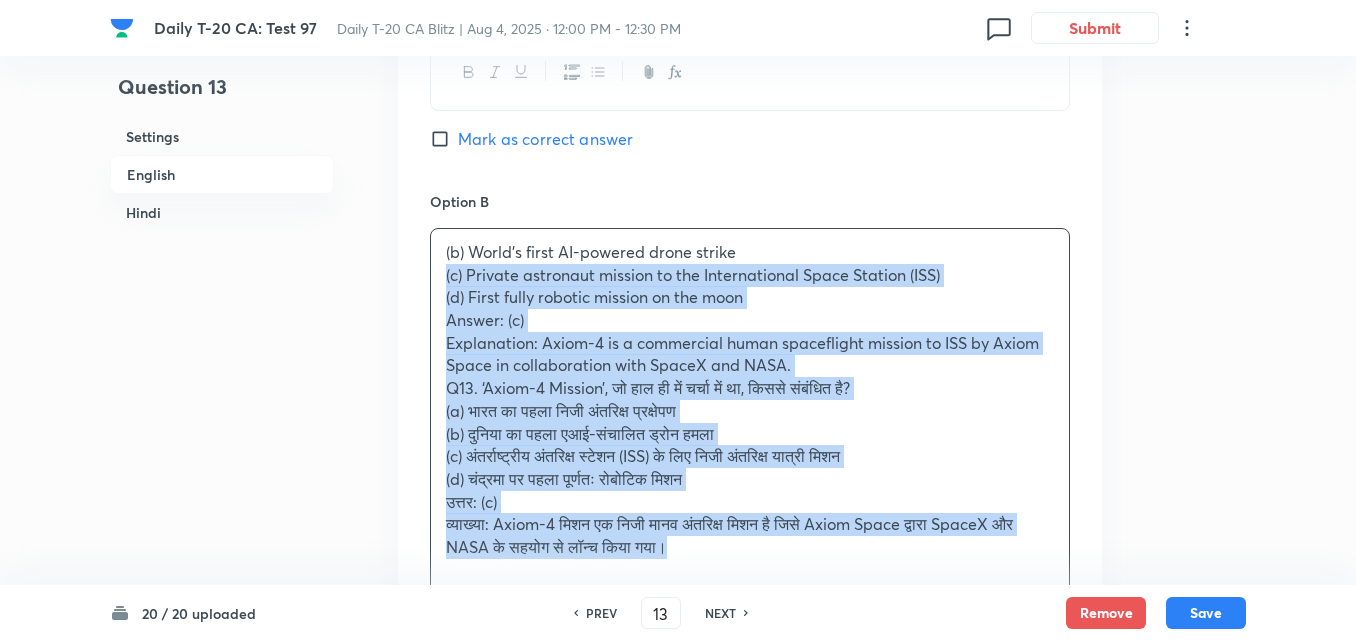 click on "Option A India’s first private space launch Mark as correct answer Option B (b) World’s first AI-powered drone strike (c) Private astronaut mission to the International Space Station (ISS) (d) First fully robotic mission on the moon Answer: (c) Explanation: Axiom-4 is a commercial human spaceflight mission to ISS by Axiom Space in collaboration with SpaceX and NASA. Q13. ‘Axiom-4 Mission’, जो हाल ही में चर्चा में था, किससे संबंधित है? (a) भारत का पहला निजी अंतरिक्ष प्रक्षेपण (b) दुनिया का पहला एआई-संचालित ड्रोन हमला (c) अंतर्राष्ट्रीय अंतरिक्ष स्टेशन (ISS) के लिए निजी अंतरिक्ष यात्री मिशन (d) चंद्रमा पर पहला पूर्णतः रोबोटिक मिशन Option C . ." at bounding box center (750, 590) 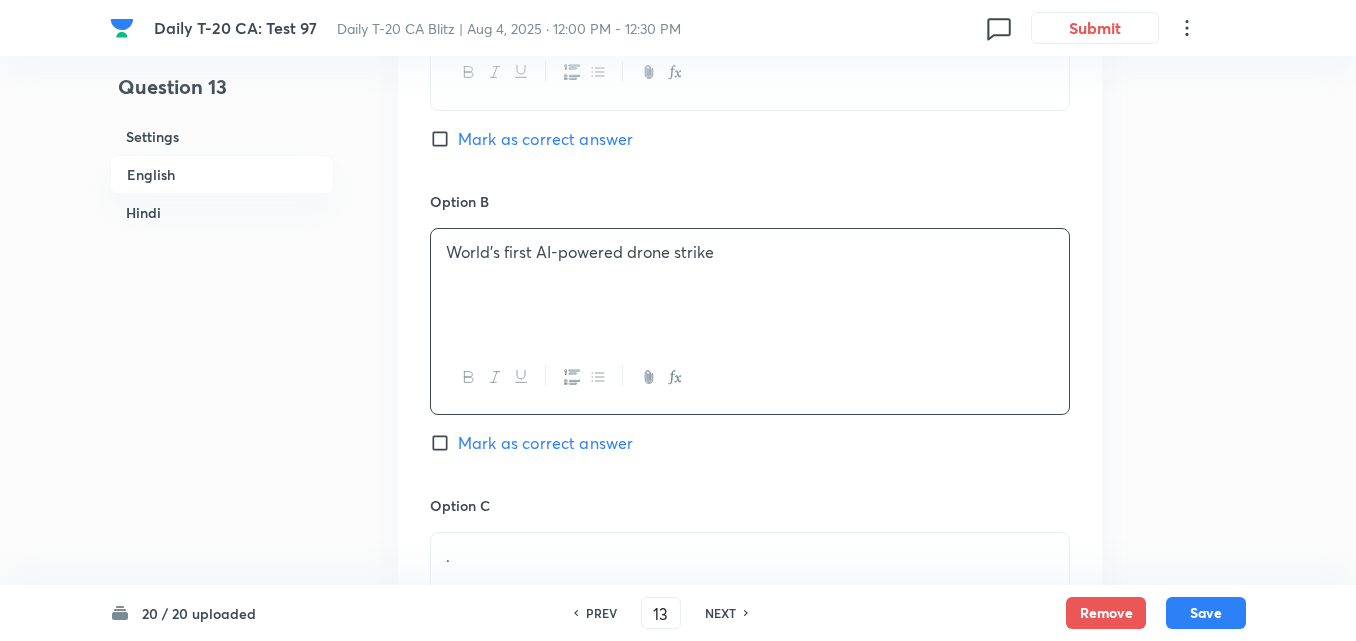 scroll, scrollTop: 1416, scrollLeft: 0, axis: vertical 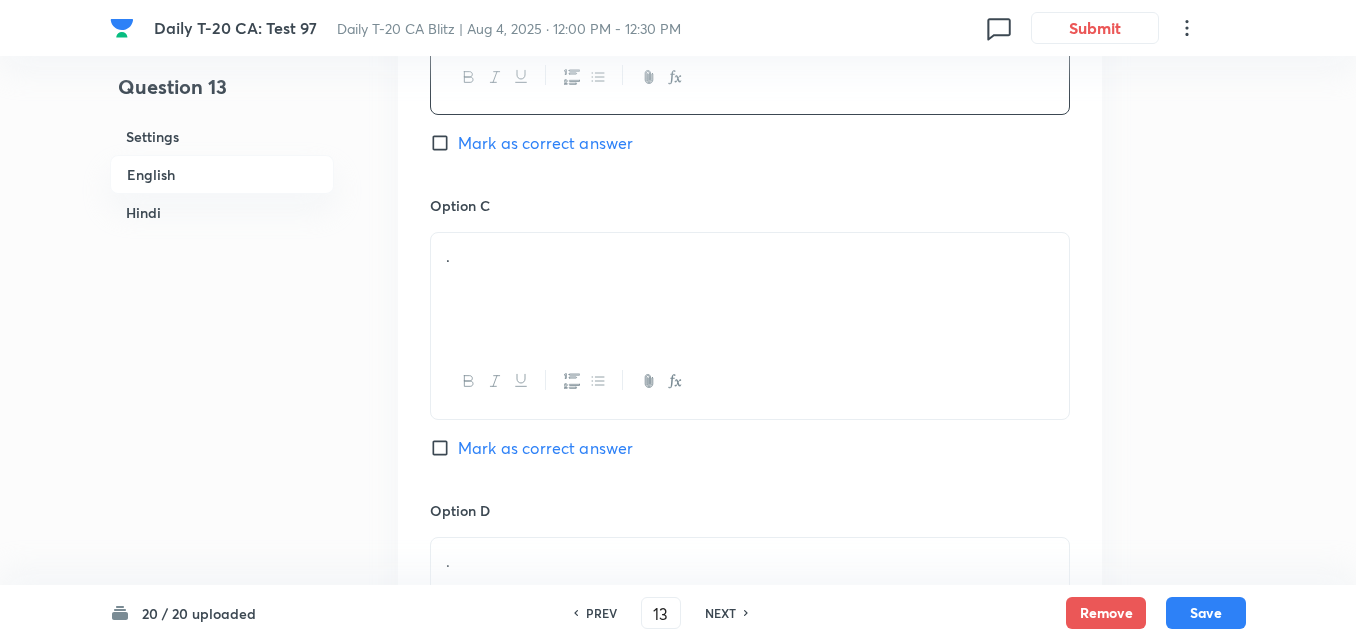 click on "." at bounding box center [750, 256] 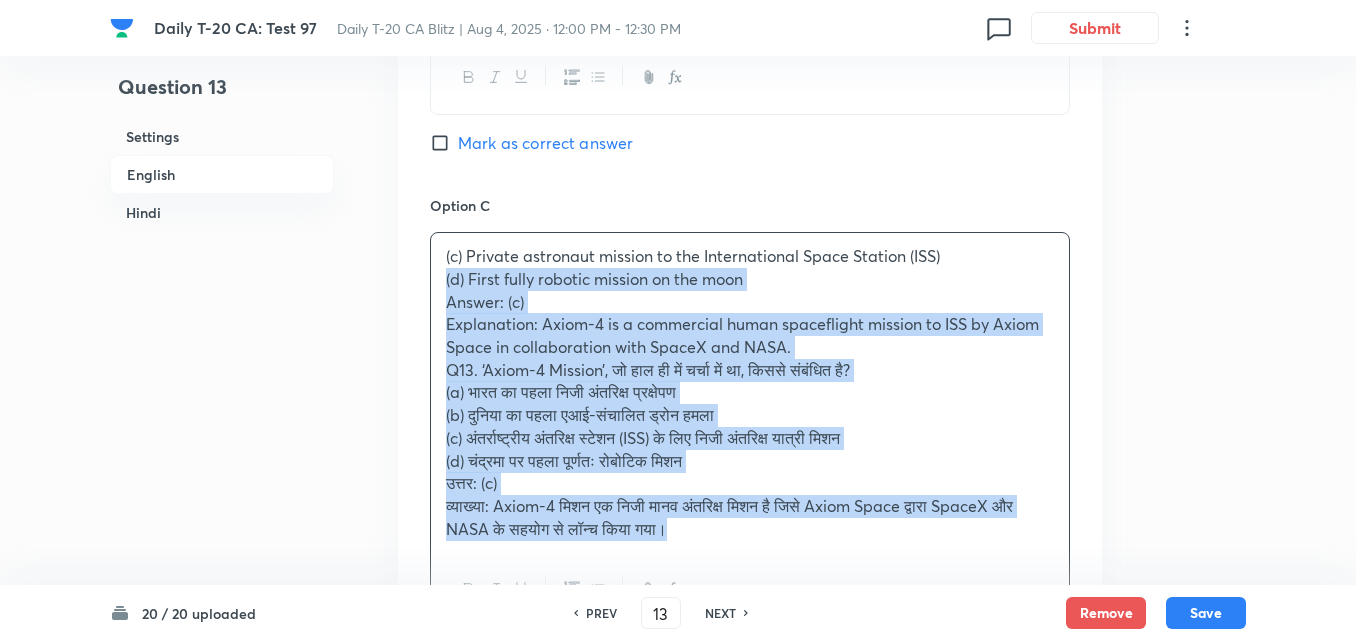 click on "(c) Private astronaut mission to the International Space Station (ISS) (d) First fully robotic mission on the moon Answer: (c) Explanation: Axiom-4 is a commercial human spaceflight mission to ISS by Axiom Space in collaboration with SpaceX and NASA. Q13. ‘Axiom-4 Mission’, जो हाल ही में चर्चा में था, किससे संबंधित है? (a) भारत का पहला निजी अंतरिक्ष प्रक्षेपण (b) दुनिया का पहला एआई-संचालित ड्रोन हमला (c) अंतर्राष्ट्रीय अंतरिक्ष स्टेशन (ISS) के लिए निजी अंतरिक्ष यात्री मिशन (d) चंद्रमा पर पहला पूर्णतः रोबोटिक मिशन उत्तर: (c)" at bounding box center [750, 392] 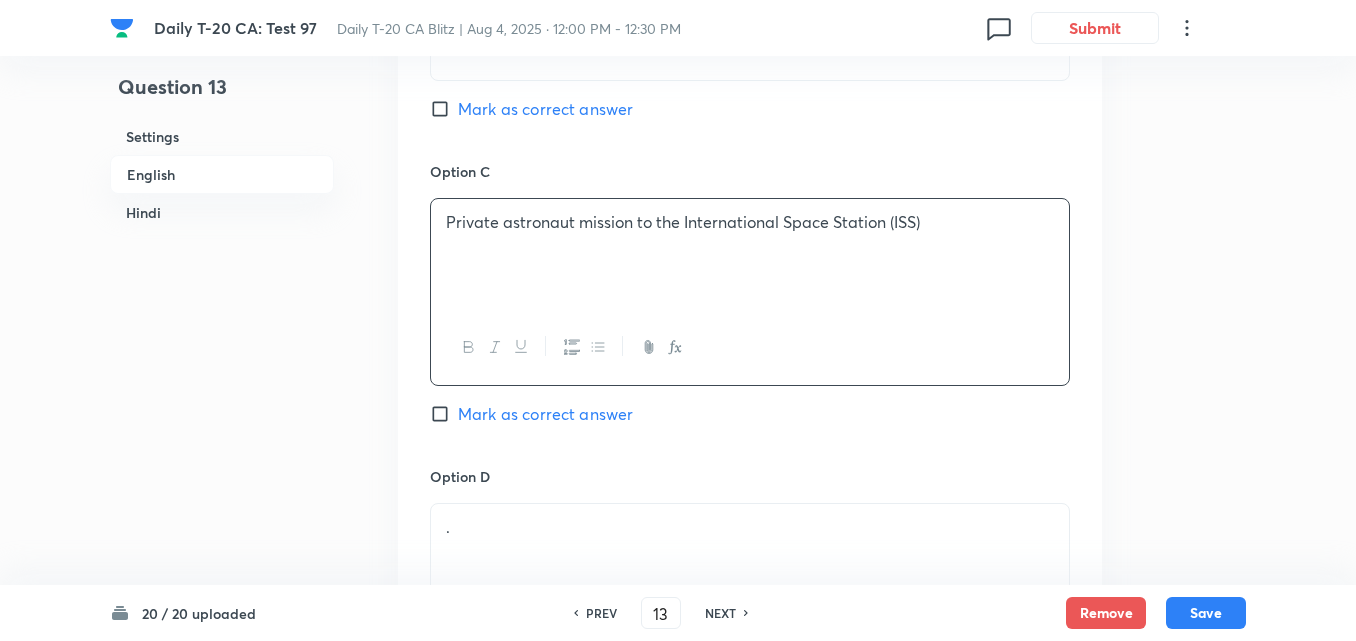 scroll, scrollTop: 1716, scrollLeft: 0, axis: vertical 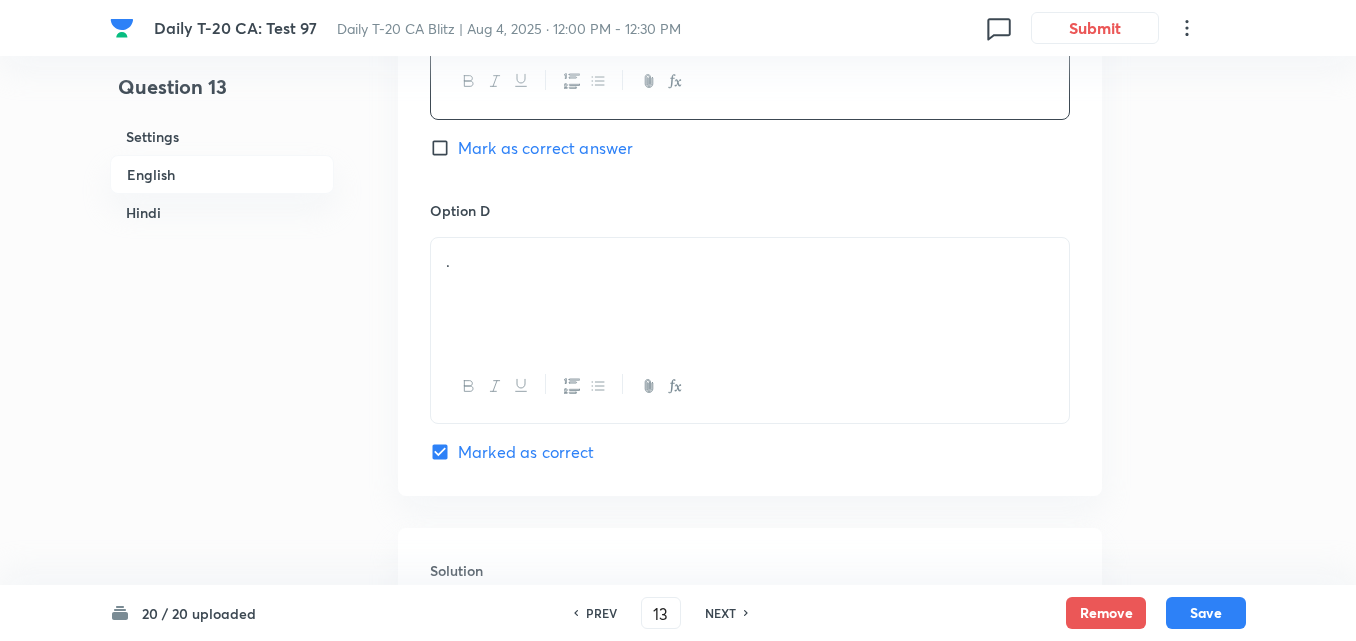 click on "Mark as correct answer" at bounding box center [545, 148] 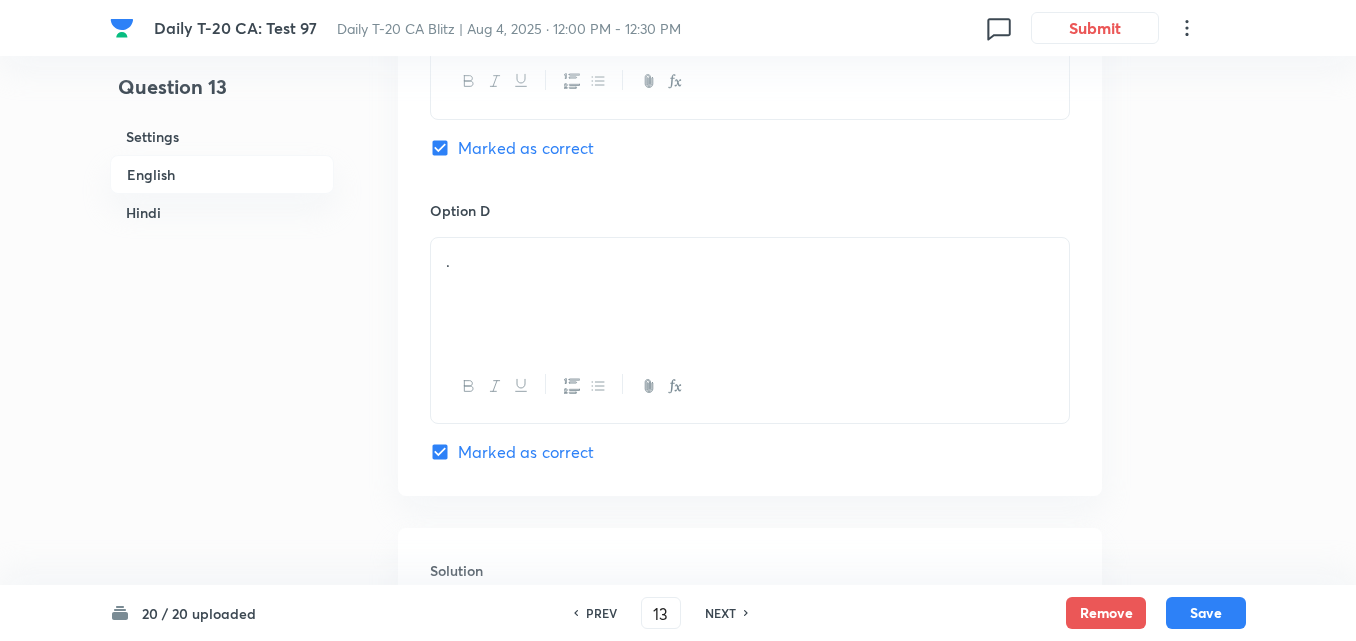 checkbox on "false" 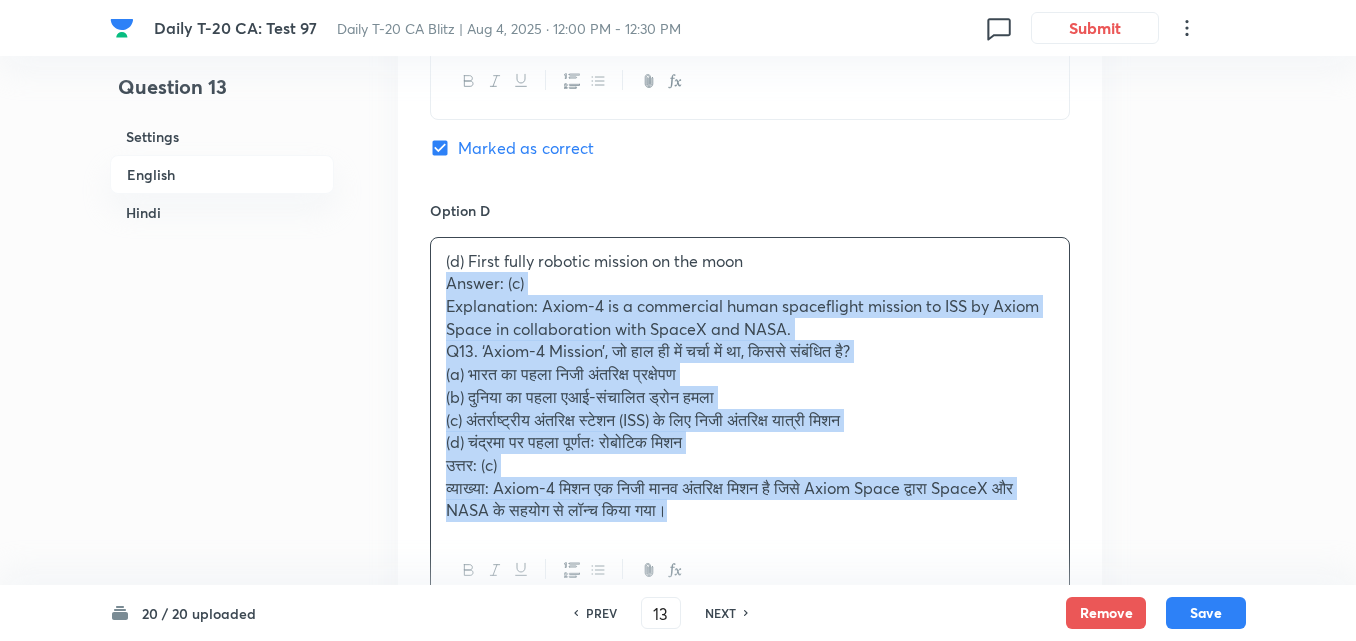 click on "Option A India’s first private space launch Mark as correct answer Option B World’s first AI-powered drone strike Mark as correct answer Option C Private astronaut mission to the International Space Station (ISS) Marked as correct Option D (d) First fully robotic mission on the moon Answer: (c) Explanation: Axiom-4 is a commercial human spaceflight mission to ISS by Axiom Space in collaboration with SpaceX and NASA. Q13. ‘Axiom-4 Mission’, जो हाल ही में चर्चा में था, किससे संबंधित है? (a) भारत का पहला निजी अंतरिक्ष प्रक्षेपण (b) दुनिया का पहला एआई-संचालित ड्रोन हमला (c) अंतर्राष्ट्रीय अंतरिक्ष स्टेशन (ISS) के लिए निजी अंतरिक्ष यात्री मिशन उत्तर: (c) Mark as correct answer" at bounding box center [750, -33] 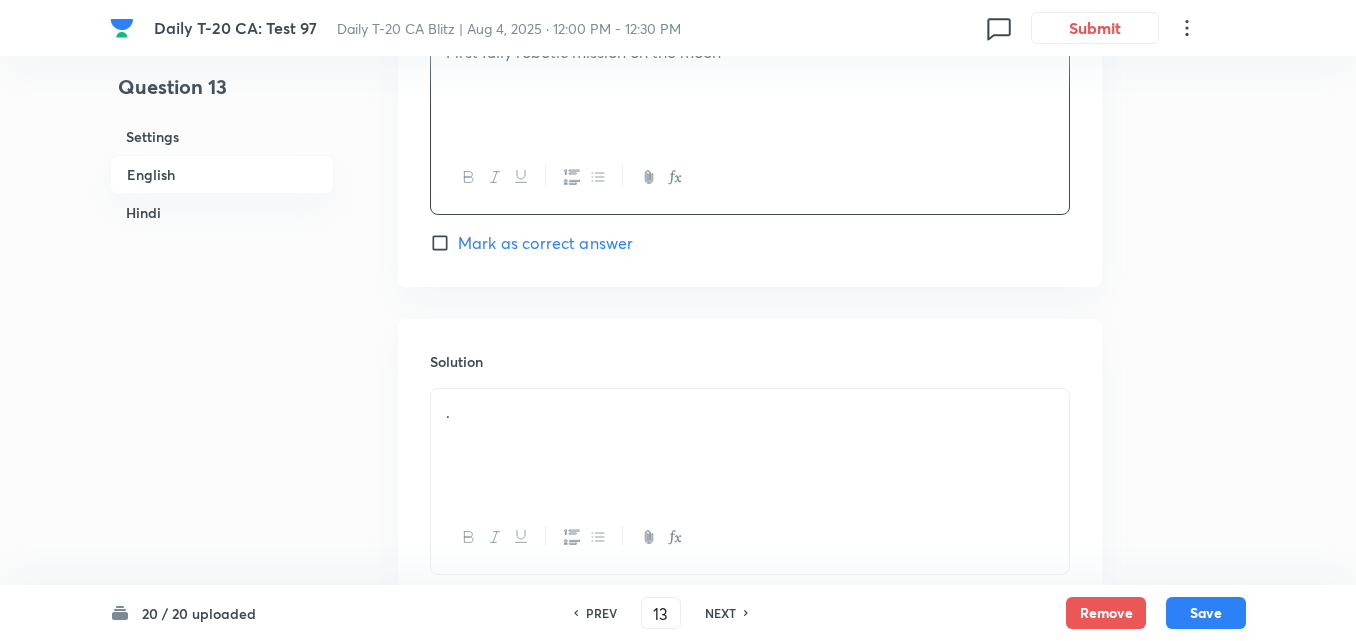 scroll, scrollTop: 2116, scrollLeft: 0, axis: vertical 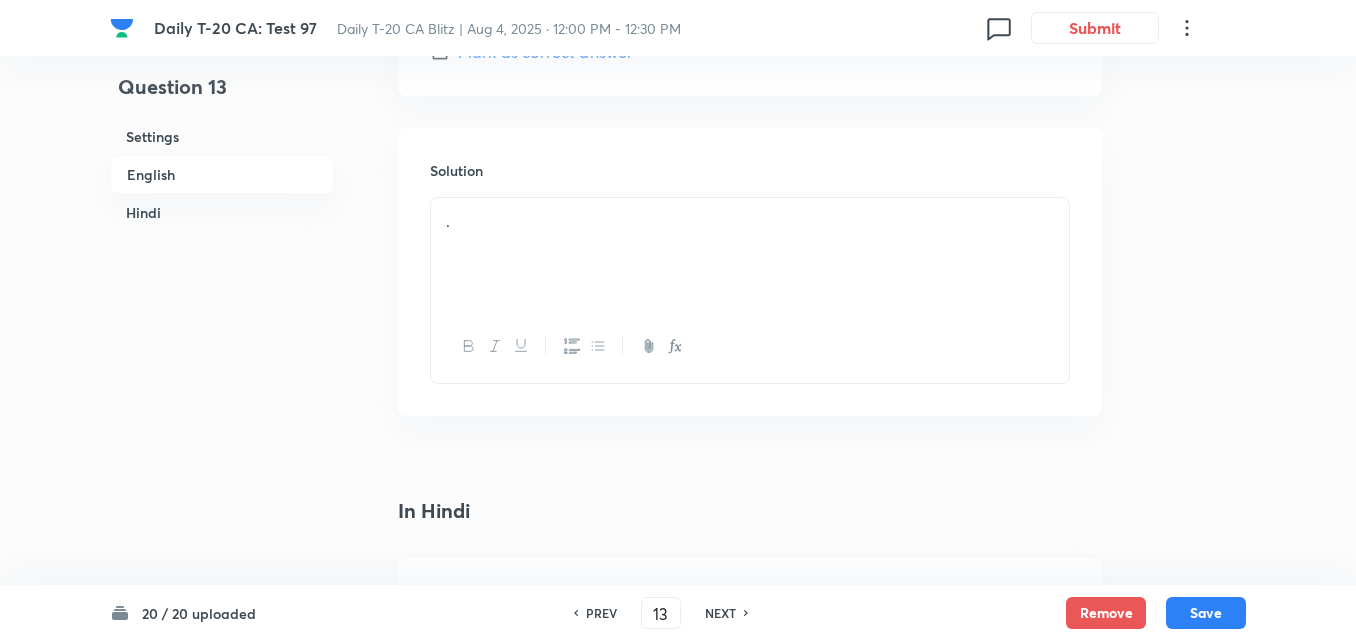 click on "." at bounding box center [750, 254] 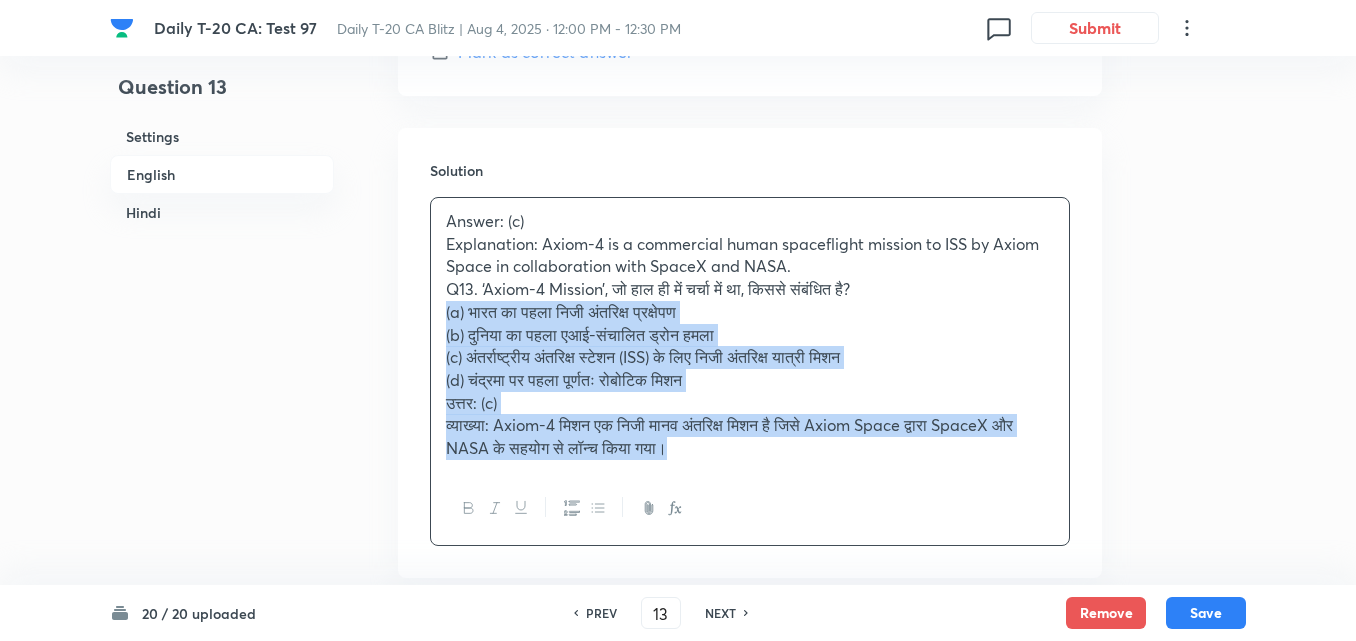 click on "Answer: (c) Explanation: Axiom-4 is a commercial human spaceflight mission to ISS by Axiom Space in collaboration with SpaceX and NASA. Q13. ‘Axiom-4 Mission’, जो हाल ही में चर्चा में था, किससे संबंधित है? (a) भारत का पहला निजी अंतरिक्ष प्रक्षेपण (b) दुनिया का पहला एआई-संचालित ड्रोन हमला (c) अंतर्राष्ट्रीय अंतरिक्ष स्टेशन (ISS) के लिए निजी अंतरिक्ष यात्री मिशन (d) चंद्रमा पर पहला पूर्णतः रोबोटिक मिशन उत्तर: (c)" at bounding box center (750, 335) 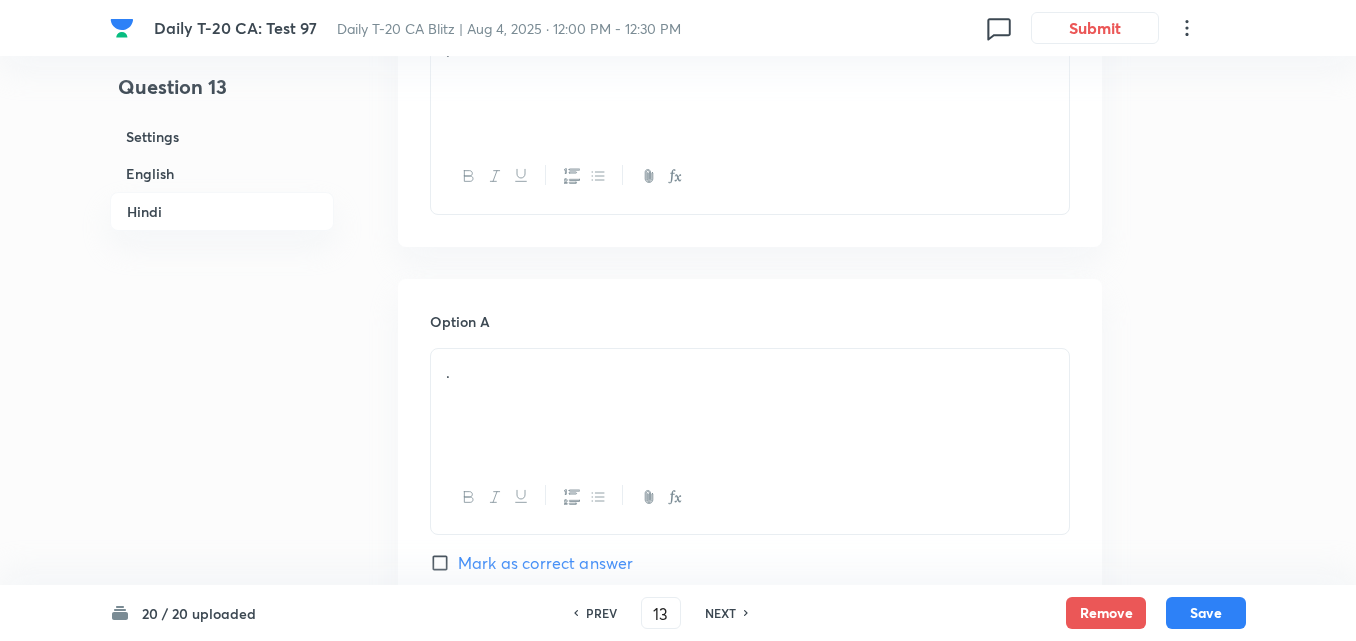 scroll, scrollTop: 2616, scrollLeft: 0, axis: vertical 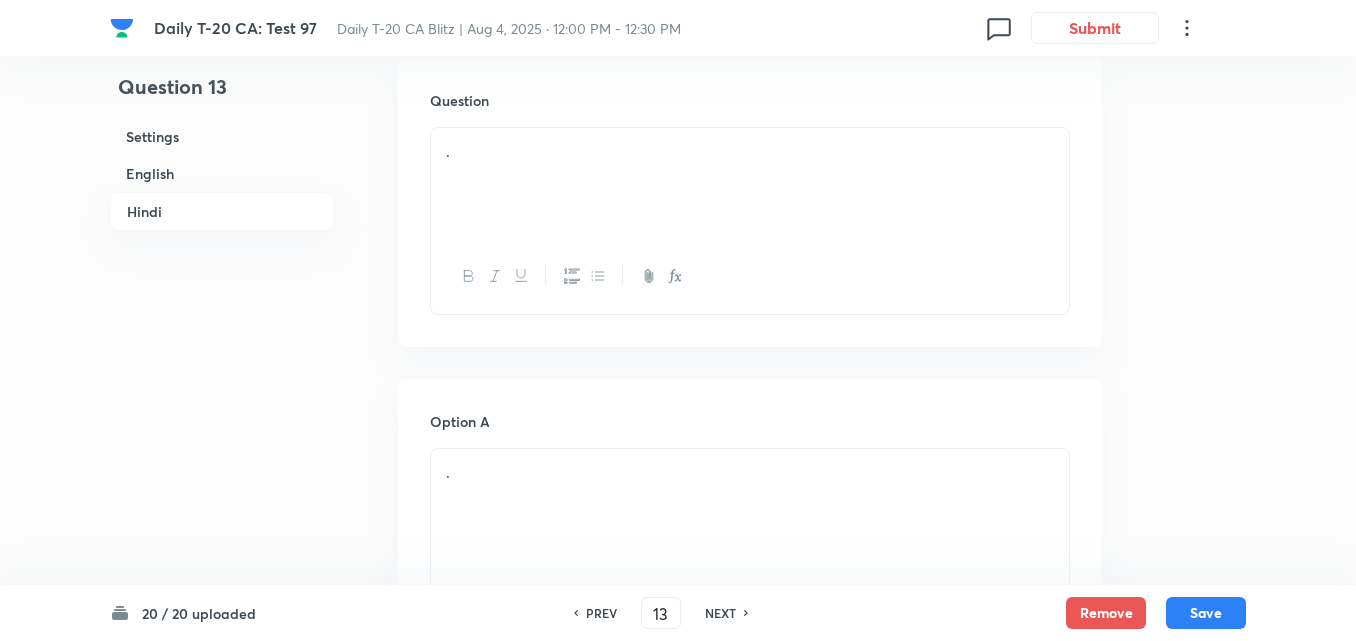 click on "." at bounding box center [750, 184] 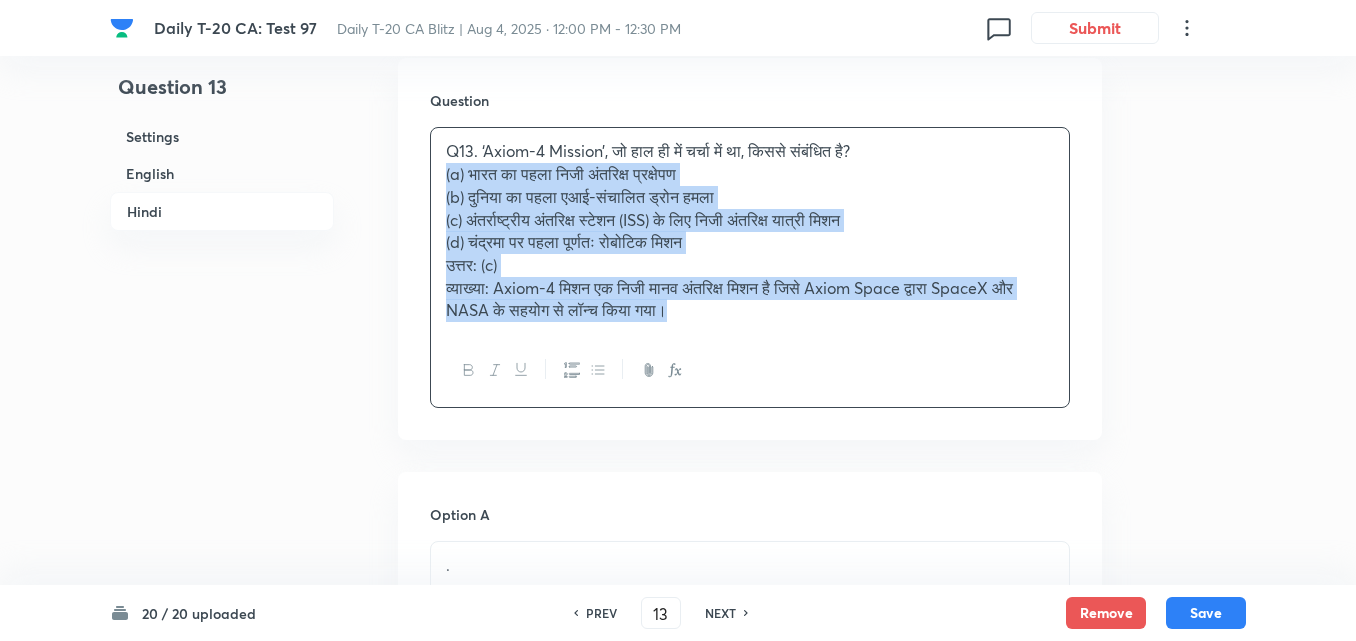 drag, startPoint x: 442, startPoint y: 195, endPoint x: 400, endPoint y: 179, distance: 44.94441 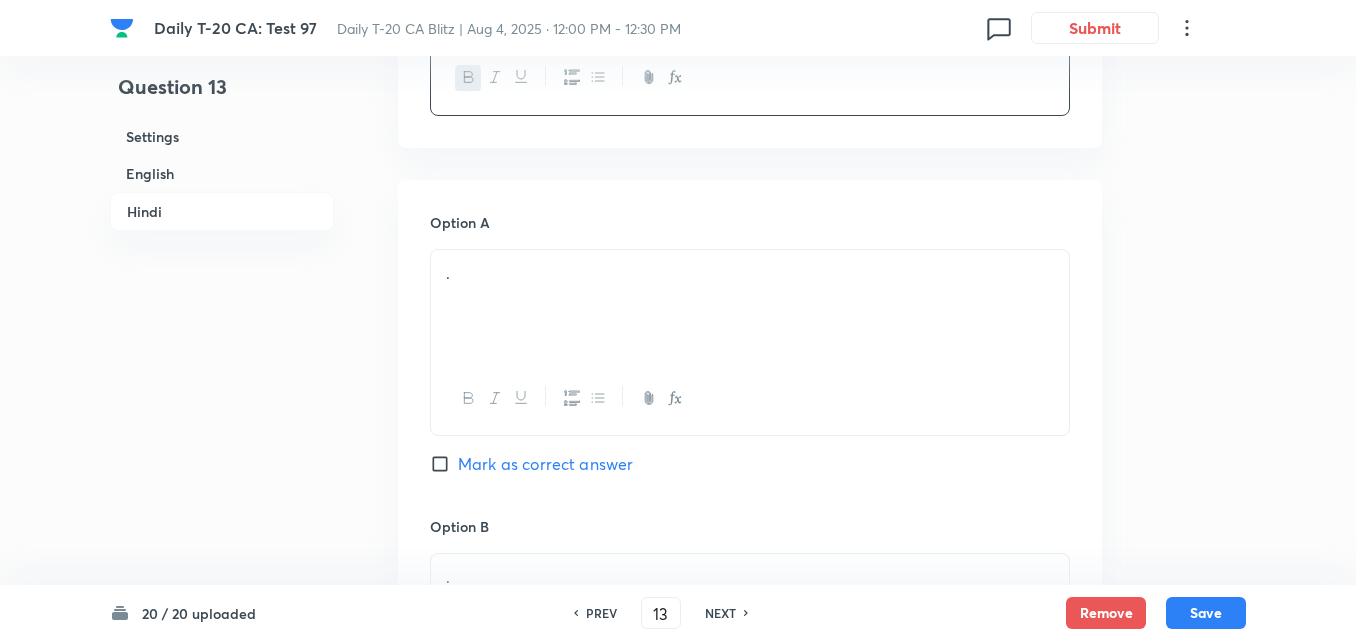 scroll, scrollTop: 2816, scrollLeft: 0, axis: vertical 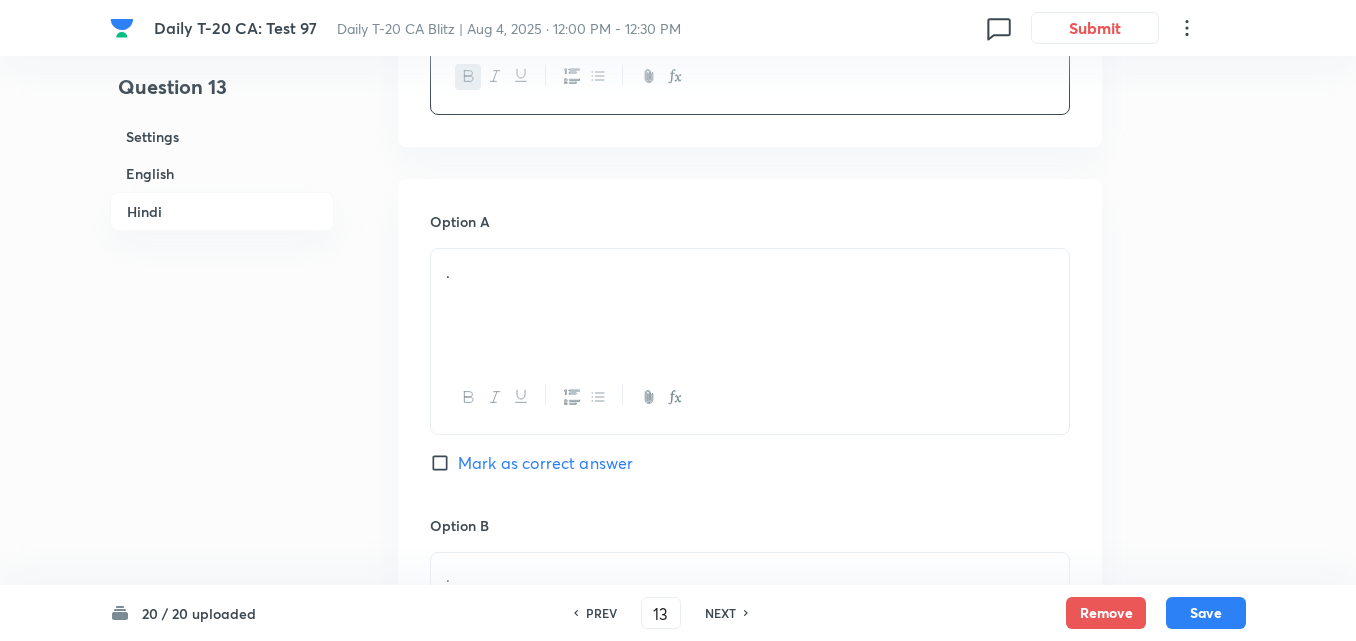 click on "." at bounding box center [750, 305] 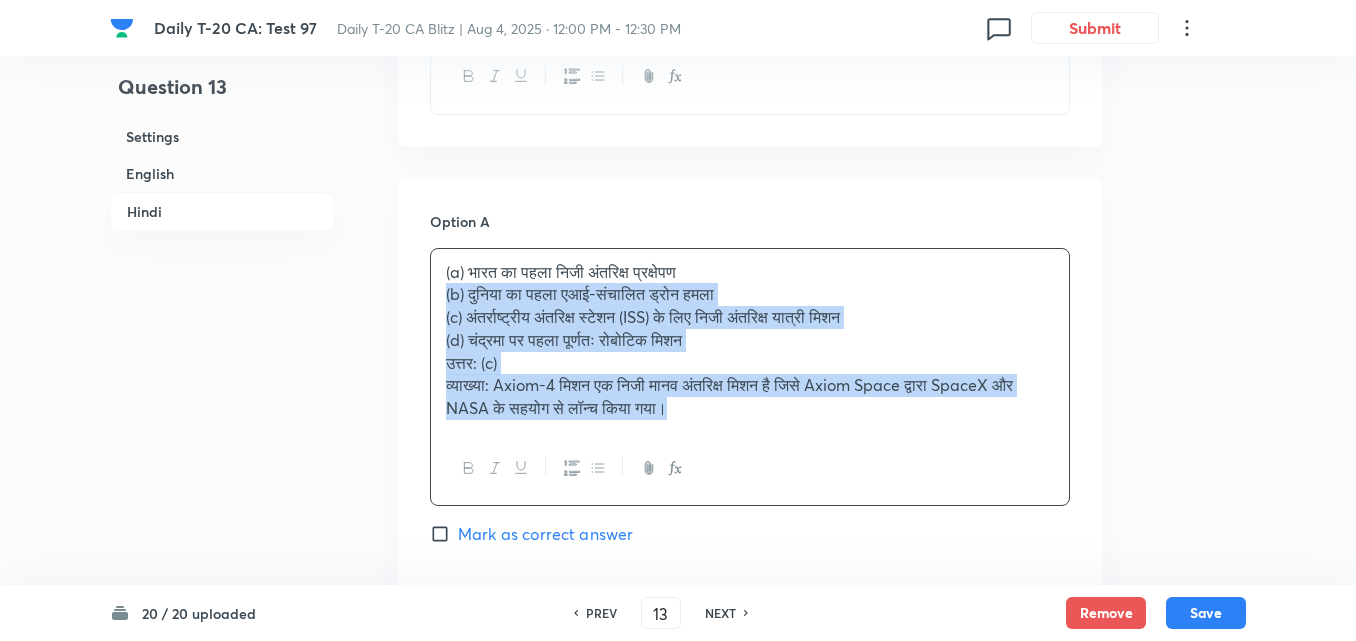 drag, startPoint x: 461, startPoint y: 307, endPoint x: 410, endPoint y: 300, distance: 51.47815 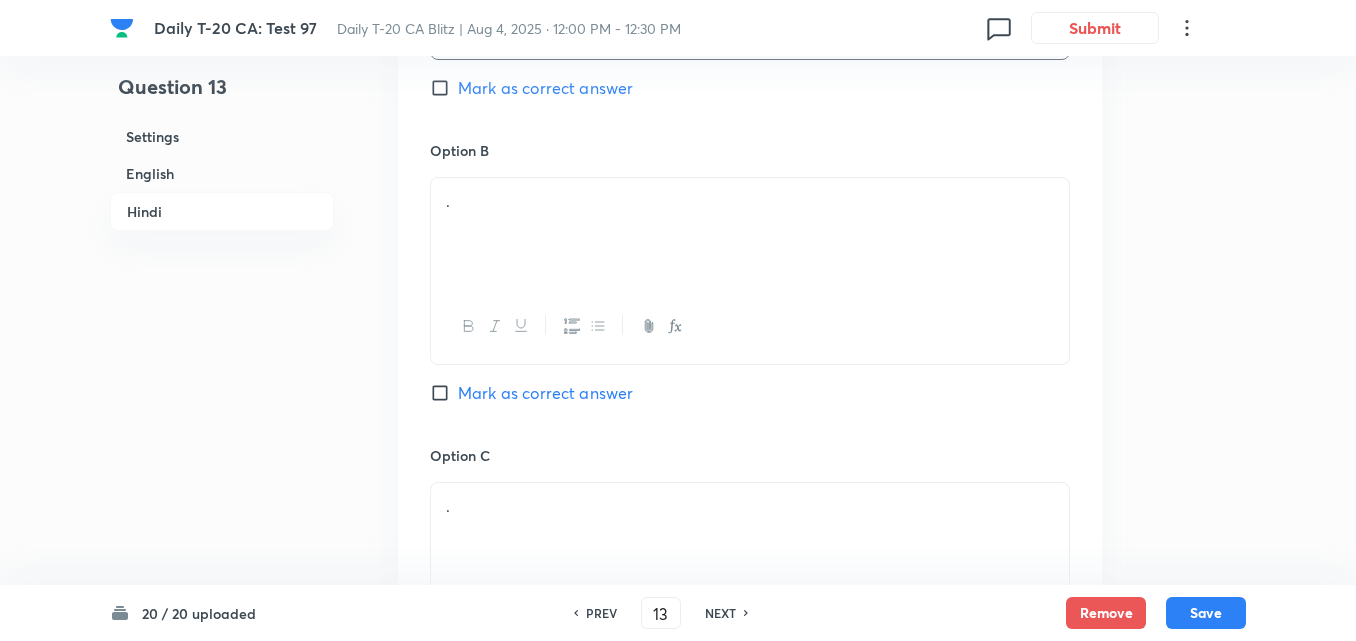 scroll, scrollTop: 3216, scrollLeft: 0, axis: vertical 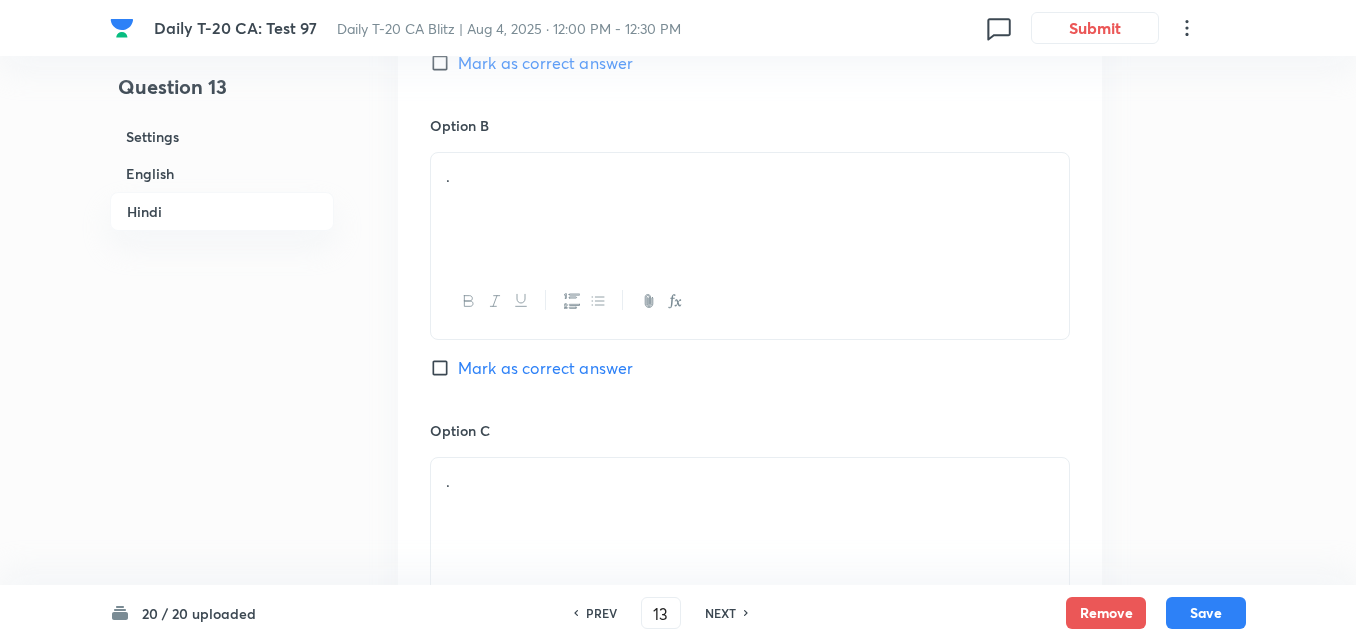click on "." at bounding box center [750, 209] 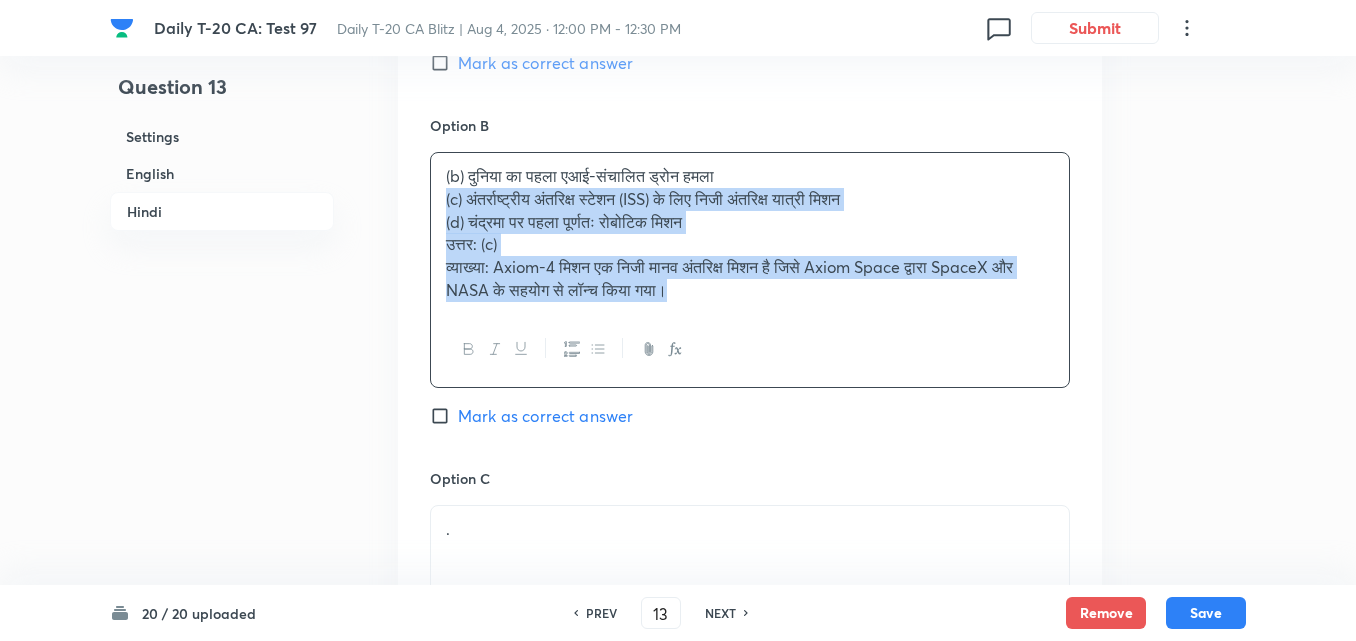 drag, startPoint x: 432, startPoint y: 198, endPoint x: 418, endPoint y: 197, distance: 14.035668 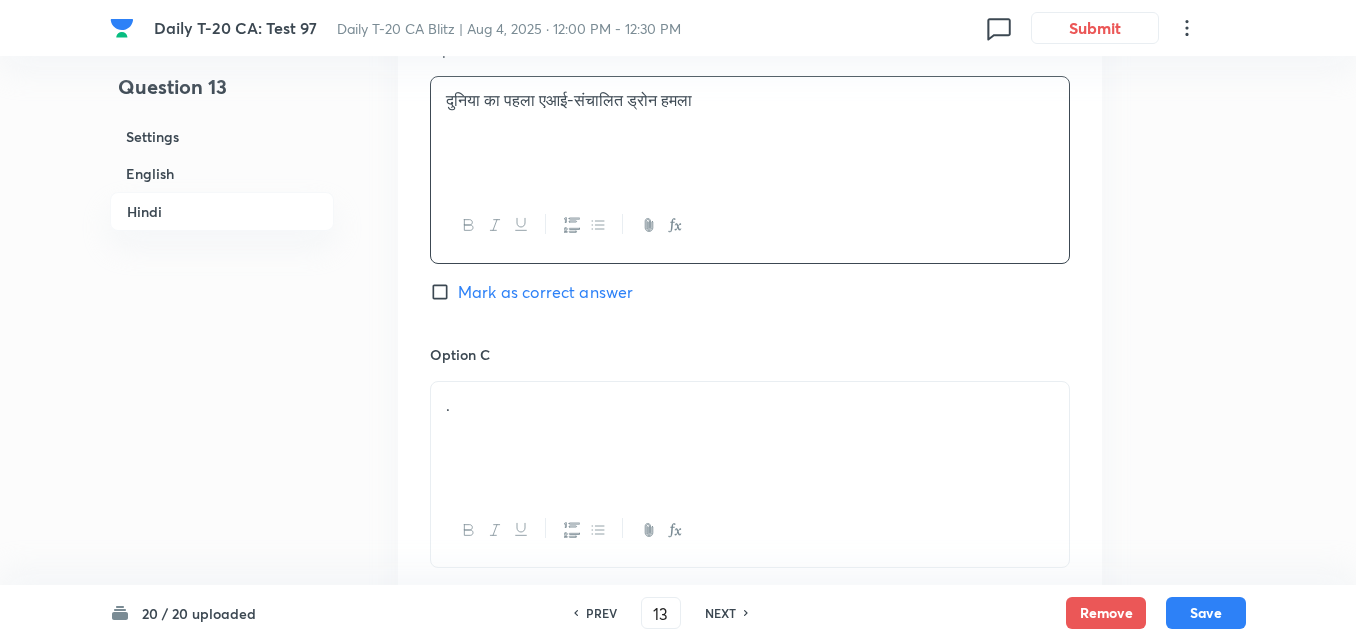 scroll, scrollTop: 3416, scrollLeft: 0, axis: vertical 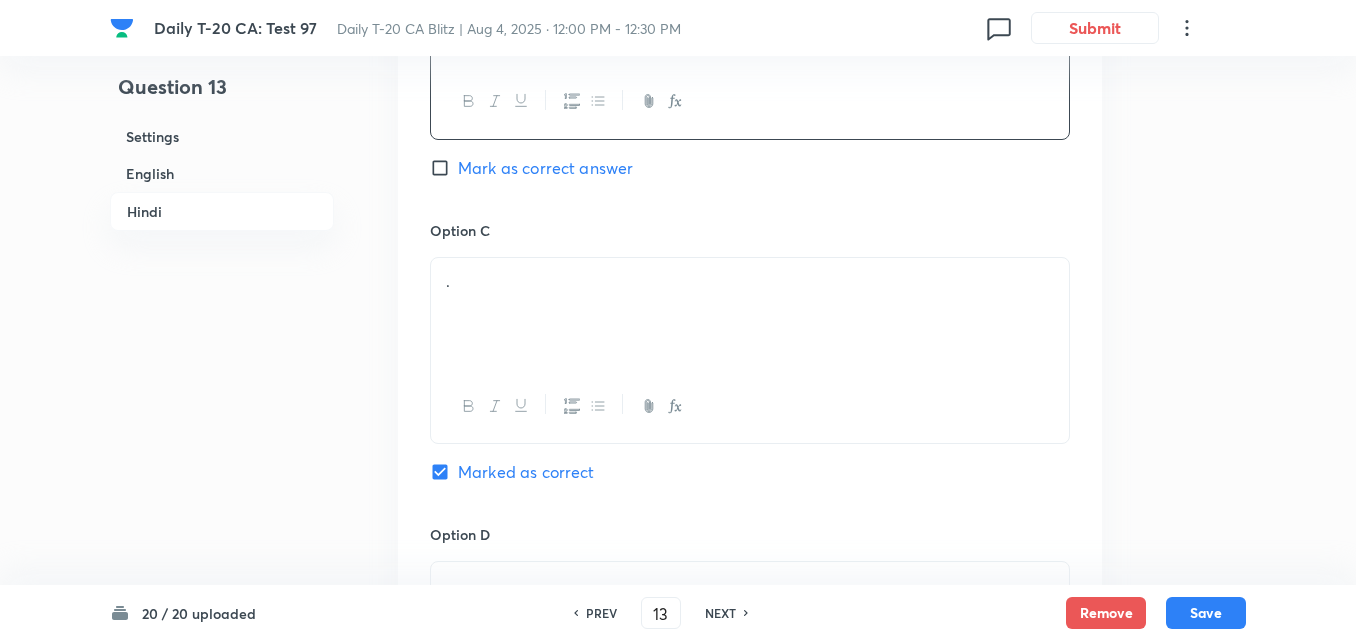 click on "." at bounding box center (750, 314) 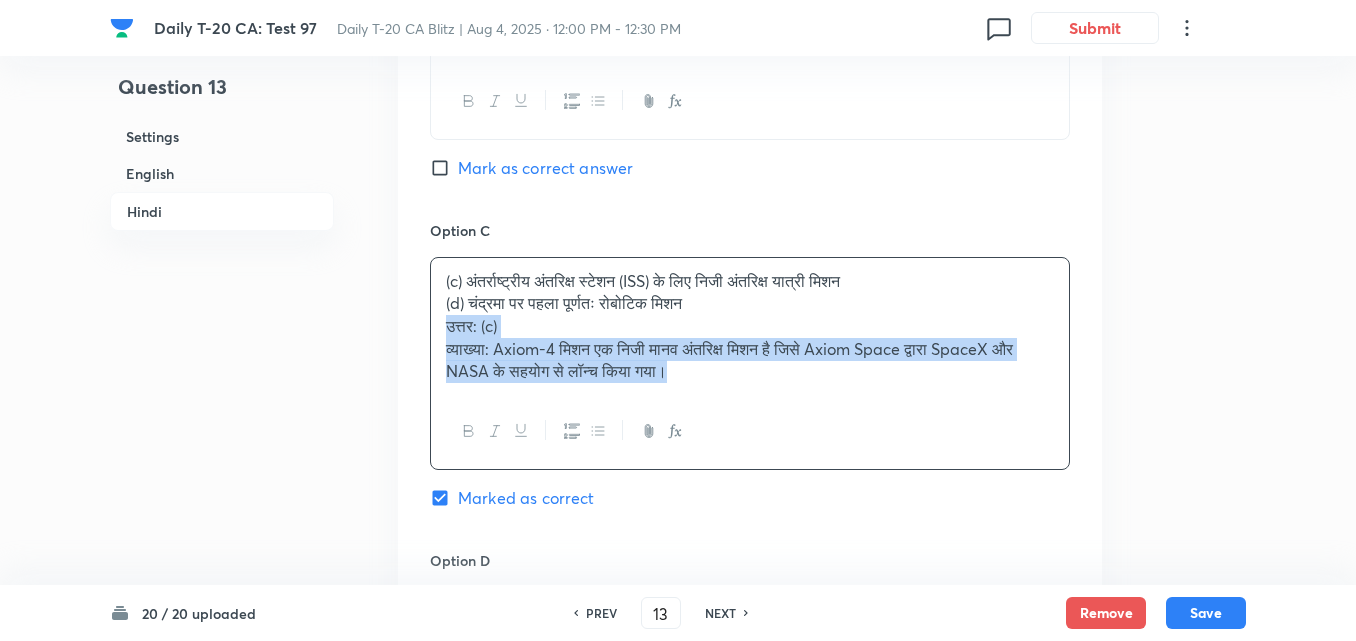 drag, startPoint x: 435, startPoint y: 322, endPoint x: 406, endPoint y: 317, distance: 29.427877 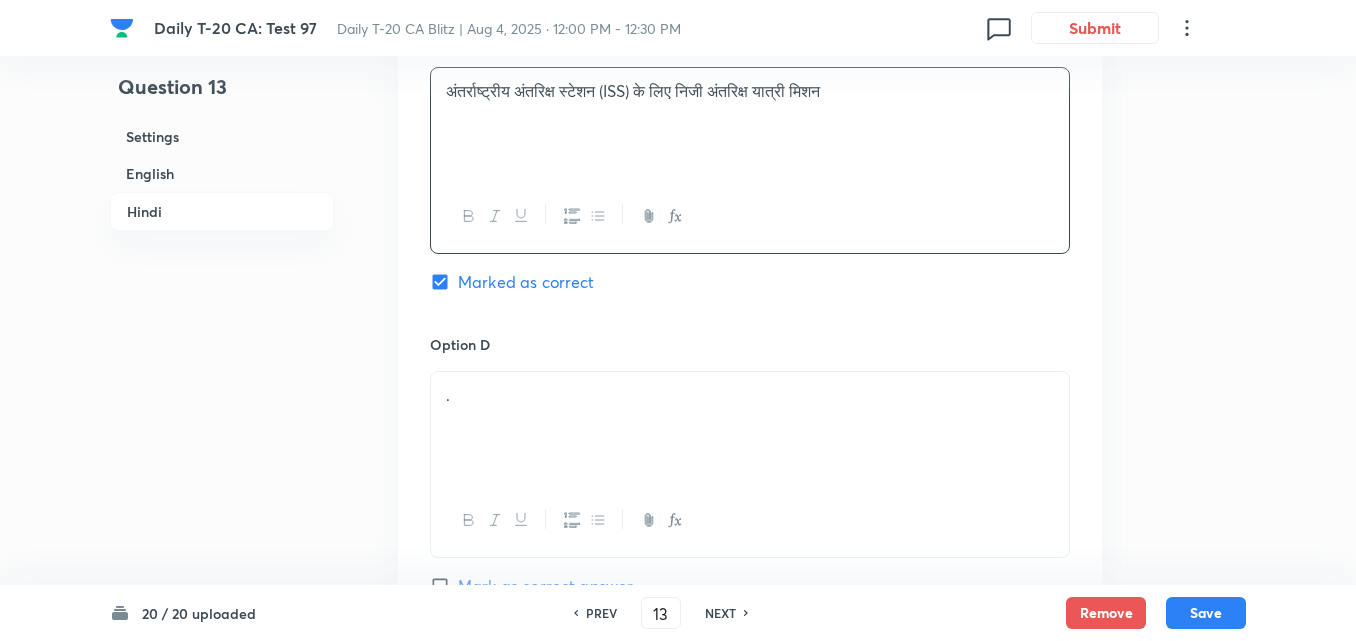 scroll, scrollTop: 3816, scrollLeft: 0, axis: vertical 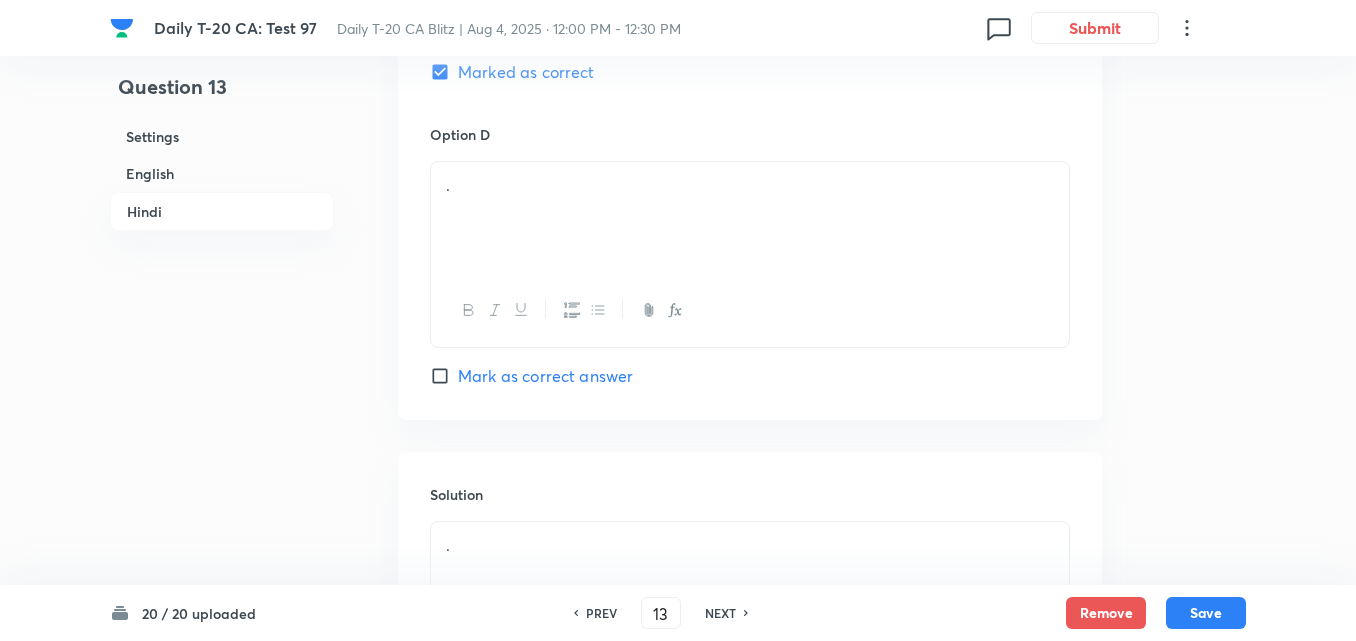 click on "." at bounding box center [750, 218] 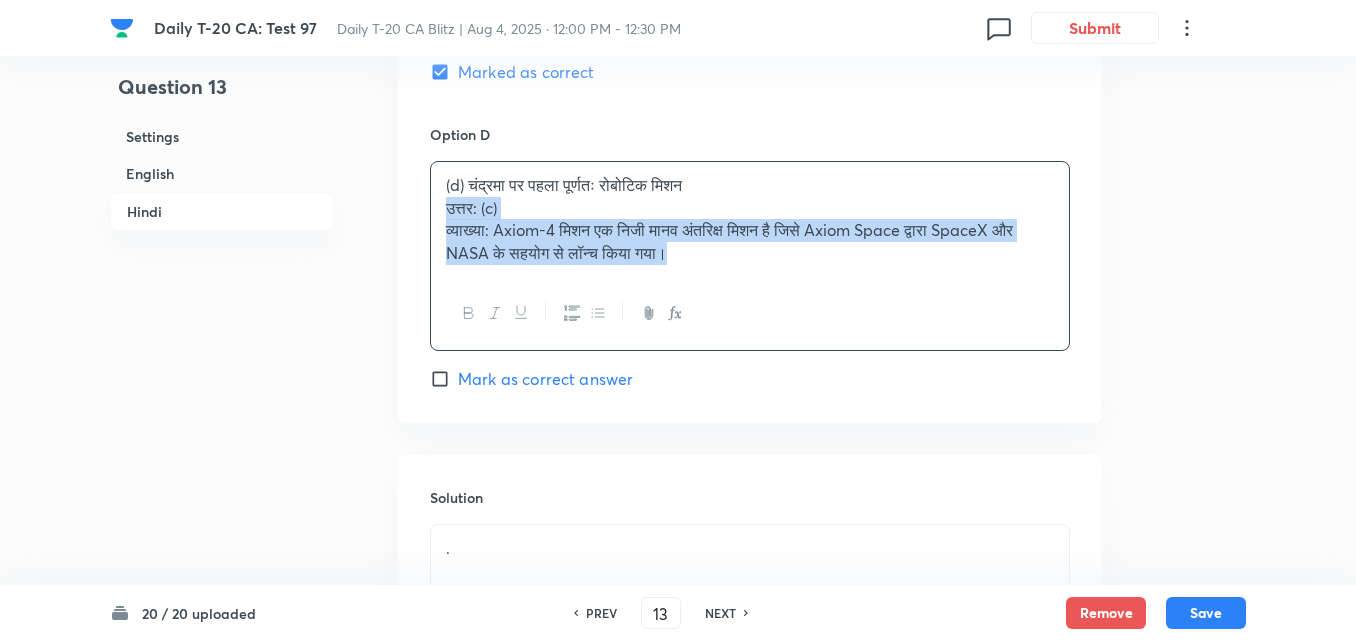 drag, startPoint x: 436, startPoint y: 214, endPoint x: 418, endPoint y: 212, distance: 18.110771 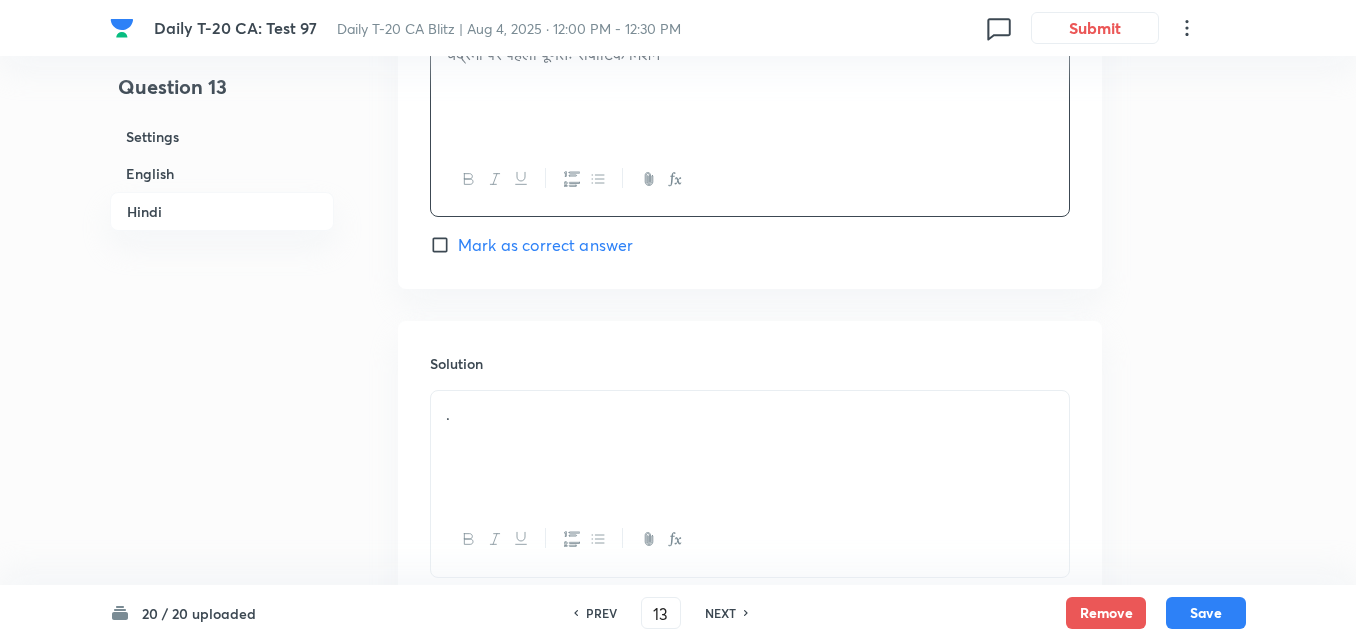 scroll, scrollTop: 4092, scrollLeft: 0, axis: vertical 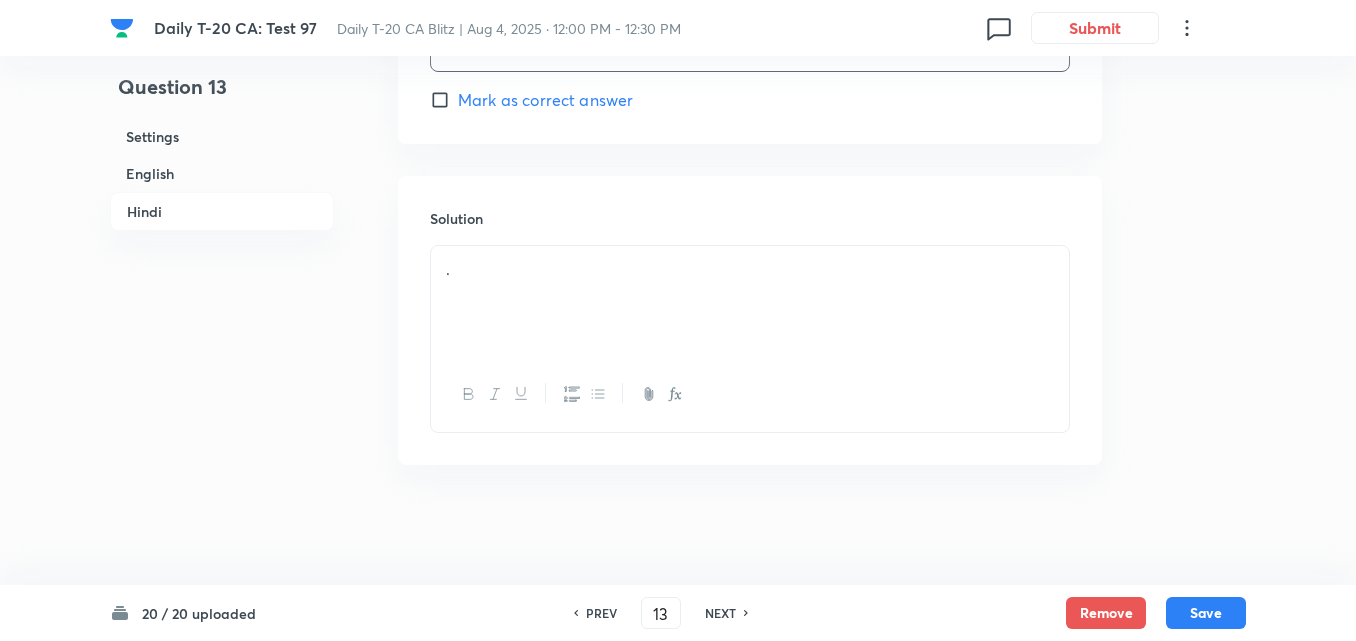 click on "." at bounding box center [750, 269] 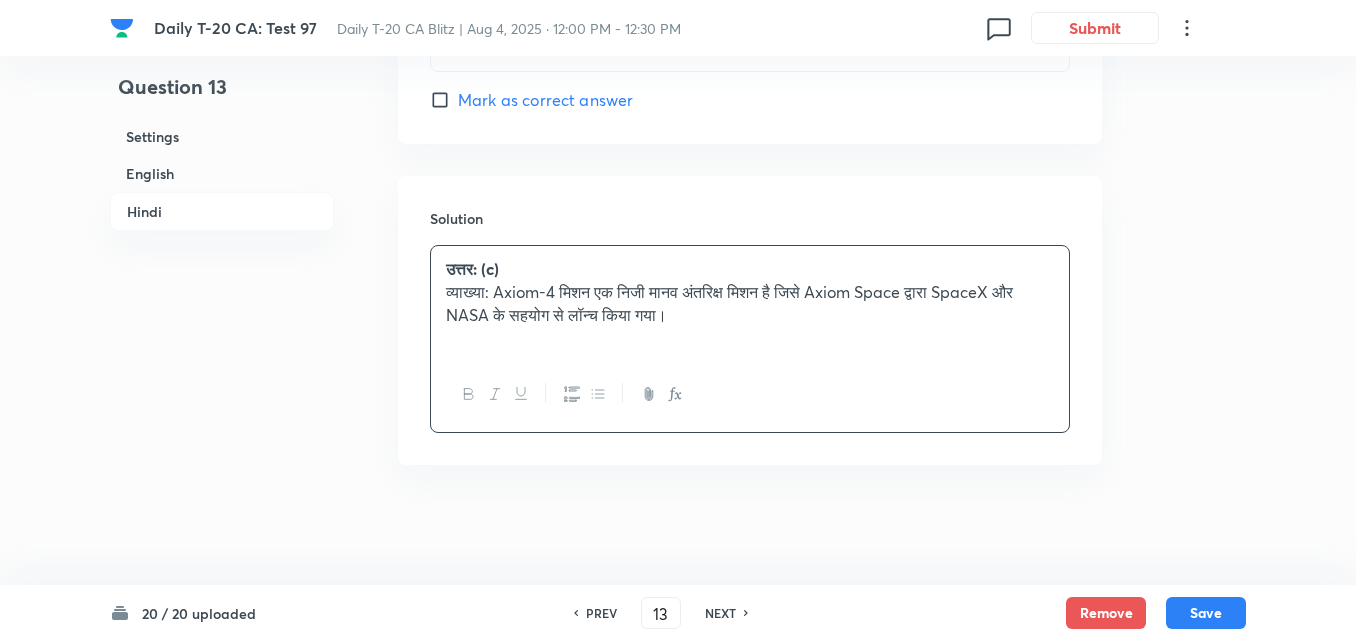 scroll, scrollTop: 3492, scrollLeft: 0, axis: vertical 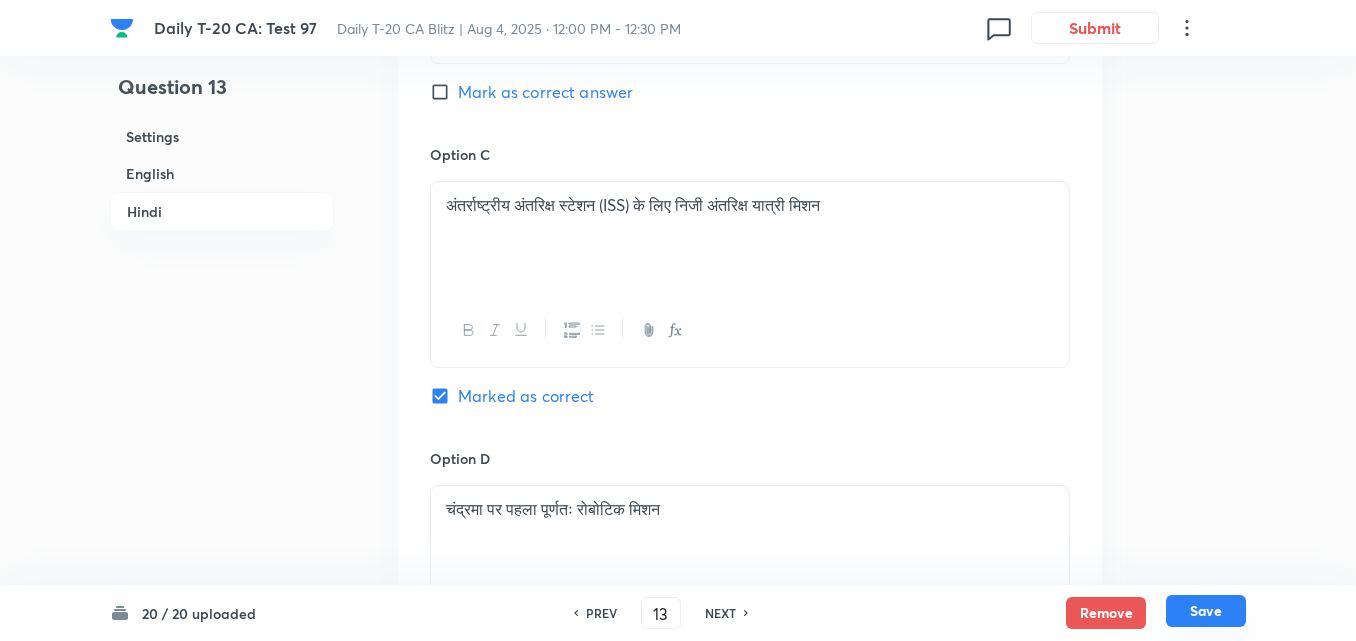 click on "Save" at bounding box center [1206, 611] 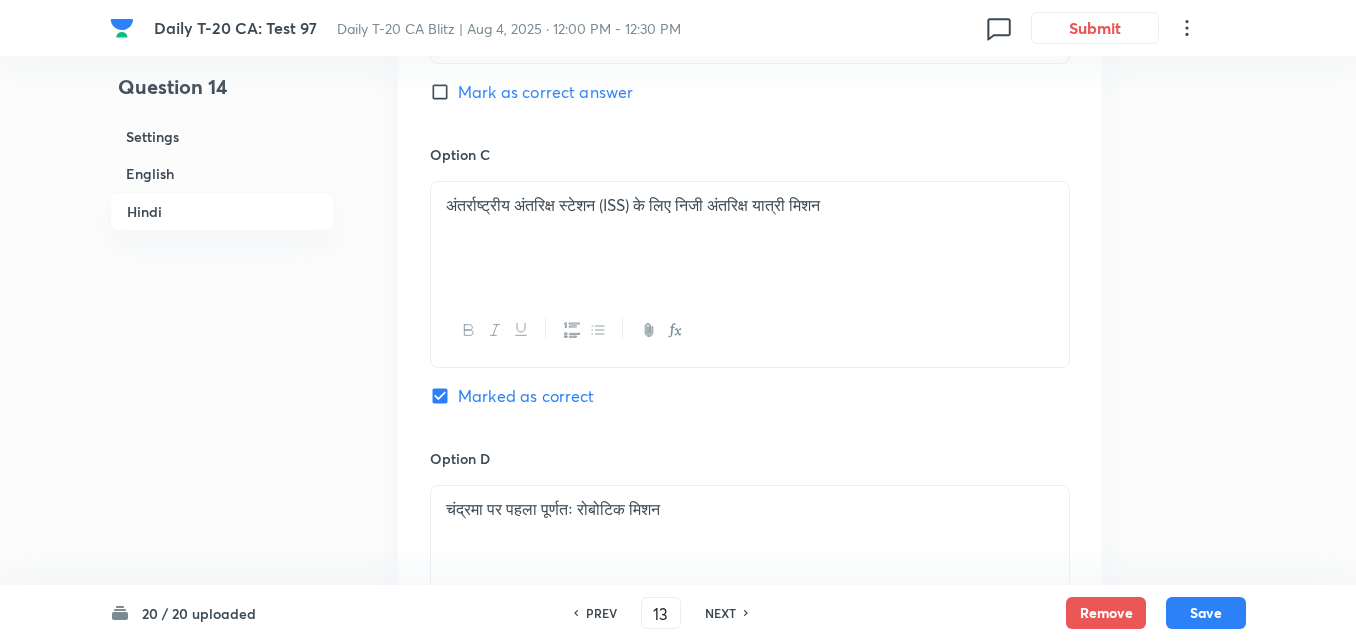 type on "14" 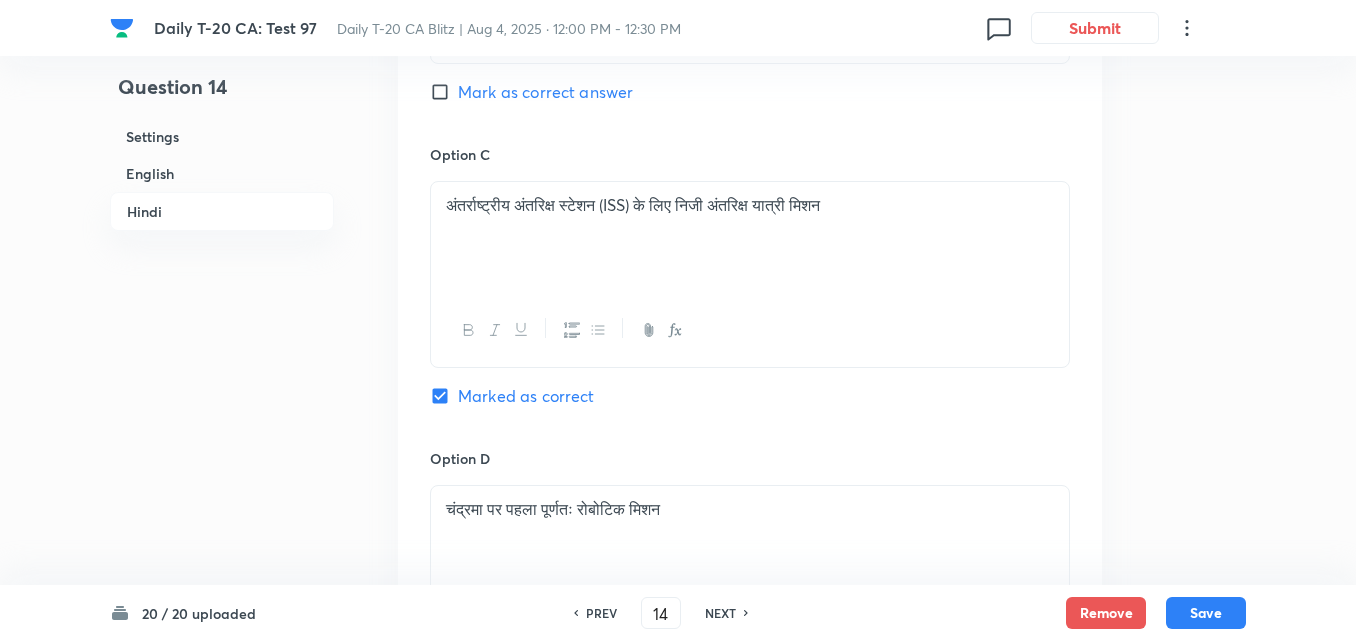 checkbox on "false" 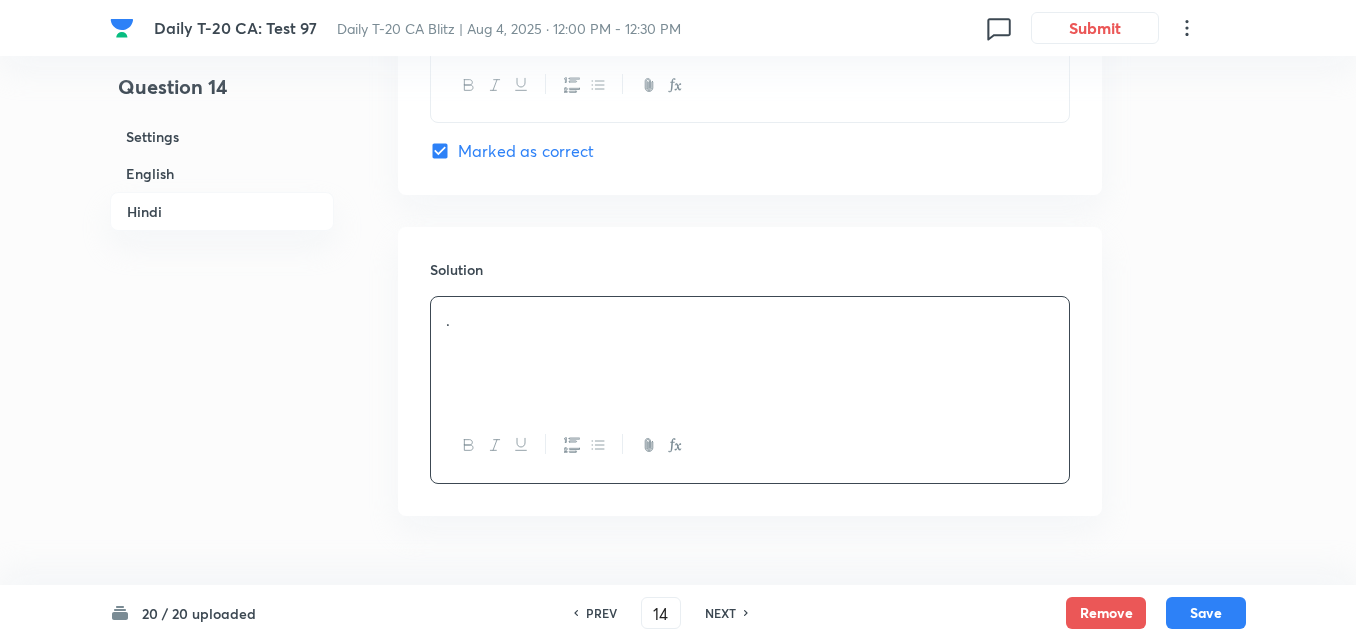 click on "English" at bounding box center [222, 173] 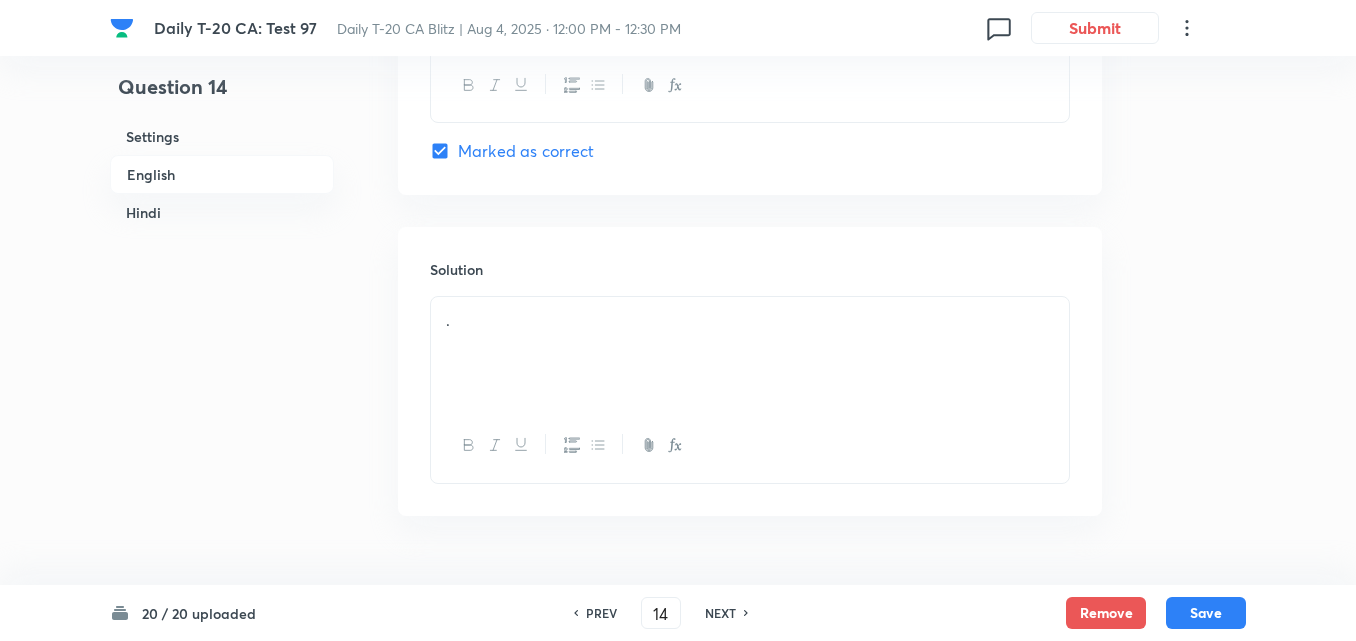 scroll, scrollTop: 516, scrollLeft: 0, axis: vertical 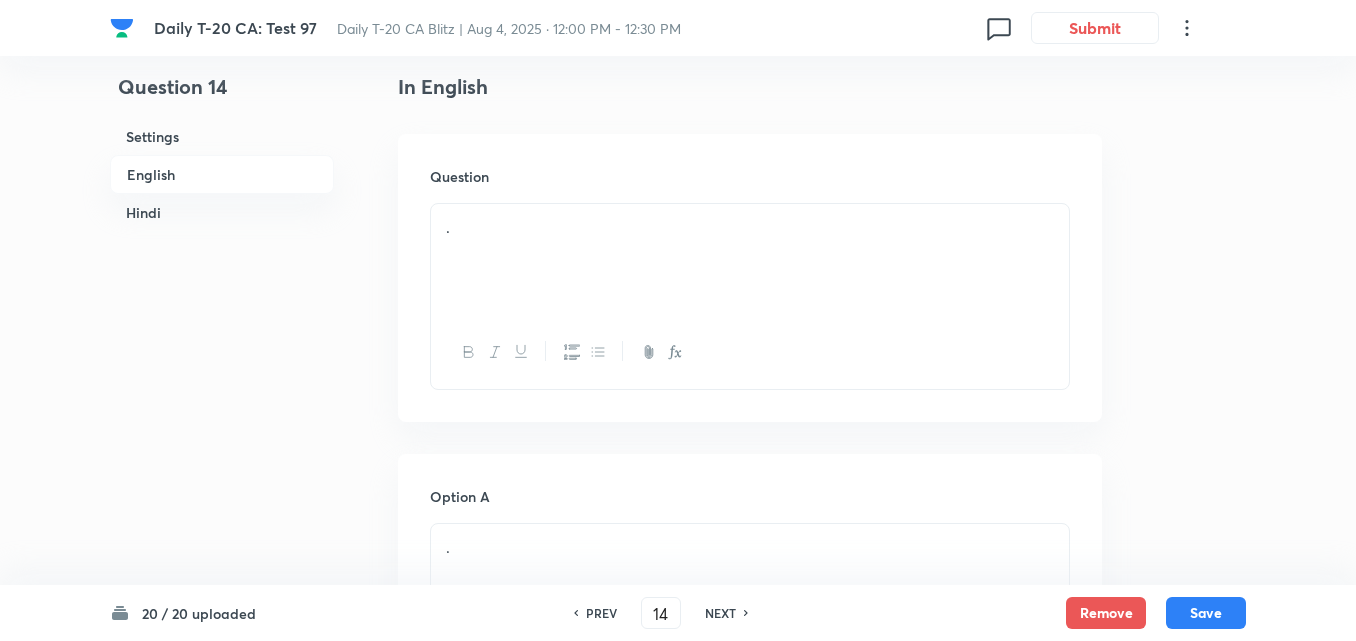 click on "." at bounding box center [750, 260] 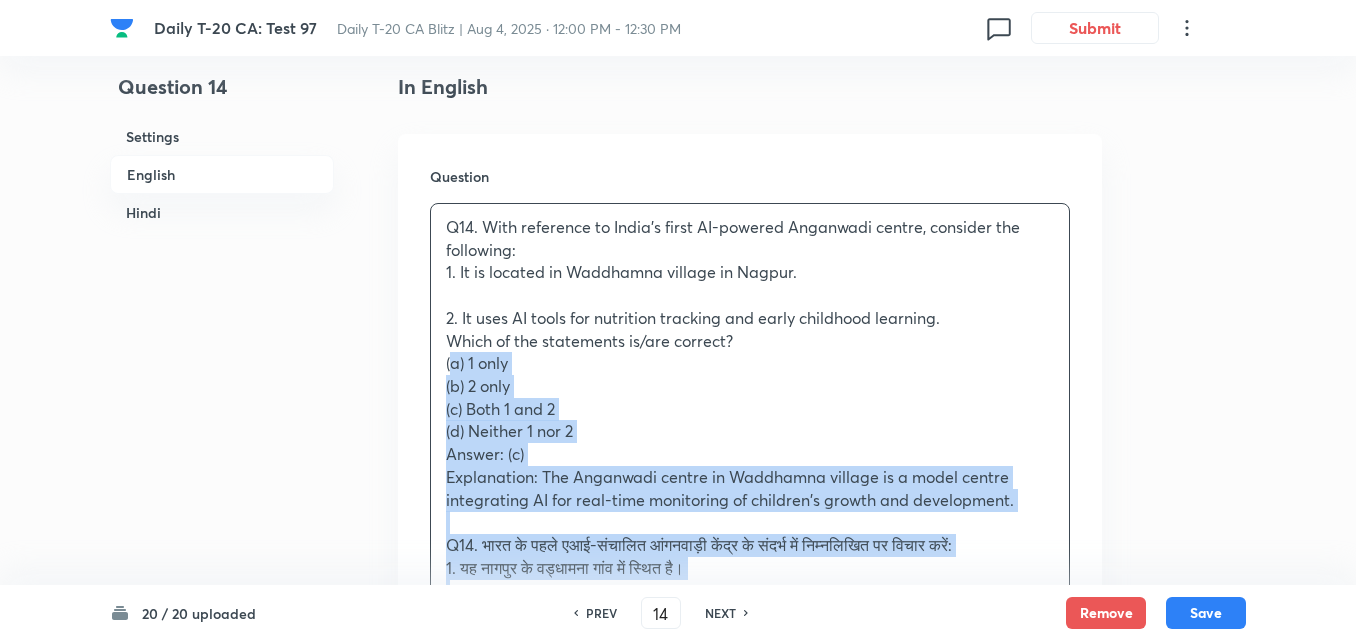 drag, startPoint x: 399, startPoint y: 366, endPoint x: 383, endPoint y: 371, distance: 16.763054 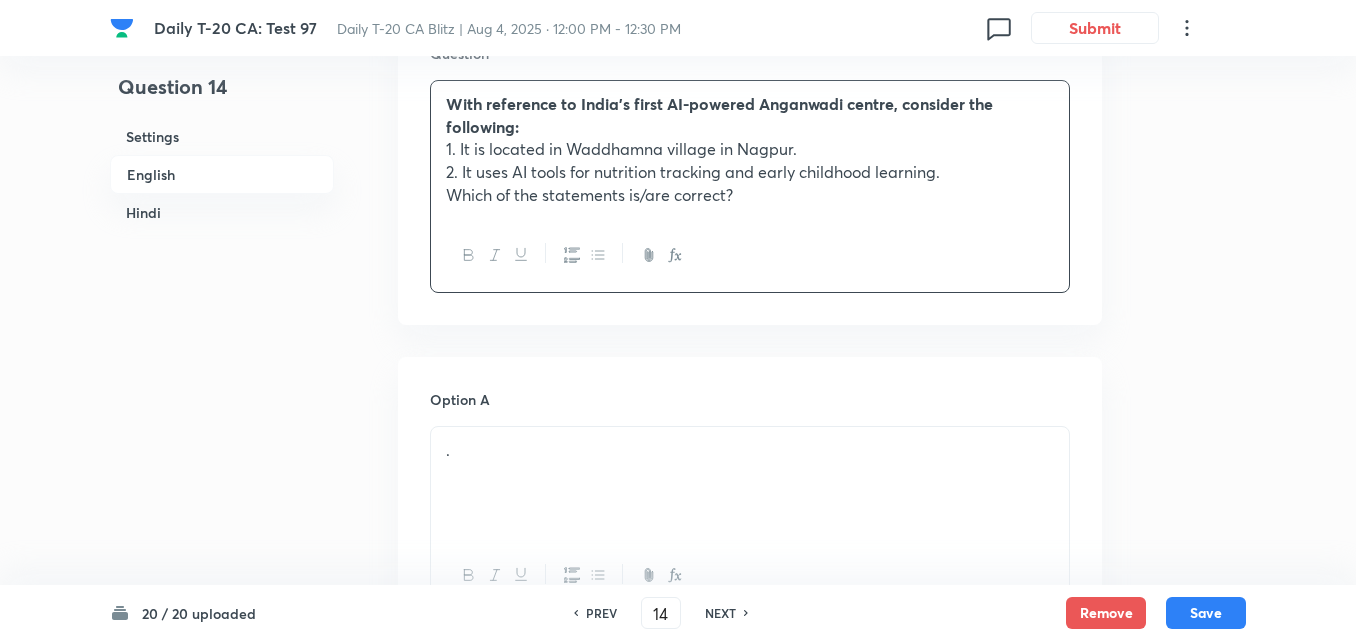 scroll, scrollTop: 816, scrollLeft: 0, axis: vertical 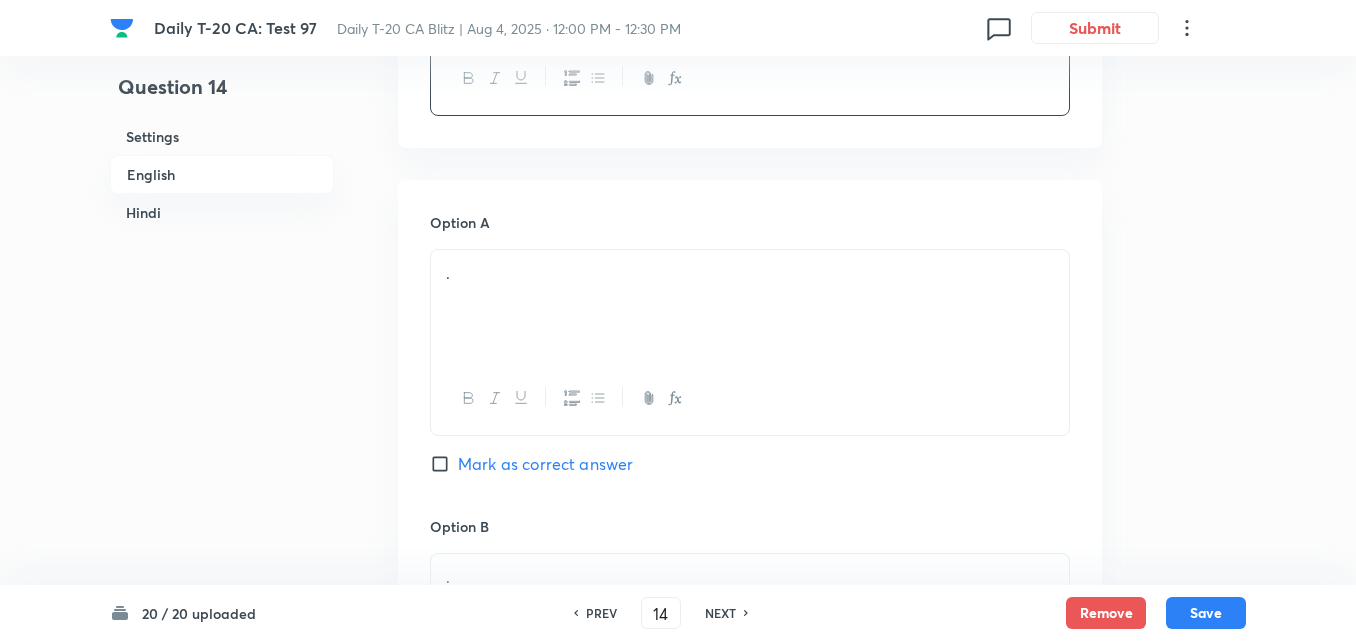 click on "." at bounding box center [750, 306] 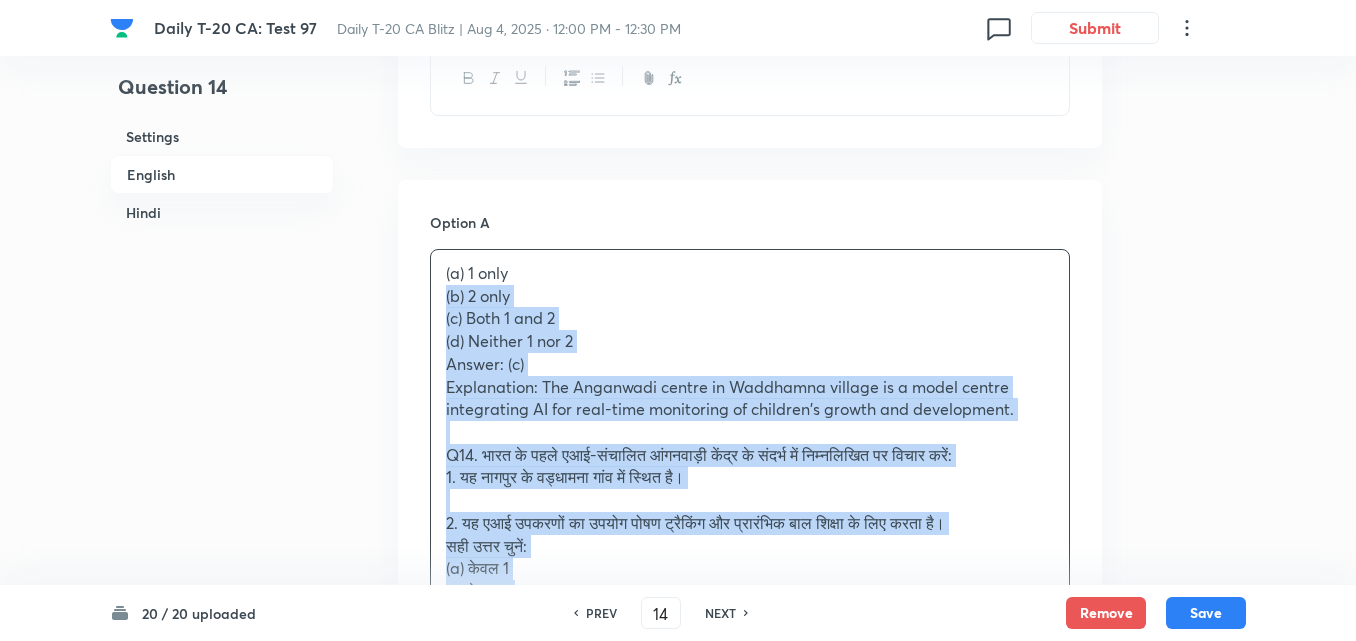 drag, startPoint x: 428, startPoint y: 301, endPoint x: 405, endPoint y: 303, distance: 23.086792 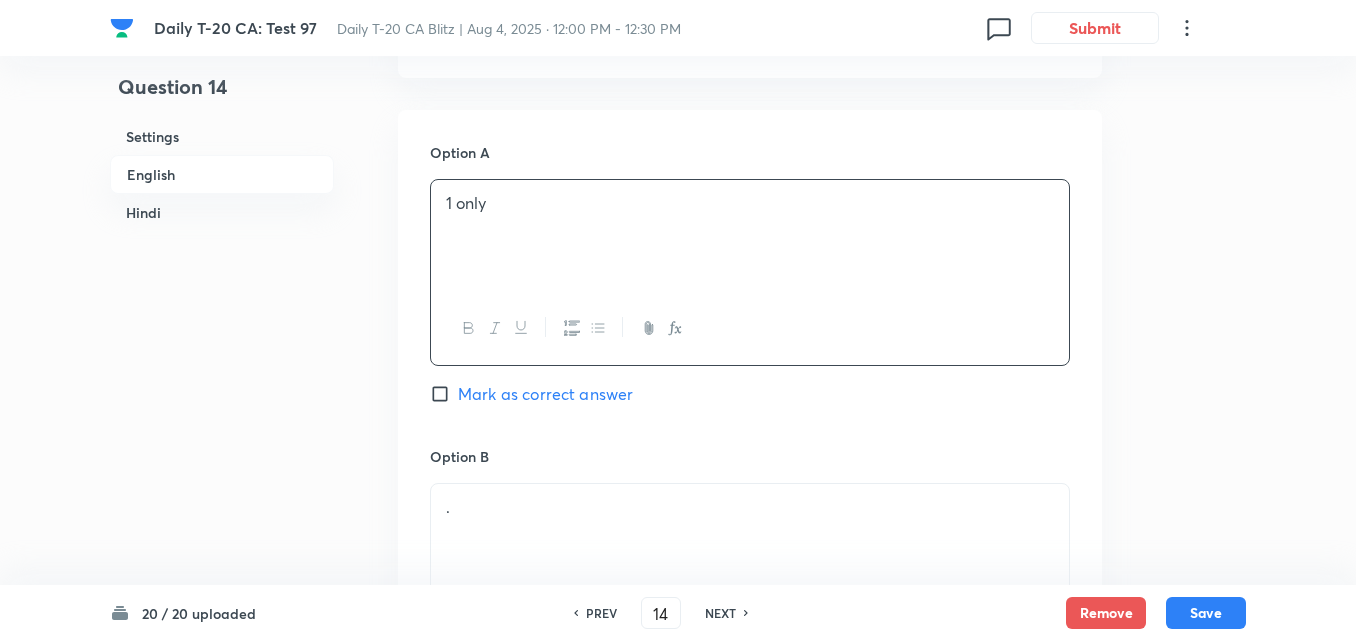 scroll, scrollTop: 1016, scrollLeft: 0, axis: vertical 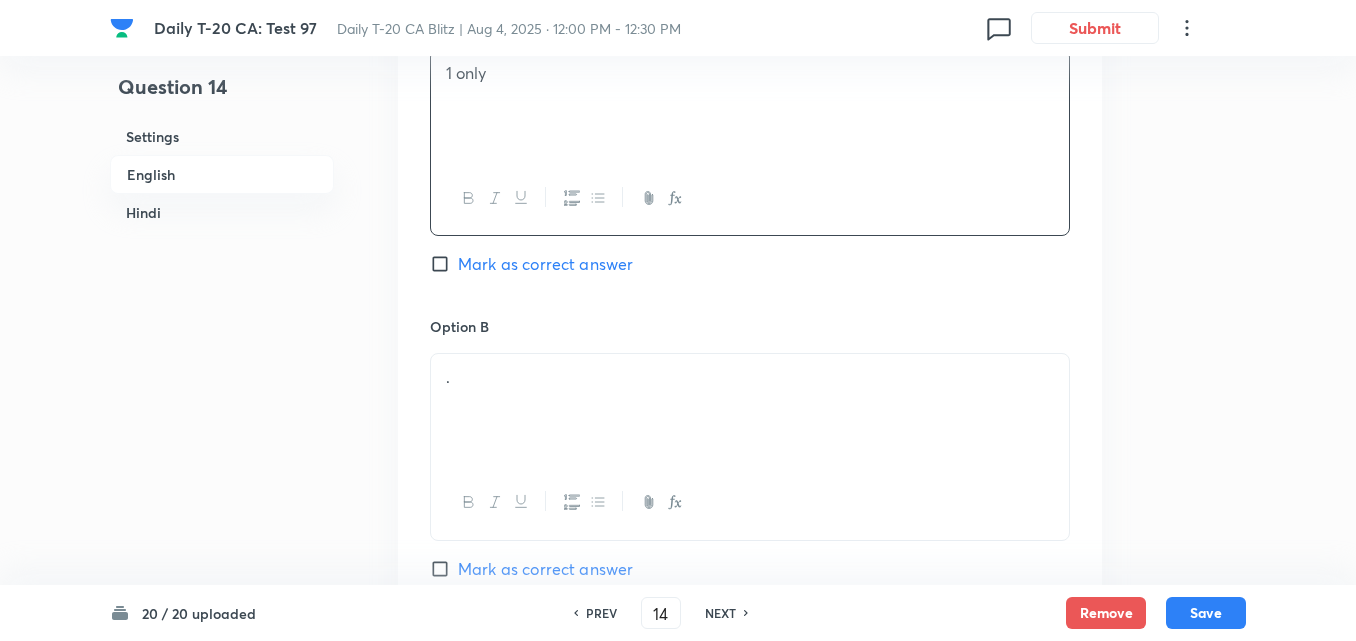 click on "." at bounding box center (750, 377) 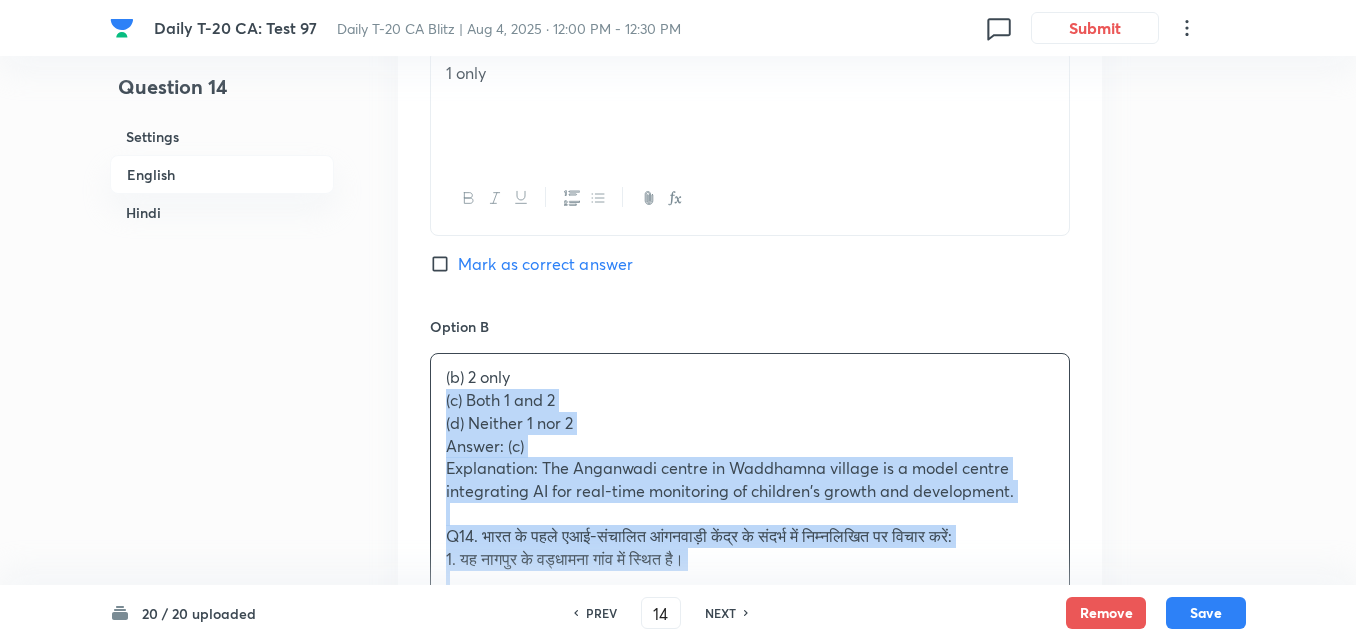 click on "Question 14 Settings English Hindi Settings Type Single choice correct 4 options + 2 marks - 0.66 marks Edit Concept Current Affairs Current Affairs 2025 Current Affairs 2025 Current Affairs 2025 Edit Additional details Easy Fact Not from PYQ paper No equation Edit In English Question With reference to India’s first AI-powered Anganwadi centre, consider the following: 1.	It is located in Waddhamna village in Nagpur. 2.	It uses AI tools for nutrition tracking and early childhood learning.  Which of the statements is/are correct?   Option A 1 only Mark as correct answer Option B (b) 2 only (c) Both 1 and 2 (d) Neither 1 nor 2 Answer: (c) Explanation: The Anganwadi centre in Waddhamna village is a model centre integrating AI for real-time monitoring of children's growth and development. Q14. भारत के पहले एआई-संचालित आंगनवाड़ी केंद्र के संदर्भ में निम्नलिखित पर विचार करें: . . ." at bounding box center [678, 1535] 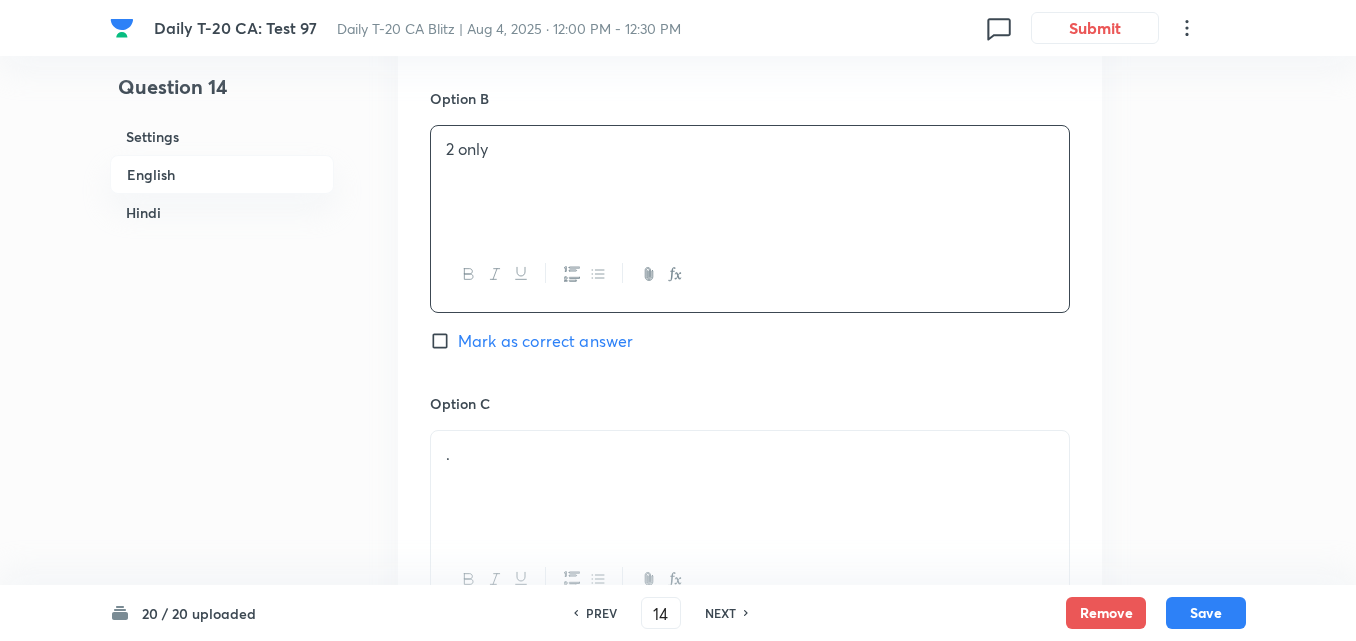 scroll, scrollTop: 1516, scrollLeft: 0, axis: vertical 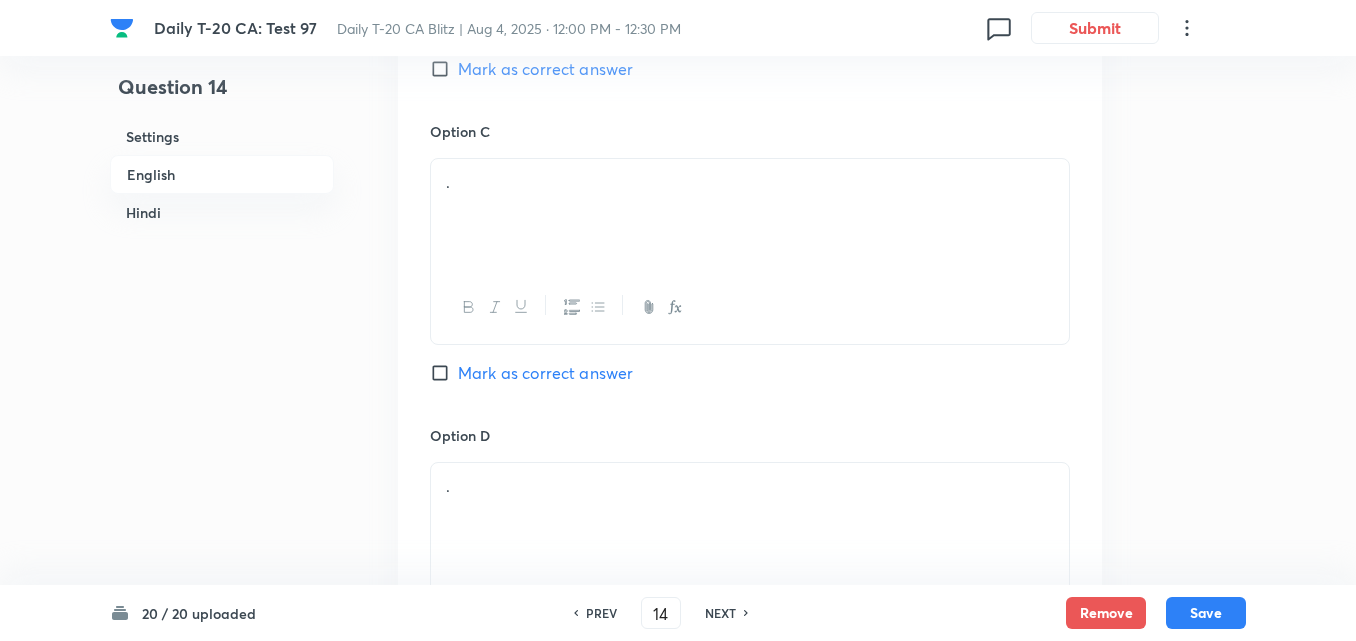 click on "." at bounding box center (750, 215) 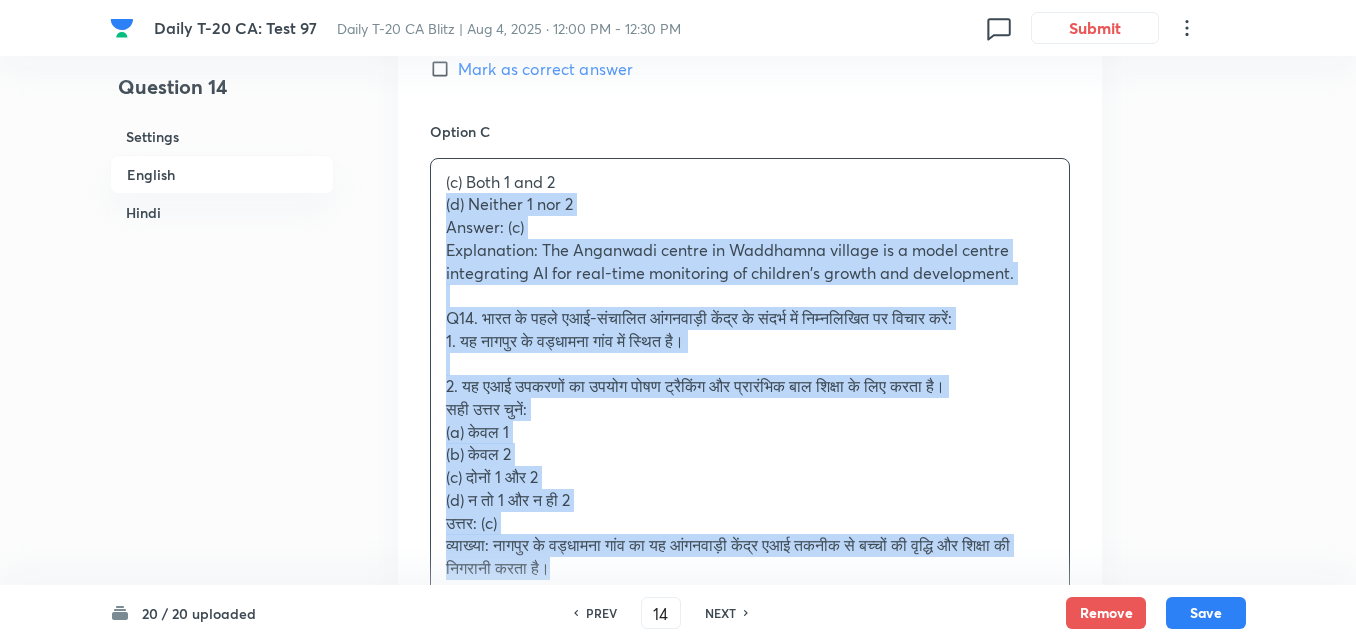 drag, startPoint x: 408, startPoint y: 201, endPoint x: 380, endPoint y: 205, distance: 28.284271 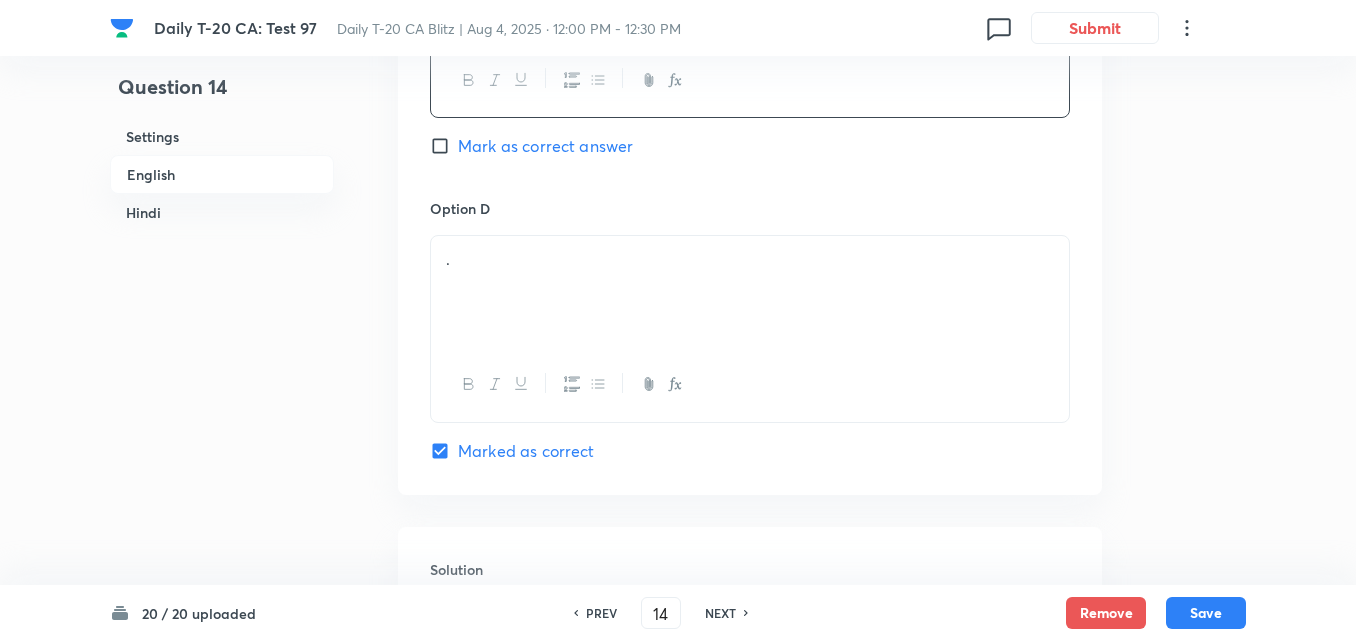 scroll, scrollTop: 1816, scrollLeft: 0, axis: vertical 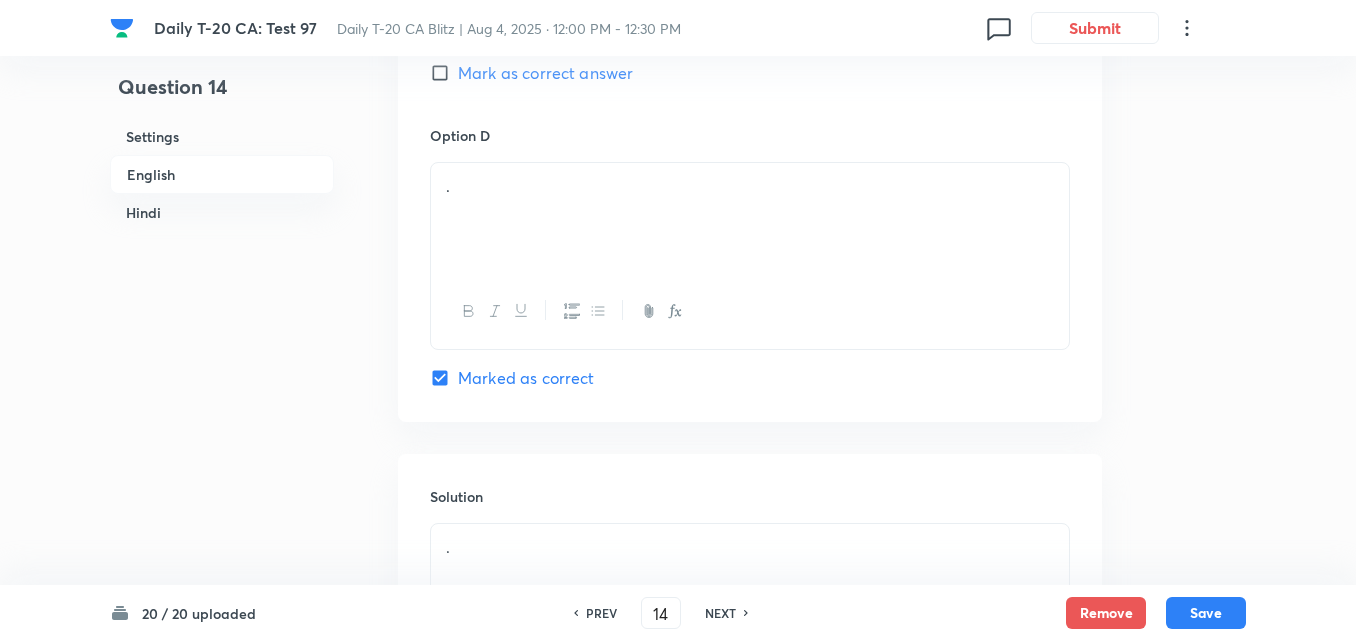 click on "Mark as correct answer" at bounding box center [545, 73] 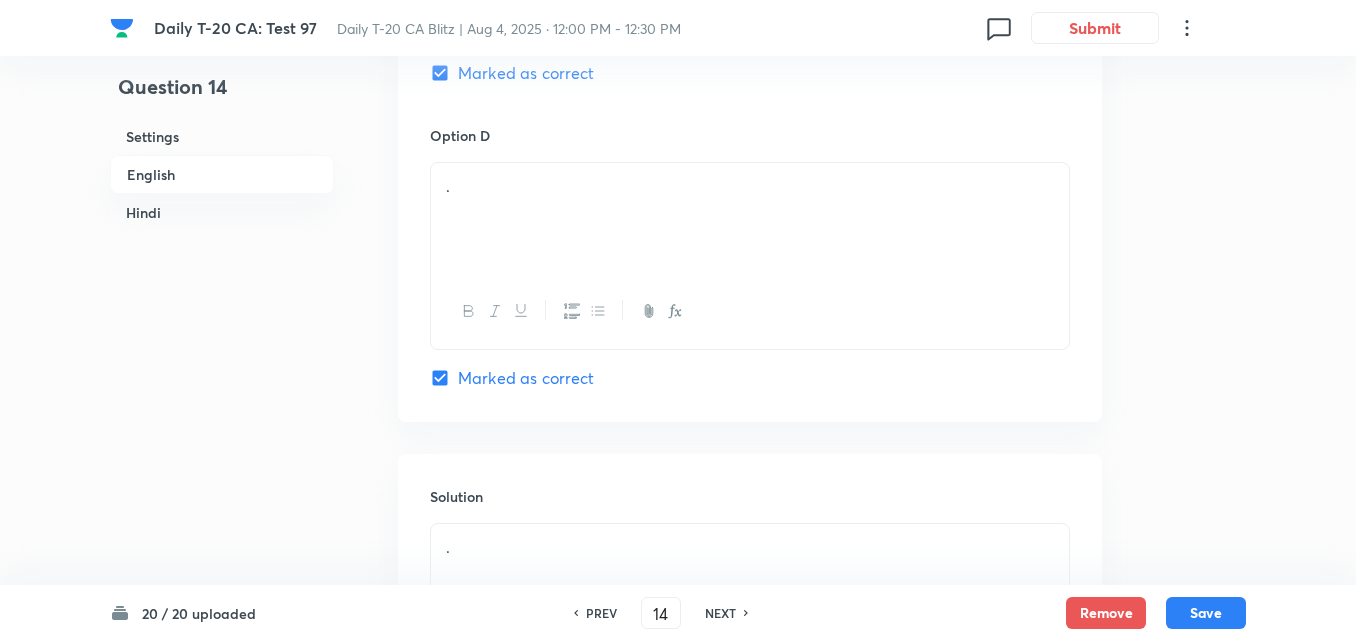checkbox on "false" 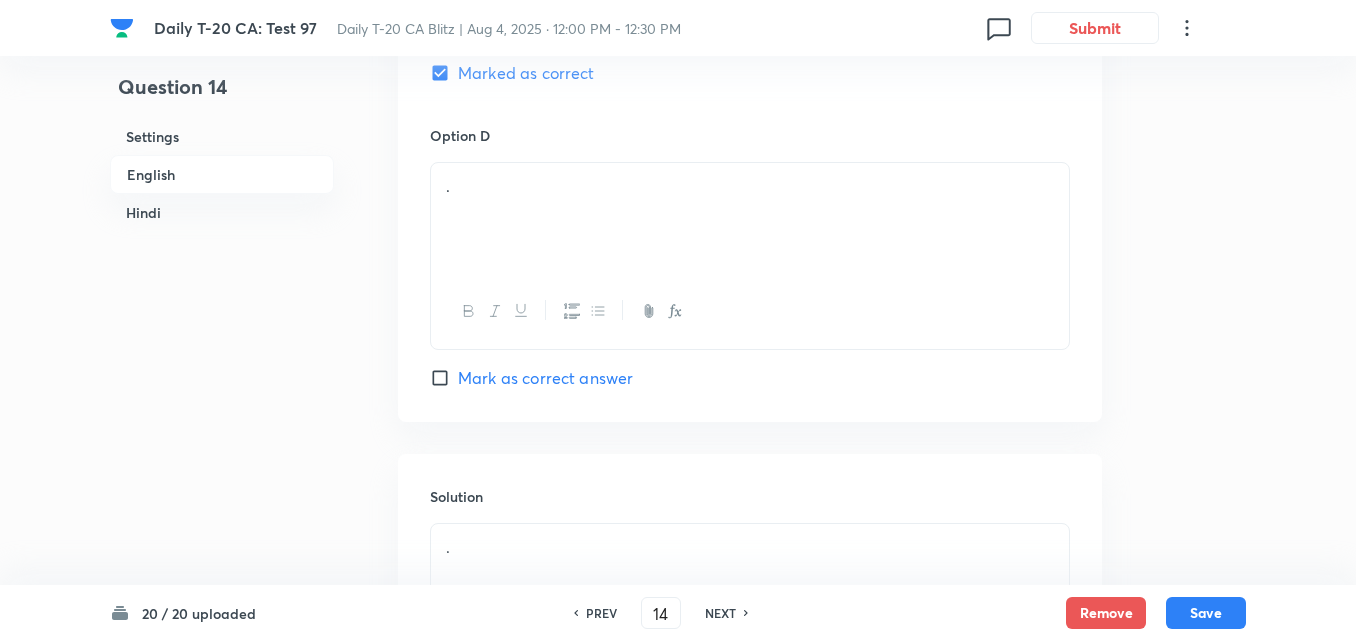 click on "." at bounding box center [750, 219] 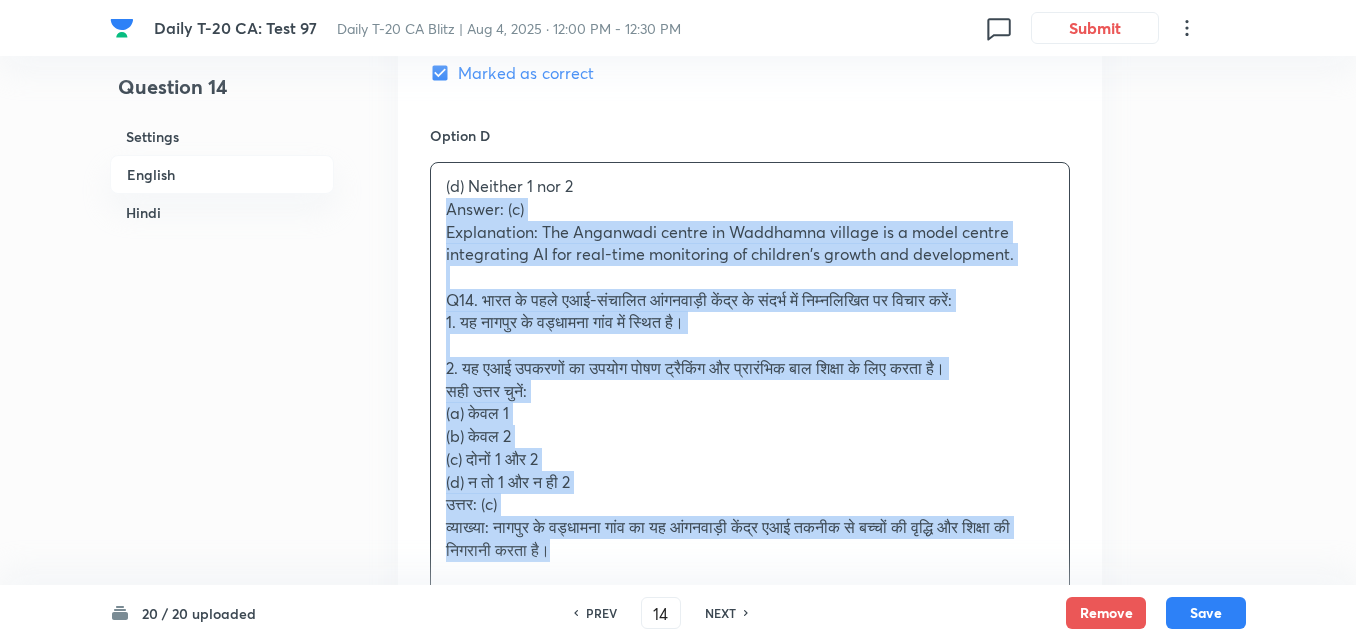 drag, startPoint x: 428, startPoint y: 207, endPoint x: 414, endPoint y: 209, distance: 14.142136 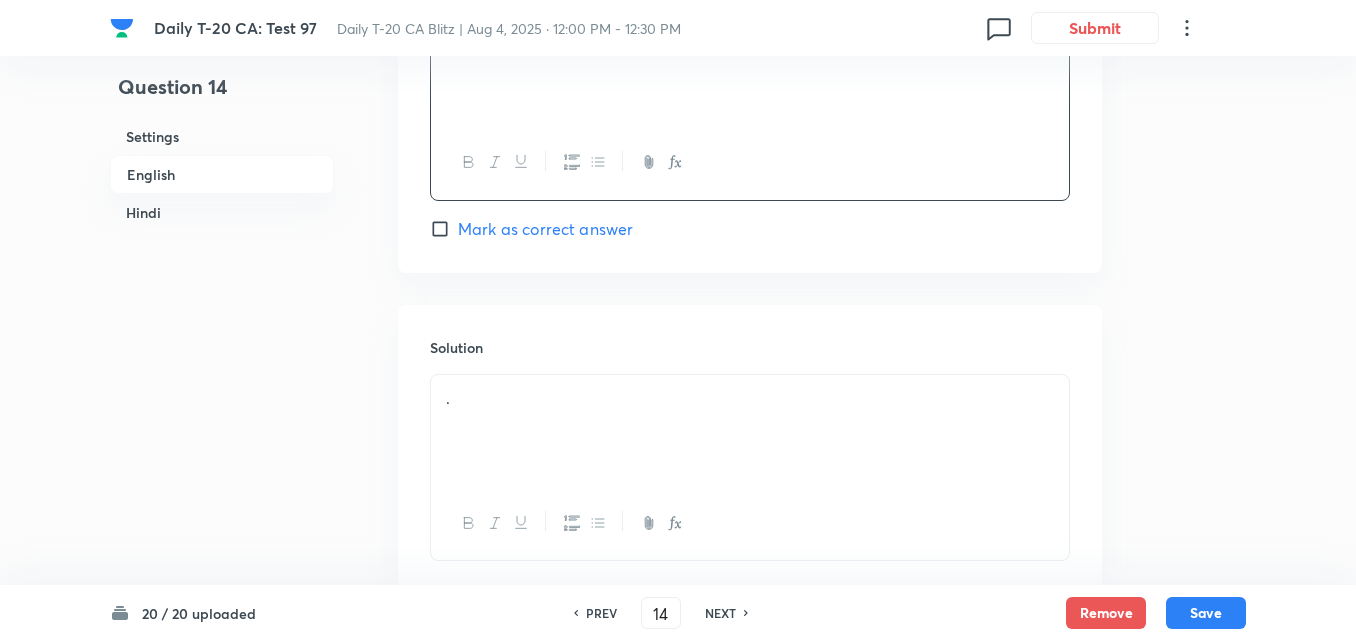 scroll, scrollTop: 2116, scrollLeft: 0, axis: vertical 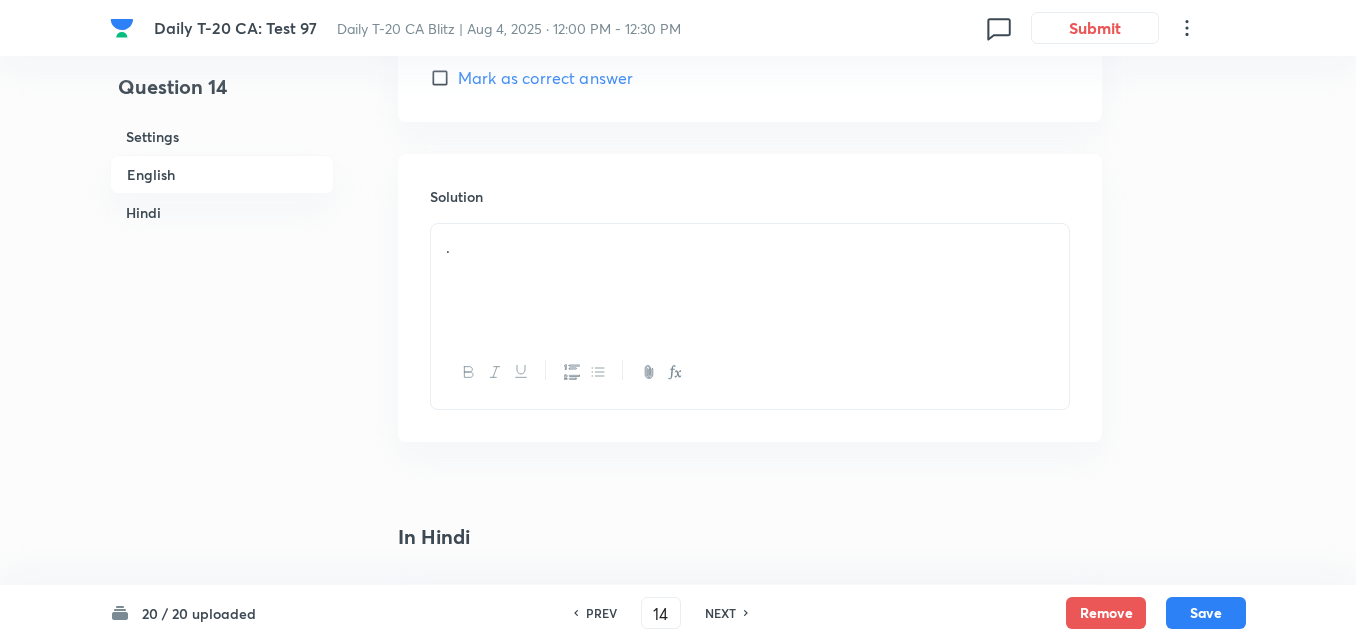 click on "." at bounding box center (750, 280) 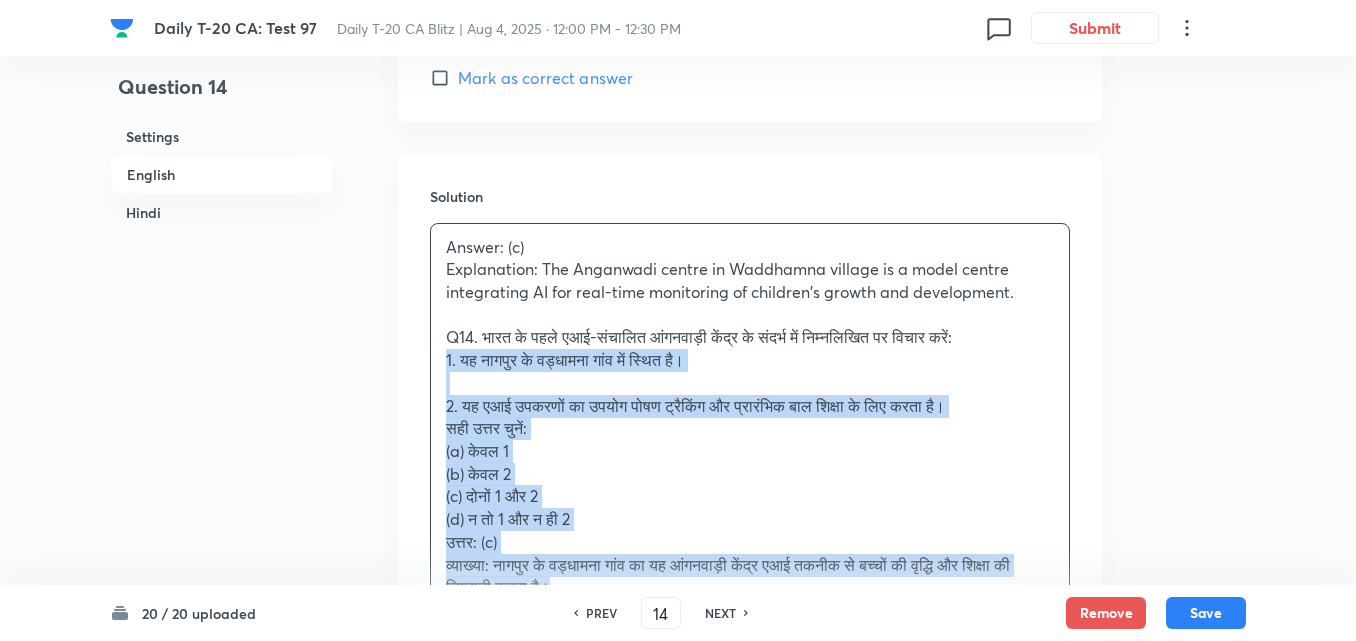drag, startPoint x: 432, startPoint y: 367, endPoint x: 412, endPoint y: 350, distance: 26.24881 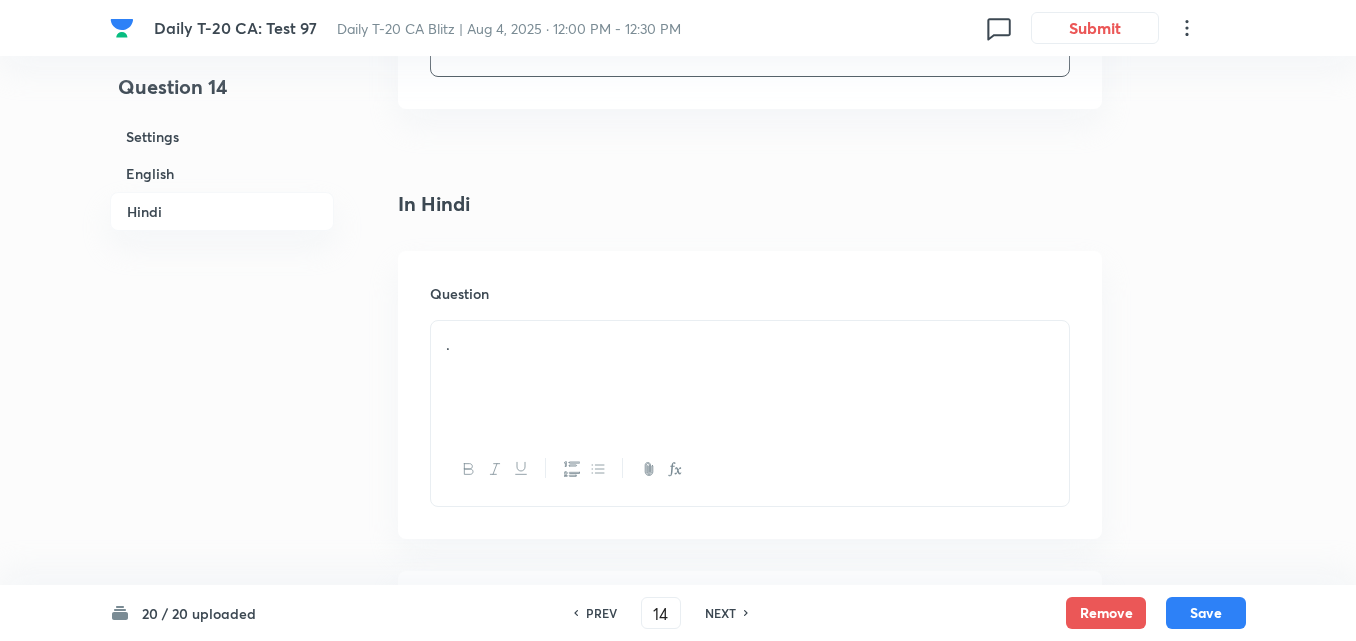 scroll, scrollTop: 2616, scrollLeft: 0, axis: vertical 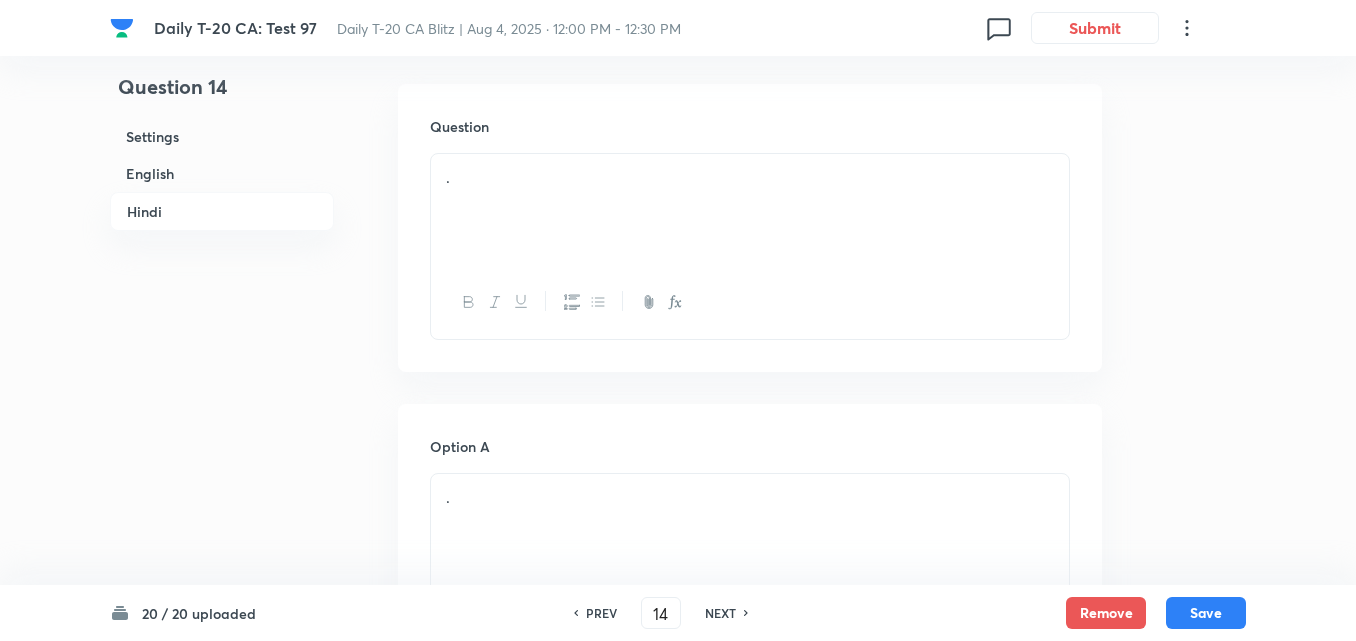 click on "." at bounding box center (750, 210) 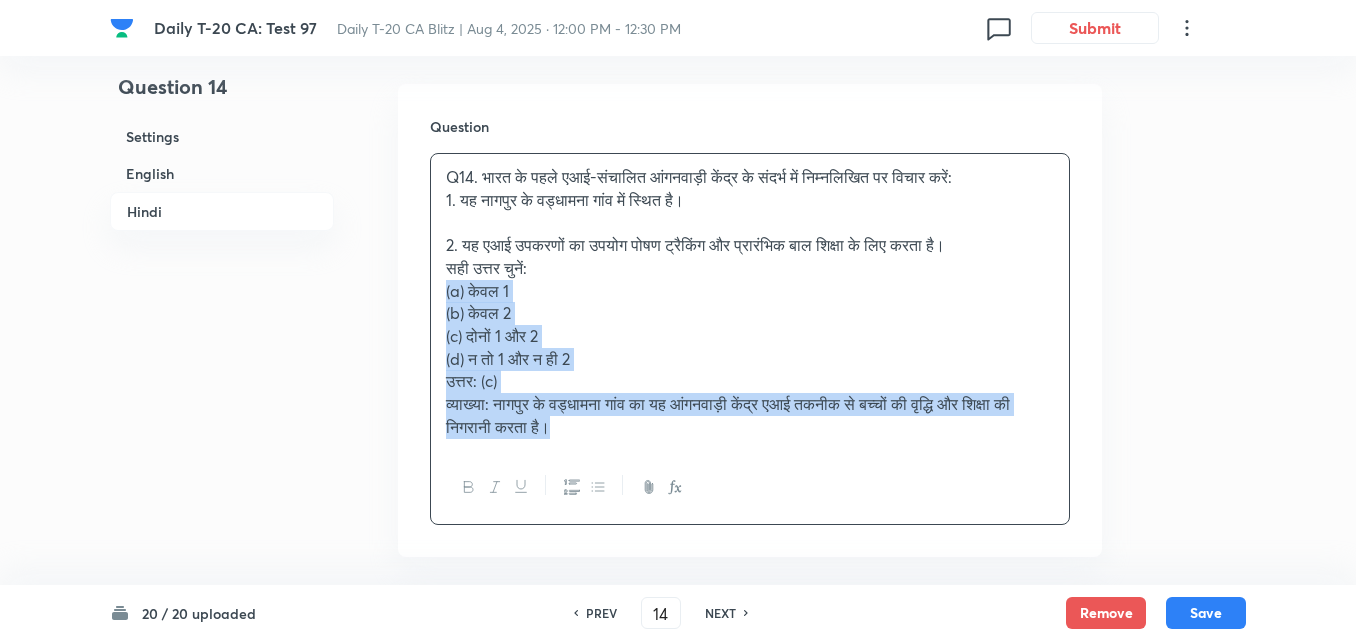drag, startPoint x: 435, startPoint y: 303, endPoint x: 390, endPoint y: 290, distance: 46.840153 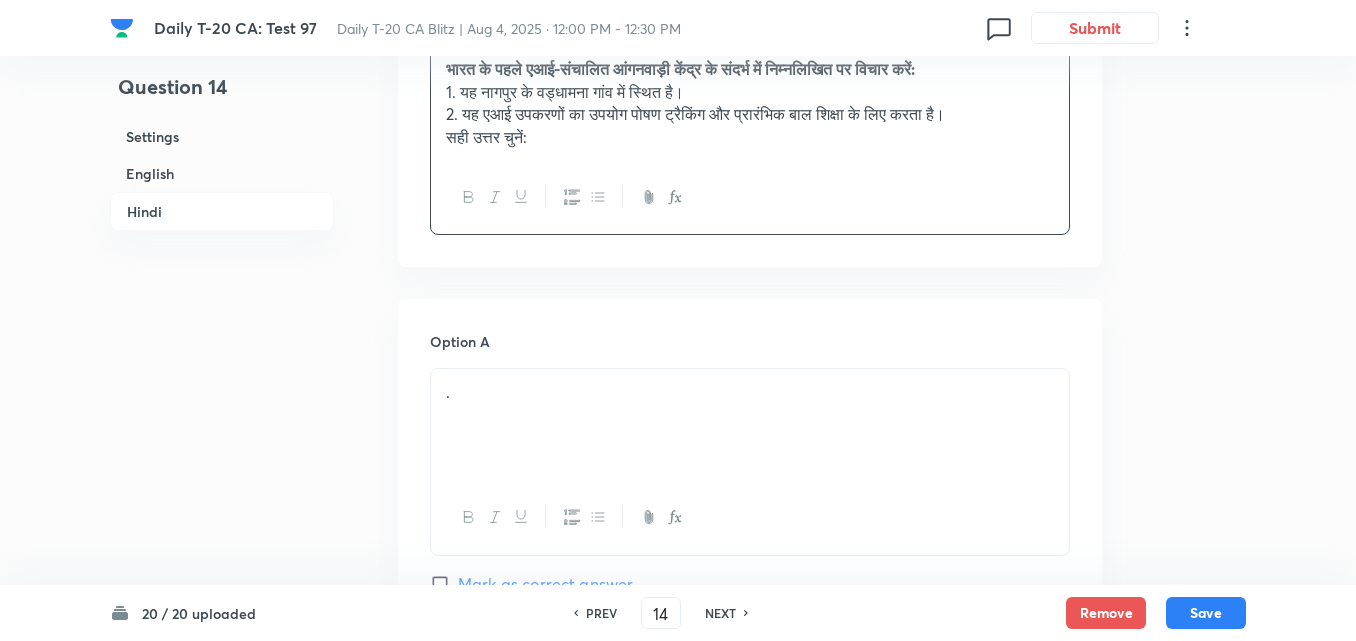 scroll, scrollTop: 2916, scrollLeft: 0, axis: vertical 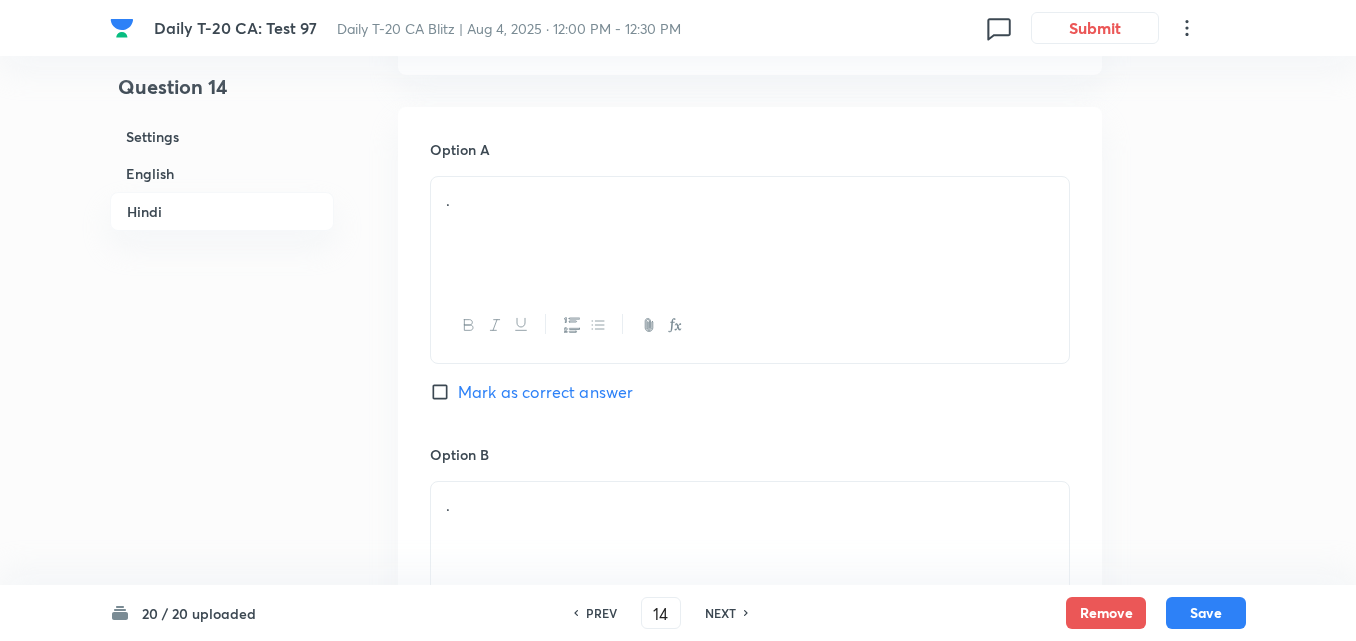 click on "." at bounding box center [750, 200] 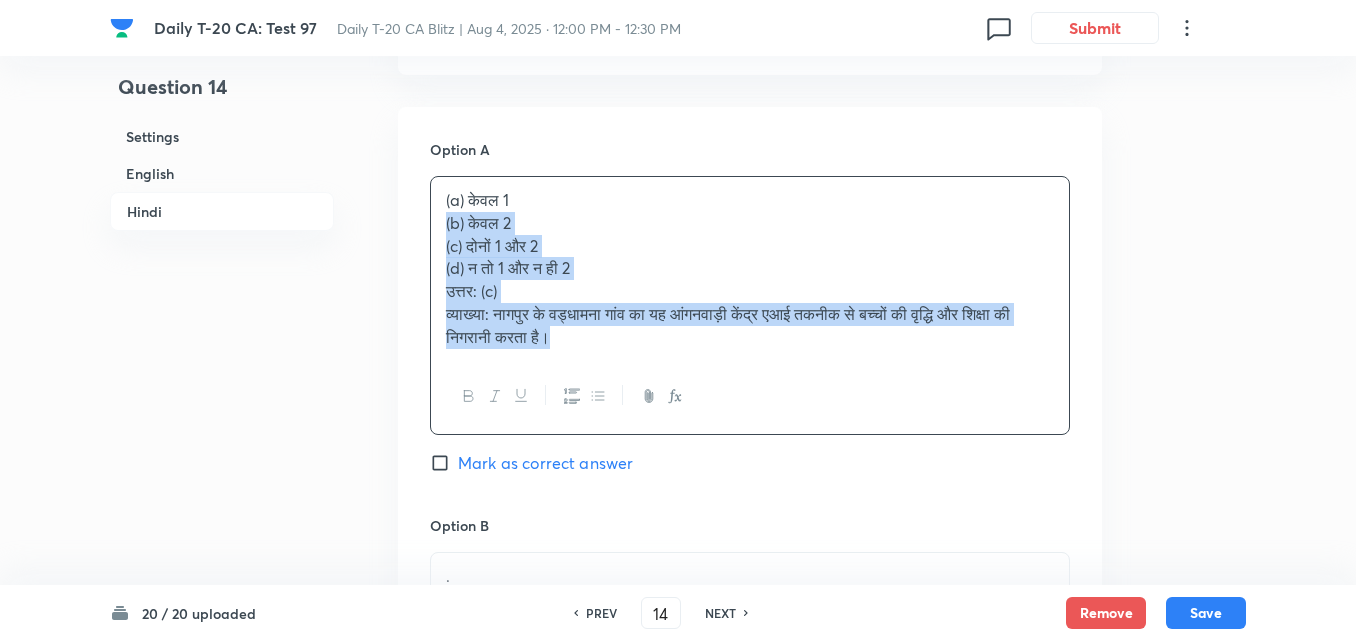 click on "Option A (a) केवल 1 (b) केवल 2 (c) दोनों 1 और 2 (d) न तो 1 और न ही 2 उत्तर: (c) व्याख्या: नागपुर के वड्धामना गांव का यह आंगनवाड़ी केंद्र एआई तकनीक से बच्चों की वृद्धि और शिक्षा की निगरानी करता है। Mark as correct answer Option B . Mark as correct answer Option C . Marked as correct Option D . Mark as correct answer" at bounding box center (750, 763) 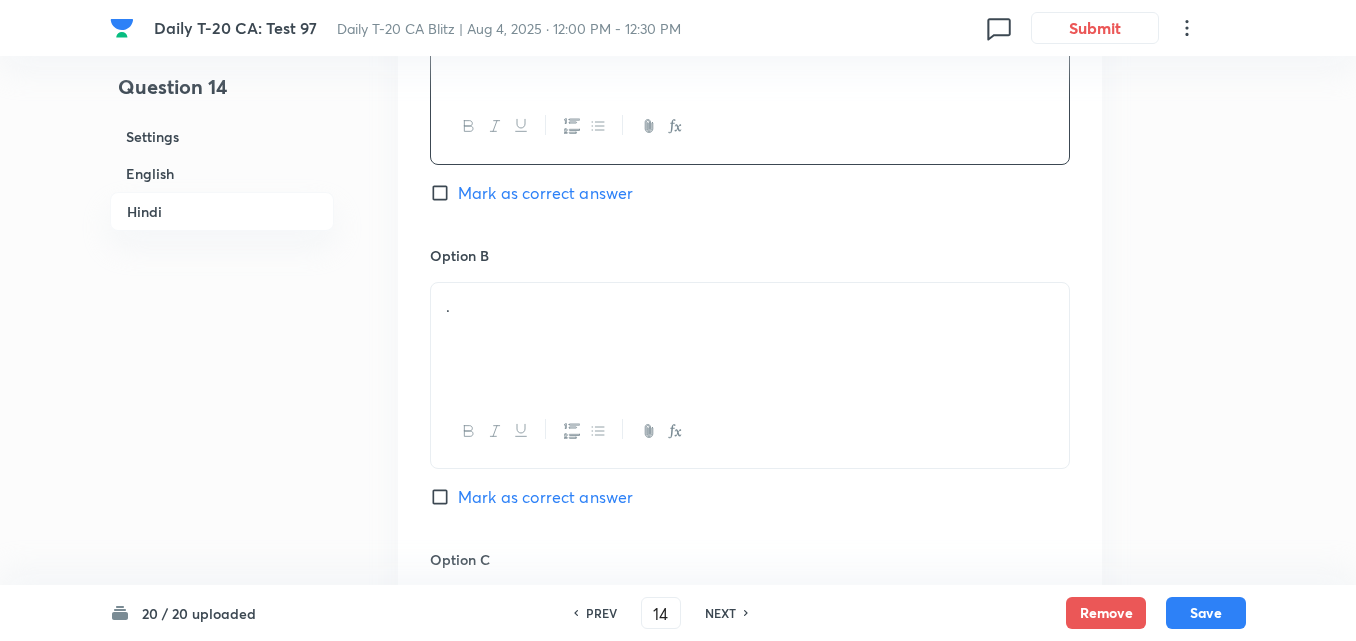 scroll, scrollTop: 3116, scrollLeft: 0, axis: vertical 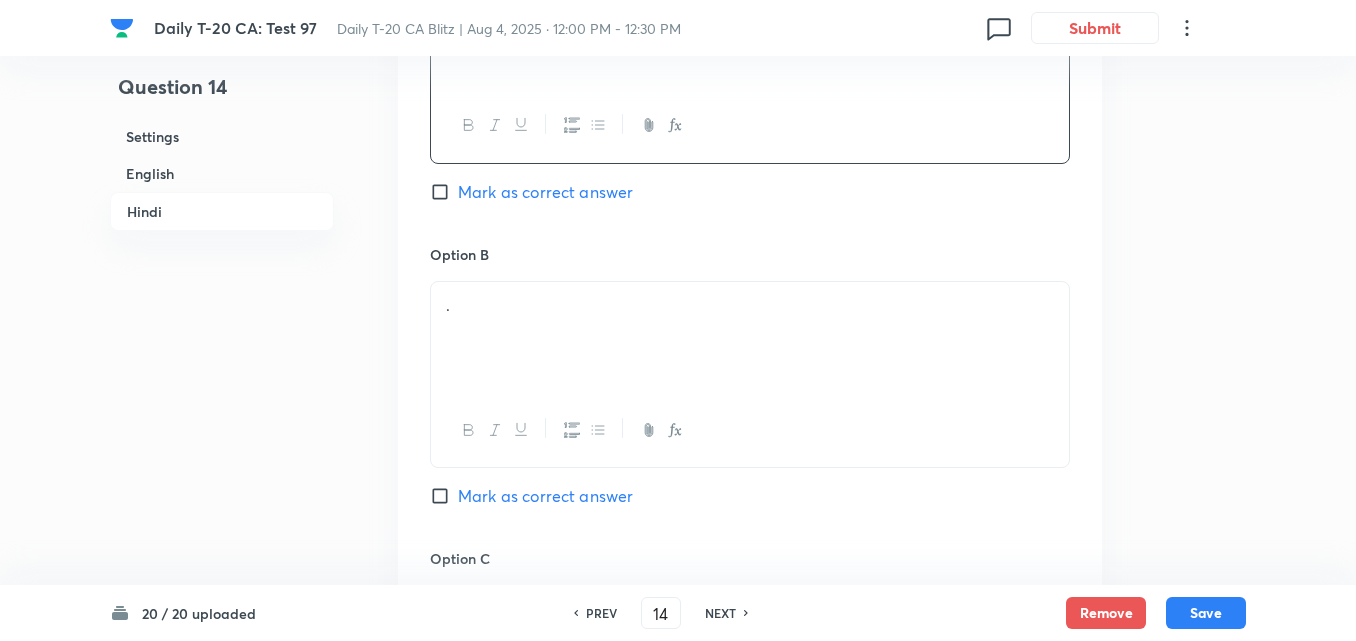 click on "." at bounding box center [750, 305] 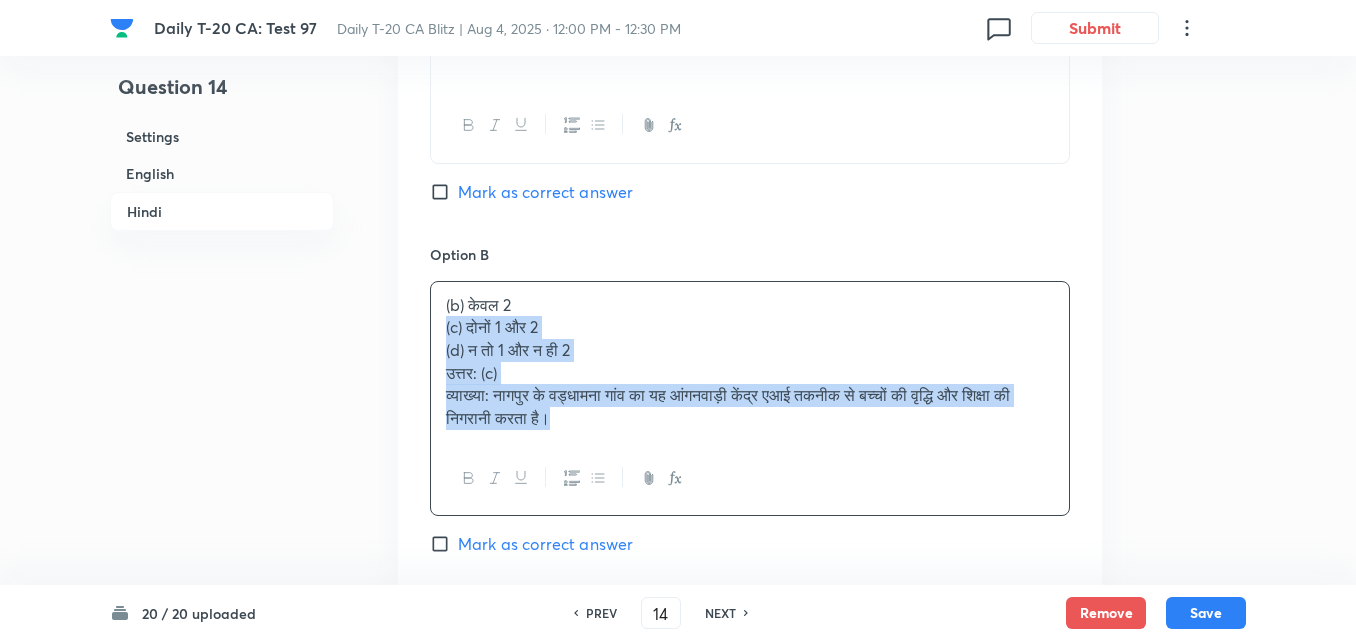 drag, startPoint x: 436, startPoint y: 329, endPoint x: 401, endPoint y: 338, distance: 36.138622 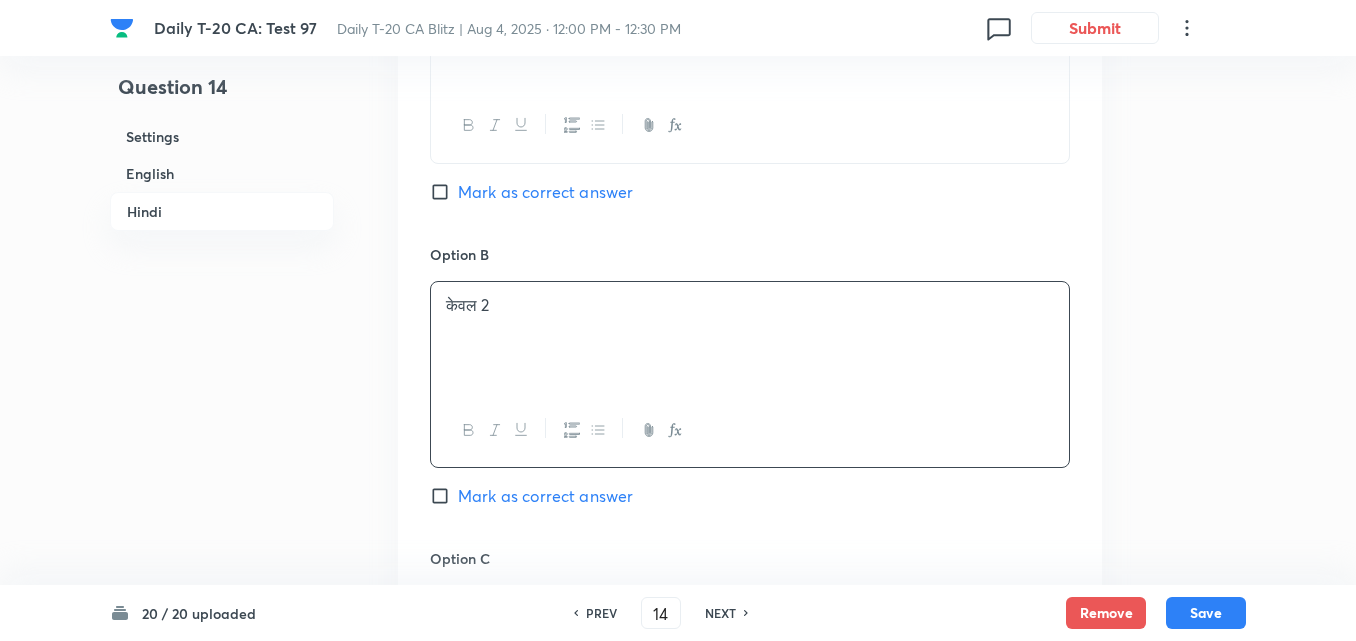 scroll, scrollTop: 3516, scrollLeft: 0, axis: vertical 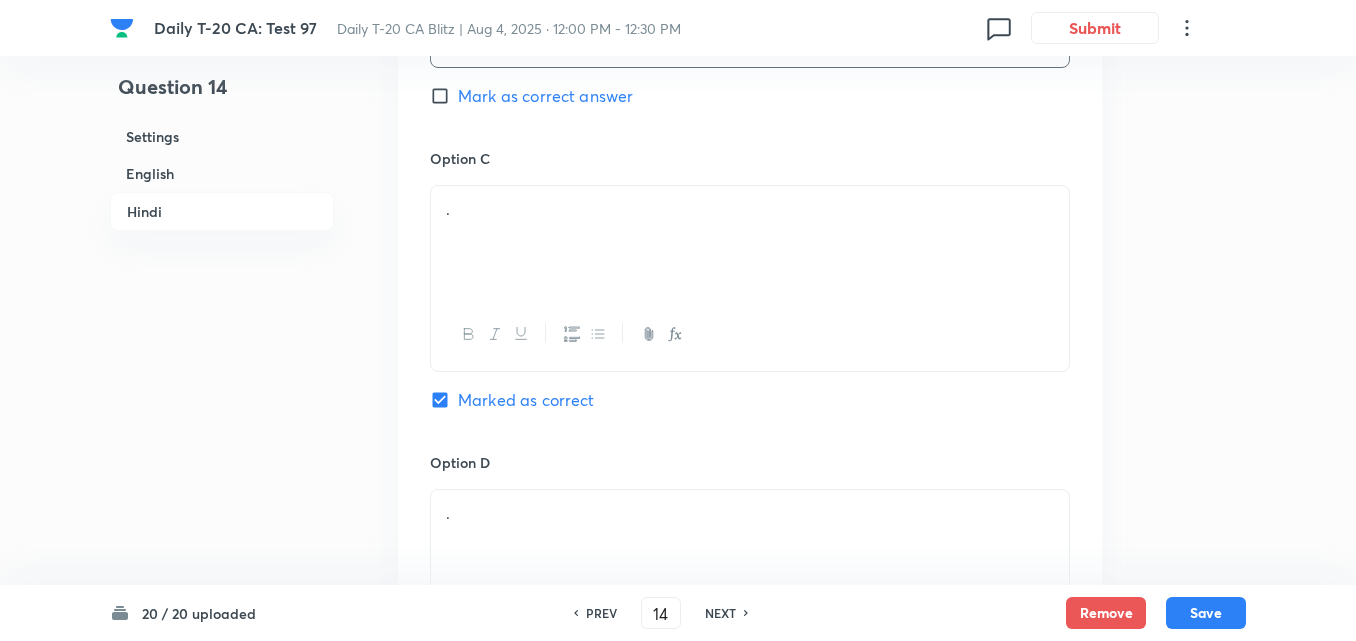 click on "." at bounding box center (750, 242) 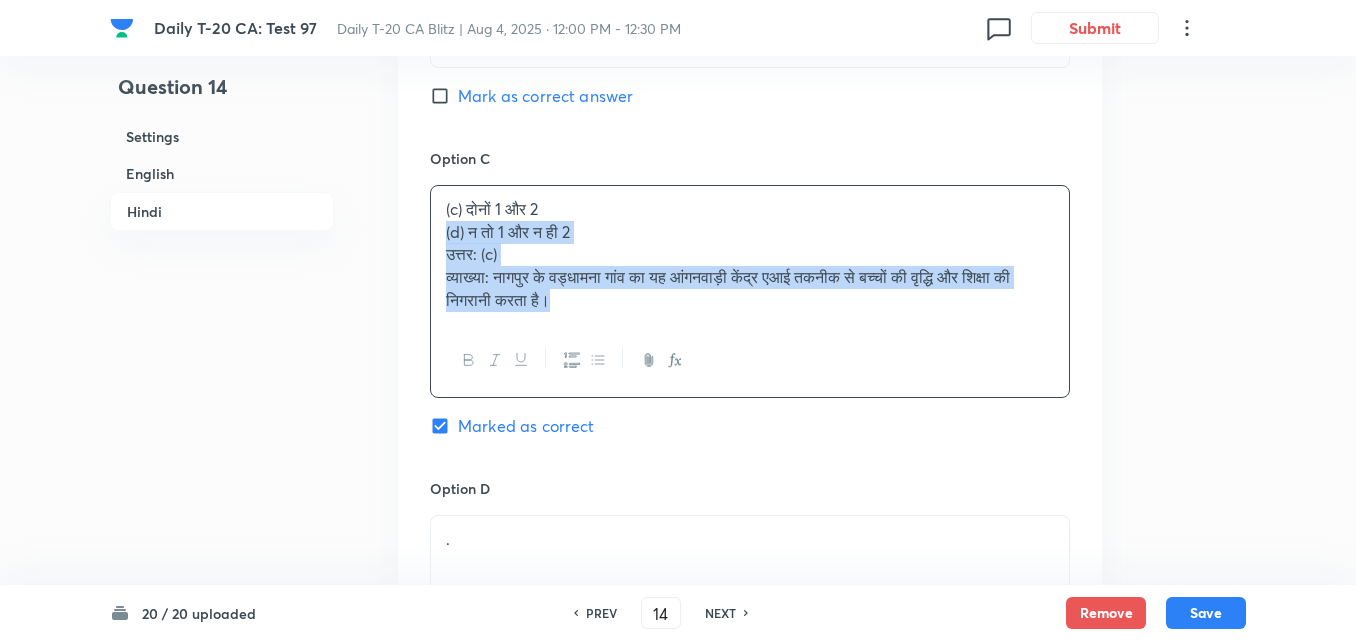 drag, startPoint x: 460, startPoint y: 216, endPoint x: 351, endPoint y: 232, distance: 110.16805 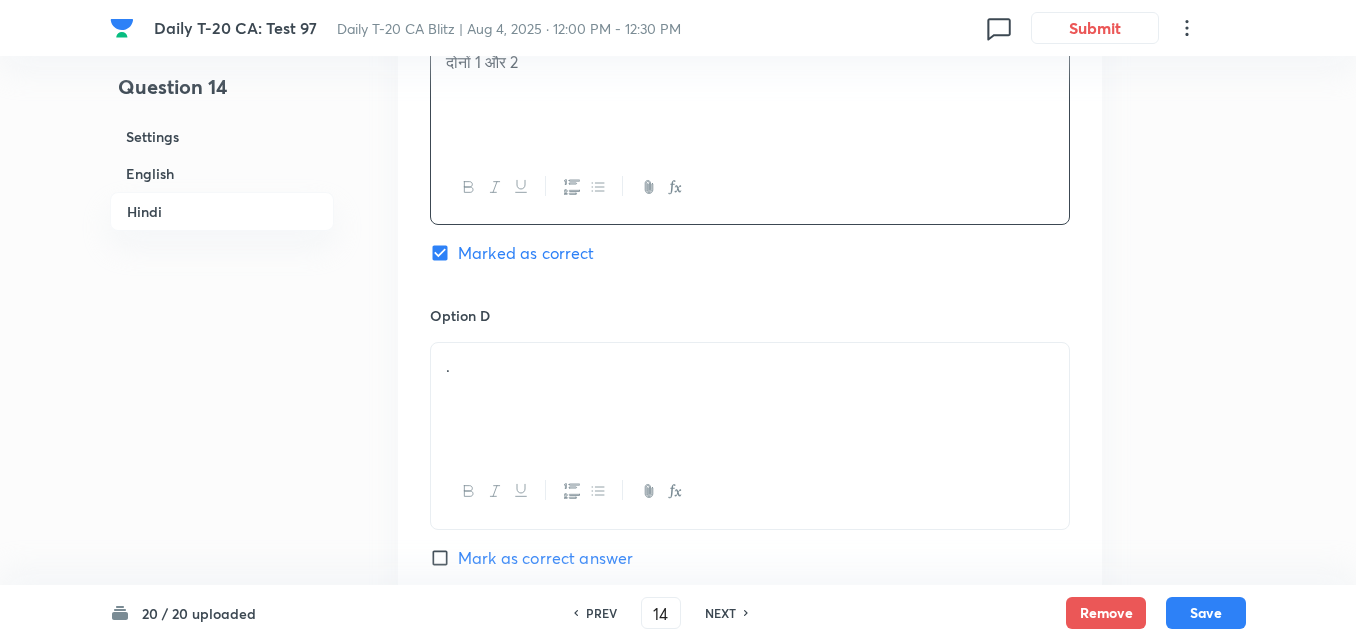 scroll, scrollTop: 3816, scrollLeft: 0, axis: vertical 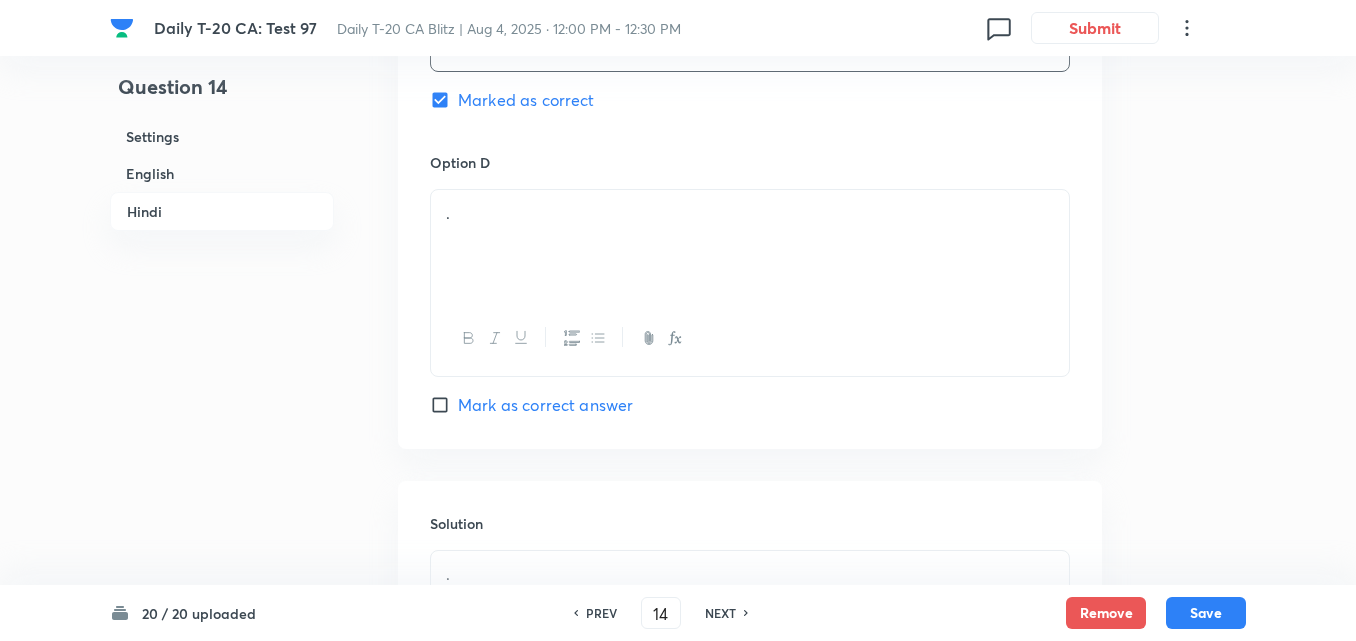 click on "." at bounding box center [750, 246] 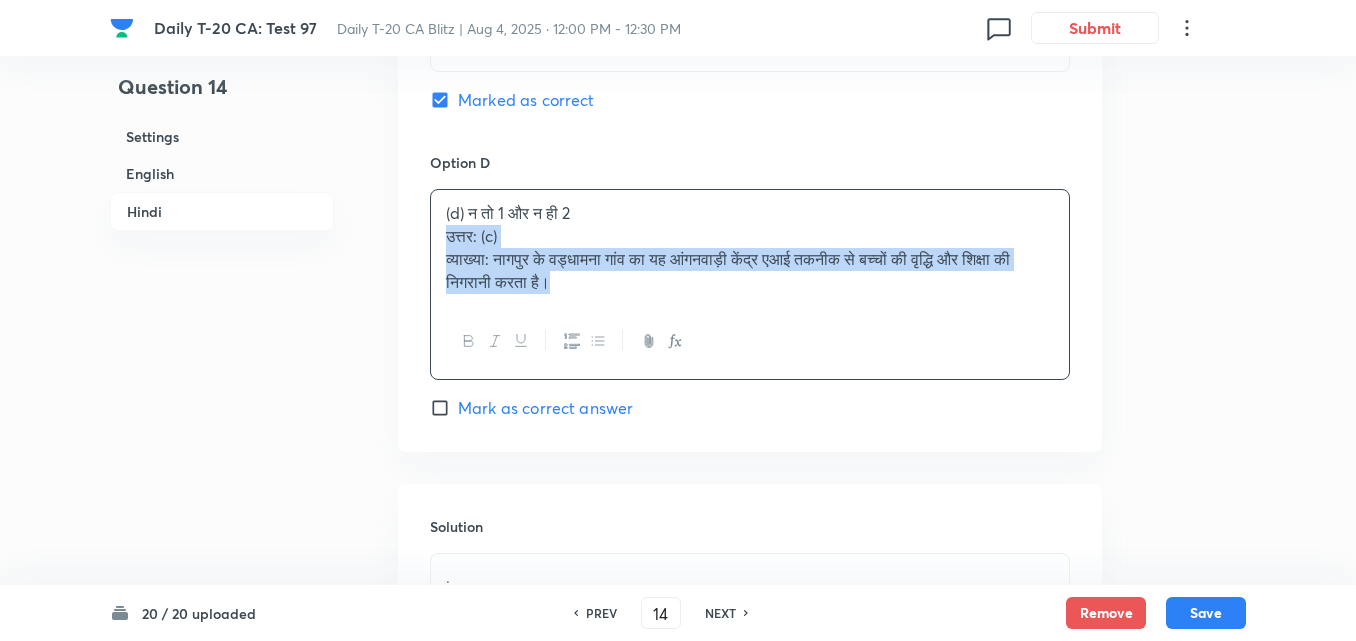 drag, startPoint x: 431, startPoint y: 242, endPoint x: 414, endPoint y: 242, distance: 17 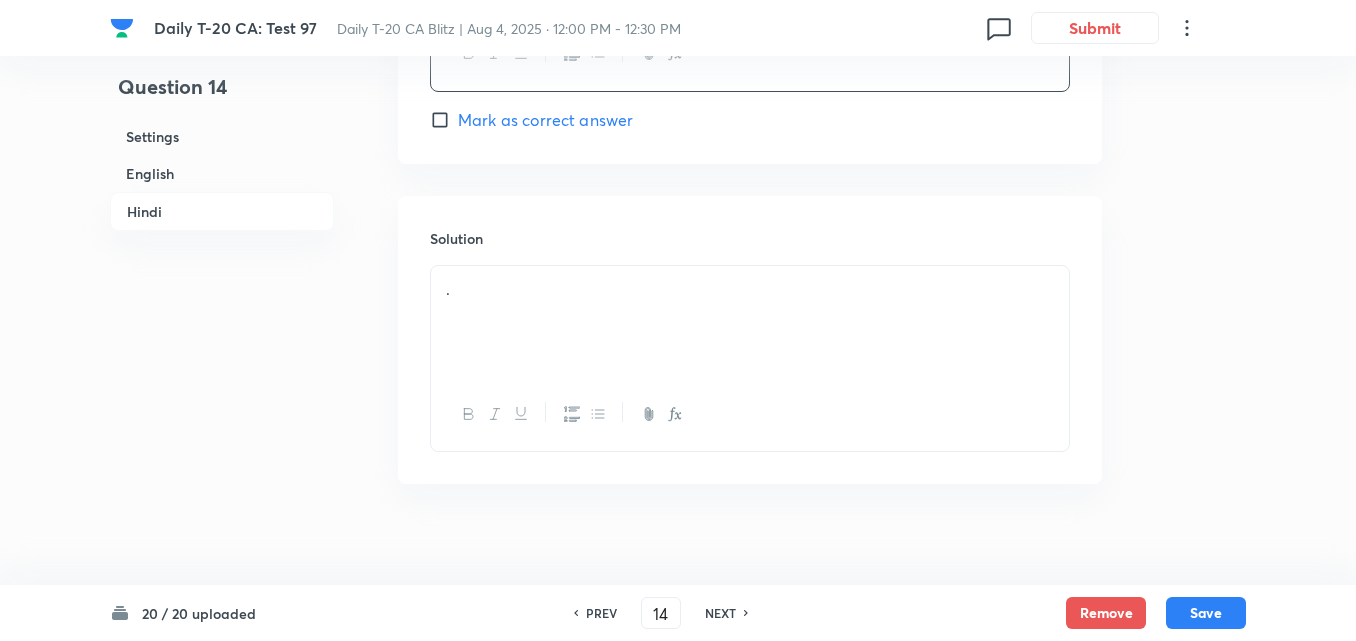 scroll, scrollTop: 4120, scrollLeft: 0, axis: vertical 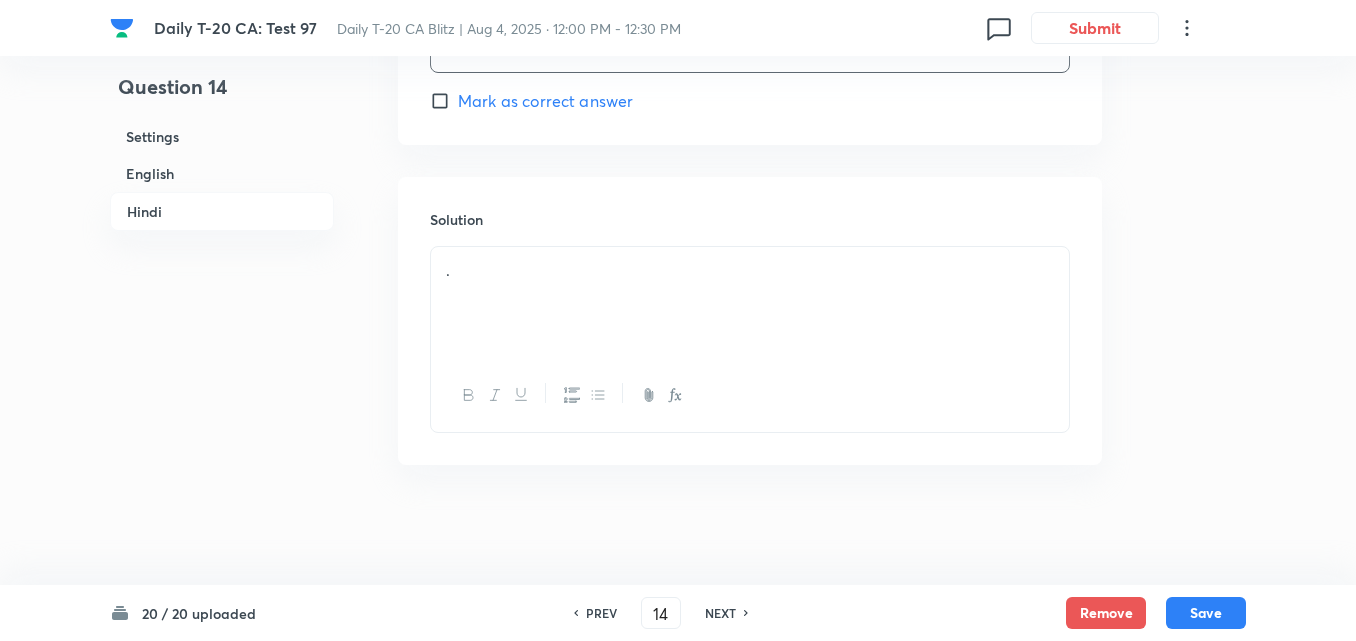click on "." at bounding box center [750, 270] 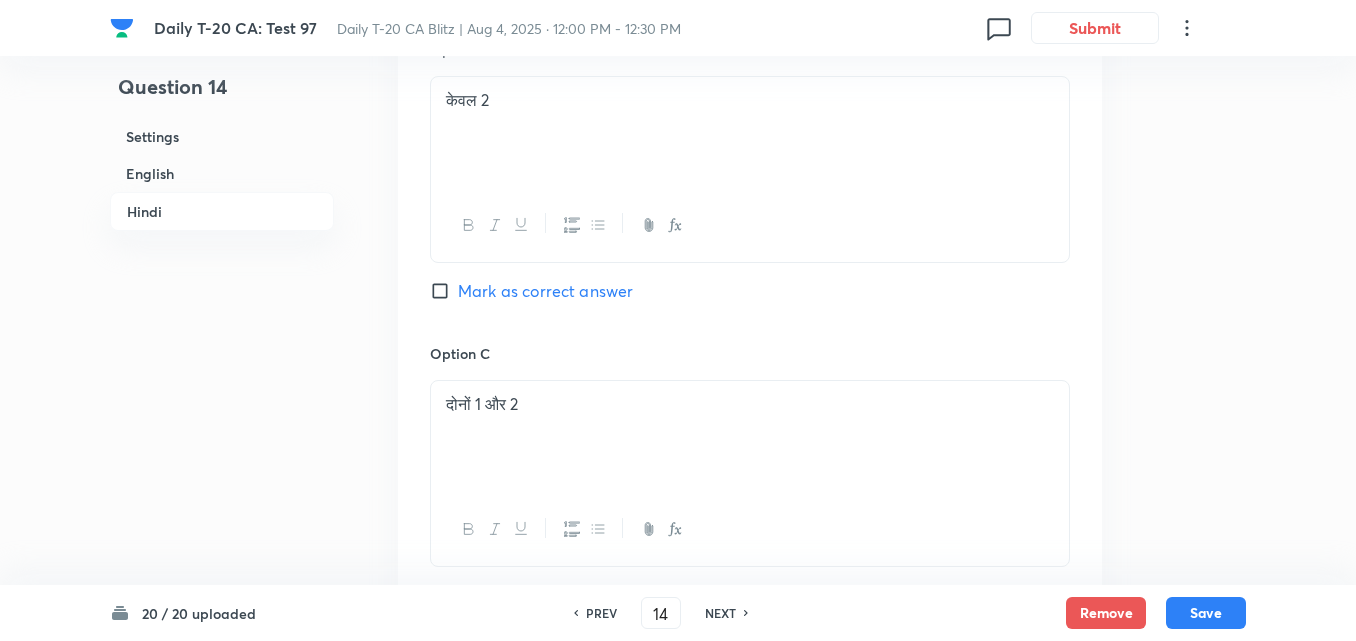 scroll, scrollTop: 3320, scrollLeft: 0, axis: vertical 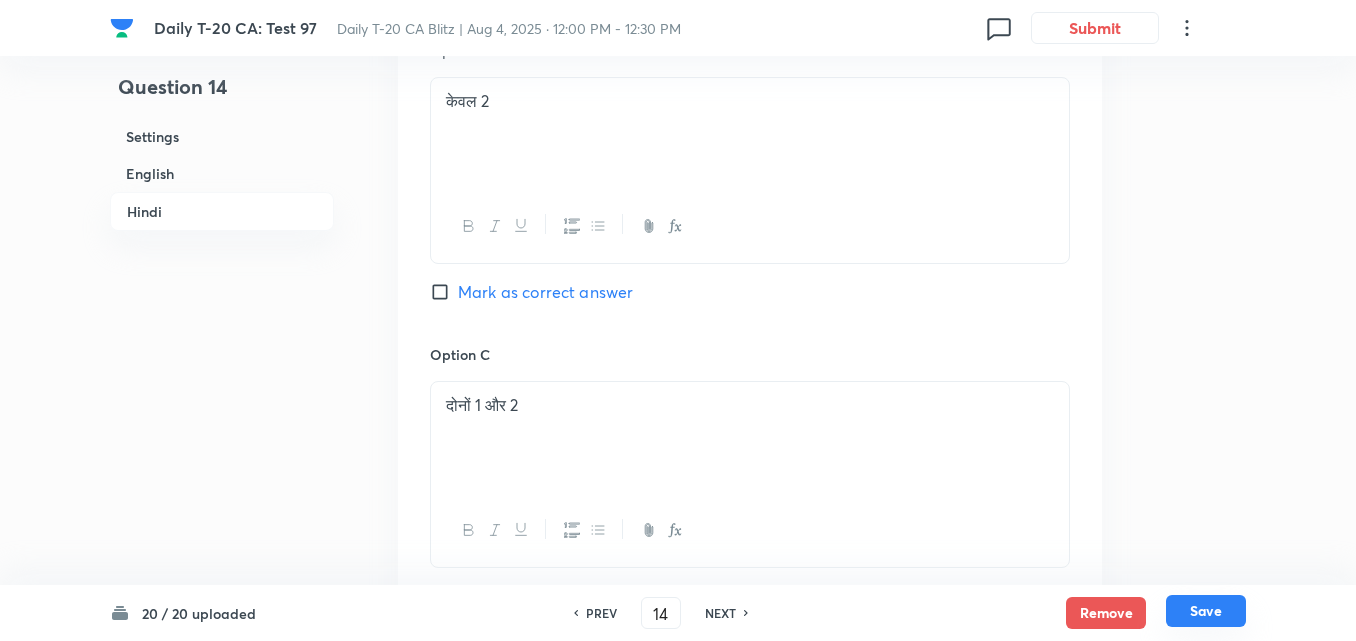 click on "Save" at bounding box center [1206, 611] 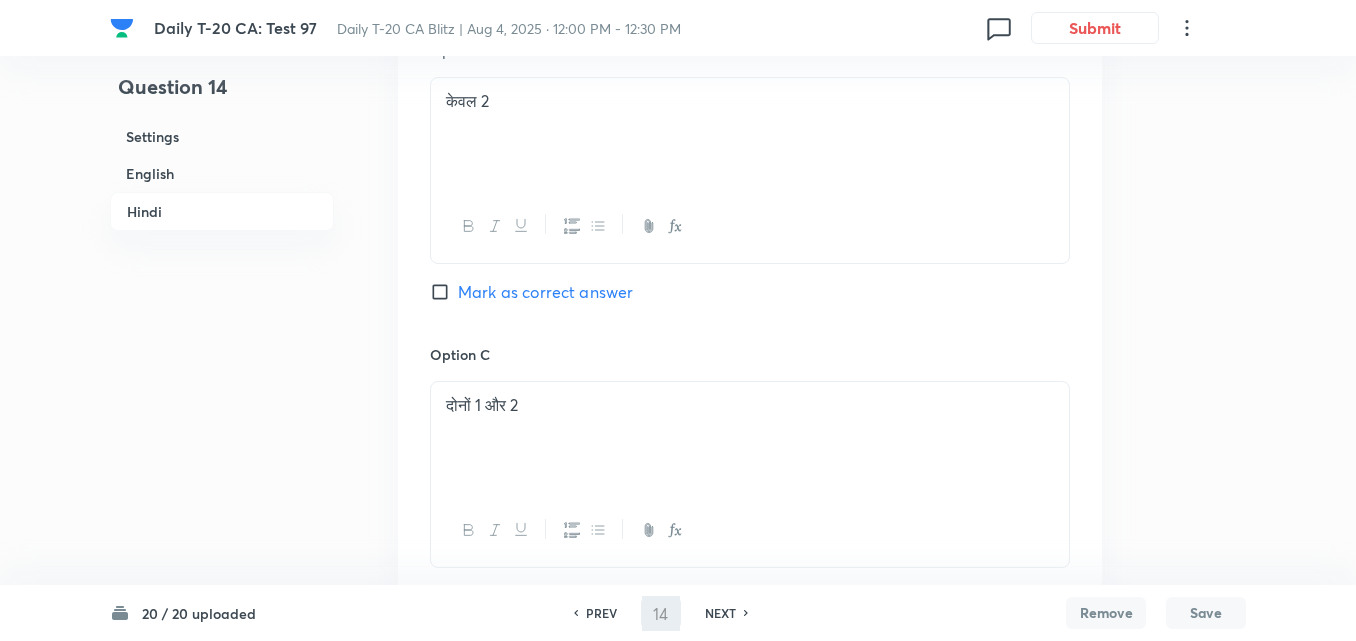 type on "15" 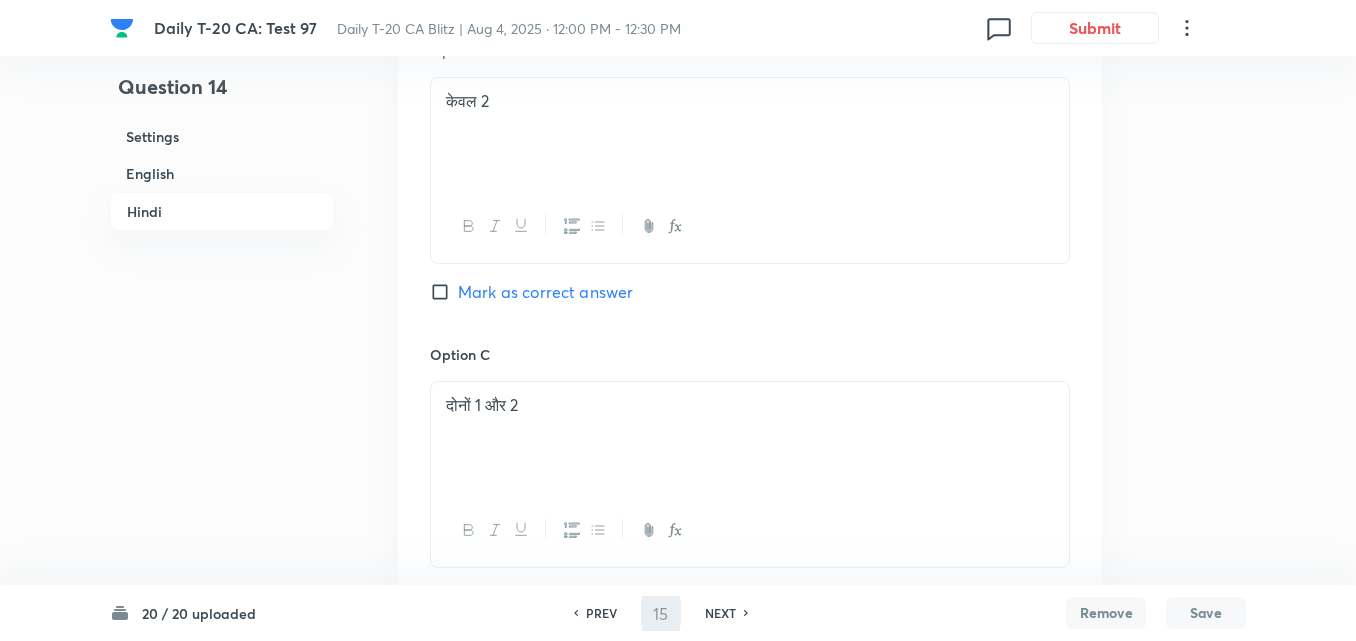 checkbox on "false" 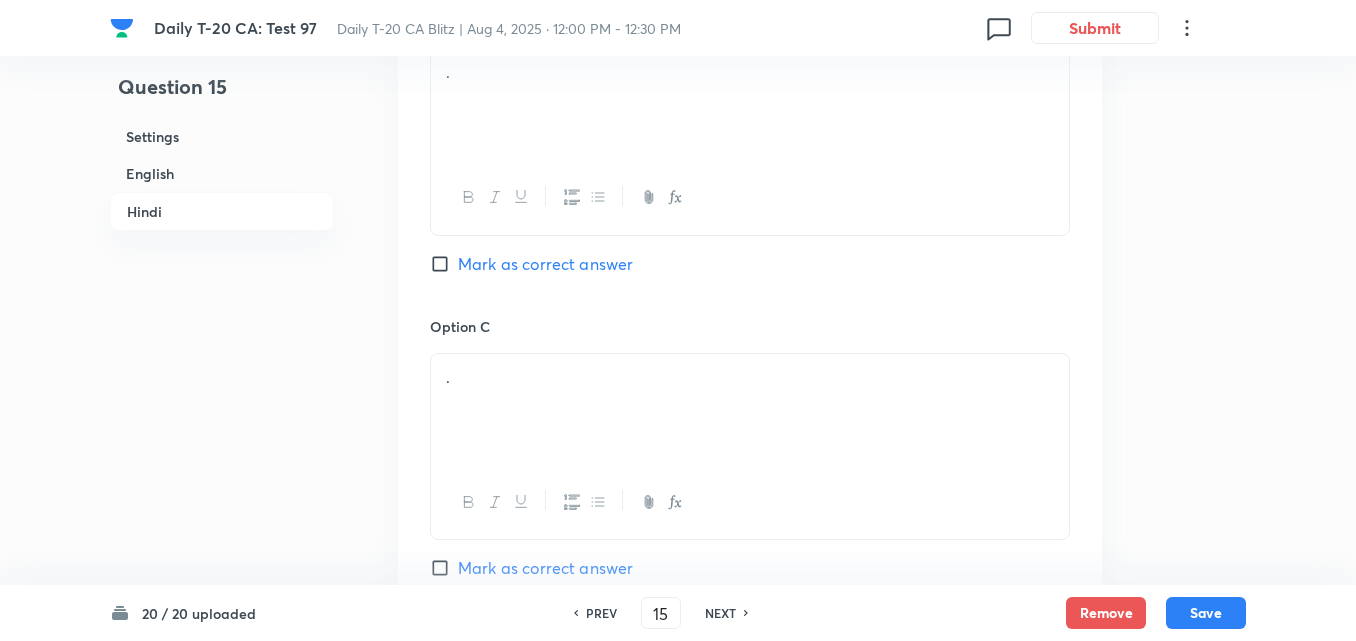 checkbox on "true" 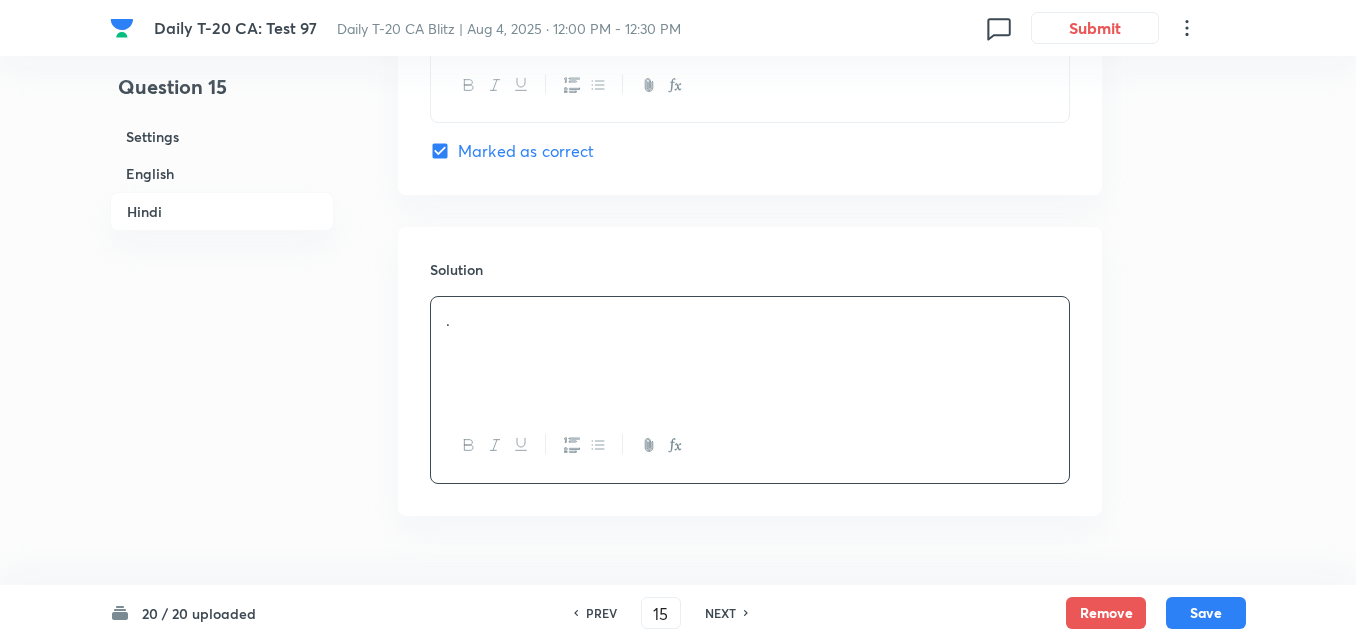 click on "English" at bounding box center (222, 173) 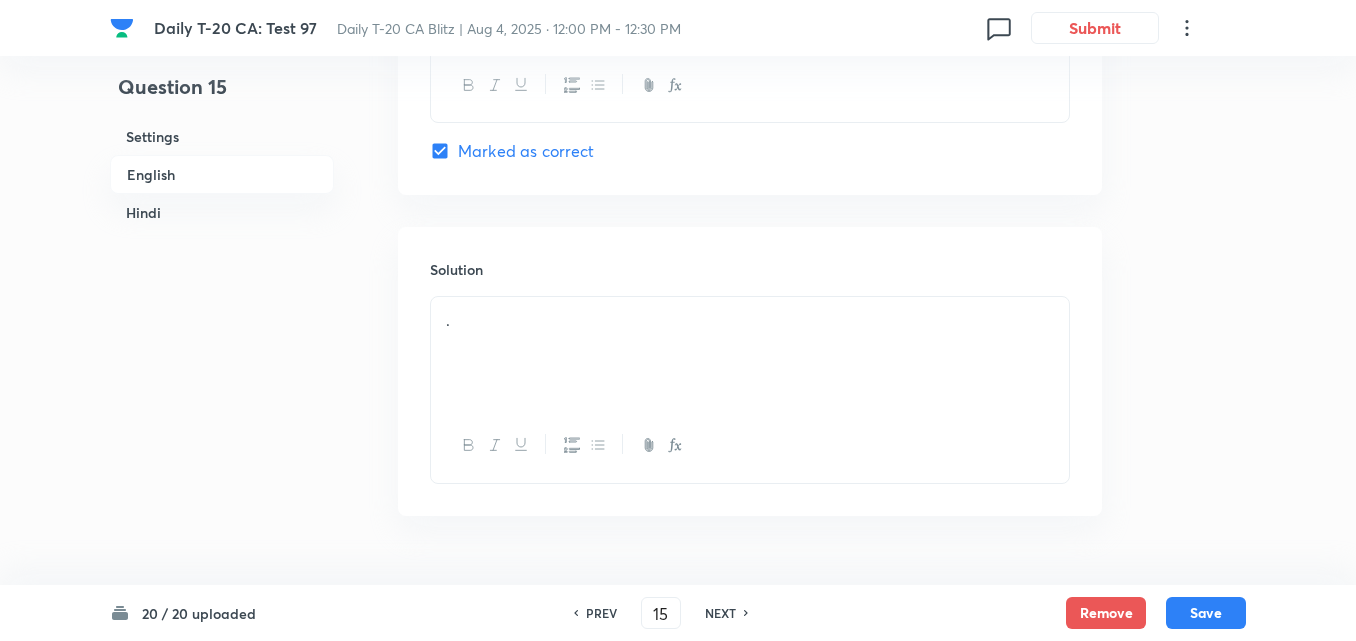 scroll, scrollTop: 516, scrollLeft: 0, axis: vertical 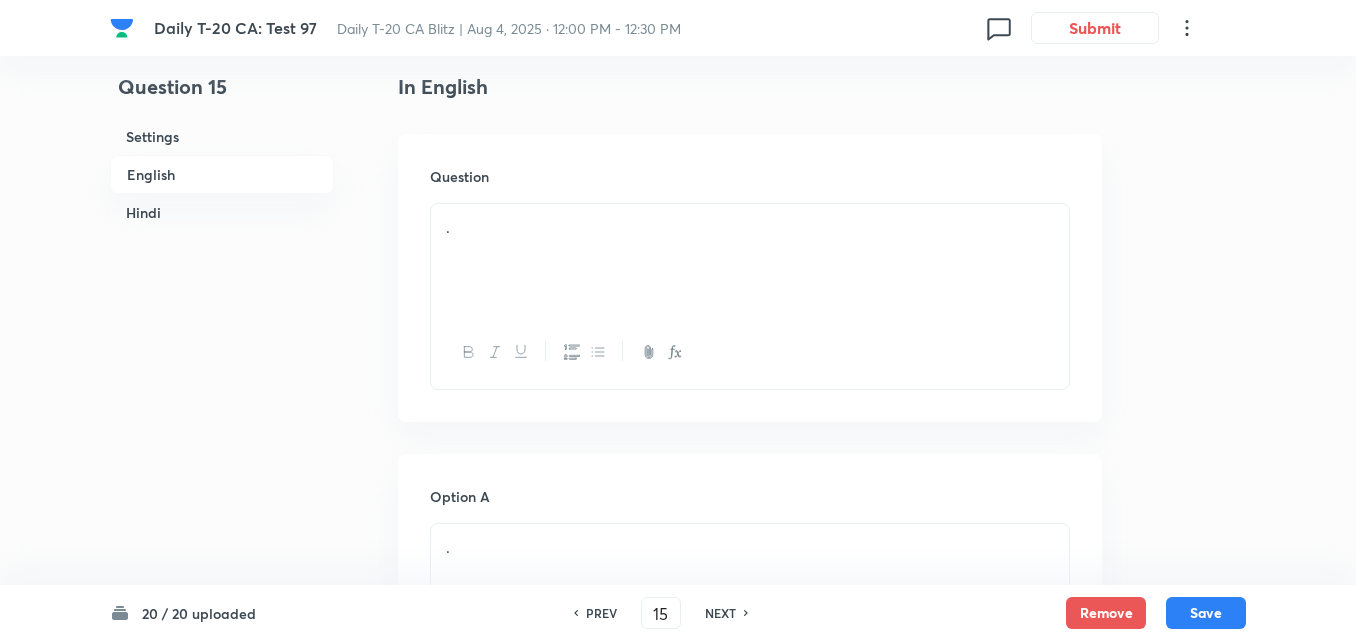 click on "." at bounding box center (750, 260) 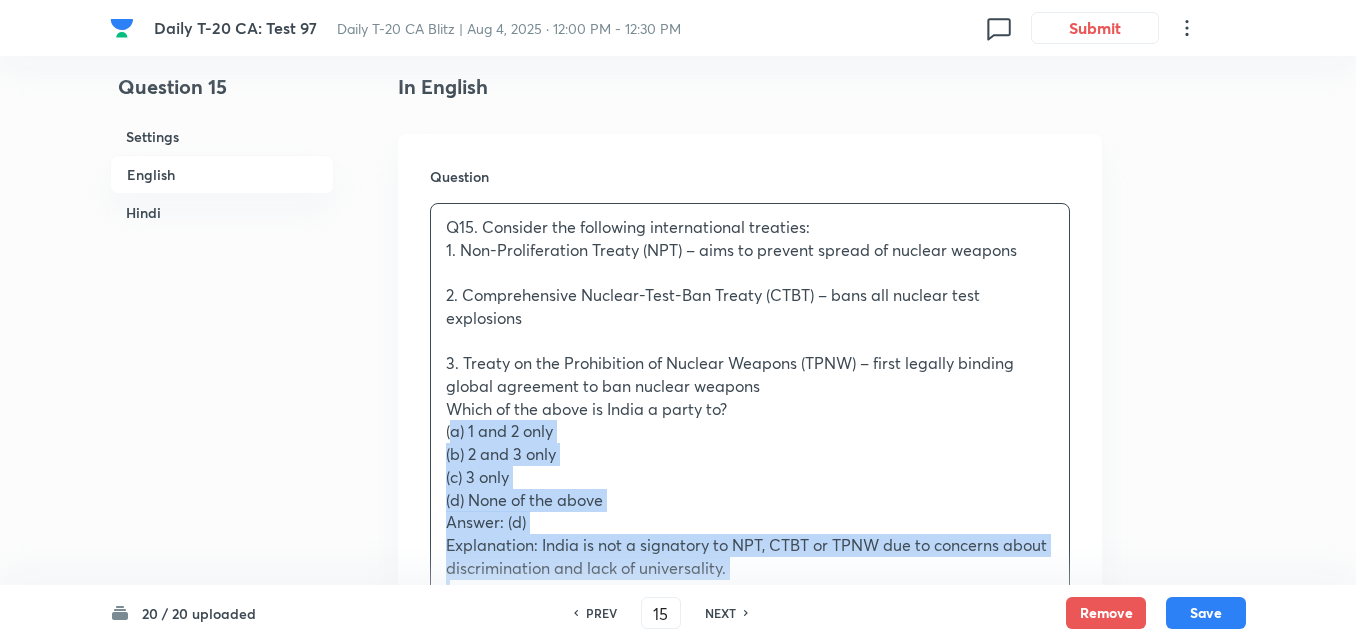 drag, startPoint x: 445, startPoint y: 437, endPoint x: 421, endPoint y: 433, distance: 24.33105 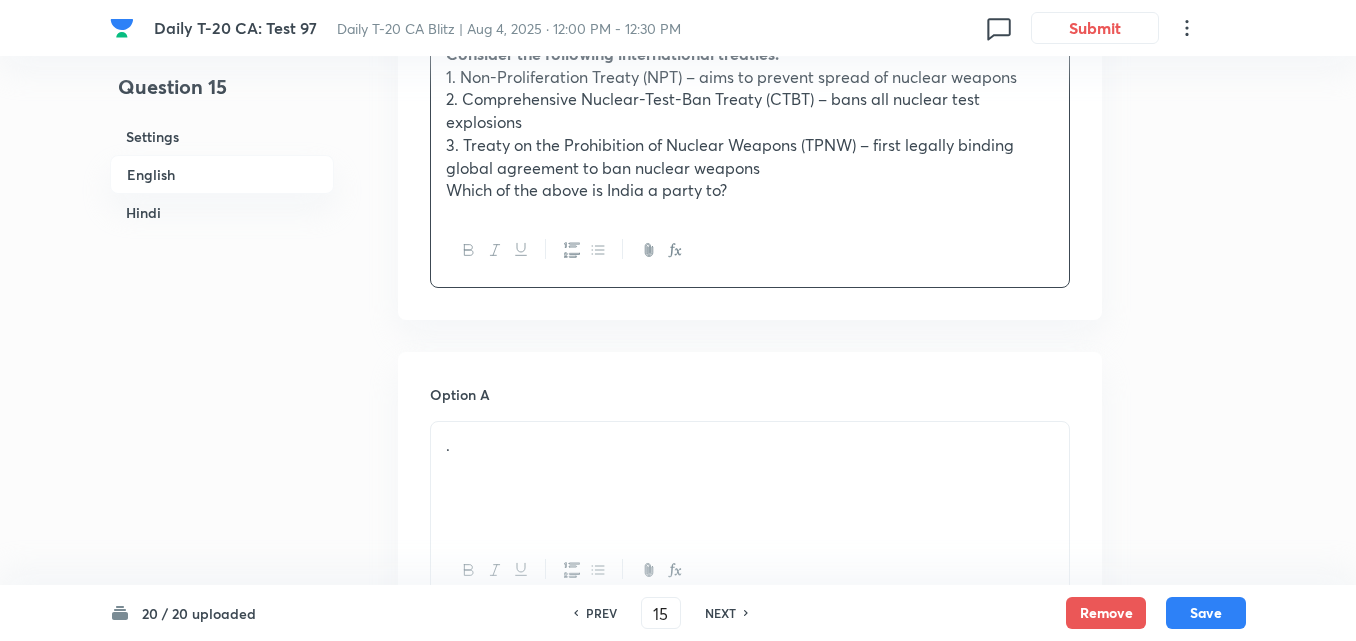 scroll, scrollTop: 916, scrollLeft: 0, axis: vertical 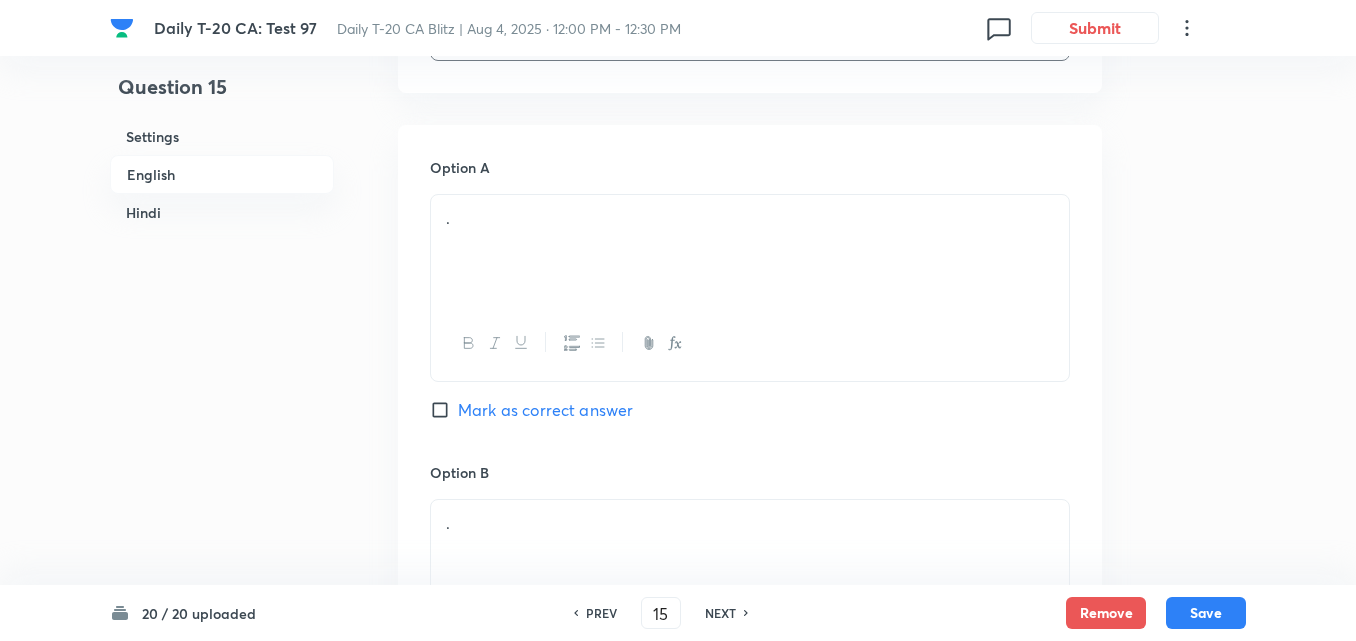 click on "." at bounding box center (750, 218) 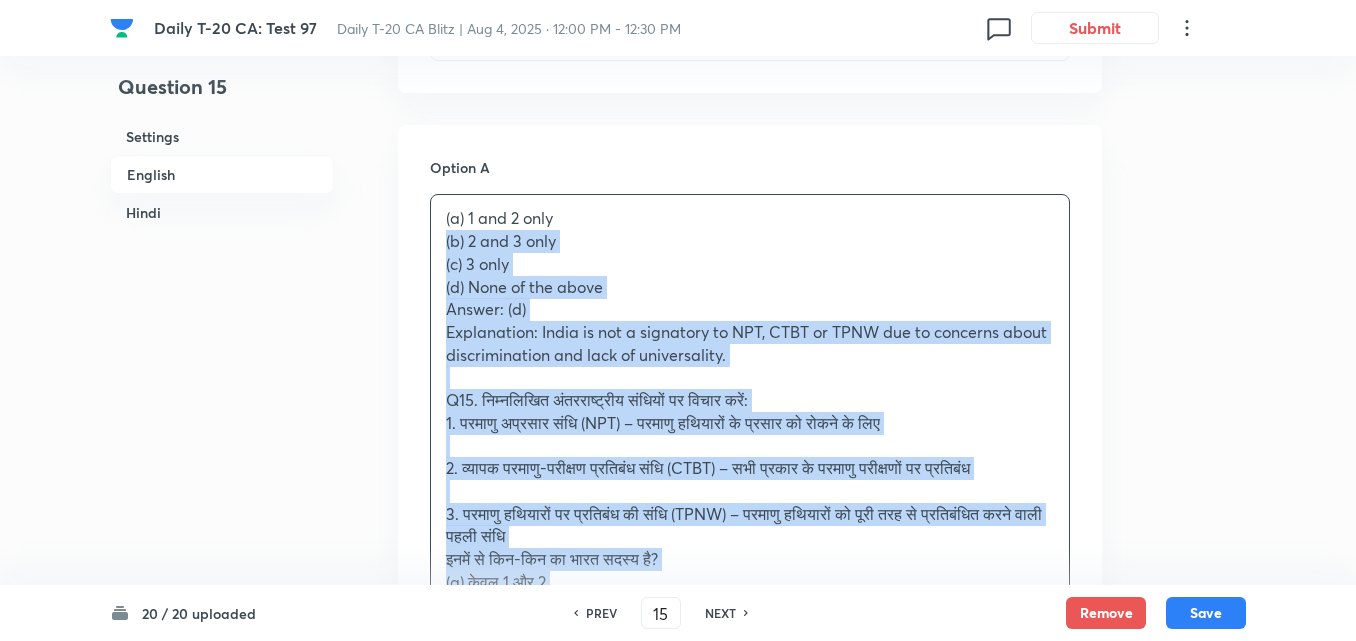 drag, startPoint x: 380, startPoint y: 253, endPoint x: 366, endPoint y: 248, distance: 14.866069 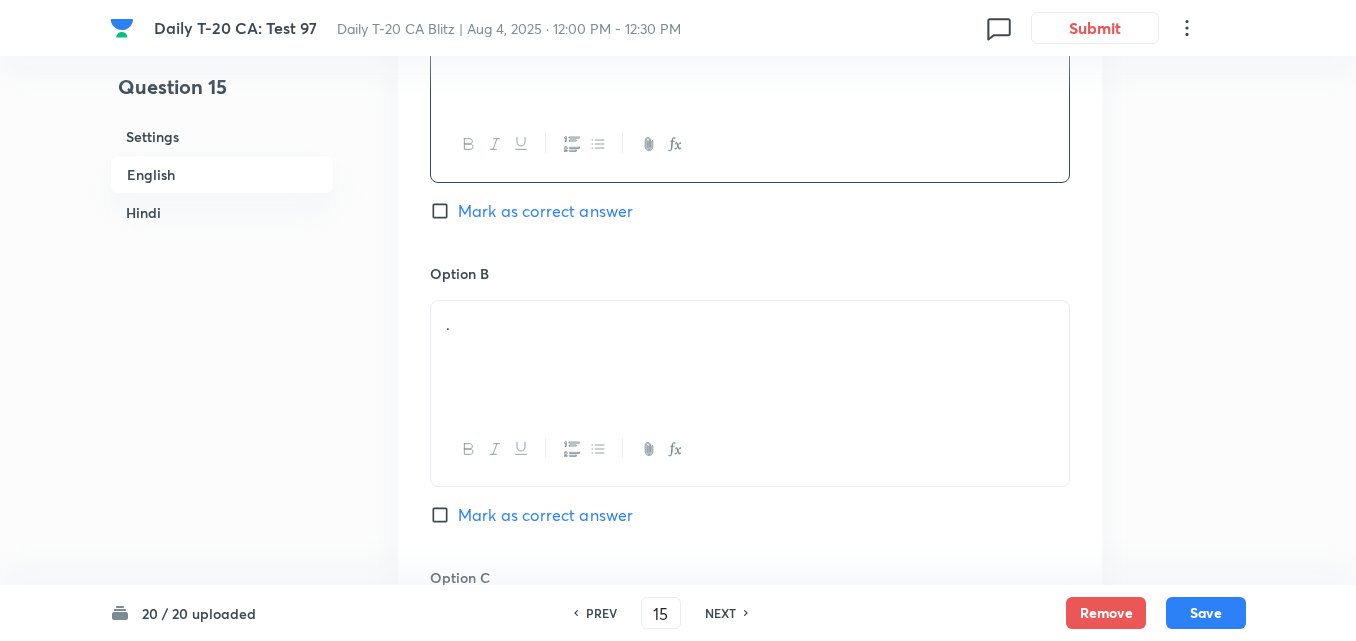 scroll, scrollTop: 1116, scrollLeft: 0, axis: vertical 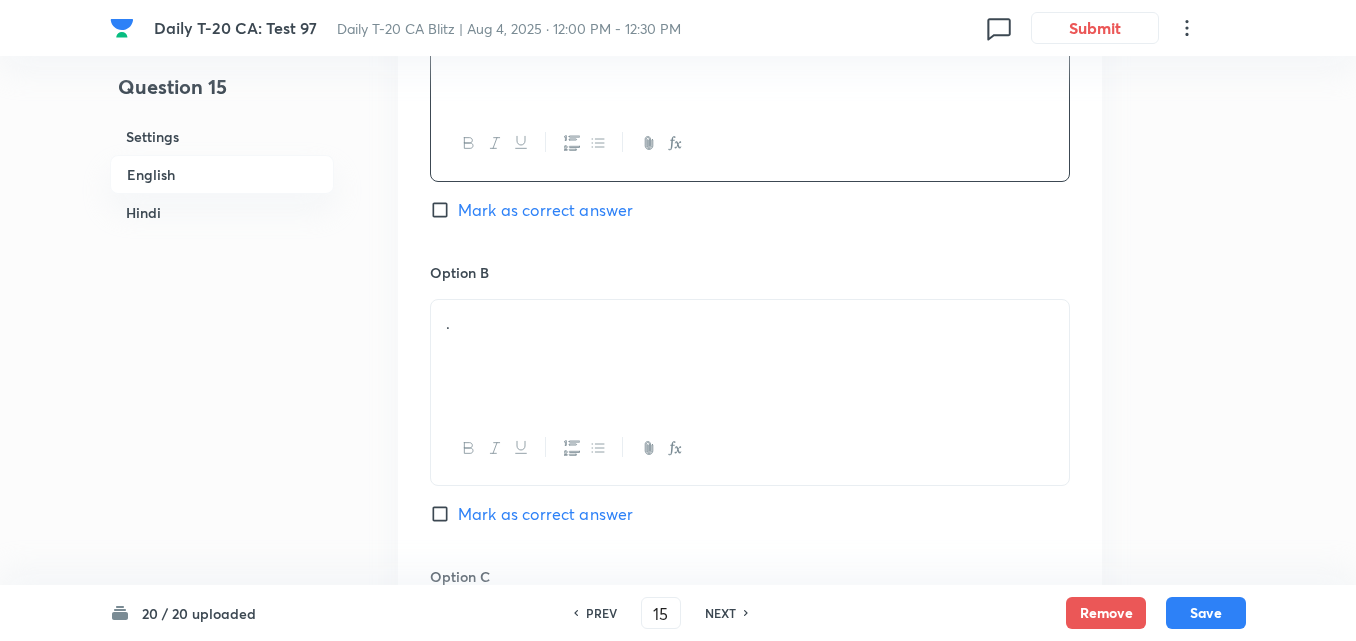 click on "." at bounding box center [750, 356] 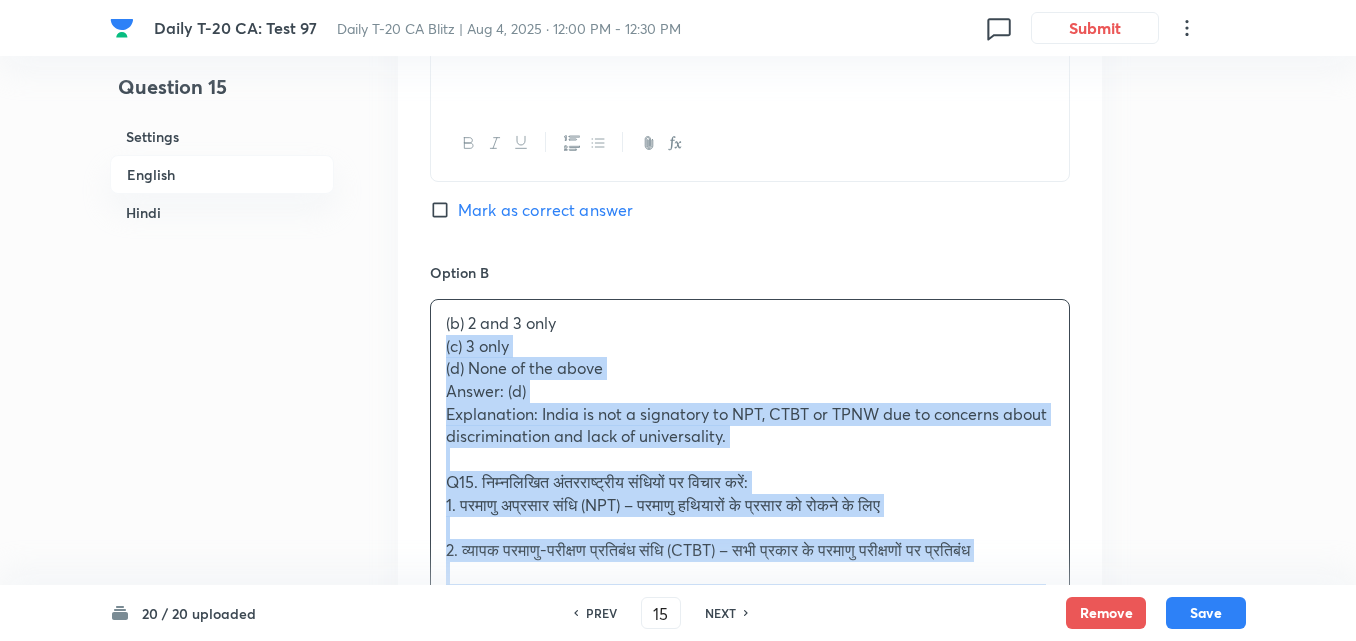 click on "Question 15 Settings English Hindi Settings Type Single choice correct 4 options + 2 marks - 0.66 marks Edit Concept Current Affairs Current Affairs 2025 Current Affairs 2025 Current Affairs 2025 Edit Additional details Easy Fact Not from PYQ paper No equation Edit In English Question Consider the following international treaties: 1.	Non-Proliferation Treaty (NPT) – aims to prevent spread of nuclear weapons 2.	Comprehensive Nuclear-Test-Ban Treaty (CTBT) – bans all nuclear test explosions 3.	Treaty on the Prohibition of Nuclear Weapons (TPNW) – first legally binding global agreement to ban nuclear weapons  Which of the above is India a party to?   Option A 1 and 2 only Mark as correct answer Option B (b) 2 and 3 only (c) 3 only (d) None of the above Answer: (d) Explanation: India is not a signatory to NPT, CTBT or TPNW due to concerns about discrimination and lack of universality. इनमें से किन-किन का भारत सदस्य है? (a) केवल 1 और 2 Option C" at bounding box center (678, 1492) 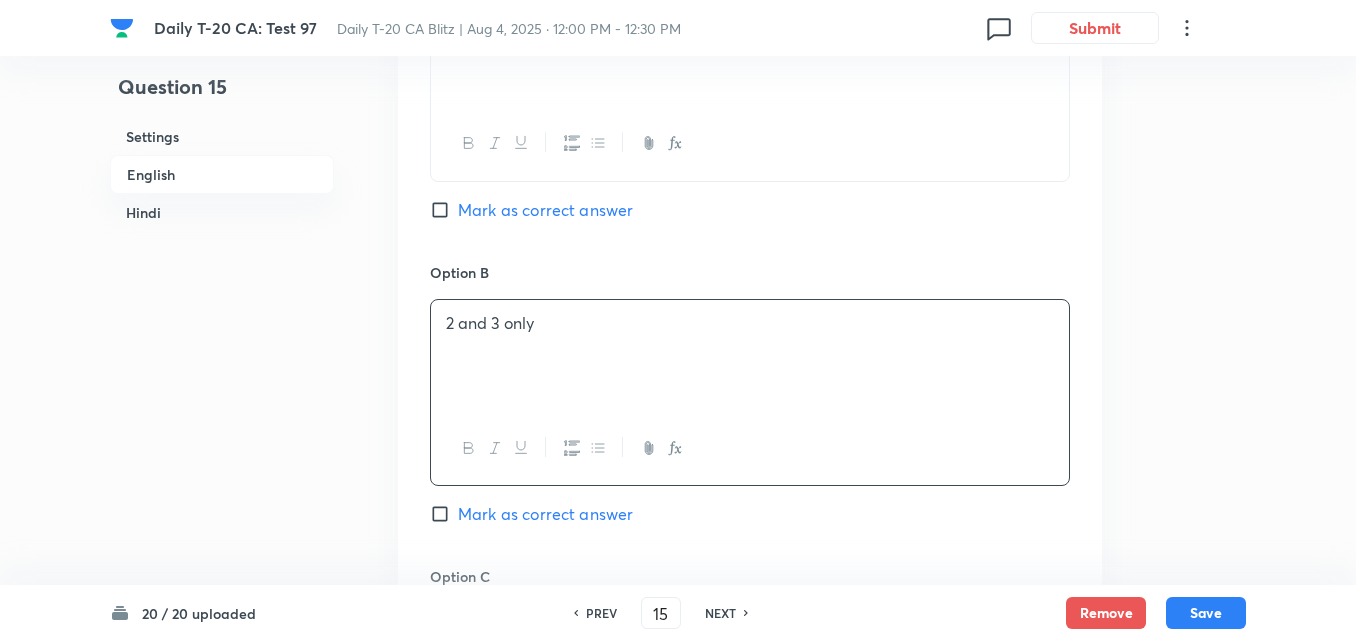 scroll, scrollTop: 1416, scrollLeft: 0, axis: vertical 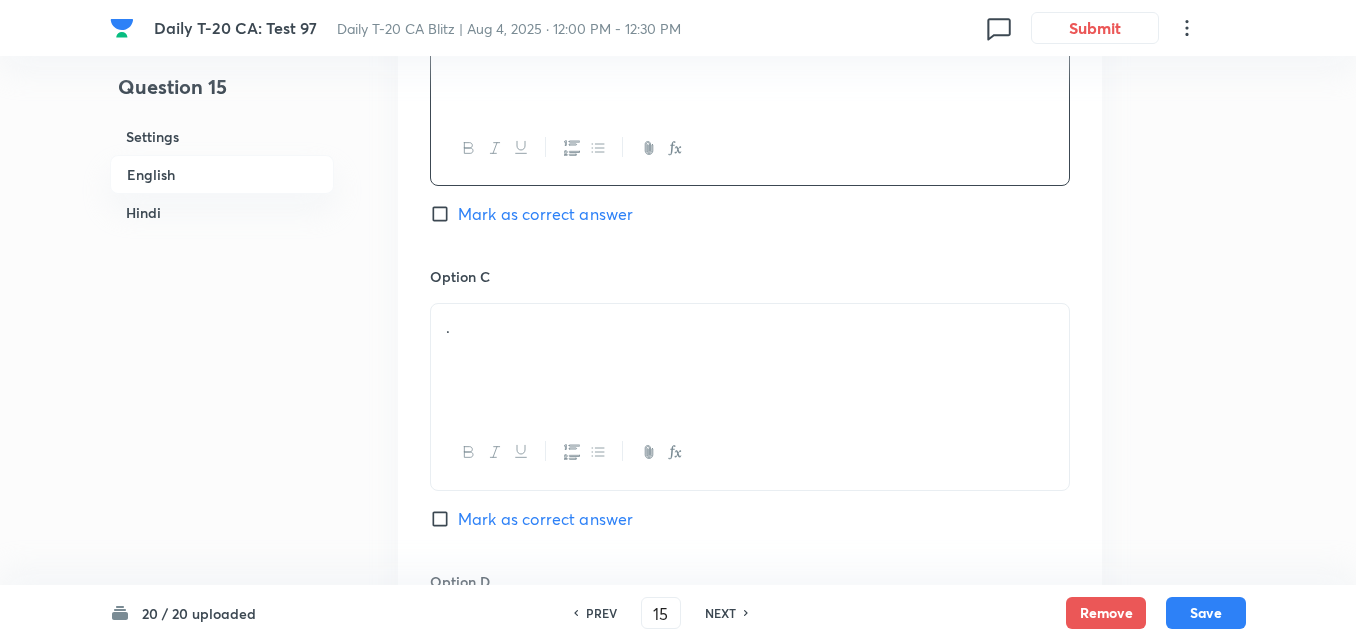 click on "." at bounding box center (750, 327) 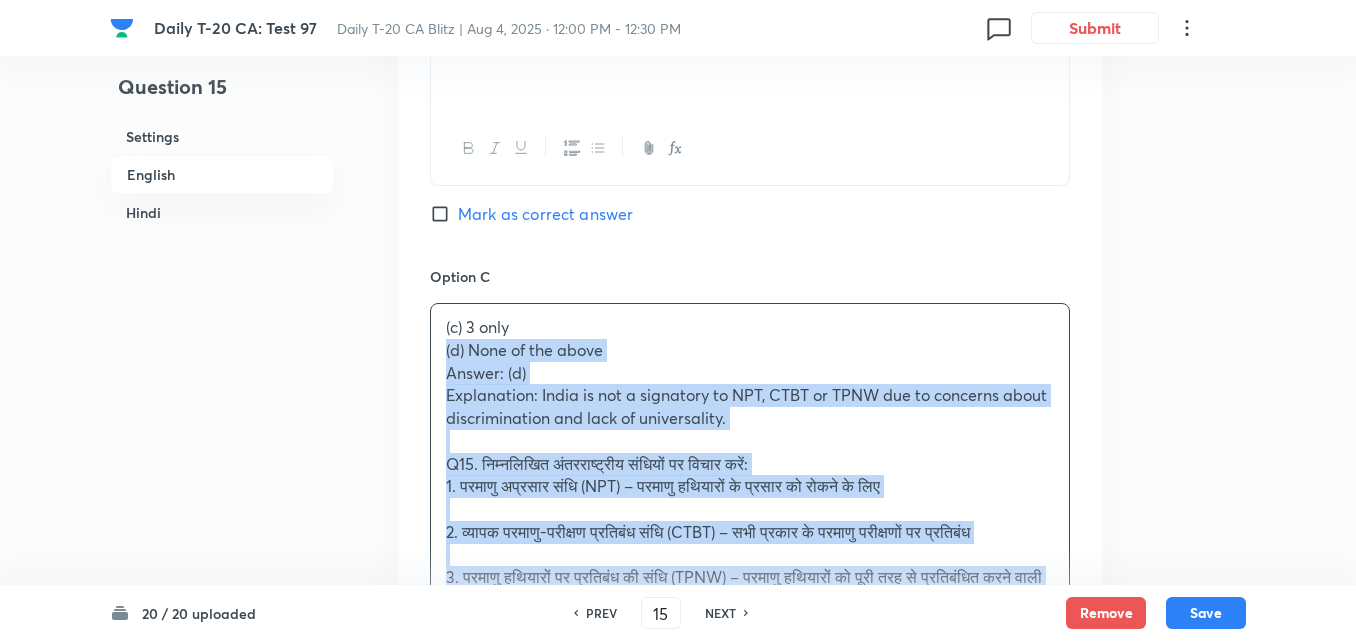 click on "Question 15 Settings English Hindi Settings Type Single choice correct 4 options + 2 marks - 0.66 marks Edit Concept Current Affairs Current Affairs 2025 Current Affairs 2025 Current Affairs 2025 Edit Additional details Easy Fact Not from PYQ paper No equation Edit In English Question Consider the following international treaties: 1.	Non-Proliferation Treaty (NPT) – aims to prevent spread of nuclear weapons 2.	Comprehensive Nuclear-Test-Ban Treaty (CTBT) – bans all nuclear test explosions 3.	Treaty on the Prohibition of Nuclear Weapons (TPNW) – first legally binding global agreement to ban nuclear weapons  Which of the above is India a party to?   Option A 1 and 2 only Mark as correct answer Option B 2 and 3 only Mark as correct answer Option C (c) 3 only (d) None of the above Answer: (d) Explanation: India is not a signatory to NPT, CTBT or TPNW due to concerns about discrimination and lack of universality. इनमें से किन-किन का भारत सदस्य है? Option D" at bounding box center (678, 1180) 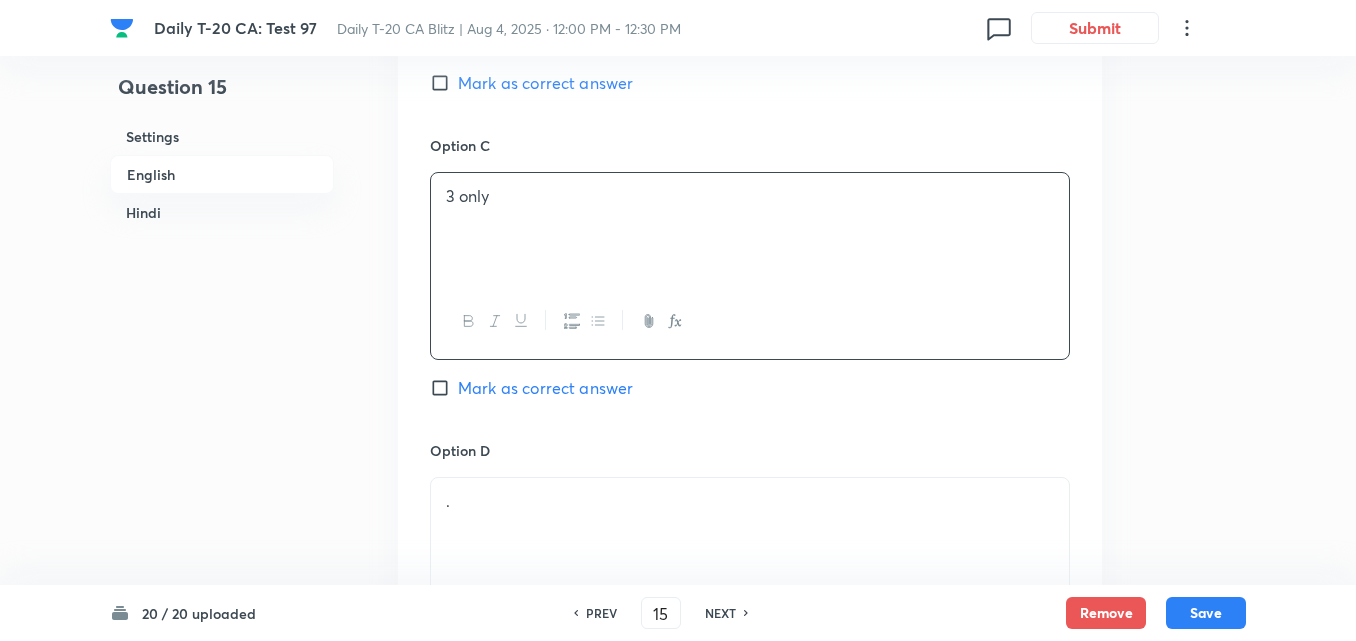 scroll, scrollTop: 1816, scrollLeft: 0, axis: vertical 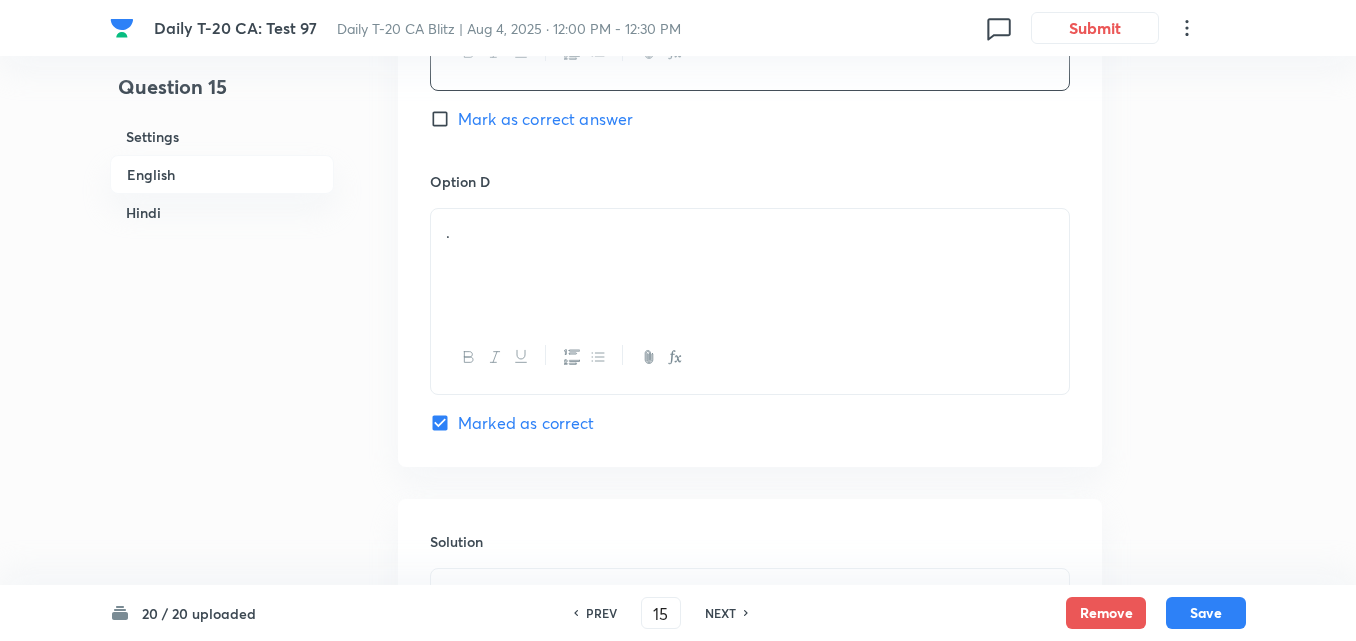 click on "." at bounding box center (750, 265) 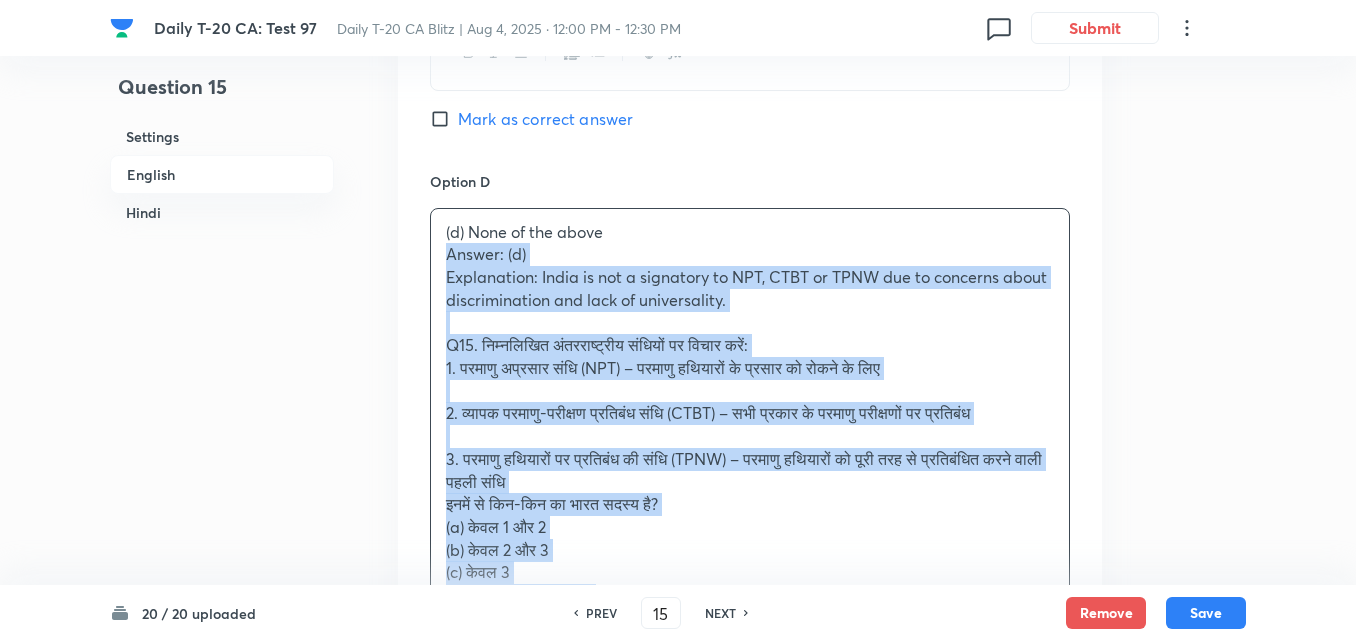 click on "(d) None of the above Answer: (d) Explanation: India is not a signatory to NPT, CTBT or TPNW due to concerns about discrimination and lack of universality. Q15. निम्नलिखित अंतरराष्ट्रीय संधियों पर विचार करें: 1.	परमाणु अप्रसार संधि (NPT) – परमाणु हथियारों के प्रसार को रोकने के लिए 2.	व्यापक परमाणु-परीक्षण प्रतिबंध संधि (CTBT) – सभी प्रकार के परमाणु परीक्षणों पर प्रतिबंध 3.	परमाणु हथियारों पर प्रतिबंध की संधि (TPNW) – परमाणु हथियारों को पूरी तरह से प्रतिबंधित करने वाली पहली संधि (a) केवल 1 और 2 (b) केवल 2 और 3" at bounding box center (750, 448) 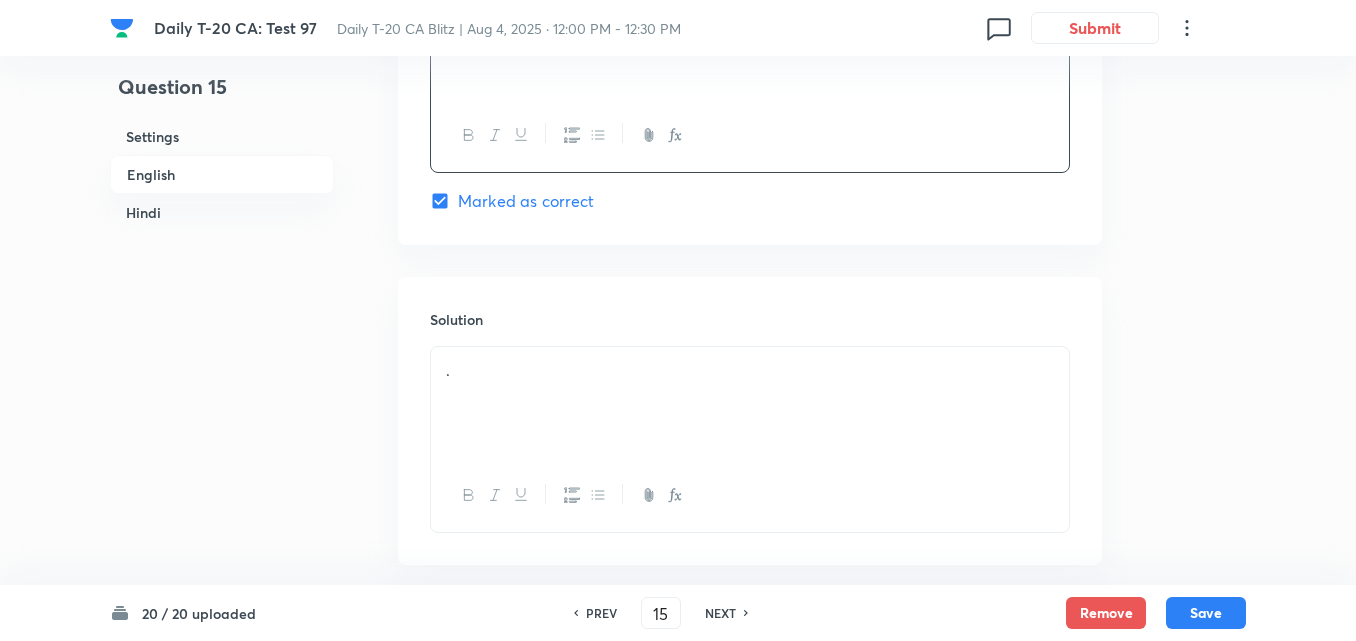scroll, scrollTop: 2216, scrollLeft: 0, axis: vertical 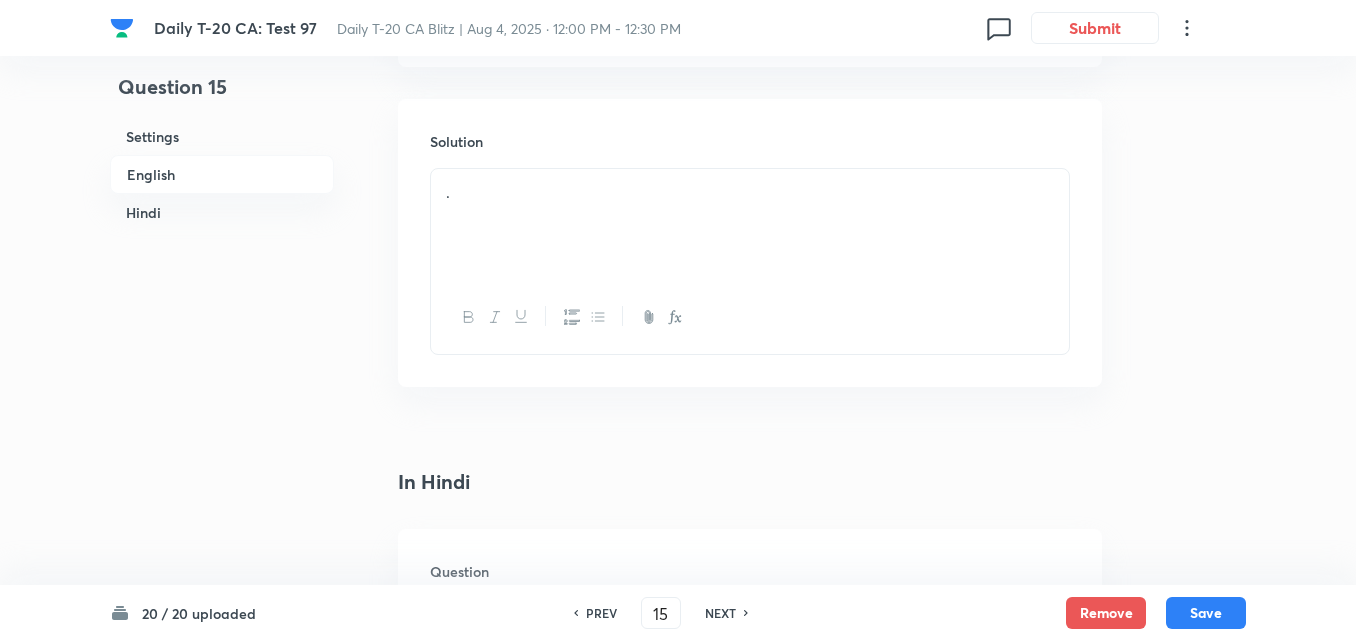 click on "." at bounding box center [750, 225] 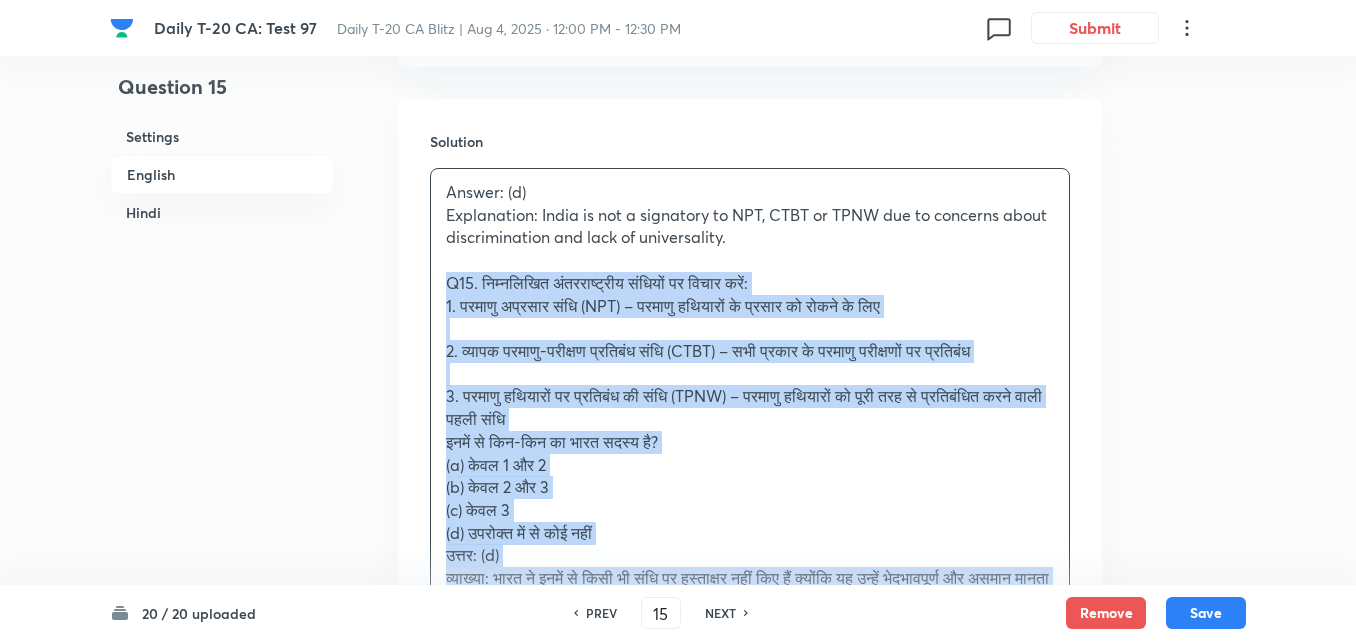 drag, startPoint x: 455, startPoint y: 317, endPoint x: 430, endPoint y: 286, distance: 39.824615 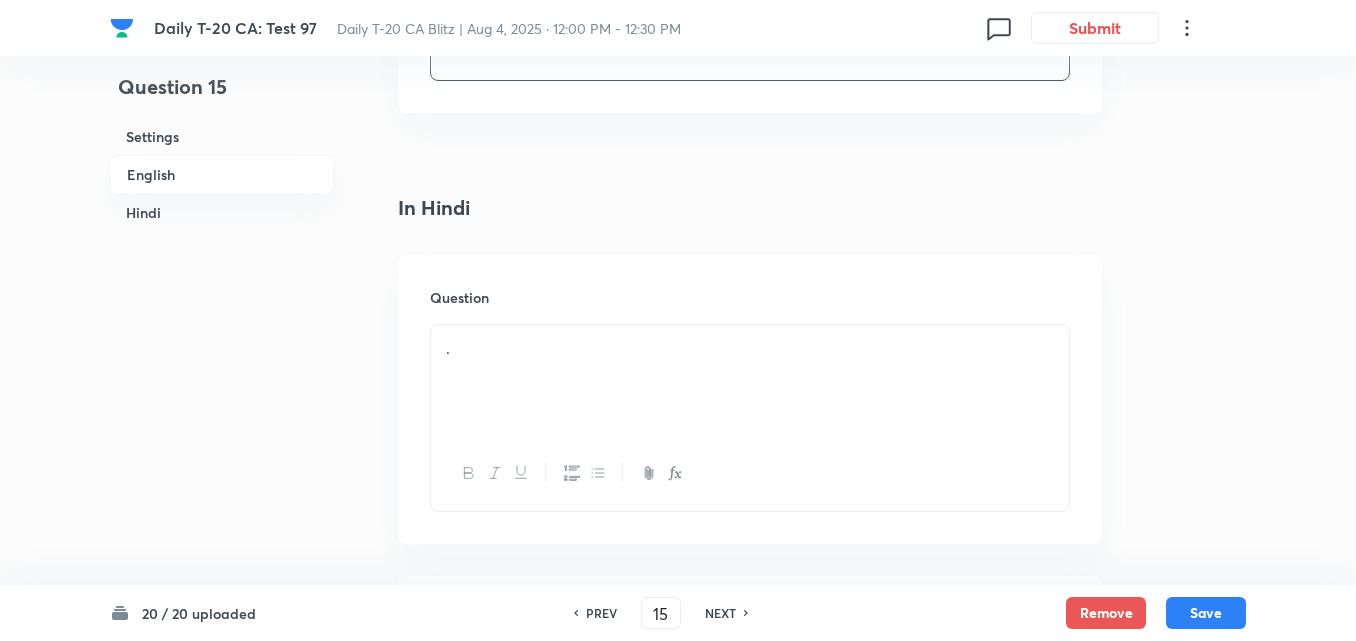 scroll, scrollTop: 2516, scrollLeft: 0, axis: vertical 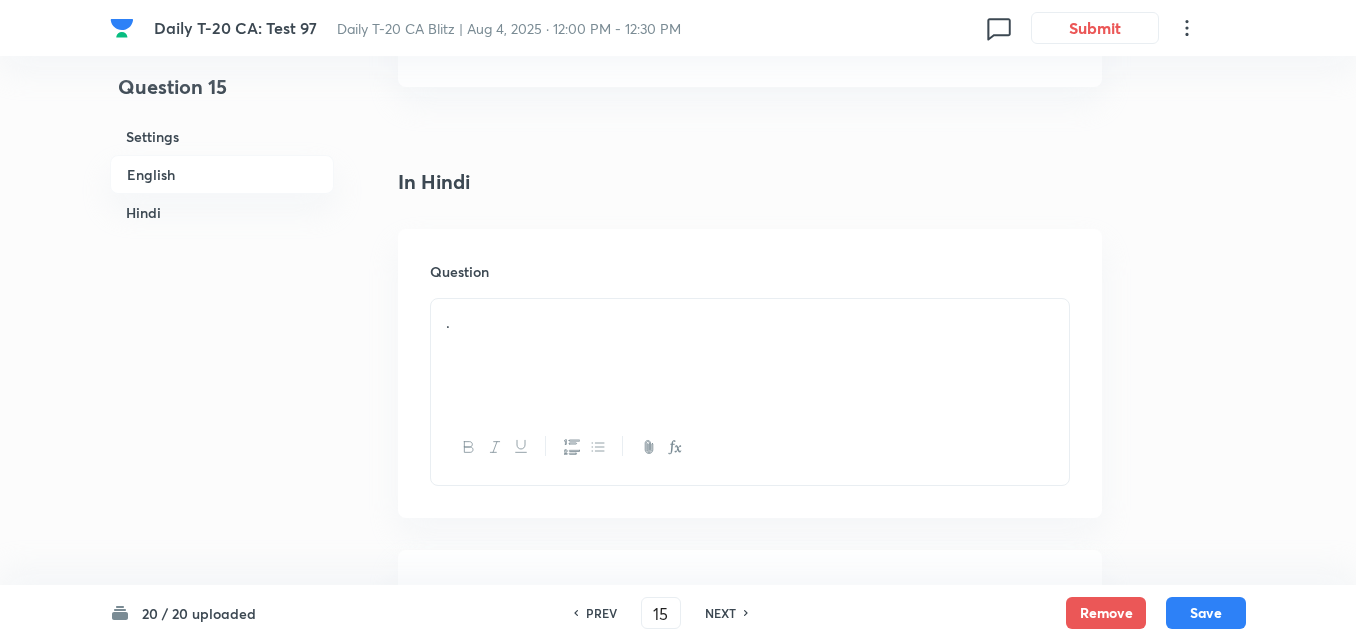 click on "." at bounding box center (750, 355) 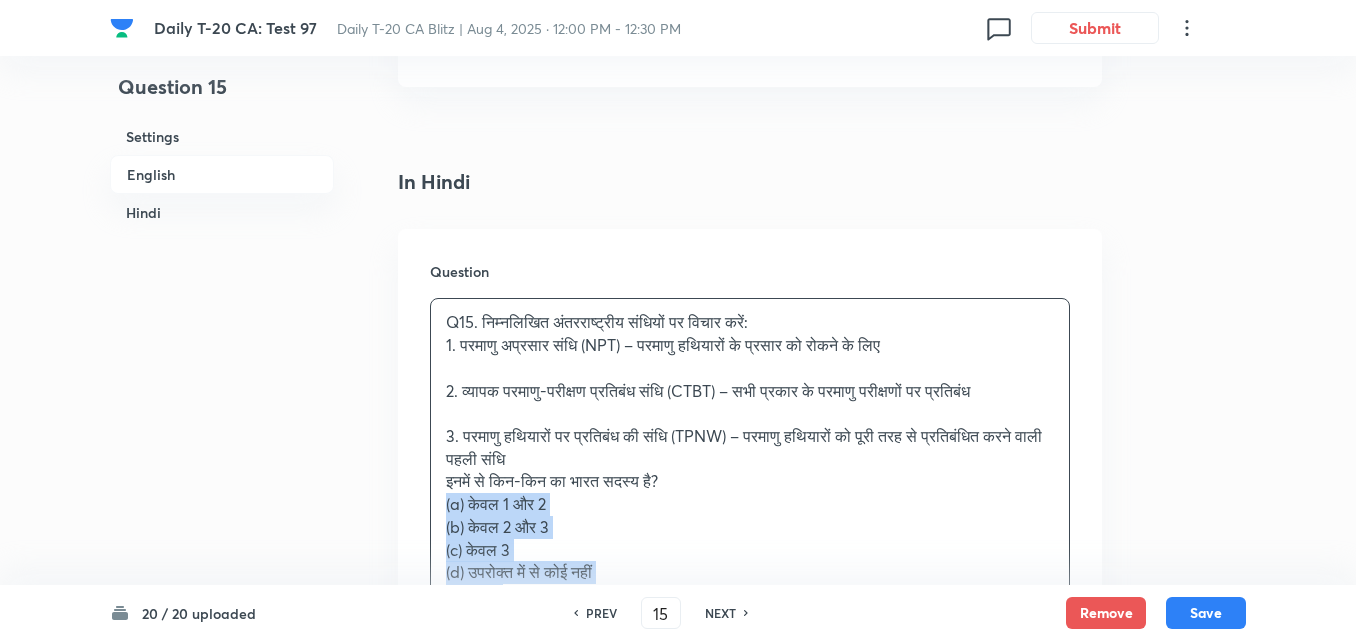 drag, startPoint x: 427, startPoint y: 499, endPoint x: 412, endPoint y: 496, distance: 15.297058 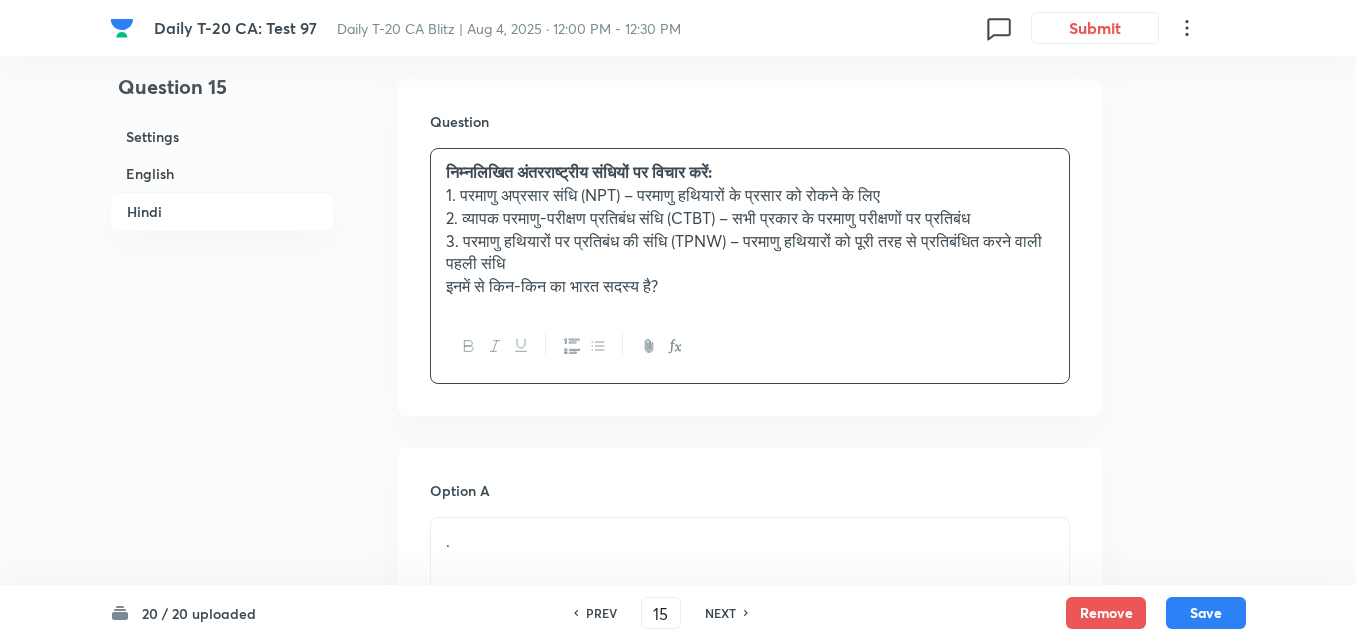 scroll, scrollTop: 2916, scrollLeft: 0, axis: vertical 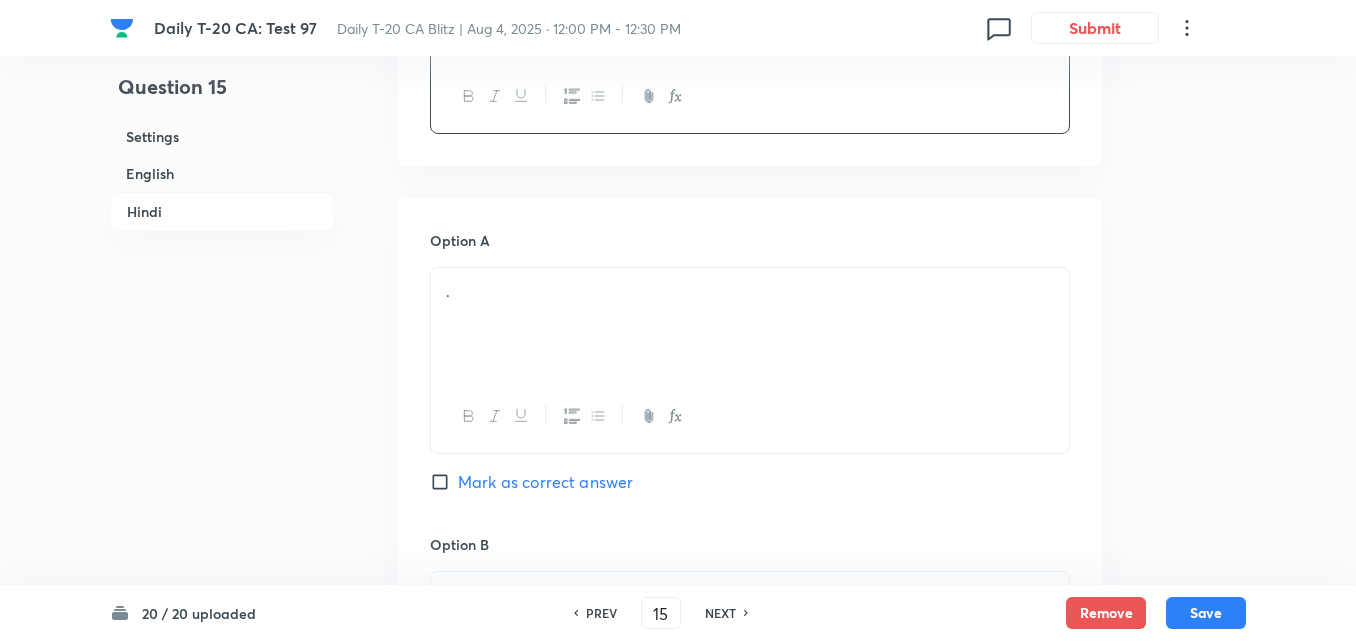 click on "." at bounding box center [750, 324] 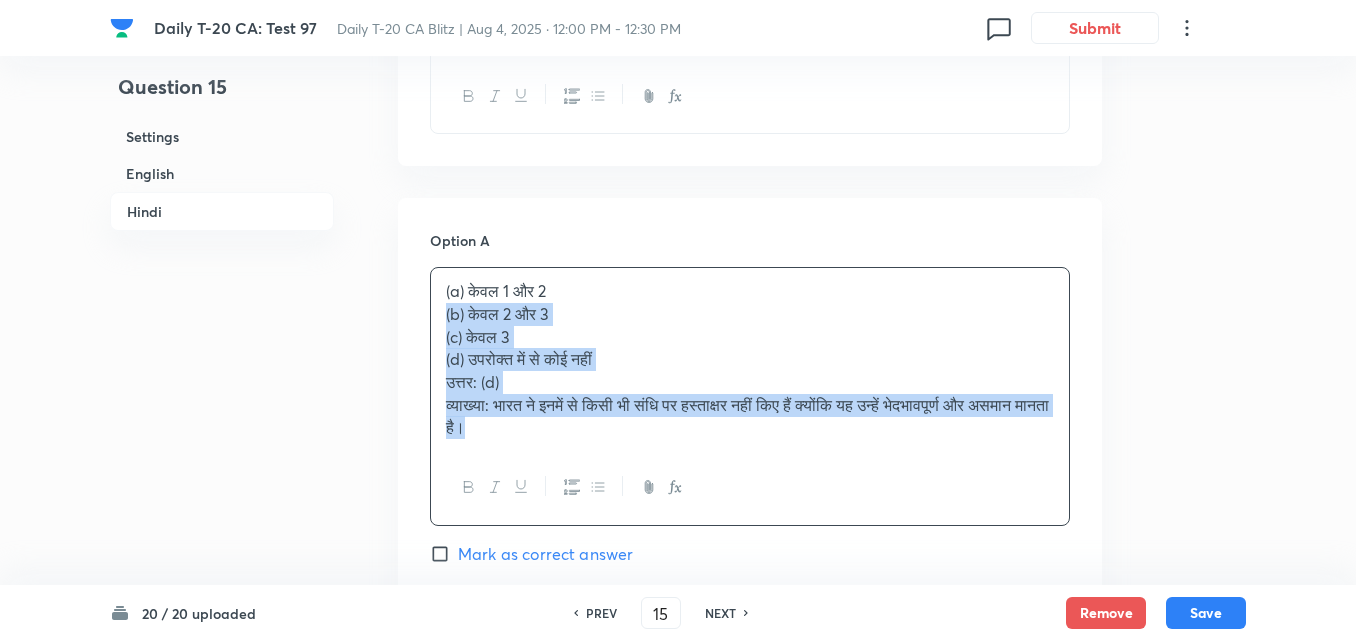 drag, startPoint x: 415, startPoint y: 317, endPoint x: 391, endPoint y: 322, distance: 24.5153 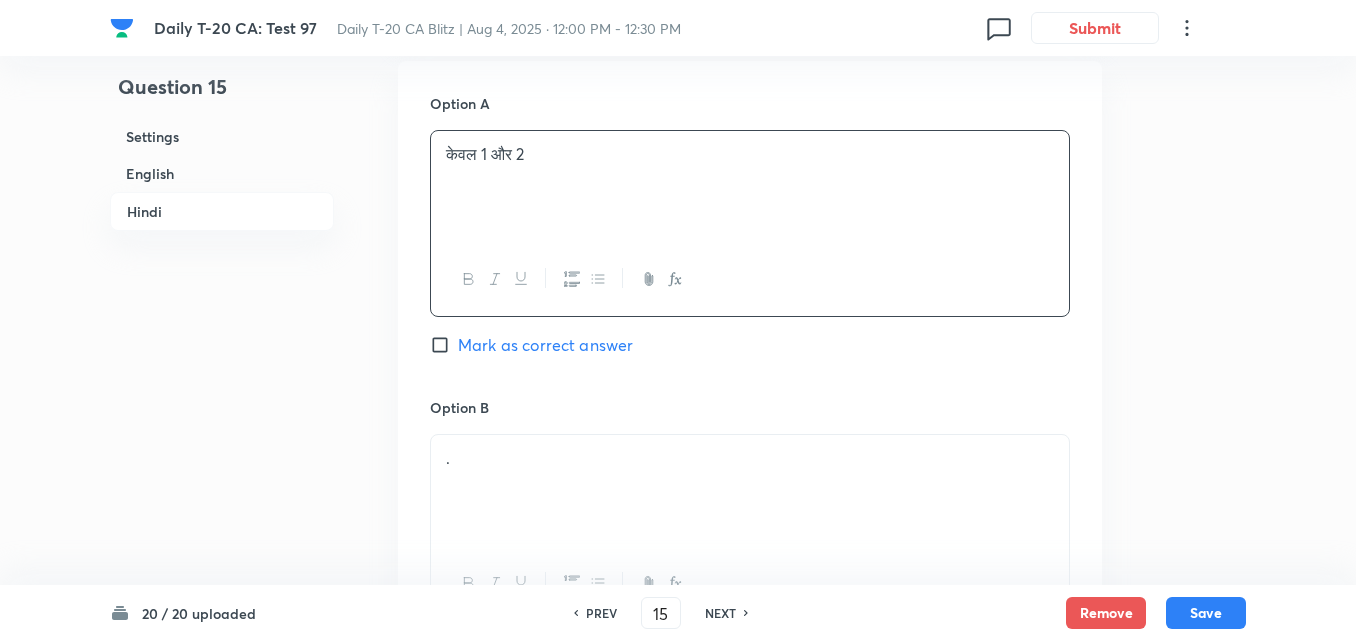 scroll, scrollTop: 3316, scrollLeft: 0, axis: vertical 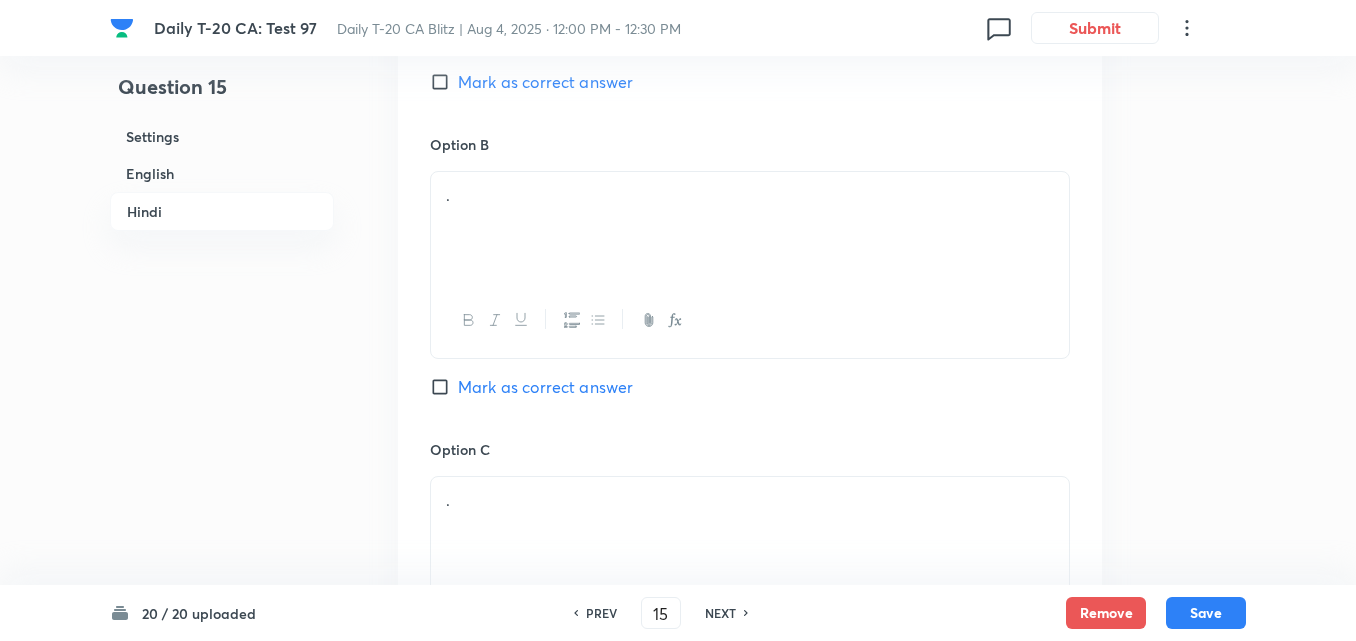 click on "." at bounding box center [750, 228] 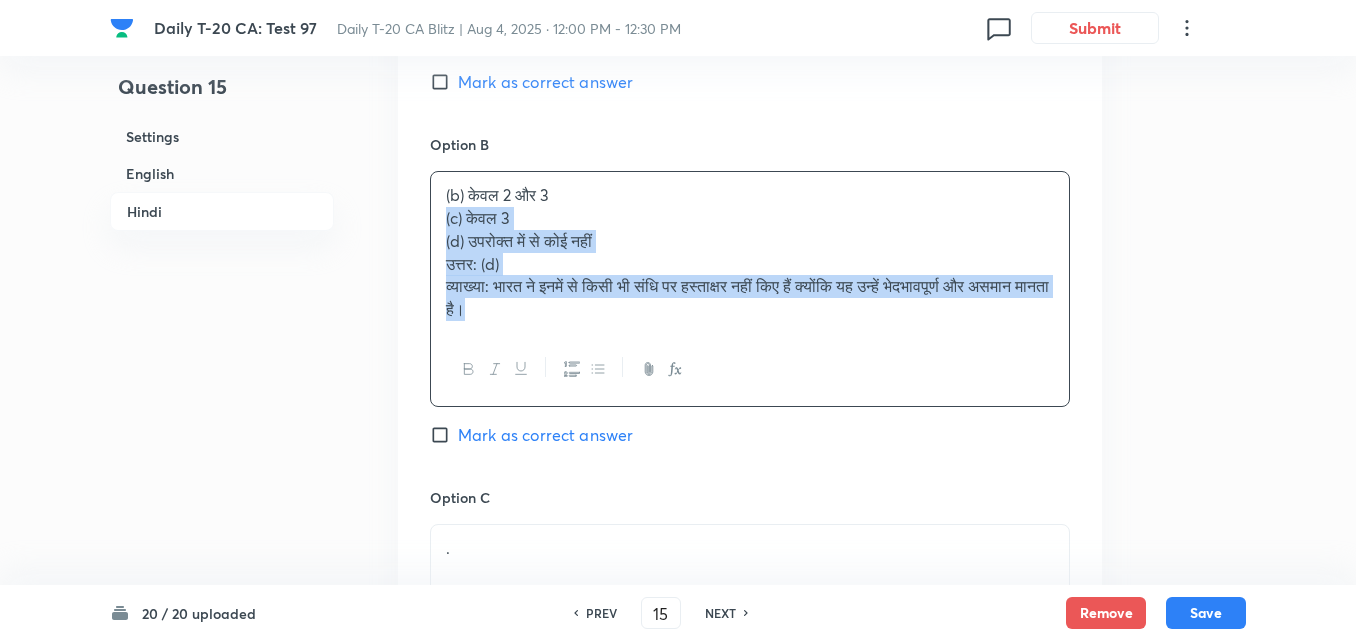 click on "Option A केवल 1 और 2 Mark as correct answer Option B (b) केवल 2 और 3 (c) केवल 3 (d) उपरोक्त में से कोई नहीं उत्तर: (d) व्याख्या: भारत ने इनमें से किसी भी संधि पर हस्ताक्षर नहीं किए हैं क्योंकि यह उन्हें भेदभावपूर्ण और असमान मानता है। Mark as correct answer Option C . Mark as correct answer Option D . Marked as correct" at bounding box center (750, 443) 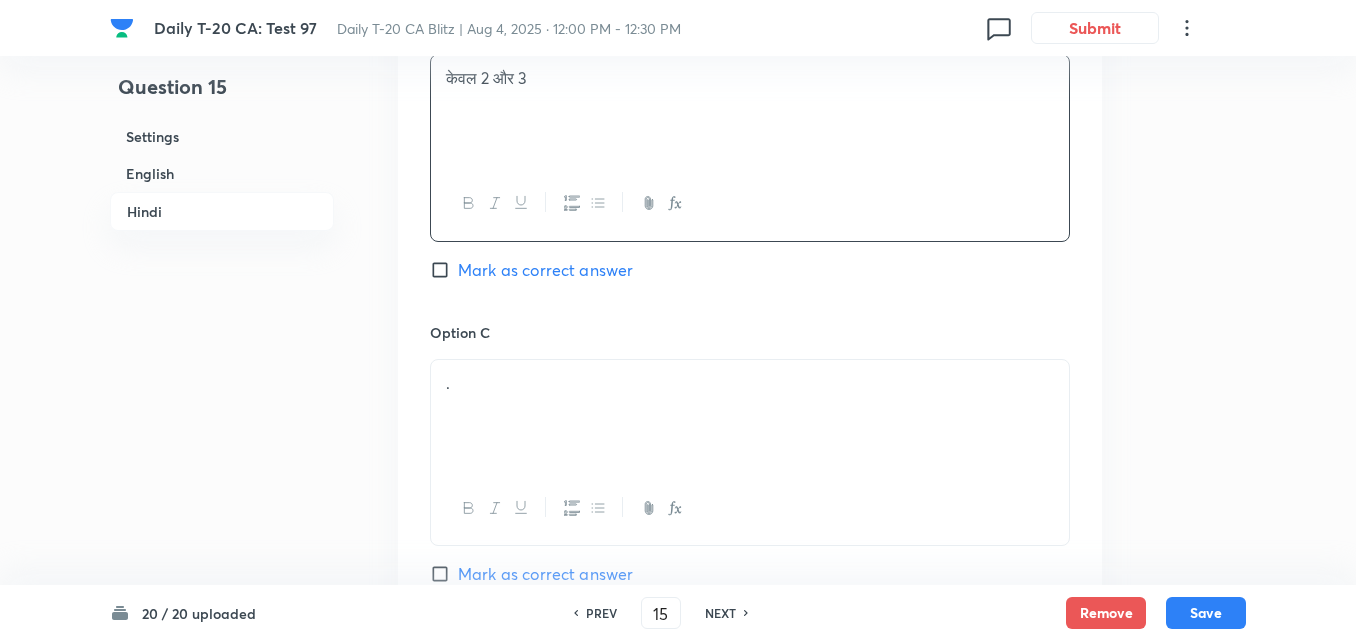 scroll, scrollTop: 3616, scrollLeft: 0, axis: vertical 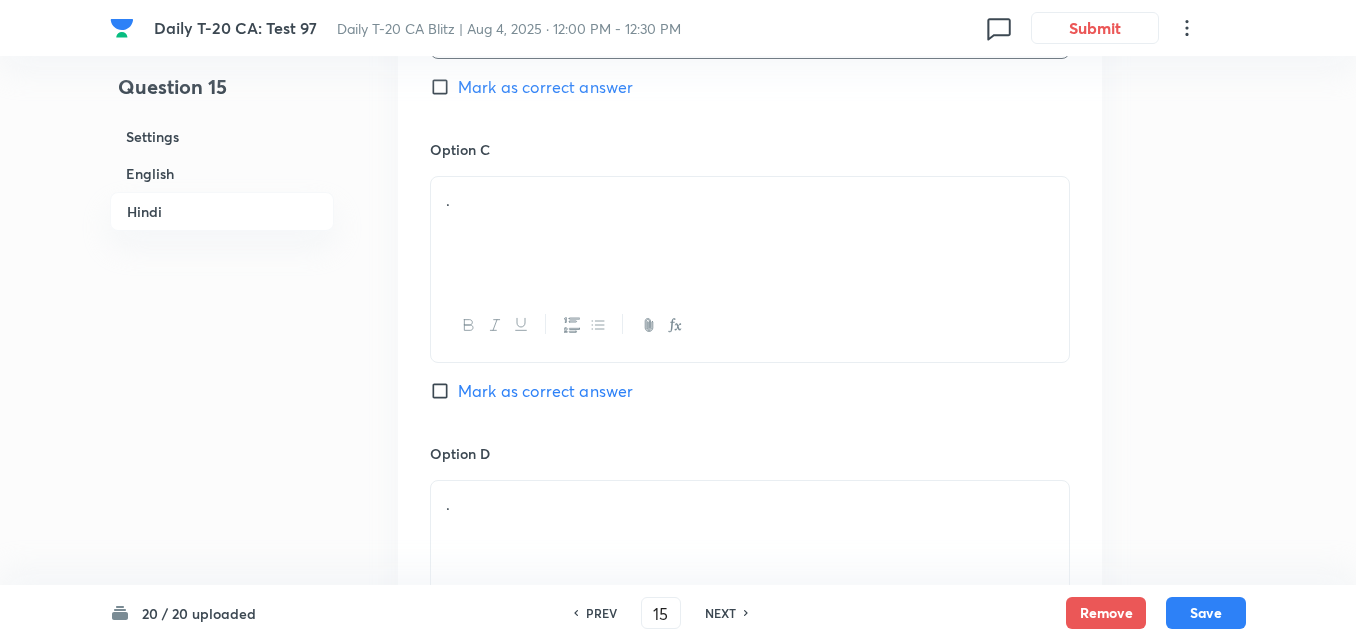 click on "." at bounding box center [750, 233] 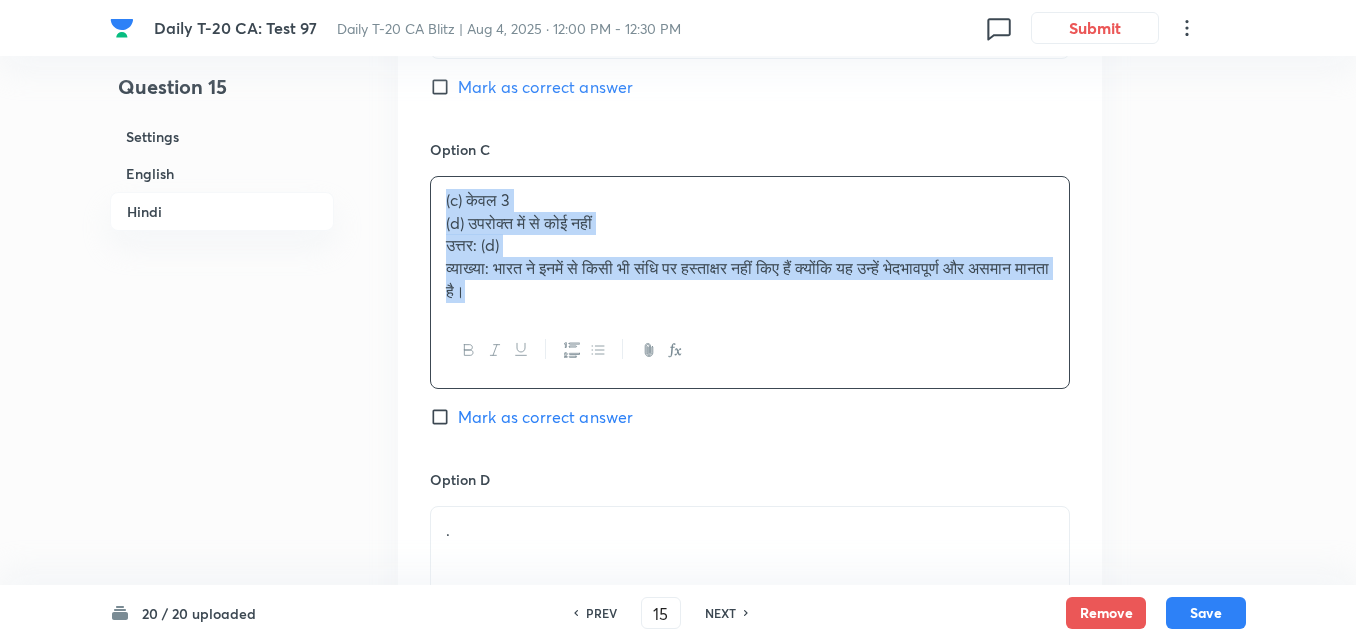 drag, startPoint x: 434, startPoint y: 211, endPoint x: 385, endPoint y: 208, distance: 49.09175 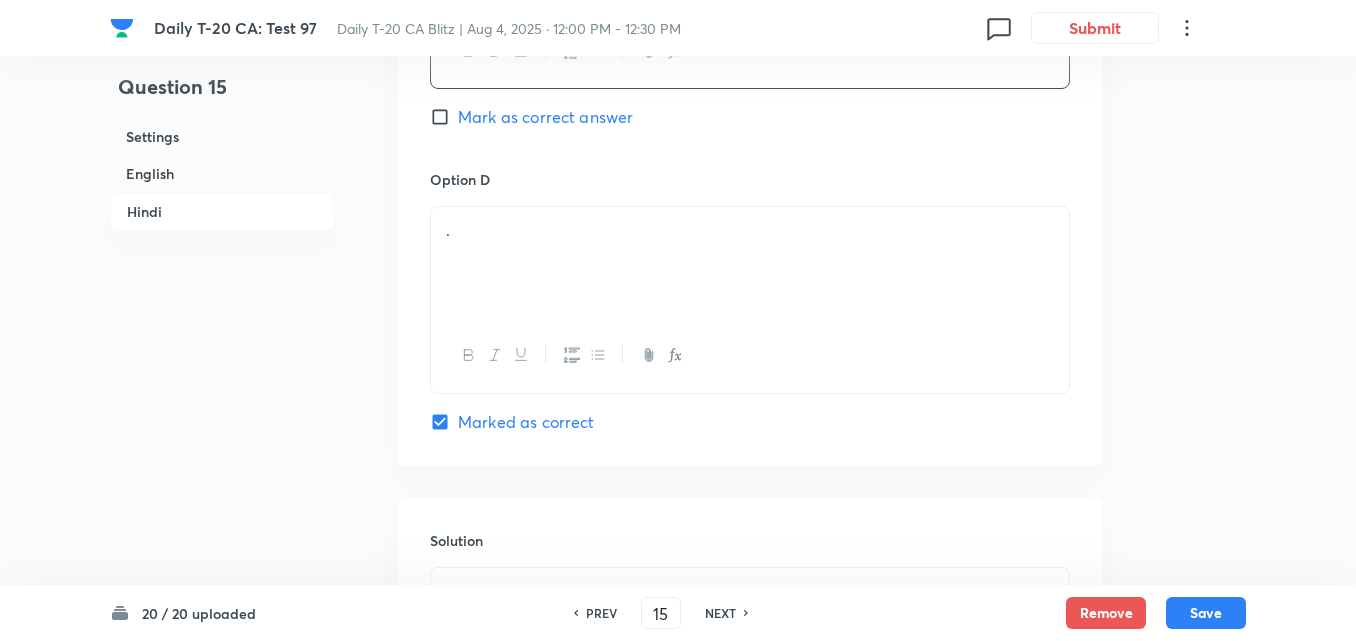 scroll, scrollTop: 3916, scrollLeft: 0, axis: vertical 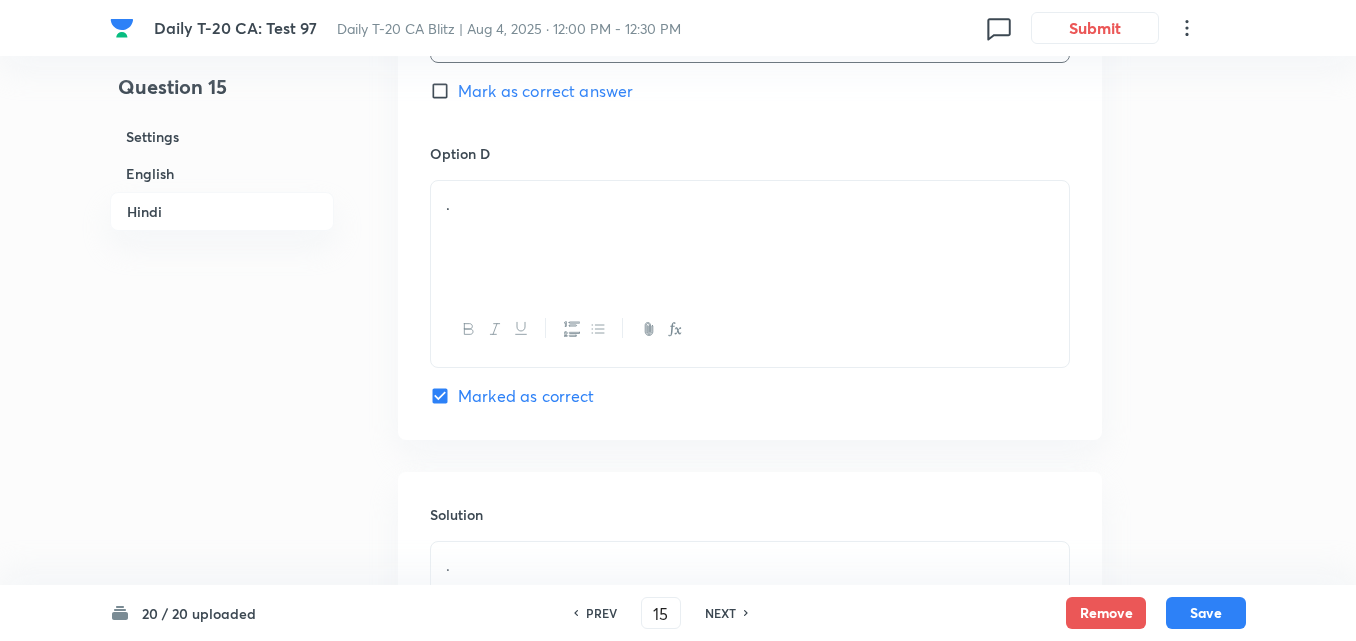 click on "." at bounding box center (750, 237) 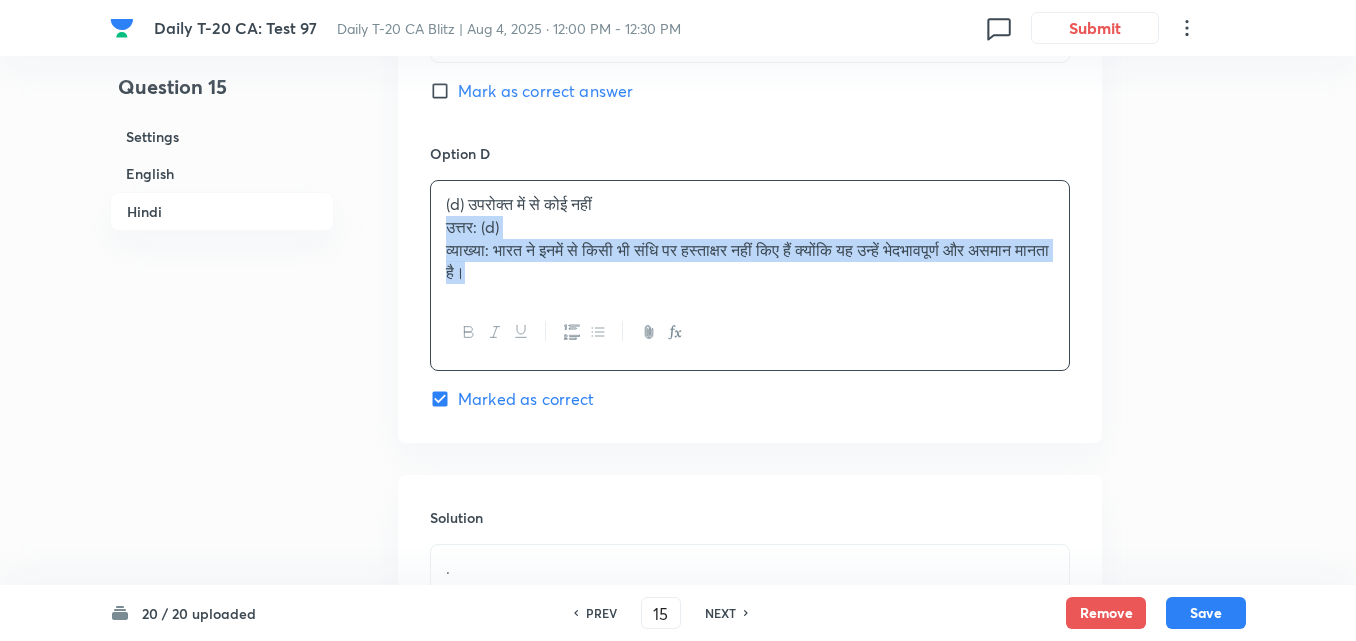 drag, startPoint x: 430, startPoint y: 225, endPoint x: 400, endPoint y: 217, distance: 31.04835 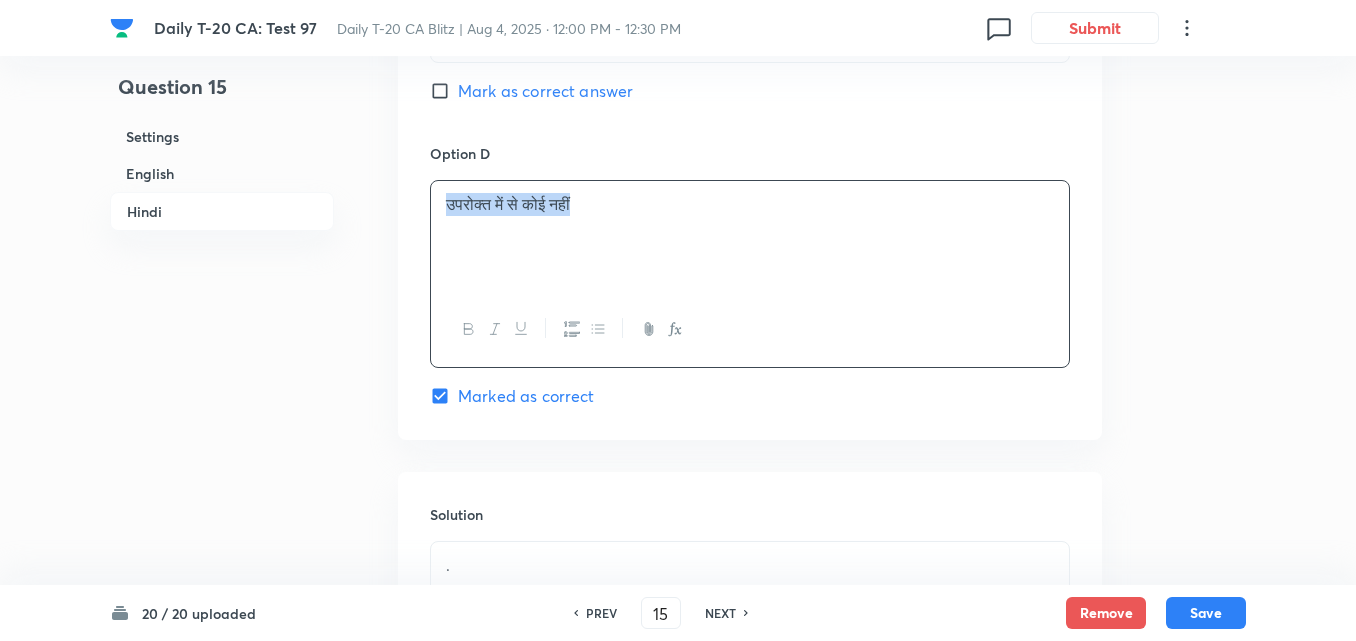 scroll, scrollTop: 4211, scrollLeft: 0, axis: vertical 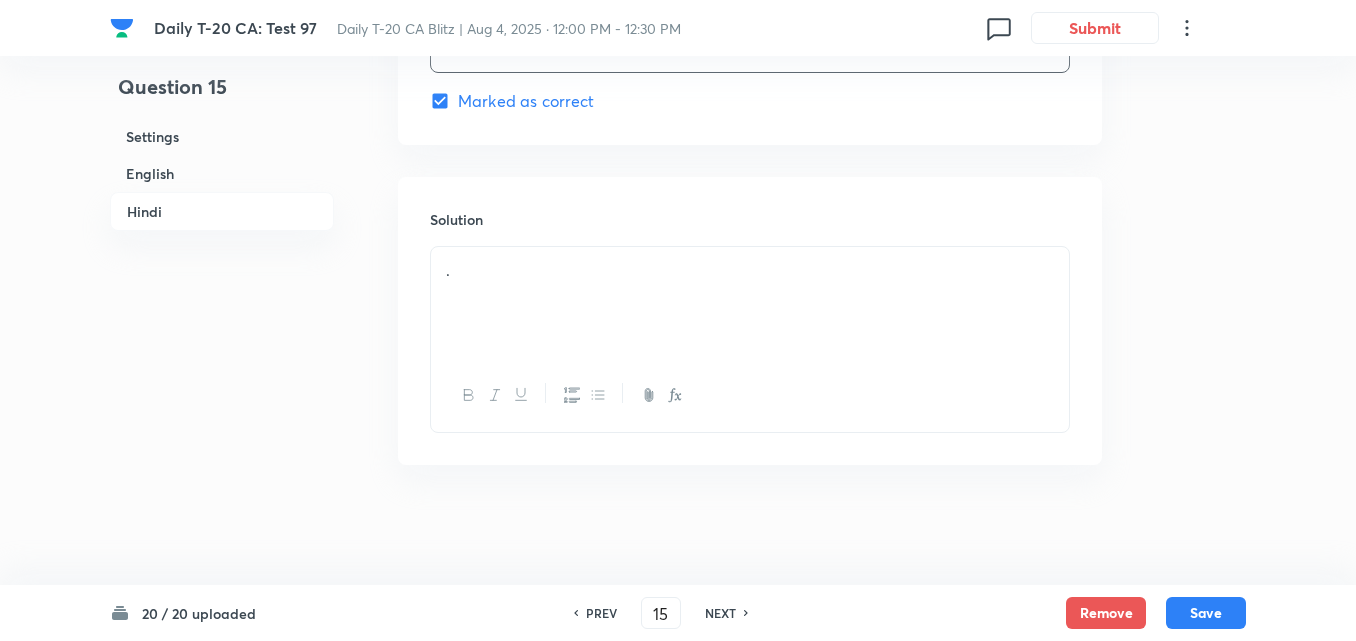 click on "." at bounding box center (750, 303) 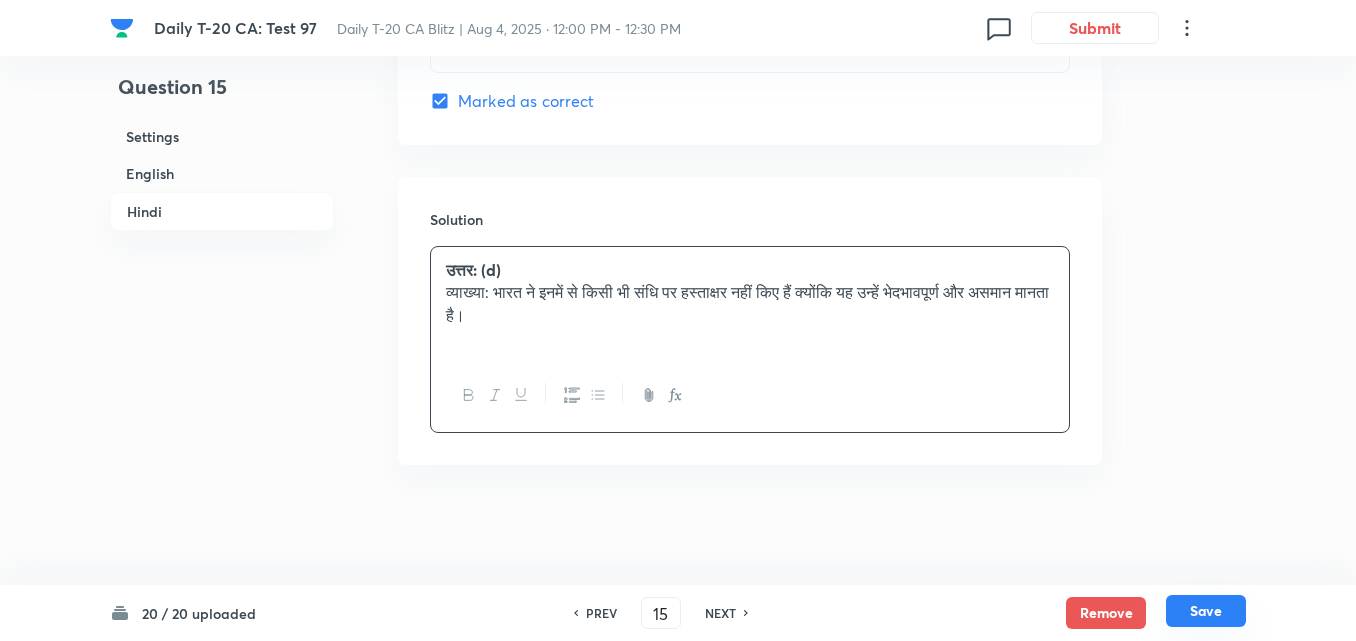 click on "Save" at bounding box center [1206, 611] 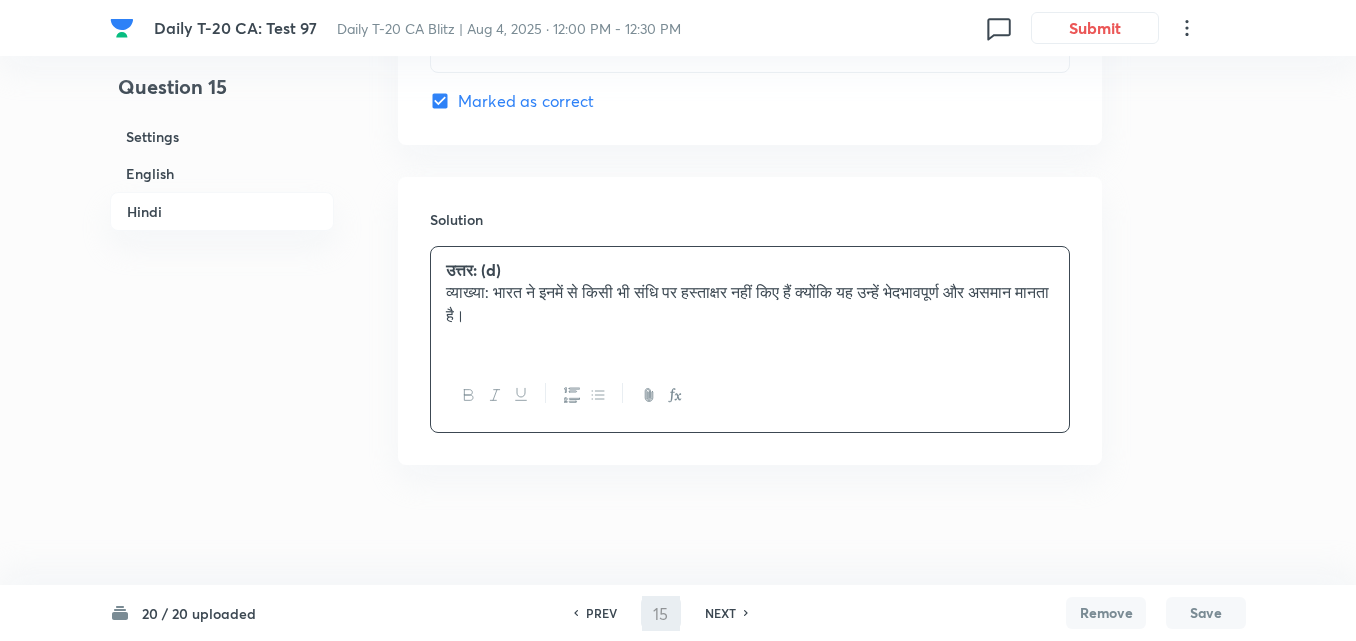 type on "16" 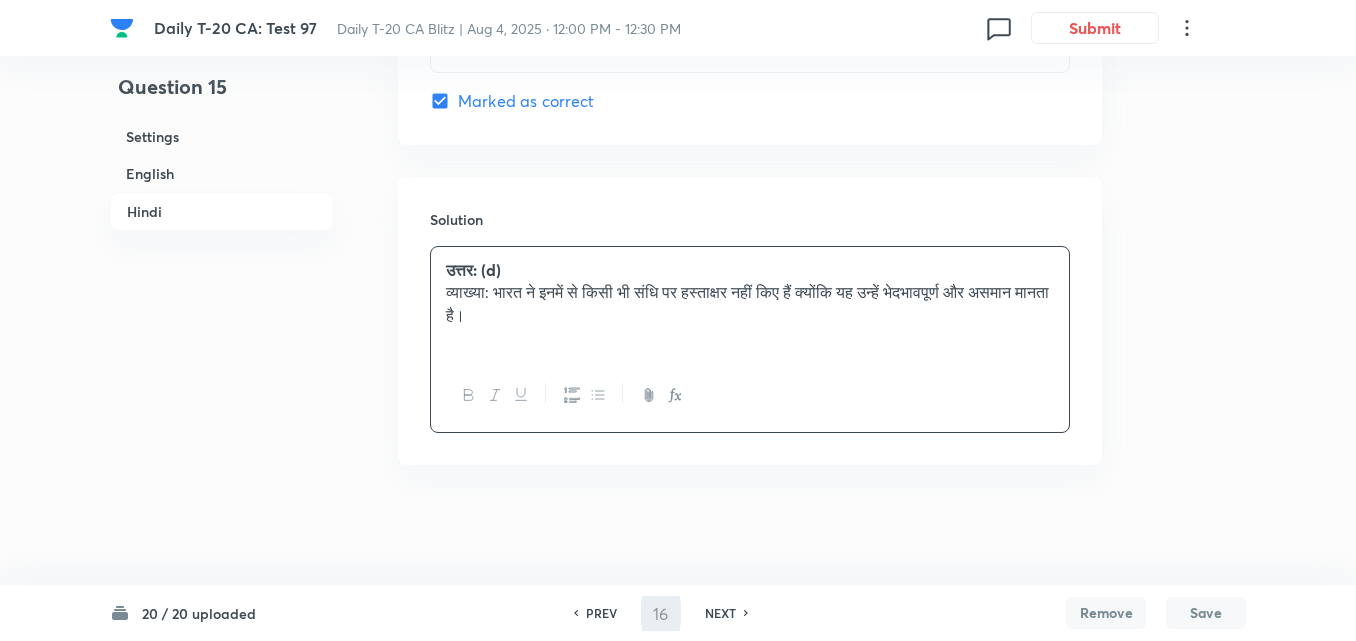 checkbox on "false" 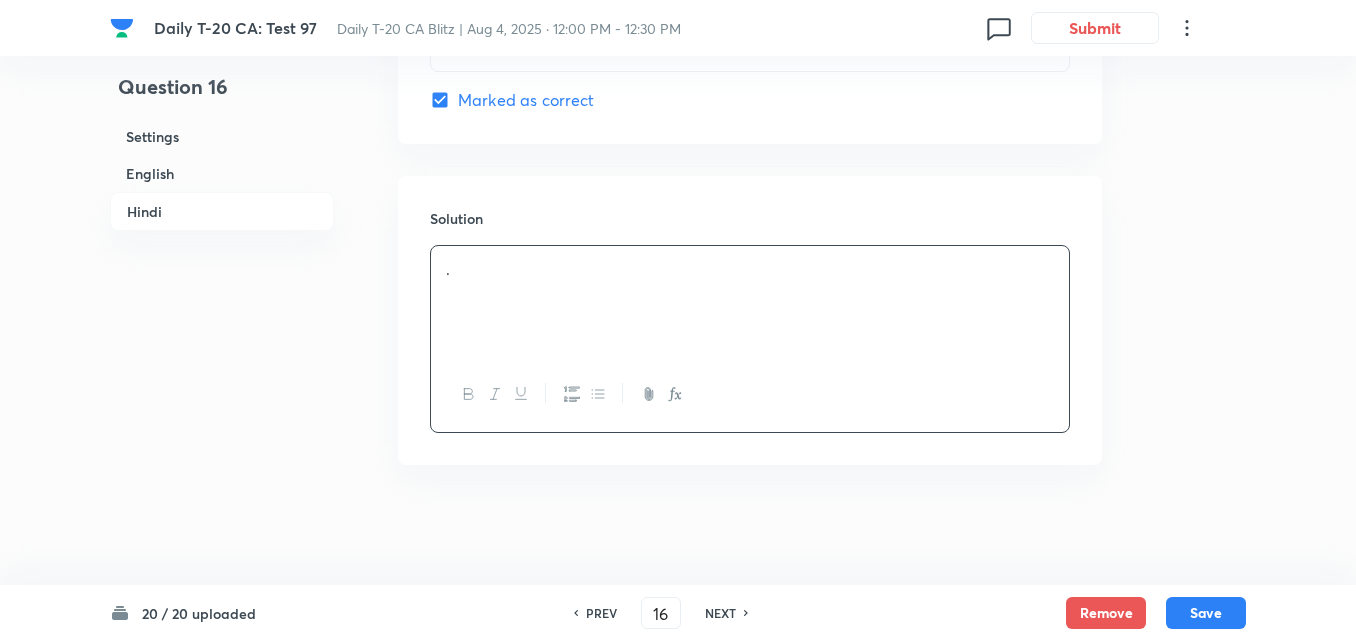 click on "English" at bounding box center (222, 173) 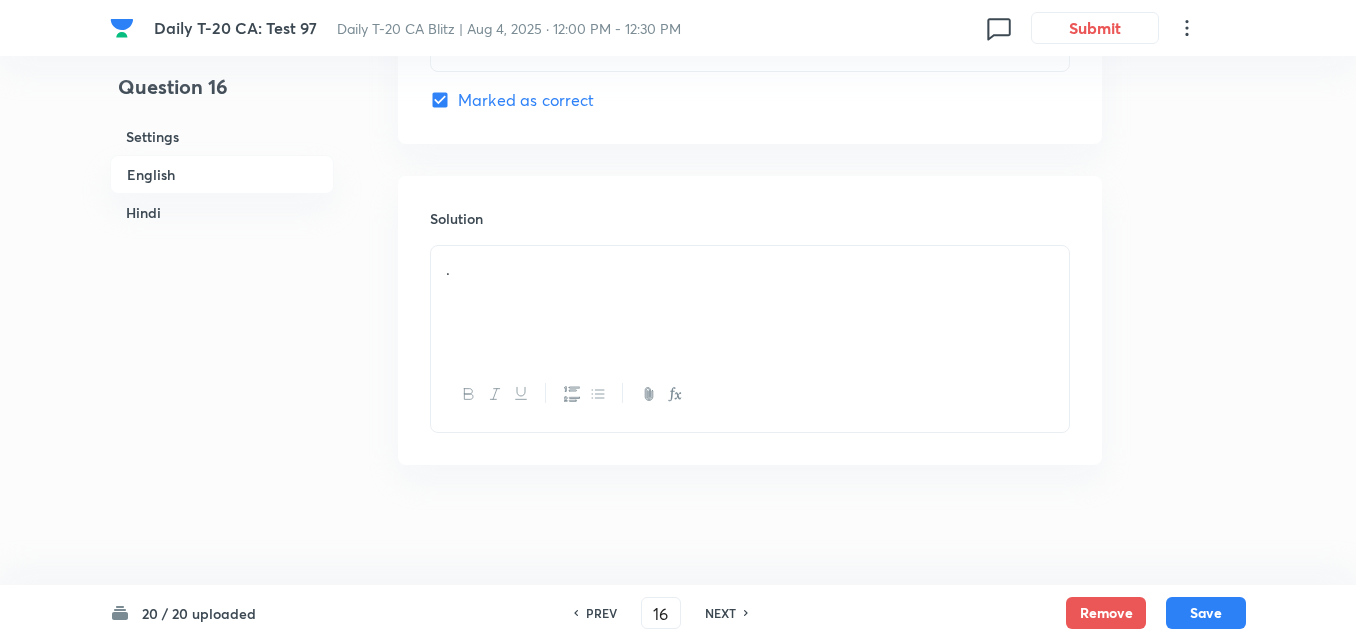 scroll, scrollTop: 516, scrollLeft: 0, axis: vertical 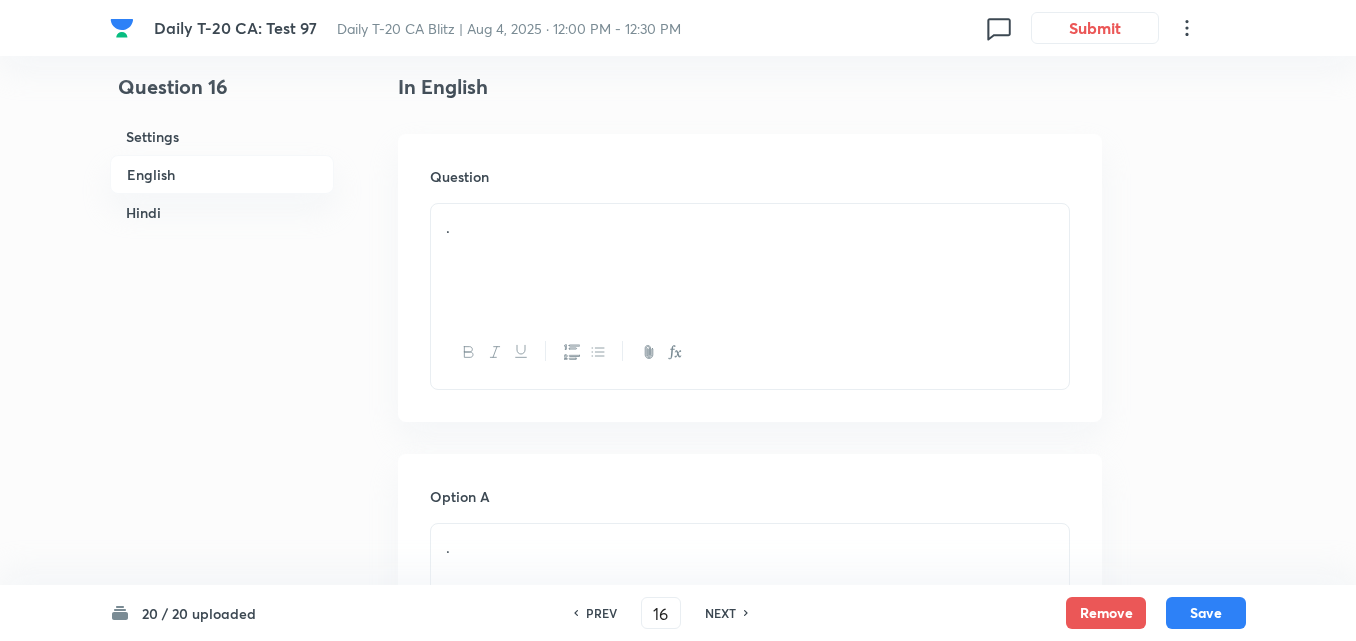 click on "." at bounding box center [750, 260] 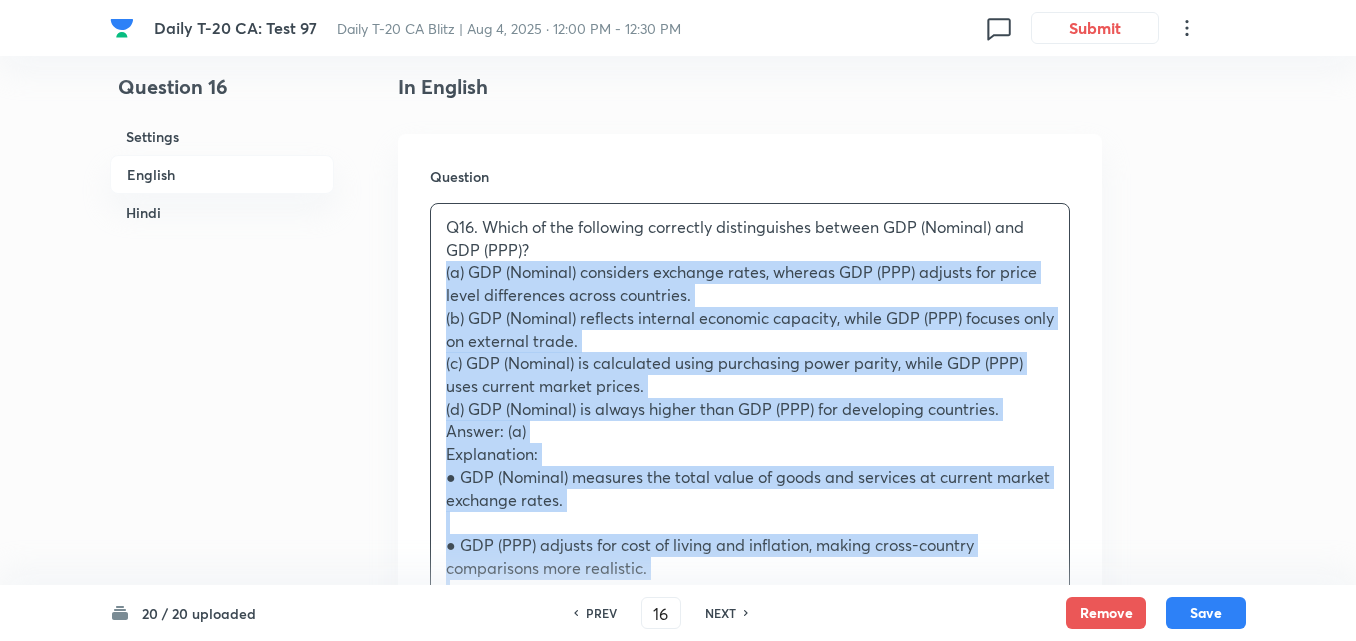 drag, startPoint x: 442, startPoint y: 264, endPoint x: 432, endPoint y: 267, distance: 10.440307 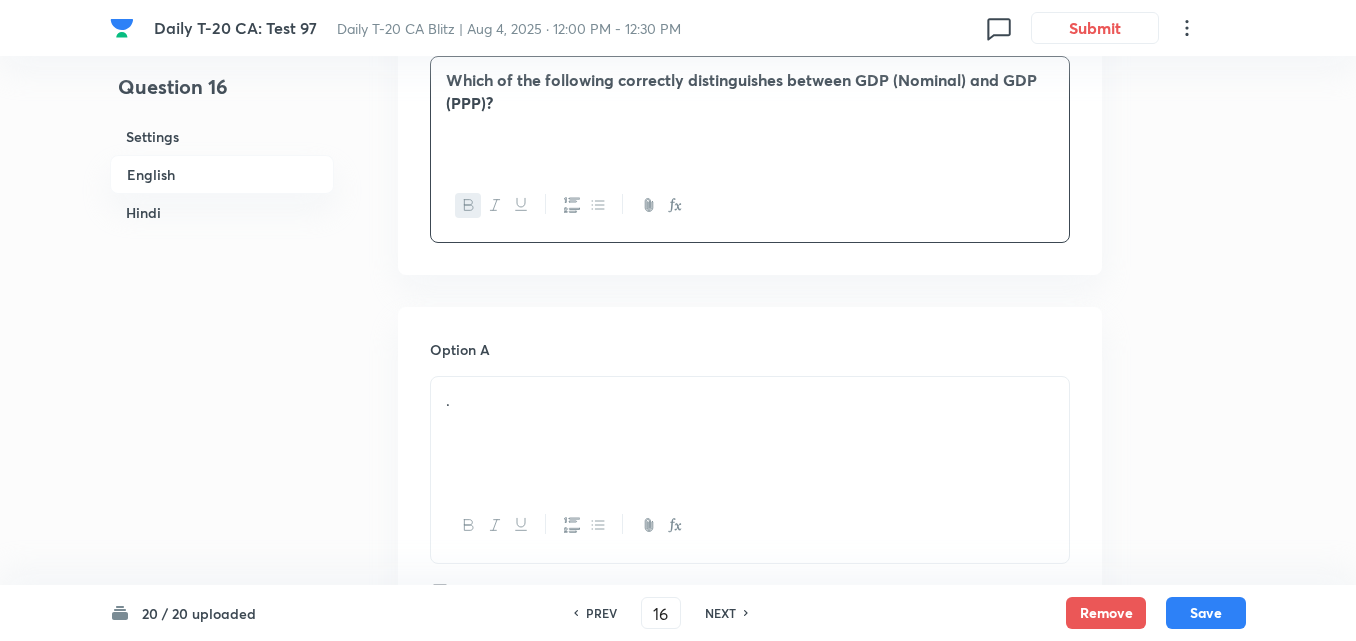 scroll, scrollTop: 816, scrollLeft: 0, axis: vertical 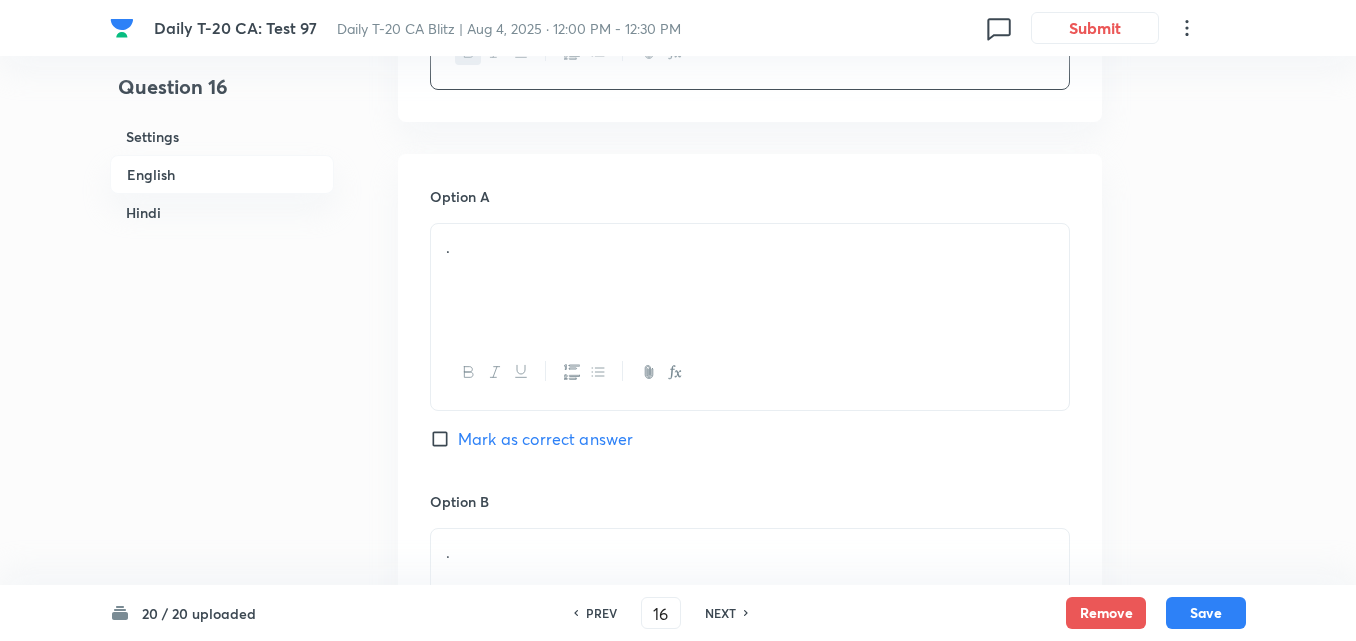 click on "." at bounding box center (750, 280) 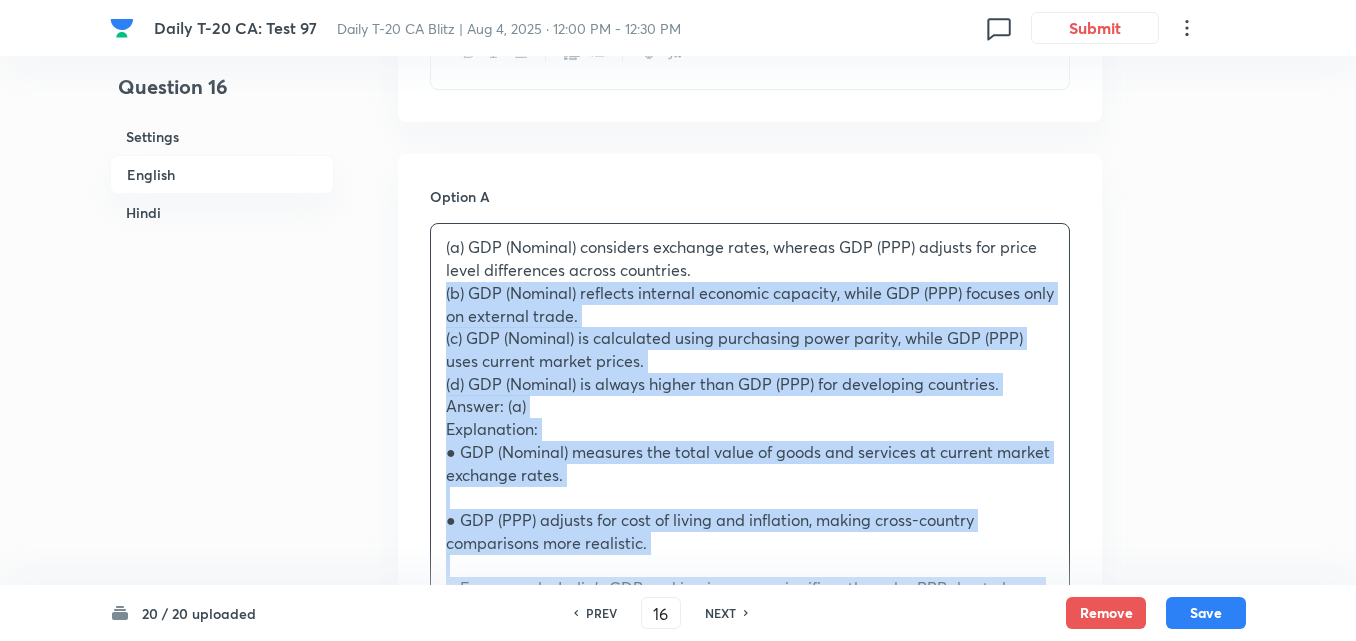 click on "(a) GDP (Nominal) considers exchange rates, whereas GDP (PPP) adjusts for price level differences across countries. (b) GDP (Nominal) reflects internal economic capacity, while GDP (PPP) focuses only on external trade. (c) GDP (Nominal) is calculated using purchasing power parity, while GDP (PPP) uses current market prices. (d) GDP (Nominal) is always higher than GDP (PPP) for developing countries. Answer: (a) Explanation: ●	GDP (Nominal) measures the total value of goods and services at current market exchange rates. ●	GDP (PPP) adjusts for cost of living and inflation, making cross-country comparisons more realistic. ●	For example, India’s GDP ranking improves significantly under PPP due to lower domestic prices. प्र16. निम्नलिखित में से कौन GDP (मौद्रिक) और GDP (क्रय शक्ति समता) के बीच सही अंतर को दर्शाता है? उत्तर: (a) व्याख्या:" at bounding box center (750, 611) 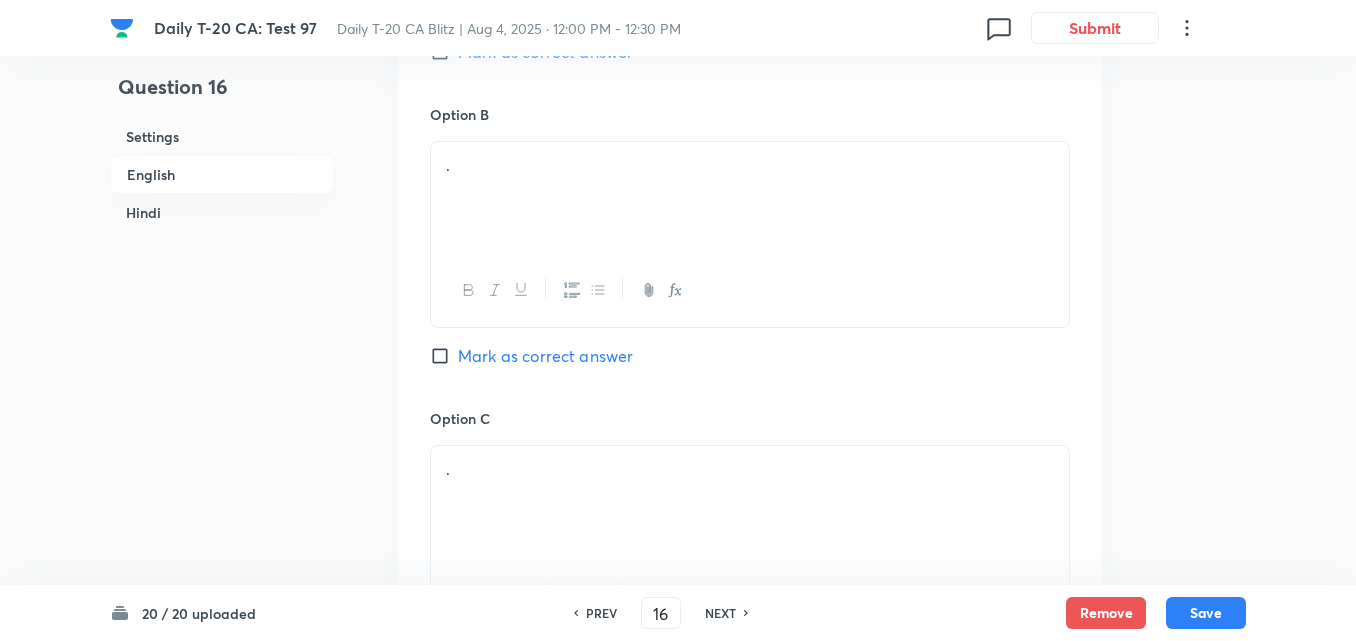 scroll, scrollTop: 1216, scrollLeft: 0, axis: vertical 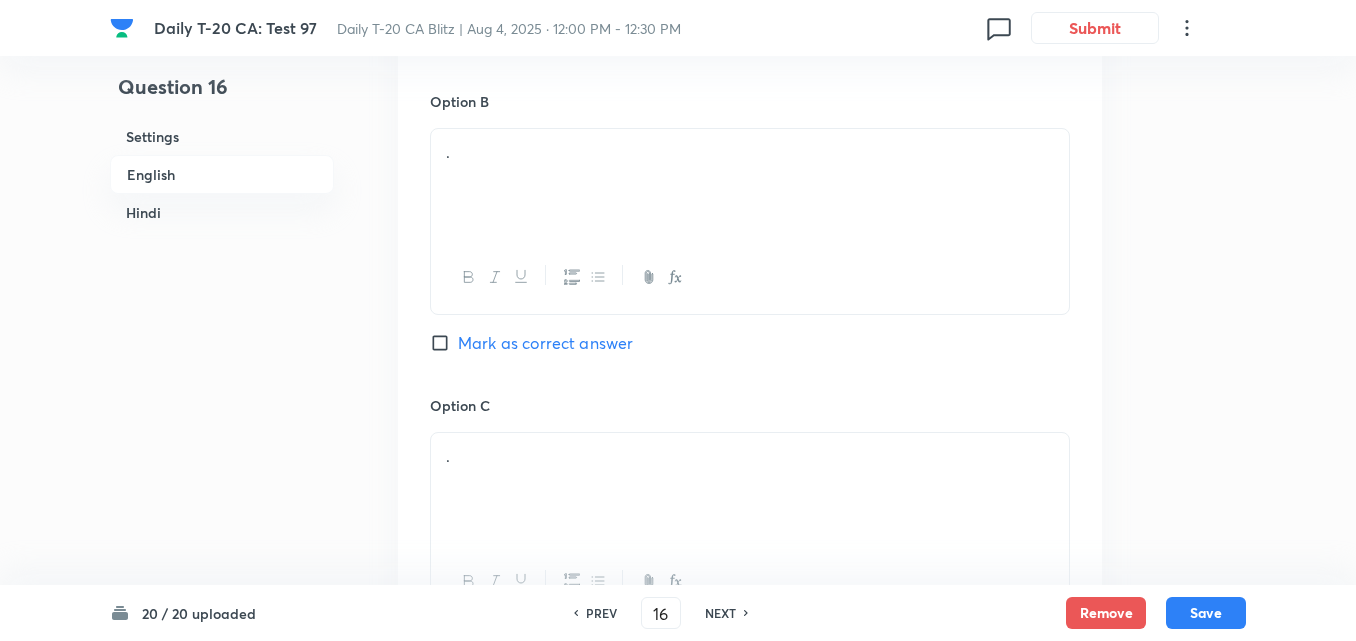 click on "." at bounding box center (750, 185) 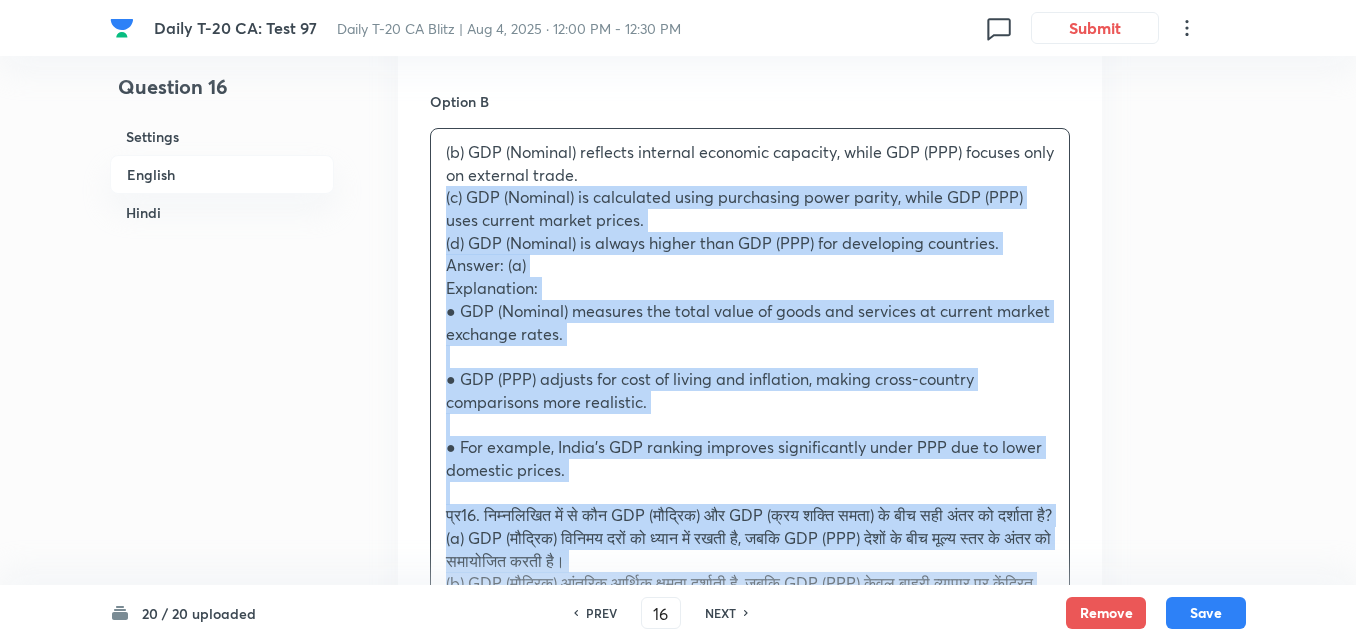 click on "Option A GDP (Nominal) considers exchange rates, whereas GDP (PPP) adjusts for price level differences across countries. Mark as correct answer Option B (b) GDP (Nominal) reflects internal economic capacity, while GDP (PPP) focuses only on external trade. (c) GDP (Nominal) is calculated using purchasing power parity, while GDP (PPP) uses current market prices. (d) GDP (Nominal) is always higher than GDP (PPP) for developing countries. Answer: (a) Explanation: ●	GDP (Nominal) measures the total value of goods and services at current market exchange rates. ●	GDP (PPP) adjusts for cost of living and inflation, making cross-country comparisons more realistic. ●	For example, India’s GDP ranking improves significantly under PPP due to lower domestic prices. प्र16. निम्नलिखित में से कौन GDP (मौद्रिक) और GDP (क्रय शक्ति समता) के बीच सही अंतर को दर्शाता है? उत्तर: (a) ." at bounding box center [750, 671] 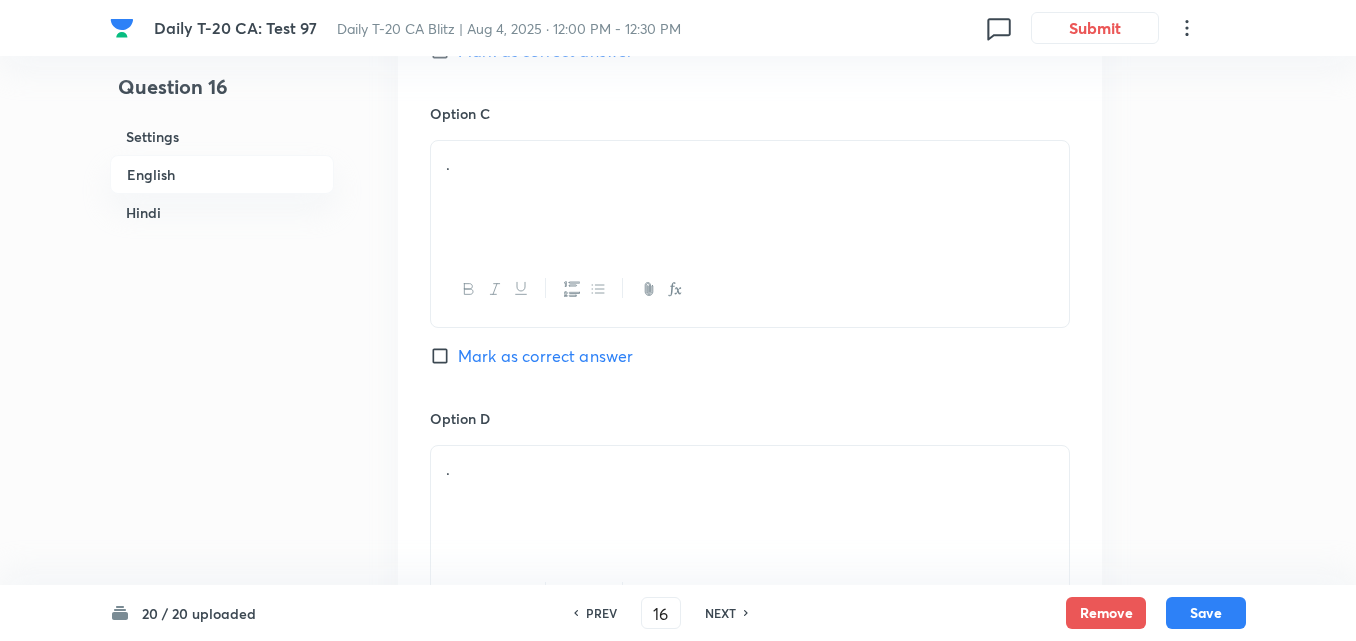 scroll, scrollTop: 1516, scrollLeft: 0, axis: vertical 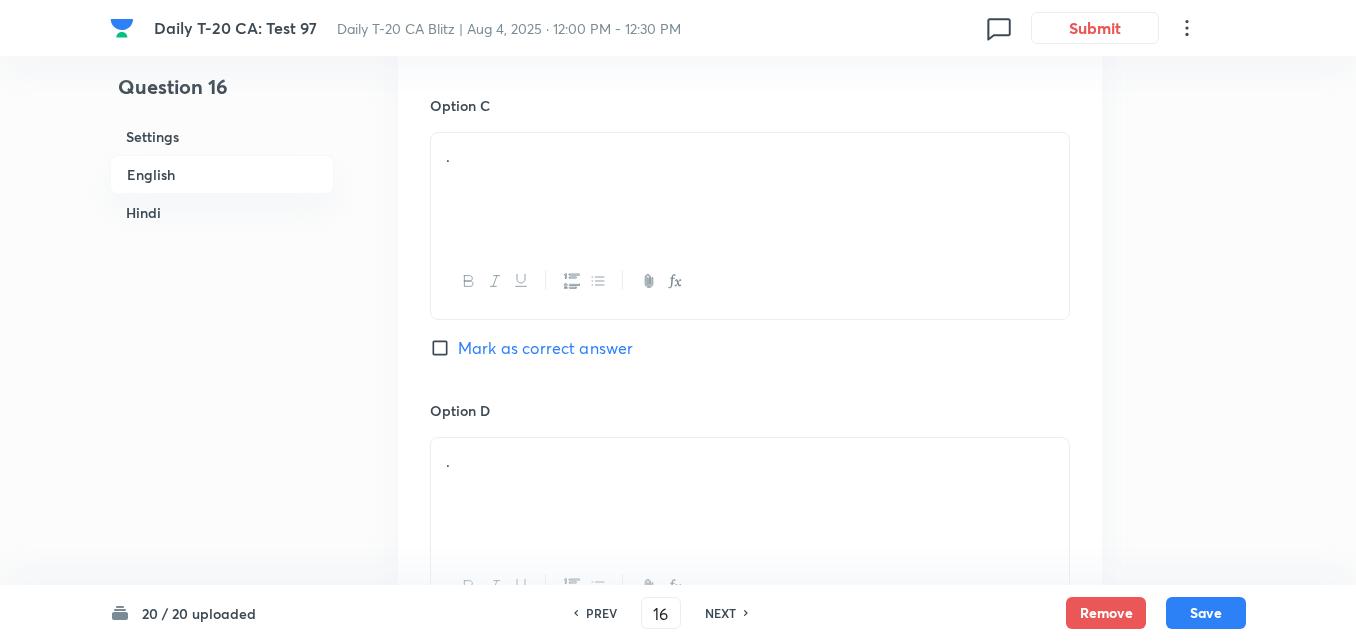 click on "." at bounding box center [750, 189] 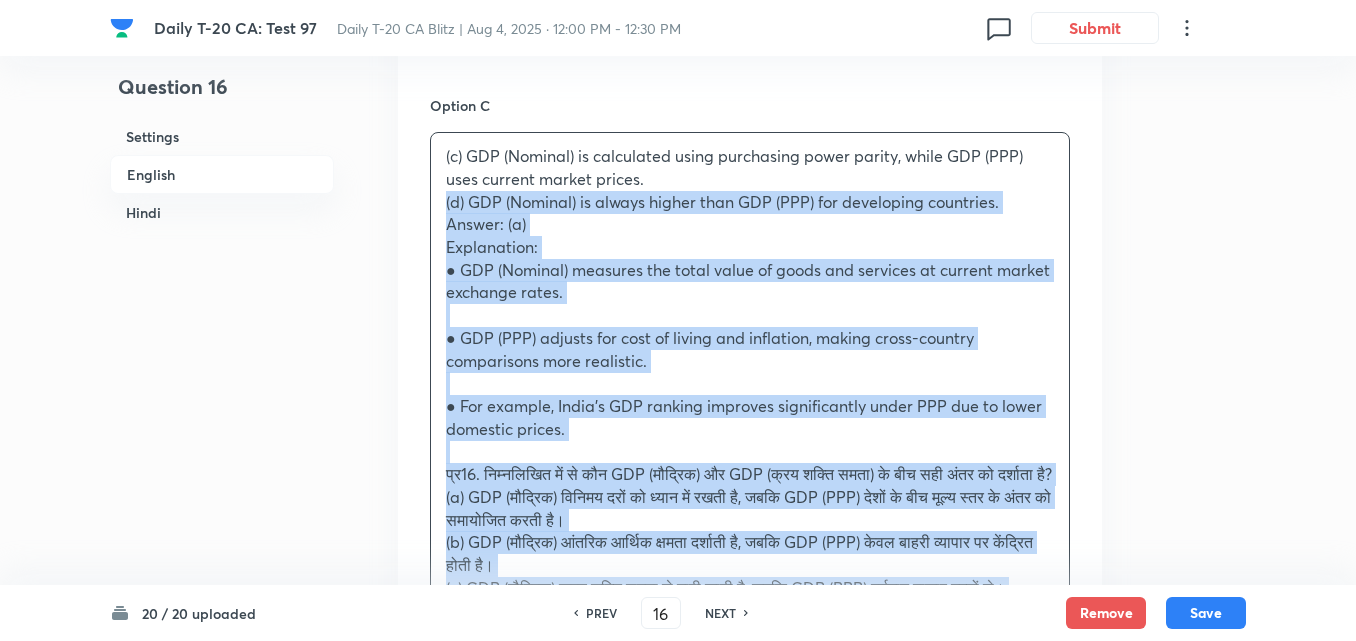 drag, startPoint x: 454, startPoint y: 204, endPoint x: 431, endPoint y: 204, distance: 23 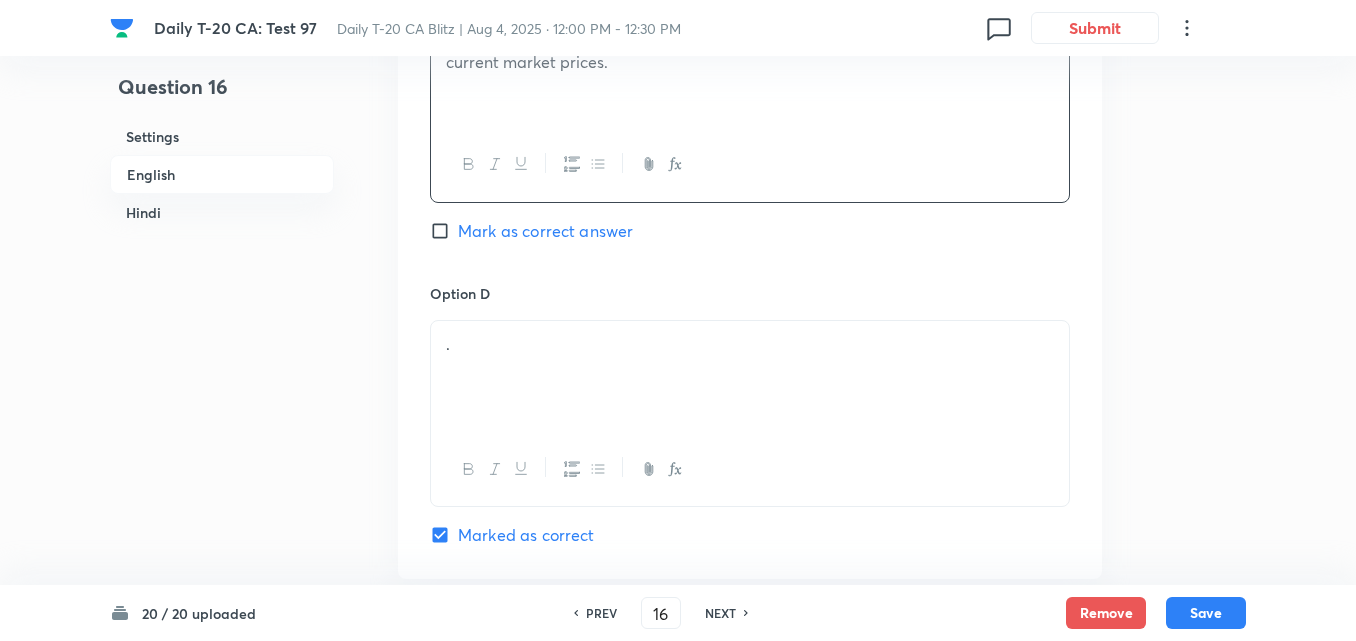 scroll, scrollTop: 1816, scrollLeft: 0, axis: vertical 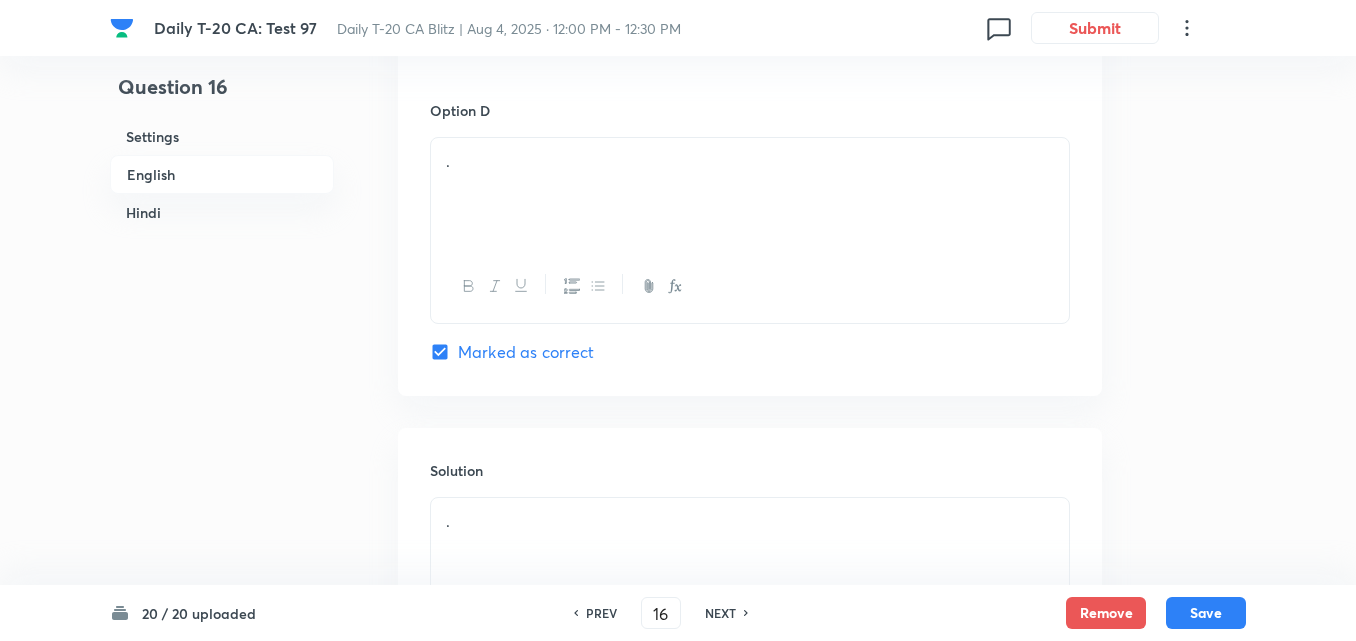 click on "." at bounding box center [750, 194] 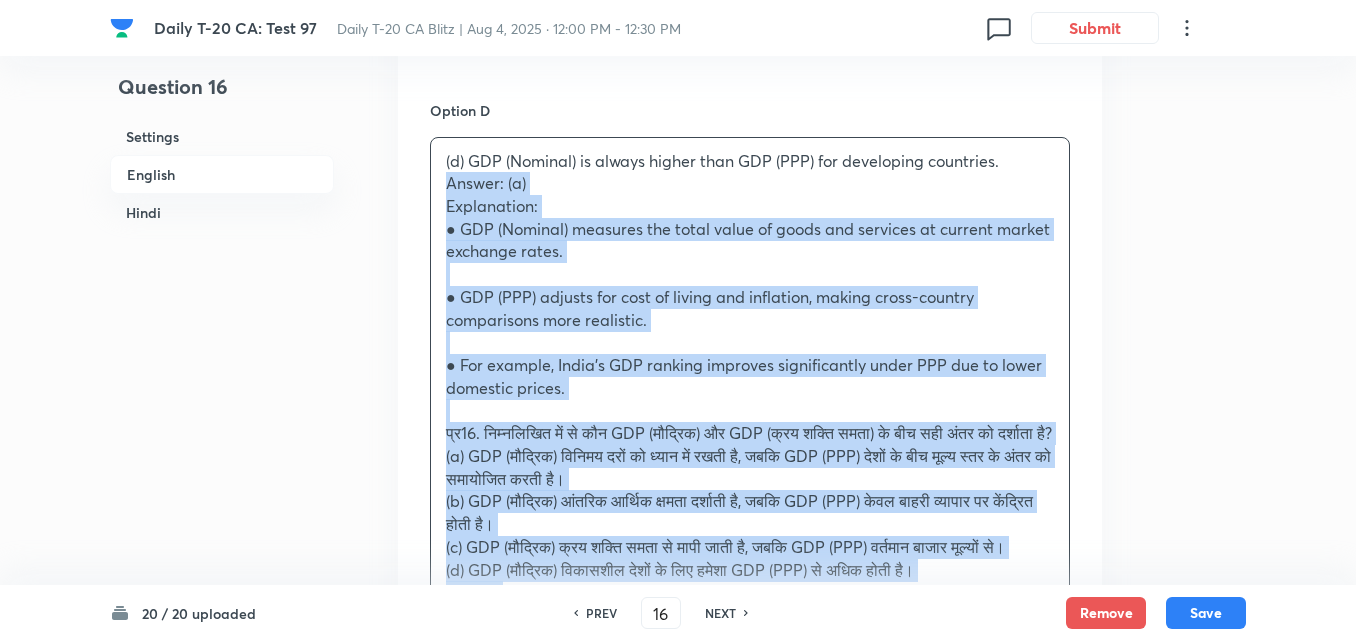 drag, startPoint x: 430, startPoint y: 199, endPoint x: 413, endPoint y: 188, distance: 20.248457 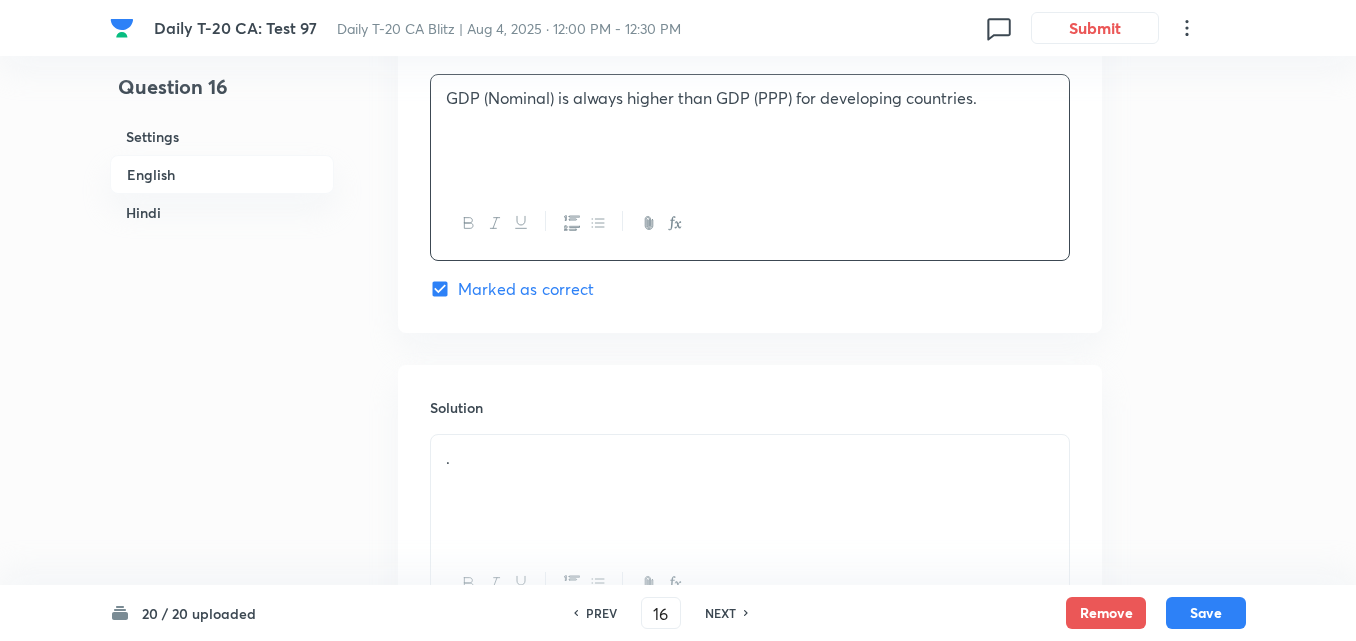 scroll, scrollTop: 2016, scrollLeft: 0, axis: vertical 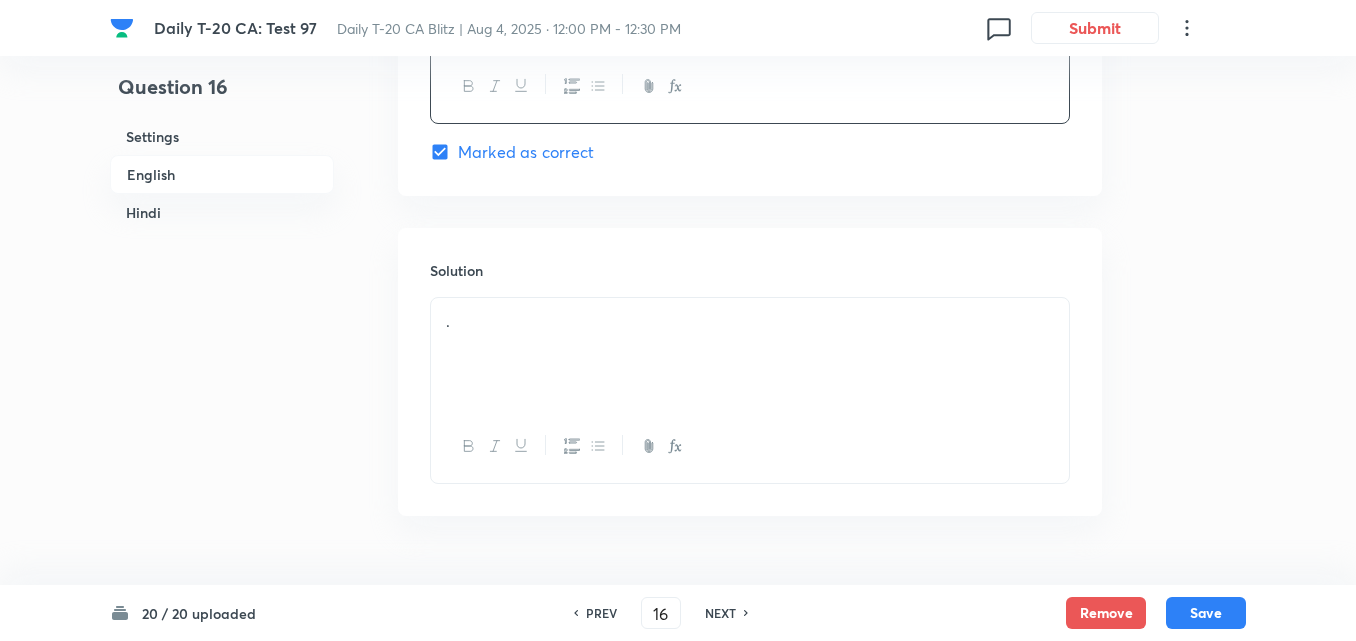 click on "." at bounding box center (750, 354) 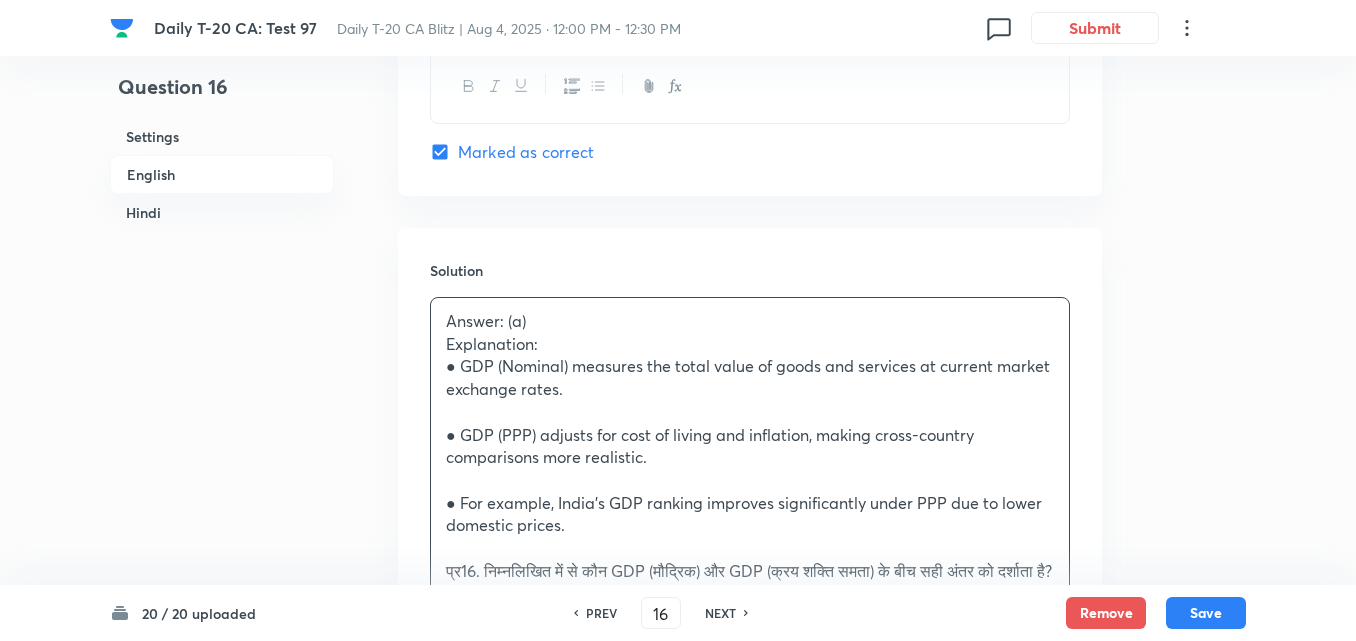 scroll, scrollTop: 2116, scrollLeft: 0, axis: vertical 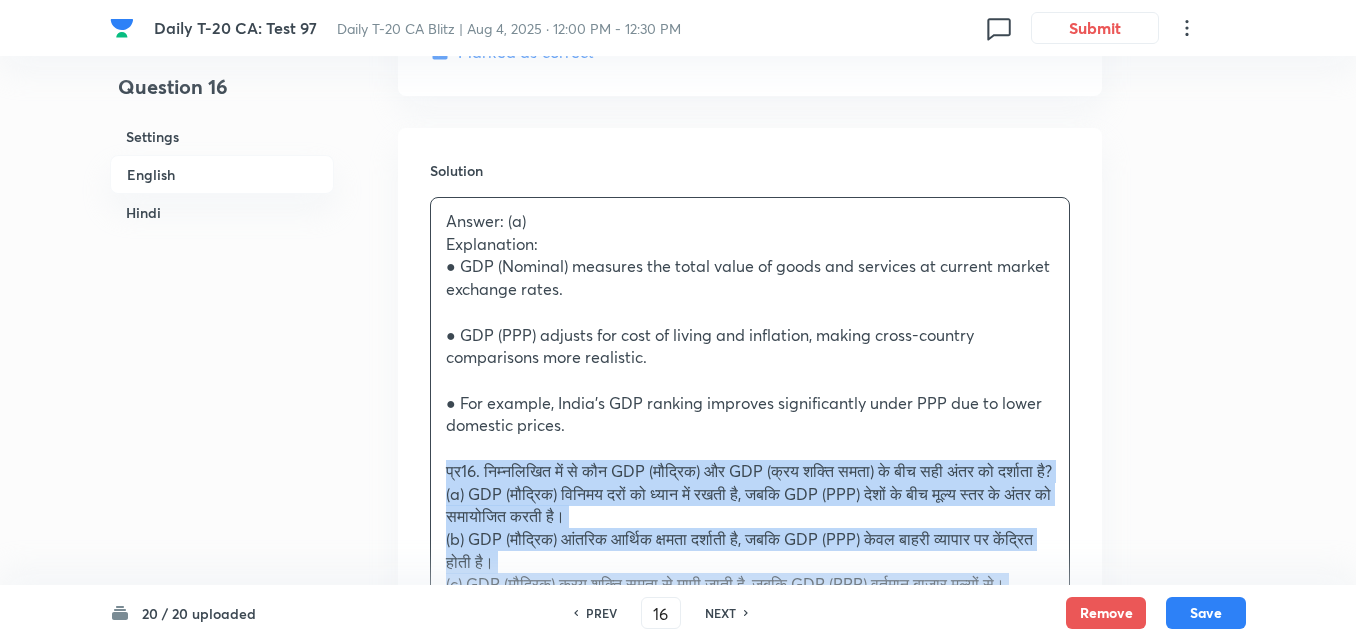 drag, startPoint x: 413, startPoint y: 483, endPoint x: 402, endPoint y: 480, distance: 11.401754 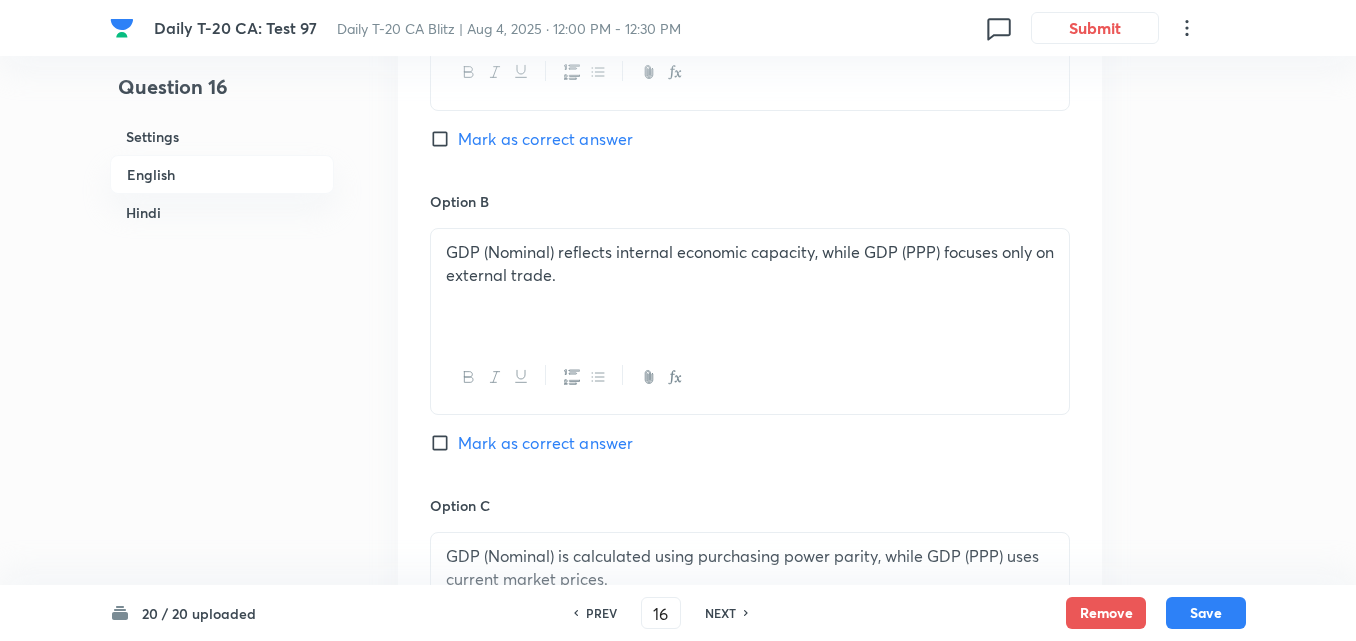 click on "Mark as correct answer" at bounding box center (545, 139) 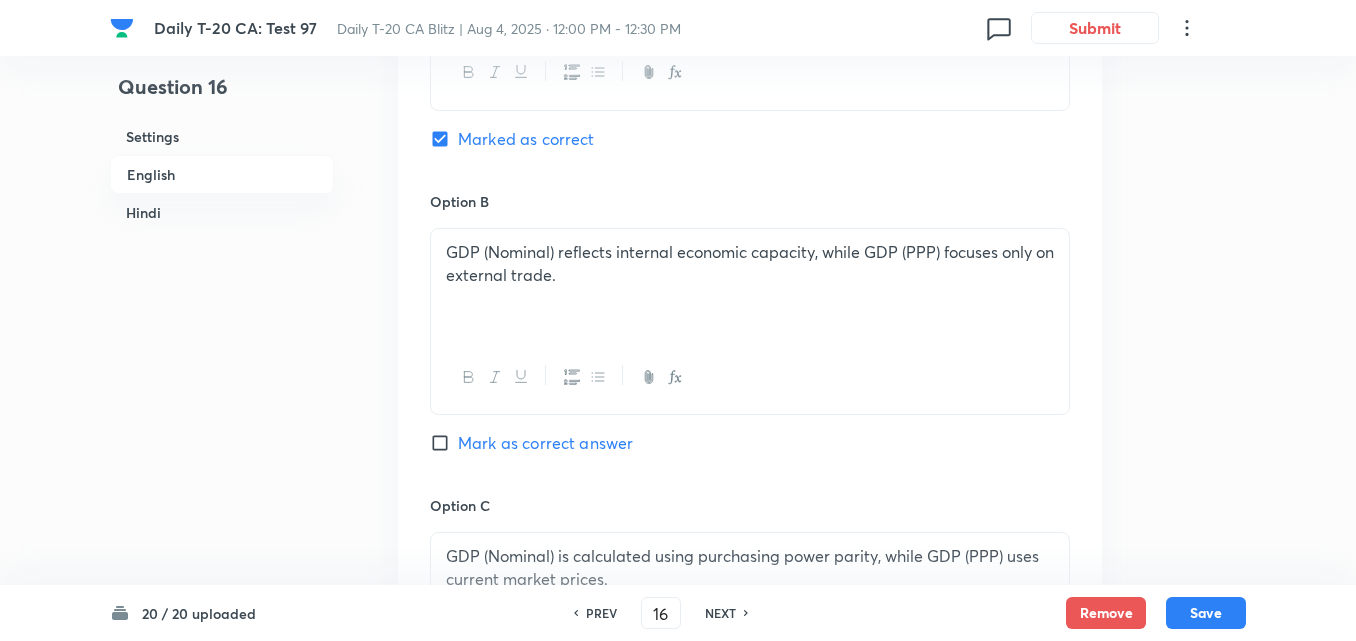 checkbox on "false" 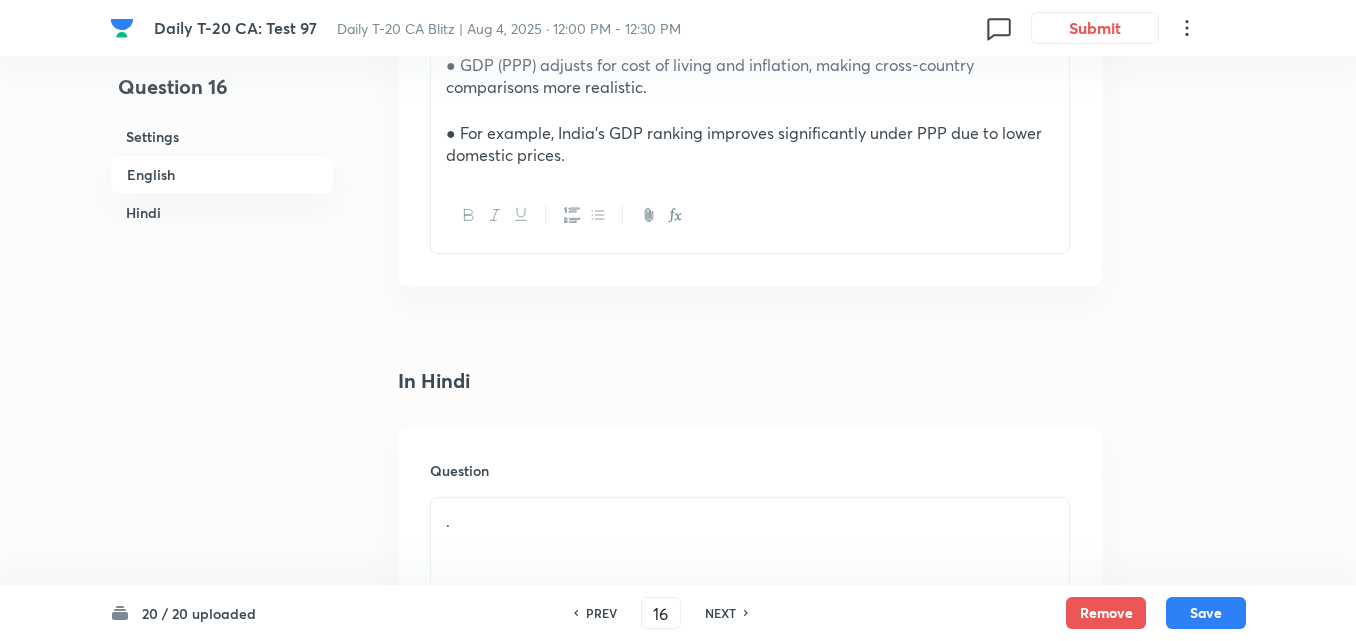 scroll, scrollTop: 2616, scrollLeft: 0, axis: vertical 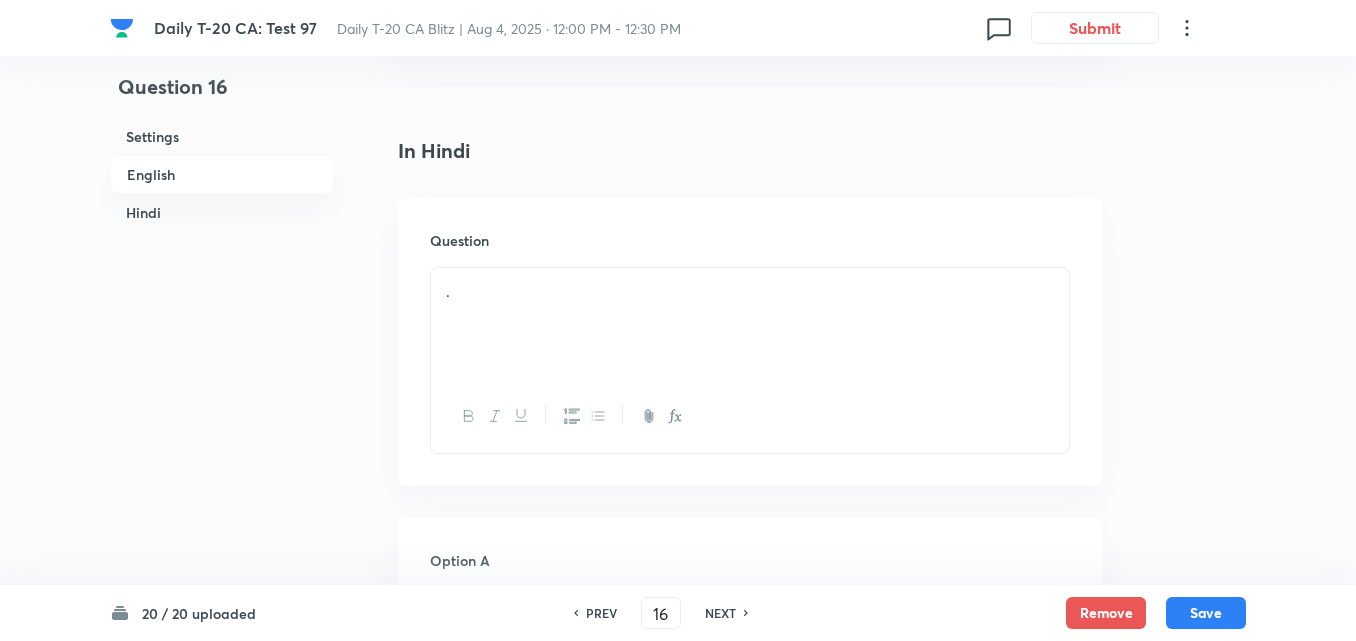 click on "." at bounding box center [750, 324] 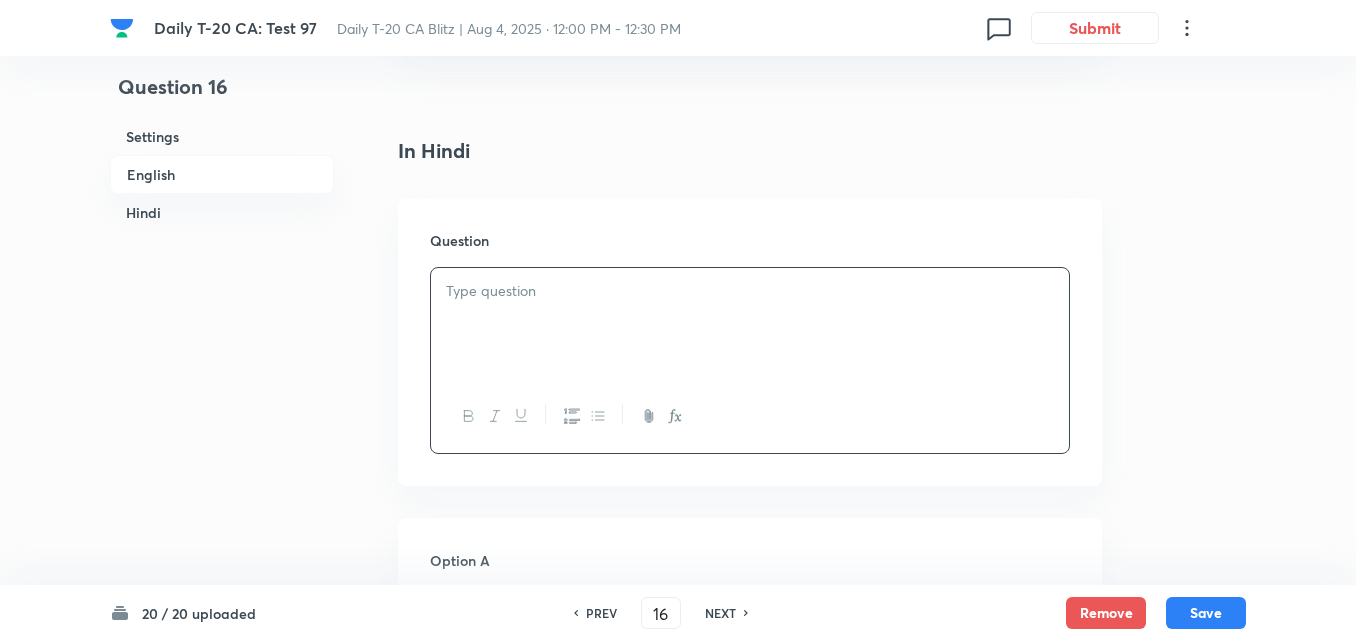 paste 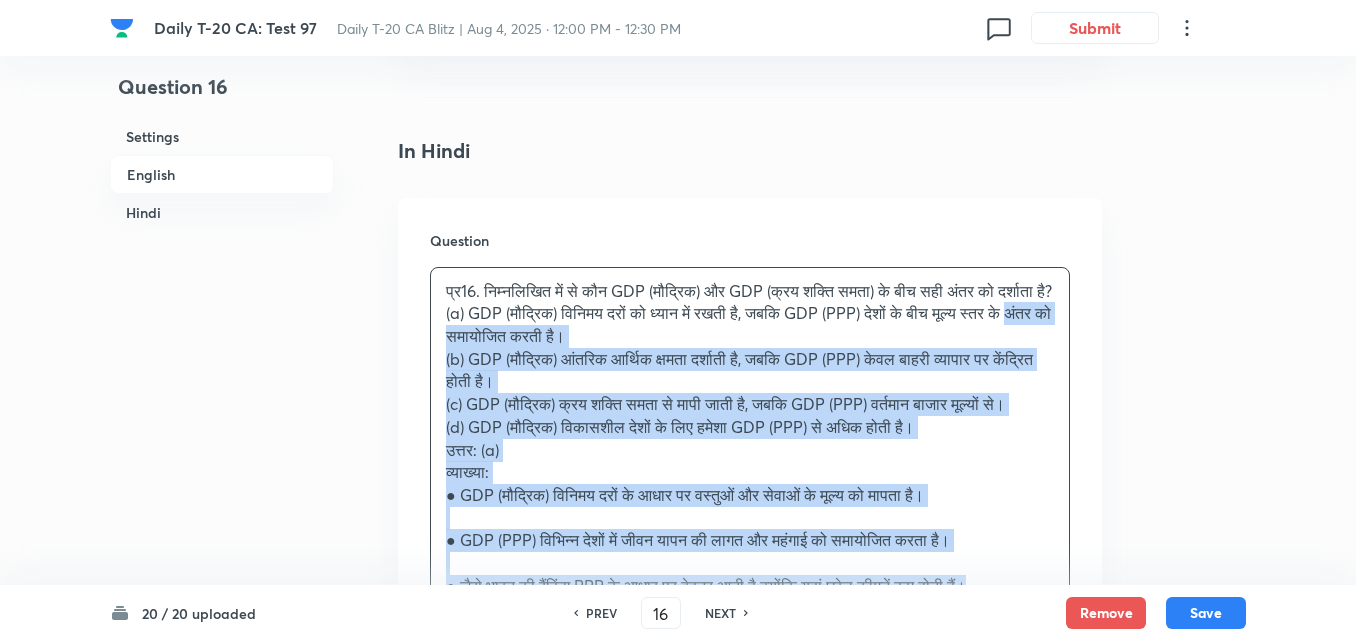 drag, startPoint x: 456, startPoint y: 362, endPoint x: 417, endPoint y: 349, distance: 41.109608 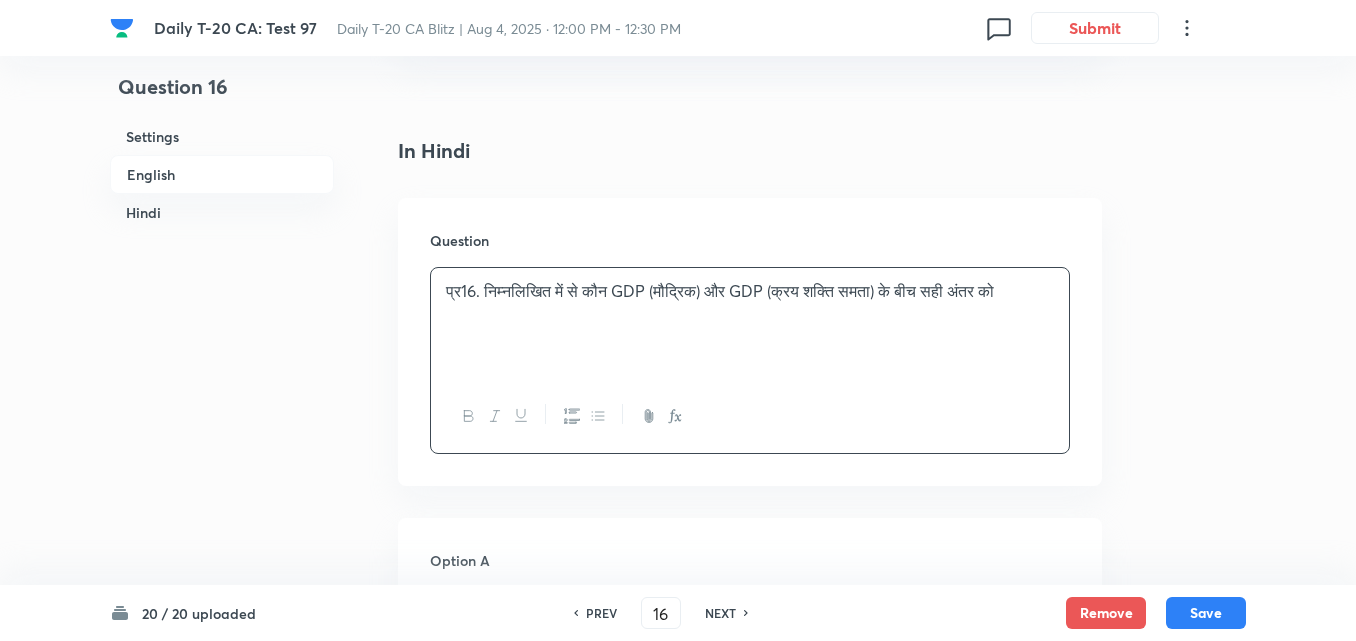type 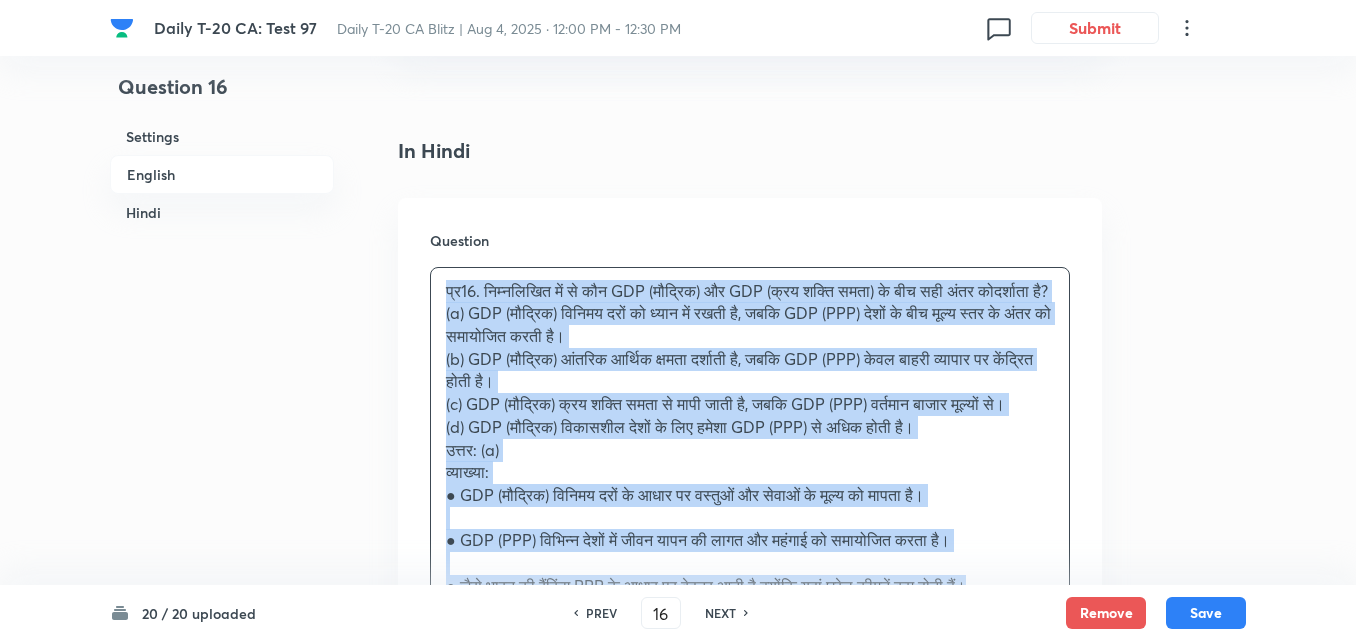 click on "Question प्र16. निम्नलिखित में से कौन GDP (मौद्रिक) और GDP (क्रय शक्ति समता) के बीच सही अंतर कोदर्शाता है? (a) GDP (मौद्रिक) विनिमय दरों को ध्यान में रखती है, जबकि GDP (PPP) देशों के बीच मूल्य स्तर के अंतर को समायोजित करती है। (b) GDP (मौद्रिक) आंतरिक आर्थिक क्षमता दर्शाती है, जबकि GDP (PPP) केवल बाहरी व्यापार पर केंद्रित होती है। (c) GDP (मौद्रिक) क्रय शक्ति समता से मापी जाती है, जबकि GDP (PPP) वर्तमान बाजार मूल्यों से। उत्तर: (a) व्याख्या:" at bounding box center (750, 457) 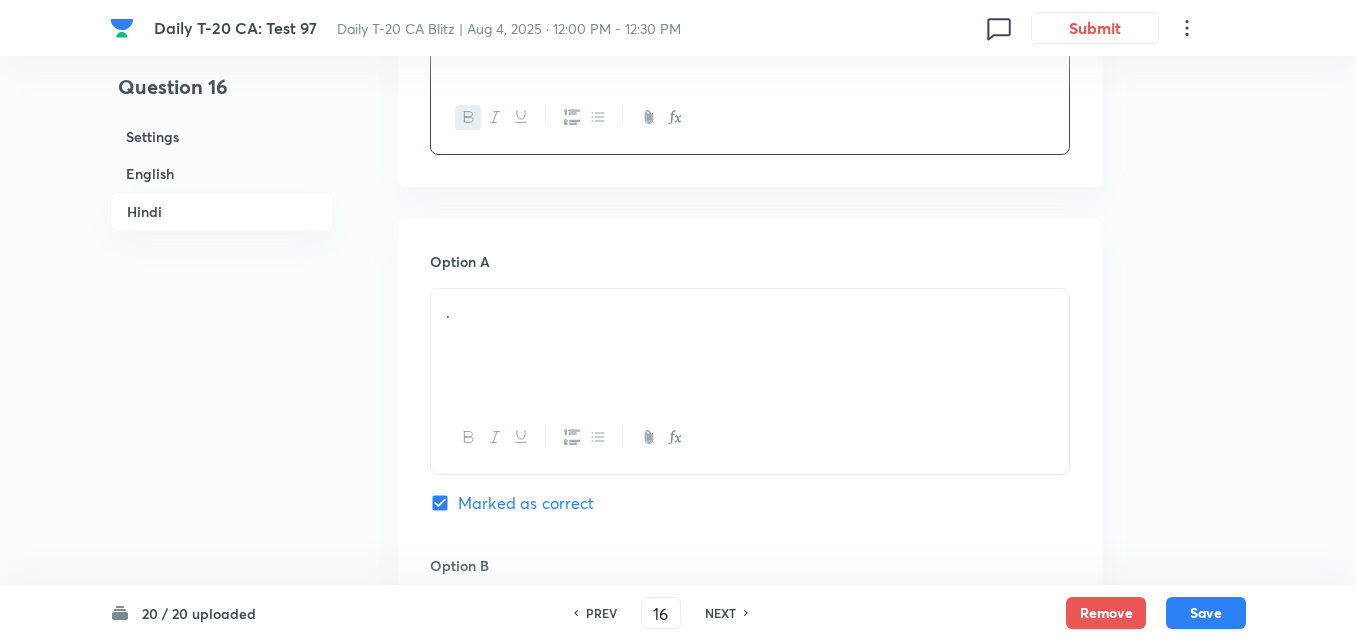 scroll, scrollTop: 2916, scrollLeft: 0, axis: vertical 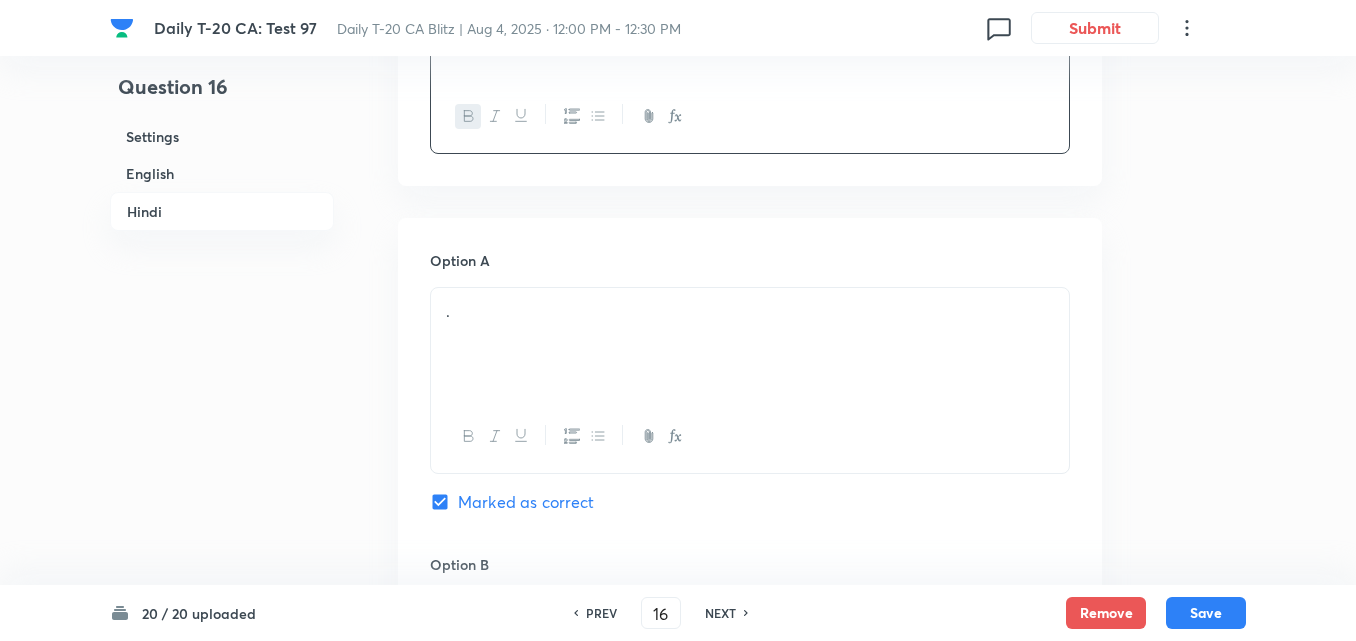 click on "." at bounding box center [750, 344] 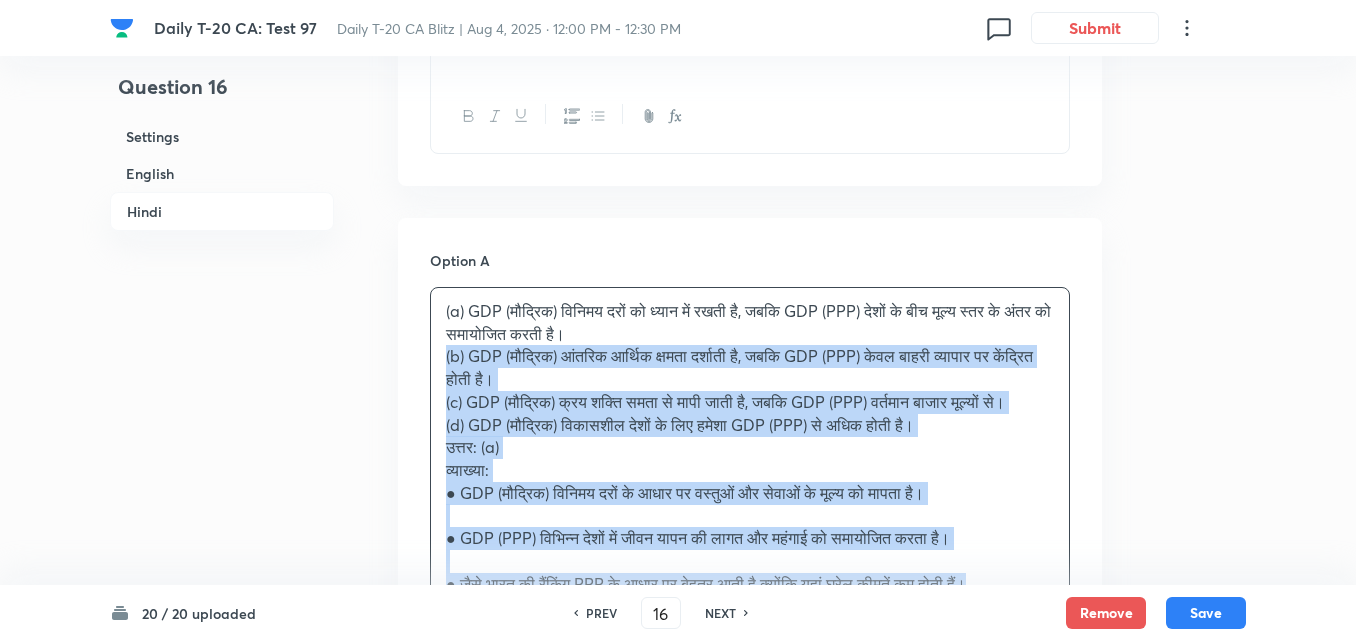 drag, startPoint x: 458, startPoint y: 357, endPoint x: 412, endPoint y: 358, distance: 46.010868 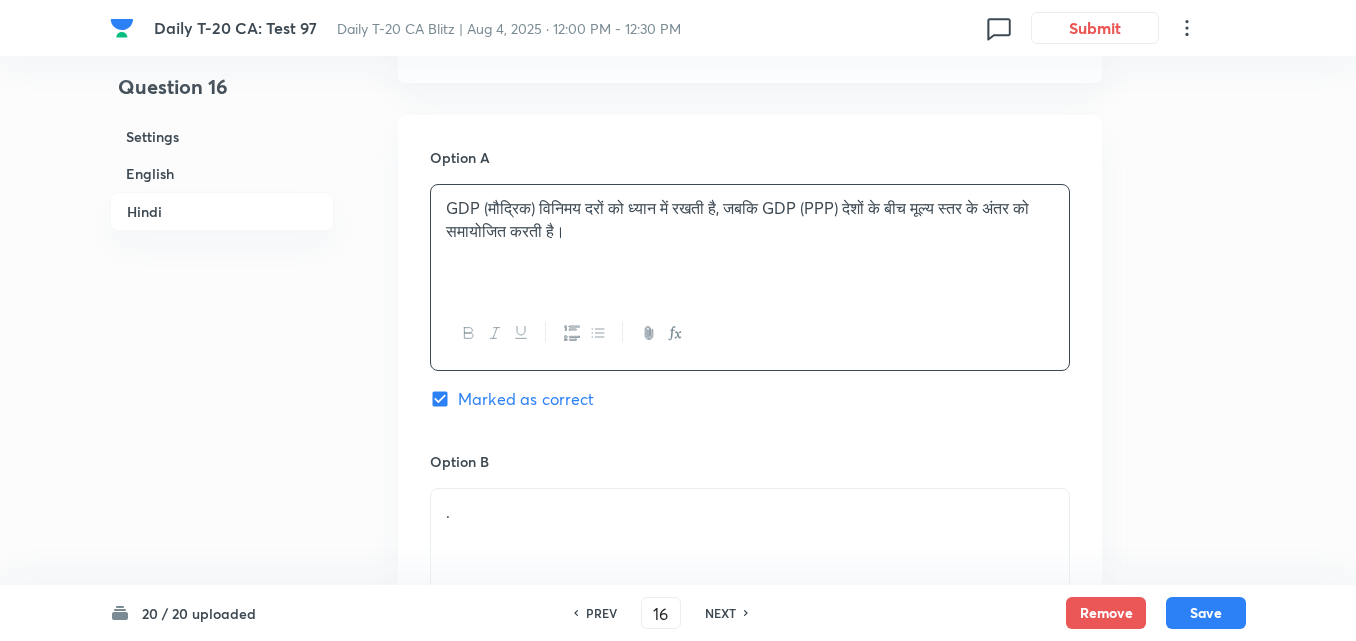 scroll, scrollTop: 3216, scrollLeft: 0, axis: vertical 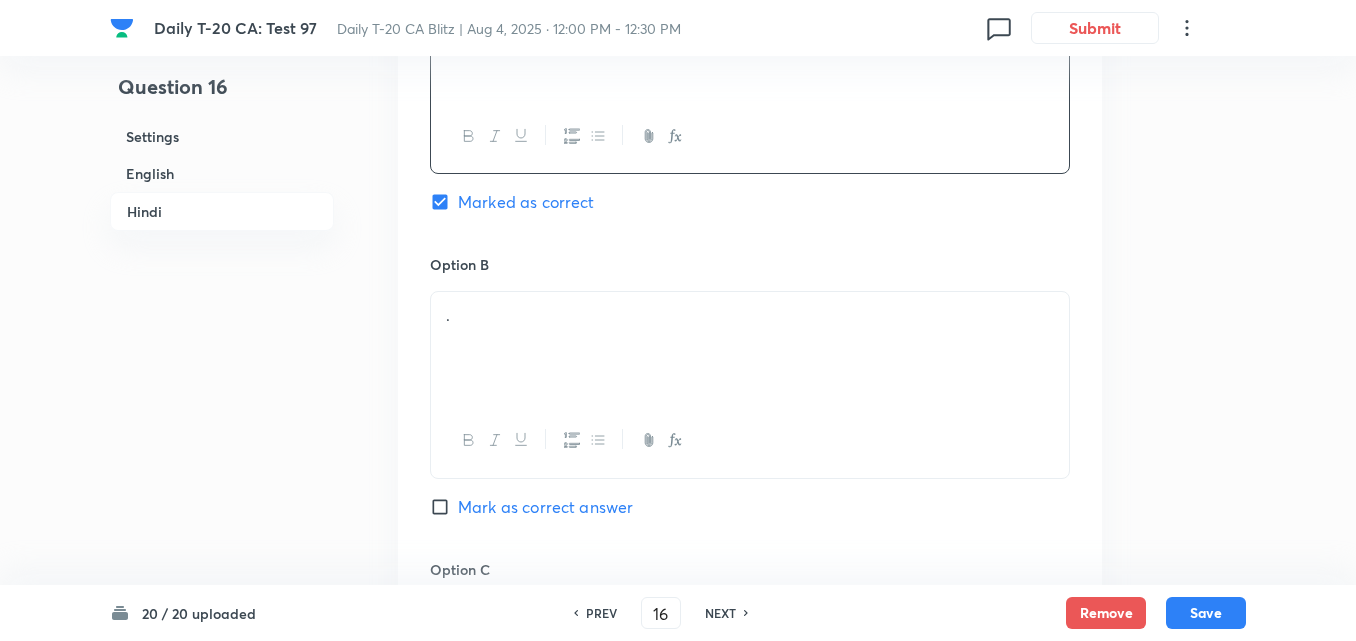 click on "." at bounding box center [750, 348] 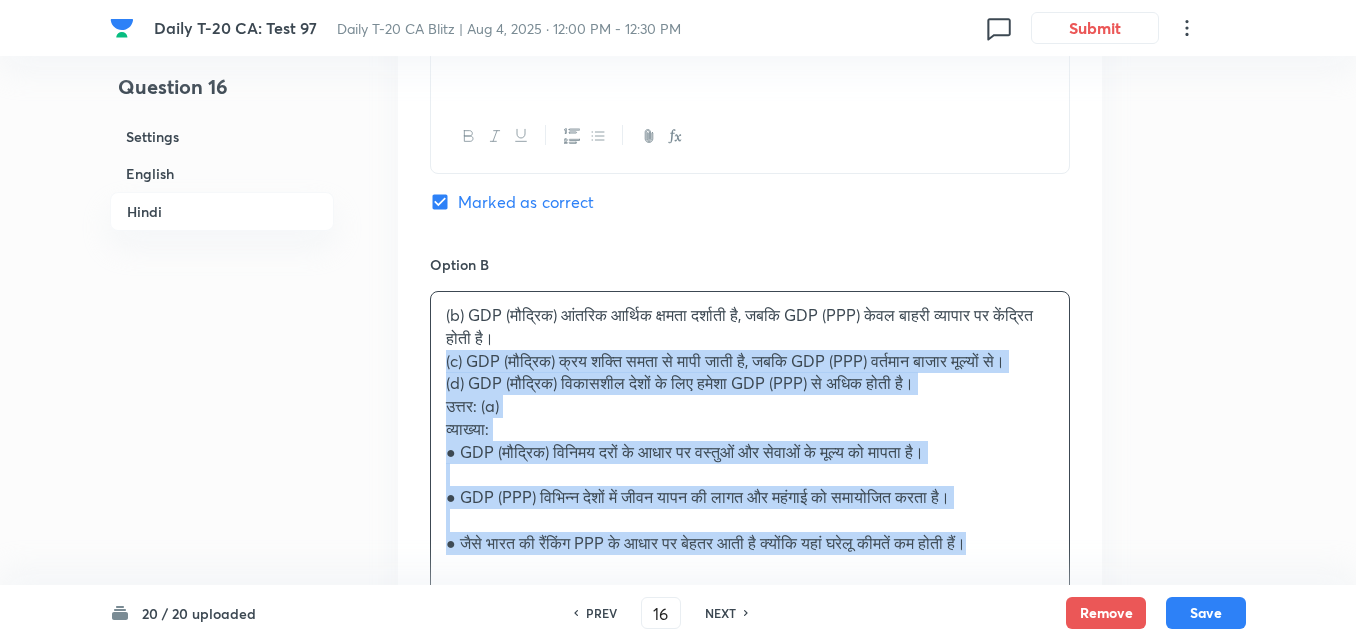 drag, startPoint x: 439, startPoint y: 352, endPoint x: 404, endPoint y: 364, distance: 37 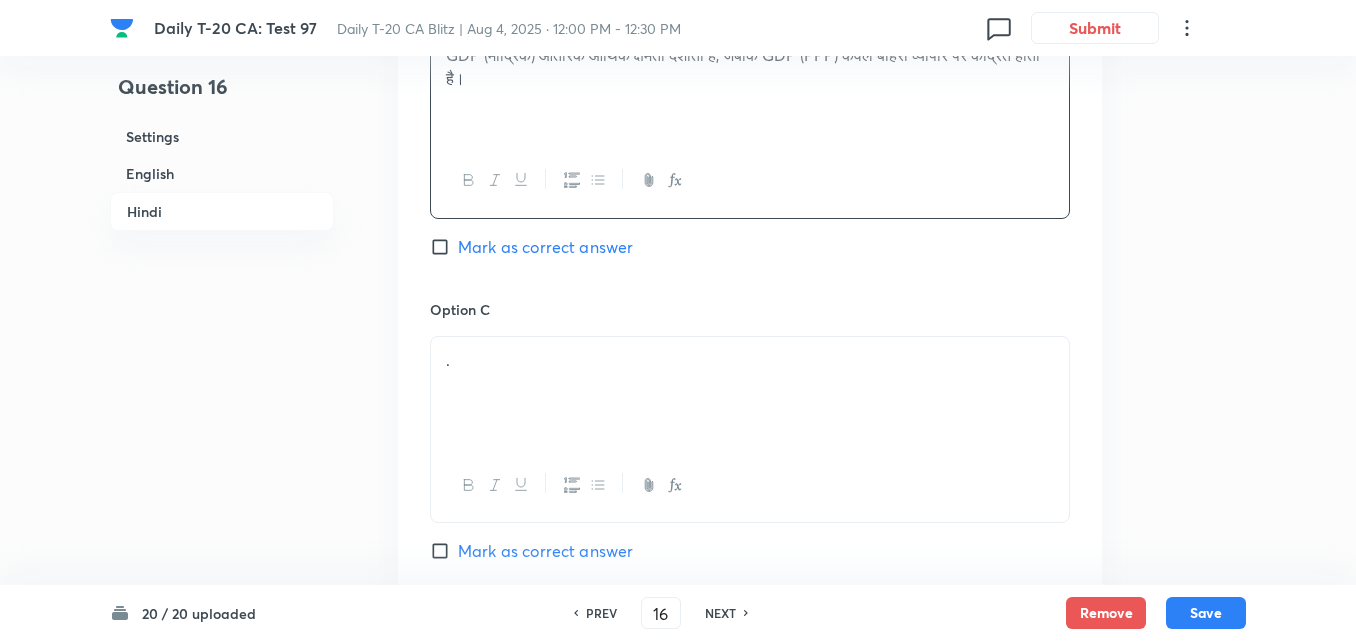 scroll, scrollTop: 3616, scrollLeft: 0, axis: vertical 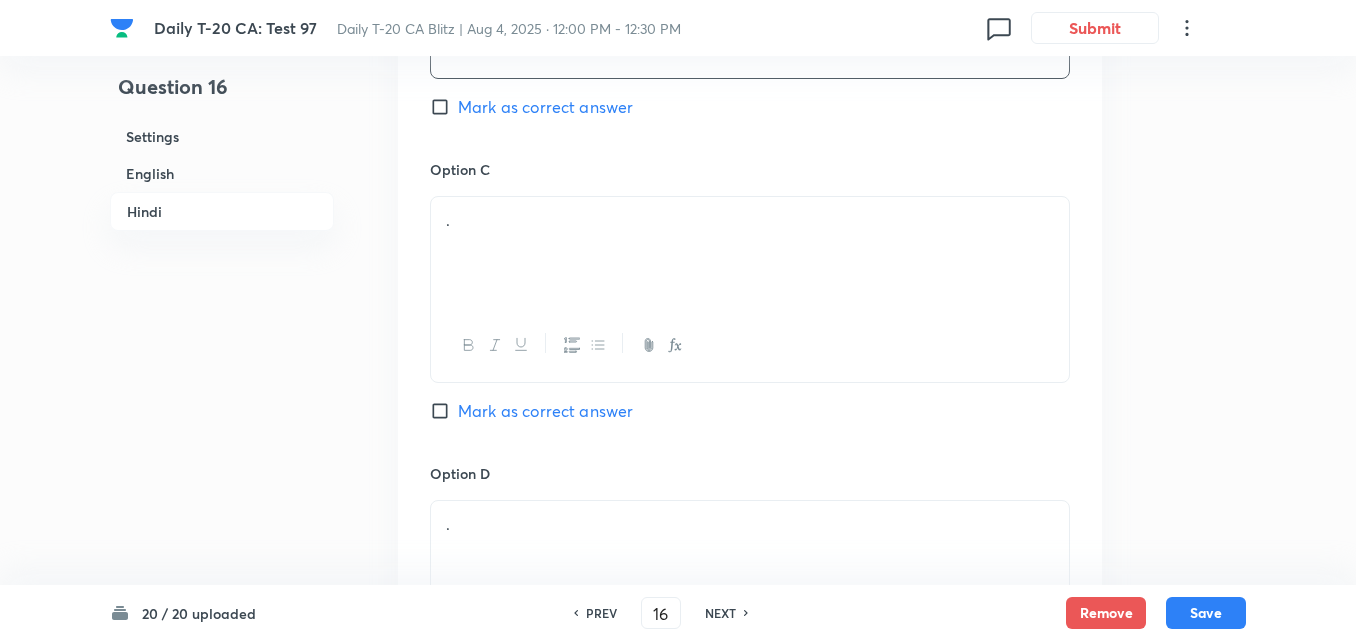 click on "." at bounding box center [750, 253] 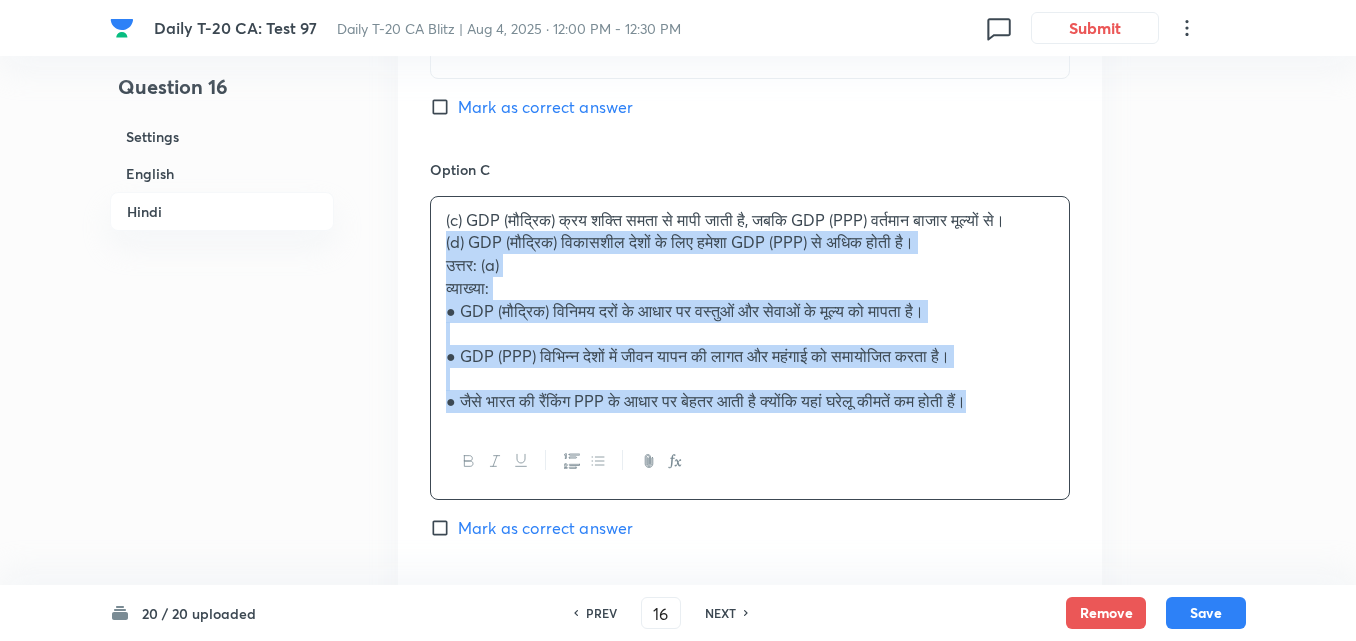 drag, startPoint x: 465, startPoint y: 247, endPoint x: 416, endPoint y: 257, distance: 50.01 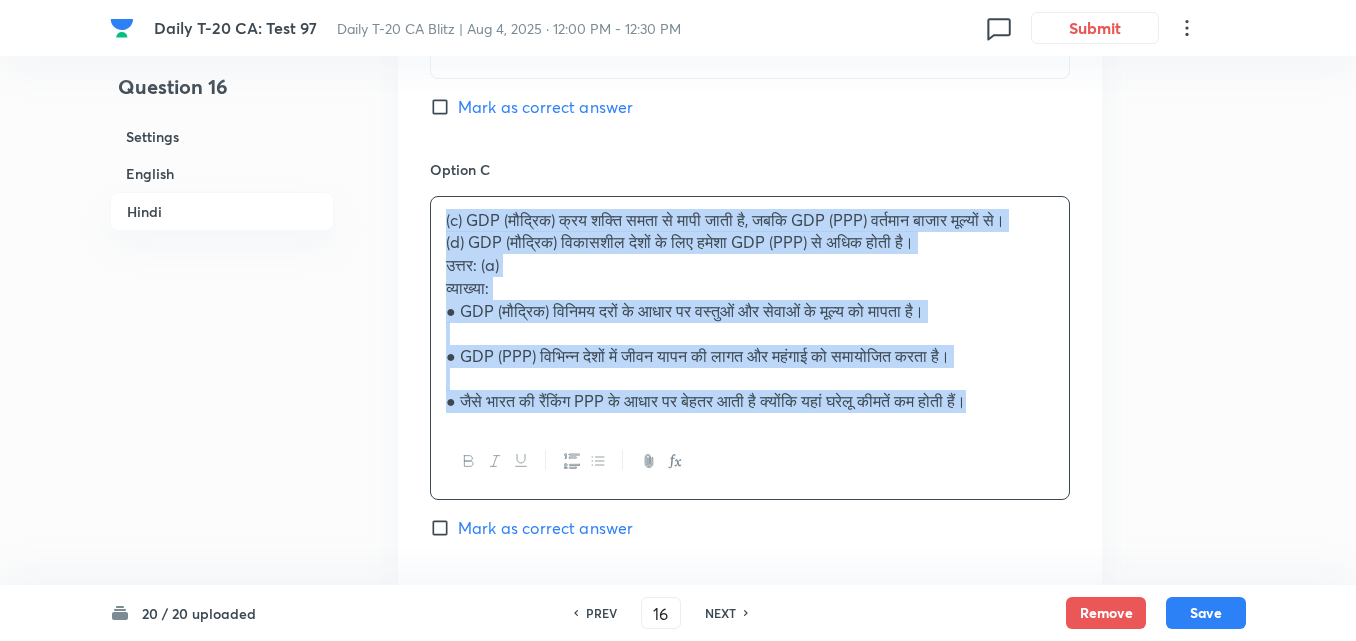 click on "Question 16 Settings English Hindi Settings Type Single choice correct 4 options + 2 marks - 0.66 marks Edit Concept Current Affairs Current Affairs 2025 Current Affairs 2025 Current Affairs 2025 Edit Additional details Easy Fact Not from PYQ paper No equation Edit In English Question Which of the following correctly distinguishes between GDP (Nominal) and GDP (PPP)? Option A GDP (Nominal) considers exchange rates, whereas GDP (PPP) adjusts for price level differences across countries. Marked as correct Option B GDP (Nominal) reflects internal economic capacity, while GDP (PPP) focuses only on external trade. Mark as correct answer Option C GDP (Nominal) is calculated using purchasing power parity, while GDP (PPP) uses current market prices. Mark as correct answer Option D GDP (Nominal) is always higher than GDP (PPP) for developing countries. Mark as correct answer Solution Answer: (a) Explanation: ●	GDP (Nominal) measures the total value of goods and services at current market exchange rates. In Hindi . ." at bounding box center [678, -1122] 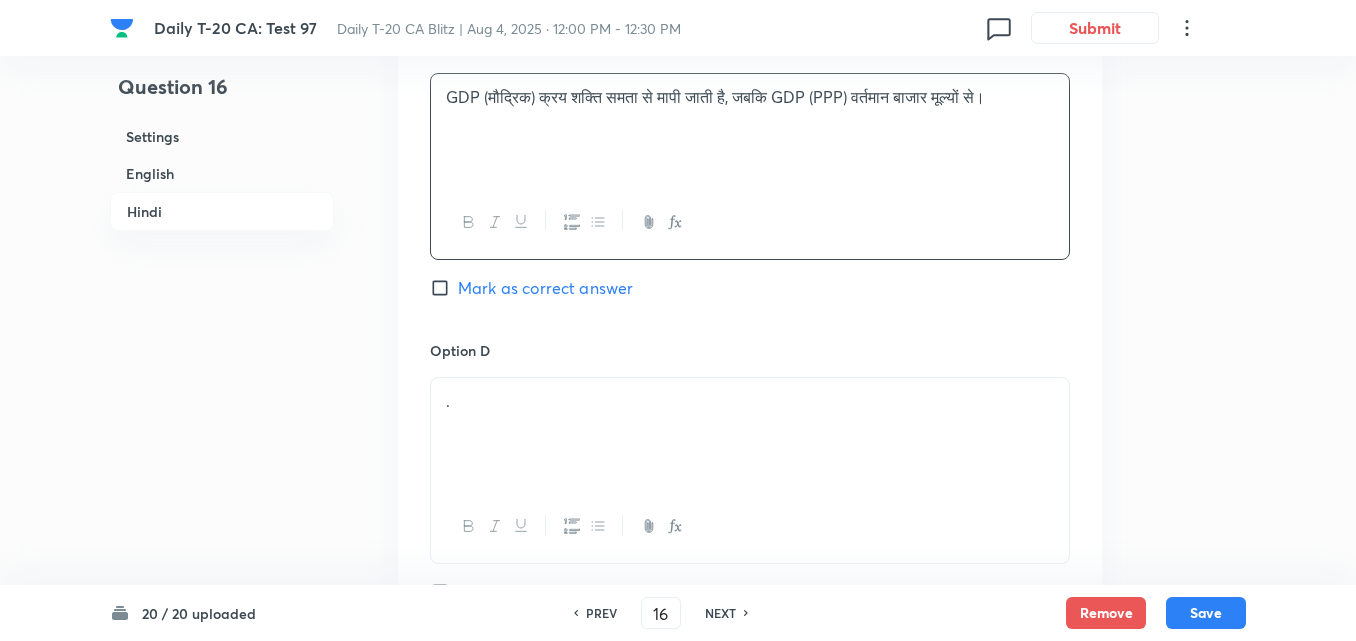 scroll, scrollTop: 3916, scrollLeft: 0, axis: vertical 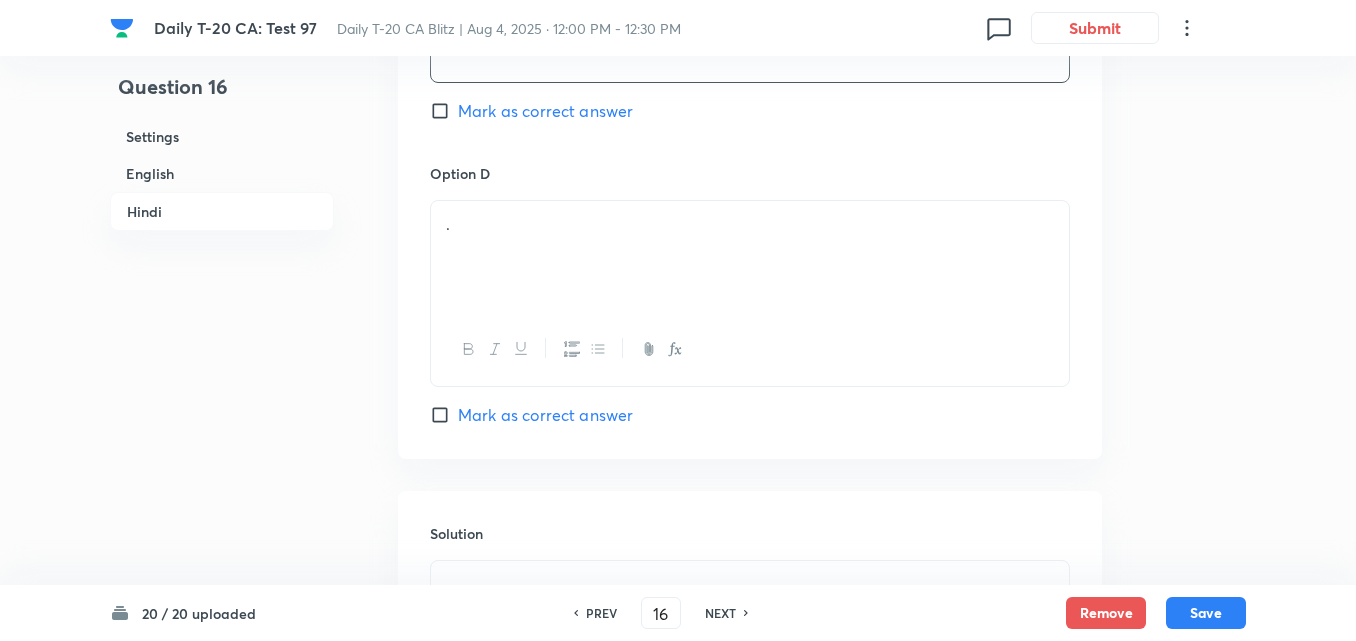 click on "." at bounding box center [750, 257] 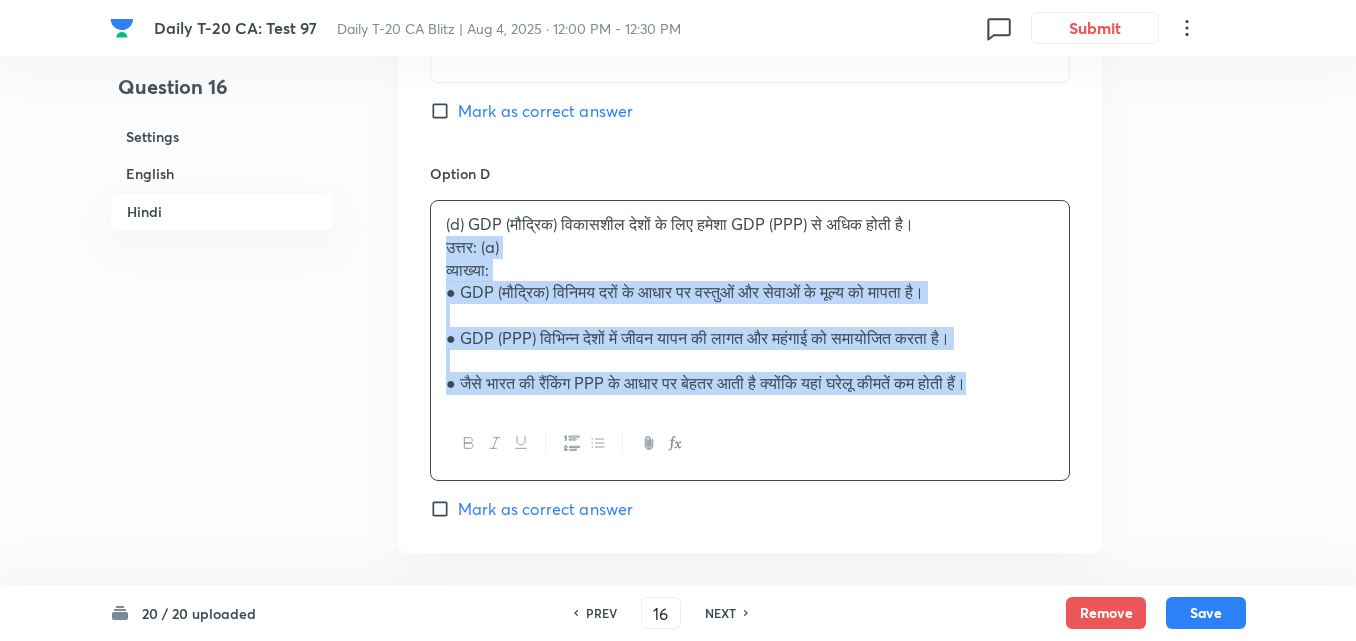 drag, startPoint x: 433, startPoint y: 289, endPoint x: 375, endPoint y: 250, distance: 69.89278 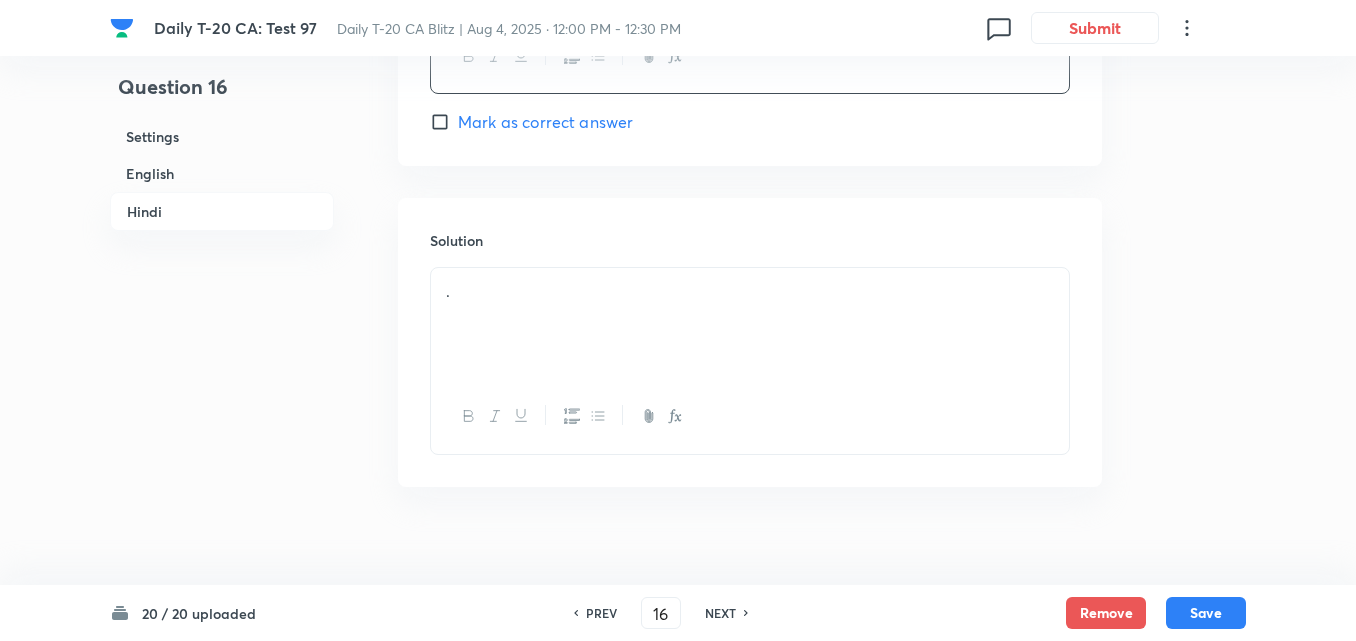 scroll, scrollTop: 4231, scrollLeft: 0, axis: vertical 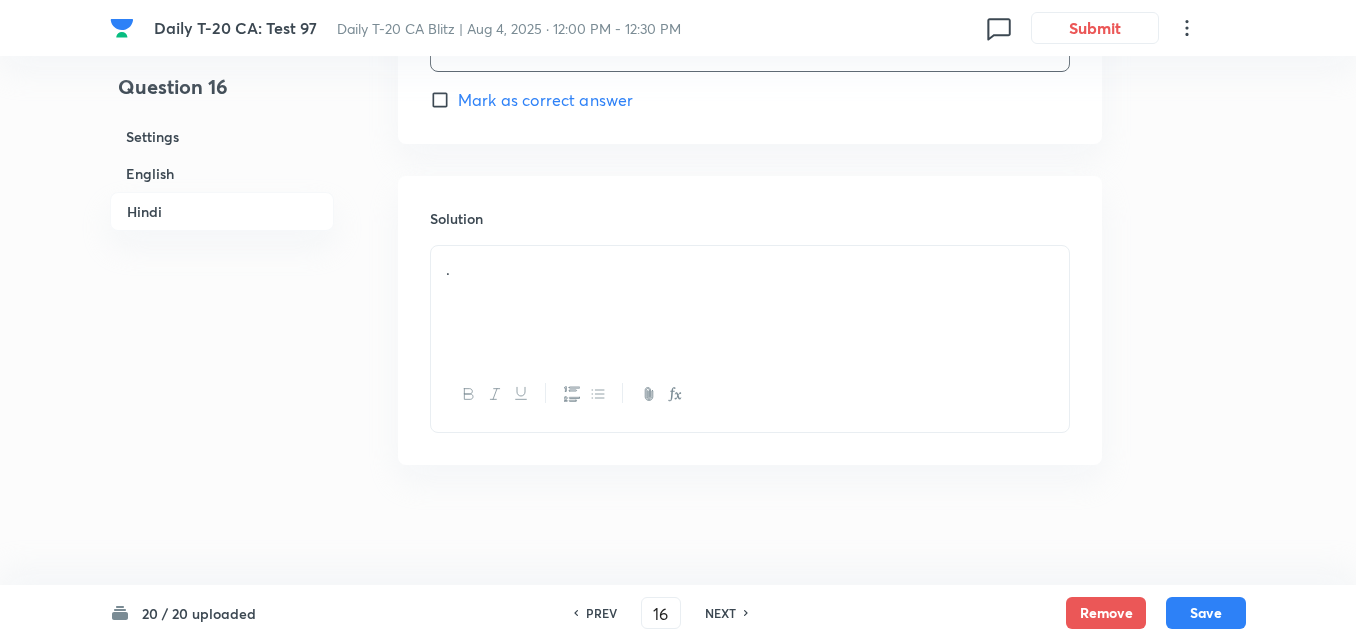 click on "." at bounding box center [750, 302] 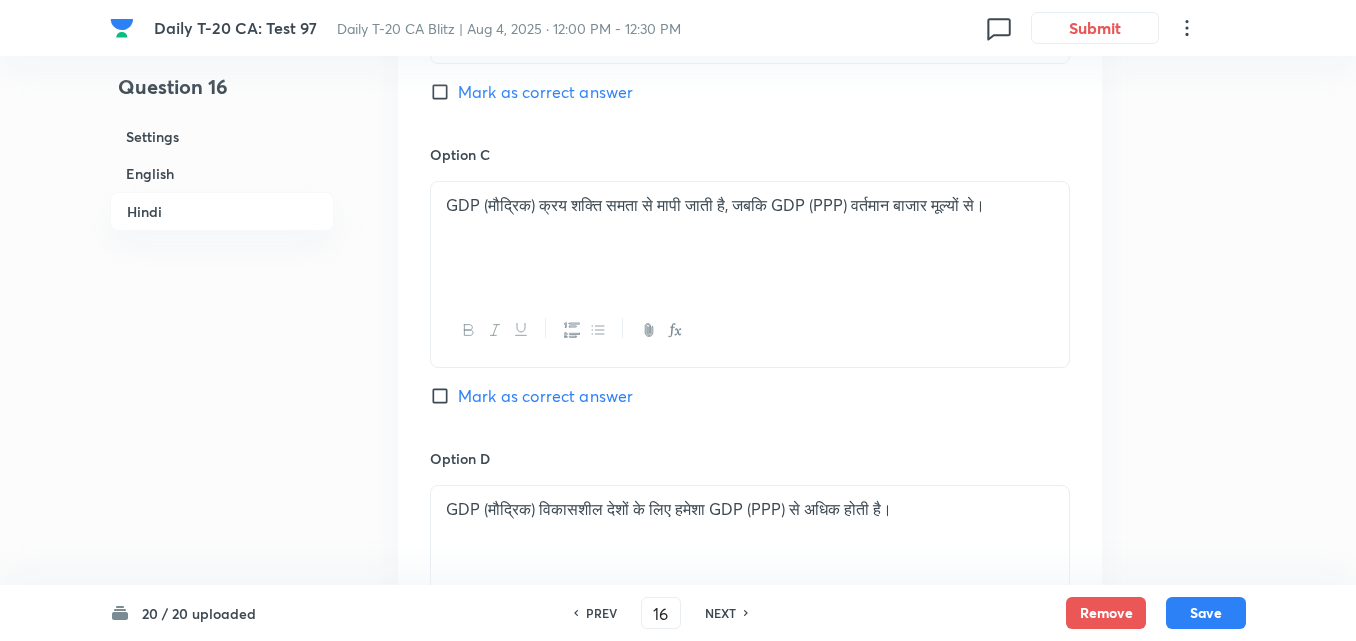 scroll, scrollTop: 3131, scrollLeft: 0, axis: vertical 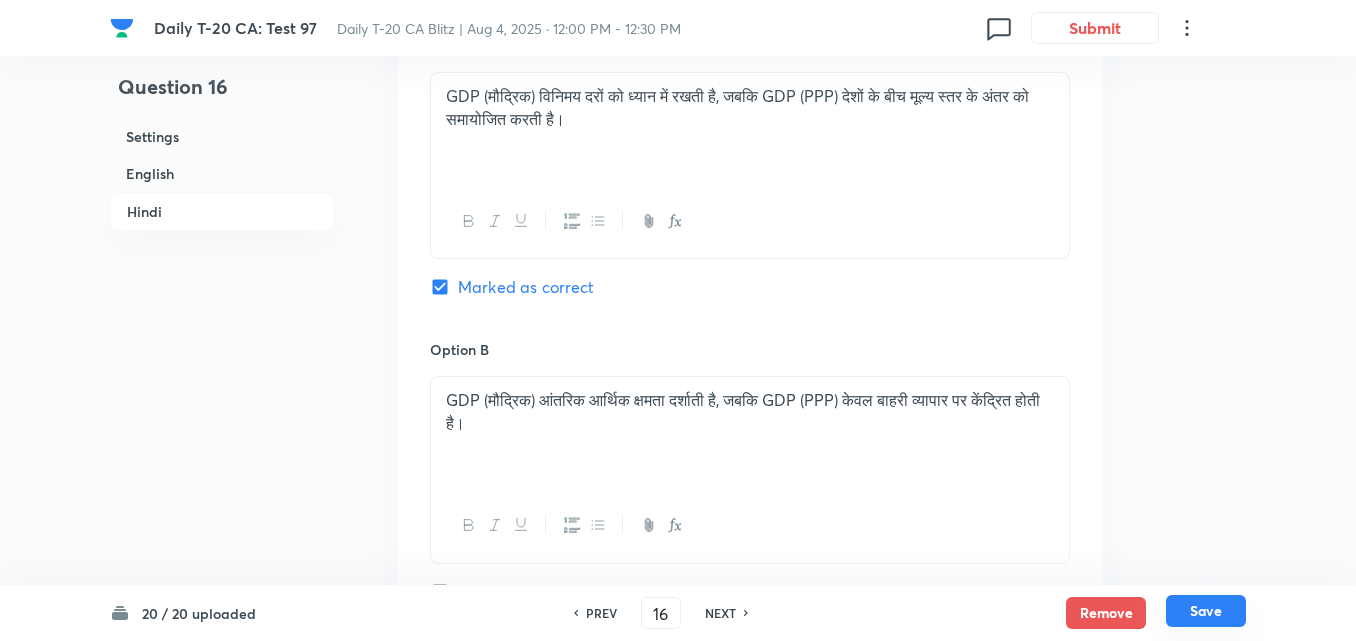 click on "Save" at bounding box center (1206, 611) 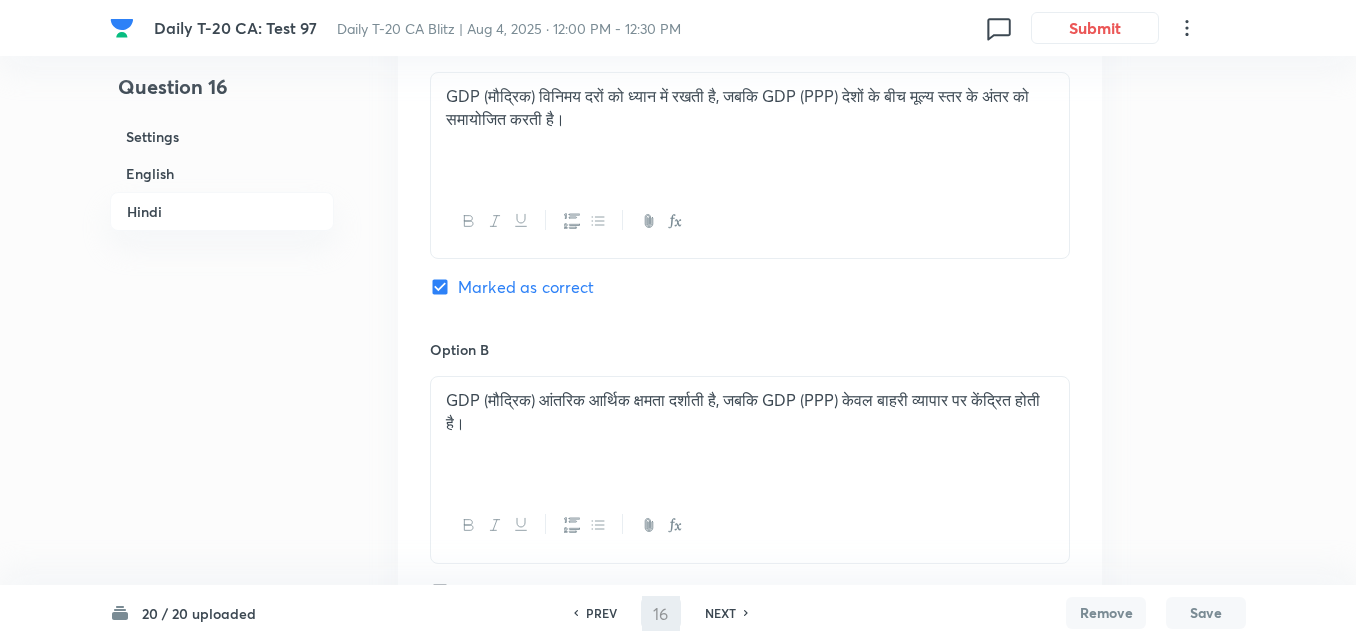 type on "17" 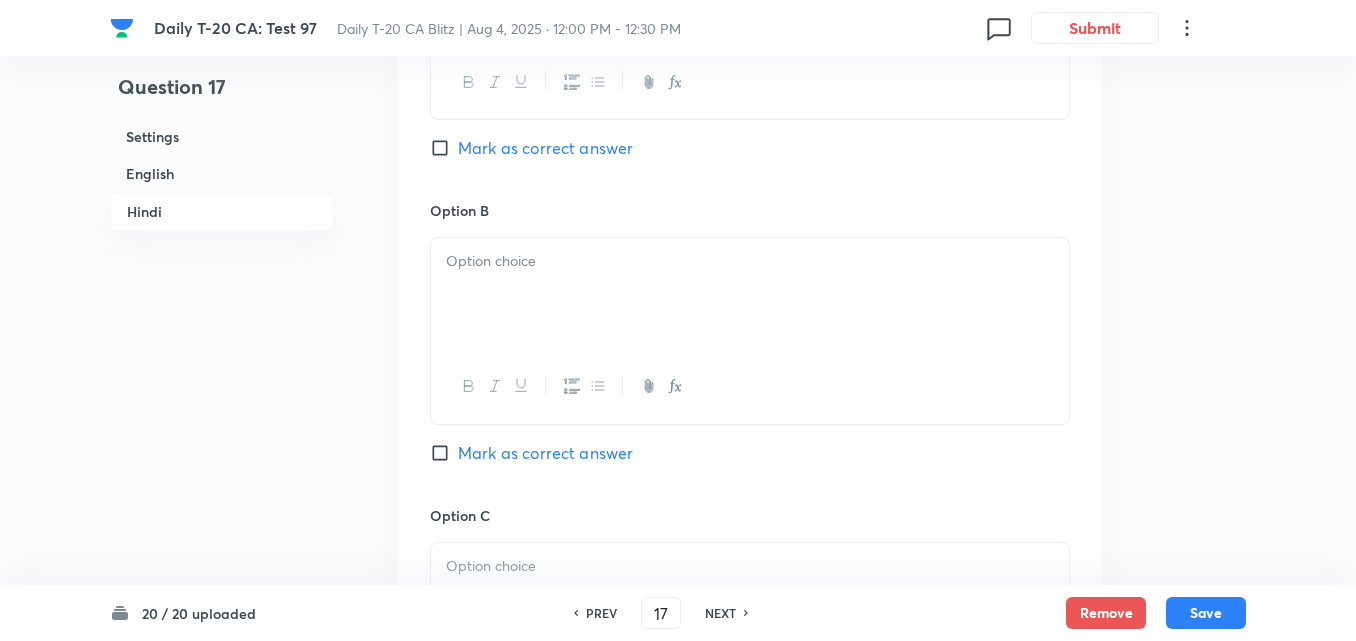 checkbox on "false" 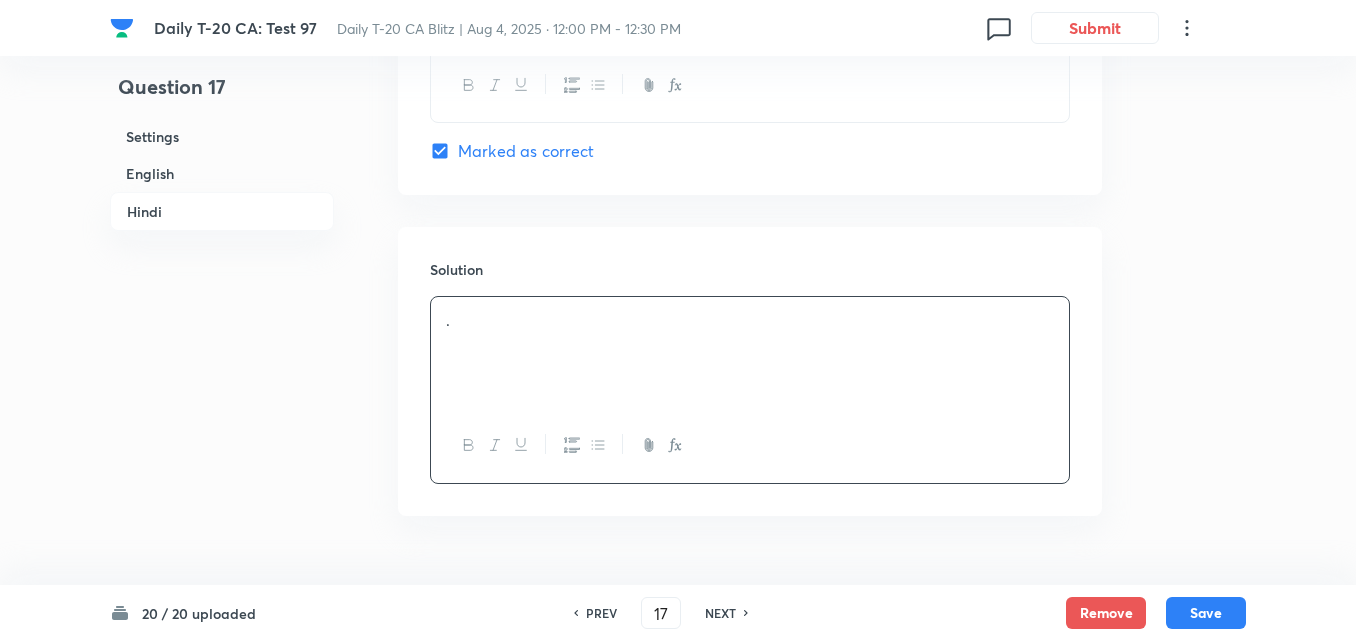 click on "English" at bounding box center [222, 173] 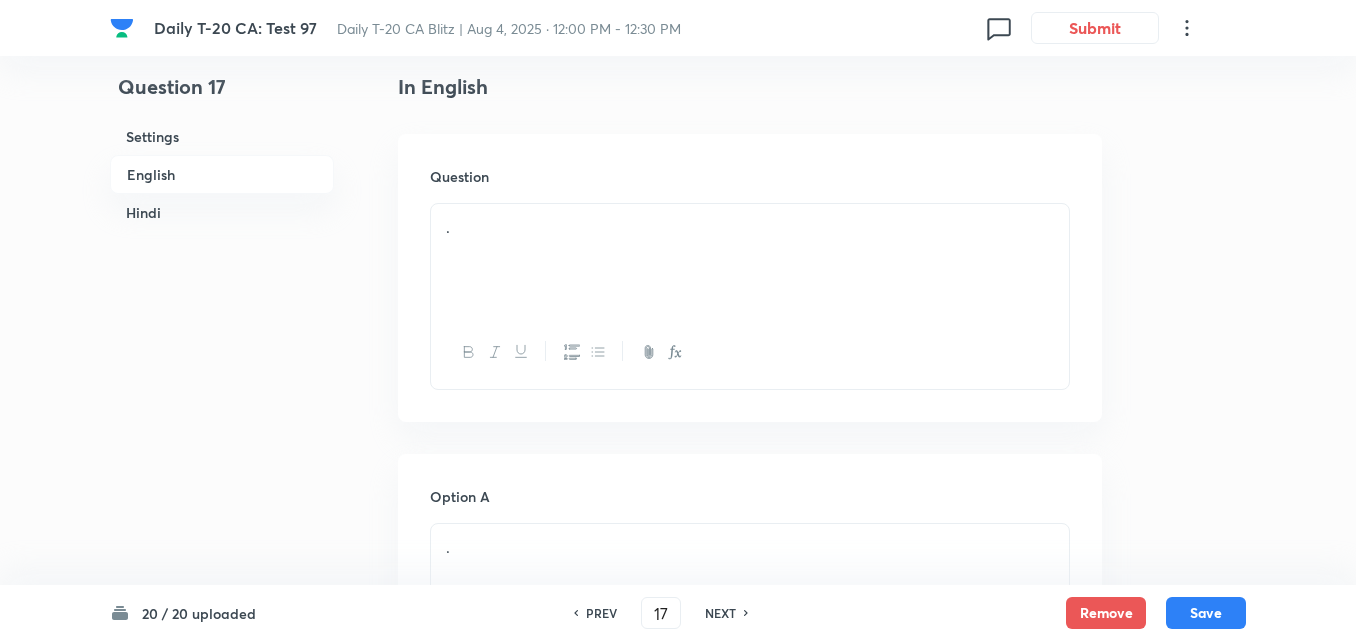 click on "." at bounding box center (750, 260) 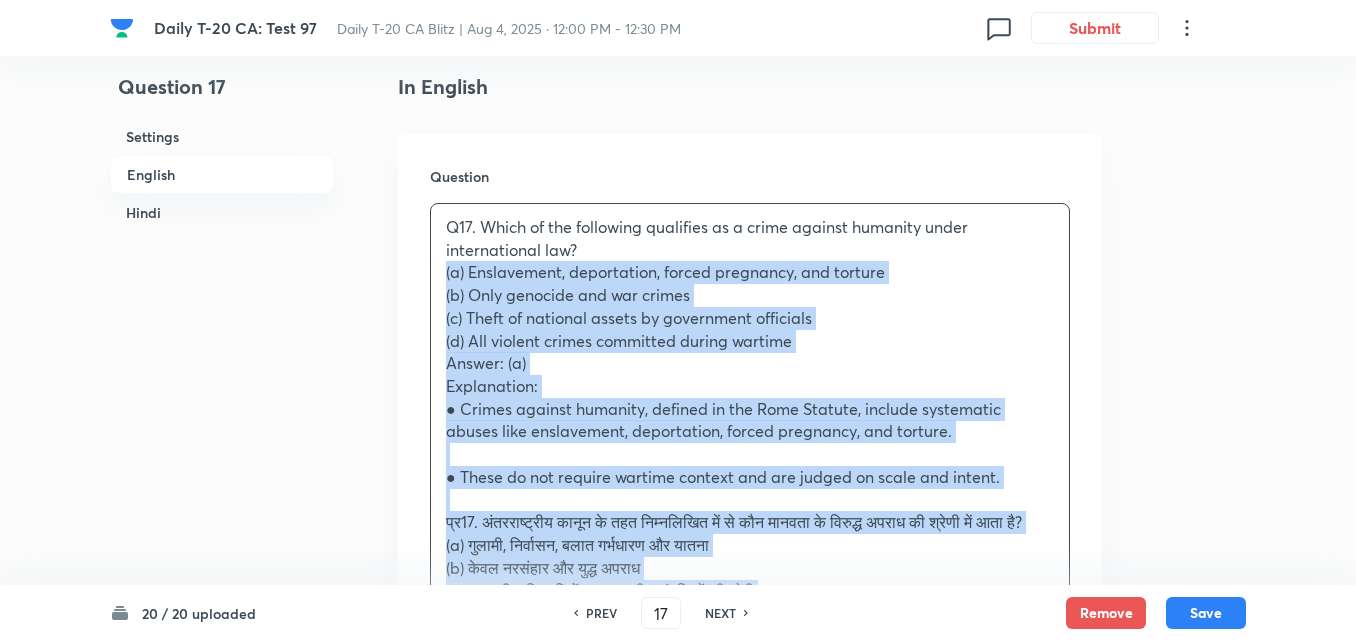 drag, startPoint x: 454, startPoint y: 265, endPoint x: 417, endPoint y: 268, distance: 37.12142 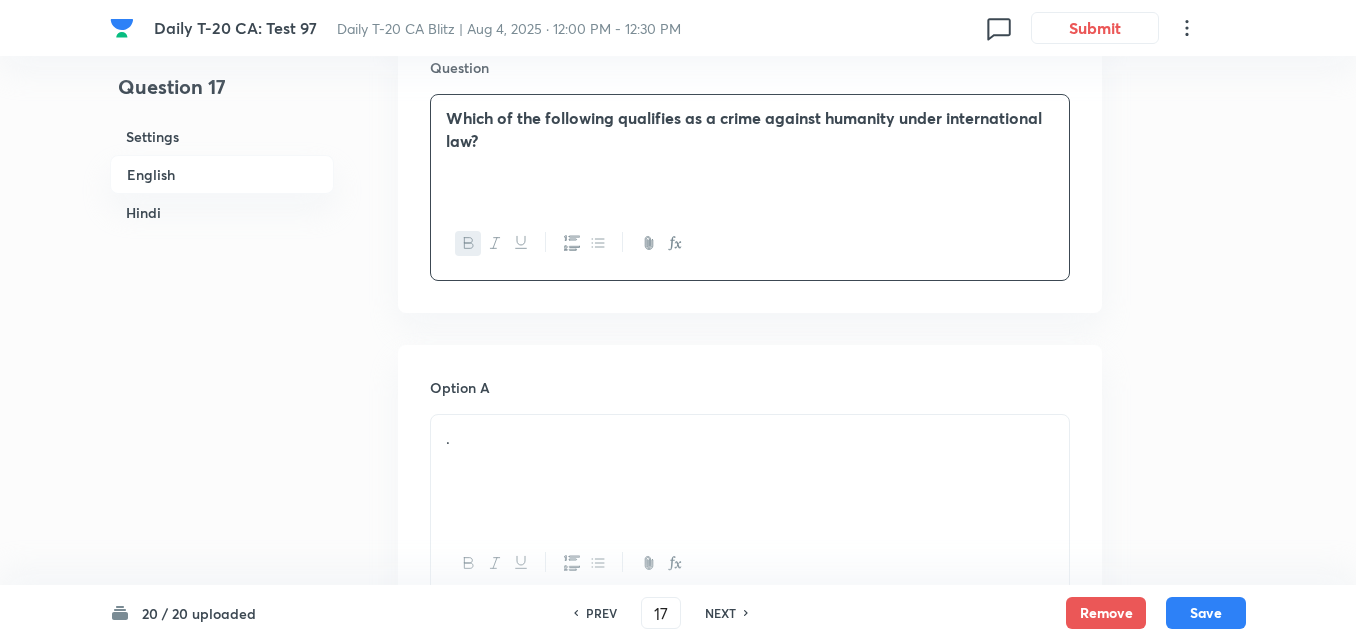 scroll, scrollTop: 816, scrollLeft: 0, axis: vertical 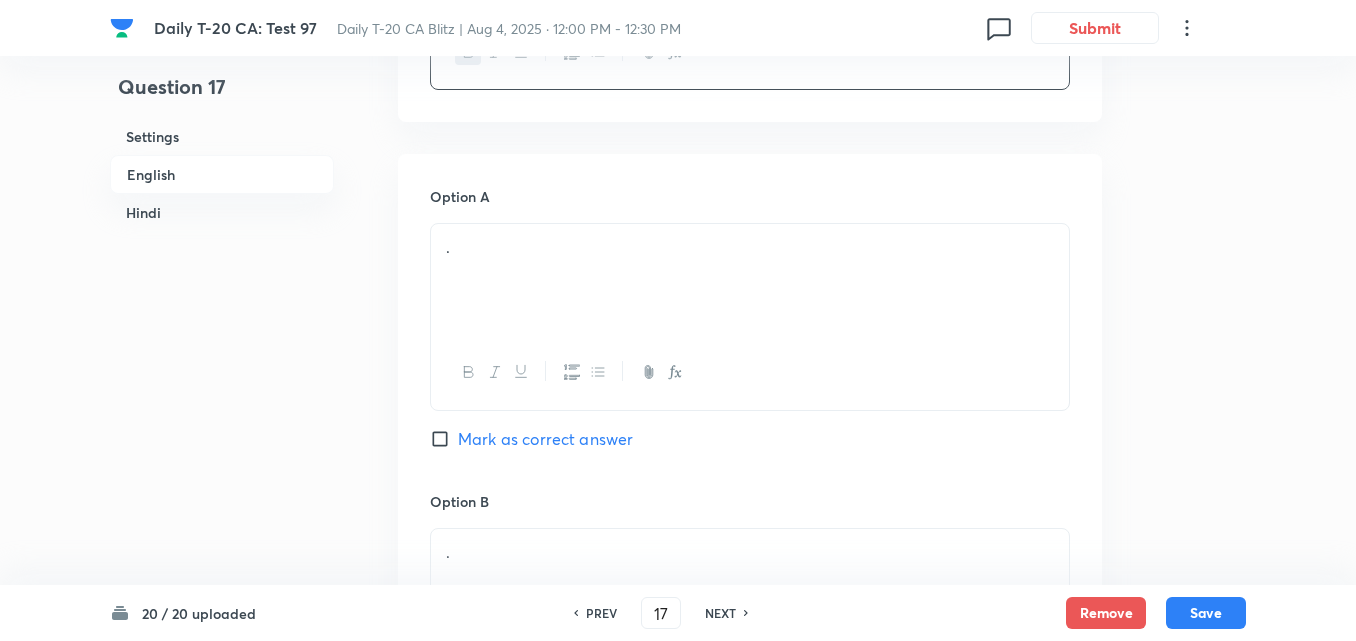 click on "." at bounding box center [750, 247] 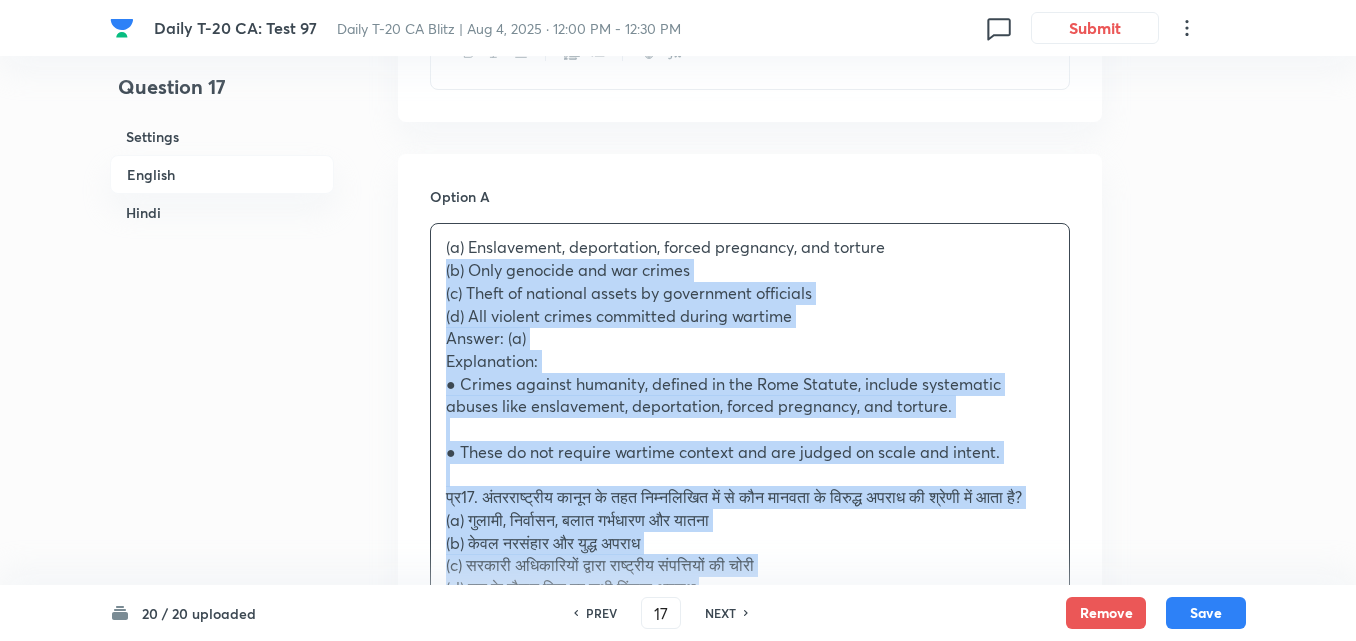 click on "Option A (a) Enslavement, deportation, forced pregnancy, and torture (b) Only genocide and war crimes (c) Theft of national assets by government officials (d) All violent crimes committed during wartime Answer: (a) Explanation: ●	Crimes against humanity, defined in the Rome Statute, include systematic abuses like enslavement, deportation, forced pregnancy, and torture. ●	These do not require wartime context and are judged on scale and intent. प्र17. अंतरराष्ट्रीय कानून के तहत निम्नलिखित में से कौन मानवता के विरुद्ध अपराध की श्रेणी में आता है? (a) गुलामी, निर्वासन, बलात गर्भधारण और यातना (b) केवल नरसंहार और युद्ध अपराध (d) युद्ध के दौरान किए गए सभी हिंसक अपराध उत्तर: (a)" at bounding box center (750, 992) 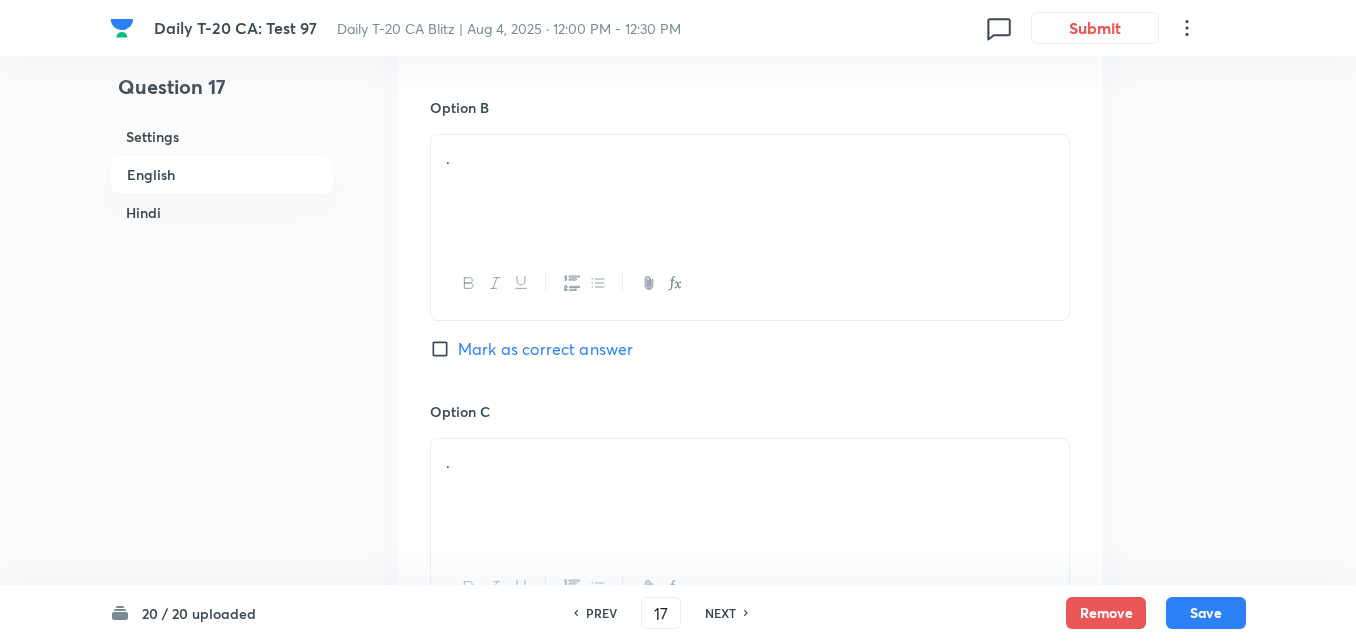 scroll, scrollTop: 1216, scrollLeft: 0, axis: vertical 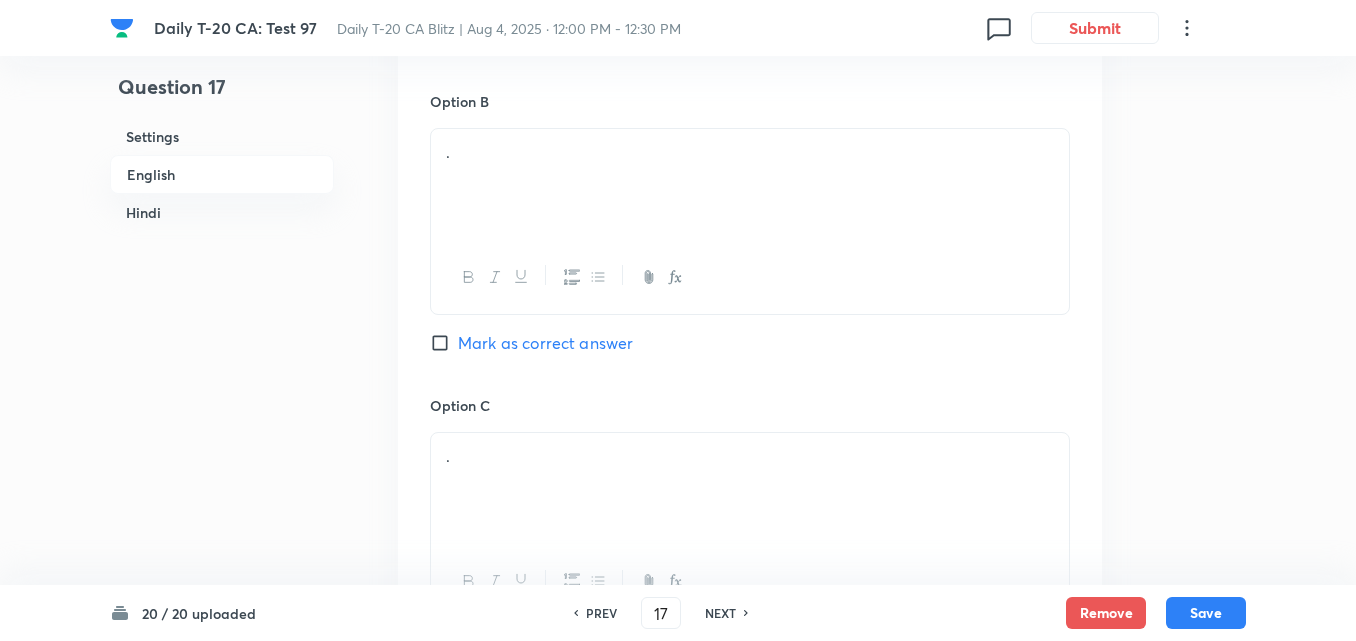 click on "." at bounding box center (750, 152) 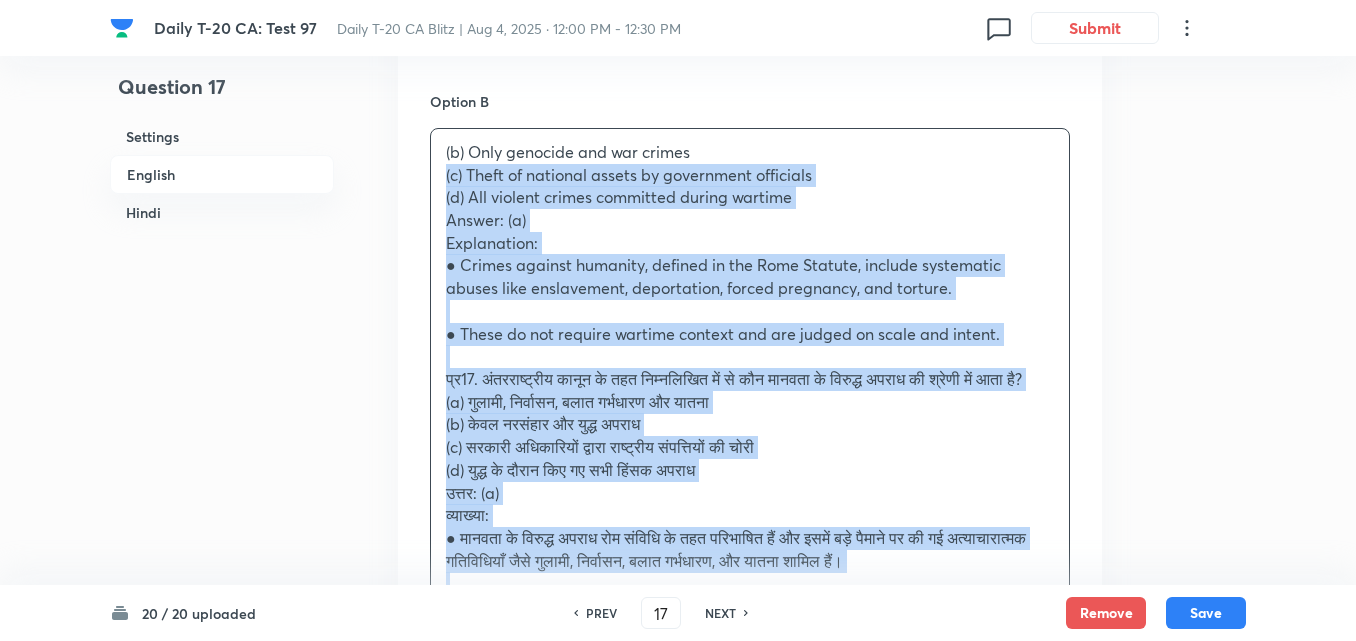 click on "Option A Enslavement, deportation, forced pregnancy, and torture Mark as correct answer Option B (b) Only genocide and war crimes (c) Theft of national assets by government officials (d) All violent crimes committed during wartime Answer: (a) Explanation: ●	Crimes against humanity, defined in the Rome Statute, include systematic abuses like enslavement, deportation, forced pregnancy, and torture. ●	These do not require wartime context and are judged on scale and intent. प्र17. अंतरराष्ट्रीय कानून के तहत निम्नलिखित में से कौन मानवता के विरुद्ध अपराध की श्रेणी में आता है? (a) गुलामी, निर्वासन, बलात गर्भधारण और यातना (b) केवल नरसंहार और युद्ध अपराध उत्तर: (a) व्याख्या: Mark as correct answer Option C . Option D ." at bounding box center (750, 580) 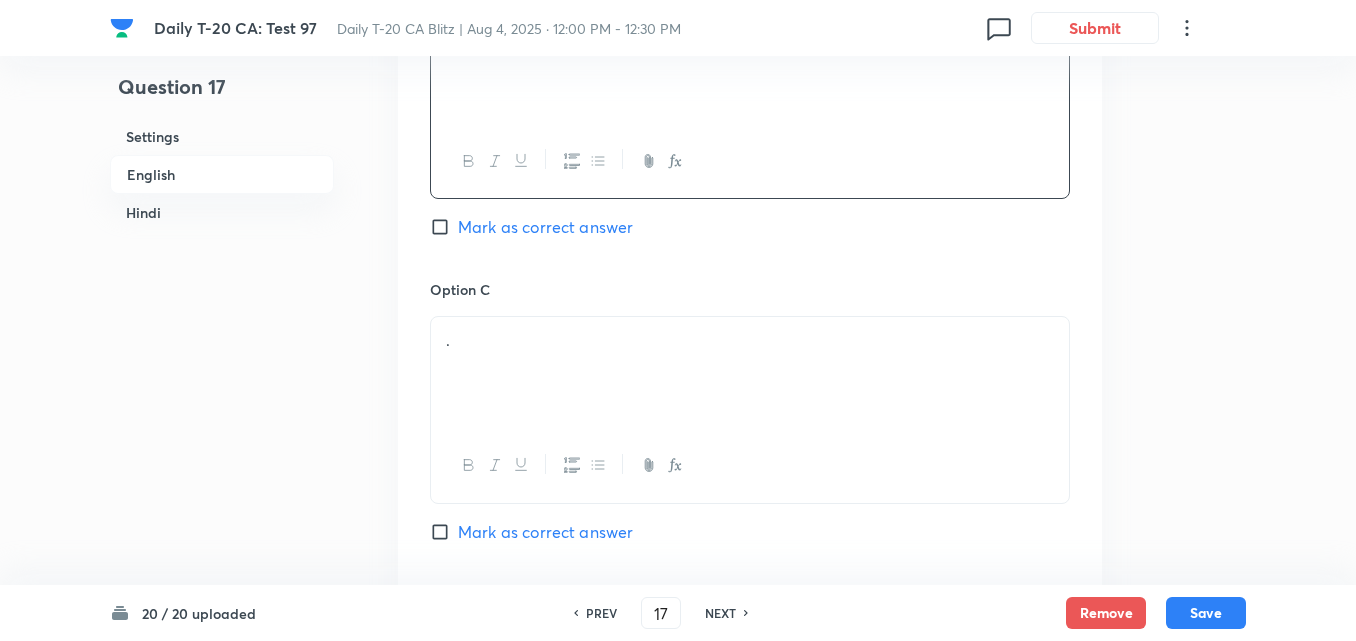 scroll, scrollTop: 1516, scrollLeft: 0, axis: vertical 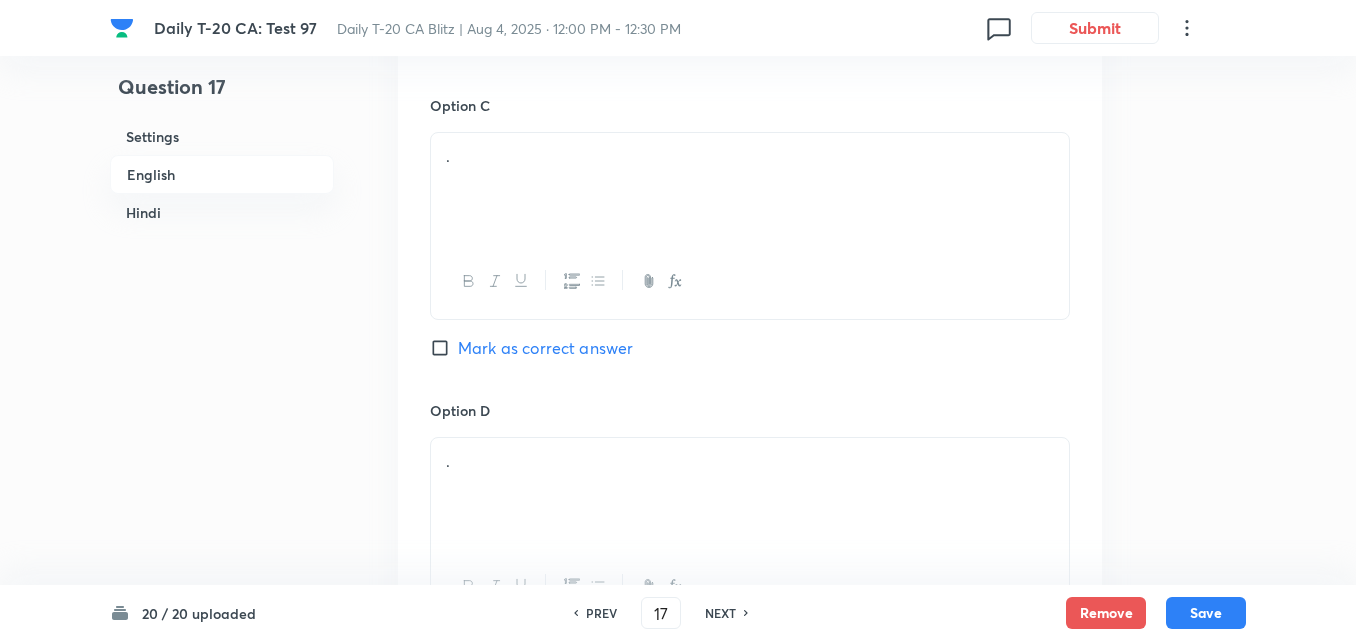 click on "." at bounding box center (750, 189) 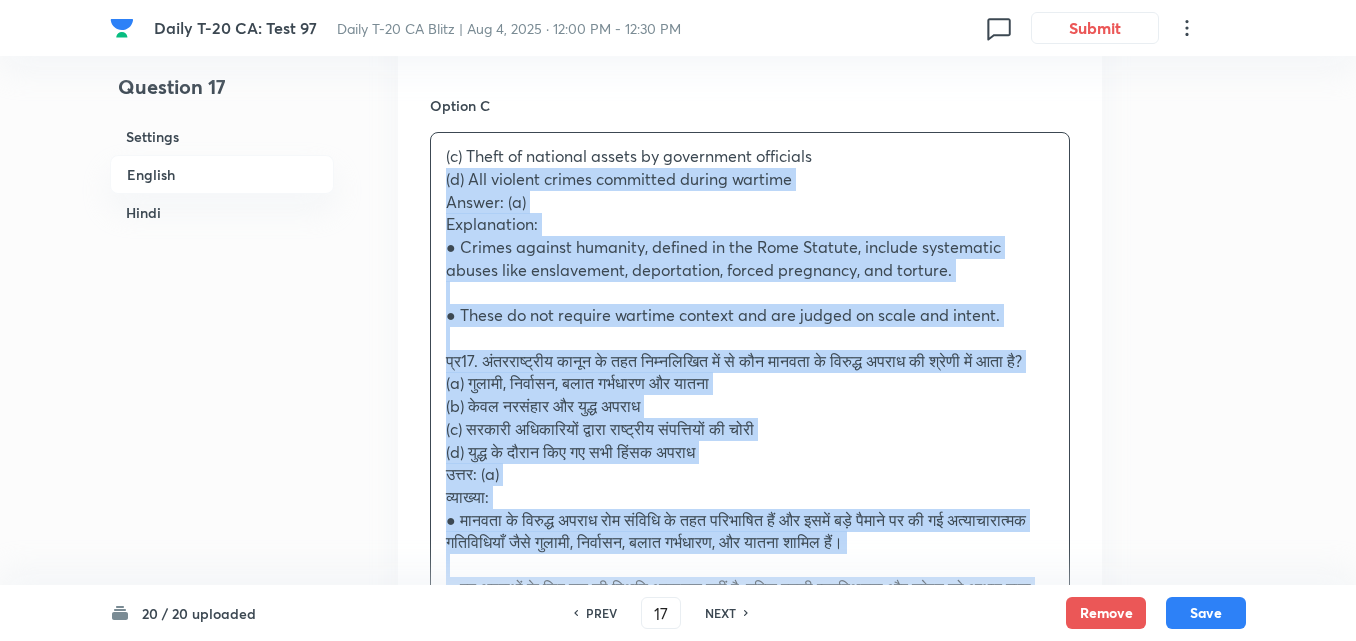 click on "Question 17 Settings English Hindi Settings Type Single choice correct 4 options + 2 marks - 0.66 marks Edit Concept Current Affairs Current Affairs 2025 Current Affairs 2025 Current Affairs 2025 Edit Additional details Easy Fact Not from PYQ paper No equation Edit In English Question Which of the following qualifies as a crime against humanity under international law? Option A Enslavement, deportation, forced pregnancy, and torture Mark as correct answer Option B Only genocide and war crimes Mark as correct answer Option C (c) Theft of national assets by government officials (d) All violent crimes committed during wartime Answer: (a) Explanation: ●	Crimes against humanity, defined in the Rome Statute, include systematic abuses like enslavement, deportation, forced pregnancy, and torture. ●	These do not require wartime context and are judged on scale and intent. (a) गुलामी, निर्वासन, बलात गर्भधारण और यातना उत्तर: (a) Option D . ." at bounding box center (678, 1045) 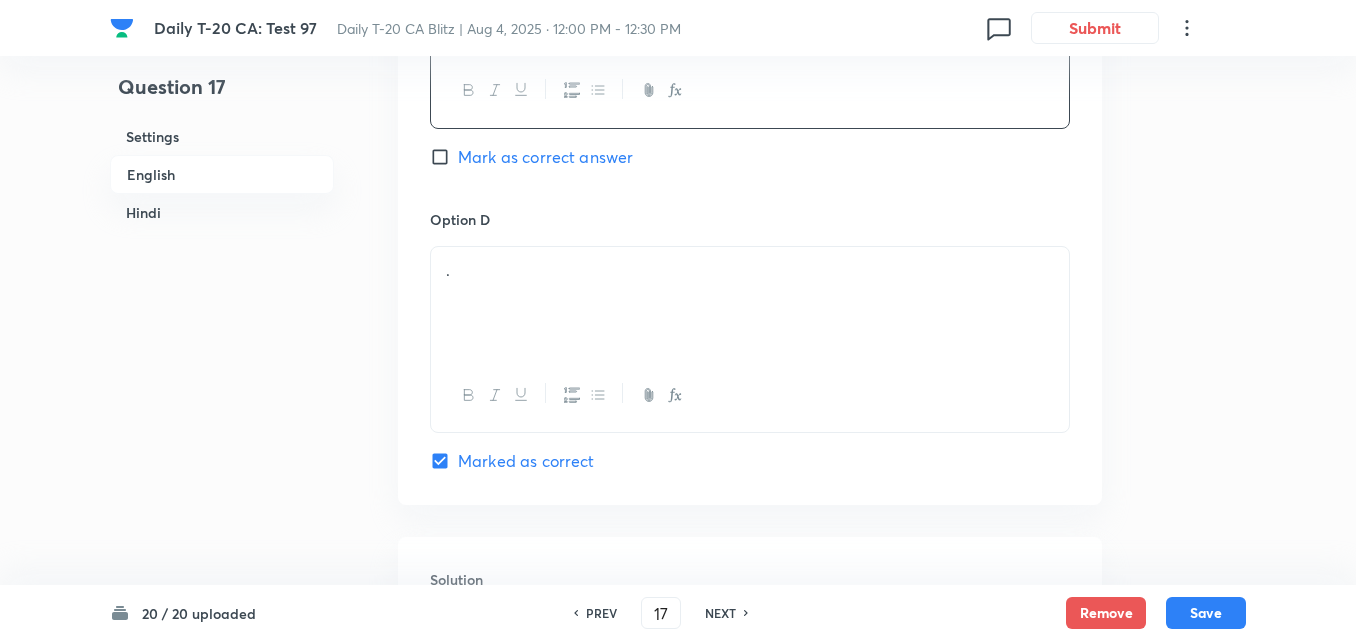 scroll, scrollTop: 1716, scrollLeft: 0, axis: vertical 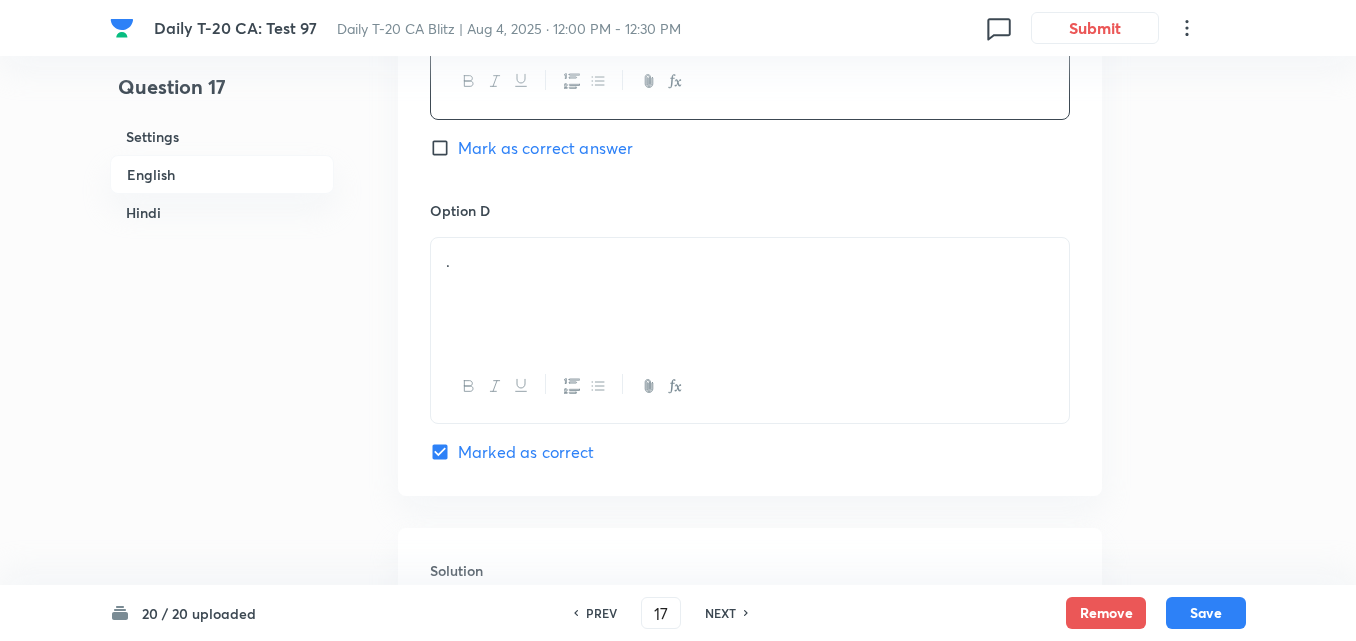 click on "." at bounding box center (750, 294) 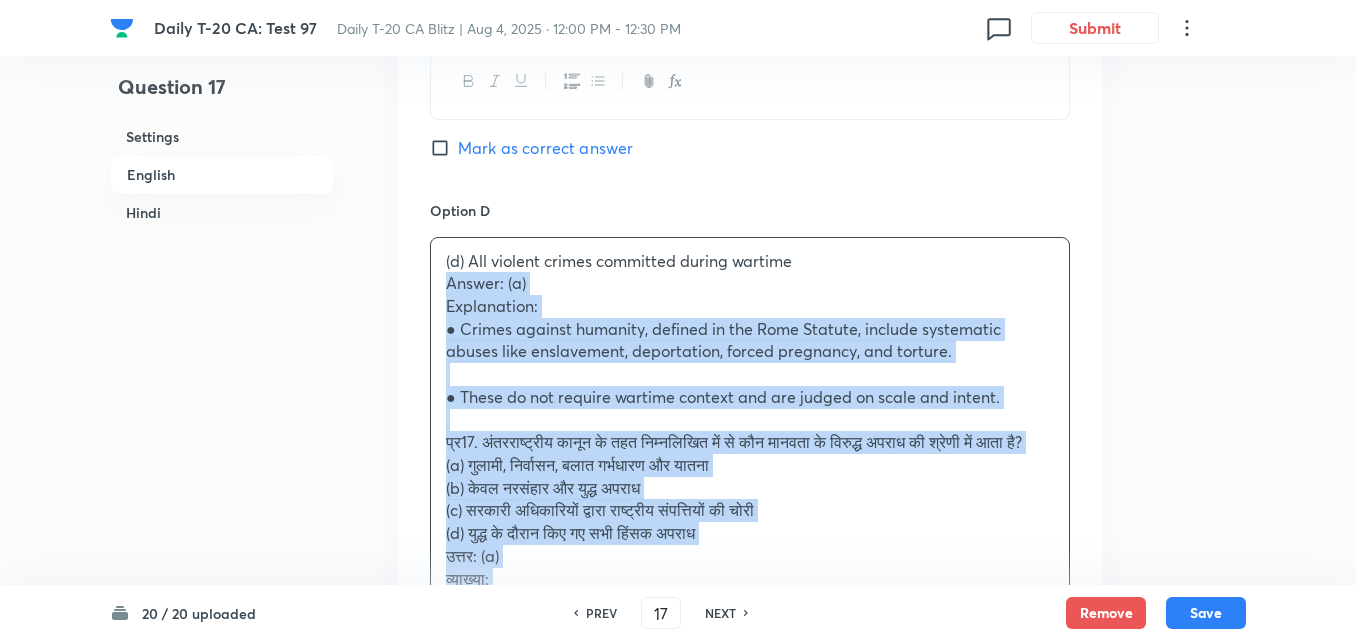 click on "(d) All violent crimes committed during wartime Answer: (a) Explanation: ●	Crimes against humanity, defined in the Rome Statute, include systematic abuses like enslavement, deportation, forced pregnancy, and torture. ●	These do not require wartime context and are judged on scale and intent. प्र17. अंतरराष्ट्रीय कानून के तहत निम्नलिखित में से कौन मानवता के विरुद्ध अपराध की श्रेणी में आता है? (a) गुलामी, निर्वासन, बलात गर्भधारण और यातना (b) केवल नरसंहार और युद्ध अपराध (c) सरकारी अधिकारियों द्वारा राष्ट्रीय संपत्तियों की चोरी (d) युद्ध के दौरान किए गए सभी हिंसक अपराध उत्तर: (a)" at bounding box center (750, 477) 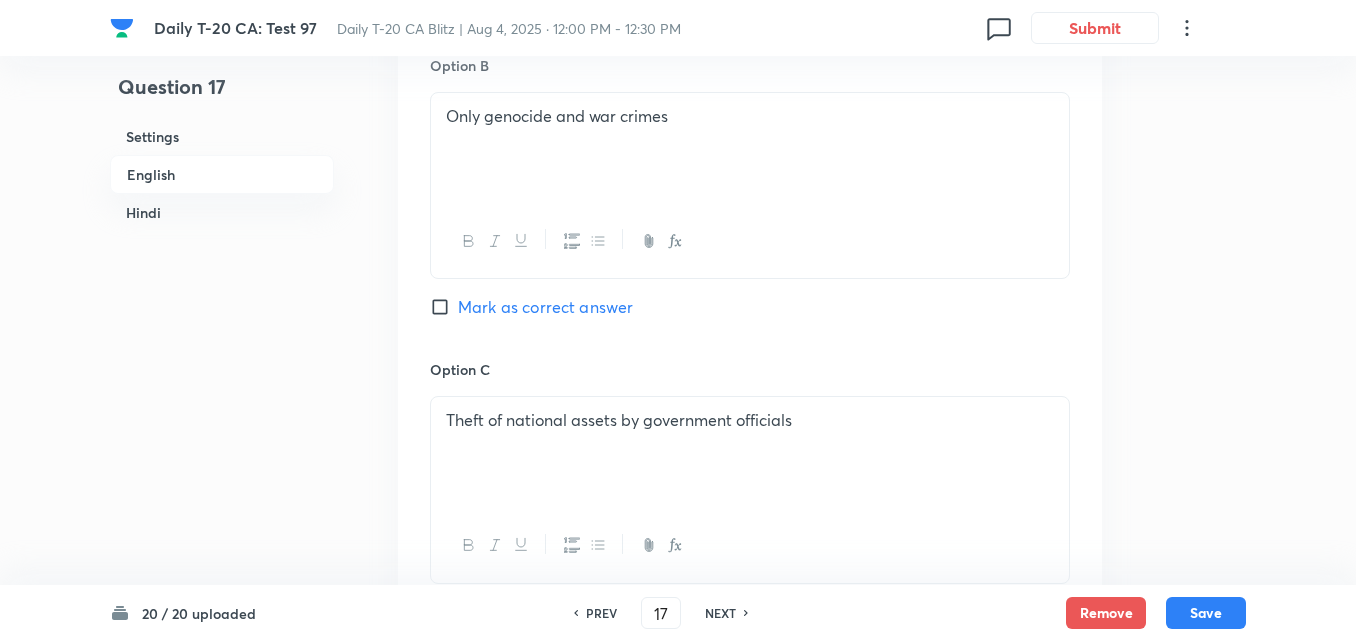 scroll, scrollTop: 1116, scrollLeft: 0, axis: vertical 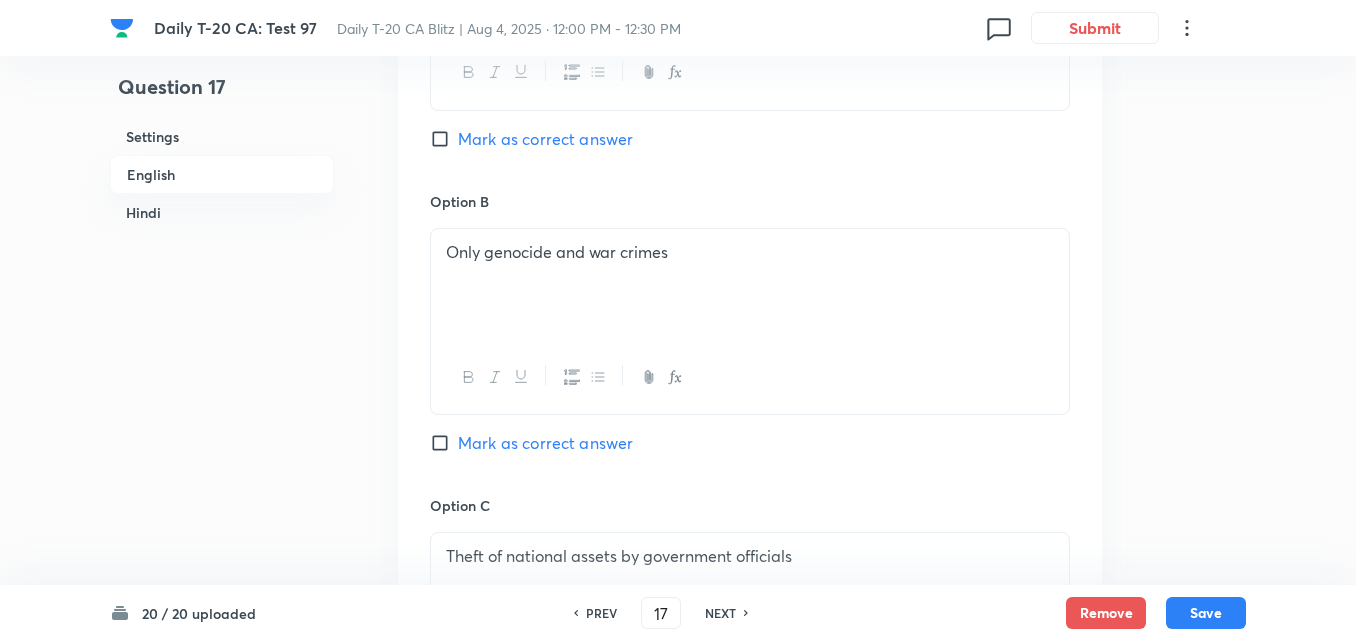click on "Mark as correct answer" at bounding box center (545, 139) 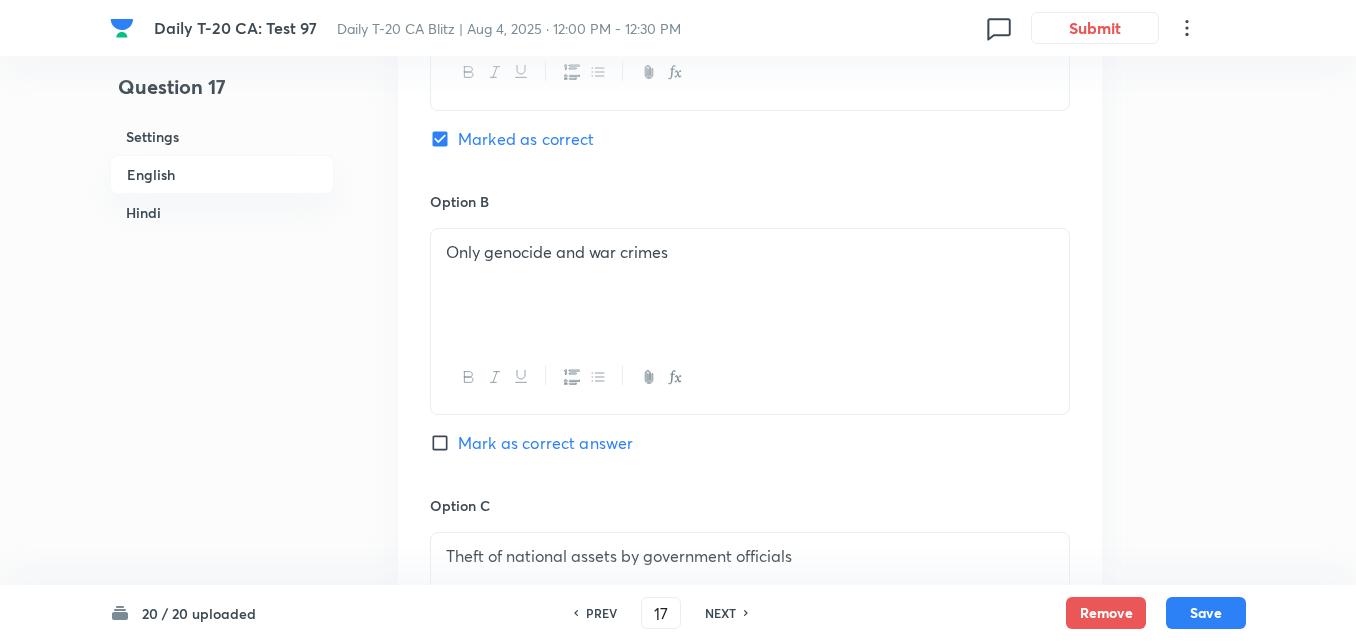 checkbox on "false" 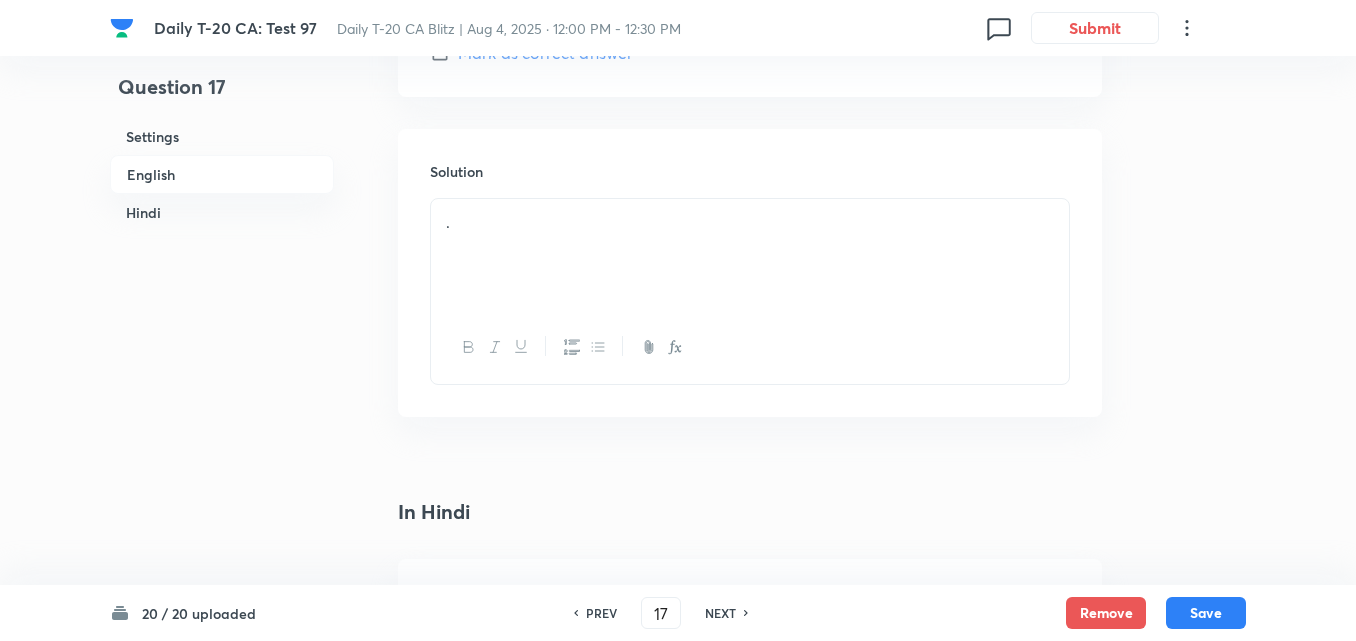 scroll, scrollTop: 2116, scrollLeft: 0, axis: vertical 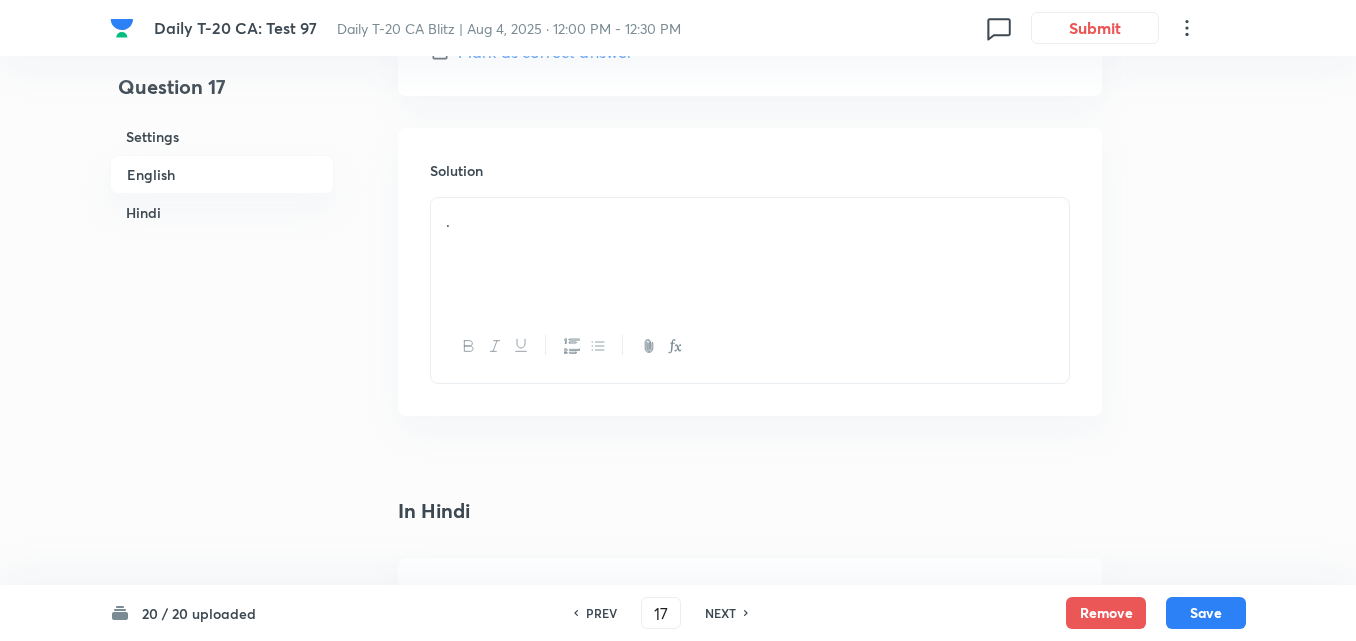 click on "." at bounding box center (750, 254) 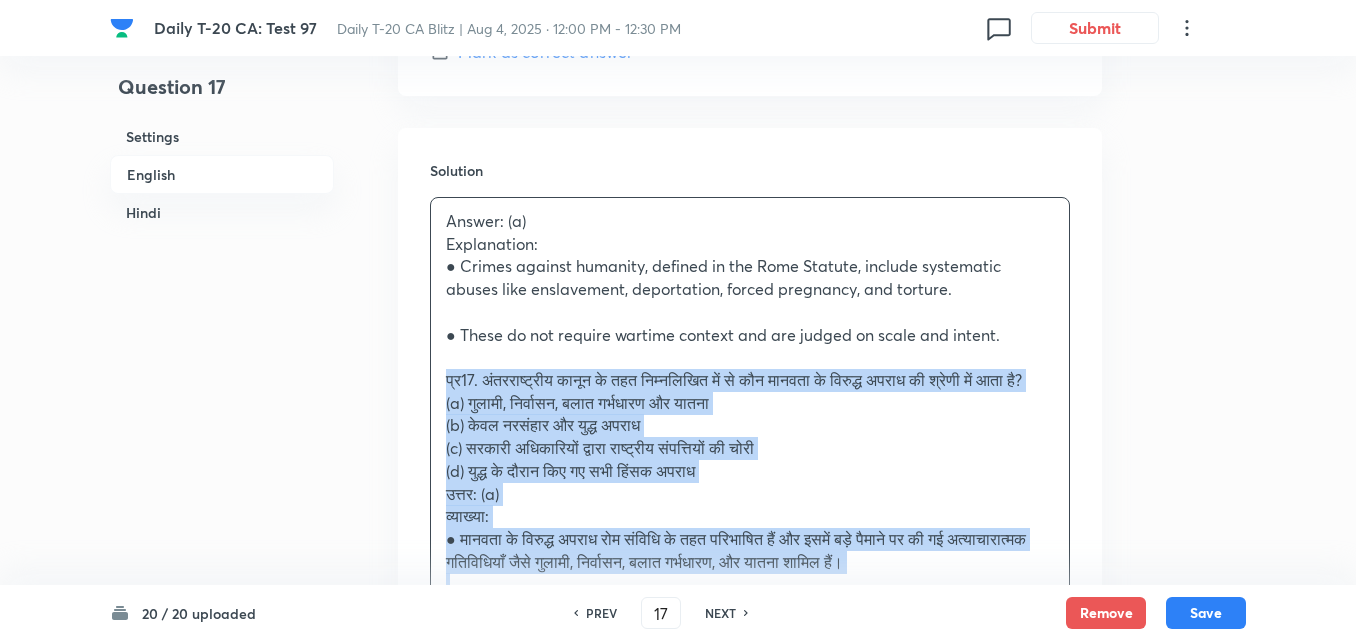 drag, startPoint x: 442, startPoint y: 382, endPoint x: 426, endPoint y: 382, distance: 16 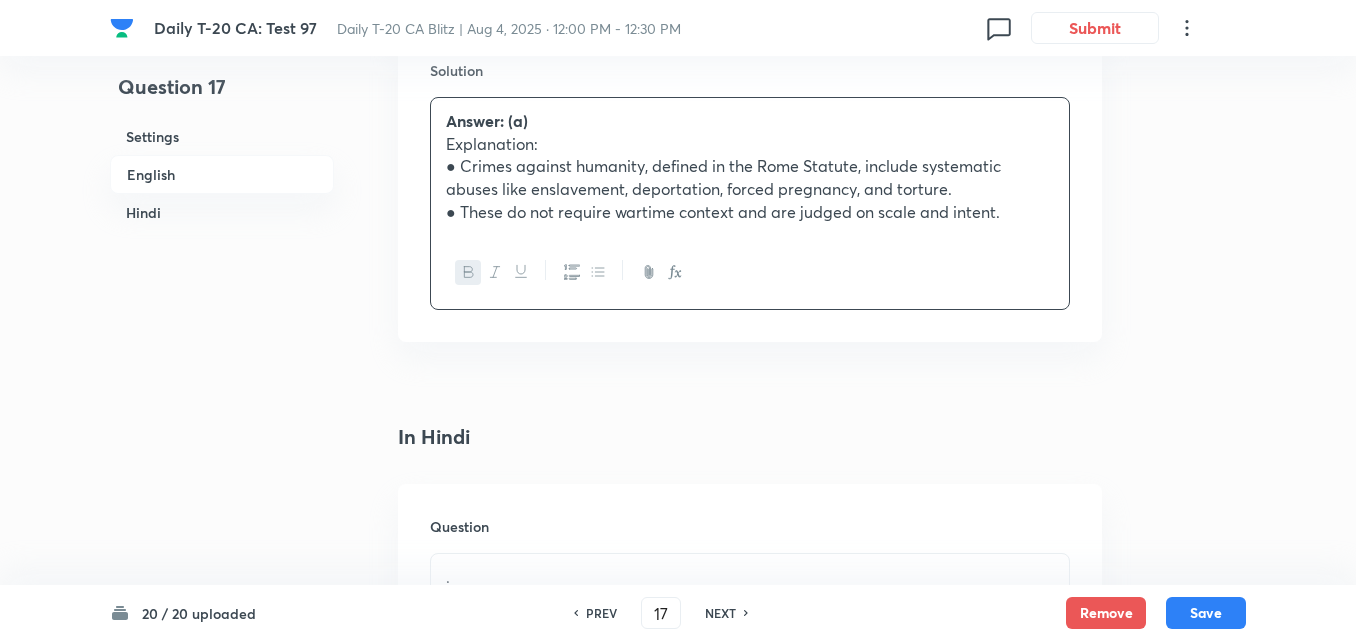 scroll, scrollTop: 2416, scrollLeft: 0, axis: vertical 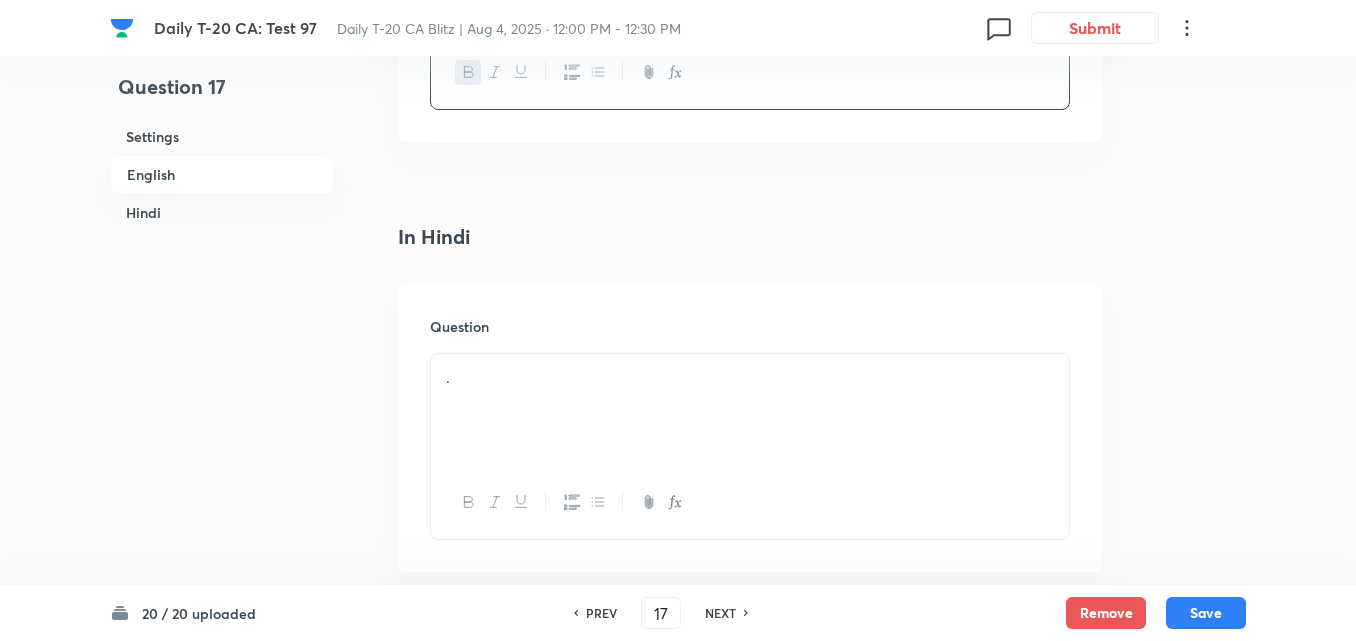 click on "." at bounding box center (750, 410) 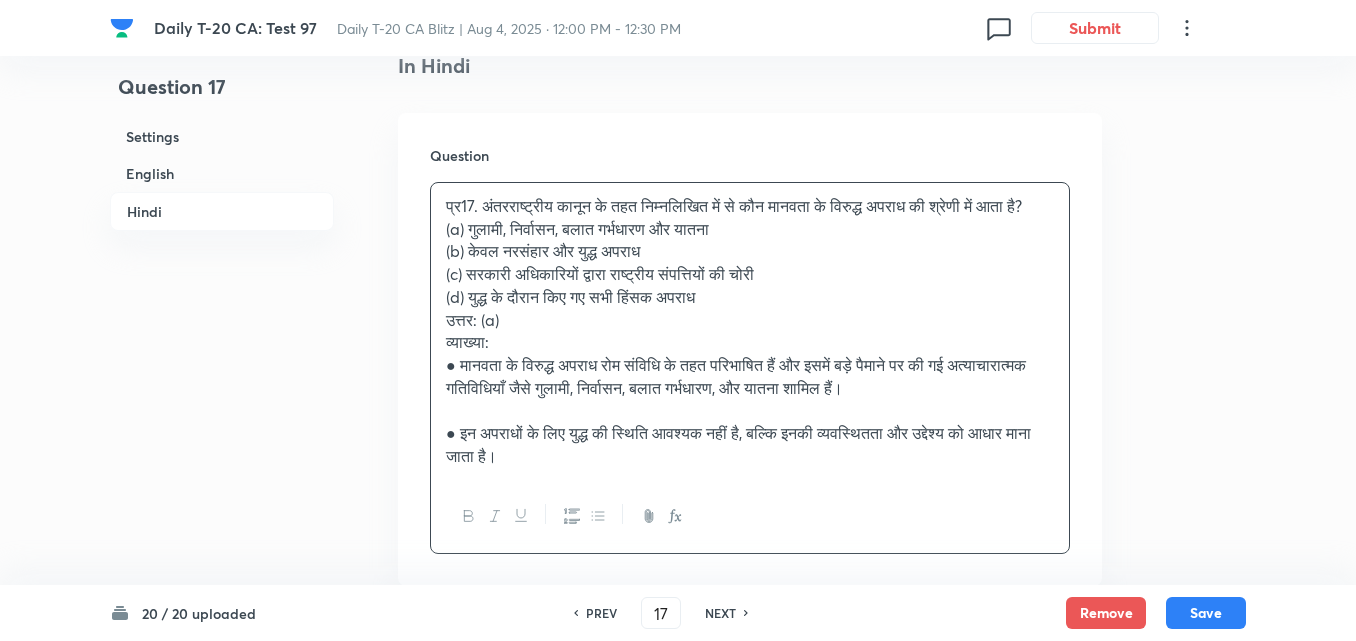 scroll, scrollTop: 2616, scrollLeft: 0, axis: vertical 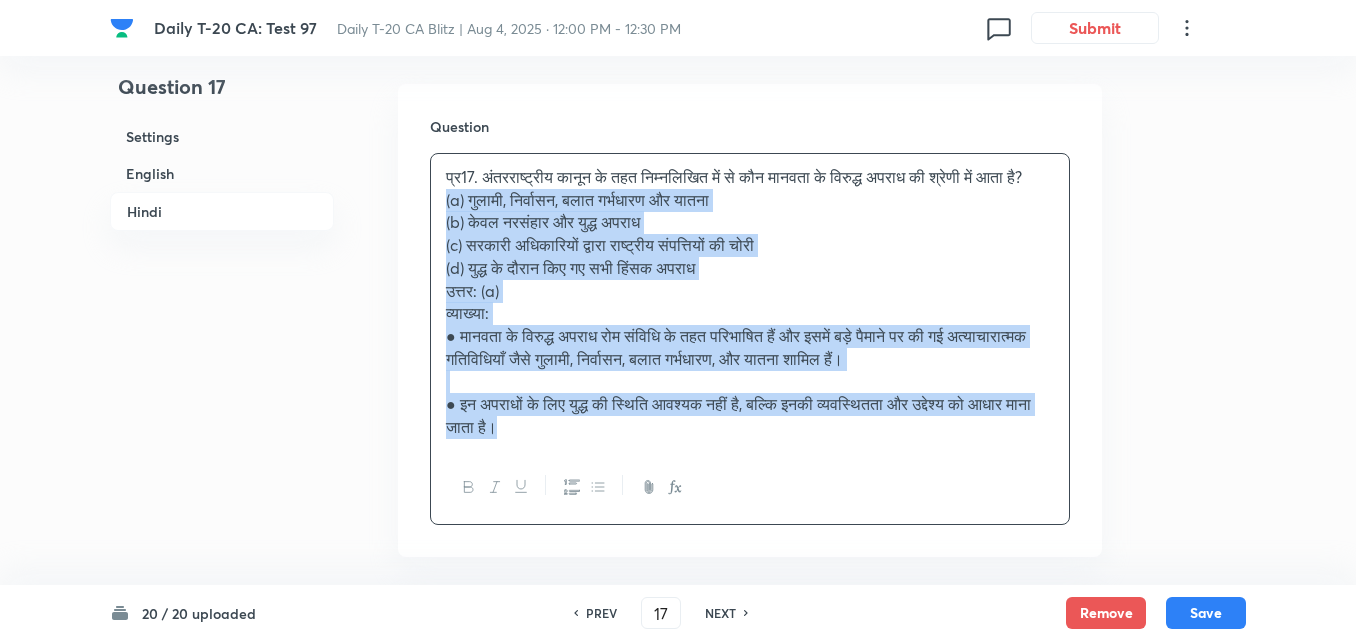 drag, startPoint x: 450, startPoint y: 261, endPoint x: 381, endPoint y: 232, distance: 74.84651 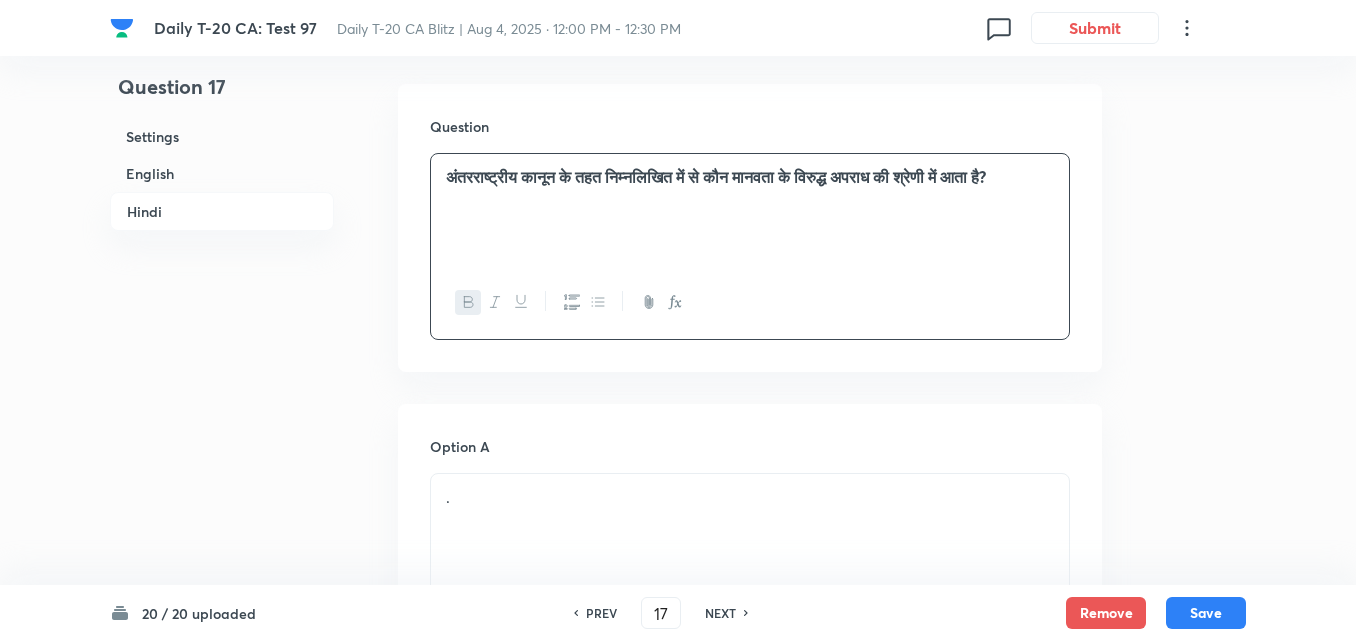 click on "Question 17 Settings English Hindi Settings Type Single choice correct 4 options + 2 marks - 0.66 marks Edit Concept Current Affairs Current Affairs 2025 Current Affairs 2025 Current Affairs 2025 Edit Additional details Easy Fact Not from PYQ paper No equation Edit In English Question Which of the following qualifies as a crime against humanity under international law? Option A Enslavement, deportation, forced pregnancy, and torture Marked as correct Option B Only genocide and war crimes Mark as correct answer Option C Theft of national assets by government officials Mark as correct answer Option D All violent crimes committed during wartime Mark as correct answer Solution Answer: (a) Explanation: ●	Crimes against humanity, defined in the Rome Statute, include systematic abuses like enslavement, deportation, forced pregnancy, and torture. ●	These do not require wartime context and are judged on scale and intent. In Hindi Question Option A . Marked as correct Option B . Mark as correct answer Option C . ." at bounding box center (678, -237) 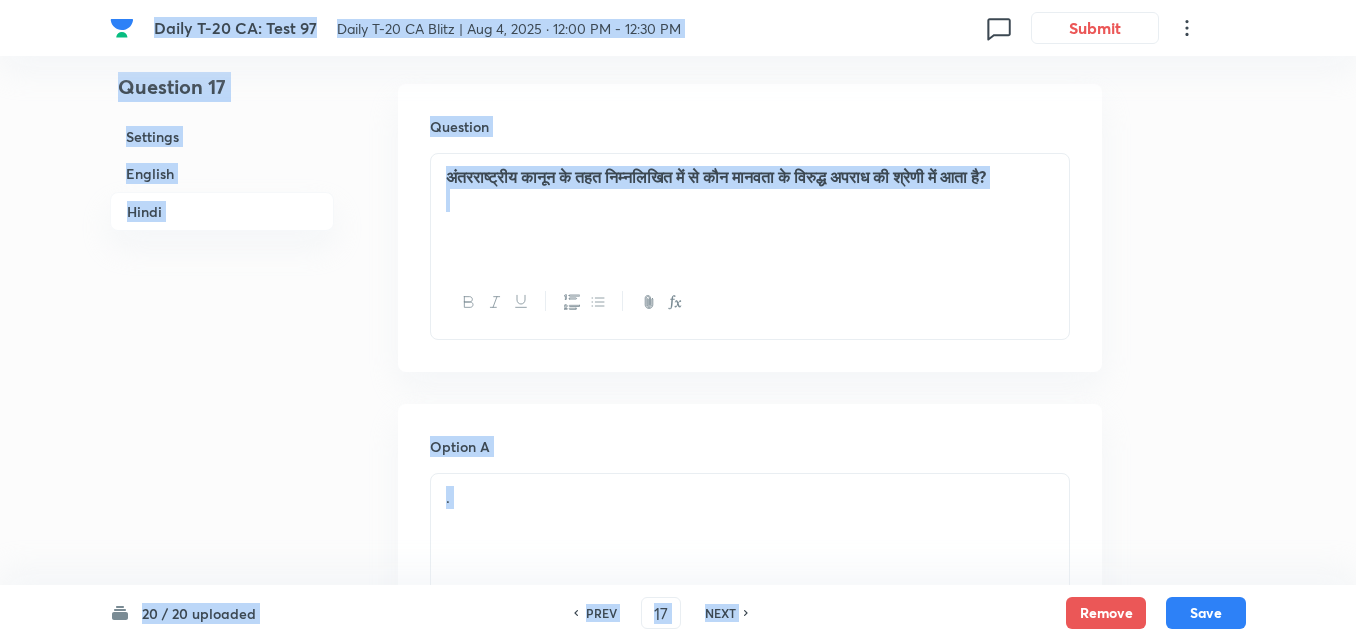 click at bounding box center (750, 200) 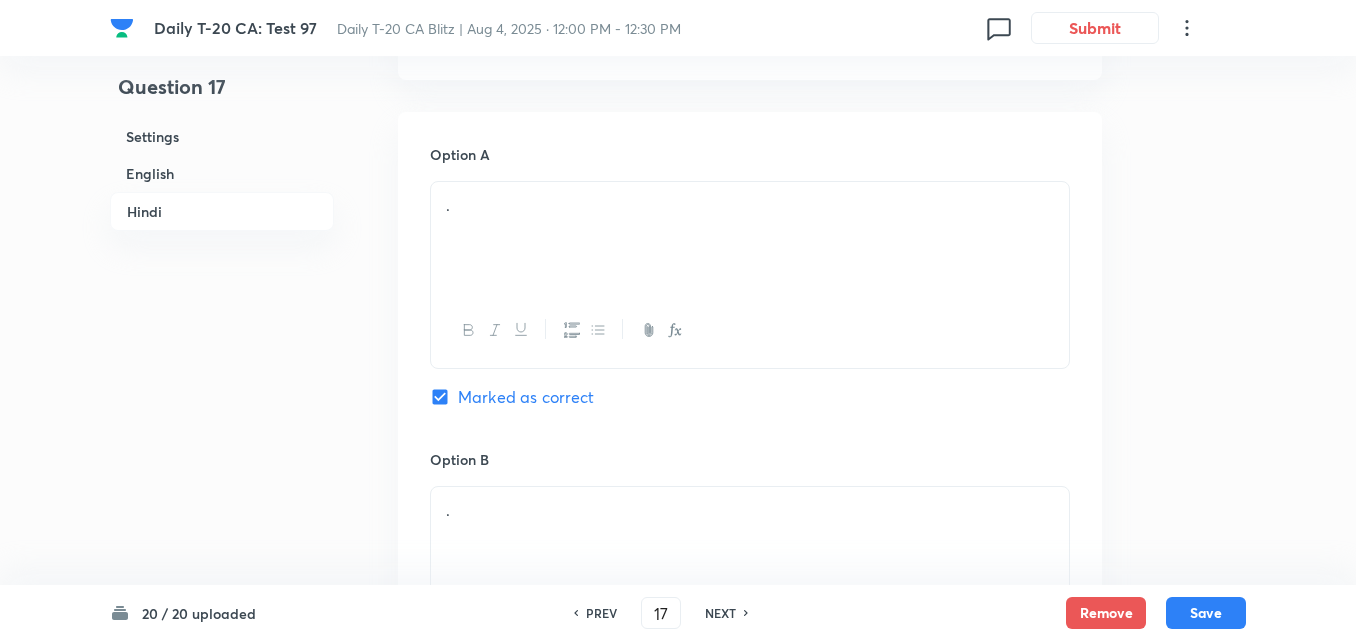 scroll, scrollTop: 2916, scrollLeft: 0, axis: vertical 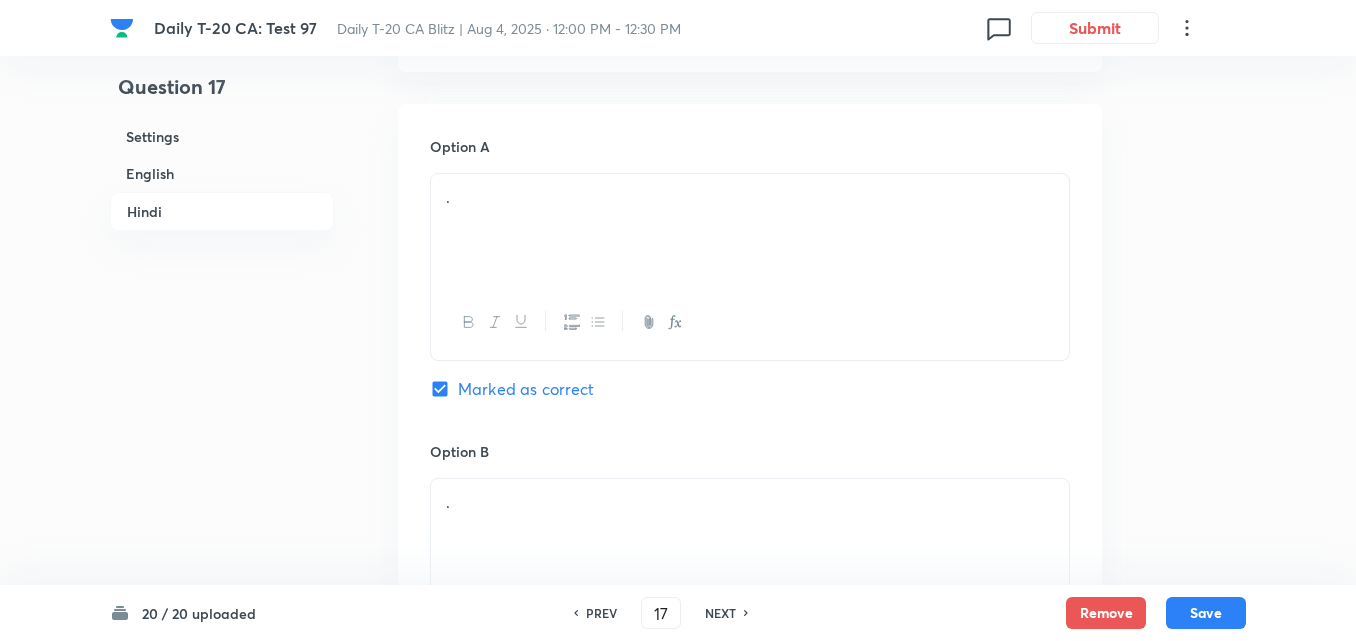 click on "." at bounding box center [750, 230] 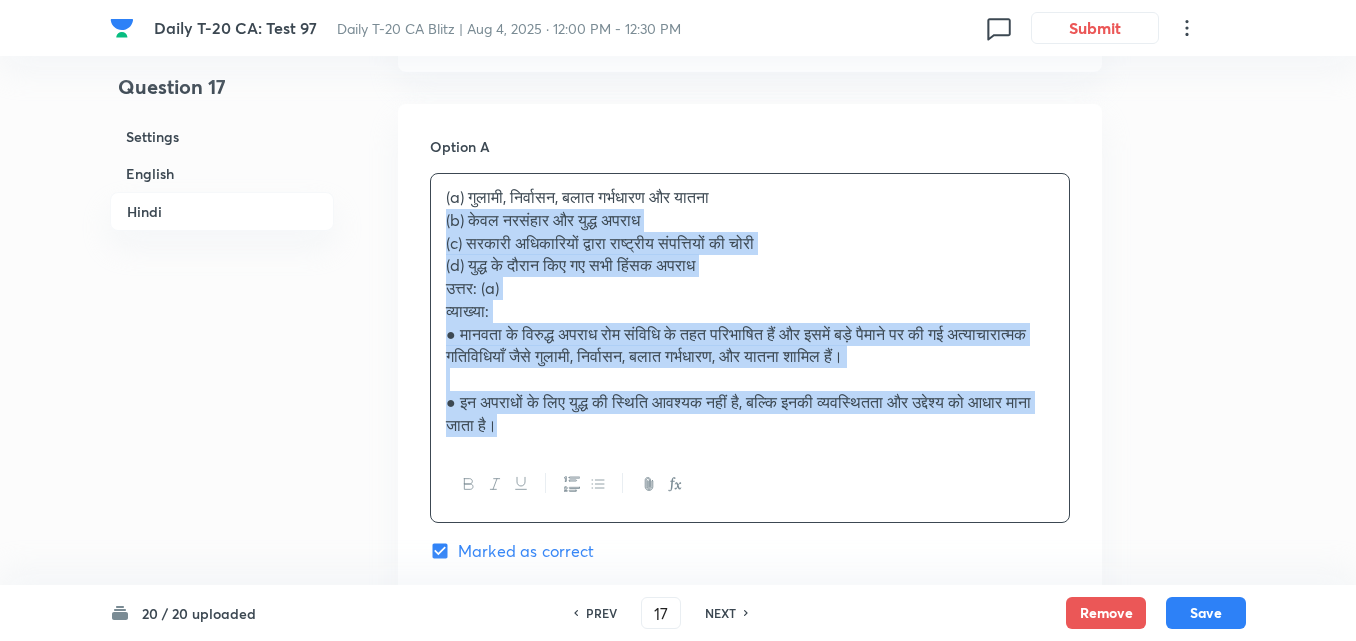 click on "Option A (a) गुलामी, निर्वासन, बलात गर्भधारण और यातना (b) केवल नरसंहार और युद्ध अपराध (c) सरकारी अधिकारियों द्वारा राष्ट्रीय संपत्तियों की चोरी (d) युद्ध के दौरान किए गए सभी हिंसक अपराध उत्तर: (a) व्याख्या: ●	मानवता के विरुद्ध अपराध रोम संविधि के तहत परिभाषित हैं और इसमें बड़े पैमाने पर की गई अत्याचारात्मक गतिविधियाँ जैसे गुलामी, निर्वासन, बलात गर्भधारण, और यातना शामिल हैं। Marked as correct Option B . Mark as correct answer Option C . Option D ." at bounding box center (750, 805) 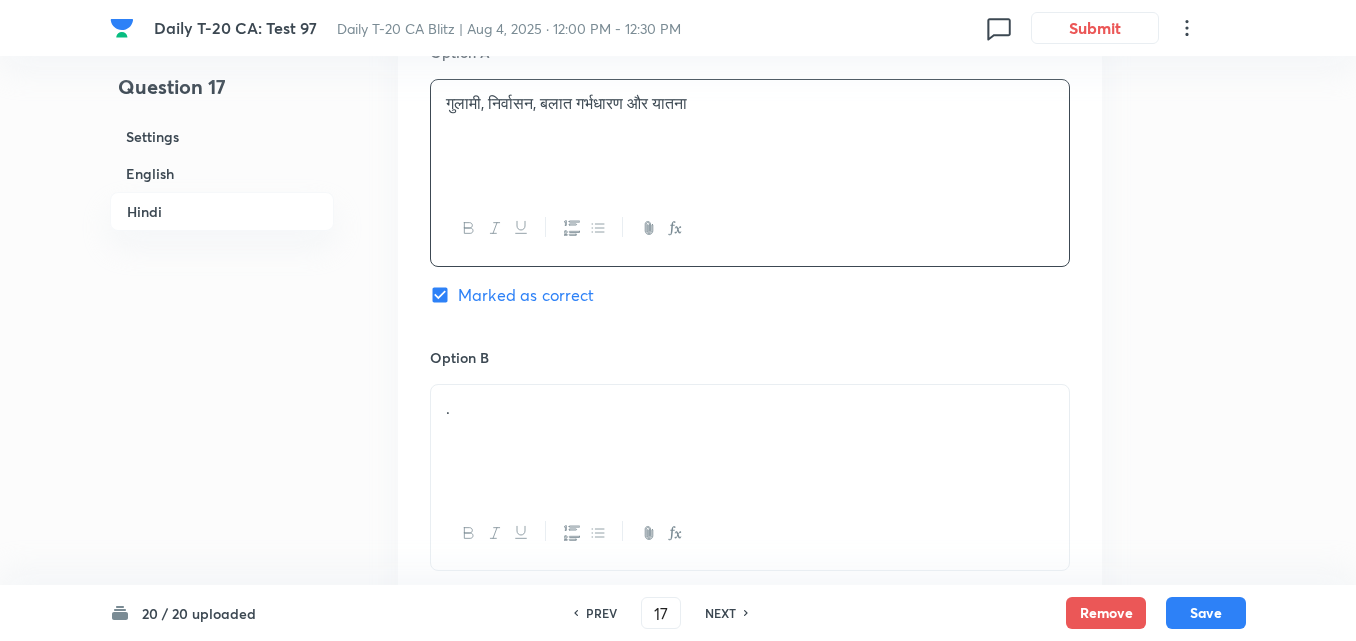 scroll, scrollTop: 3116, scrollLeft: 0, axis: vertical 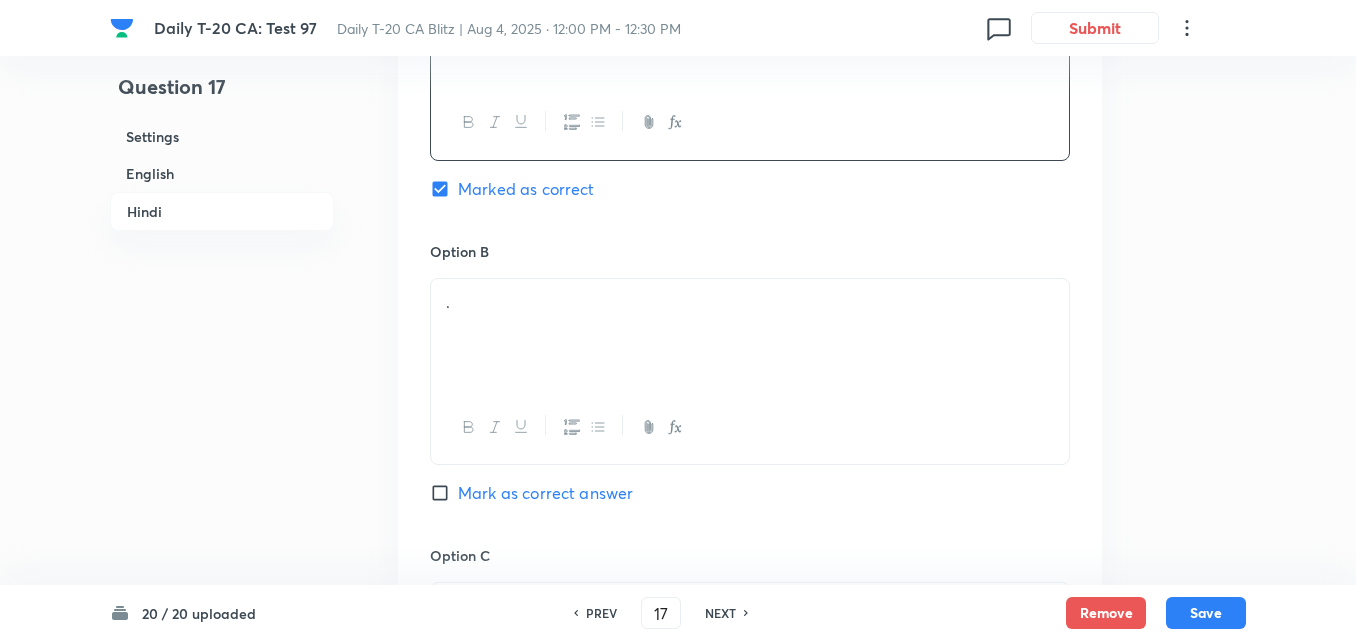 click on "." at bounding box center [750, 335] 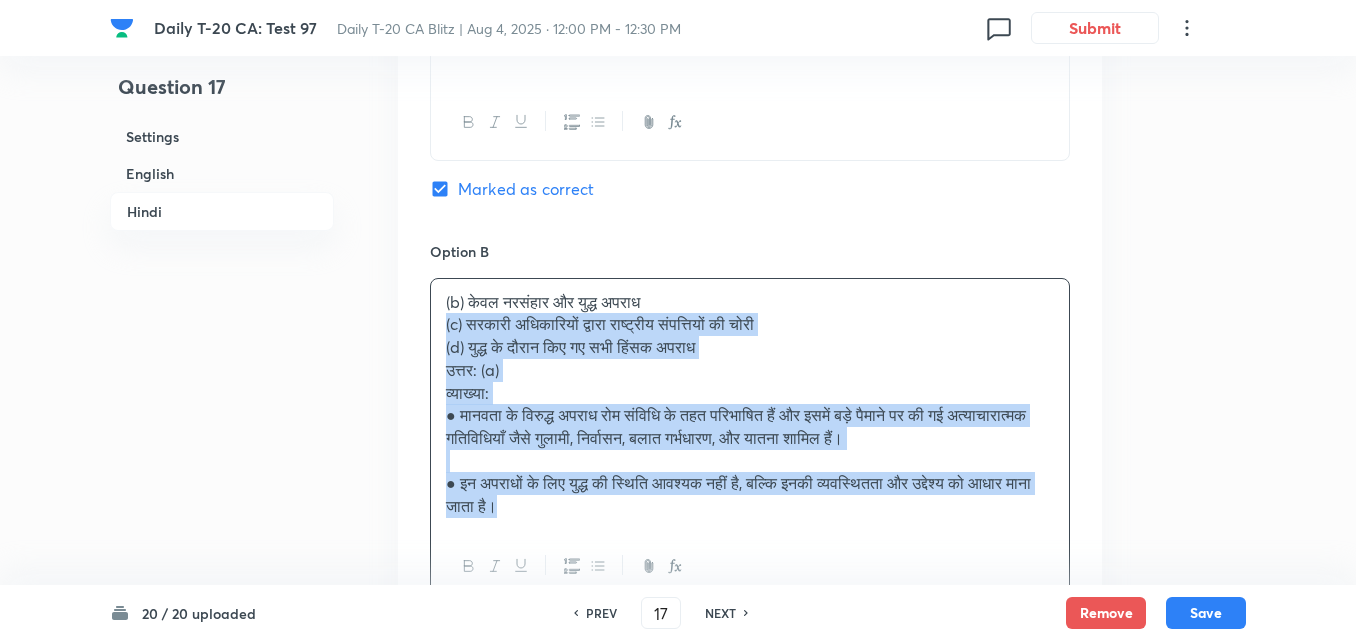 drag, startPoint x: 450, startPoint y: 332, endPoint x: 431, endPoint y: 328, distance: 19.416489 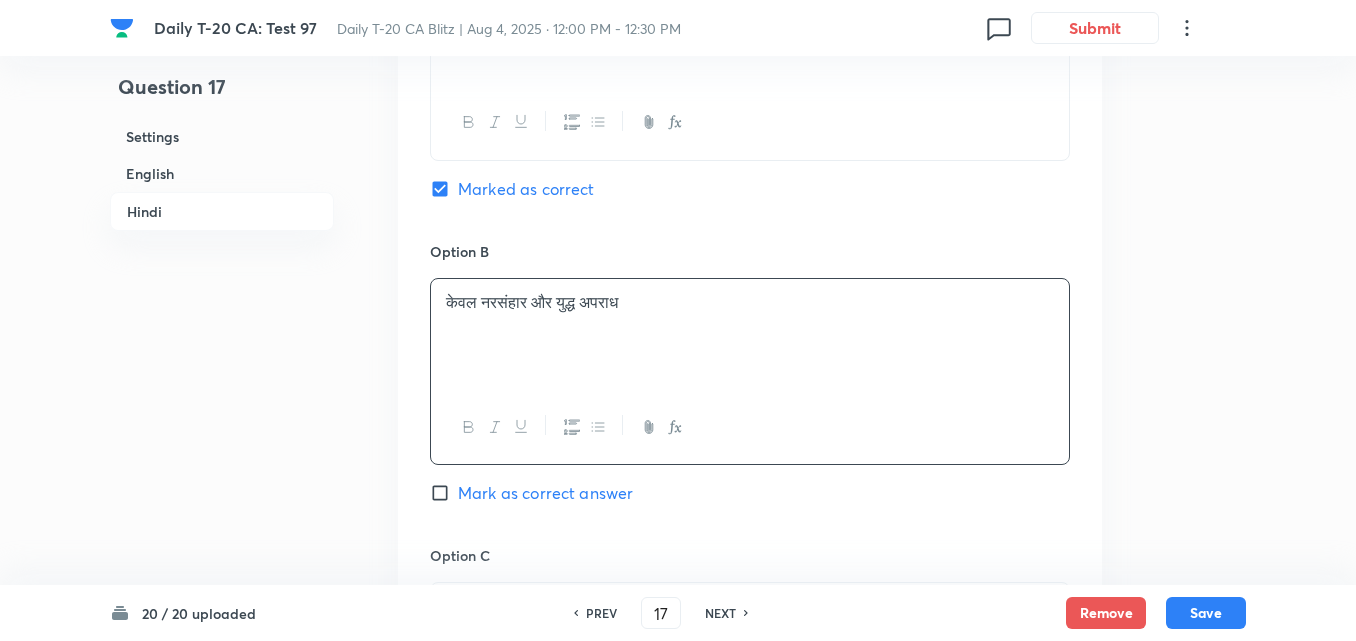 scroll, scrollTop: 3416, scrollLeft: 0, axis: vertical 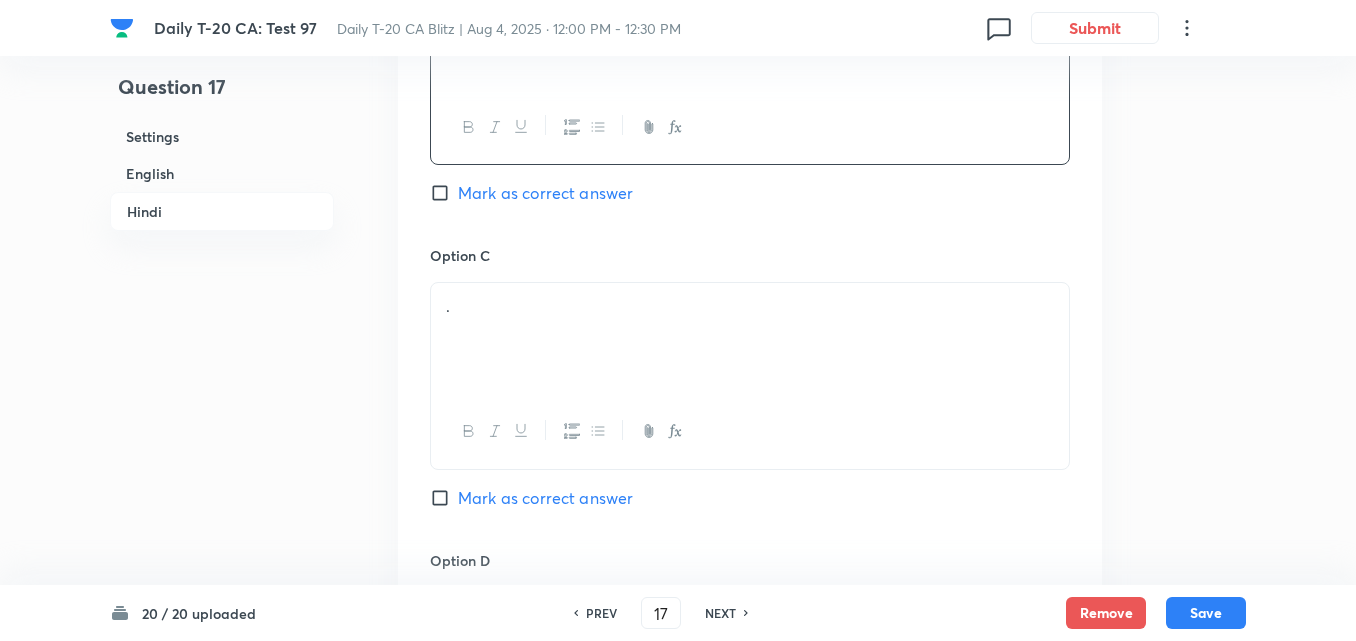 click on "." at bounding box center (750, 339) 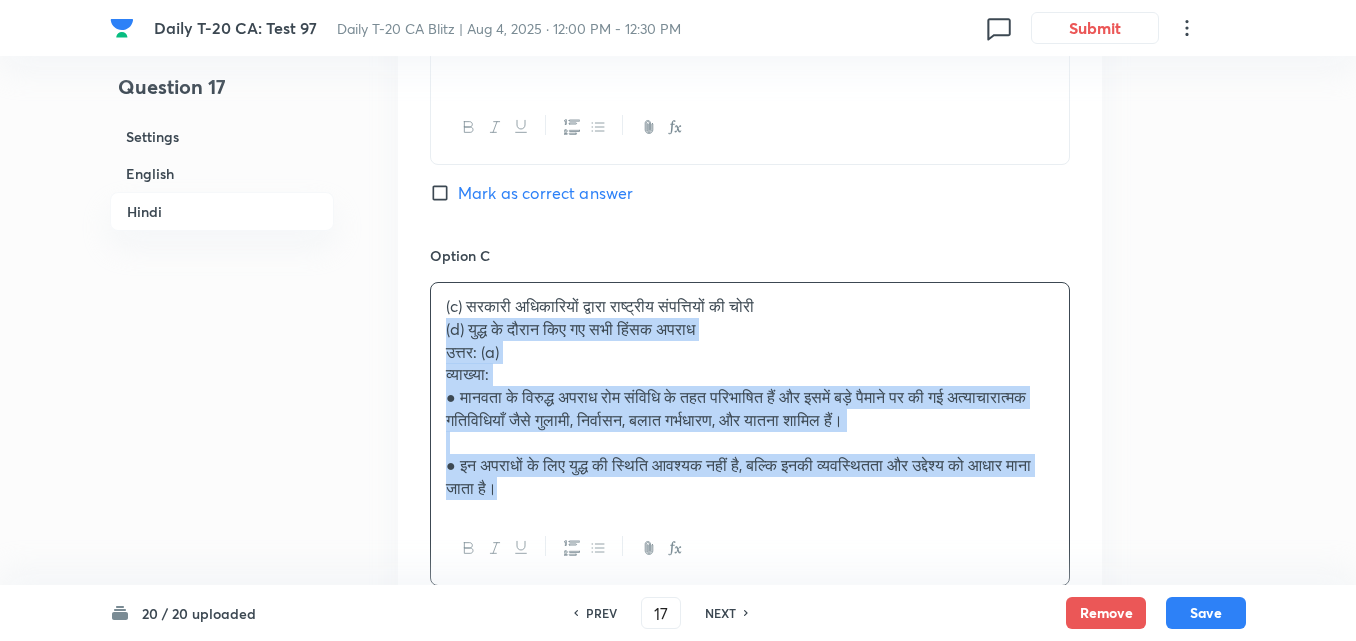 drag, startPoint x: 439, startPoint y: 337, endPoint x: 415, endPoint y: 331, distance: 24.738634 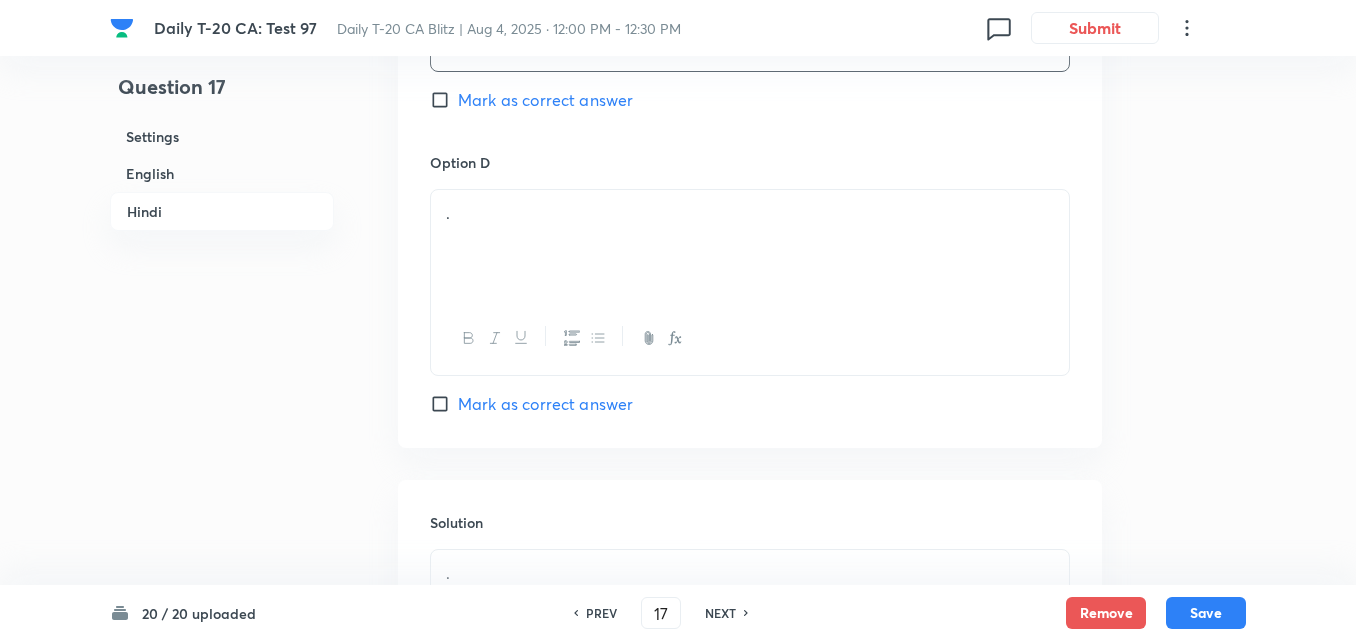 scroll, scrollTop: 3816, scrollLeft: 0, axis: vertical 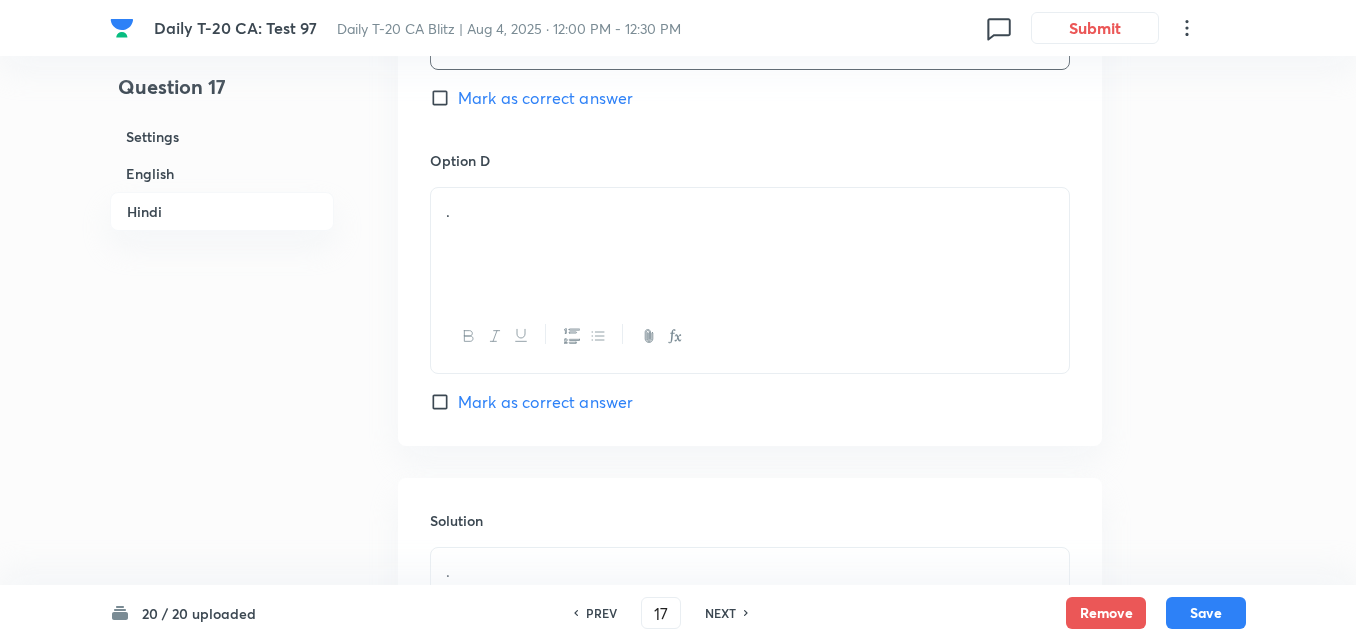 click on "." at bounding box center (750, 244) 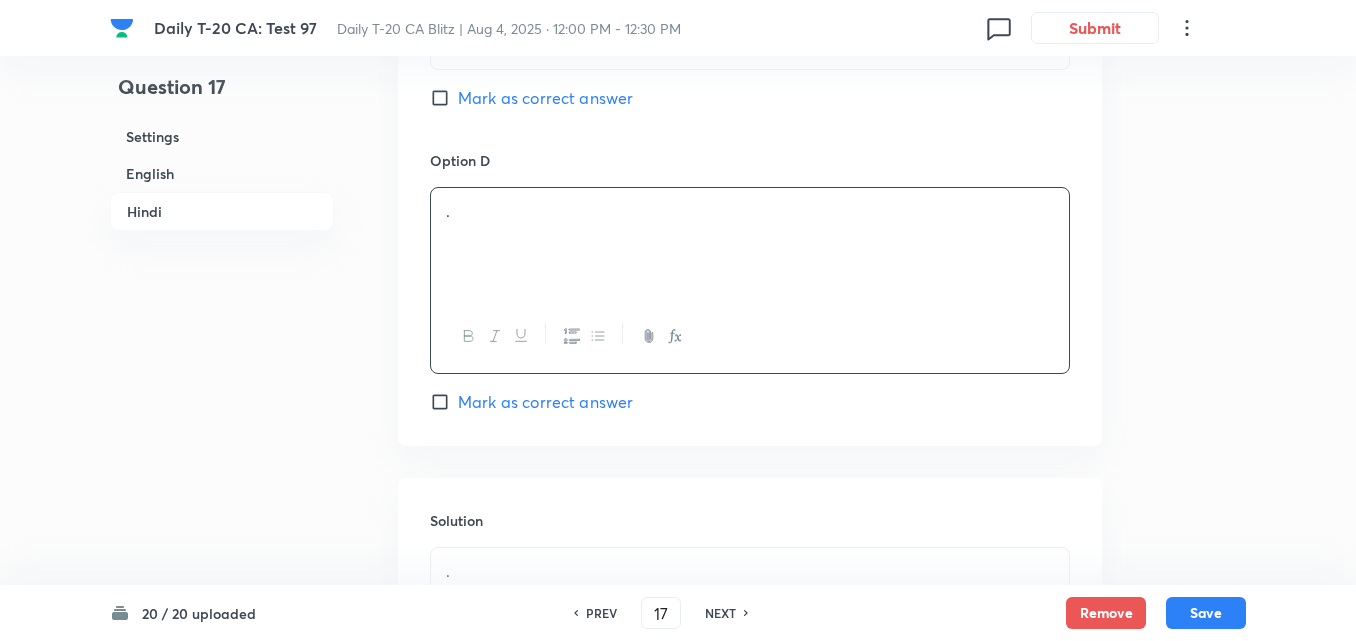 drag, startPoint x: 526, startPoint y: 242, endPoint x: 488, endPoint y: 230, distance: 39.849716 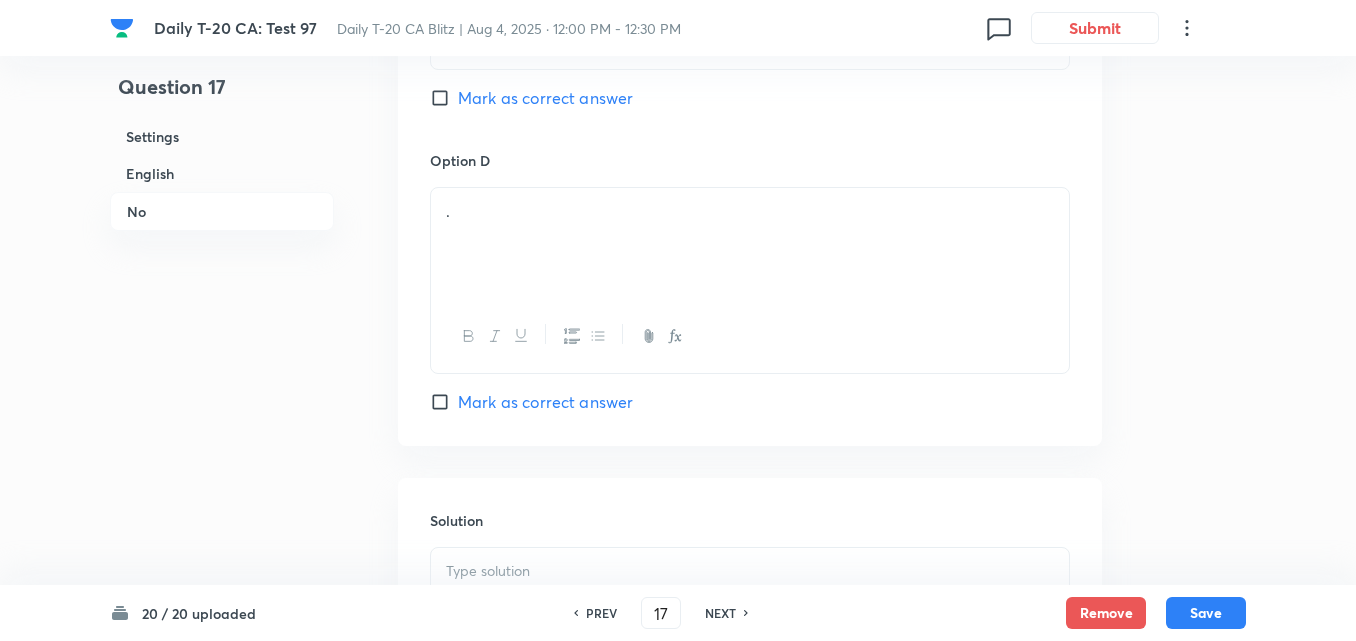 drag, startPoint x: 483, startPoint y: 229, endPoint x: 463, endPoint y: 219, distance: 22.36068 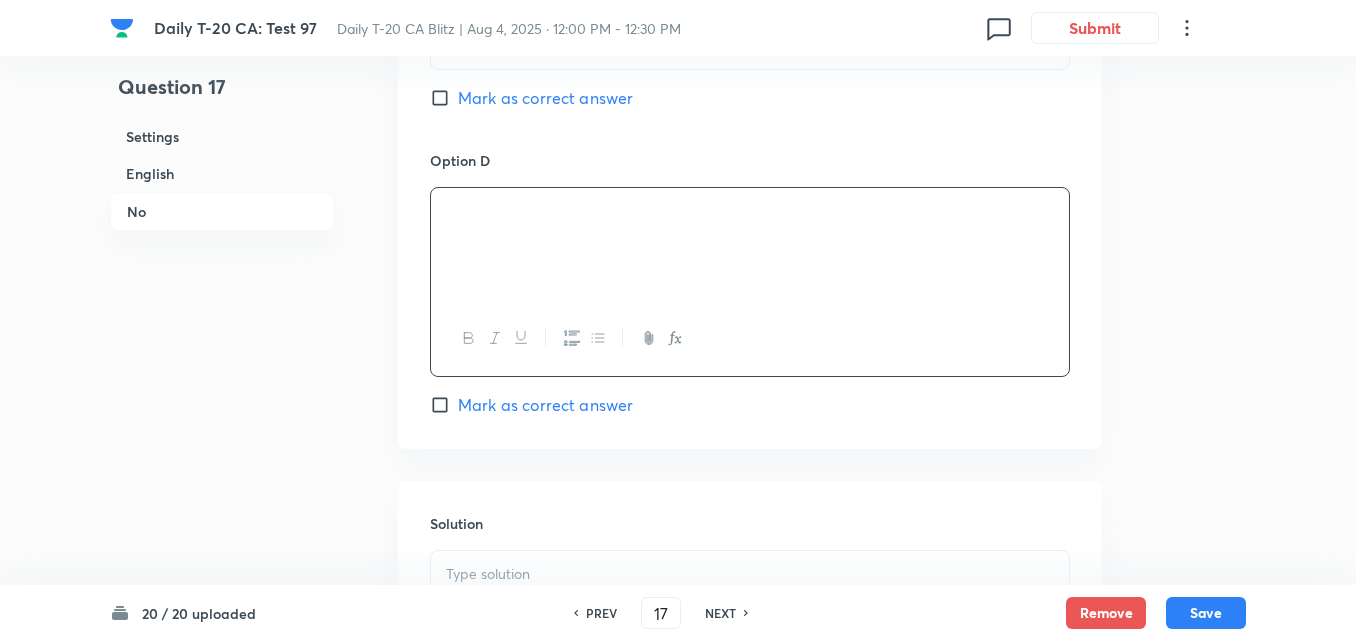 click on "Option A Marked as correct Option B Mark as correct answer Option C Mark as correct answer Option D Mark as correct answer" at bounding box center (750, -174) 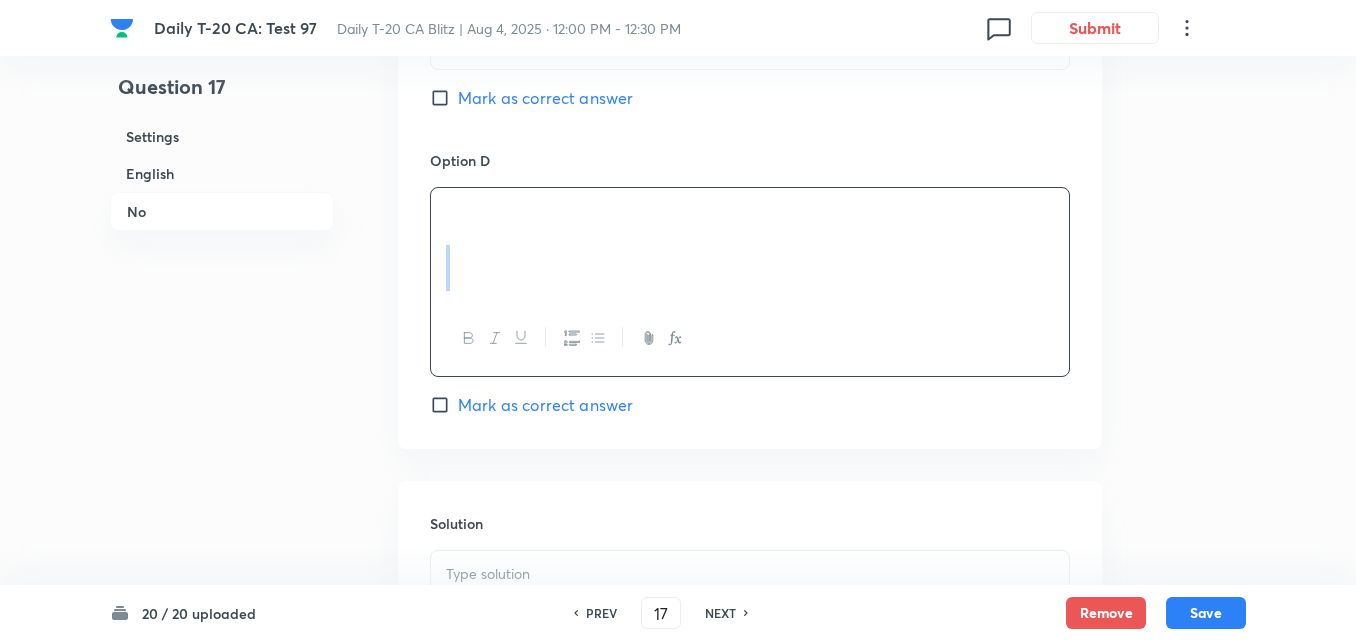 click at bounding box center (750, 256) 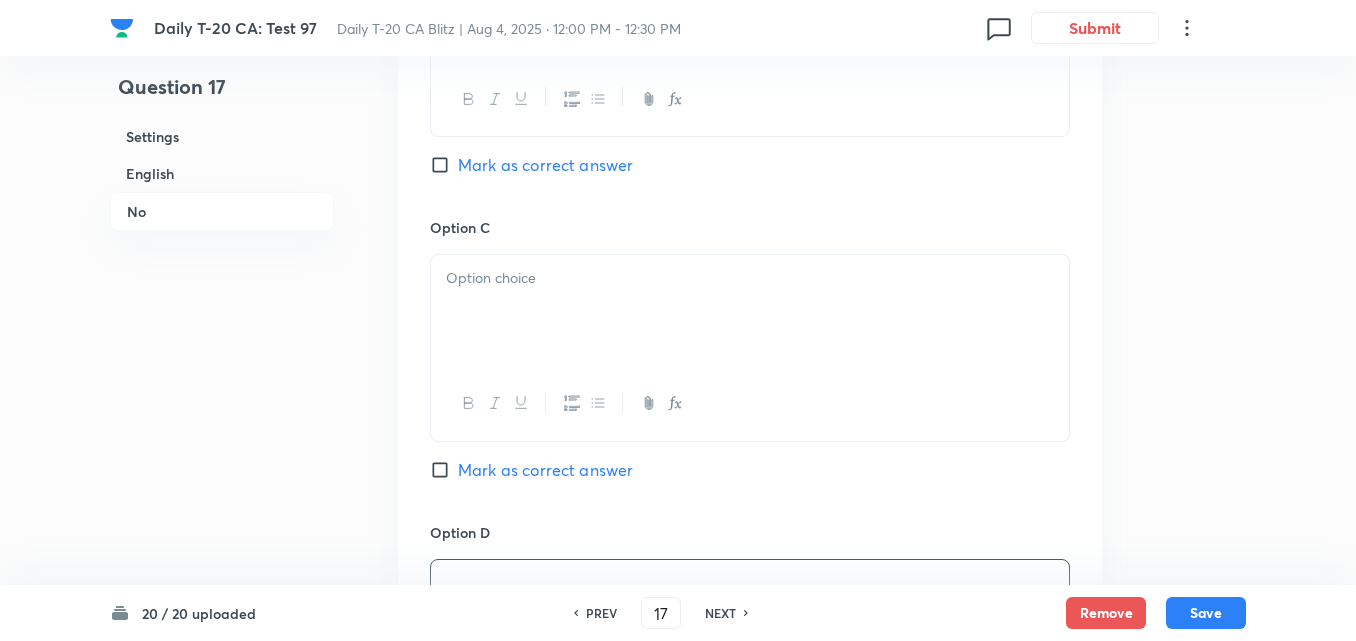 scroll, scrollTop: 3116, scrollLeft: 0, axis: vertical 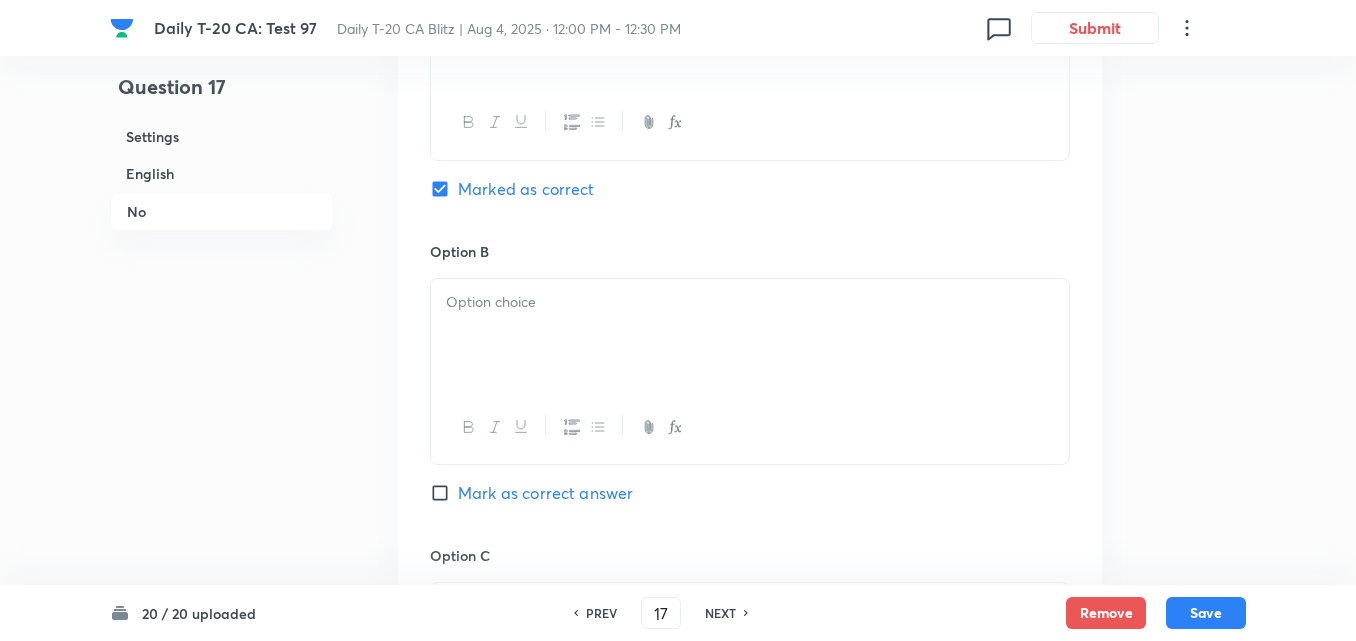 click on "English" at bounding box center [222, 173] 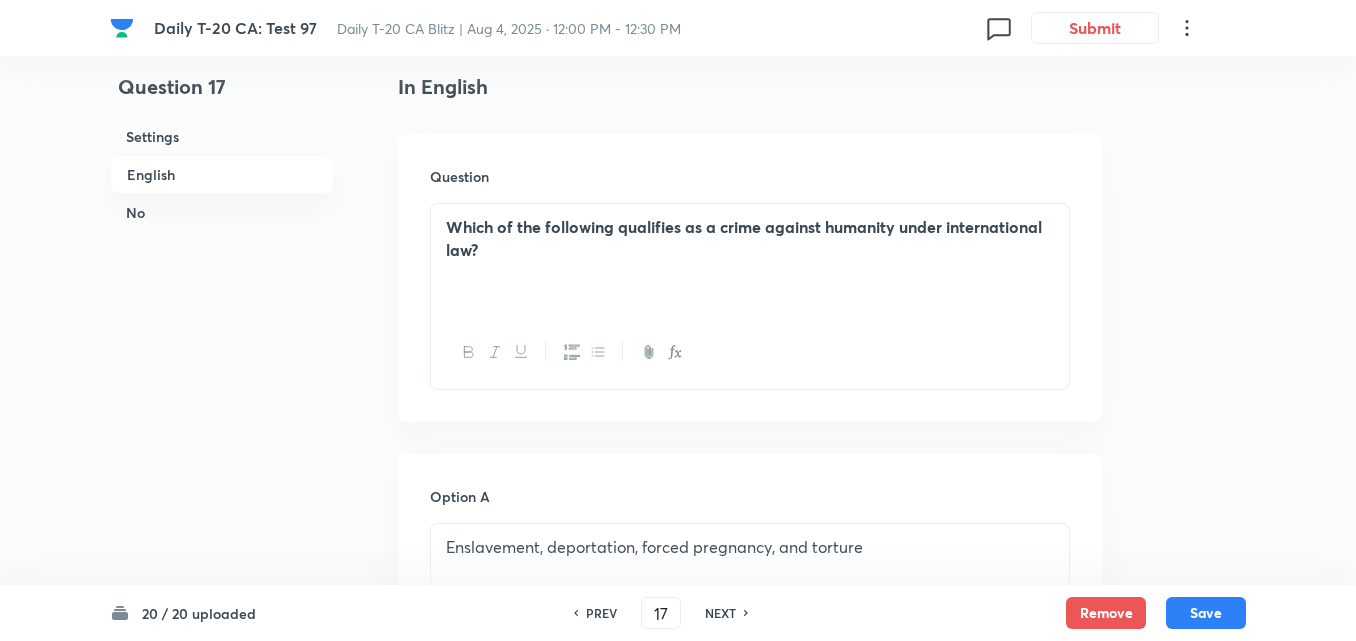 click on "No" at bounding box center [222, 212] 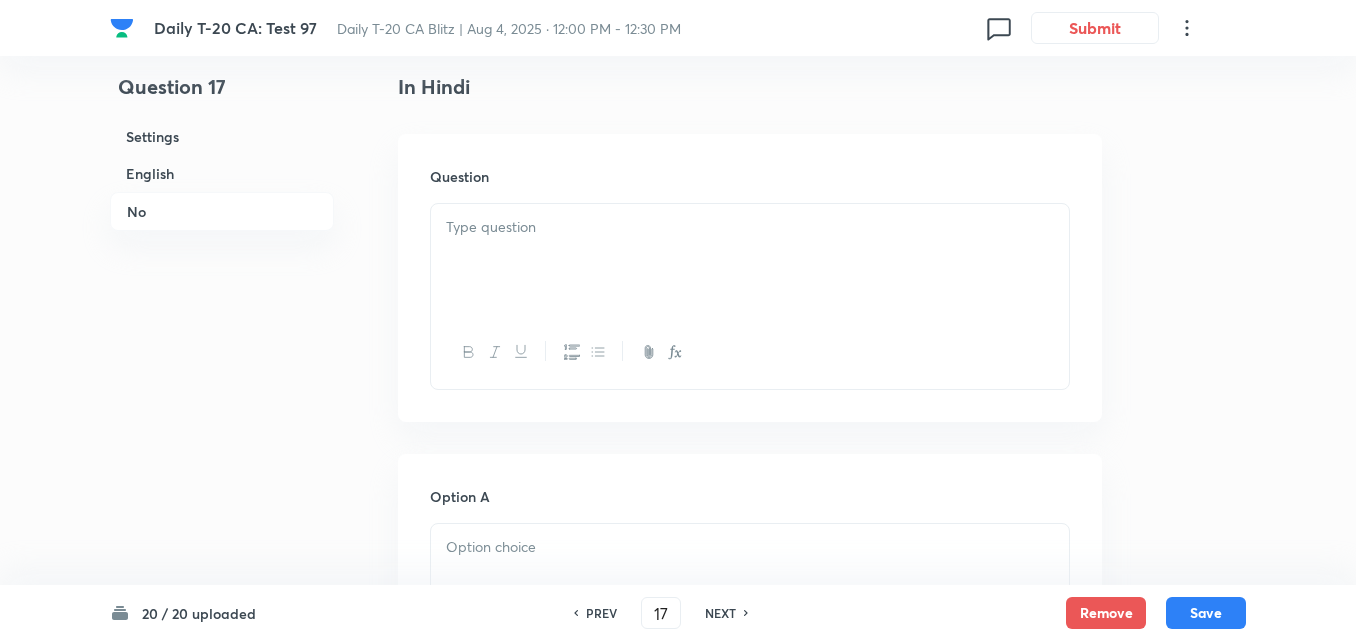 click on "English" at bounding box center [222, 173] 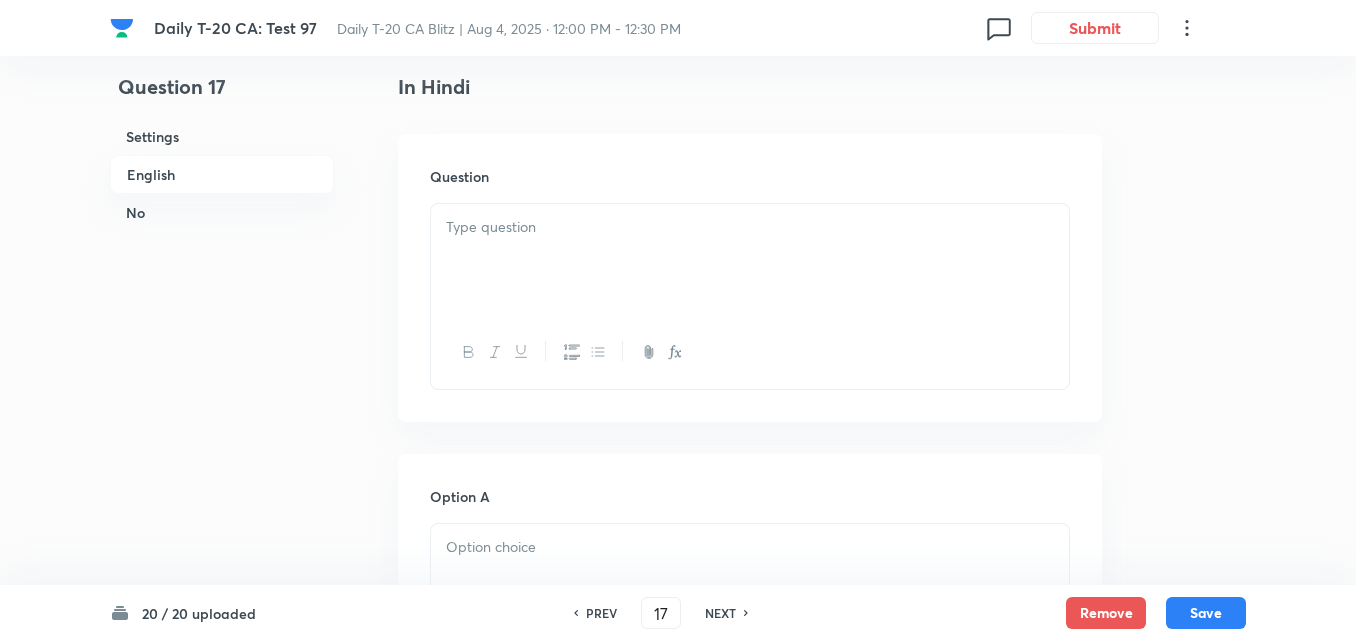 scroll, scrollTop: 516, scrollLeft: 0, axis: vertical 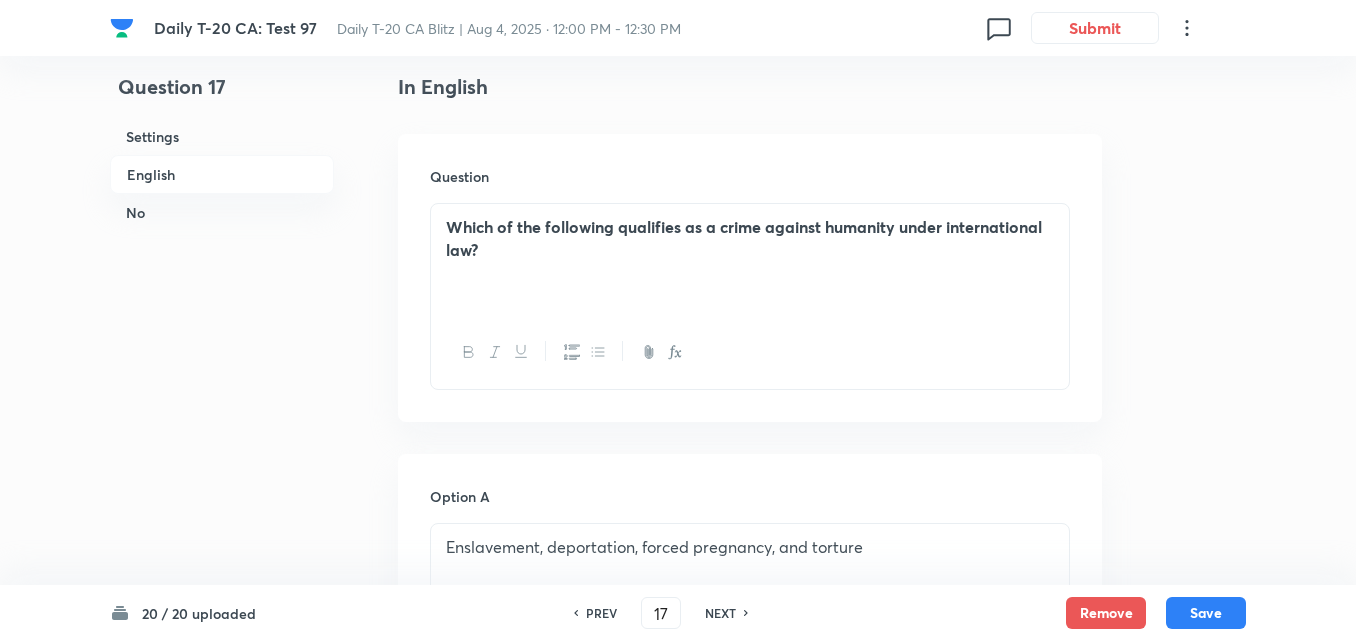 click on "PREV" at bounding box center [601, 613] 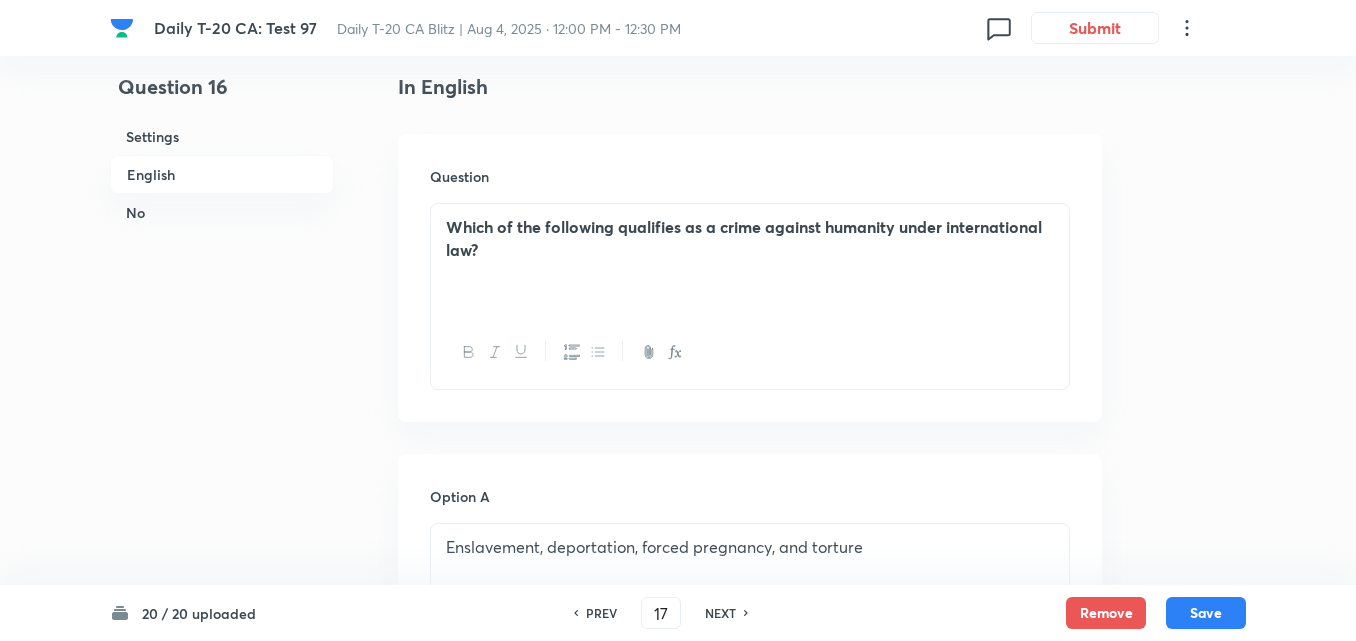 type on "16" 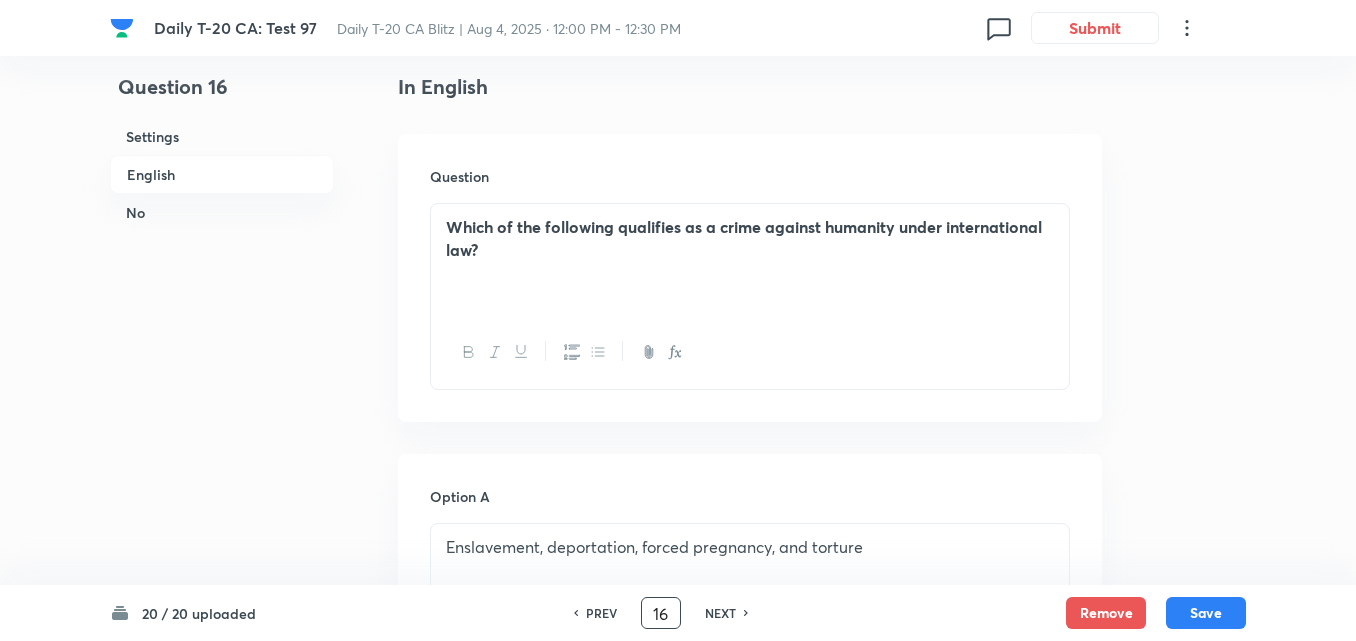 checkbox on "false" 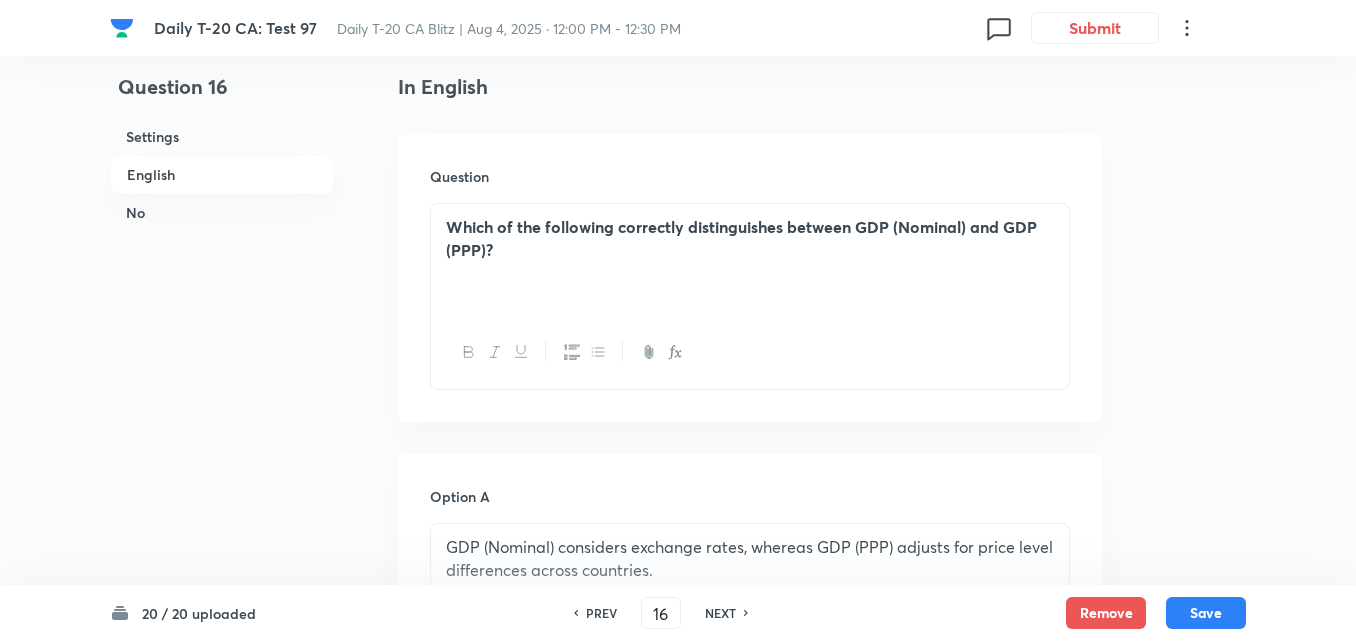 click on "NEXT" at bounding box center (720, 613) 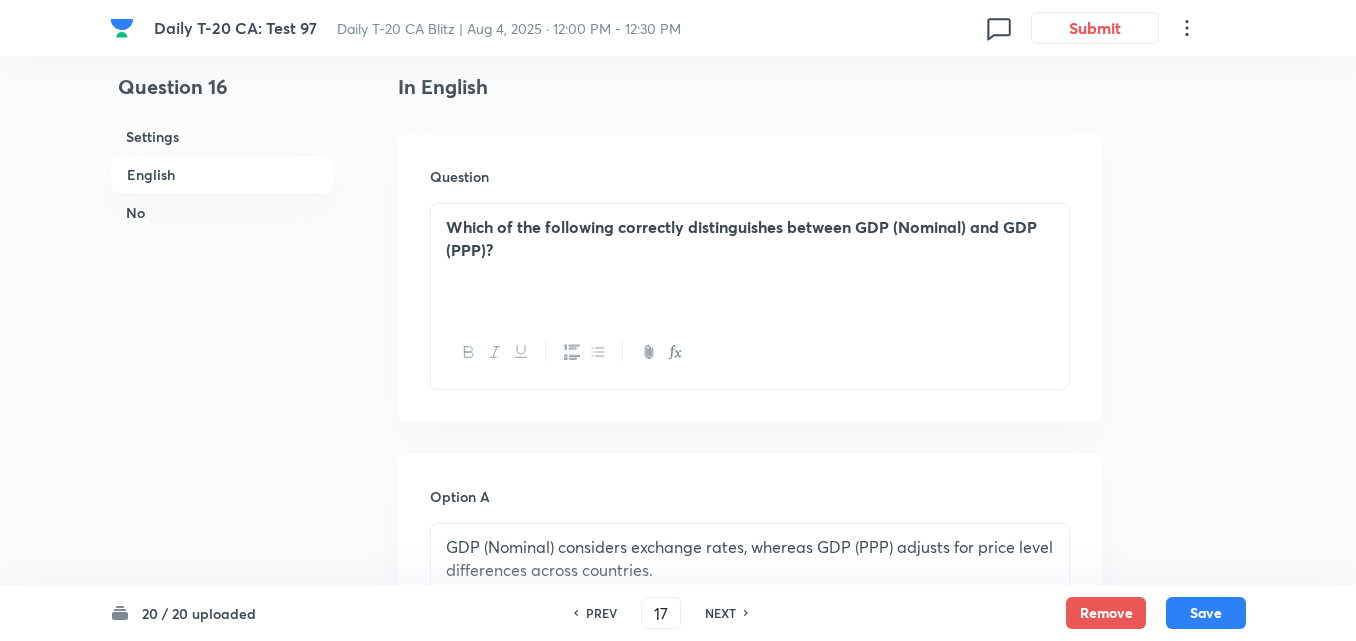 checkbox on "false" 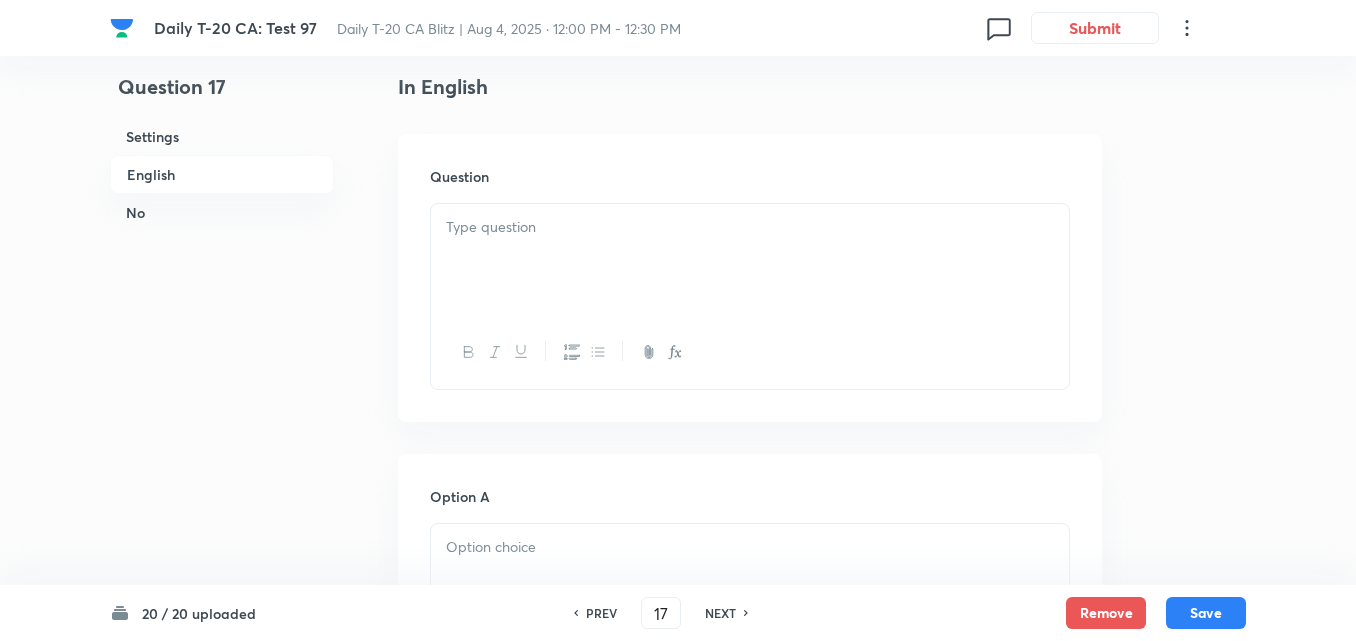 click on "Settings" at bounding box center [222, 136] 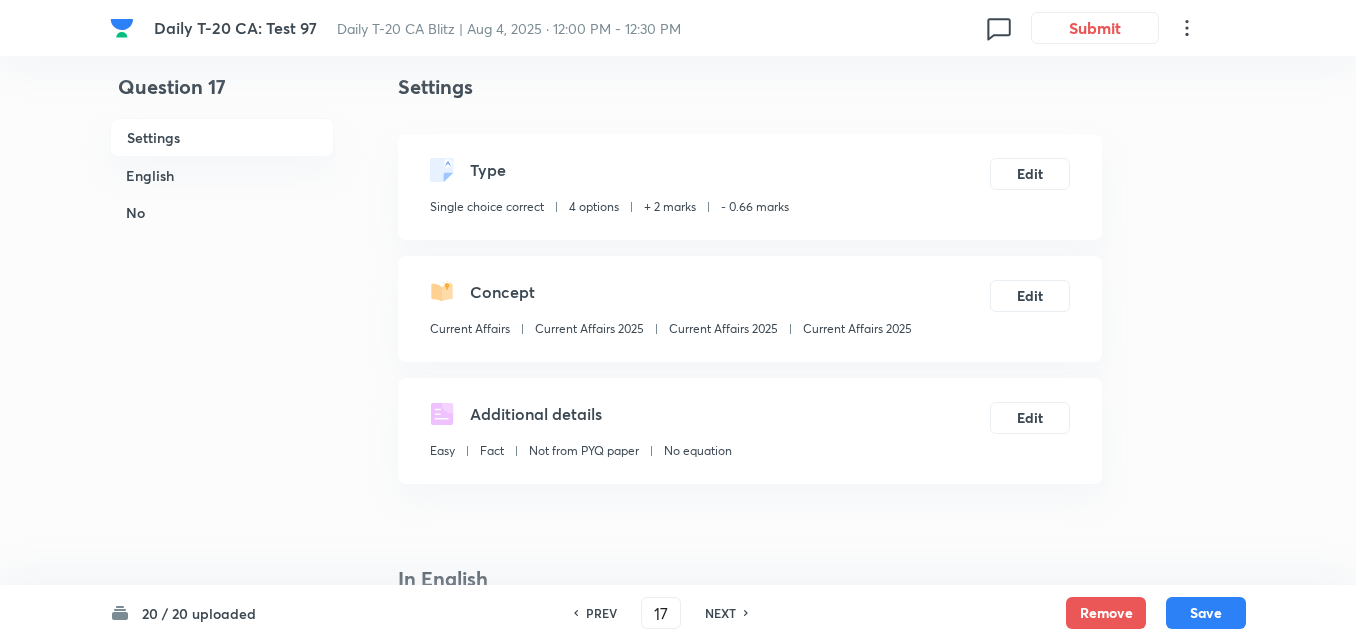 click on "English" at bounding box center (222, 175) 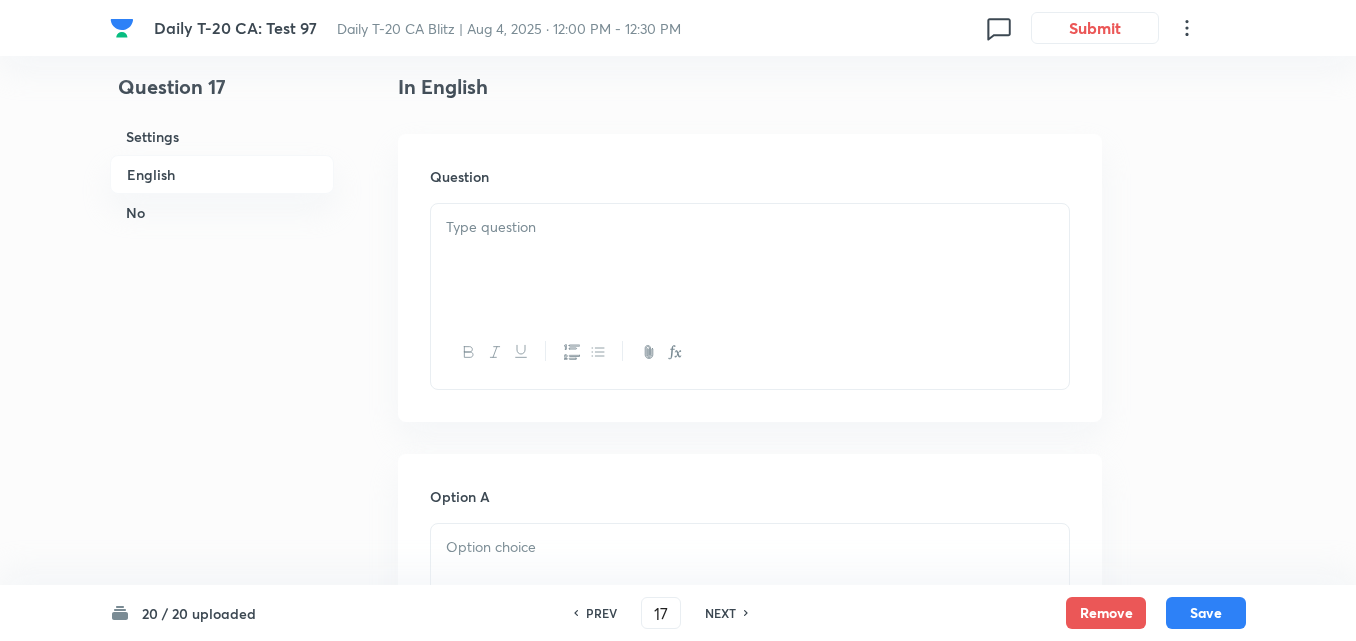 click on "No" at bounding box center (222, 212) 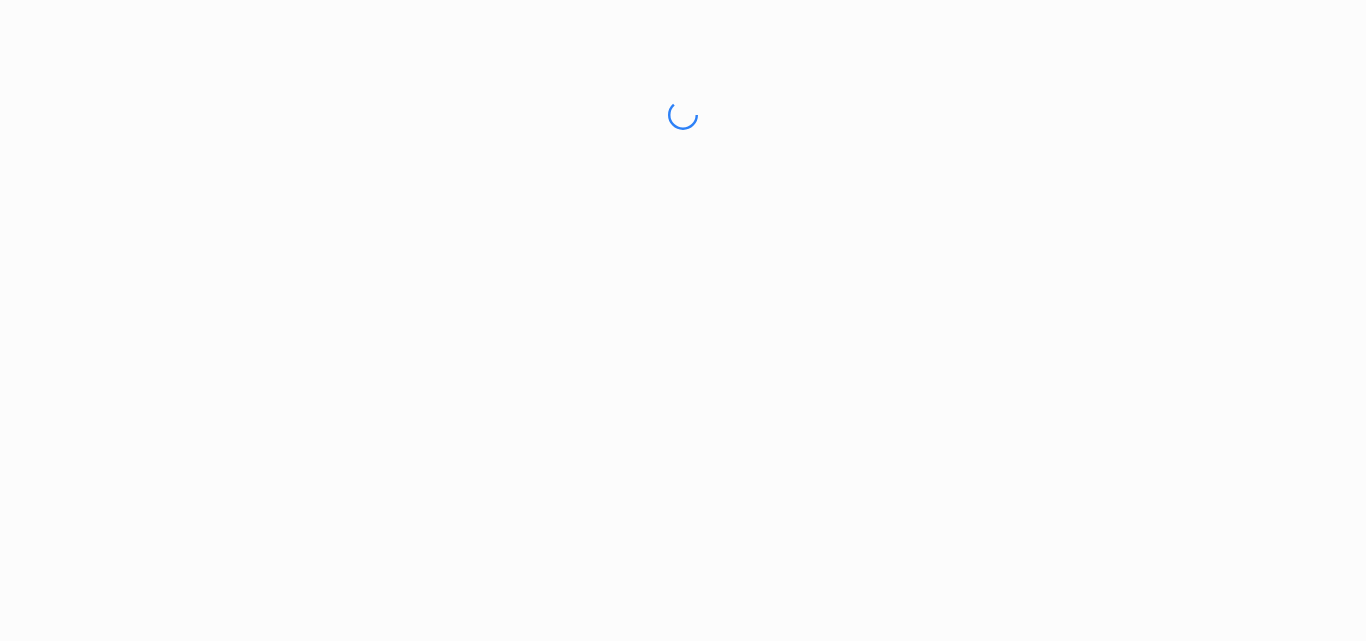 scroll, scrollTop: 0, scrollLeft: 0, axis: both 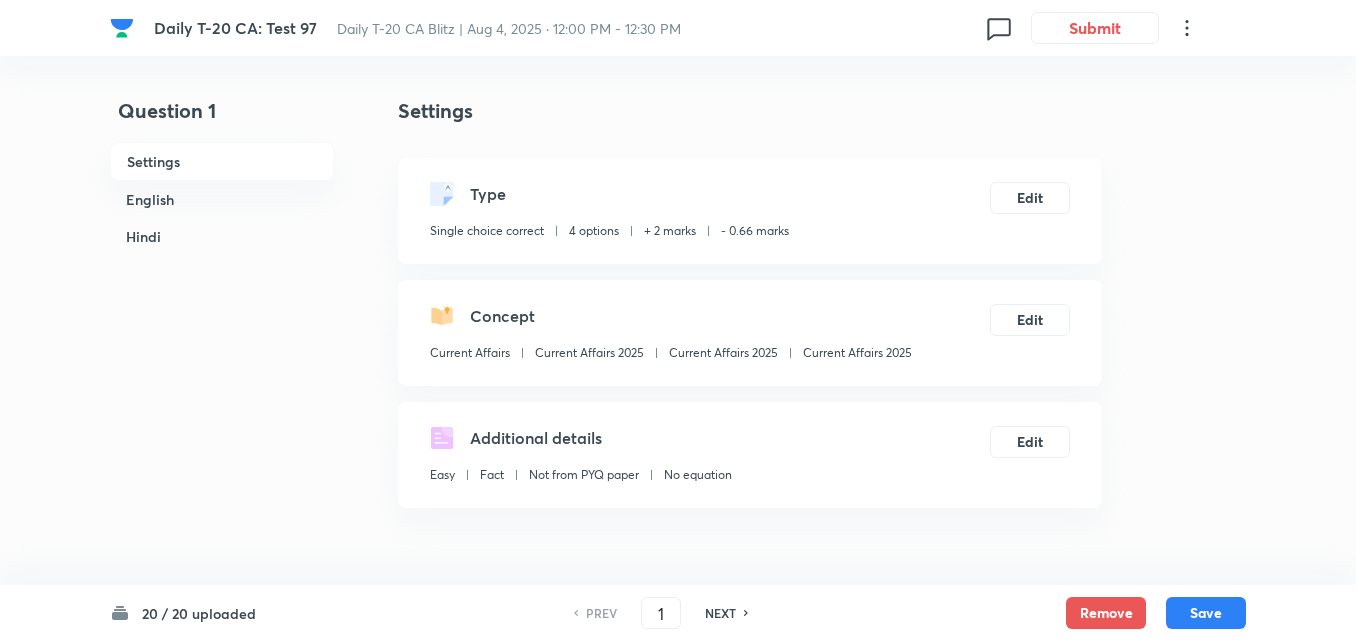 checkbox on "true" 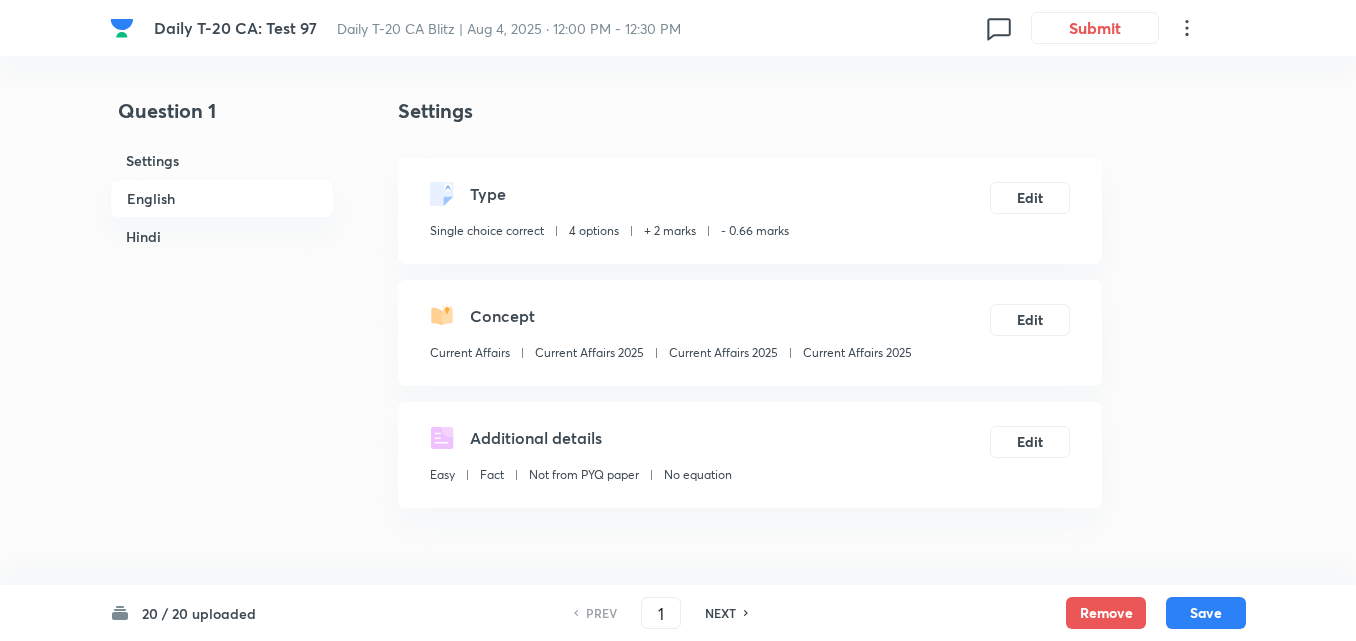 scroll, scrollTop: 516, scrollLeft: 0, axis: vertical 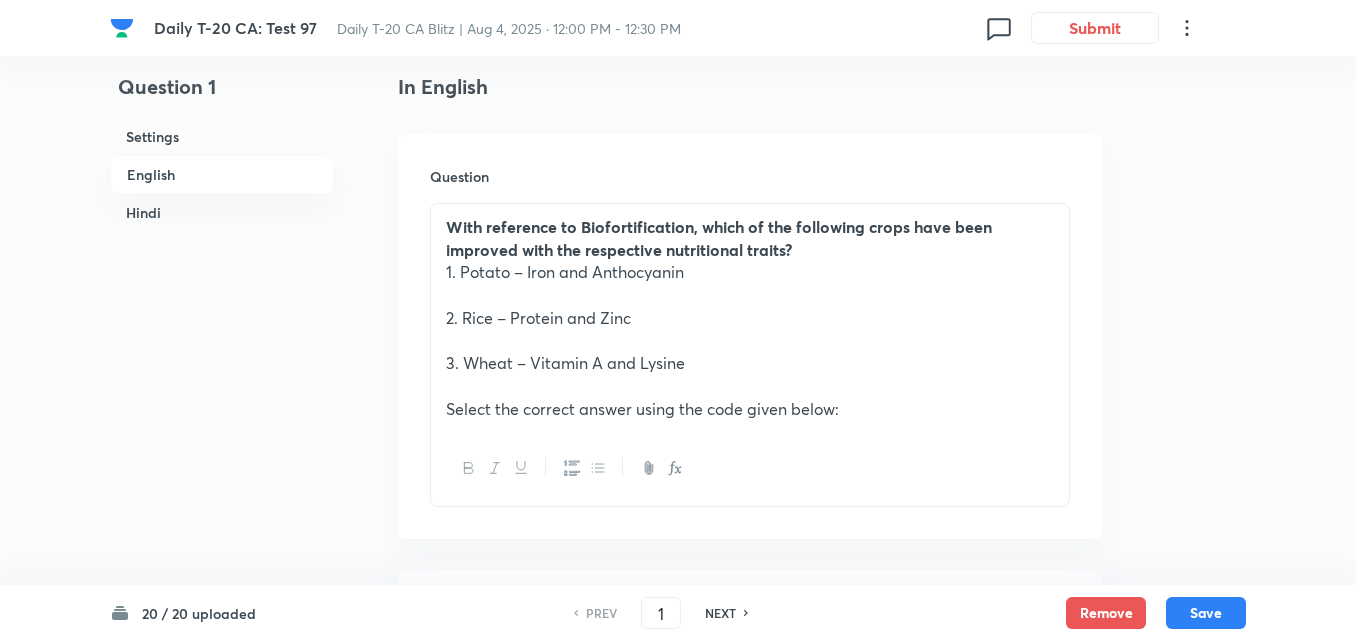 click on "NEXT" at bounding box center (720, 613) 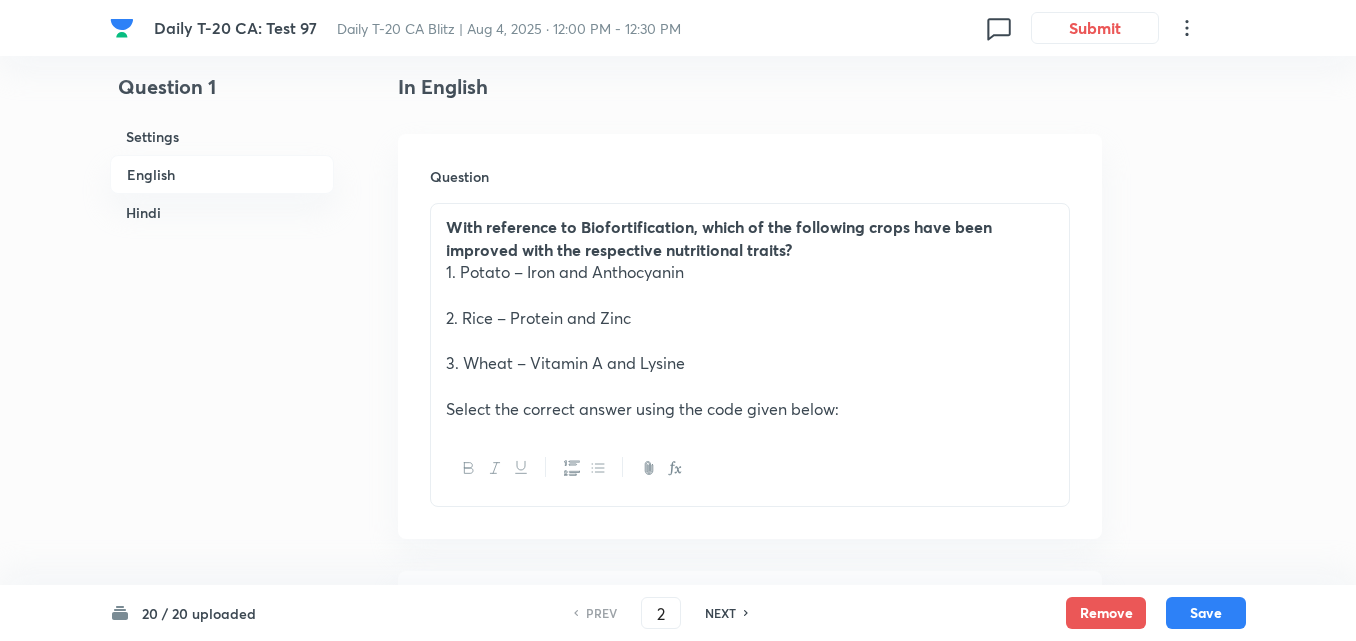 checkbox on "false" 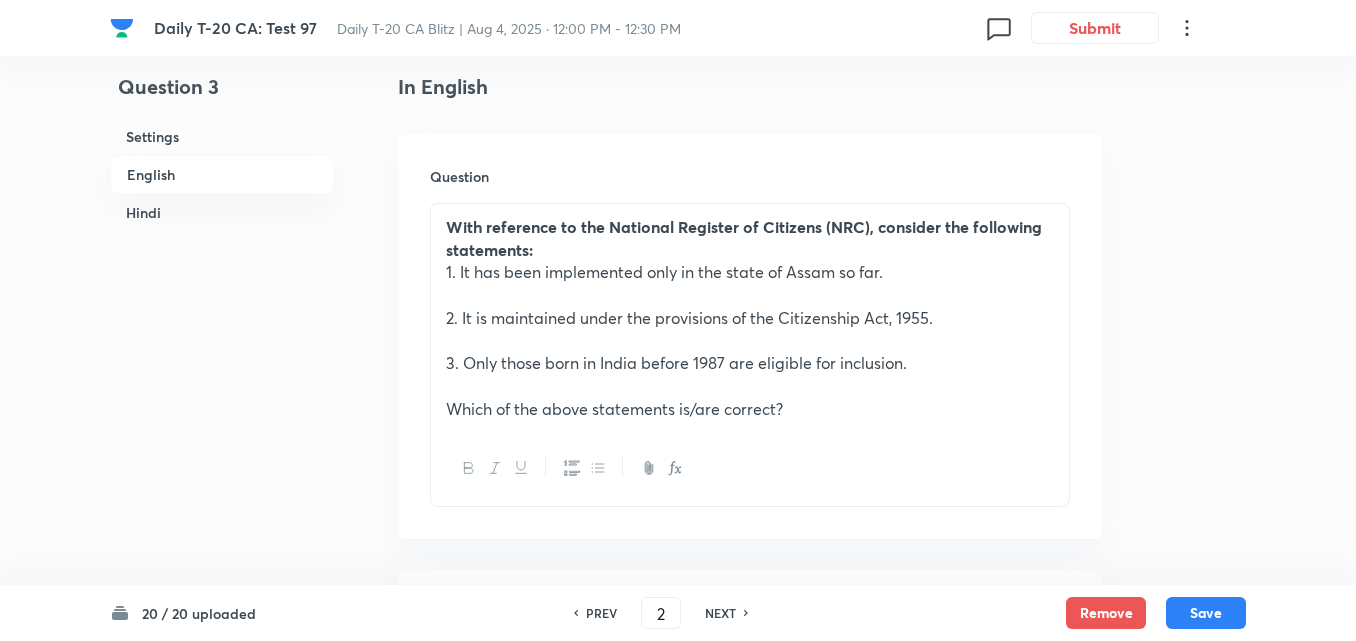 type on "3" 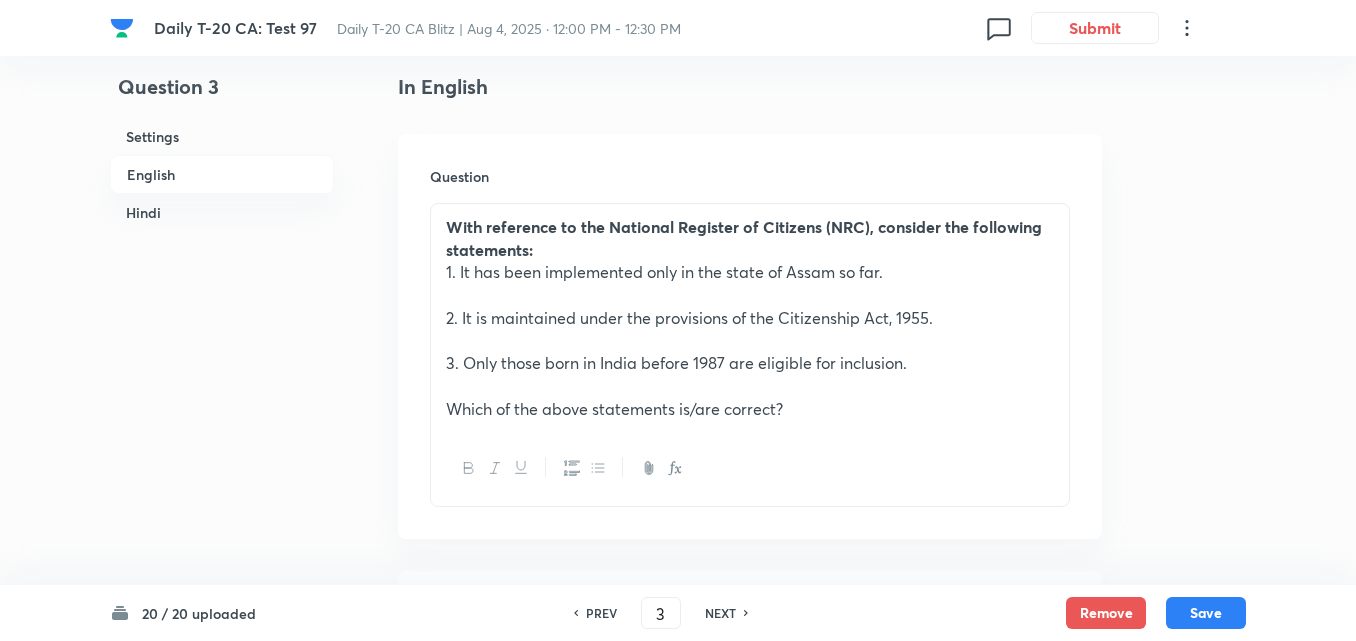 checkbox on "false" 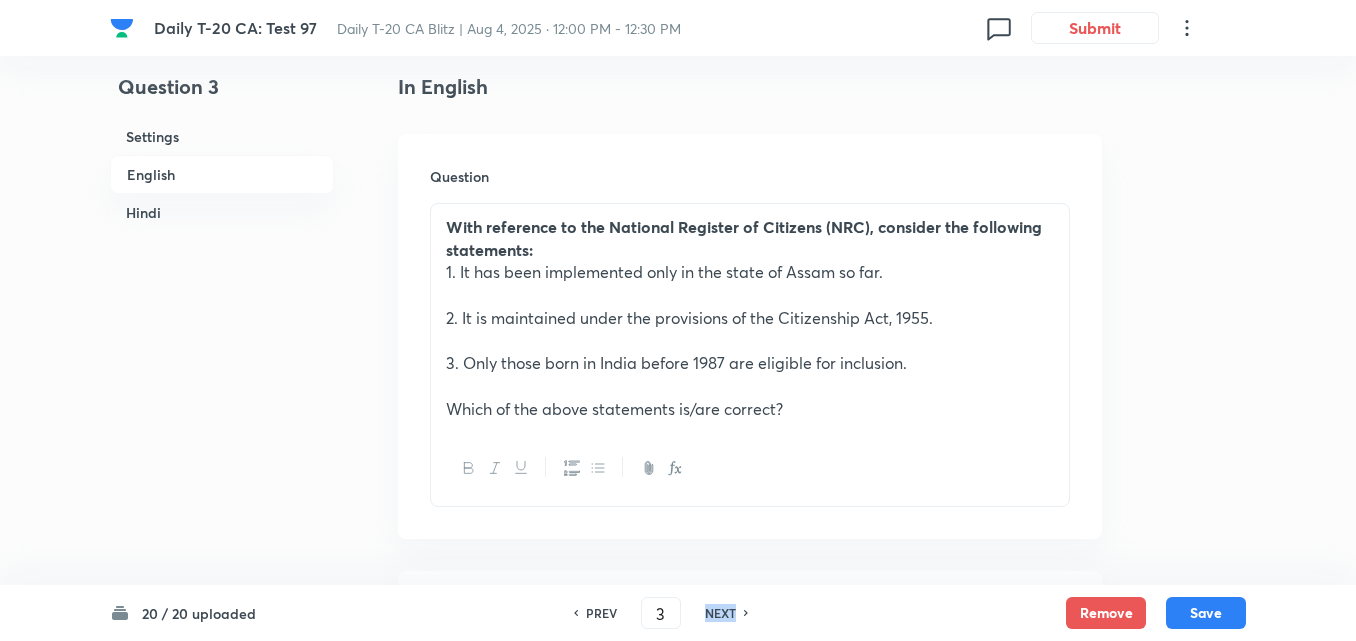 click on "NEXT" at bounding box center [720, 613] 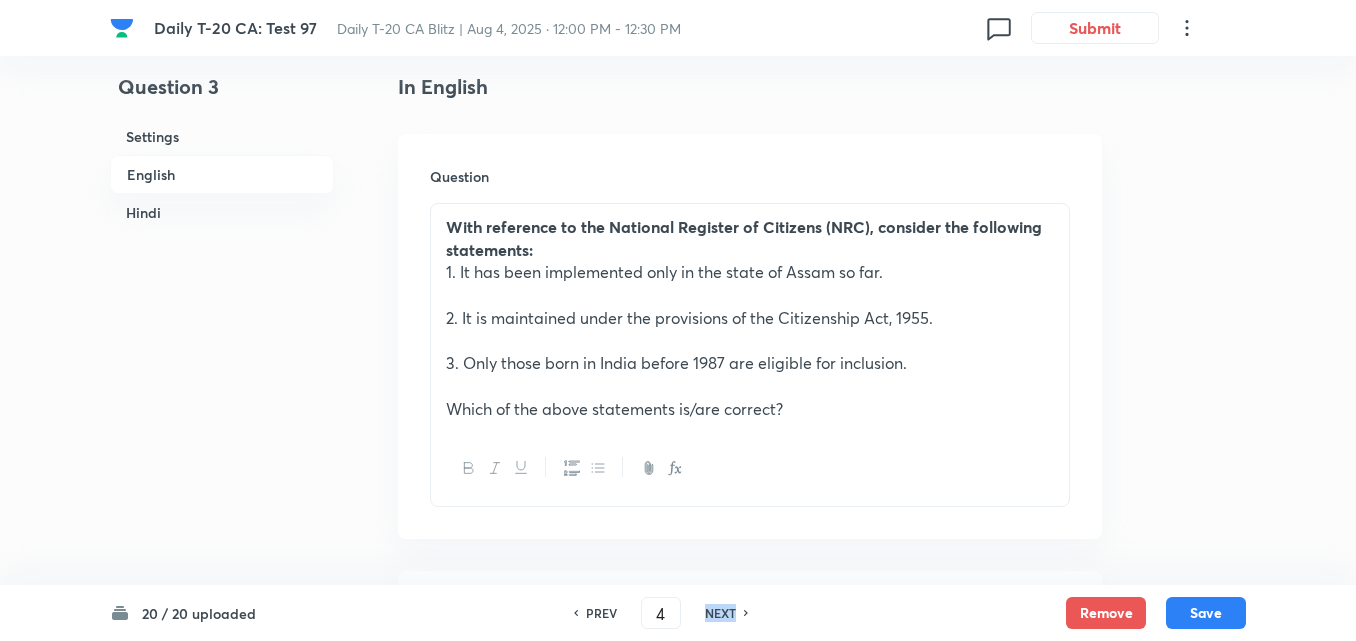 checkbox on "false" 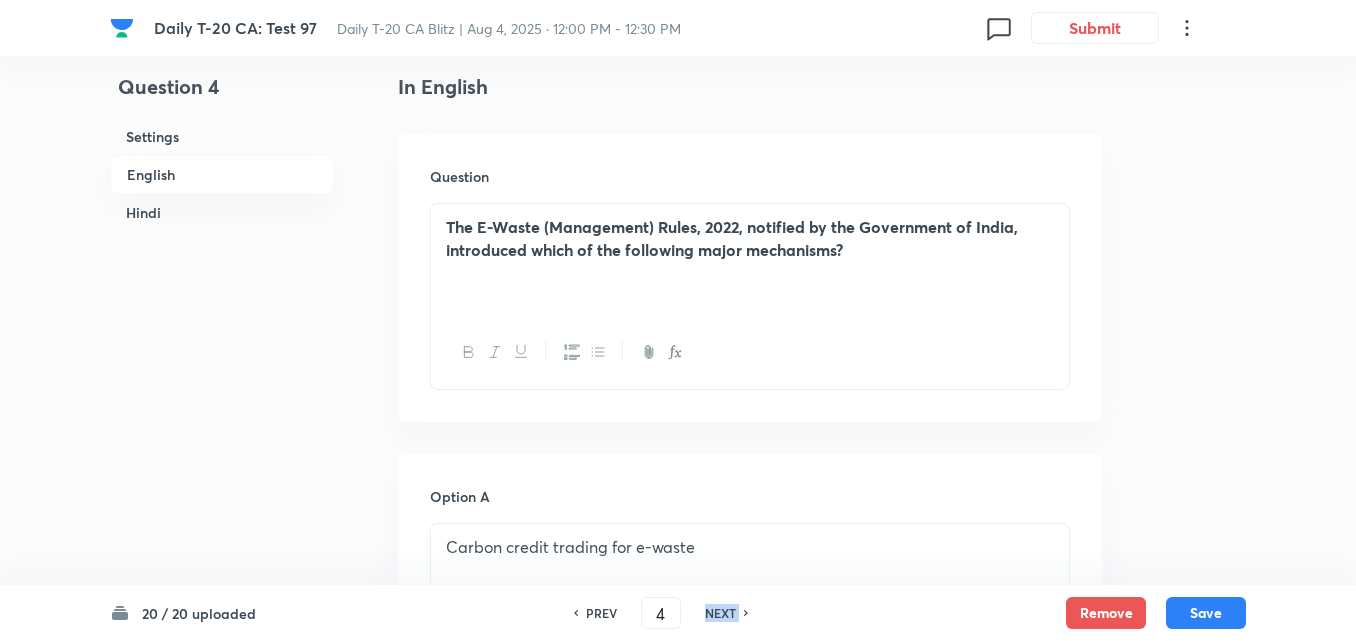 checkbox on "true" 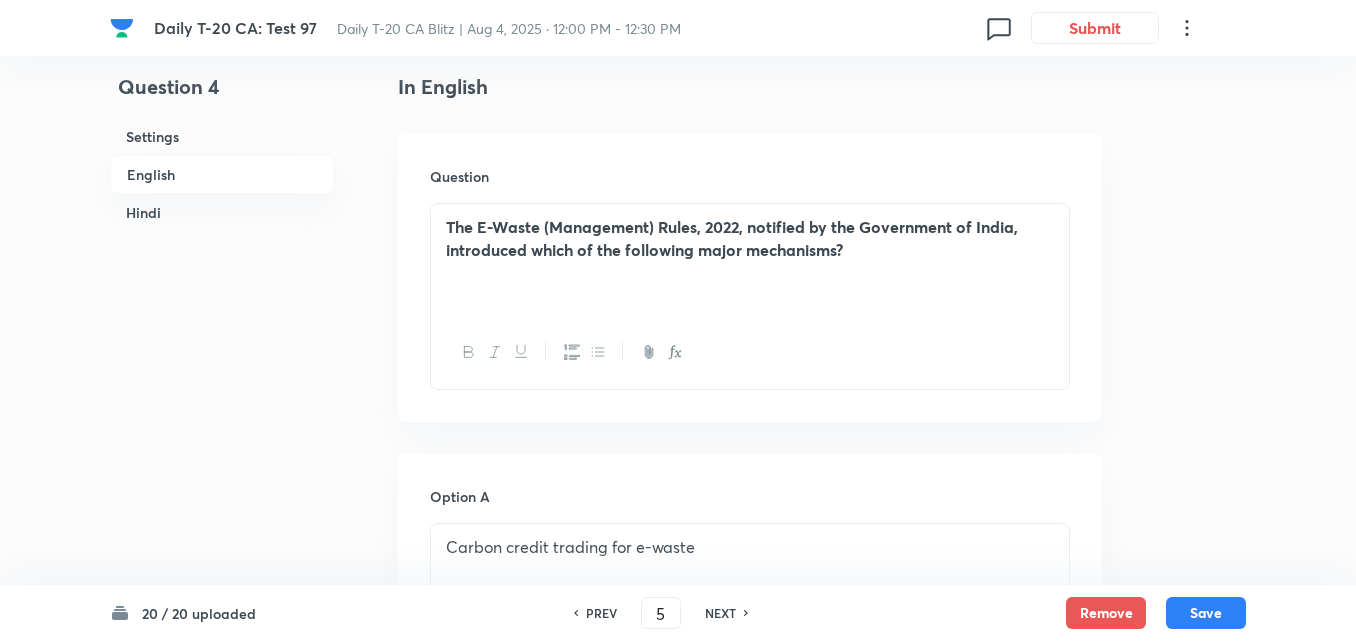 checkbox on "false" 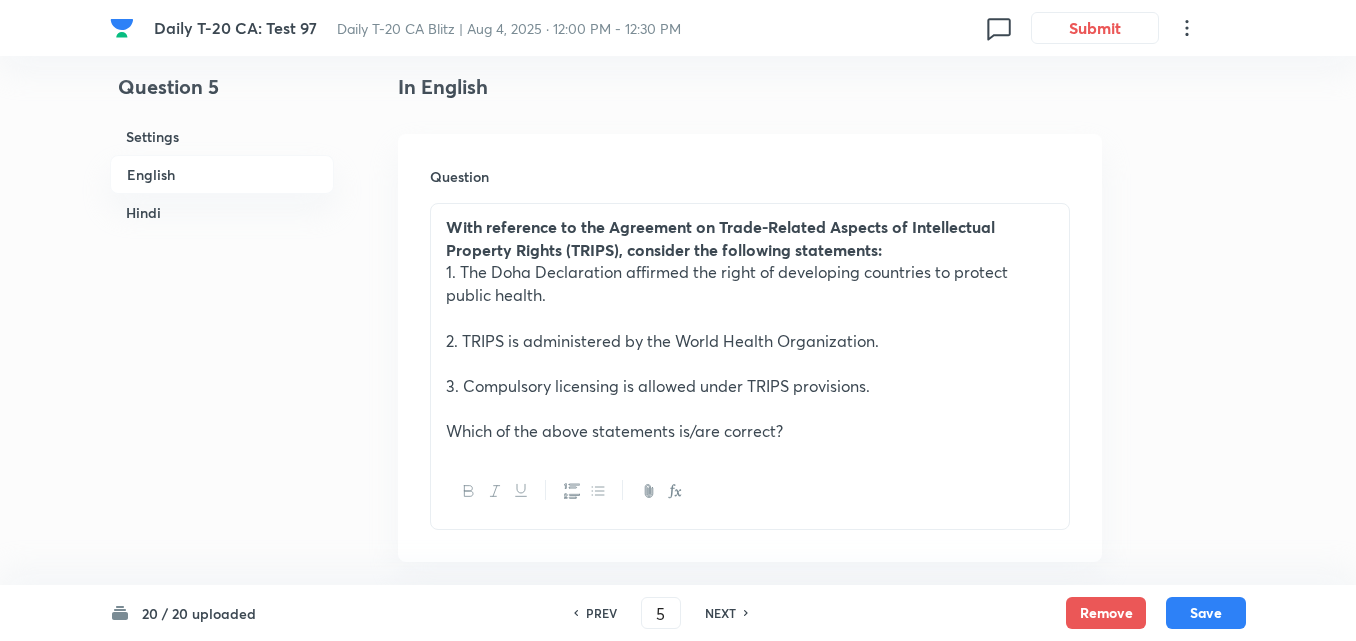 click on "NEXT" at bounding box center (720, 613) 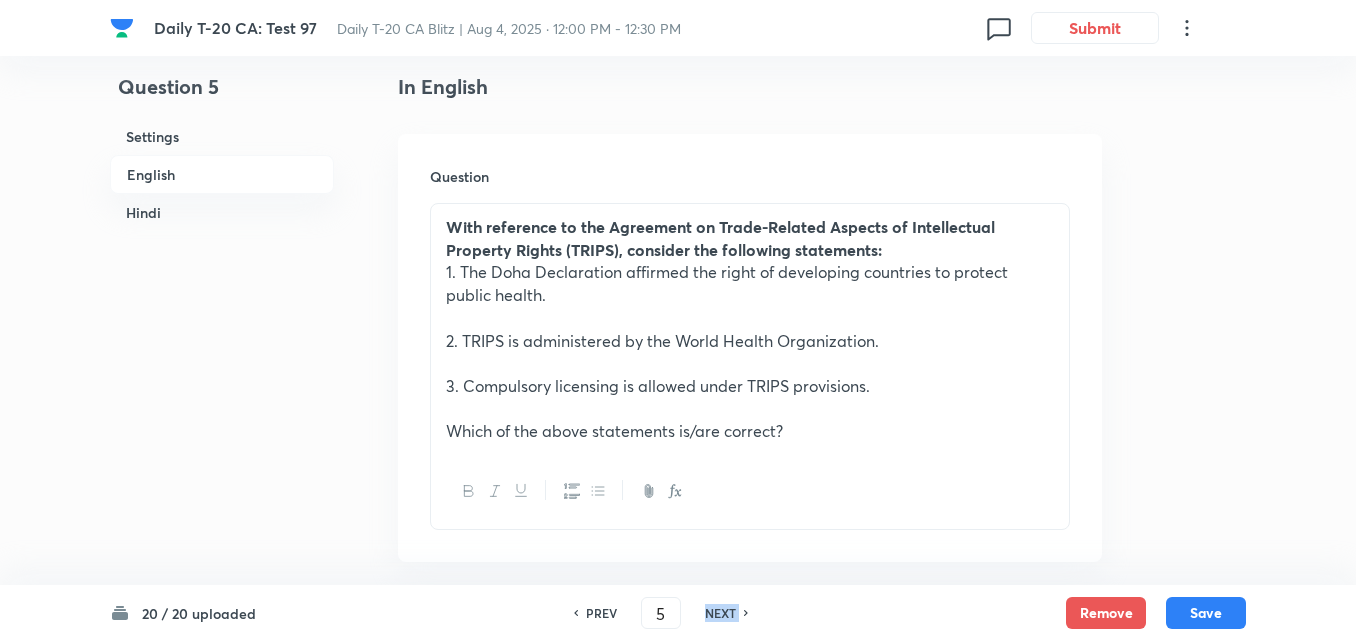type on "6" 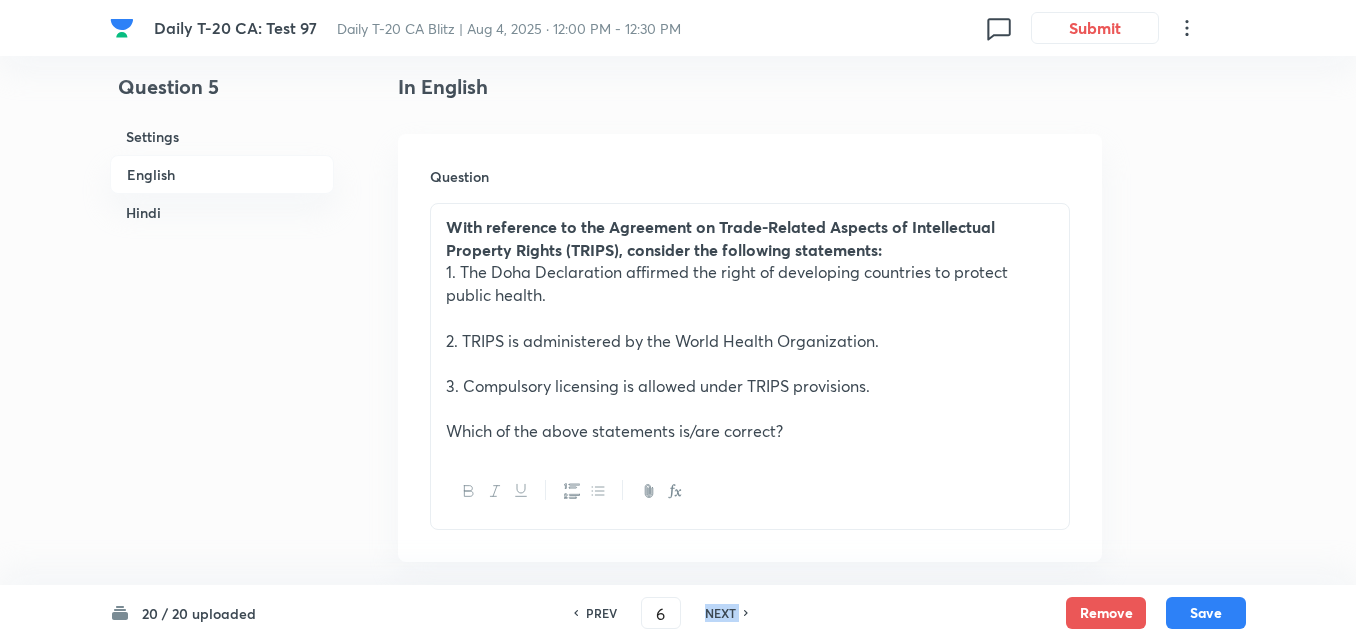 checkbox on "false" 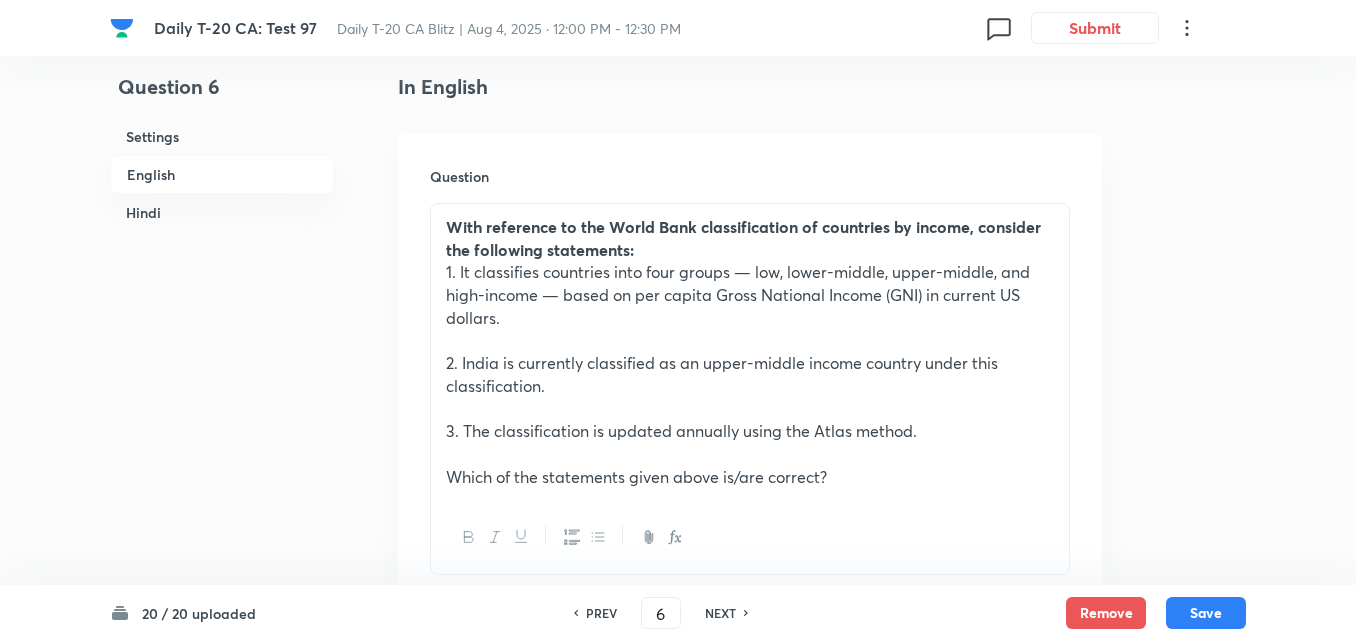 click on "NEXT" at bounding box center (720, 613) 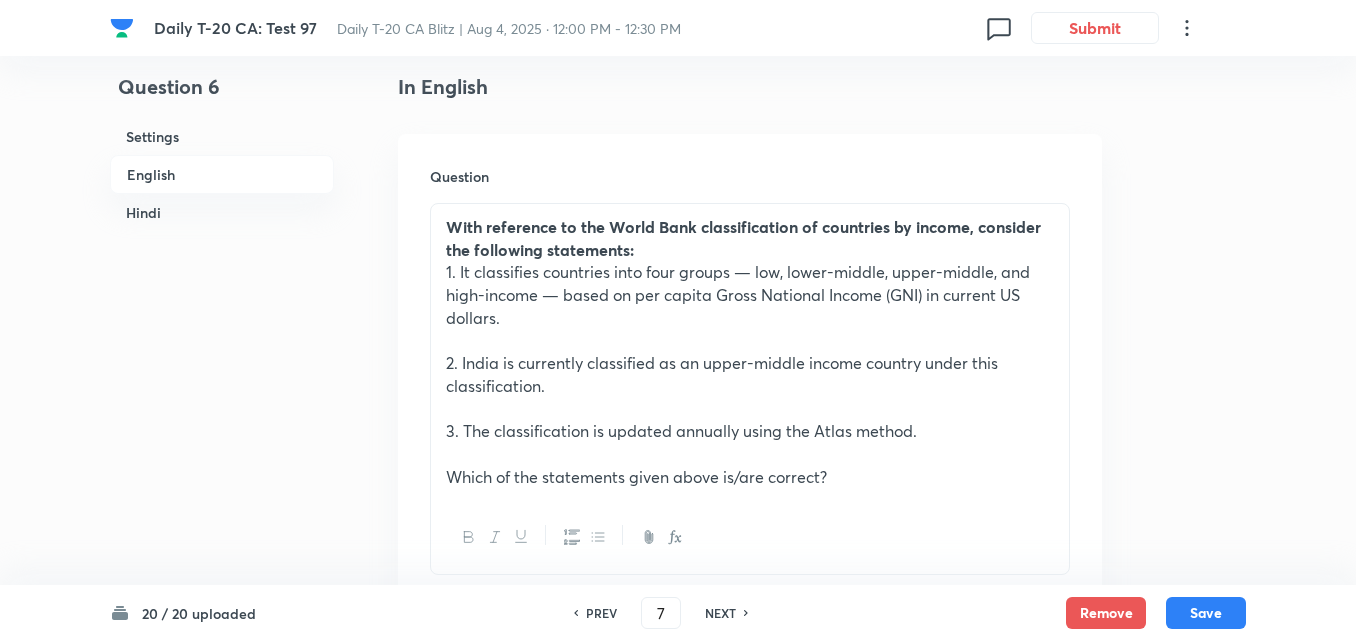 checkbox on "false" 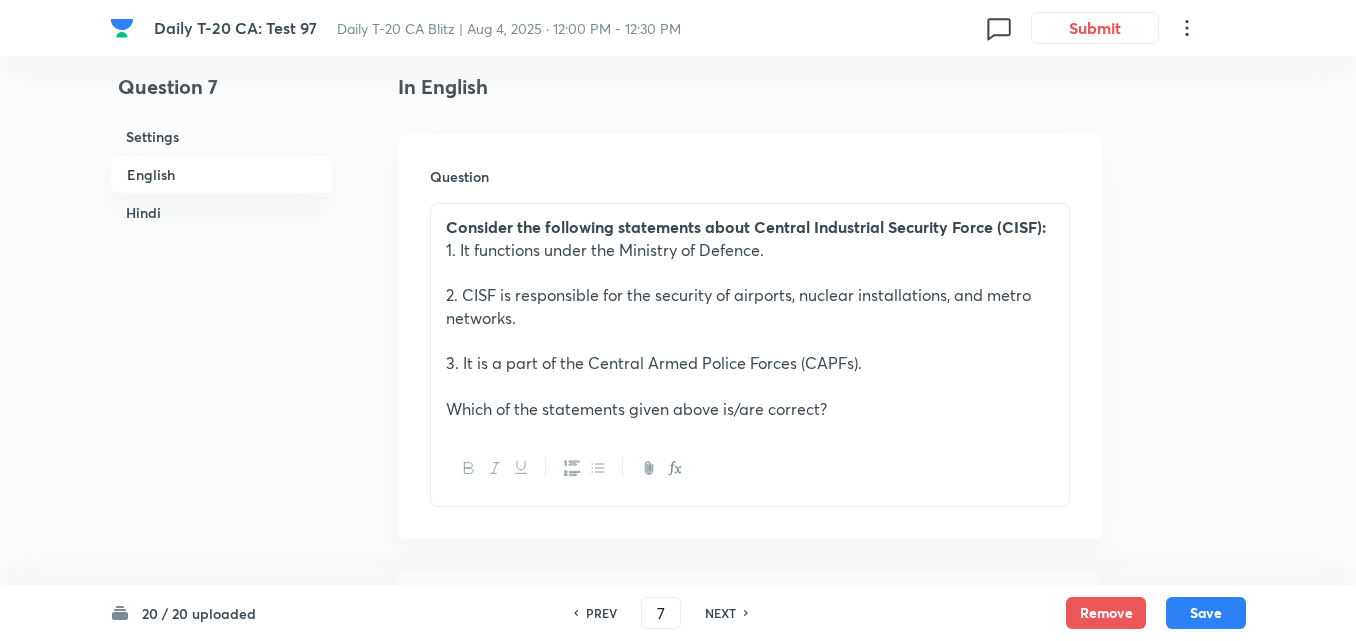 click on "NEXT" at bounding box center (720, 613) 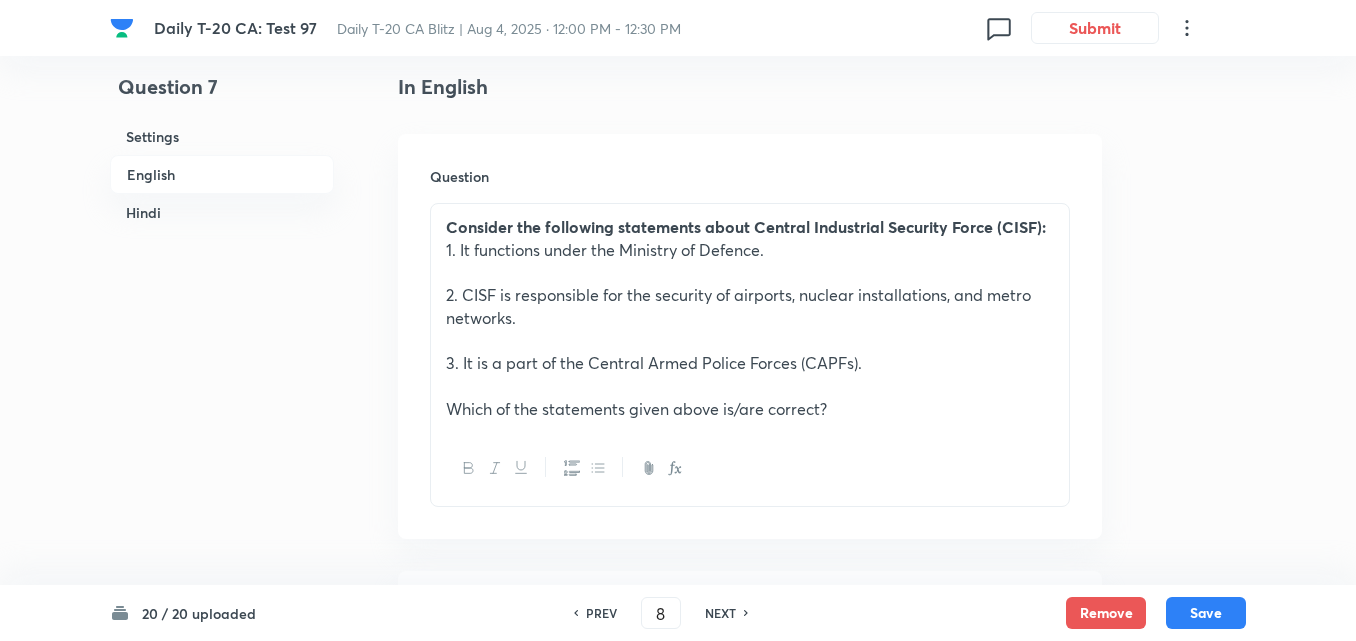 checkbox on "false" 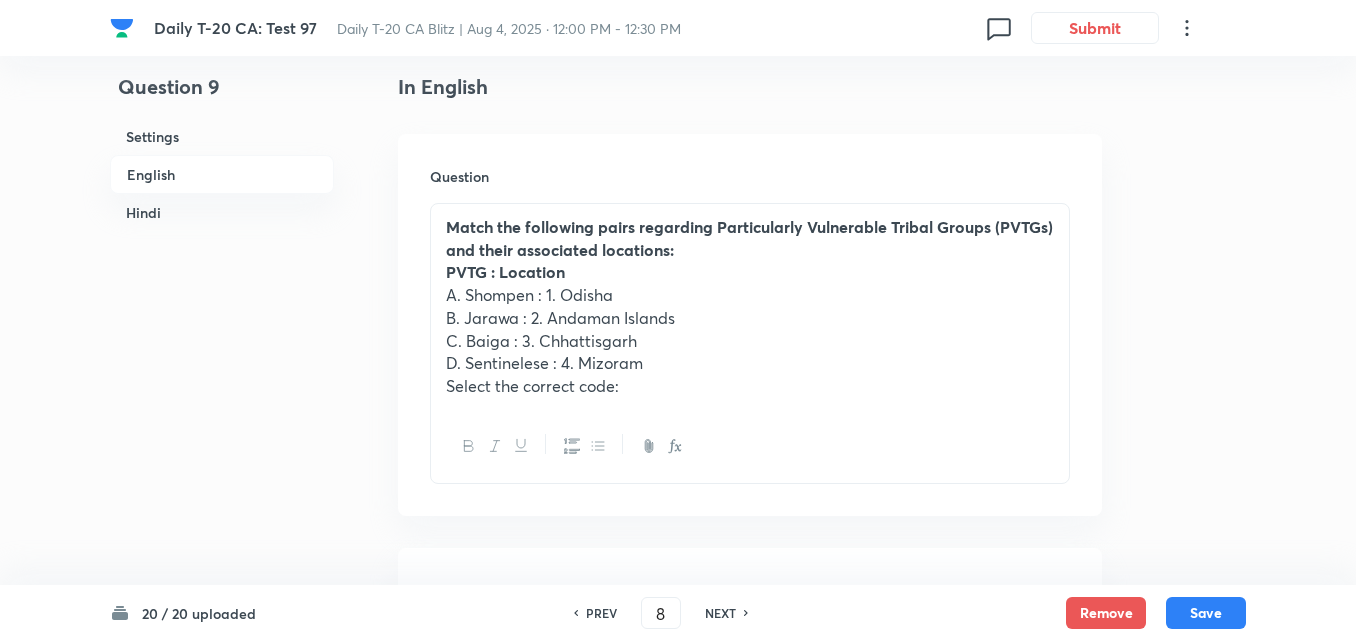 type on "9" 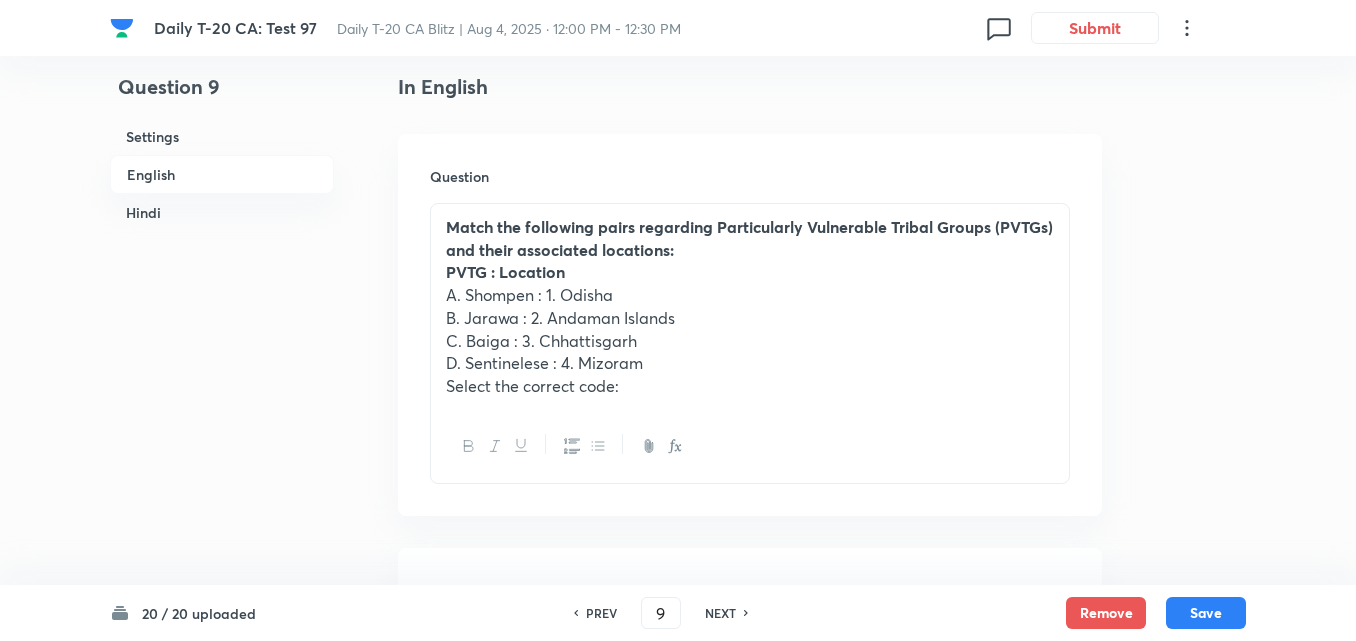 checkbox on "false" 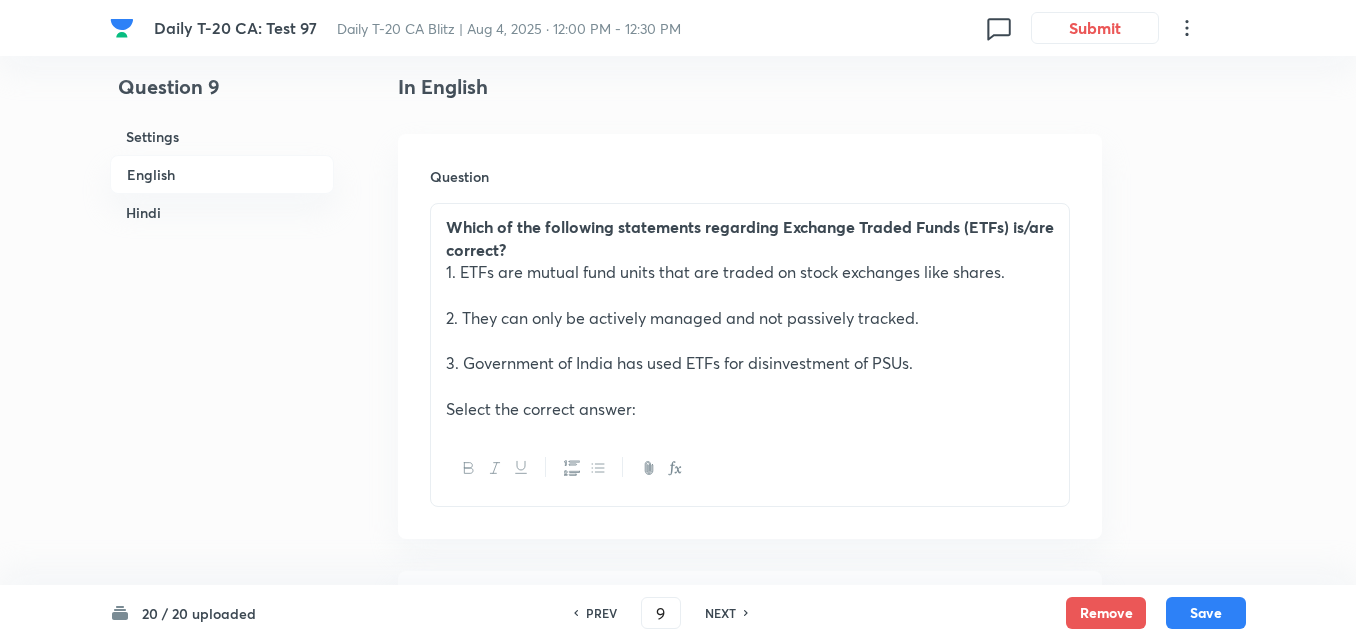 click on "NEXT" at bounding box center (720, 613) 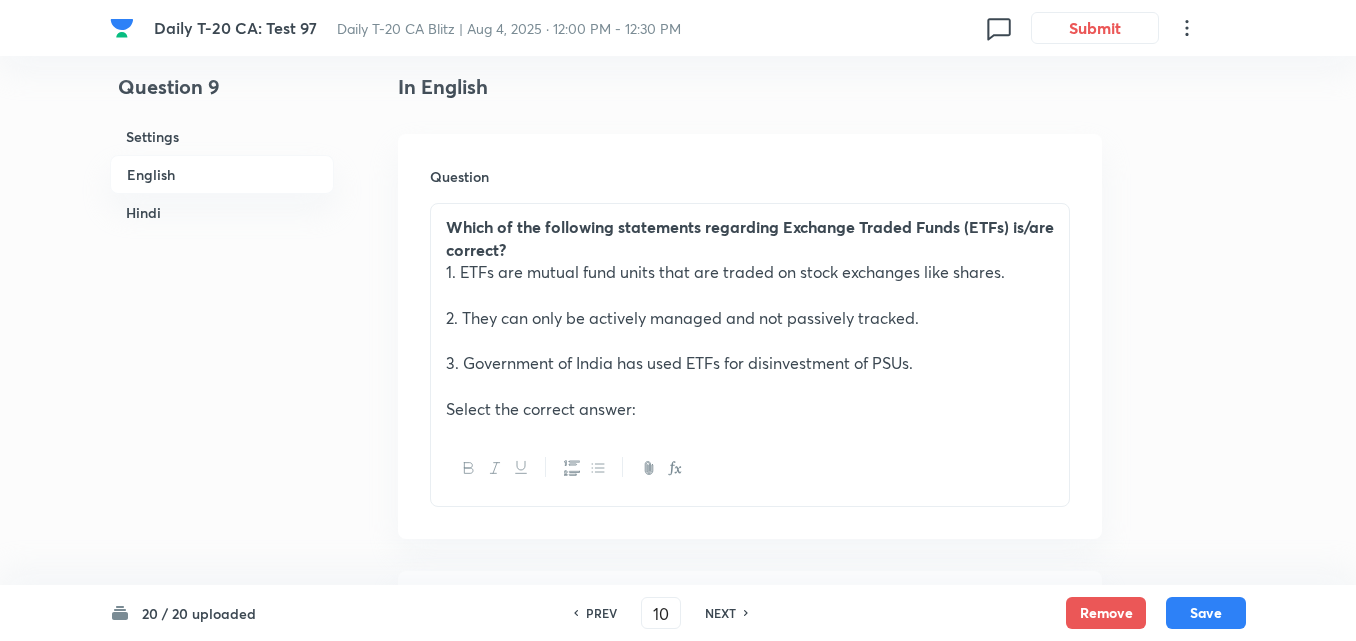 checkbox on "false" 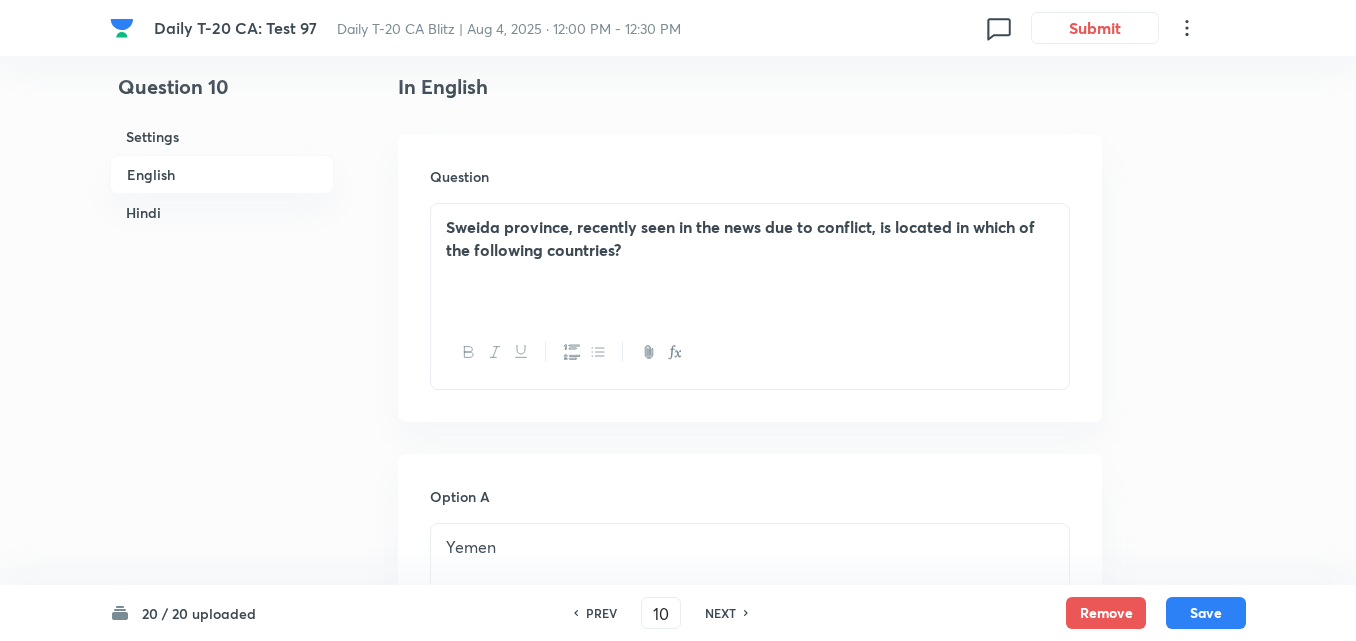 click on "NEXT" at bounding box center [720, 613] 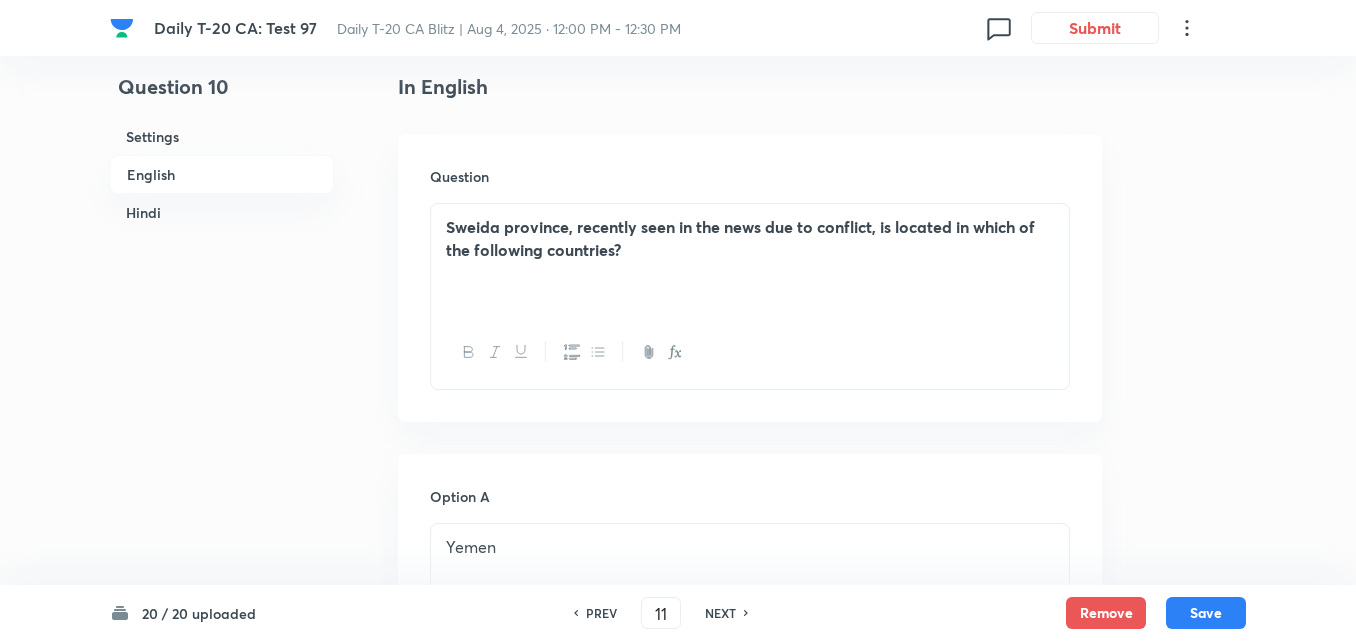 checkbox on "false" 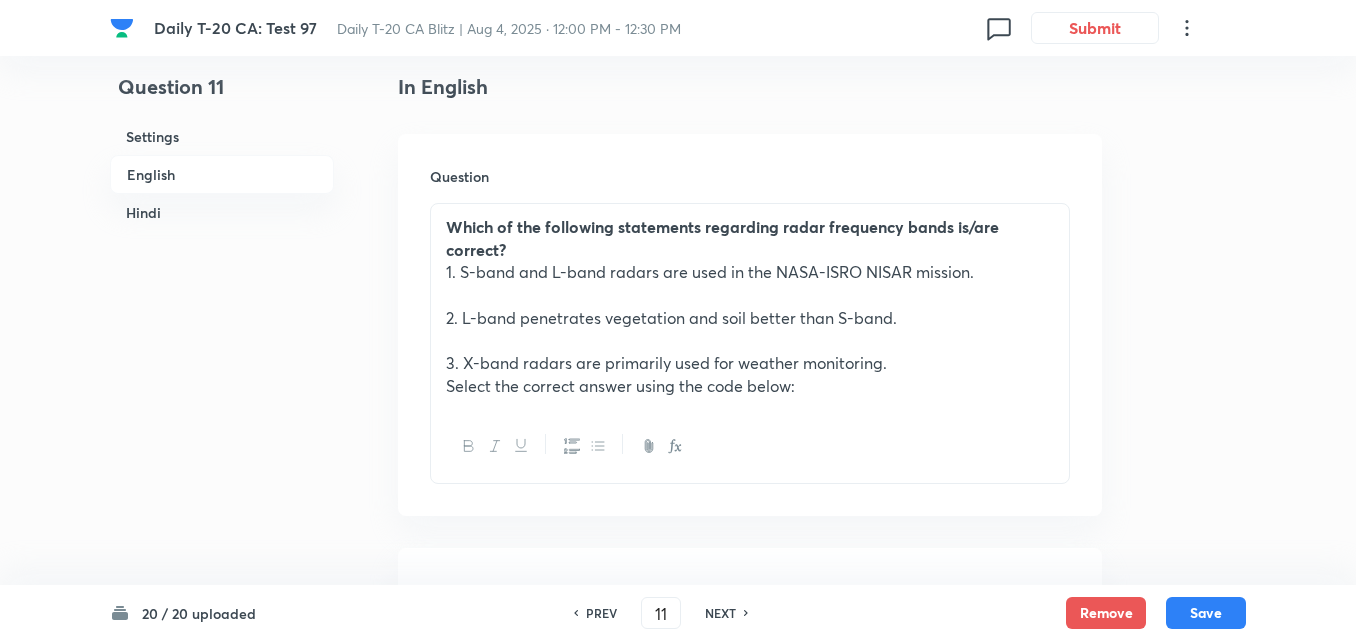 checkbox on "true" 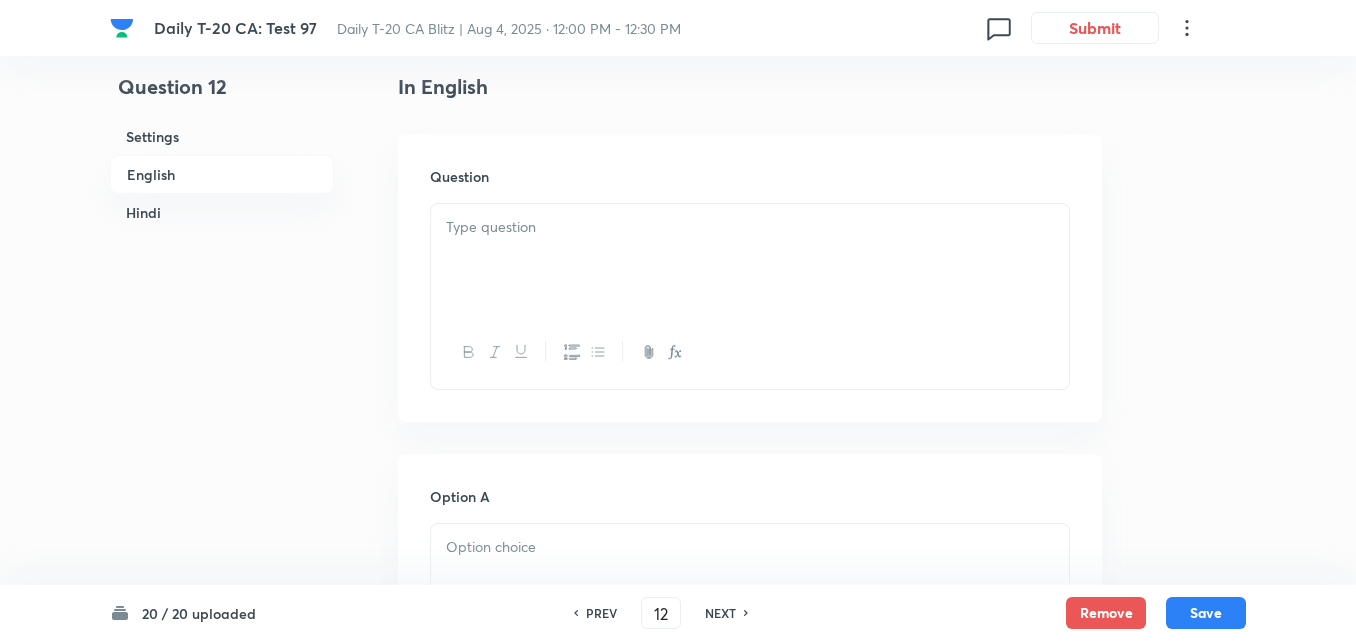 checkbox on "false" 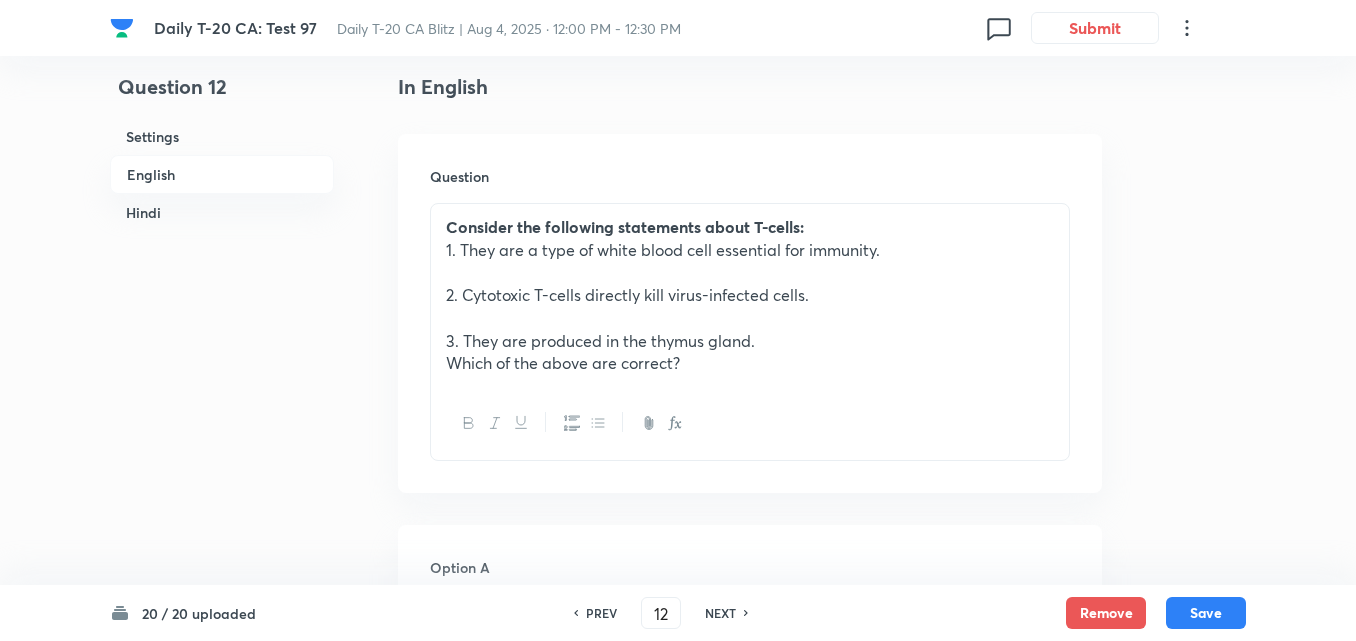 click on "NEXT" at bounding box center (720, 613) 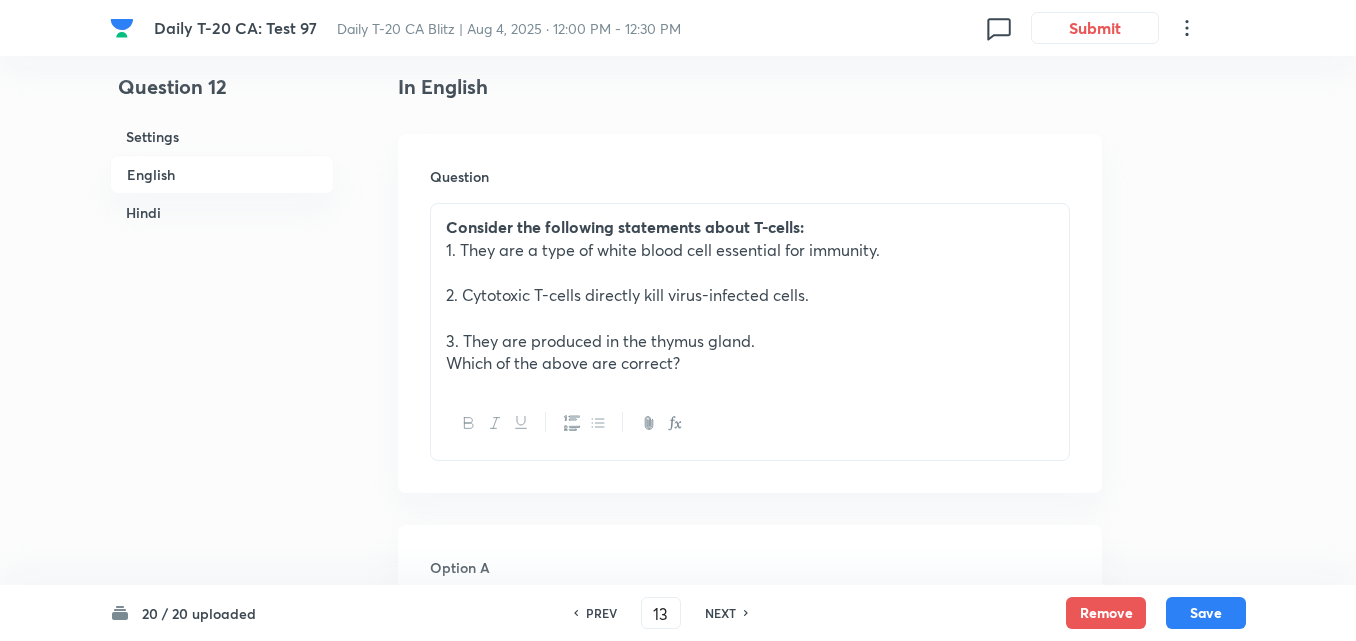 checkbox on "false" 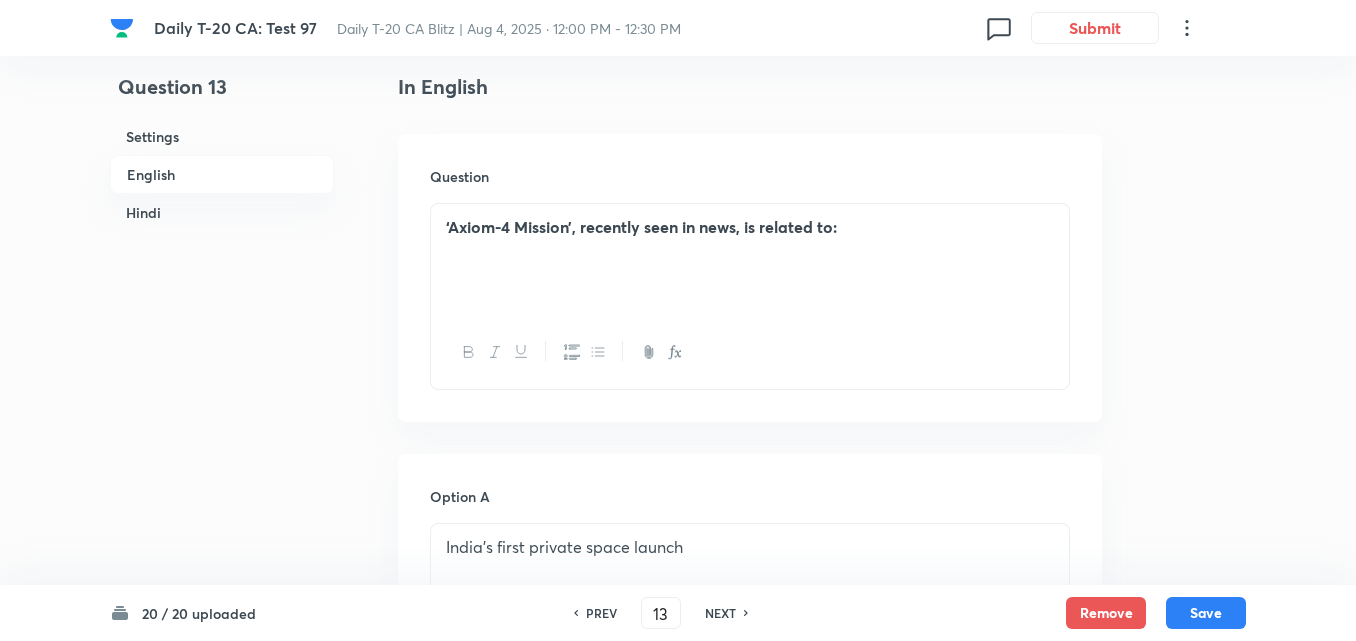click on "NEXT" at bounding box center [720, 613] 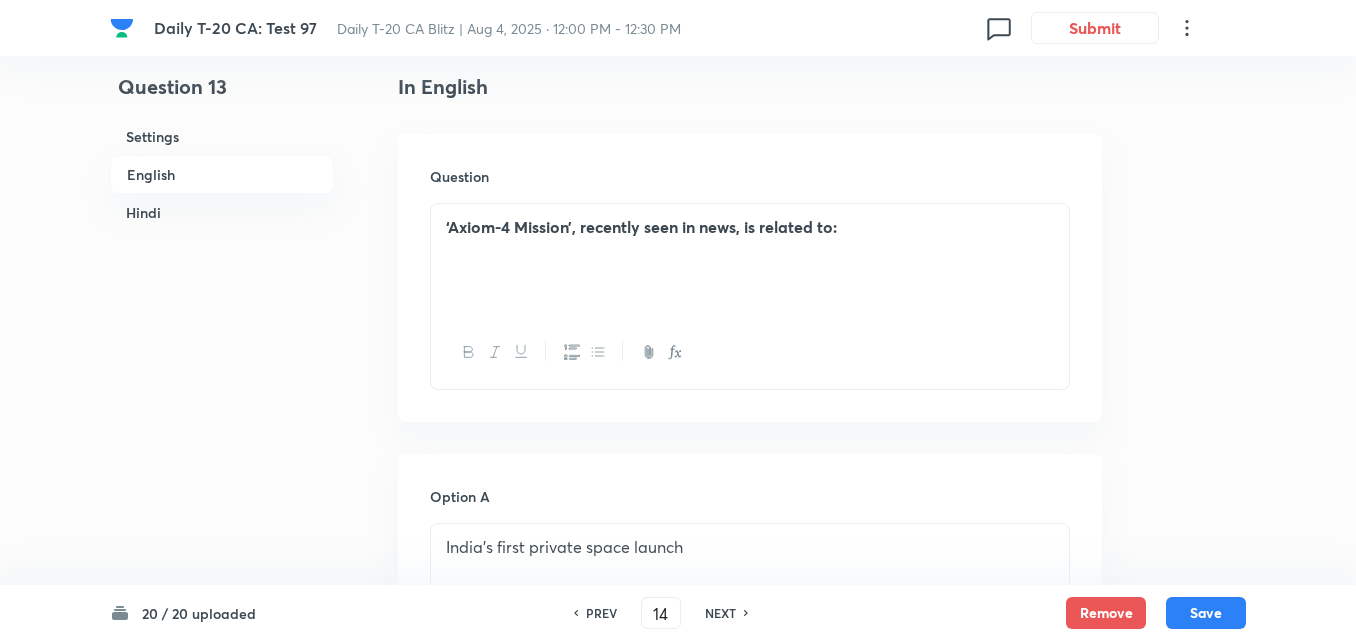checkbox on "false" 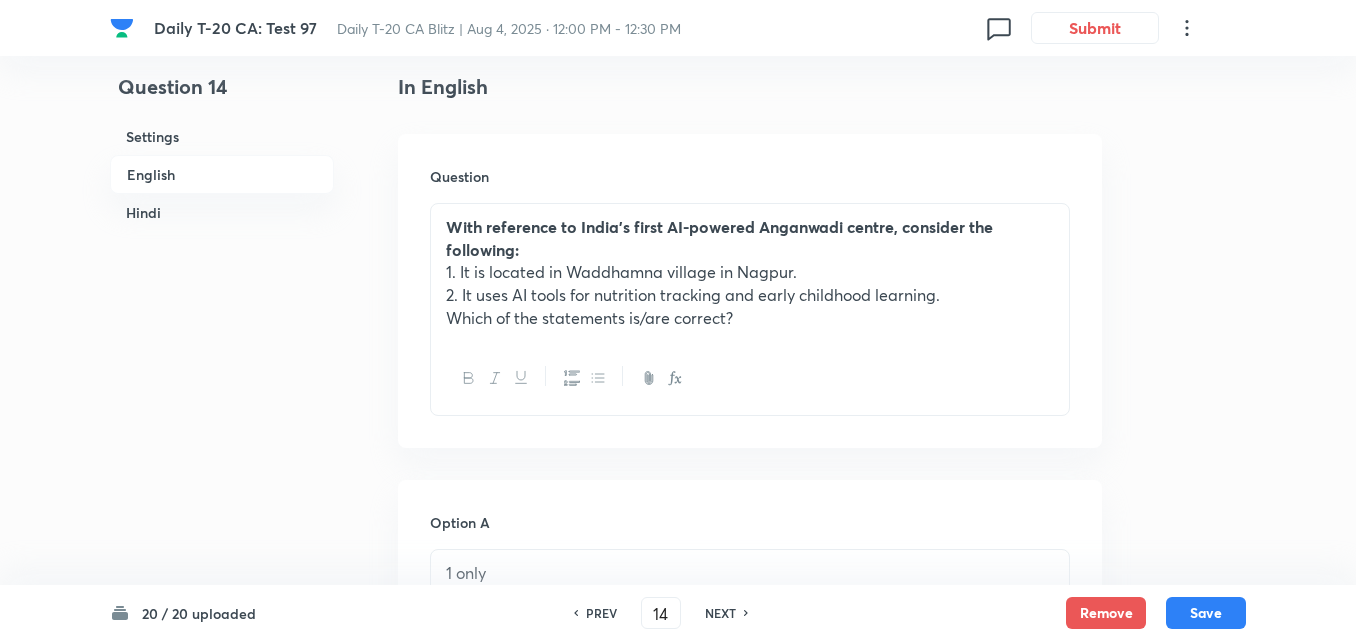 click on "NEXT" at bounding box center (720, 613) 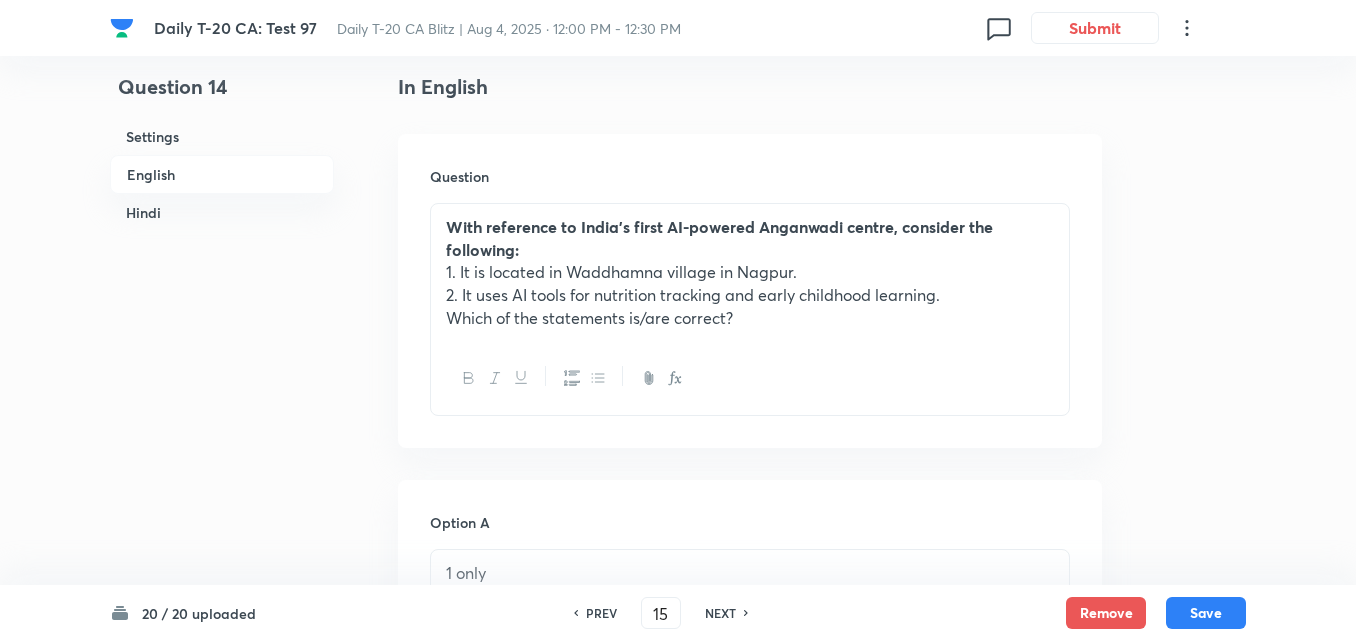 checkbox on "false" 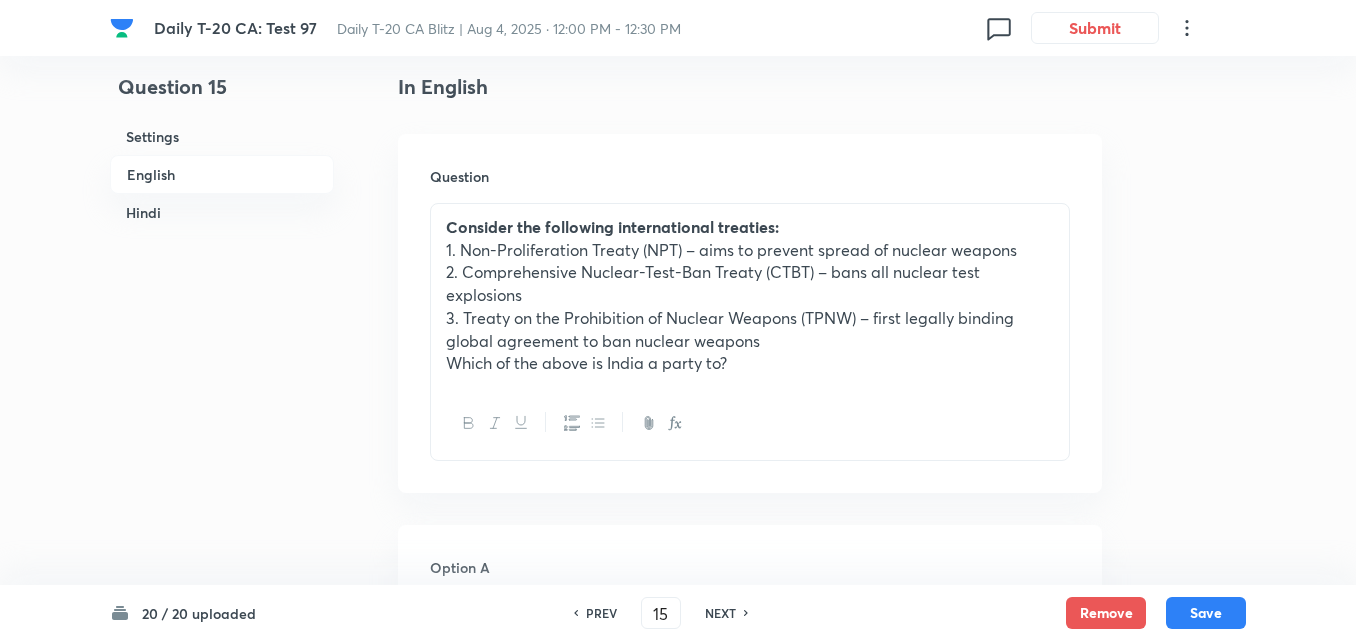 click on "NEXT" at bounding box center (720, 613) 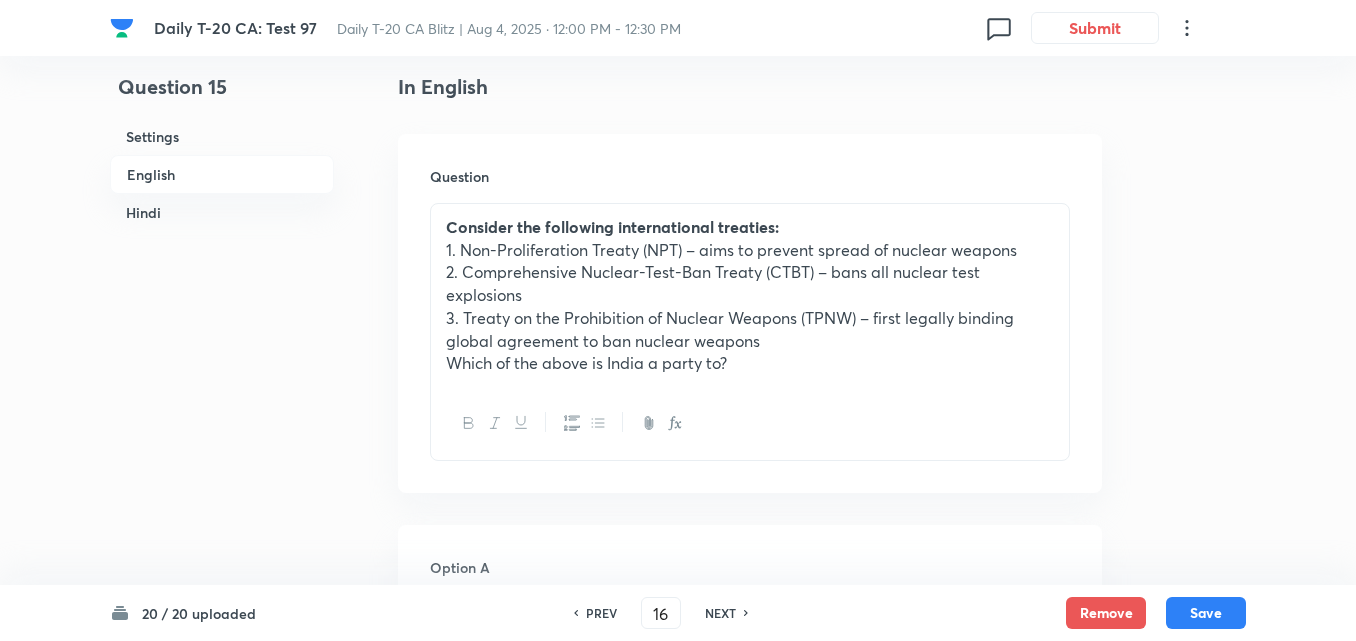 checkbox on "false" 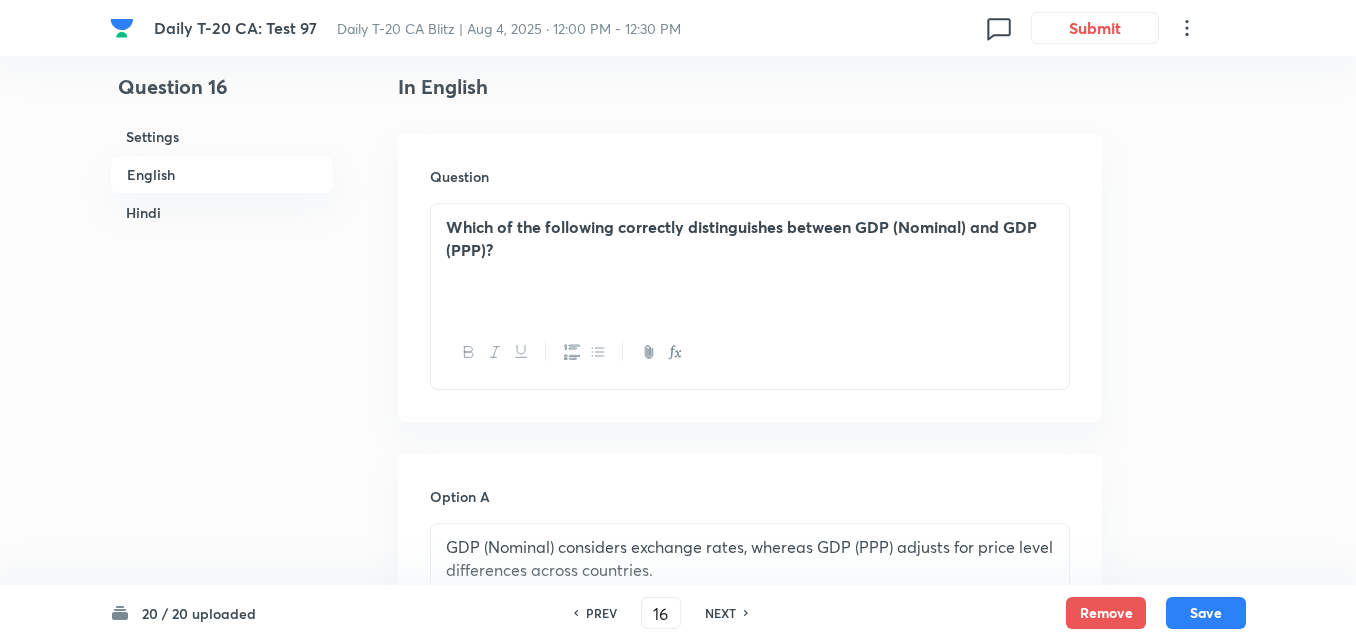 click on "Hindi" at bounding box center (222, 212) 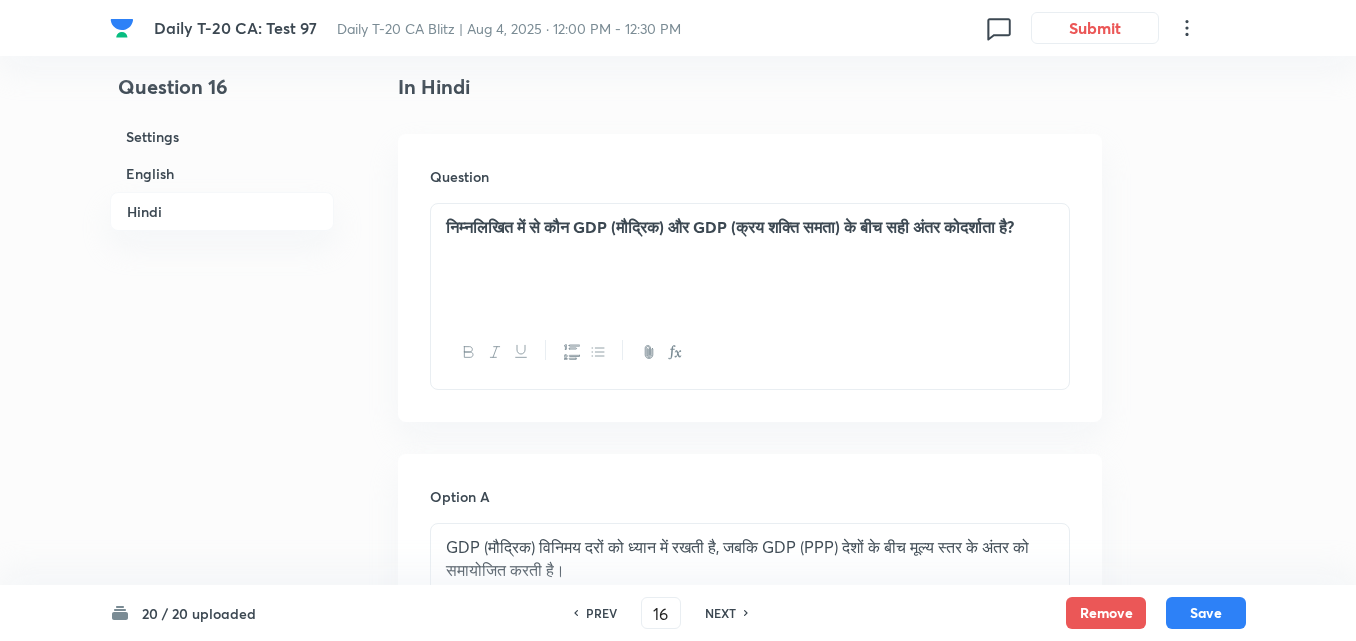 click on "NEXT" at bounding box center (720, 613) 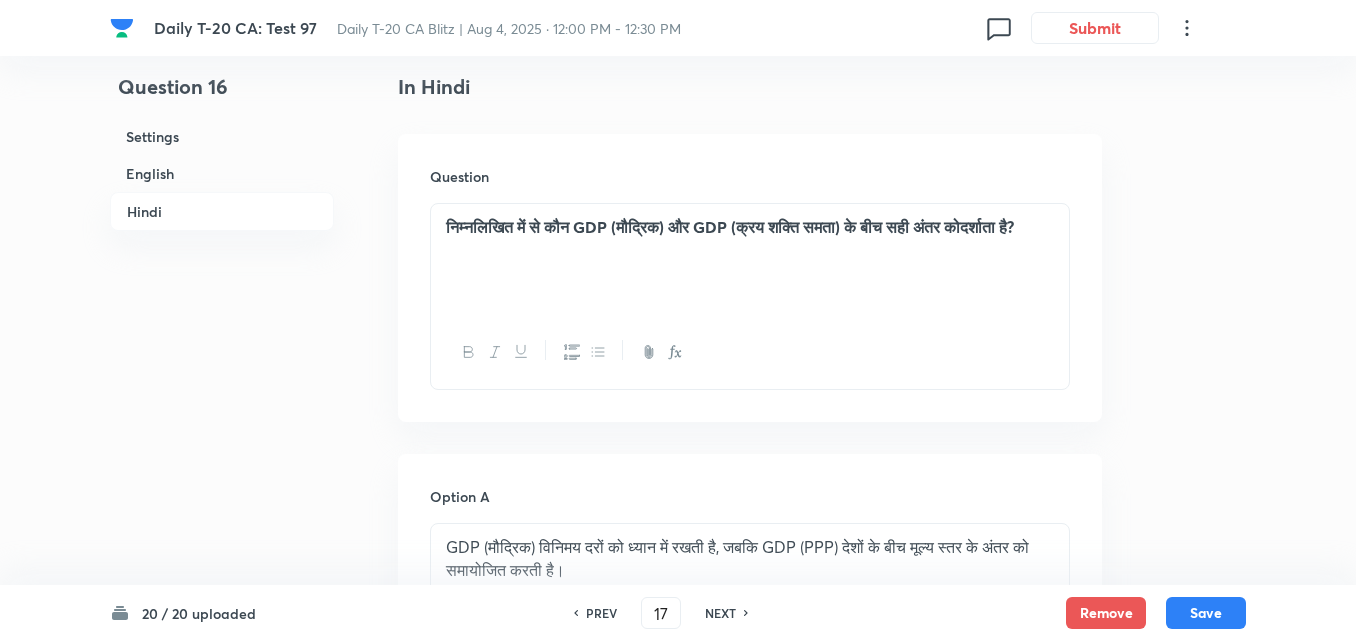 checkbox on "false" 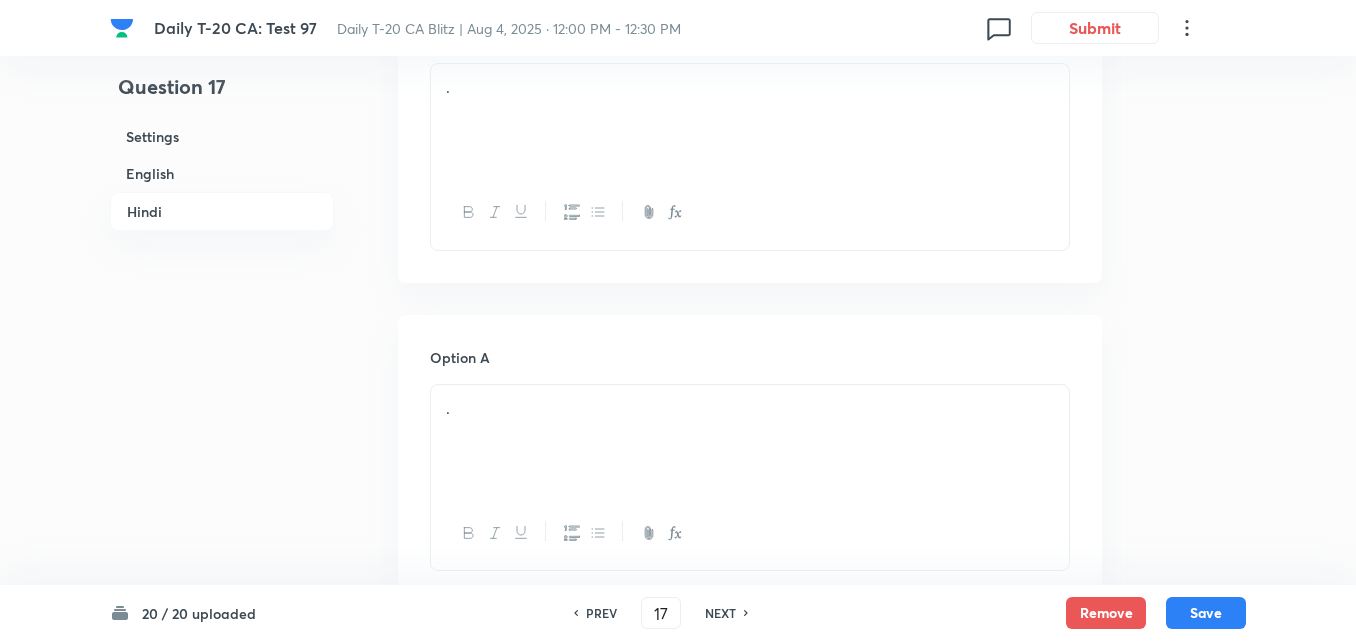 click on "English" at bounding box center [222, 173] 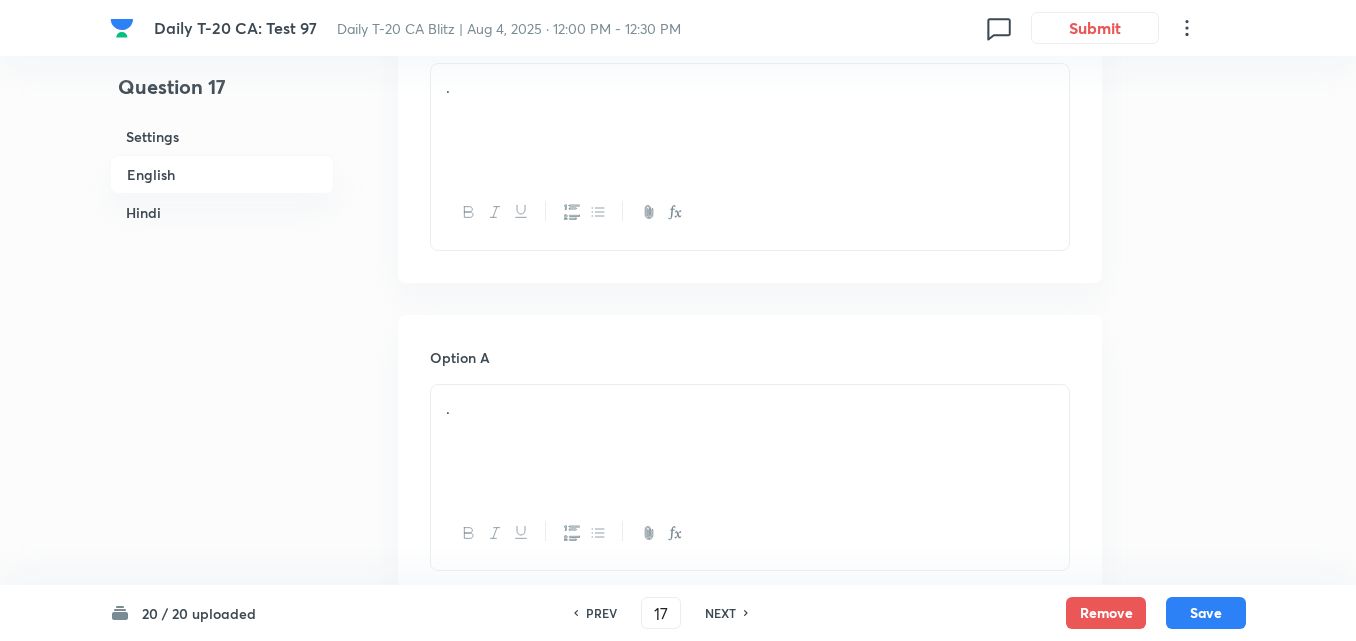 scroll, scrollTop: 516, scrollLeft: 0, axis: vertical 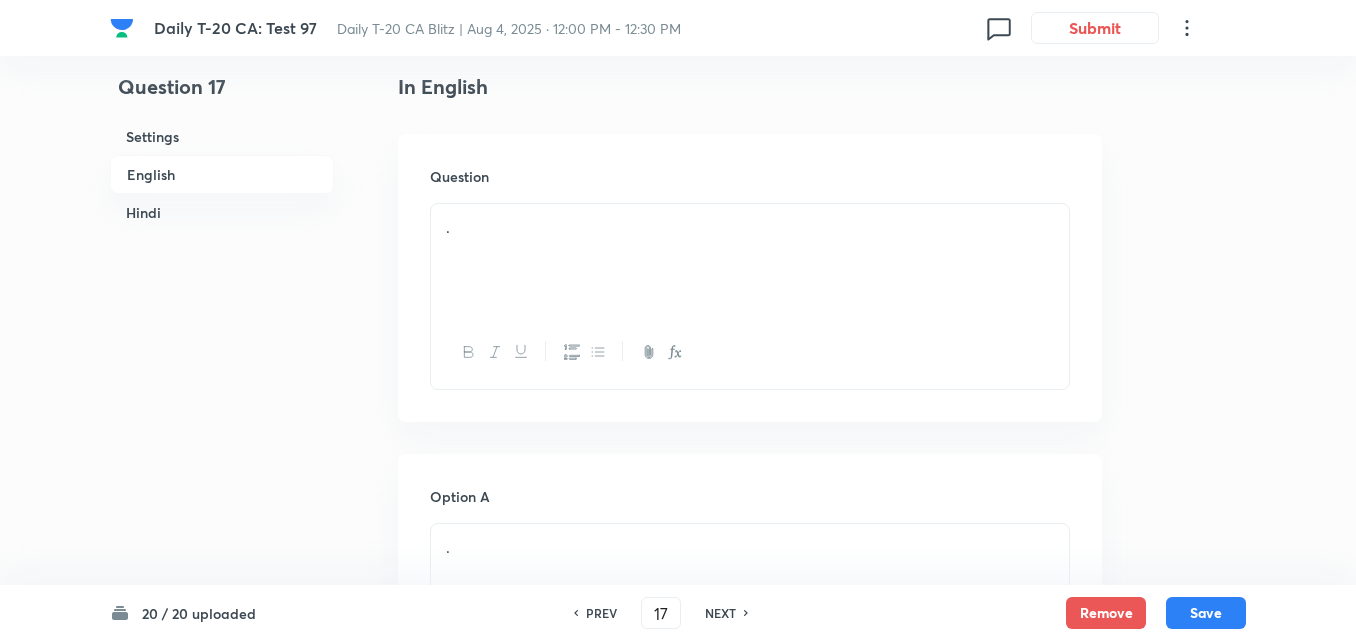 click on "English" at bounding box center [222, 174] 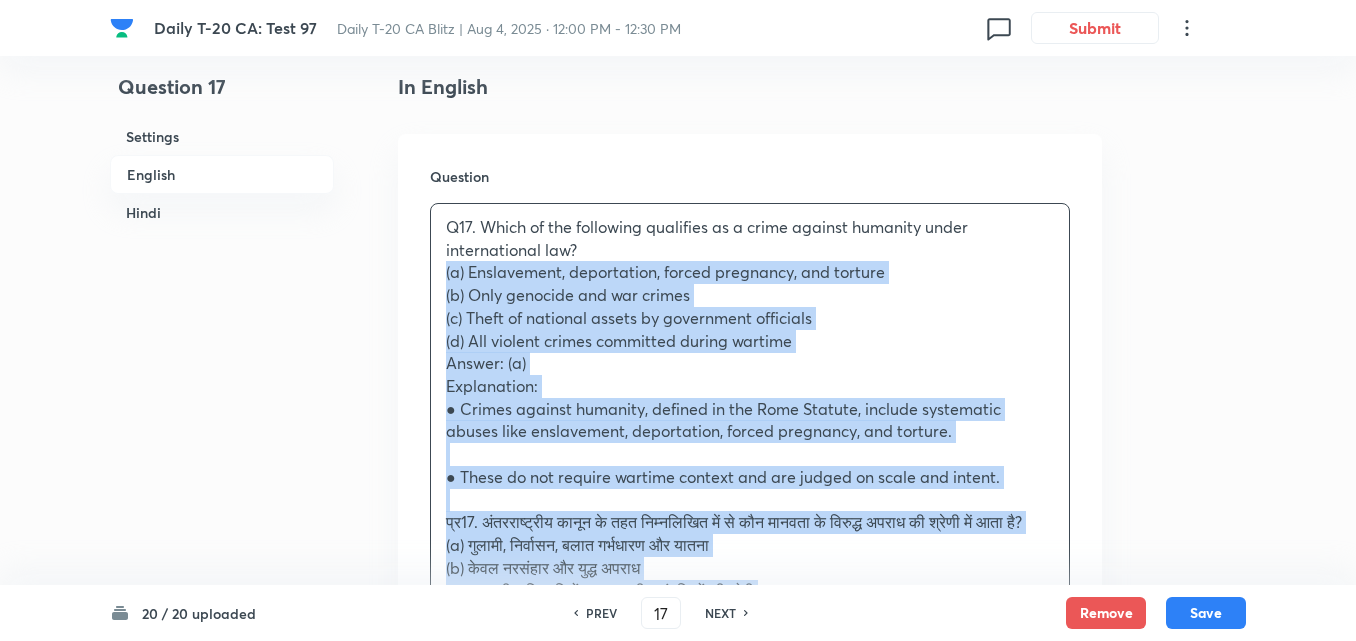 drag, startPoint x: 449, startPoint y: 287, endPoint x: 422, endPoint y: 275, distance: 29.546574 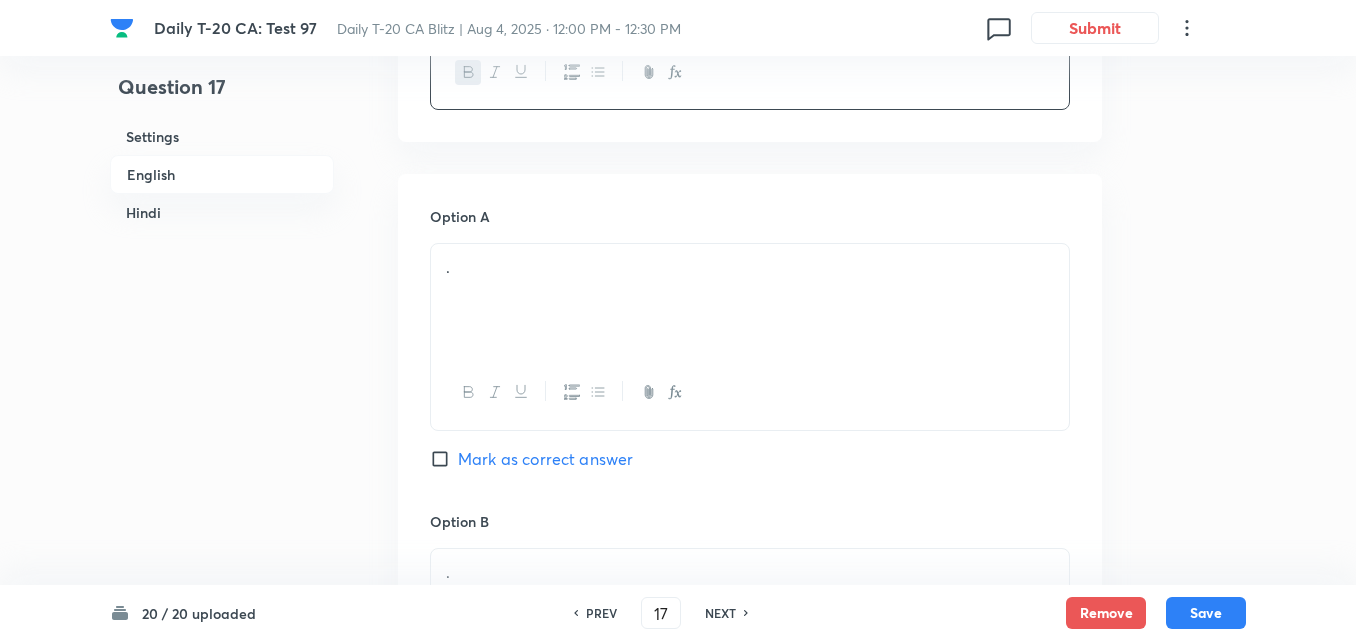 scroll, scrollTop: 816, scrollLeft: 0, axis: vertical 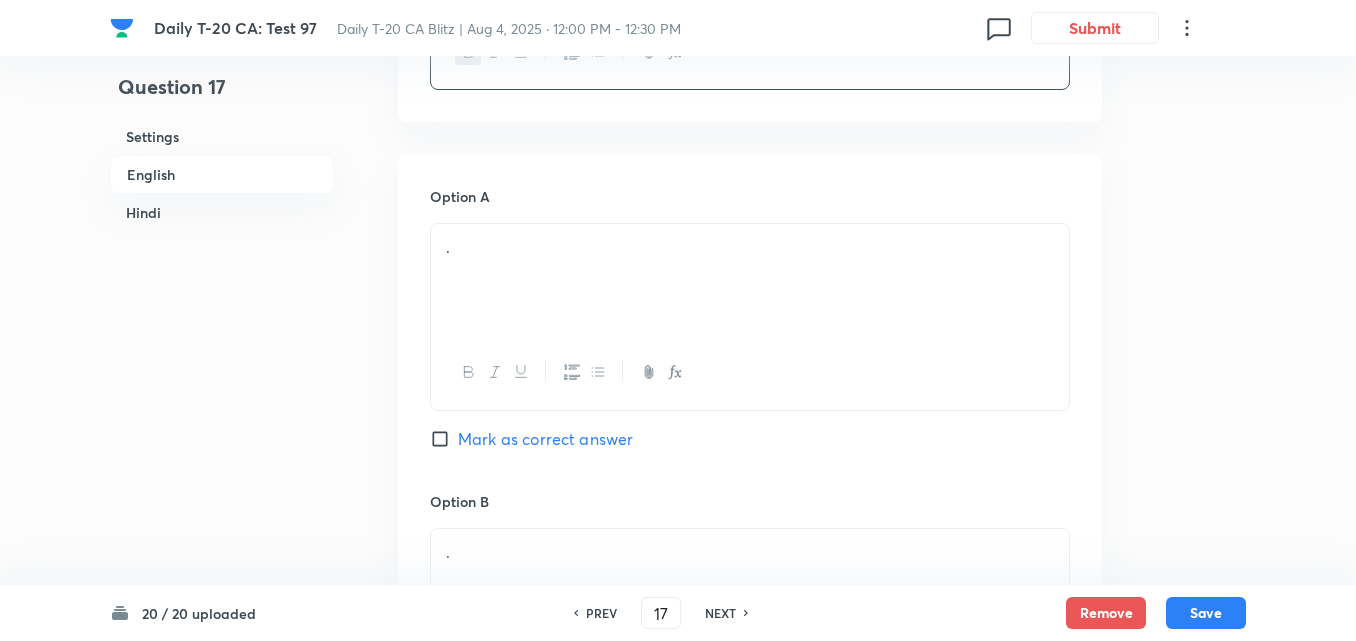 click on "Option A" at bounding box center (750, 196) 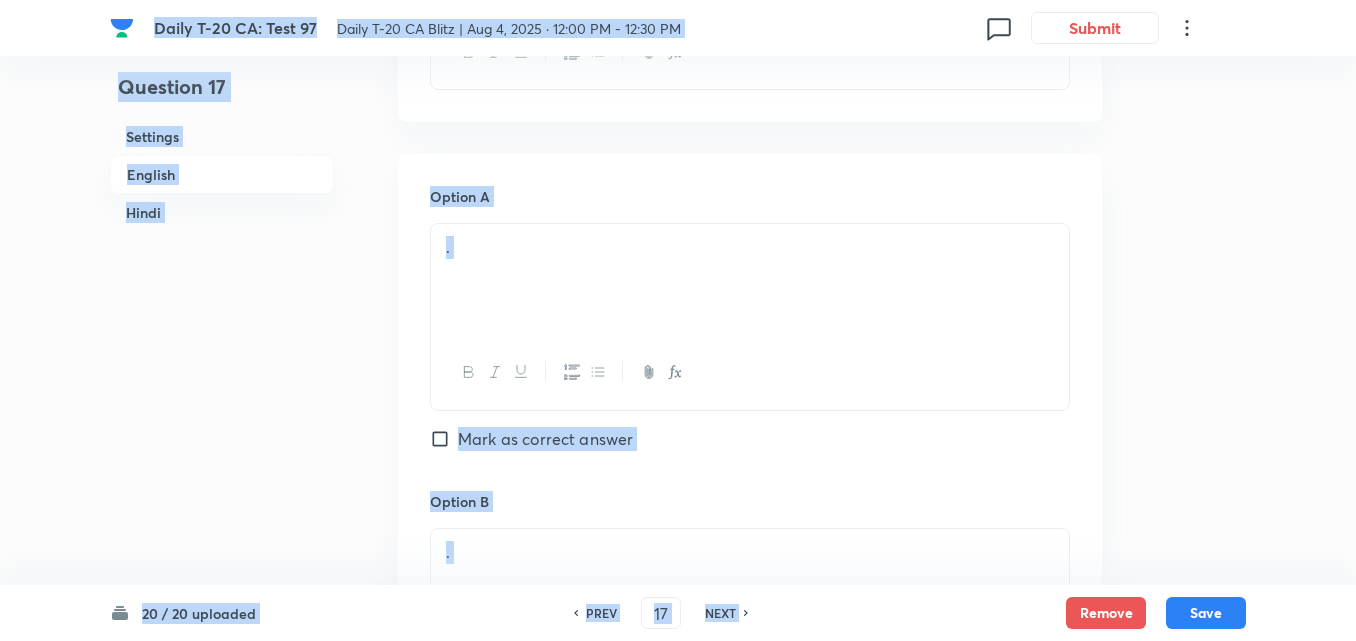 click on "." at bounding box center [750, 280] 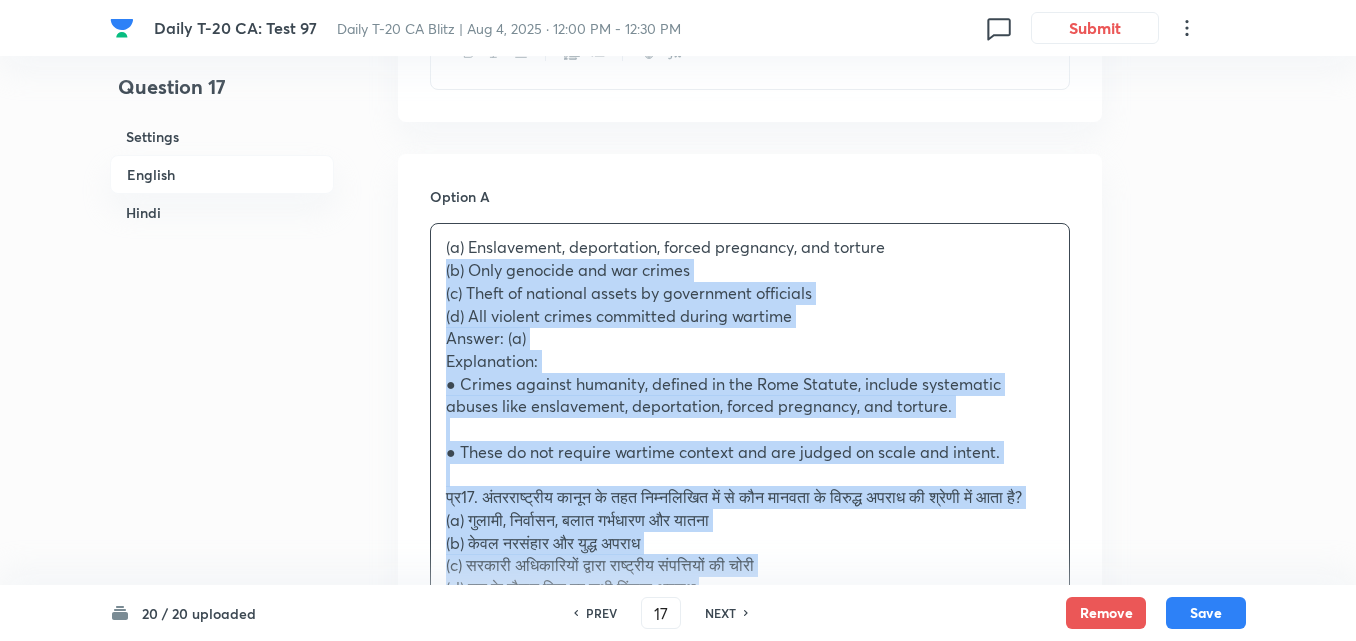 drag, startPoint x: 425, startPoint y: 267, endPoint x: 411, endPoint y: 262, distance: 14.866069 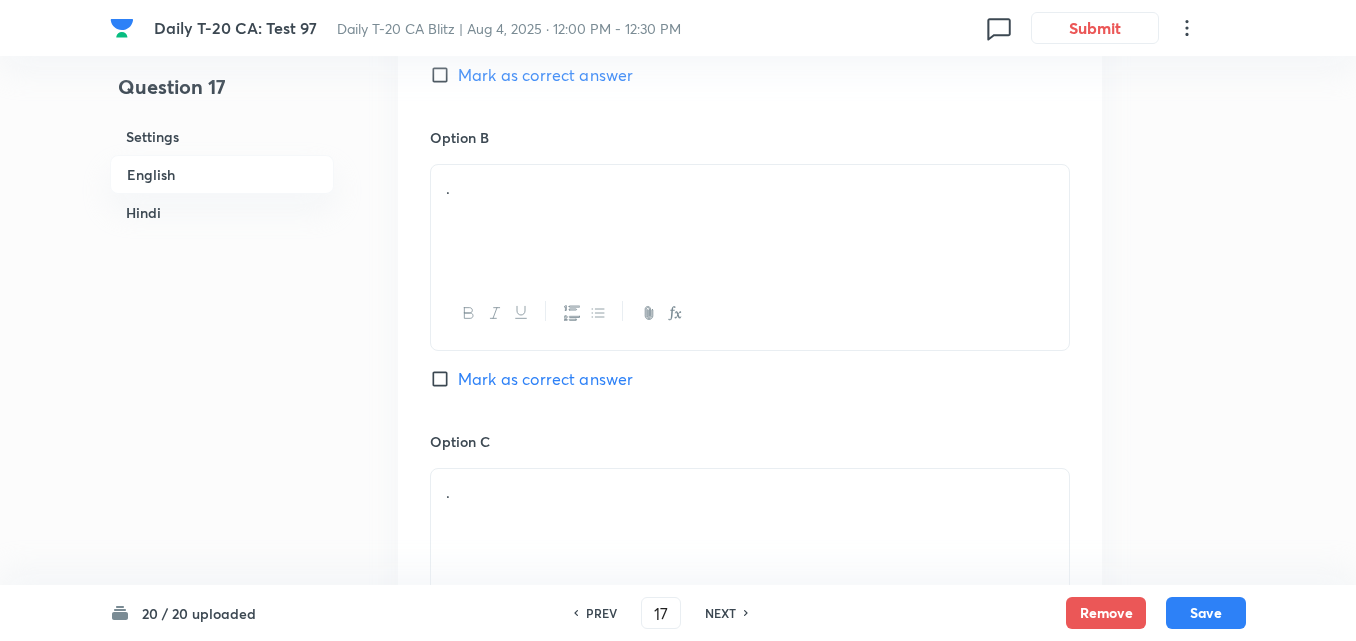 scroll, scrollTop: 1216, scrollLeft: 0, axis: vertical 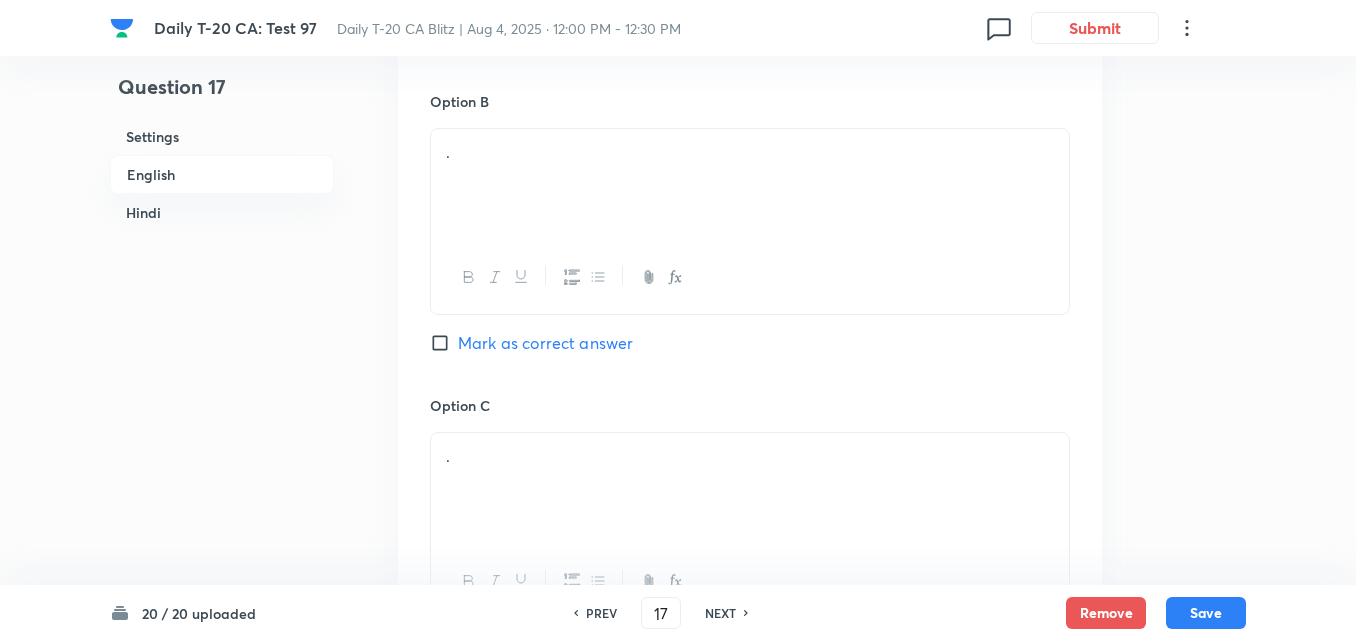 click on "." at bounding box center [750, 185] 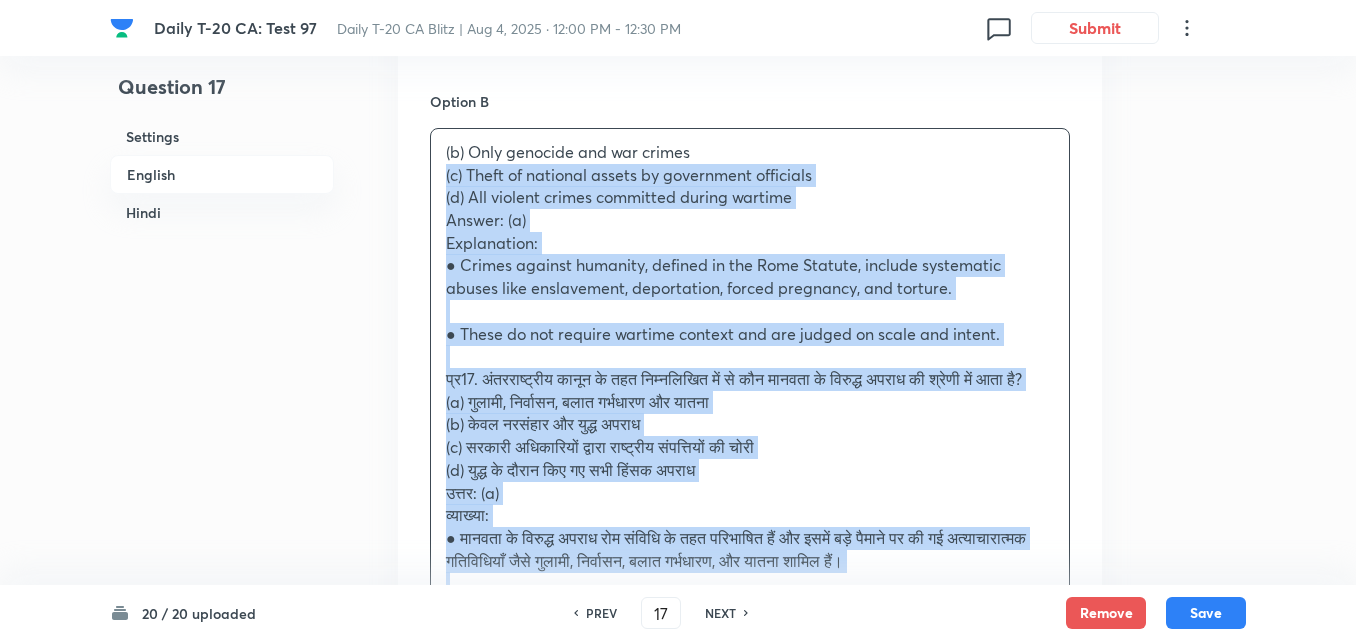 drag, startPoint x: 439, startPoint y: 180, endPoint x: 426, endPoint y: 178, distance: 13.152946 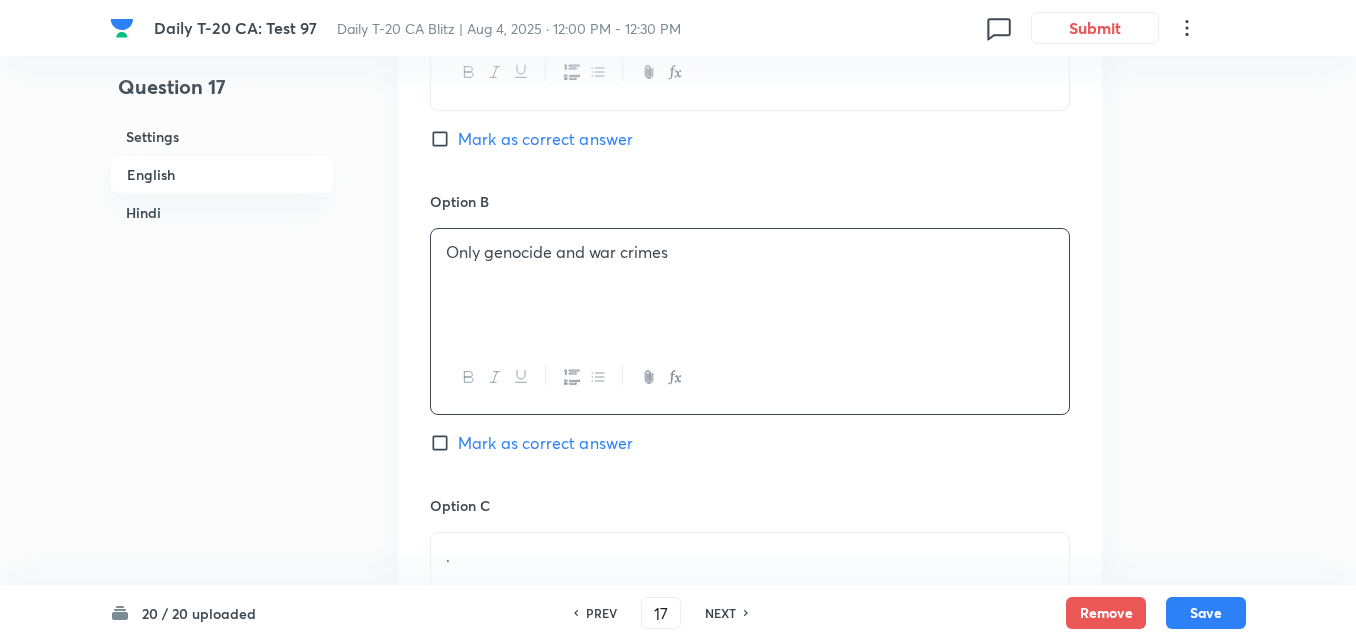 click on "Mark as correct answer" at bounding box center (545, 139) 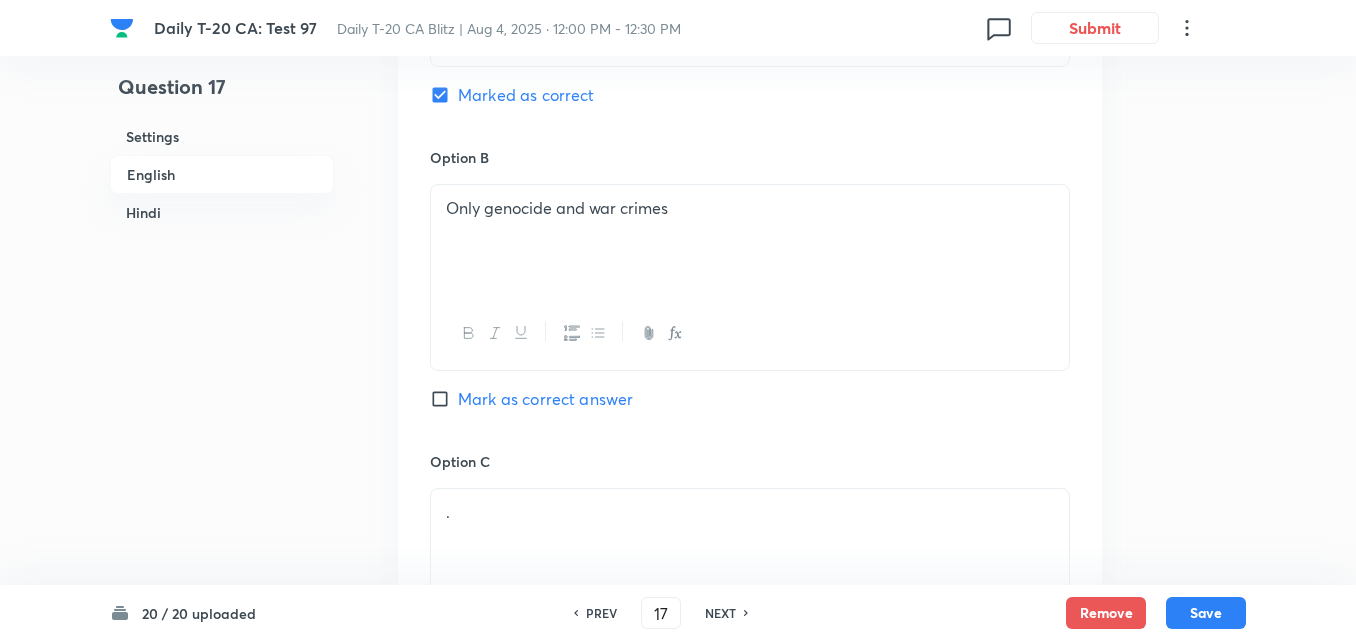 checkbox on "false" 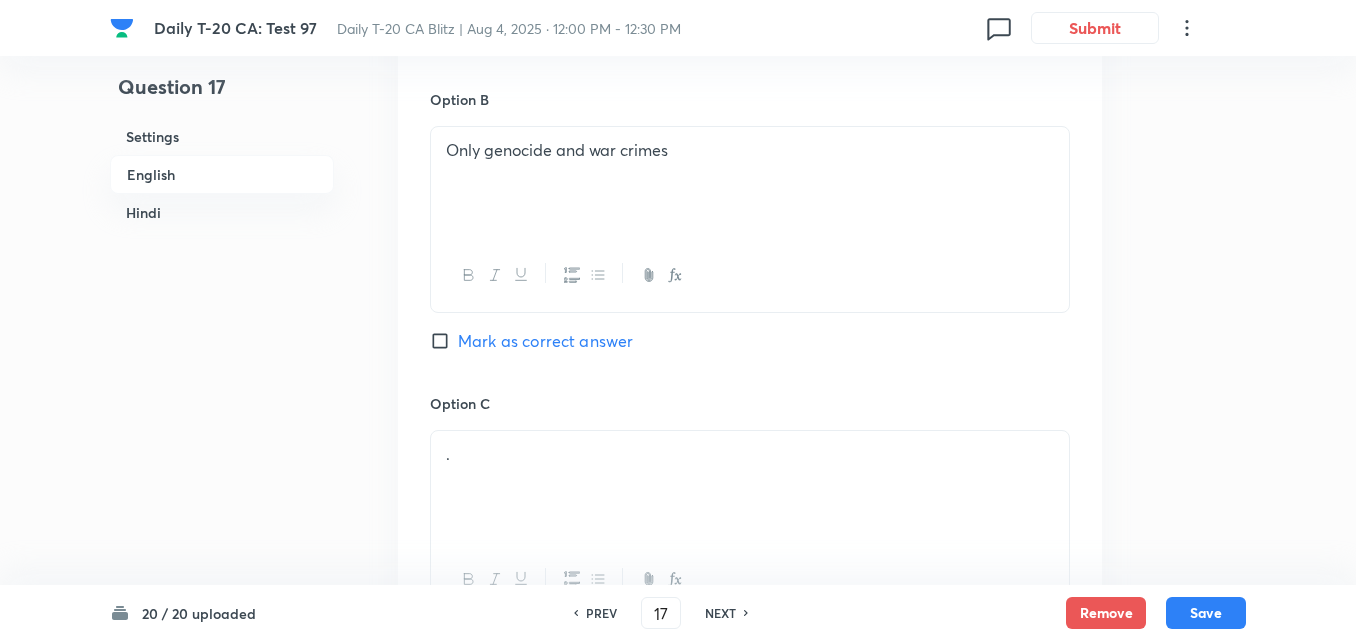 scroll, scrollTop: 1316, scrollLeft: 0, axis: vertical 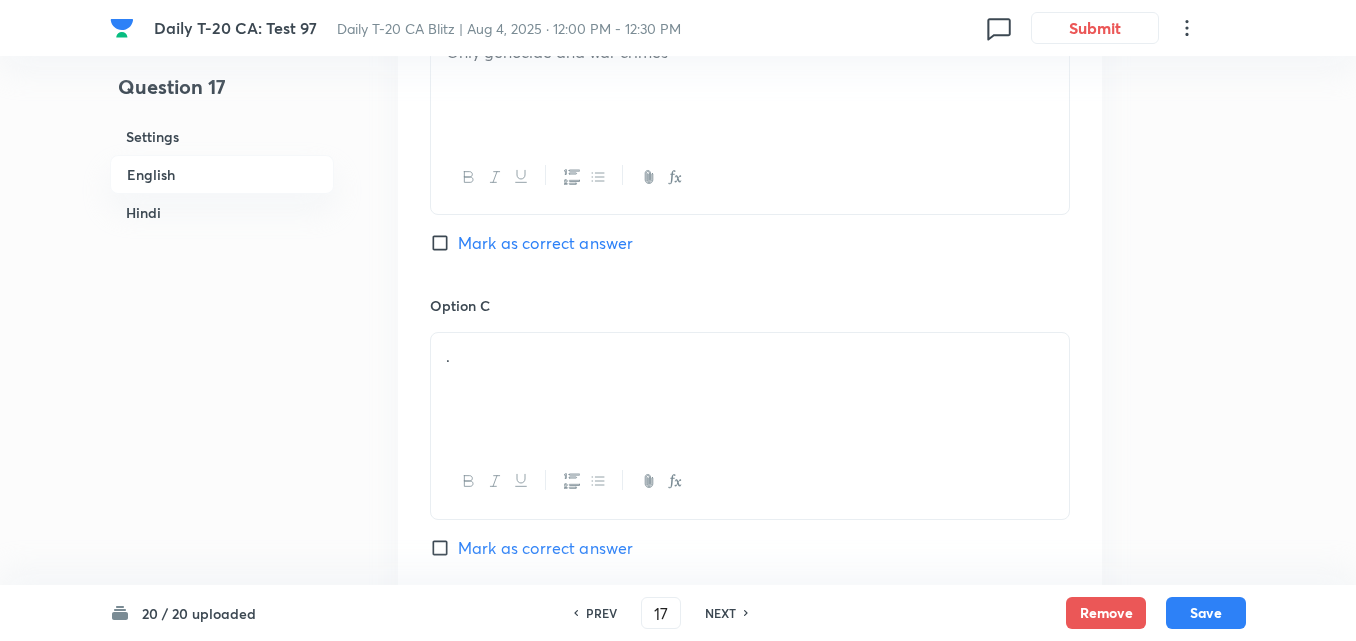 click on "." at bounding box center (750, 389) 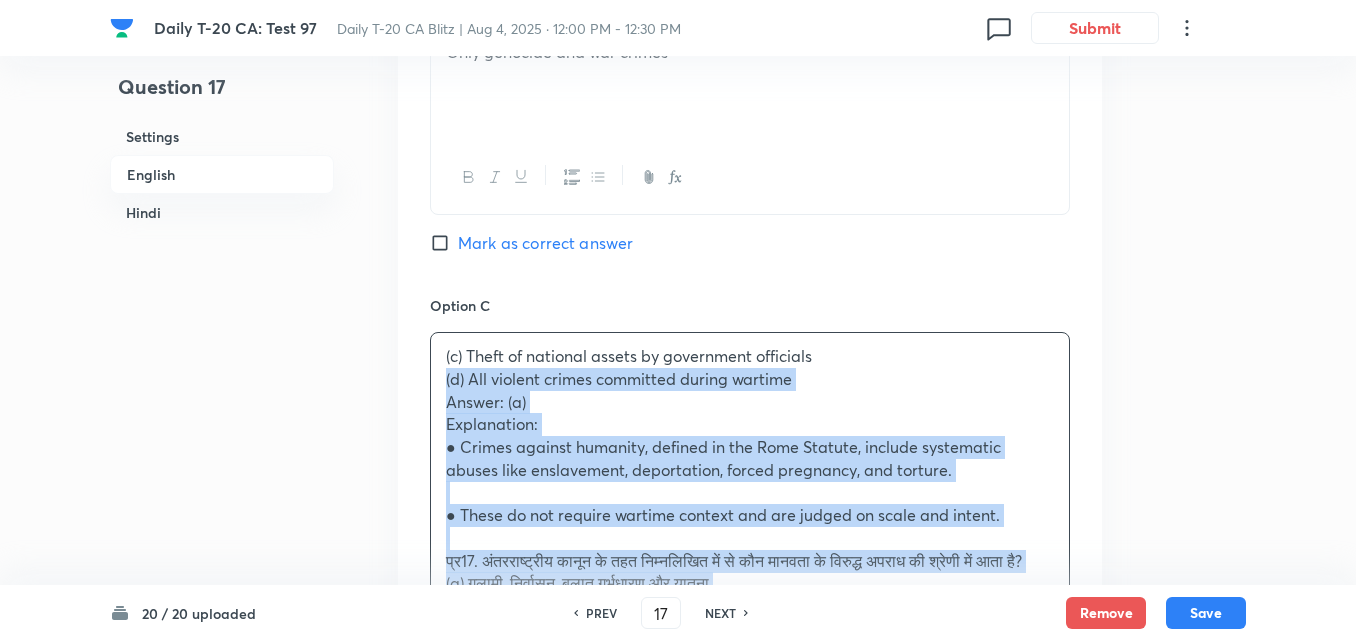 drag, startPoint x: 450, startPoint y: 394, endPoint x: 427, endPoint y: 387, distance: 24.04163 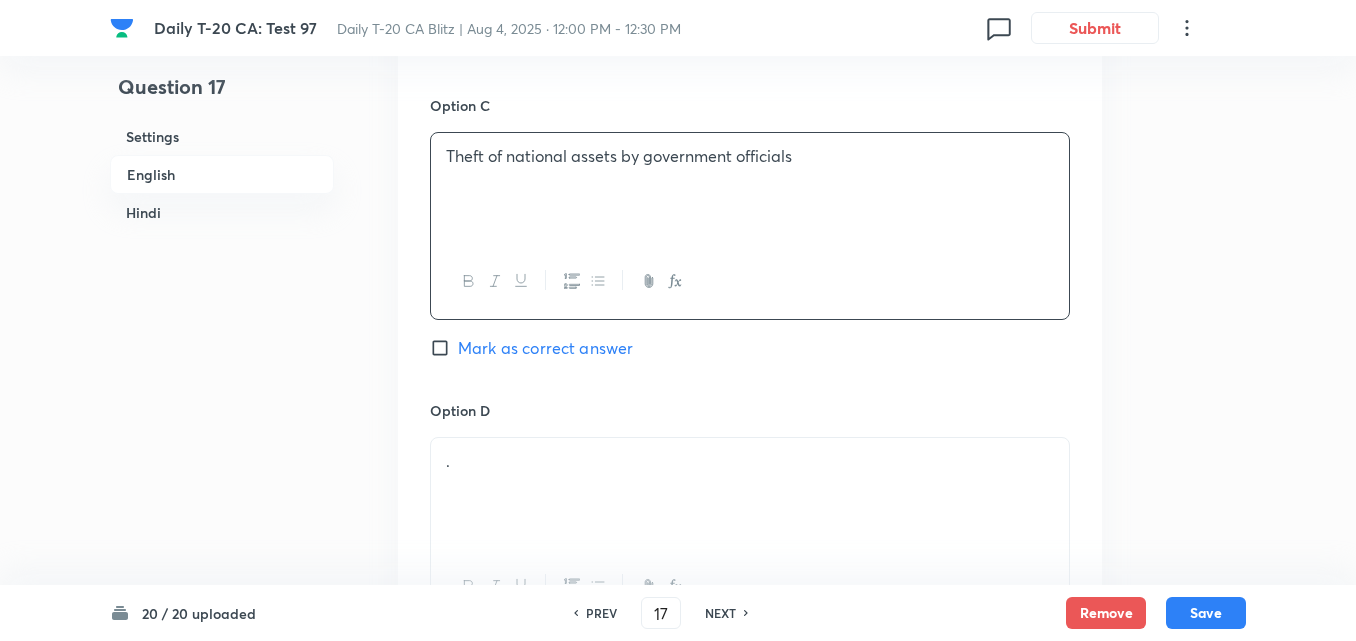 scroll, scrollTop: 1716, scrollLeft: 0, axis: vertical 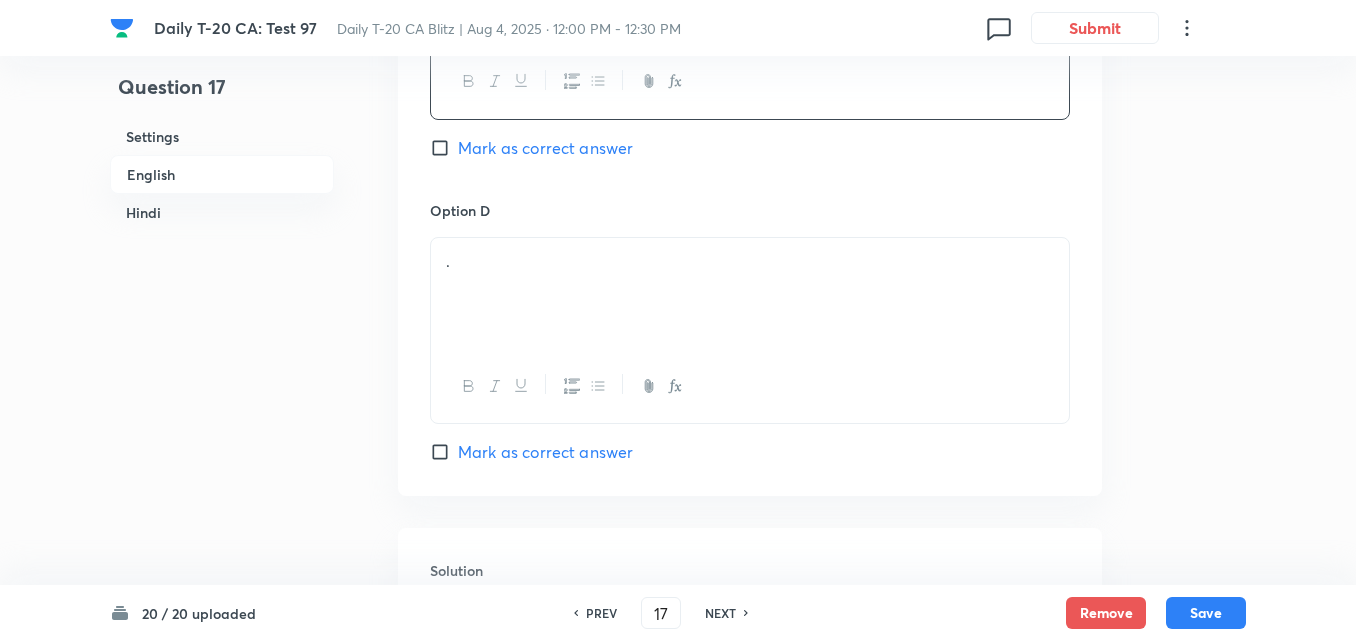 click on "." at bounding box center (750, 294) 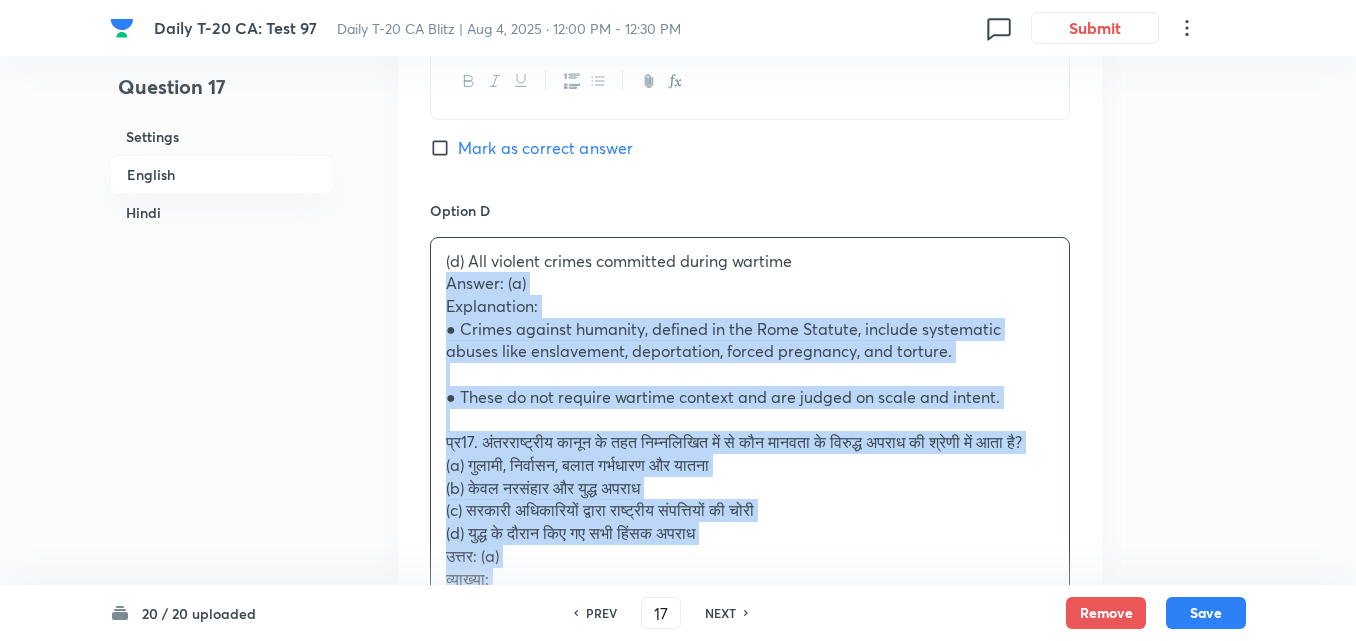 drag, startPoint x: 410, startPoint y: 292, endPoint x: 397, endPoint y: 289, distance: 13.341664 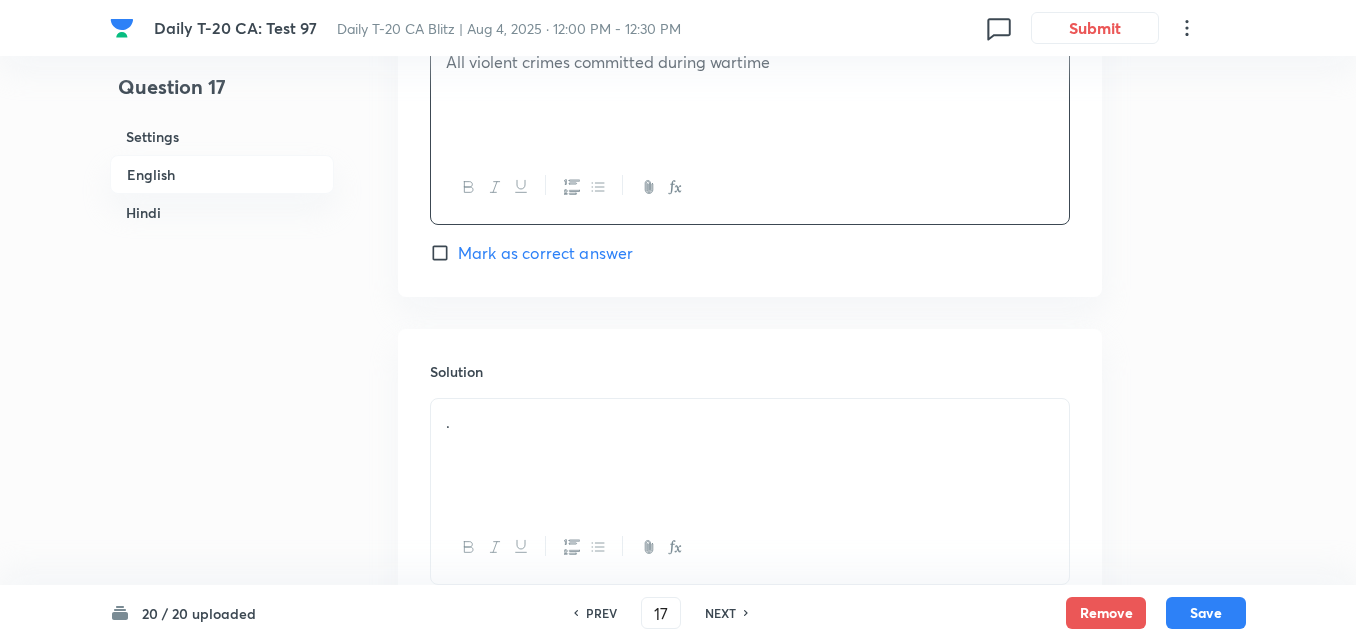 scroll, scrollTop: 2116, scrollLeft: 0, axis: vertical 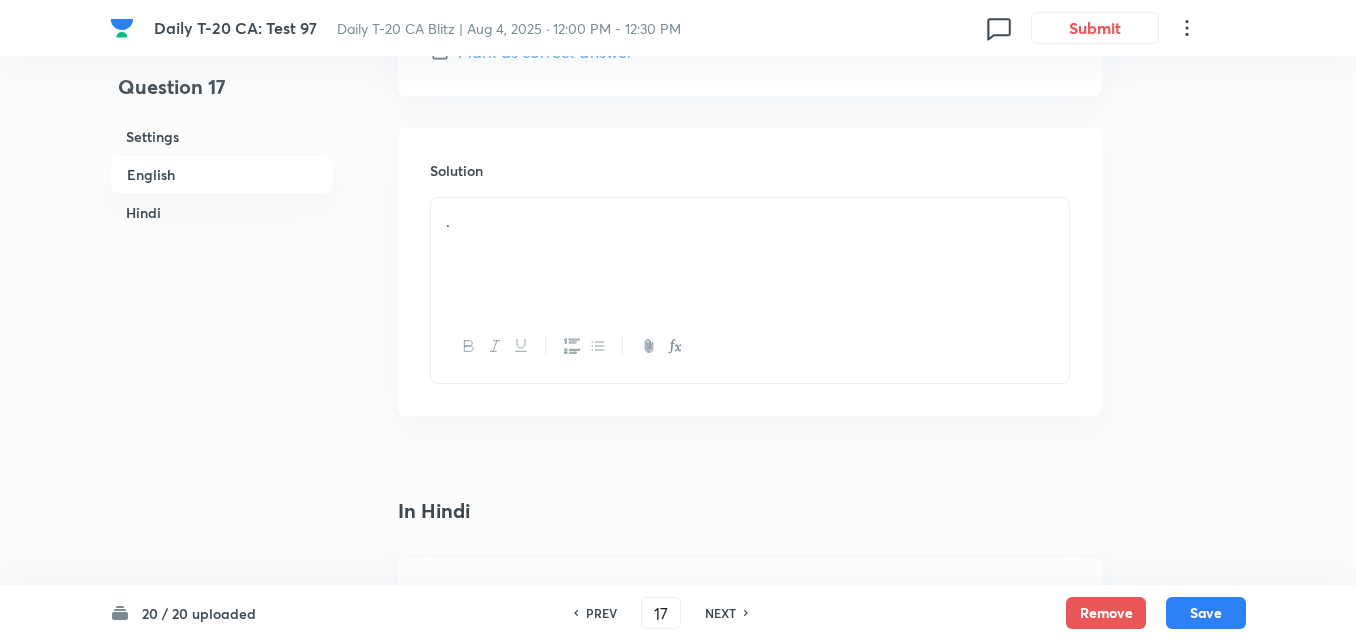 click on "." at bounding box center [750, 254] 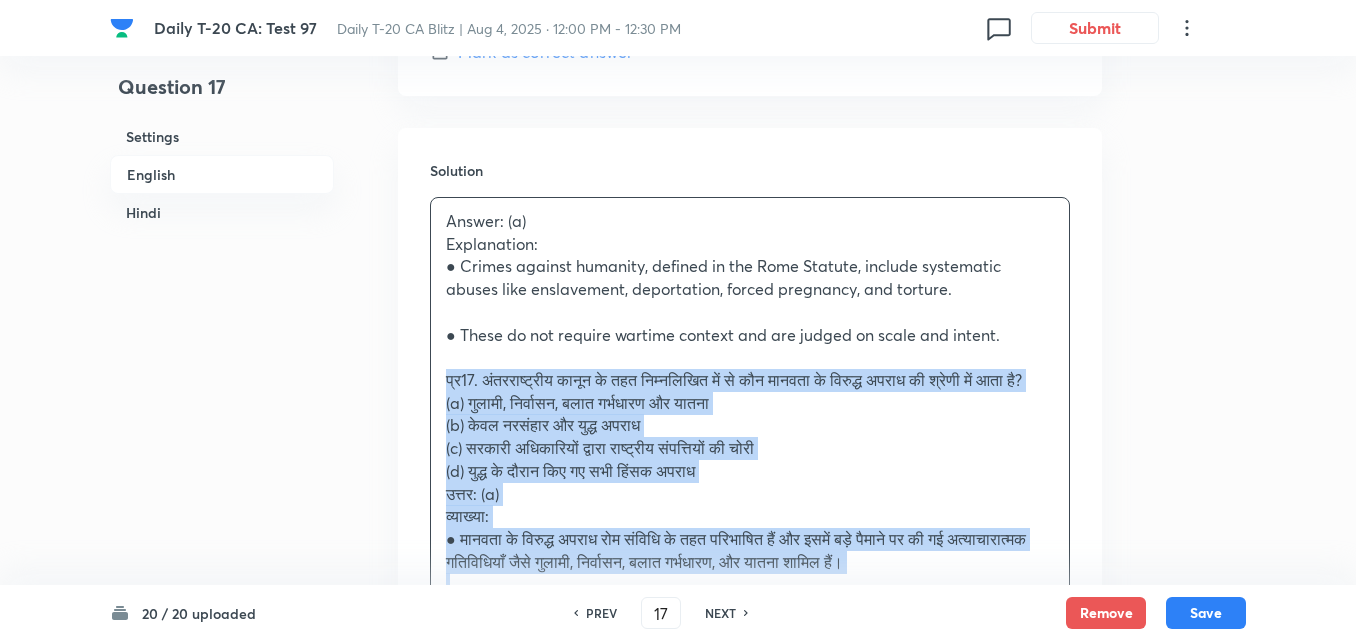 drag, startPoint x: 442, startPoint y: 387, endPoint x: 426, endPoint y: 391, distance: 16.492422 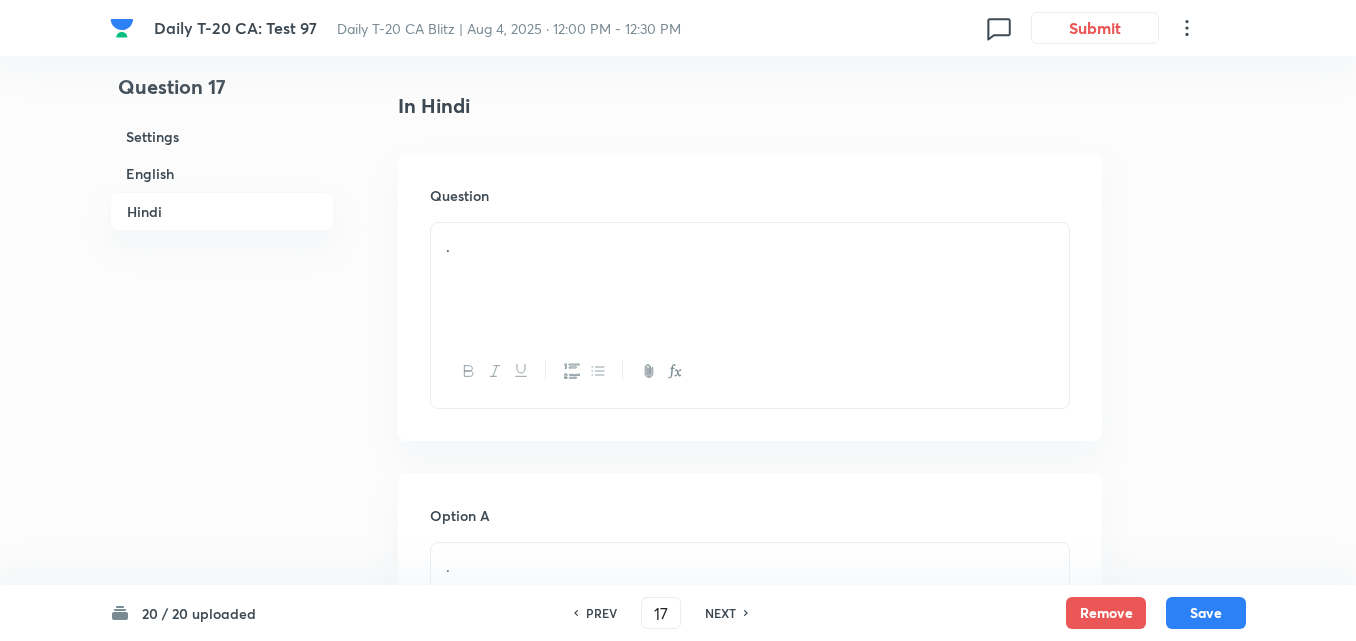scroll, scrollTop: 2616, scrollLeft: 0, axis: vertical 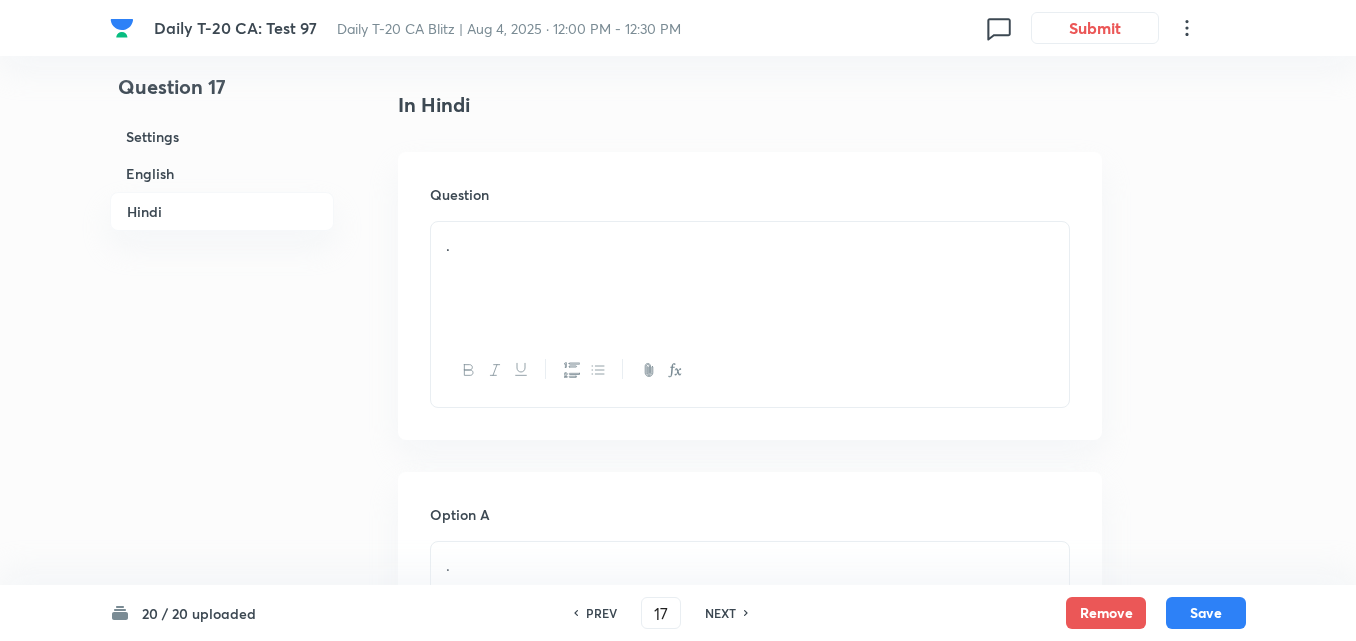 click on "." at bounding box center [750, 278] 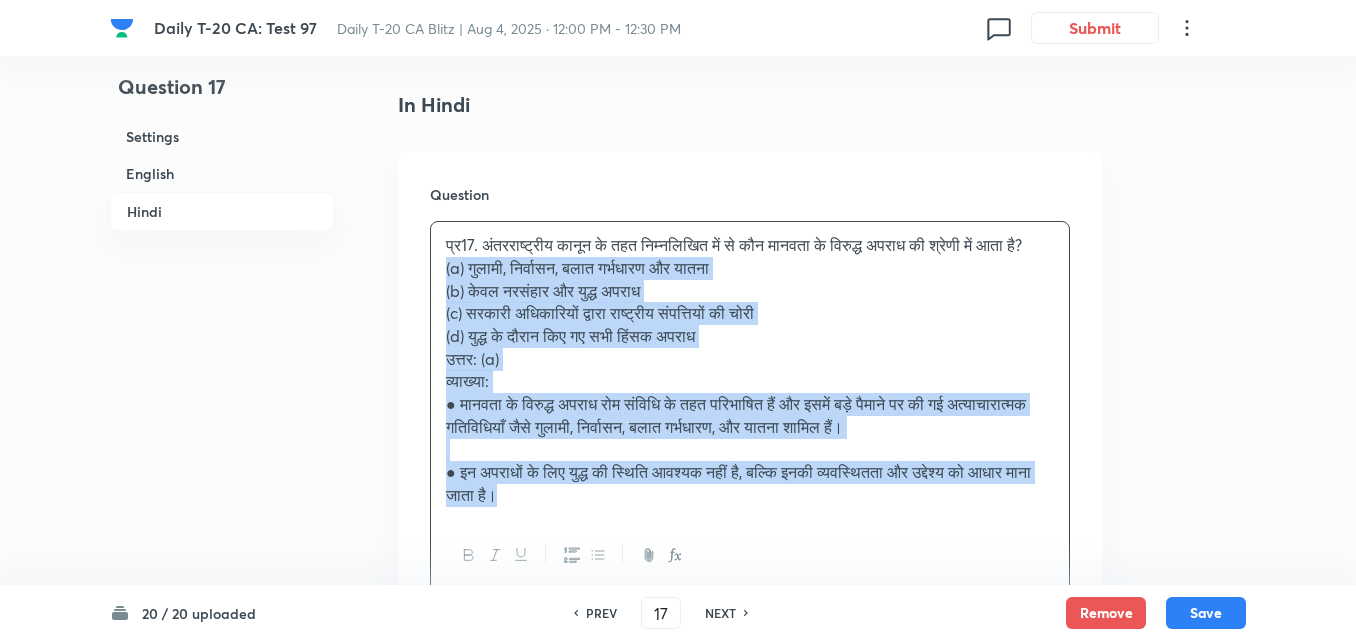 drag, startPoint x: 412, startPoint y: 290, endPoint x: 385, endPoint y: 293, distance: 27.166155 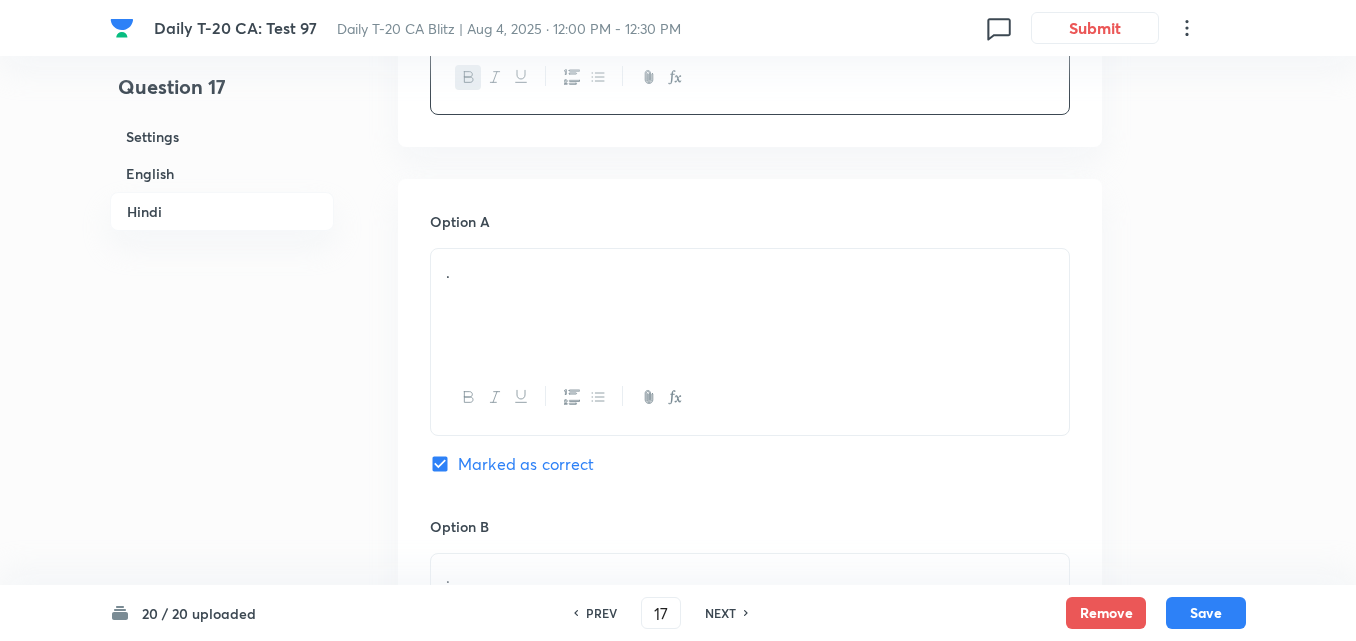 scroll, scrollTop: 2916, scrollLeft: 0, axis: vertical 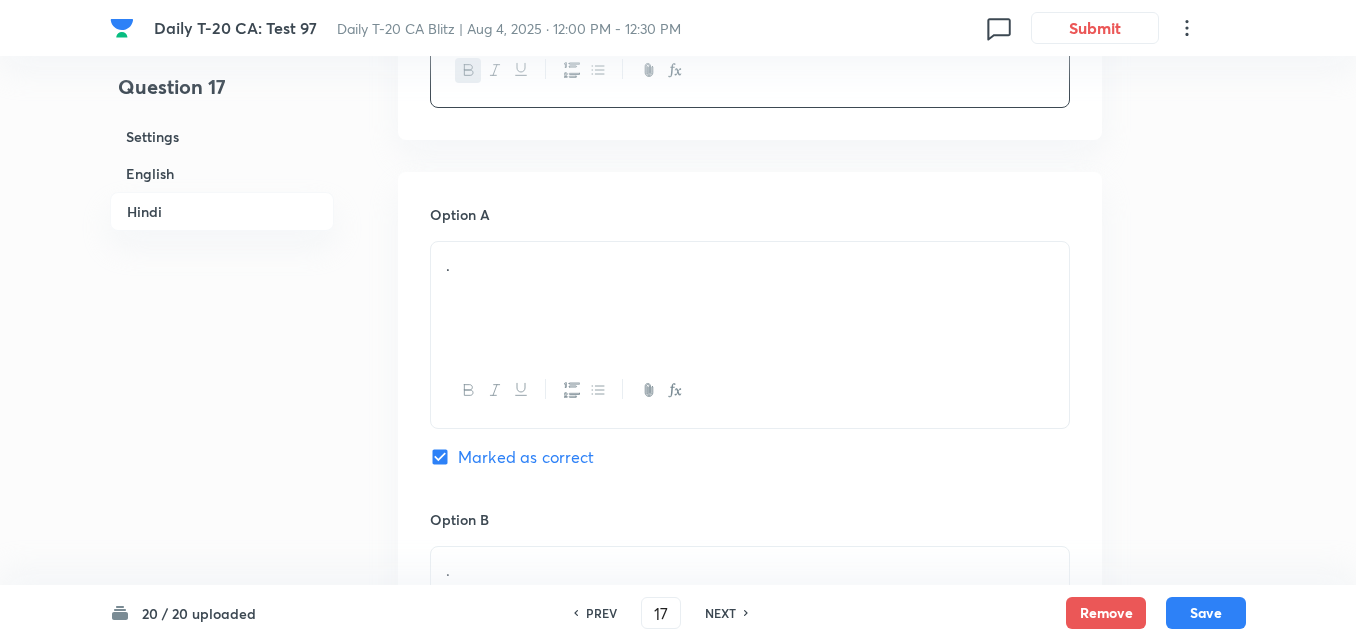 click on "." at bounding box center [750, 265] 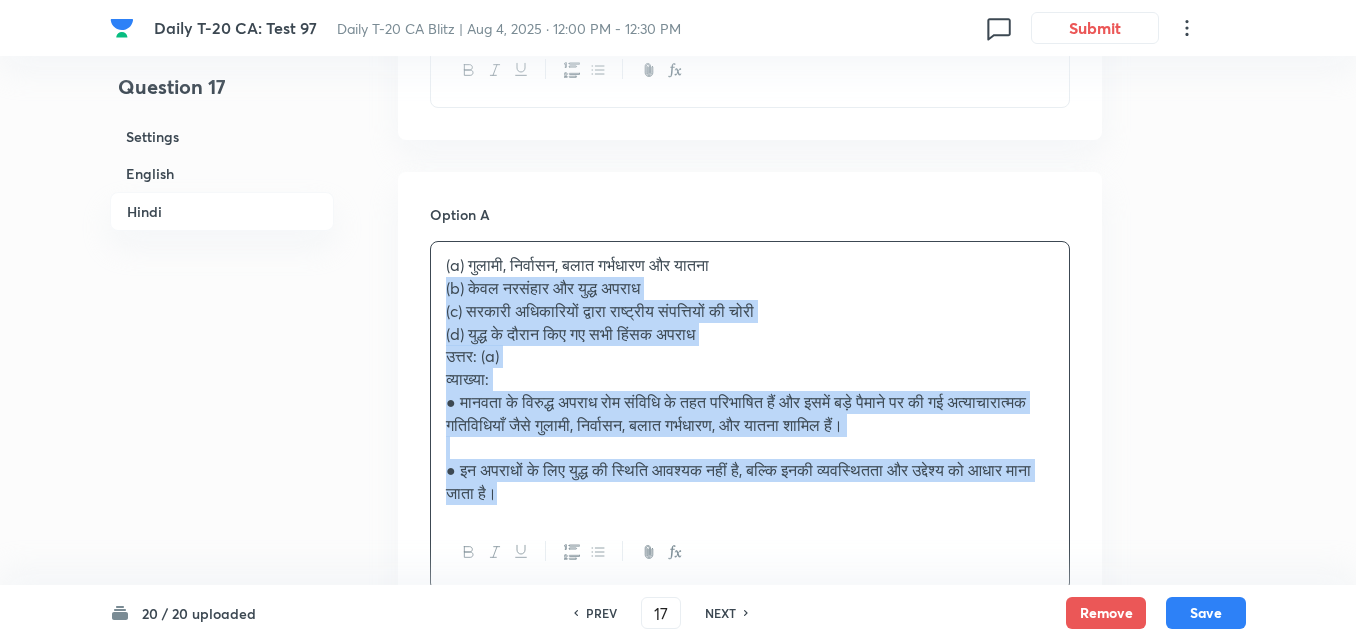 click on "Option A (a) गुलामी, निर्वासन, बलात गर्भधारण और यातना (b) केवल नरसंहार और युद्ध अपराध (c) सरकारी अधिकारियों द्वारा राष्ट्रीय संपत्तियों की चोरी (d) युद्ध के दौरान किए गए सभी हिंसक अपराध उत्तर: (a) व्याख्या: ●	मानवता के विरुद्ध अपराध रोम संविधि के तहत परिभाषित हैं और इसमें बड़े पैमाने पर की गई अत्याचारात्मक गतिविधियाँ जैसे गुलामी, निर्वासन, बलात गर्भधारण, और यातना शामिल हैं। Marked as correct Option B . Mark as correct answer Option C . Option D ." at bounding box center [750, 873] 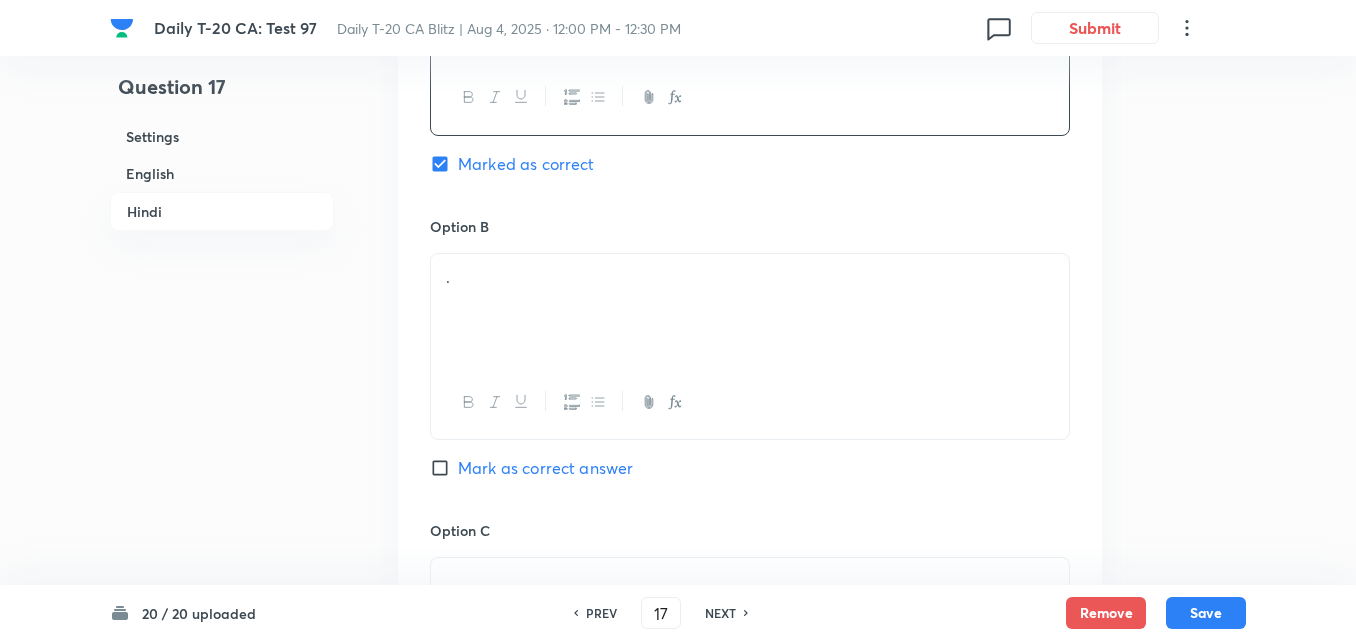 scroll, scrollTop: 3216, scrollLeft: 0, axis: vertical 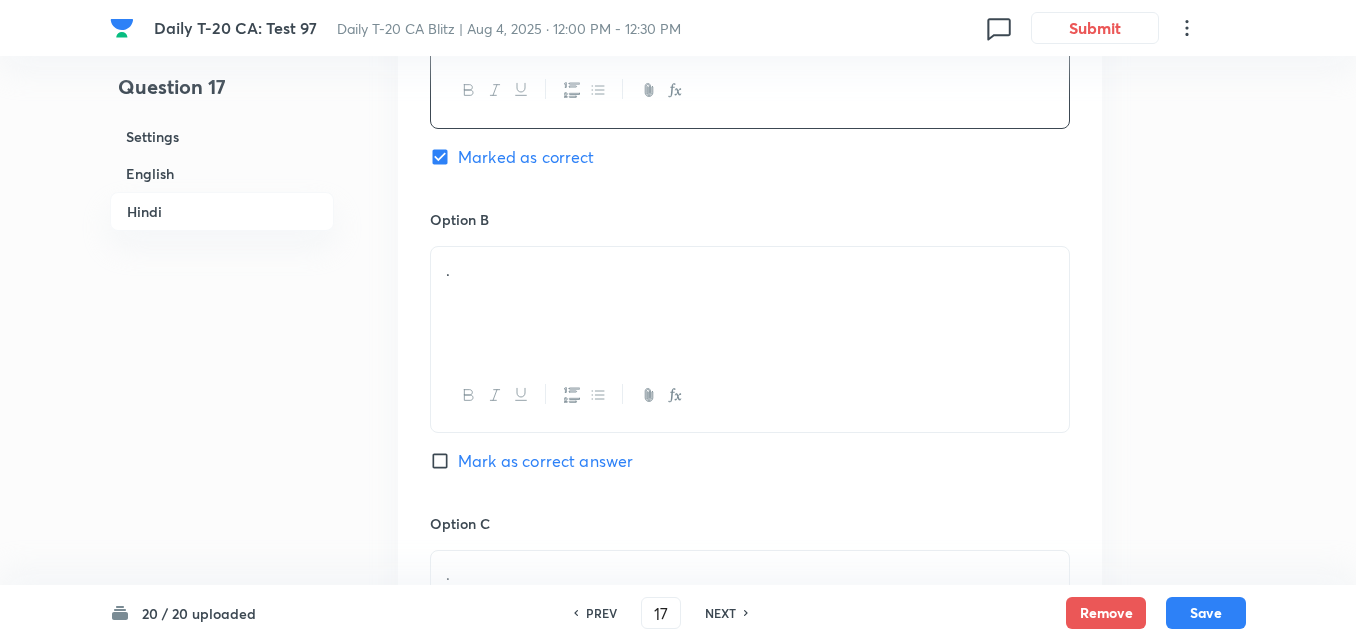 click on "." at bounding box center (750, 270) 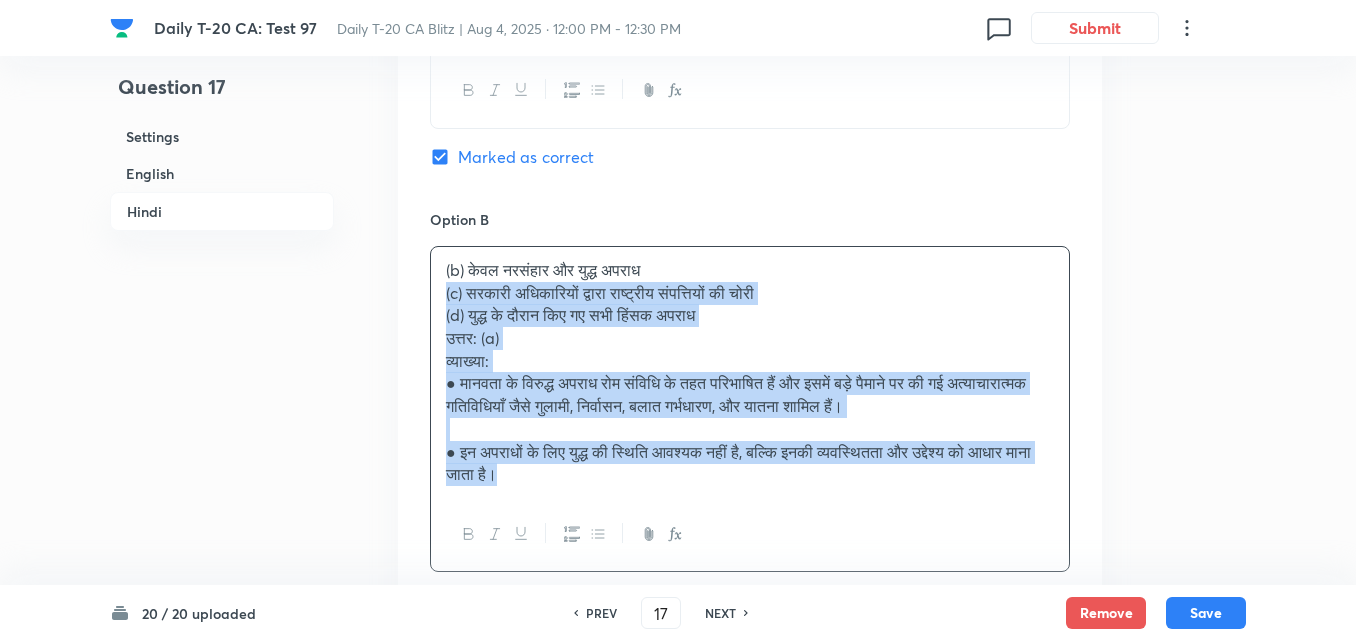 click on "Option A गुलामी, निर्वासन, बलात गर्भधारण और यातना Marked as correct Option B (b) केवल नरसंहार और युद्ध अपराध (c) सरकारी अधिकारियों द्वारा राष्ट्रीय संपत्तियों की चोरी (d) युद्ध के दौरान किए गए सभी हिंसक अपराध उत्तर: (a) व्याख्या: ●	मानवता के विरुद्ध अपराध रोम संविधि के तहत परिभाषित हैं और इसमें बड़े पैमाने पर की गई अत्याचारात्मक गतिविधियाँ जैसे गुलामी, निर्वासन, बलात गर्भधारण, और यातना शामिल हैं। Mark as correct answer Option C . Mark as correct answer" at bounding box center [750, 562] 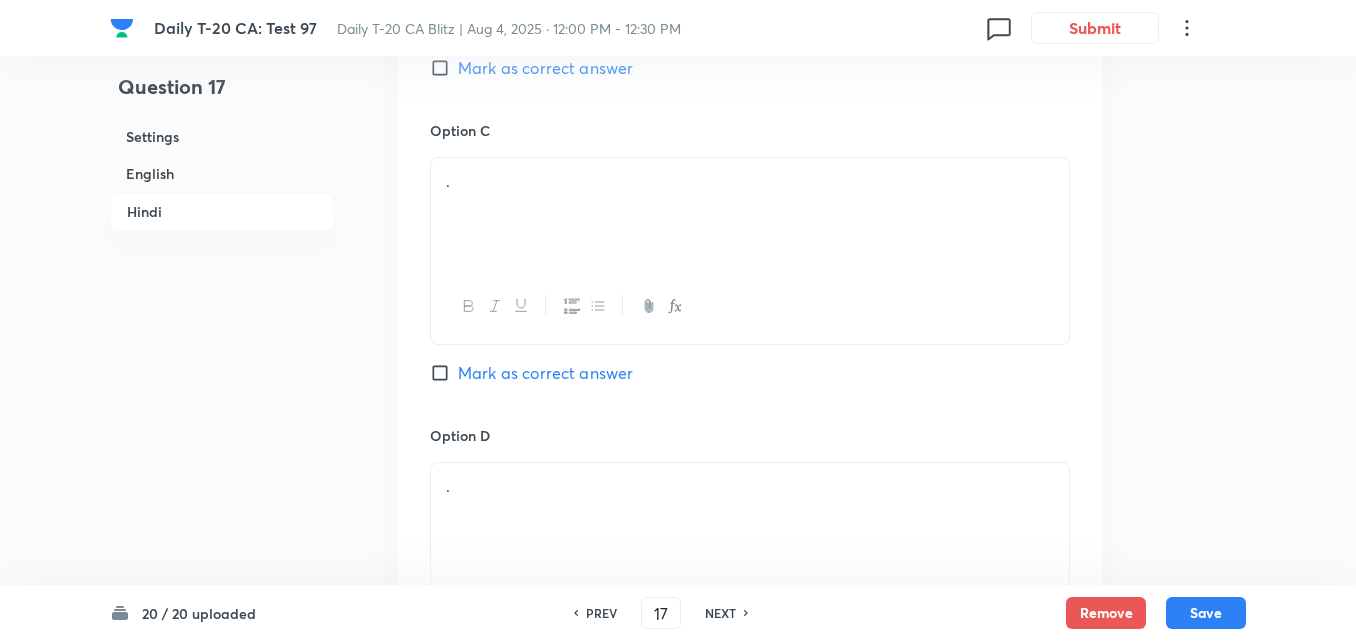 scroll, scrollTop: 3616, scrollLeft: 0, axis: vertical 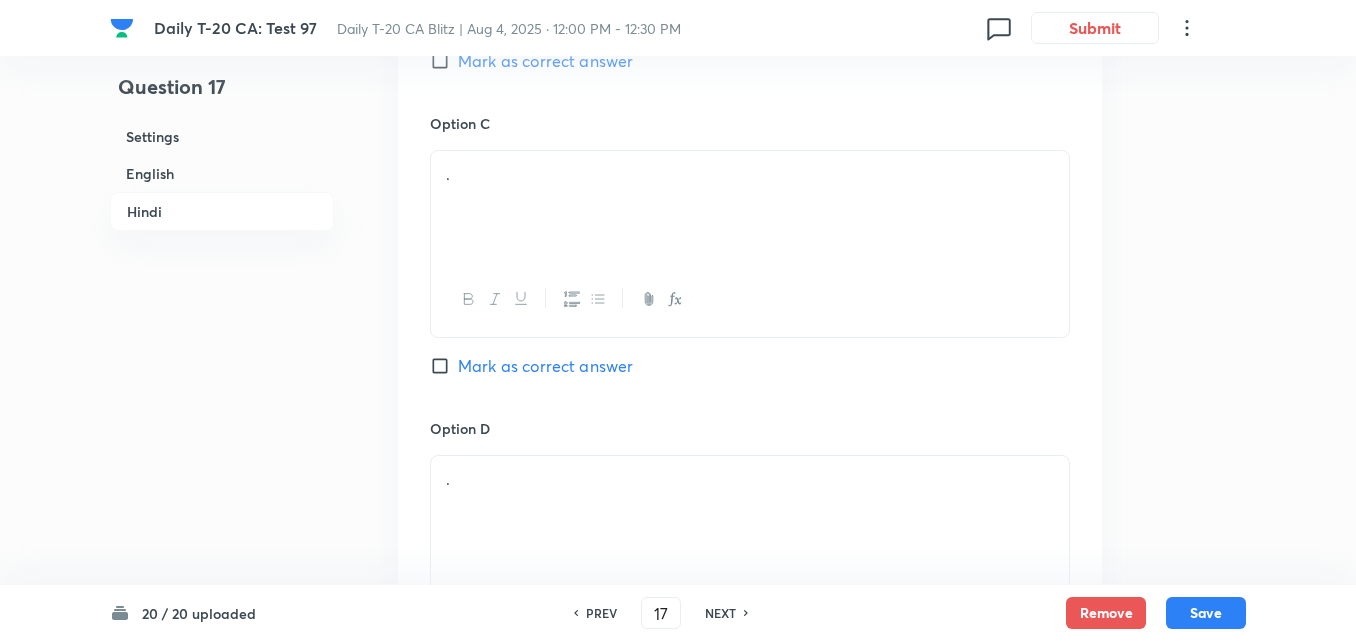 click on "." at bounding box center [750, 207] 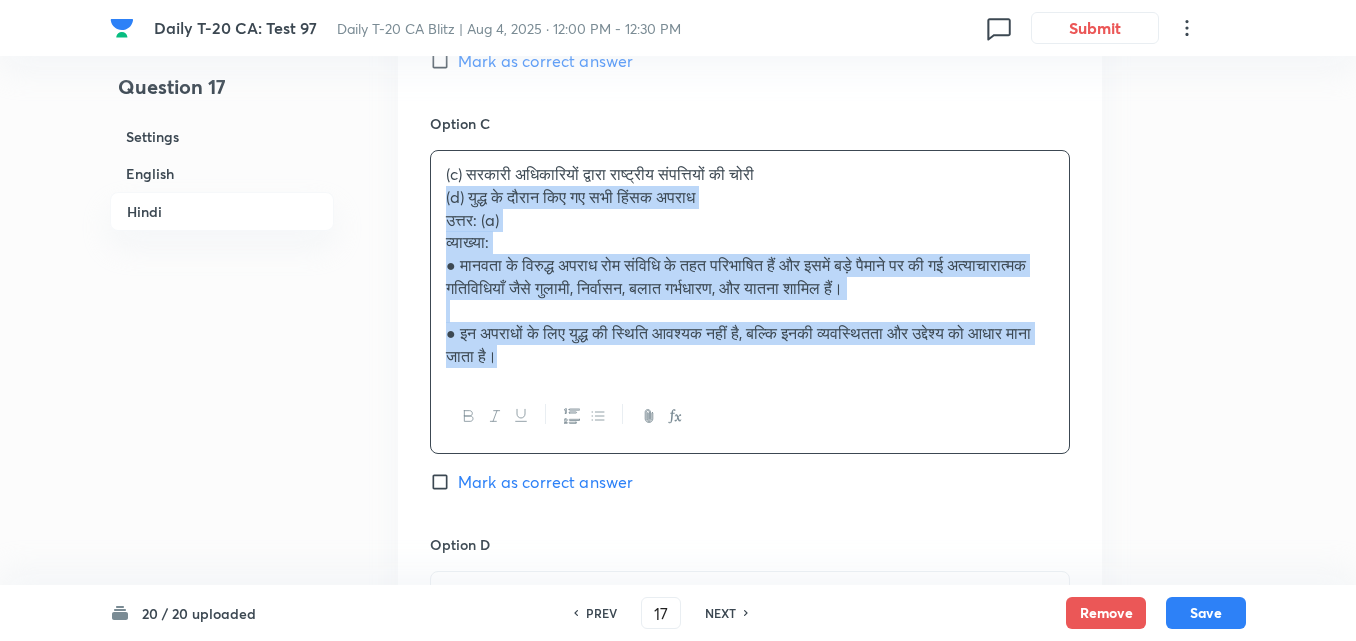 drag, startPoint x: 423, startPoint y: 190, endPoint x: 404, endPoint y: 193, distance: 19.235384 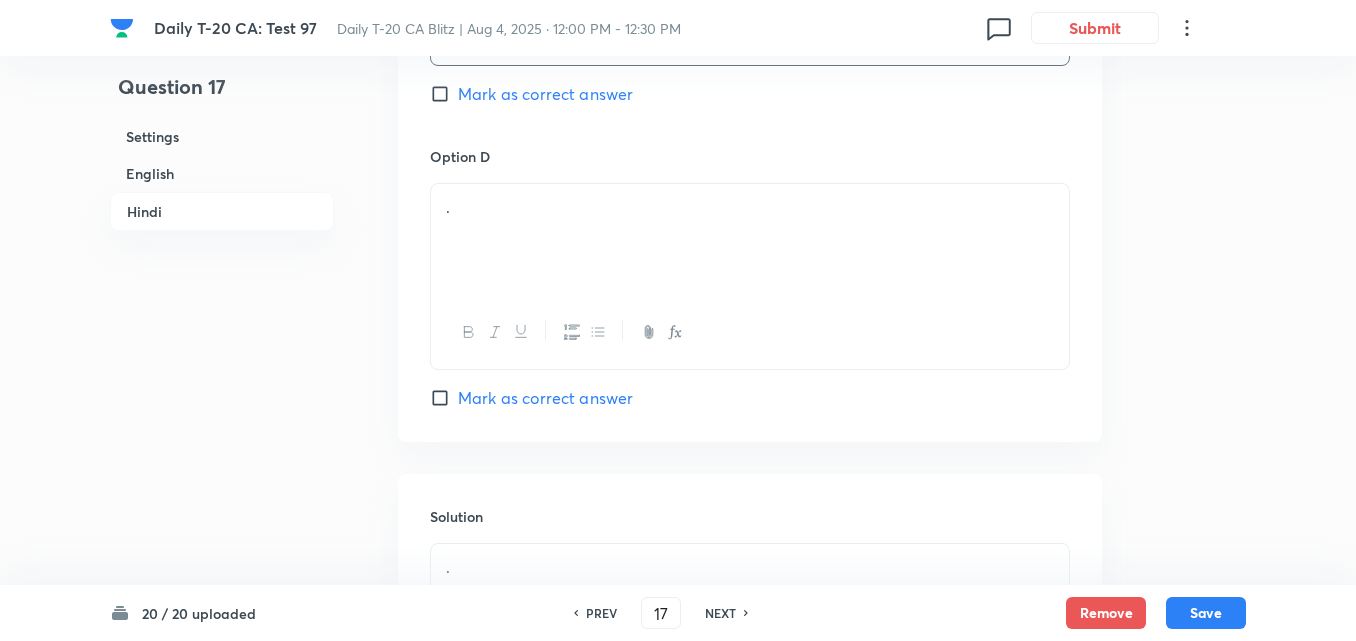 scroll, scrollTop: 3916, scrollLeft: 0, axis: vertical 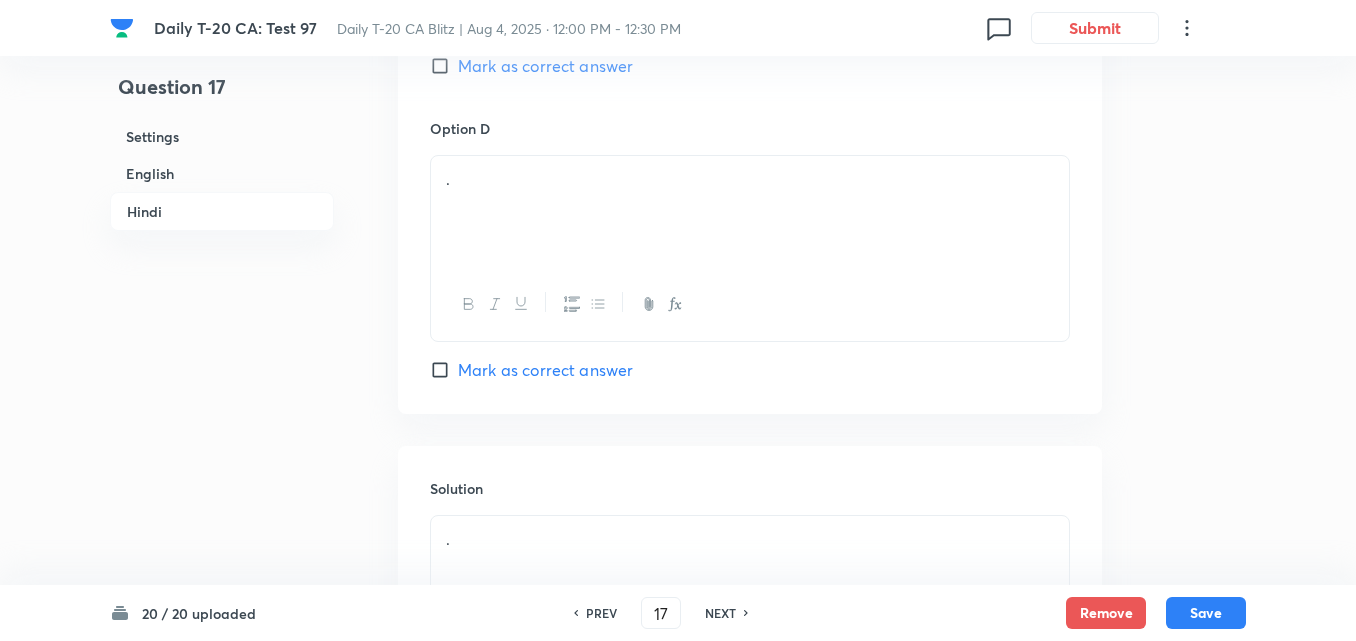 click on "." at bounding box center (750, 212) 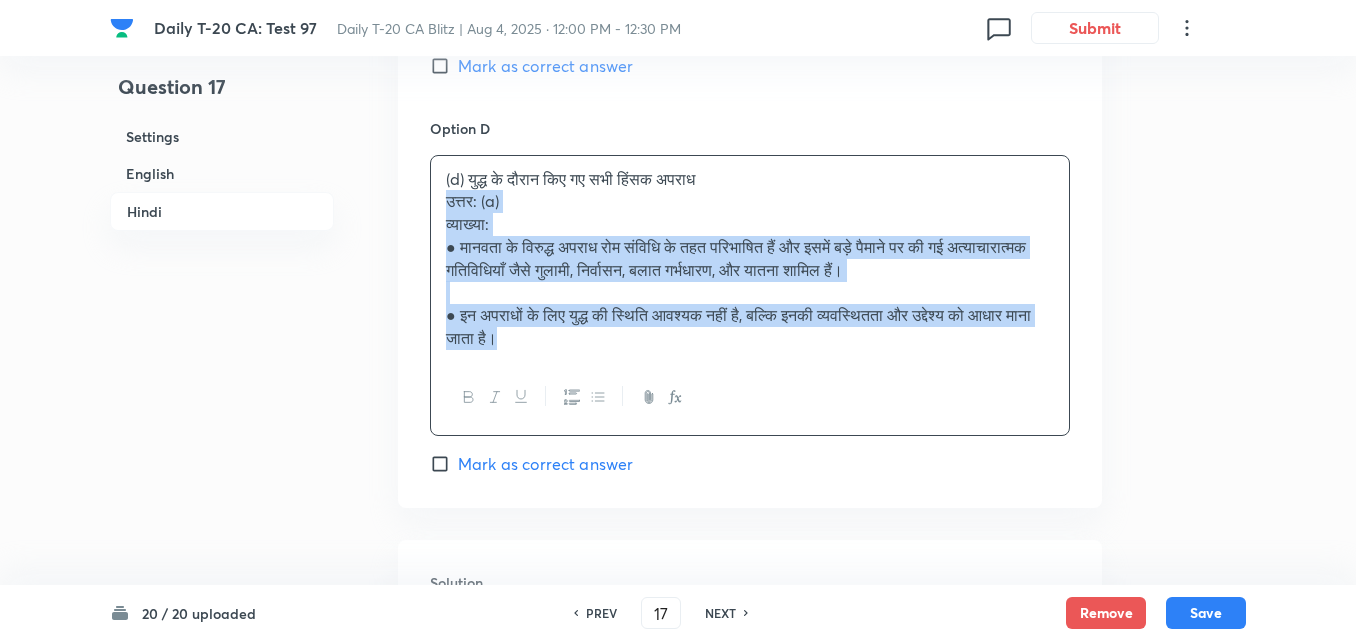 drag, startPoint x: 441, startPoint y: 207, endPoint x: 364, endPoint y: 233, distance: 81.27115 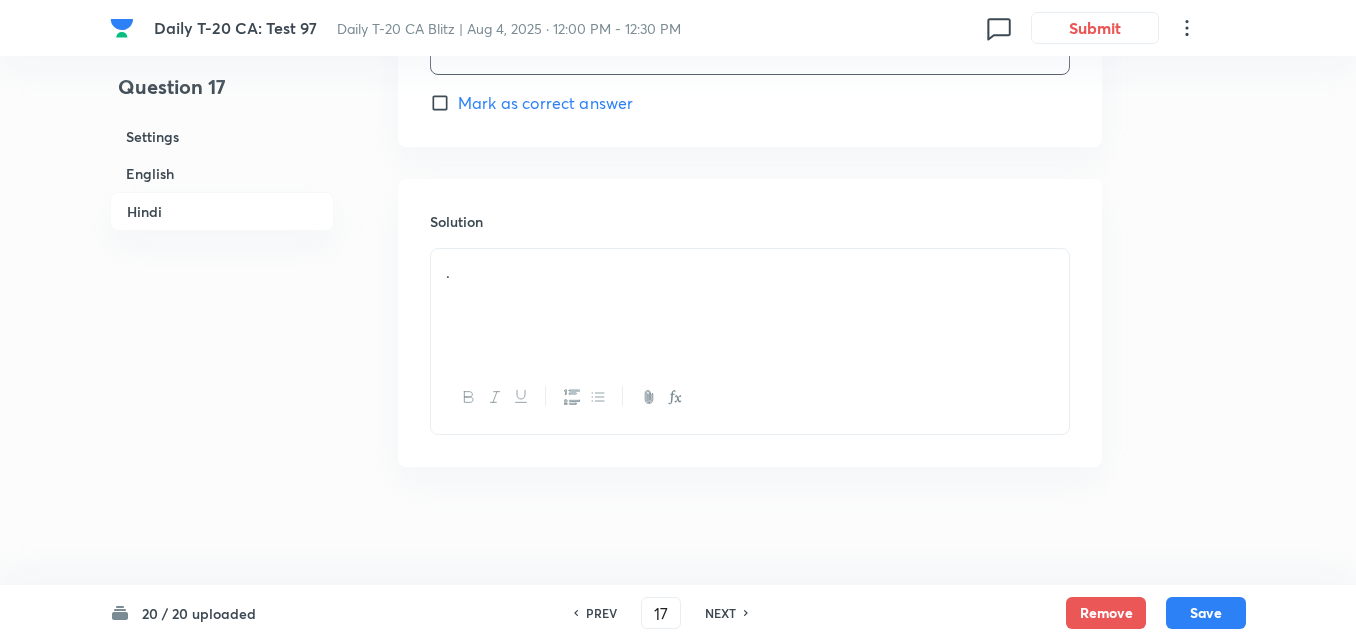scroll, scrollTop: 4185, scrollLeft: 0, axis: vertical 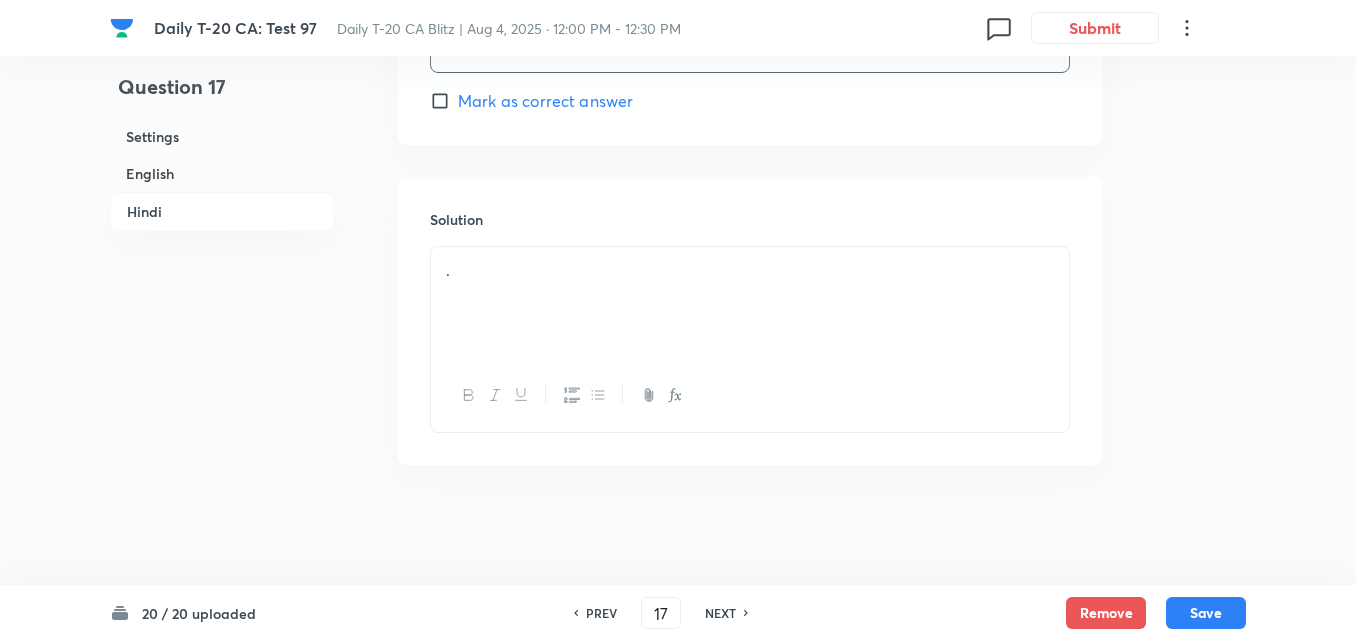 click on "." at bounding box center (750, 303) 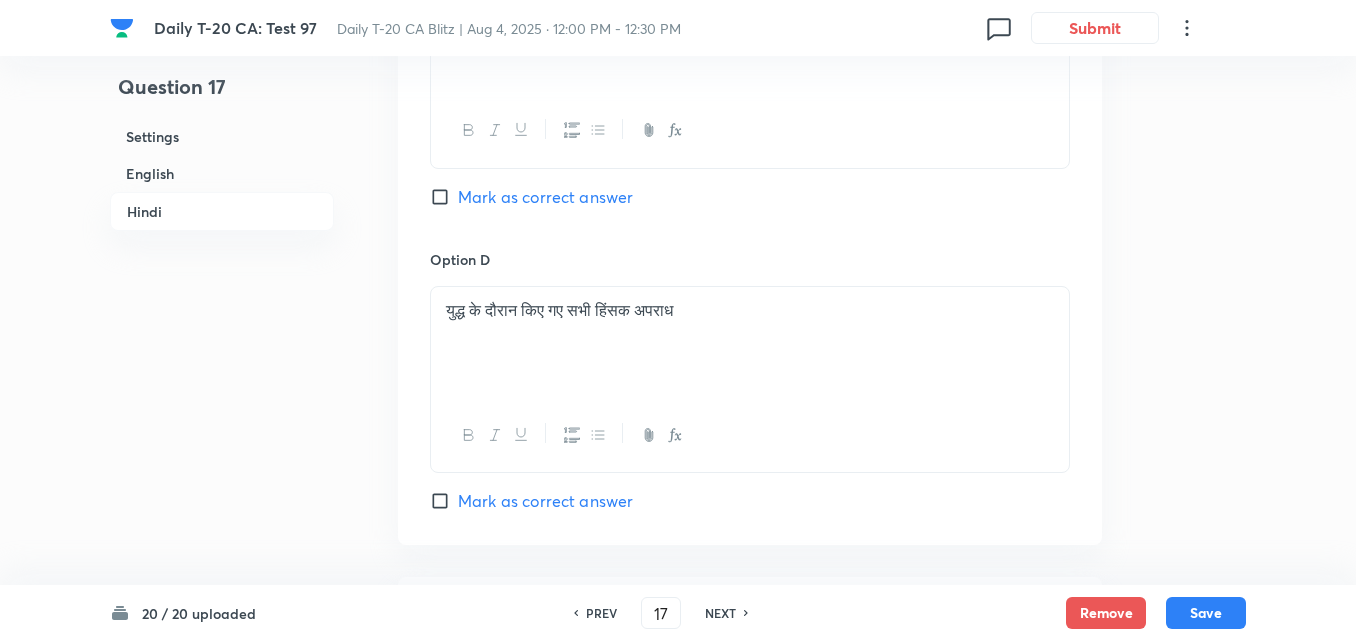 scroll, scrollTop: 3285, scrollLeft: 0, axis: vertical 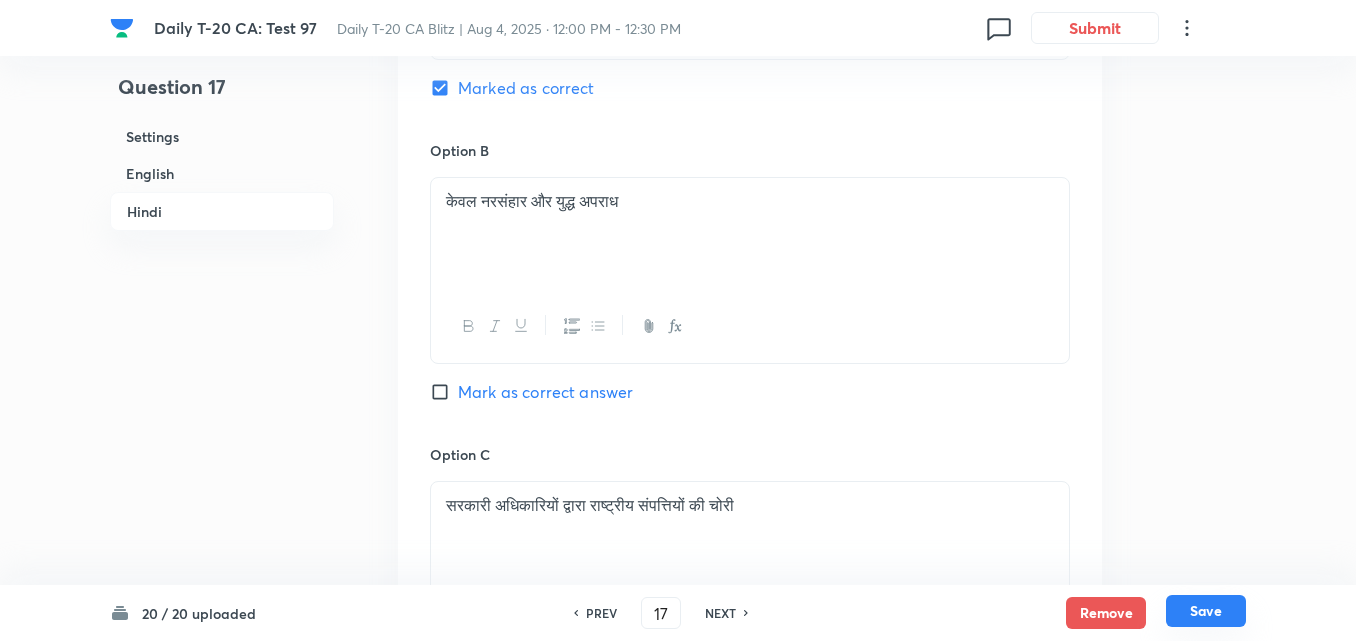click on "Save" at bounding box center [1206, 611] 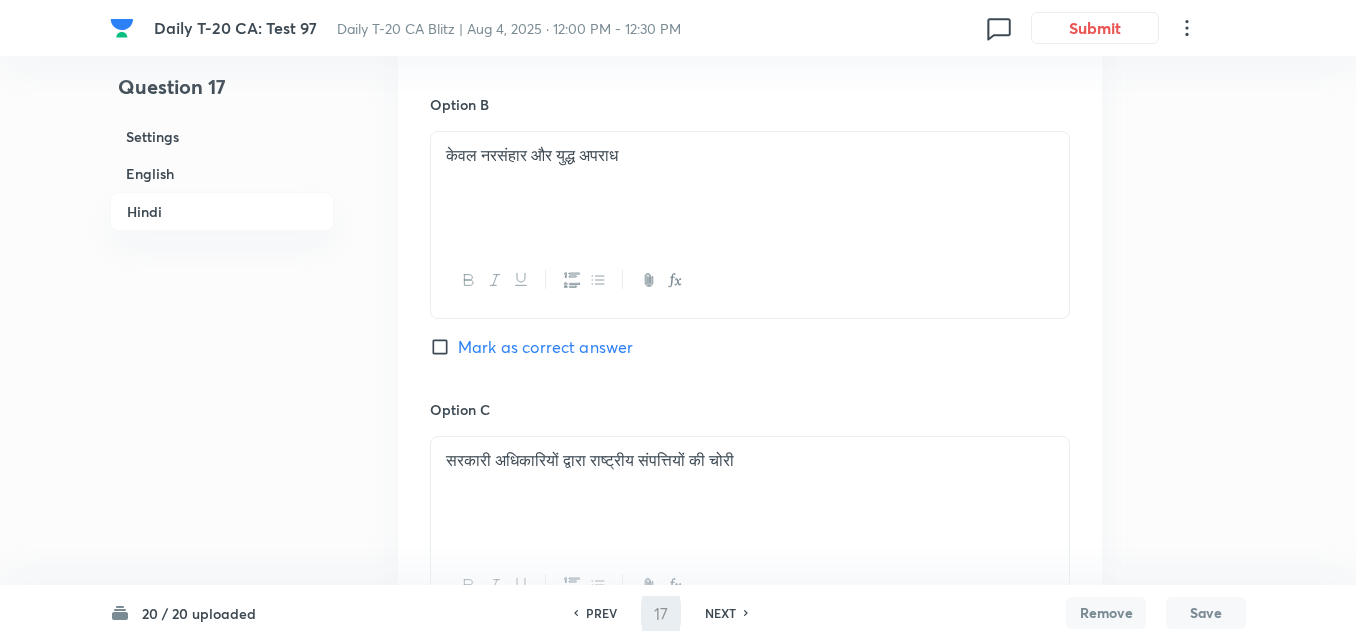 type on "18" 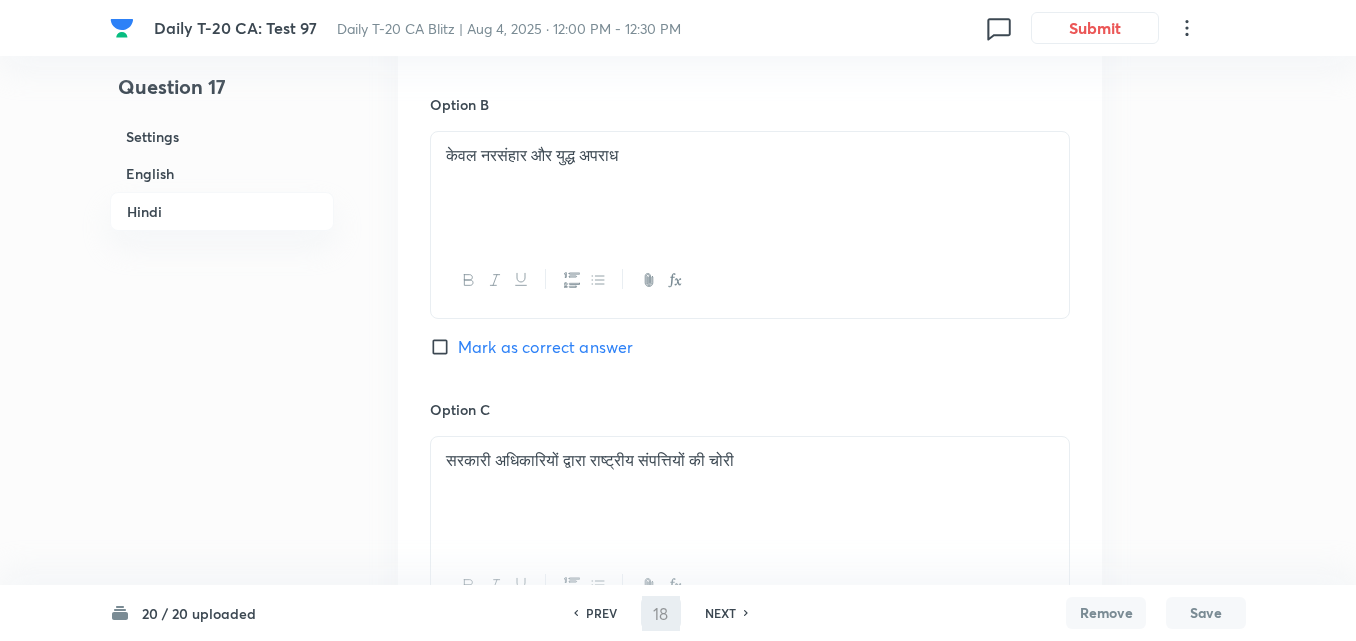 checkbox on "false" 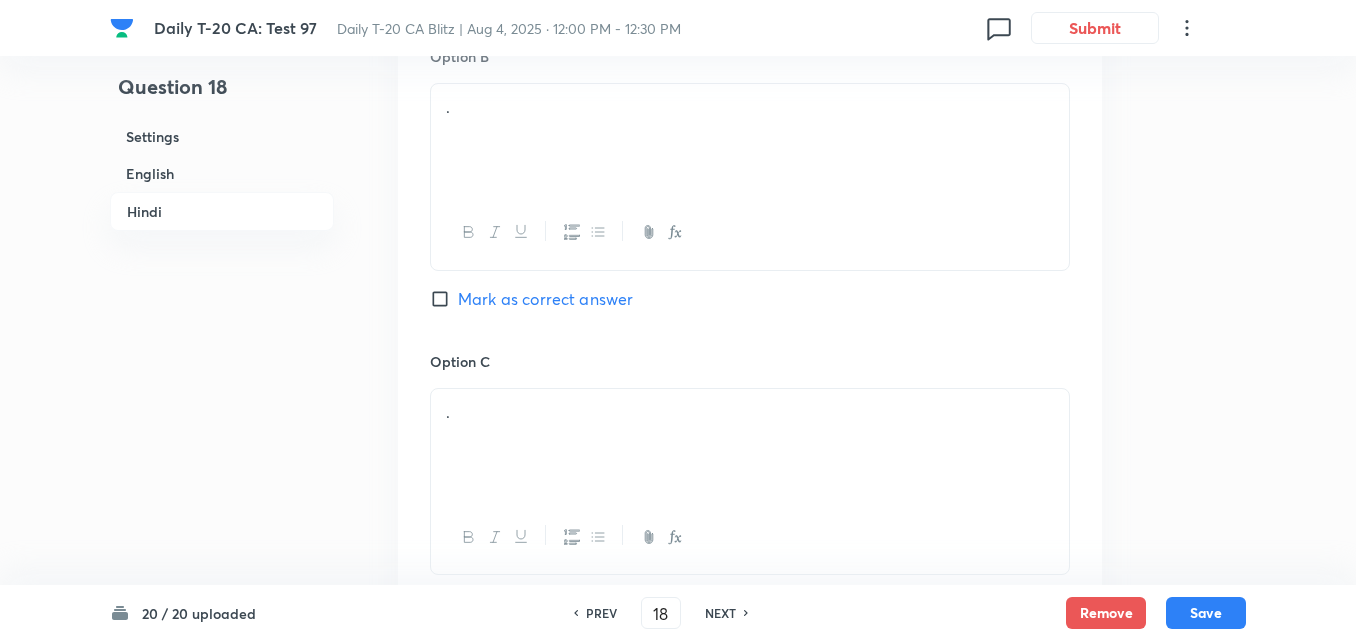 click on "English" at bounding box center [222, 173] 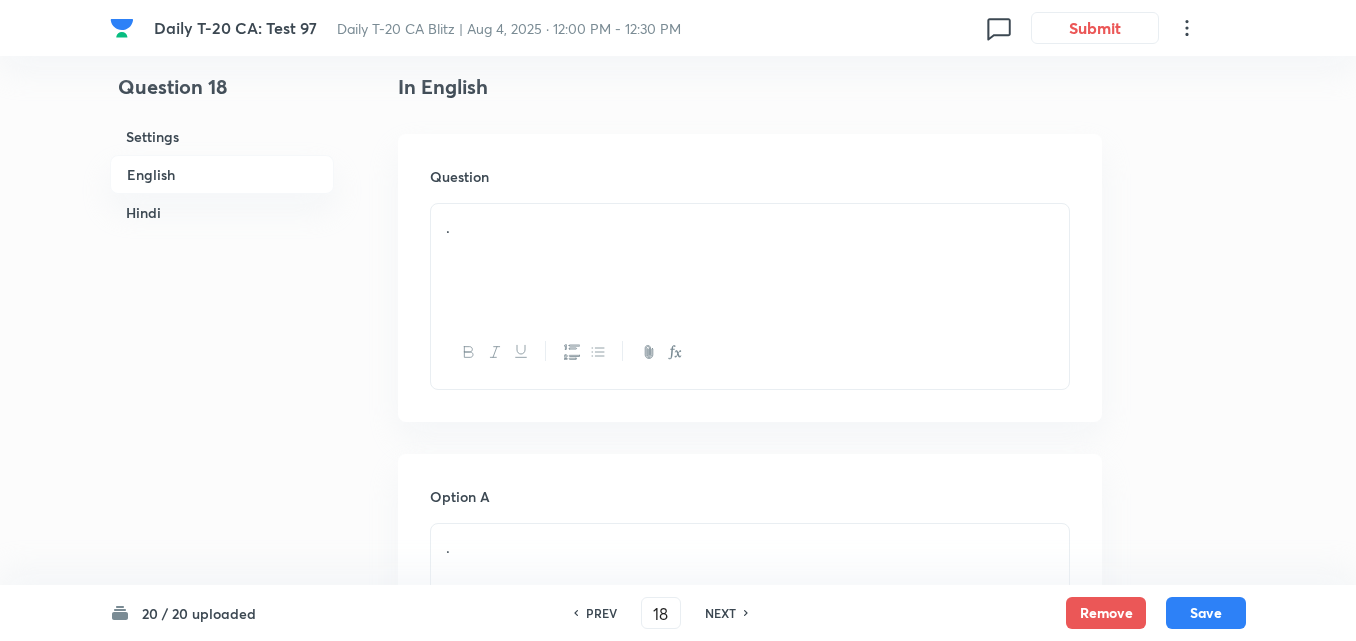 click on "." at bounding box center [750, 260] 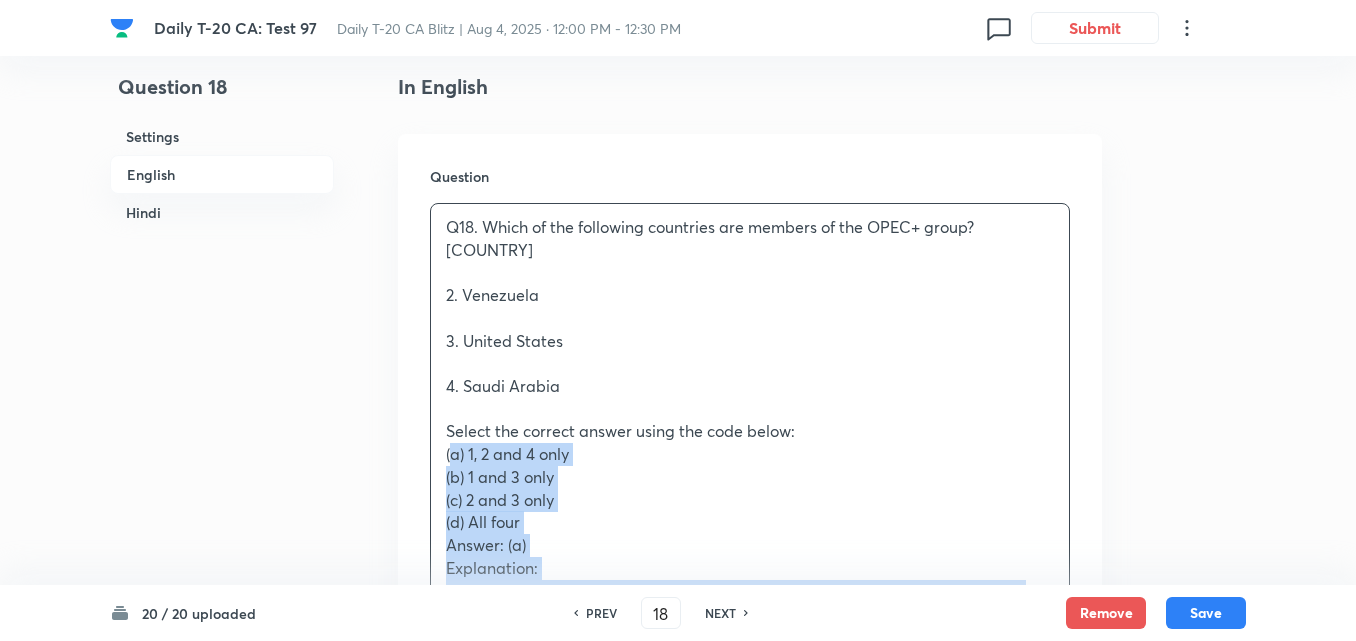 drag, startPoint x: 436, startPoint y: 455, endPoint x: 423, endPoint y: 457, distance: 13.152946 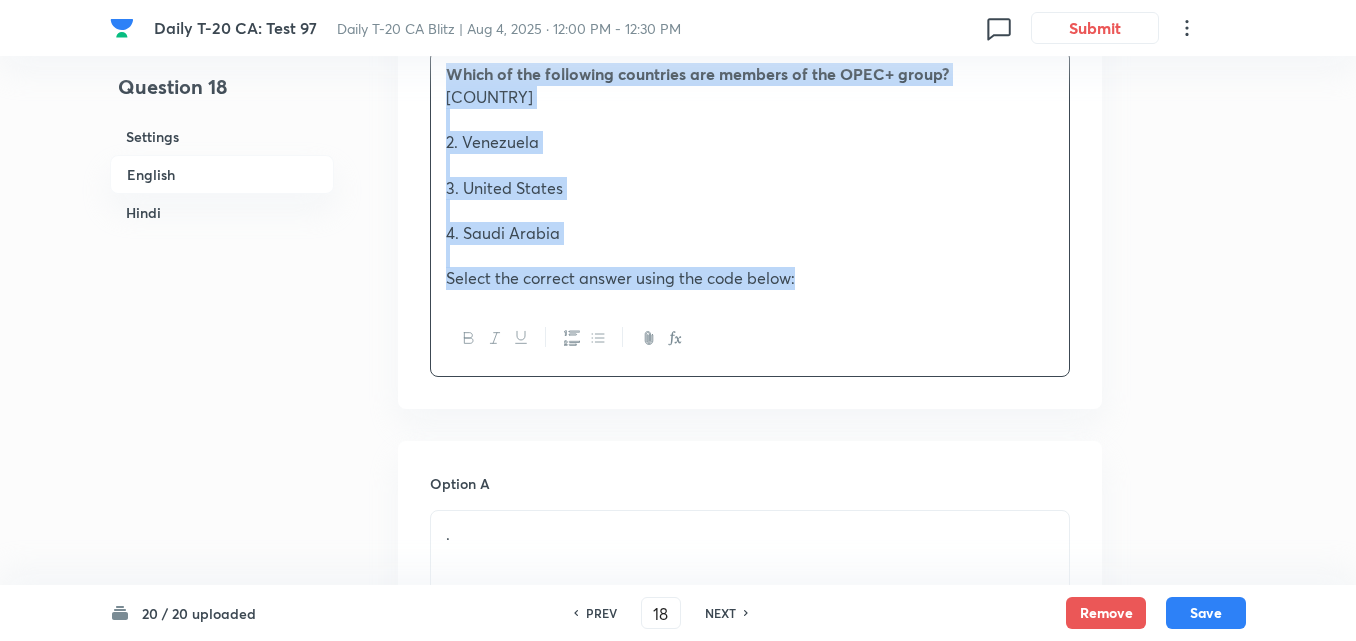 scroll, scrollTop: 916, scrollLeft: 0, axis: vertical 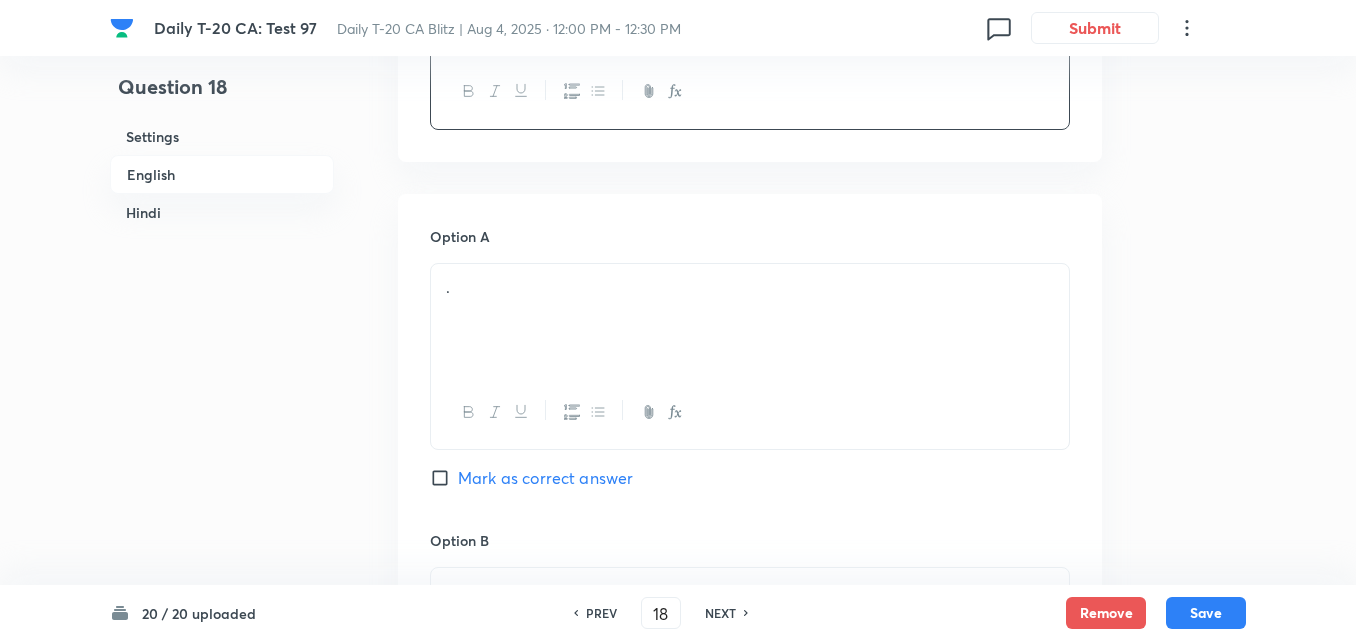 click on "Option A . Mark as correct answer" at bounding box center (750, 378) 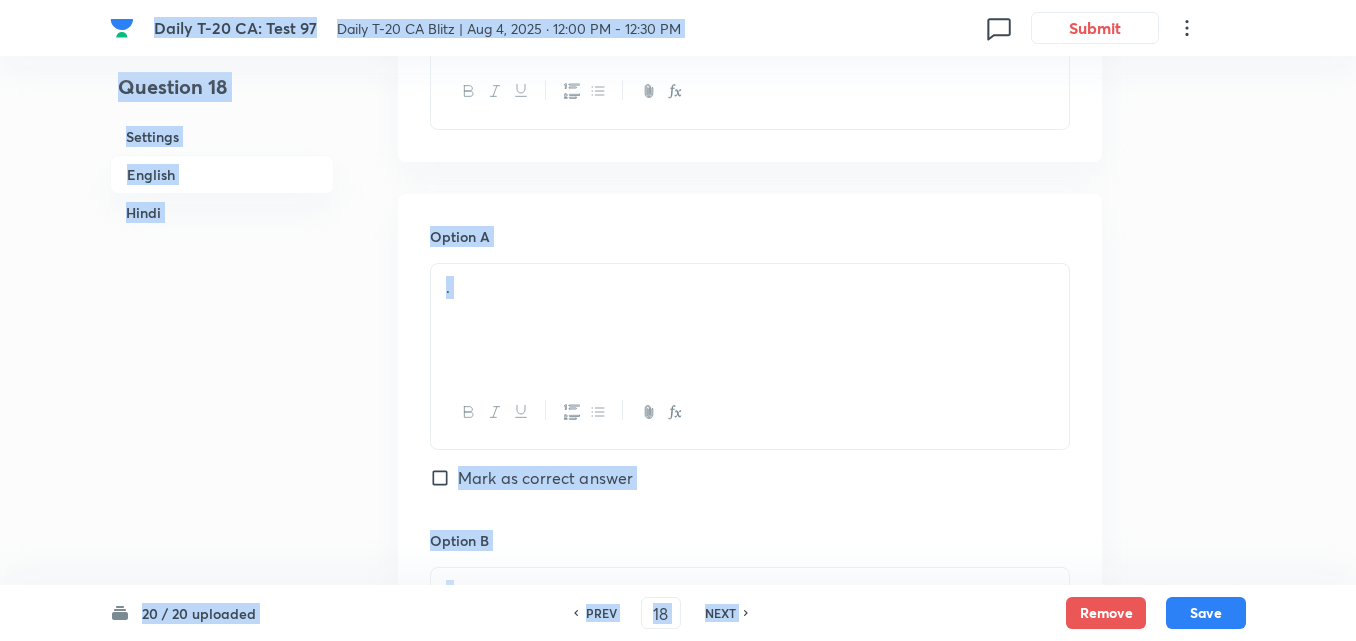 click on "." at bounding box center (750, 320) 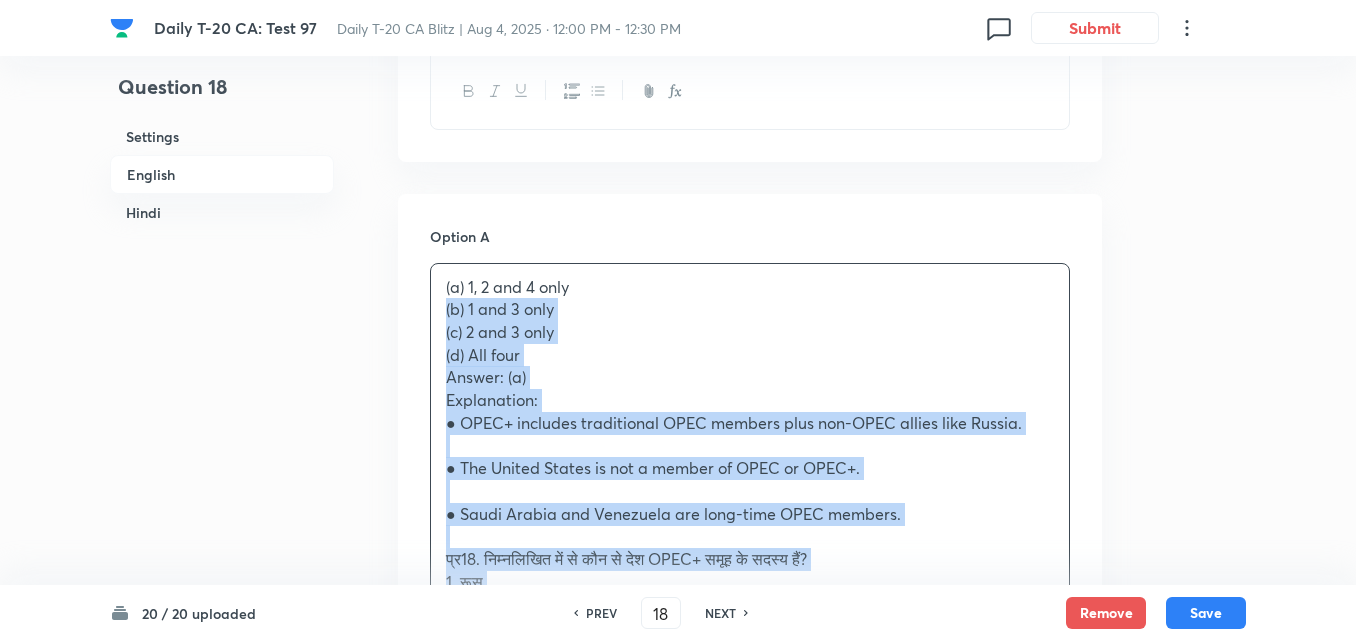 drag, startPoint x: 421, startPoint y: 310, endPoint x: 394, endPoint y: 306, distance: 27.294687 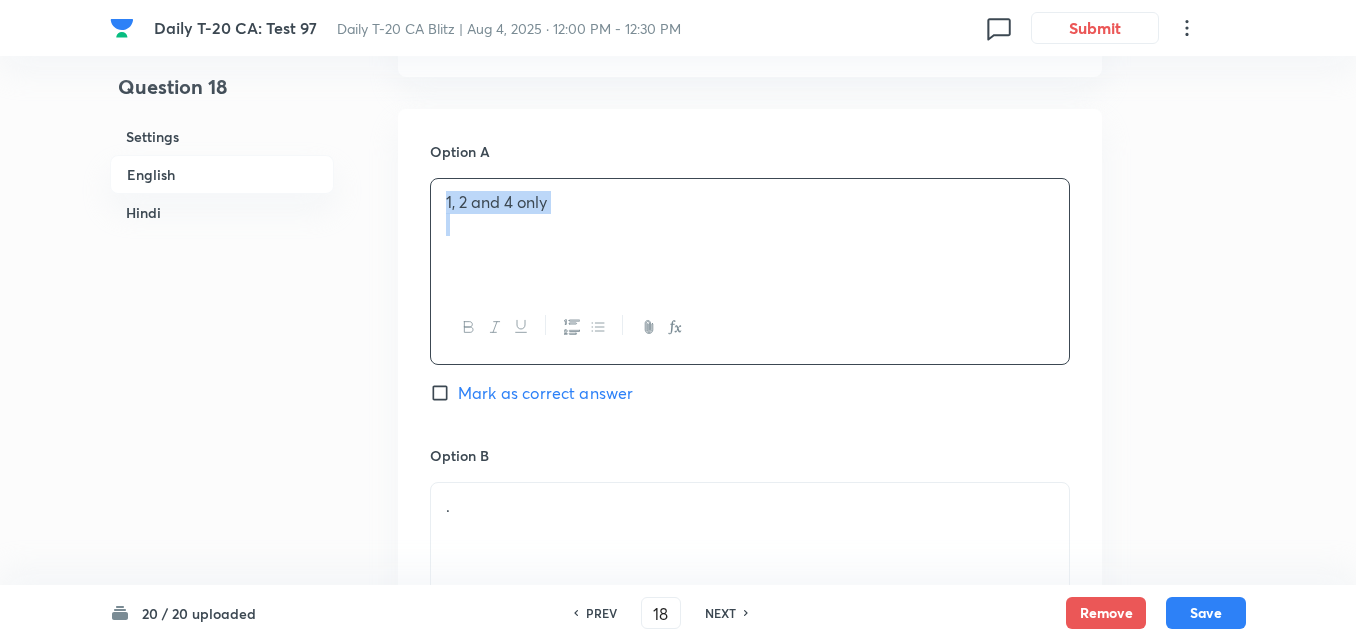 scroll, scrollTop: 1116, scrollLeft: 0, axis: vertical 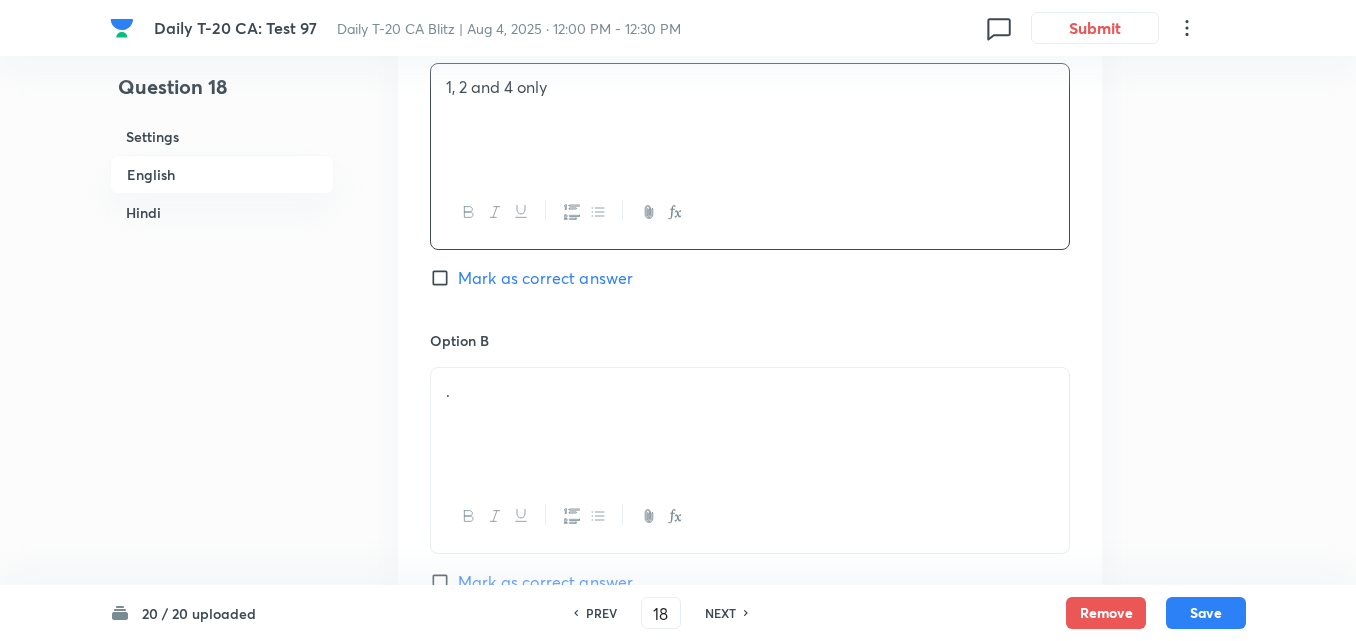 click on "Mark as correct answer" at bounding box center (545, 278) 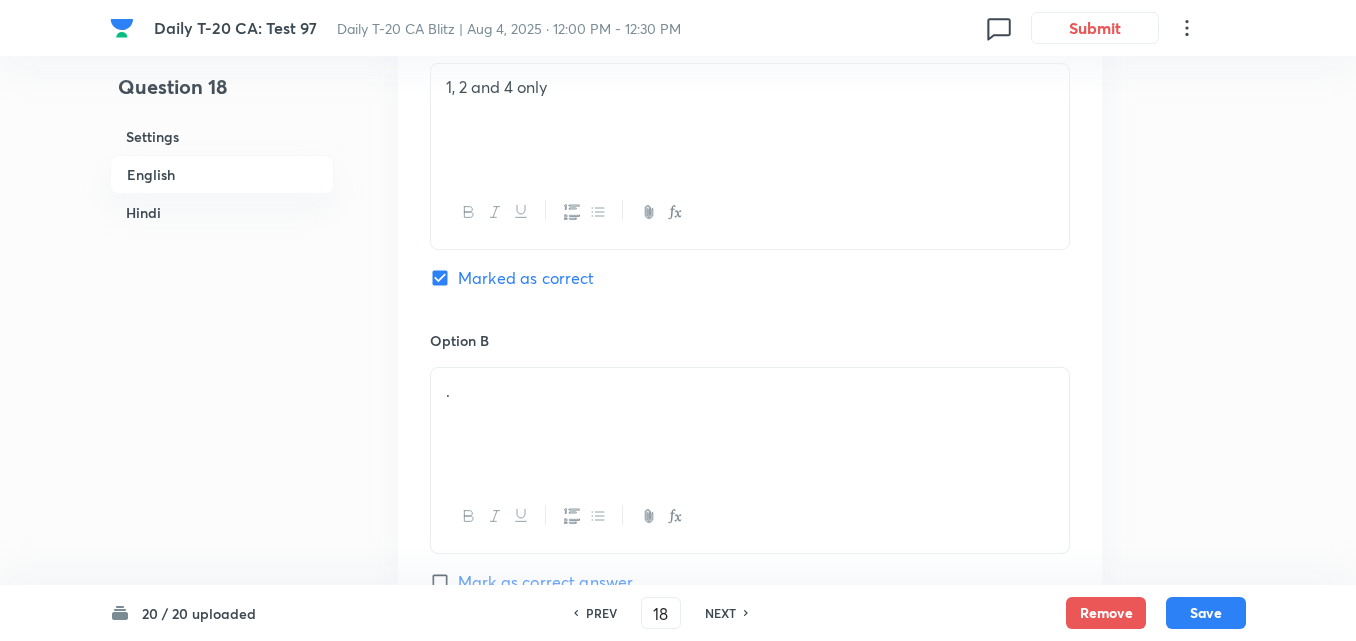 checkbox on "false" 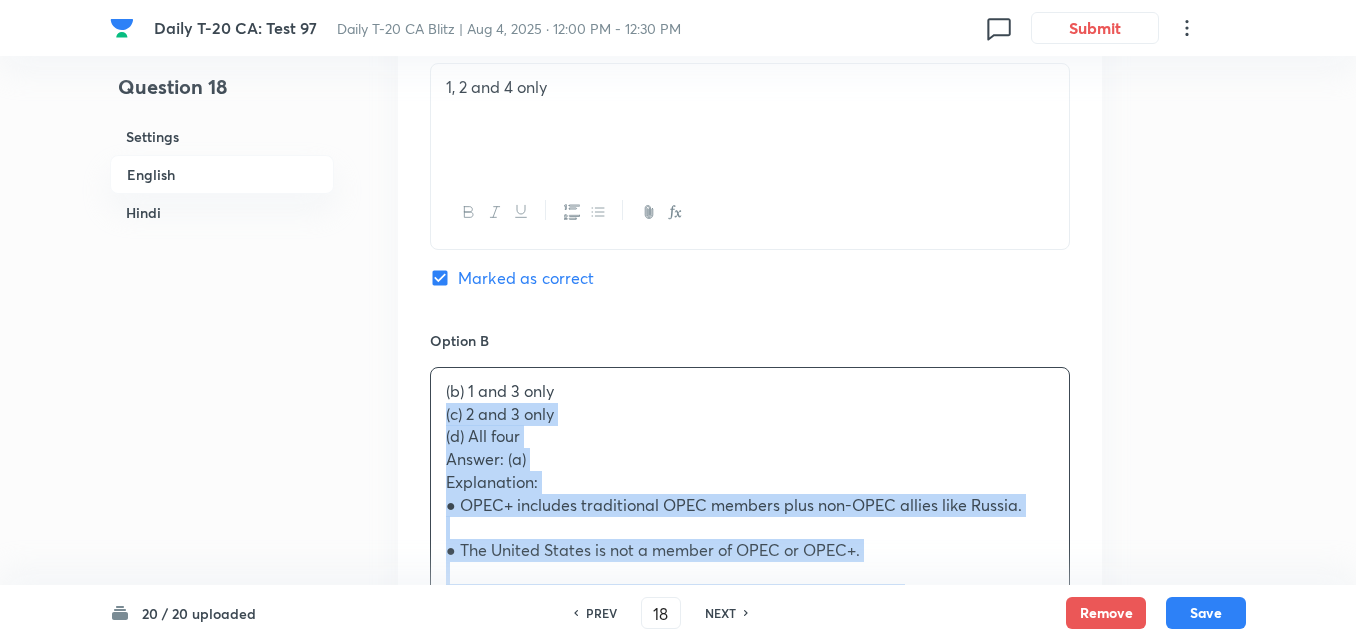 drag, startPoint x: 429, startPoint y: 406, endPoint x: 418, endPoint y: 410, distance: 11.7046995 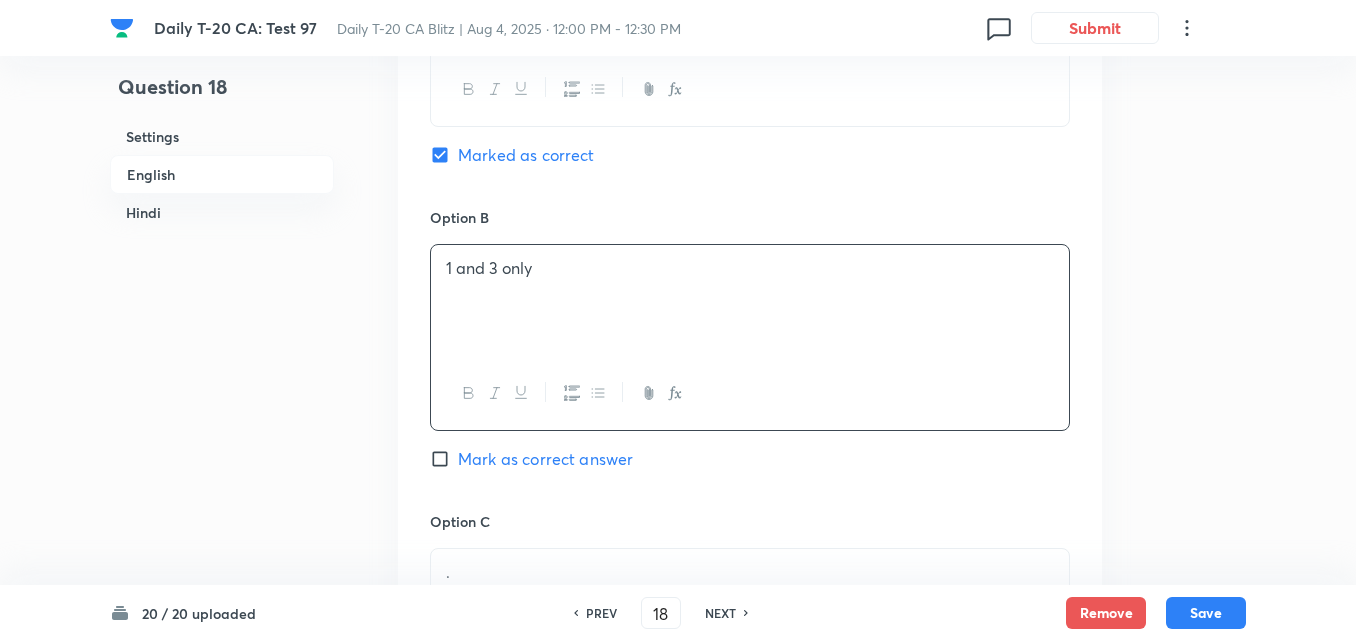 scroll, scrollTop: 1516, scrollLeft: 0, axis: vertical 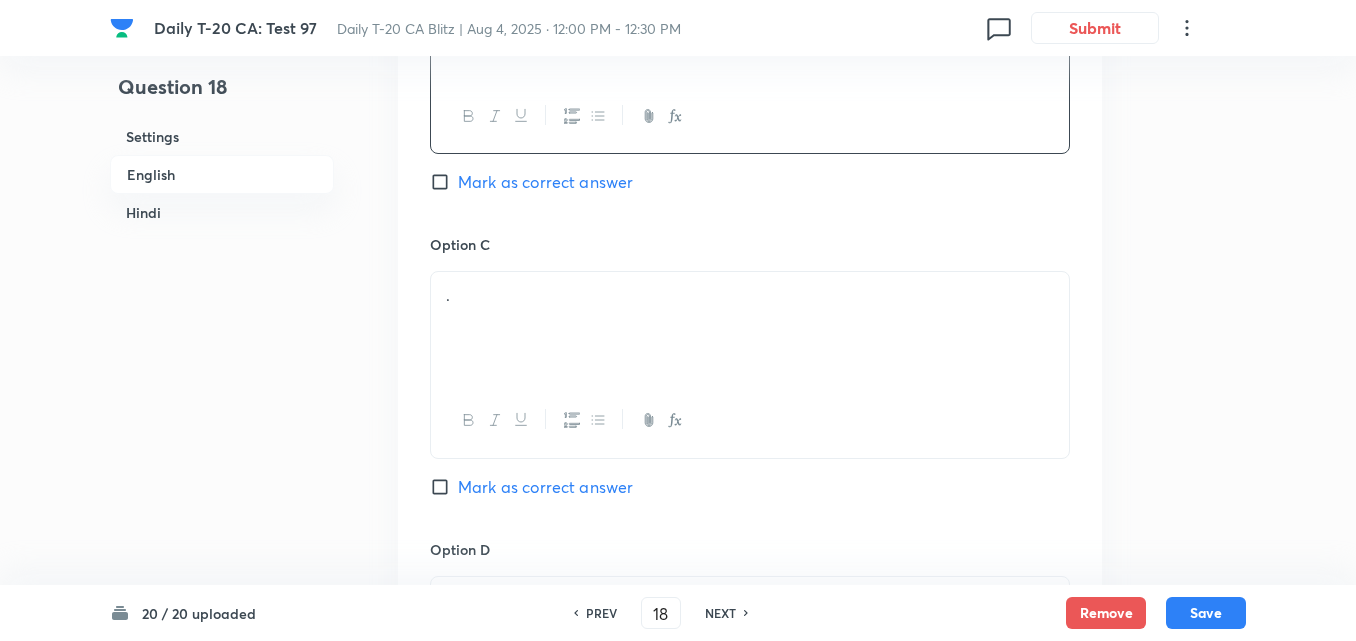 click on "." at bounding box center [750, 328] 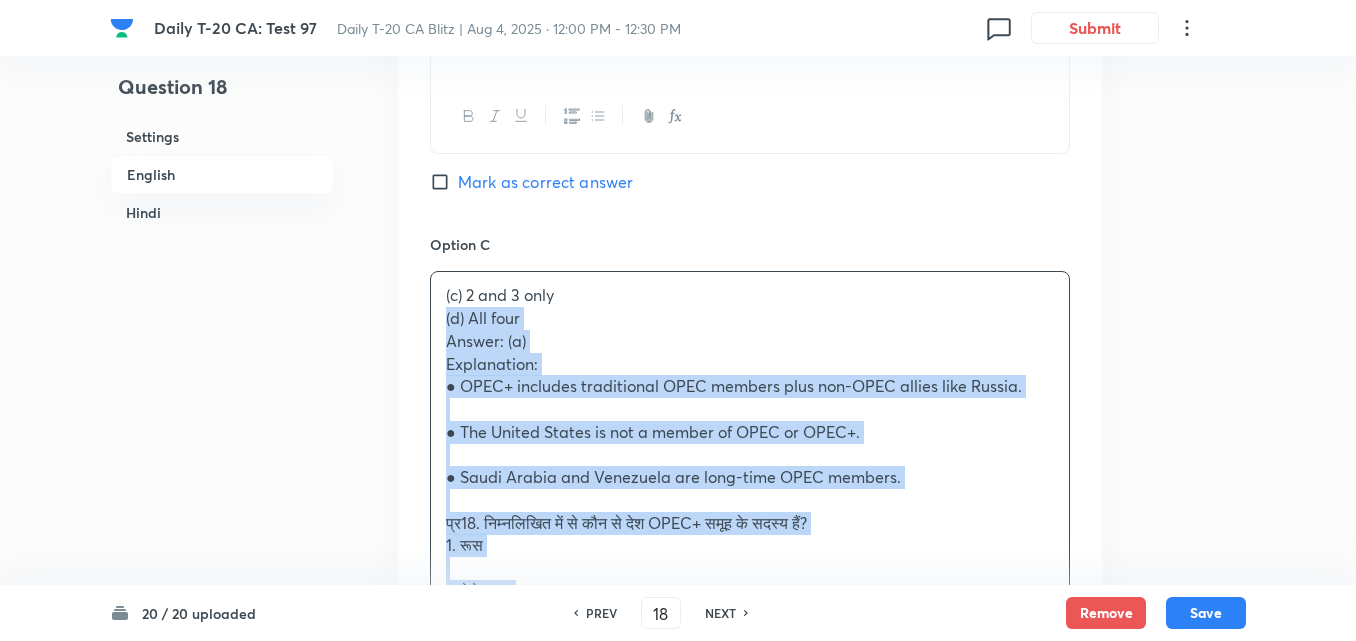 click on "(c) 2 and 3 only (d) All four Answer: (a) Explanation: ●	OPEC+ includes traditional OPEC members plus non-OPEC allies like Russia. ●	The United States is not a member of OPEC or OPEC+. ●	Saudi Arabia and Venezuela are long-time OPEC members. प्र18. निम्नलिखित में से कौन से देश OPEC+ समूह के सदस्य हैं? 1.	रूस 2.	वेनेजुएला 3.	संयुक्त राज्य अमेरिका 4.	सऊदी अरब नीचे दिए गए कूट का उपयोग कर सही उत्तर चुनिए: (a) केवल 1, 2 और 4 (b) केवल 1 और 3 (c) केवल 2 और 3 (d) सभी चार उत्तर: (a) व्याख्या: ●	OPEC+ पारंपरिक OPEC सदस्यों के अलावा रूस जैसे गैर-OPEC सहयोगी देशों को भी शामिल करता है।" at bounding box center [750, 647] 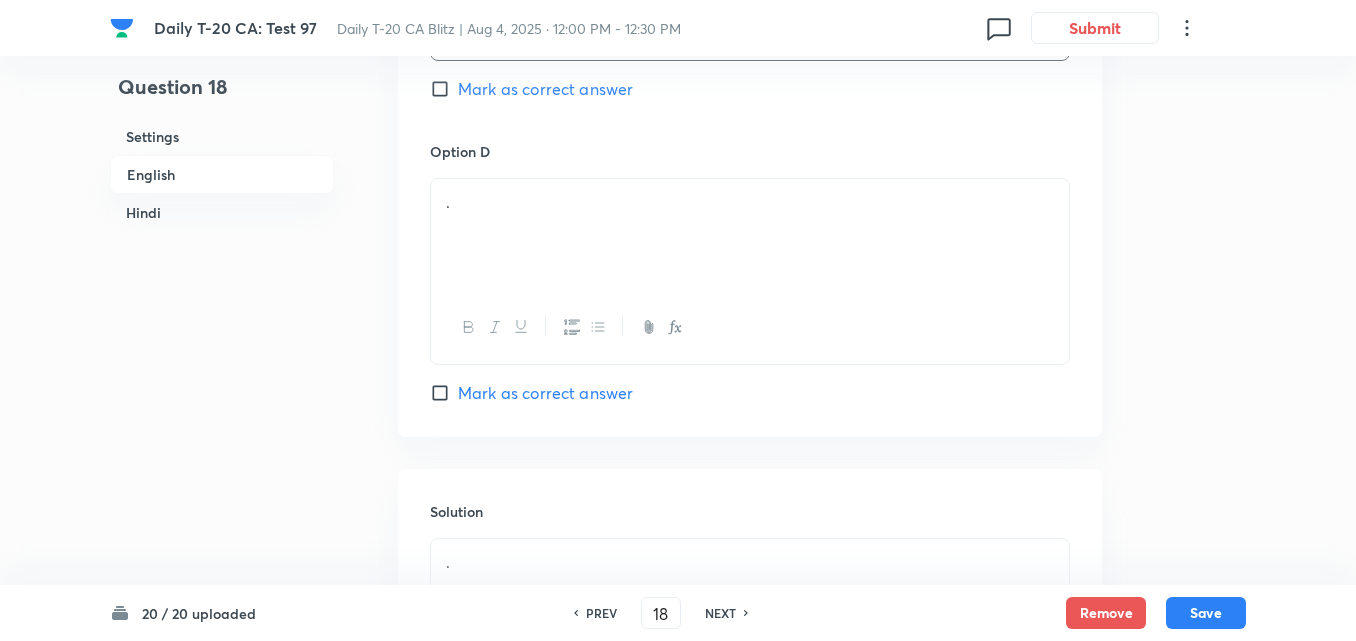 scroll, scrollTop: 1916, scrollLeft: 0, axis: vertical 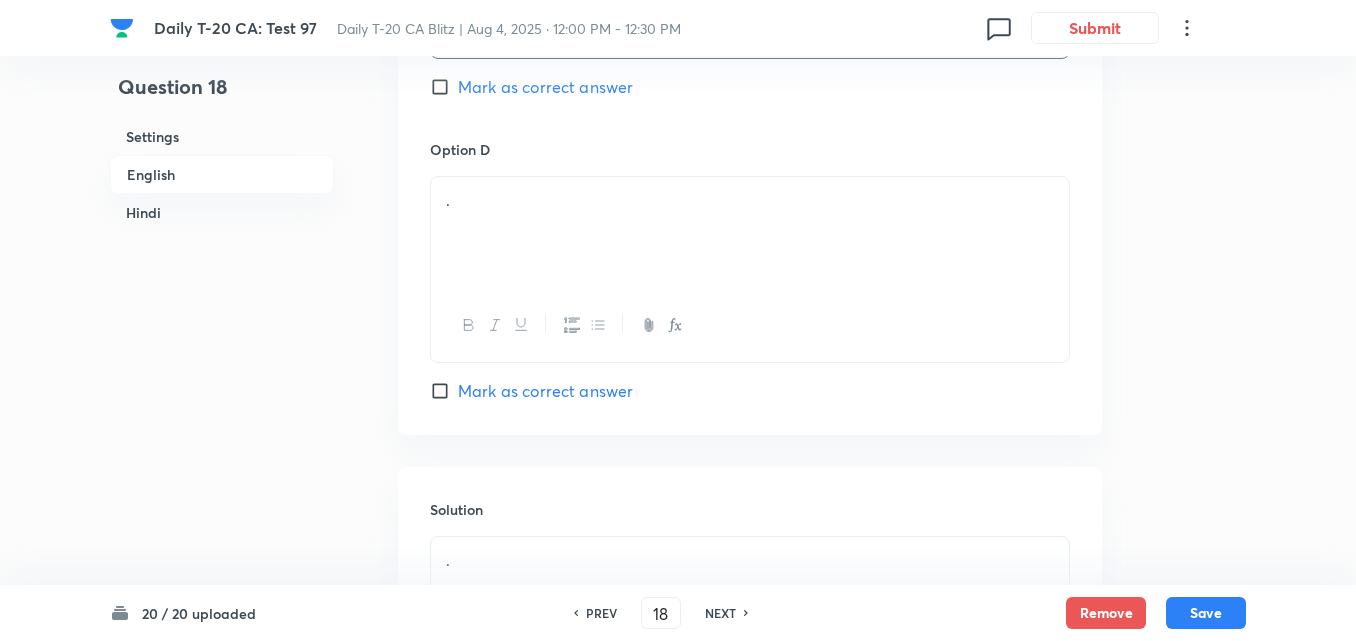 click on "." at bounding box center (750, 233) 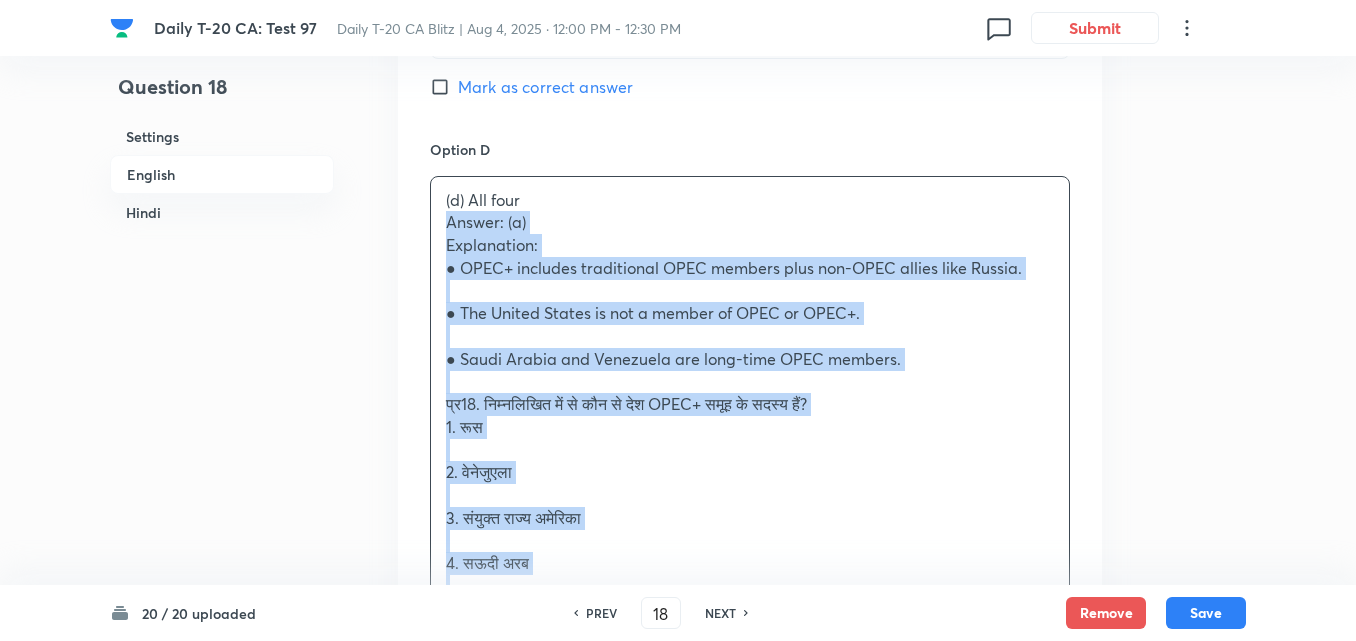 click on "Option A 1, 2 and 4 only Marked as correct Option B 1 and 3 only Mark as correct answer Option C 2 and 3 only Mark as correct answer Option D (d) All four Answer: (a) Explanation: ●	OPEC+ includes traditional OPEC members plus non-OPEC allies like Russia. ●	The United States is not a member of OPEC or OPEC+. ●	Saudi Arabia and Venezuela are long-time OPEC members. प्र18. निम्नलिखित में से कौन से देश OPEC+ समूह के सदस्य हैं? 1.	रूस 2.	वेनेजुएला 3.	संयुक्त राज्य अमेरिका 4.	सऊदी अरब नीचे दिए गए कूट का उपयोग कर सही उत्तर चुनिए: (a) केवल 1, 2 और 4 (b) केवल 1 और 3 (c) केवल 2 और 3 (d) सभी चार उत्तर: (a) व्याख्या: Mark as correct answer" at bounding box center (750, 123) 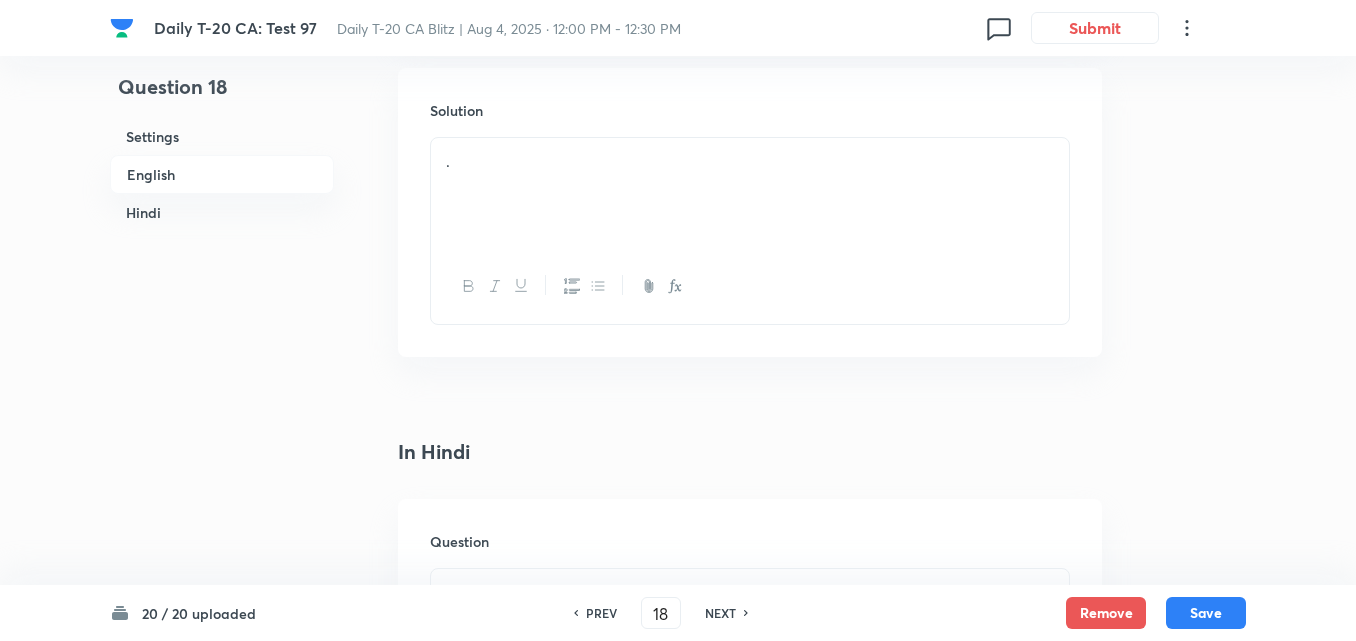 scroll, scrollTop: 2316, scrollLeft: 0, axis: vertical 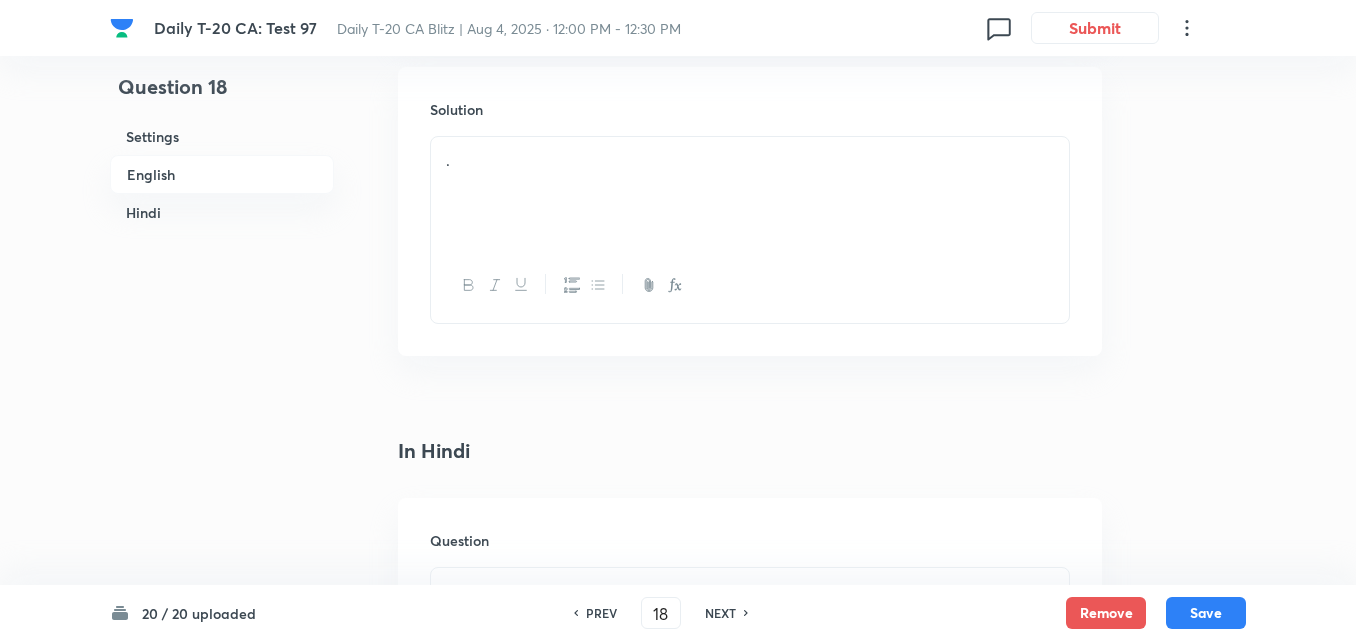 click on "." at bounding box center (750, 193) 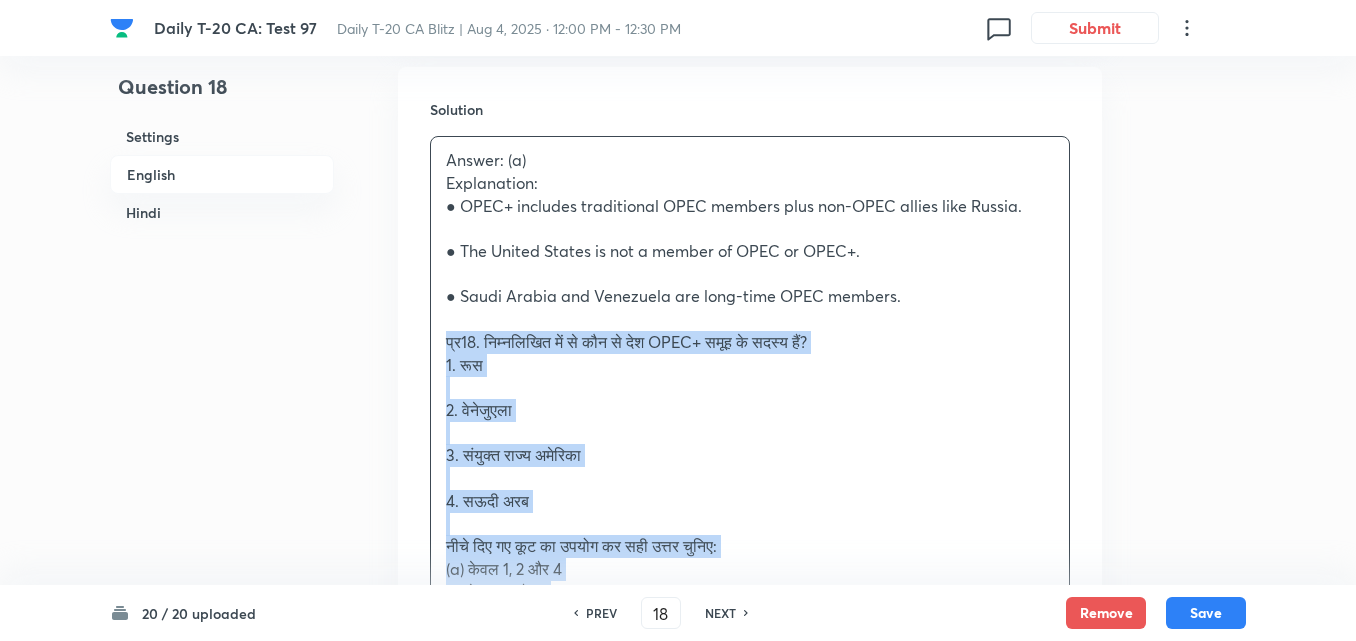 click on "Answer: (a) Explanation: ●	OPEC+ includes traditional OPEC members plus non-OPEC allies like Russia. ●	The United States is not a member of OPEC or OPEC+. ●	Saudi Arabia and Venezuela are long-time OPEC members. प्र18. निम्नलिखित में से कौन से देश OPEC+ समूह के सदस्य हैं? 1.	रूस 2.	वेनेजुएला 3.	संयुक्त राज्य अमेरिका 4.	सऊदी अरब नीचे दिए गए कूट का उपयोग कर सही उत्तर चुनिए: (a) केवल 1, 2 और 4 (b) केवल 1 और 3 (c) केवल 2 और 3 (d) सभी चार उत्तर: (a) व्याख्या: ●	OPEC+ पारंपरिक OPEC सदस्यों के अलावा रूस जैसे गैर-OPEC सहयोगी देशों को भी शामिल करता है।" at bounding box center [750, 490] 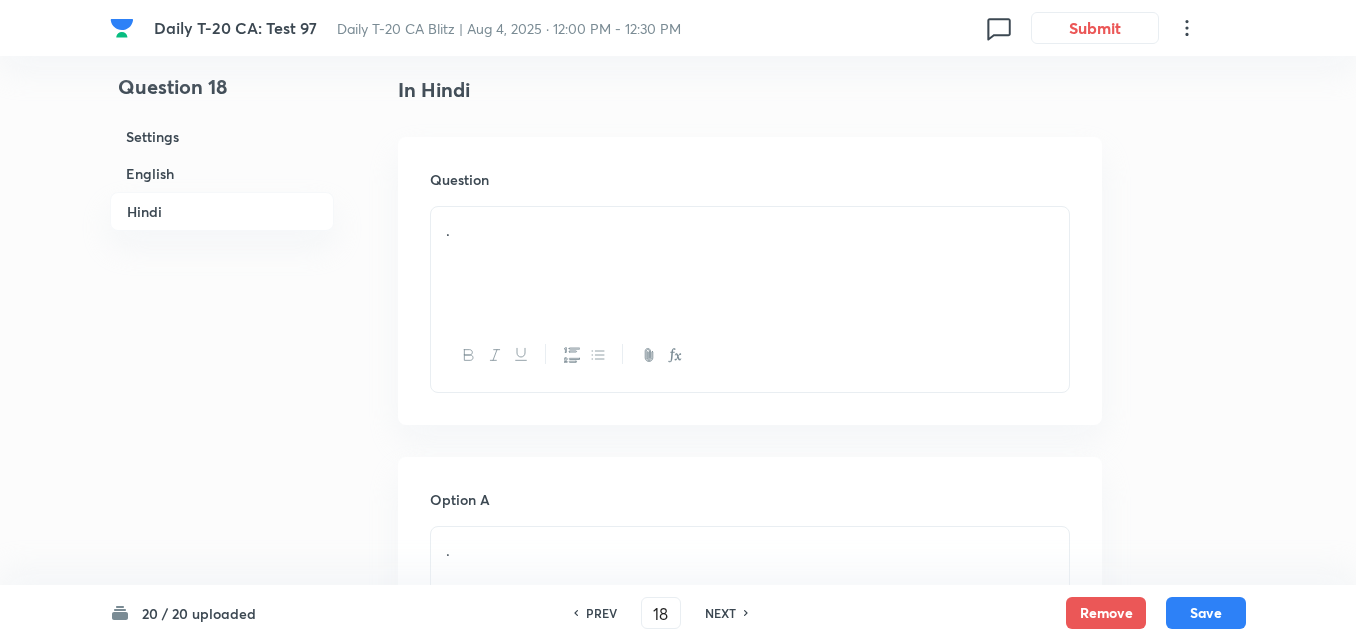 scroll, scrollTop: 2816, scrollLeft: 0, axis: vertical 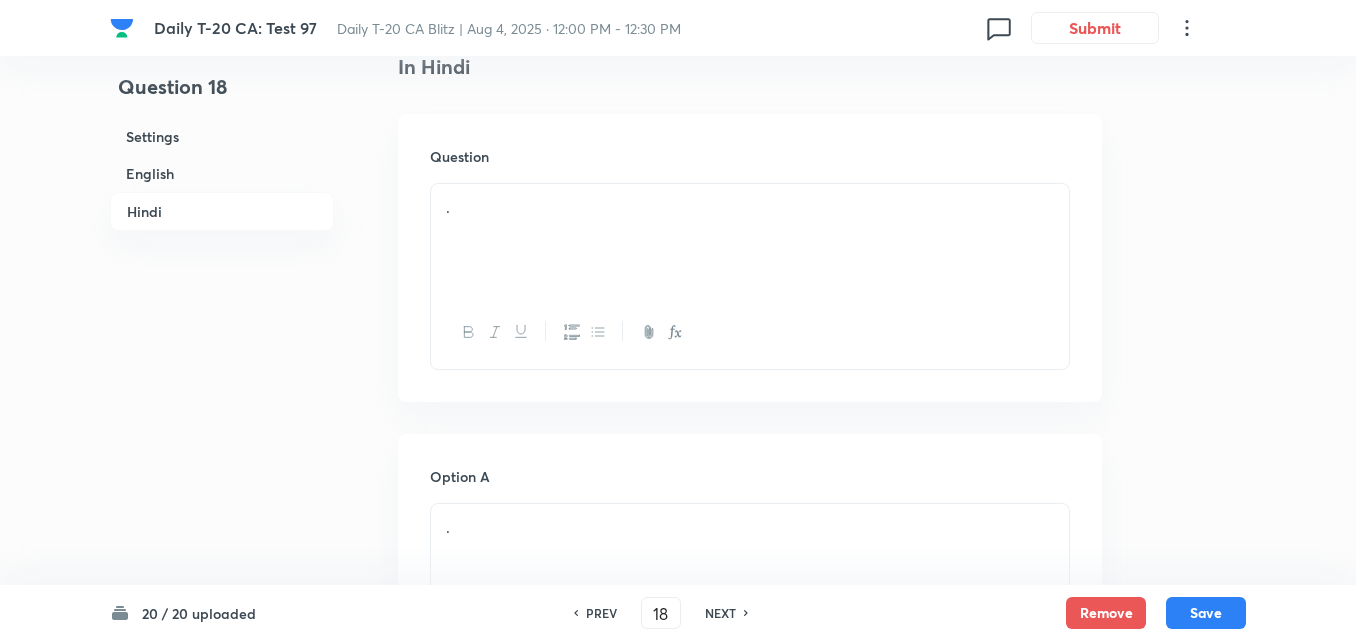 click on "." at bounding box center [750, 240] 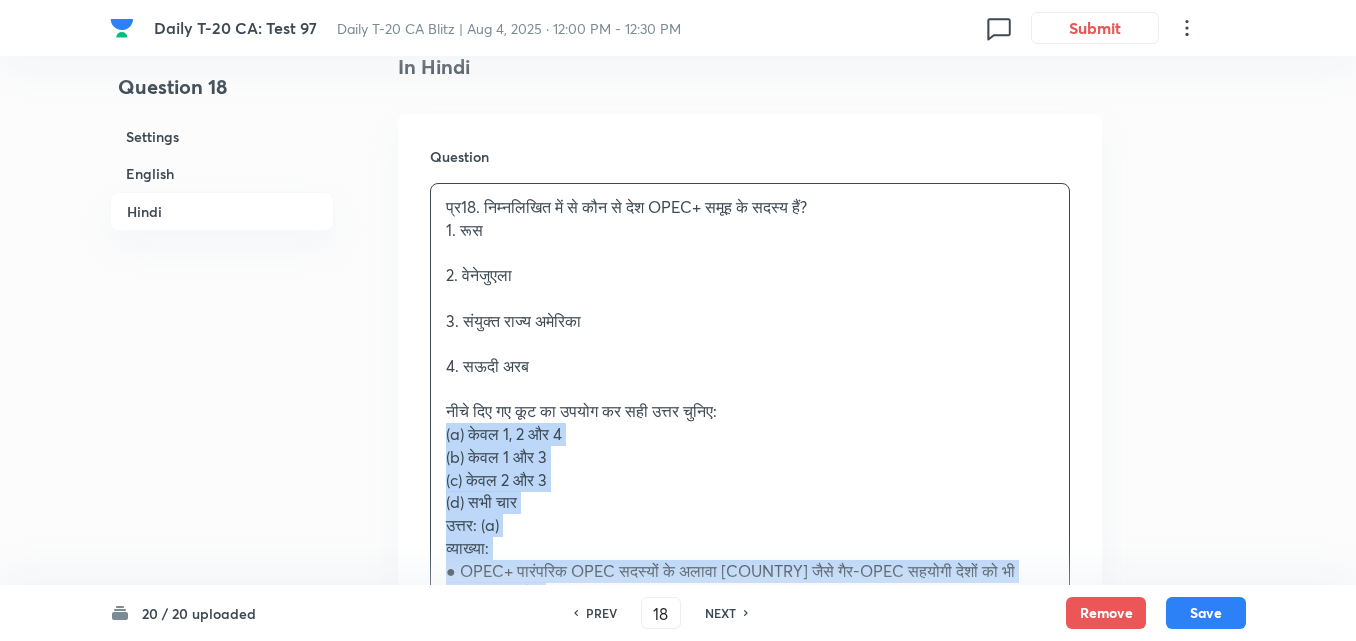 drag, startPoint x: 426, startPoint y: 430, endPoint x: 389, endPoint y: 438, distance: 37.85499 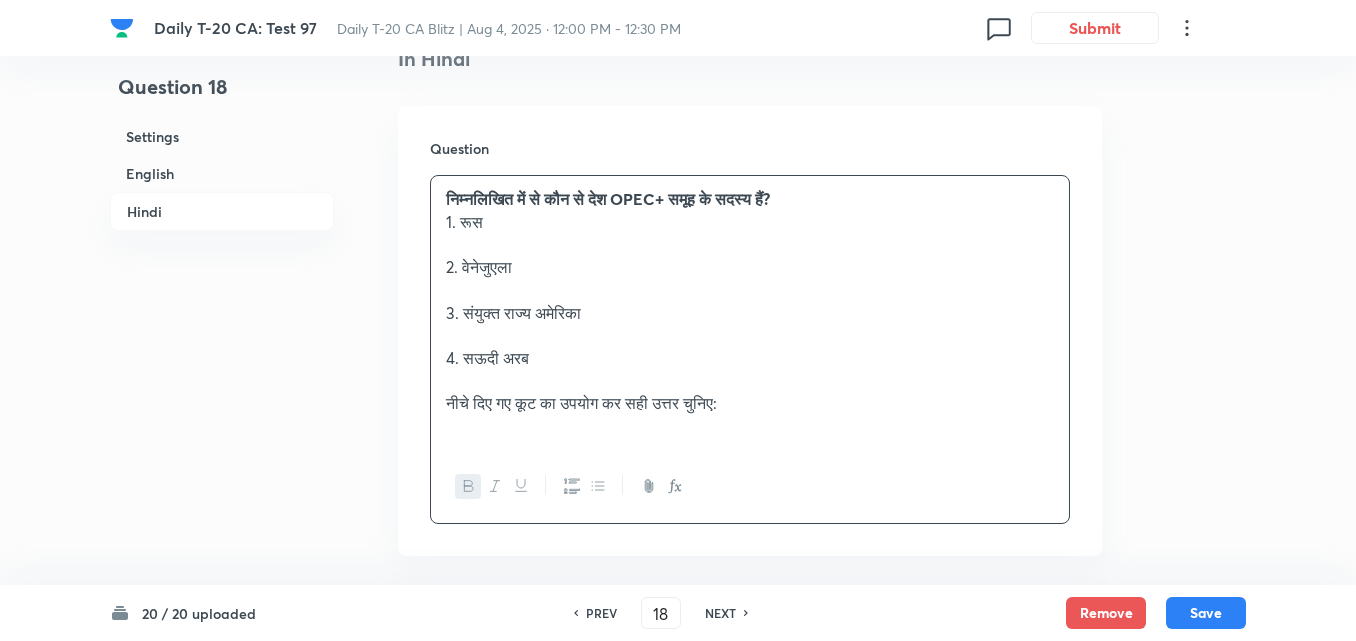 scroll, scrollTop: 3216, scrollLeft: 0, axis: vertical 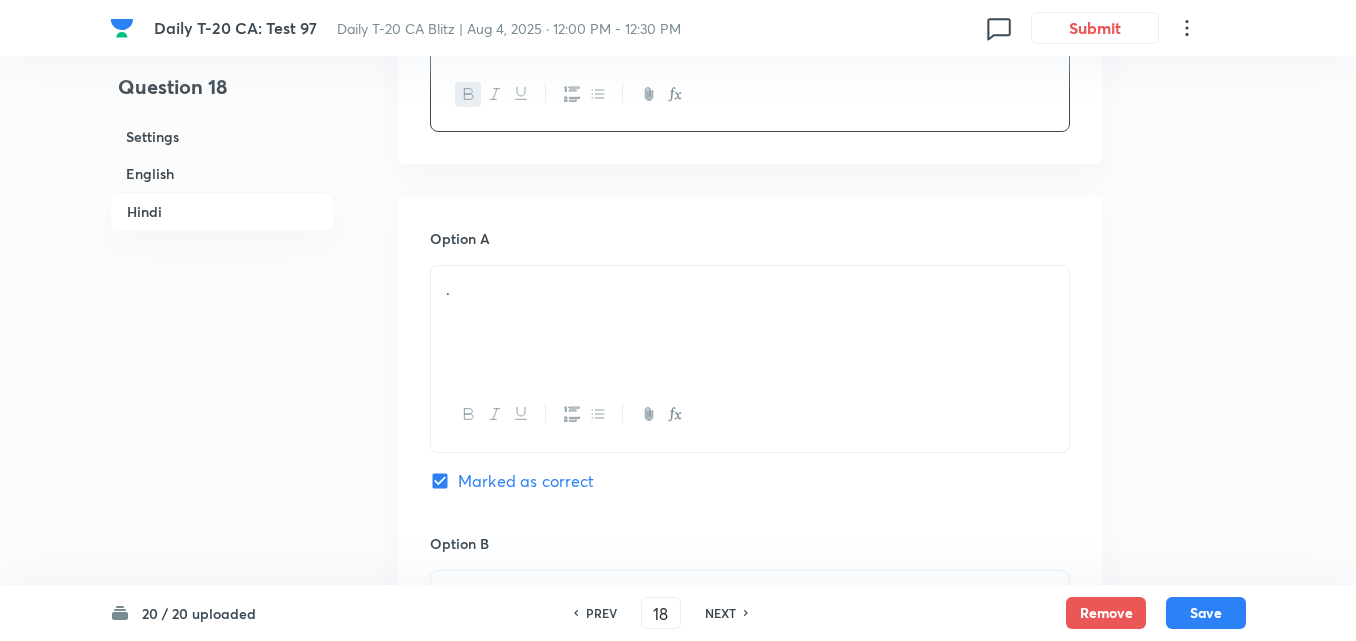click on "." at bounding box center [750, 289] 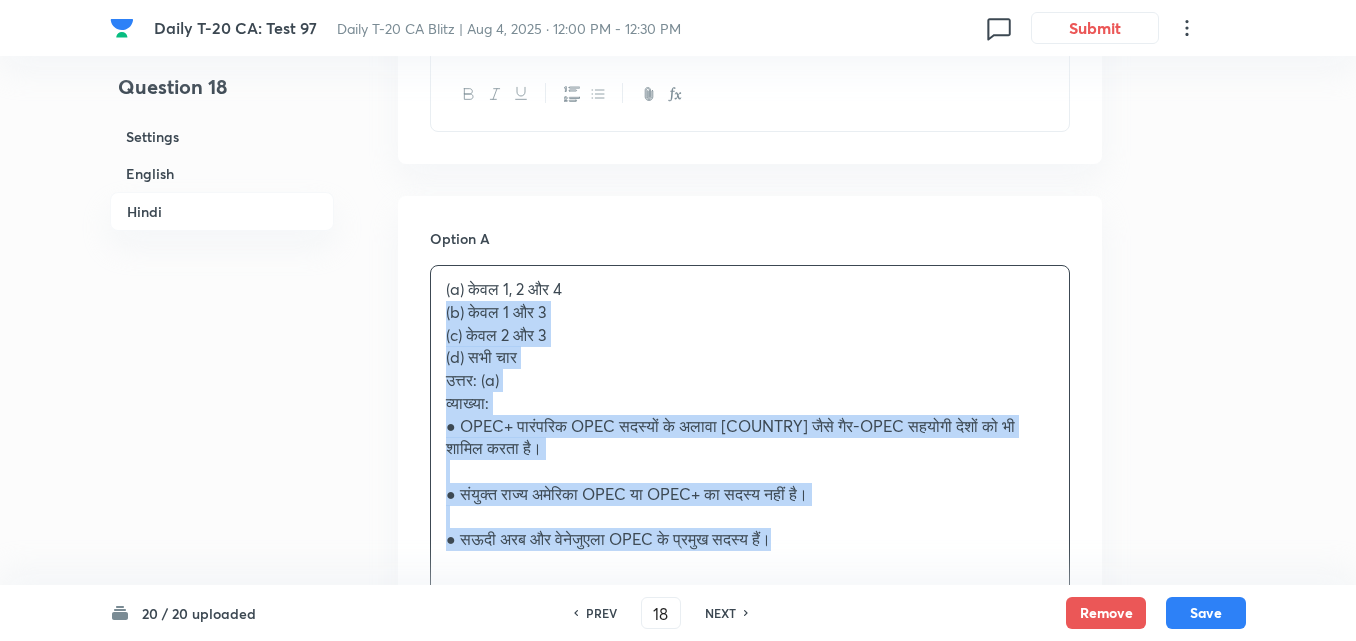 click on "Option A (a) केवल 1, 2 और 4 (b) केवल 1 और 3 (c) केवल 2 और 3 (d) सभी चार उत्तर: (a) व्याख्या: ●	OPEC+ पारंपरिक OPEC सदस्यों के अलावा रूस जैसे गैर-OPEC सहयोगी देशों को भी शामिल करता है। ●	संयुक्त राज्य अमेरिका OPEC या OPEC+ का सदस्य नहीं है। ●	सऊदी अरब और वेनेजुएला OPEC के प्रमुख सदस्य हैं। Marked as correct Option B . Mark as correct answer Option C . Mark as correct answer Option D . Mark as correct answer" at bounding box center (750, 909) 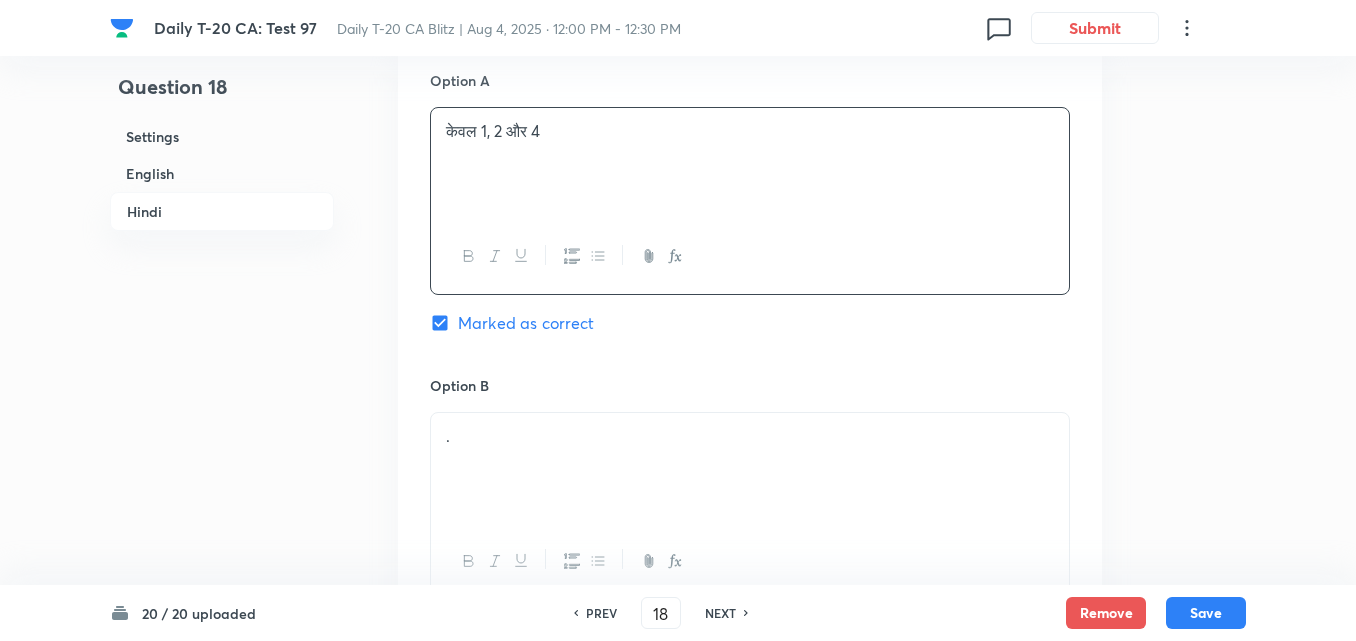 scroll, scrollTop: 3616, scrollLeft: 0, axis: vertical 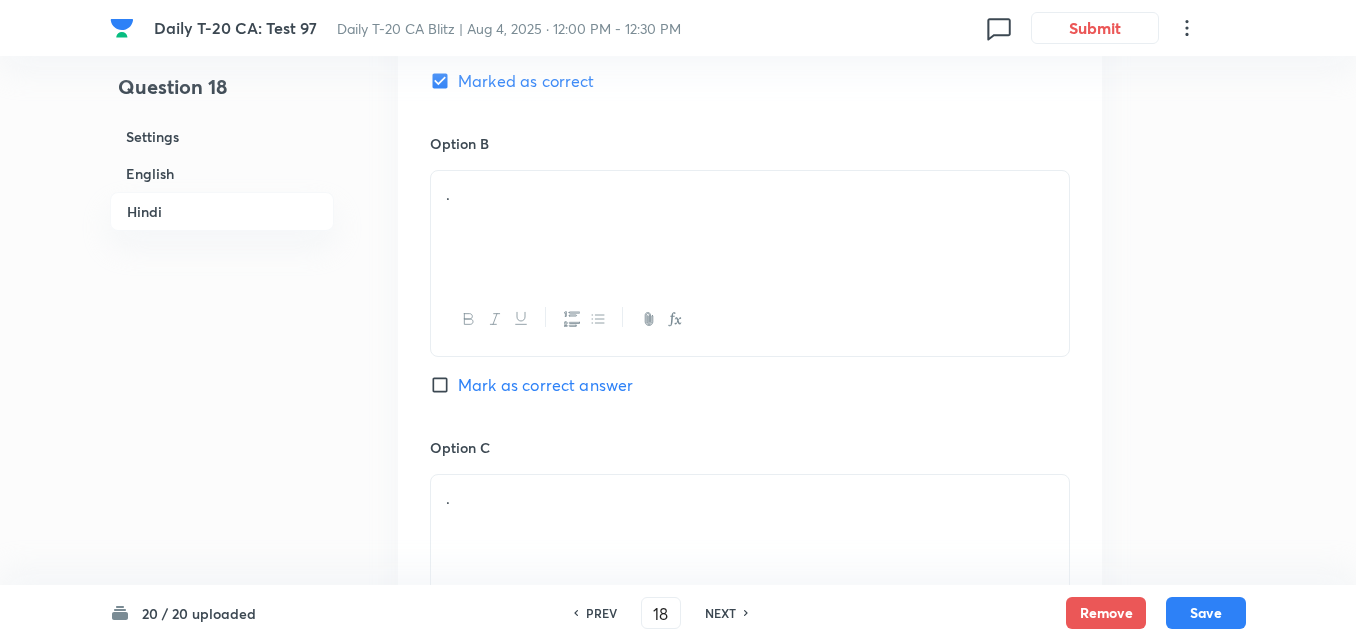 click on "." at bounding box center [750, 227] 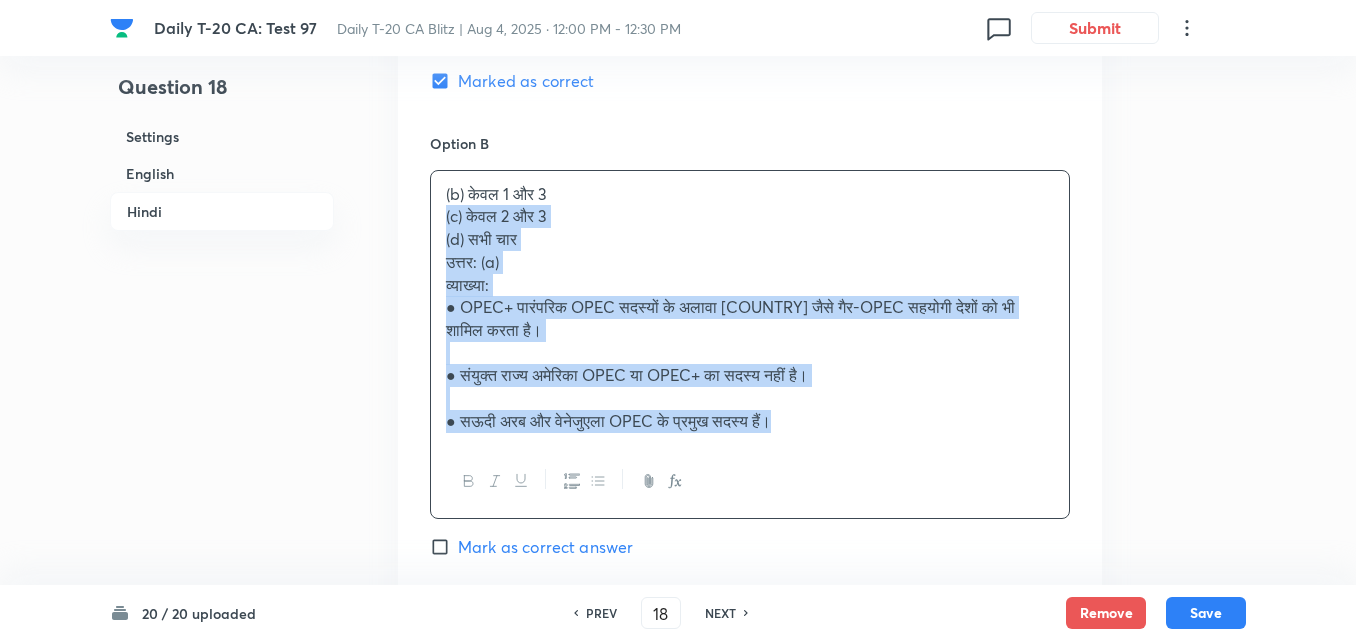 drag, startPoint x: 415, startPoint y: 216, endPoint x: 401, endPoint y: 216, distance: 14 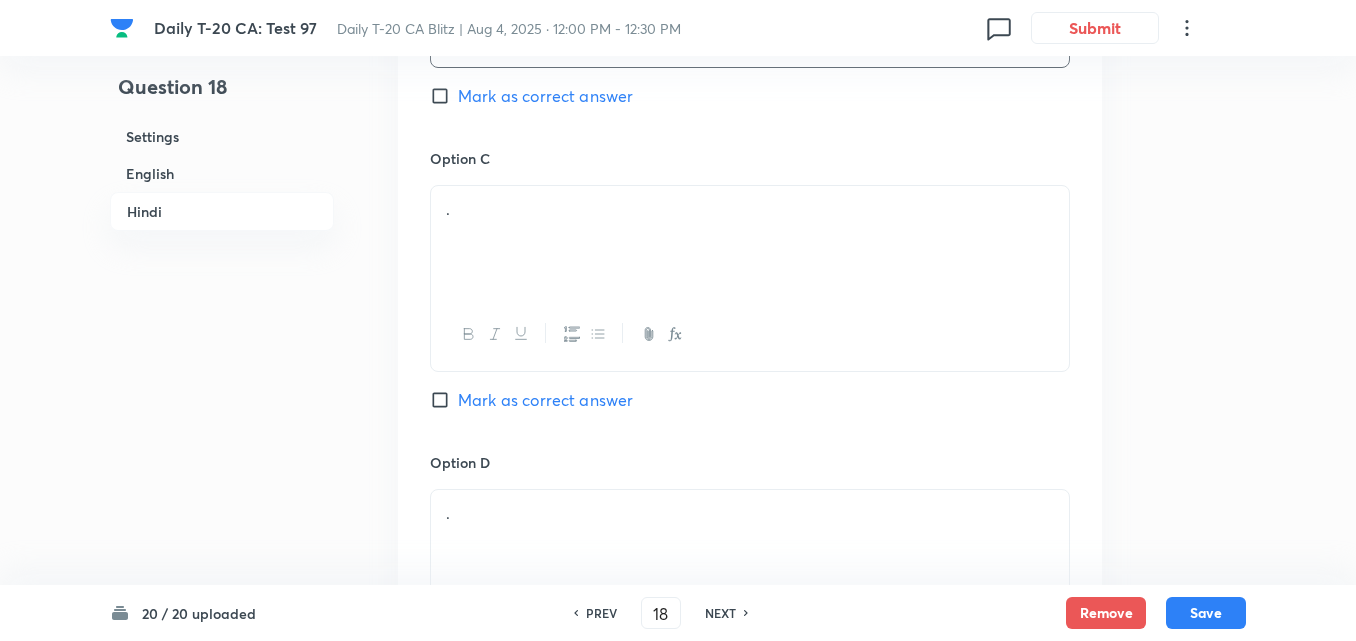 scroll, scrollTop: 3916, scrollLeft: 0, axis: vertical 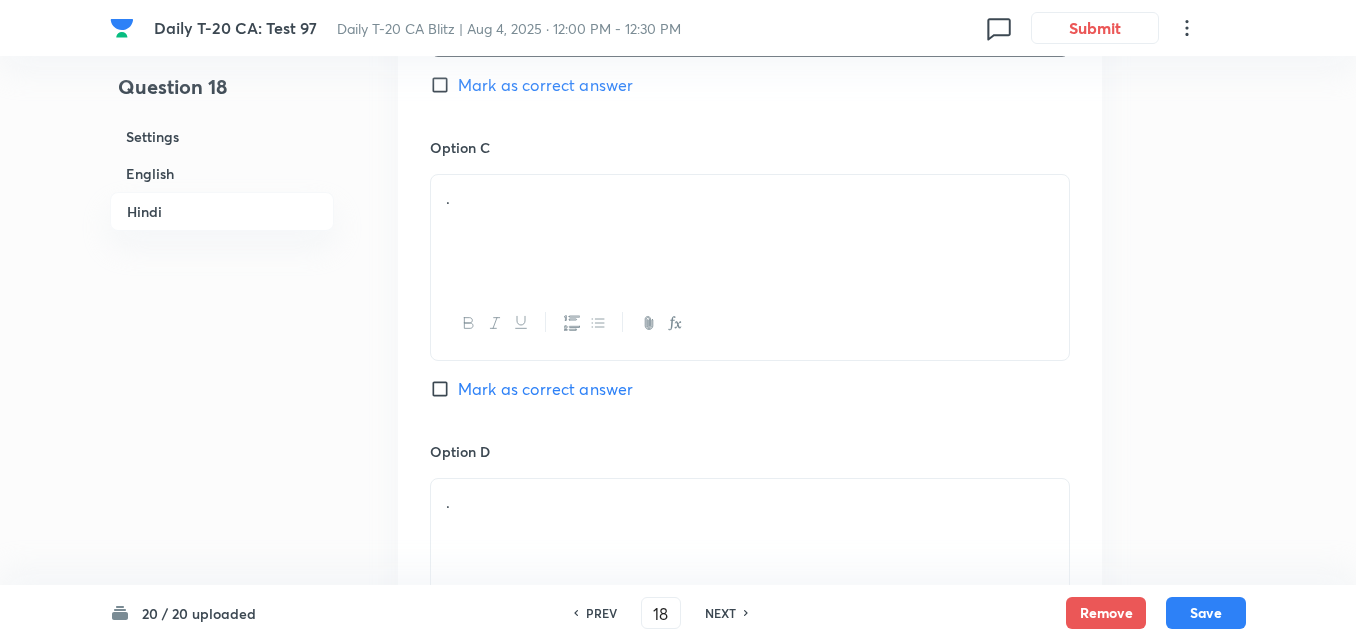 click on "." at bounding box center (750, 231) 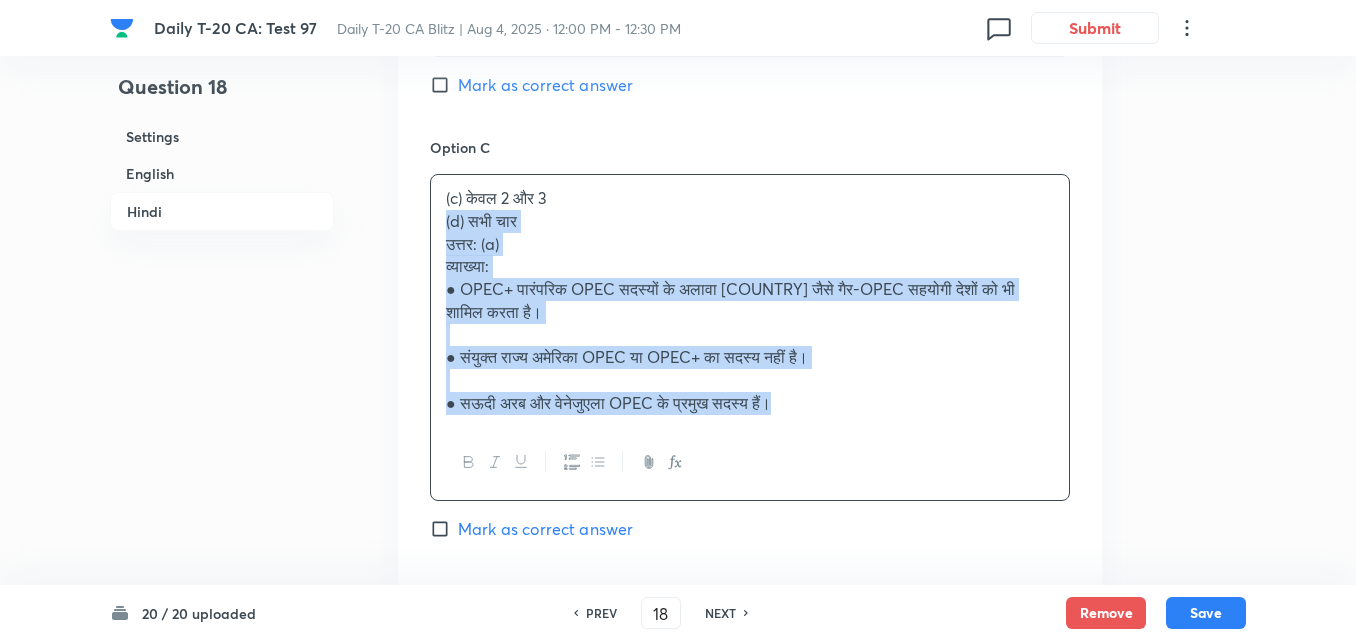 drag, startPoint x: 443, startPoint y: 219, endPoint x: 433, endPoint y: 222, distance: 10.440307 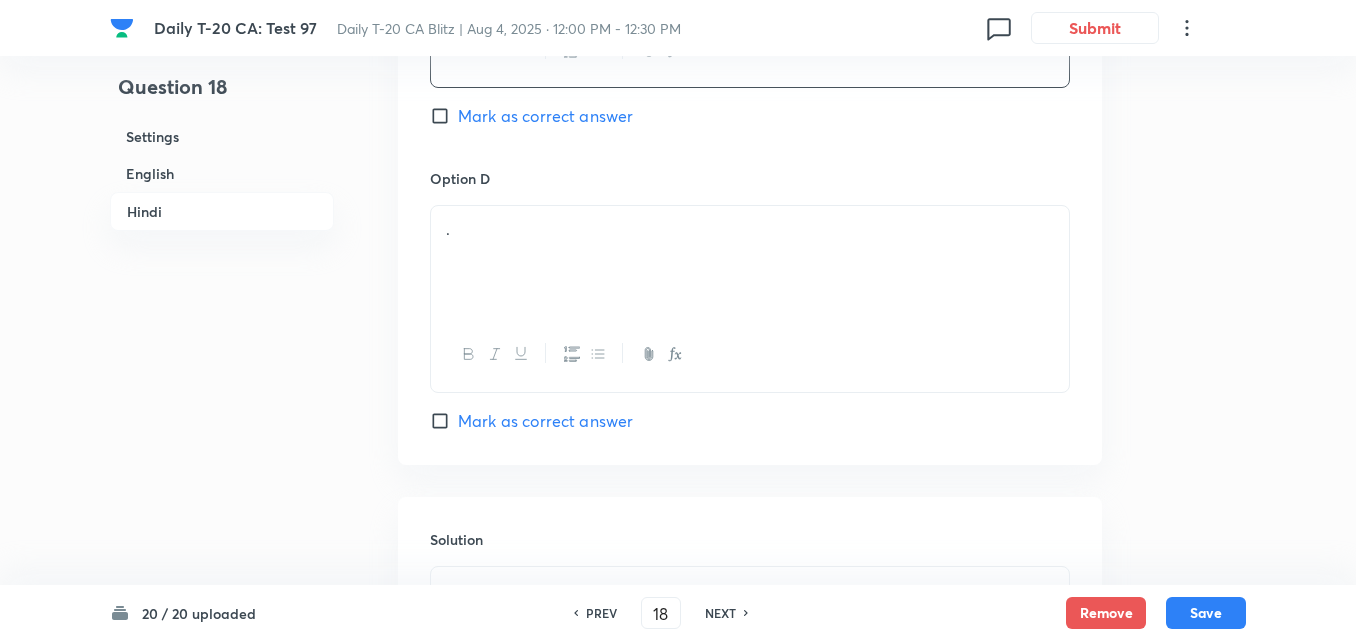 scroll, scrollTop: 4216, scrollLeft: 0, axis: vertical 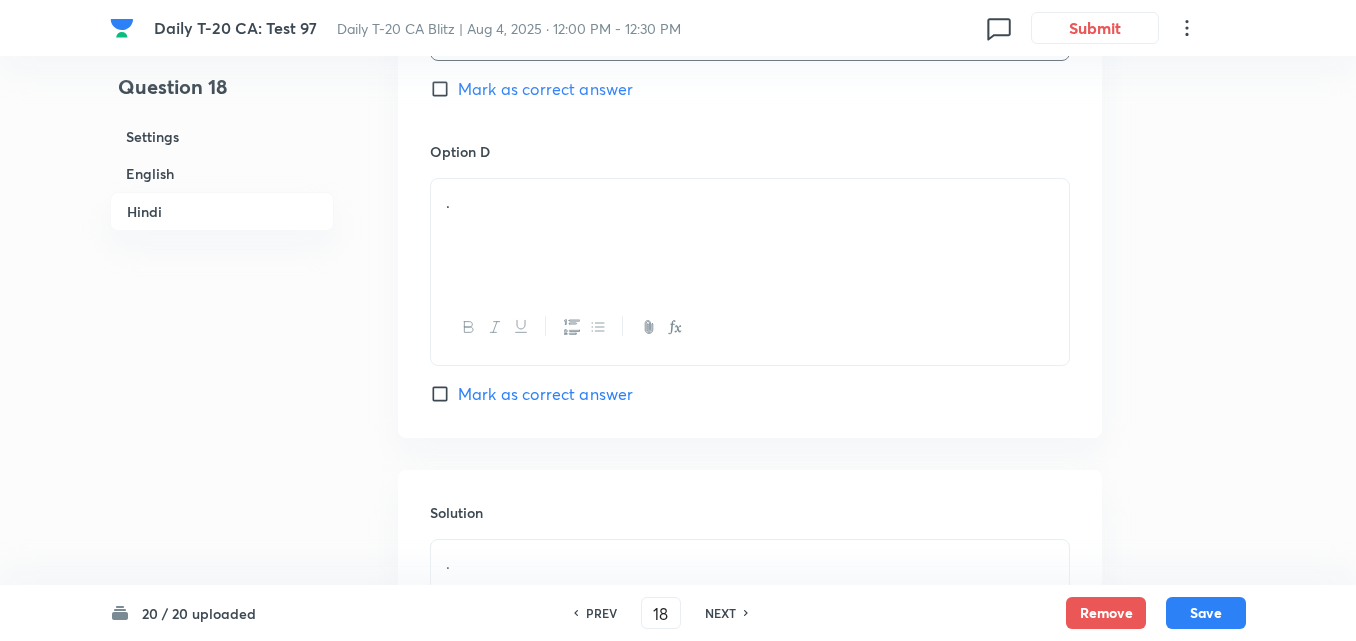click on "." at bounding box center [750, 235] 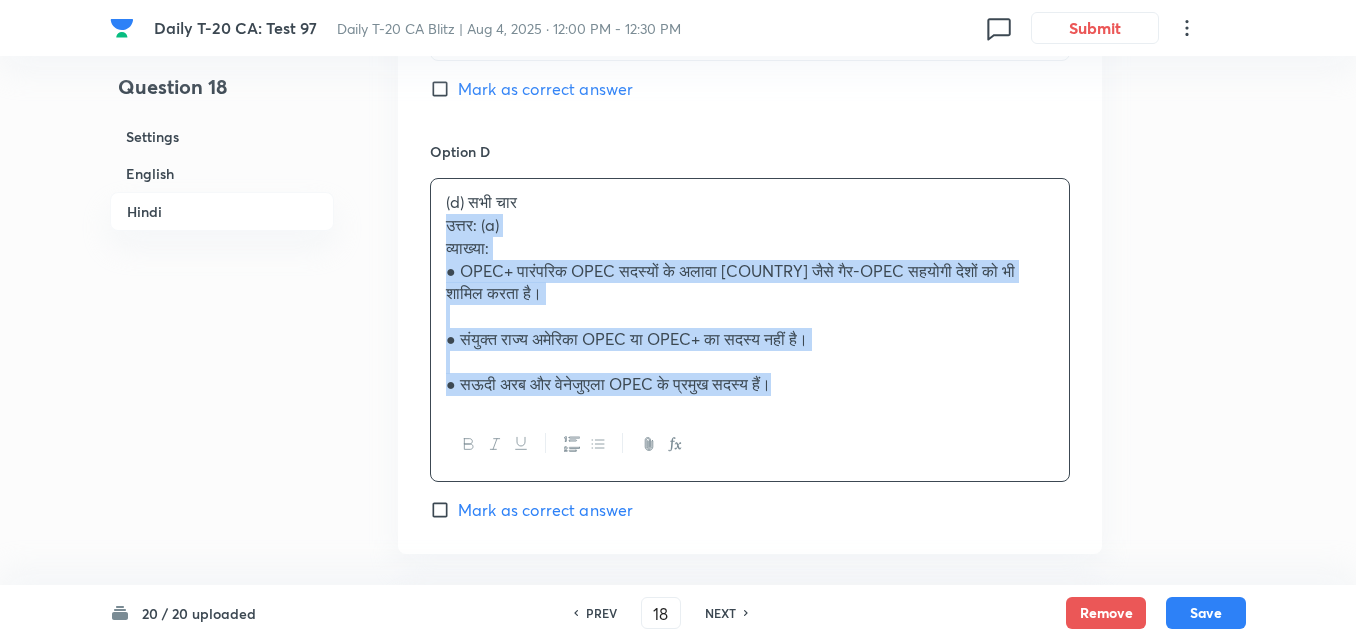 drag, startPoint x: 451, startPoint y: 225, endPoint x: 434, endPoint y: 224, distance: 17.029387 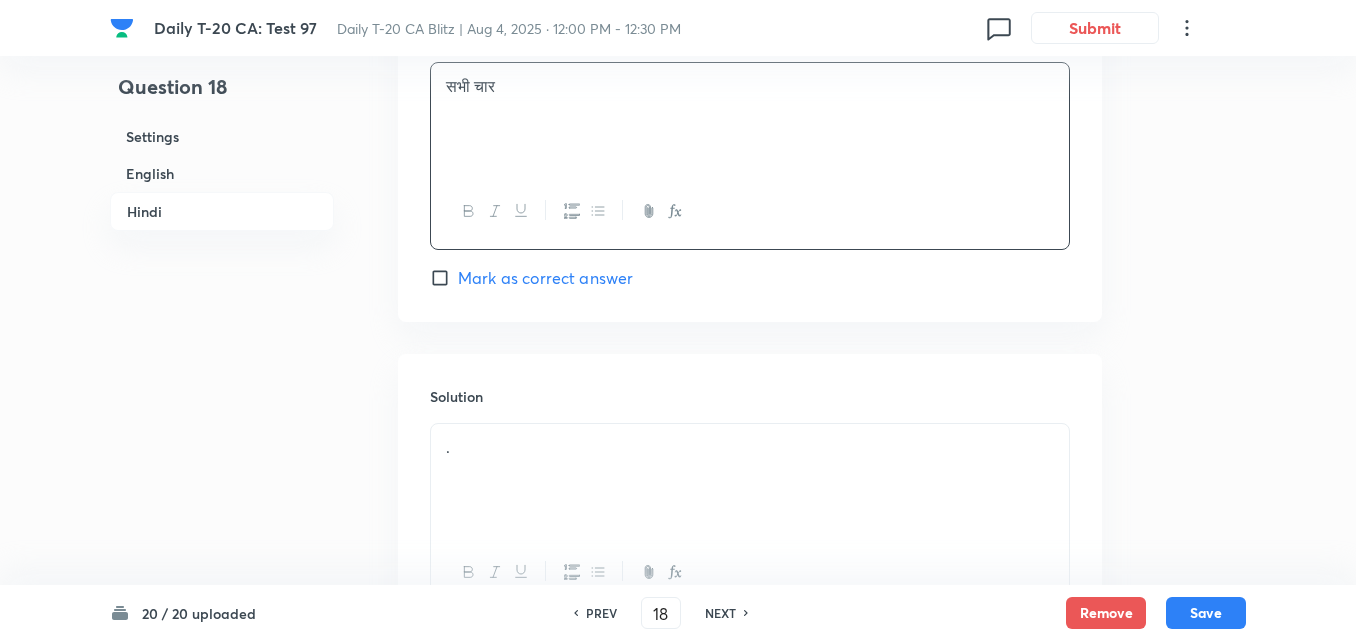 scroll, scrollTop: 4509, scrollLeft: 0, axis: vertical 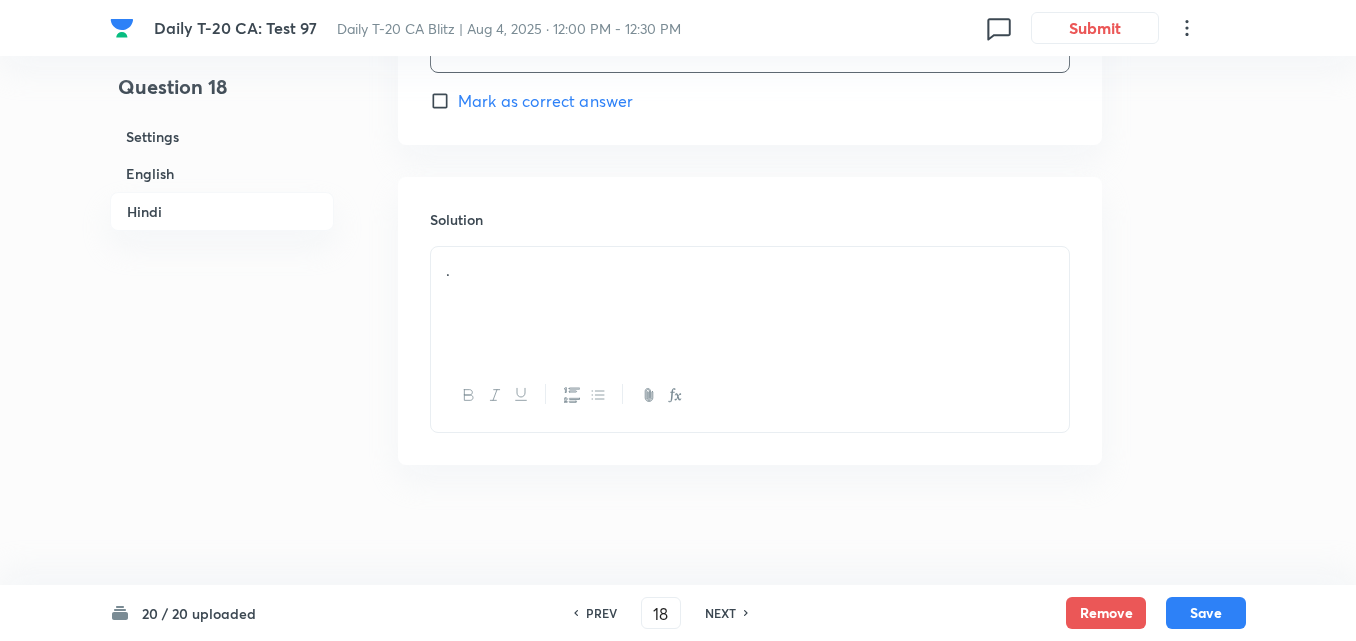 click on "." at bounding box center [750, 303] 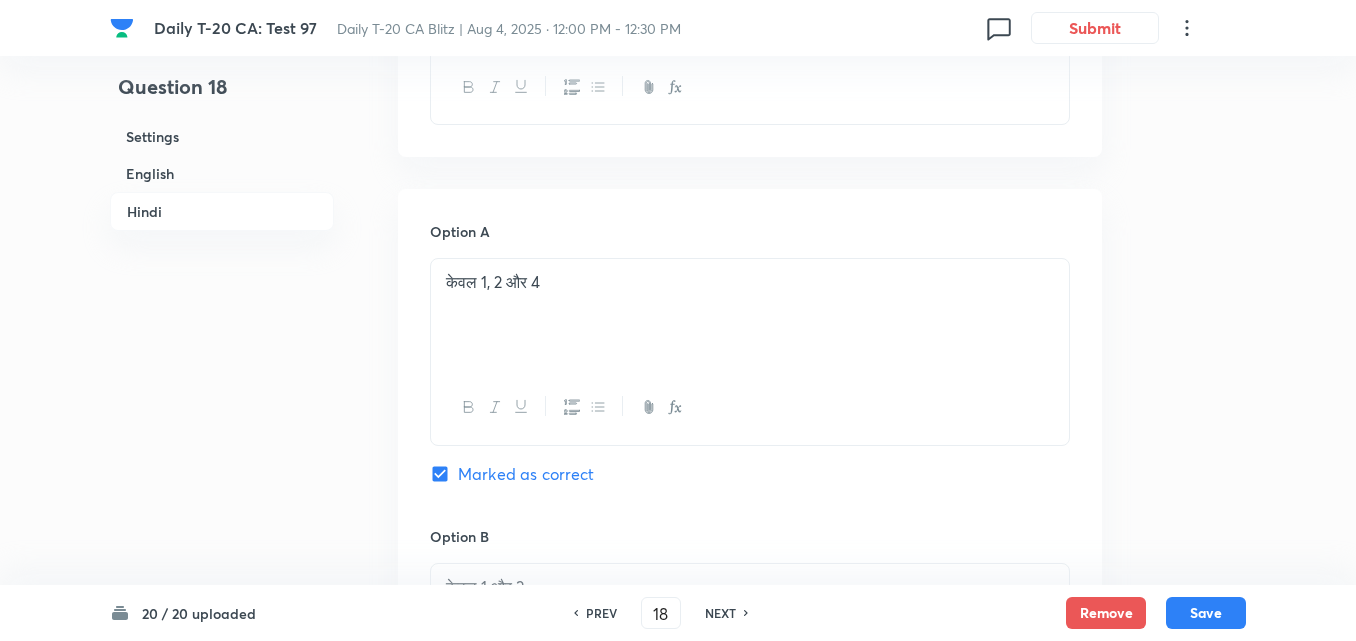 scroll, scrollTop: 3209, scrollLeft: 0, axis: vertical 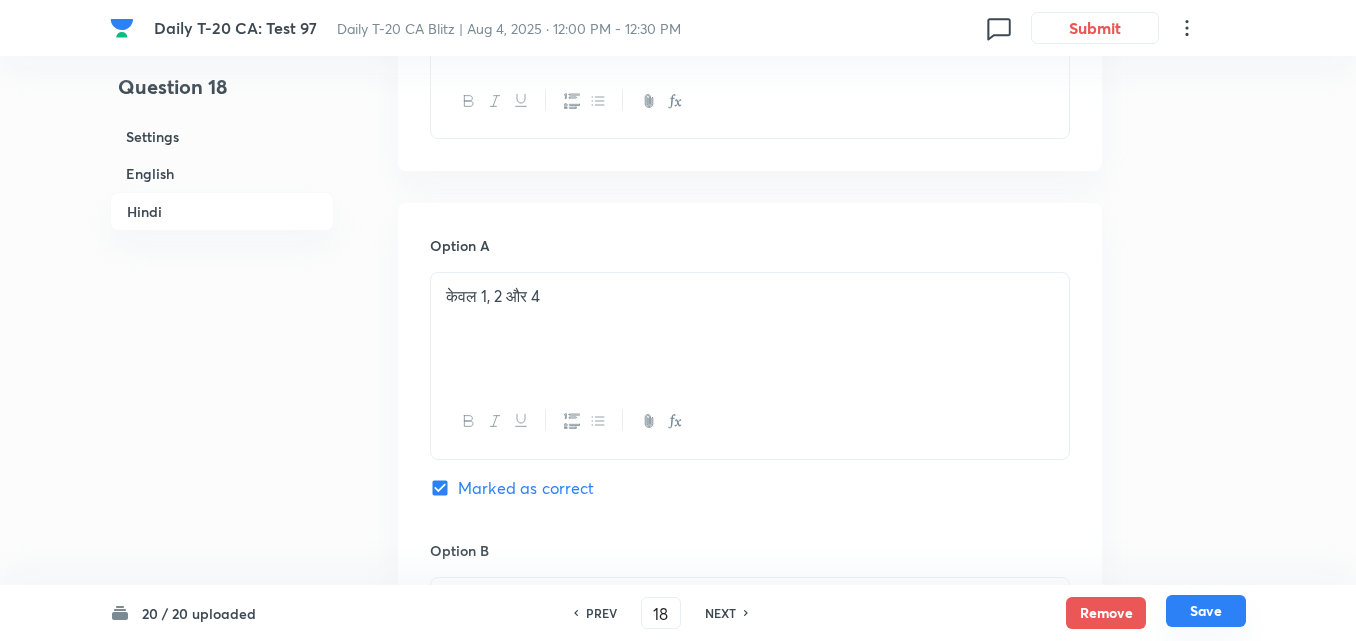 click on "Save" at bounding box center [1206, 611] 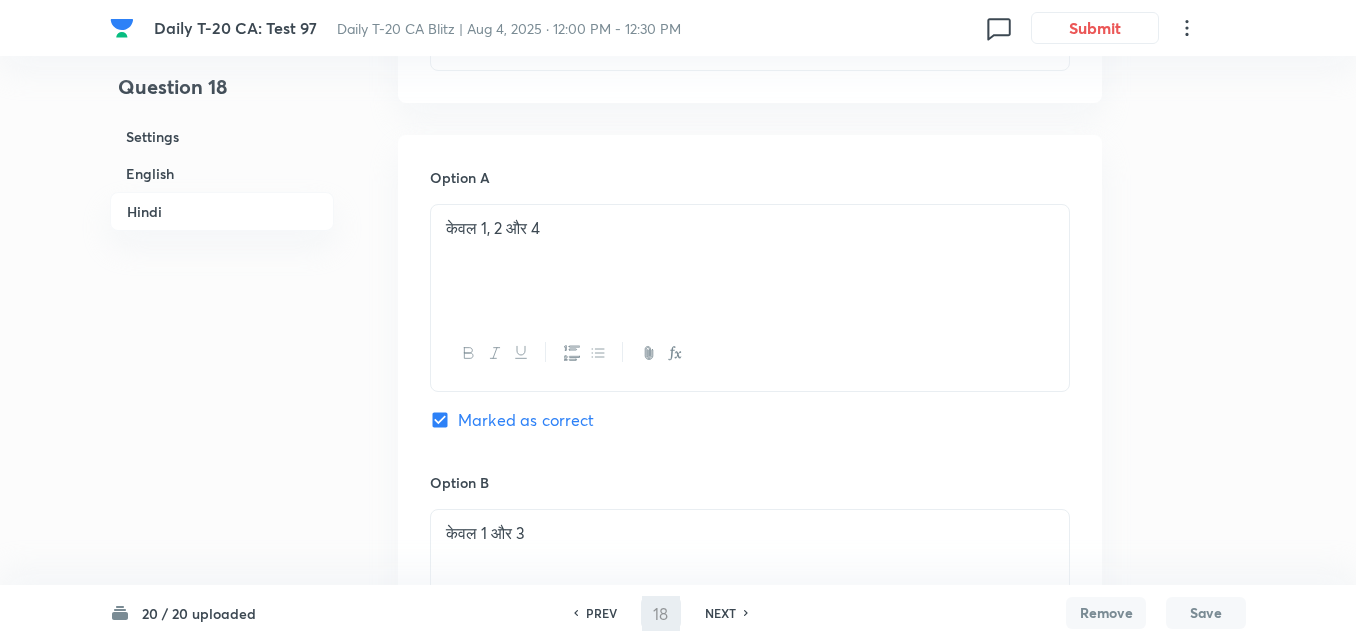 type on "19" 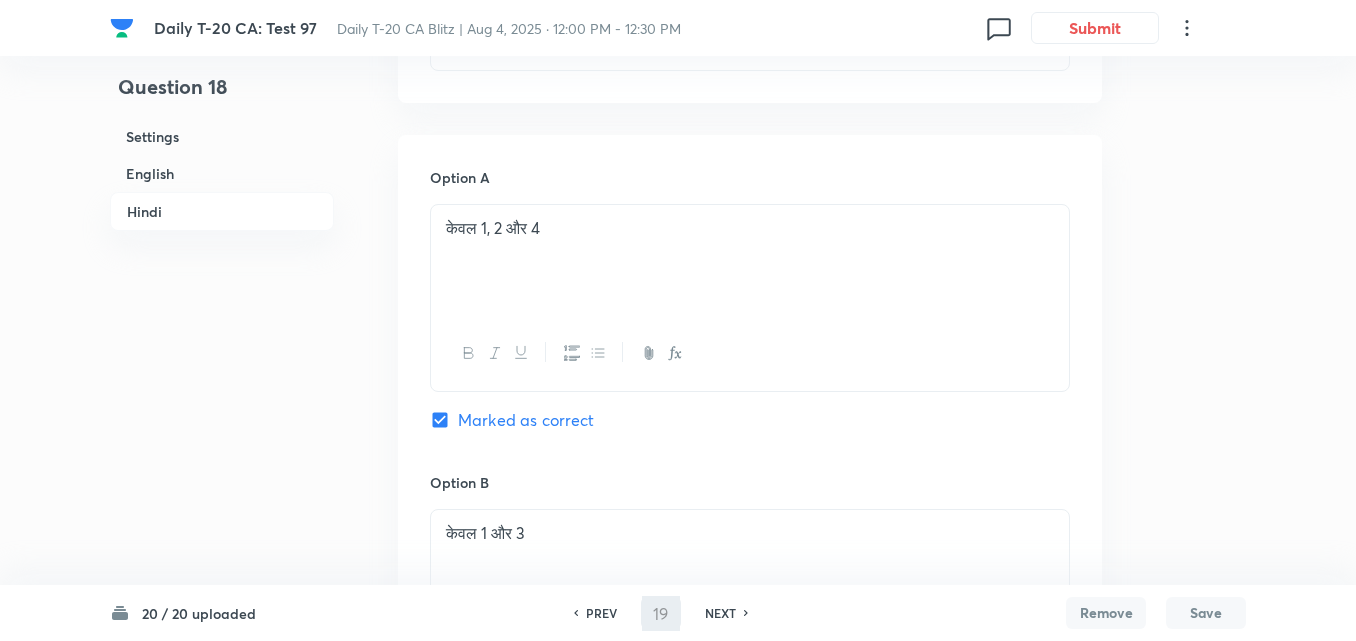 checkbox on "false" 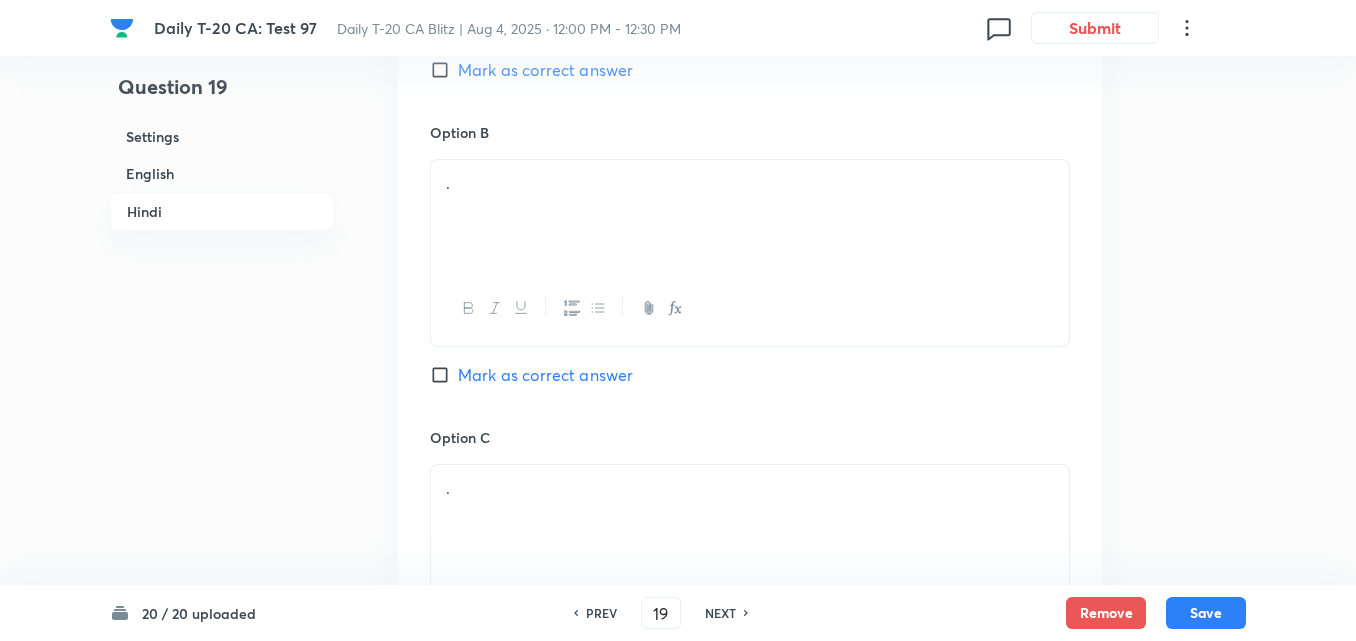 click on "English" at bounding box center [222, 173] 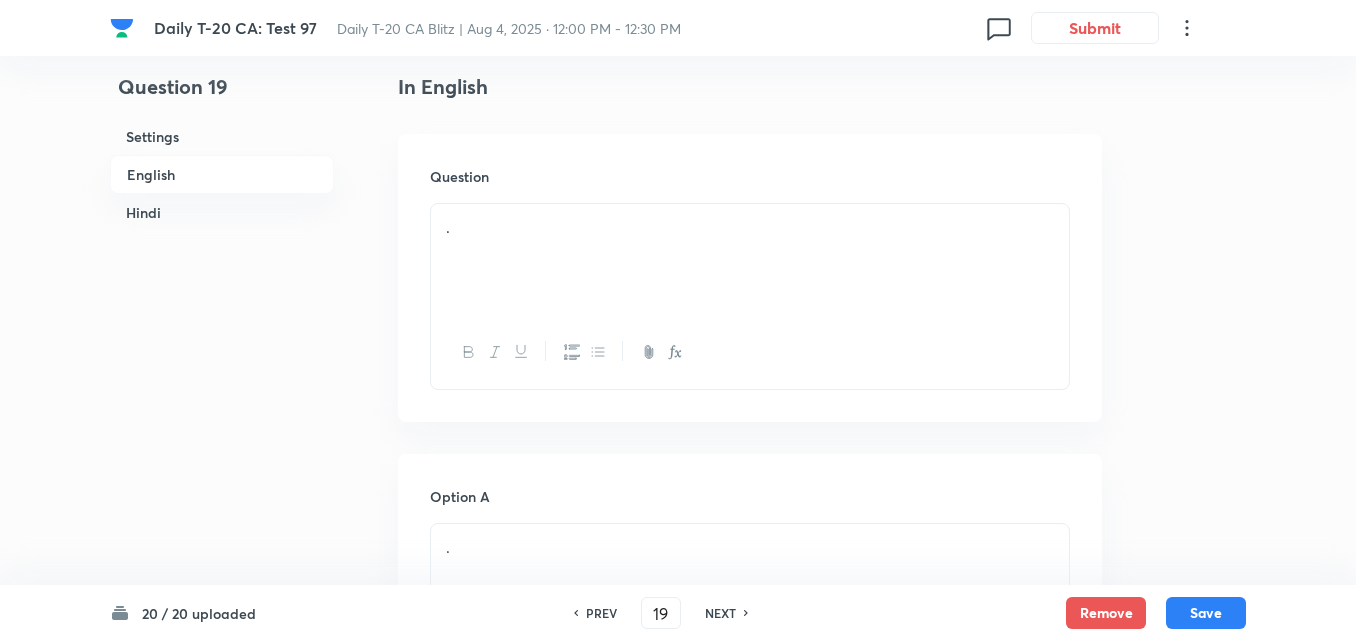 click on "." at bounding box center [750, 260] 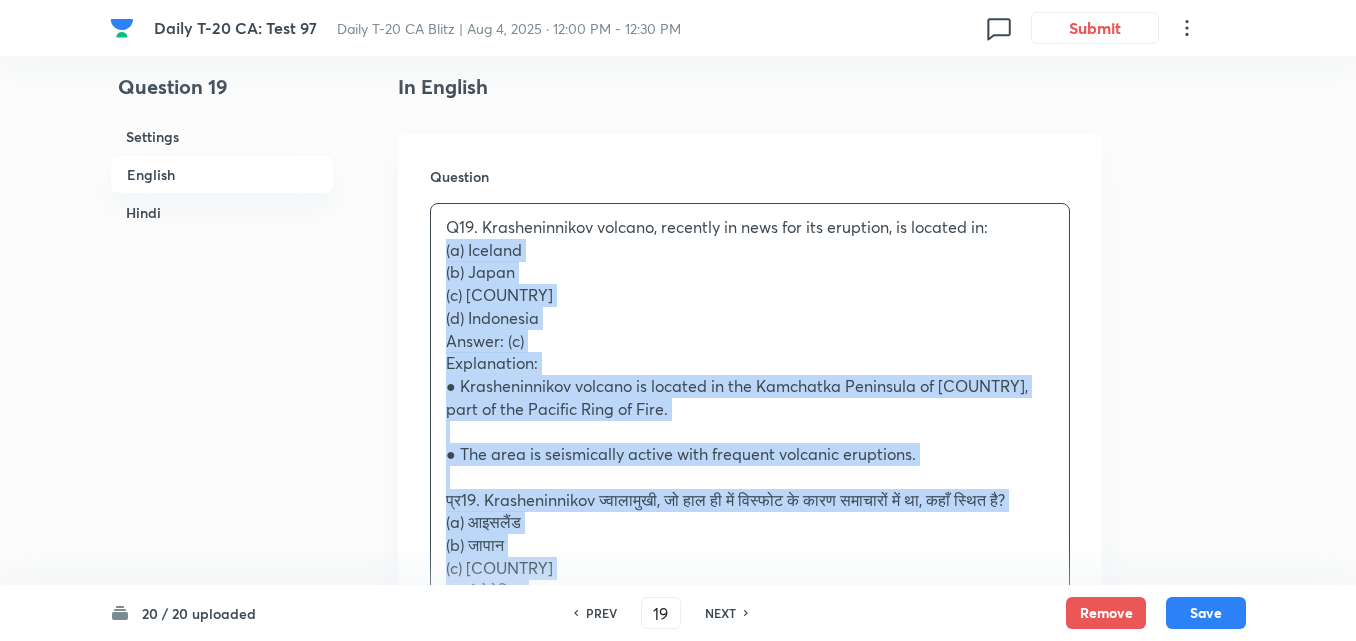 drag, startPoint x: 450, startPoint y: 254, endPoint x: 373, endPoint y: 250, distance: 77.10383 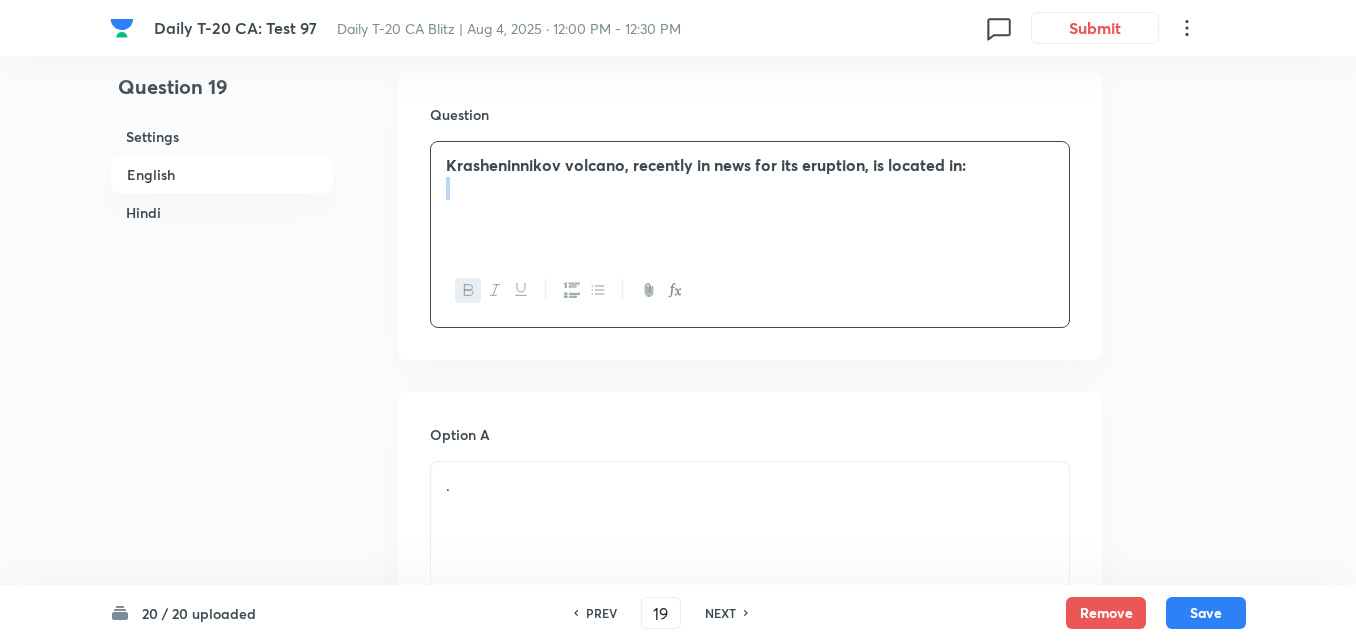 scroll, scrollTop: 716, scrollLeft: 0, axis: vertical 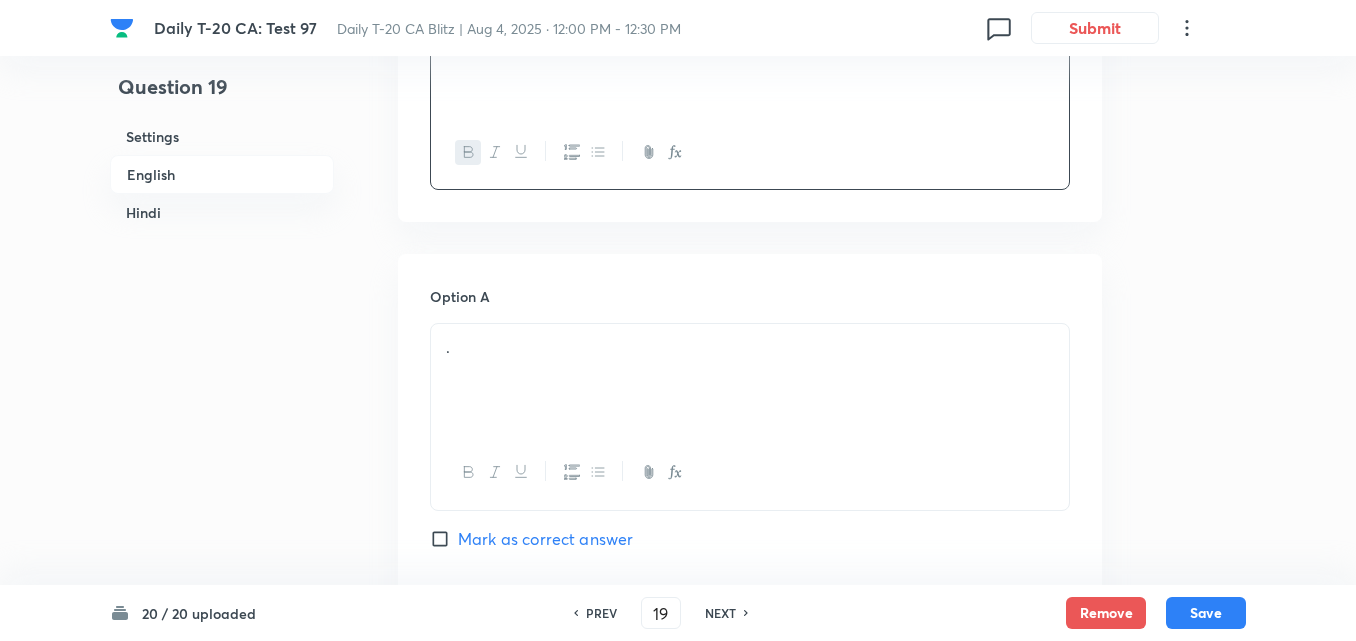 click on "." at bounding box center [750, 347] 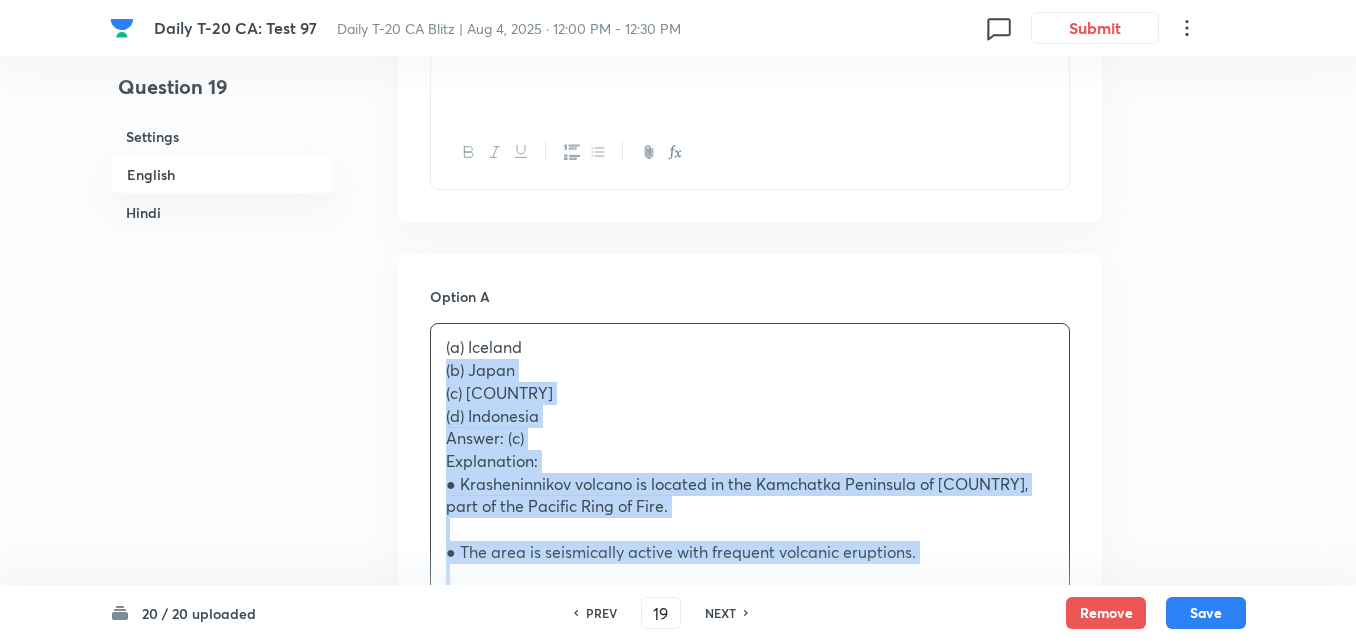 click on "Option A (a) Iceland (b) Japan (c) Russia (d) Indonesia Answer: (c) Explanation: ●	Krasheninnikov volcano is located in the Kamchatka Peninsula of Russia, part of the Pacific Ring of Fire. ●	The area is seismically active with frequent volcanic eruptions. प्र19. Krasheninnikov ज्वालामुखी, जो हाल ही में विस्फोट के कारण समाचारों में था, कहाँ स्थित है? (a) आइसलैंड (b) जापान (c) रूस (d) इंडोनेशिया उत्तर: (c) व्याख्या: ●	Krasheninnikov ज्वालामुखी रूस के कामचाटका प्रायद्वीप में स्थित है, जो पैसिफिक रिंग ऑफ फायर का हिस्सा है। Mark as correct answer Option B . Mark as correct answer Option C . Mark as correct answer Option D . Marked as correct" at bounding box center (750, 1092) 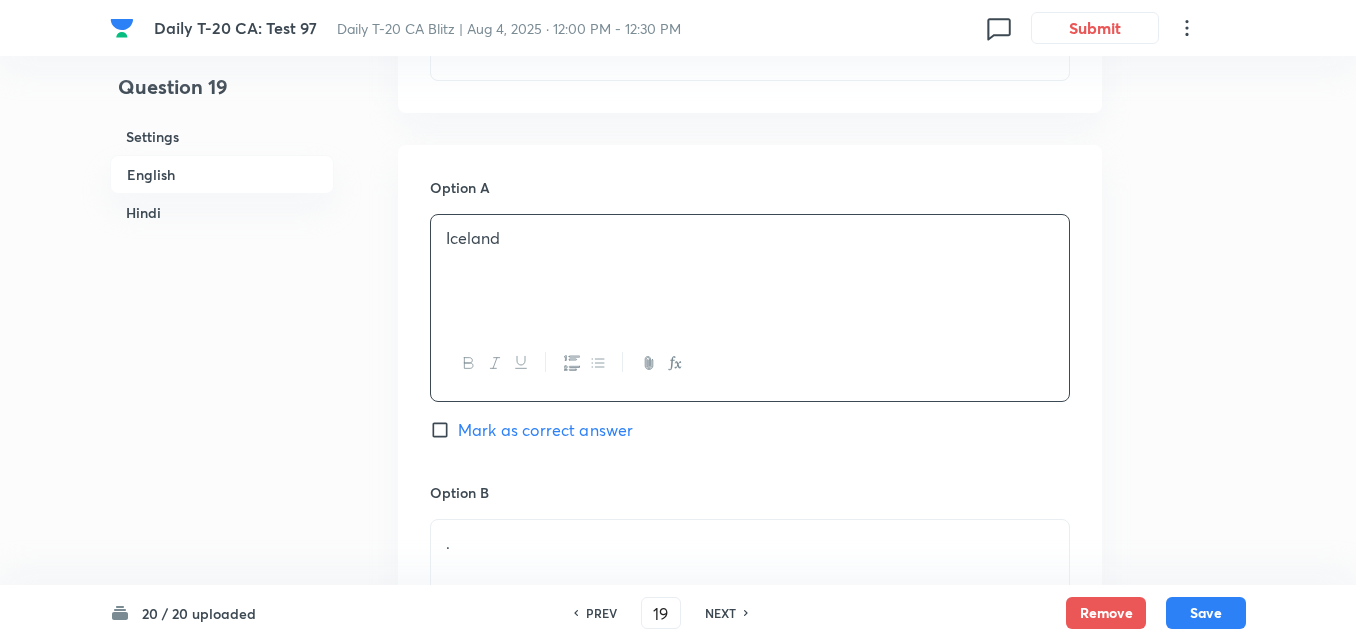 scroll, scrollTop: 1016, scrollLeft: 0, axis: vertical 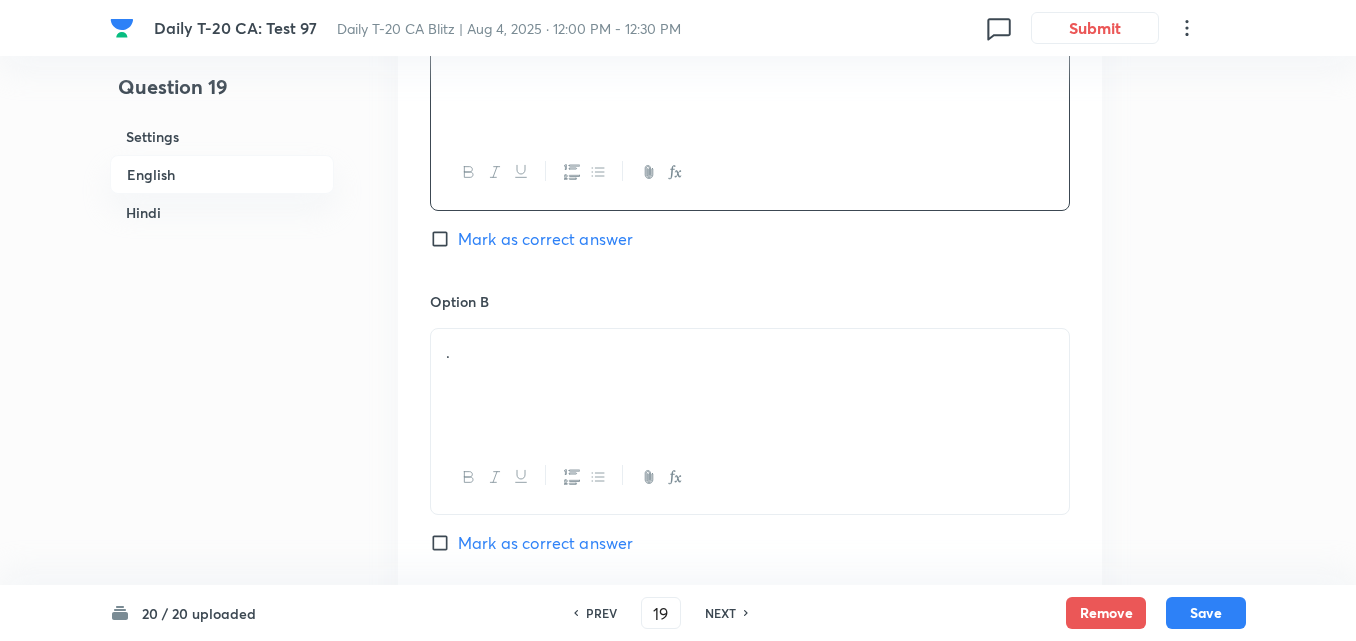 click on "." at bounding box center (750, 385) 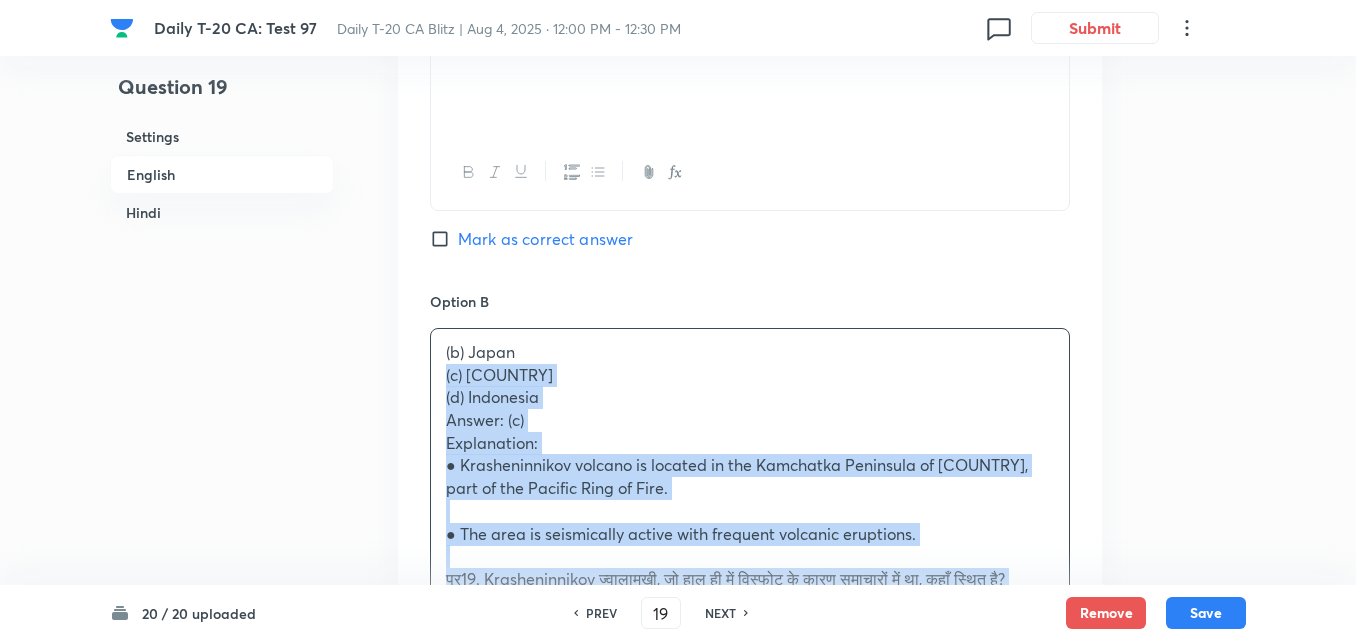 click on "Option A Iceland Mark as correct answer Option B (b) Japan (c) Russia (d) Indonesia Answer: (c) Explanation: ●	Krasheninnikov volcano is located in the Kamchatka Peninsula of Russia, part of the Pacific Ring of Fire. ●	The area is seismically active with frequent volcanic eruptions. प्र19. Krasheninnikov ज्वालामुखी, जो हाल ही में विस्फोट के कारण समाचारों में था, कहाँ स्थित है? (a) आइसलैंड (b) जापान (c) रूस (d) इंडोनेशिया उत्तर: (c) व्याख्या: ●	Krasheninnikov ज्वालामुखी रूस के कामचाटका प्रायद्वीप में स्थित है, जो पैसिफिक रिंग ऑफ फायर का हिस्सा है। Mark as correct answer Option C . Mark as correct answer Option D . Marked as correct" at bounding box center [750, 769] 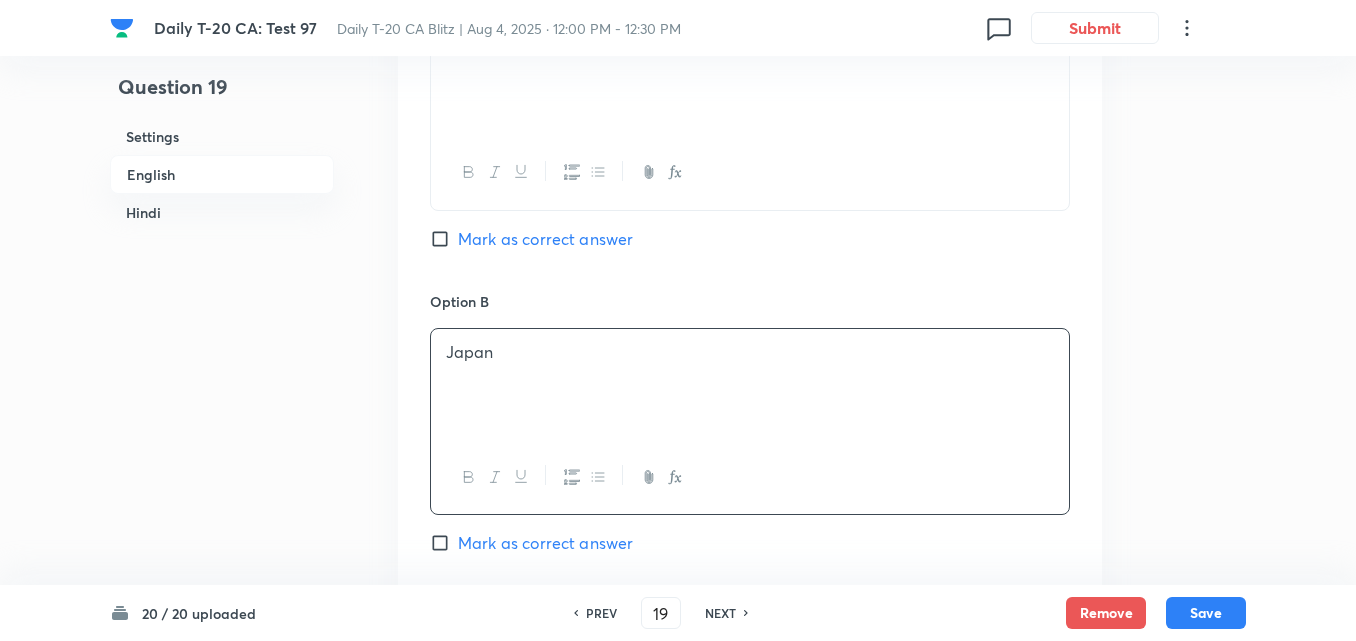 scroll, scrollTop: 1416, scrollLeft: 0, axis: vertical 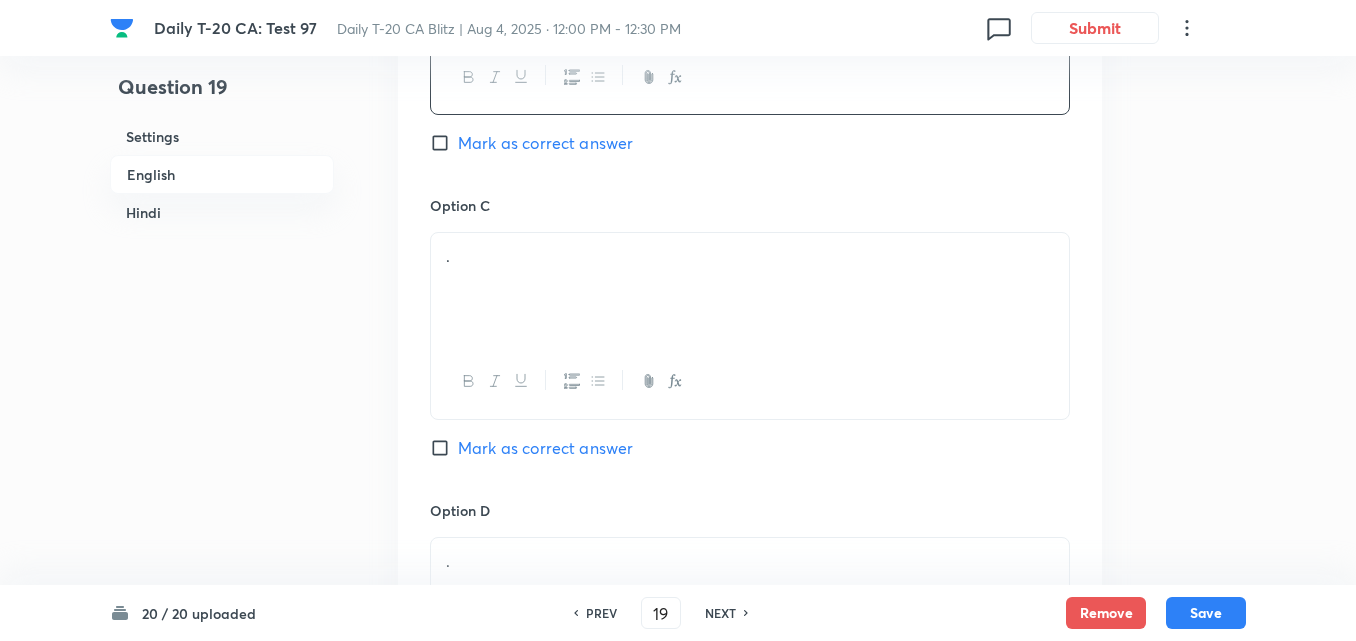 click on "." at bounding box center (750, 289) 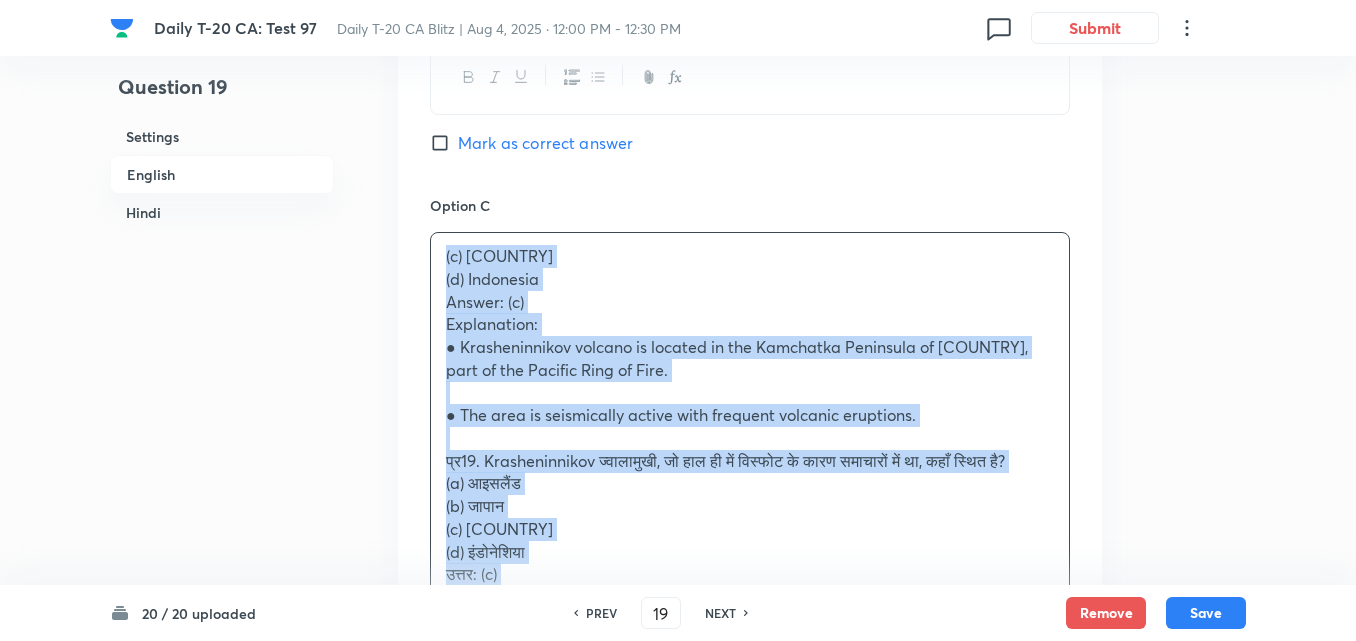 click on "Option A Iceland Mark as correct answer Option B Japan Mark as correct answer Option C (c) Russia (d) Indonesia Answer: (c) Explanation: ●	Krasheninnikov volcano is located in the Kamchatka Peninsula of Russia, part of the Pacific Ring of Fire. ●	The area is seismically active with frequent volcanic eruptions. प्र19. Krasheninnikov ज्वालामुखी, जो हाल ही में विस्फोट के कारण समाचारों में था, कहाँ स्थित है? (a) आइसलैंड (b) जापान (c) रूस (d) इंडोनेशिया उत्तर: (c) व्याख्या: ●	Krasheninnikov ज्वालामुखी रूस के कामचाटका प्रायद्वीप में स्थित है, जो पैसिफिक रिंग ऑफ फायर का हिस्सा है। Mark as correct answer Option D . Marked as correct" at bounding box center [750, 358] 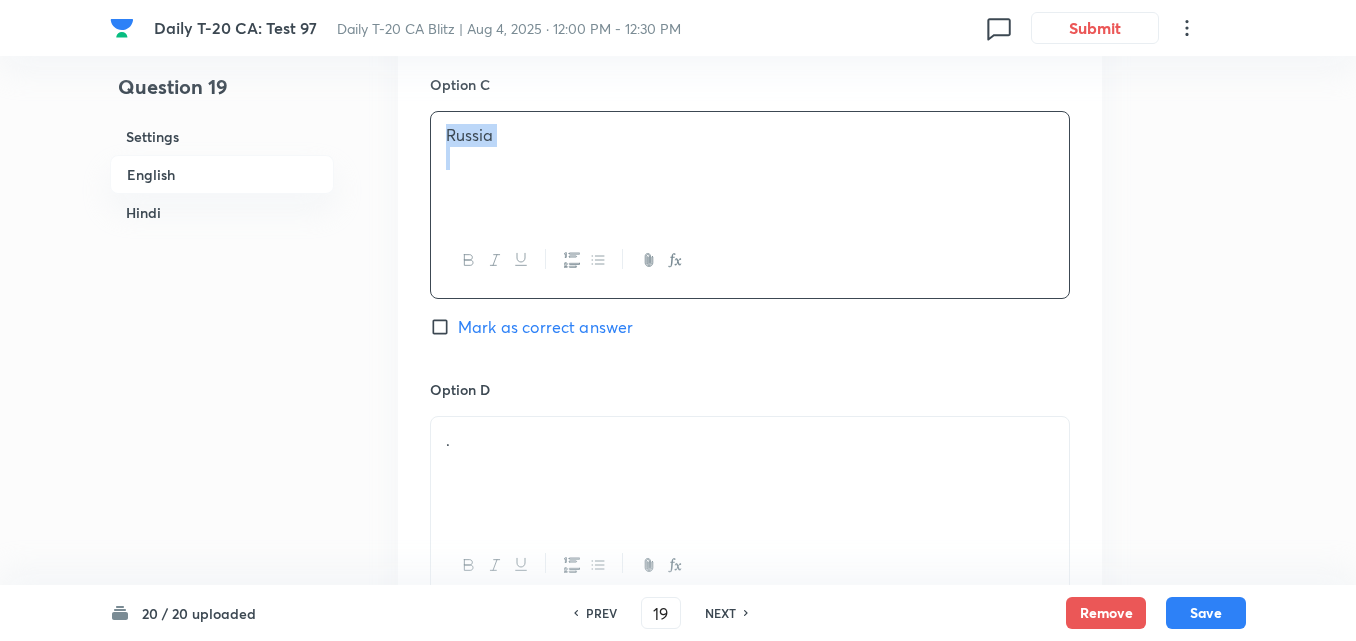 scroll, scrollTop: 1716, scrollLeft: 0, axis: vertical 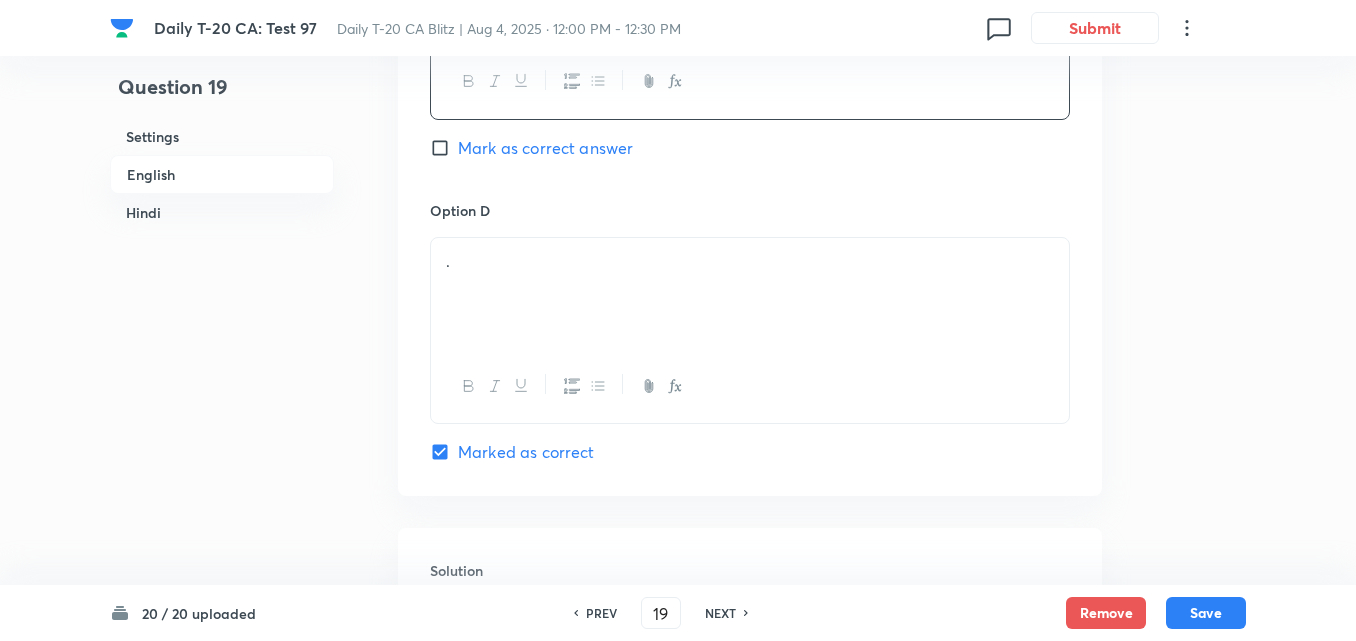 click on "Mark as correct answer" at bounding box center (545, 148) 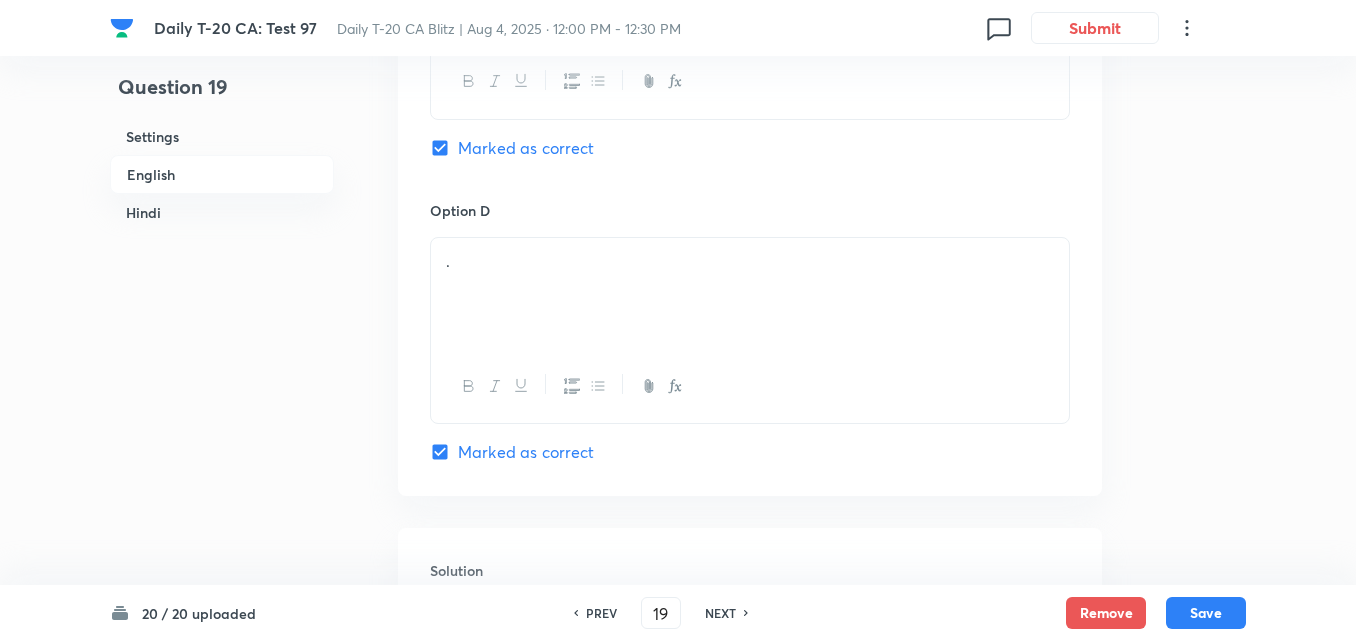checkbox on "false" 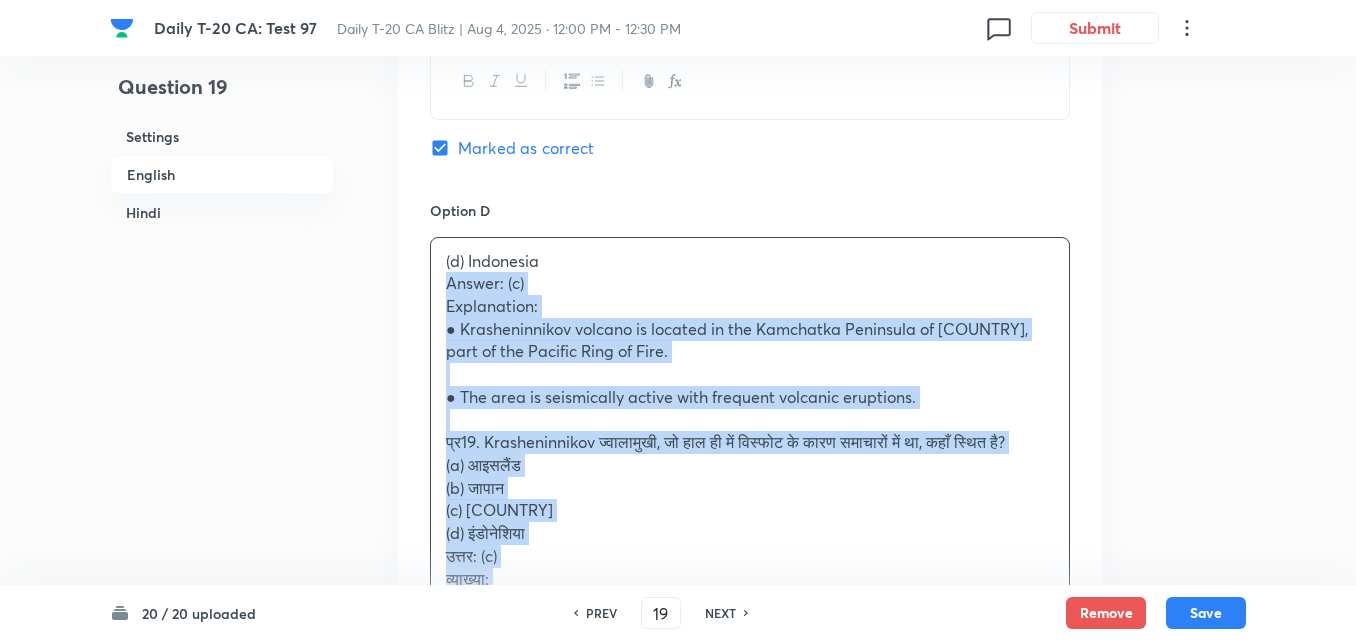 click on "Option A Iceland Mark as correct answer Option B Japan Mark as correct answer Option C Russia Marked as correct Option D (d) Indonesia Answer: (c) Explanation: ●	Krasheninnikov volcano is located in the Kamchatka Peninsula of Russia, part of the Pacific Ring of Fire. ●	The area is seismically active with frequent volcanic eruptions. प्र19. Krasheninnikov ज्वालामुखी, जो हाल ही में विस्फोट के कारण समाचारों में था, कहाँ स्थित है? (a) आइसलैंड (b) जापान (c) रूस (d) इंडोनेशिया उत्तर: (c) व्याख्या: ●	Krasheninnikov ज्वालामुखी रूस के कामचाटका प्रायद्वीप में स्थित है, जो पैसिफिक रिंग ऑफ फायर का हिस्सा है। Mark as correct answer" at bounding box center [750, 46] 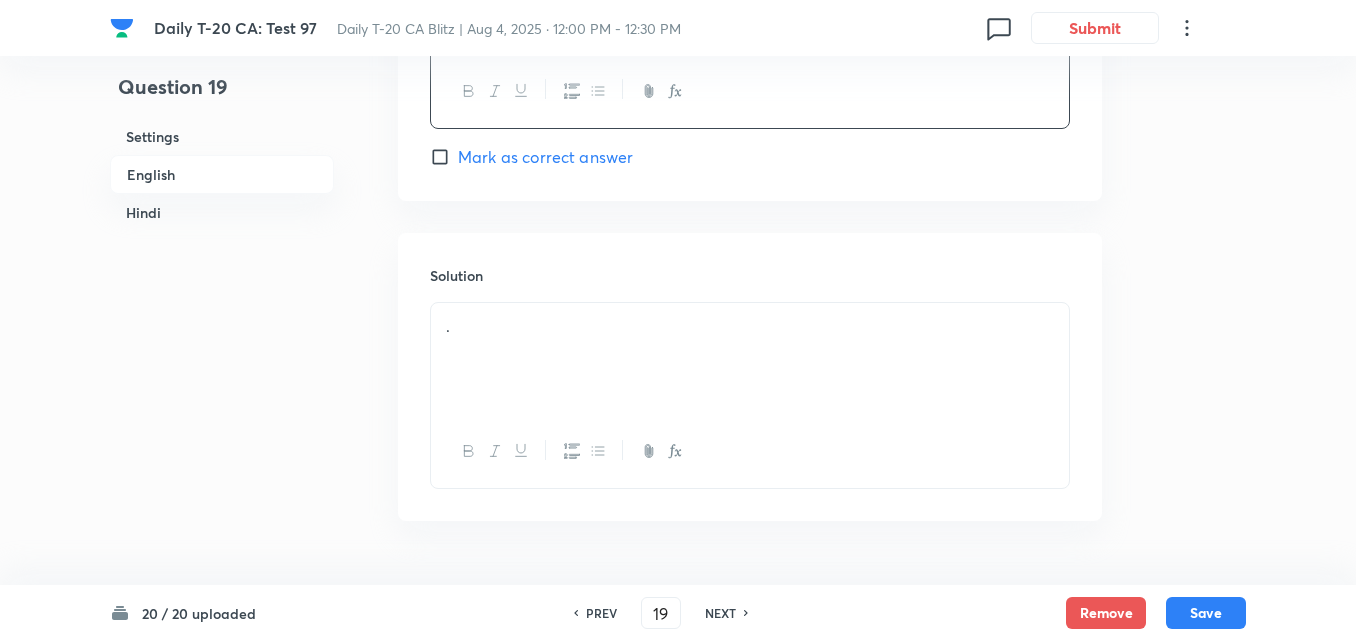scroll, scrollTop: 2016, scrollLeft: 0, axis: vertical 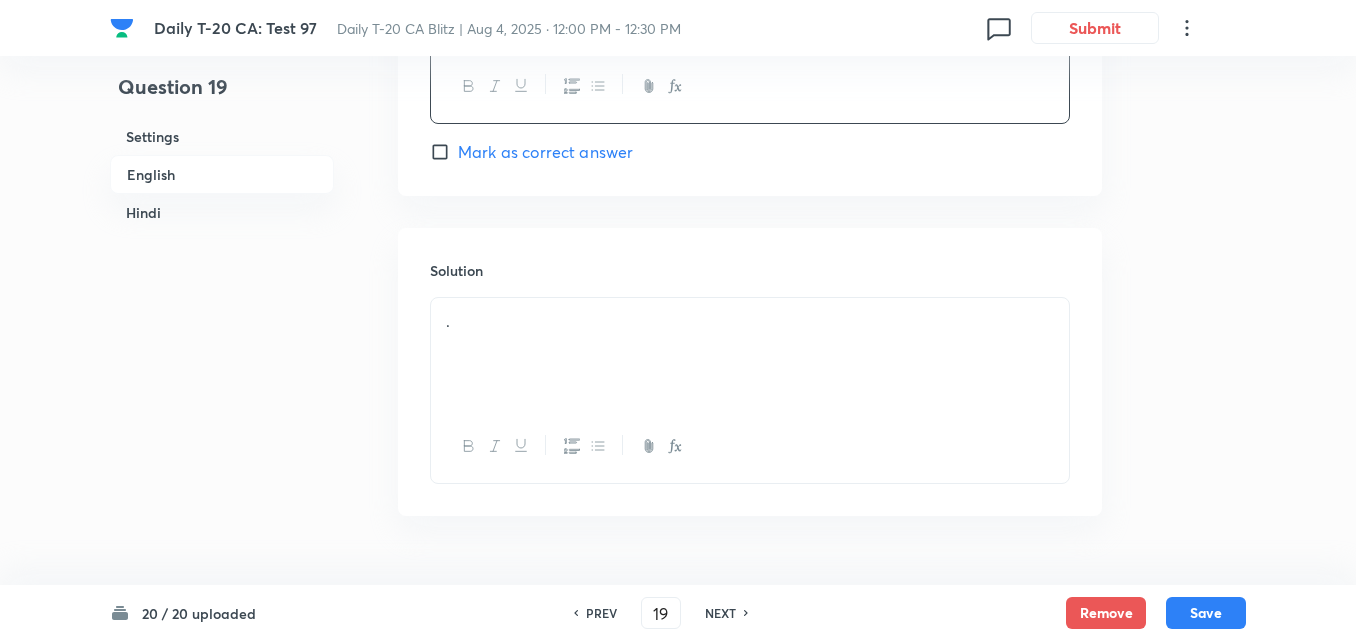 click on "." at bounding box center [750, 354] 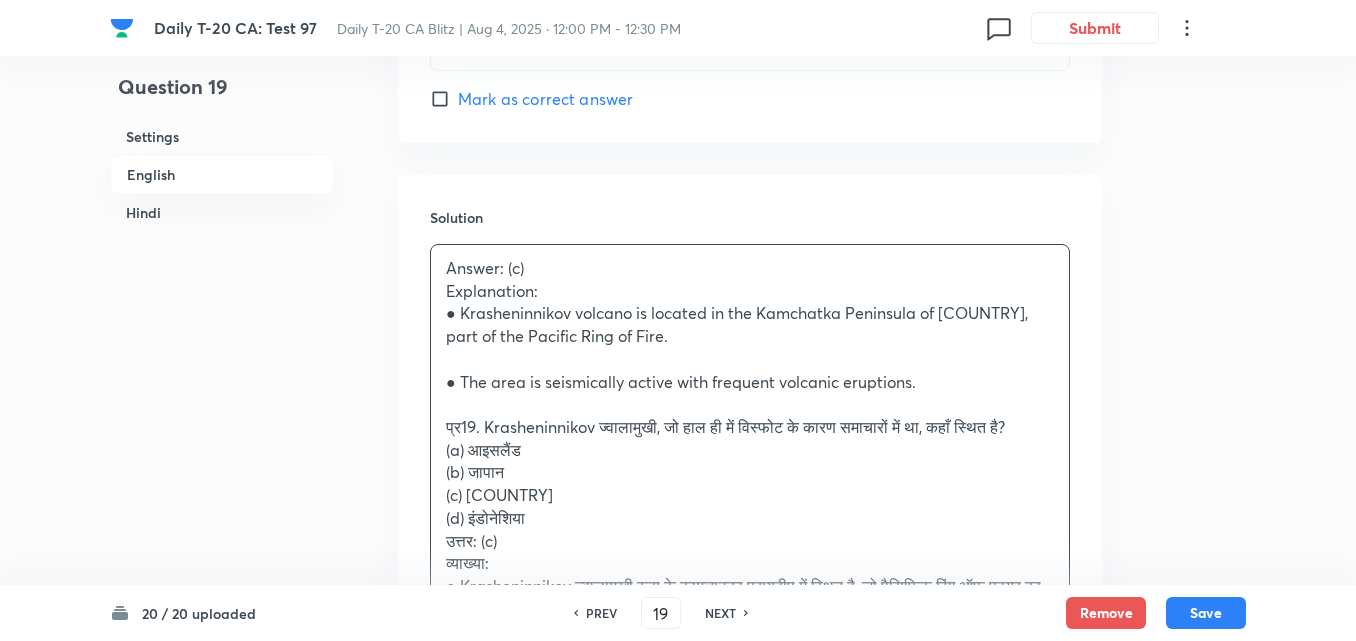 scroll, scrollTop: 2116, scrollLeft: 0, axis: vertical 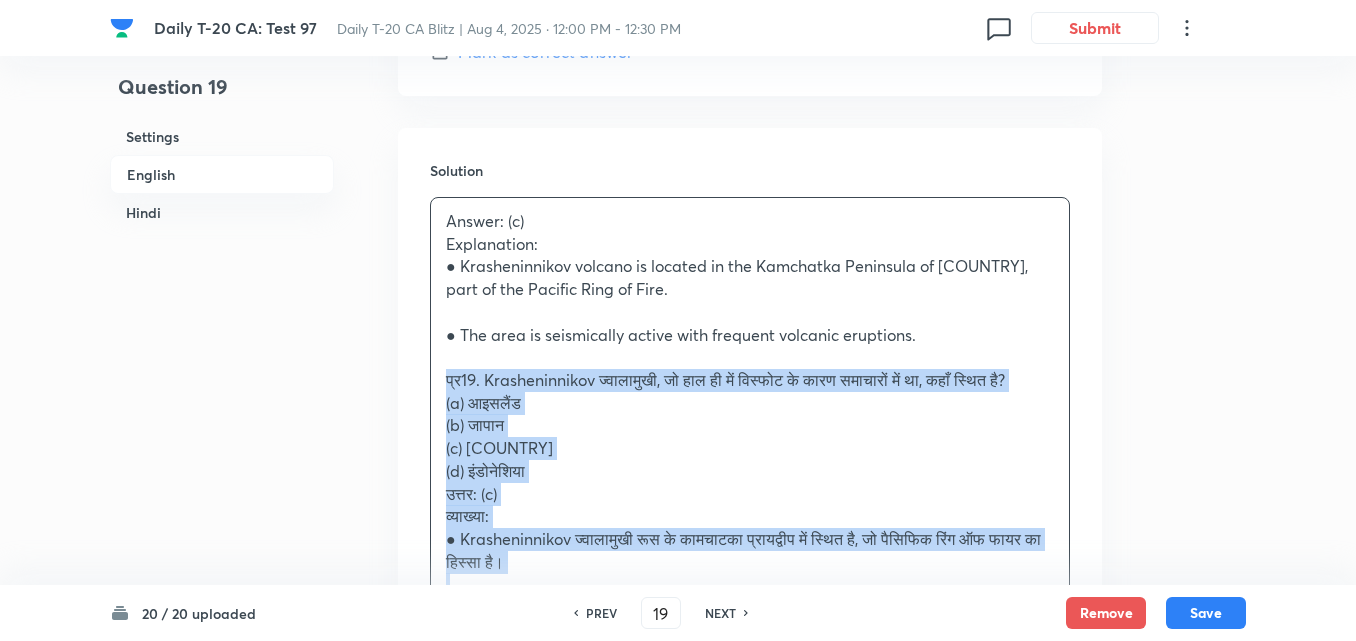 drag, startPoint x: 462, startPoint y: 388, endPoint x: 423, endPoint y: 385, distance: 39.115215 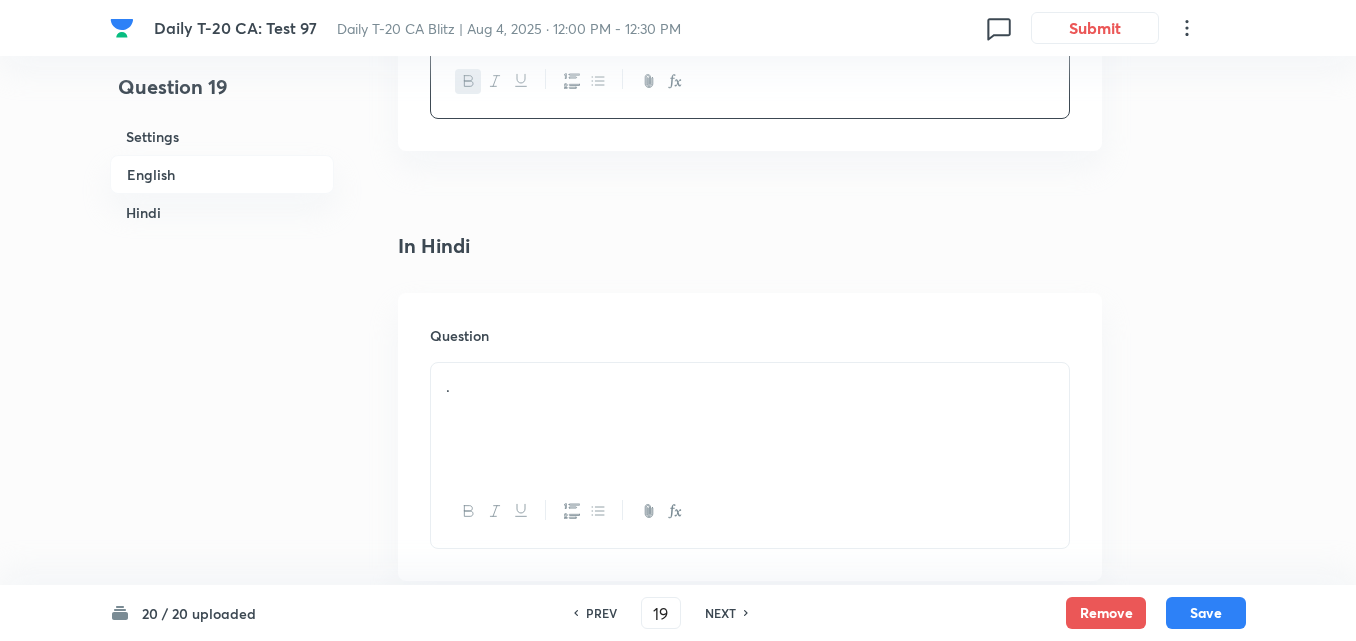 scroll, scrollTop: 2616, scrollLeft: 0, axis: vertical 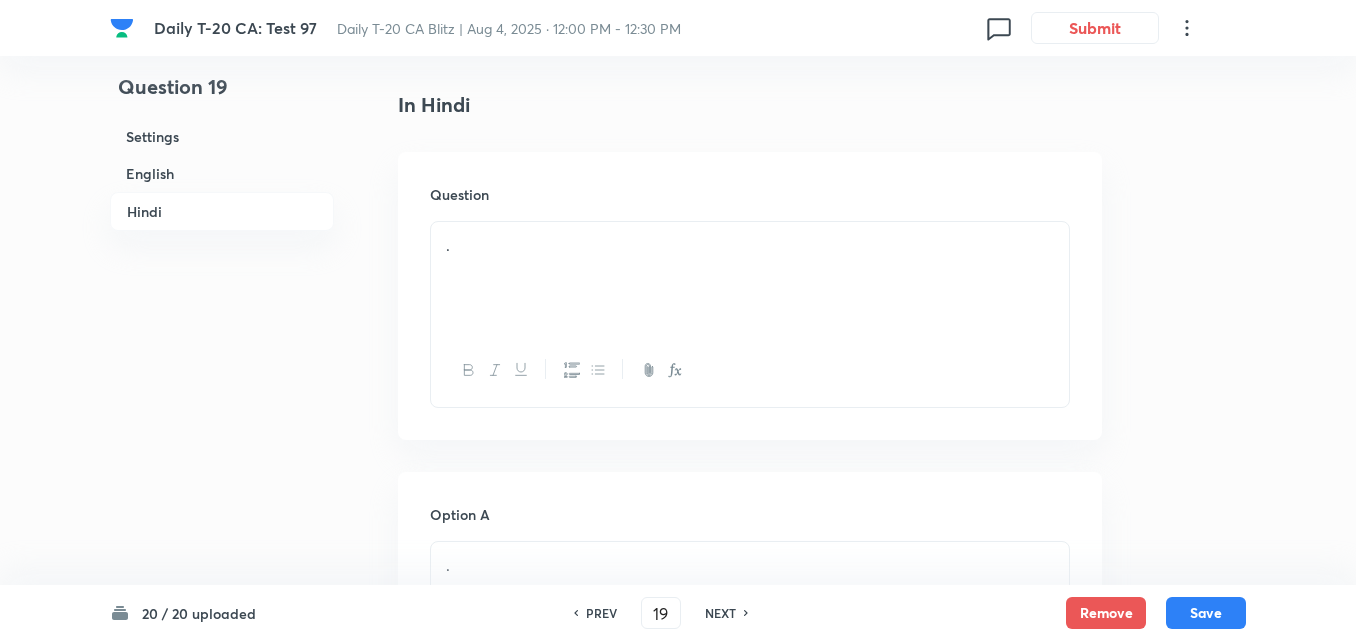 click at bounding box center (750, 370) 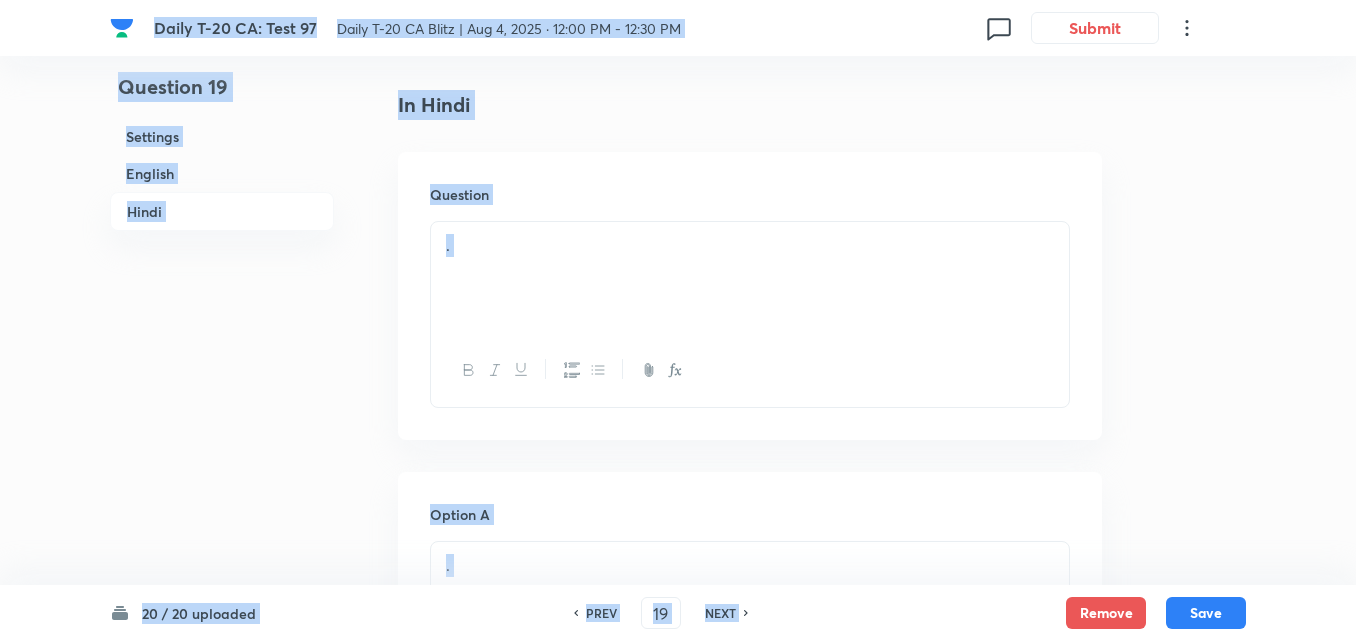 click on "." at bounding box center [750, 278] 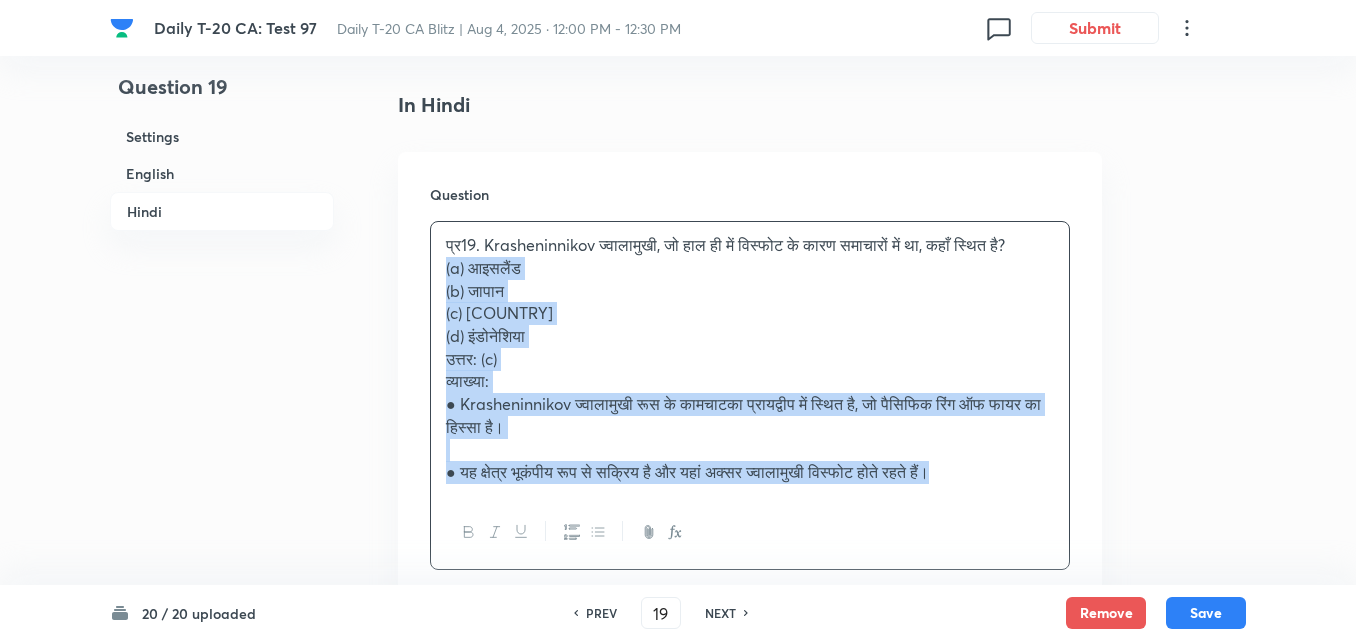 drag, startPoint x: 400, startPoint y: 273, endPoint x: 387, endPoint y: 275, distance: 13.152946 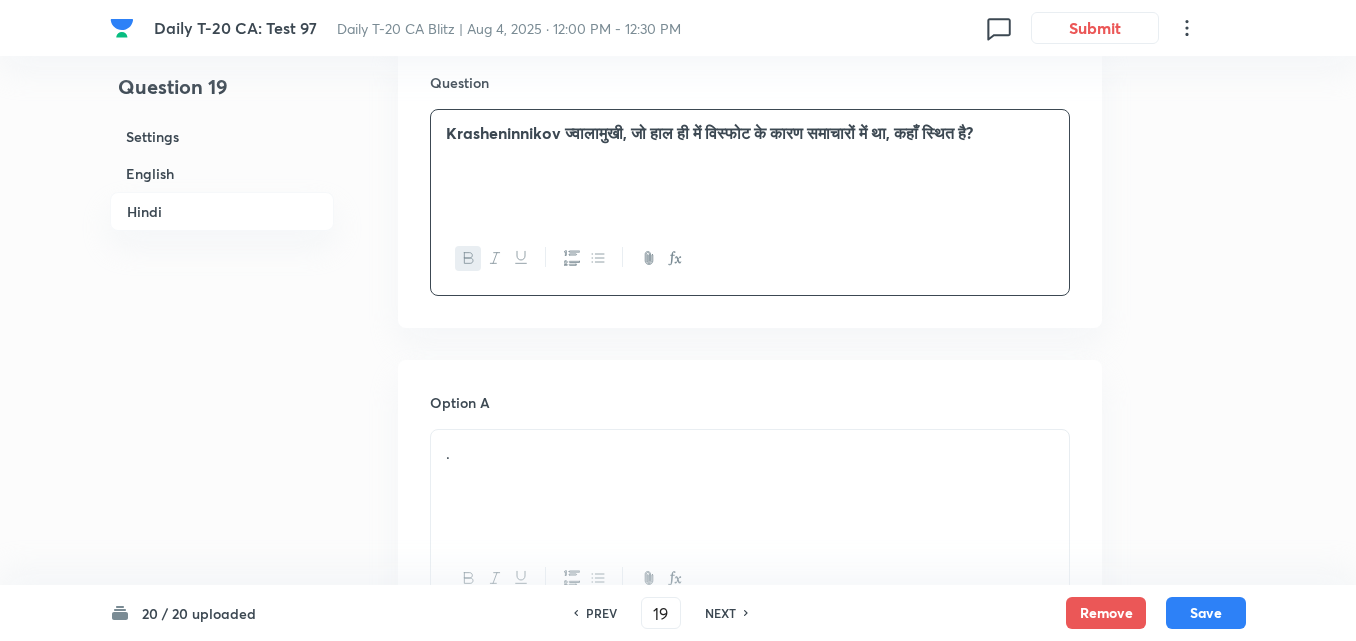 scroll, scrollTop: 2916, scrollLeft: 0, axis: vertical 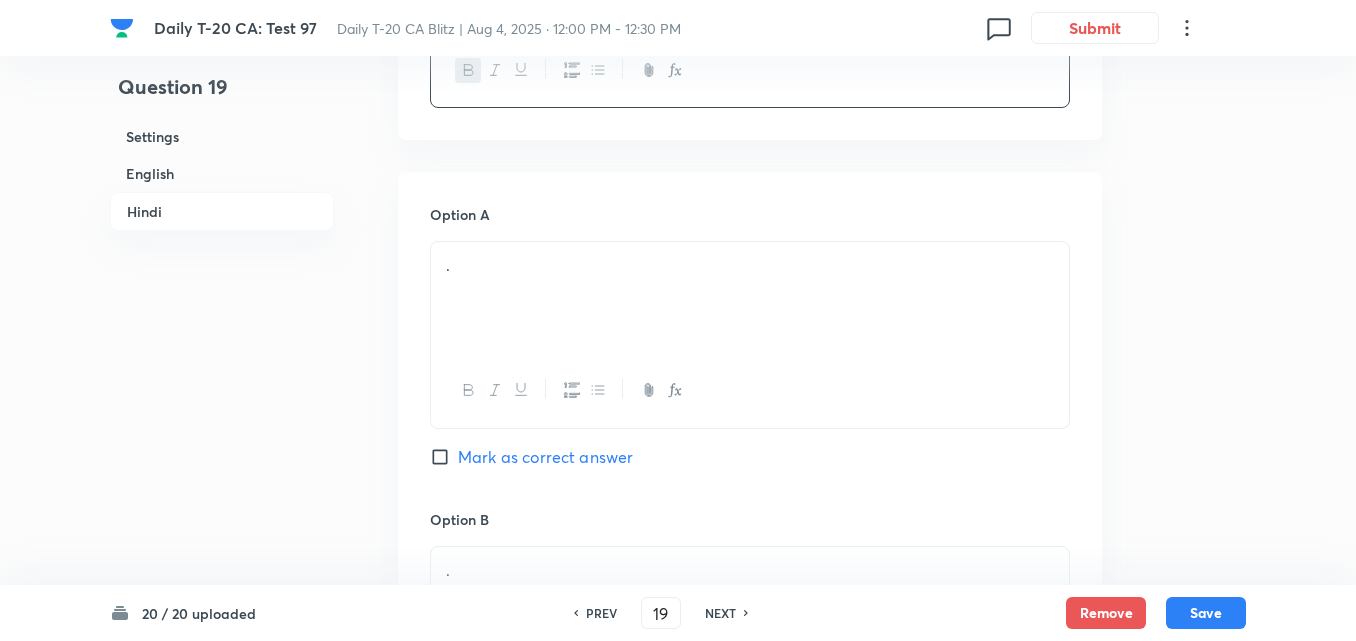 click on "." at bounding box center (750, 265) 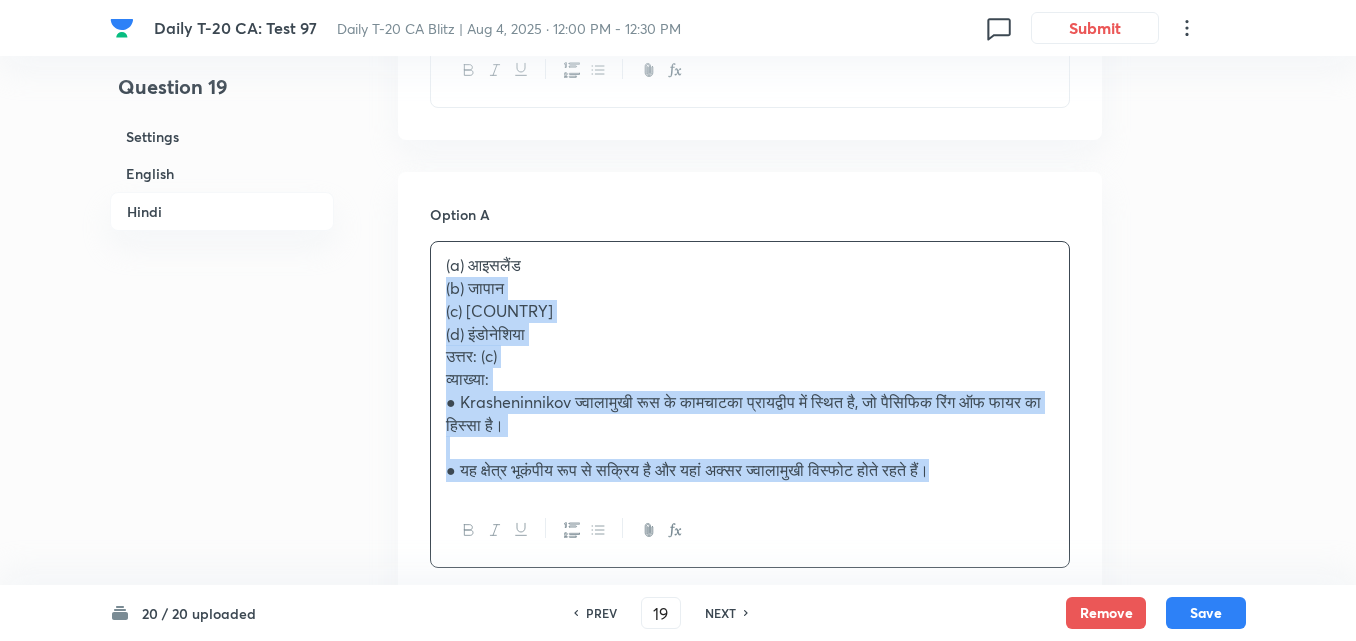 drag, startPoint x: 447, startPoint y: 292, endPoint x: 393, endPoint y: 290, distance: 54.037025 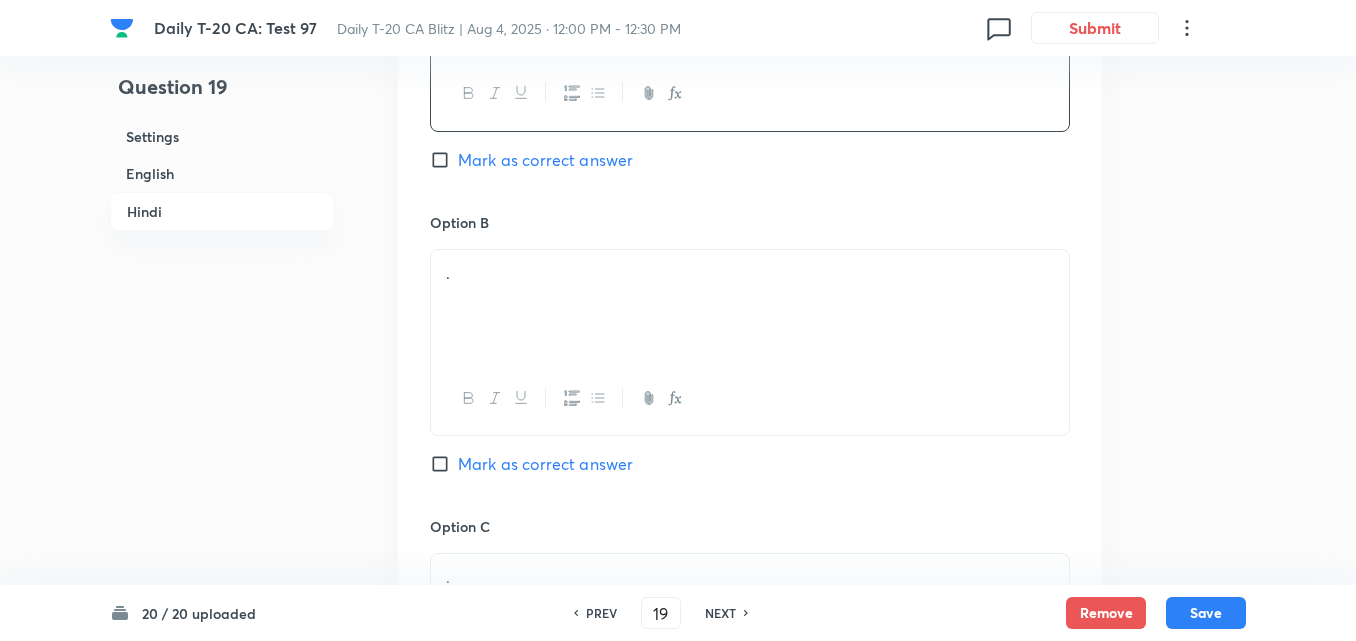 scroll, scrollTop: 3216, scrollLeft: 0, axis: vertical 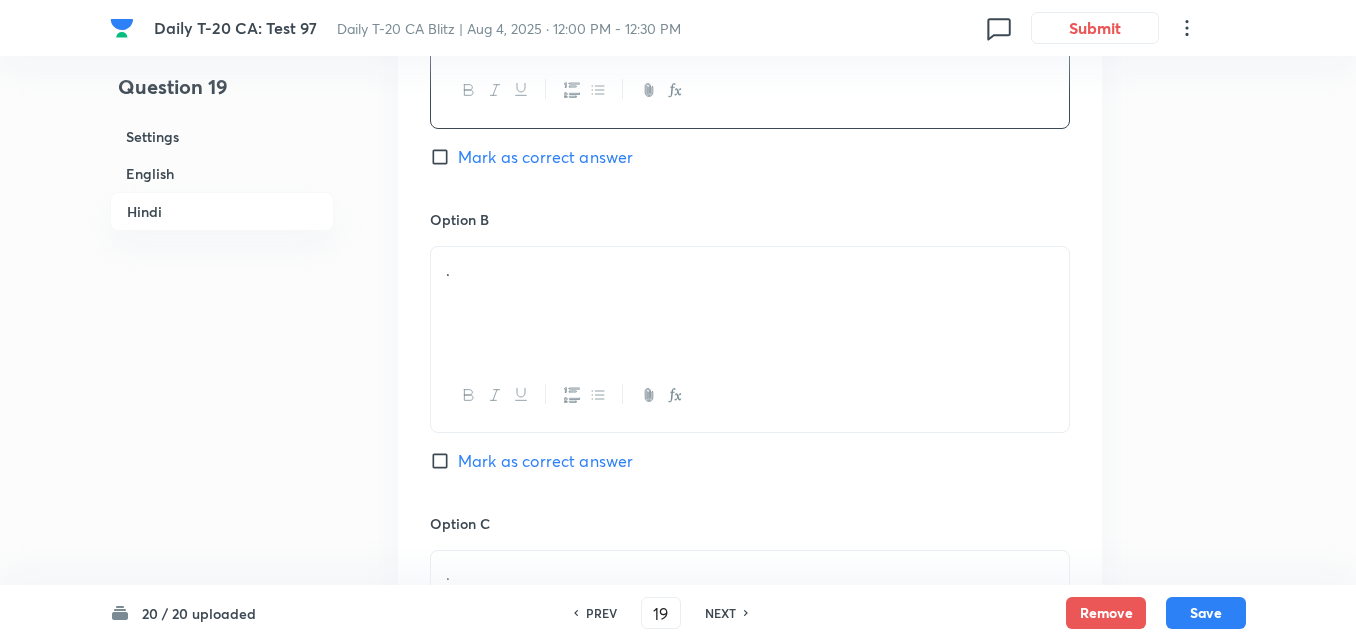 click on "." at bounding box center (750, 303) 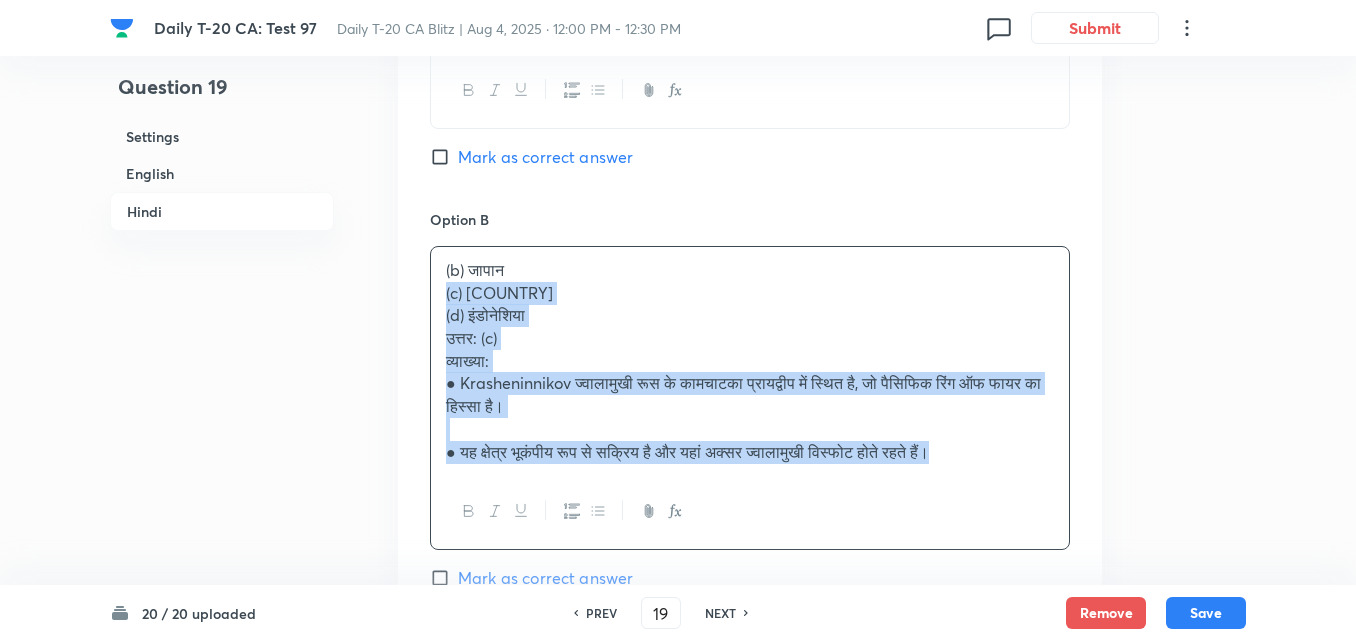 click on "Option A आइसलैंड Mark as correct answer Option B (b) जापान (c) रूस (d) इंडोनेशिया उत्तर: (c) व्याख्या: ●	Krasheninnikov ज्वालामुखी रूस के कामचाटका प्रायद्वीप में स्थित है, जो पैसिफिक रिंग ऑफ फायर का हिस्सा है। ●	यह क्षेत्र भूकंपीय रूप से सक्रिय है और यहां अक्सर ज्वालामुखी विस्फोट होते रहते हैं। Mark as correct answer Option C . Marked as correct Option D . Mark as correct answer" at bounding box center [750, 551] 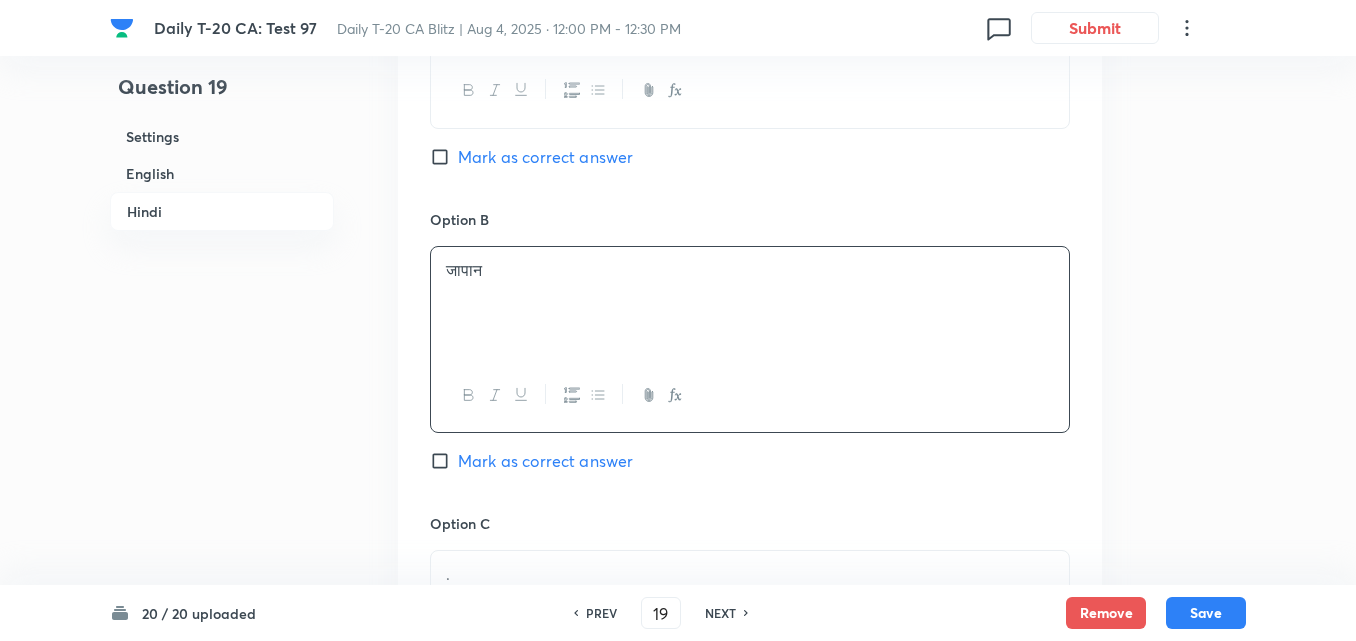 scroll, scrollTop: 3516, scrollLeft: 0, axis: vertical 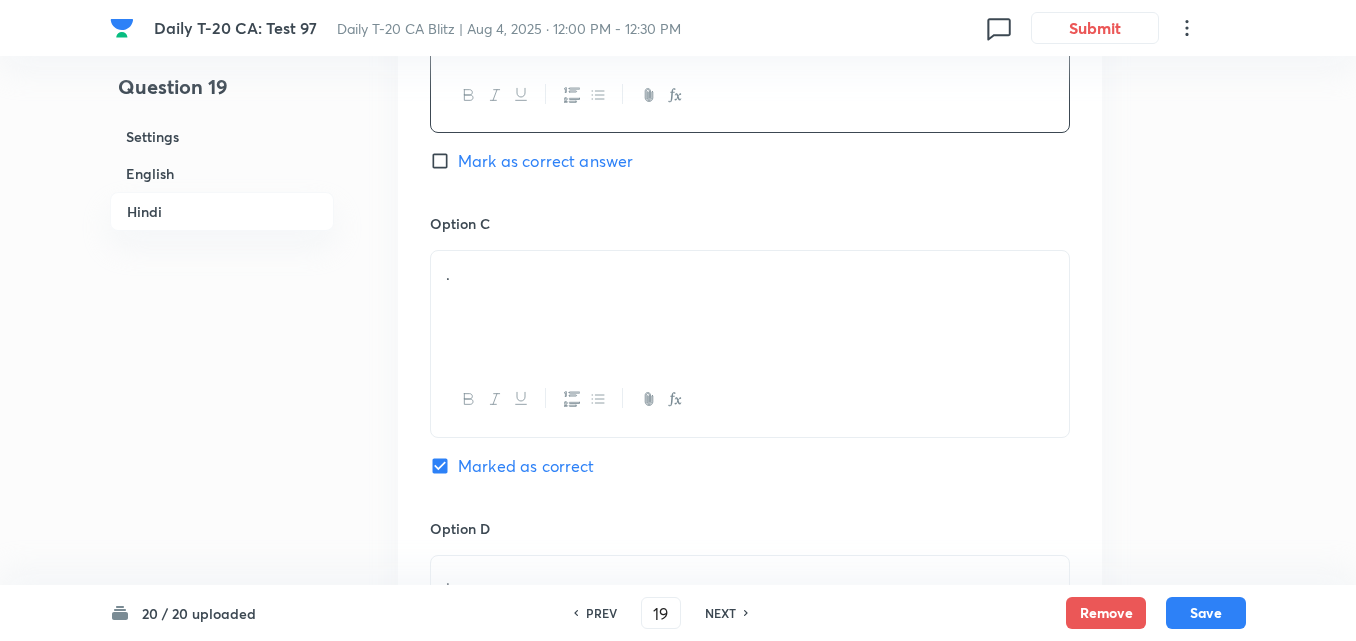 click on "." at bounding box center (750, 307) 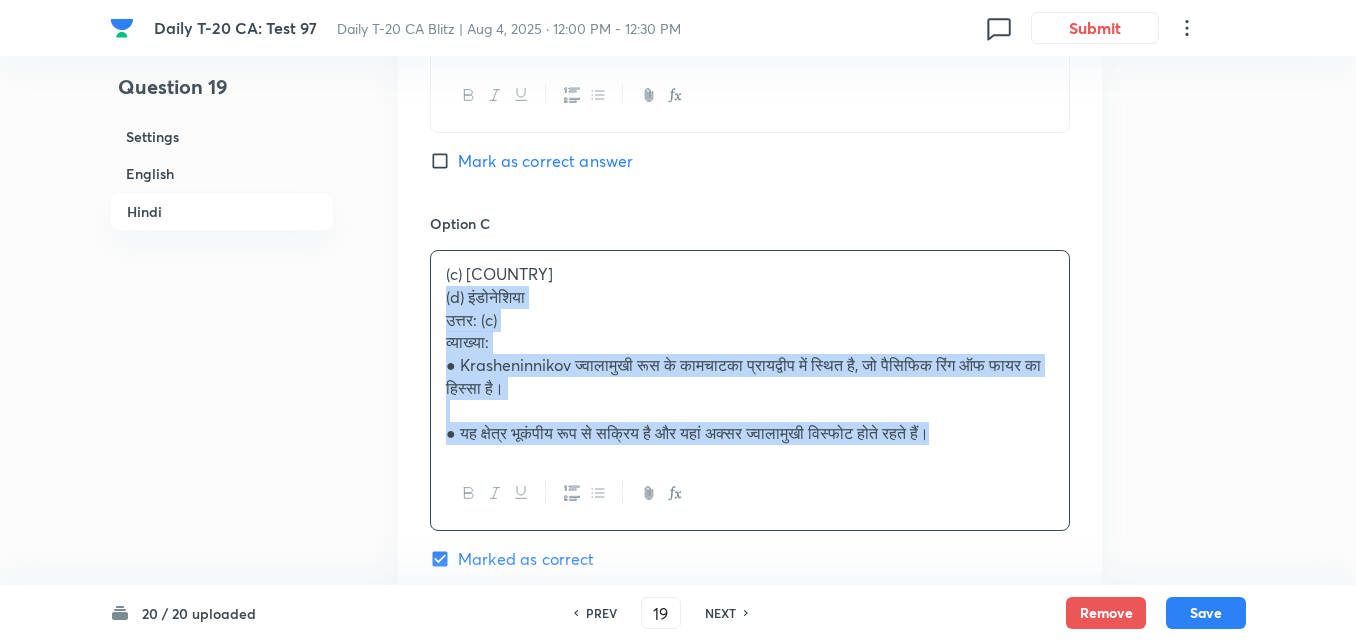 click on "Option A आइसलैंड Mark as correct answer Option B जापान Mark as correct answer Option C (c) रूस (d) इंडोनेशिया उत्तर: (c) व्याख्या: ●	Krasheninnikov ज्वालामुखी रूस के कामचाटका प्रायद्वीप में स्थित है, जो पैसिफिक रिंग ऑफ फायर का हिस्सा है। ●	यह क्षेत्र भूकंपीय रूप से सक्रिय है और यहां अक्सर ज्वालामुखी विस्फोट होते रहते हैं। Marked as correct Option D . Mark as correct answer" at bounding box center [750, 239] 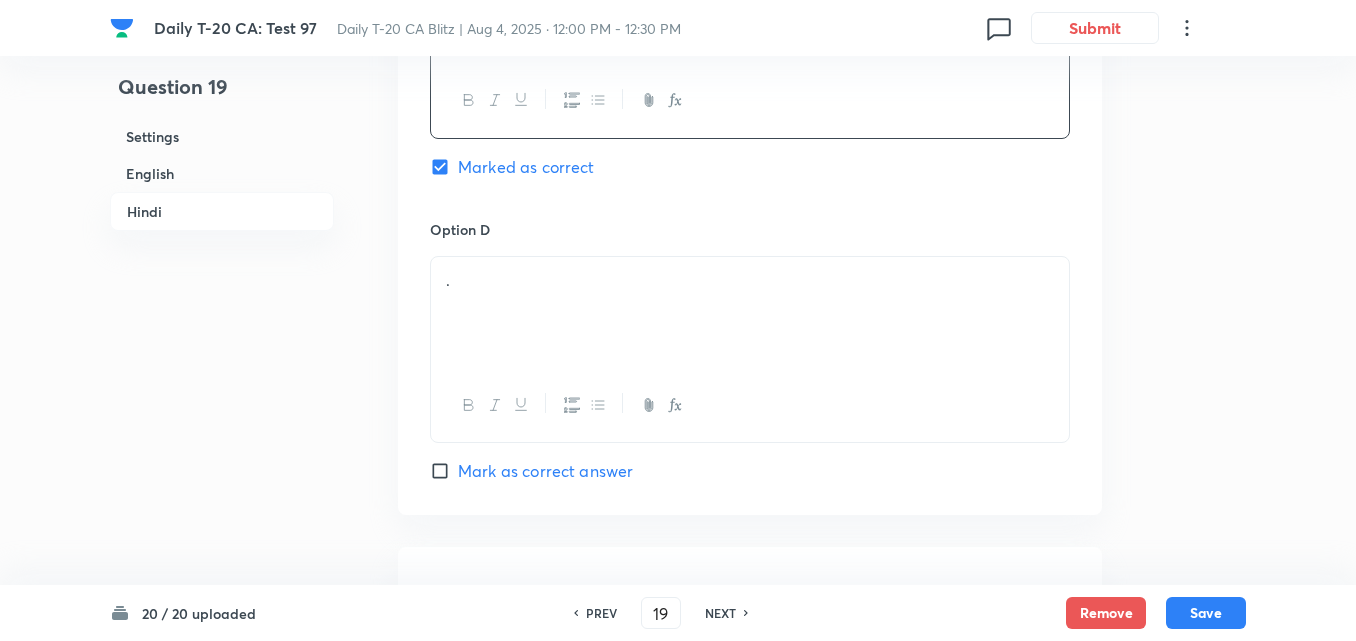 scroll, scrollTop: 3816, scrollLeft: 0, axis: vertical 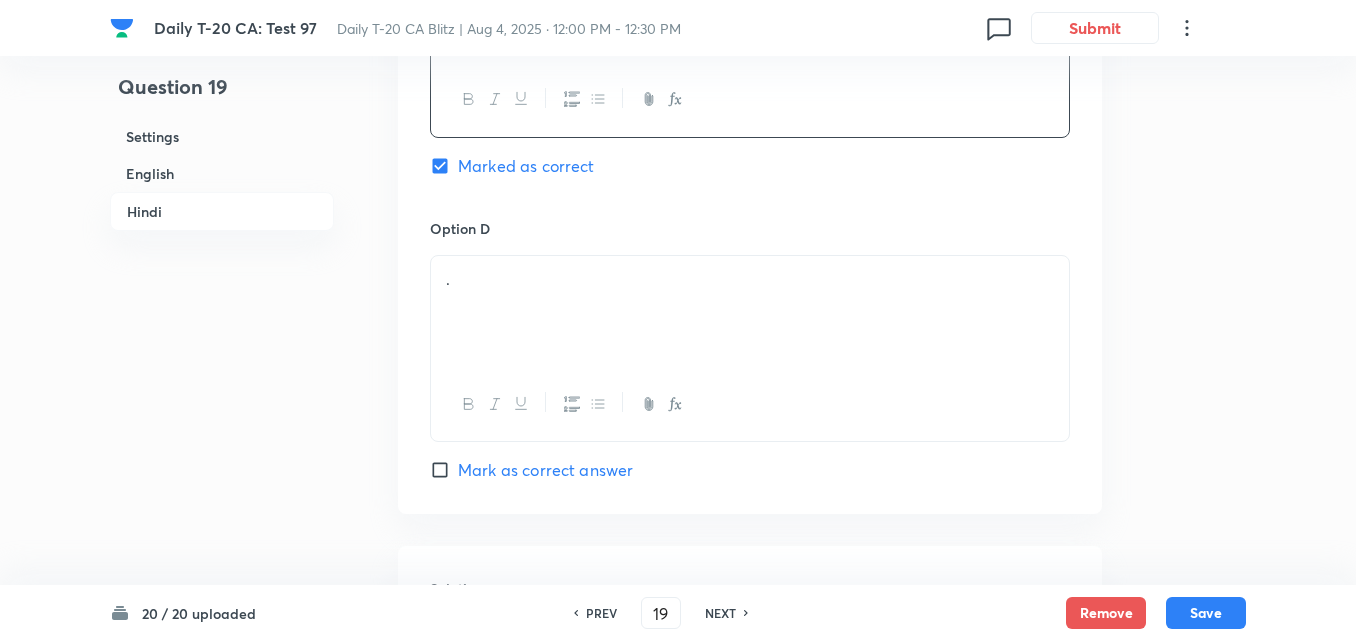 click on "." at bounding box center [750, 312] 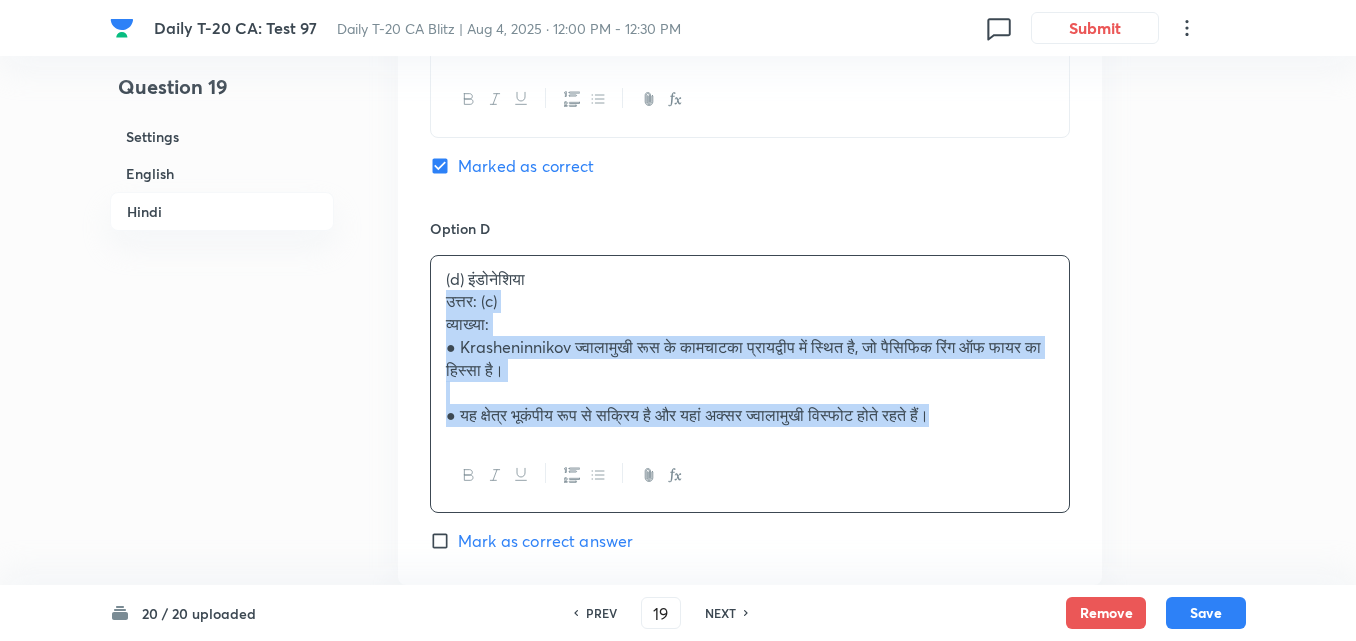 drag, startPoint x: 451, startPoint y: 304, endPoint x: 419, endPoint y: 317, distance: 34.539833 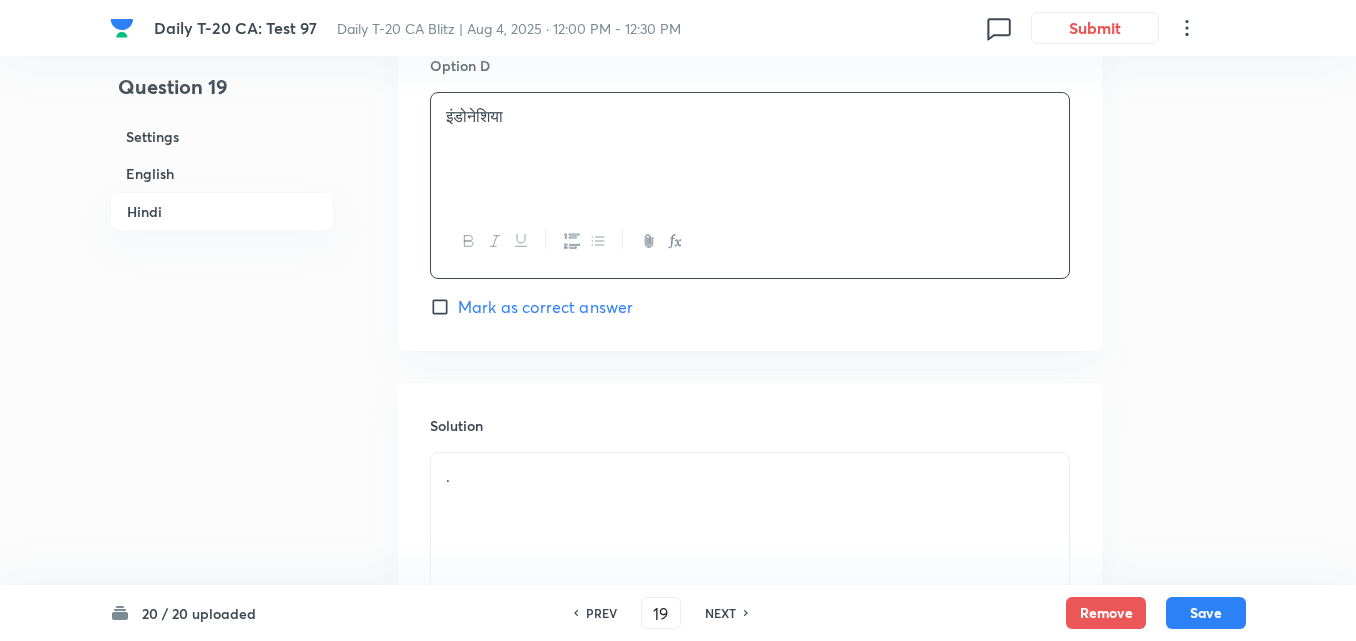 scroll, scrollTop: 4185, scrollLeft: 0, axis: vertical 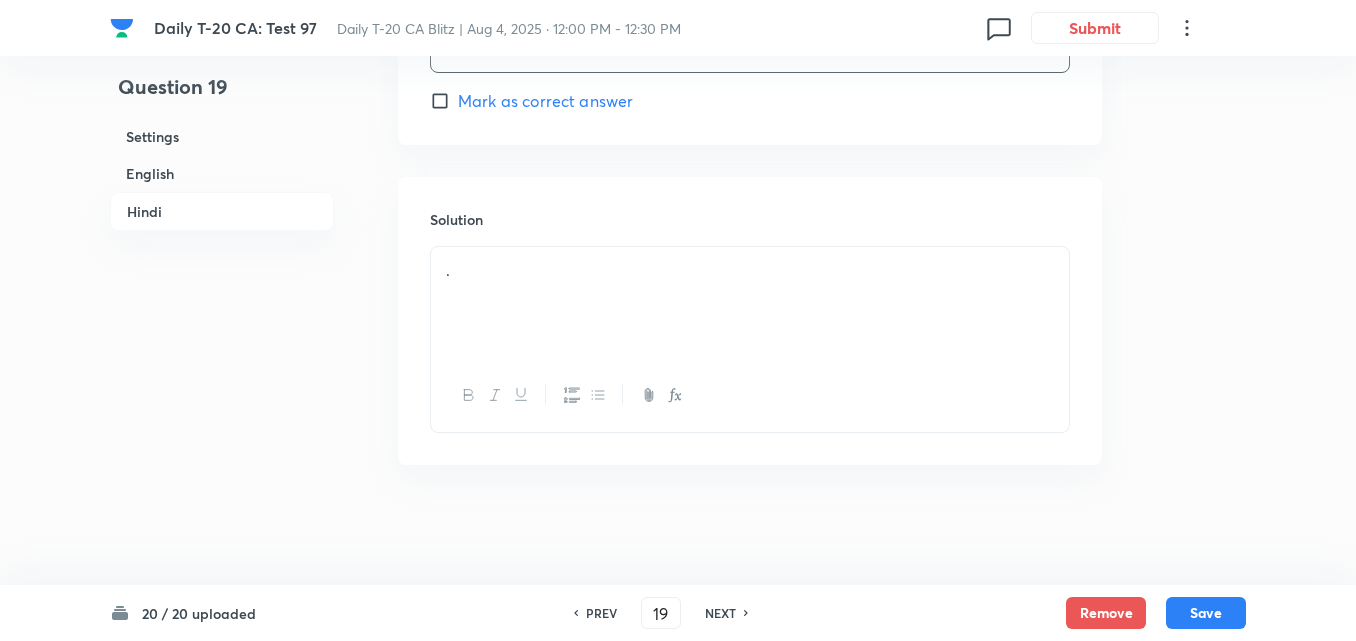 click on "." at bounding box center [750, 303] 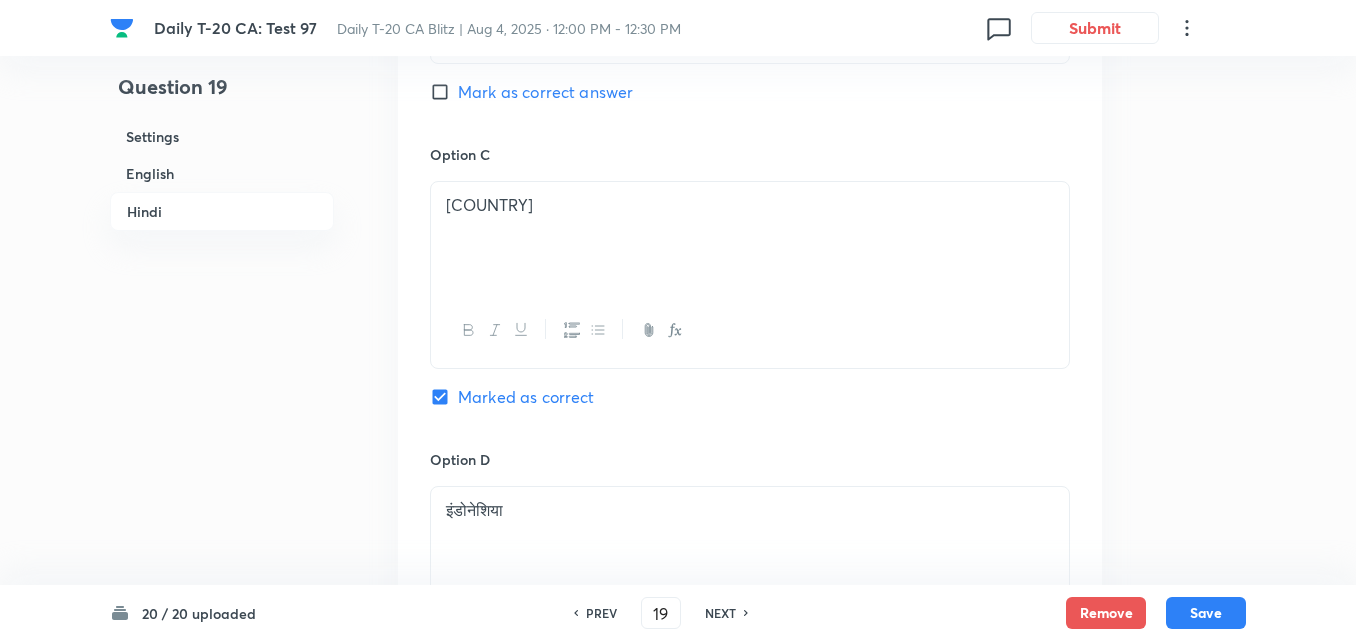 scroll, scrollTop: 3385, scrollLeft: 0, axis: vertical 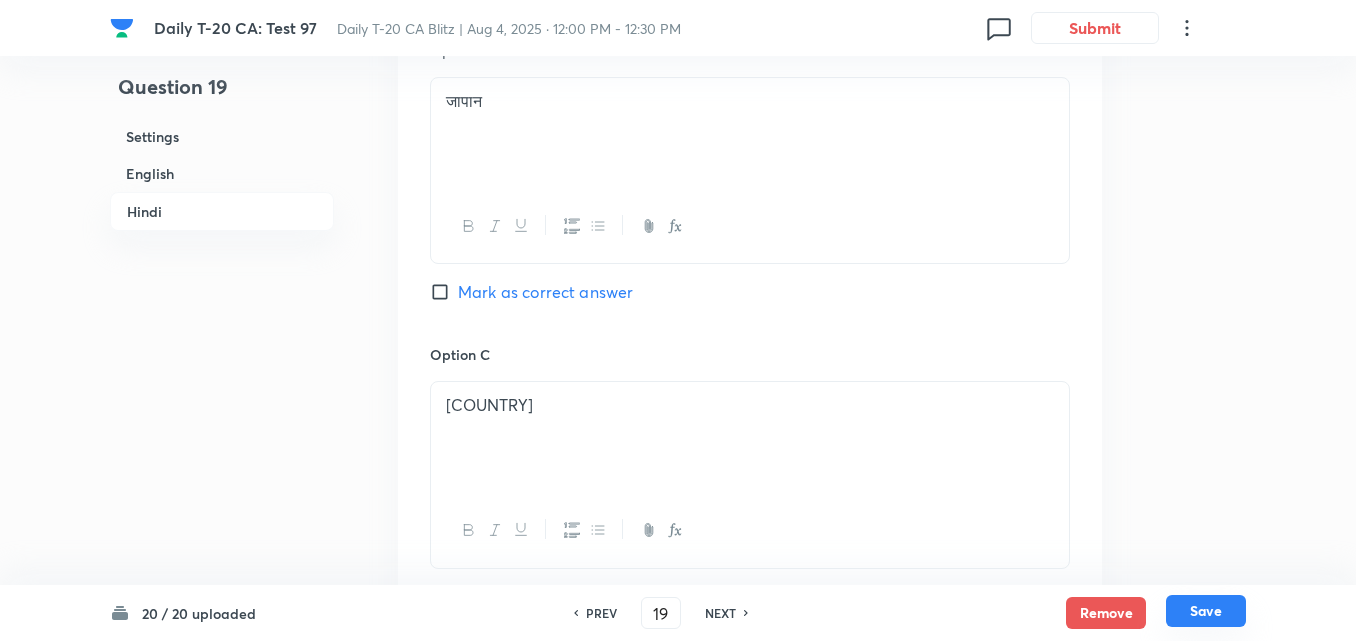 click on "Save" at bounding box center [1206, 611] 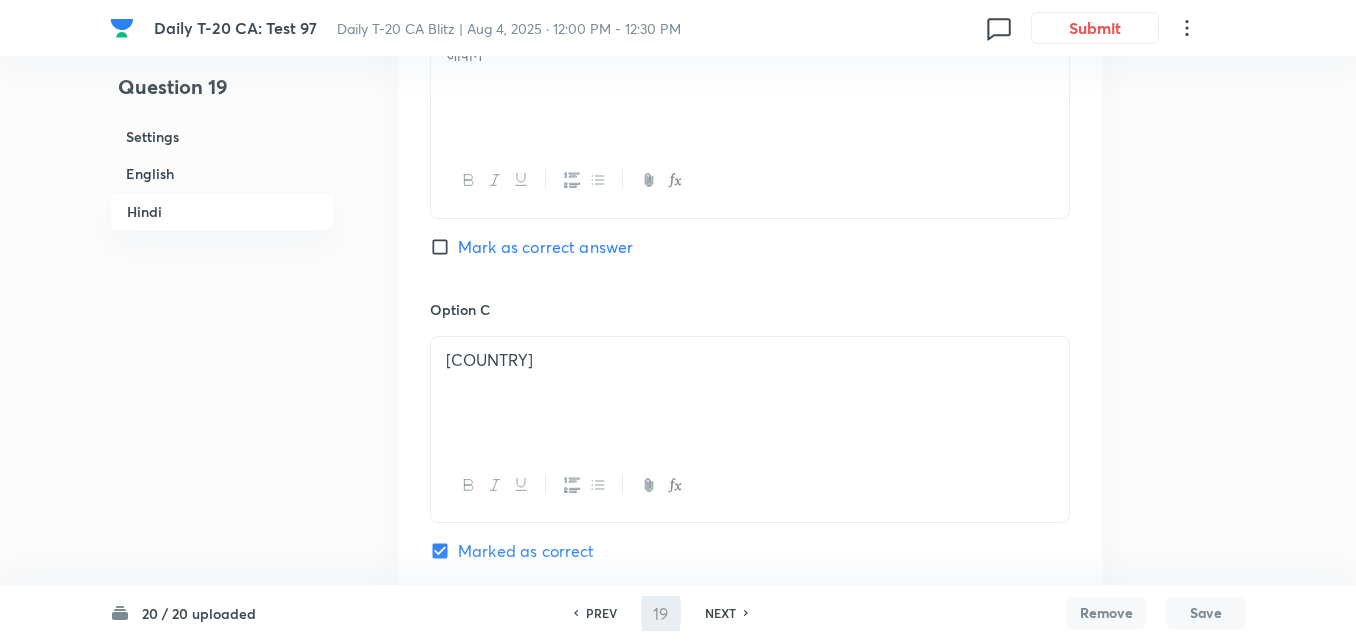 type on "20" 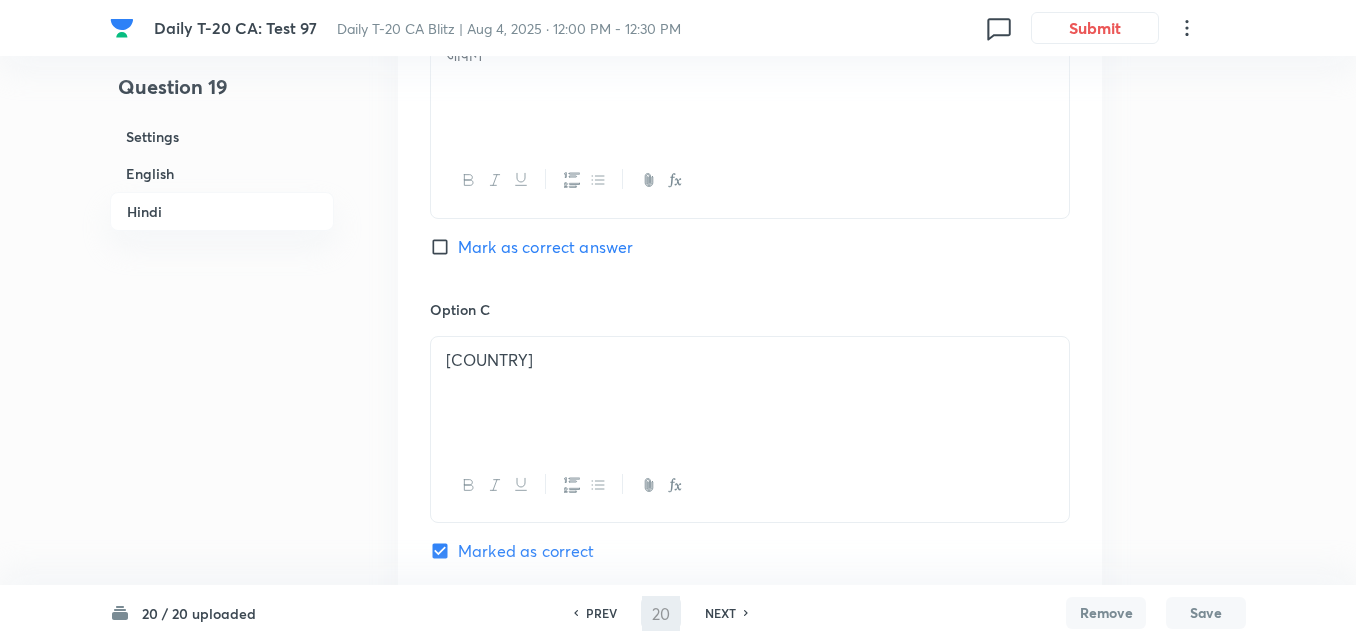 checkbox on "false" 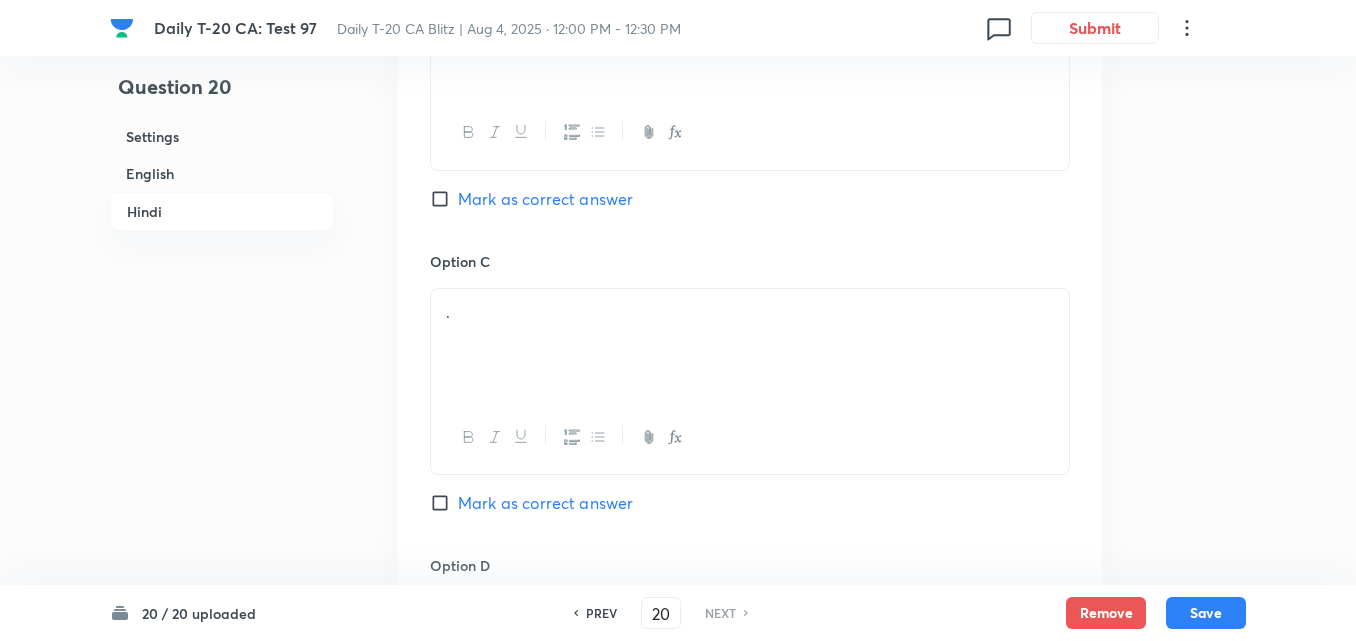 click on "English" at bounding box center [222, 173] 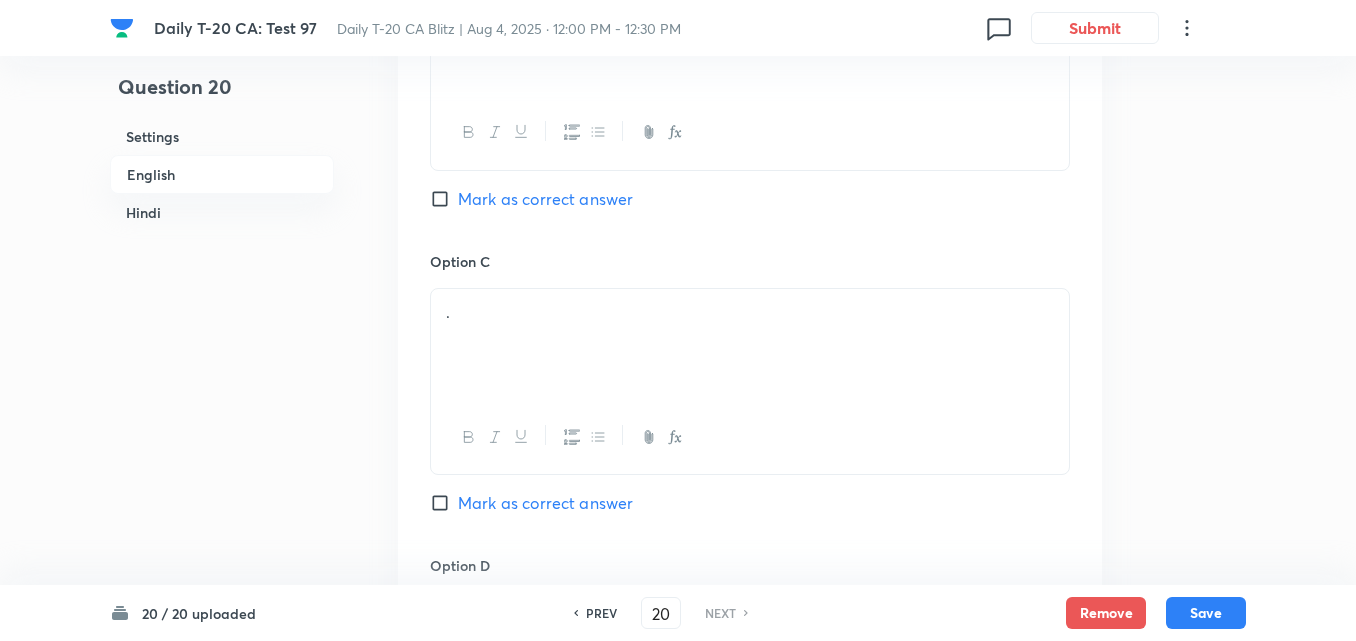 scroll, scrollTop: 516, scrollLeft: 0, axis: vertical 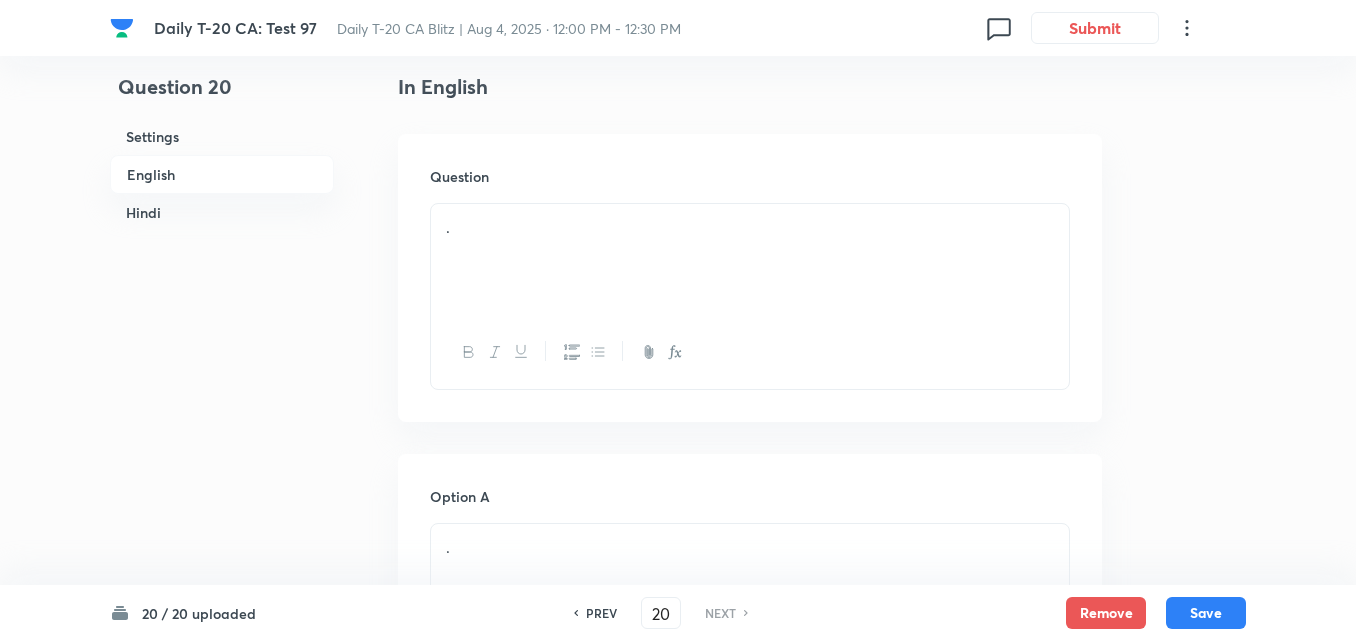 click on "." at bounding box center (750, 260) 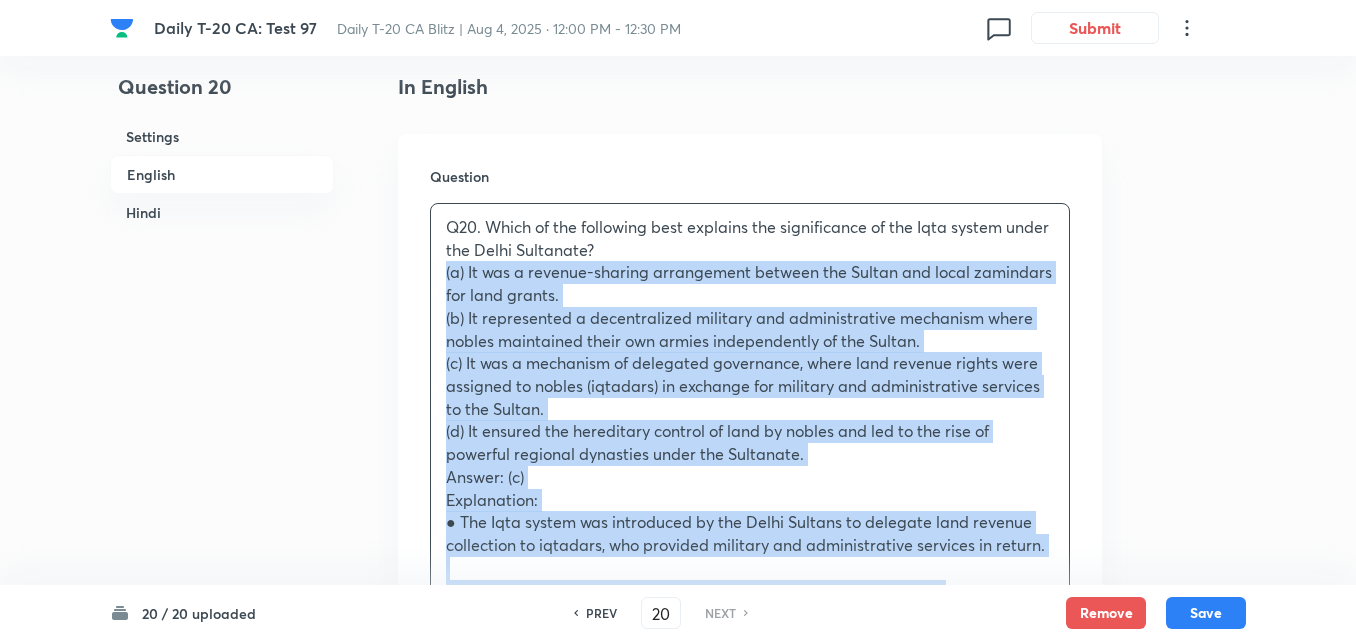 click on "Q20. Which of the following best explains the significance of the Iqta system under the Delhi Sultanate? (a) It was a revenue-sharing arrangement between the Sultan and local zamindars for land grants.  (b) It represented a decentralized military and administrative mechanism where nobles maintained their own armies independently of the Sultan.  (c) It was a mechanism of delegated governance, where land revenue rights were assigned to nobles (iqtadars) in exchange for military and administrative services to the Sultan.  (d) It ensured the hereditary control of land by nobles and led to the rise of powerful regional dynasties under the Sultanate. Answer: (c)  Explanation: ●	The Iqta system was introduced by the Delhi Sultans to delegate land revenue collection to iqtadars, who provided military and administrative services in return. ●	It strengthened central authority while allowing local governance. उत्तर: (c)  व्याख्या:" at bounding box center [750, 579] 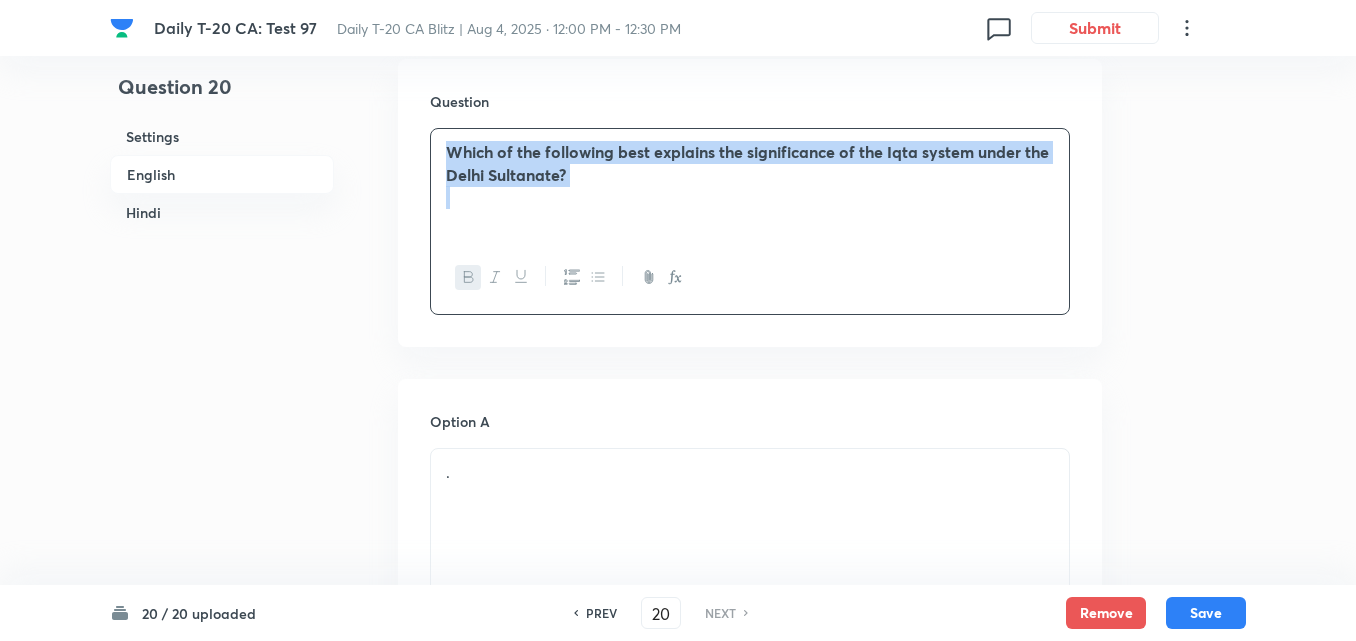 scroll, scrollTop: 716, scrollLeft: 0, axis: vertical 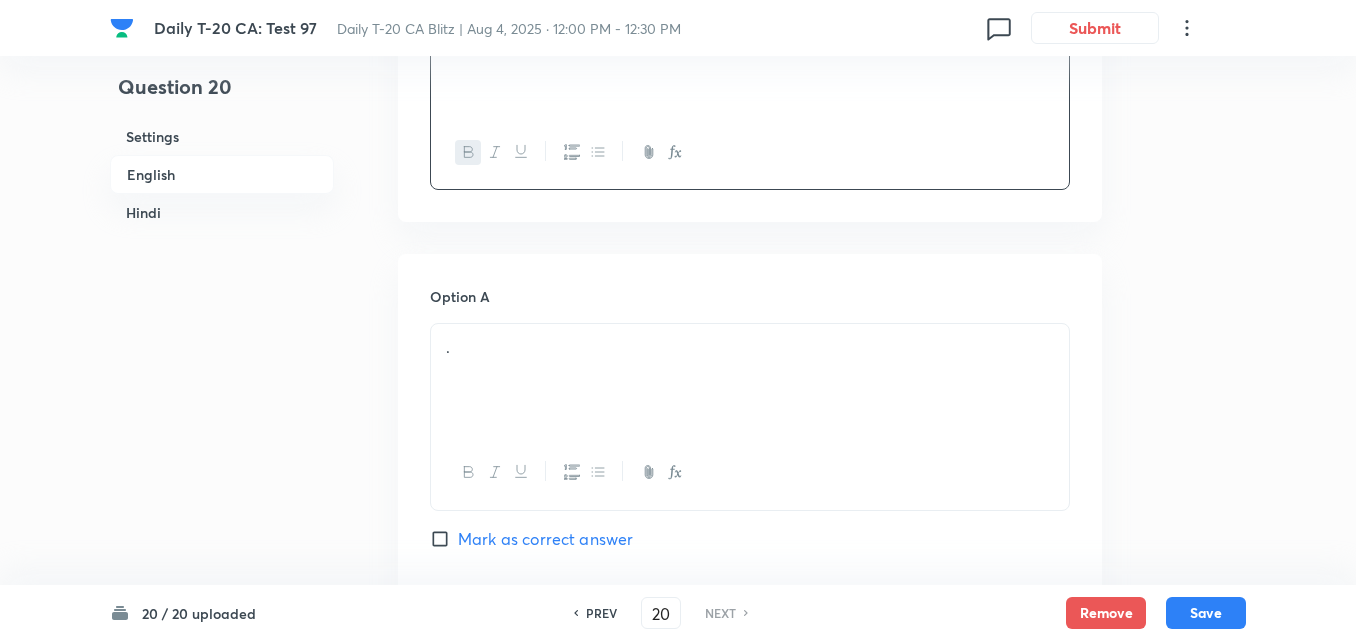 click on "Option A . Mark as correct answer" at bounding box center (750, 438) 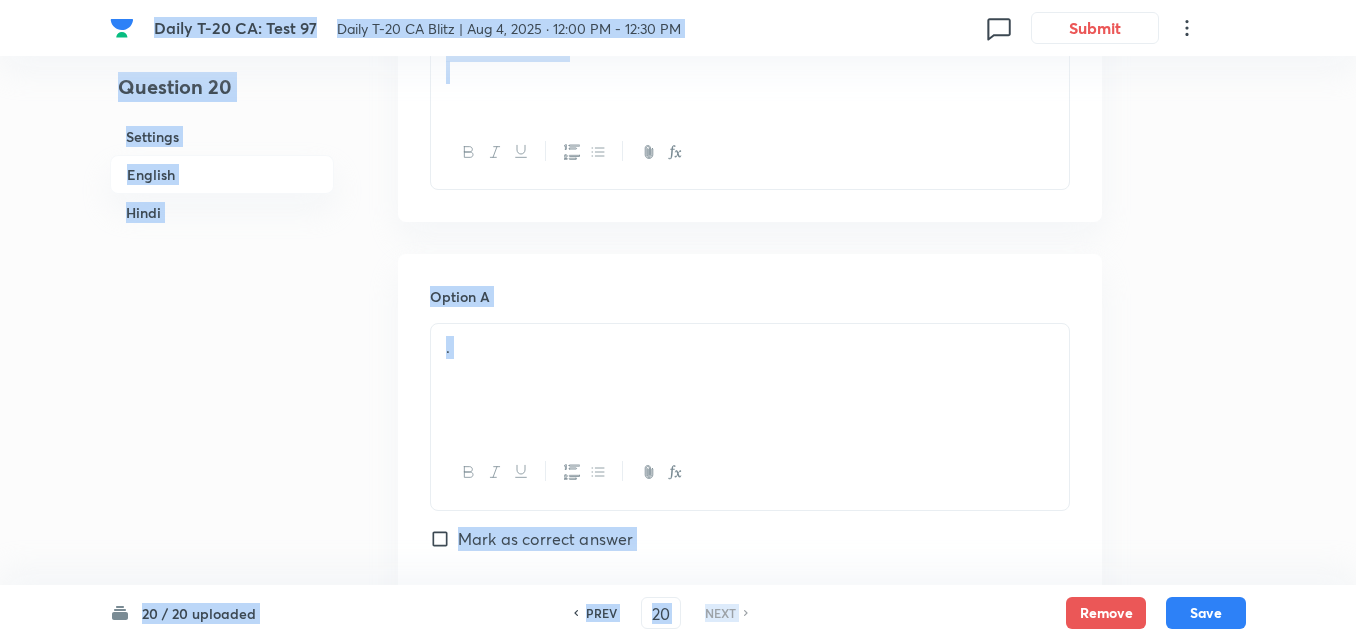 click on "." at bounding box center [750, 380] 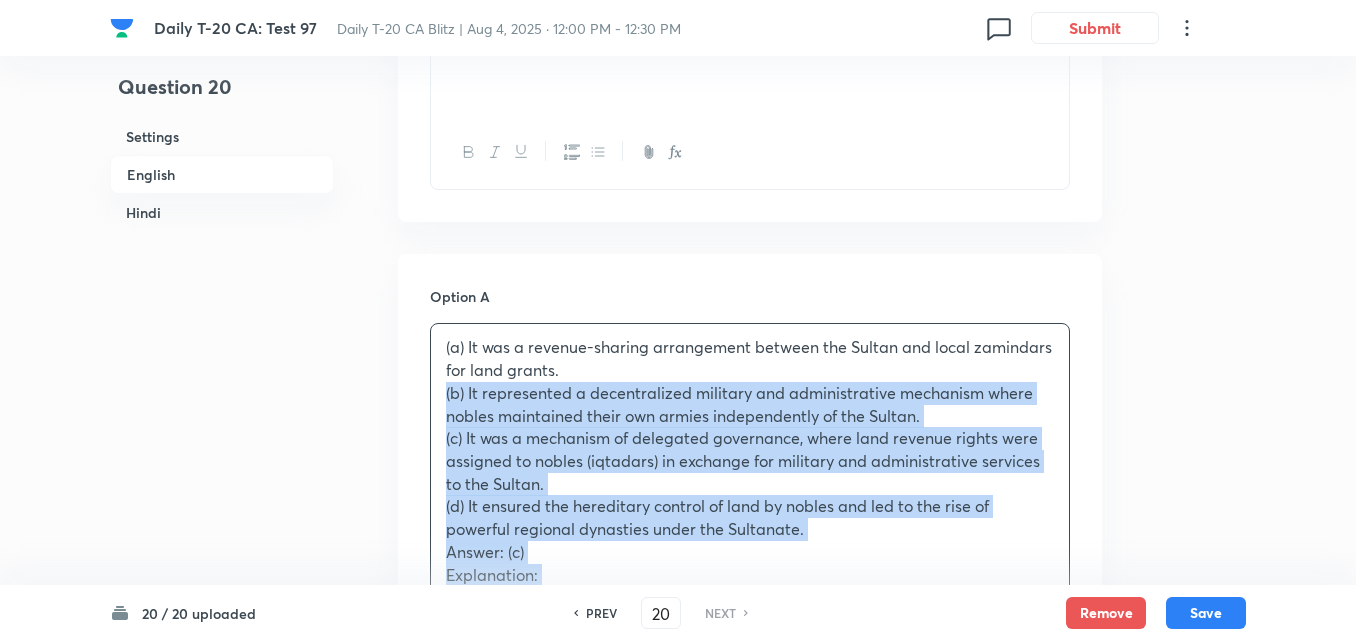 click on "(a) It was a revenue-sharing arrangement between the Sultan and local zamindars for land grants. (b) It represented a decentralized military and administrative mechanism where nobles maintained their own armies independently of the Sultan. (c) It was a mechanism of delegated governance, where land revenue rights were assigned to nobles (iqtadars) in exchange for military and administrative services to the Sultan. (d) It ensured the hereditary control of land by nobles and led to the rise of powerful regional dynasties under the Sultanate. Answer: (c) Explanation: ●	The Iqta system was introduced by the Delhi Sultans to delegate land revenue collection to iqtadars, who provided military and administrative services in return. ●	It strengthened central authority while allowing local governance. उत्तर: (c) व्याख्या:" at bounding box center [750, 665] 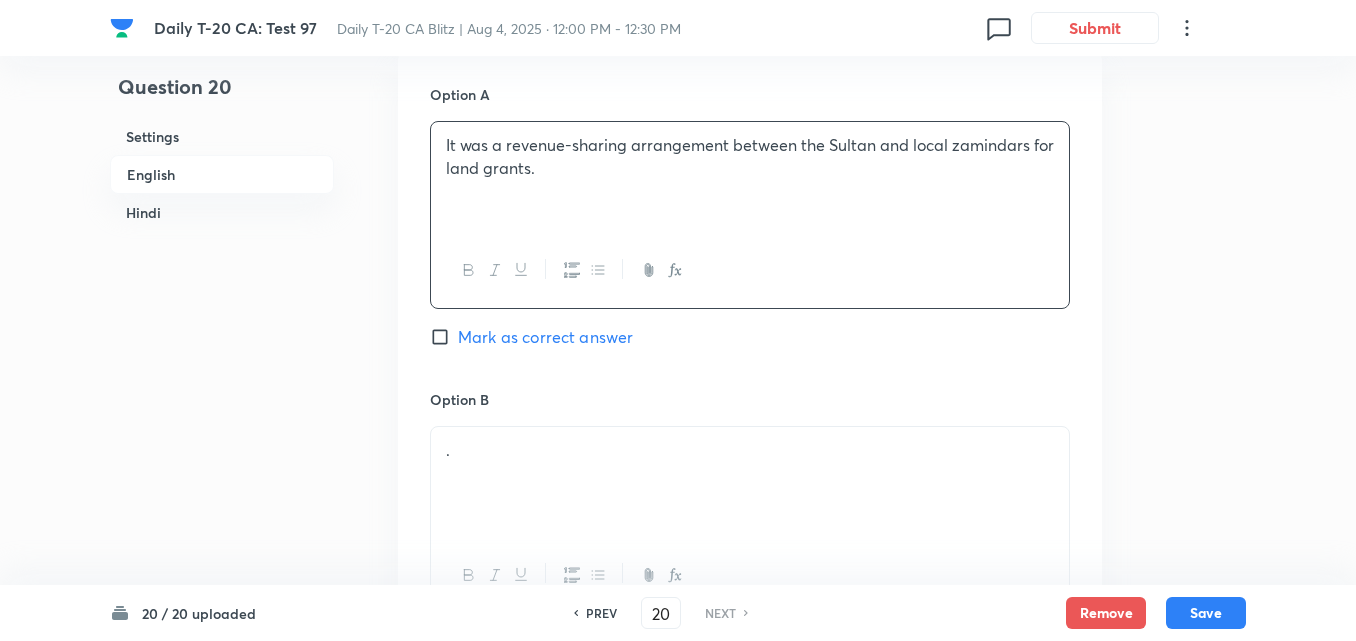 scroll, scrollTop: 1116, scrollLeft: 0, axis: vertical 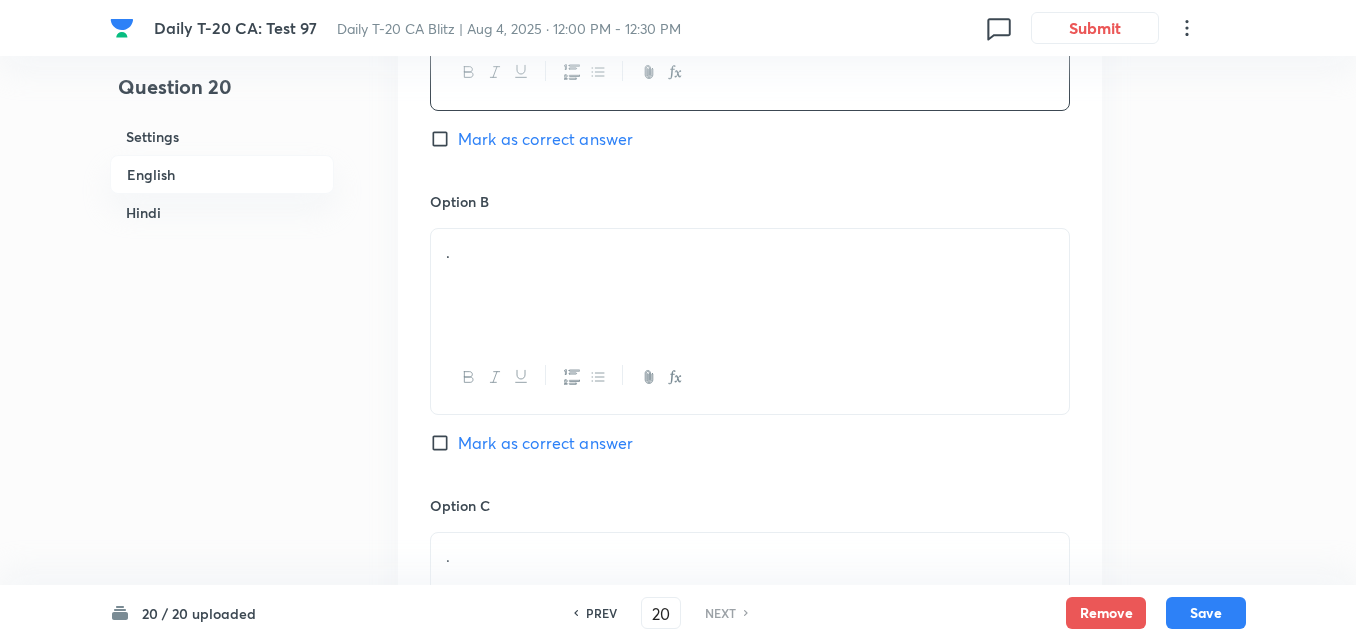 click on "." at bounding box center (750, 285) 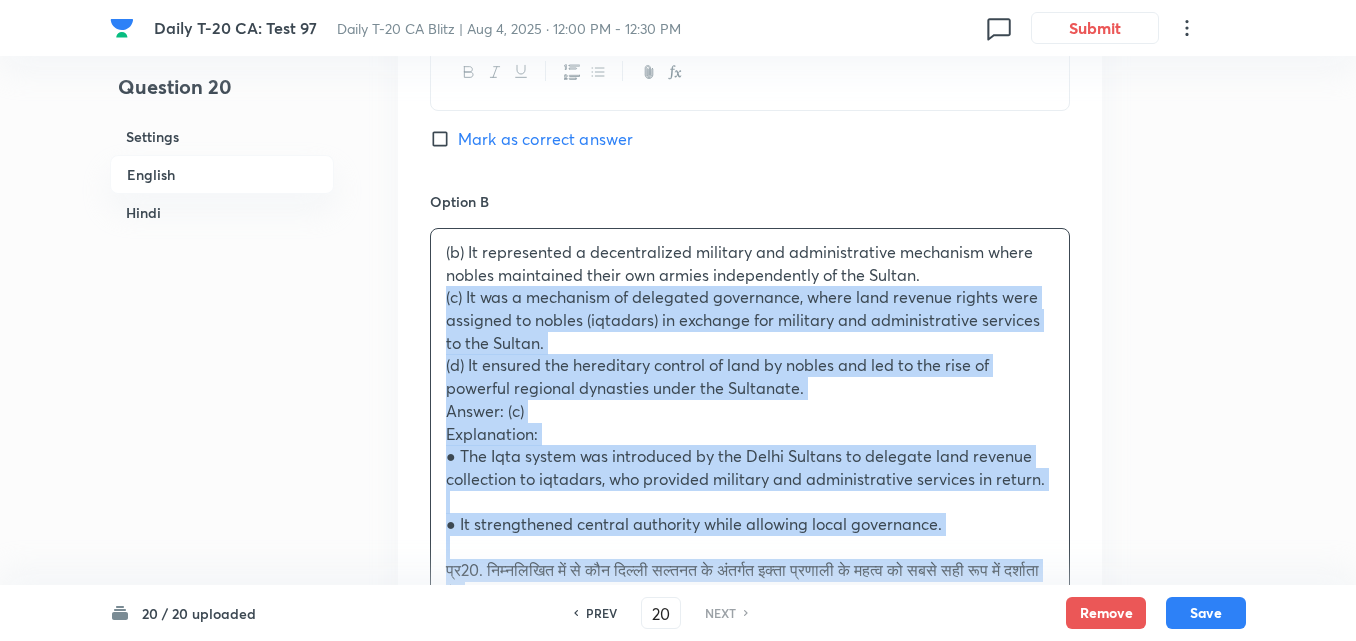 click on "(b) It represented a decentralized military and administrative mechanism where nobles maintained their own armies independently of the Sultan. (c) It was a mechanism of delegated governance, where land revenue rights were assigned to nobles (iqtadars) in exchange for military and administrative services to the Sultan. (d) It ensured the hereditary control of land by nobles and led to the rise of powerful regional dynasties under the Sultanate. Answer: (c) Explanation: ●	The Iqta system was introduced by the Delhi Sultans to delegate land revenue collection to iqtadars, who provided military and administrative services in return. ●	It strengthened central authority while allowing local governance. प्र20. निम्नलिखित में से कौन दिल्ली सल्तनत के अंतर्गत इक्ता प्रणाली के महत्व को सबसे सही रूप में दर्शाता है? उत्तर: (c)" at bounding box center (750, 547) 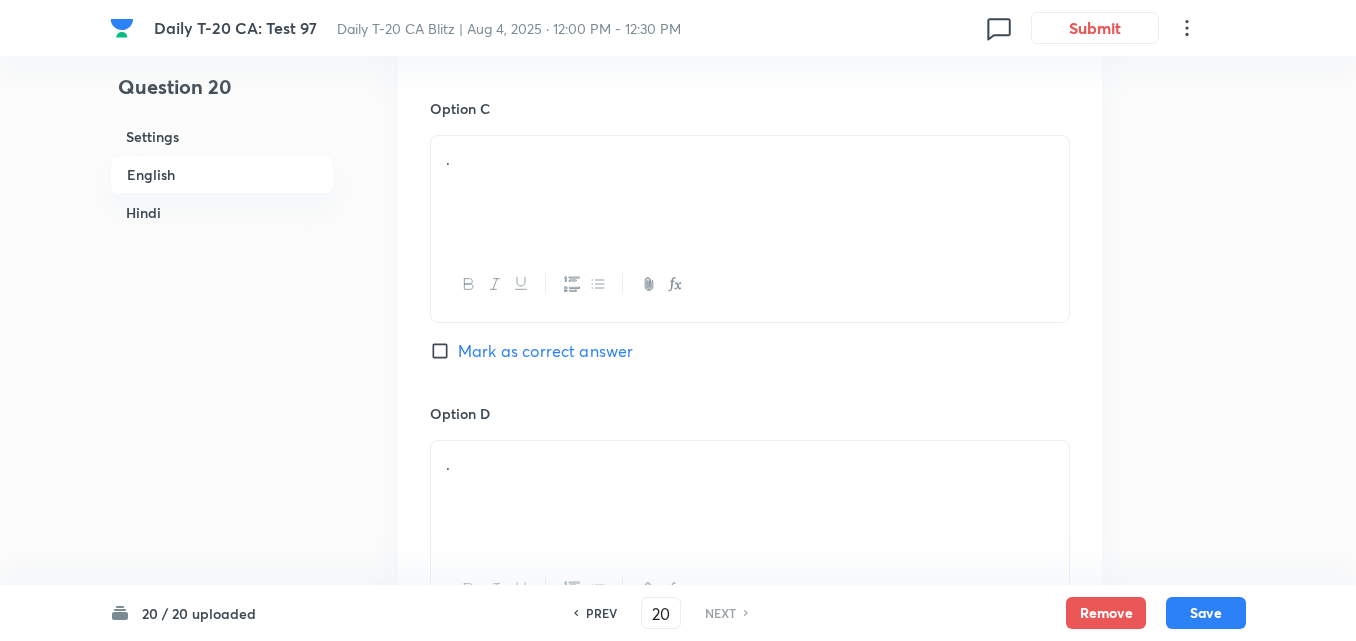 scroll, scrollTop: 1516, scrollLeft: 0, axis: vertical 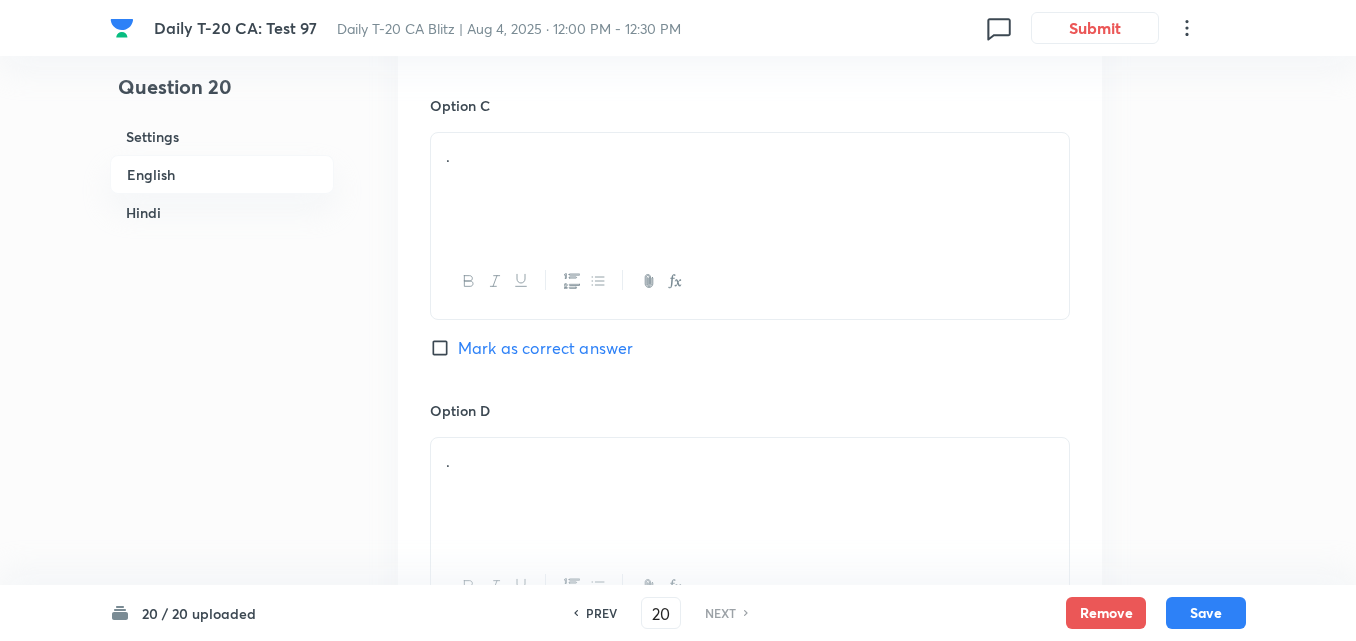 click on "." at bounding box center (750, 189) 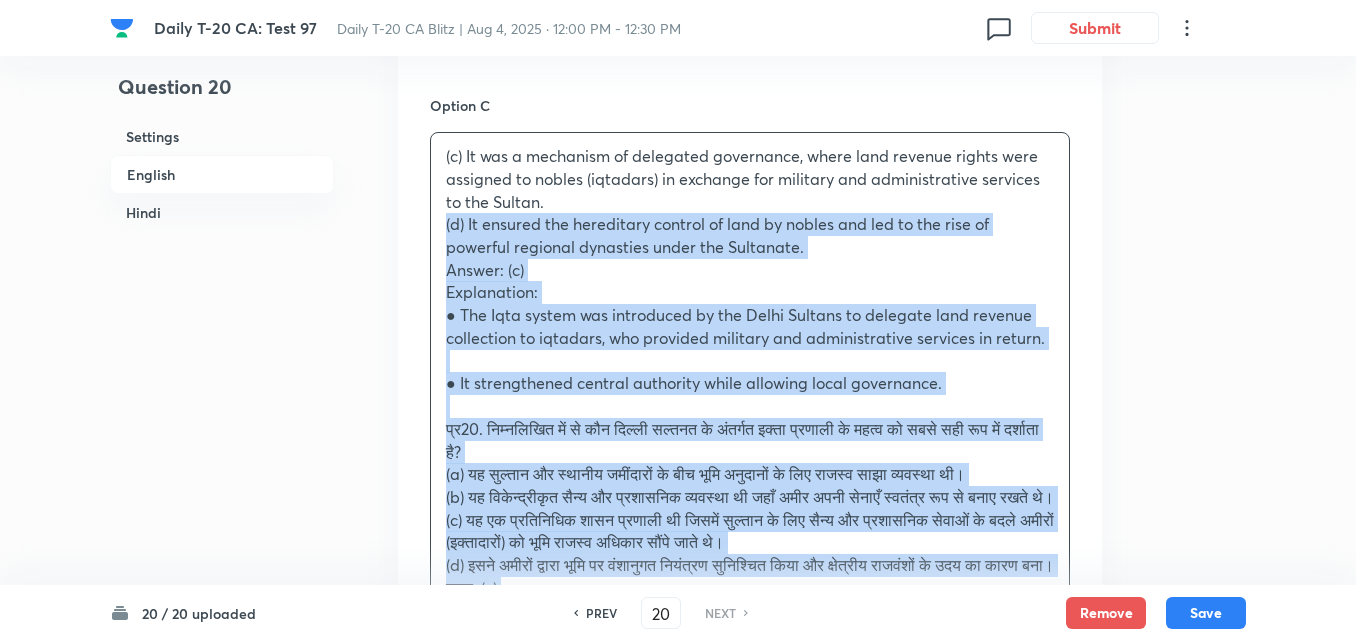 click on "Option A It was a revenue-sharing arrangement between the Sultan and local zamindars for land grants. Mark as correct answer Option B It represented a decentralized military and administrative mechanism where nobles maintained their own armies independently of the Sultan. Mark as correct answer Option C (c) It was a mechanism of delegated governance, where land revenue rights were assigned to nobles (iqtadars) in exchange for military and administrative services to the Sultan. (d) It ensured the hereditary control of land by nobles and led to the rise of powerful regional dynasties under the Sultanate. Answer: (c) Explanation: ●	The Iqta system was introduced by the Delhi Sultans to delegate land revenue collection to iqtadars, who provided military and administrative services in return. ●	It strengthened central authority while allowing local governance. उत्तर: (c) व्याख्या: Mark as correct answer Option D . Marked as correct" at bounding box center [750, 315] 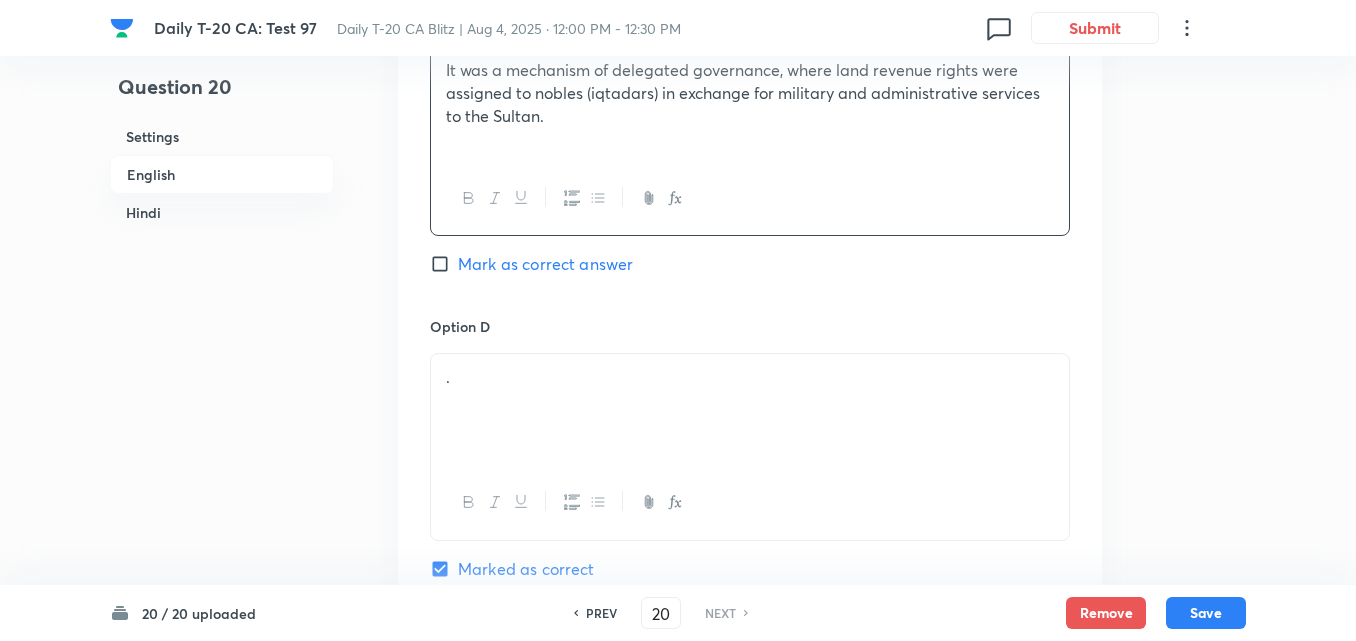 scroll, scrollTop: 1716, scrollLeft: 0, axis: vertical 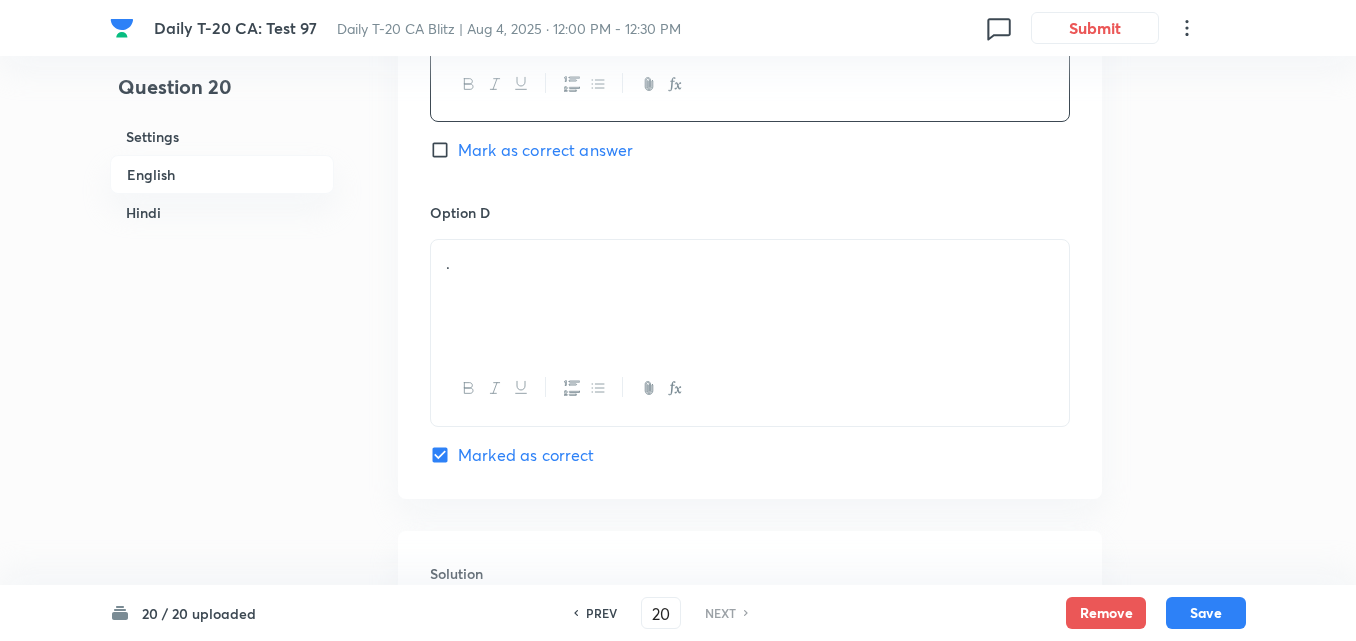 click on "." at bounding box center (750, 296) 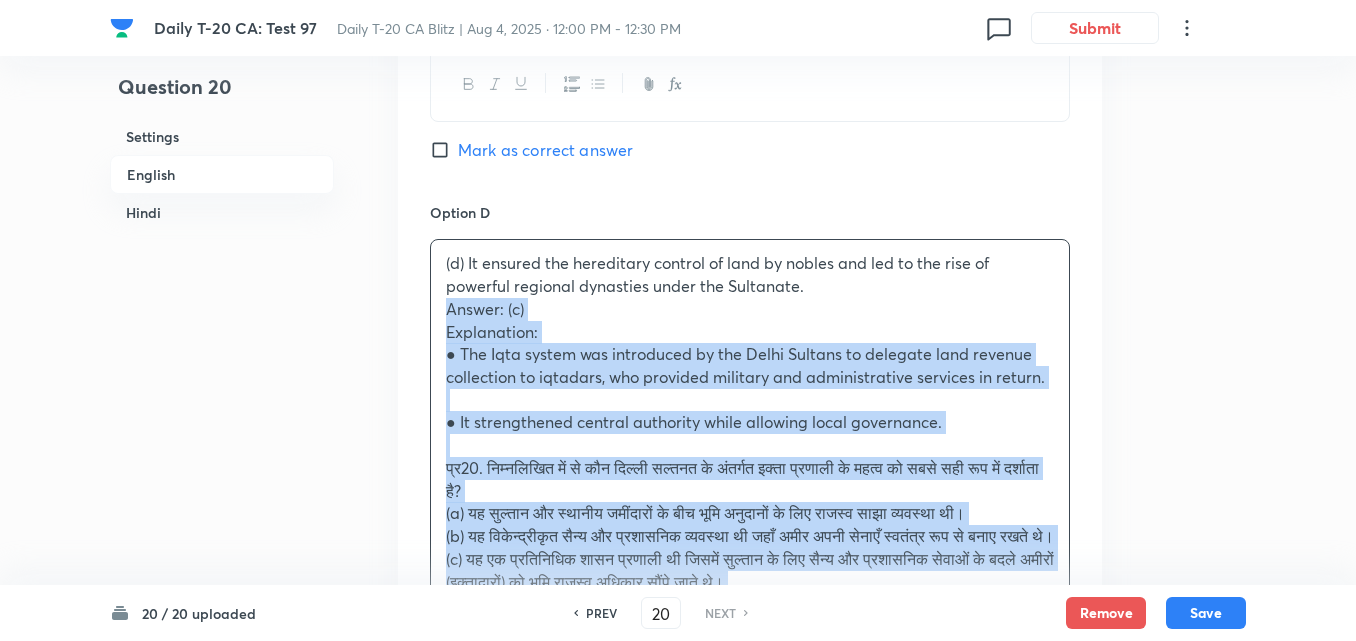 click on "Option A It was a revenue-sharing arrangement between the Sultan and local zamindars for land grants. Mark as correct answer Option B It represented a decentralized military and administrative mechanism where nobles maintained their own armies independently of the Sultan. Mark as correct answer Option C It was a mechanism of delegated governance, where land revenue rights were assigned to nobles (iqtadars) in exchange for military and administrative services to the Sultan. Mark as correct answer Option D (d) It ensured the hereditary control of land by nobles and led to the rise of powerful regional dynasties under the Sultanate. Answer: (c) Explanation: ●	The Iqta system was introduced by the Delhi Sultans to delegate land revenue collection to iqtadars, who provided military and administrative services in return. ●	It strengthened central authority while allowing local governance. उत्तर: (c) व्याख्या: Marked as correct" at bounding box center [750, 82] 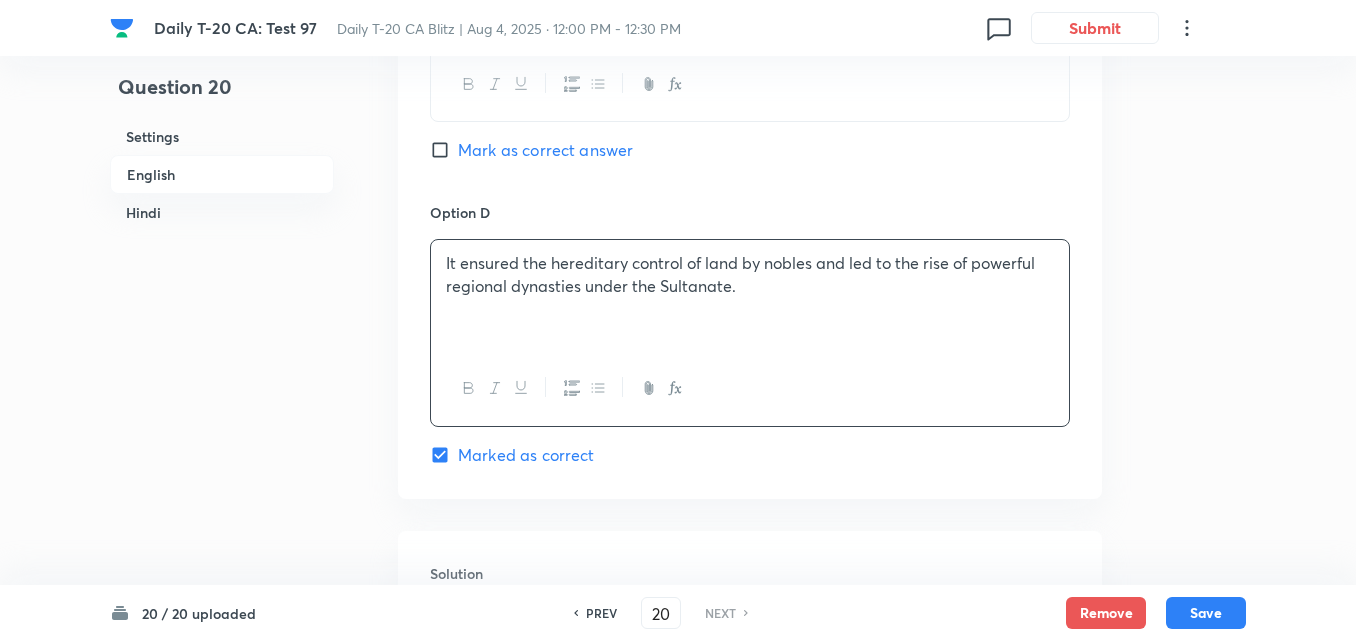 click on "Mark as correct answer" at bounding box center [545, 150] 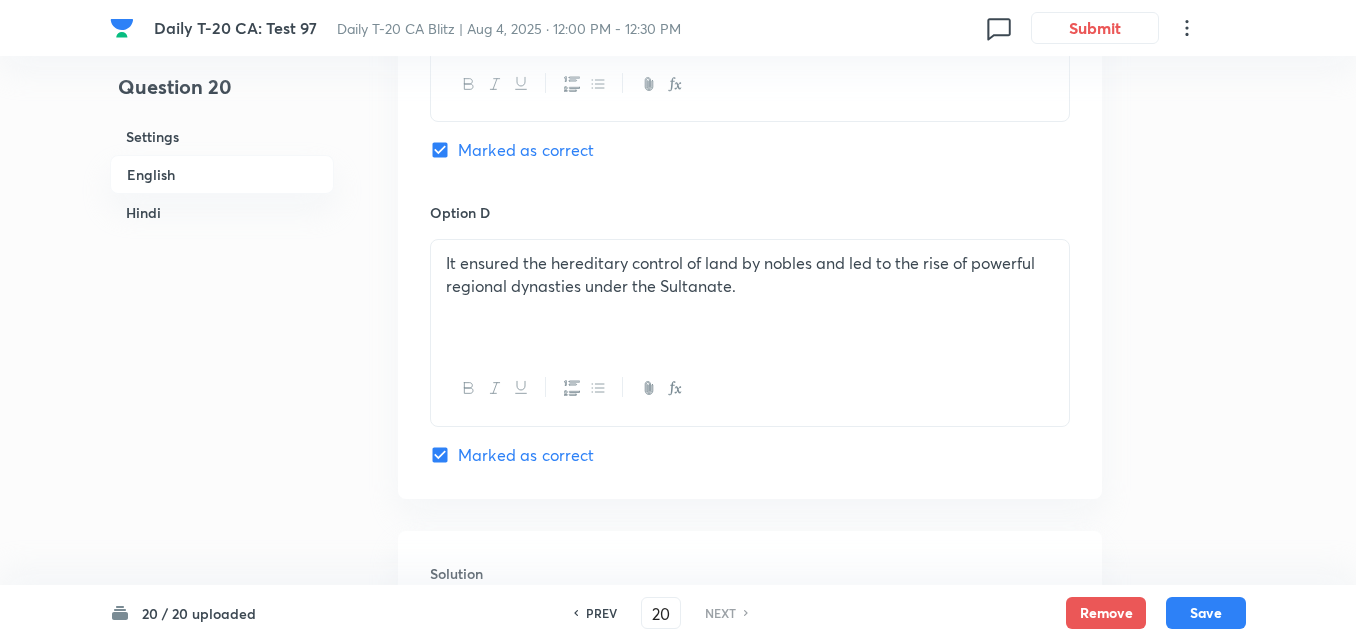 checkbox on "false" 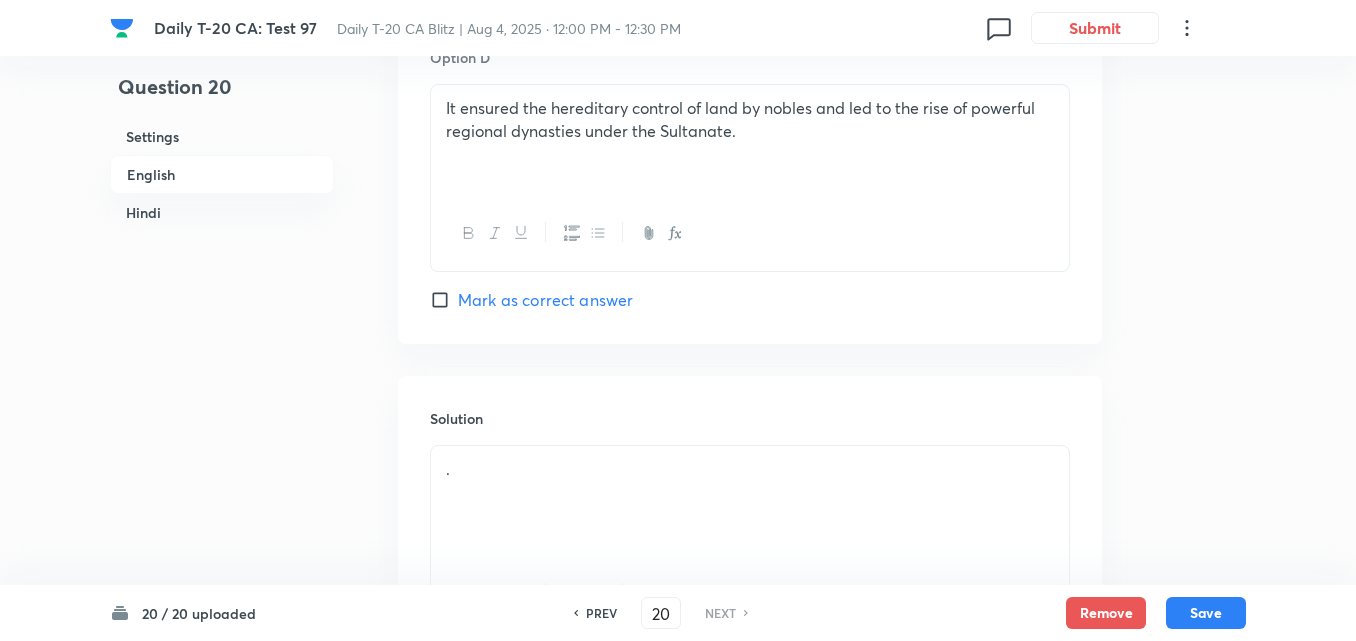 scroll, scrollTop: 2016, scrollLeft: 0, axis: vertical 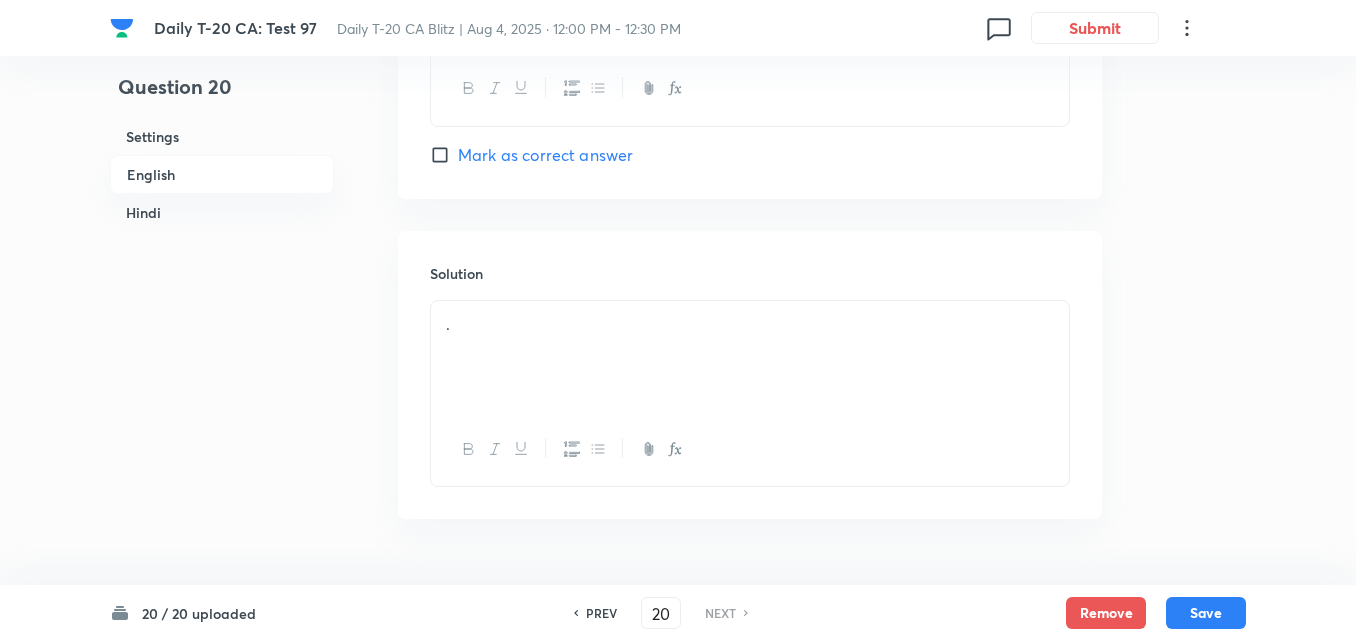click on "." at bounding box center (750, 357) 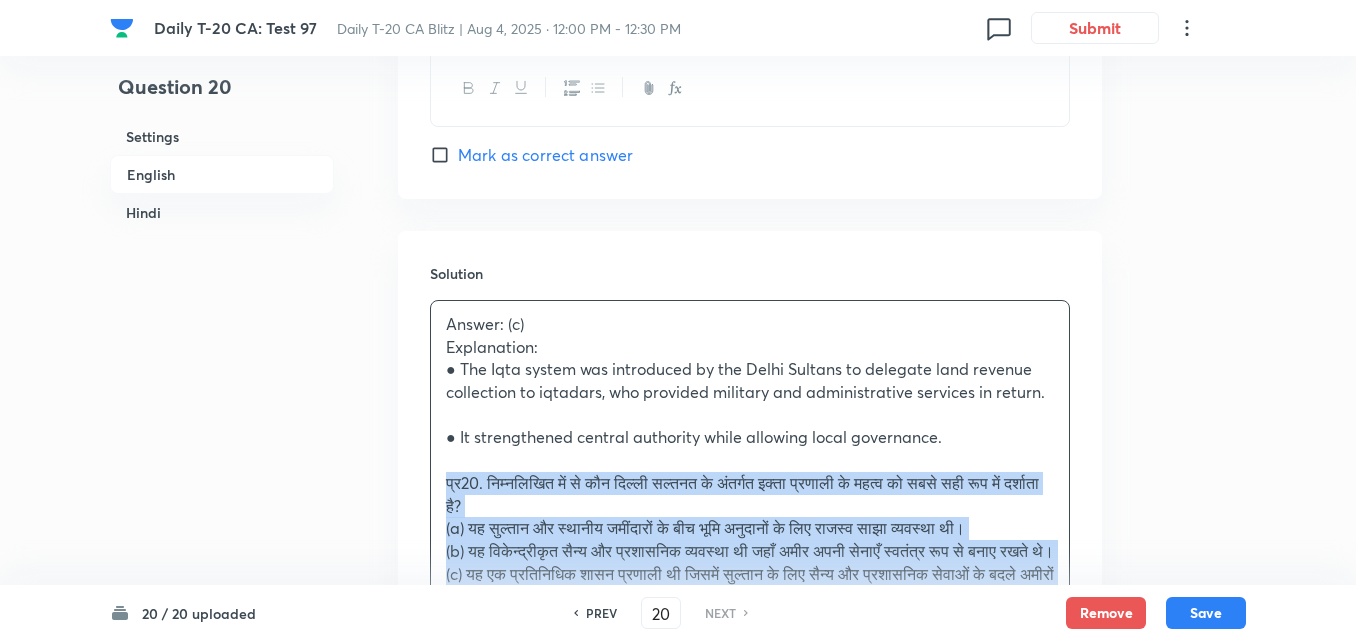 drag, startPoint x: 440, startPoint y: 505, endPoint x: 405, endPoint y: 479, distance: 43.60046 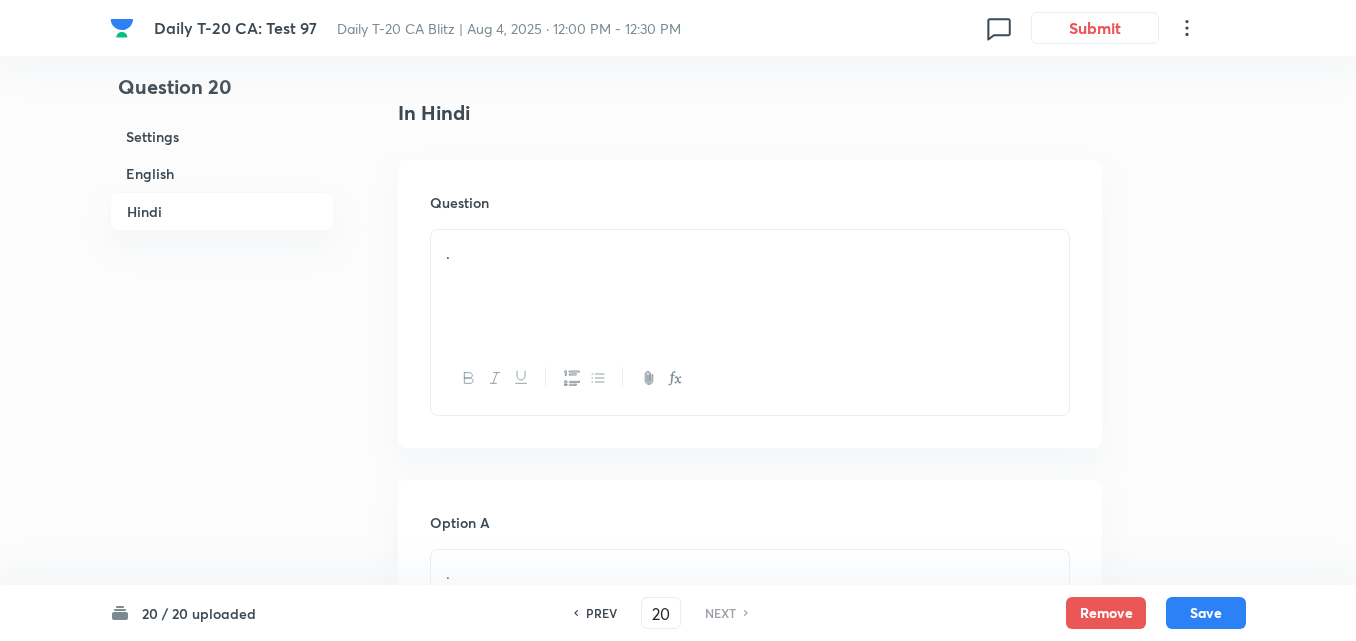 scroll, scrollTop: 2616, scrollLeft: 0, axis: vertical 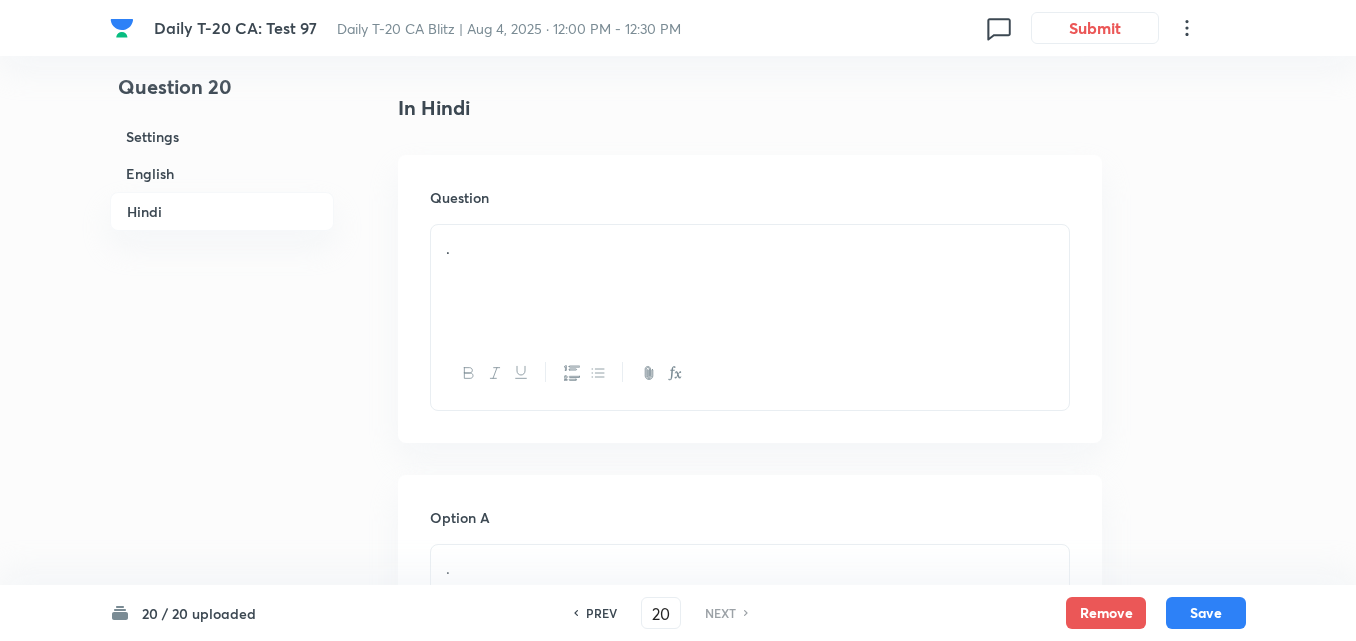 click on "." at bounding box center [750, 281] 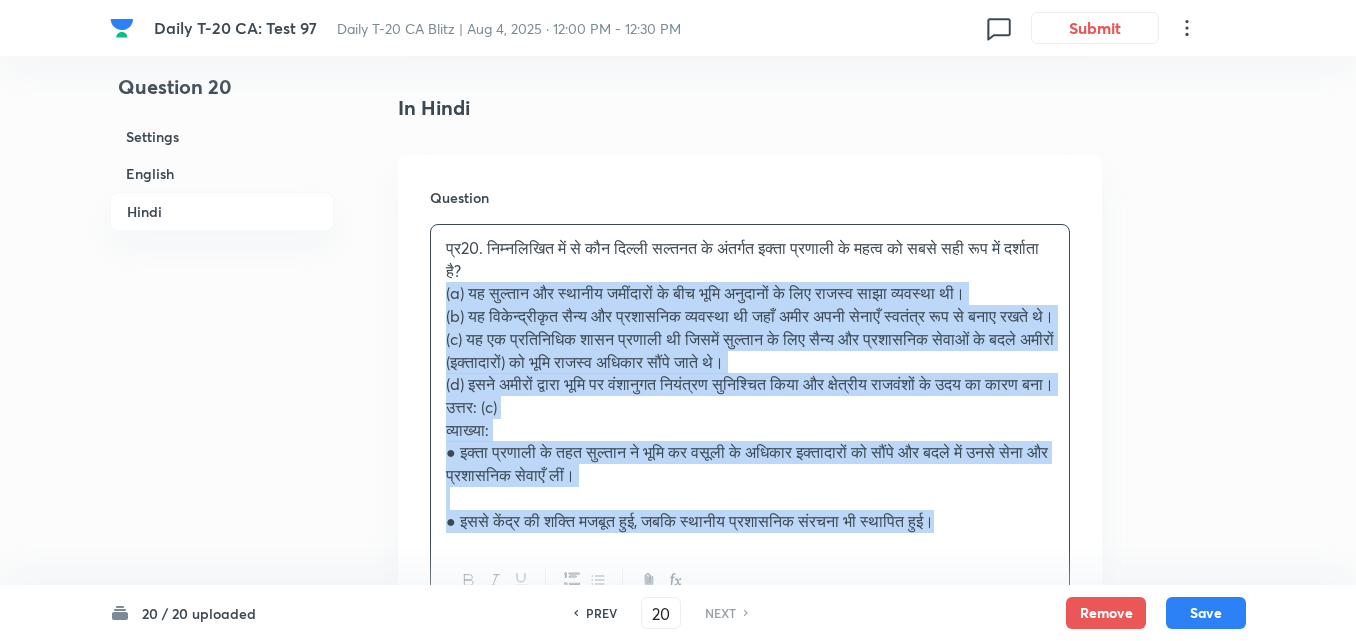 drag, startPoint x: 437, startPoint y: 290, endPoint x: 399, endPoint y: 303, distance: 40.16217 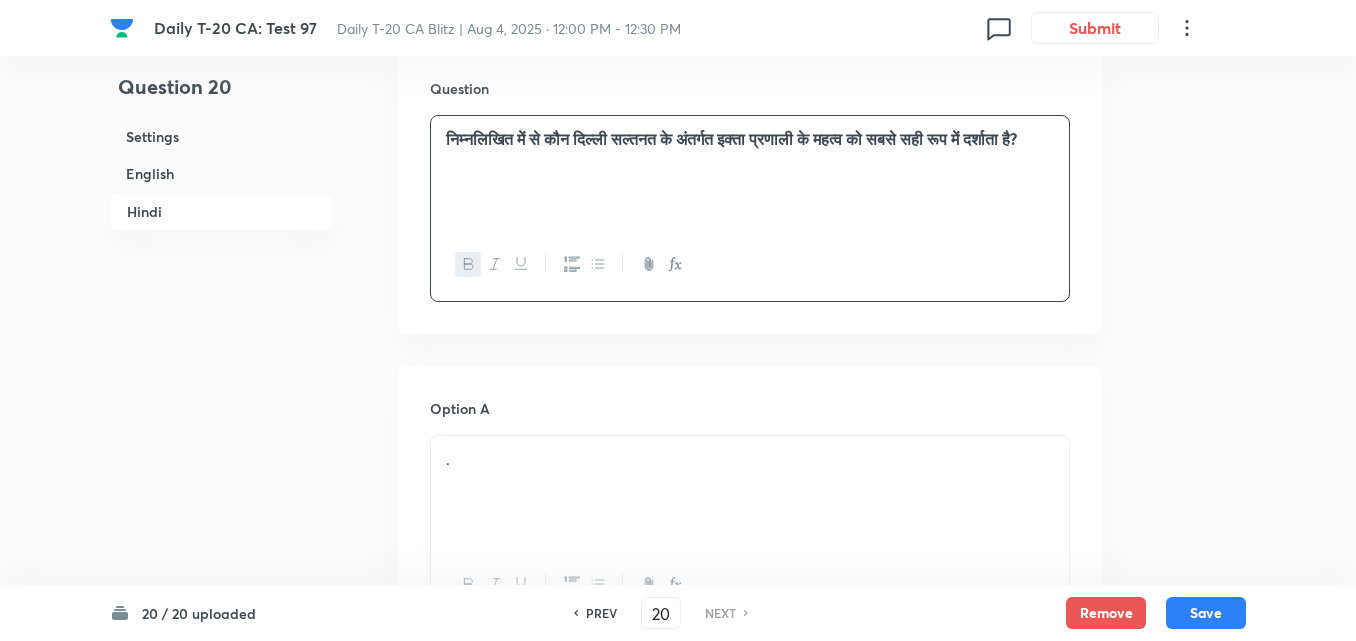 scroll, scrollTop: 2916, scrollLeft: 0, axis: vertical 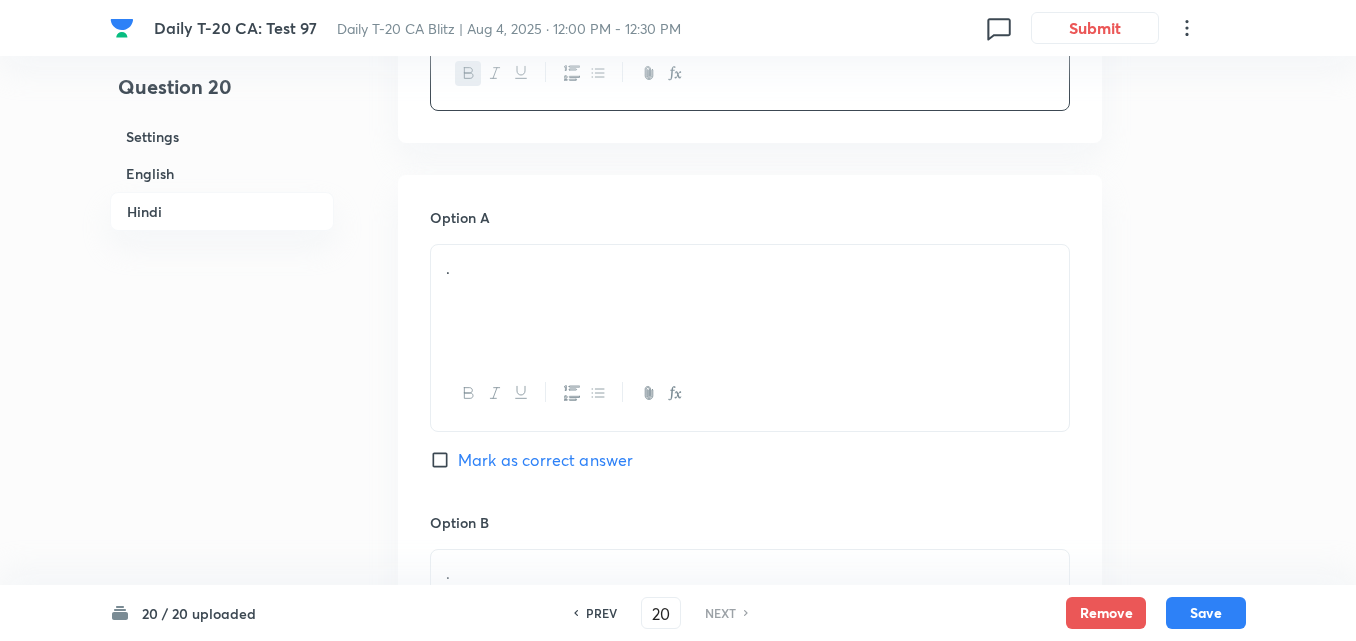 click on "." at bounding box center (750, 268) 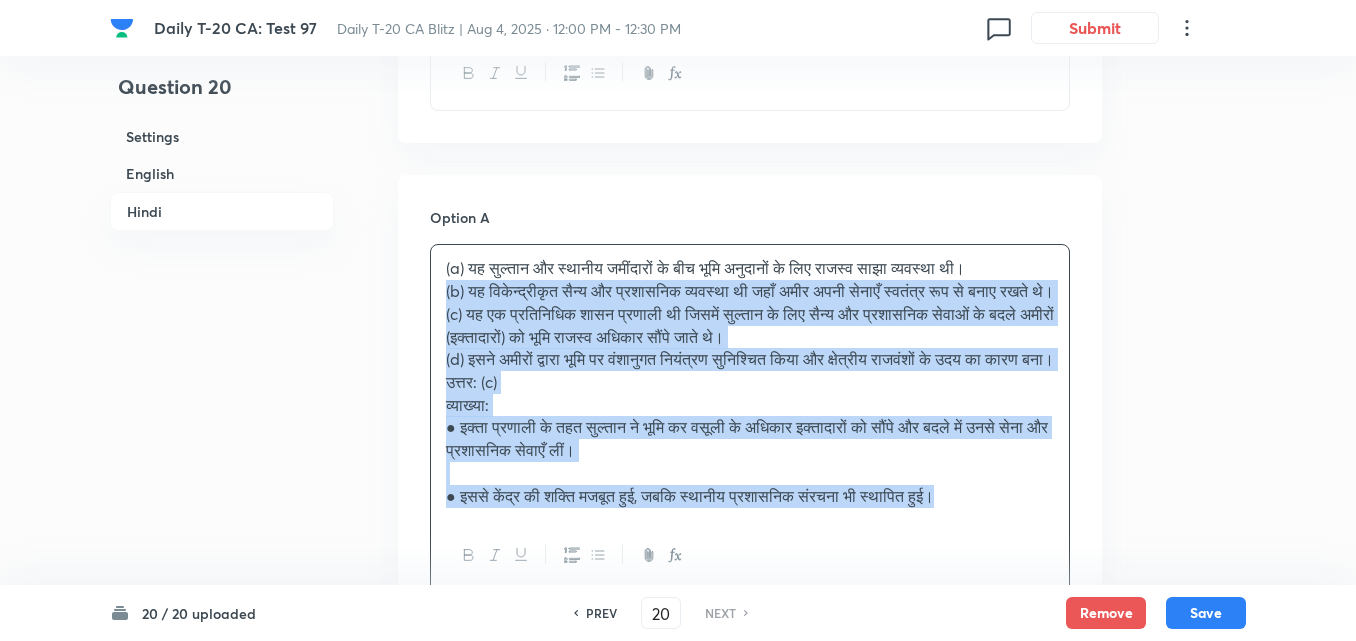 click on "Option A (a) यह सुल्तान और स्थानीय जमींदारों के बीच भूमि अनुदानों के लिए राजस्व साझा व्यवस्था थी। (b) यह विकेन्द्रीकृत सैन्य और प्रशासनिक व्यवस्था थी जहाँ अमीर अपनी सेनाएँ स्वतंत्र रूप से बनाए रखते थे। (c) यह एक प्रतिनिधिक शासन प्रणाली थी जिसमें सुल्तान के लिए सैन्य और प्रशासनिक सेवाओं के बदले अमीरों (इक्तादारों) को भूमि राजस्व अधिकार सौंपे जाते थे। उत्तर: (c) व्याख्या: Mark as correct answer Option B . Mark as correct answer Option C . Option D ." at bounding box center [750, 876] 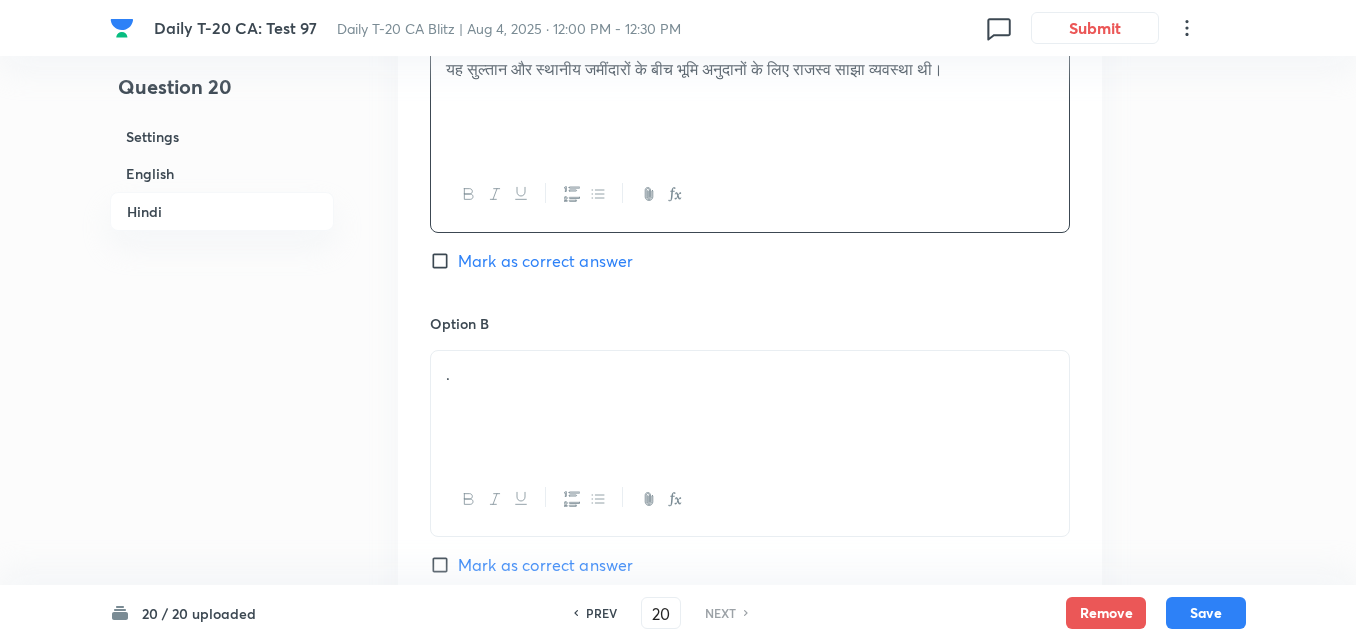 scroll, scrollTop: 3116, scrollLeft: 0, axis: vertical 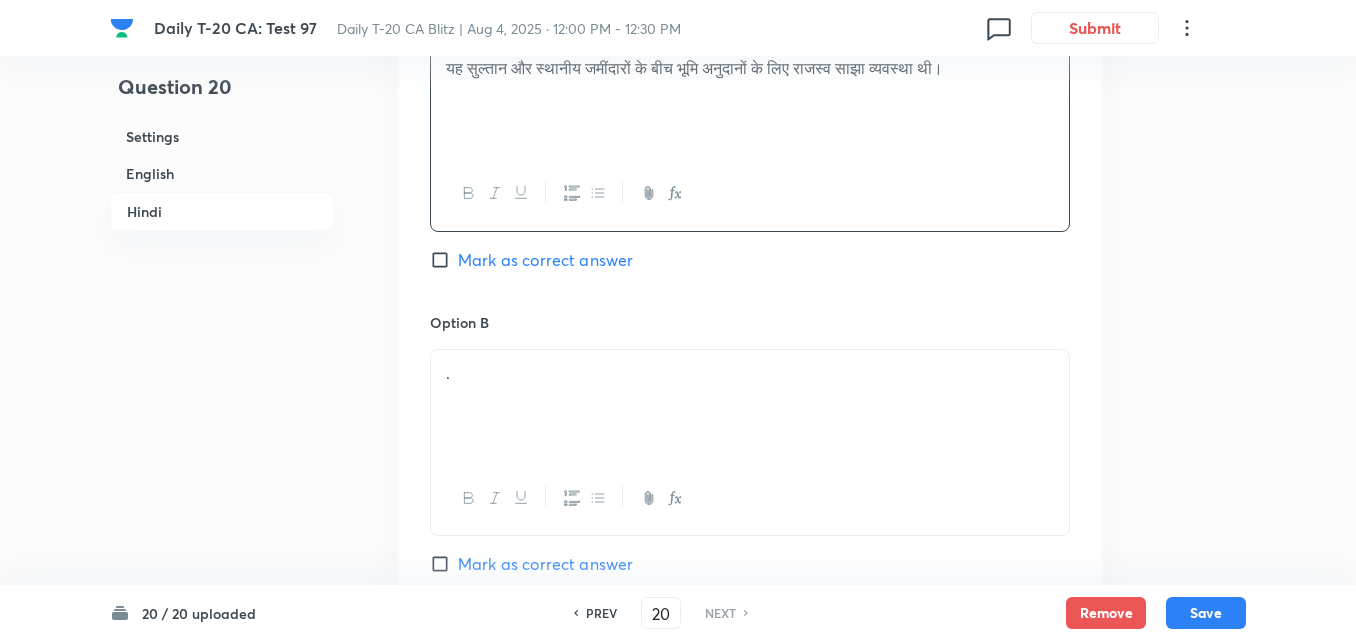 click on "." at bounding box center [750, 373] 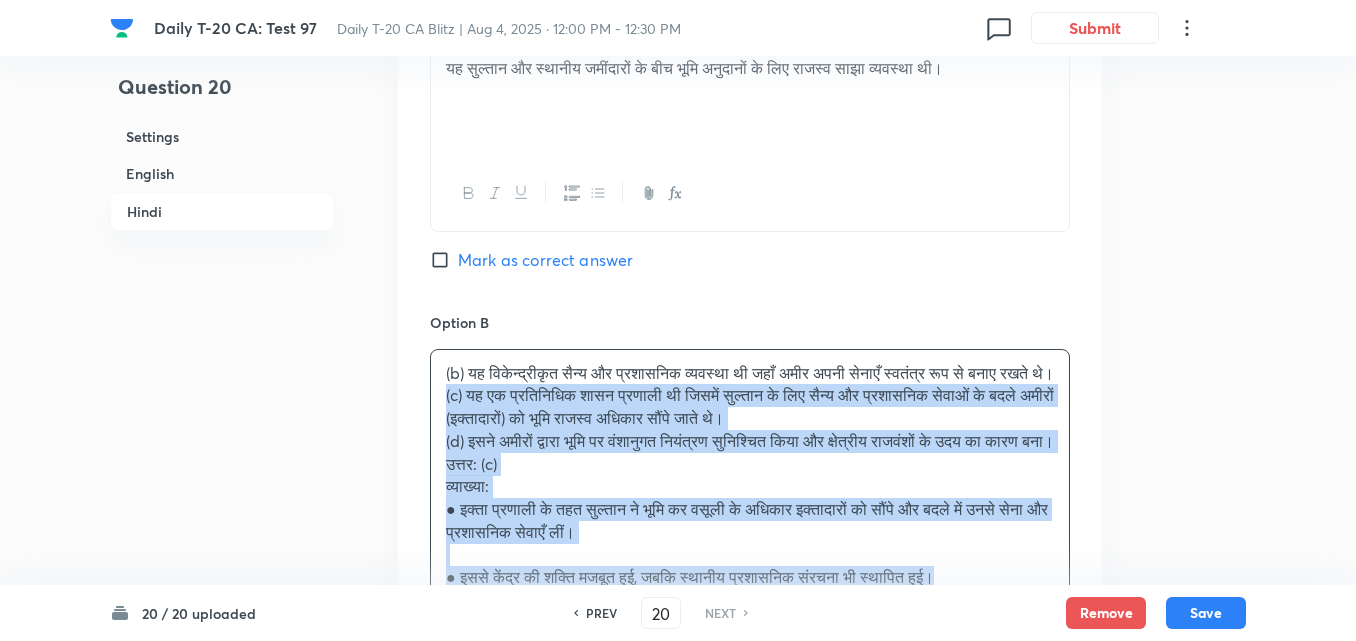 drag, startPoint x: 444, startPoint y: 421, endPoint x: 418, endPoint y: 419, distance: 26.076809 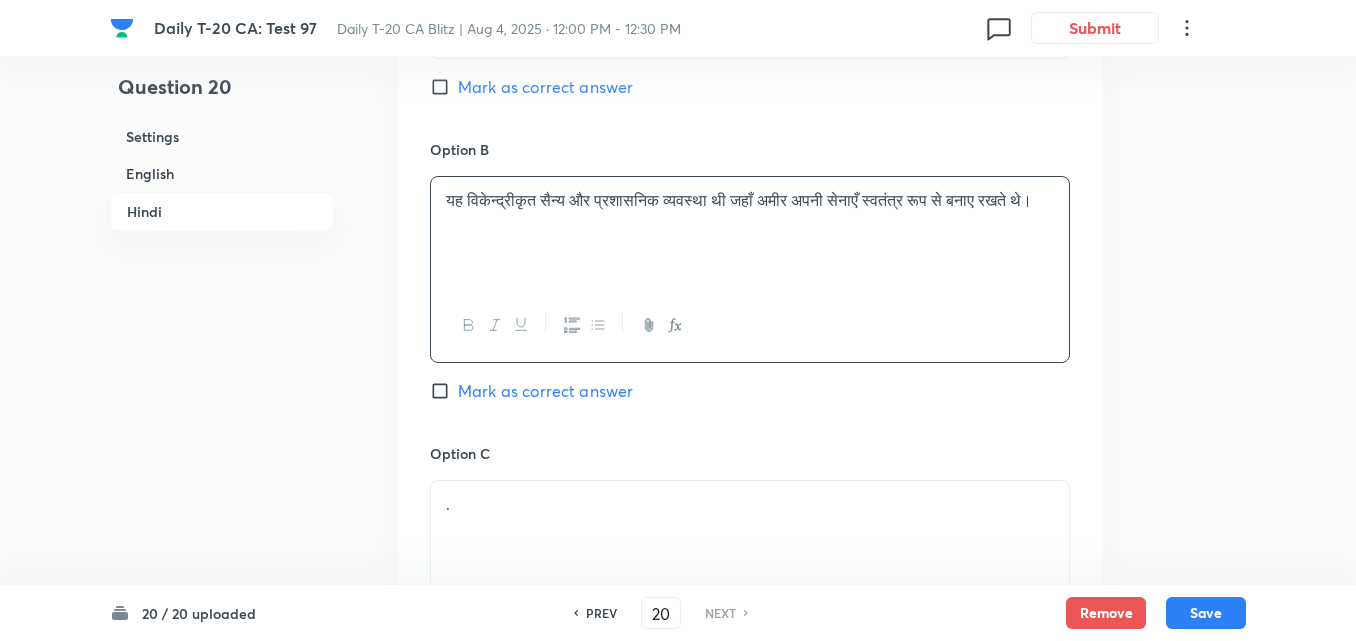 scroll, scrollTop: 3616, scrollLeft: 0, axis: vertical 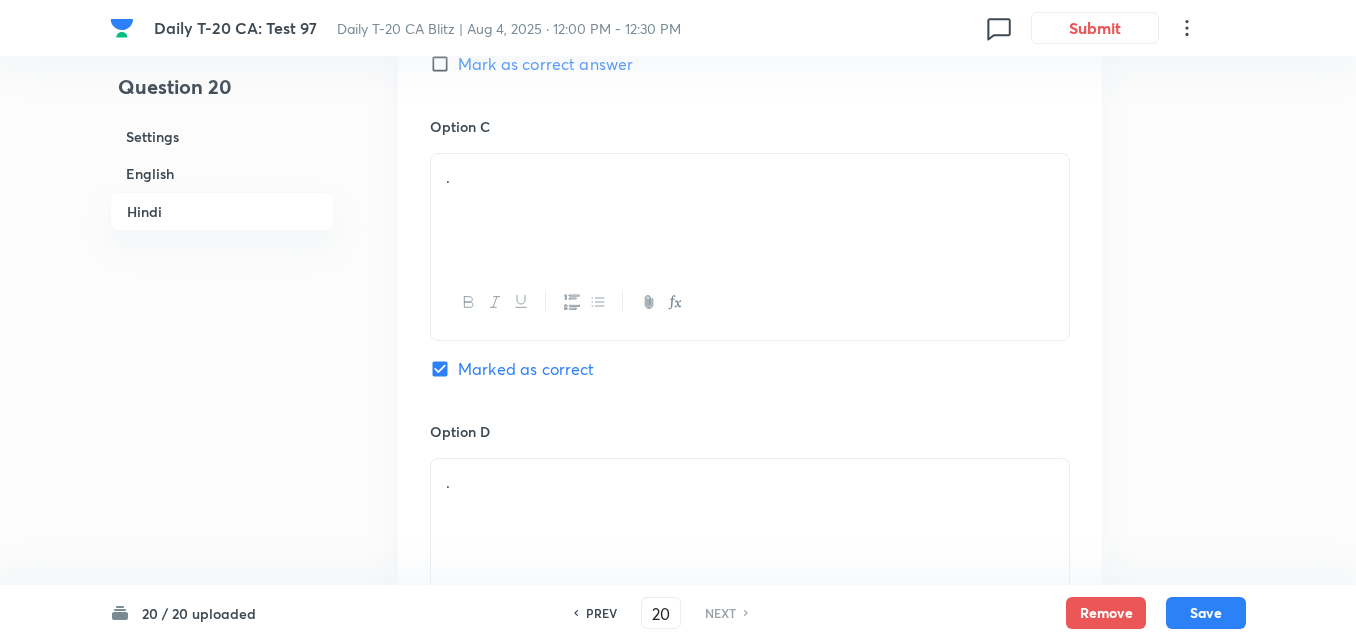 click on "." at bounding box center [750, 210] 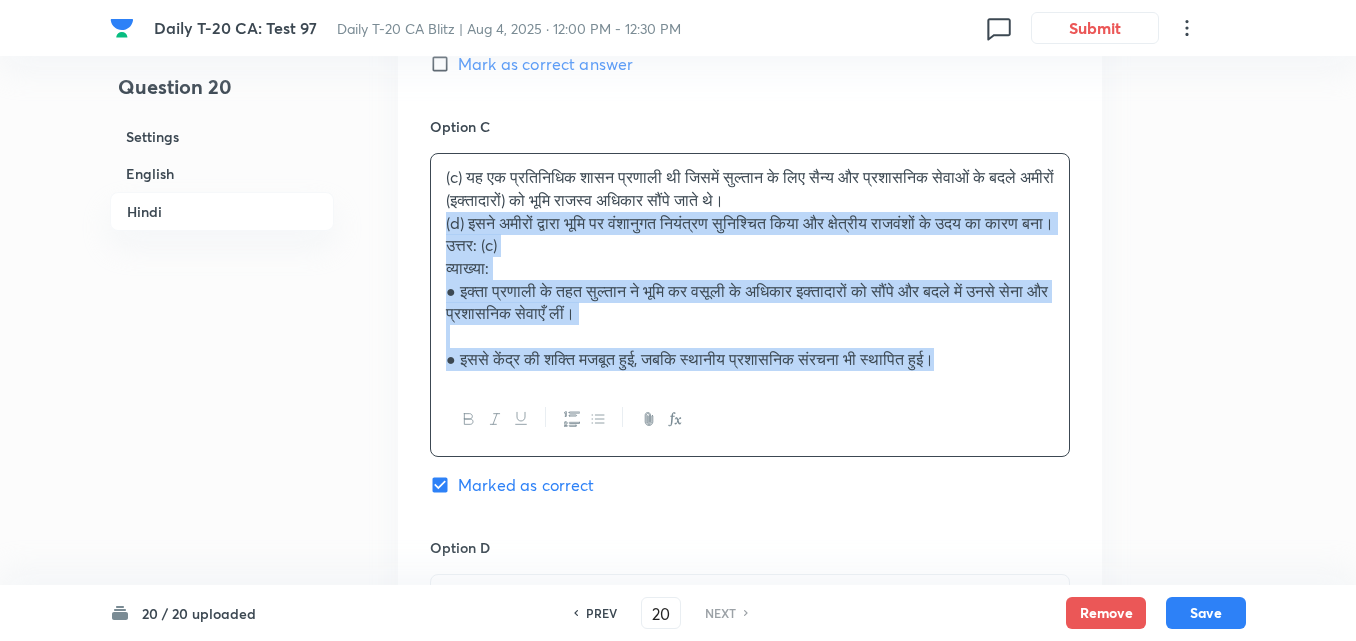 drag, startPoint x: 435, startPoint y: 216, endPoint x: 418, endPoint y: 222, distance: 18.027756 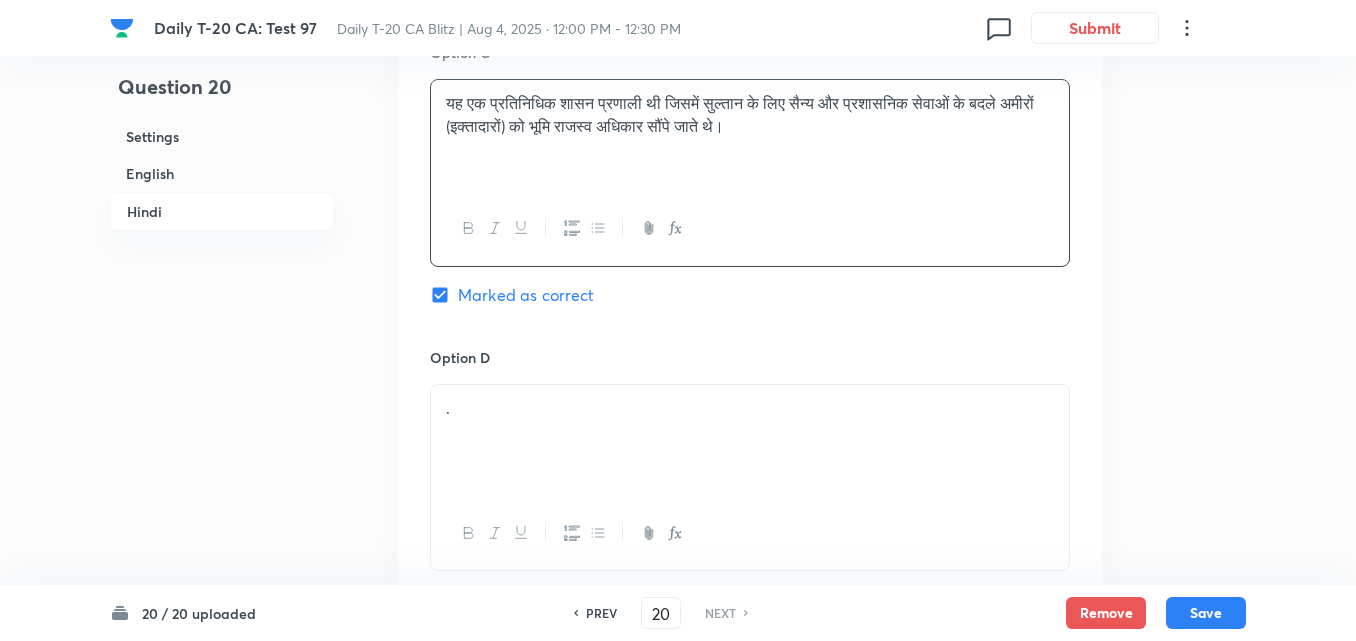 scroll, scrollTop: 3916, scrollLeft: 0, axis: vertical 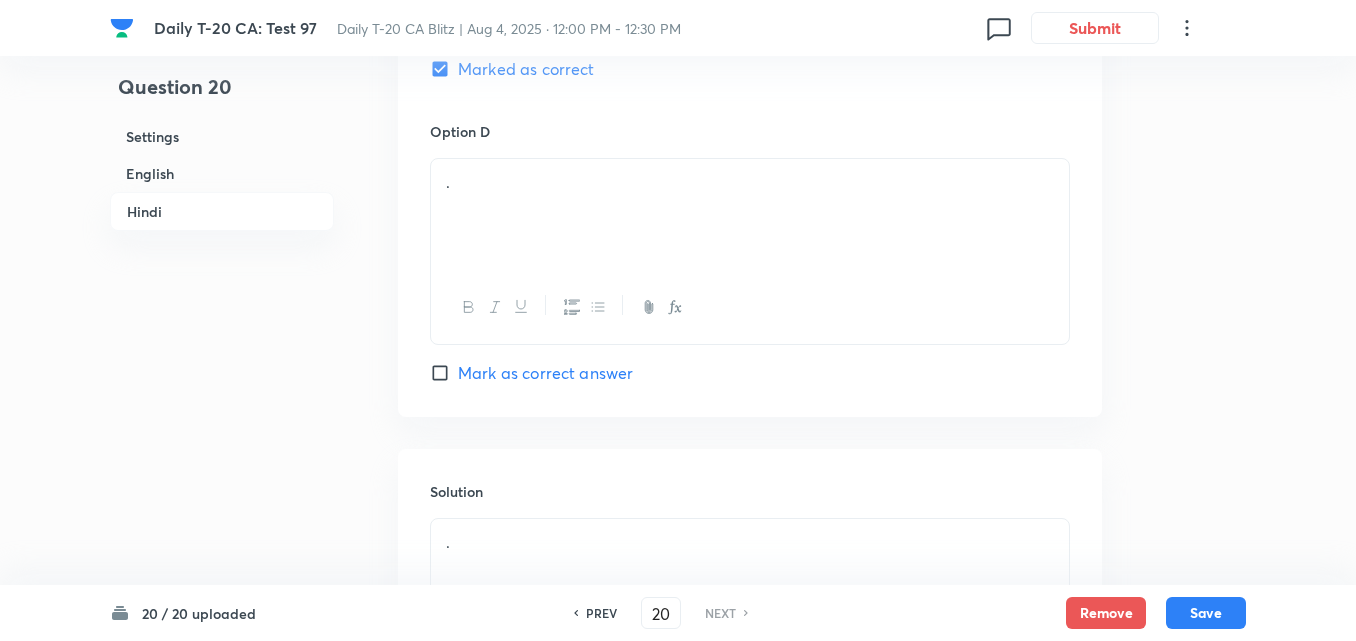 click on "." at bounding box center [750, 215] 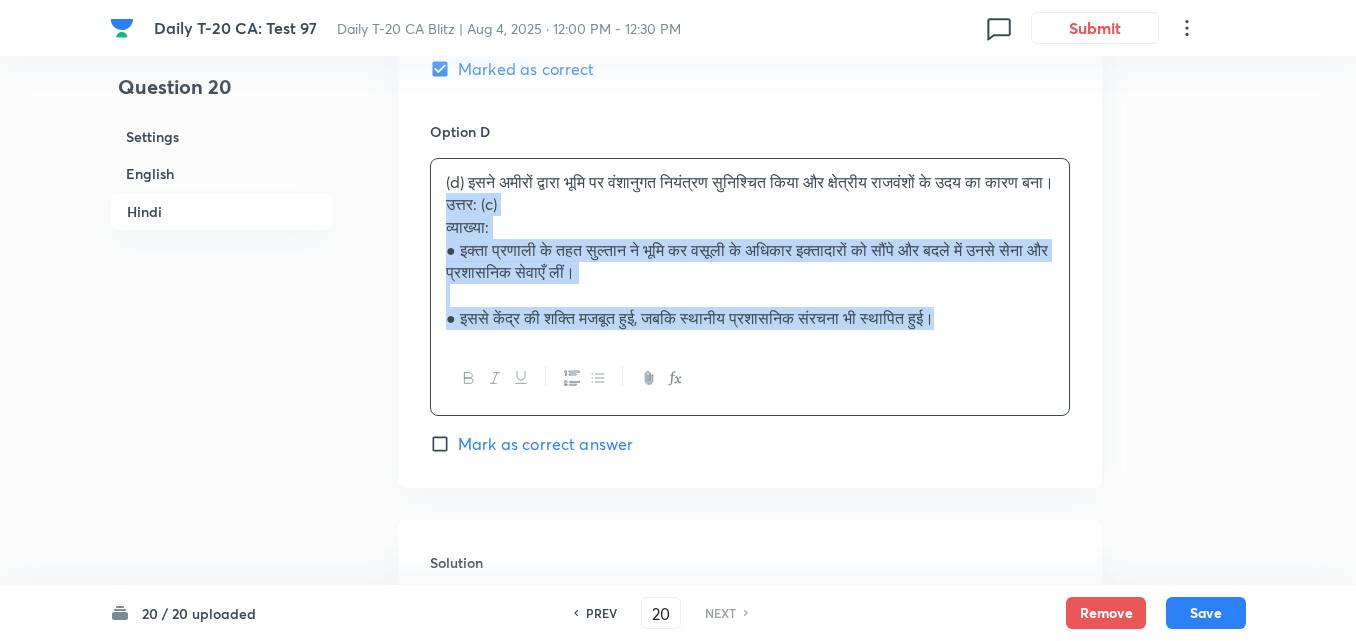 drag, startPoint x: 442, startPoint y: 228, endPoint x: 430, endPoint y: 228, distance: 12 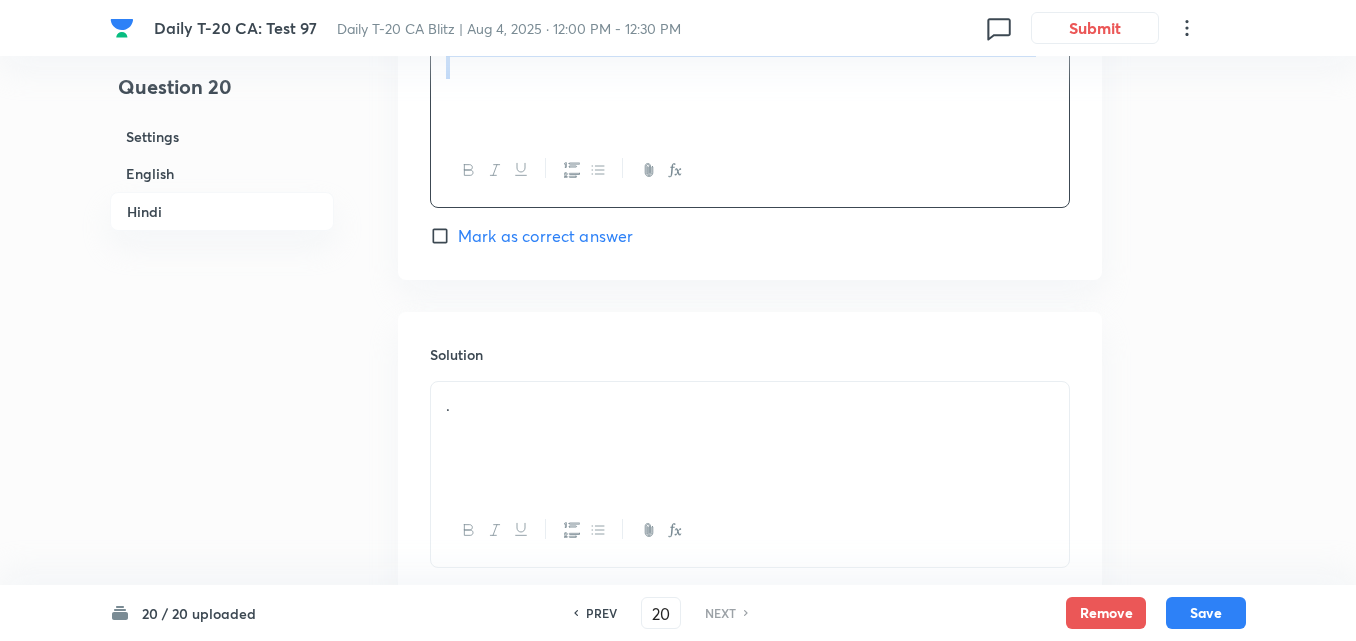 scroll, scrollTop: 4188, scrollLeft: 0, axis: vertical 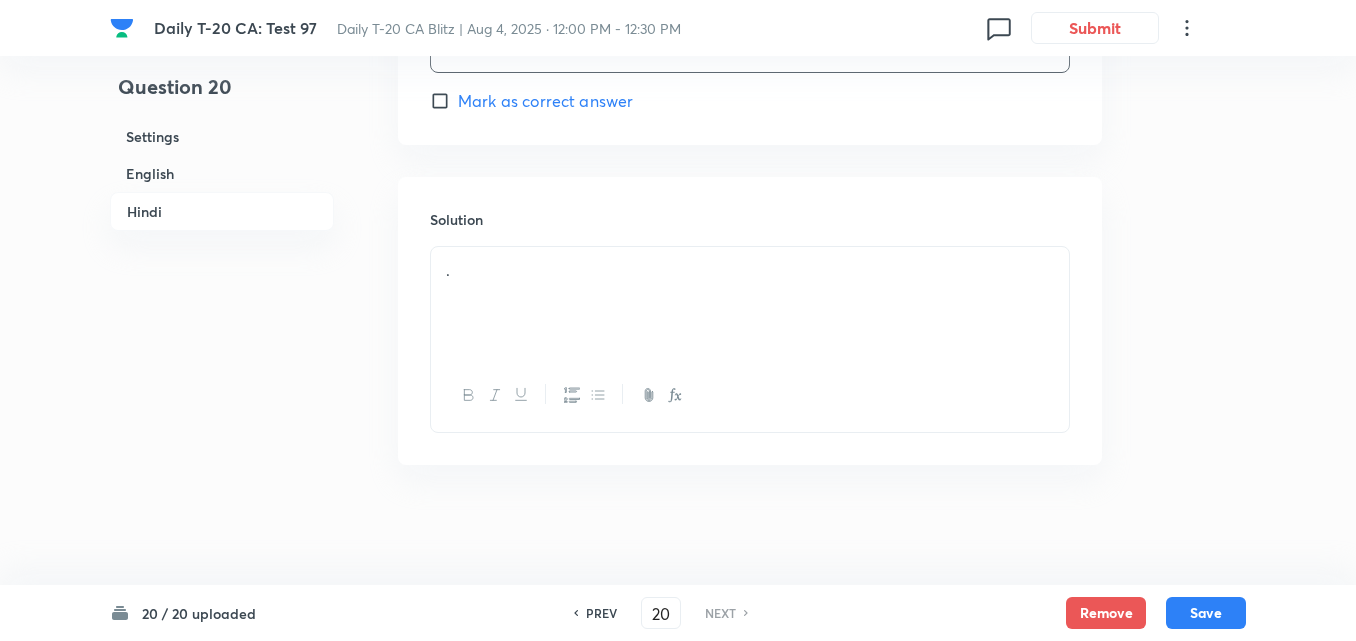click on "." at bounding box center [750, 303] 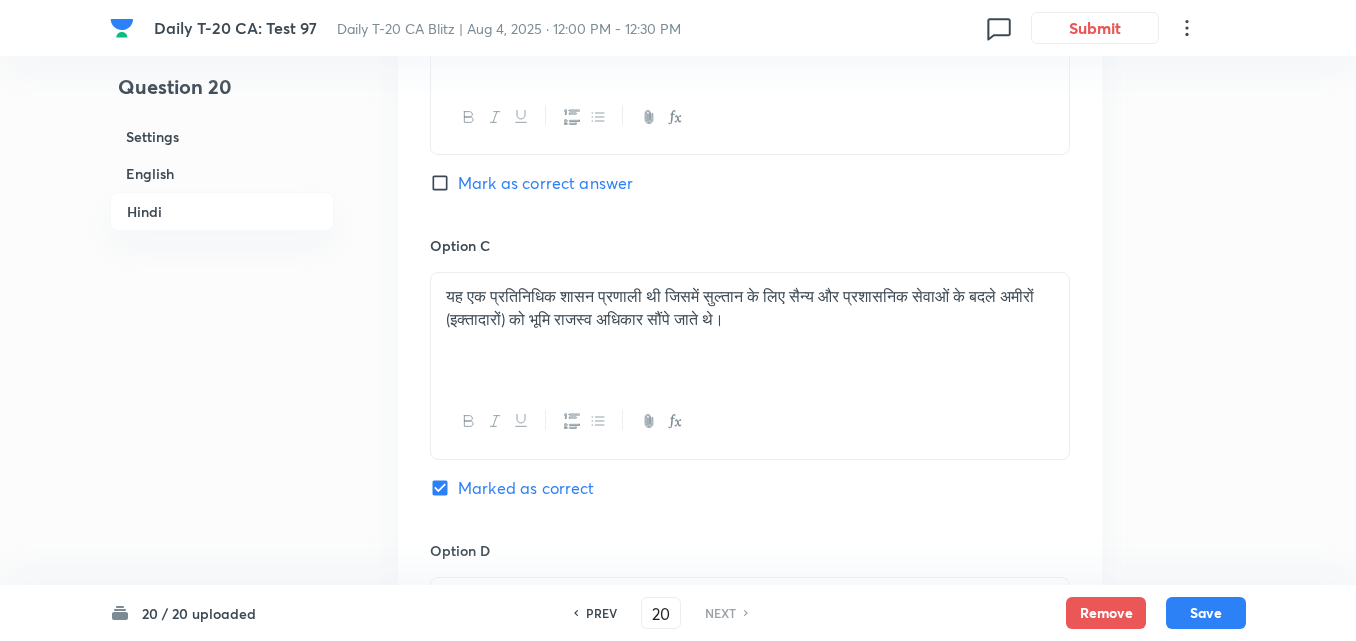 scroll, scrollTop: 3488, scrollLeft: 0, axis: vertical 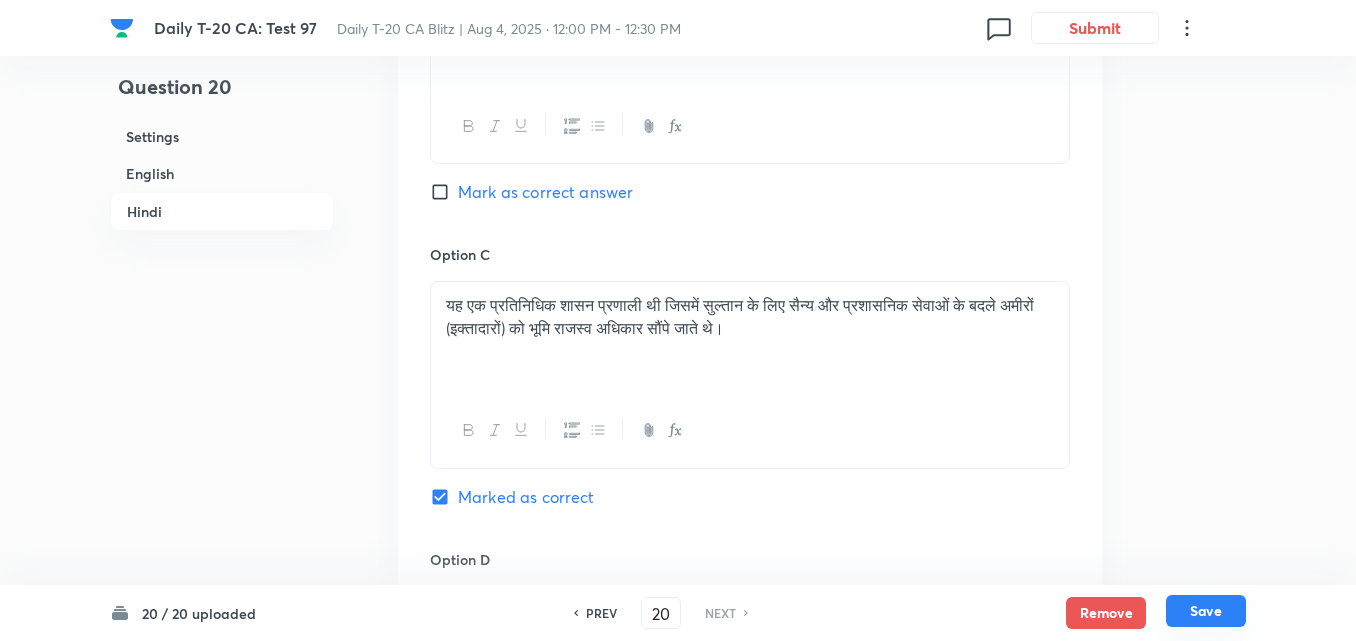 click on "Save" at bounding box center (1206, 611) 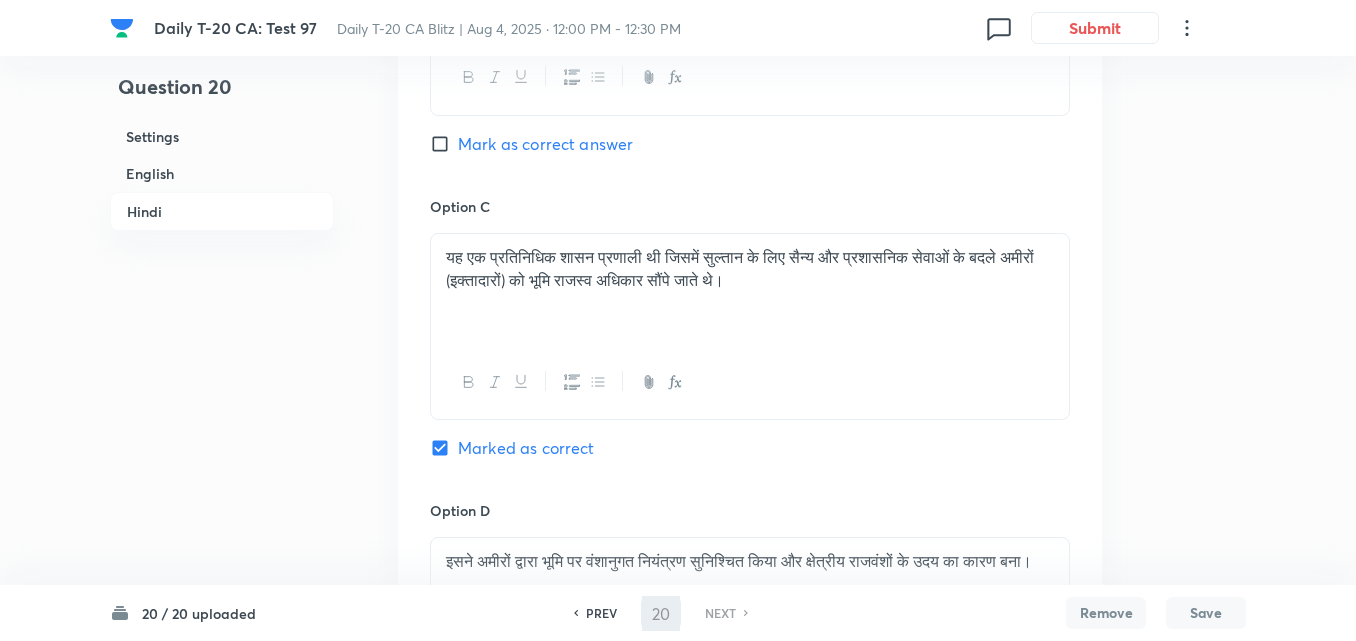 checkbox on "false" 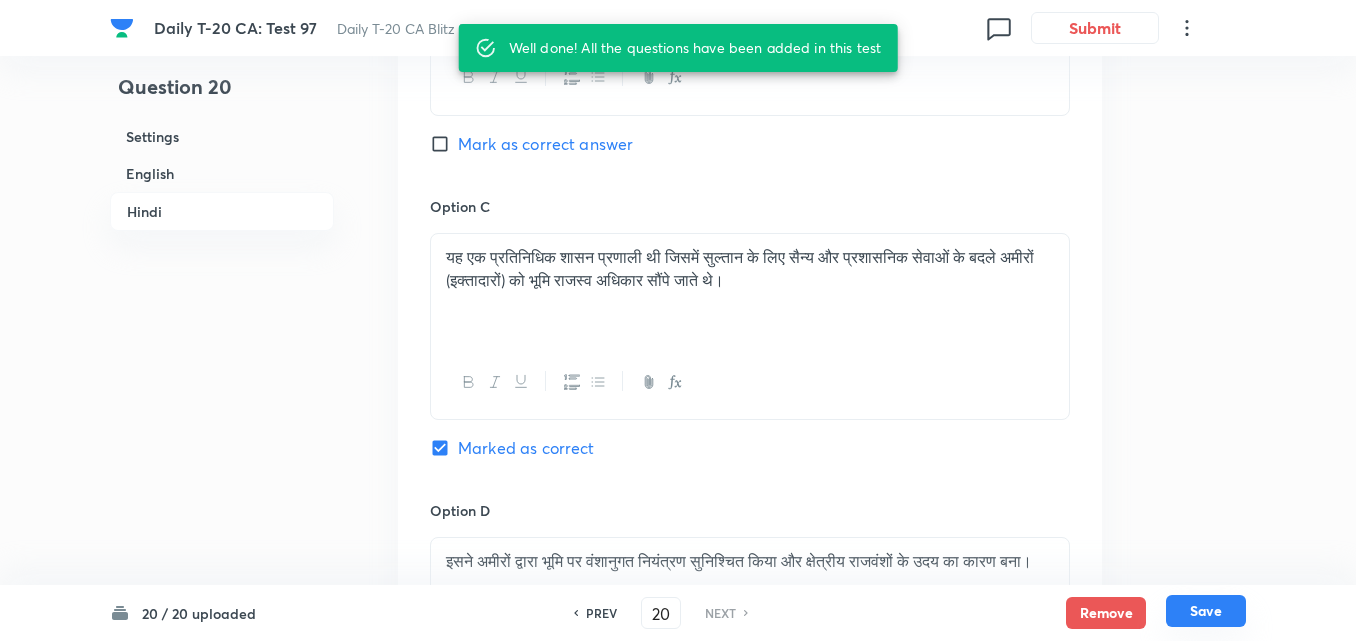 click on "Save" at bounding box center [1206, 611] 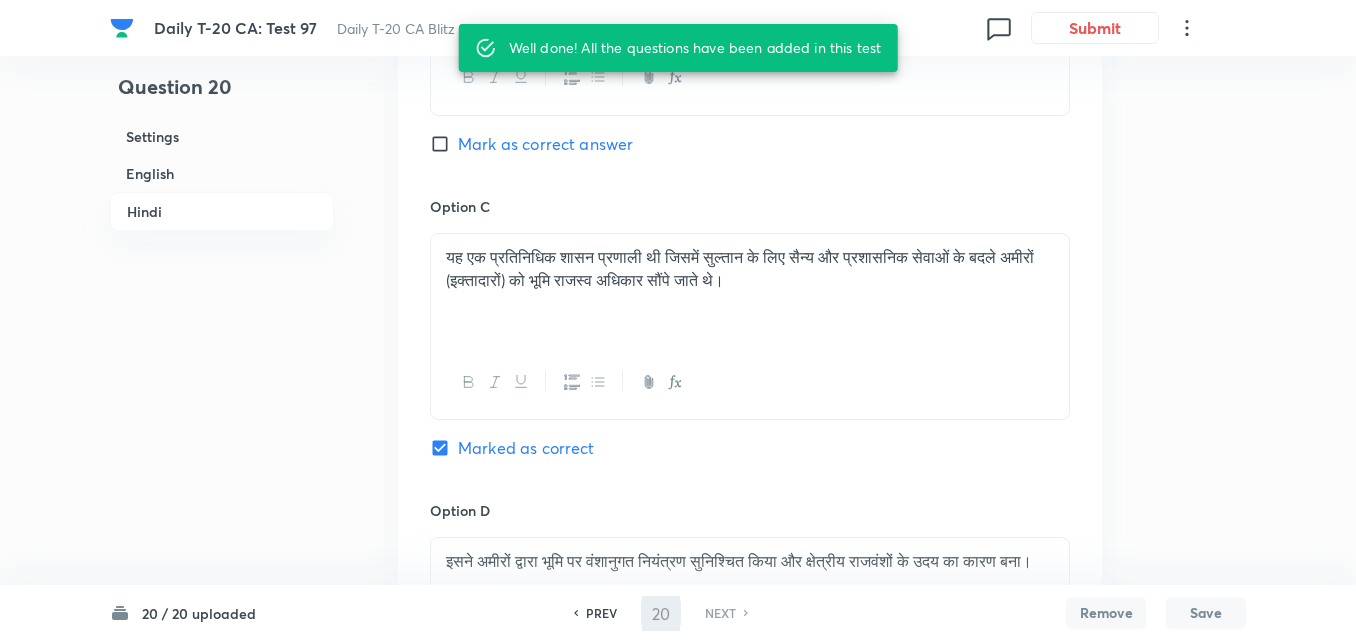 type 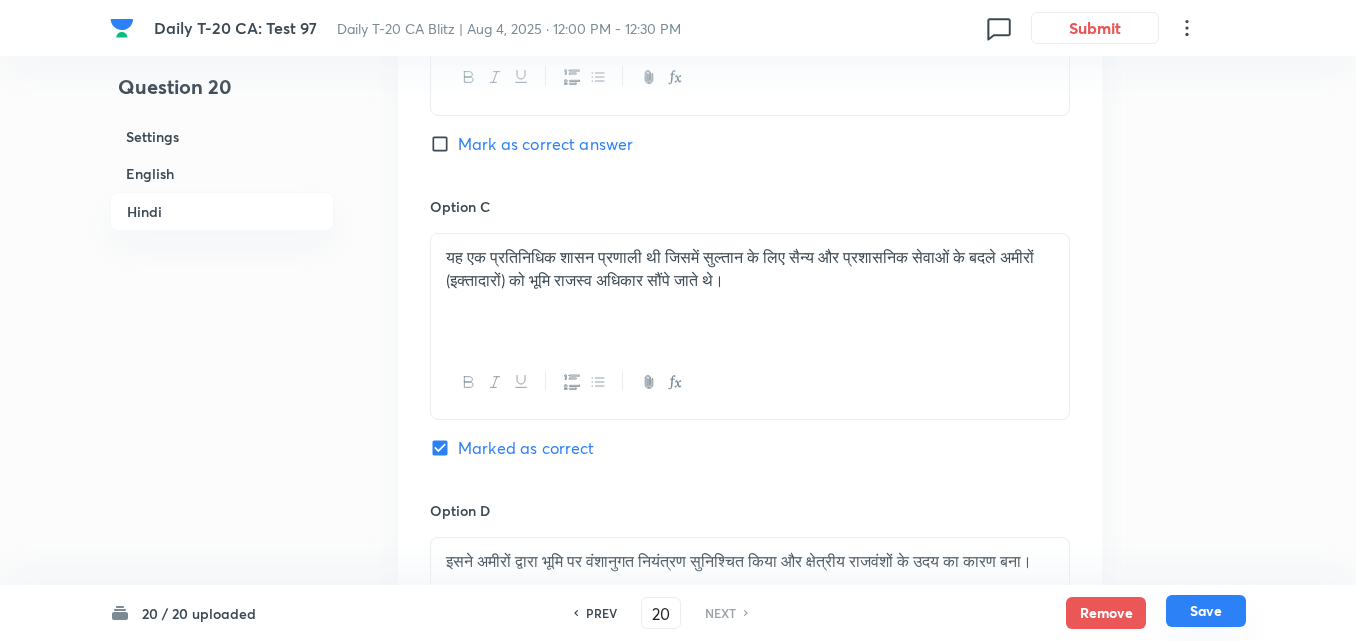 click on "Save" at bounding box center [1206, 611] 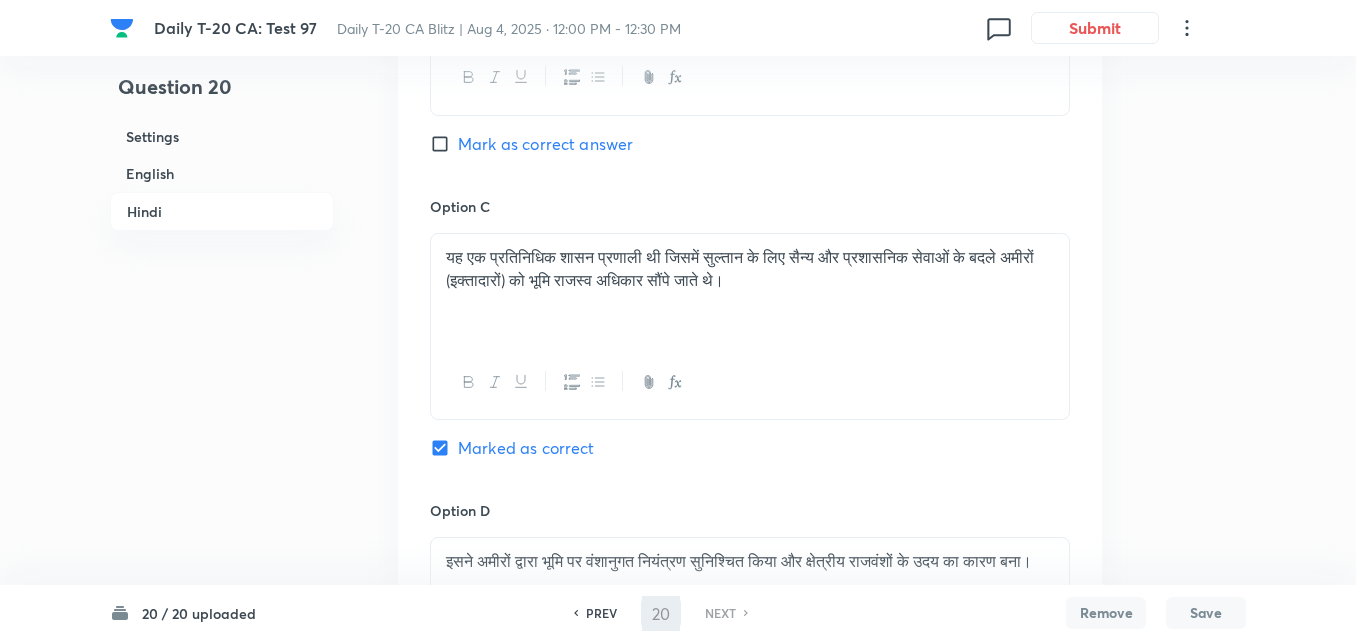 checkbox on "false" 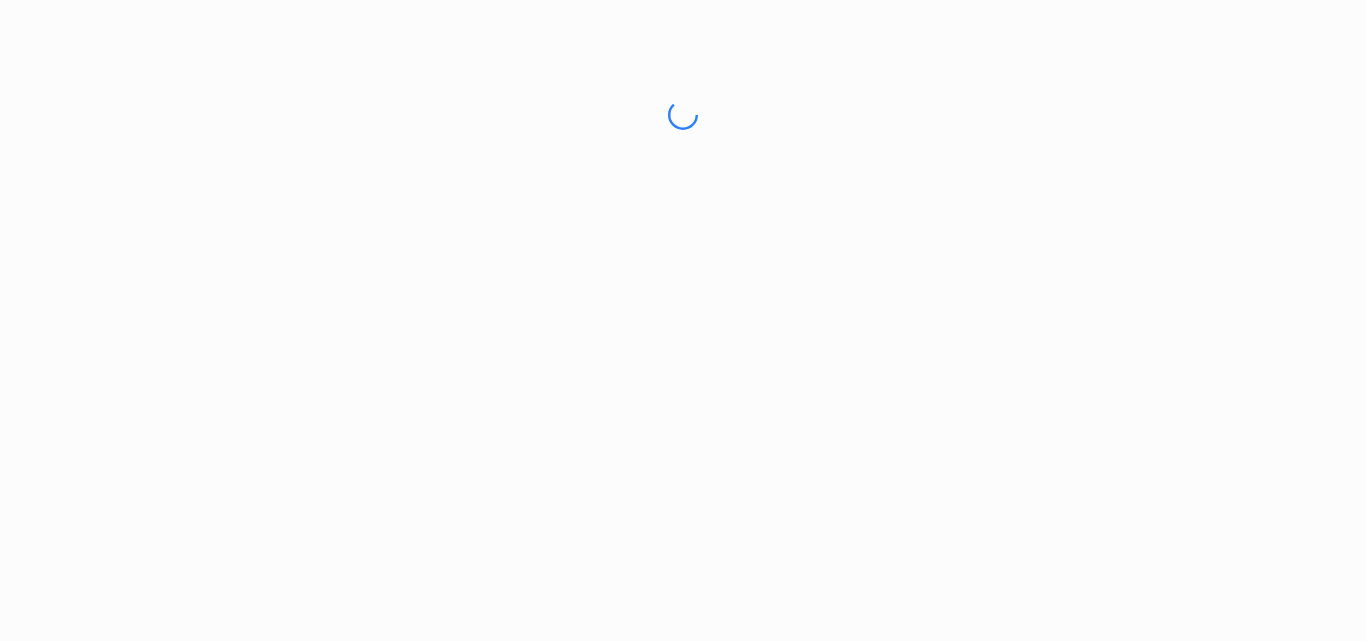 scroll, scrollTop: 0, scrollLeft: 0, axis: both 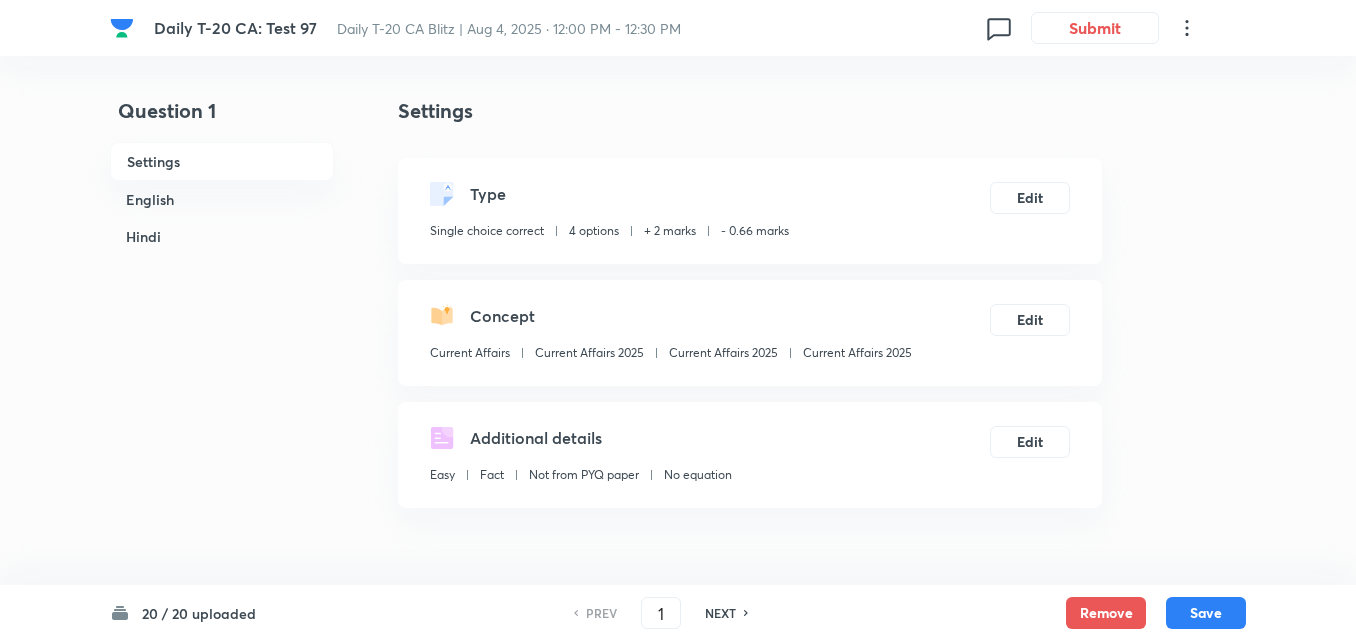 click on "English" at bounding box center (222, 199) 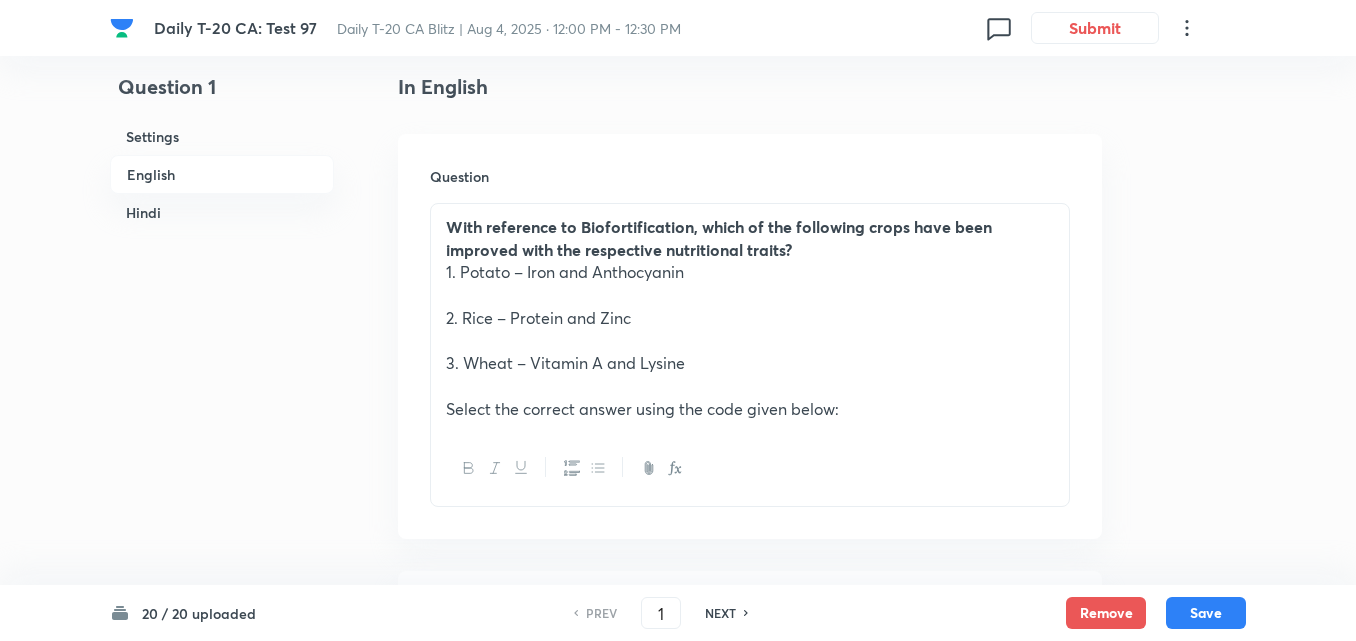 click on "Settings" at bounding box center (222, 136) 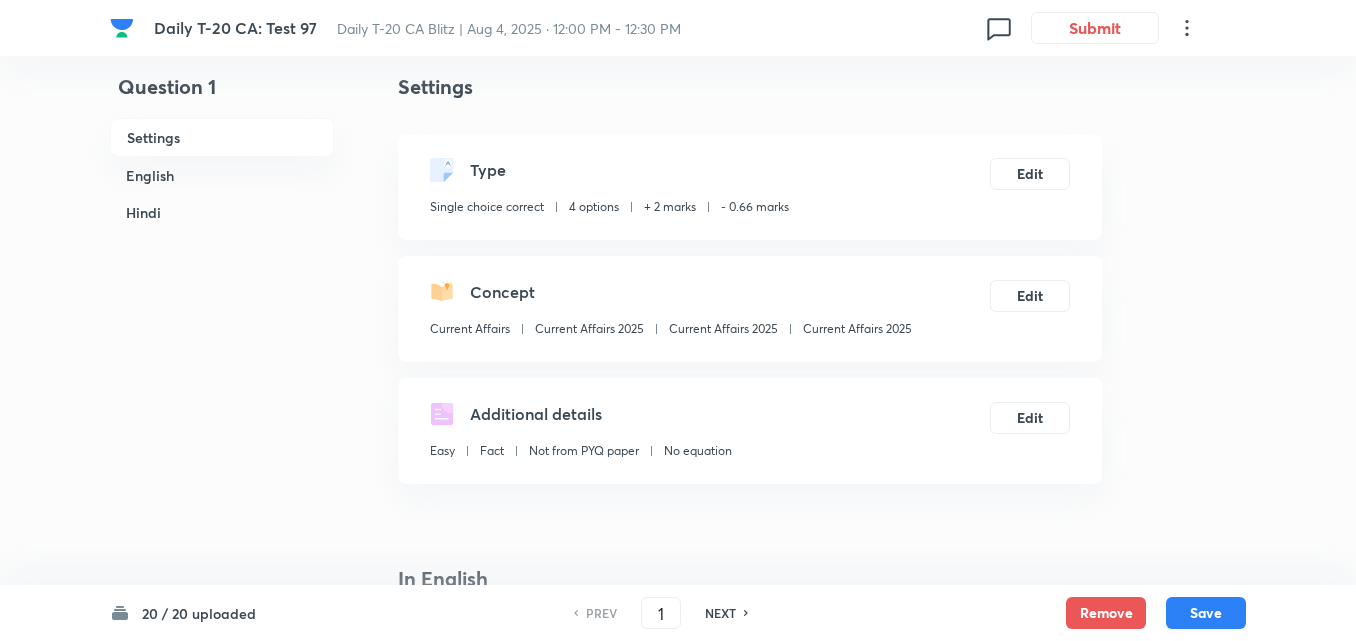 click on "Hindi" at bounding box center (222, 212) 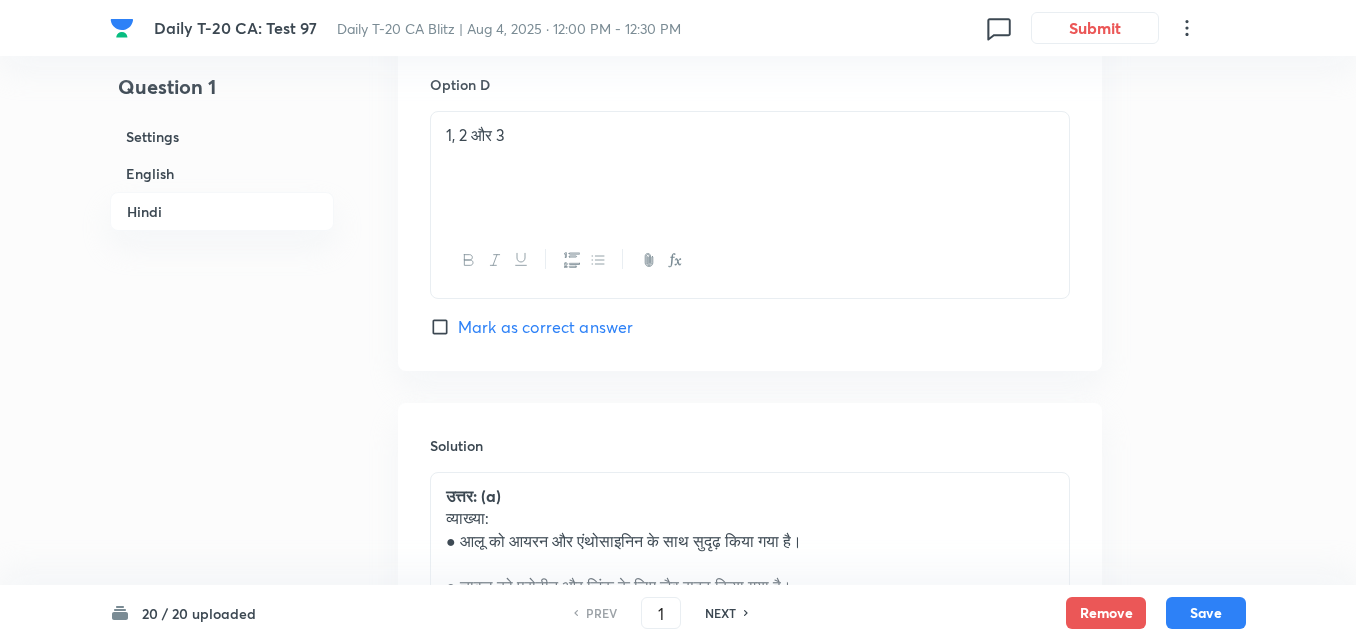 scroll, scrollTop: 4328, scrollLeft: 0, axis: vertical 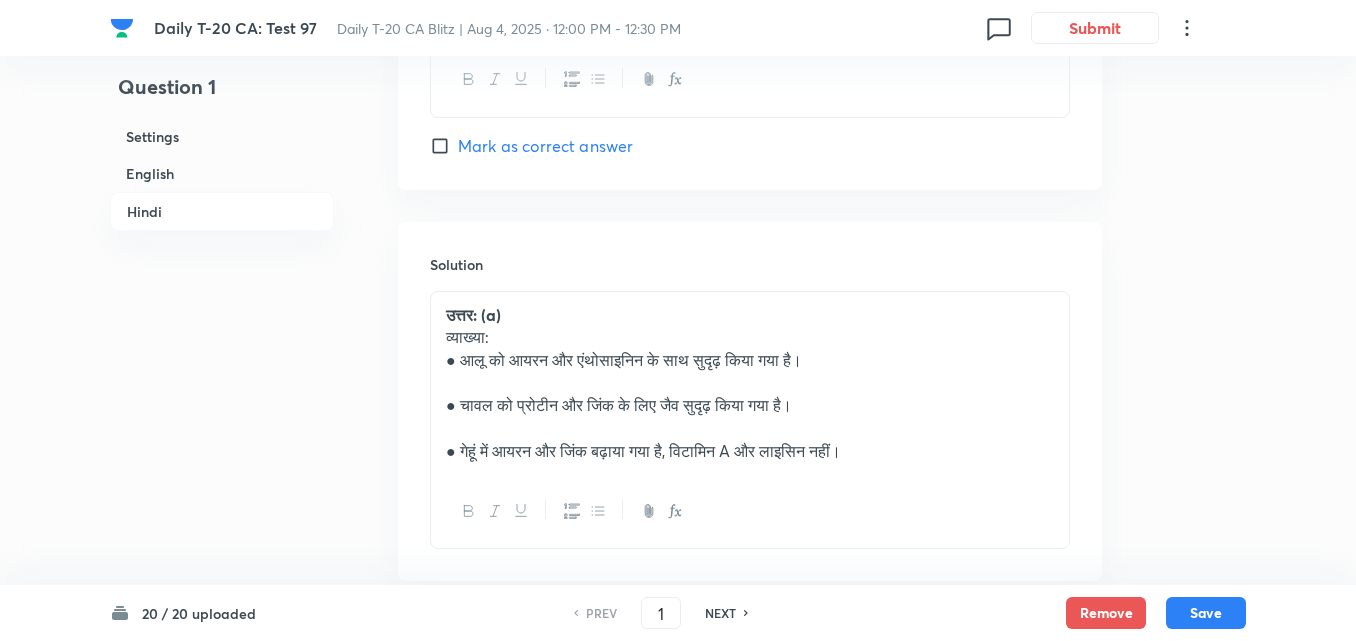click on "NEXT" at bounding box center [720, 613] 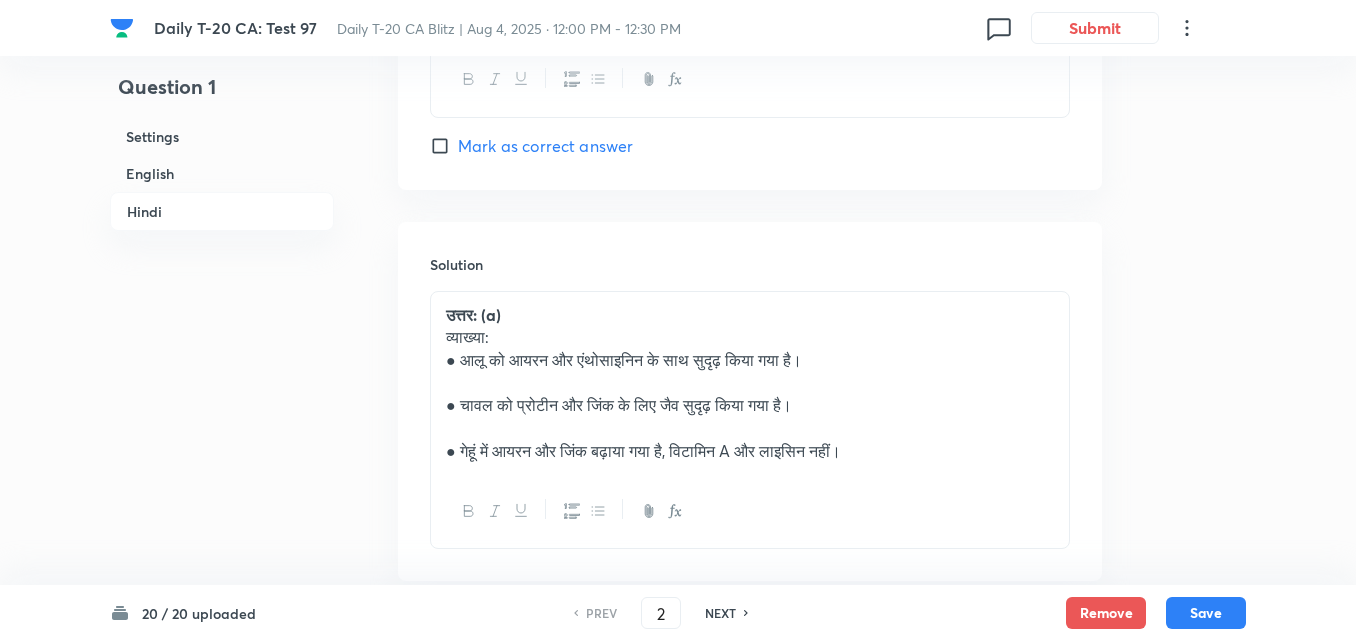 checkbox on "false" 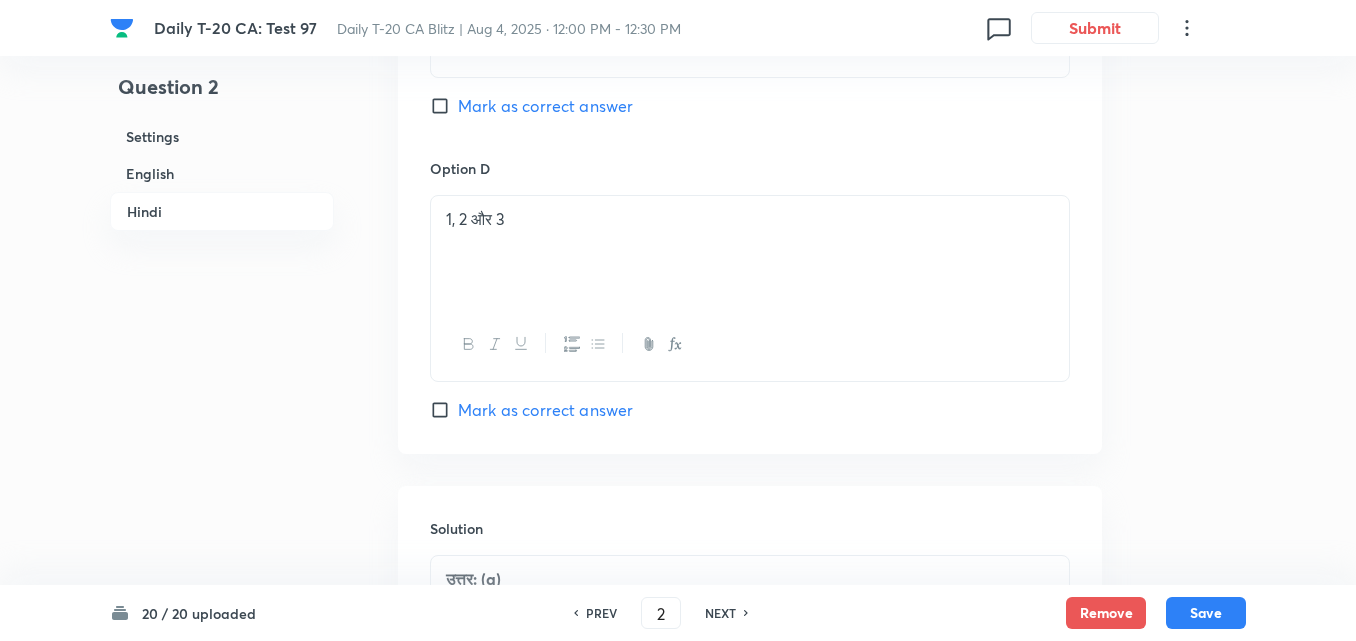 scroll, scrollTop: 4228, scrollLeft: 0, axis: vertical 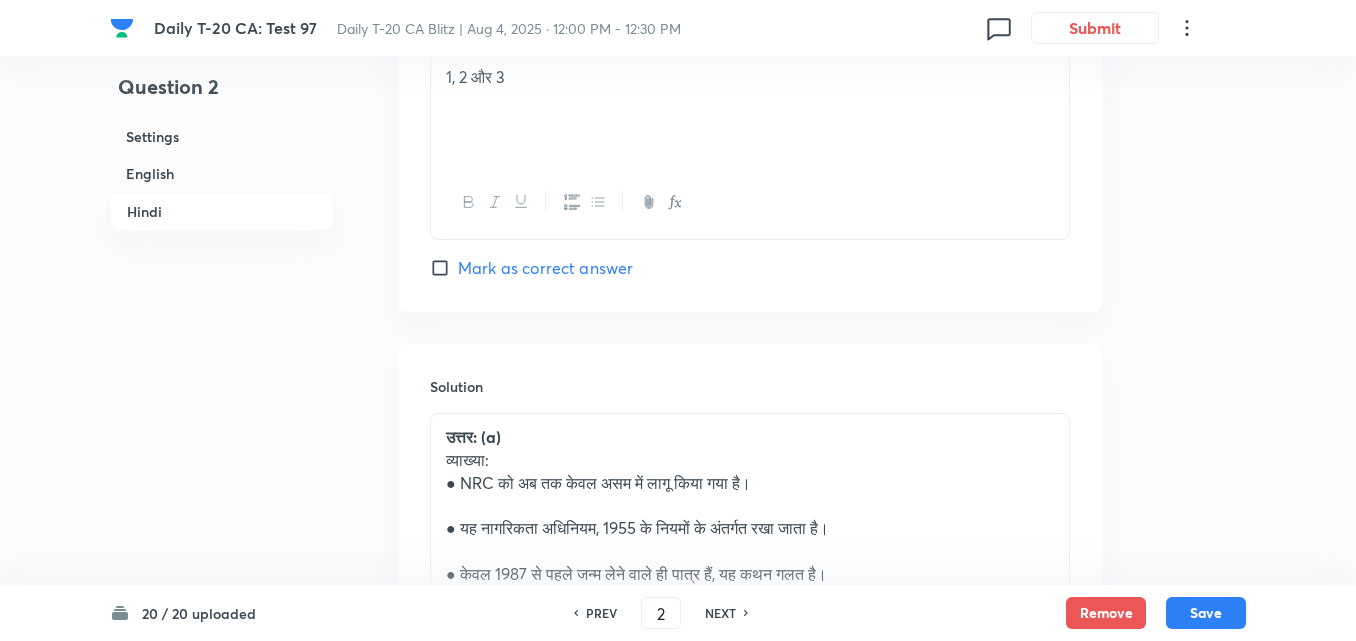 click on "PREV 2 ​ NEXT" at bounding box center [661, 613] 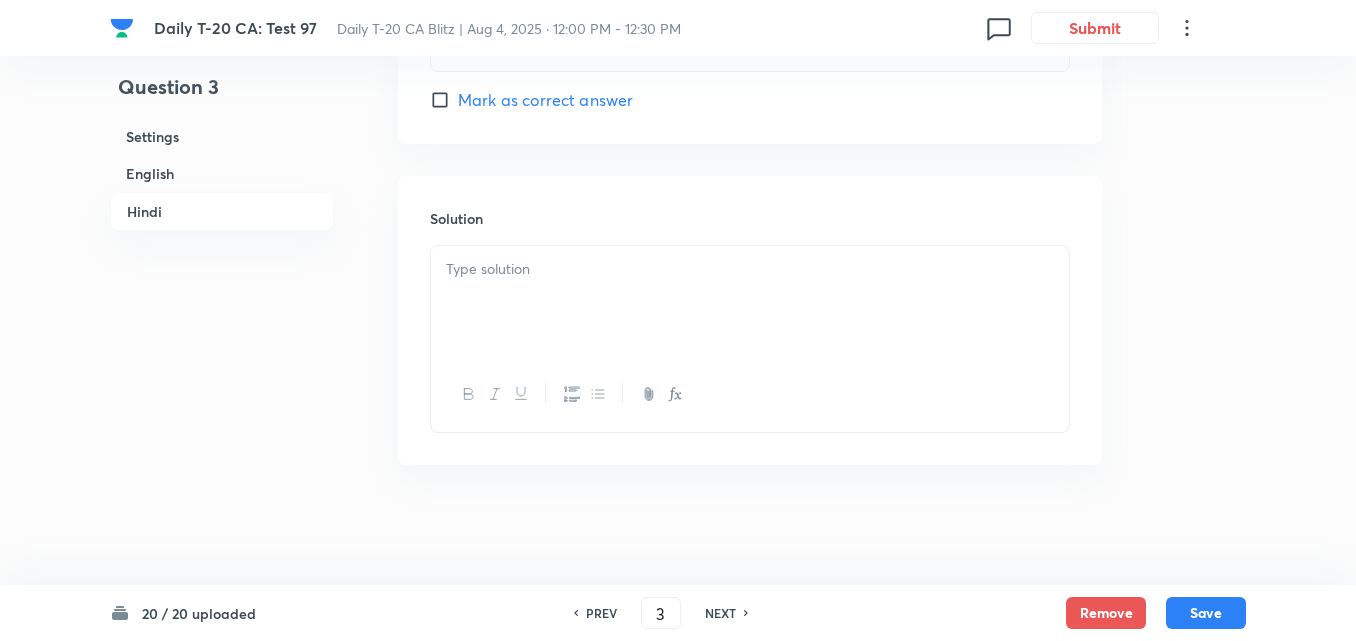 checkbox on "false" 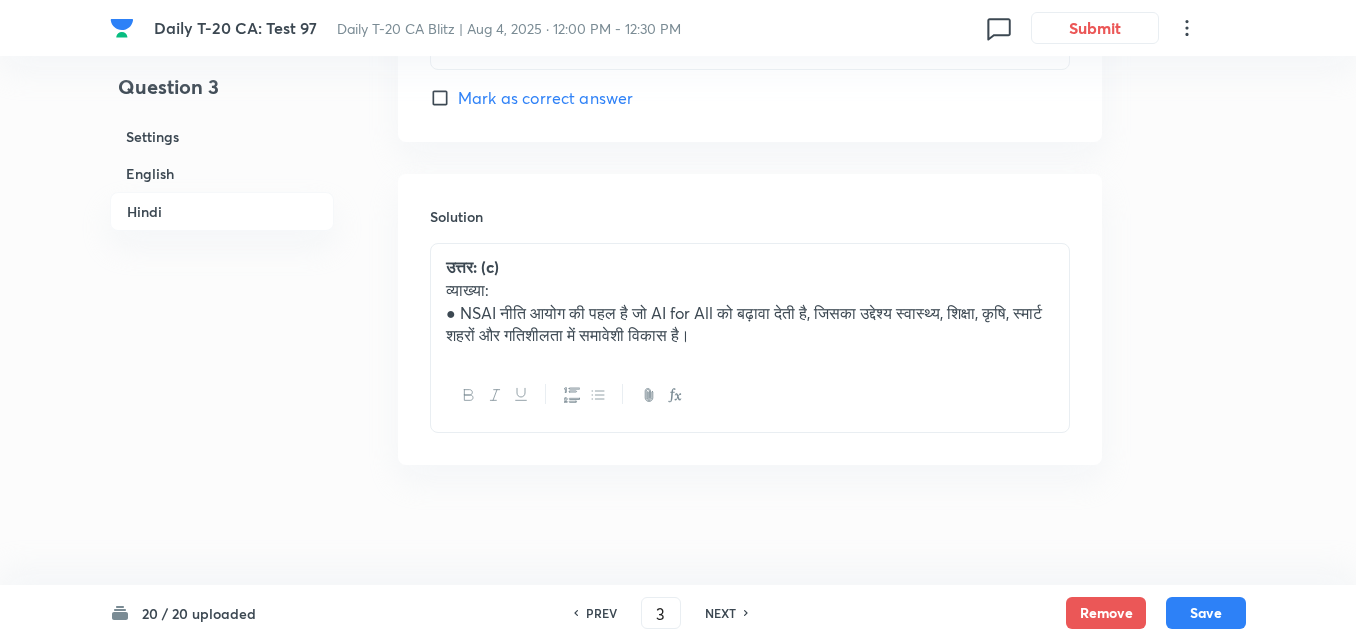 click on "NEXT" at bounding box center (720, 613) 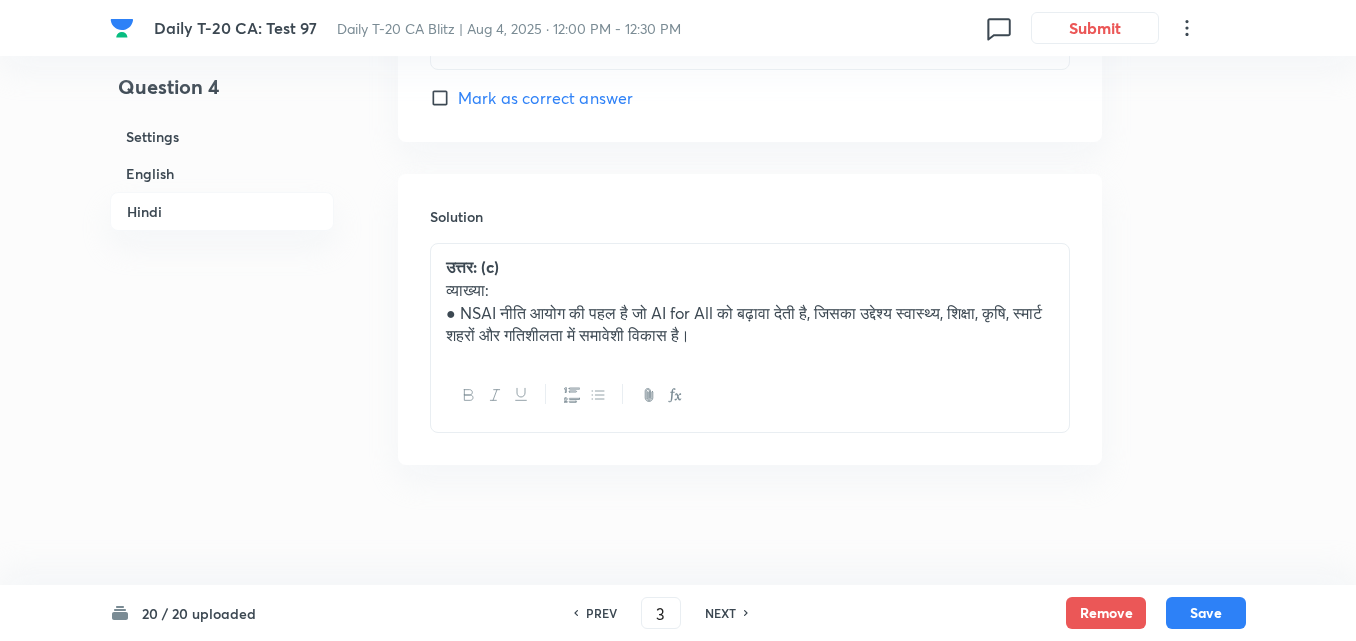 type on "4" 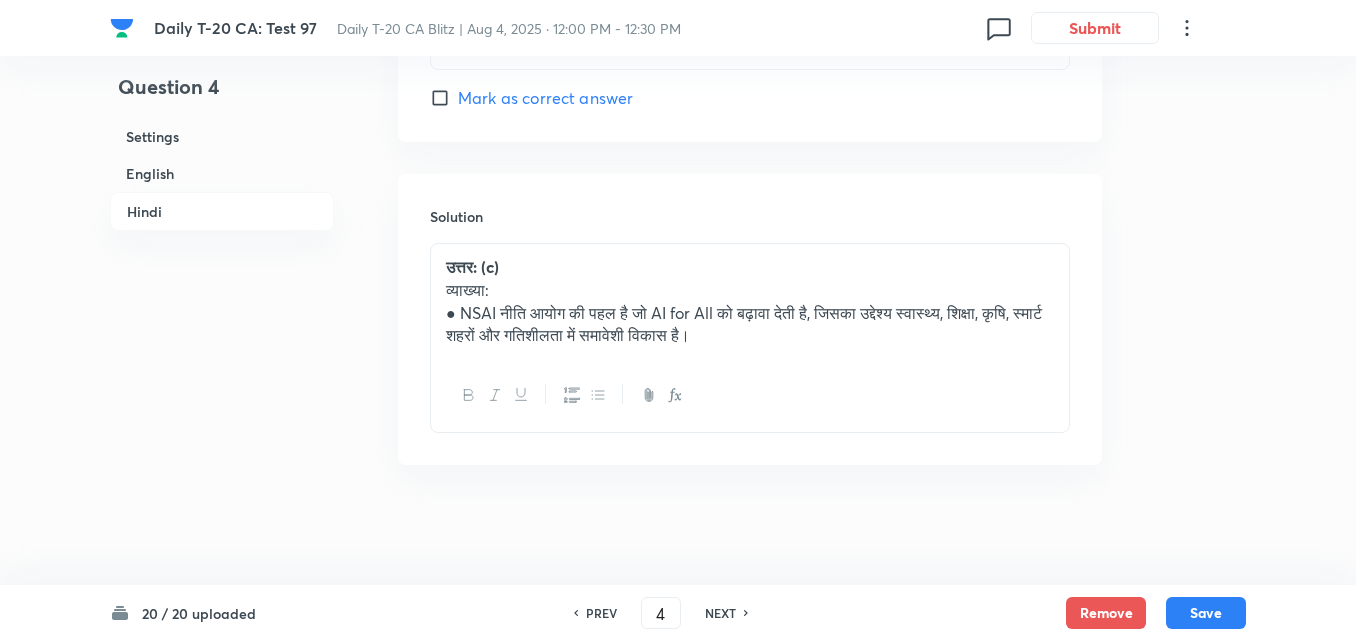 checkbox on "false" 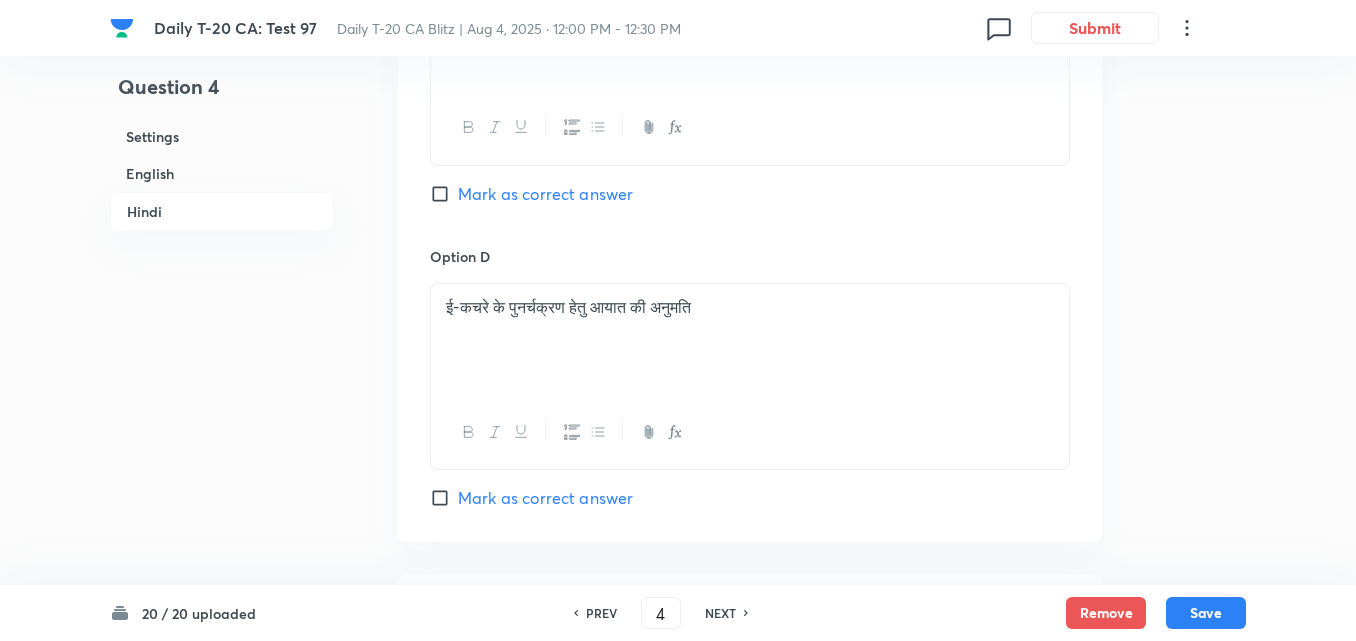 click on "NEXT" at bounding box center [720, 613] 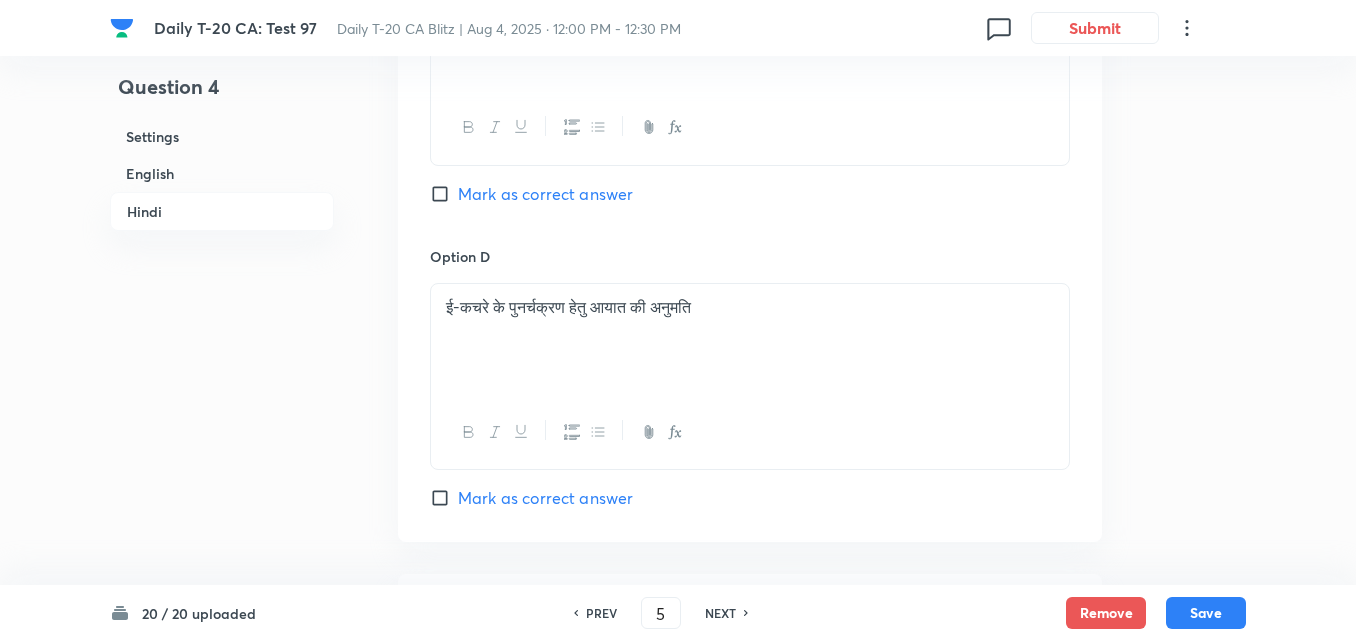 checkbox on "false" 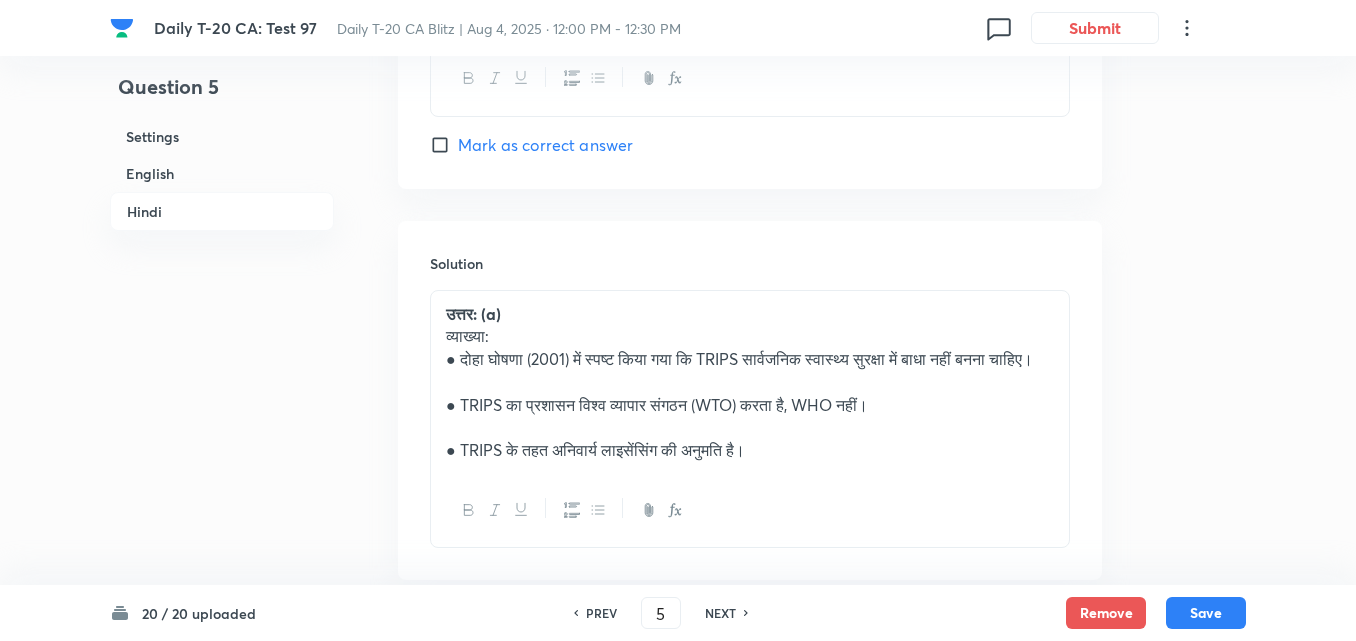 click on "NEXT" at bounding box center [720, 613] 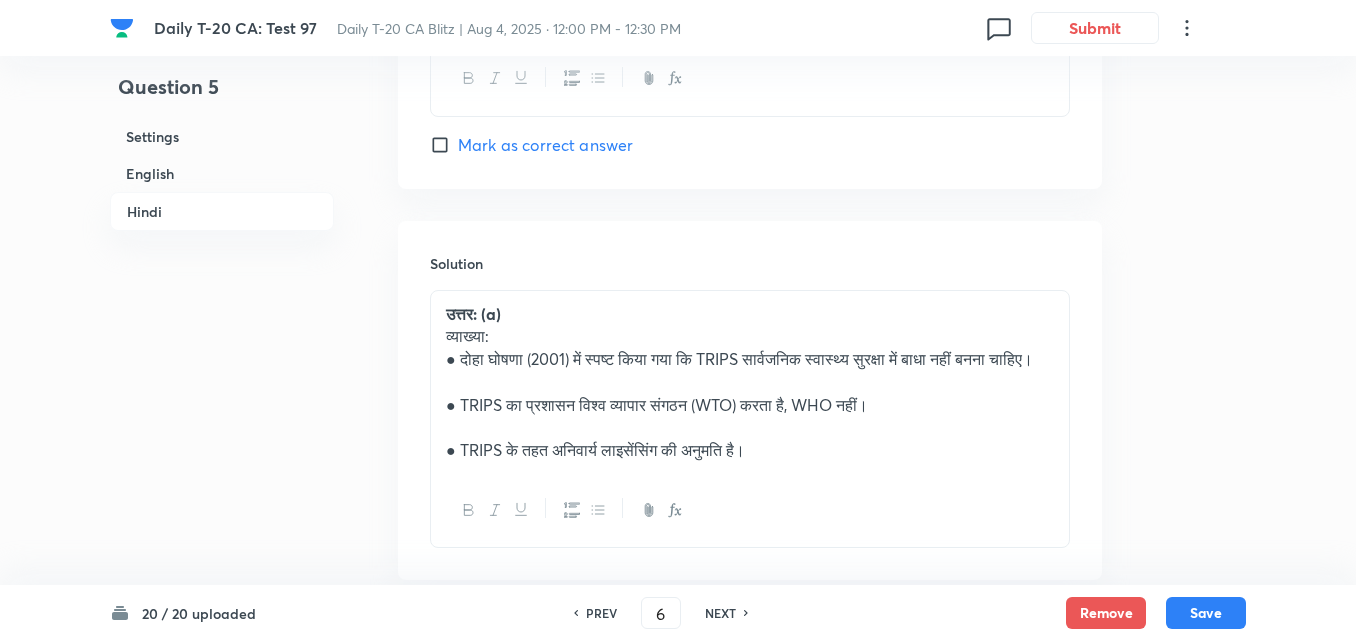 checkbox on "false" 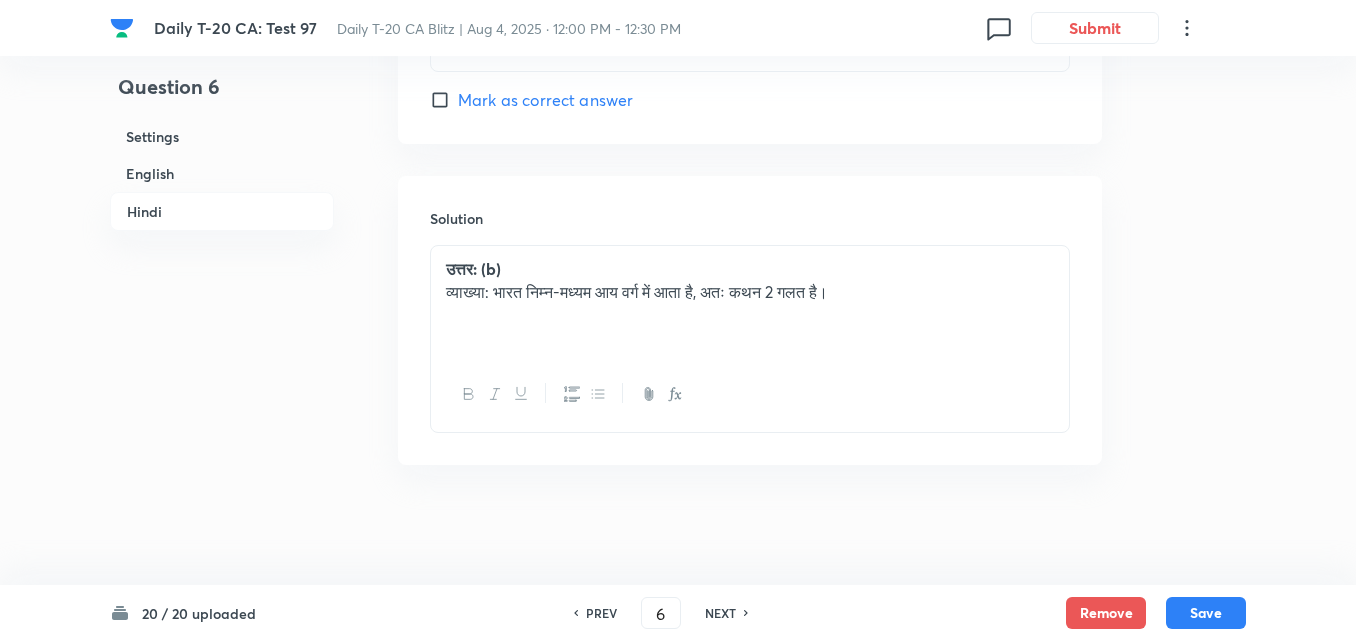 checkbox on "true" 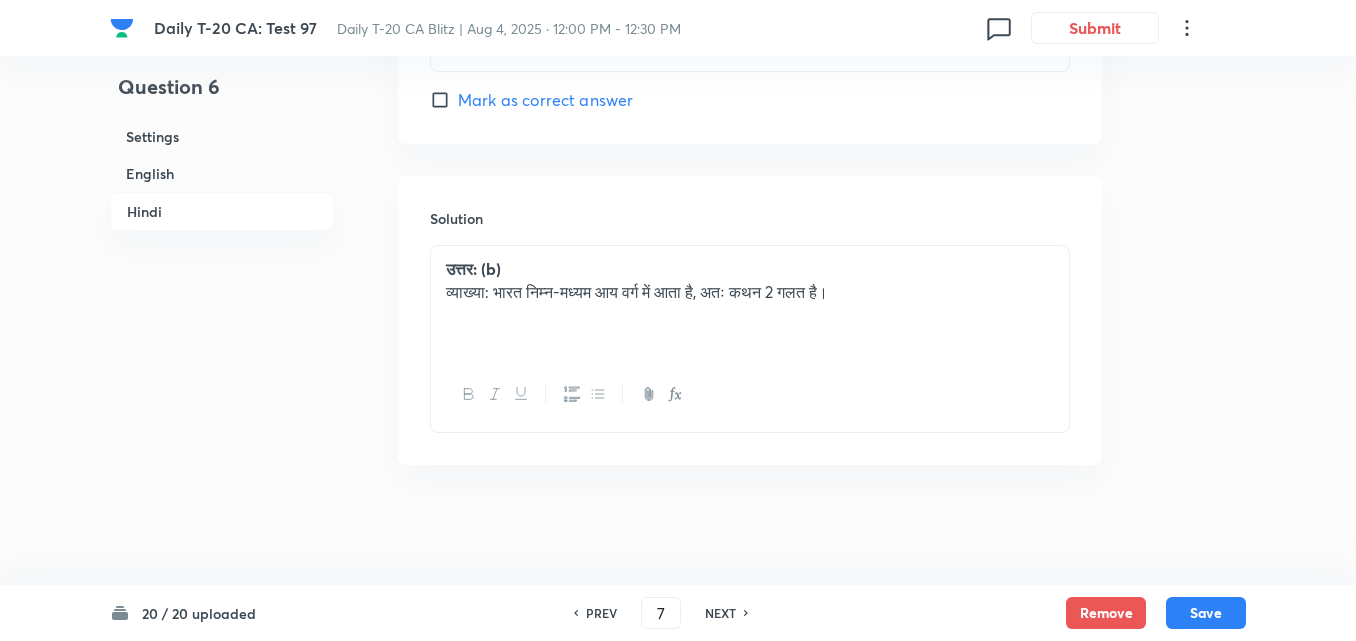 checkbox on "false" 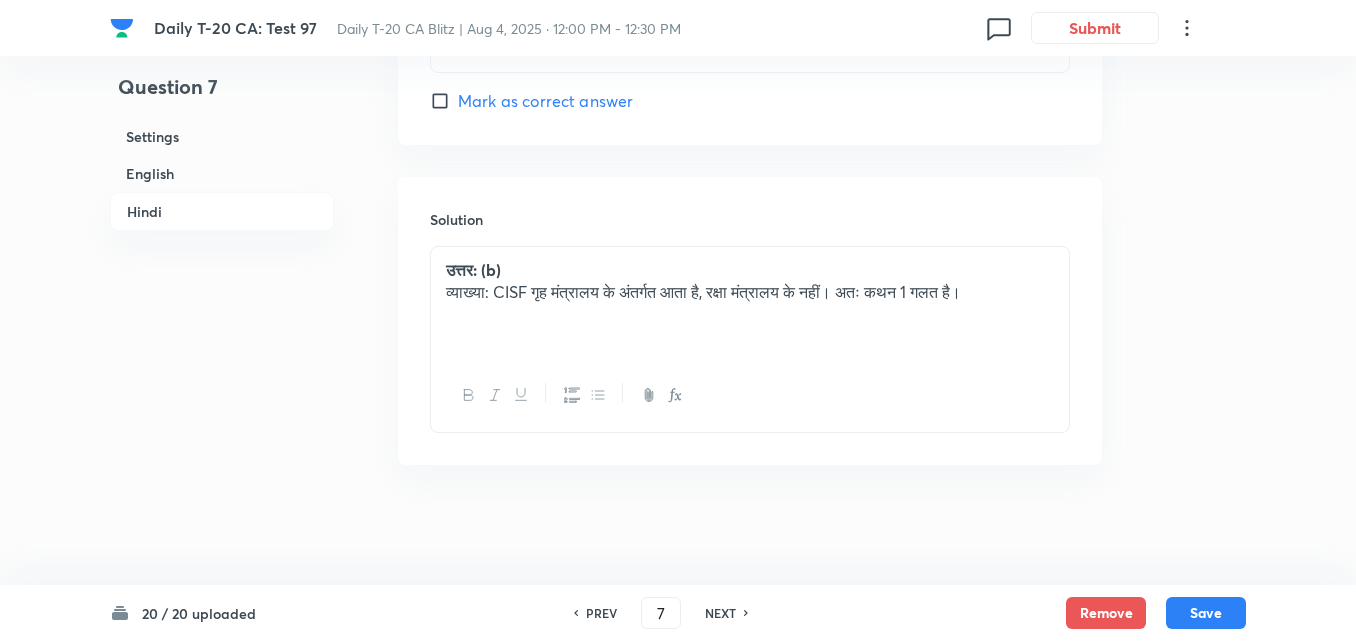 click on "NEXT" at bounding box center [720, 613] 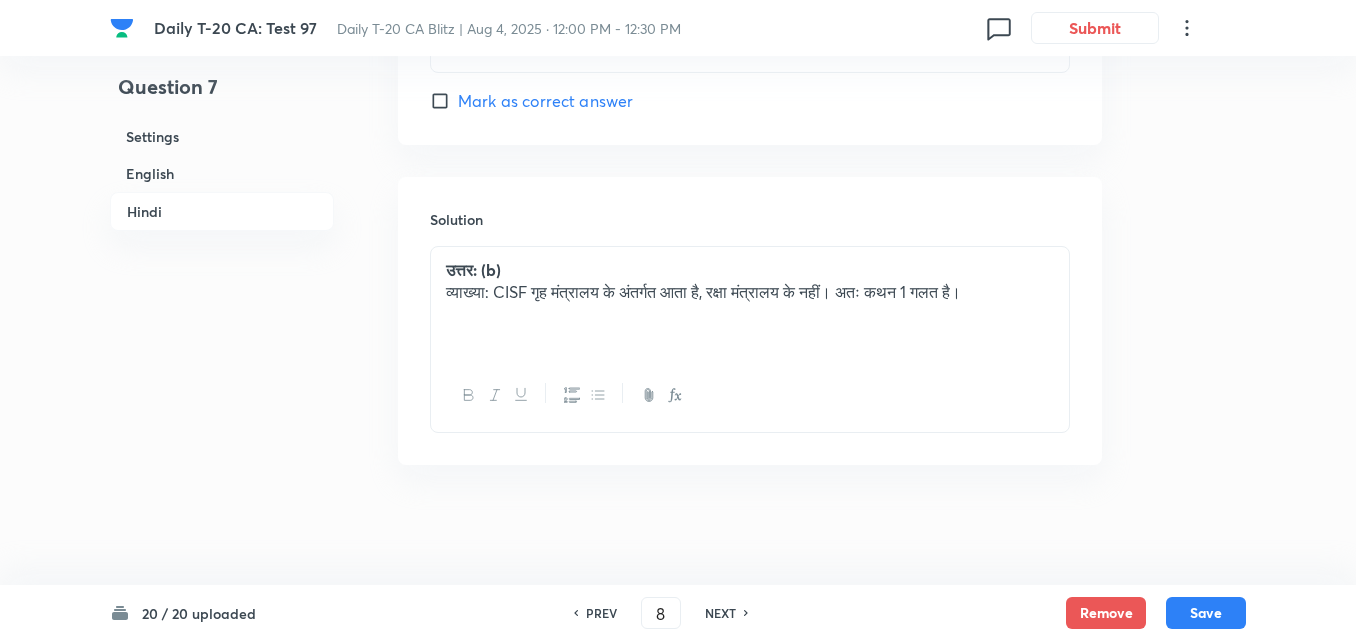 checkbox on "false" 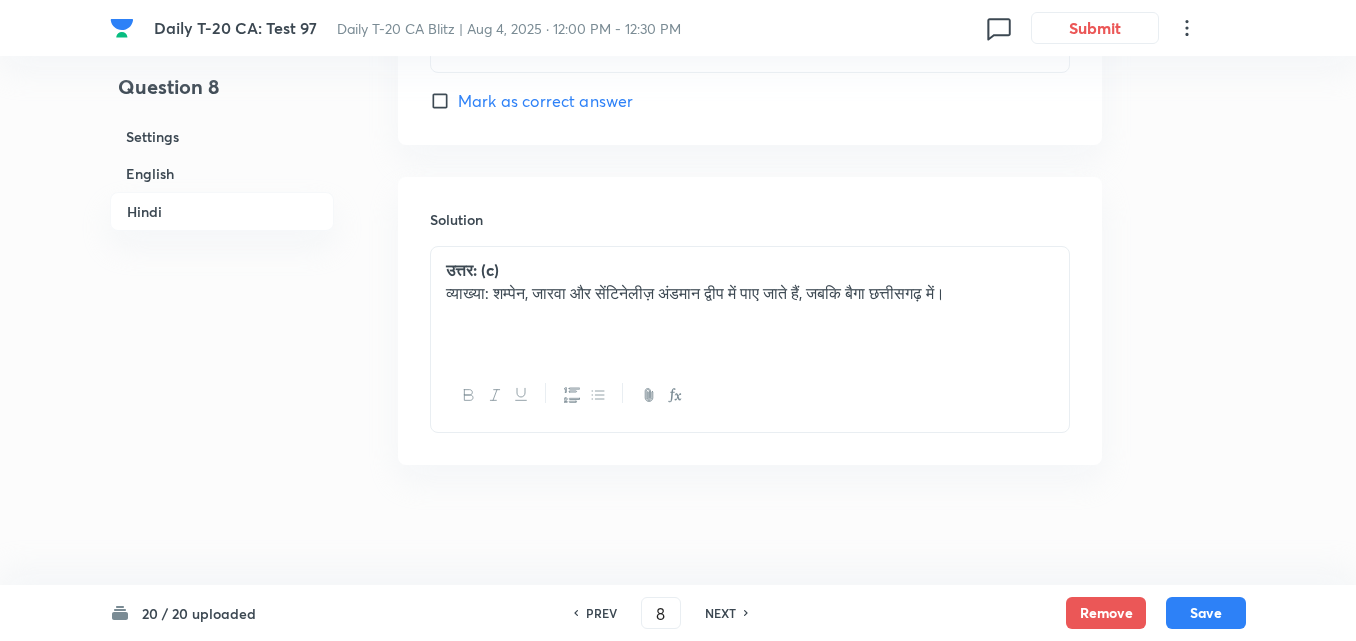 checkbox on "true" 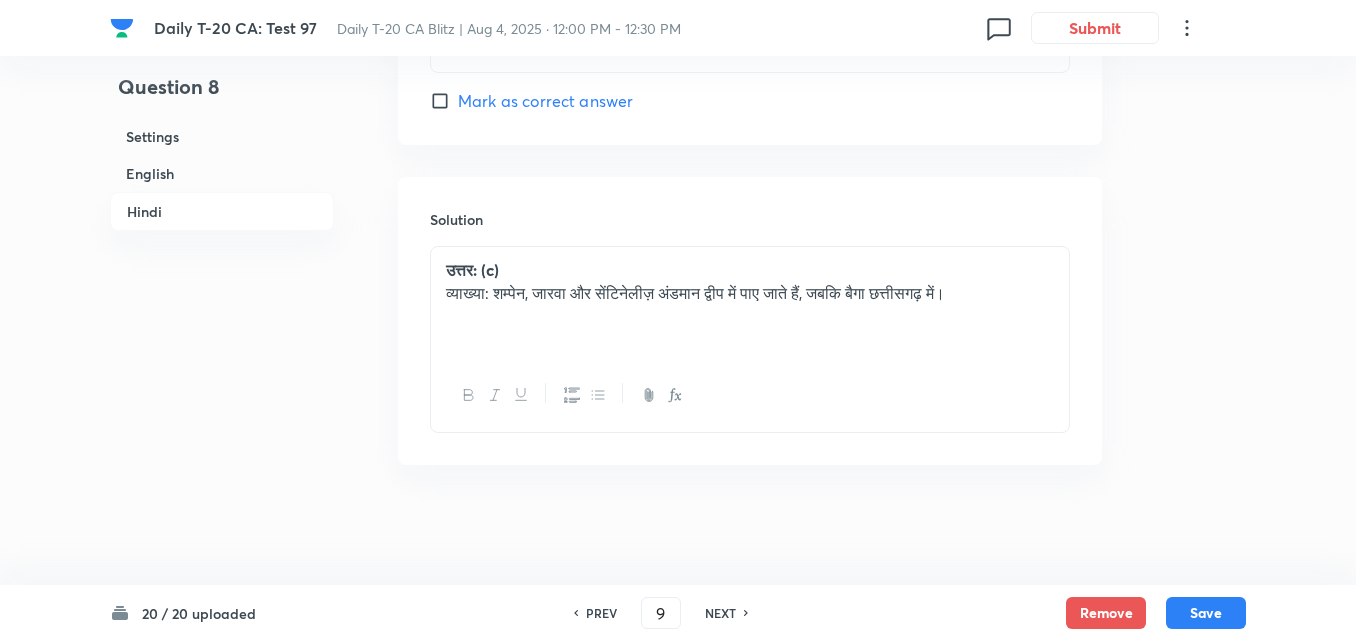 checkbox on "false" 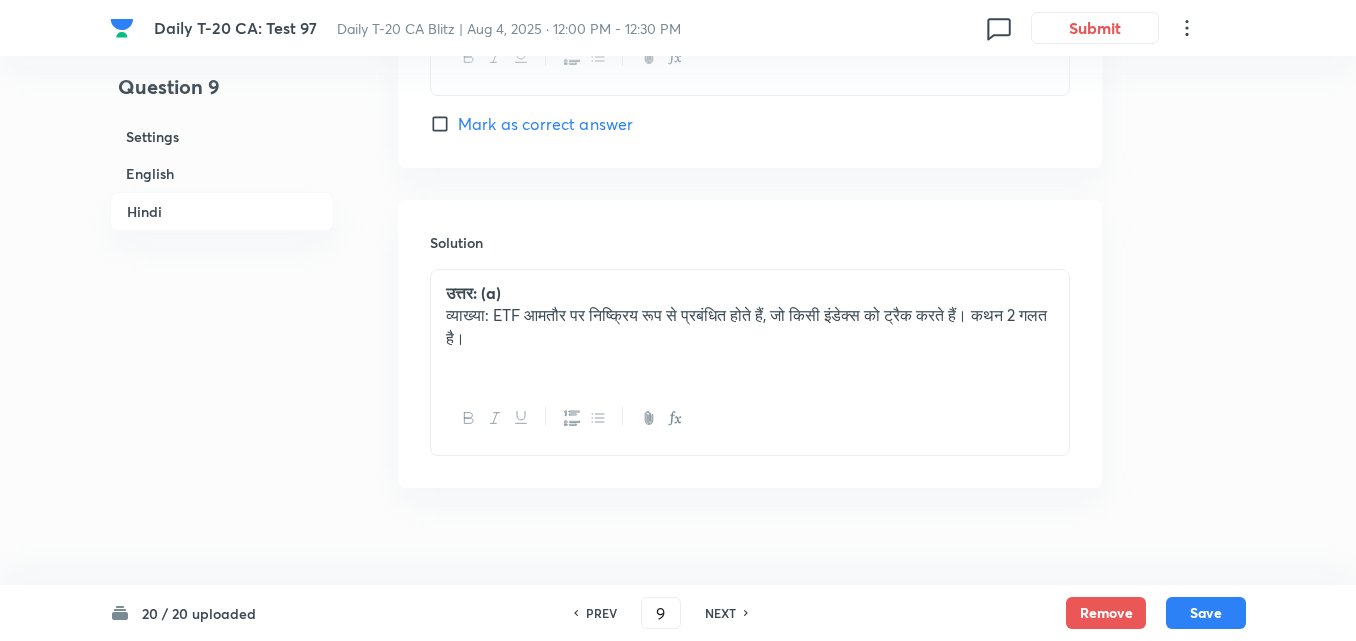 click on "NEXT" at bounding box center [720, 613] 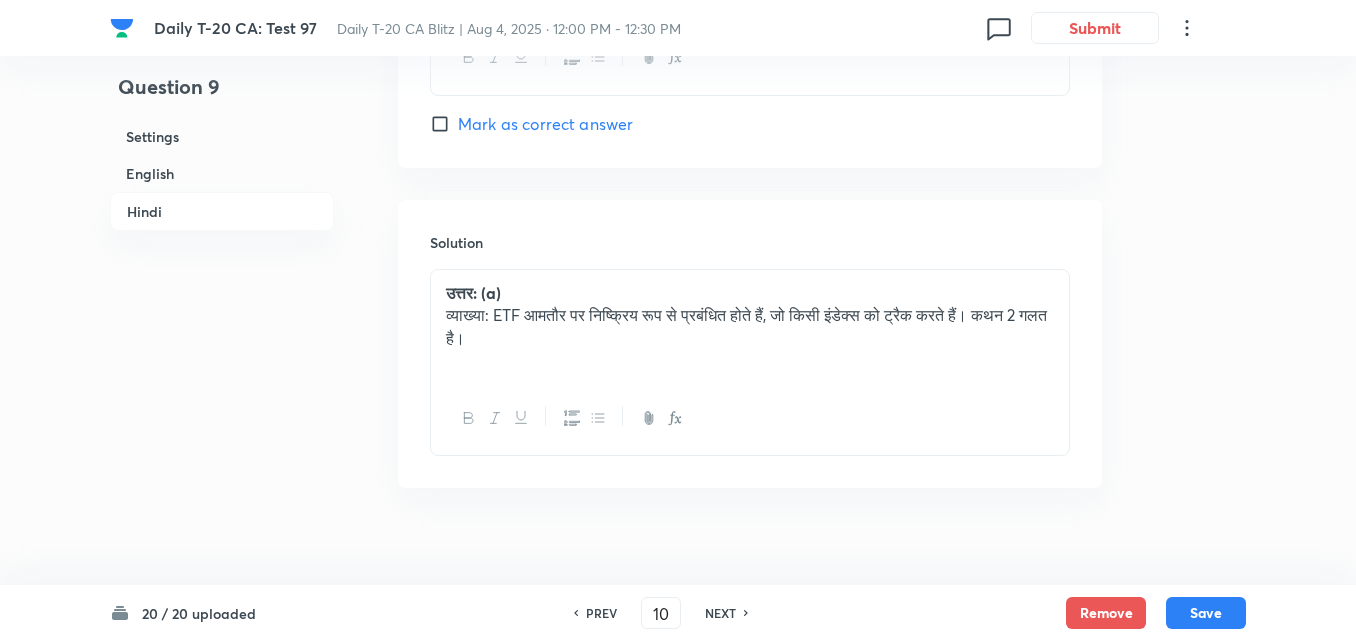 checkbox on "false" 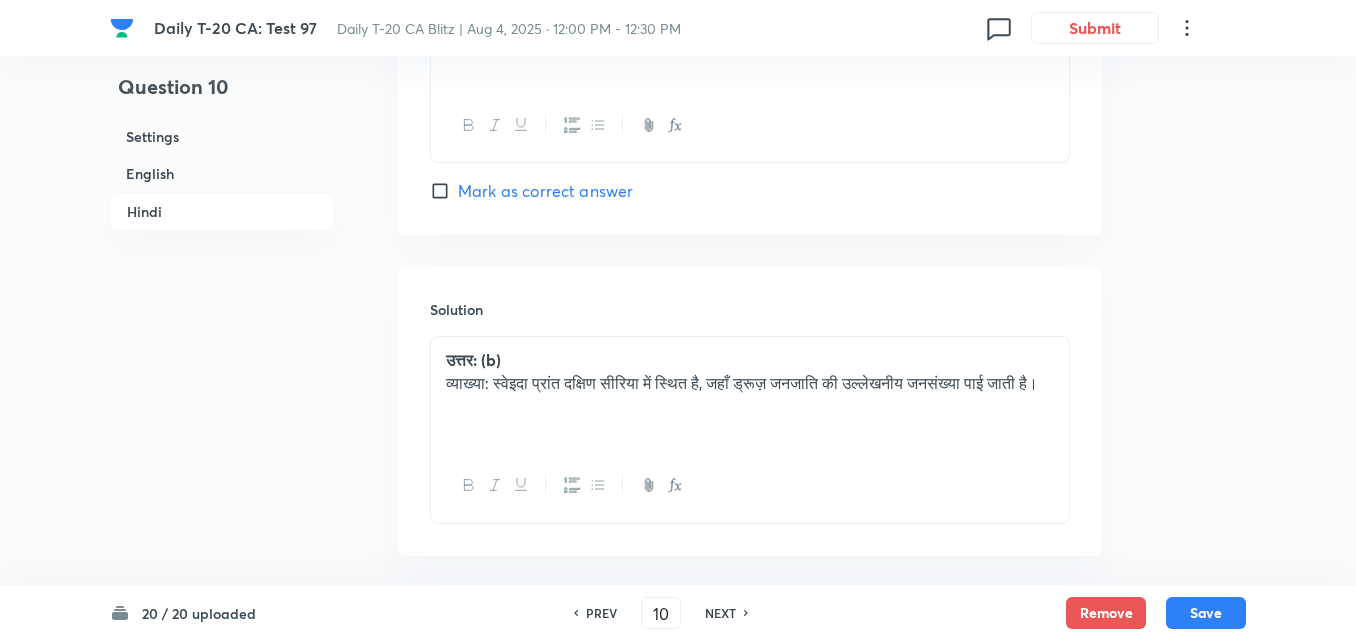 scroll, scrollTop: 4092, scrollLeft: 0, axis: vertical 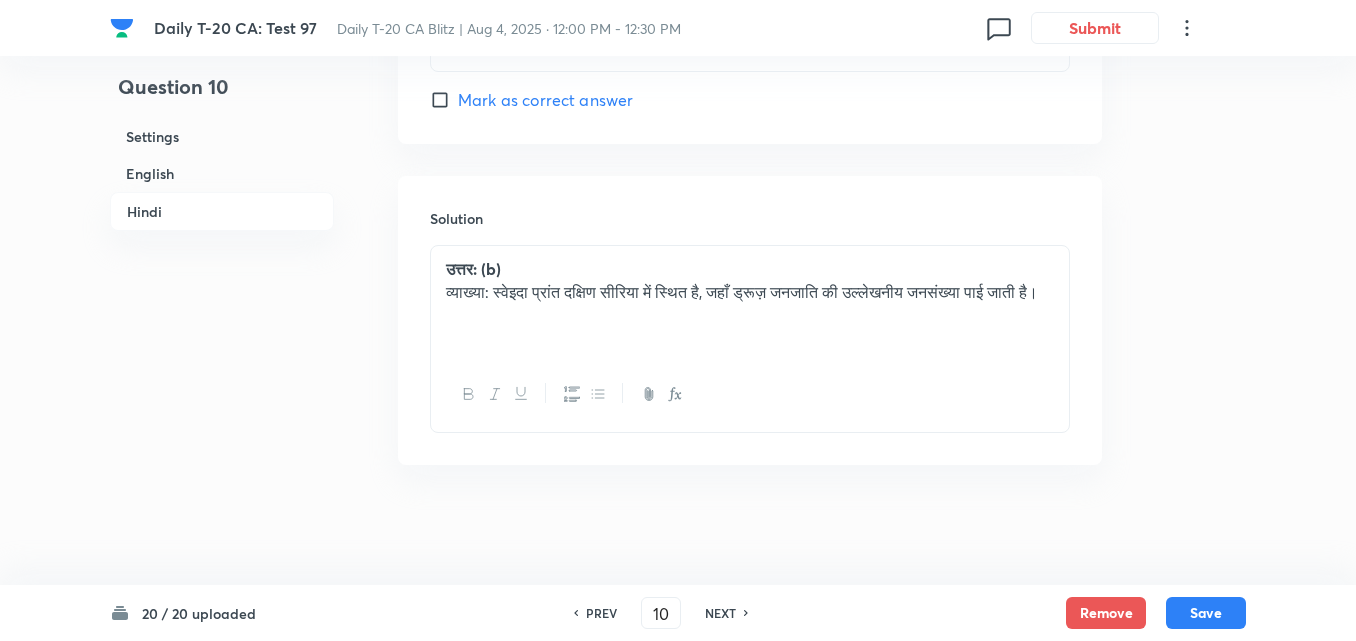 click on "NEXT" at bounding box center [720, 613] 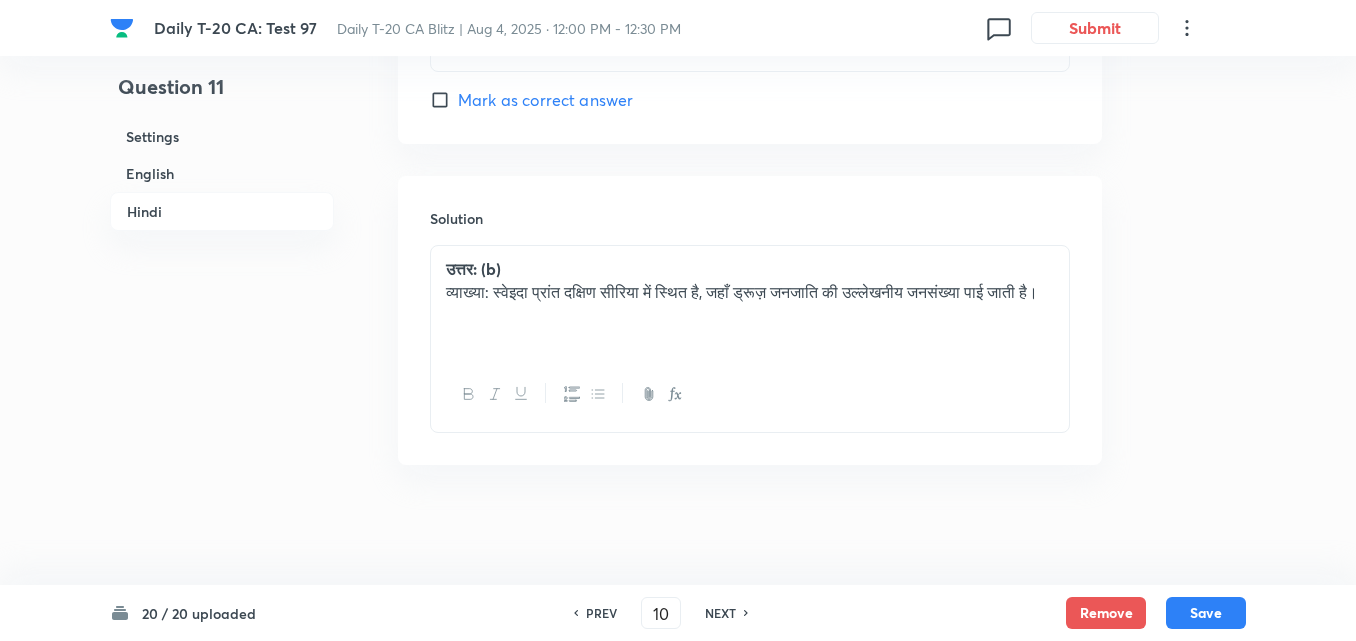 type on "11" 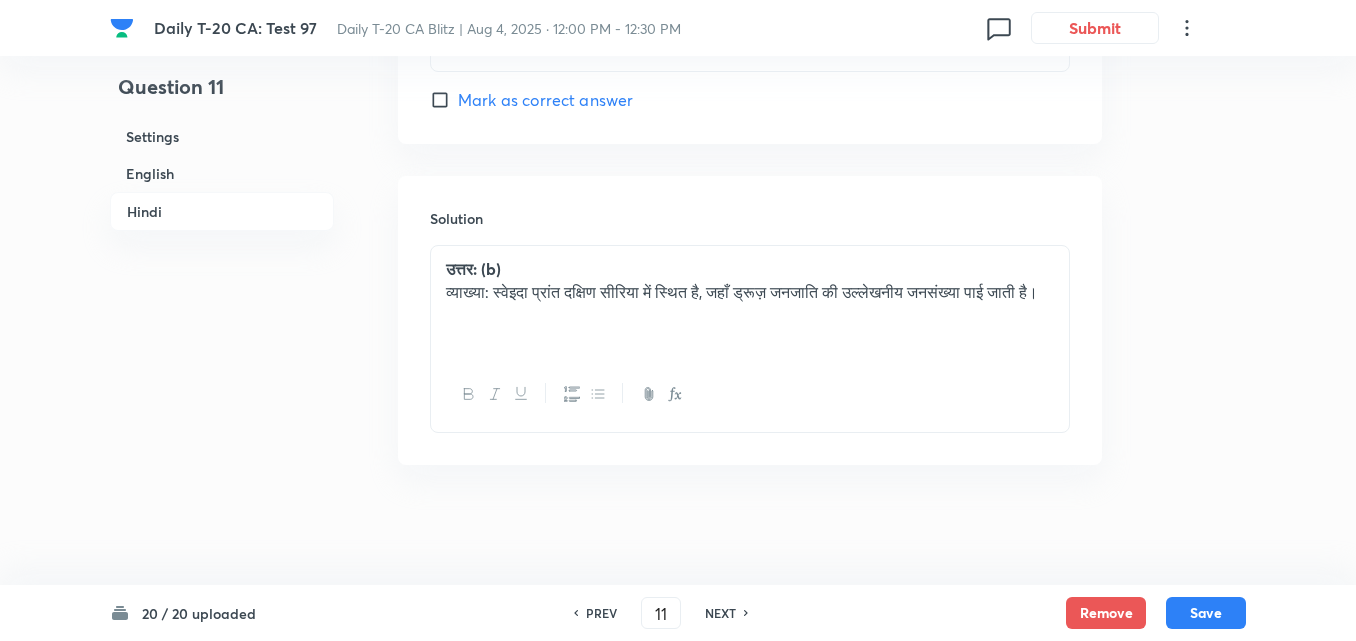 checkbox on "false" 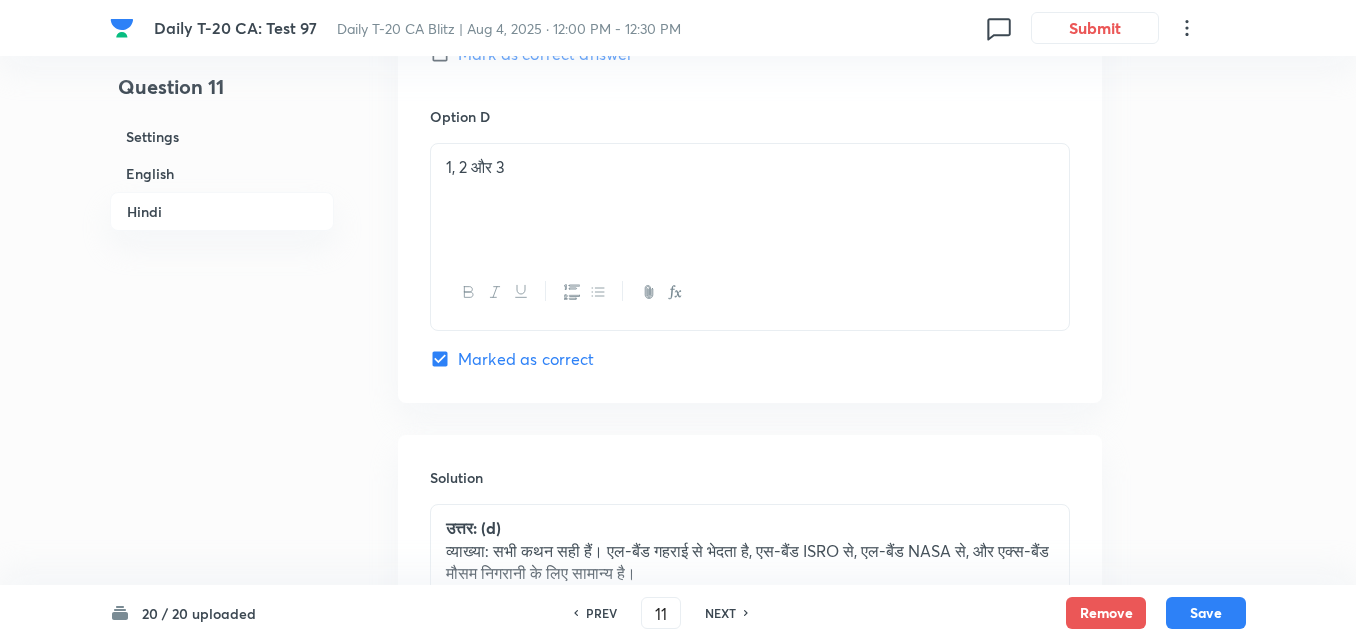 click on "NEXT" at bounding box center (720, 613) 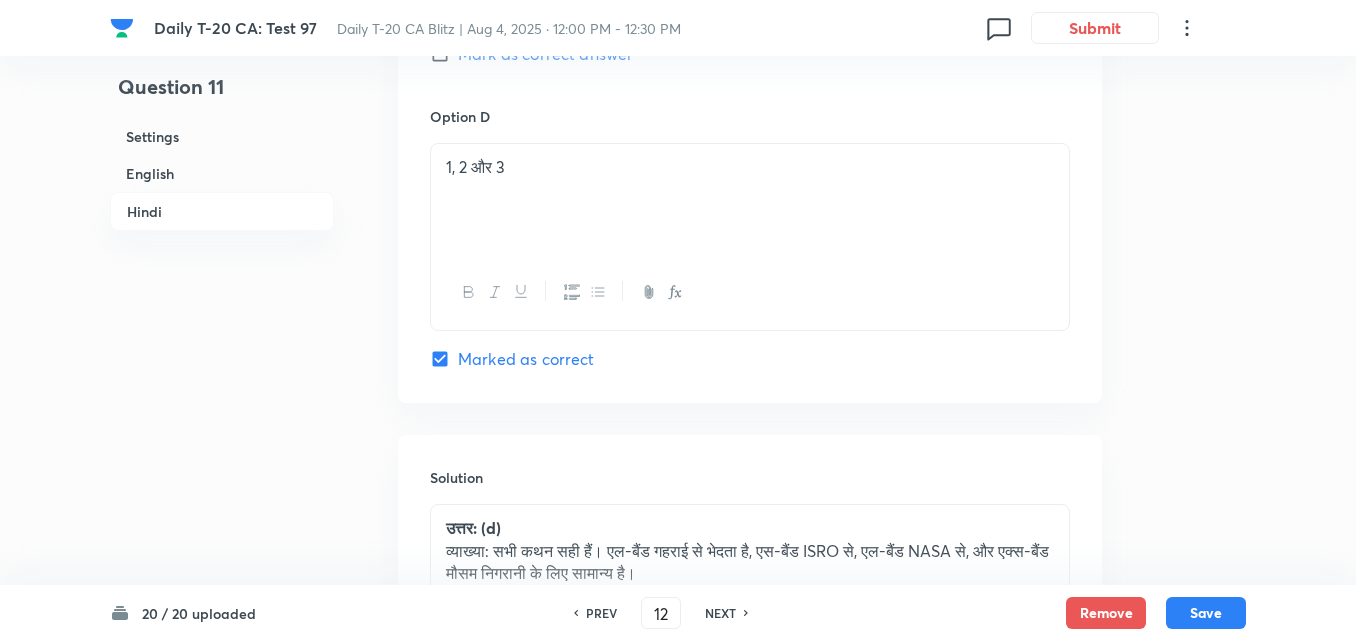 checkbox on "false" 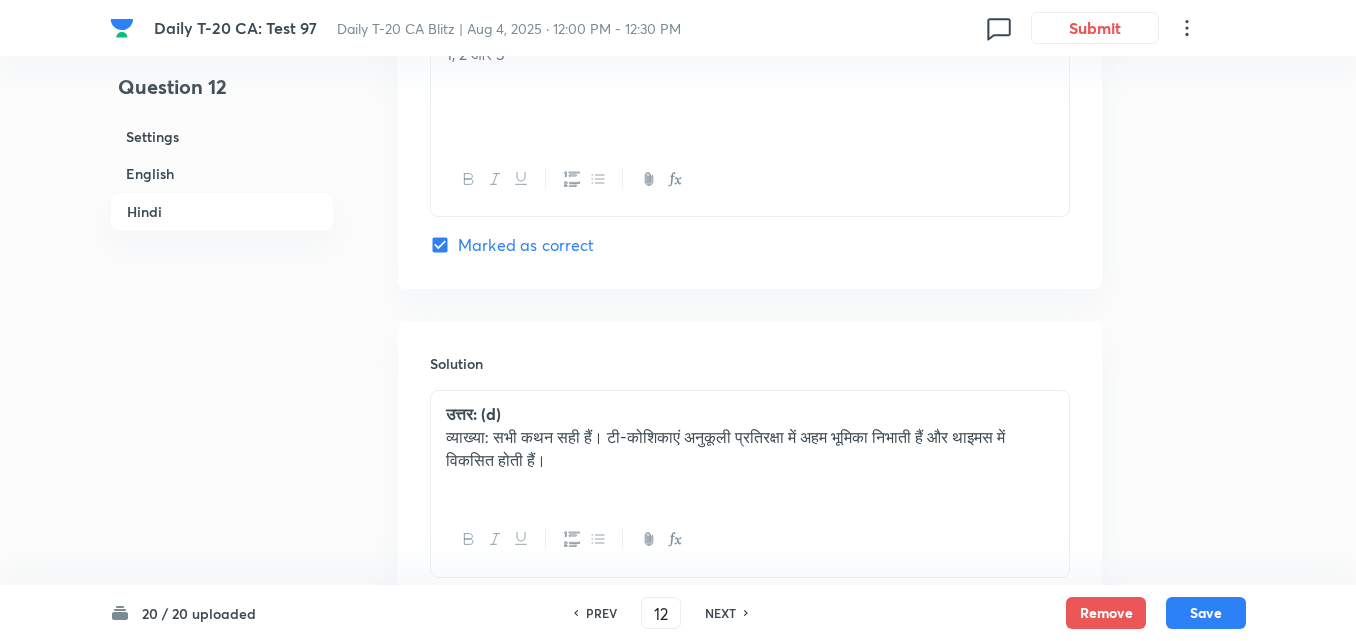 checkbox on "true" 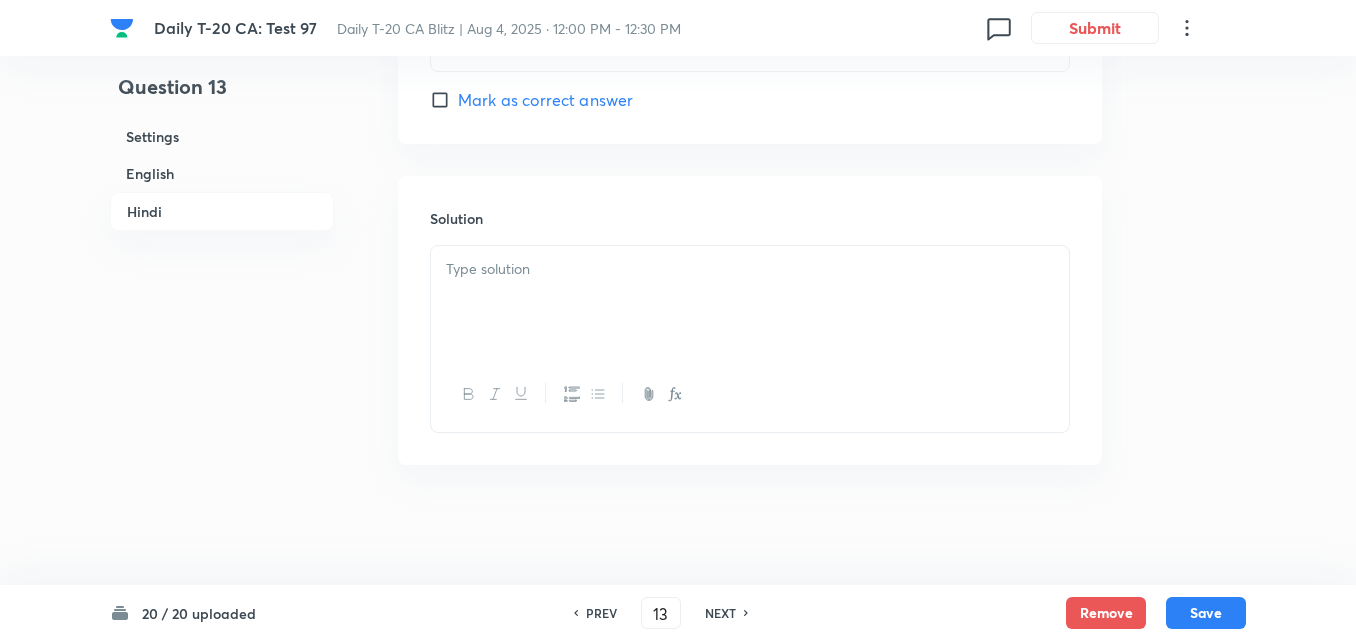 checkbox on "false" 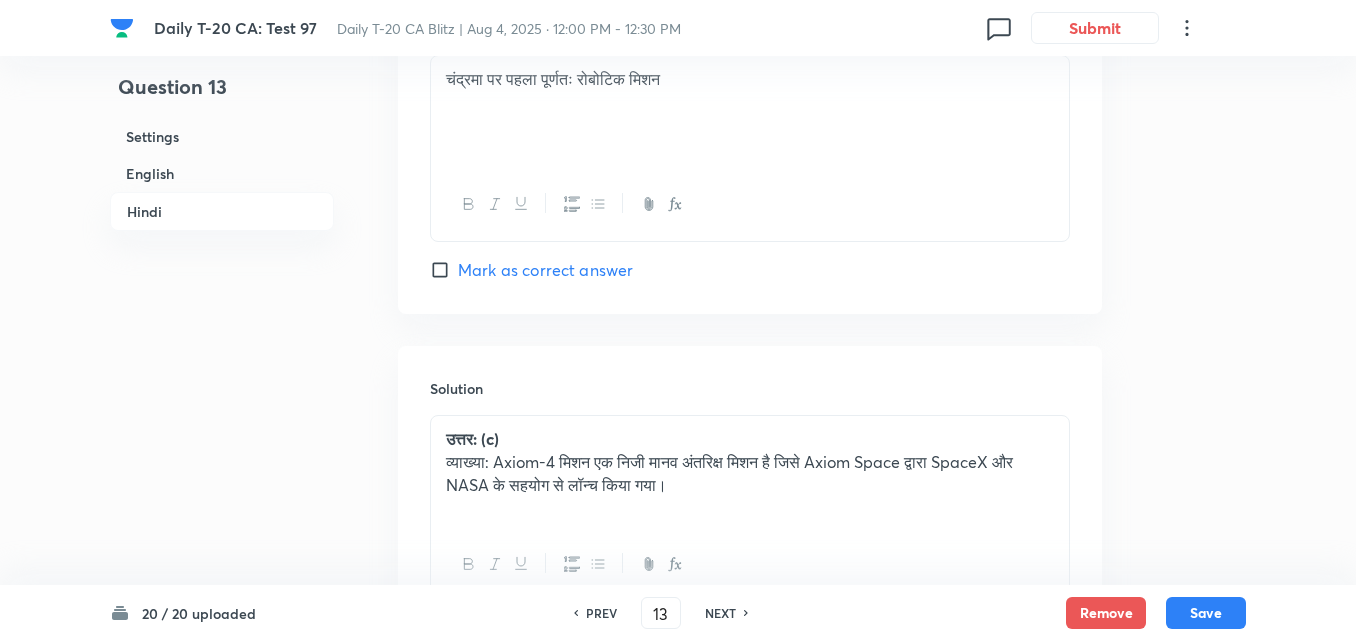 scroll, scrollTop: 4092, scrollLeft: 0, axis: vertical 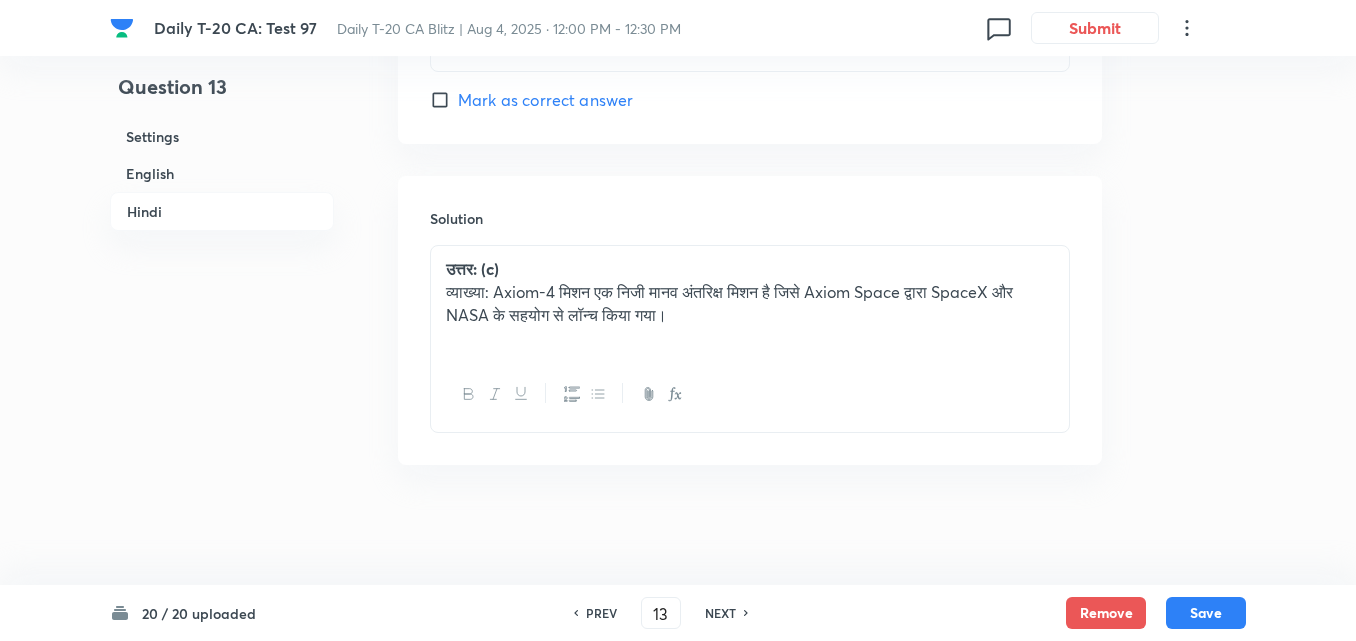 click on "NEXT" at bounding box center [720, 613] 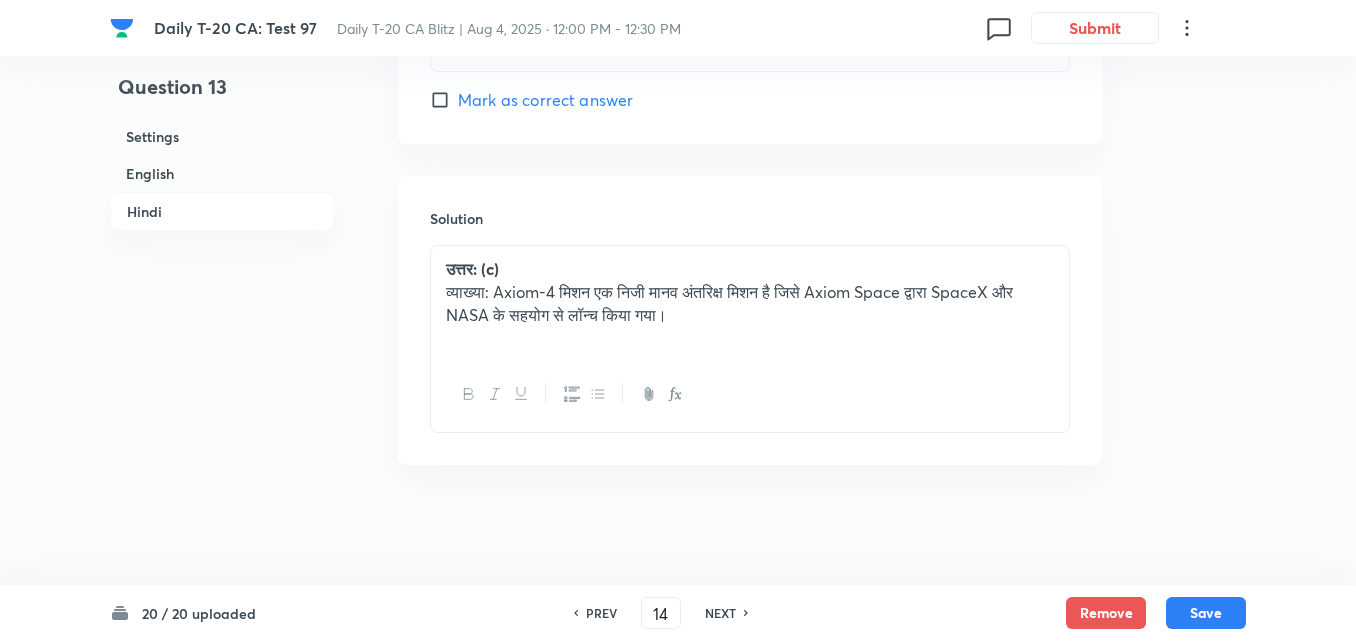 checkbox on "false" 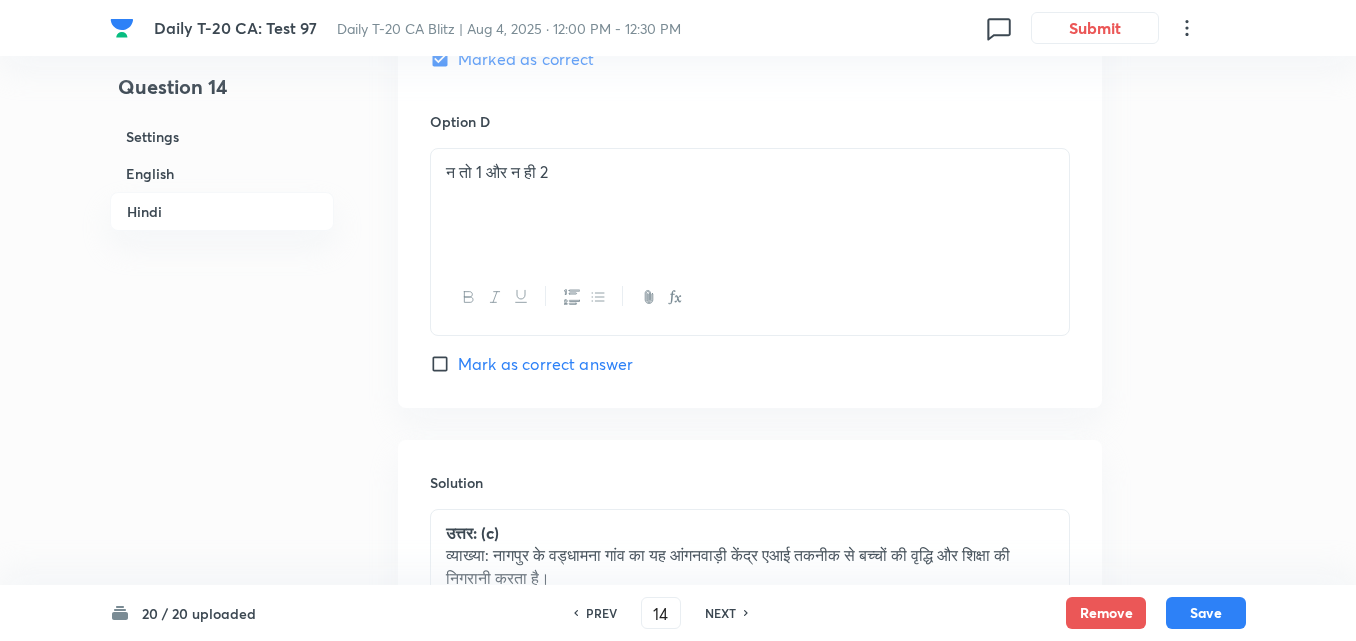scroll, scrollTop: 4120, scrollLeft: 0, axis: vertical 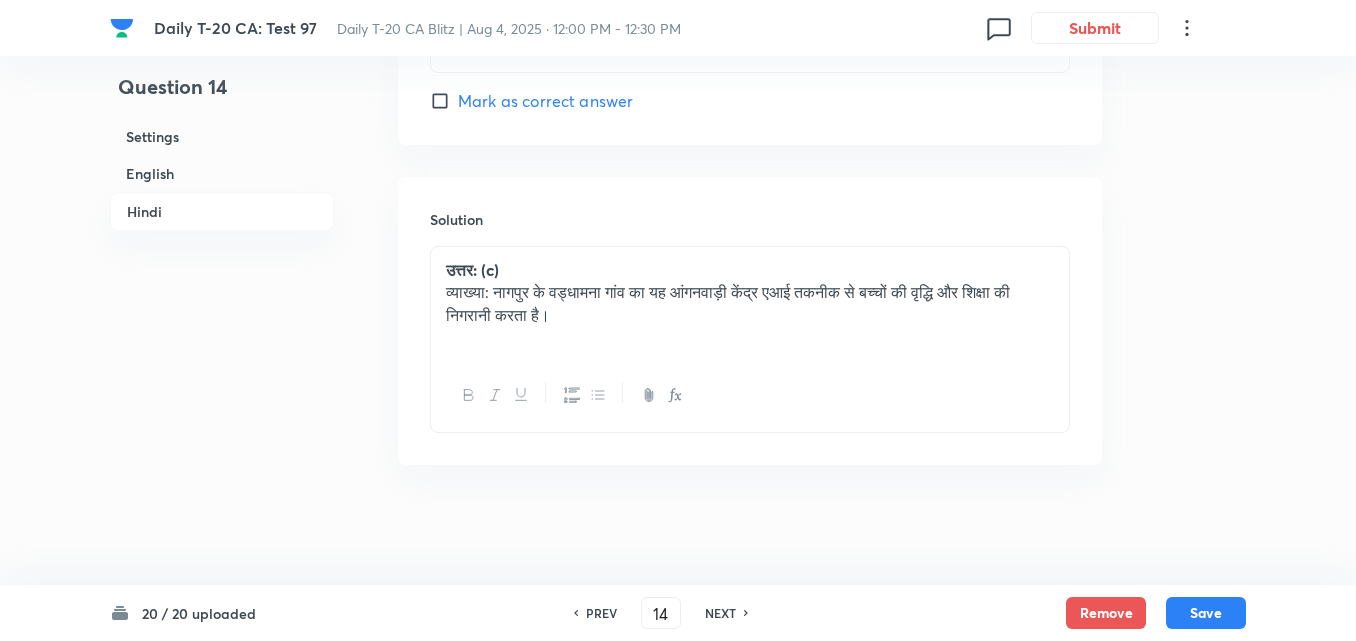 click on "NEXT" at bounding box center [720, 613] 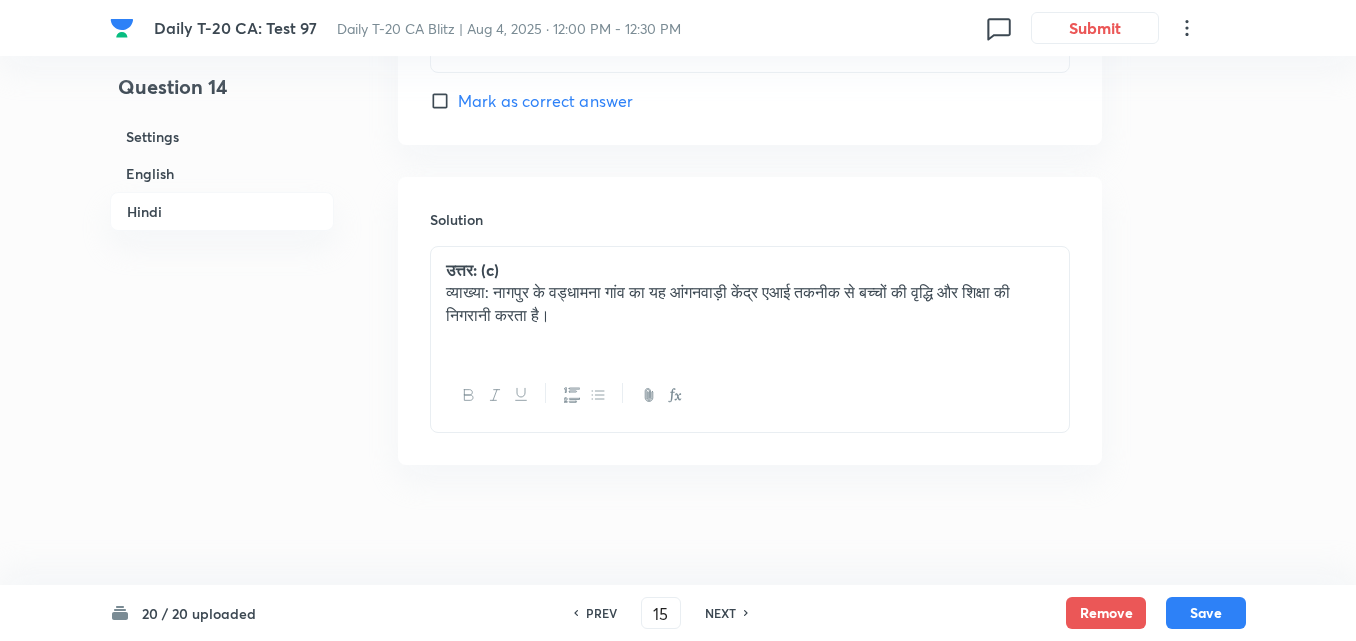 checkbox on "false" 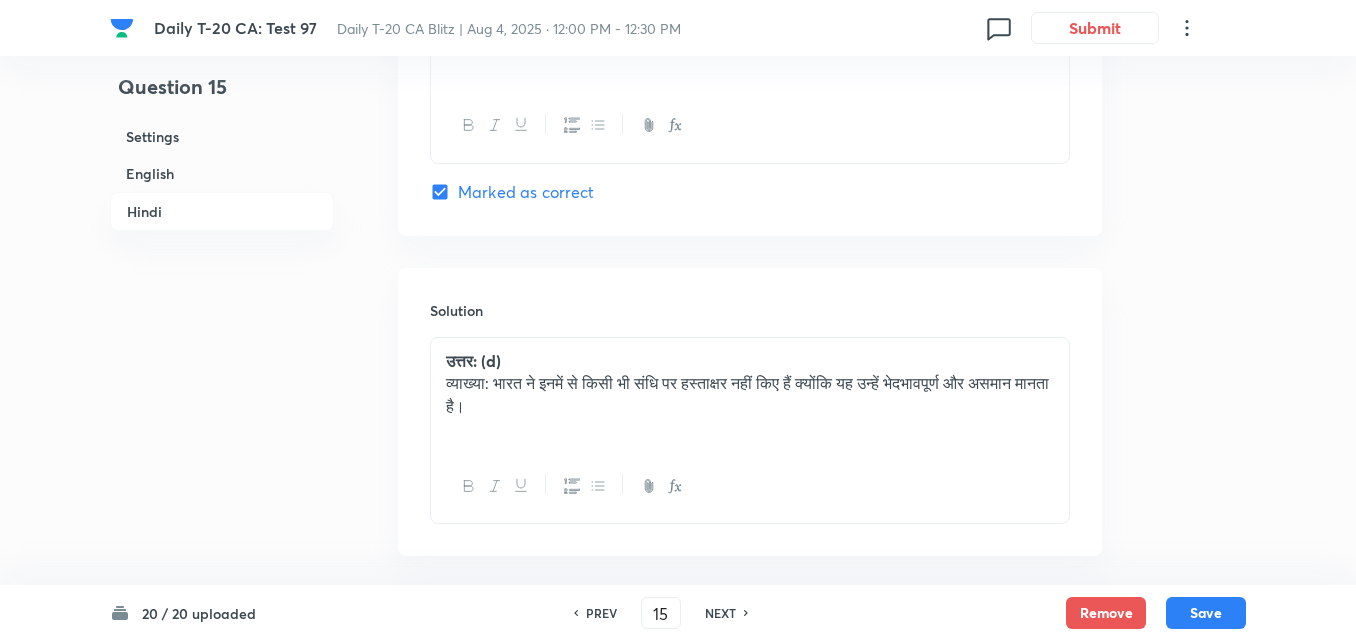 click on "NEXT" at bounding box center [720, 613] 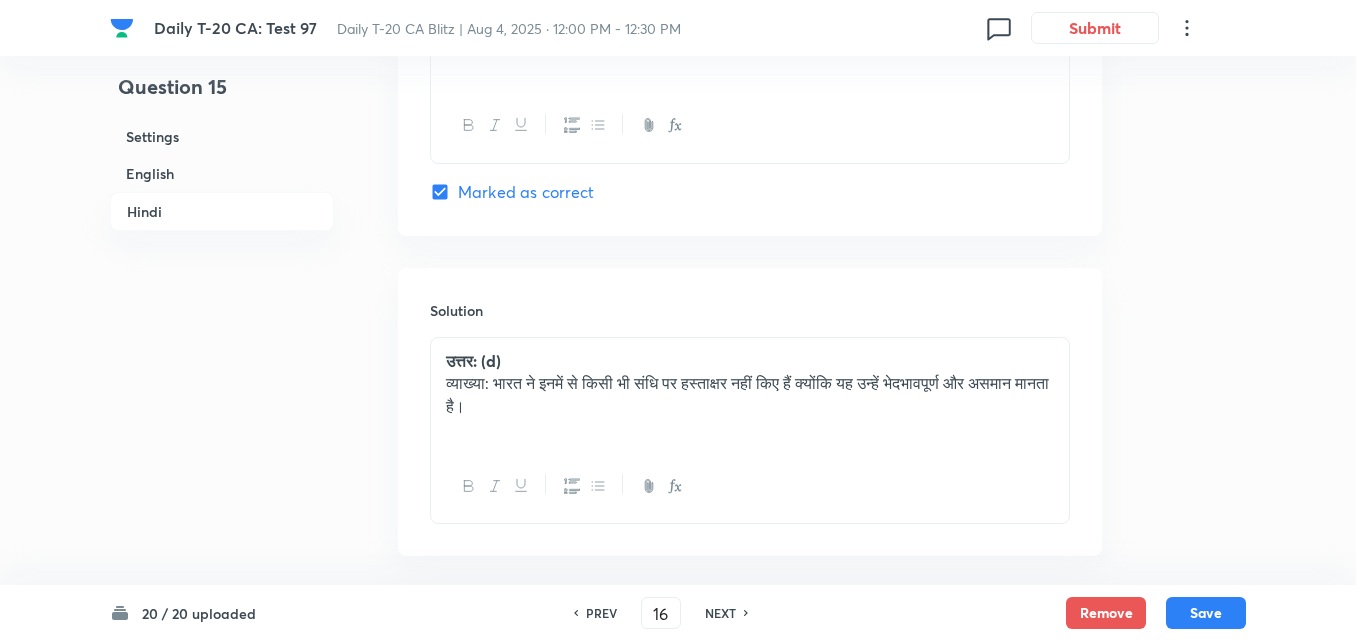 checkbox on "false" 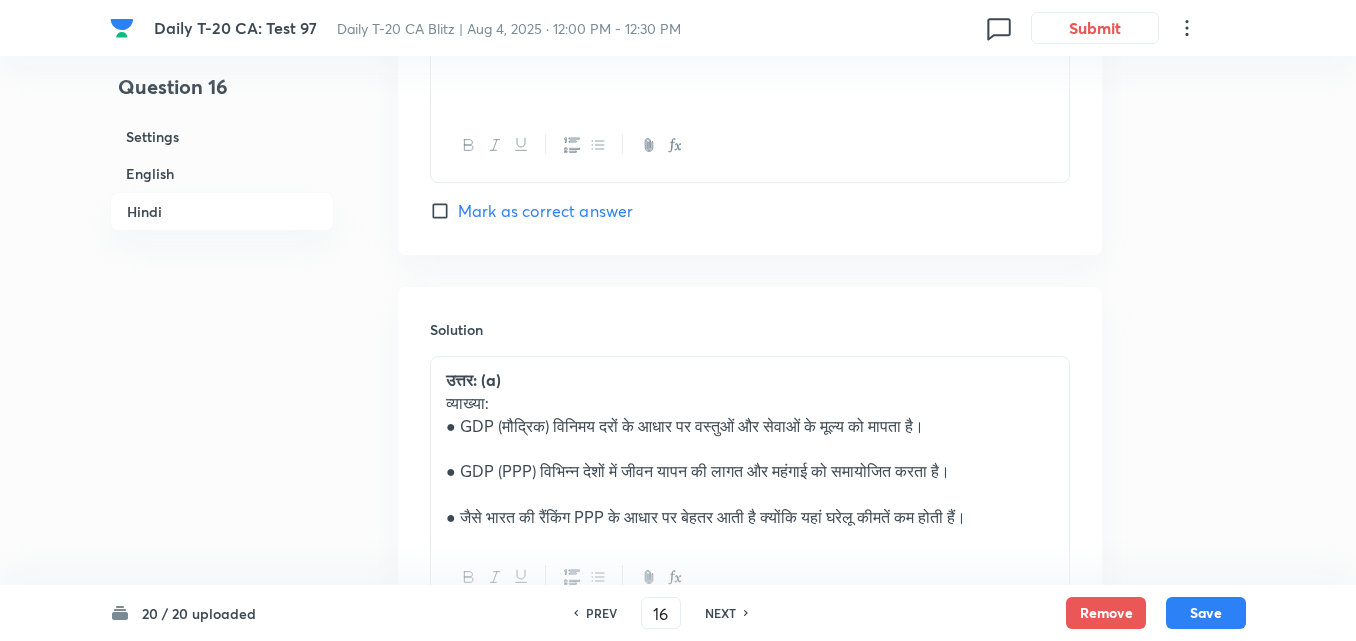 checkbox on "true" 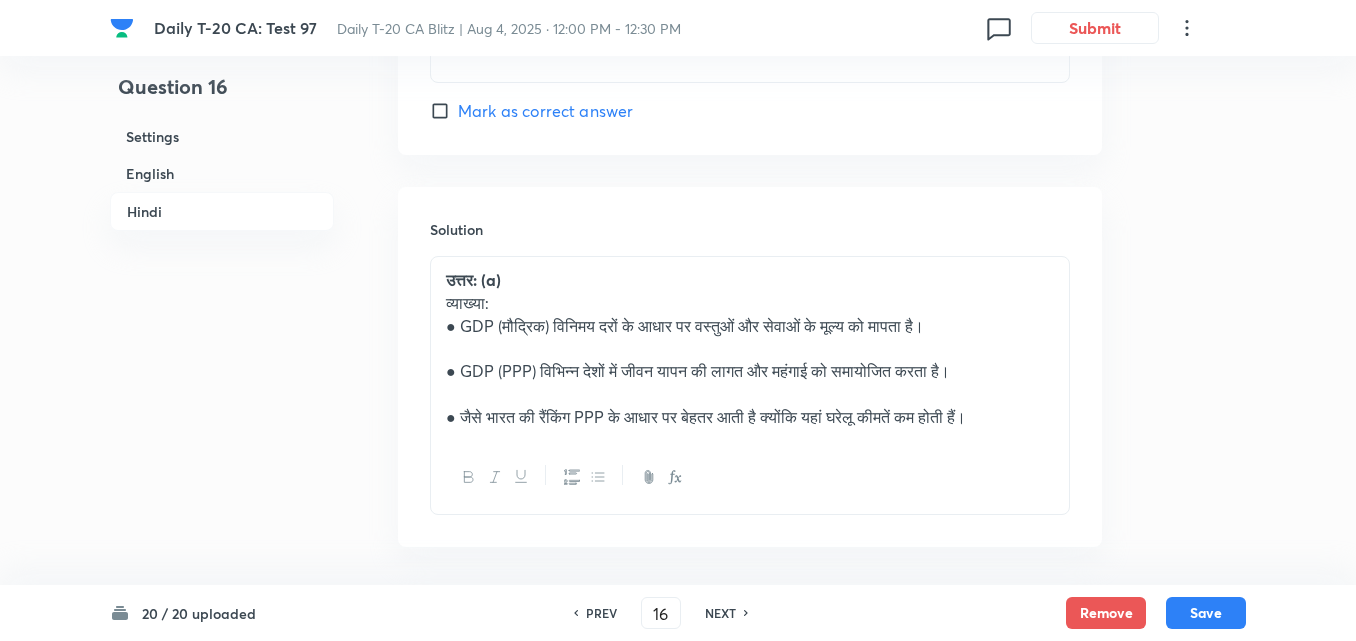 click on "NEXT" at bounding box center [720, 613] 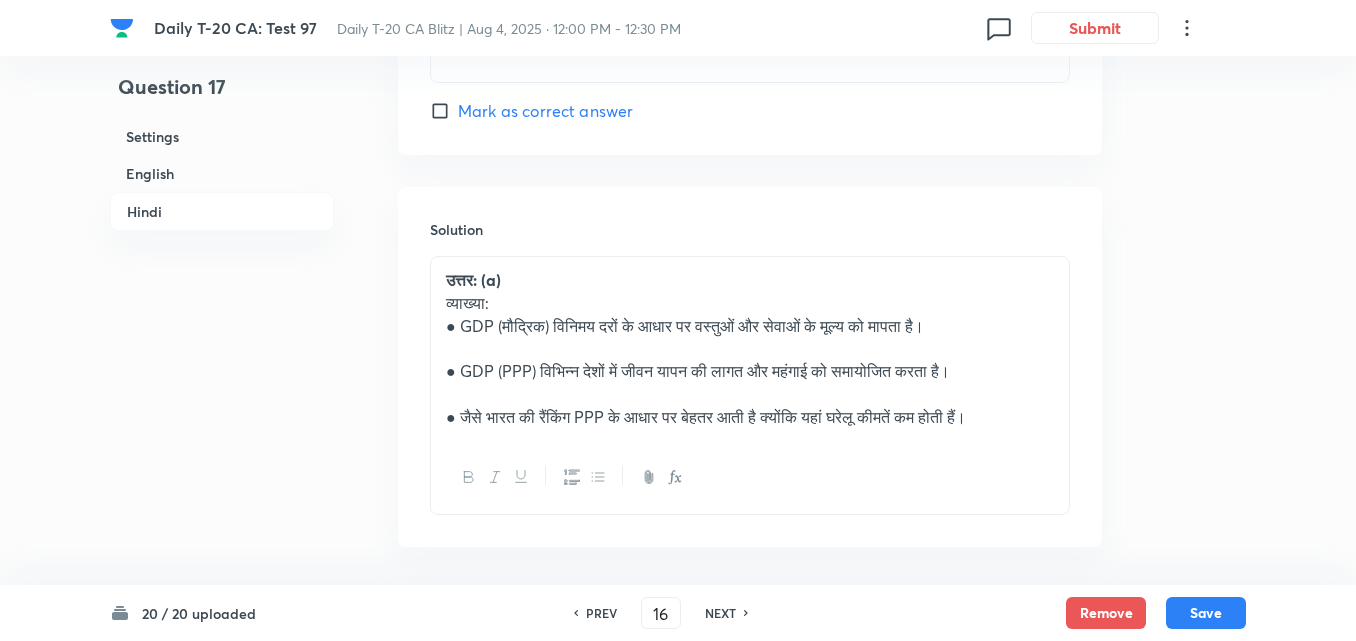 type on "17" 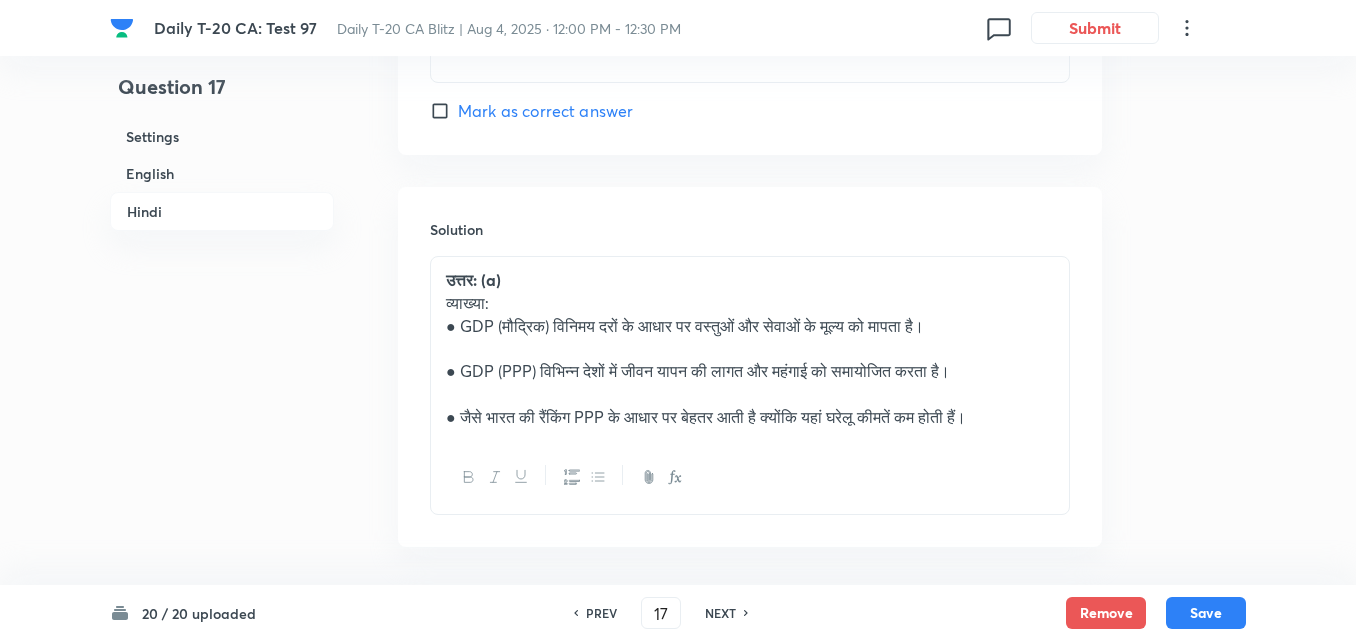 checkbox on "false" 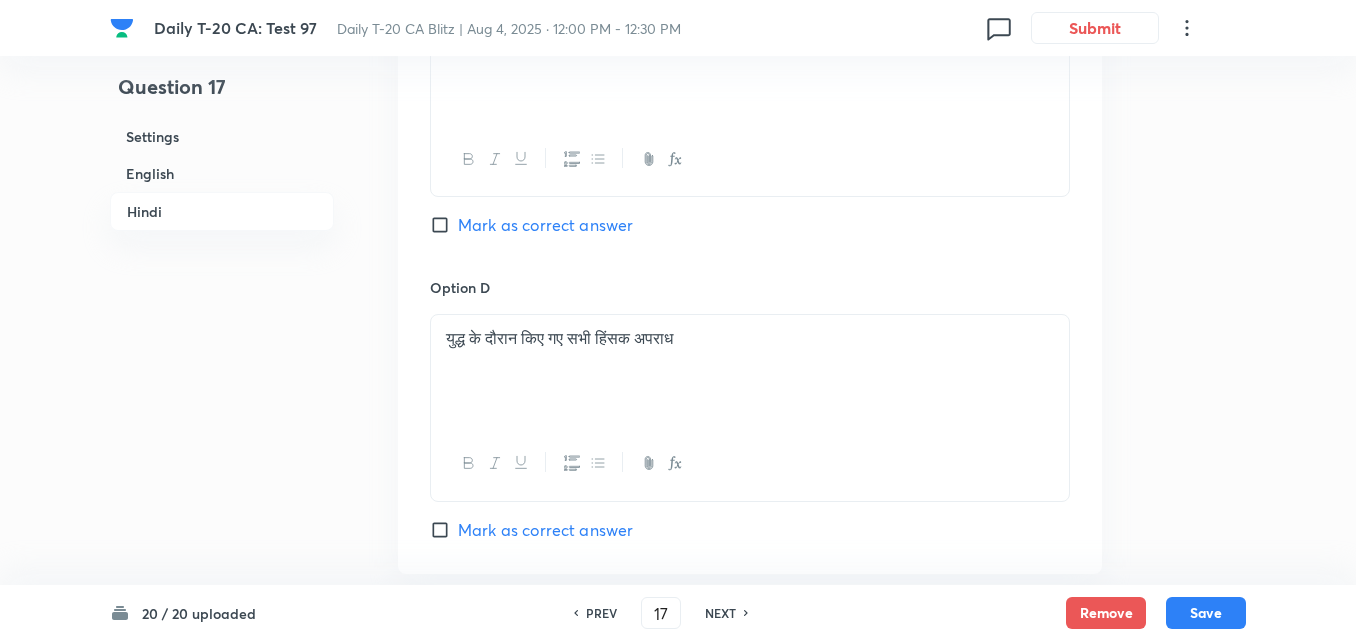scroll, scrollTop: 4211, scrollLeft: 0, axis: vertical 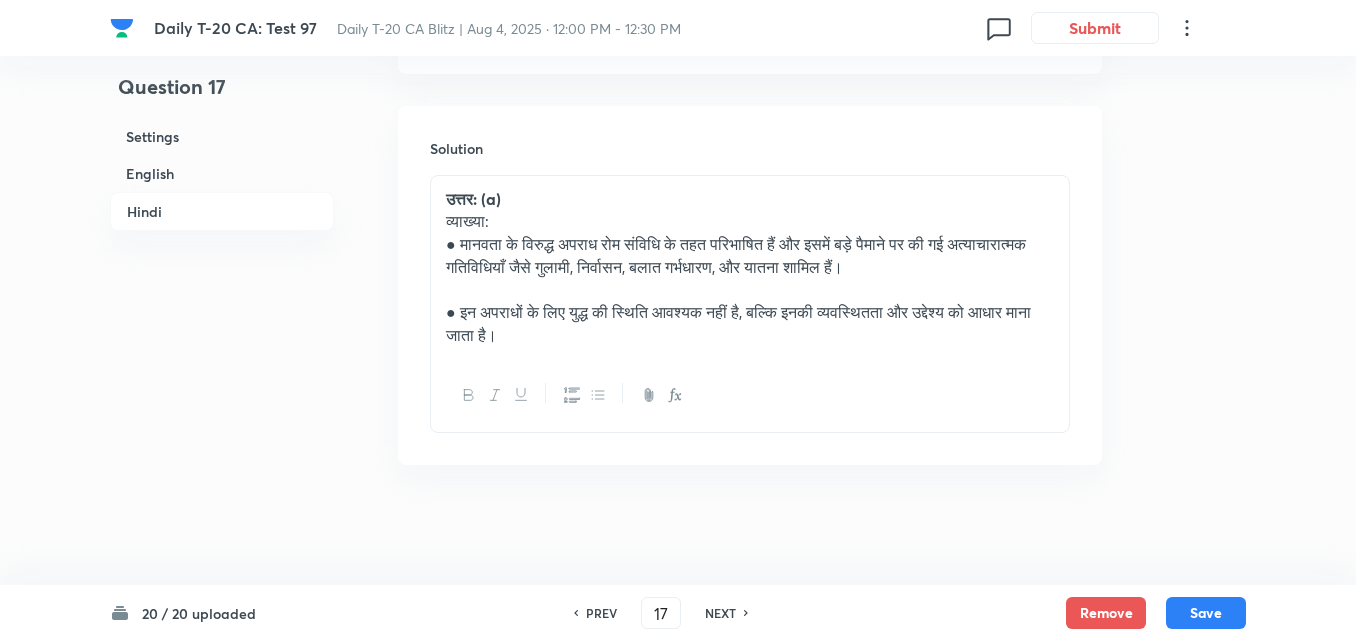 click on "NEXT" at bounding box center (720, 613) 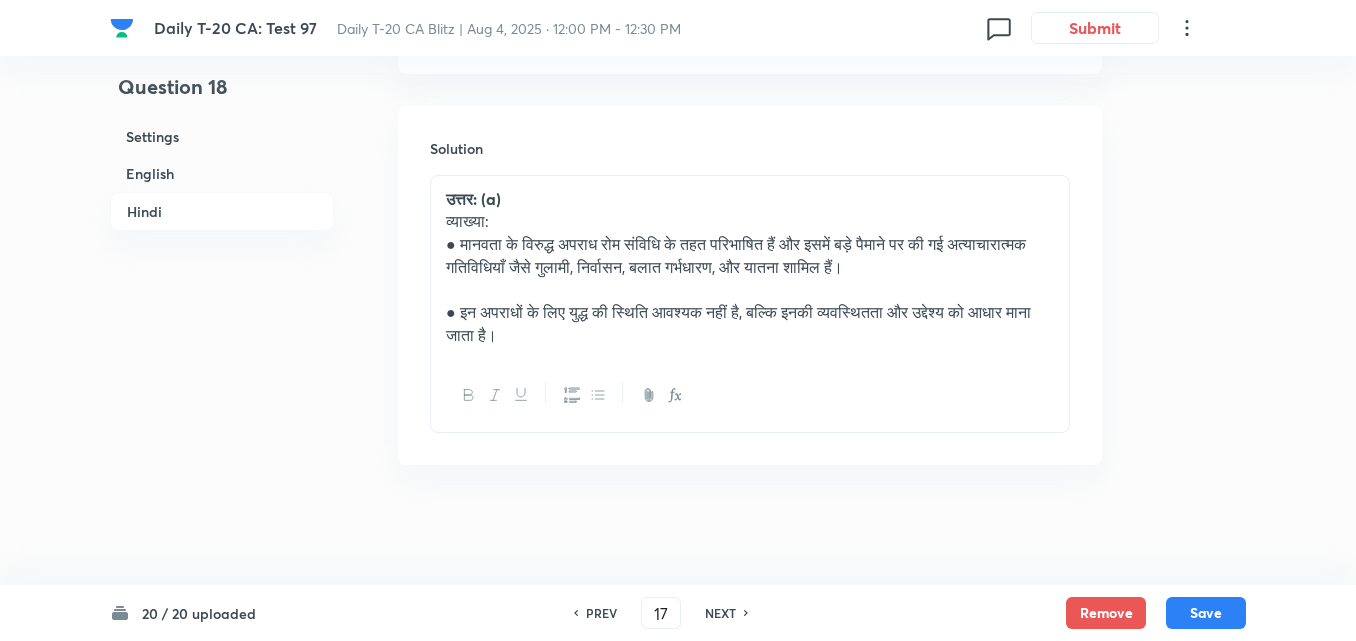 type on "18" 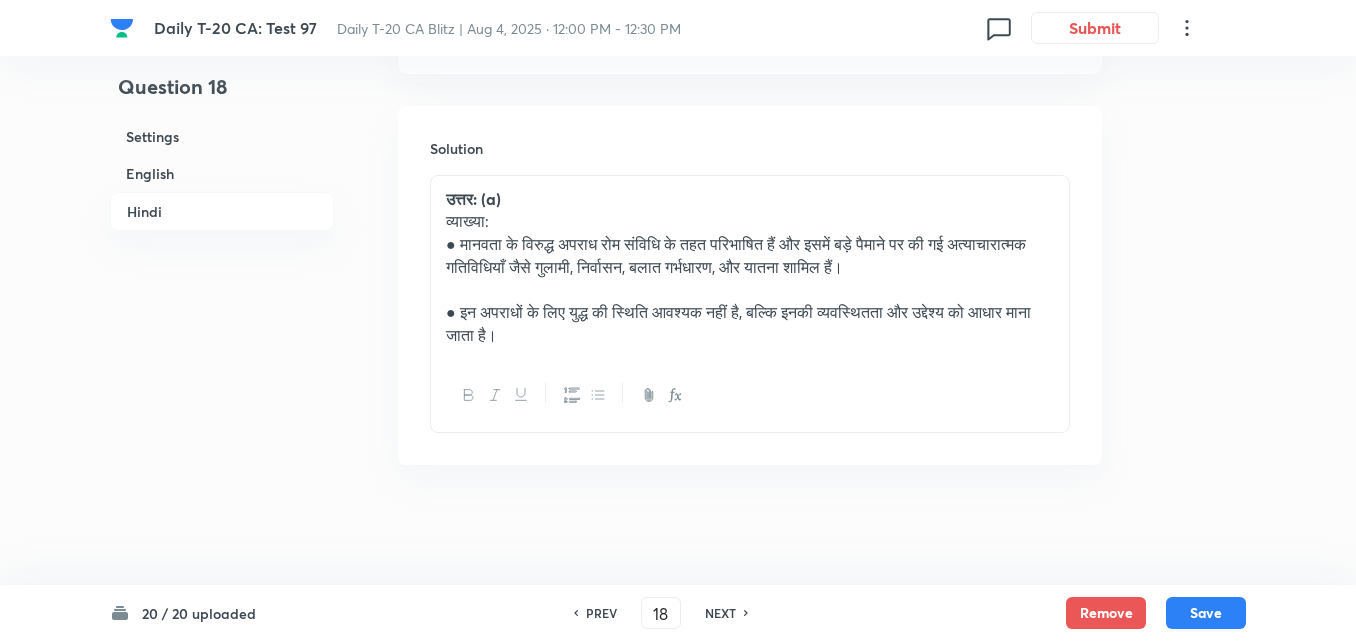 checkbox on "false" 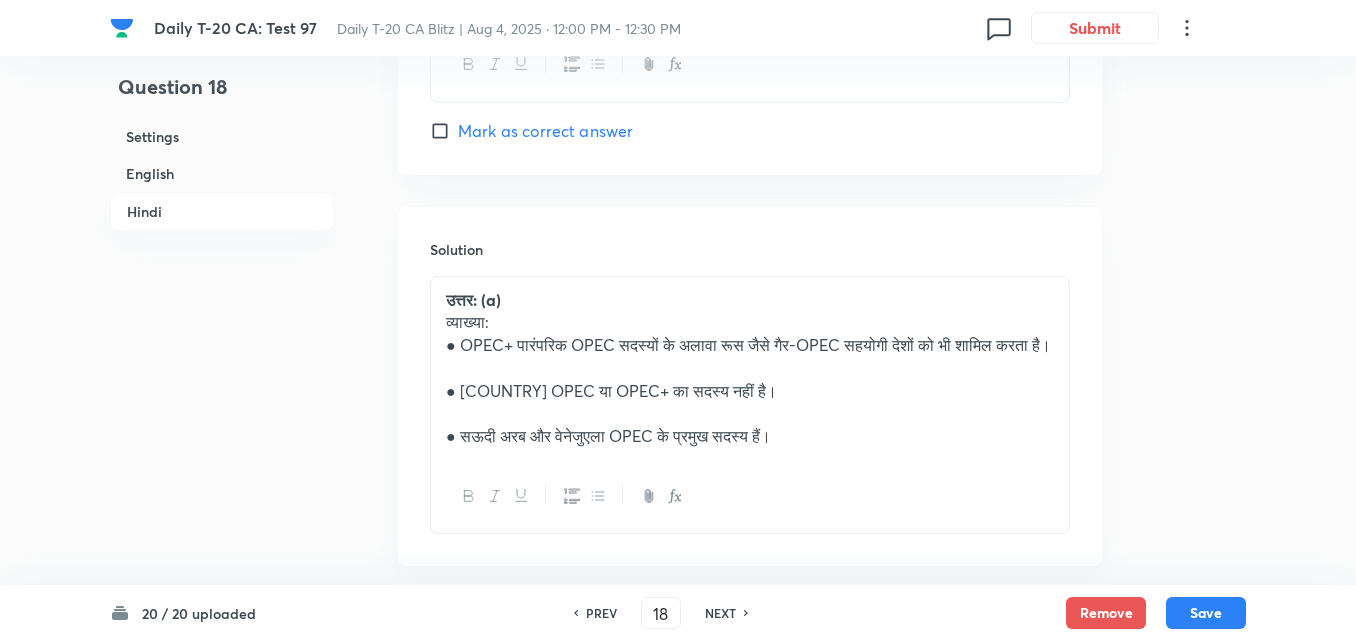 click on "NEXT" at bounding box center [720, 613] 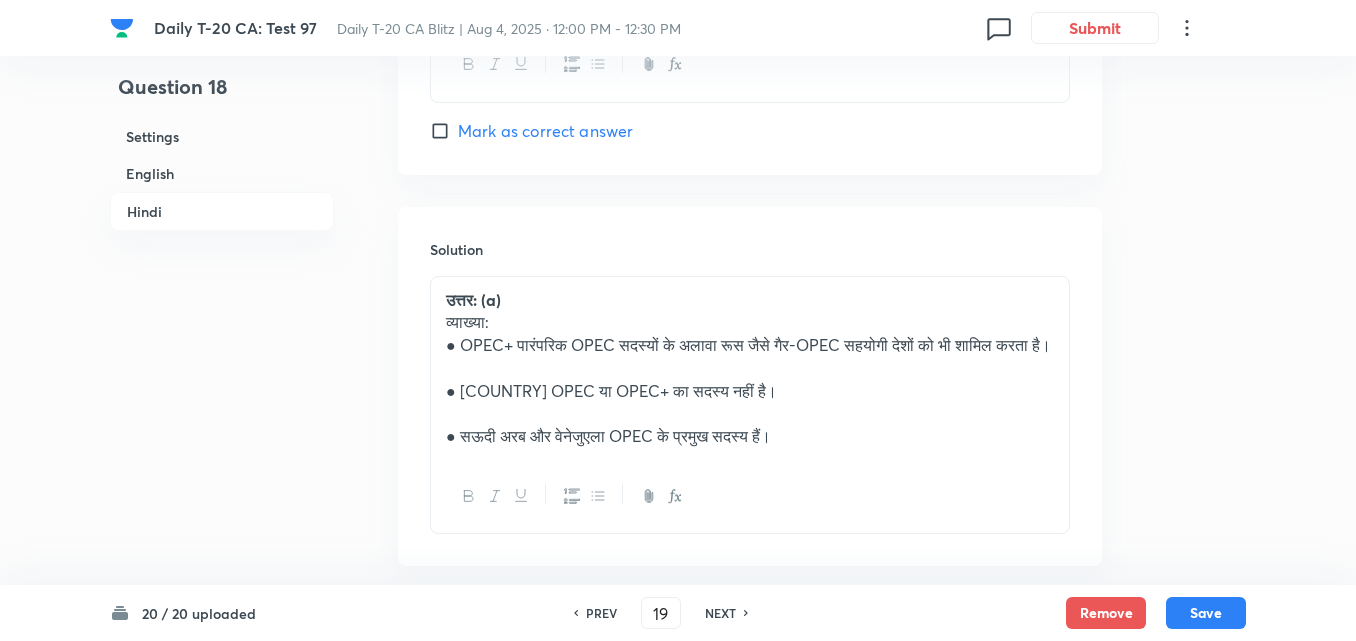 checkbox on "false" 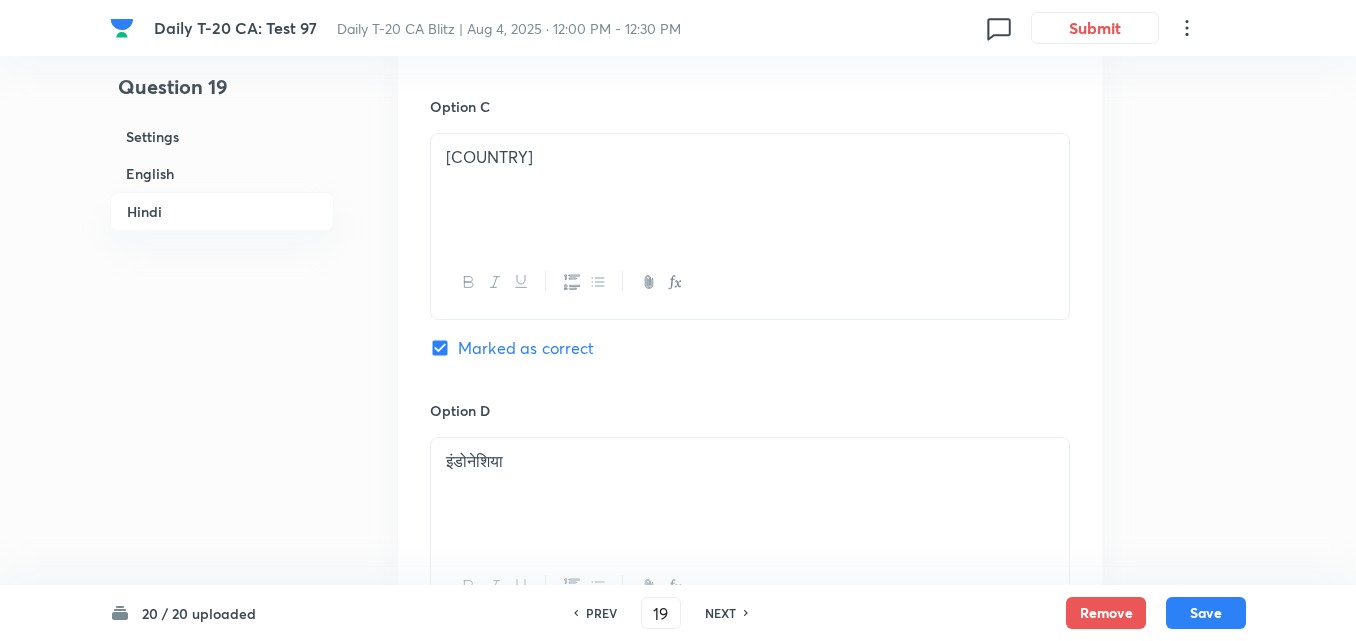 scroll, scrollTop: 4188, scrollLeft: 0, axis: vertical 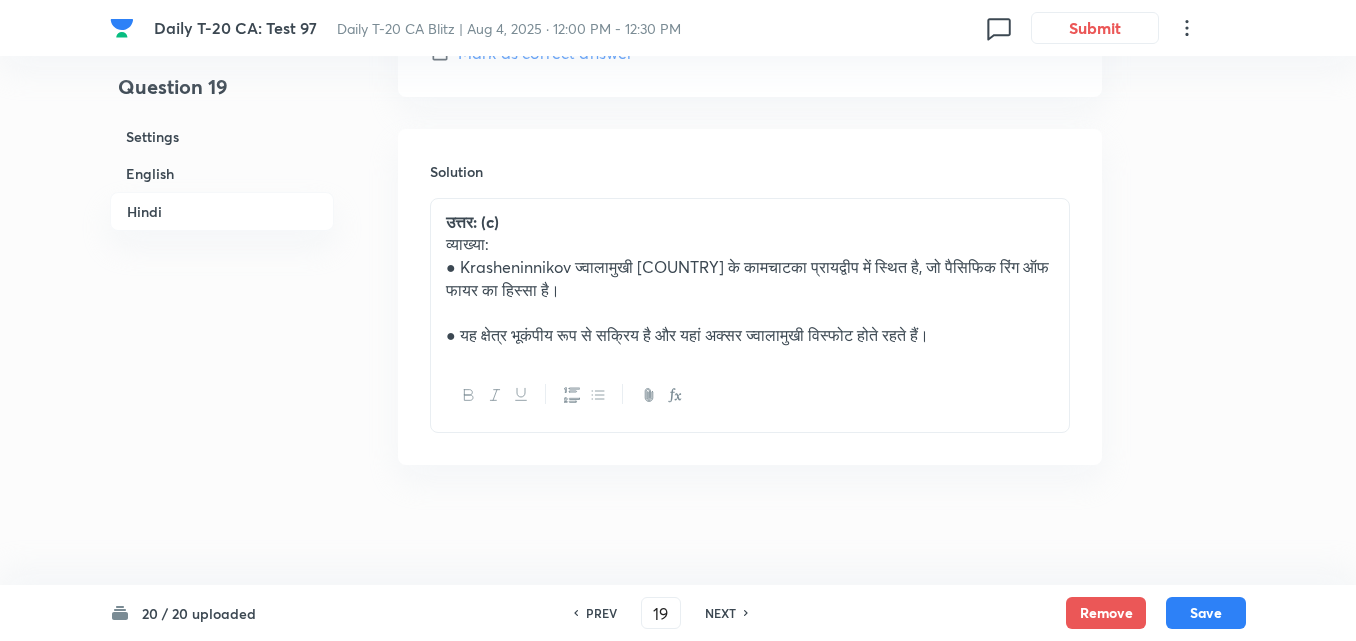 click on "NEXT" at bounding box center [720, 613] 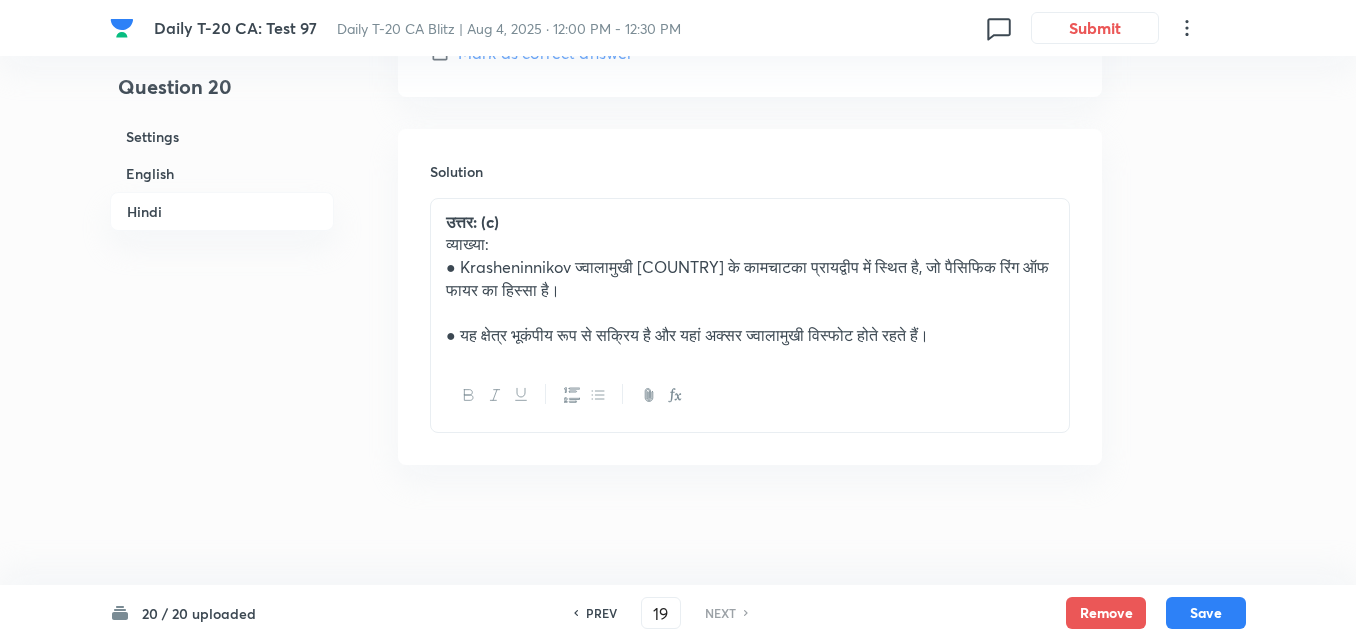type on "20" 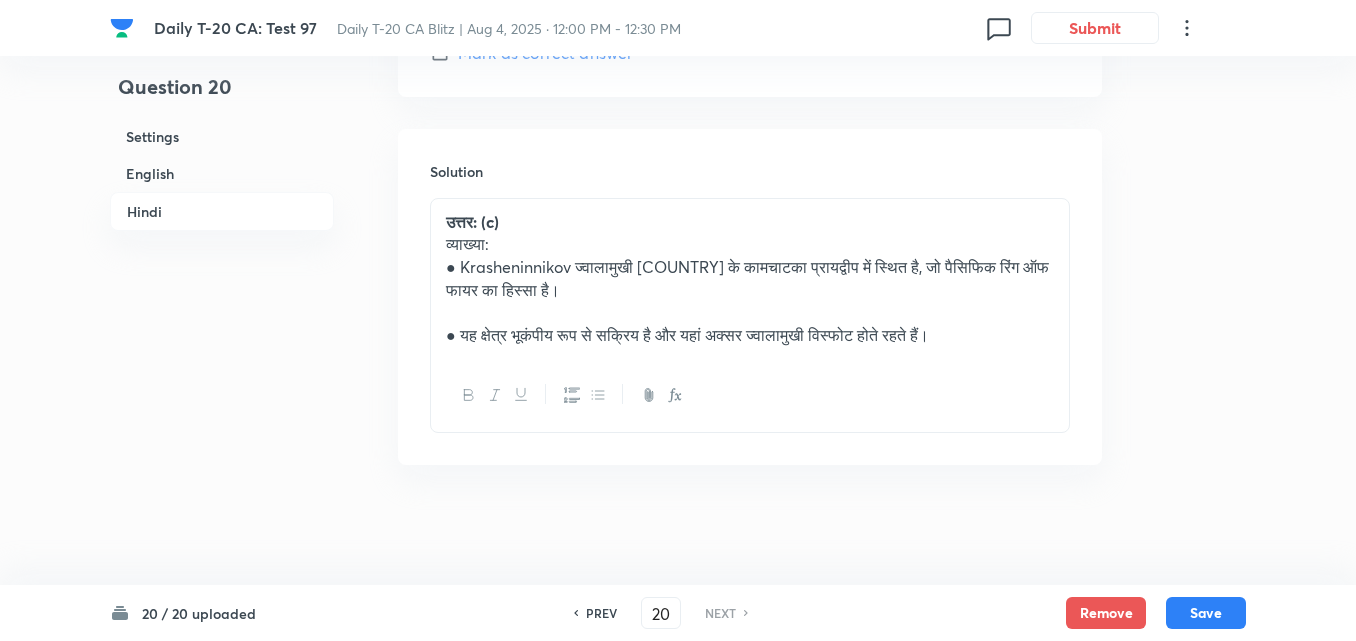 checkbox on "false" 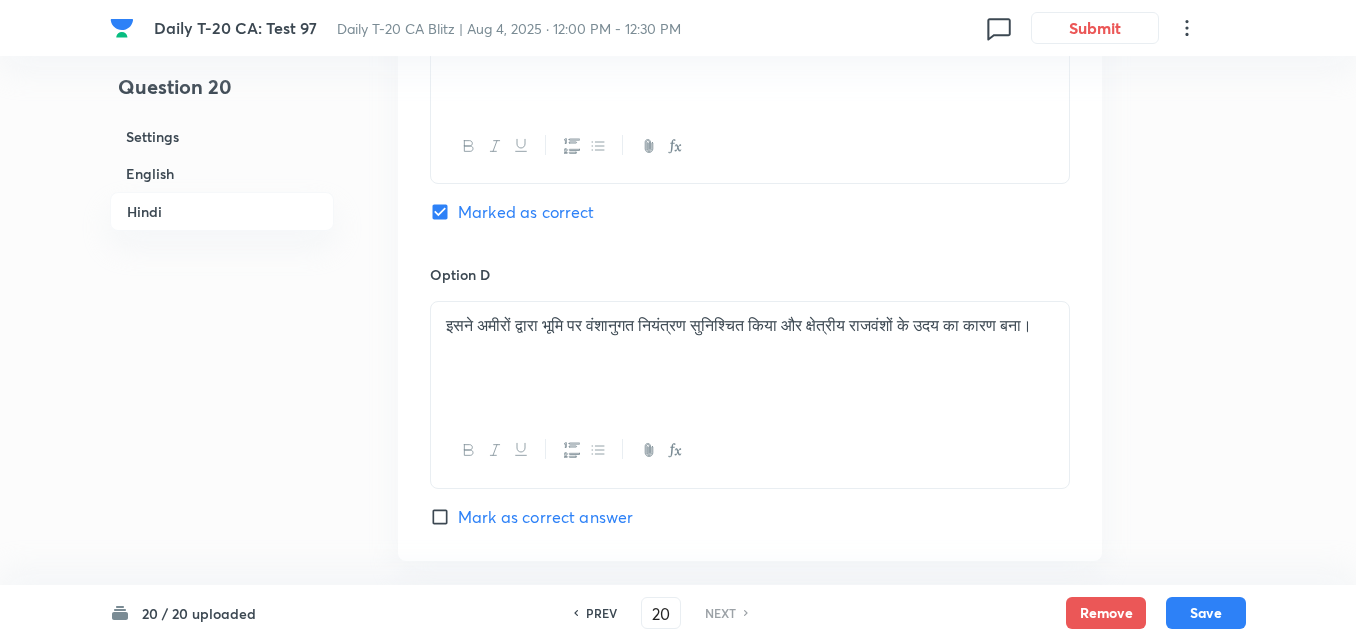 scroll, scrollTop: 4188, scrollLeft: 0, axis: vertical 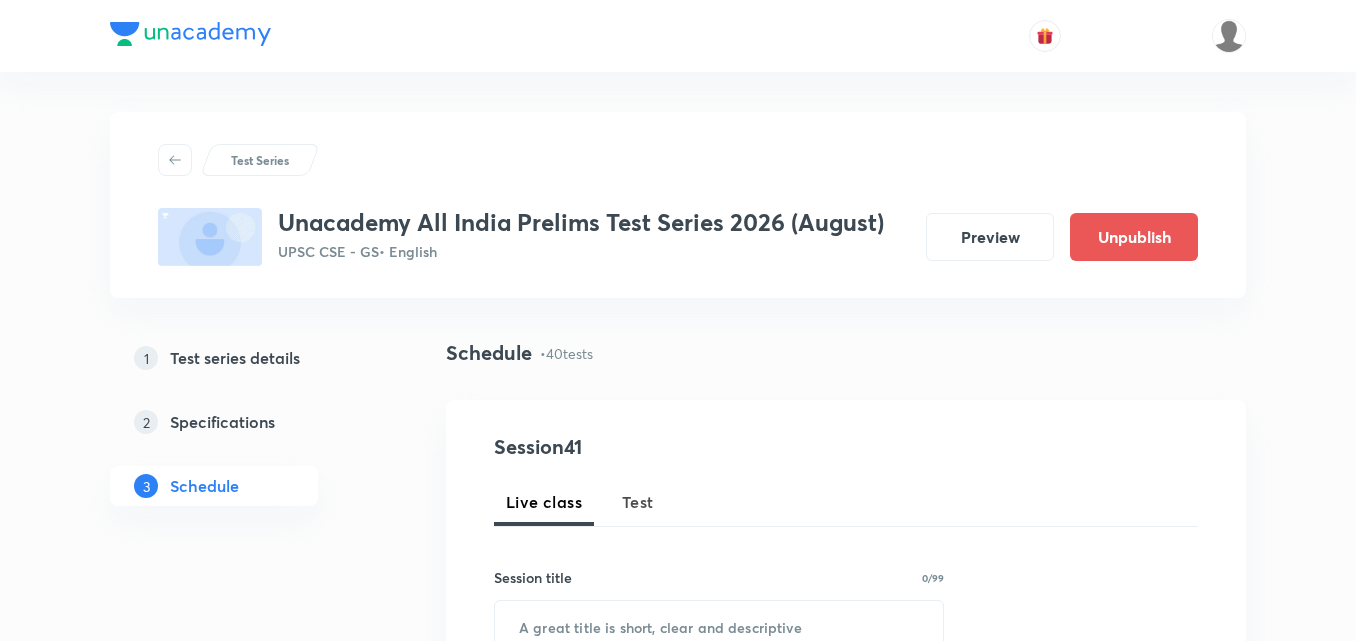 click on "Test" at bounding box center [638, 502] 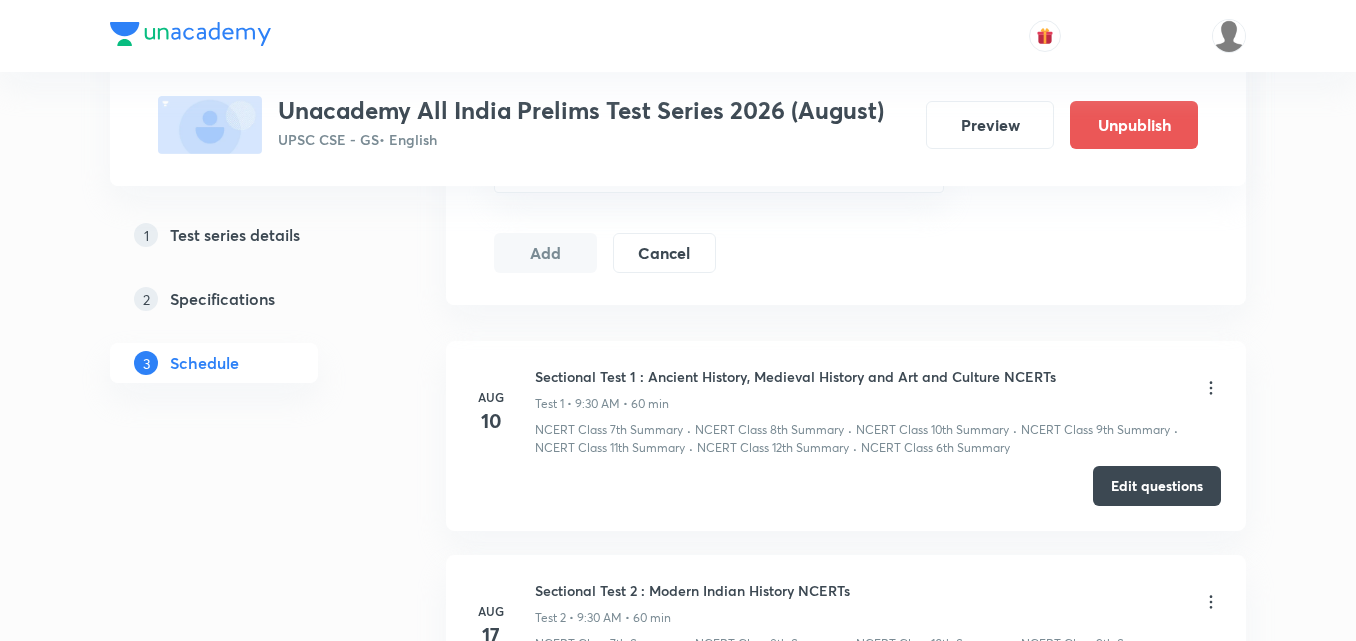 scroll, scrollTop: 1100, scrollLeft: 0, axis: vertical 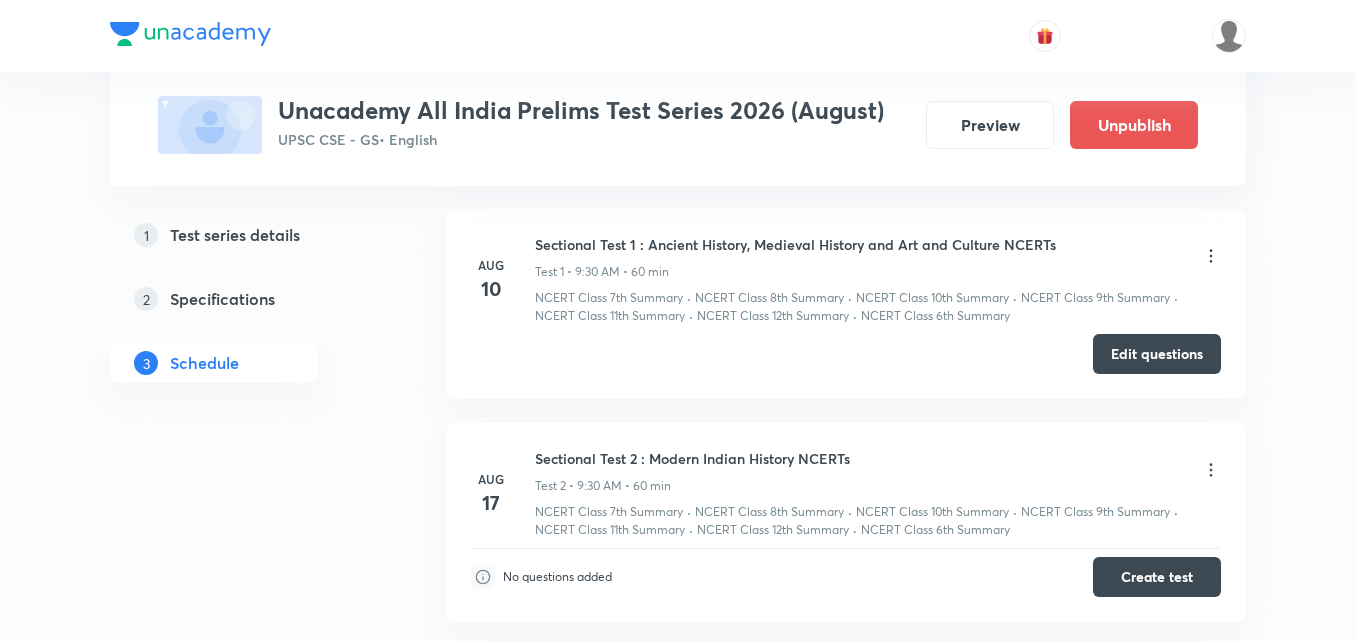type 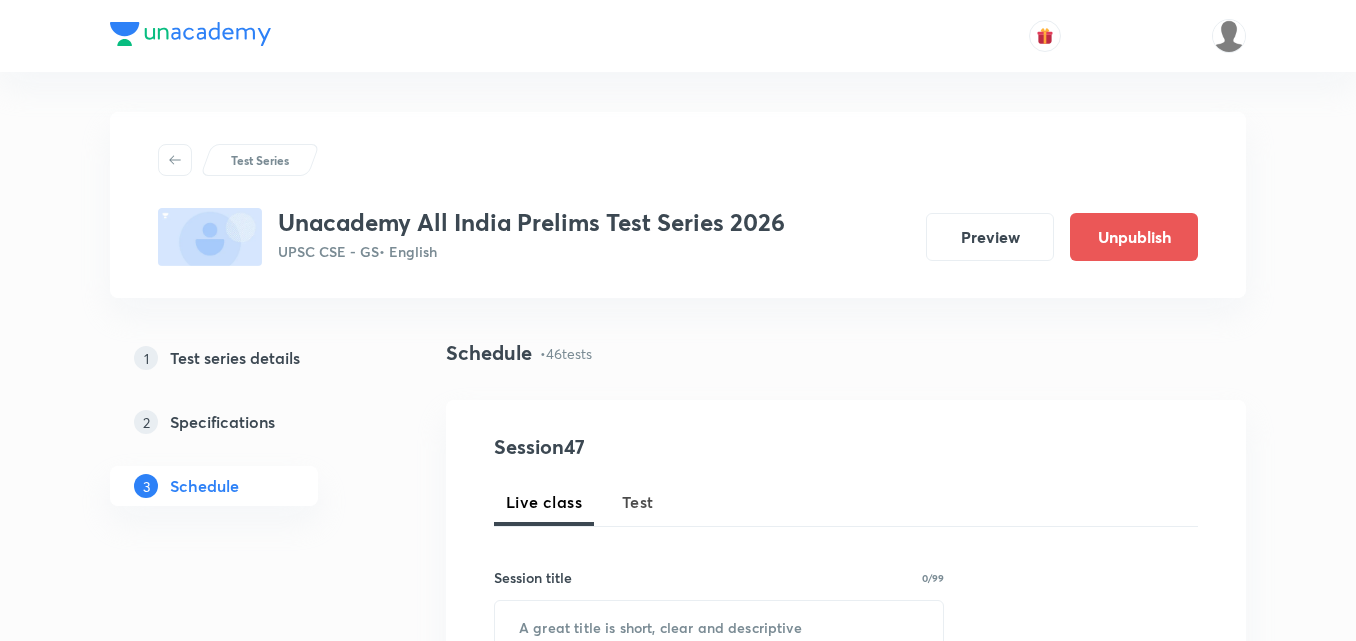 scroll, scrollTop: 3300, scrollLeft: 0, axis: vertical 